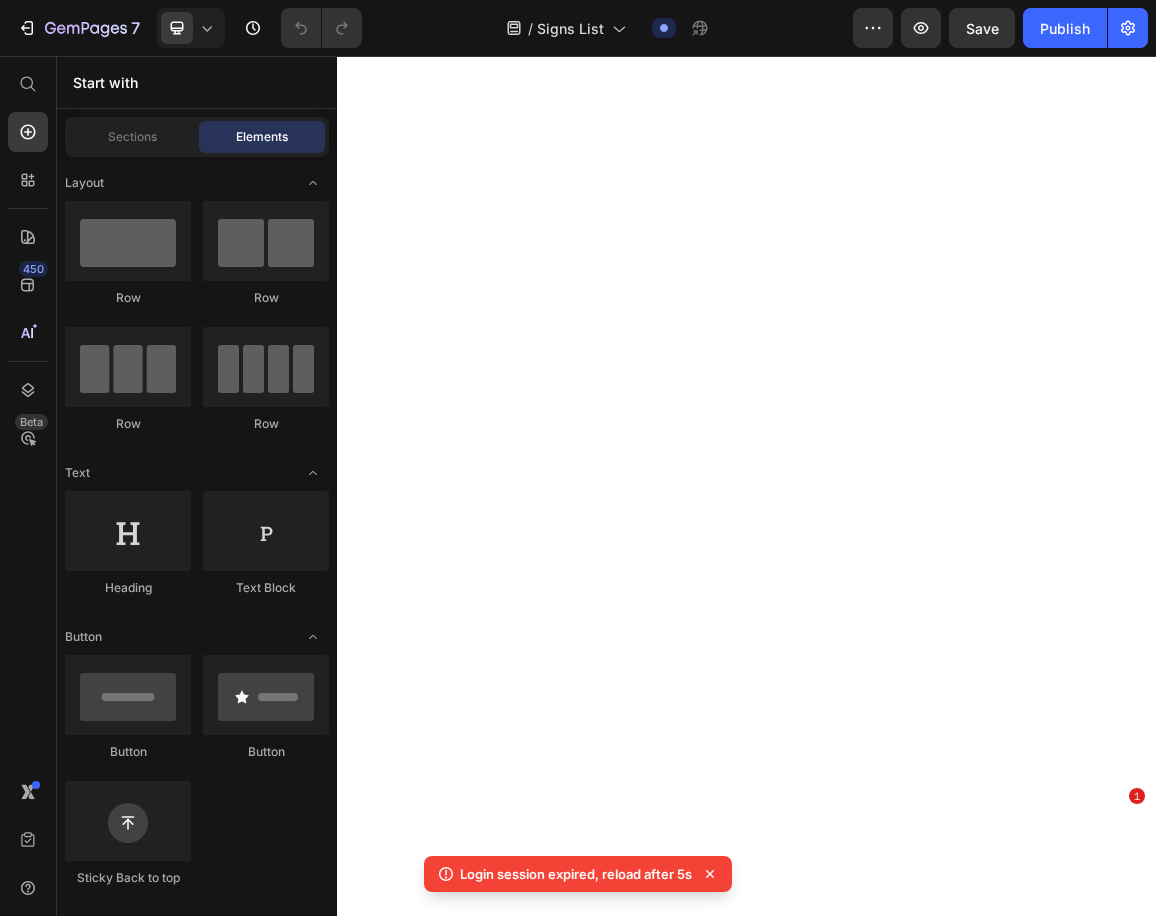 scroll, scrollTop: 0, scrollLeft: 0, axis: both 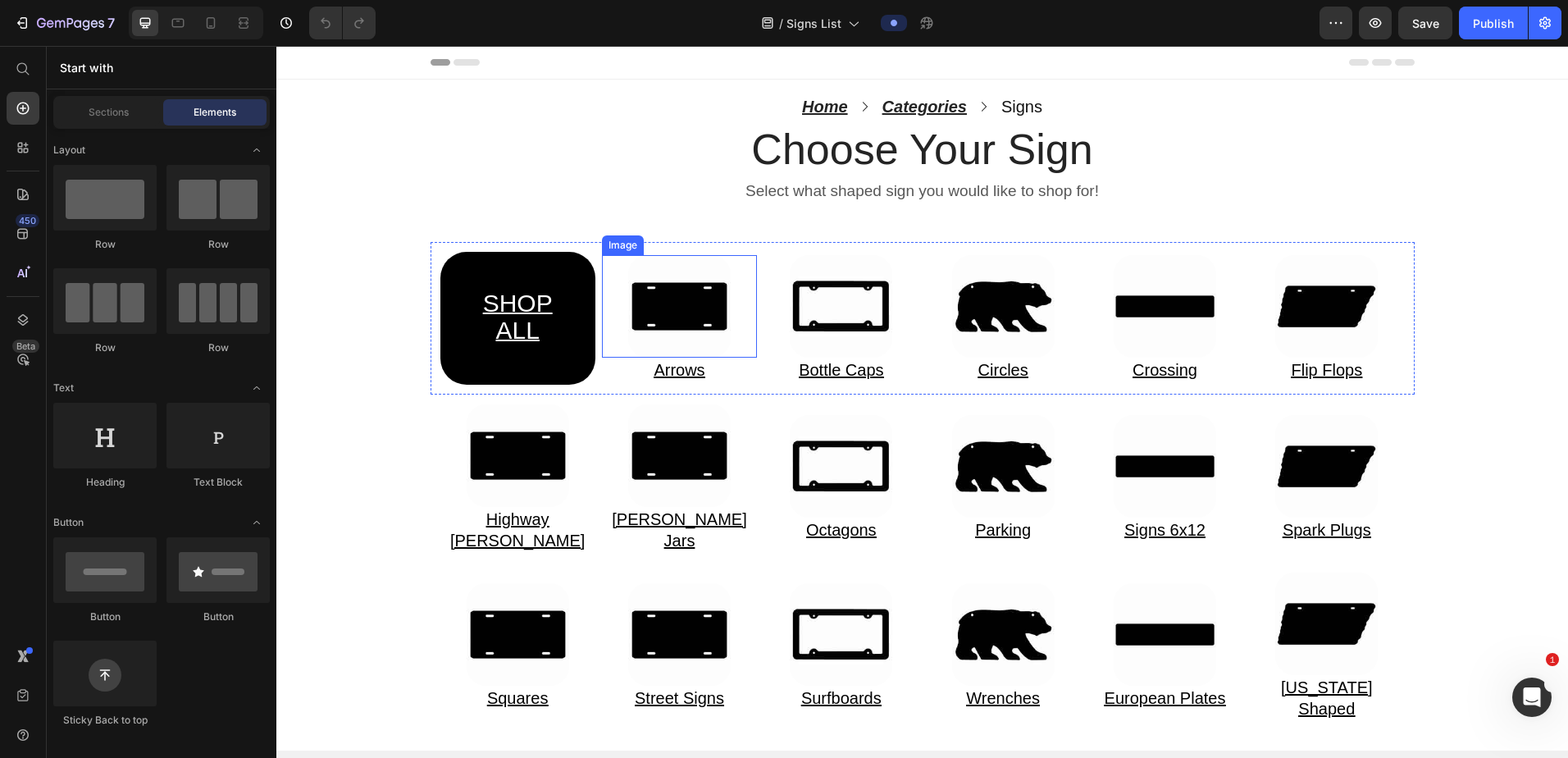 click at bounding box center (679, 306) 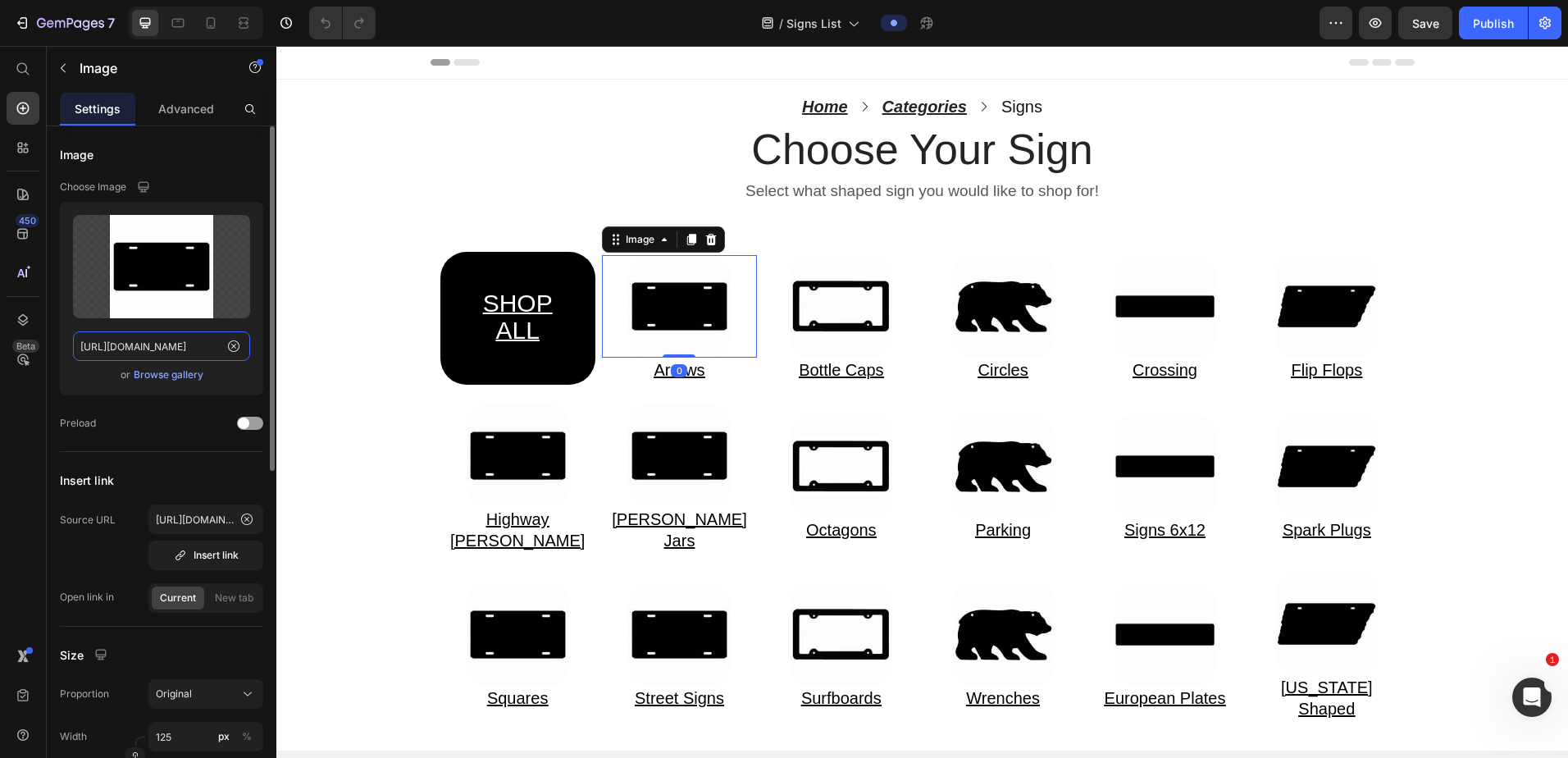 click on "https://cdn.shopify.com/s/files/1/0861/1368/1687/files/Web-Invert-LP-000.jpg?v=1752153022" 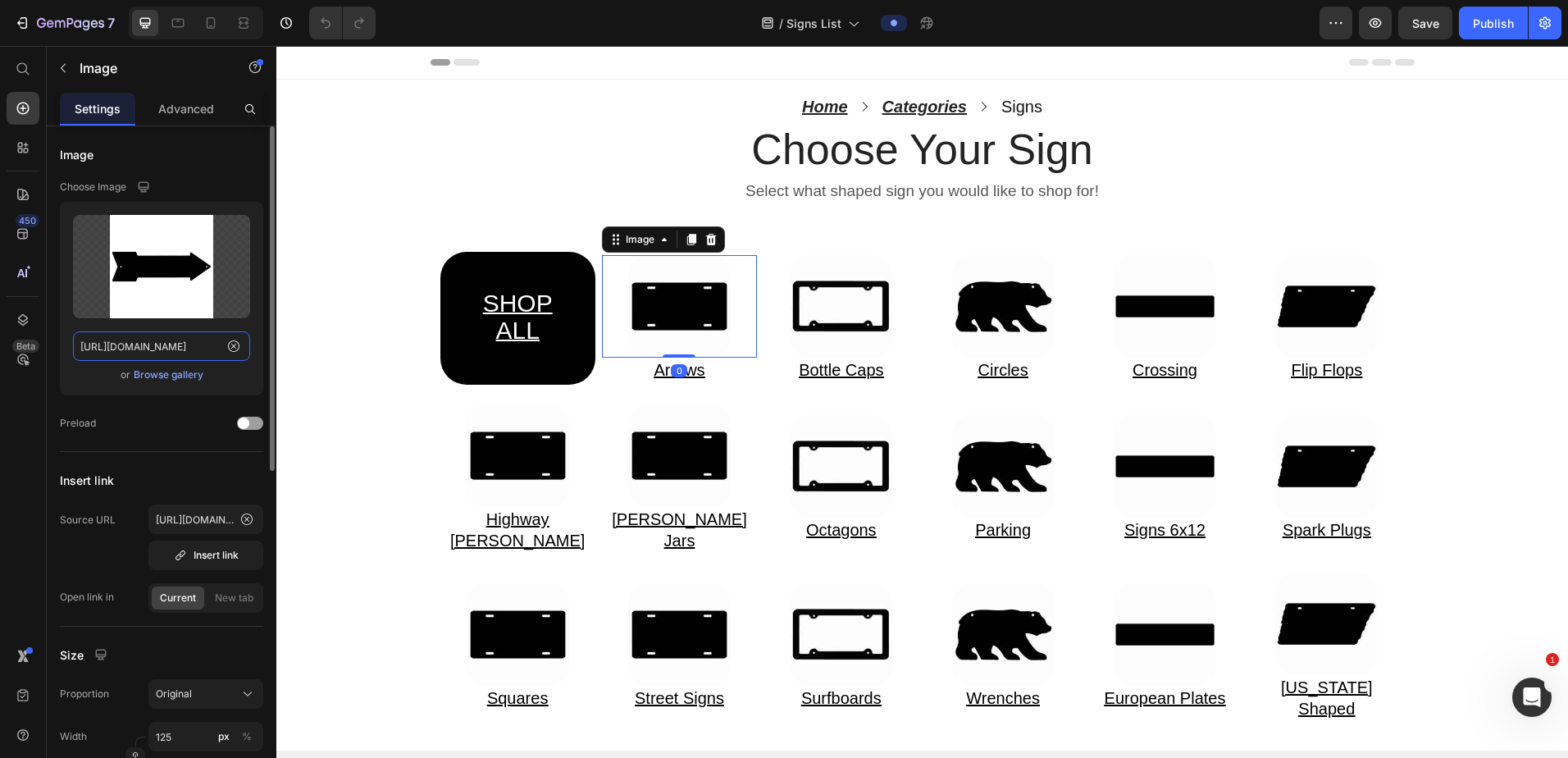 scroll, scrollTop: 0, scrollLeft: 285, axis: horizontal 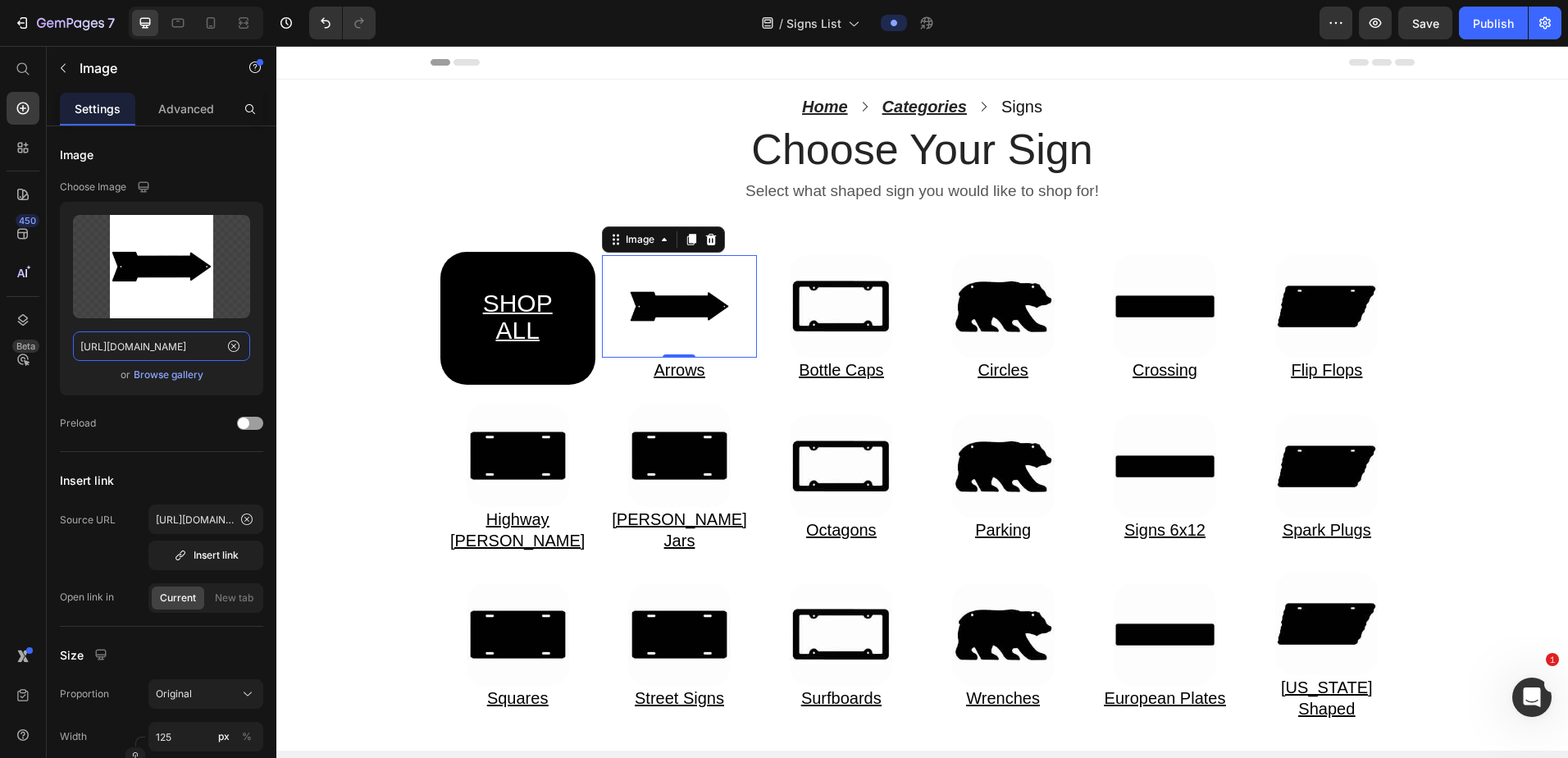 type on "https://cdn.shopify.com/s/files/1/0861/1368/1687/files/Web-Invert-A-000.jpg?v=1752162624" 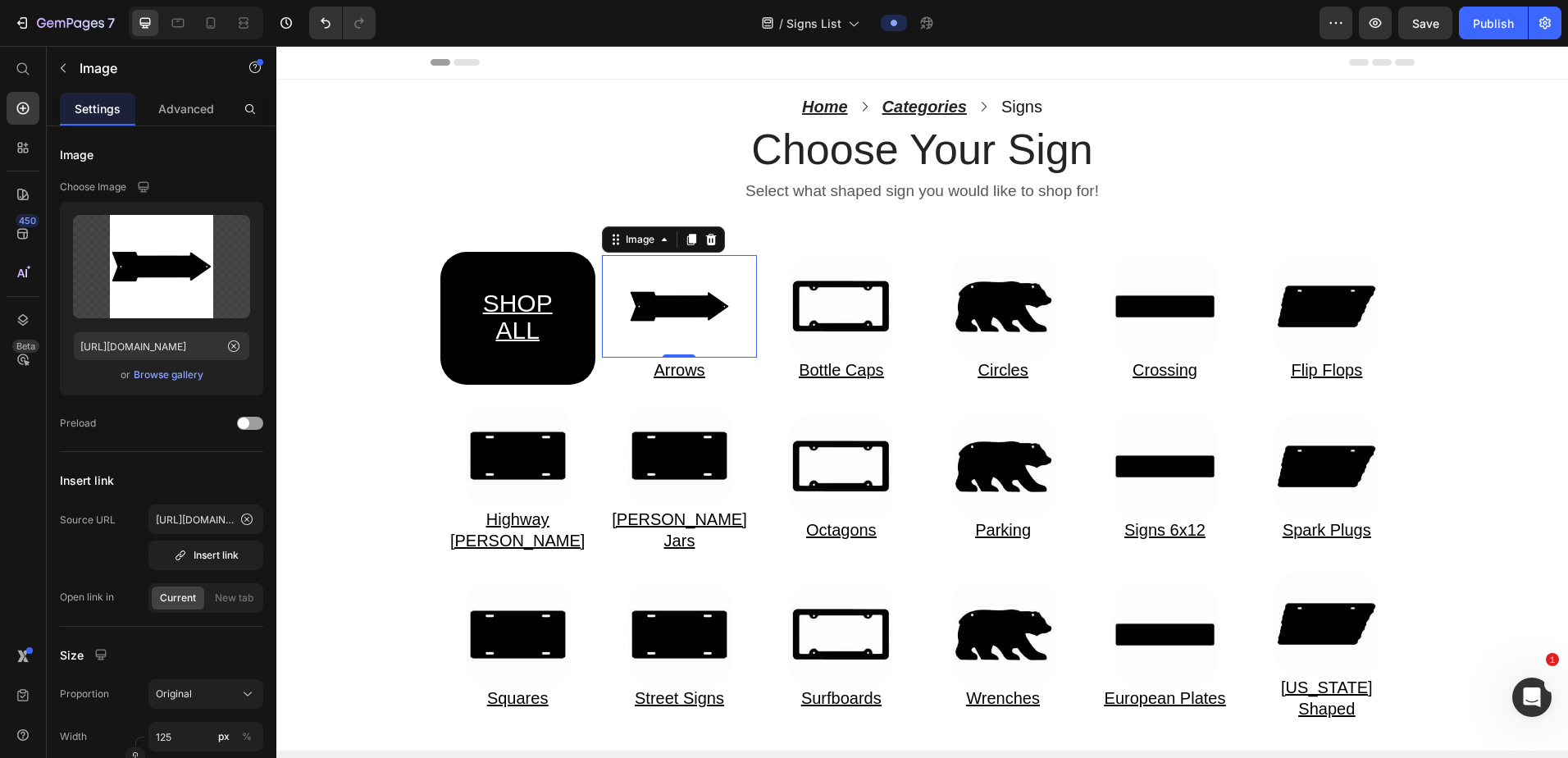 scroll, scrollTop: 0, scrollLeft: 0, axis: both 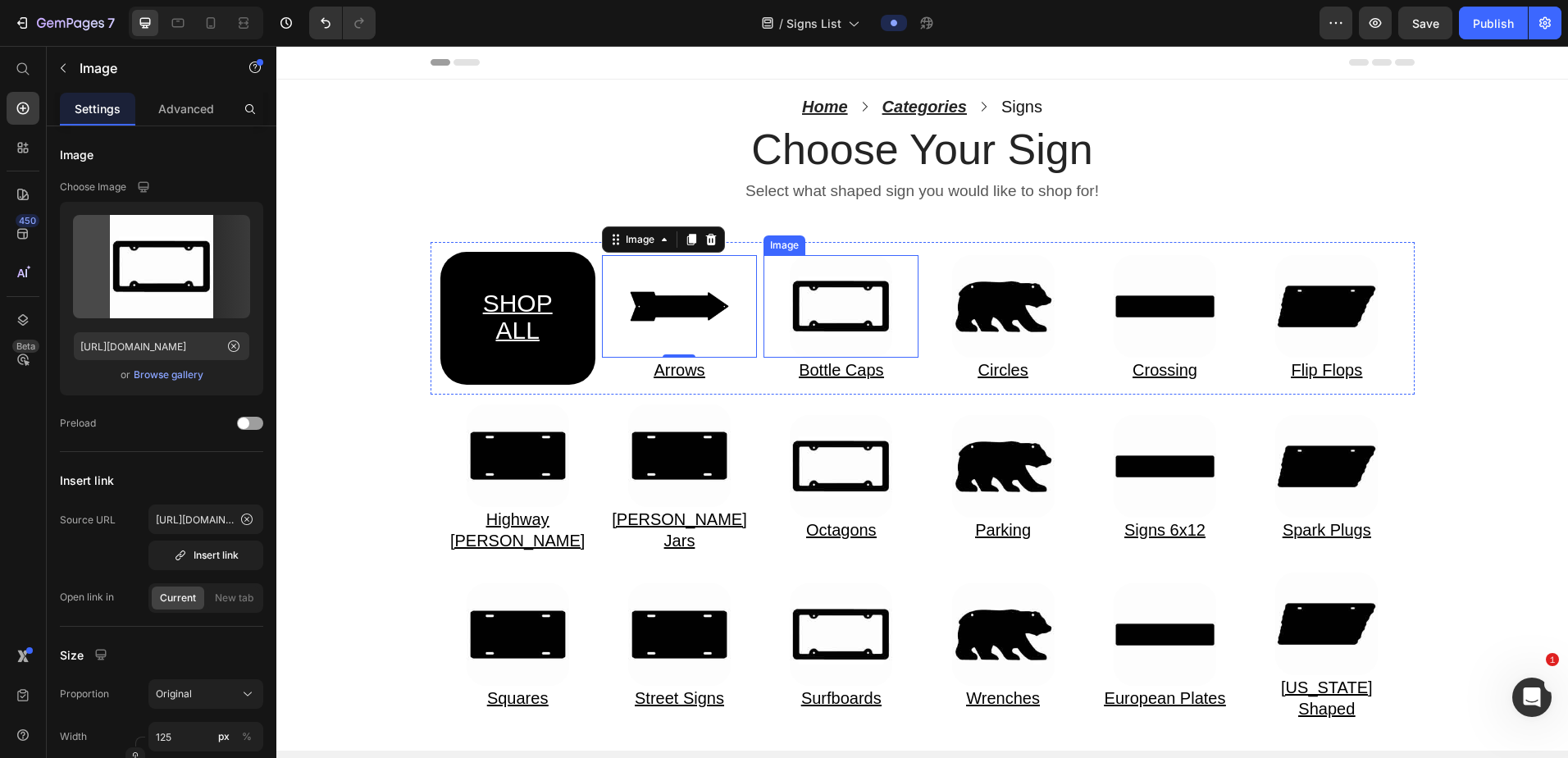 click at bounding box center (841, 306) 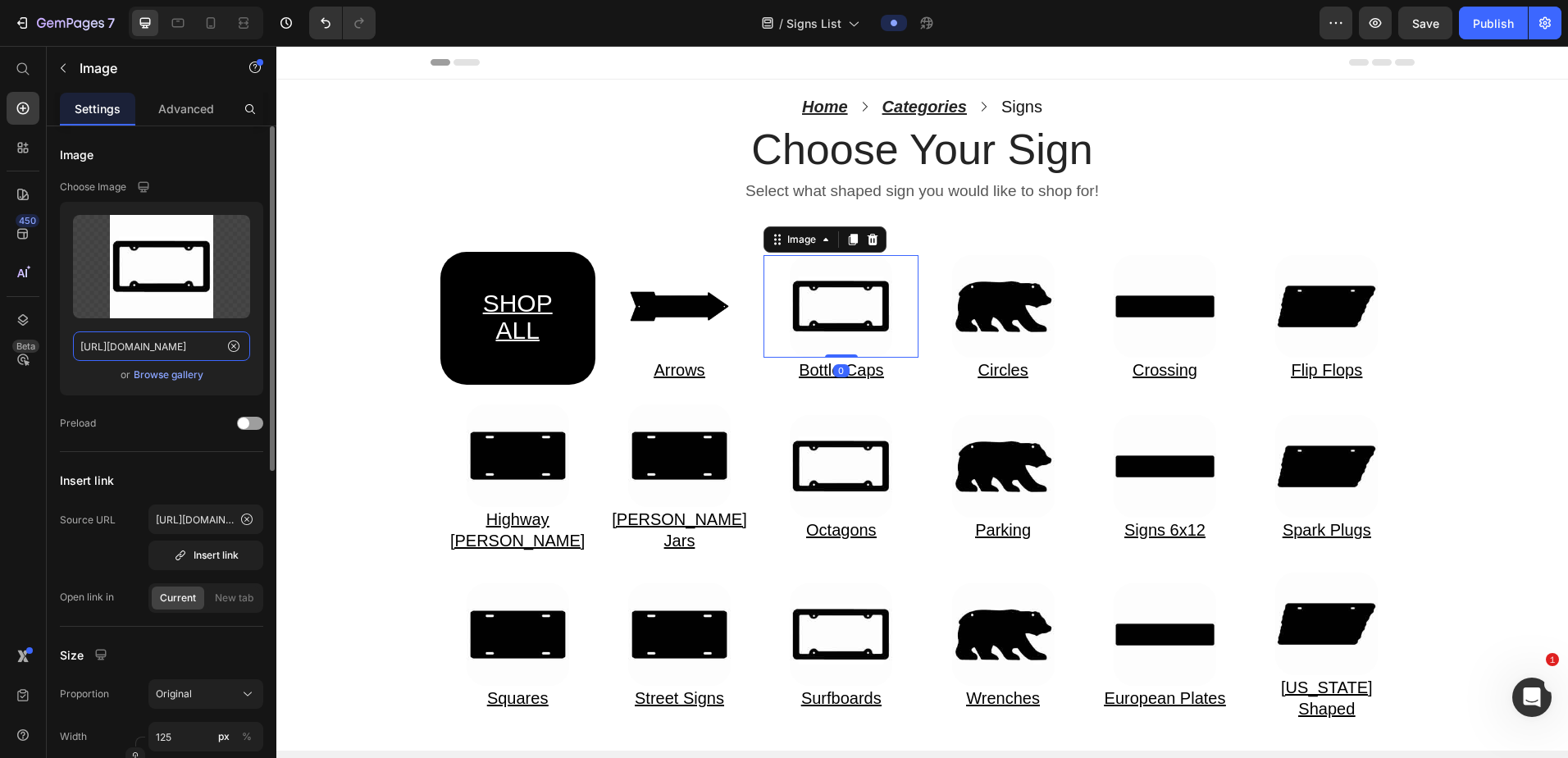 click on "https://cdn.shopify.com/s/files/1/0861/1368/1687/files/Web-Invert-LPF-000.jpg?v=1752153022" 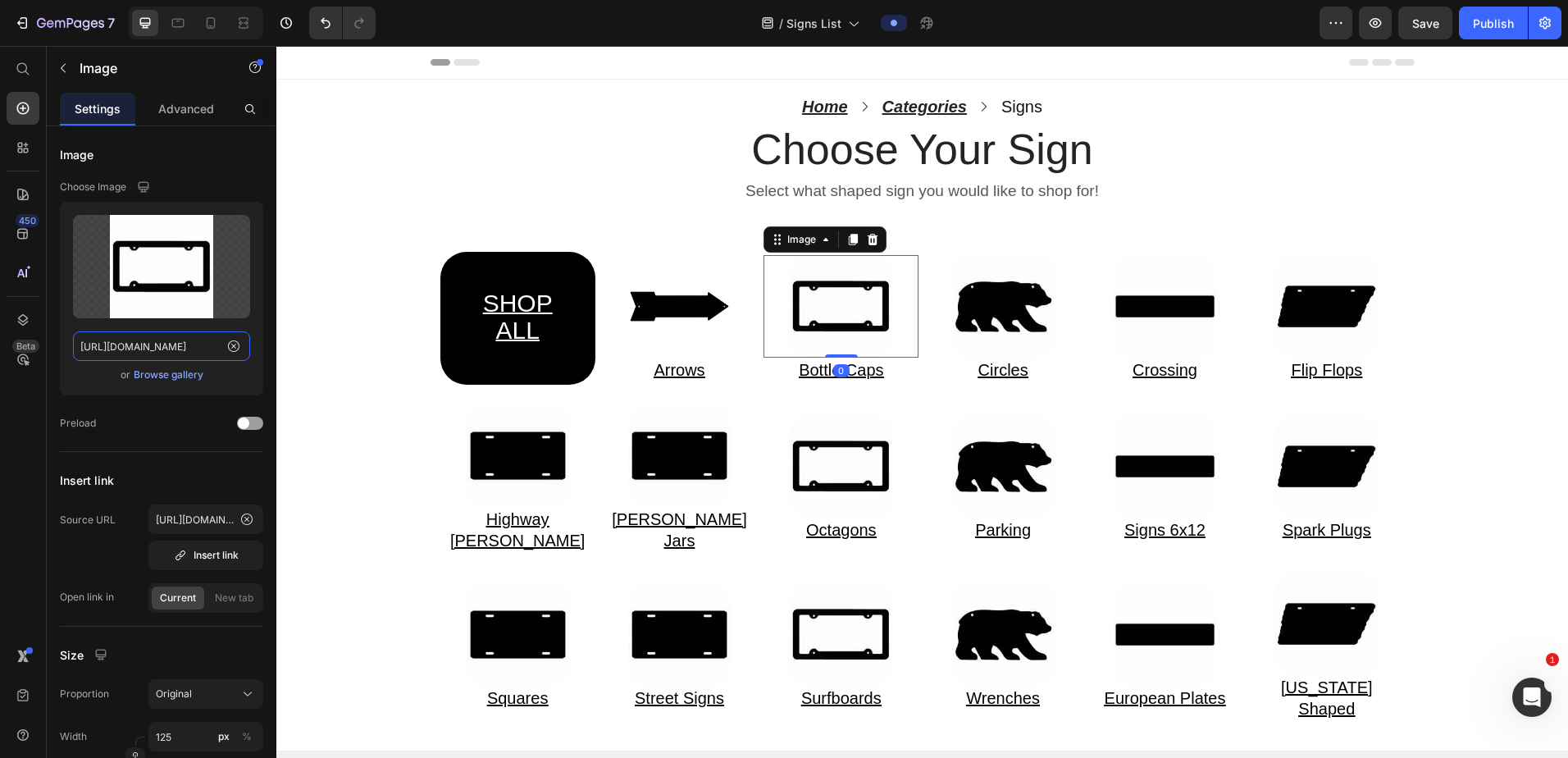 scroll, scrollTop: 0, scrollLeft: 293, axis: horizontal 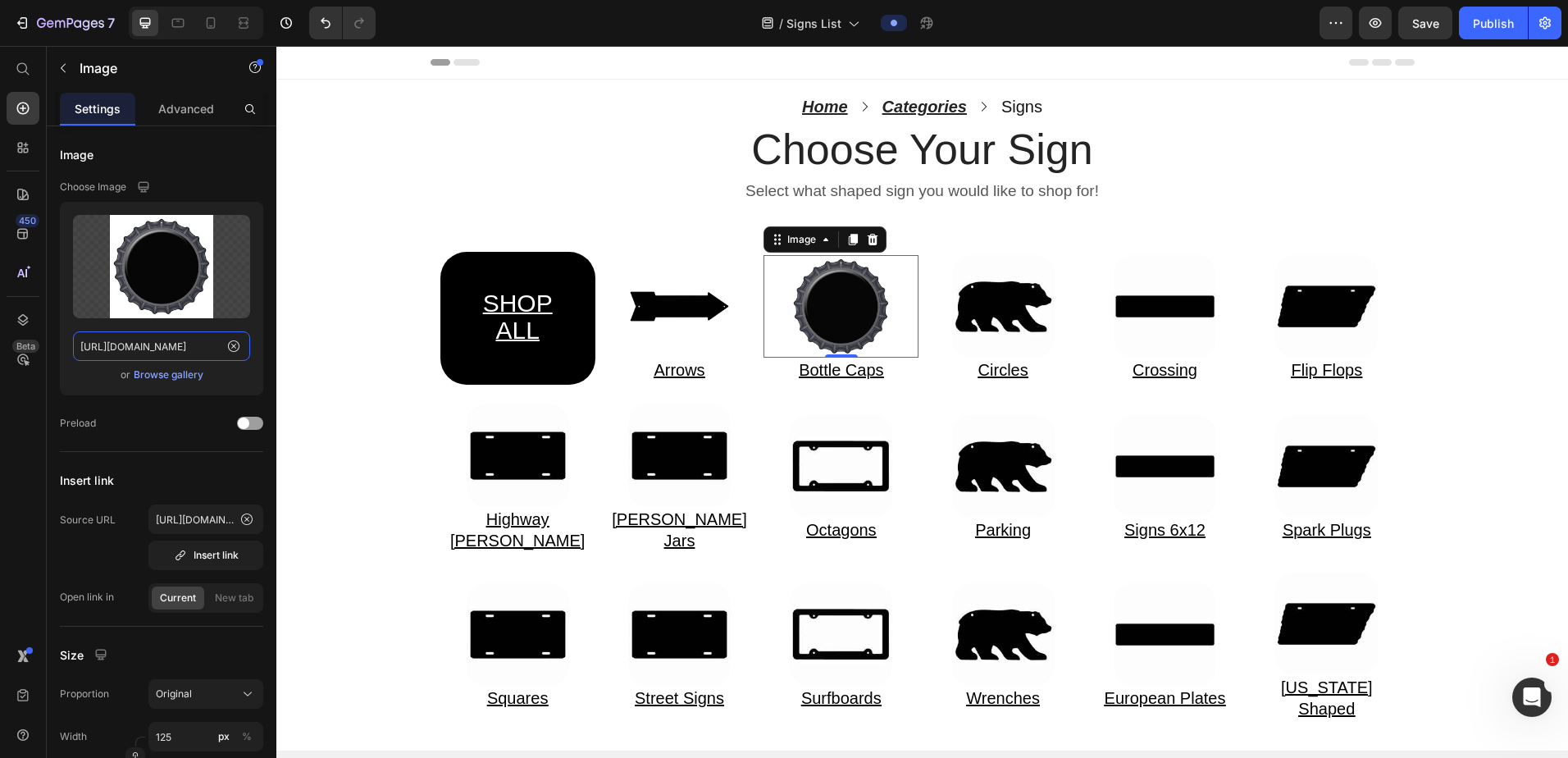 type on "https://cdn.shopify.com/s/files/1/0861/1368/1687/files/Web-Invert-BC-000.jpg?v=1752162624" 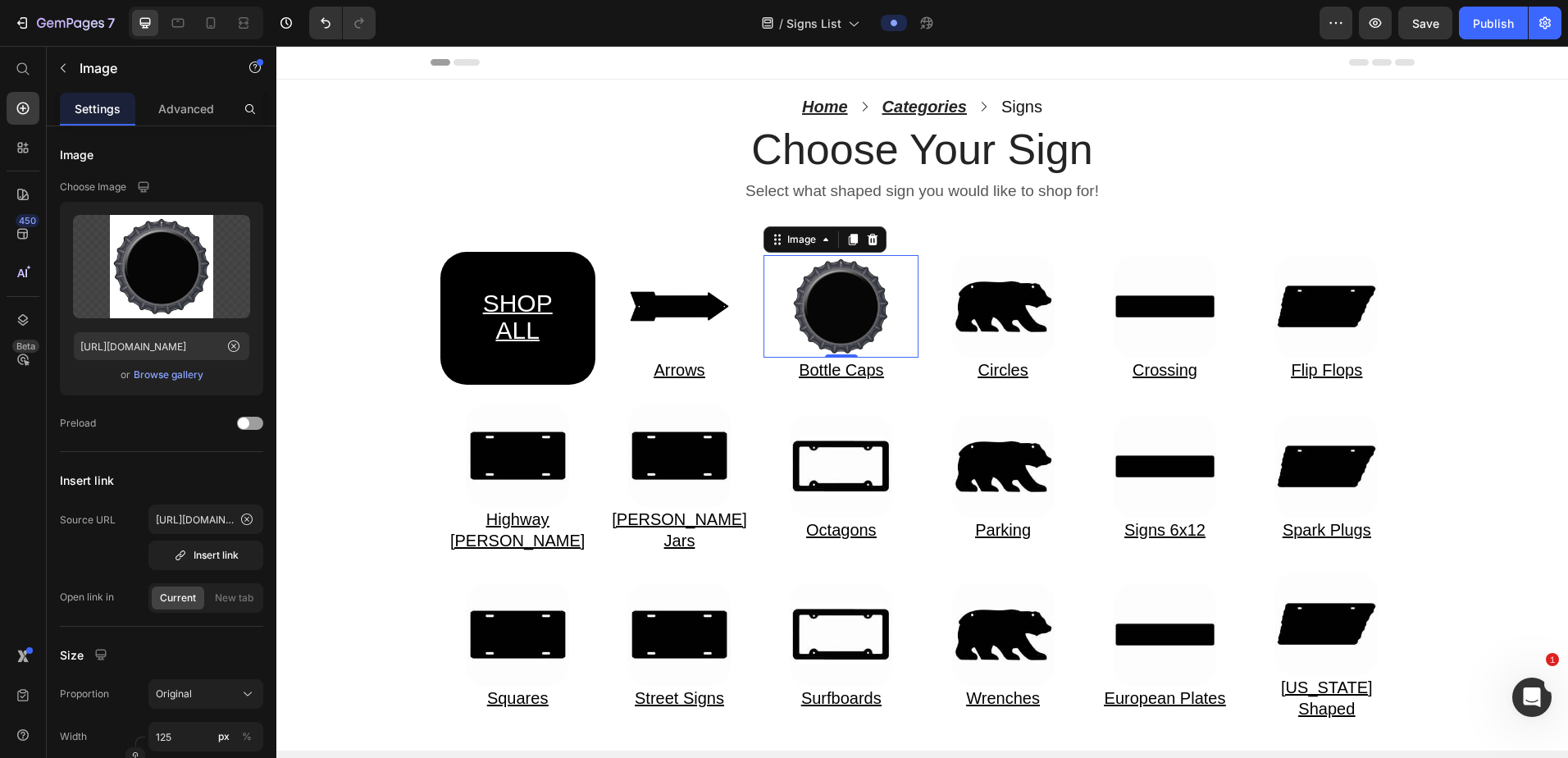 scroll, scrollTop: 0, scrollLeft: 0, axis: both 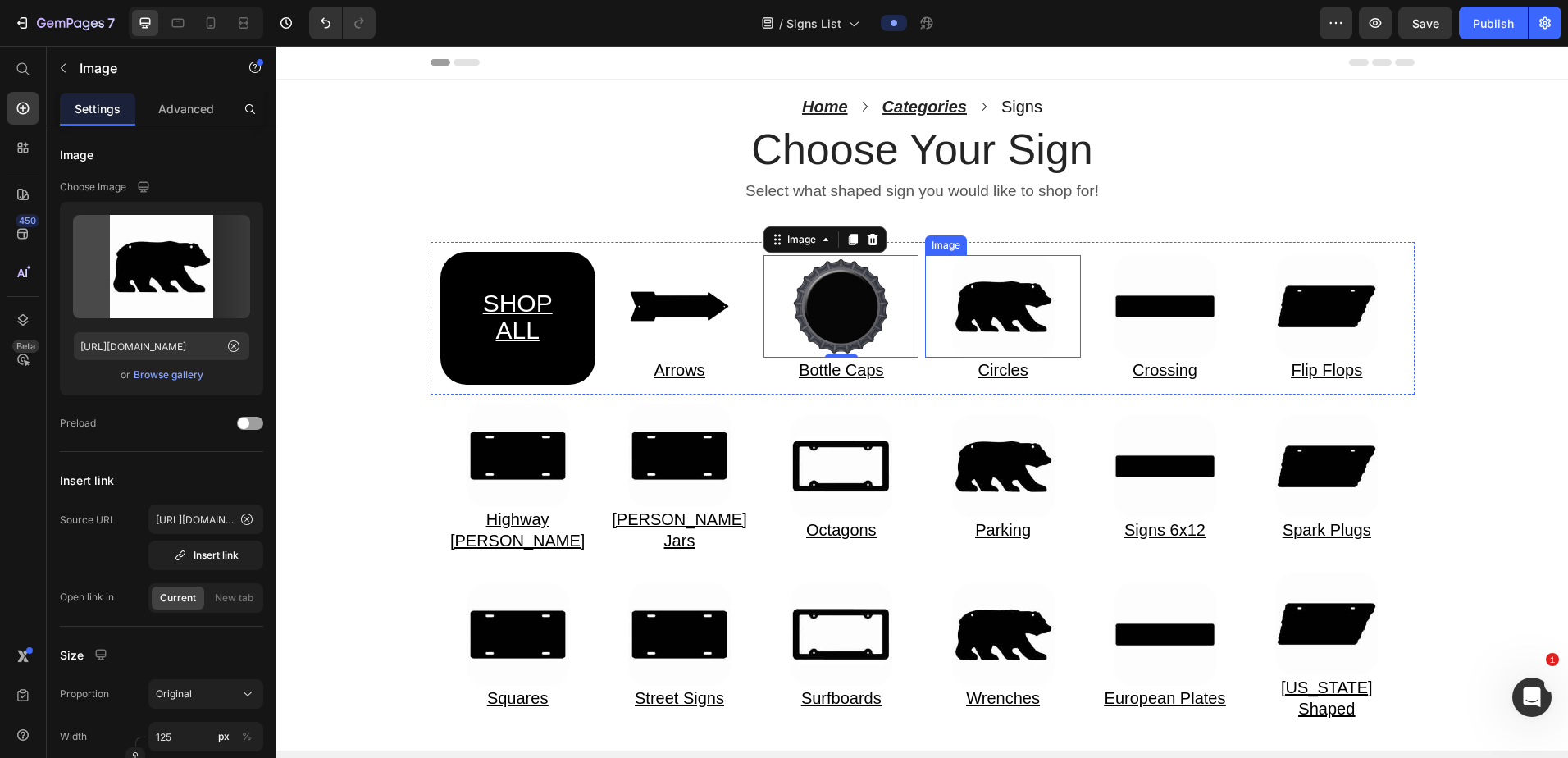 click at bounding box center [1002, 306] 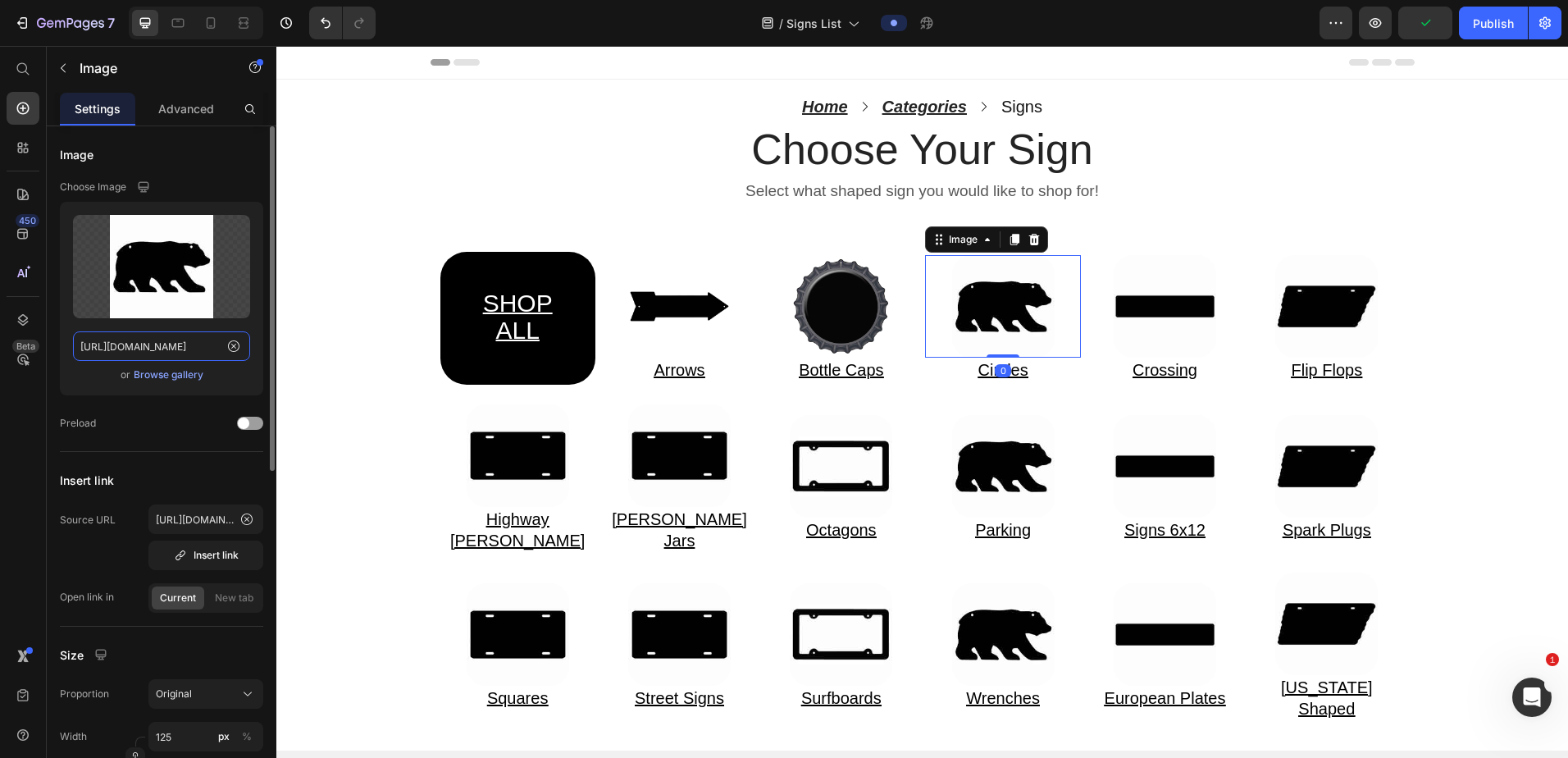 click on "https://cdn.shopify.com/s/files/1/0861/1368/1687/files/Web-Invert-BR-000.jpg?v=1752153022" 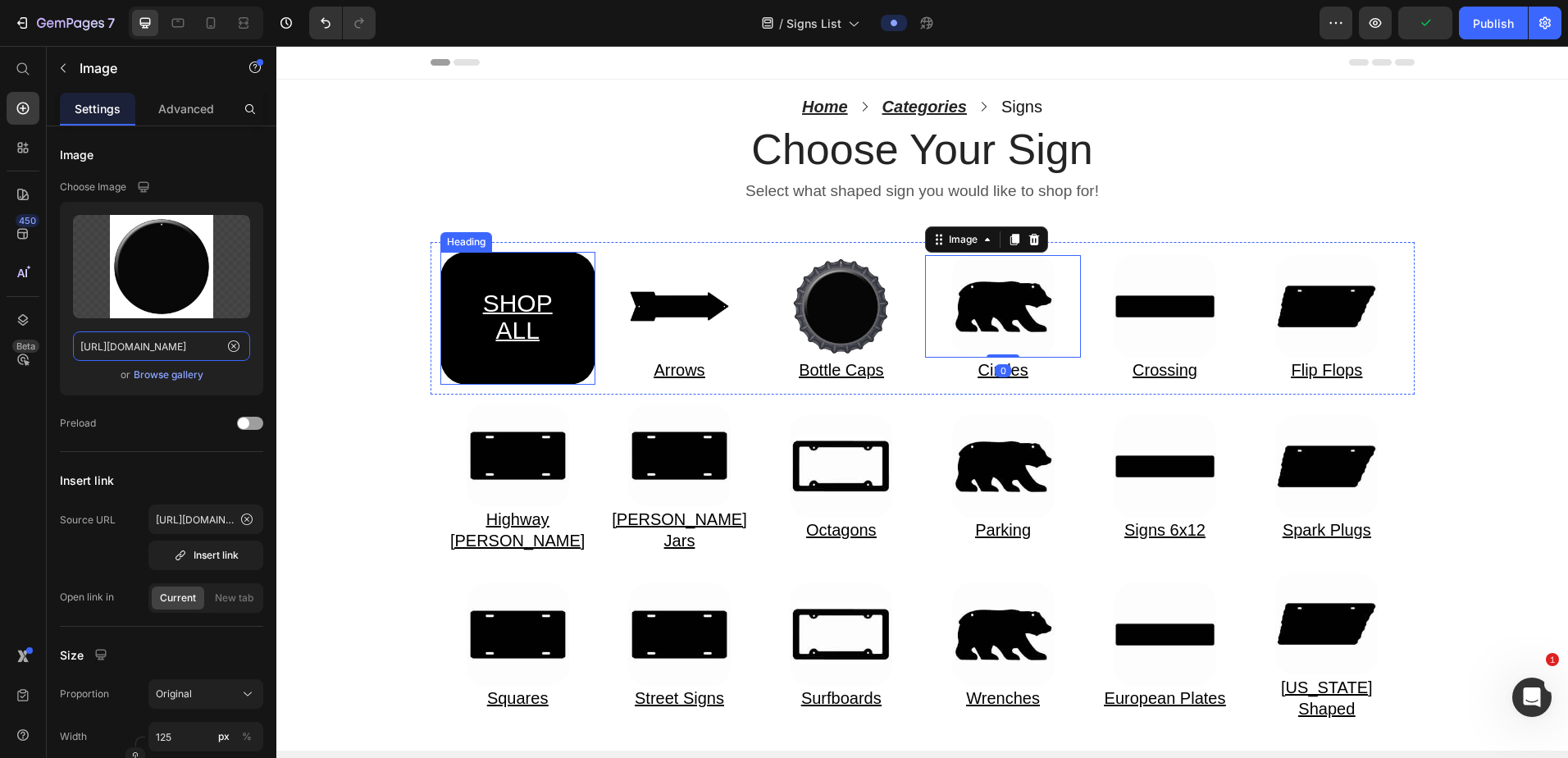 scroll, scrollTop: 0, scrollLeft: 286, axis: horizontal 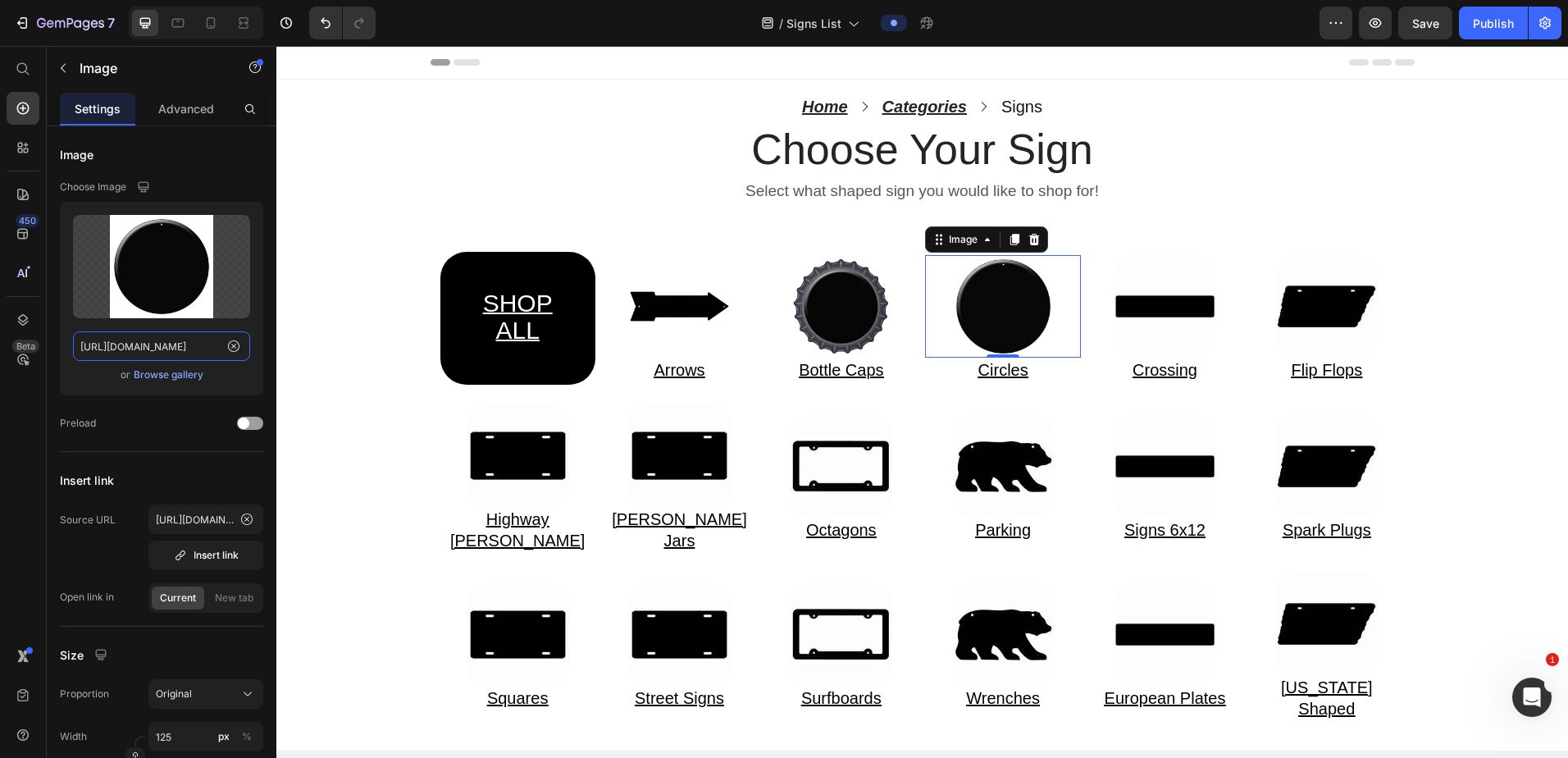 type on "https://cdn.shopify.com/s/files/1/0861/1368/1687/files/Web-Invert-C-000.jpg?v=1752162624" 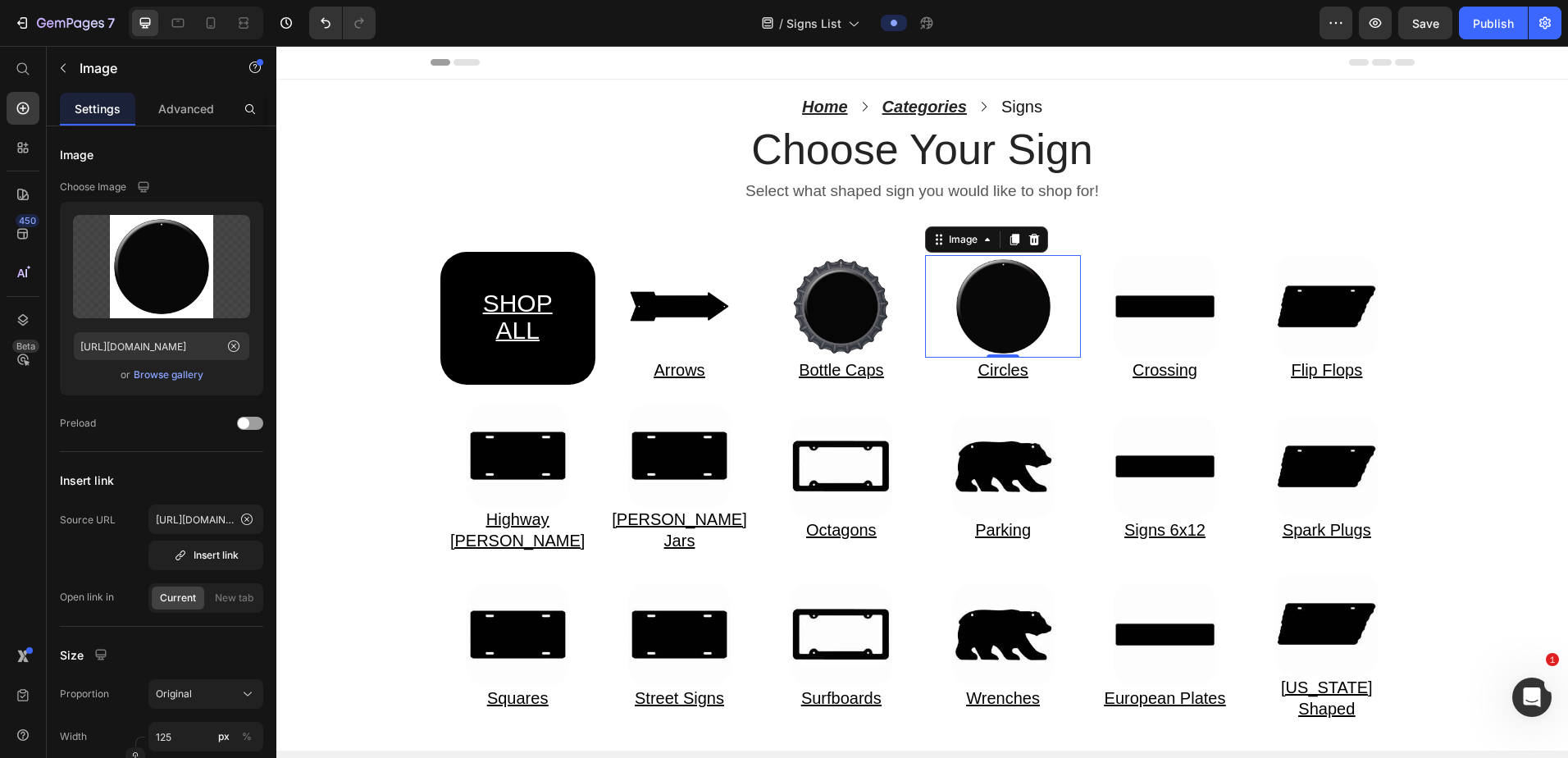 scroll, scrollTop: 0, scrollLeft: 0, axis: both 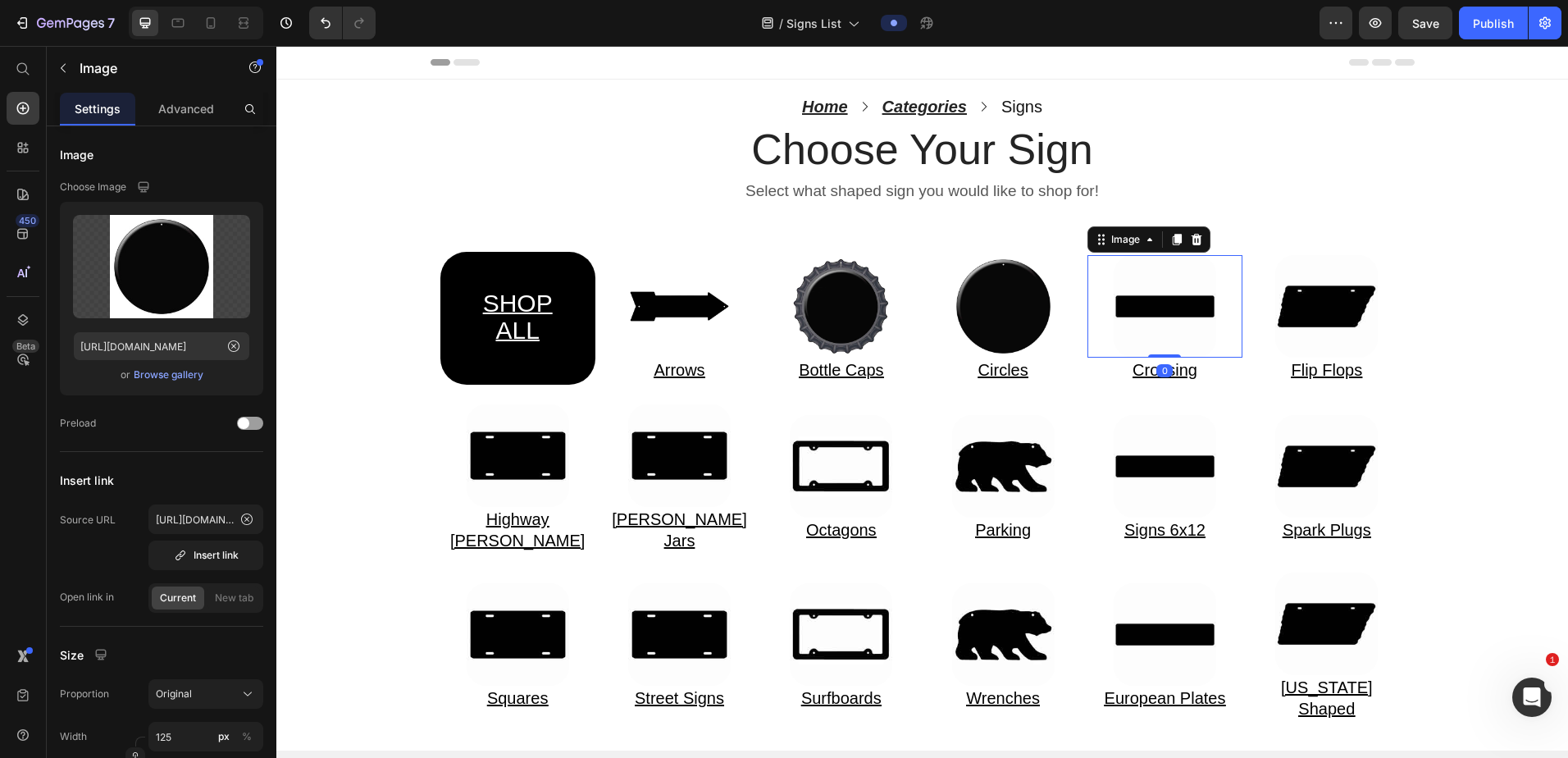 click at bounding box center [1165, 306] 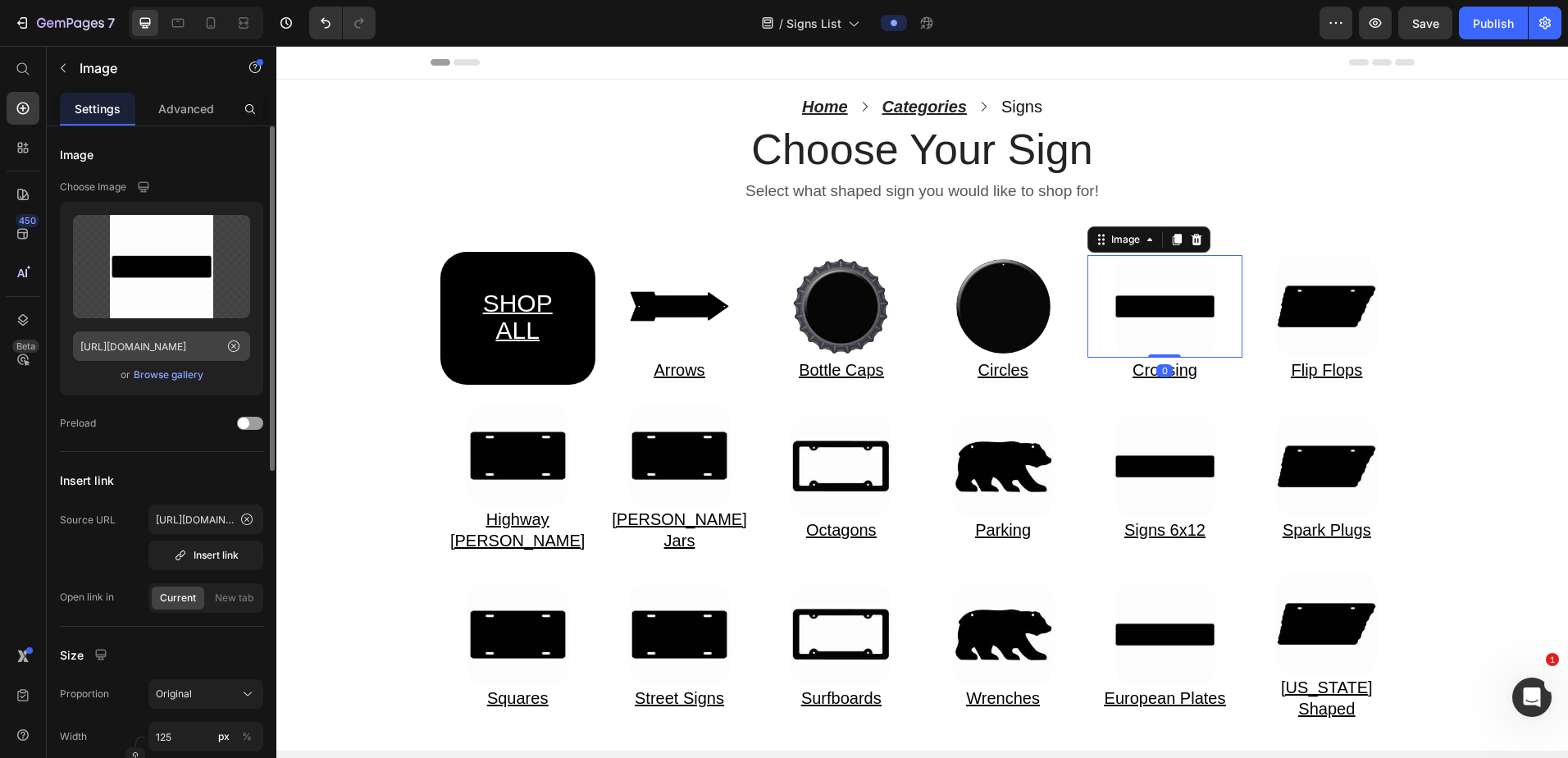click on "https://cdn.shopify.com/s/files/1/0861/1368/1687/files/Web-Invert-EP-000.jpg?v=1752153022" 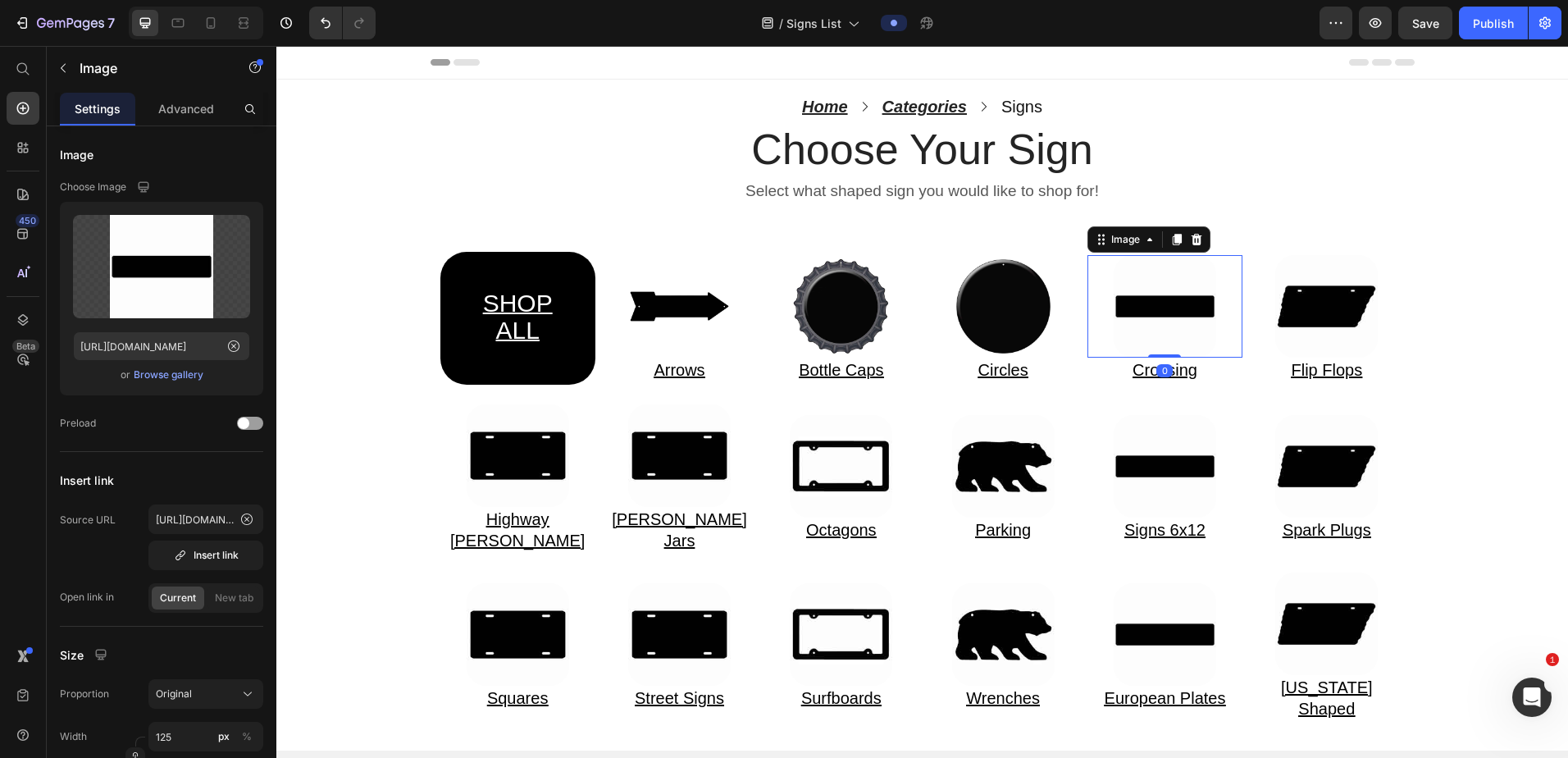 scroll, scrollTop: 0, scrollLeft: 293, axis: horizontal 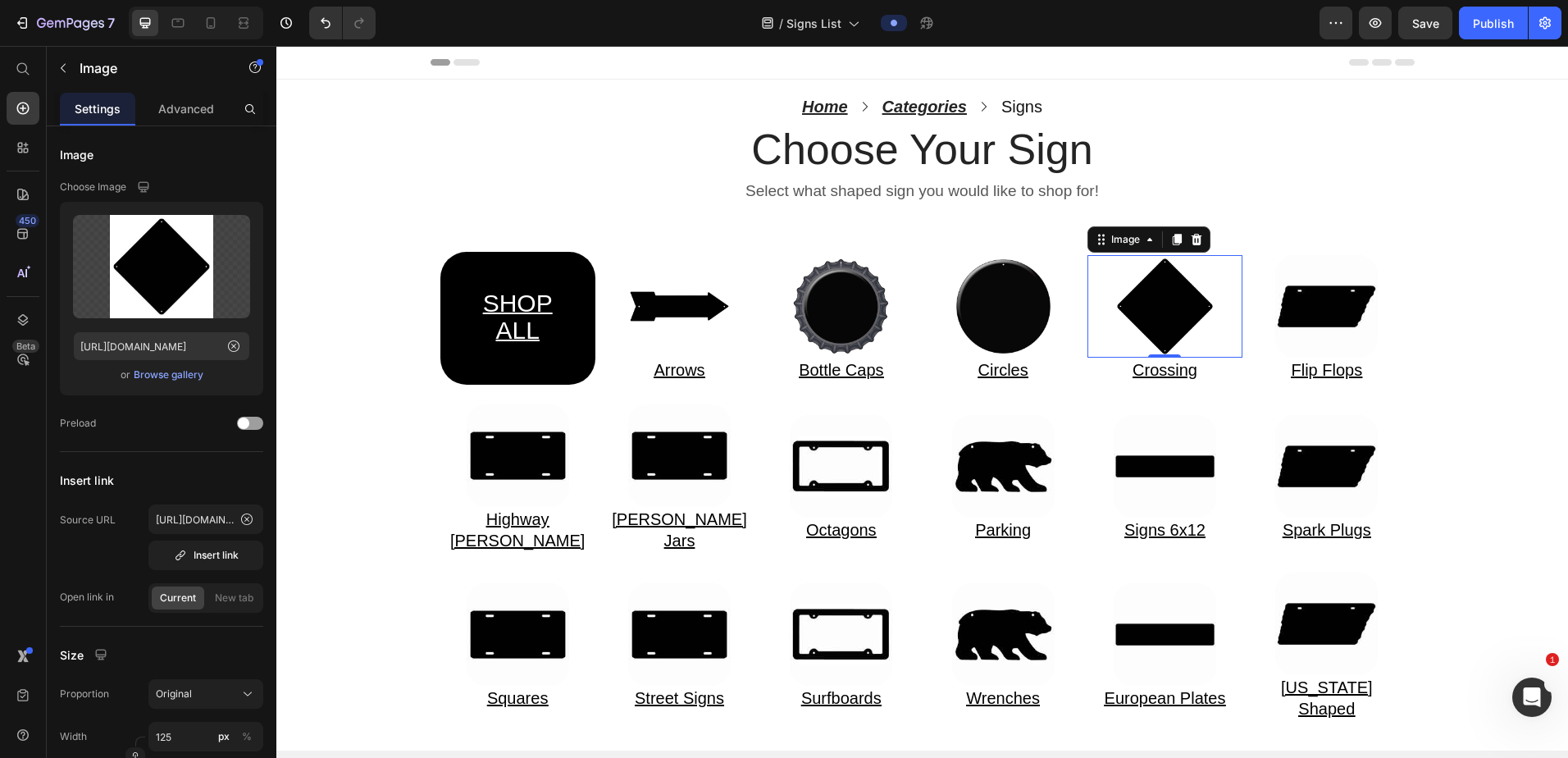 type on "https://cdn.shopify.com/s/files/1/0861/1368/1687/files/Web-Invert-CX-000.jpg?v=1752162624" 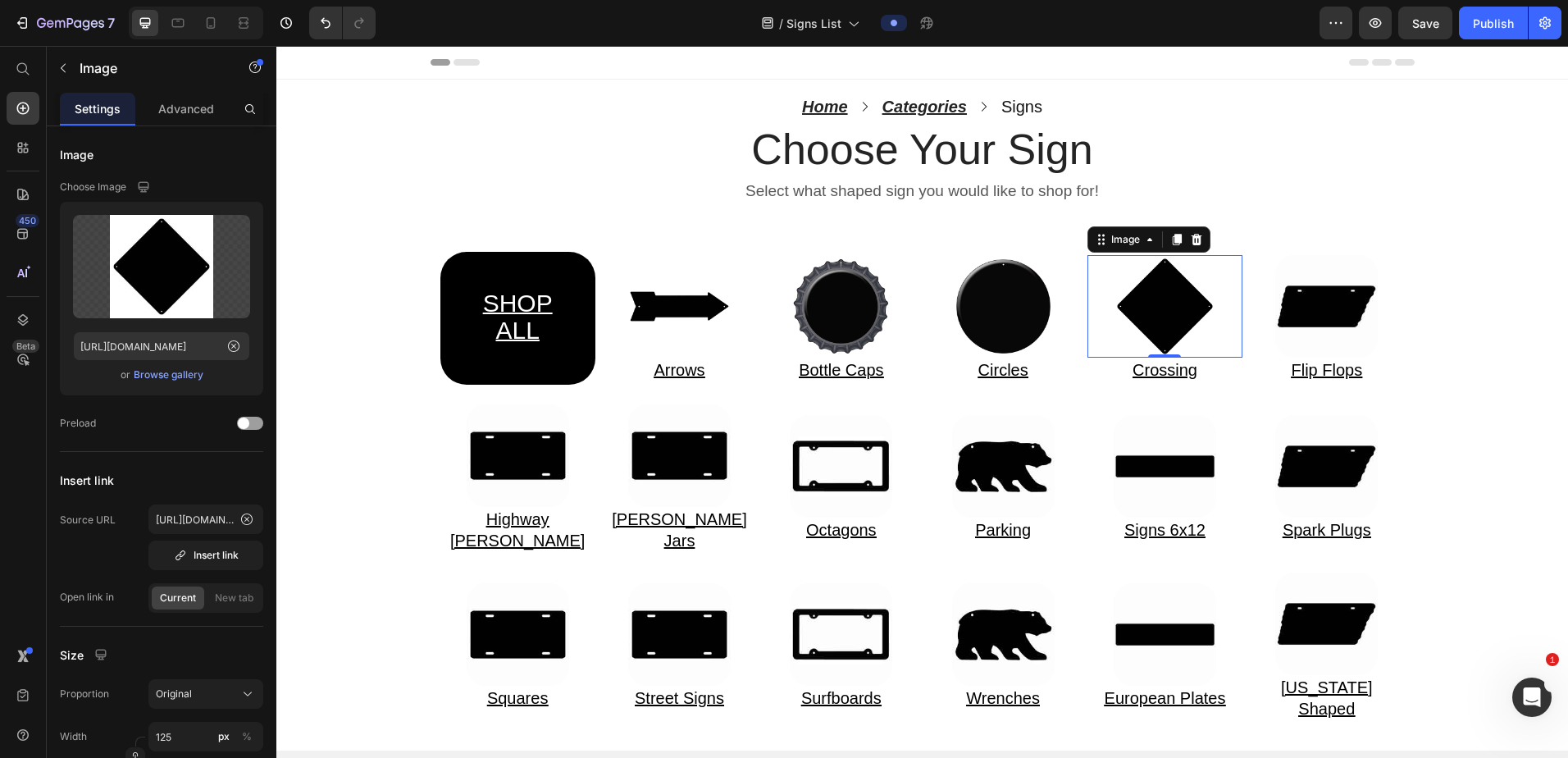 scroll, scrollTop: 0, scrollLeft: 0, axis: both 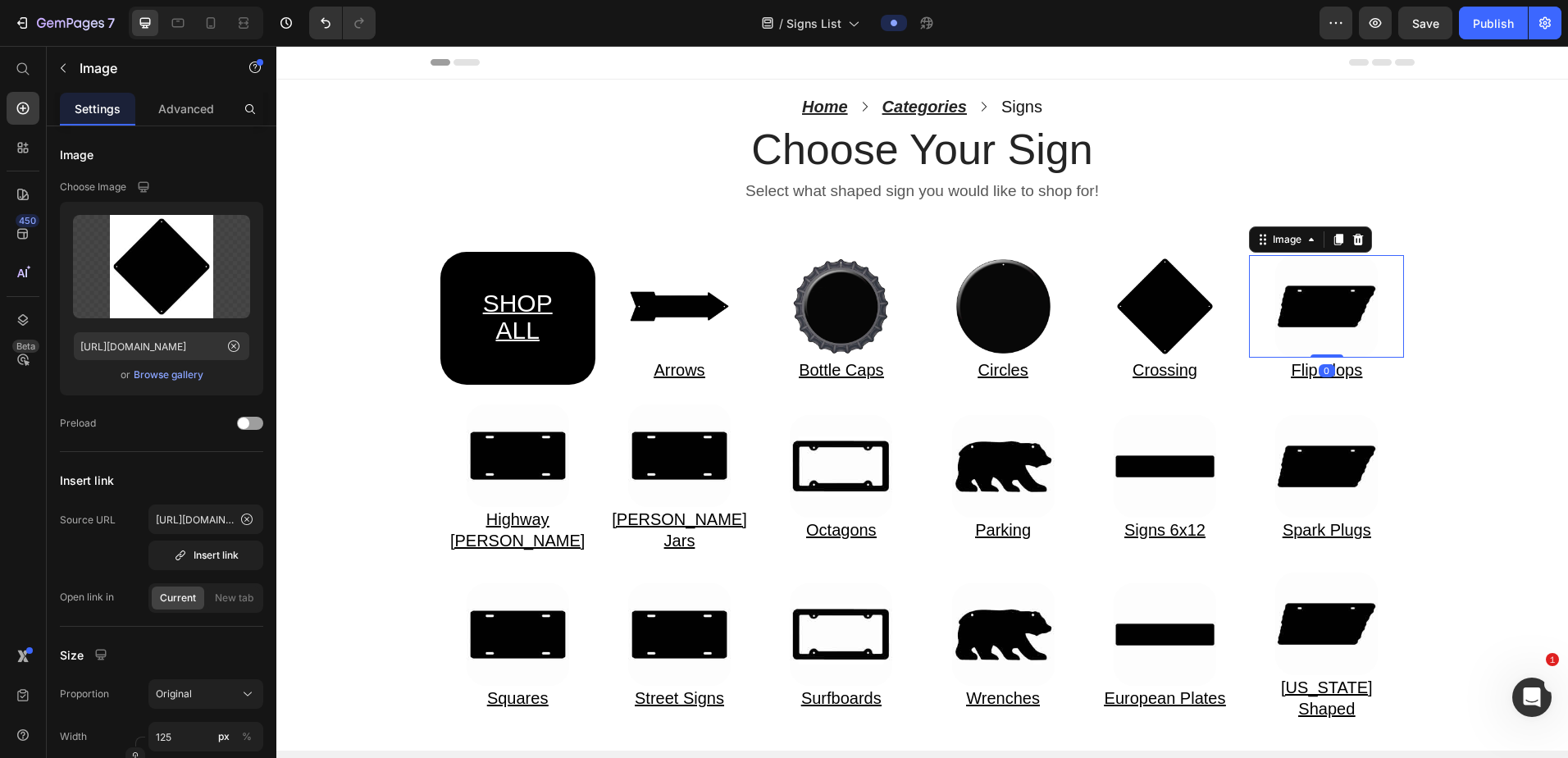 click at bounding box center [1326, 306] 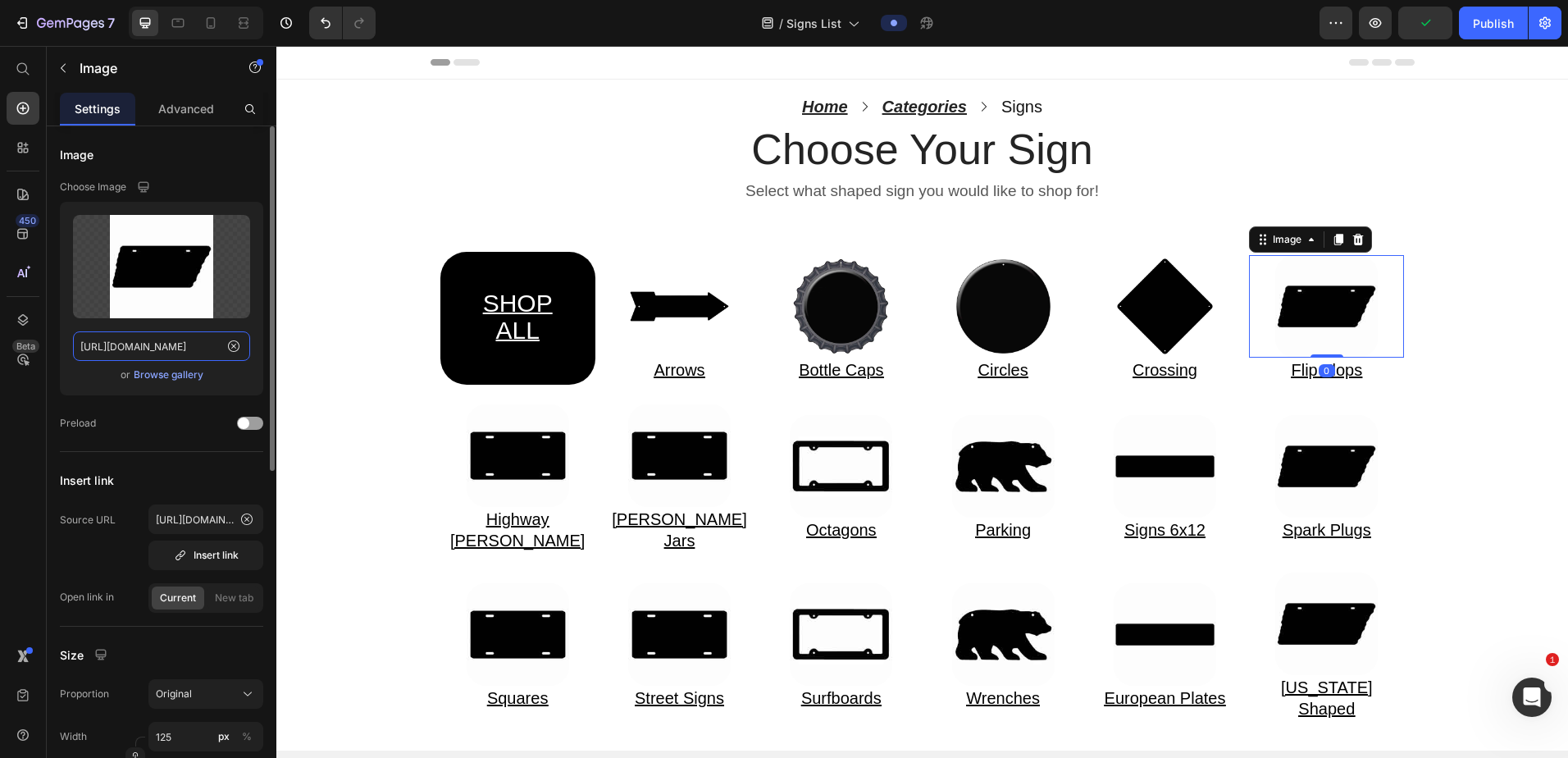 click on "https://cdn.shopify.com/s/files/1/0861/1368/1687/files/Web-Invert-TN-000.jpg?v=1752153022" 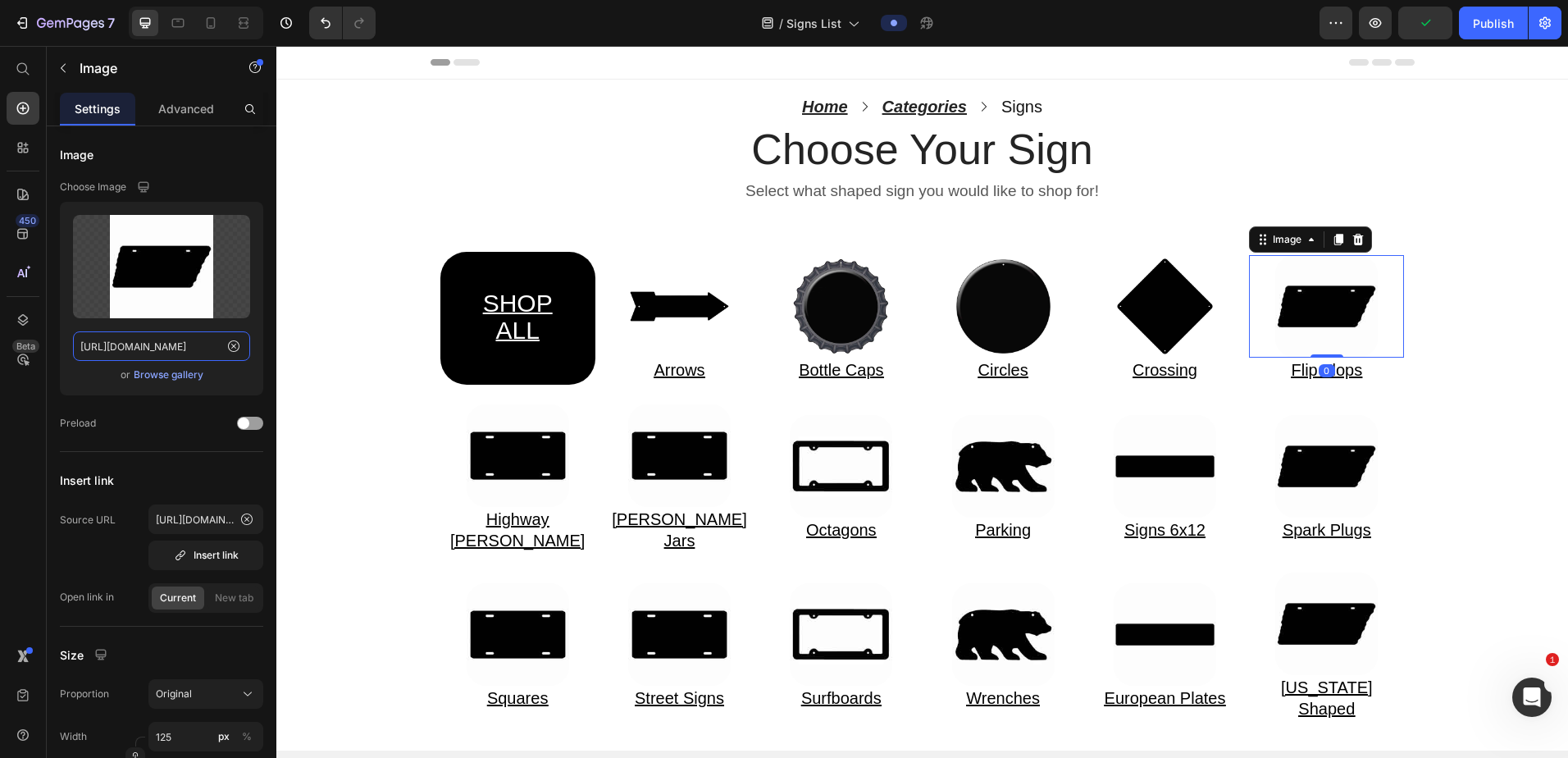 scroll, scrollTop: 0, scrollLeft: 291, axis: horizontal 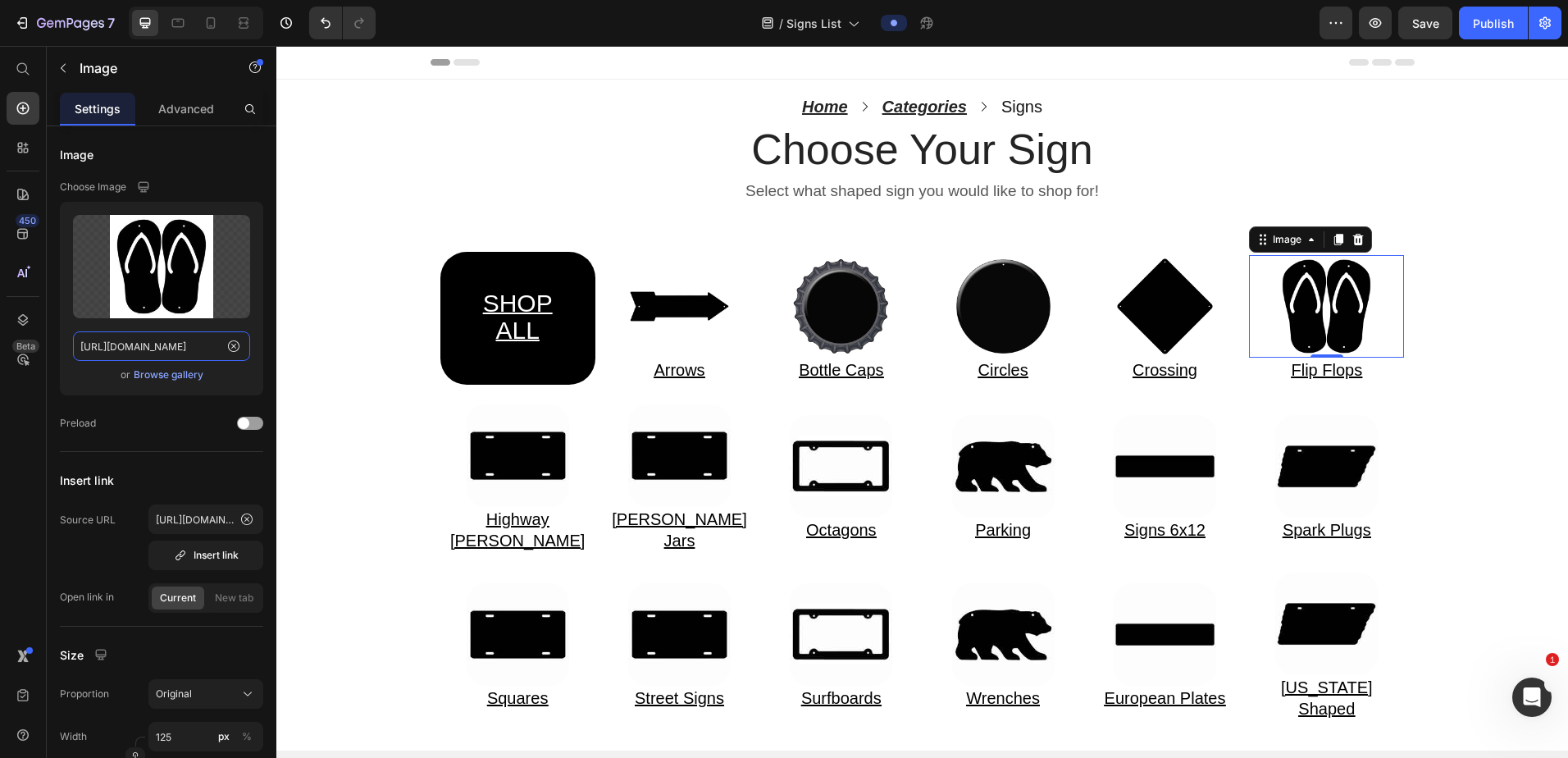 type on "https://cdn.shopify.com/s/files/1/0861/1368/1687/files/Web-Invert-FF-000.jpg?v=1752162624" 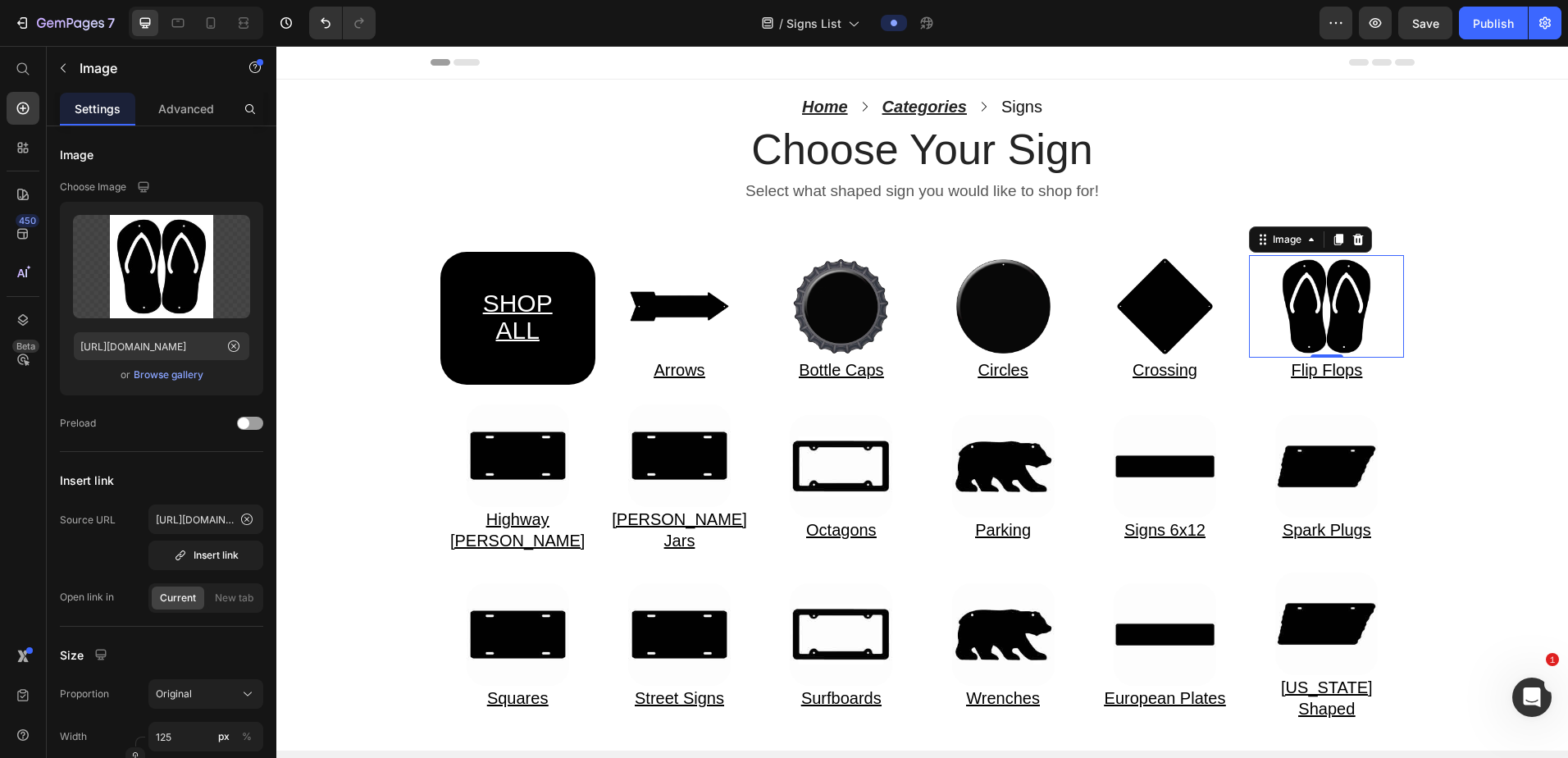scroll, scrollTop: 0, scrollLeft: 0, axis: both 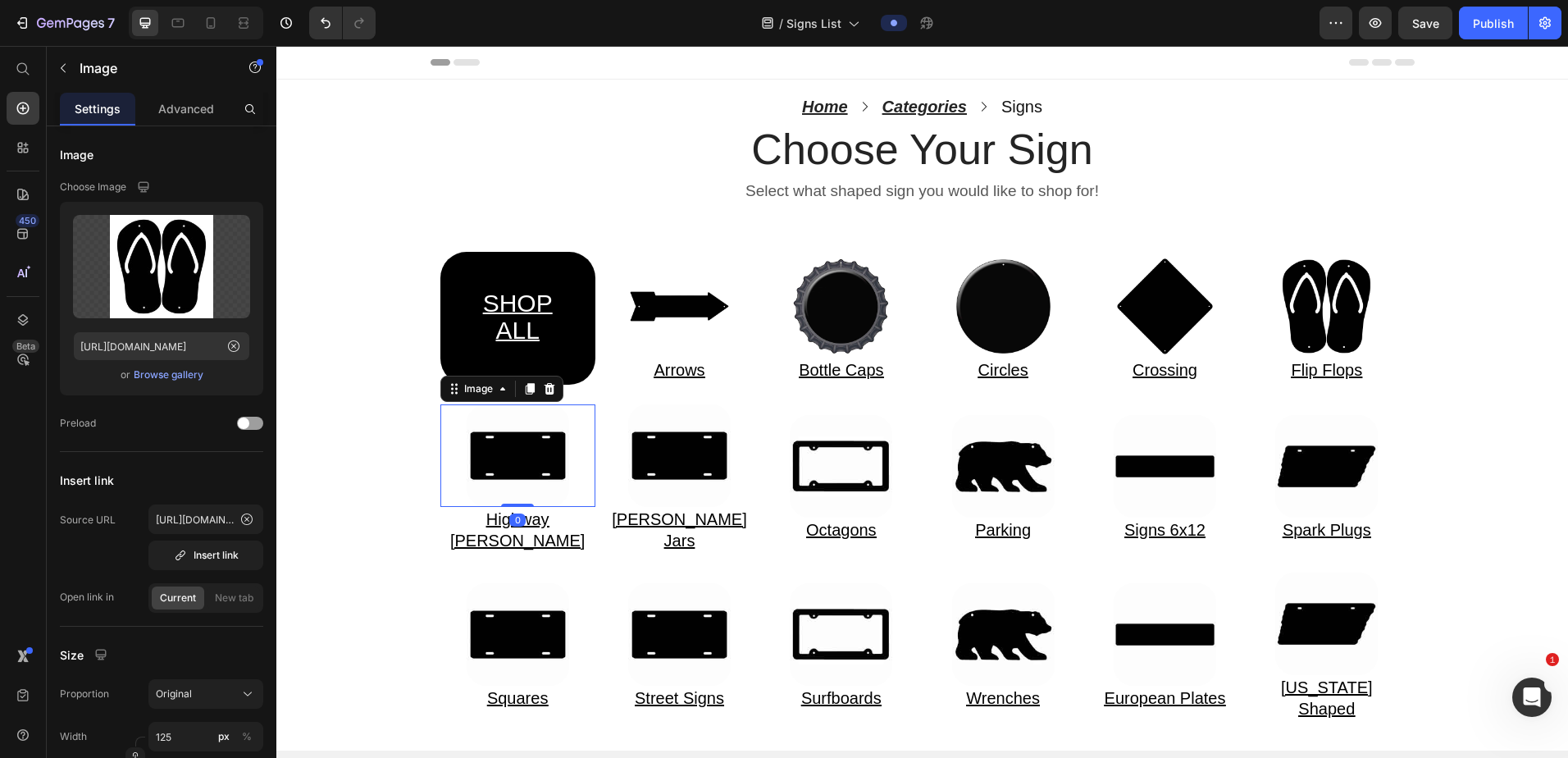 click at bounding box center [517, 455] 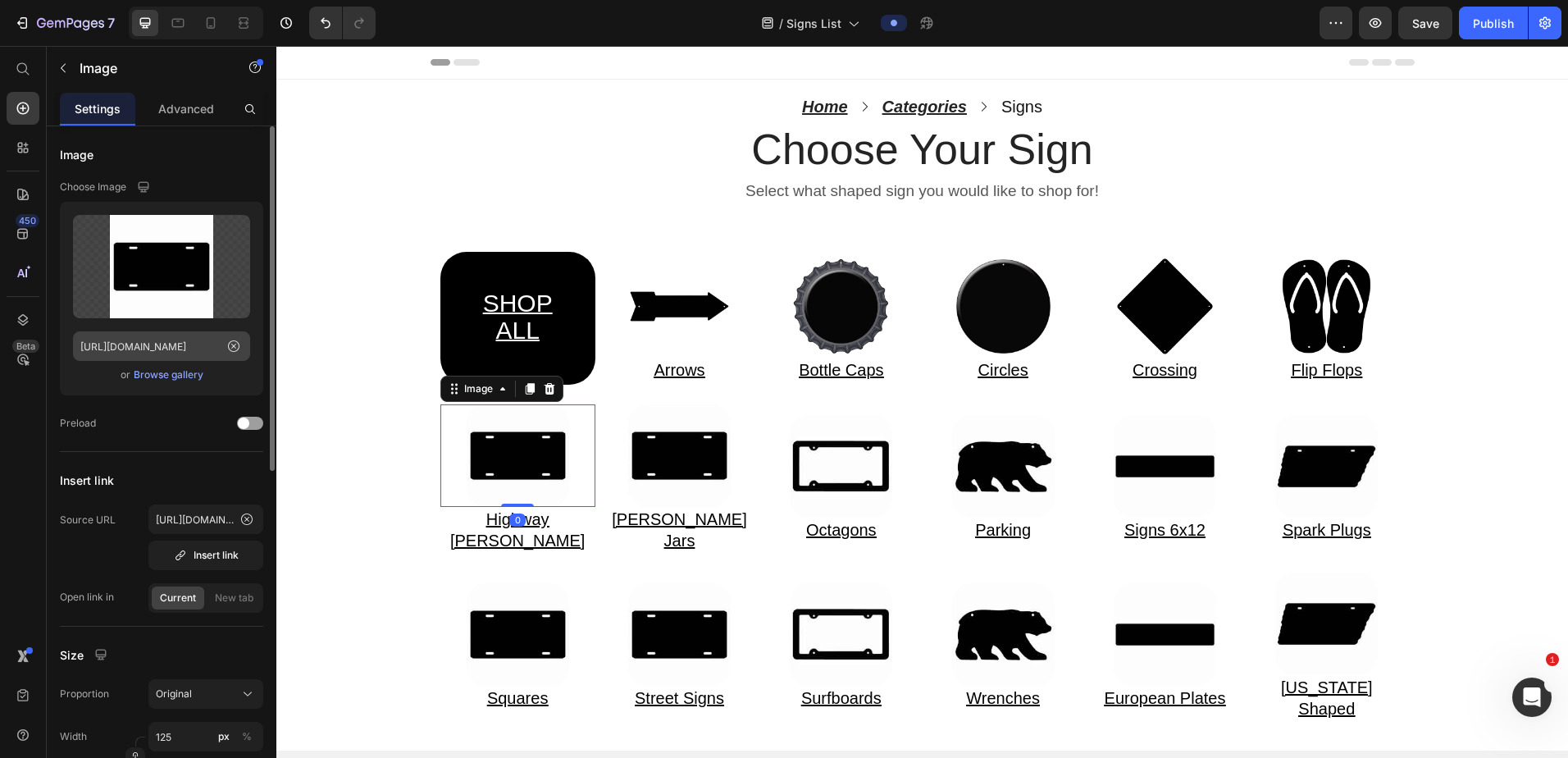 click on "https://cdn.shopify.com/s/files/1/0861/1368/1687/files/Web-Invert-LP-000.jpg?v=1752153022" 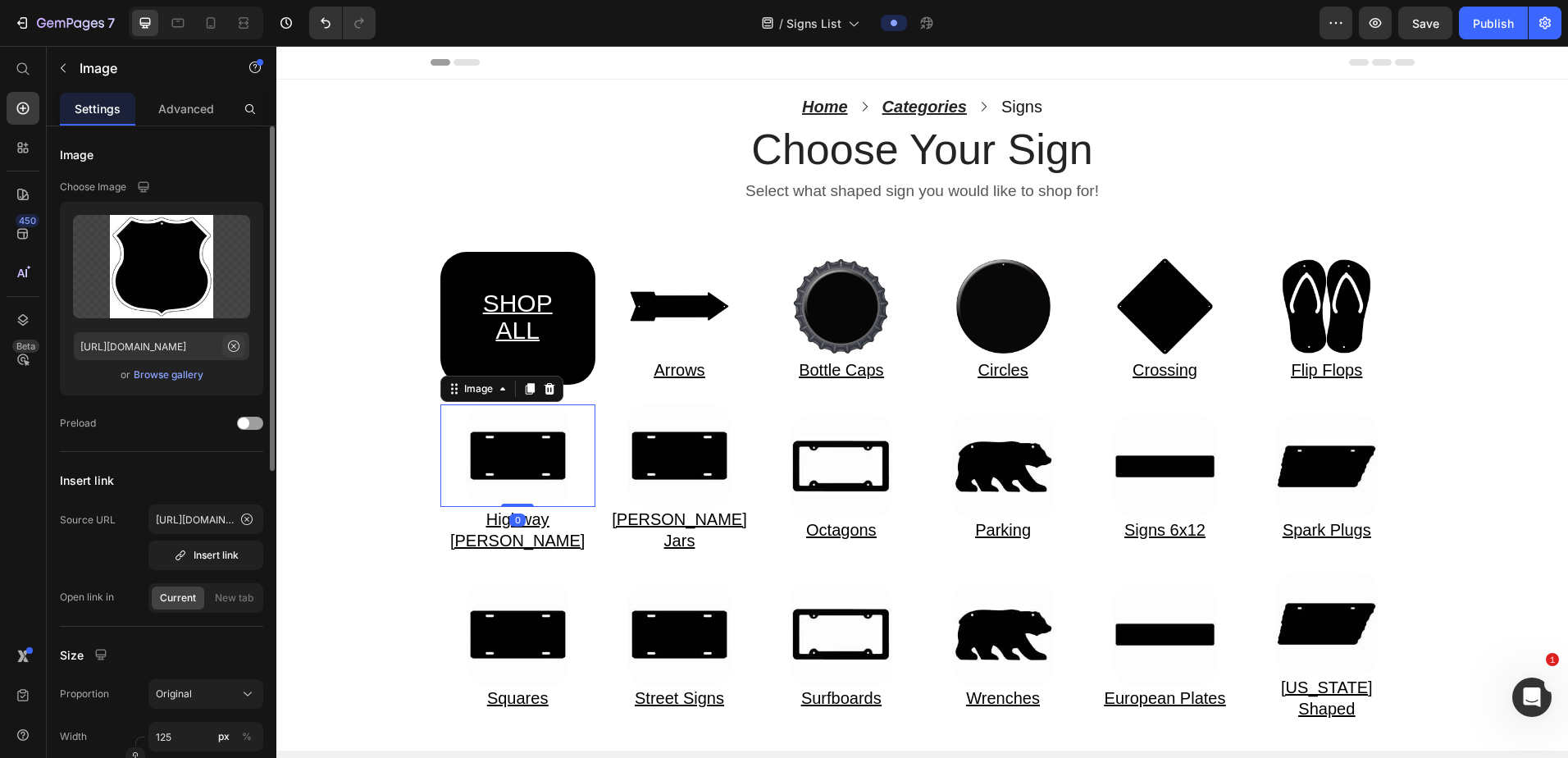 scroll, scrollTop: 0, scrollLeft: 293, axis: horizontal 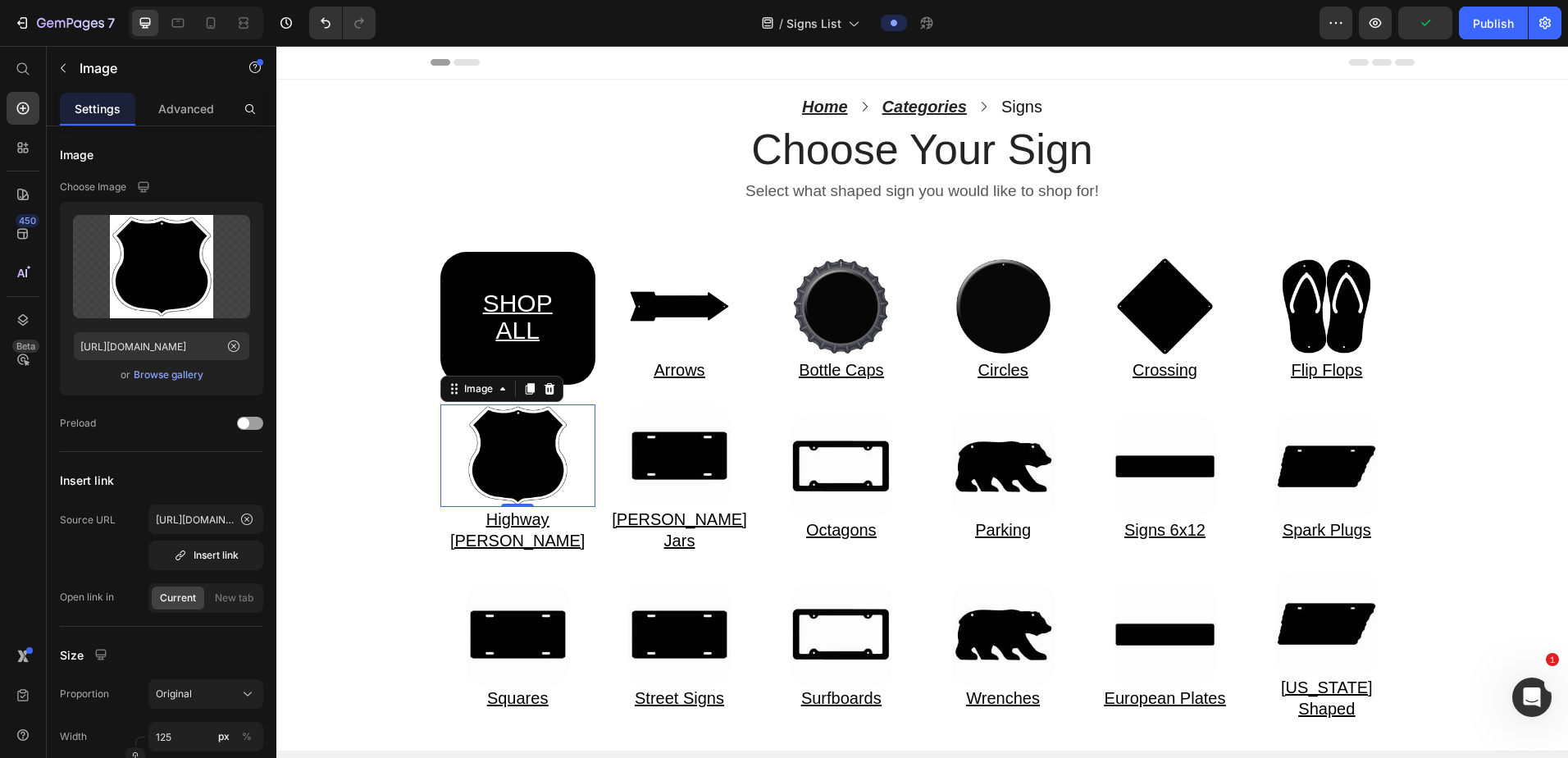 type on "https://cdn.shopify.com/s/files/1/0861/1368/1687/files/Web-Invert-HS-000.jpg?v=1752162624" 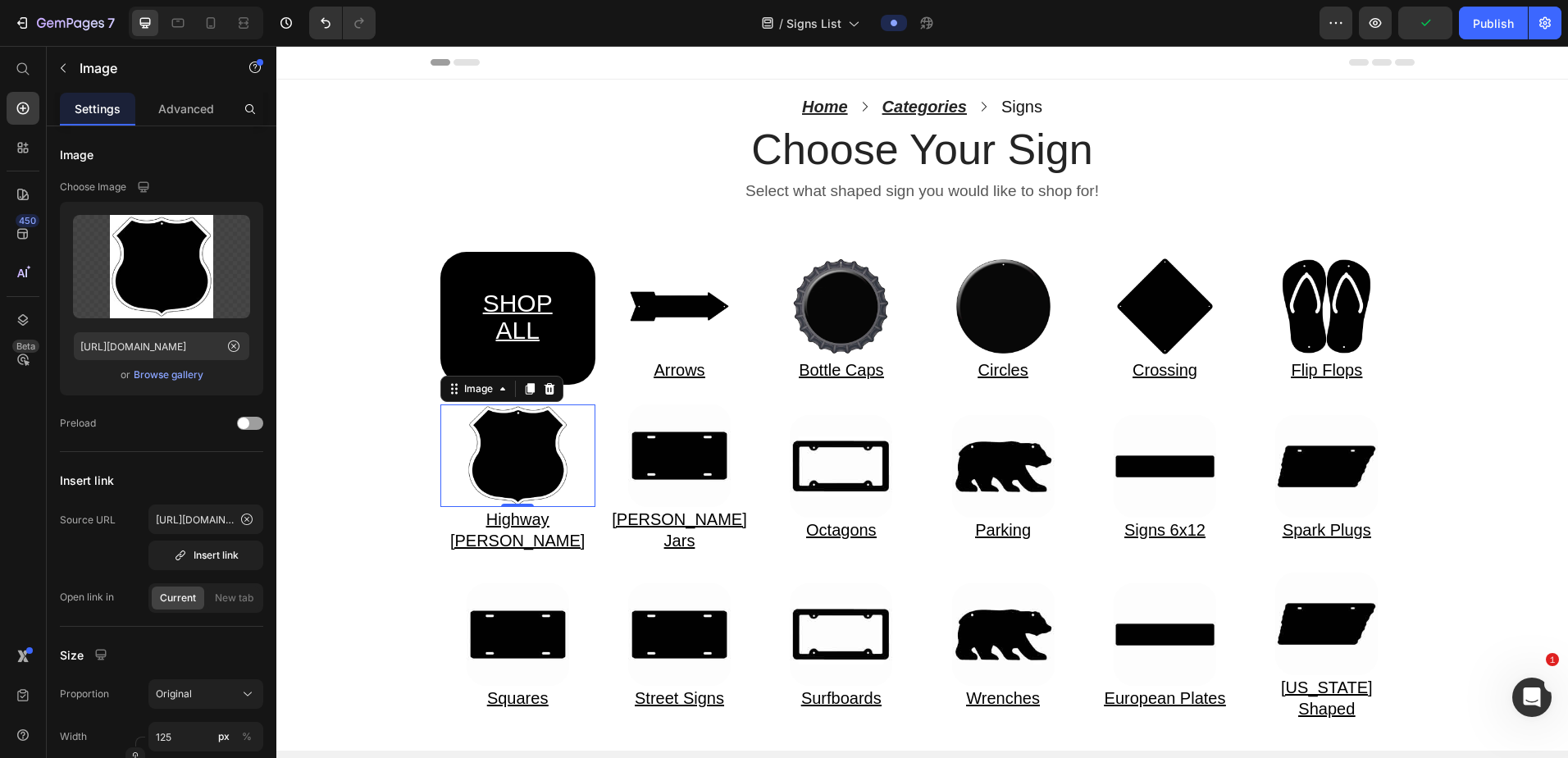 scroll, scrollTop: 0, scrollLeft: 0, axis: both 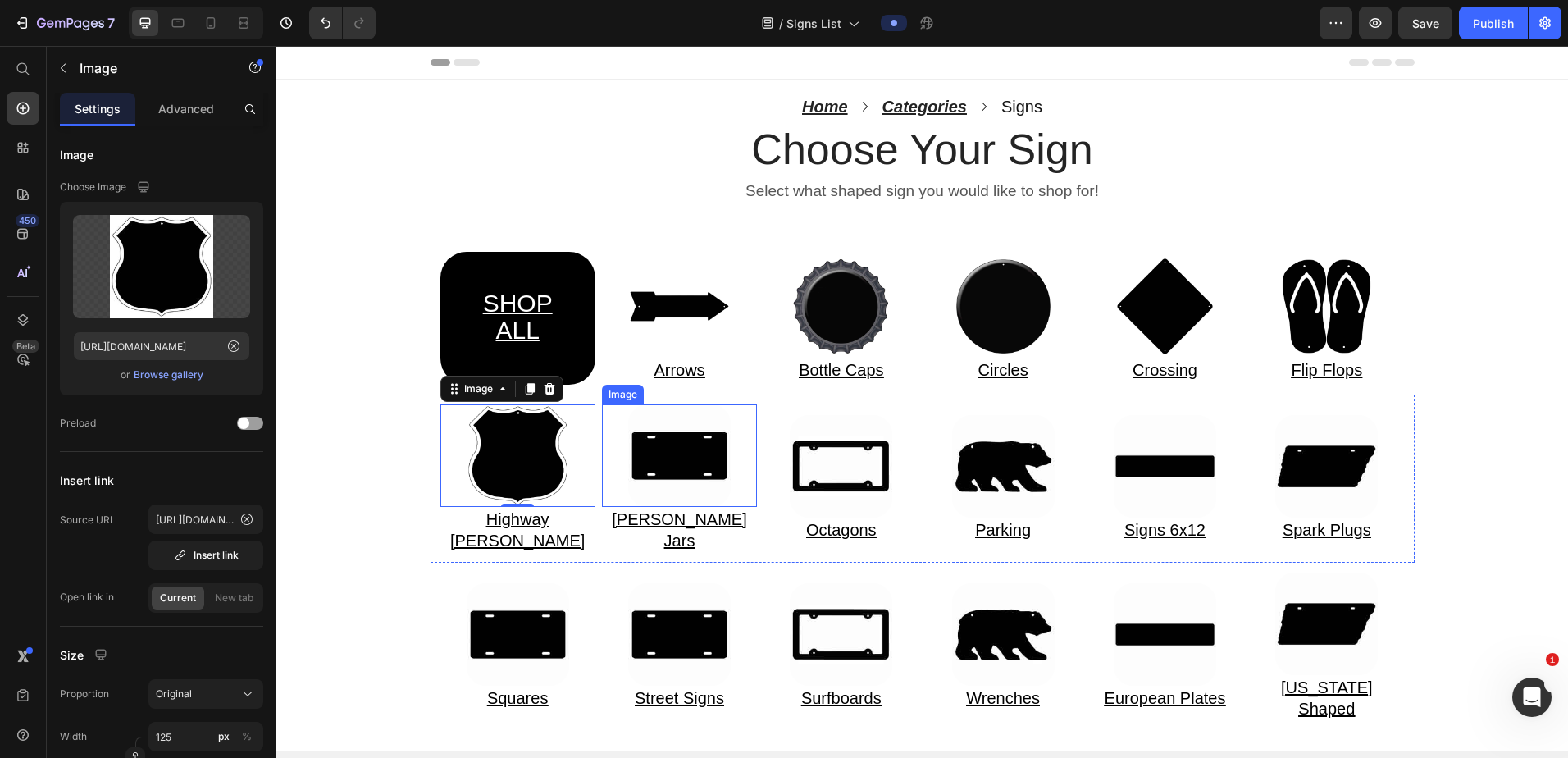 click at bounding box center [679, 455] 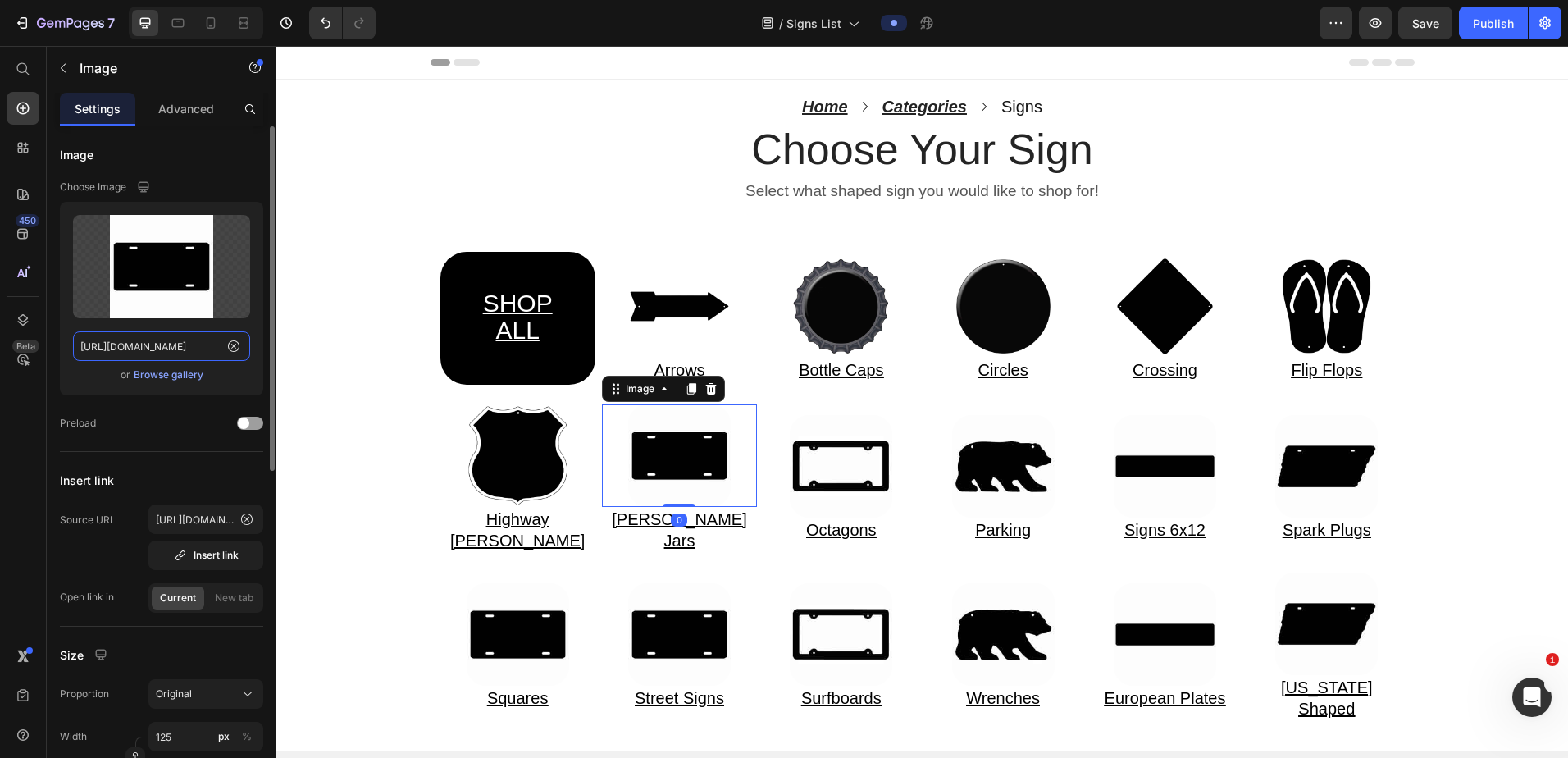 click on "https://cdn.shopify.com/s/files/1/0861/1368/1687/files/Web-Invert-LP-000.jpg?v=1752153022" 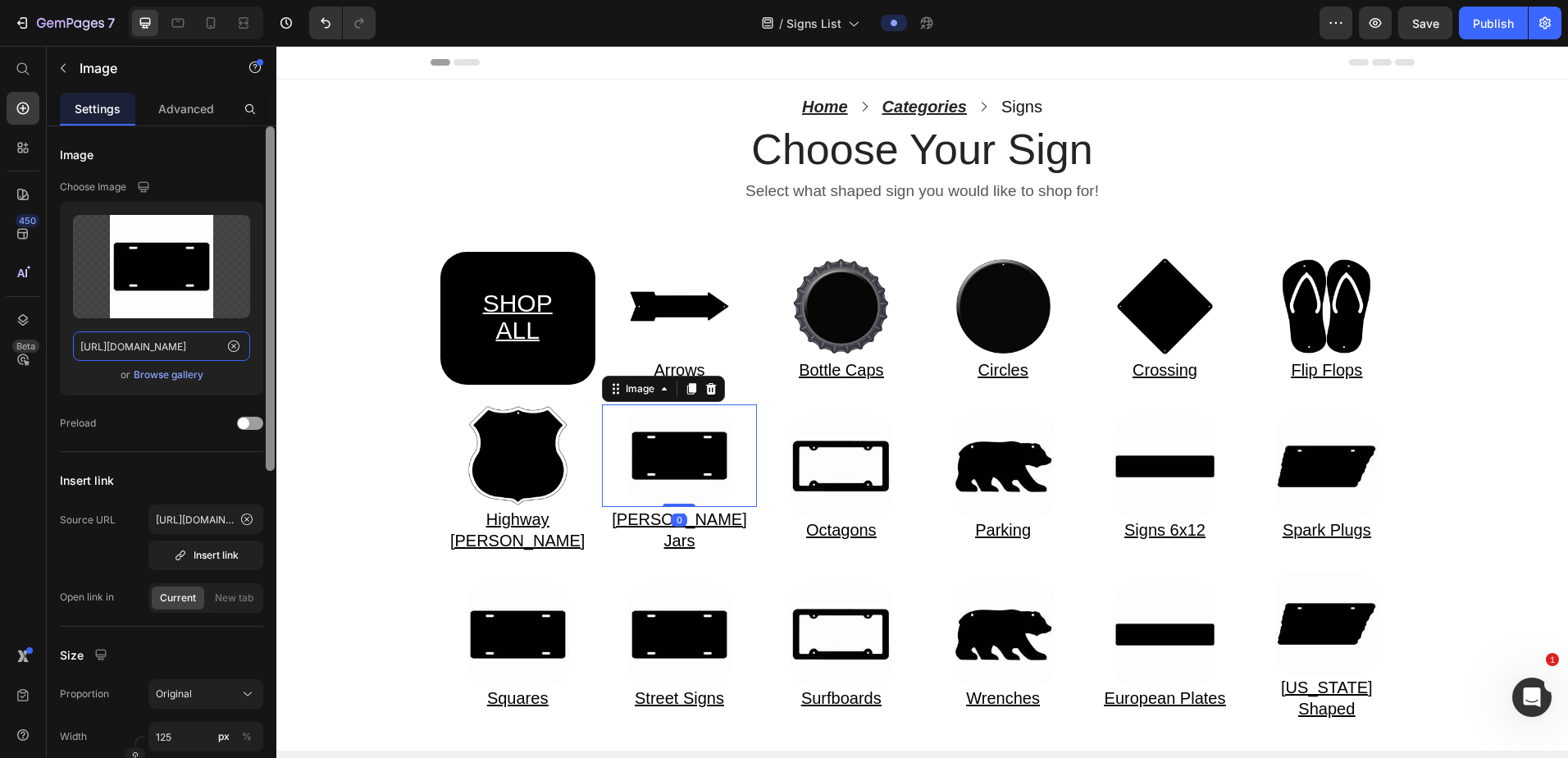 paste on "MJ-000.jpg?v=1752162624" 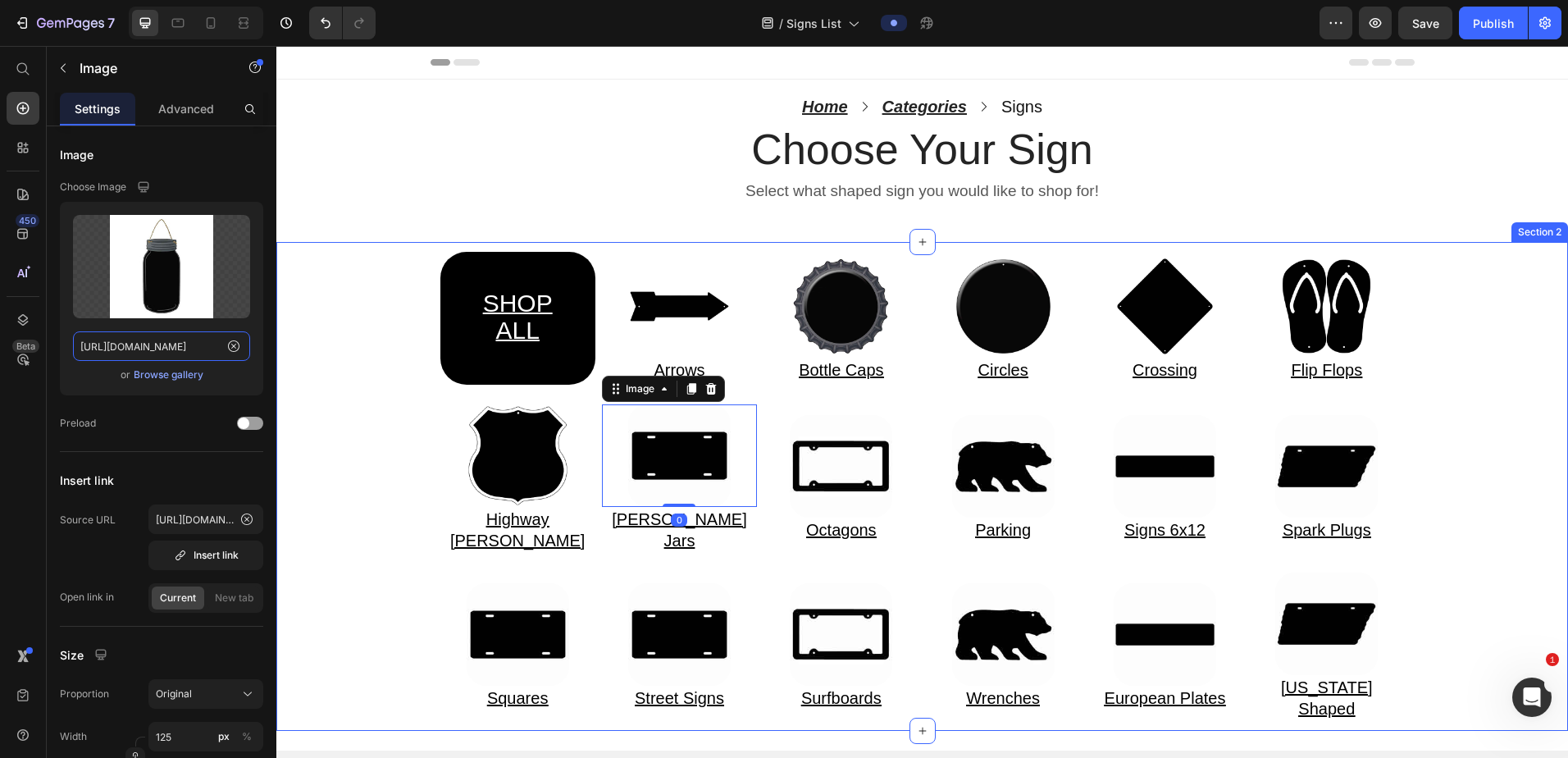 scroll, scrollTop: 0, scrollLeft: 294, axis: horizontal 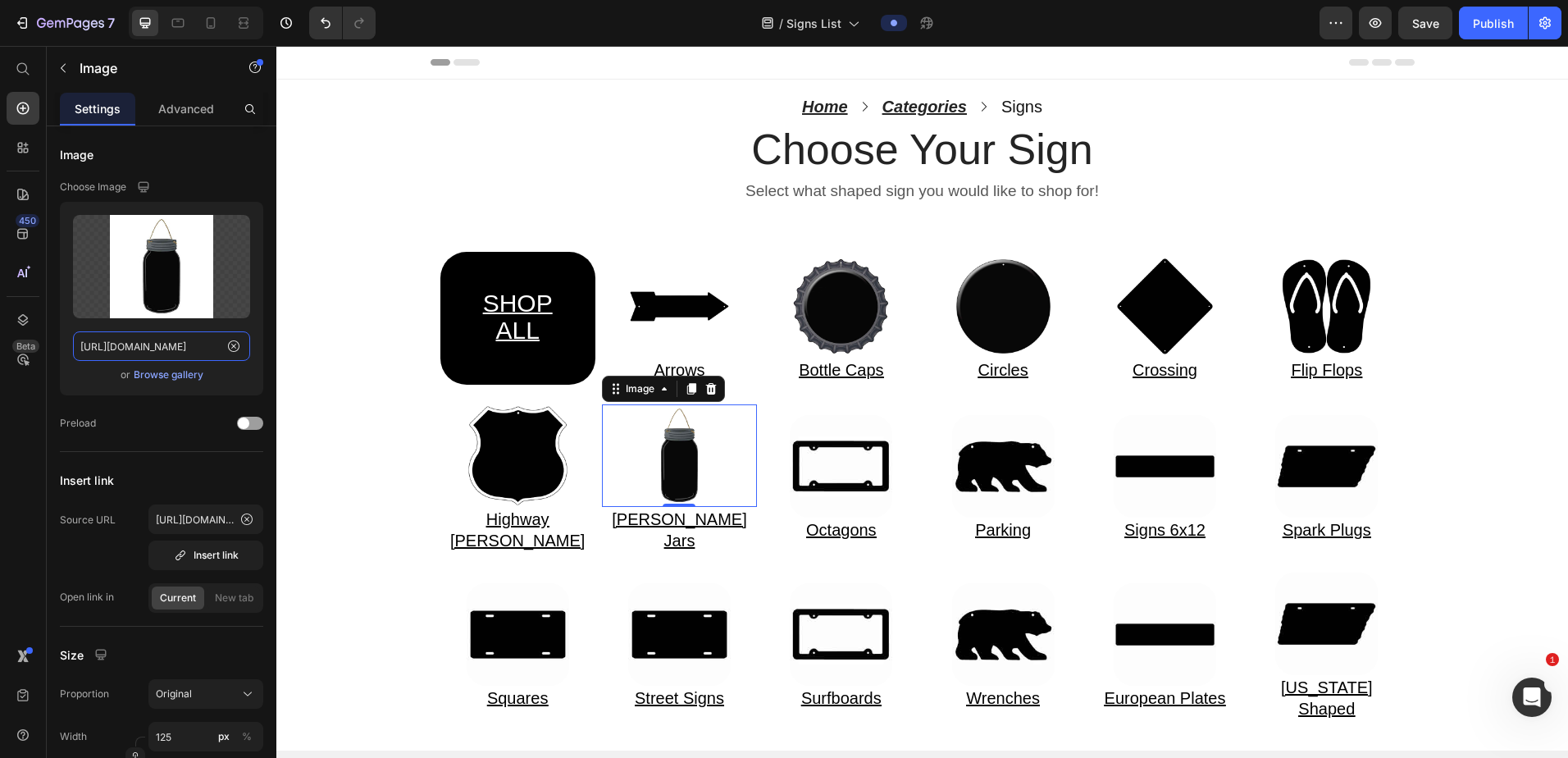 type on "https://cdn.shopify.com/s/files/1/0861/1368/1687/files/Web-Invert-MJ-000.jpg?v=1752162624" 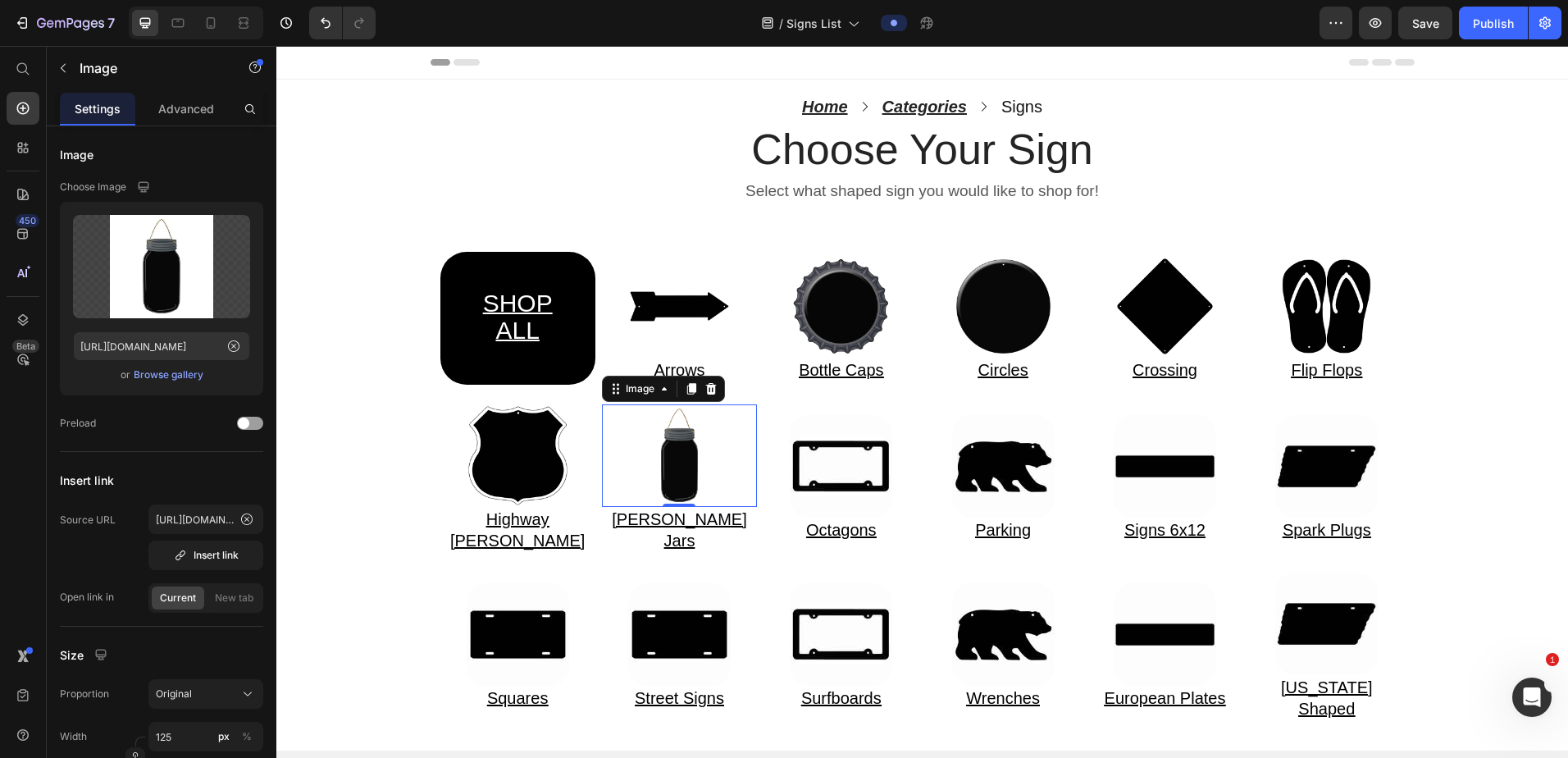 scroll, scrollTop: 0, scrollLeft: 0, axis: both 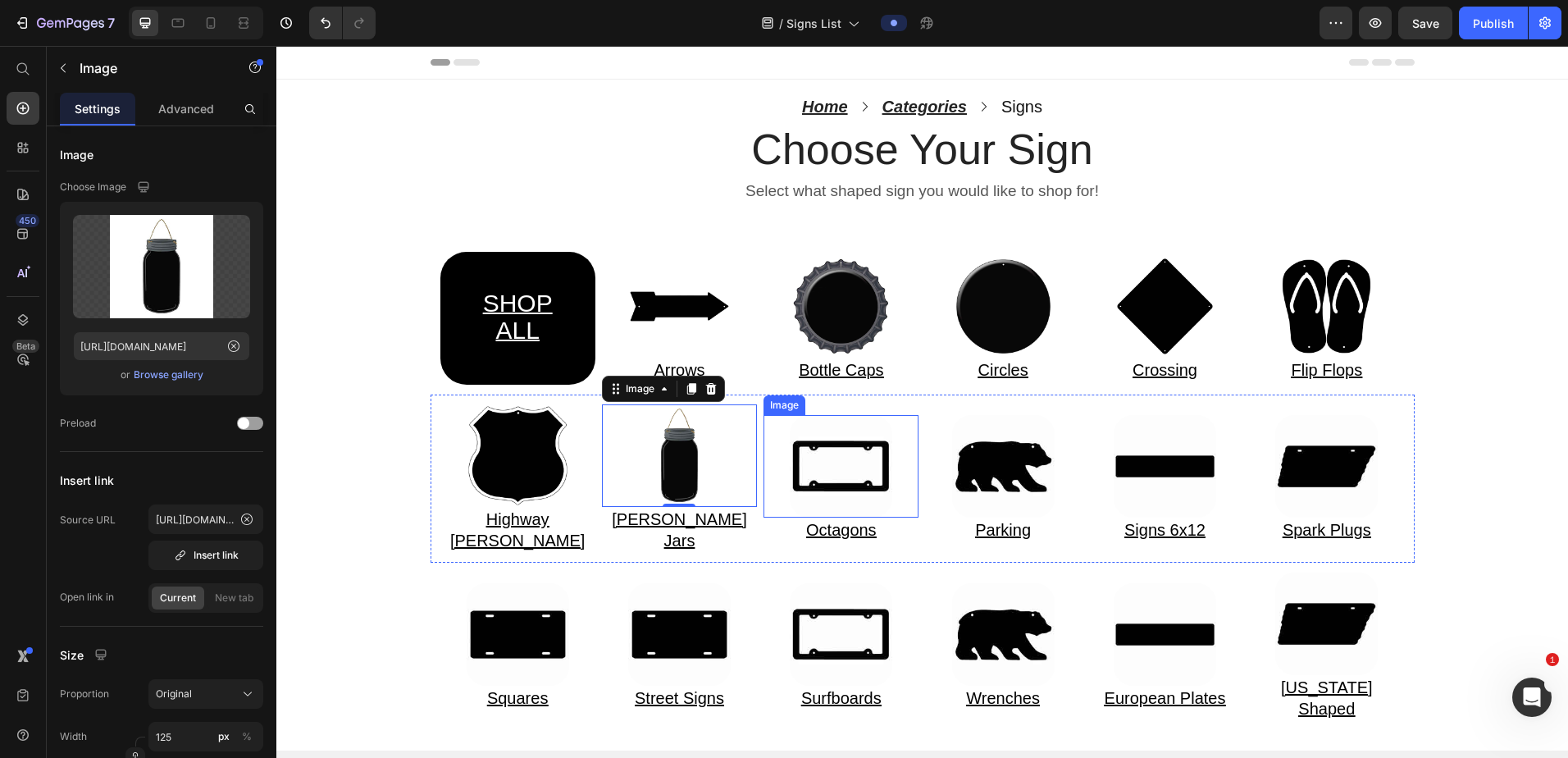 click at bounding box center [841, 466] 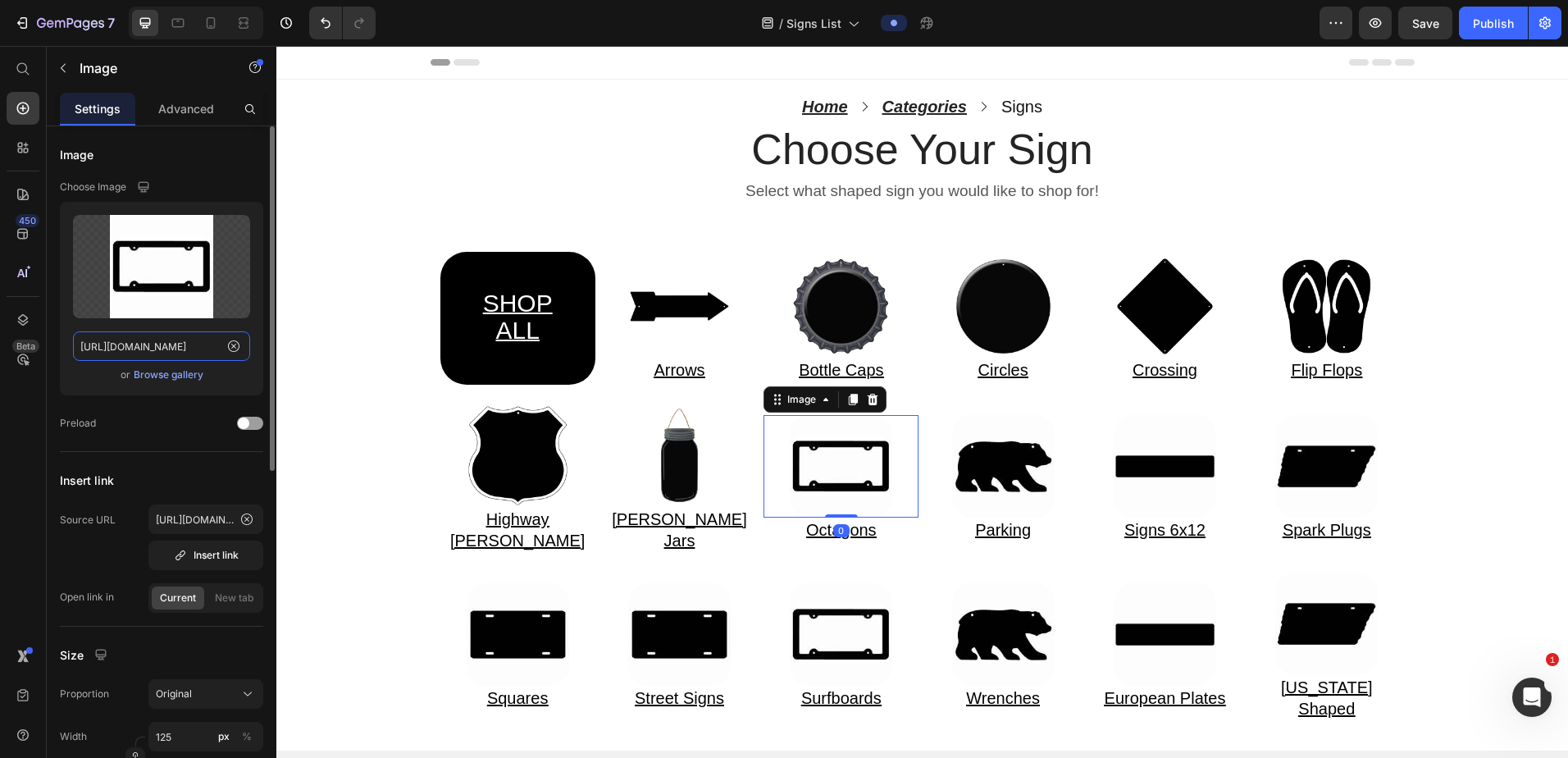click on "https://cdn.shopify.com/s/files/1/0861/1368/1687/files/Web-Invert-LPF-000.jpg?v=1752153022" 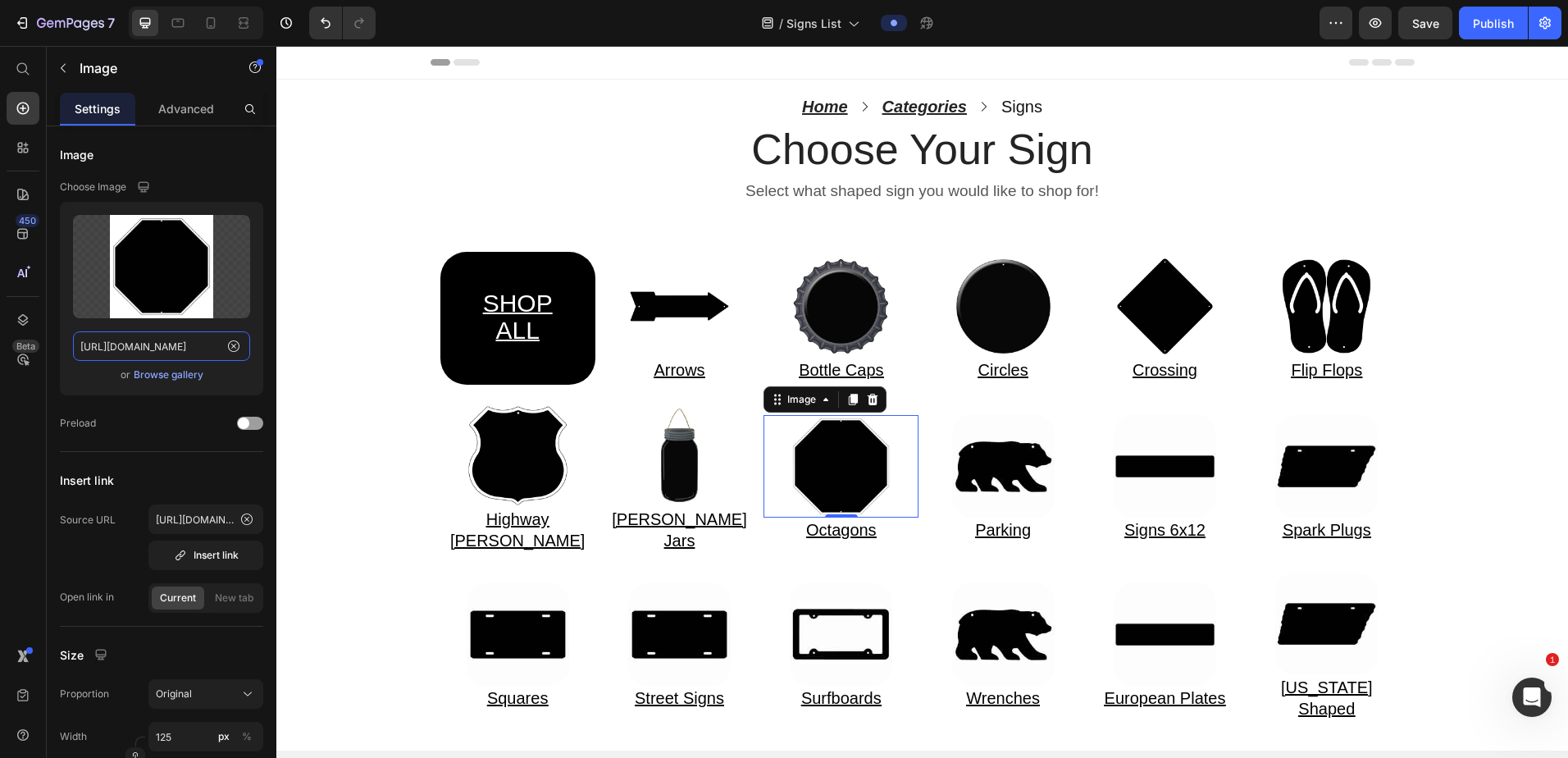 type on "https://cdn.shopify.com/s/files/1/0861/1368/1687/files/Web-Invert-BS-000.jpg?v=1752162624" 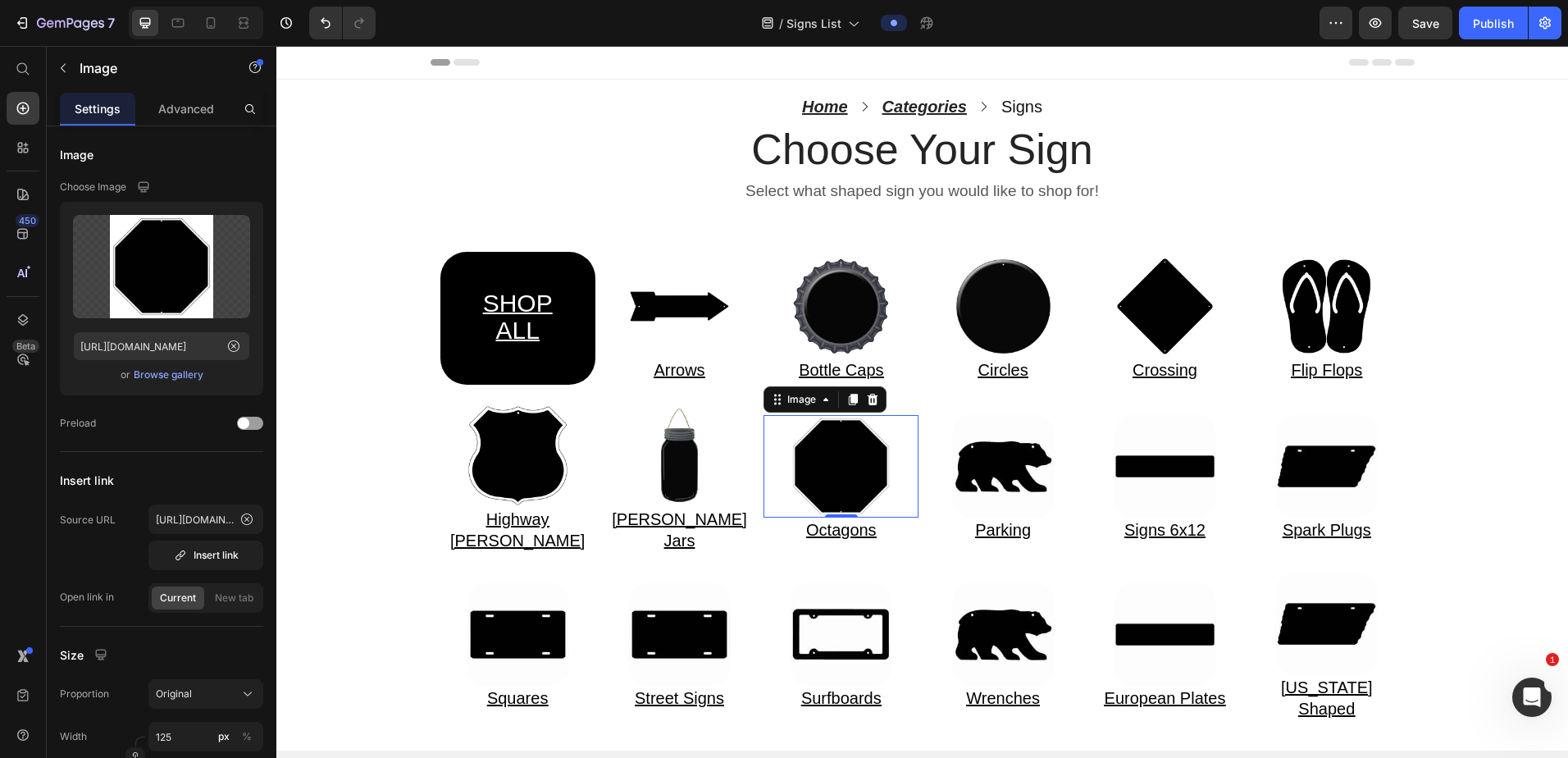 scroll, scrollTop: 0, scrollLeft: 0, axis: both 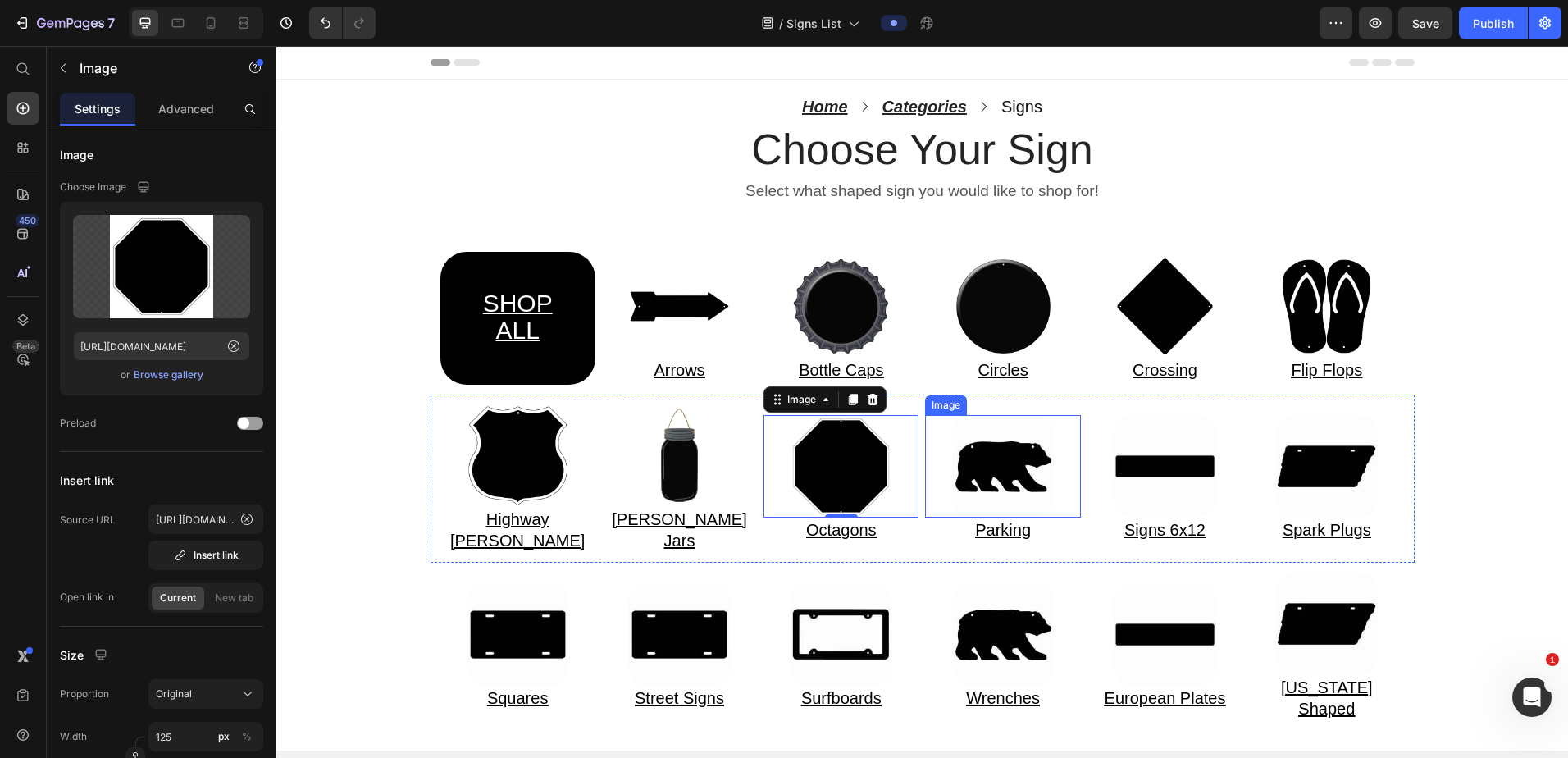 click at bounding box center (1002, 466) 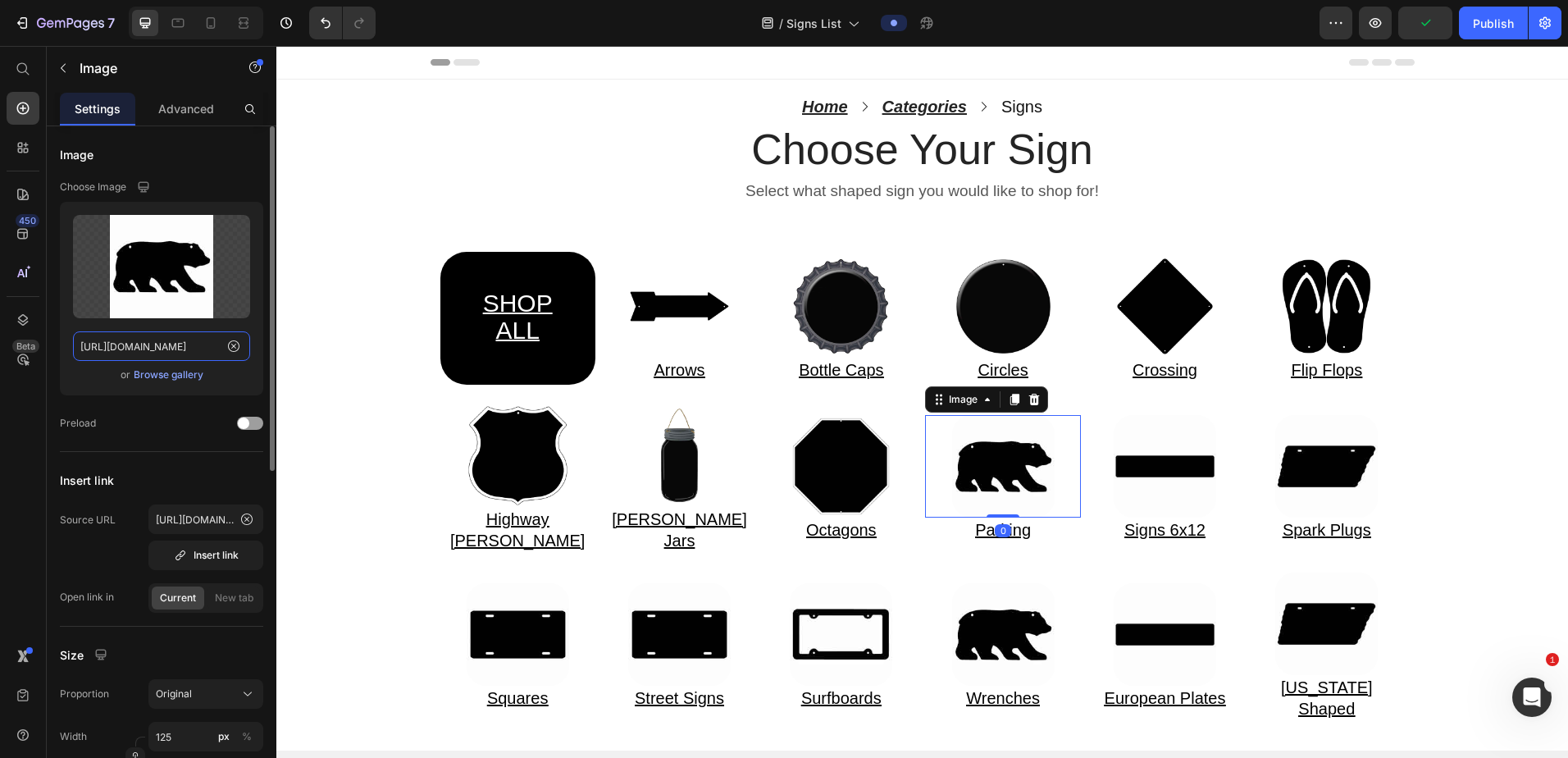 click on "https://cdn.shopify.com/s/files/1/0861/1368/1687/files/Web-Invert-BR-000.jpg?v=1752153022" 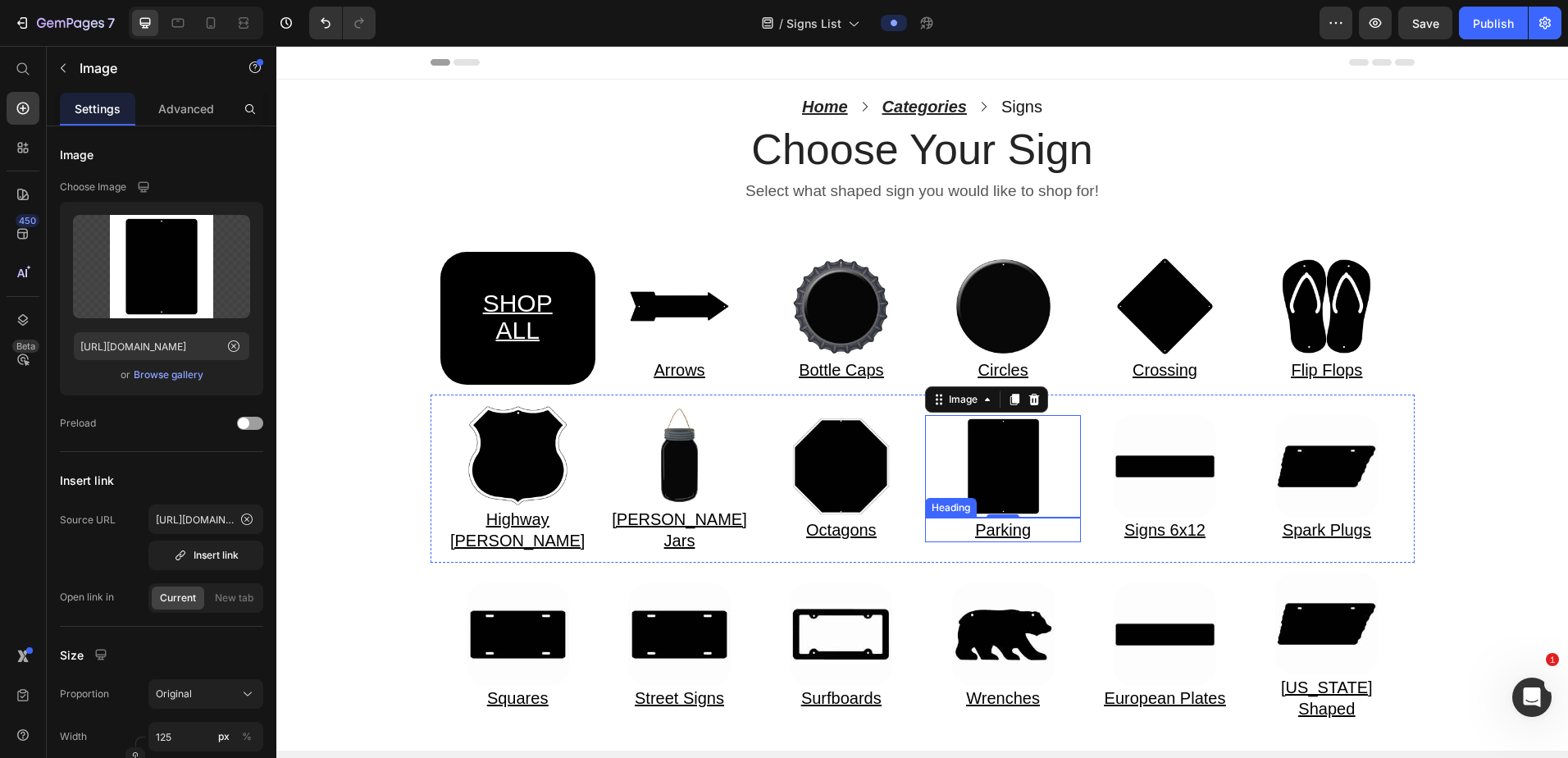 click on "Parking" at bounding box center (1003, 530) 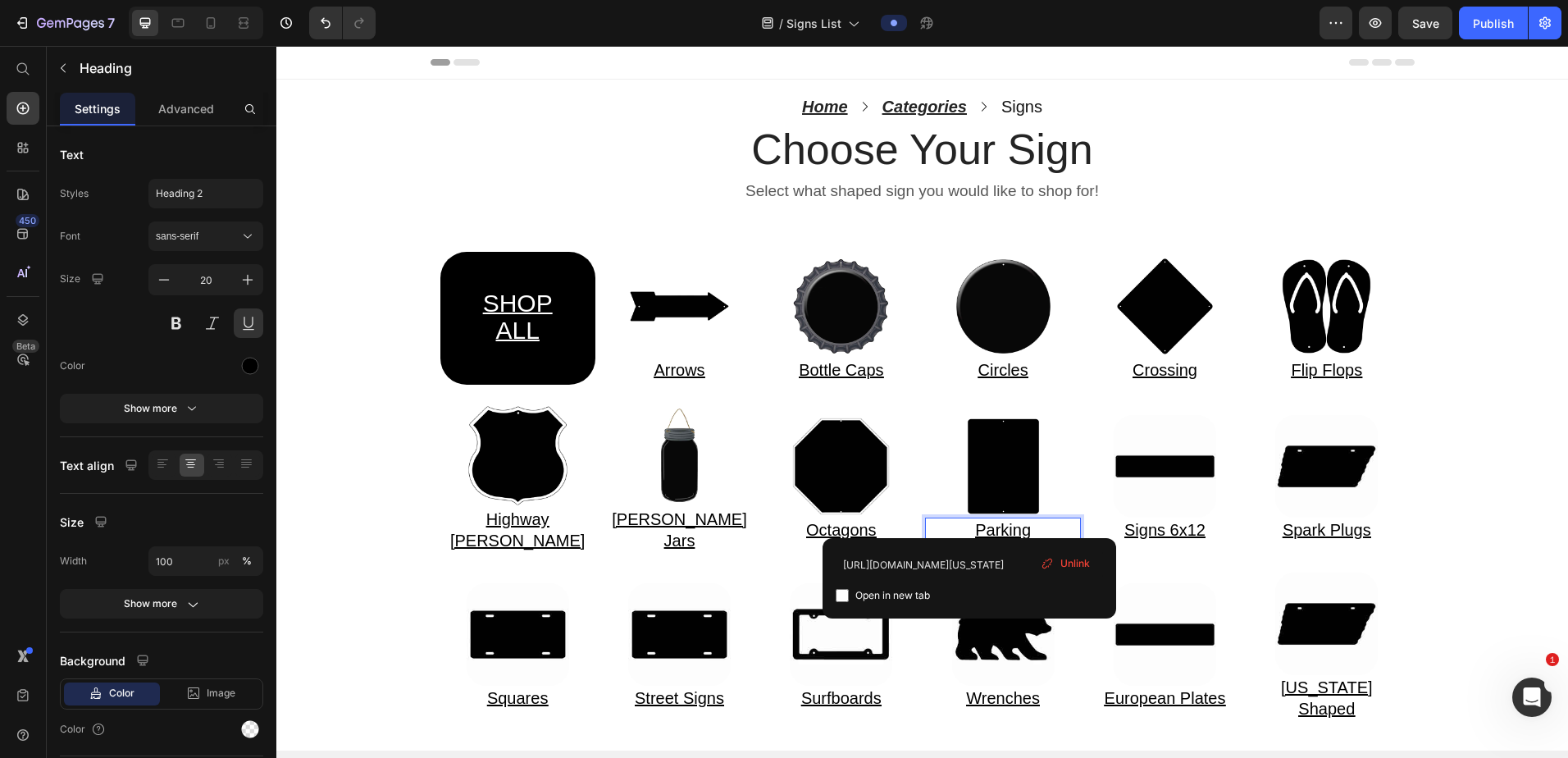 click on "Parking" at bounding box center (1002, 530) 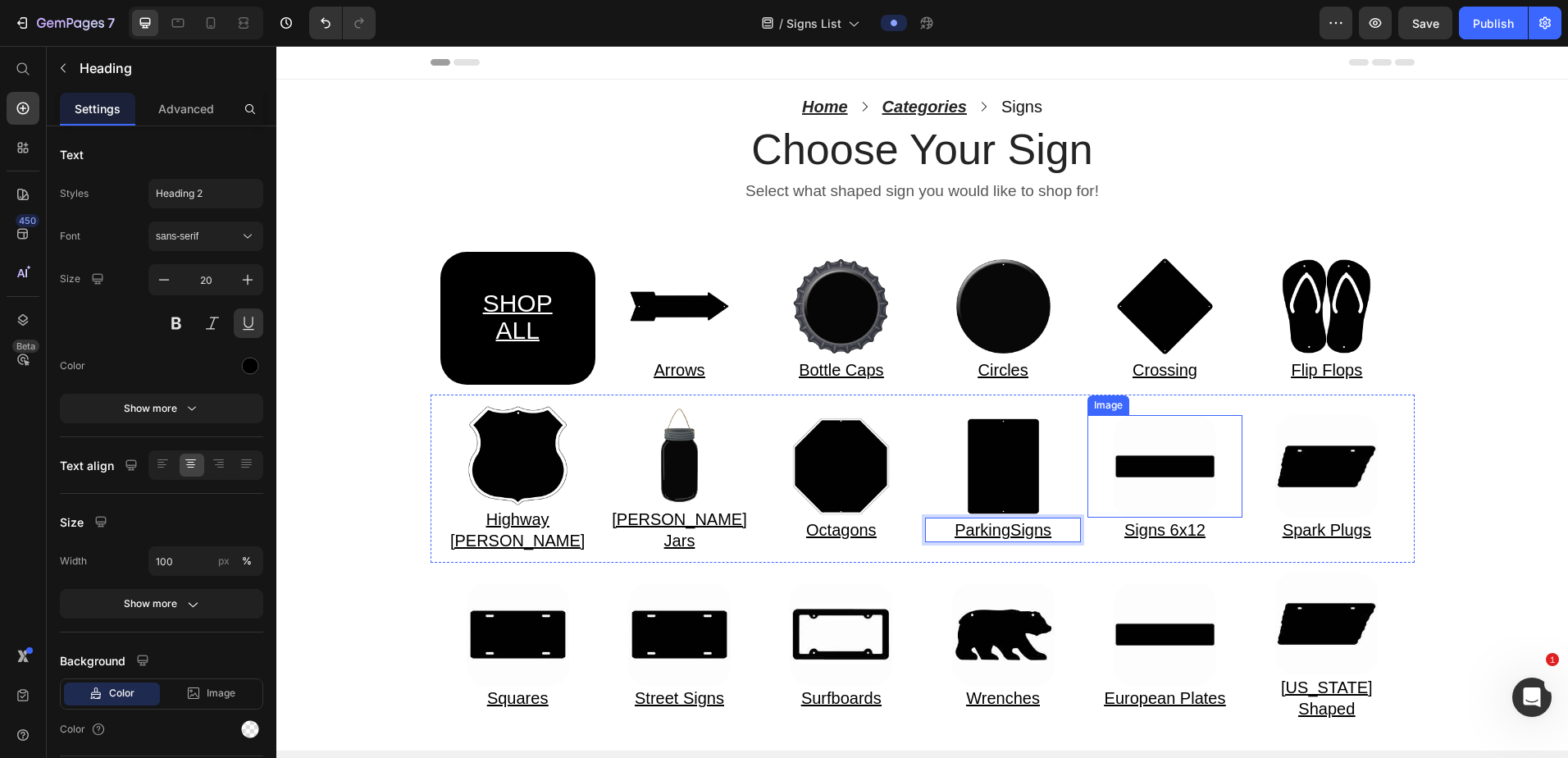 click at bounding box center (1165, 466) 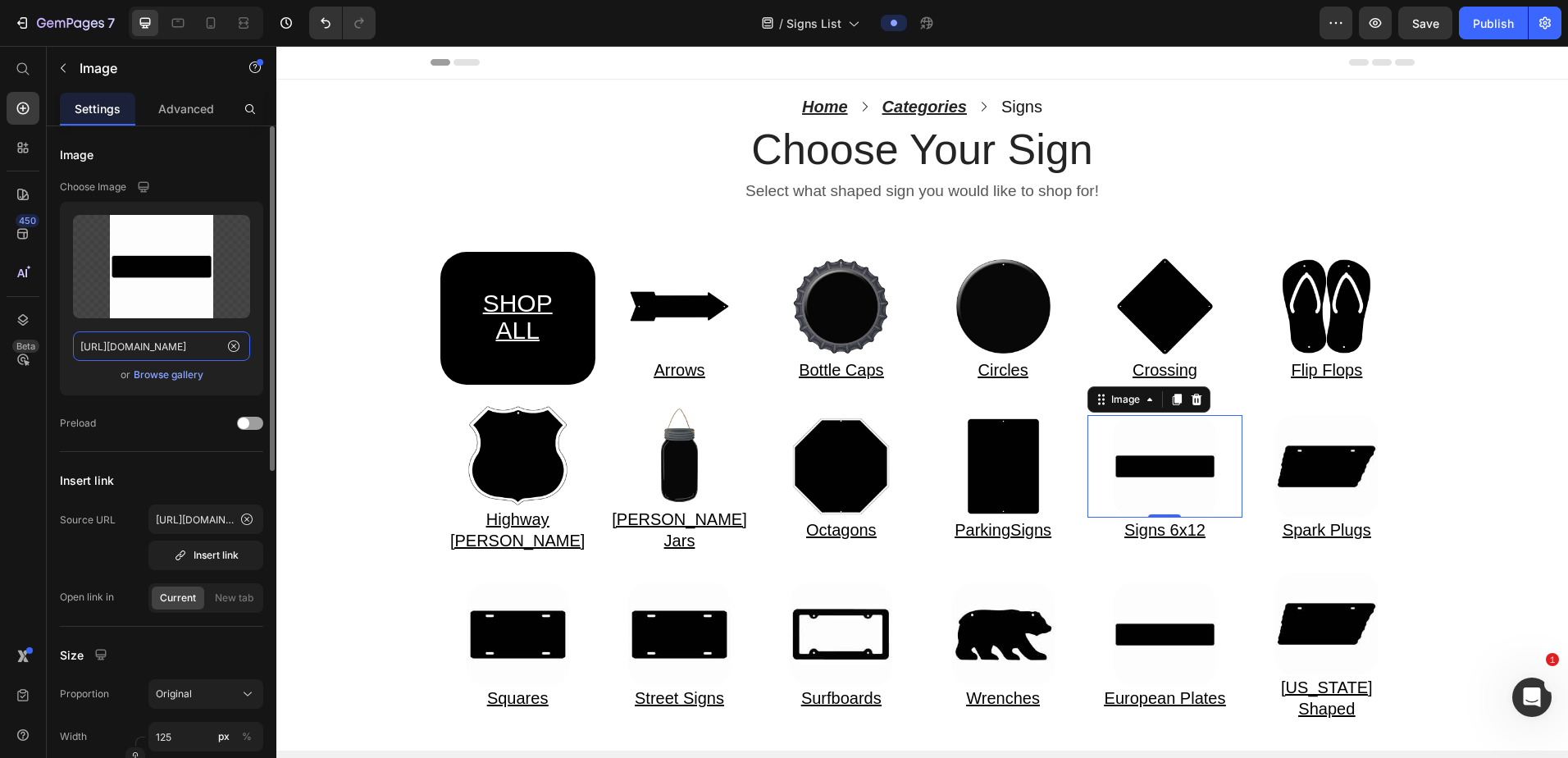 click on "https://cdn.shopify.com/s/files/1/0861/1368/1687/files/Web-Invert-EP-000.jpg?v=1752153022" 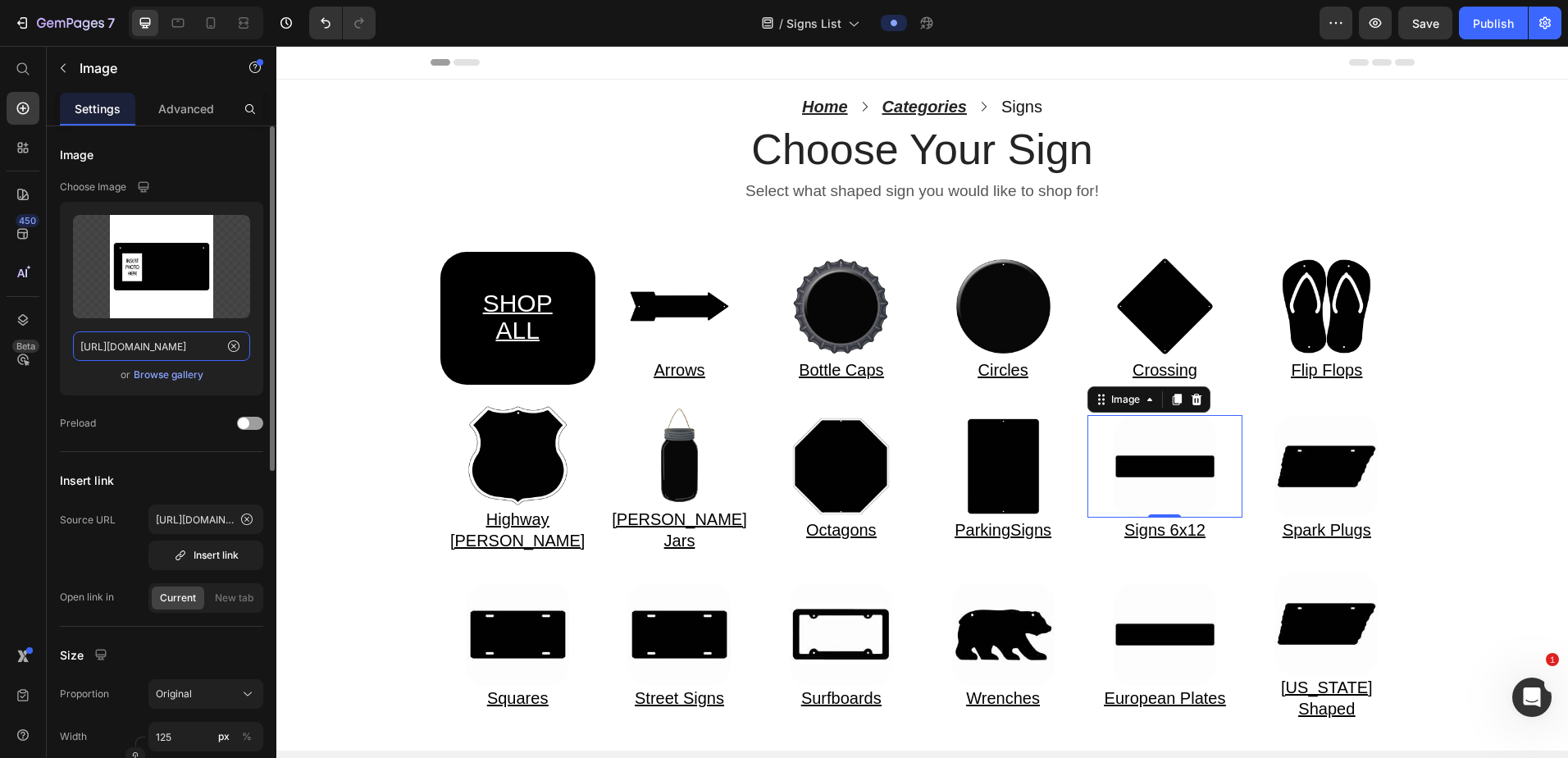 type on "https://cdn.shopify.com/s/files/1/0861/1368/1687/files/Web-Invert-SS-000.jpg?v=1752162911" 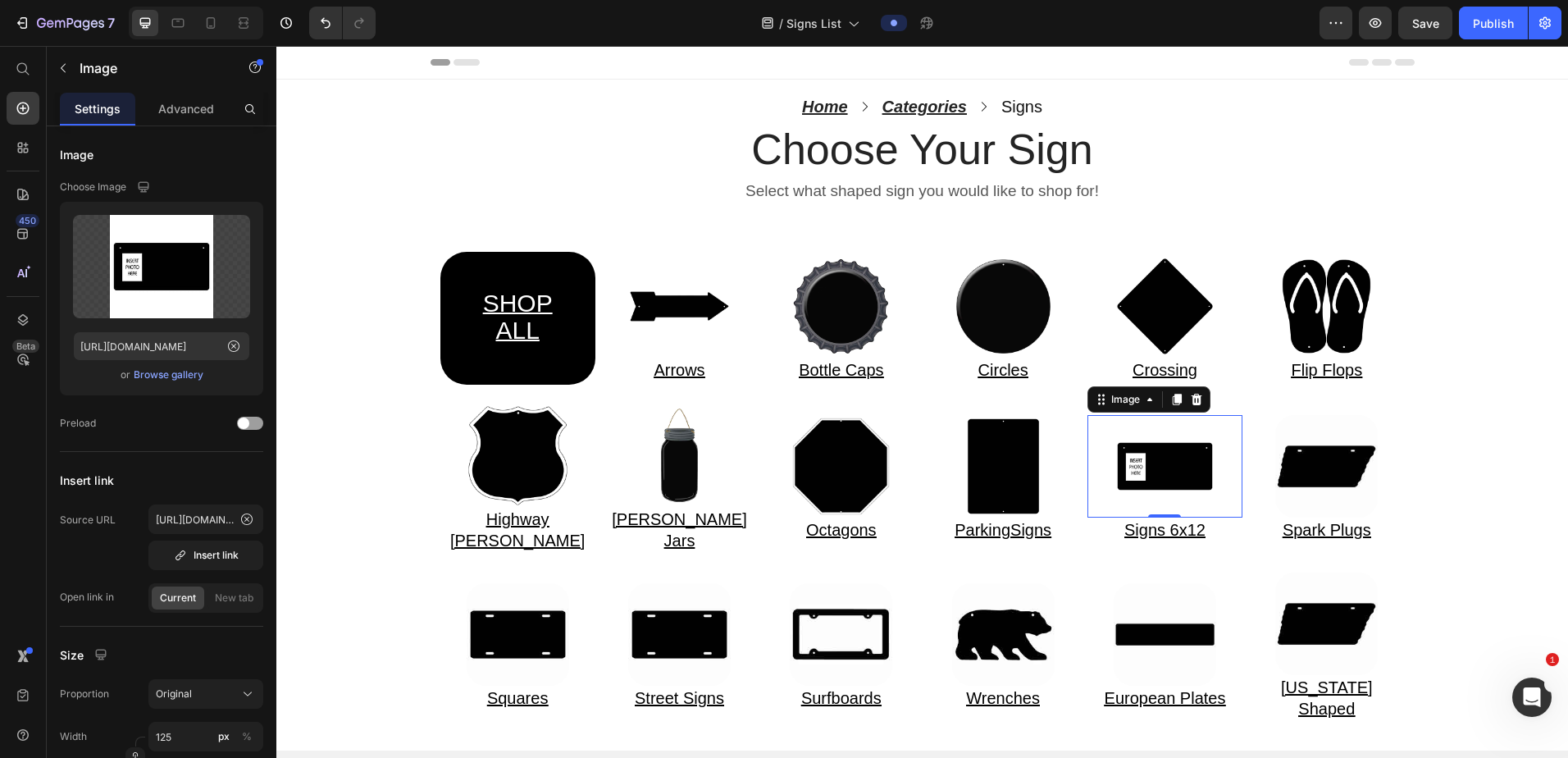 scroll, scrollTop: 0, scrollLeft: 0, axis: both 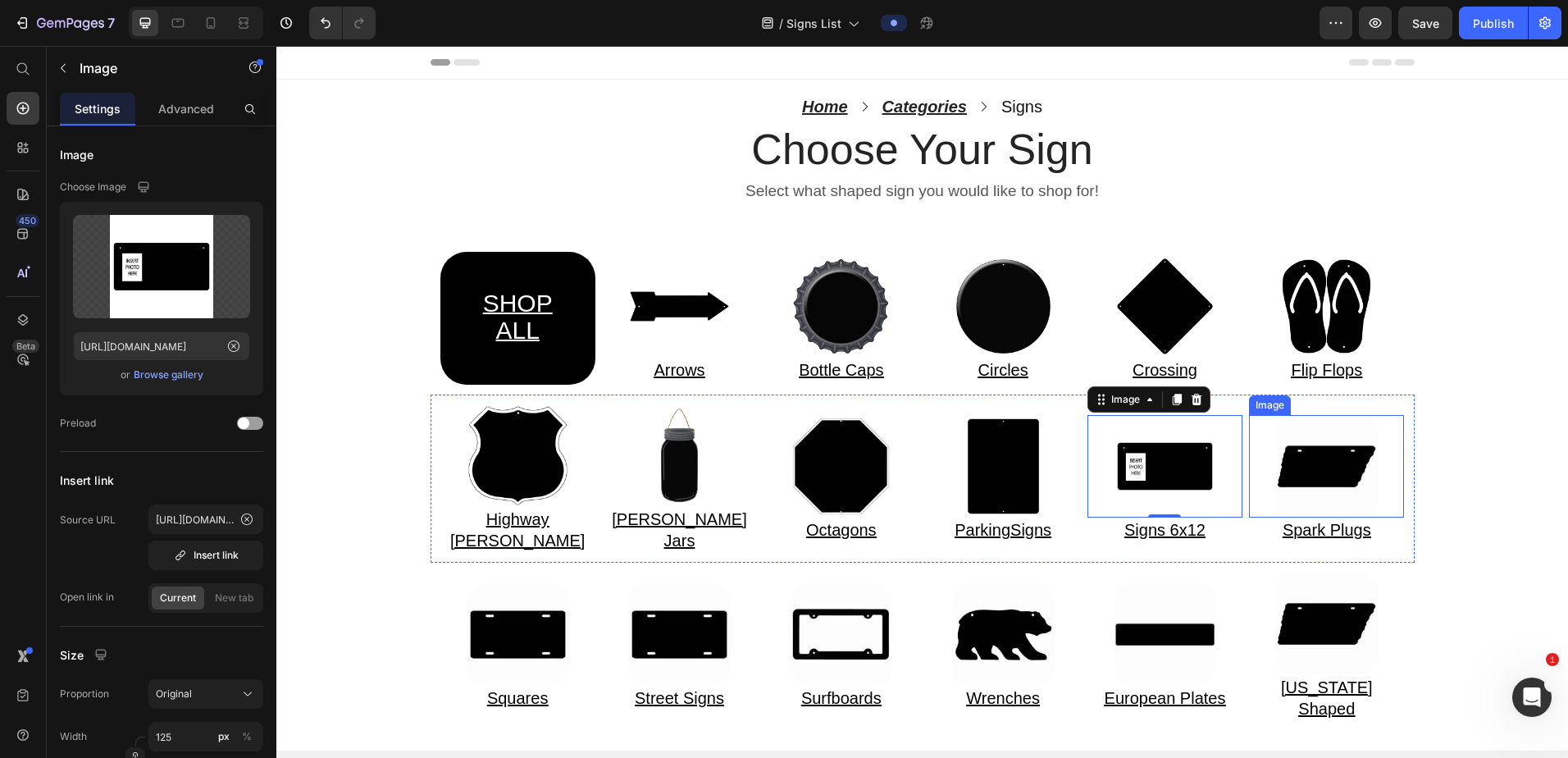 click at bounding box center (1326, 466) 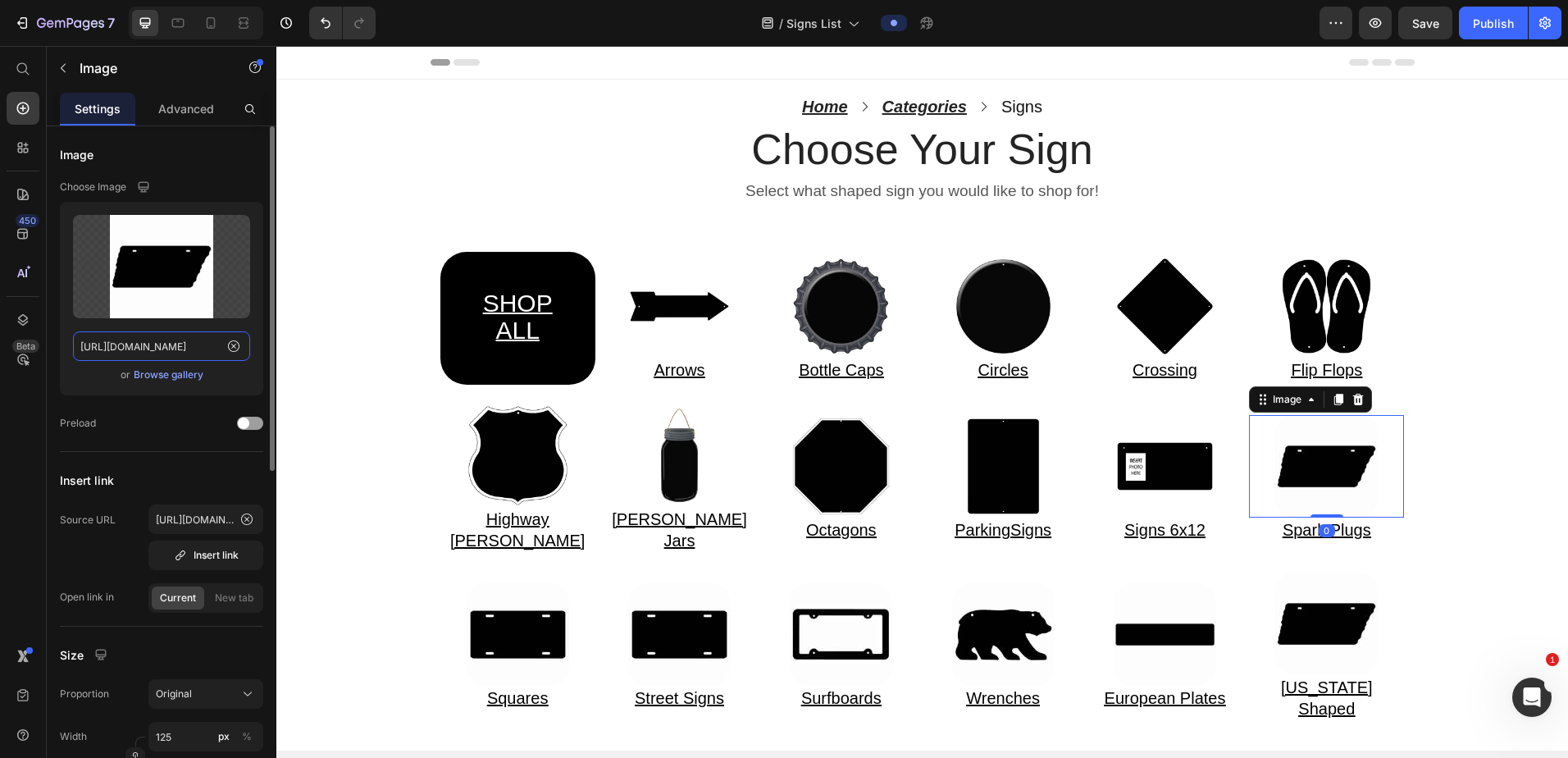 click on "https://cdn.shopify.com/s/files/1/0861/1368/1687/files/Web-Invert-TN-000.jpg?v=1752153022" 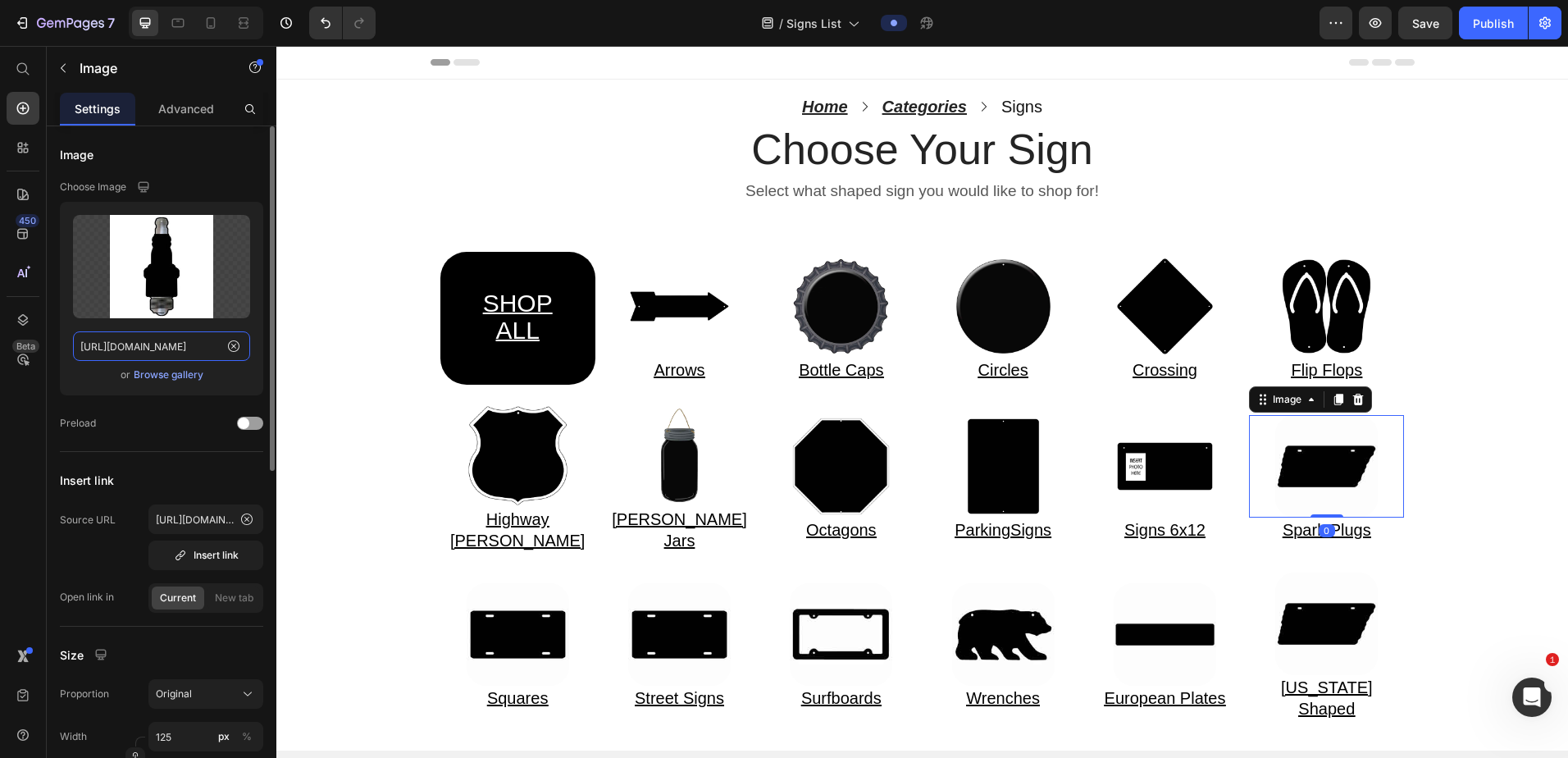 type on "https://cdn.shopify.com/s/files/1/0861/1368/1687/files/Web-Invert-J-000.jpg?v=1752162624" 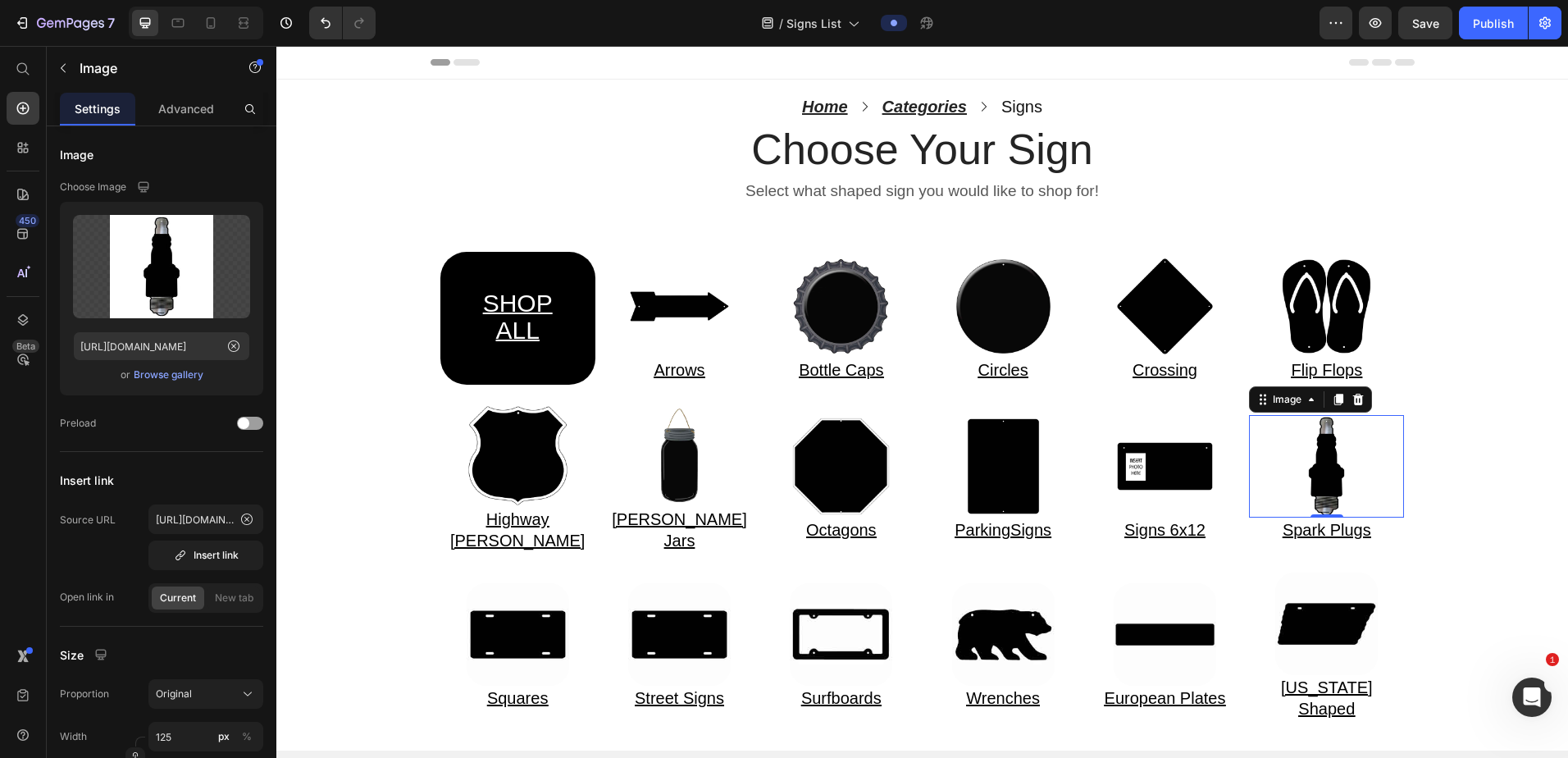 scroll, scrollTop: 0, scrollLeft: 0, axis: both 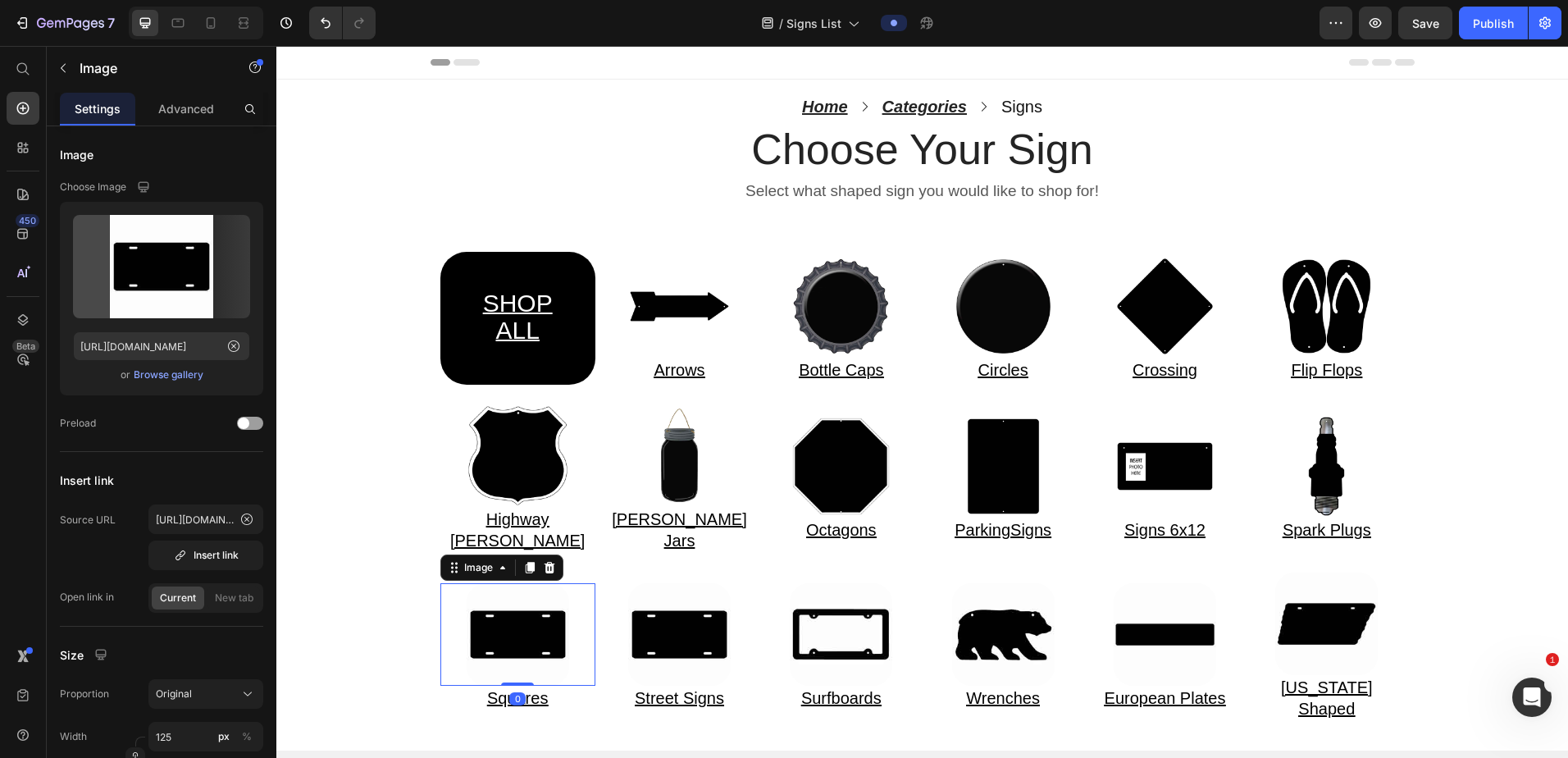 click at bounding box center [517, 634] 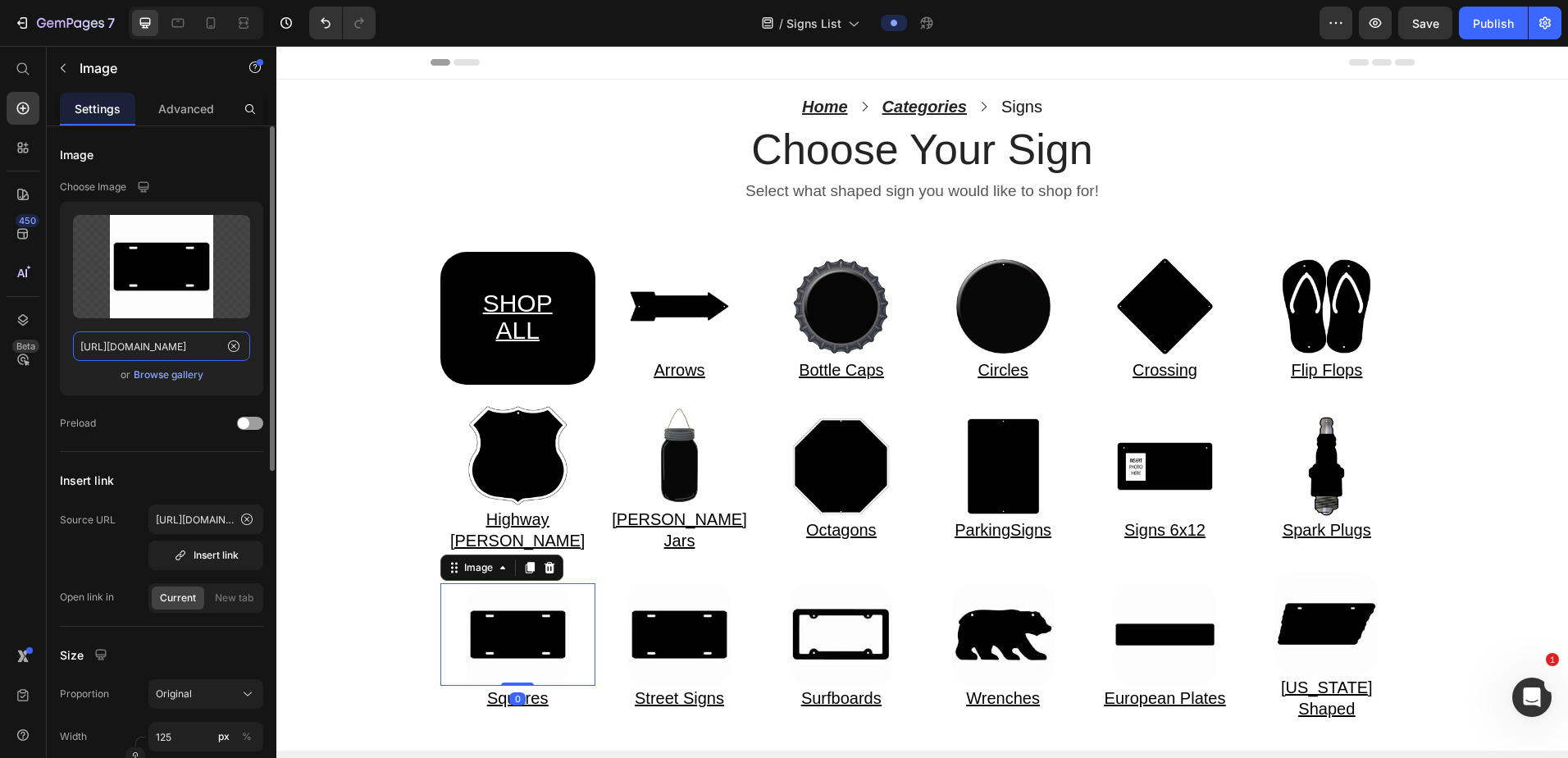 click on "https://cdn.shopify.com/s/files/1/0861/1368/1687/files/Web-Invert-LP-000.jpg?v=1752153022" 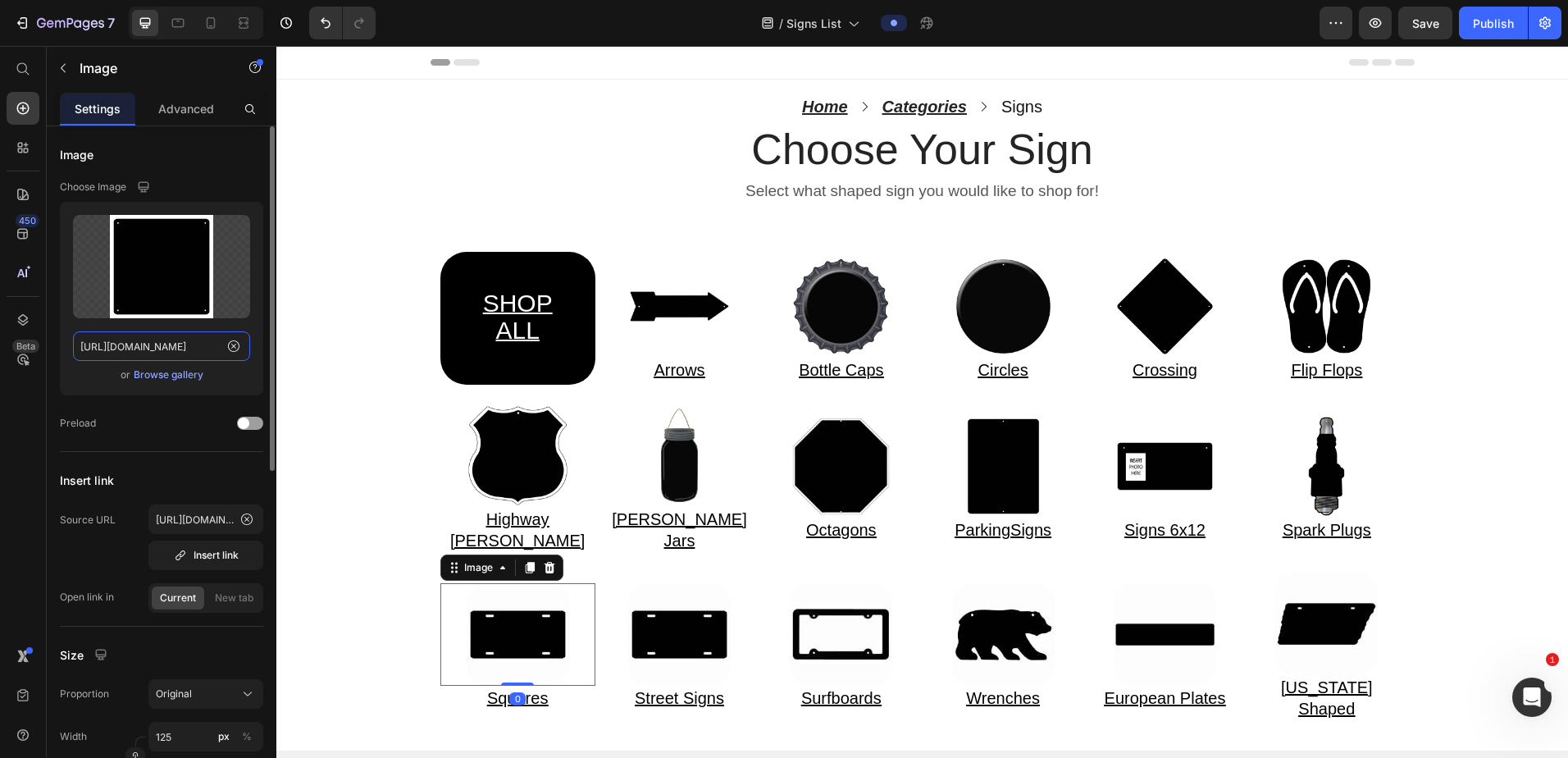 type on "https://cdn.shopify.com/s/files/1/0861/1368/1687/files/Web-Invert-SQ-000.jpg?v=1752162624" 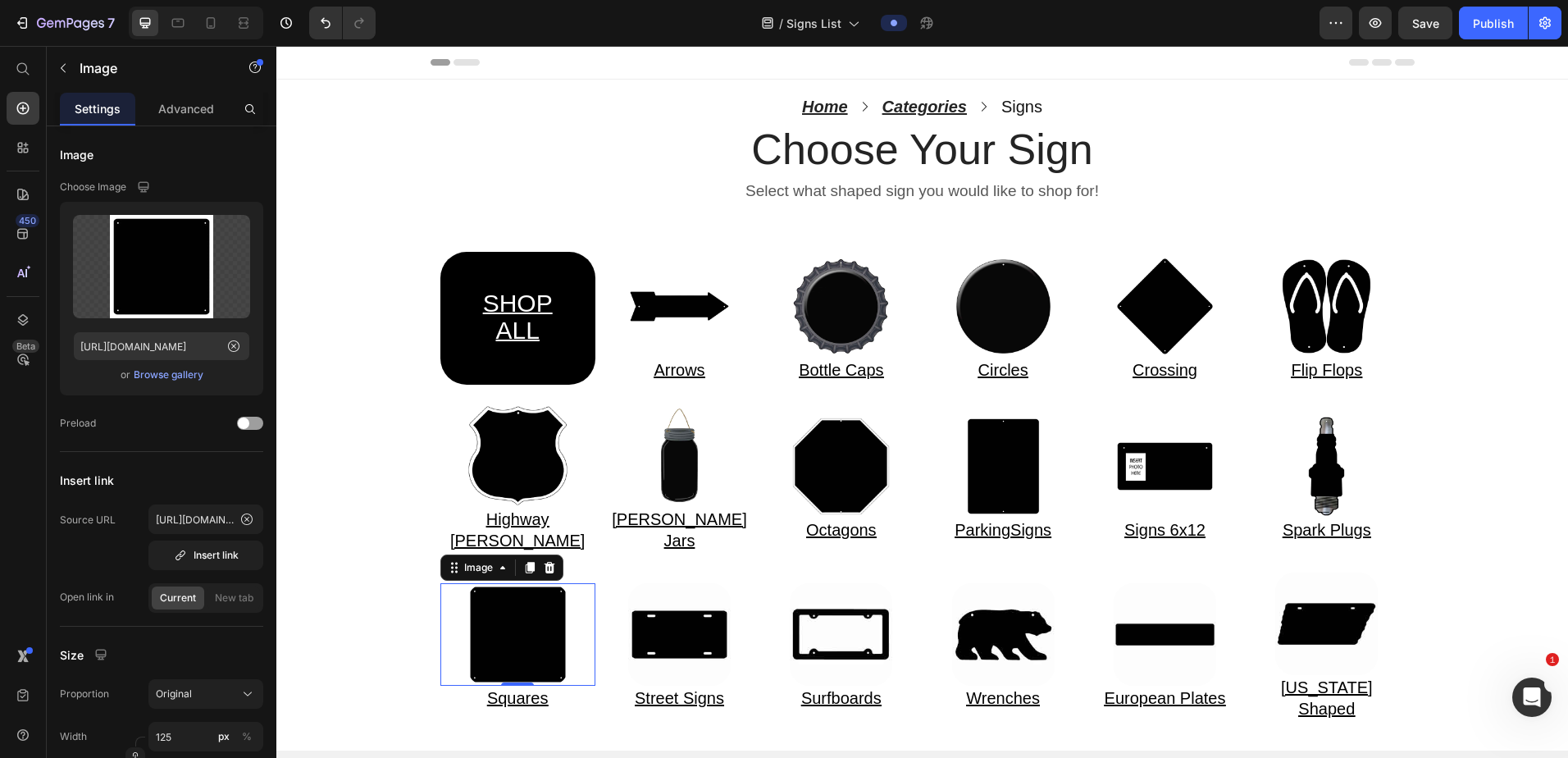 scroll, scrollTop: 0, scrollLeft: 0, axis: both 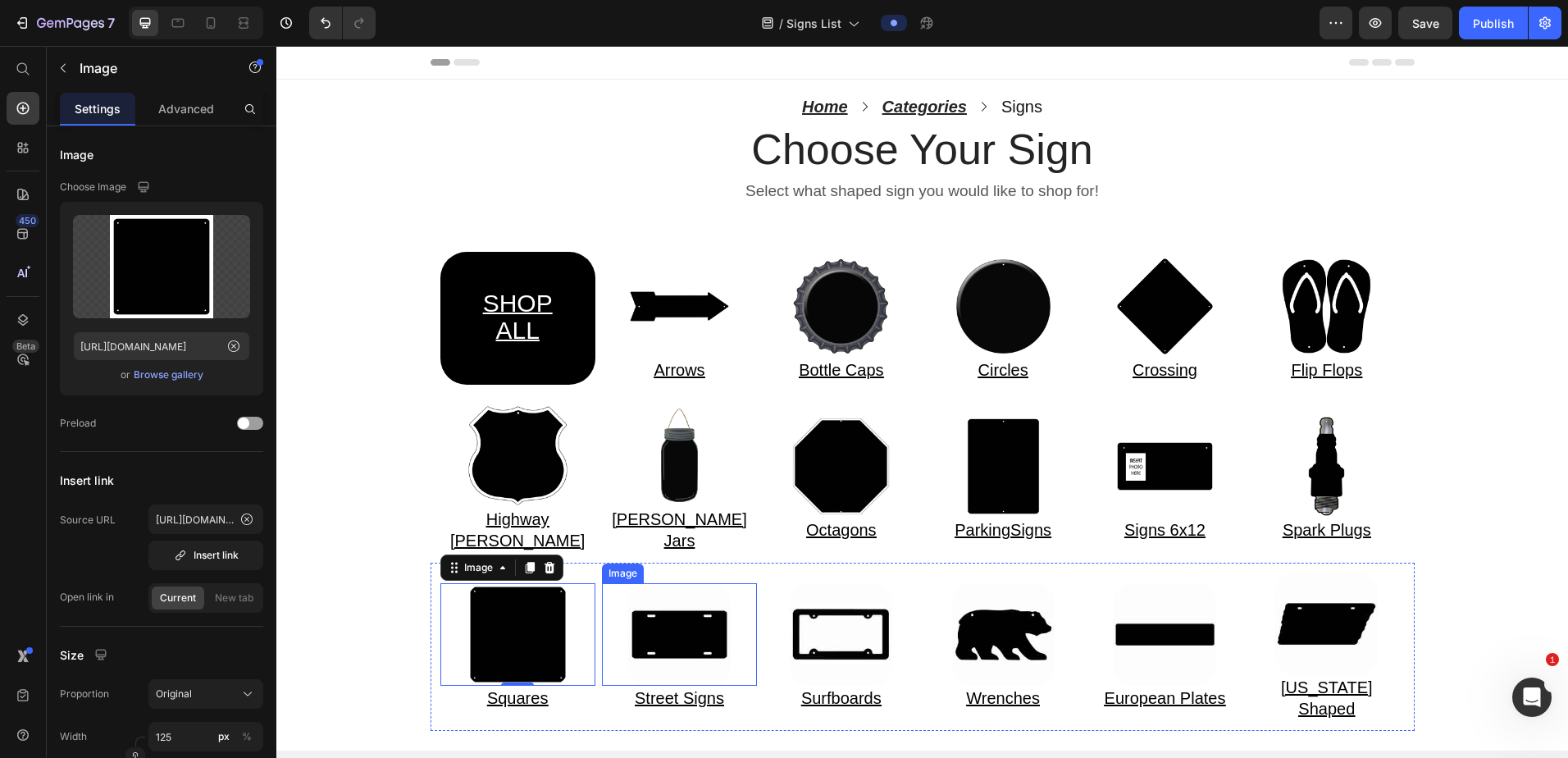click at bounding box center (679, 634) 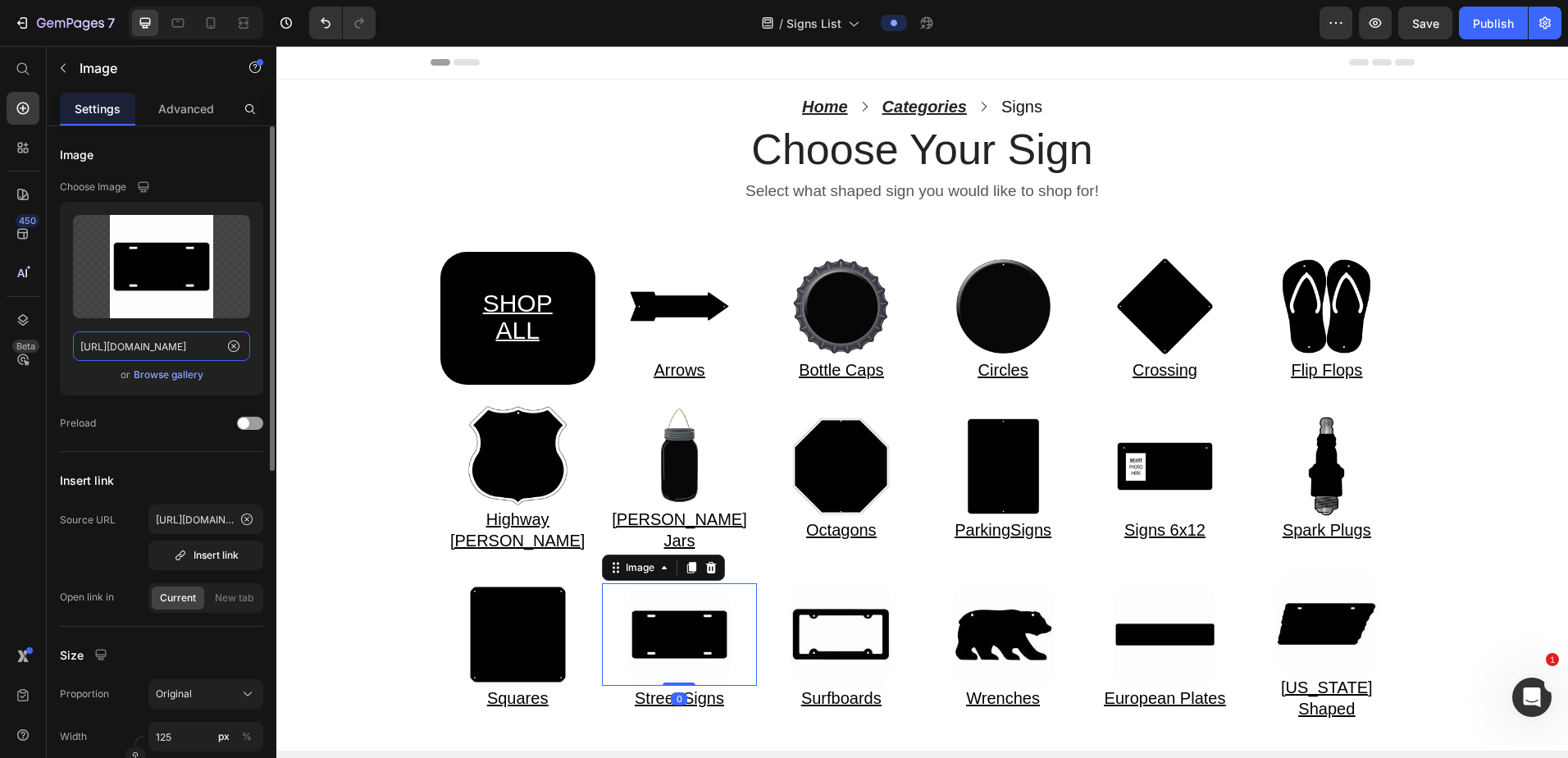 click on "https://cdn.shopify.com/s/files/1/0861/1368/1687/files/Web-Invert-LP-000.jpg?v=1752153022" 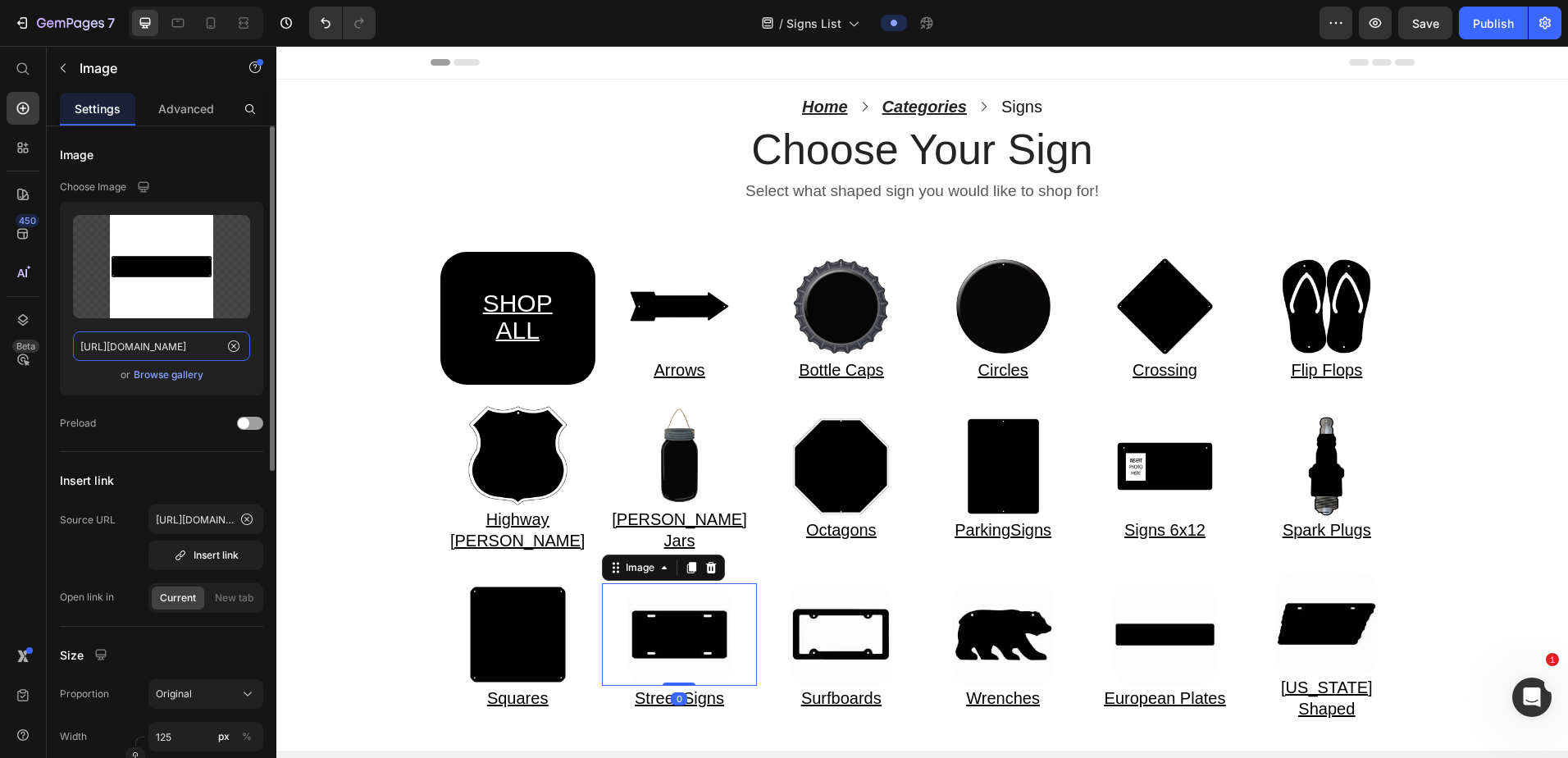 scroll, scrollTop: 0, scrollLeft: 291, axis: horizontal 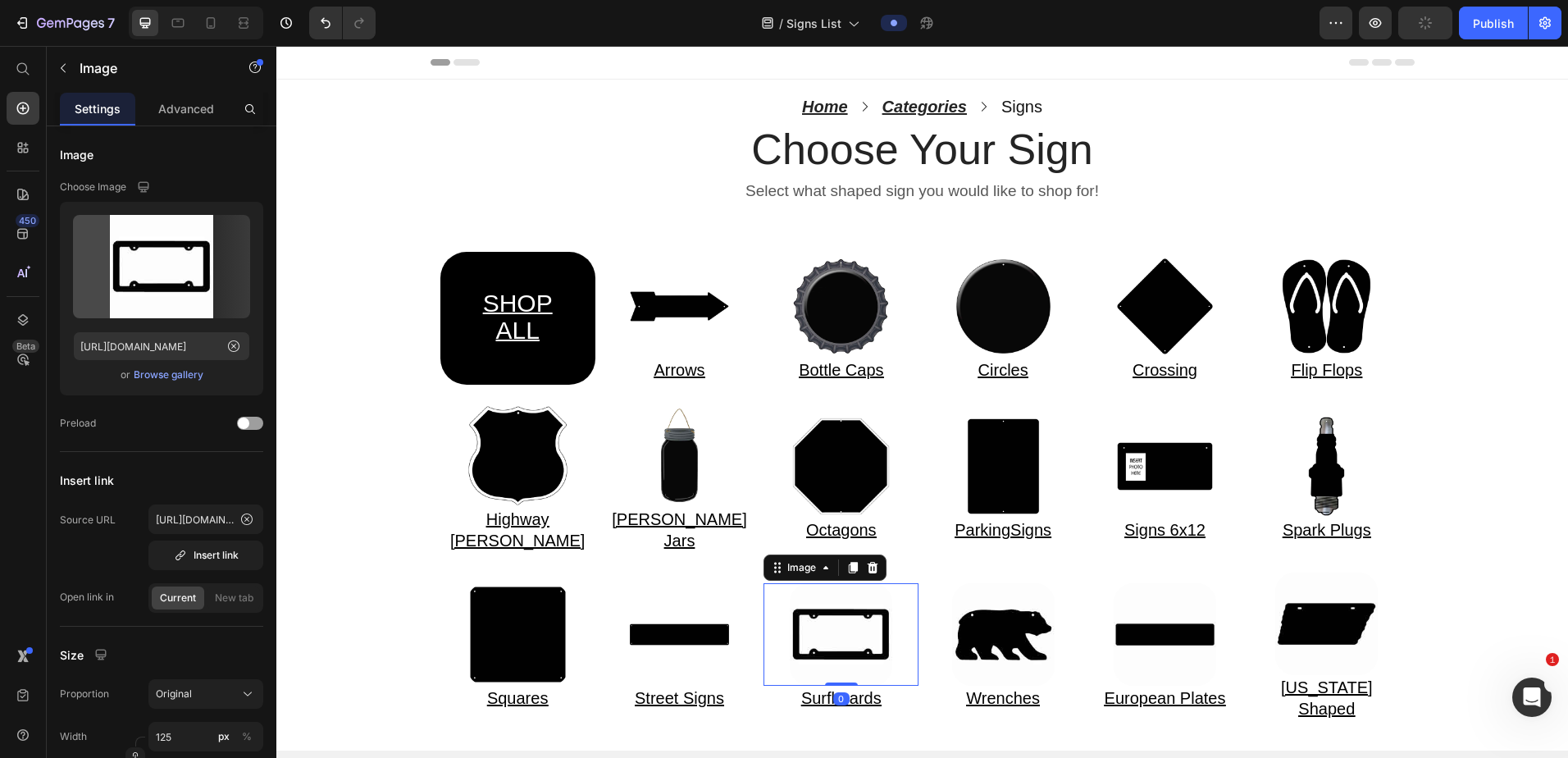 click at bounding box center [841, 634] 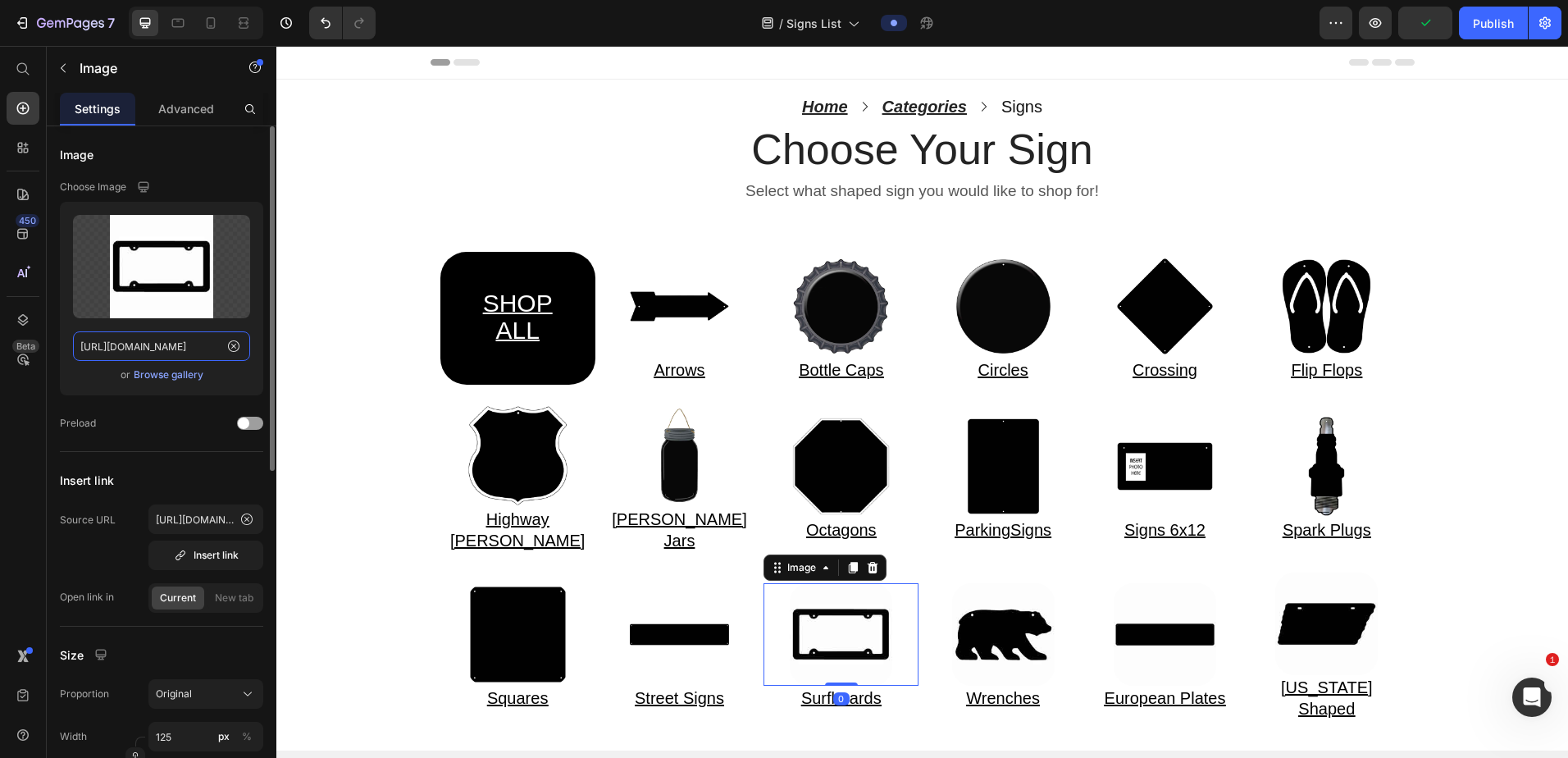 click on "https://cdn.shopify.com/s/files/1/0861/1368/1687/files/Web-Invert-LPF-000.jpg?v=1752153022" 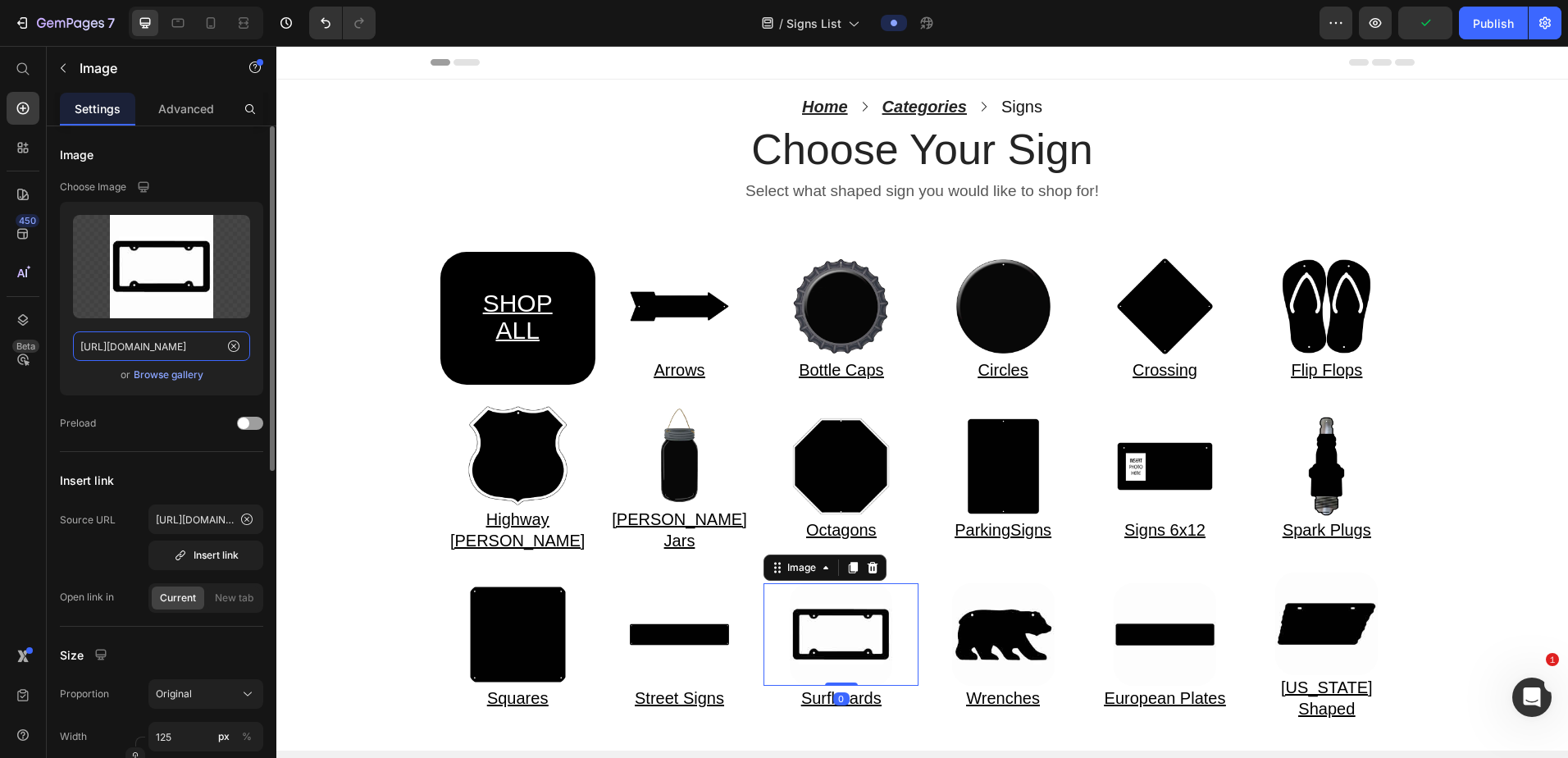 scroll, scrollTop: 0, scrollLeft: 292, axis: horizontal 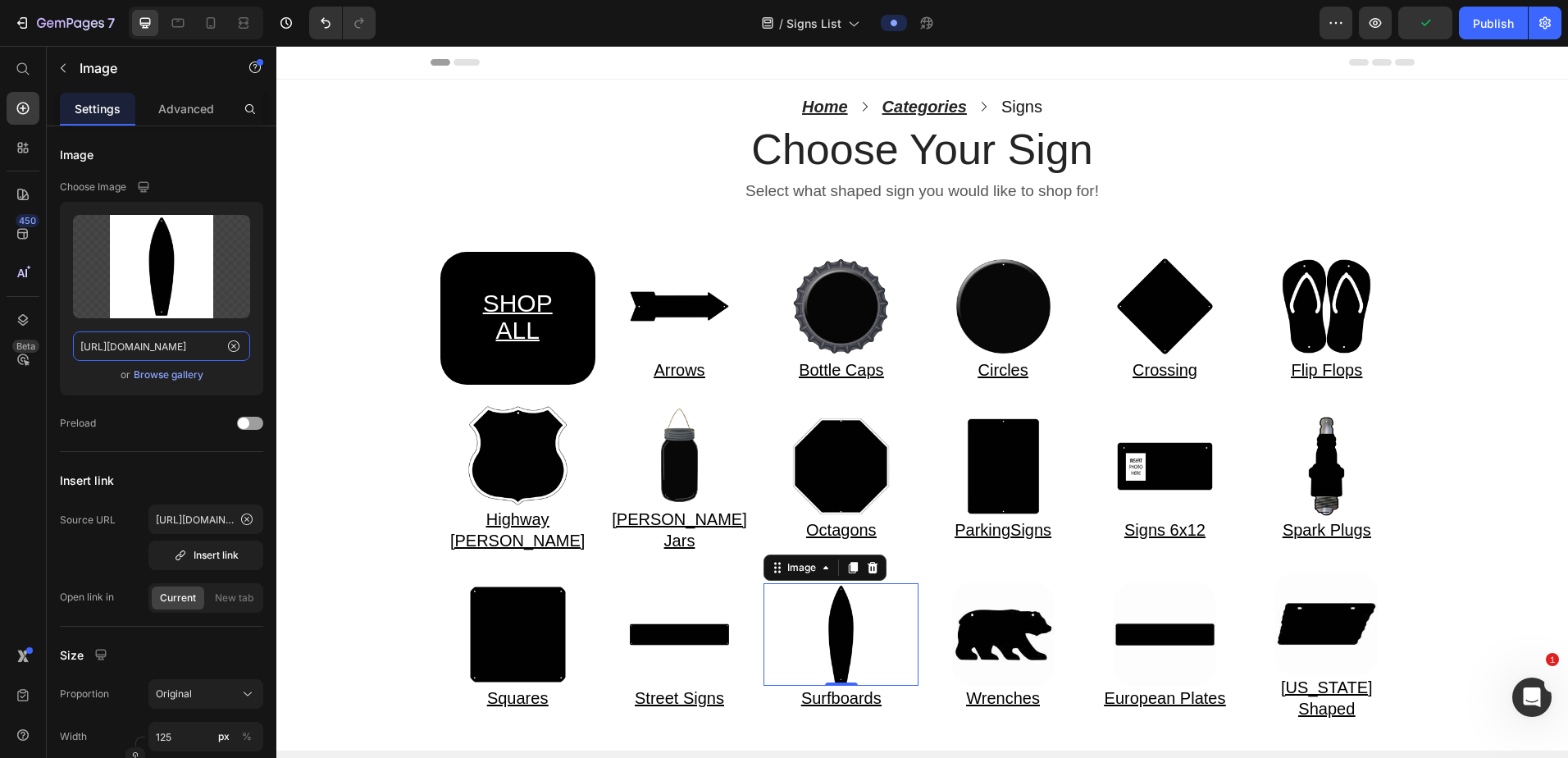 type on "https://cdn.shopify.com/s/files/1/0861/1368/1687/files/Web-Invert-SB-000.jpg?v=1752162624" 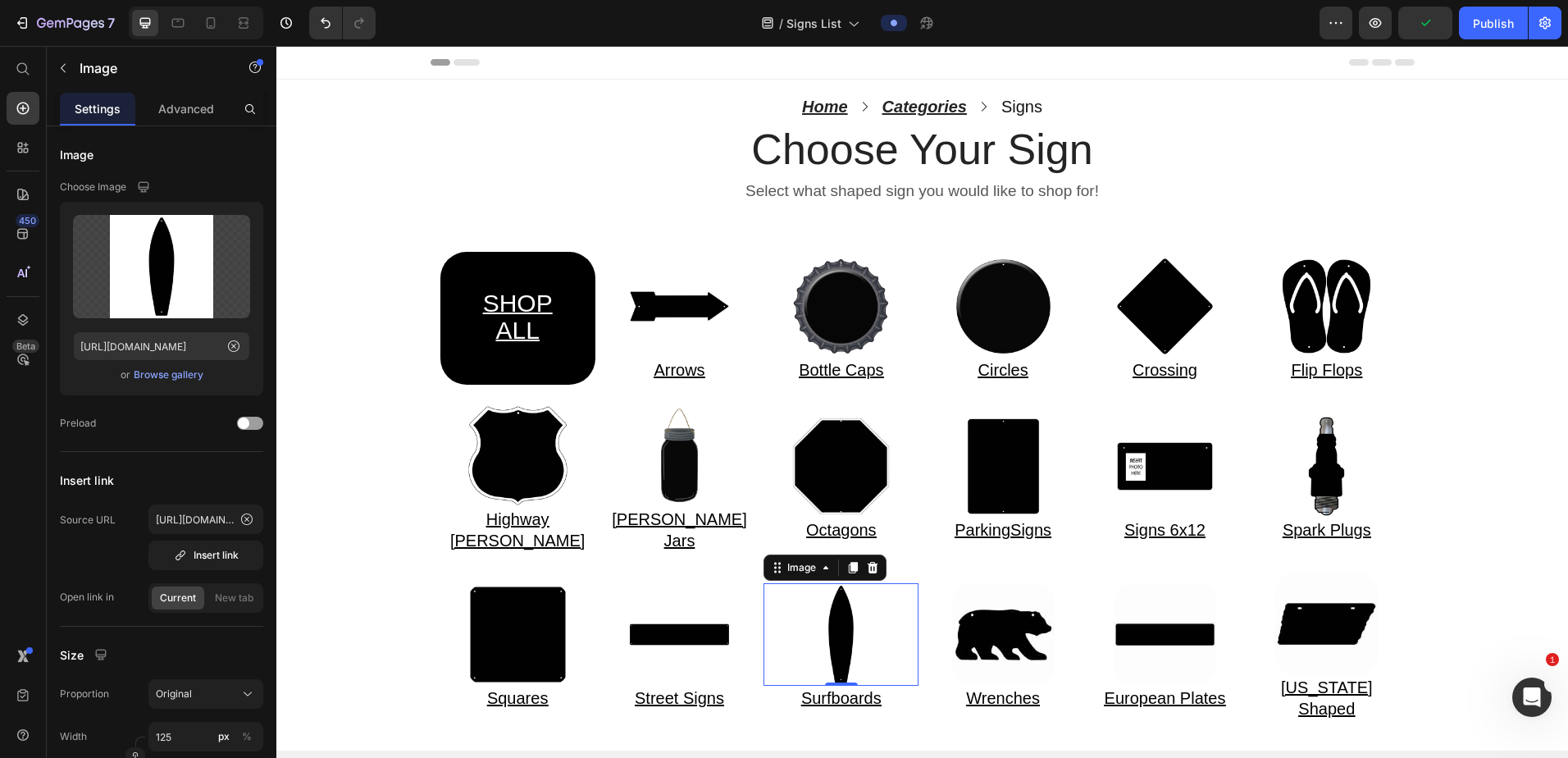 scroll, scrollTop: 0, scrollLeft: 0, axis: both 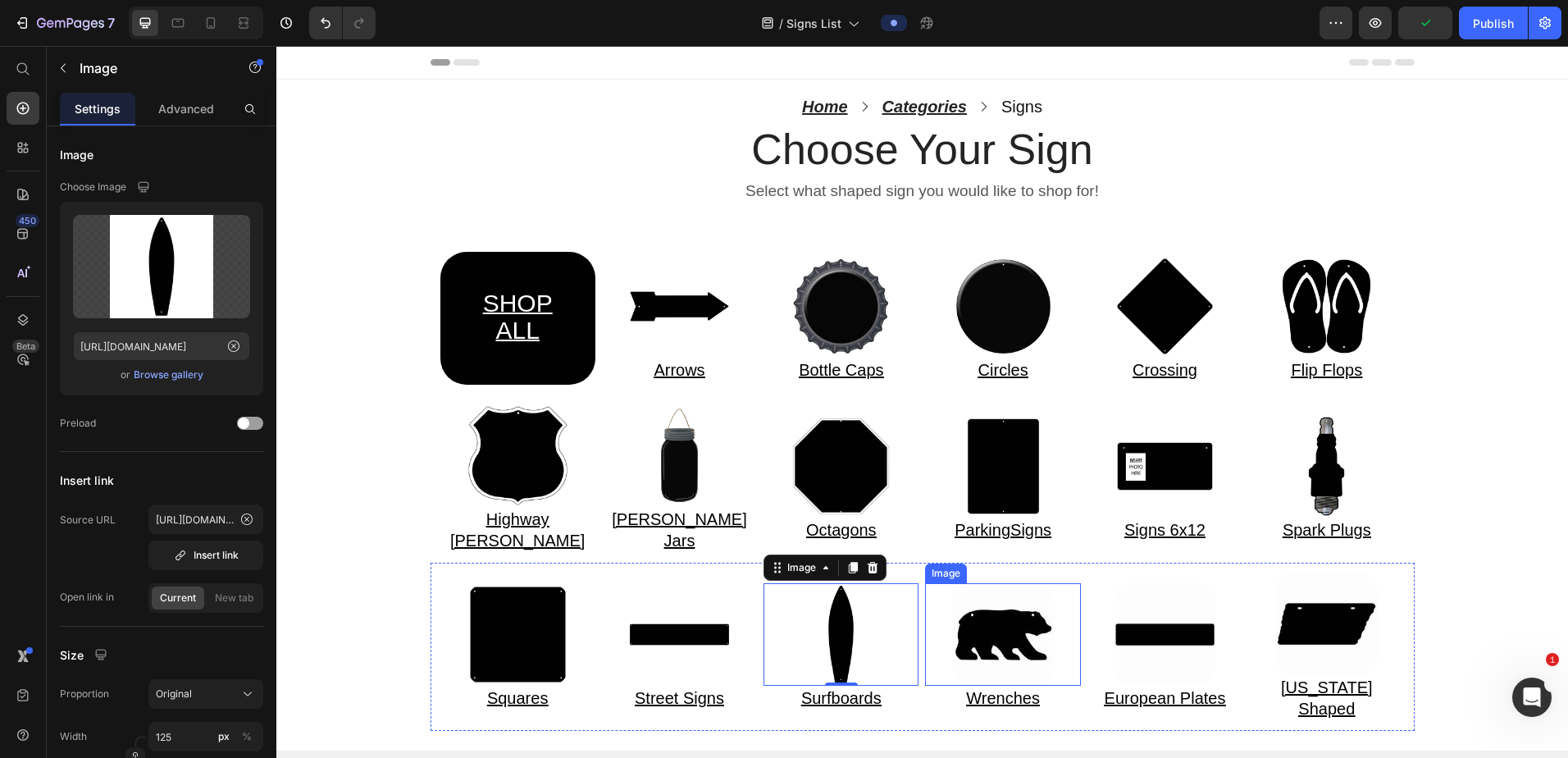 click at bounding box center [1002, 634] 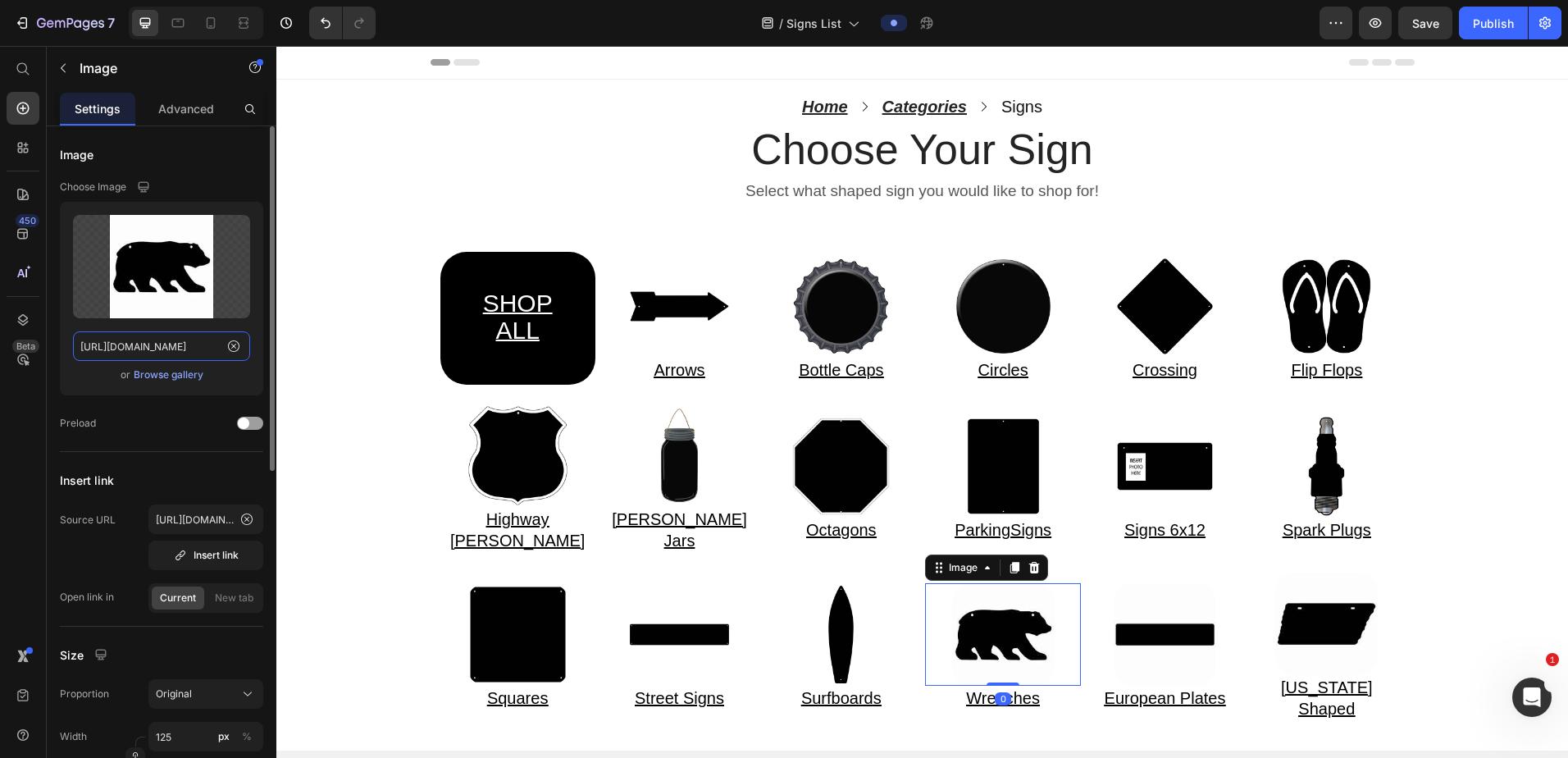 click on "https://cdn.shopify.com/s/files/1/0861/1368/1687/files/Web-Invert-BR-000.jpg?v=1752153022" 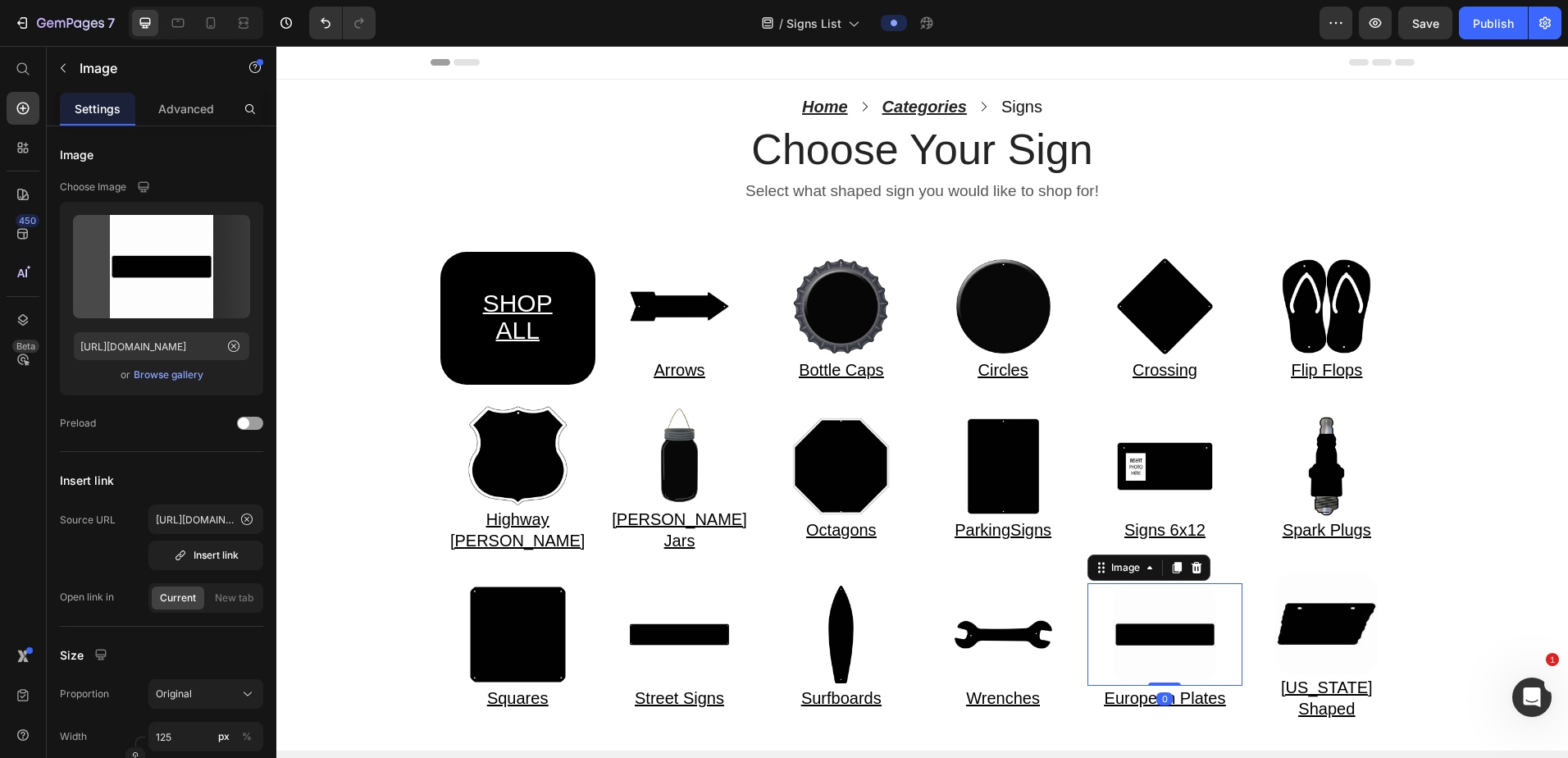 click at bounding box center (1165, 634) 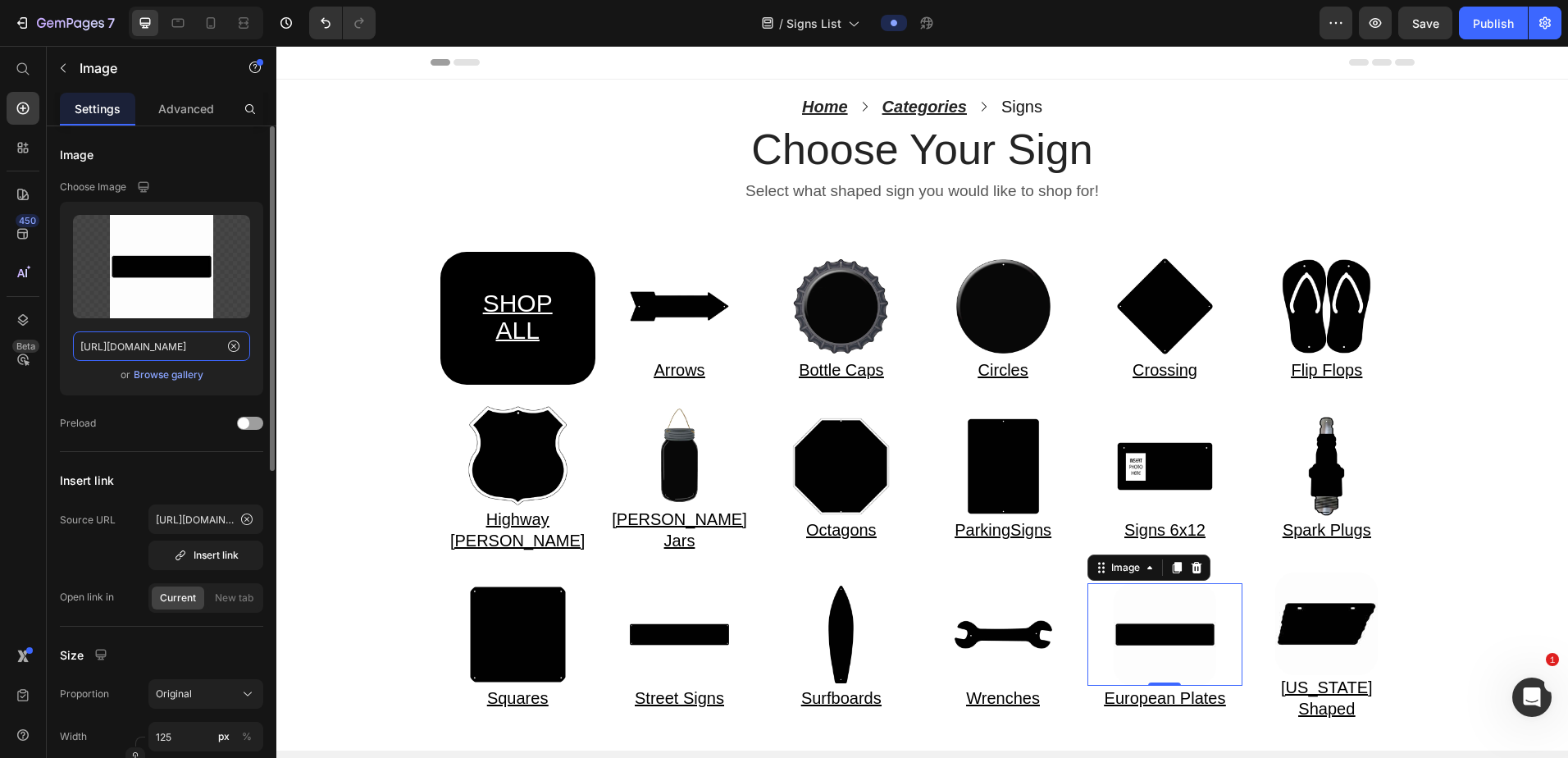 click on "https://cdn.shopify.com/s/files/1/0861/1368/1687/files/Web-Invert-EP-000.jpg?v=1752153022" 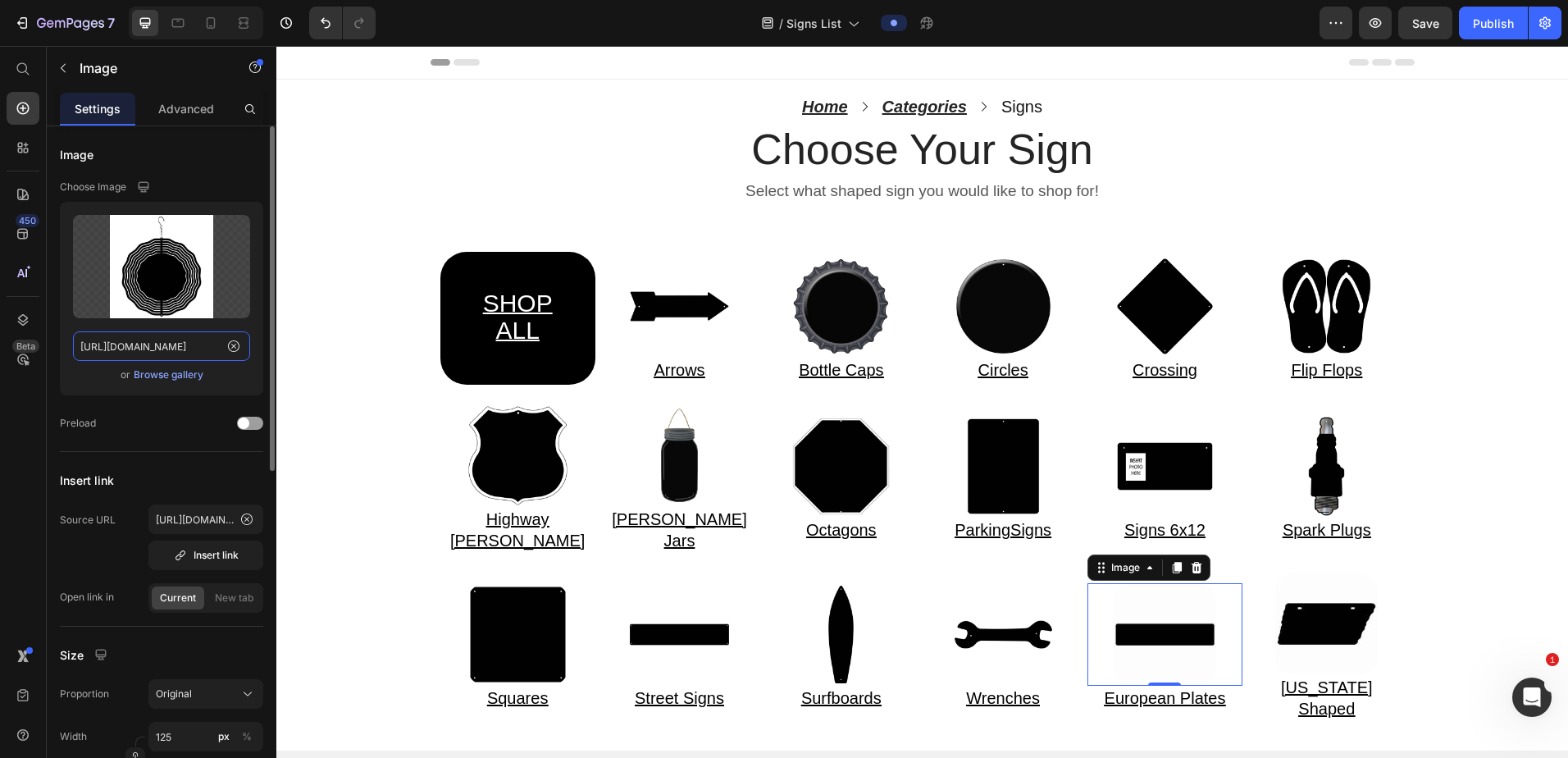 scroll, scrollTop: 0, scrollLeft: 302, axis: horizontal 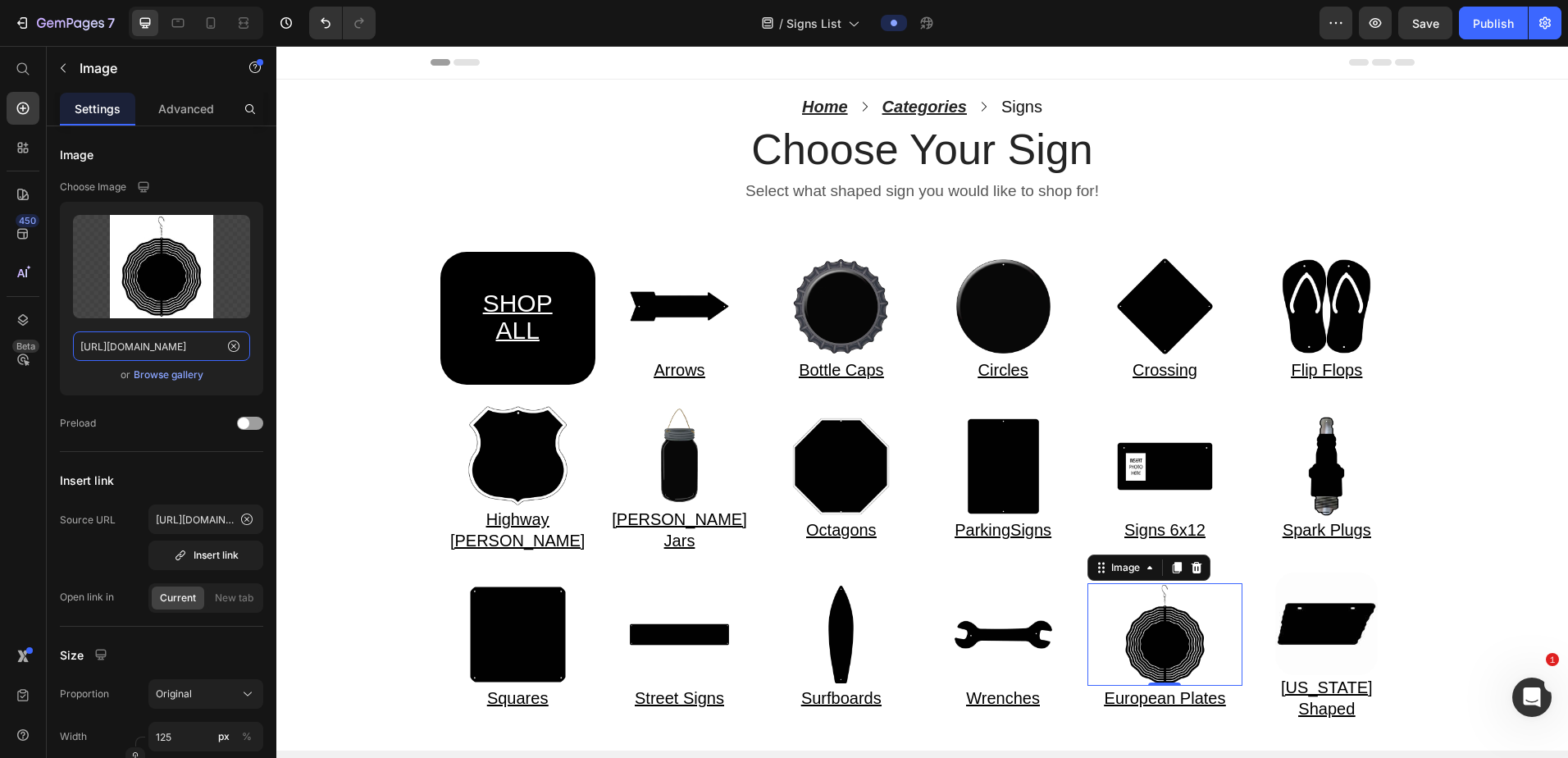 type on "https://cdn.shopify.com/s/files/1/0861/1368/1687/files/Web-Invert-WCS-000.jpg?v=1752162624" 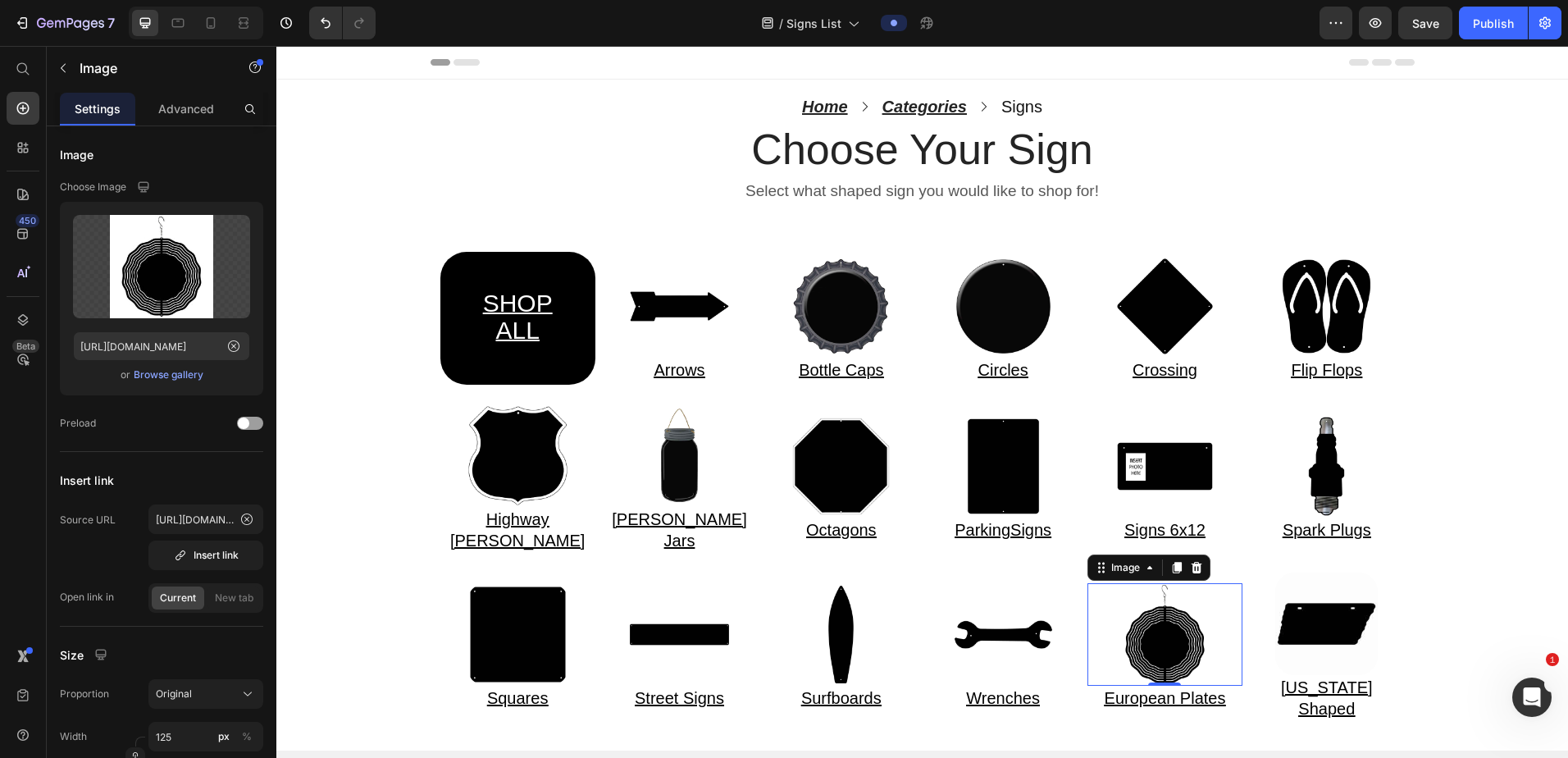 scroll, scrollTop: 0, scrollLeft: 0, axis: both 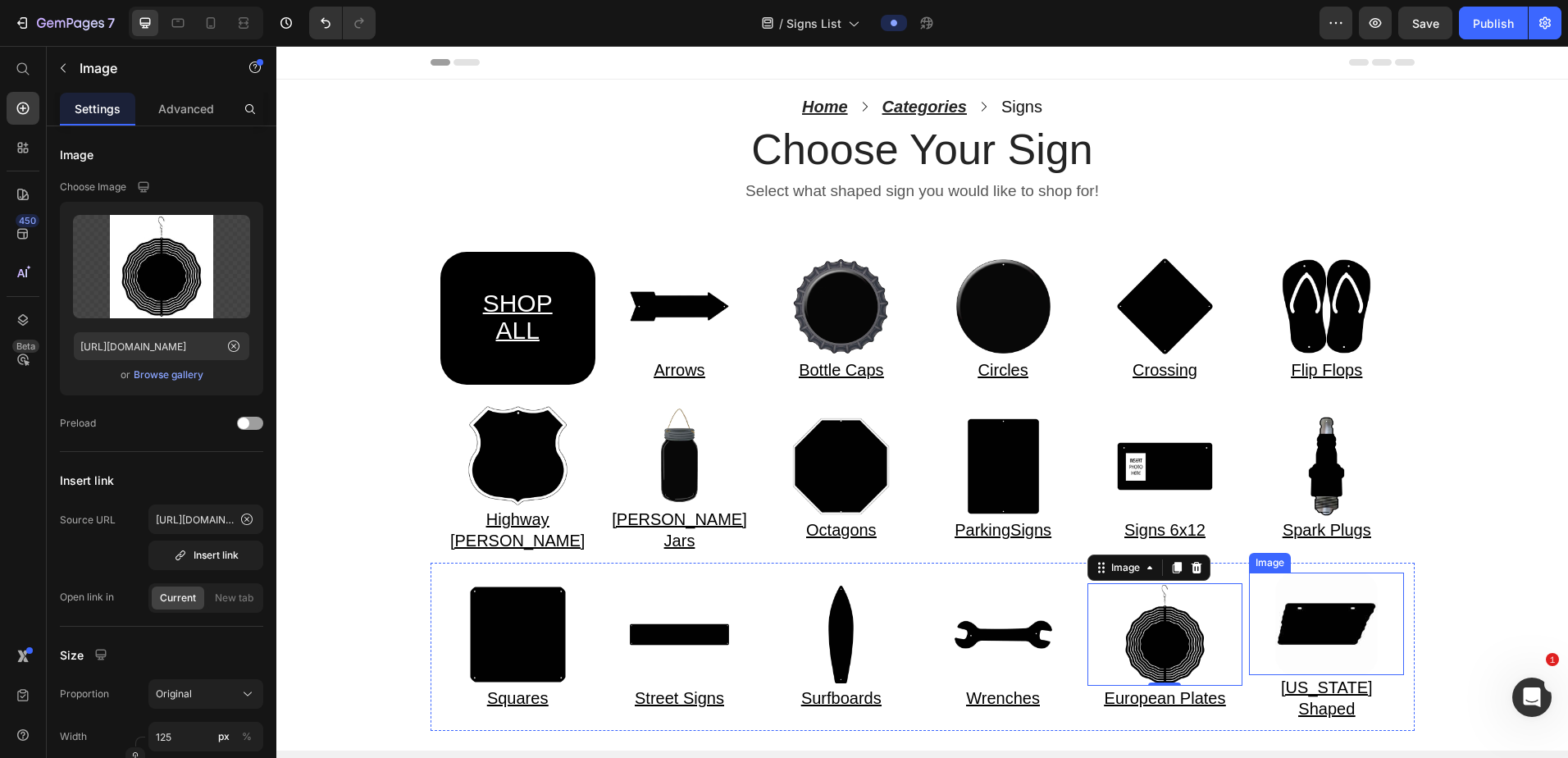 click at bounding box center [1326, 623] 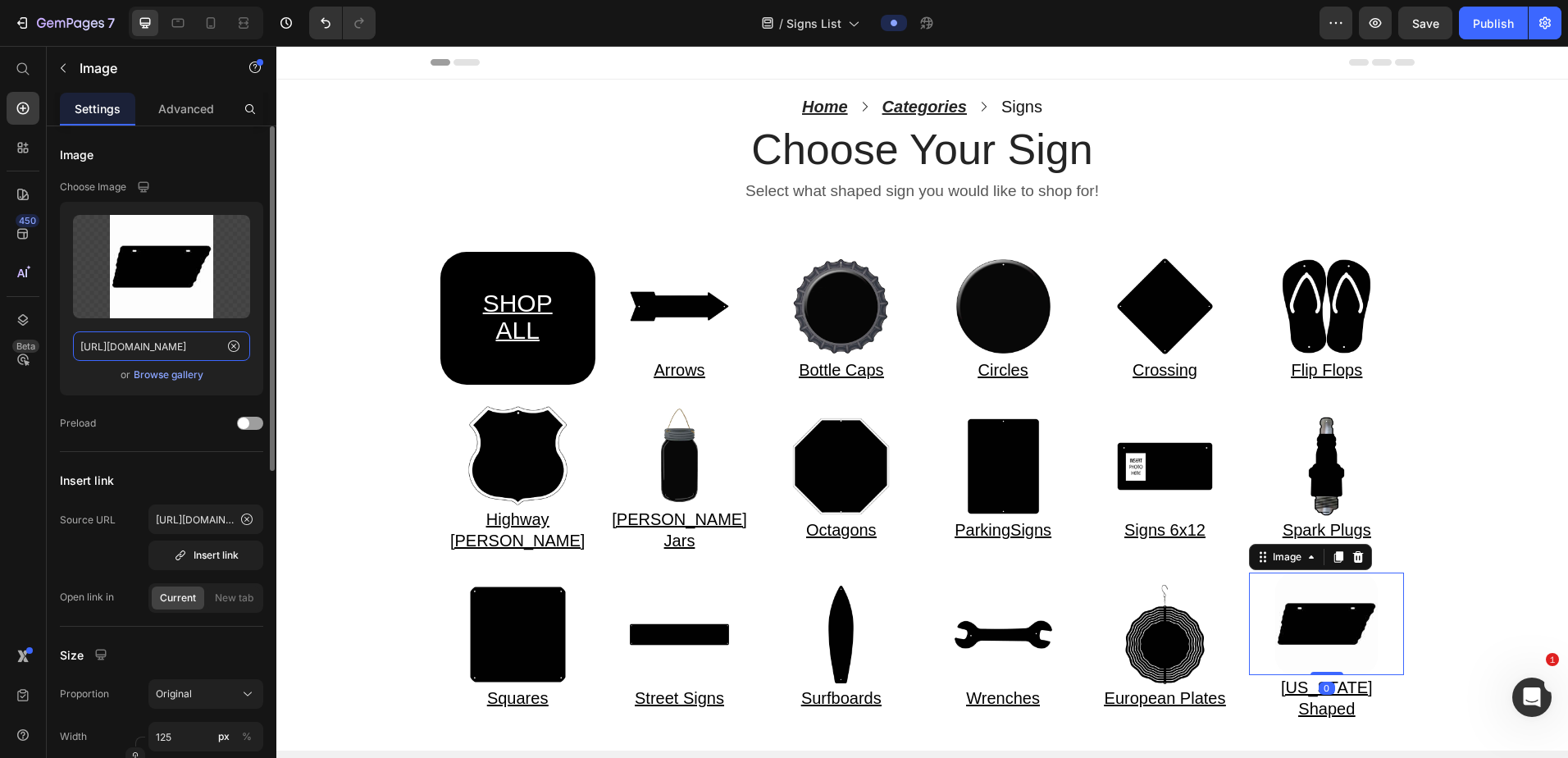 click on "https://cdn.shopify.com/s/files/1/0861/1368/1687/files/Web-Invert-TN-000.jpg?v=1752153022" 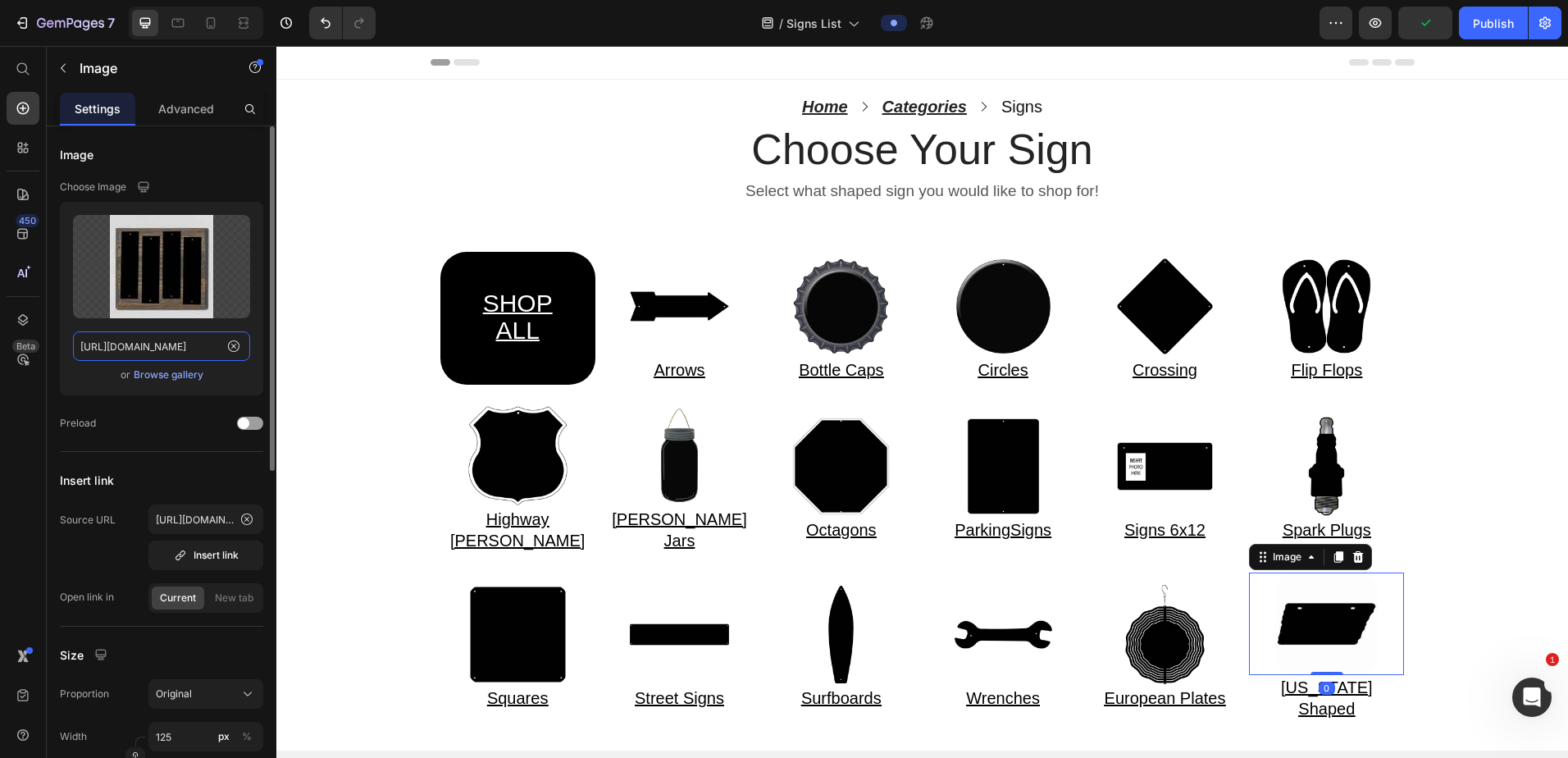 scroll, scrollTop: 0, scrollLeft: 295, axis: horizontal 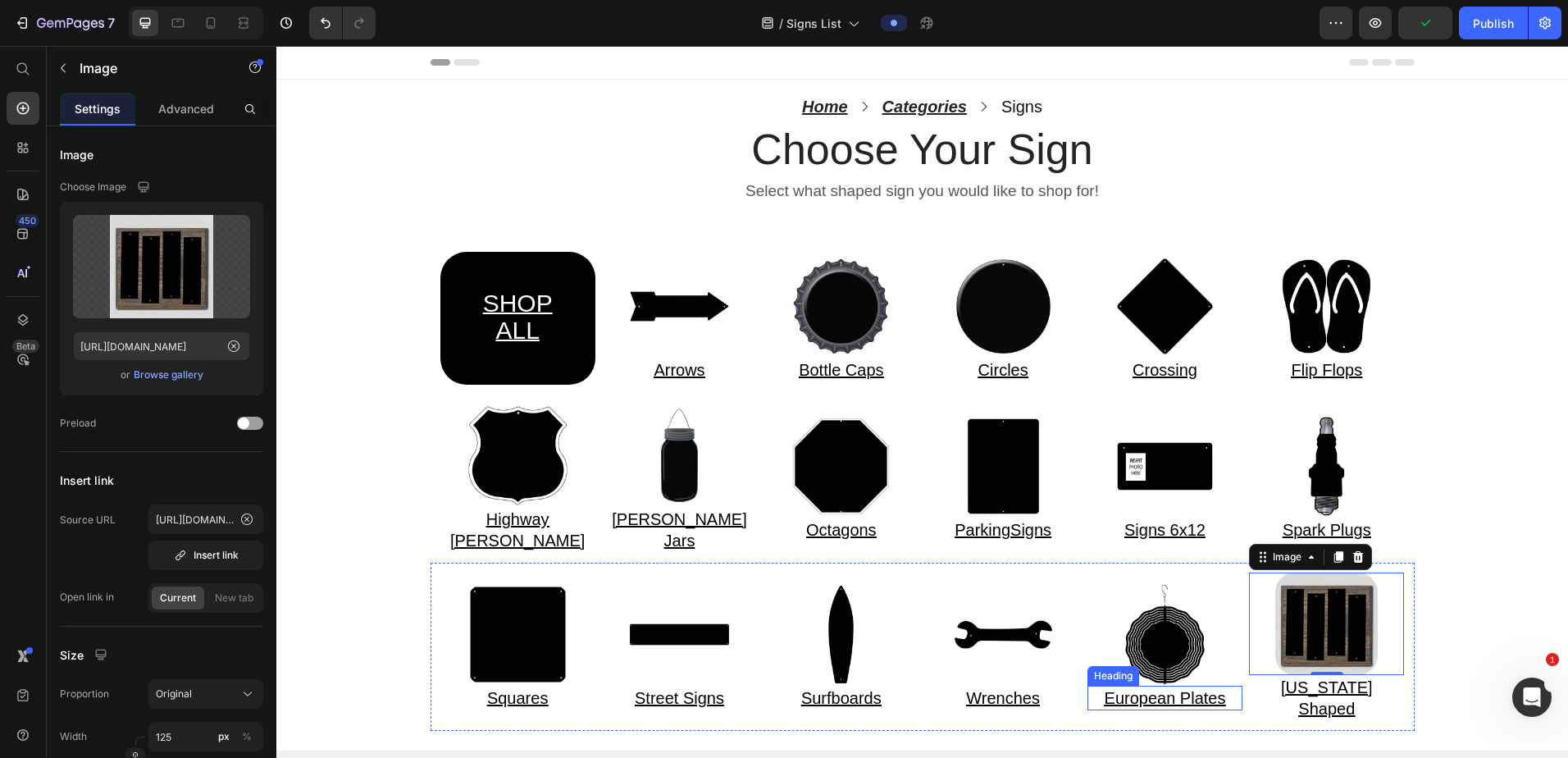 click on "European Plates" at bounding box center (1165, 698) 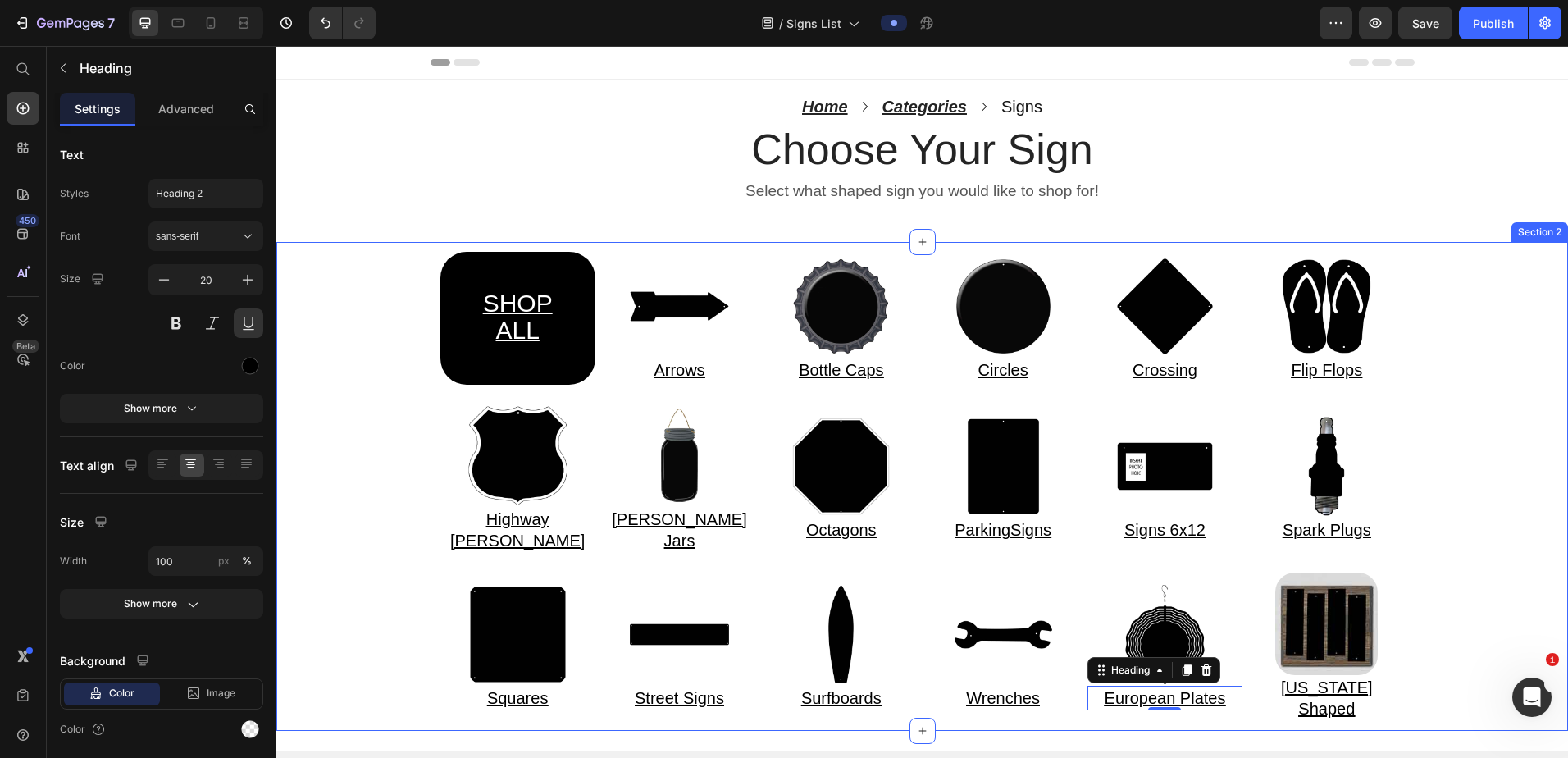 click on "SHOP ALL Heading Image Arrows Heading Image Bottle Caps Heading Image Circles Heading Image Crossing Heading Image Flip Flops Heading Row Image Highway Shields Heading Image Mason Jars Heading Image Octagons Heading Image ⁠⁠⁠⁠⁠⁠⁠ Parking  Signs Heading Image Signs 6x12 Heading Image Spark Plugs Heading Row Image Squares Heading Image Street Signs Heading Image Surfboards Heading Image Wrenches Heading Image European Plates Heading   0 Image Tennessee Shaped Heading Row" at bounding box center [922, 486] 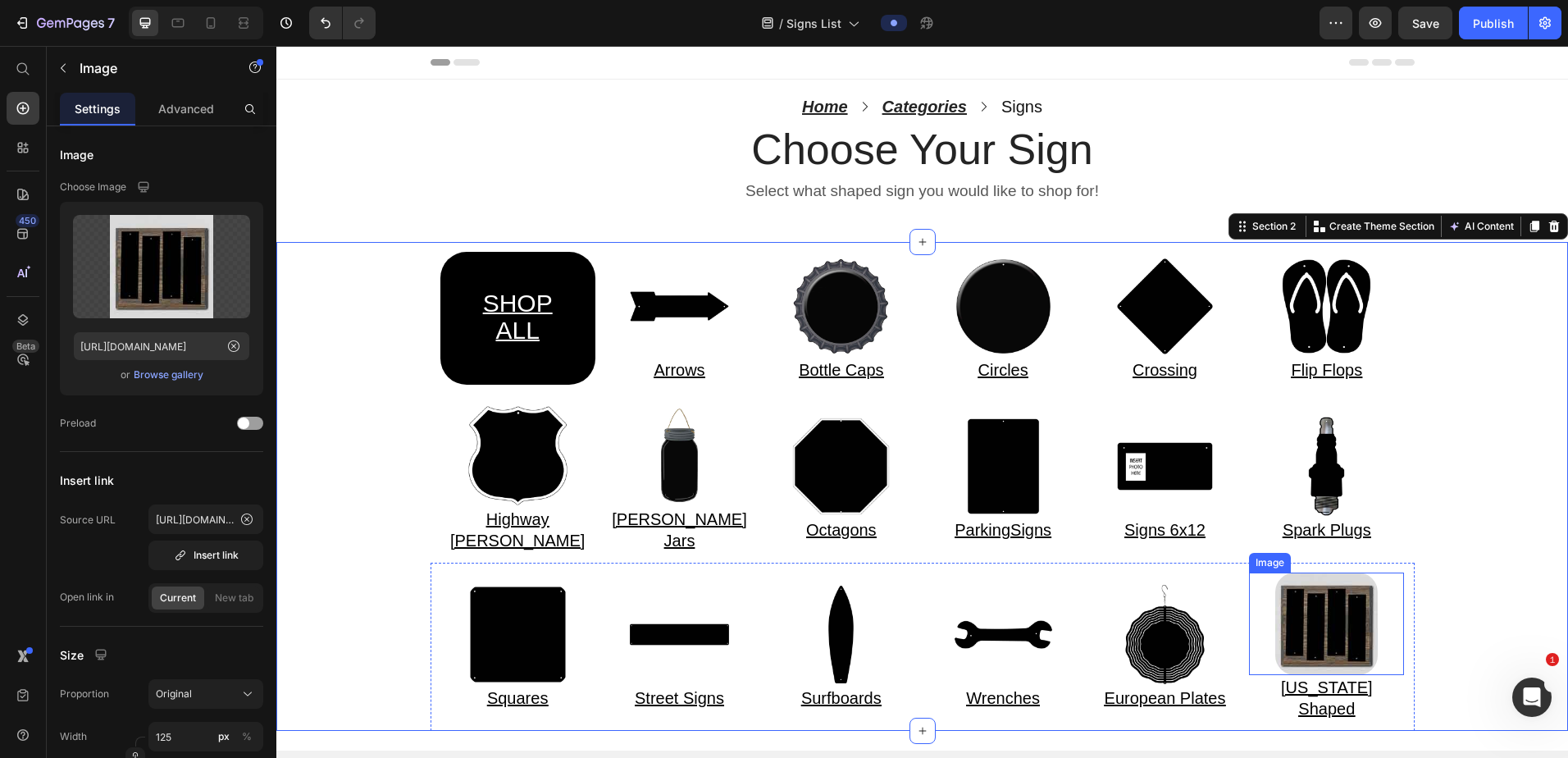 click at bounding box center [1326, 623] 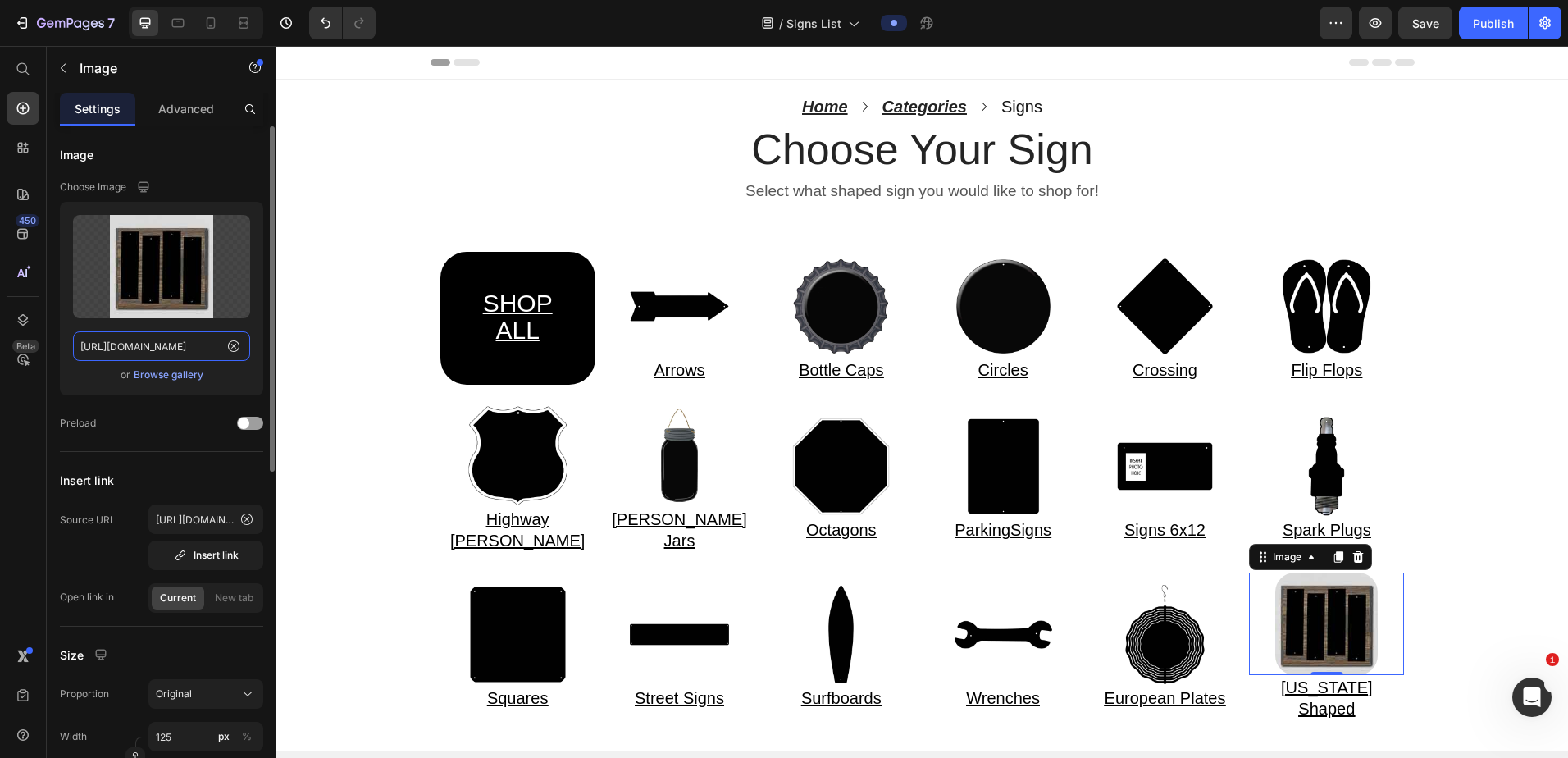 click on "https://cdn.shopify.com/s/files/1/0861/1368/1687/files/Web-Invert-WS-000.jpg?v=1752162642" 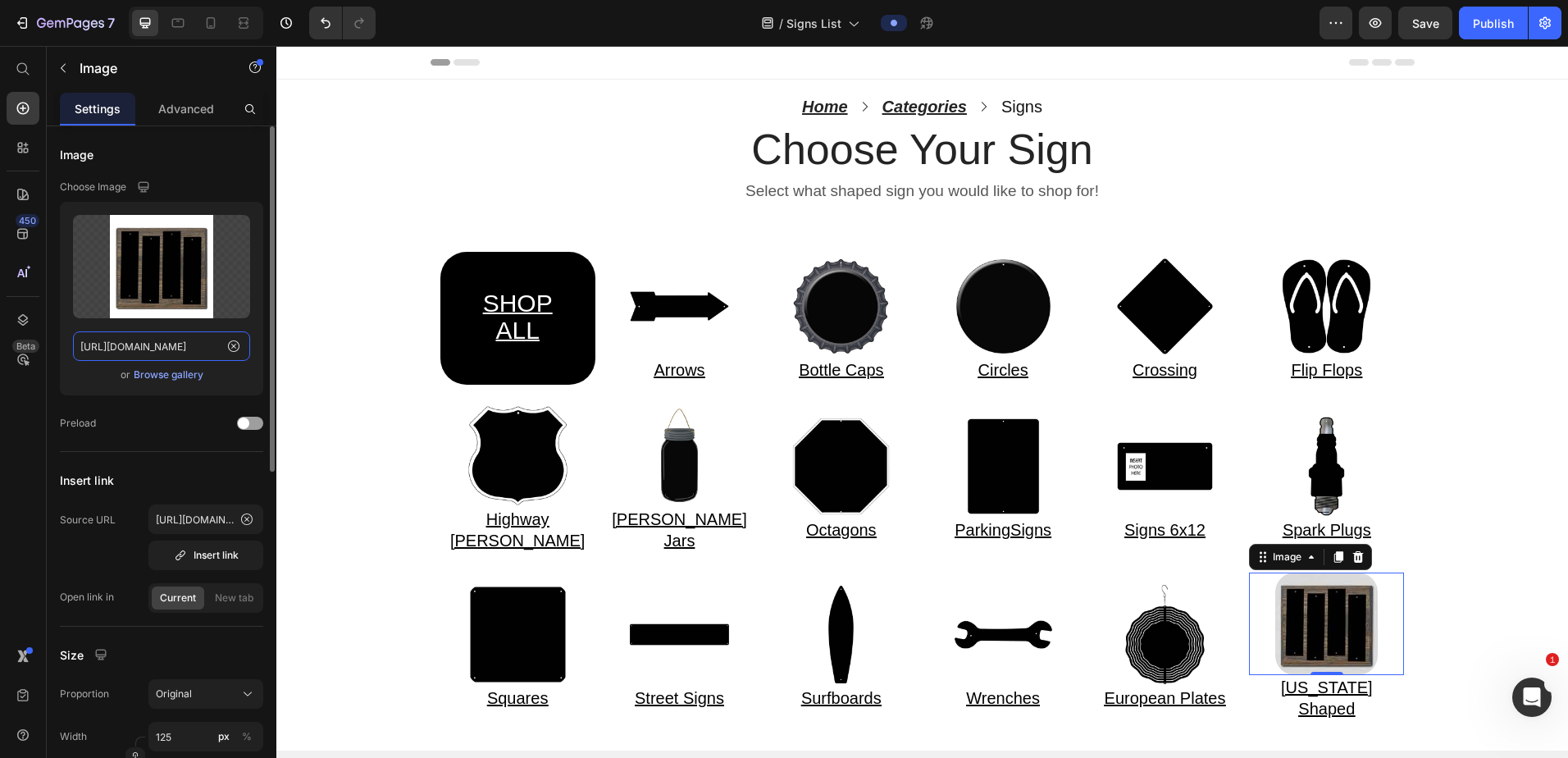 type on "https://cdn.shopify.com/s/files/1/0861/1368/1687/files/Web-Invert-WS-000.jpg?v=1752163205" 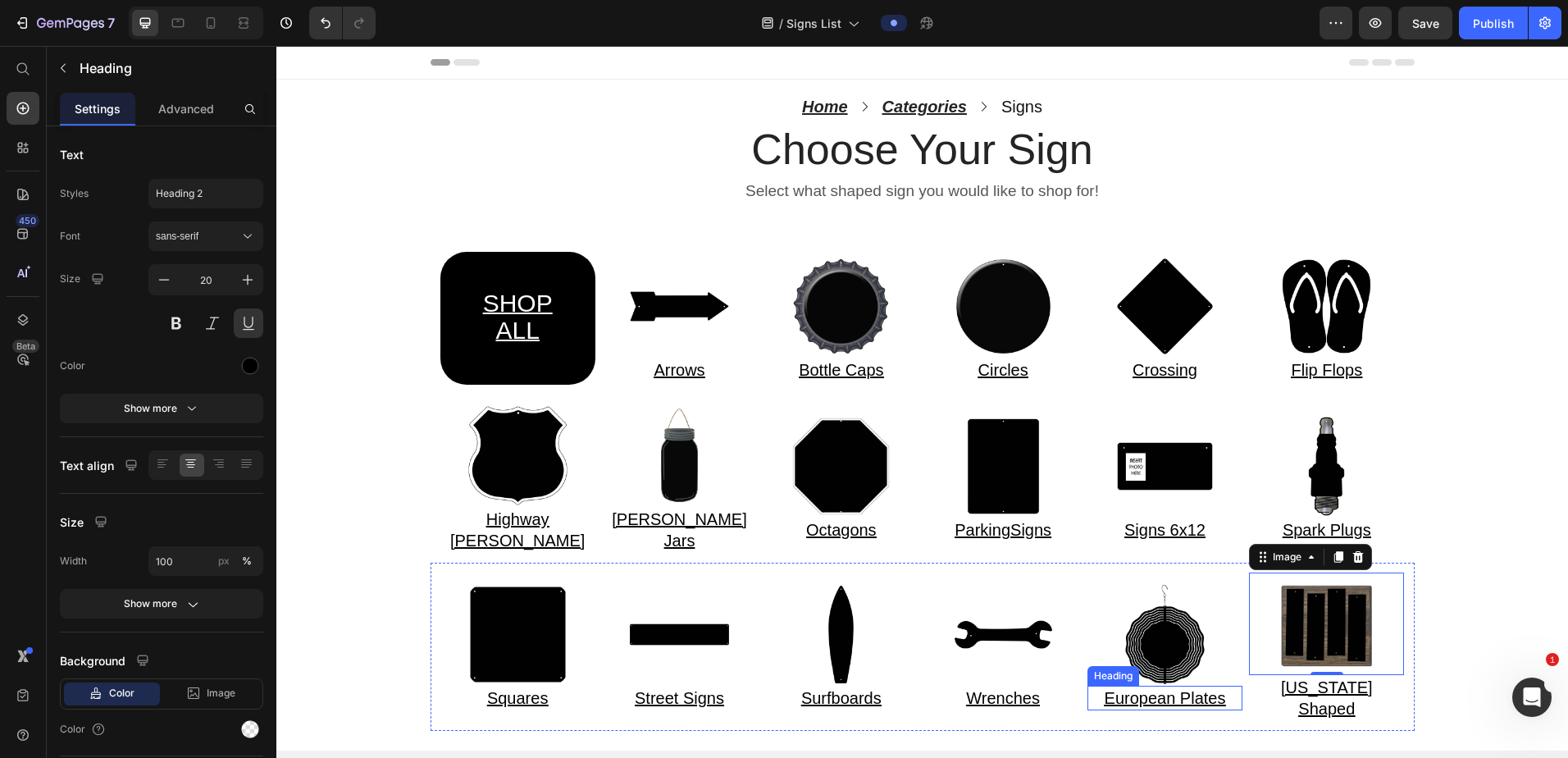 click on "European Plates" at bounding box center (1165, 698) 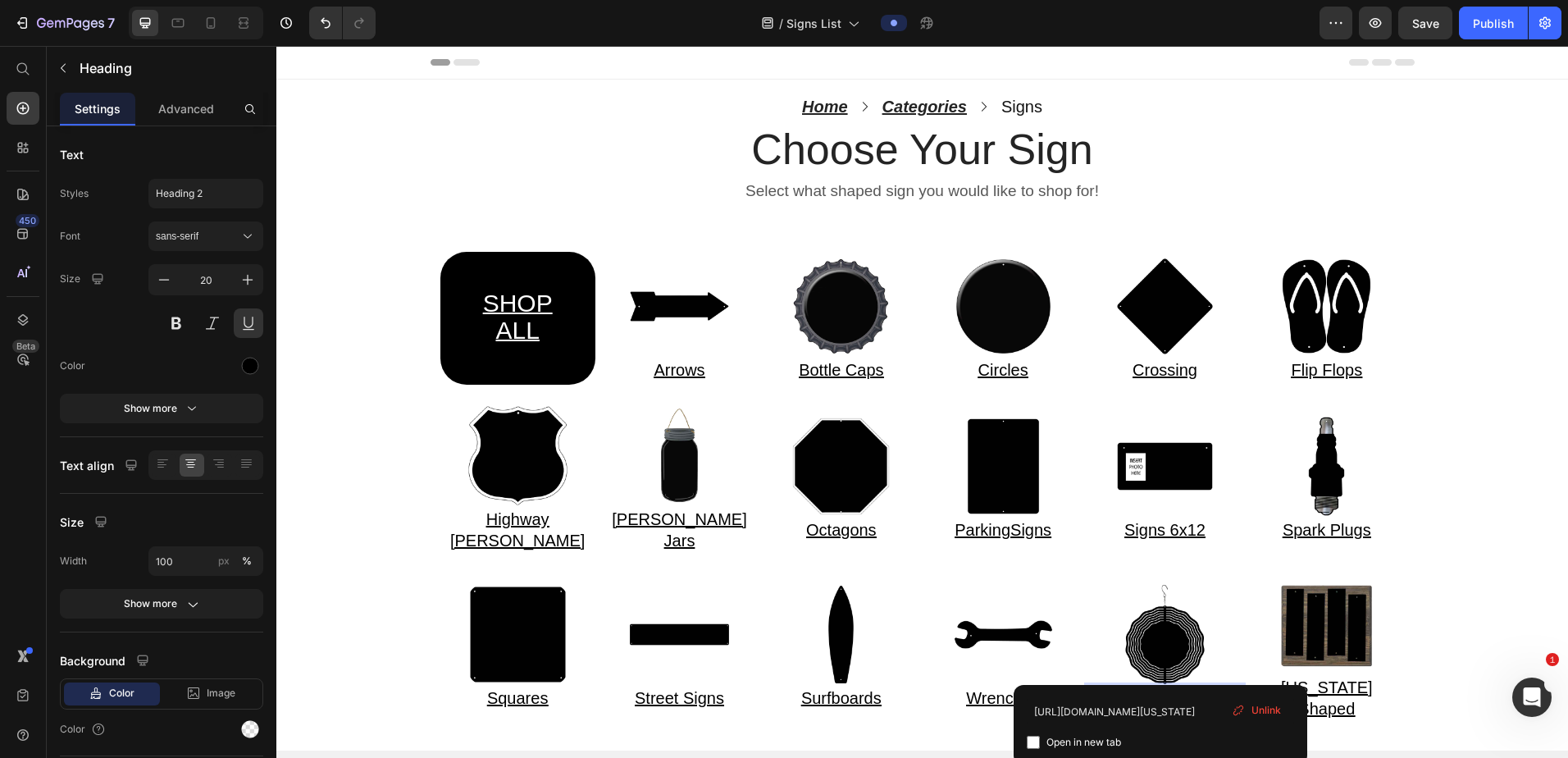 click on "European Plates" at bounding box center [1165, 698] 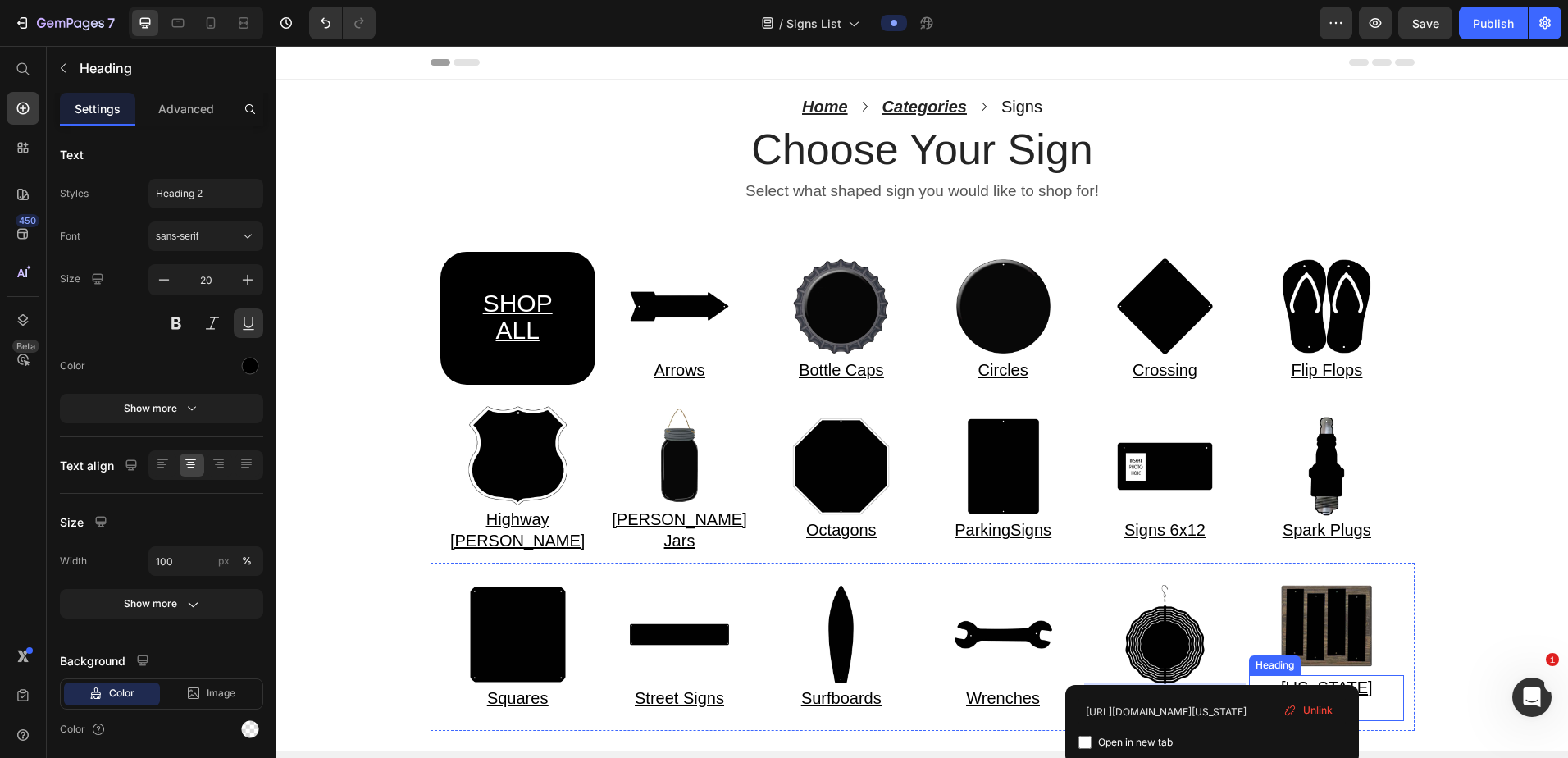 click on "Tennessee Shaped" at bounding box center (1327, 698) 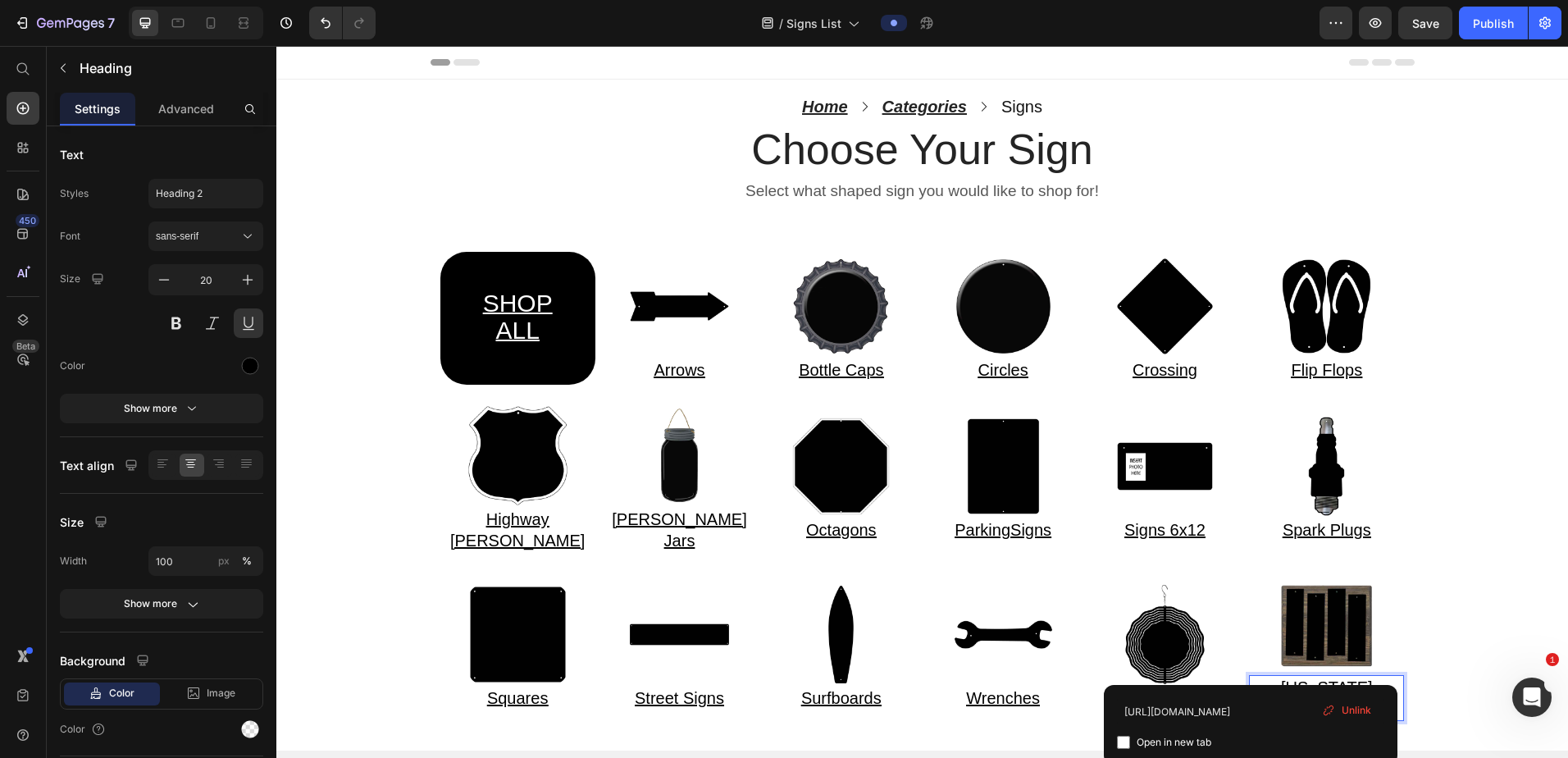 click on "Tennessee Shaped" at bounding box center [1327, 698] 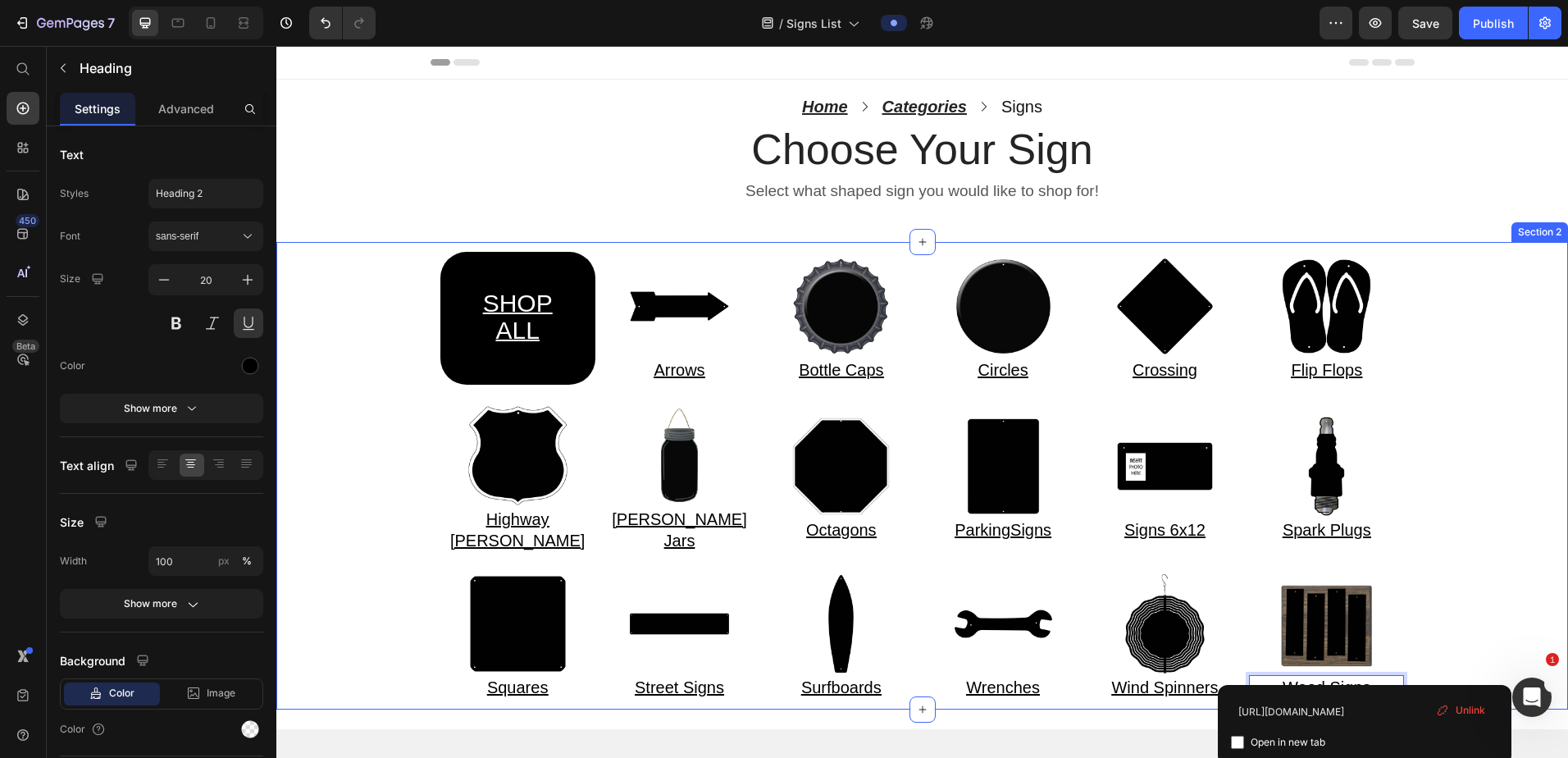 click on "SHOP ALL Heading Image Arrows Heading Image Bottle Caps Heading Image Circles Heading Image Crossing Heading Image Flip Flops Heading Row Image Highway Shields Heading Image Mason Jars Heading Image Octagons Heading Image ⁠⁠⁠⁠⁠⁠⁠ Parking  Signs Heading Image Signs 6x12 Heading Image Spark Plugs Heading Row Image Squares Heading Image Street Signs Heading Image Surfboards Heading Image Wrenches Heading Image ⁠⁠⁠⁠⁠⁠⁠ Wind Spinners Heading Image Wood Signs Heading   0 Row" at bounding box center [922, 476] 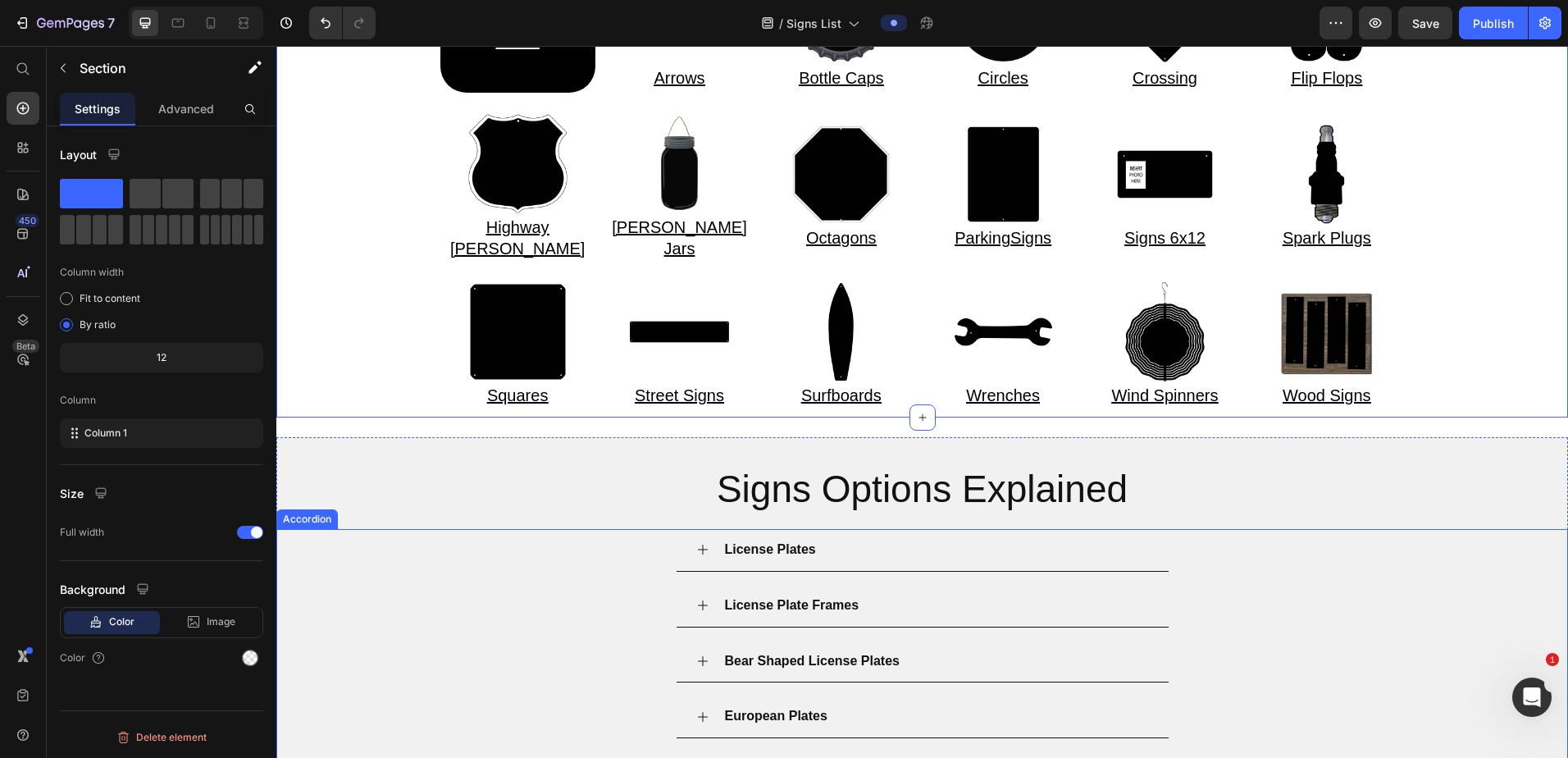scroll, scrollTop: 328, scrollLeft: 0, axis: vertical 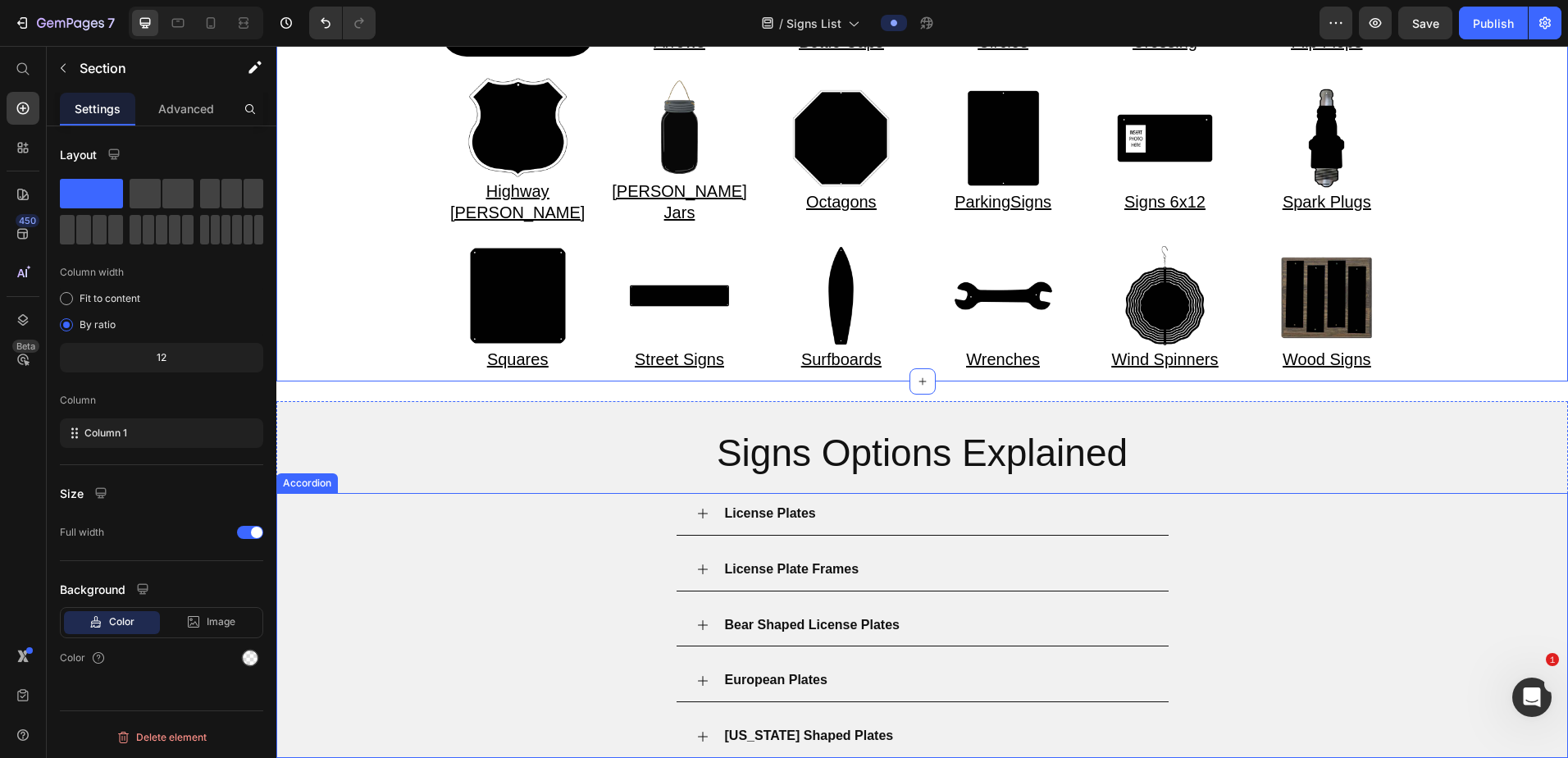 click on "License Plates" at bounding box center [936, 514] 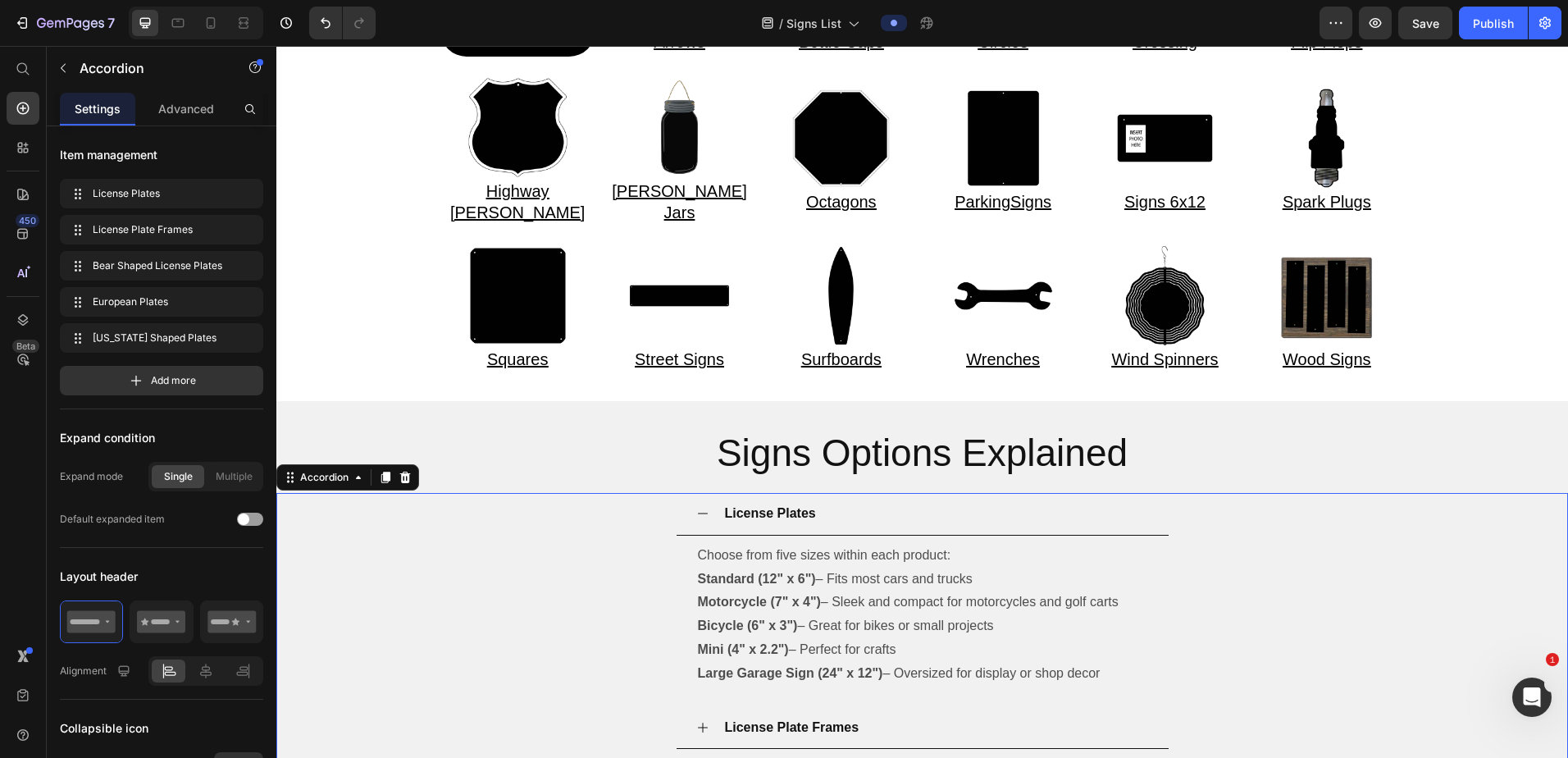 click on "License Plates" at bounding box center [936, 514] 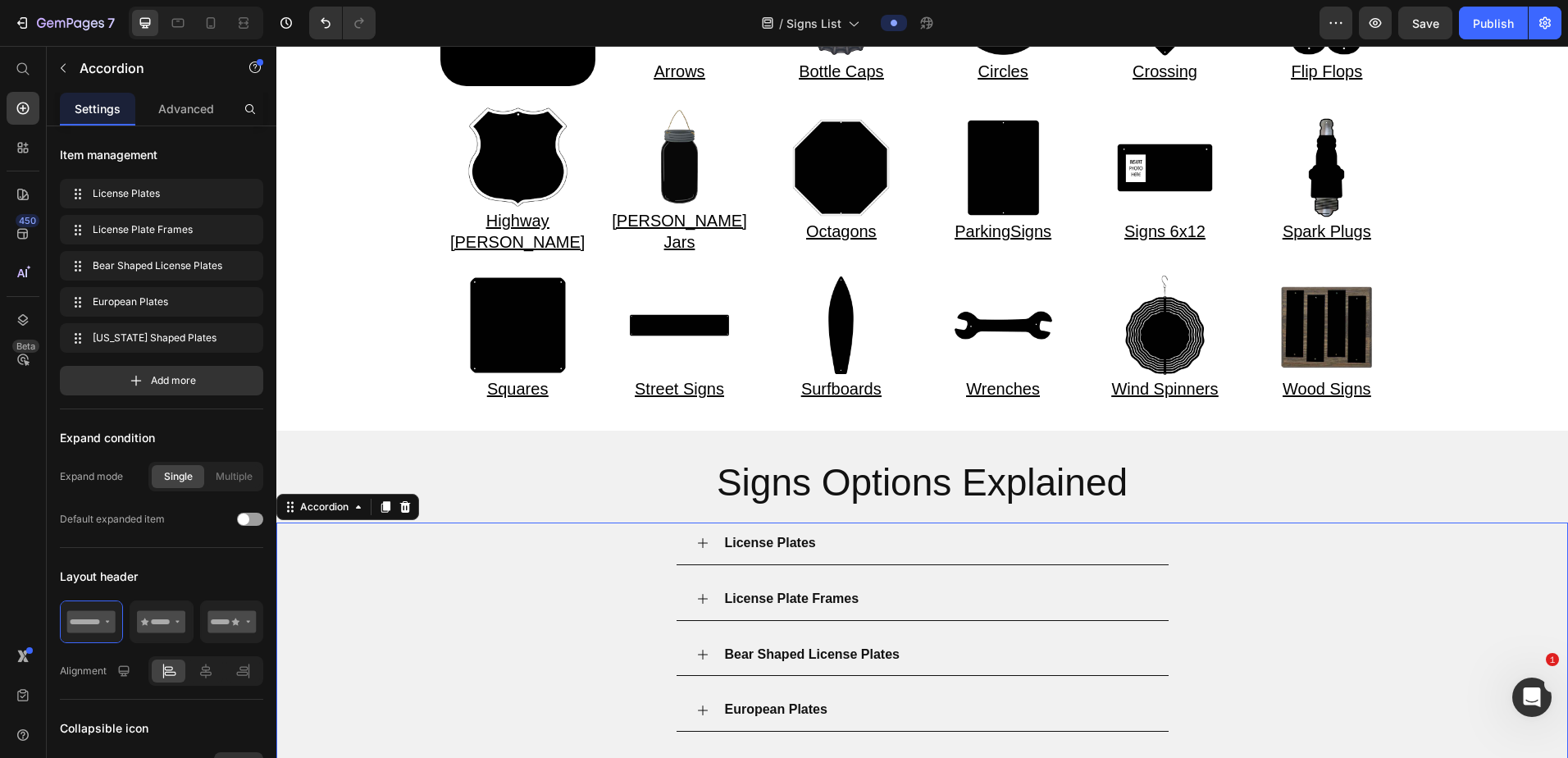 scroll, scrollTop: 328, scrollLeft: 0, axis: vertical 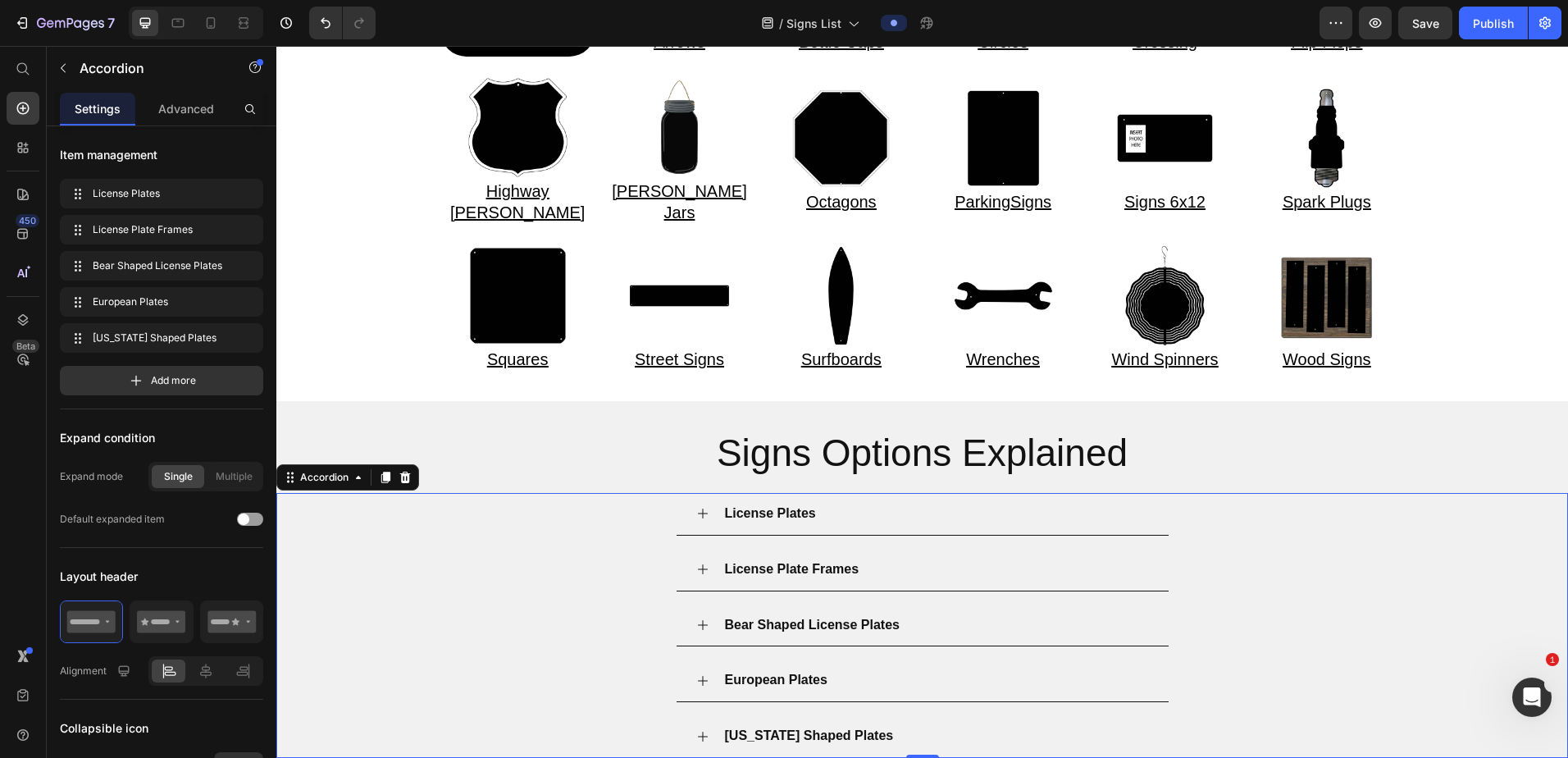 click on "License Plates" at bounding box center (770, 513) 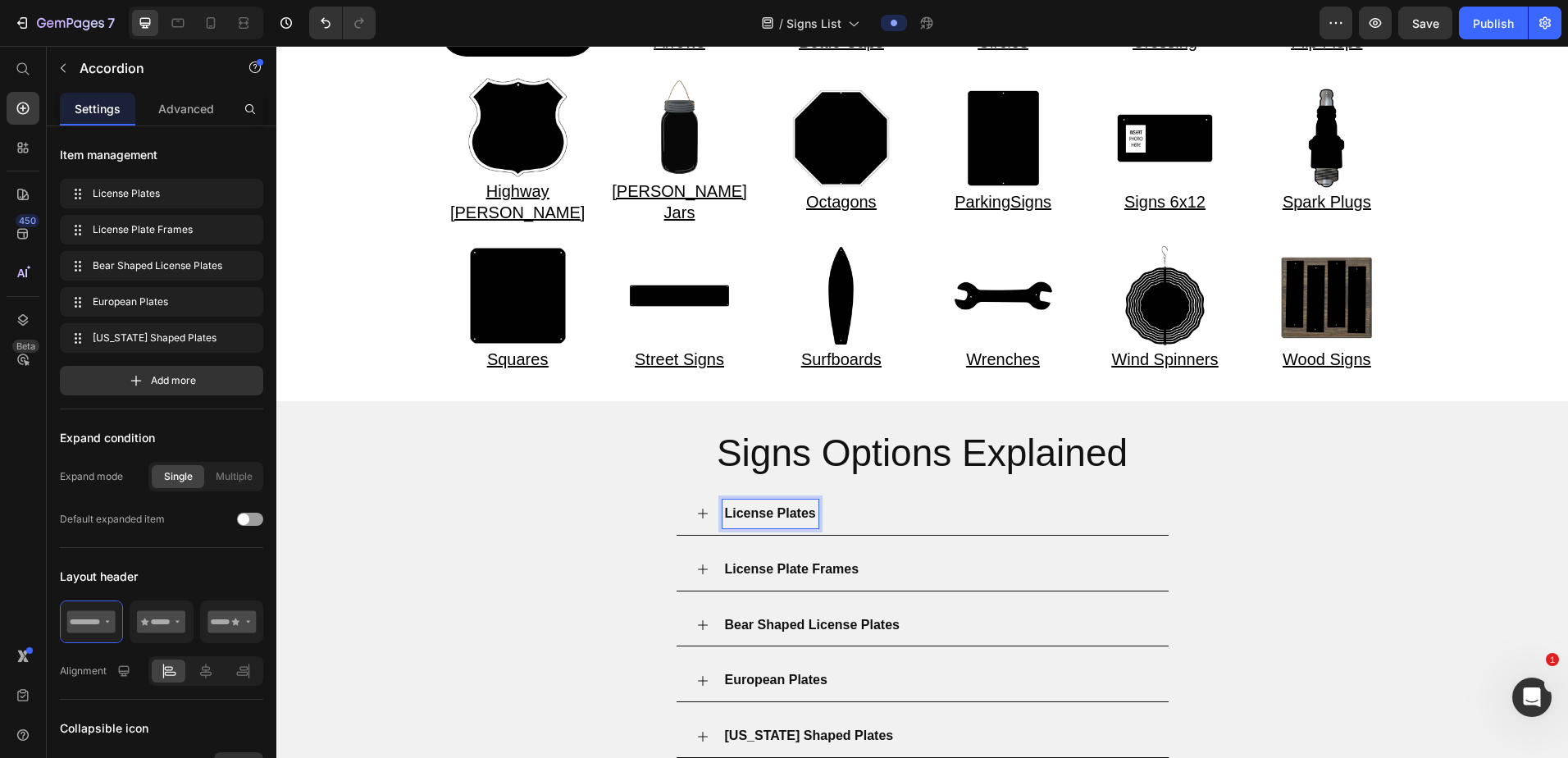 click on "License Plates" at bounding box center (936, 514) 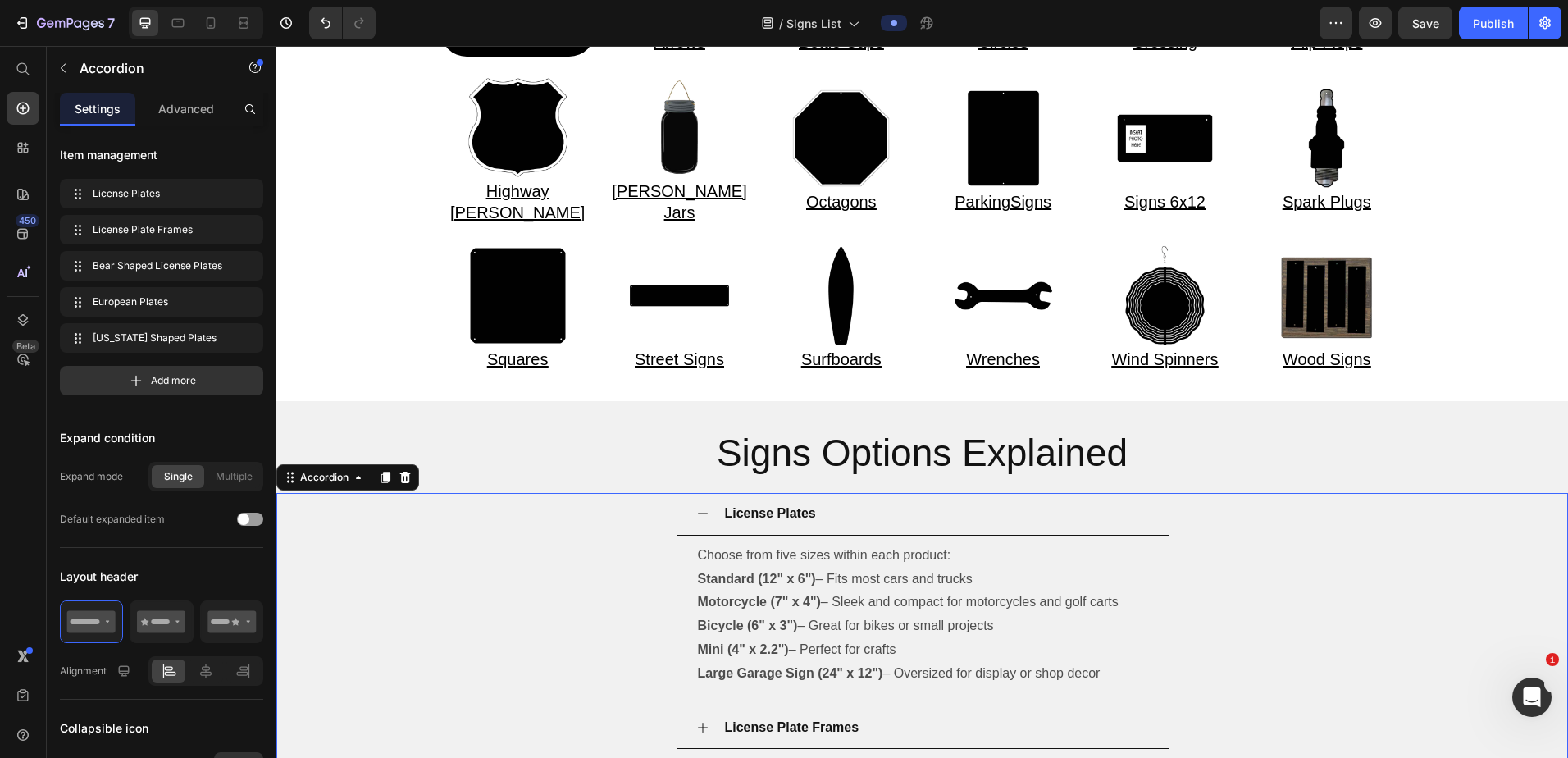click on "License Plates" at bounding box center [936, 514] 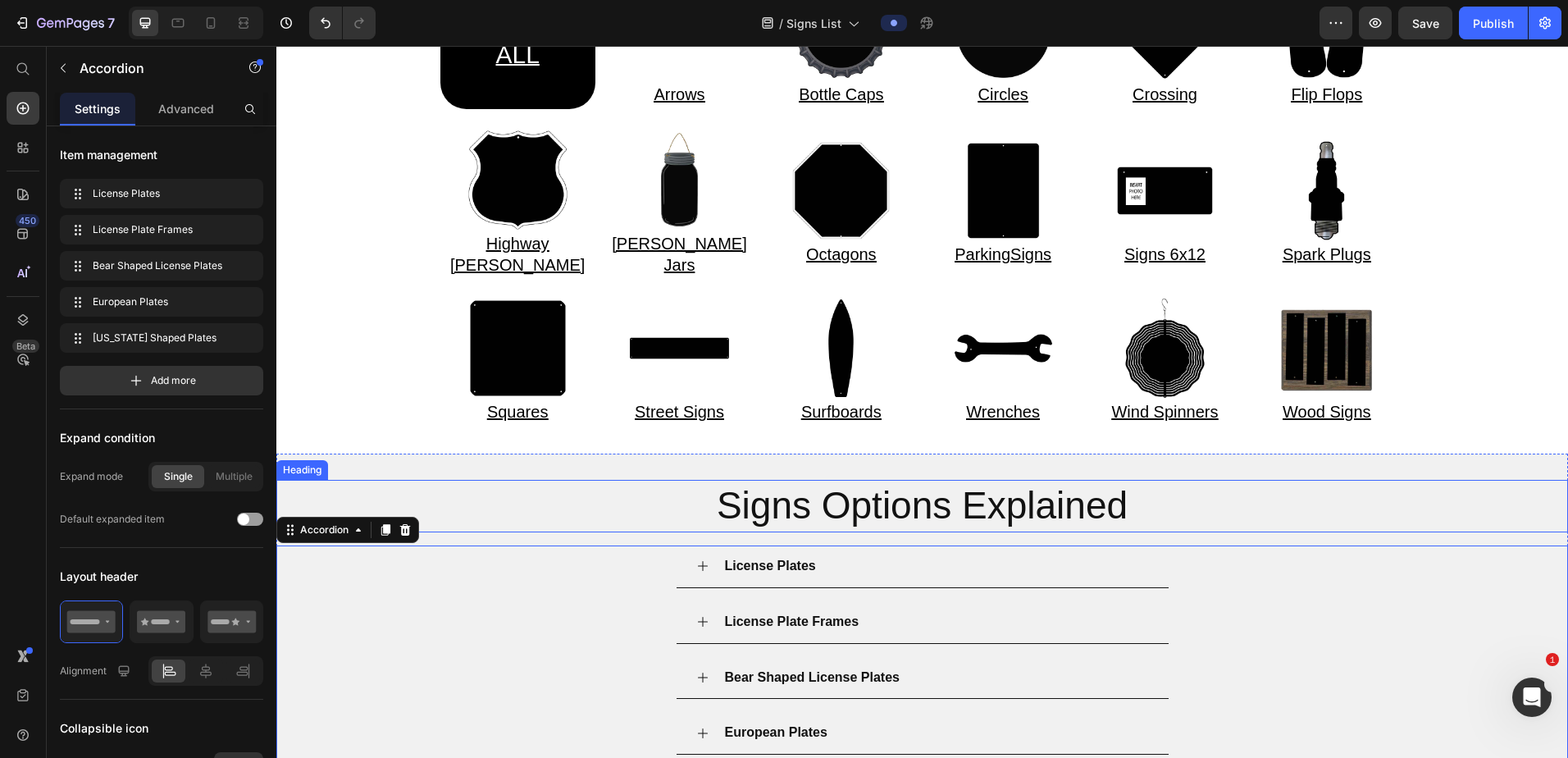 scroll, scrollTop: 246, scrollLeft: 0, axis: vertical 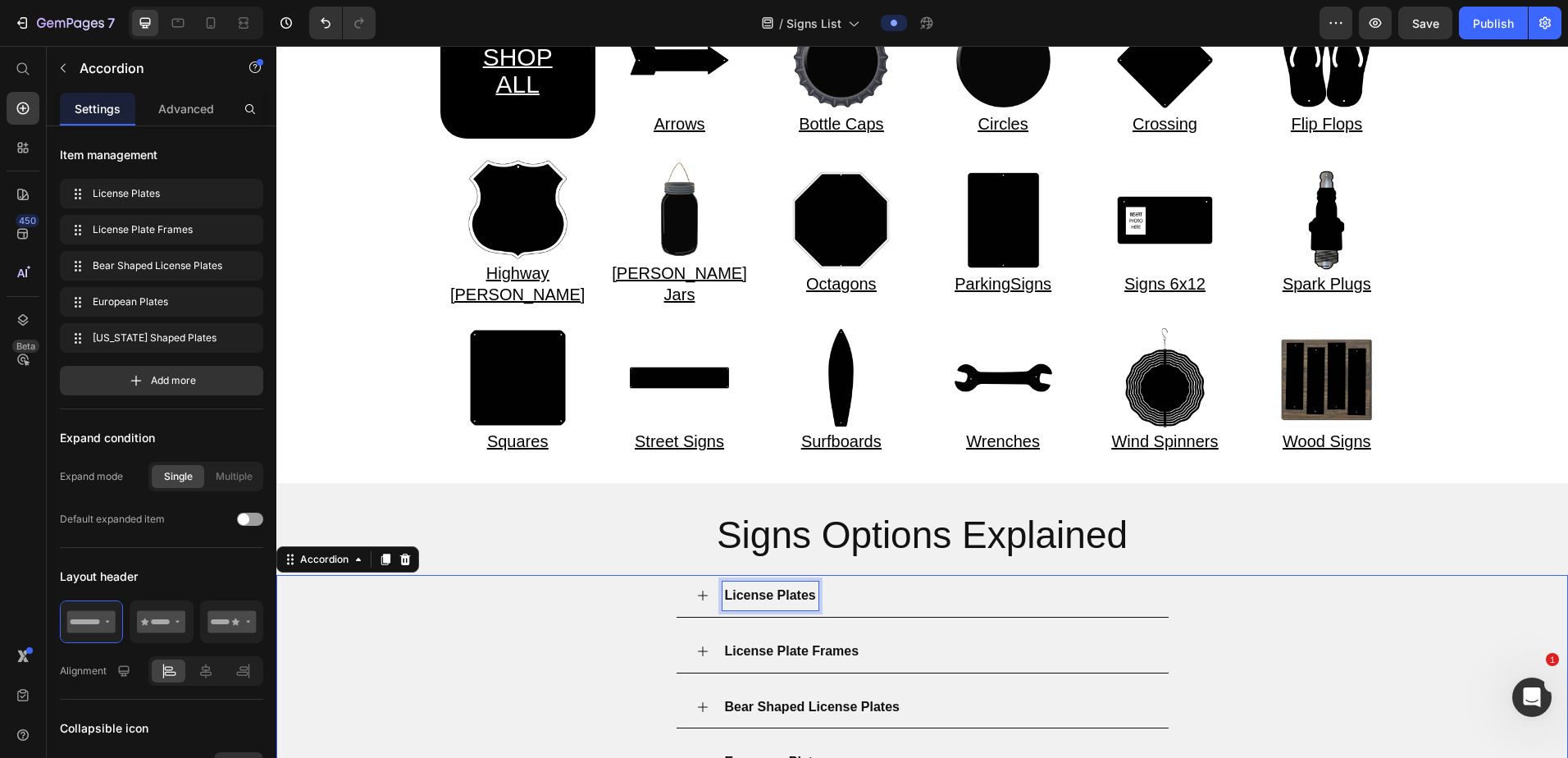 click on "License Plates" at bounding box center [770, 595] 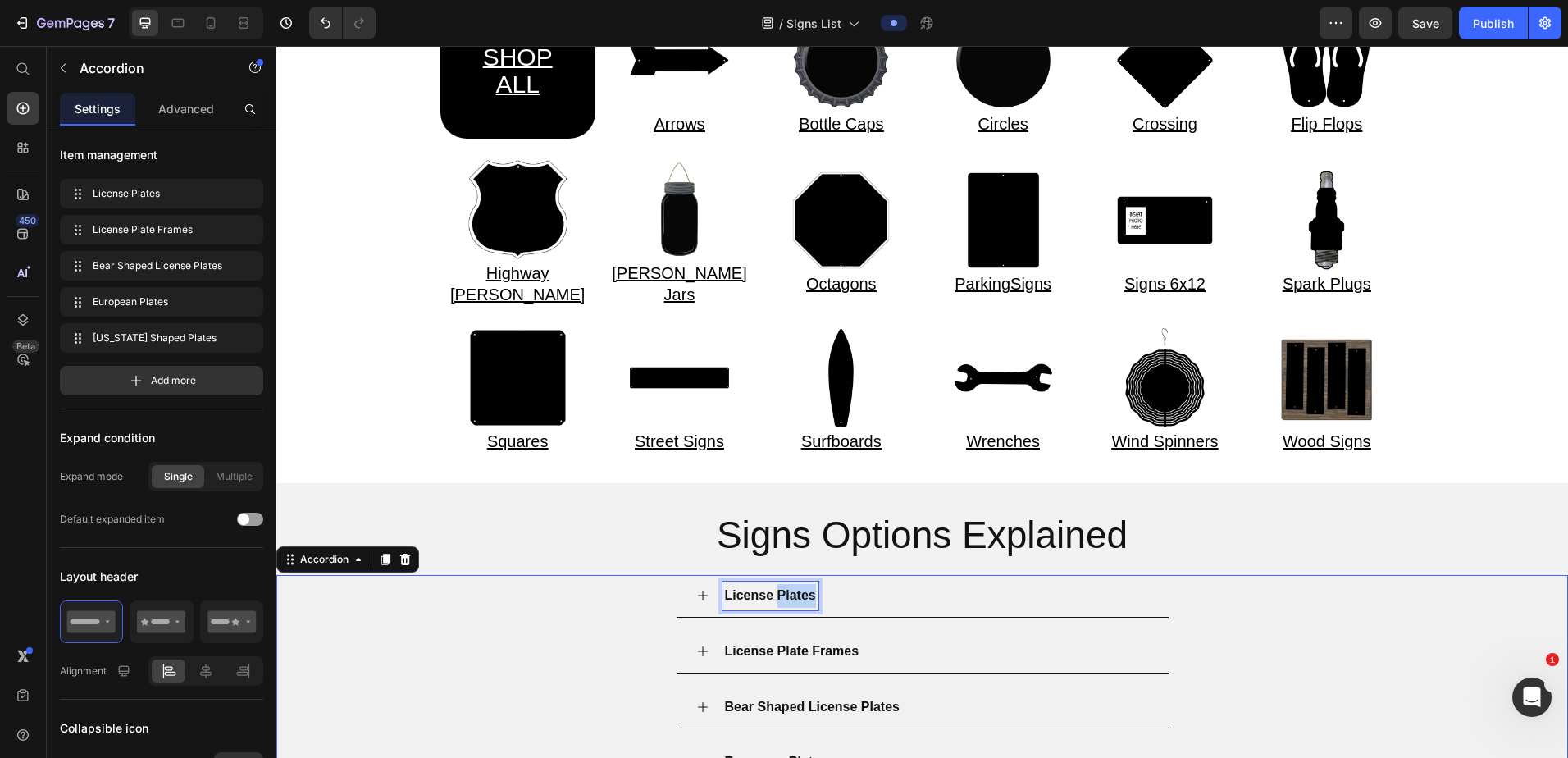 click on "License Plates" at bounding box center [770, 595] 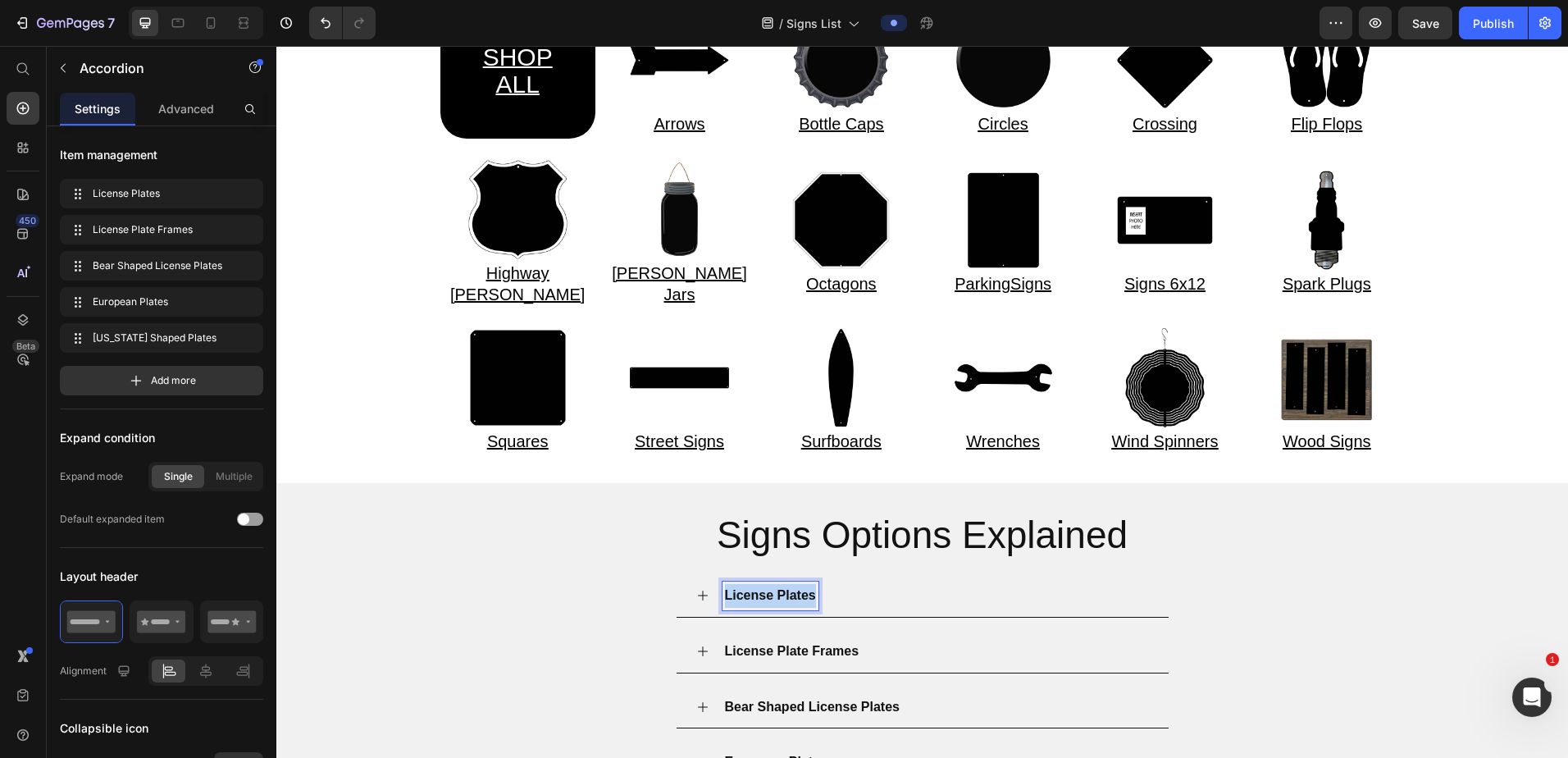 click on "License Plates" at bounding box center [770, 595] 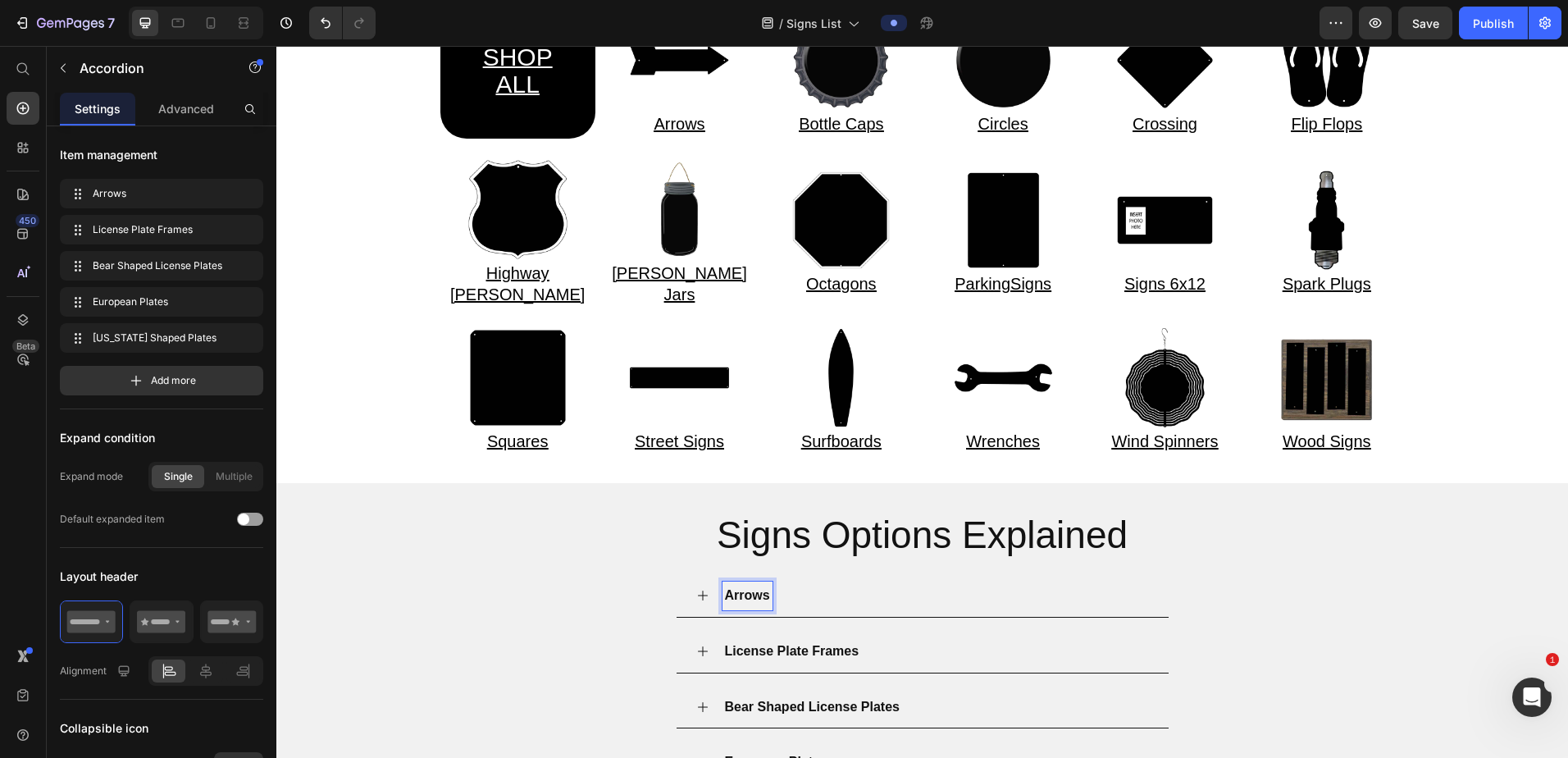 click on "License Plate Frames" at bounding box center (792, 651) 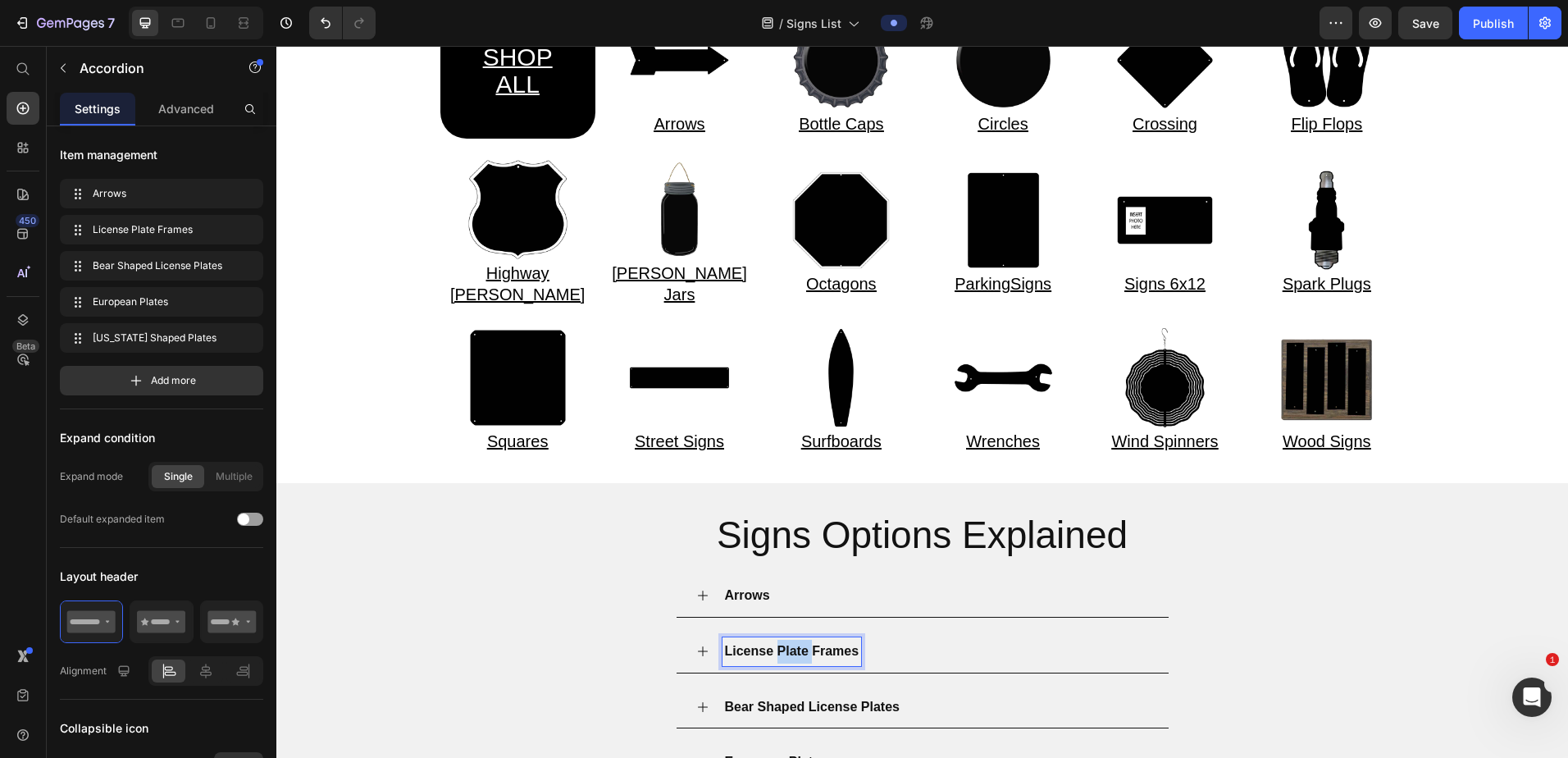 click on "License Plate Frames" at bounding box center [792, 651] 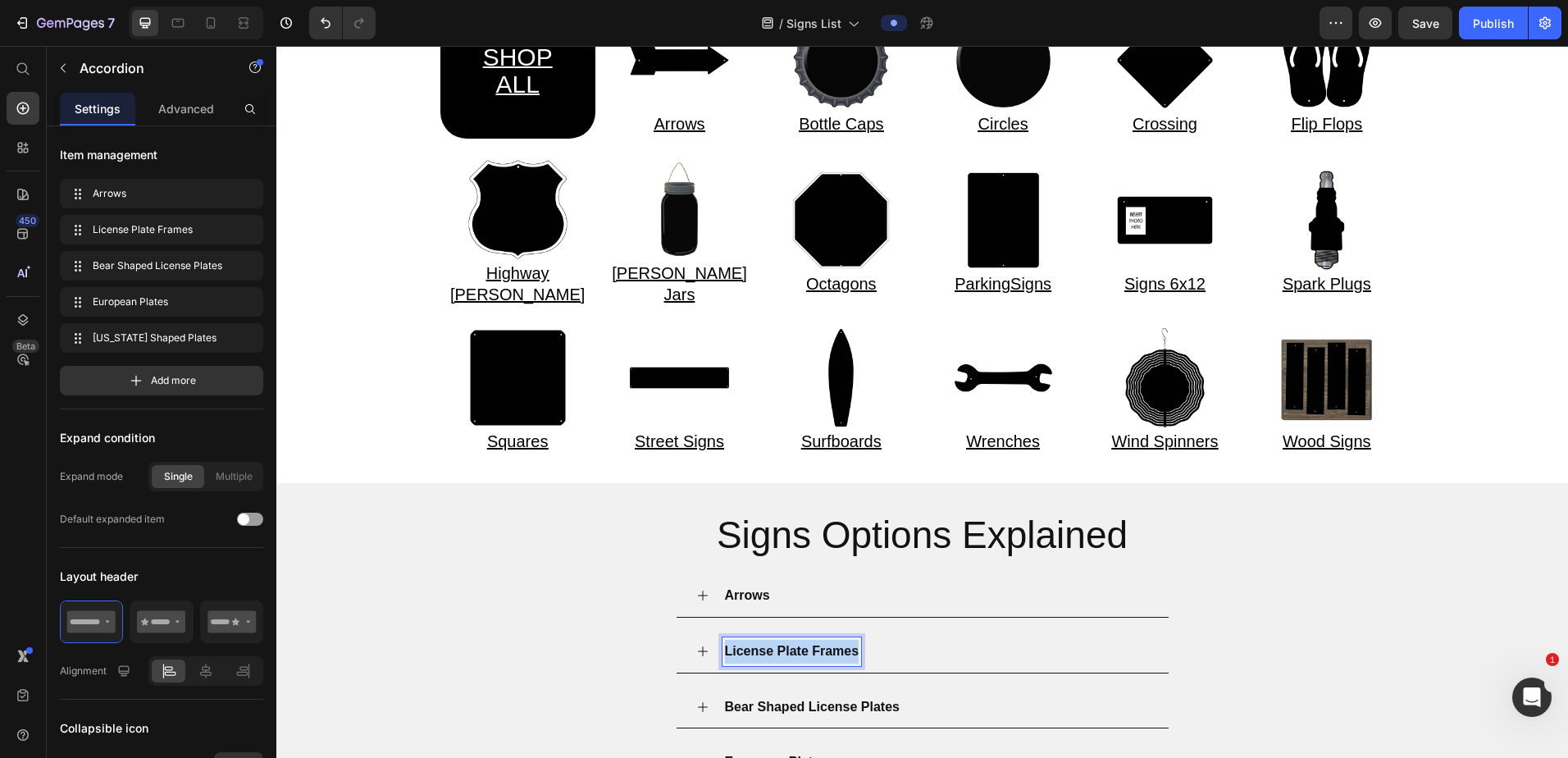 click on "License Plate Frames" at bounding box center [792, 651] 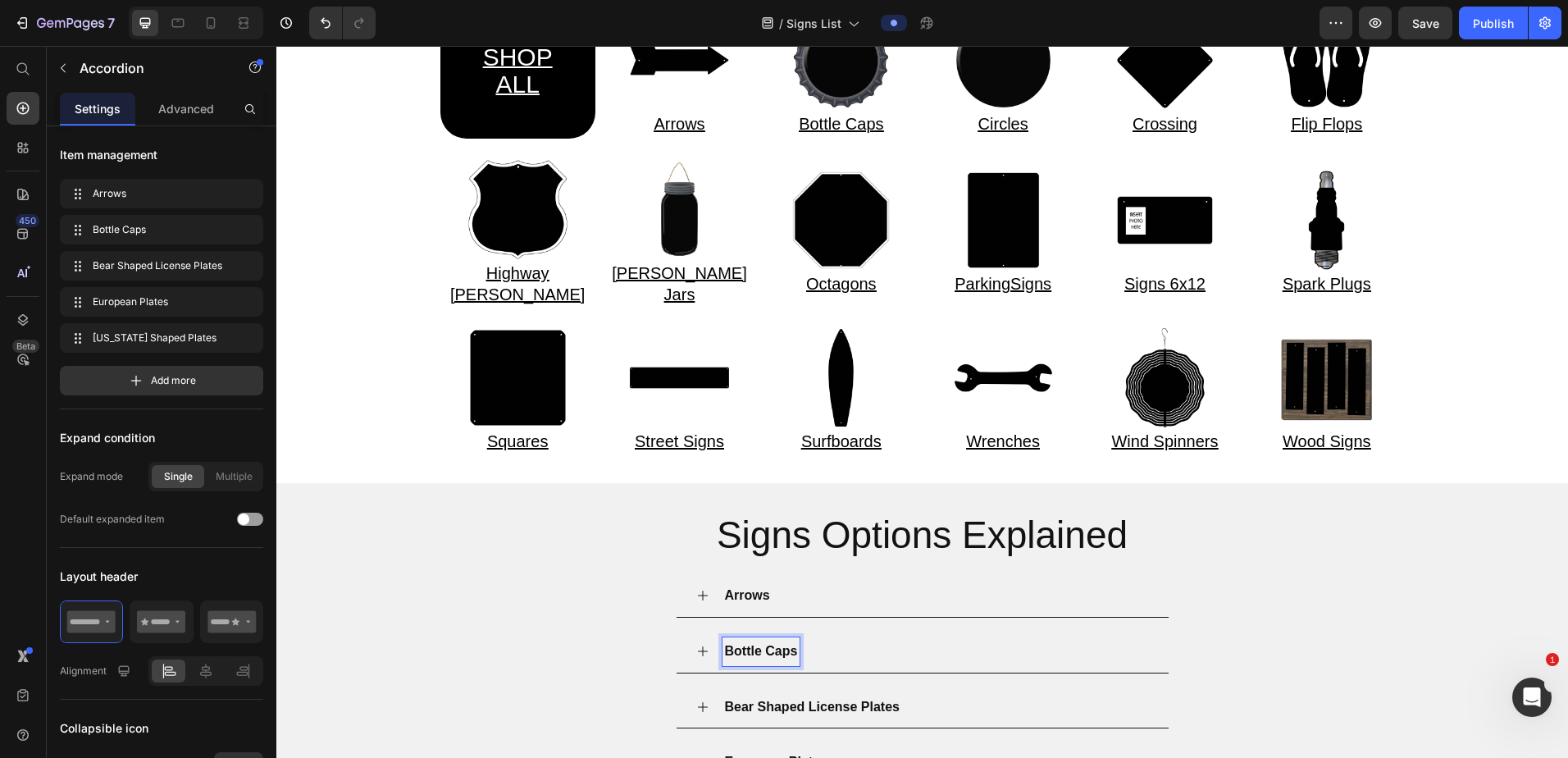 click on "Bear Shaped License Plates" at bounding box center [812, 706] 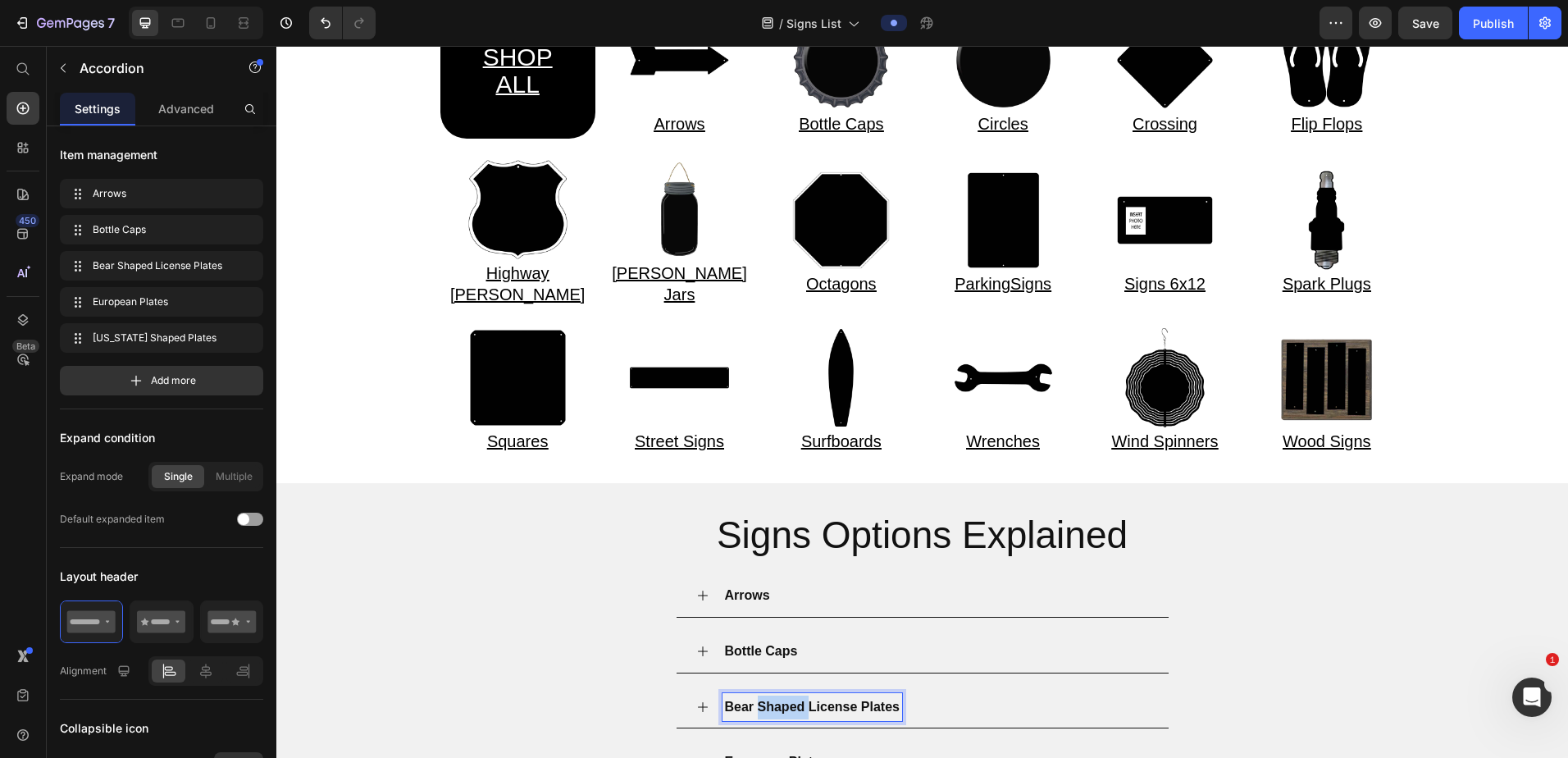 click on "Bear Shaped License Plates" at bounding box center [812, 706] 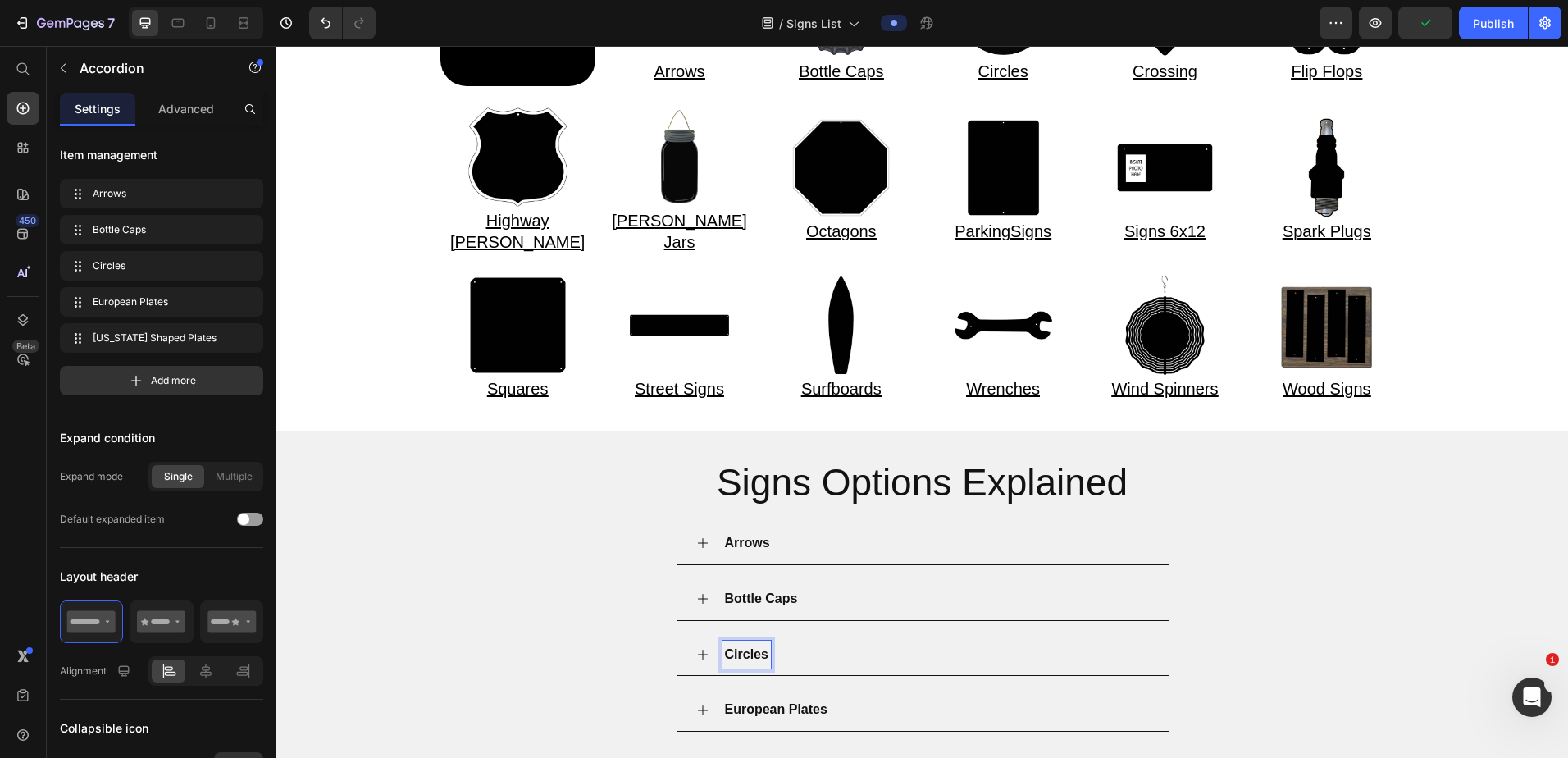 scroll, scrollTop: 328, scrollLeft: 0, axis: vertical 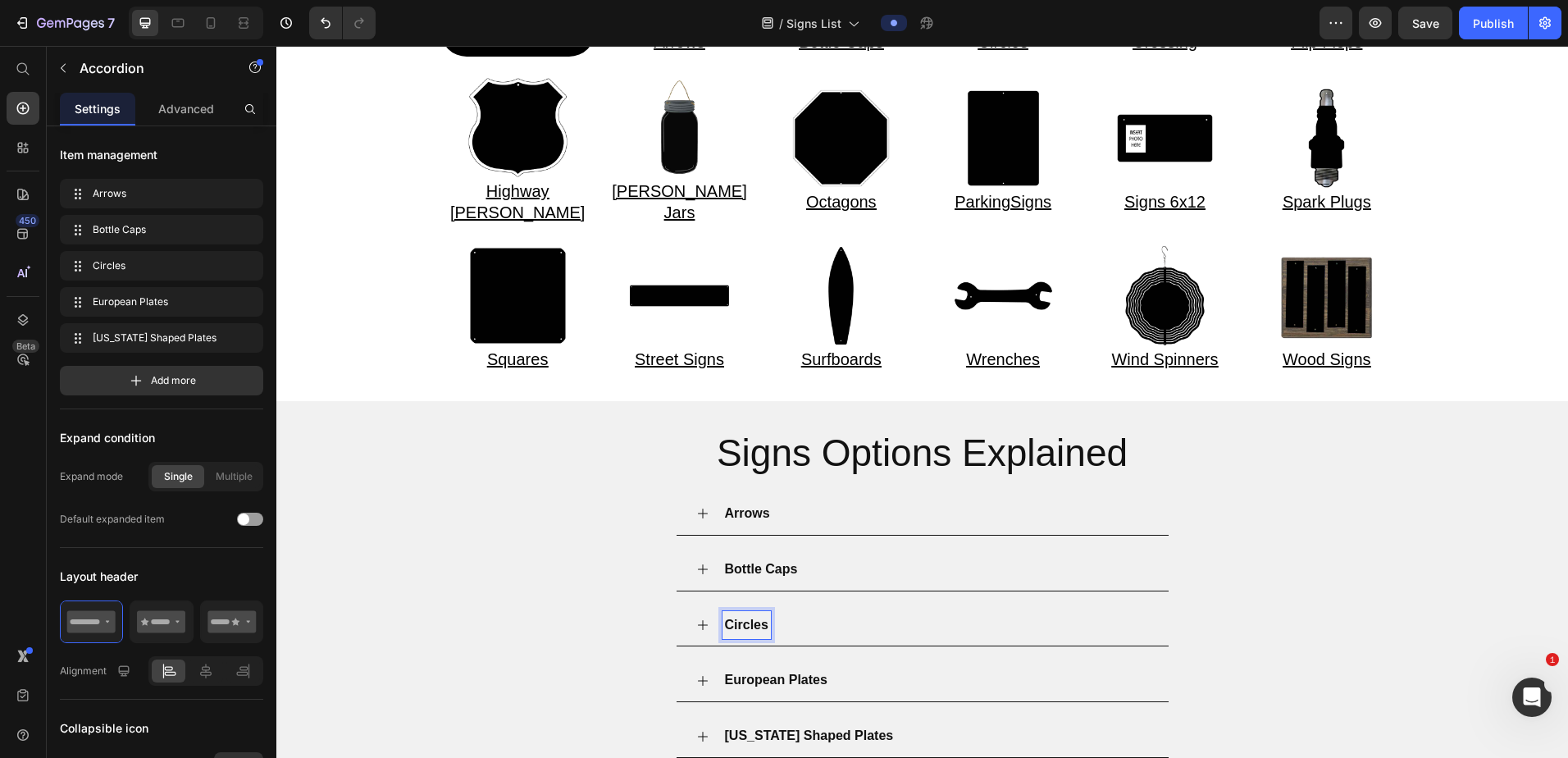 click on "European Plates" at bounding box center [776, 679] 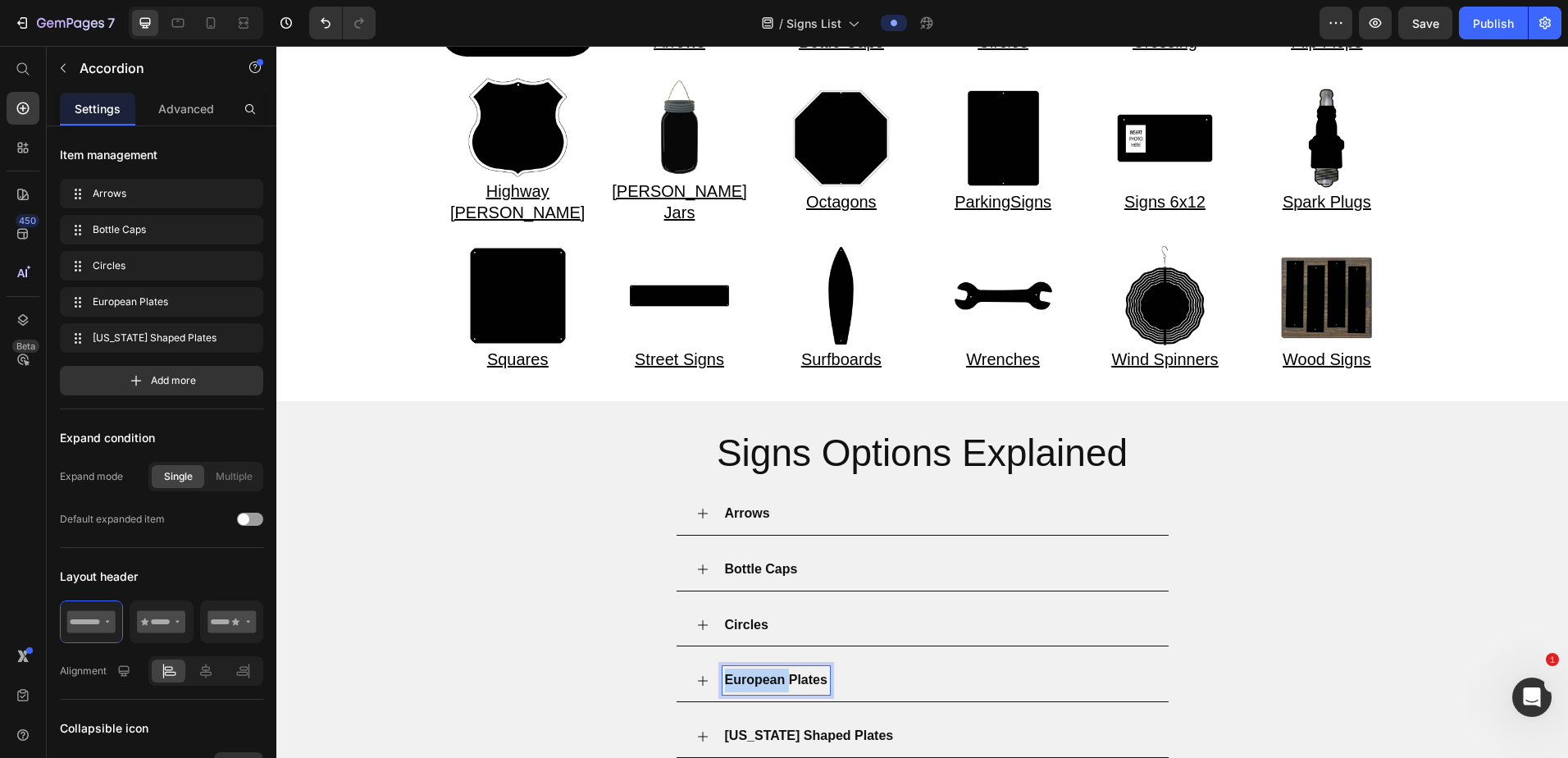click on "European Plates" at bounding box center [776, 679] 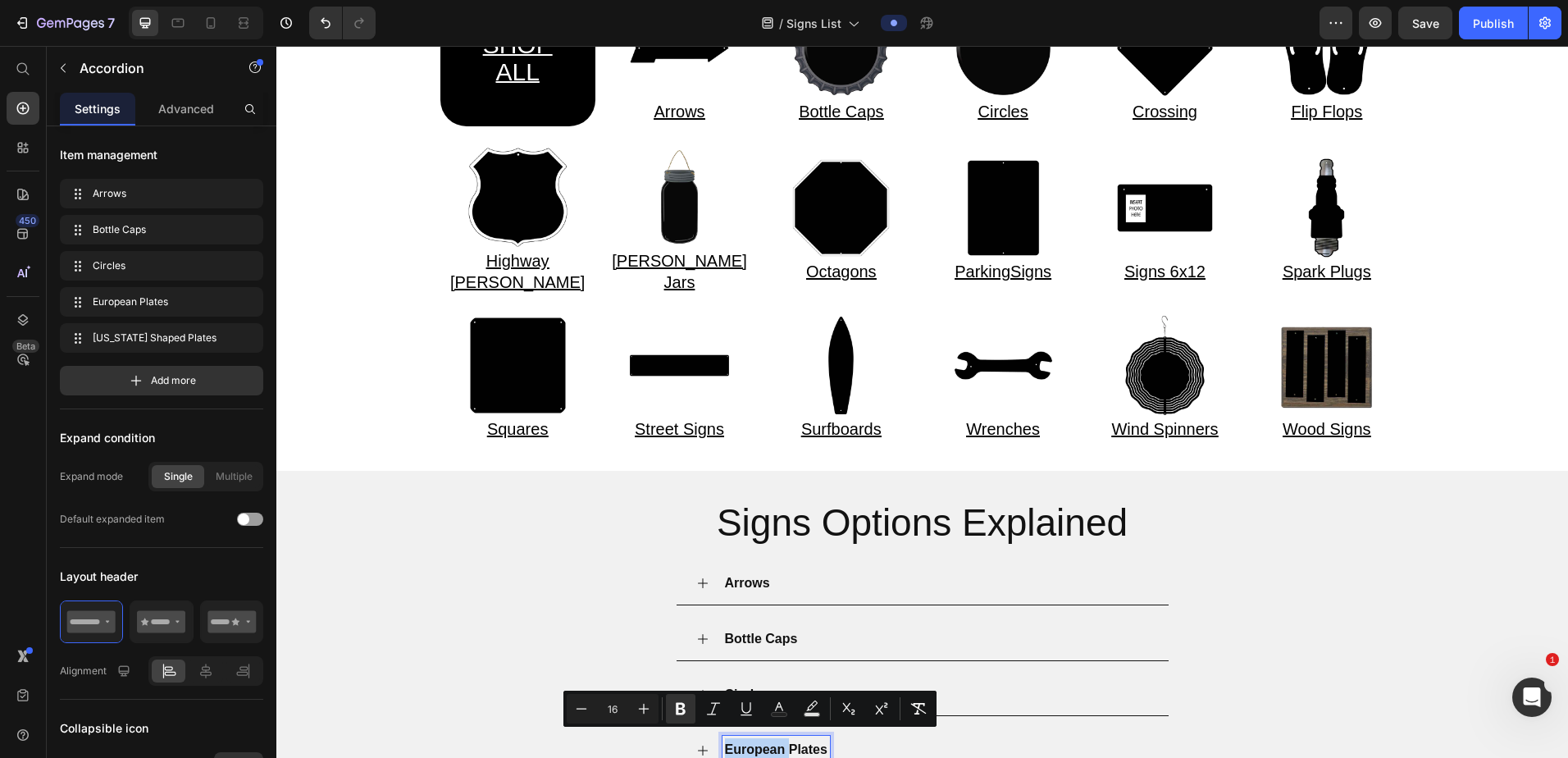 scroll, scrollTop: 328, scrollLeft: 0, axis: vertical 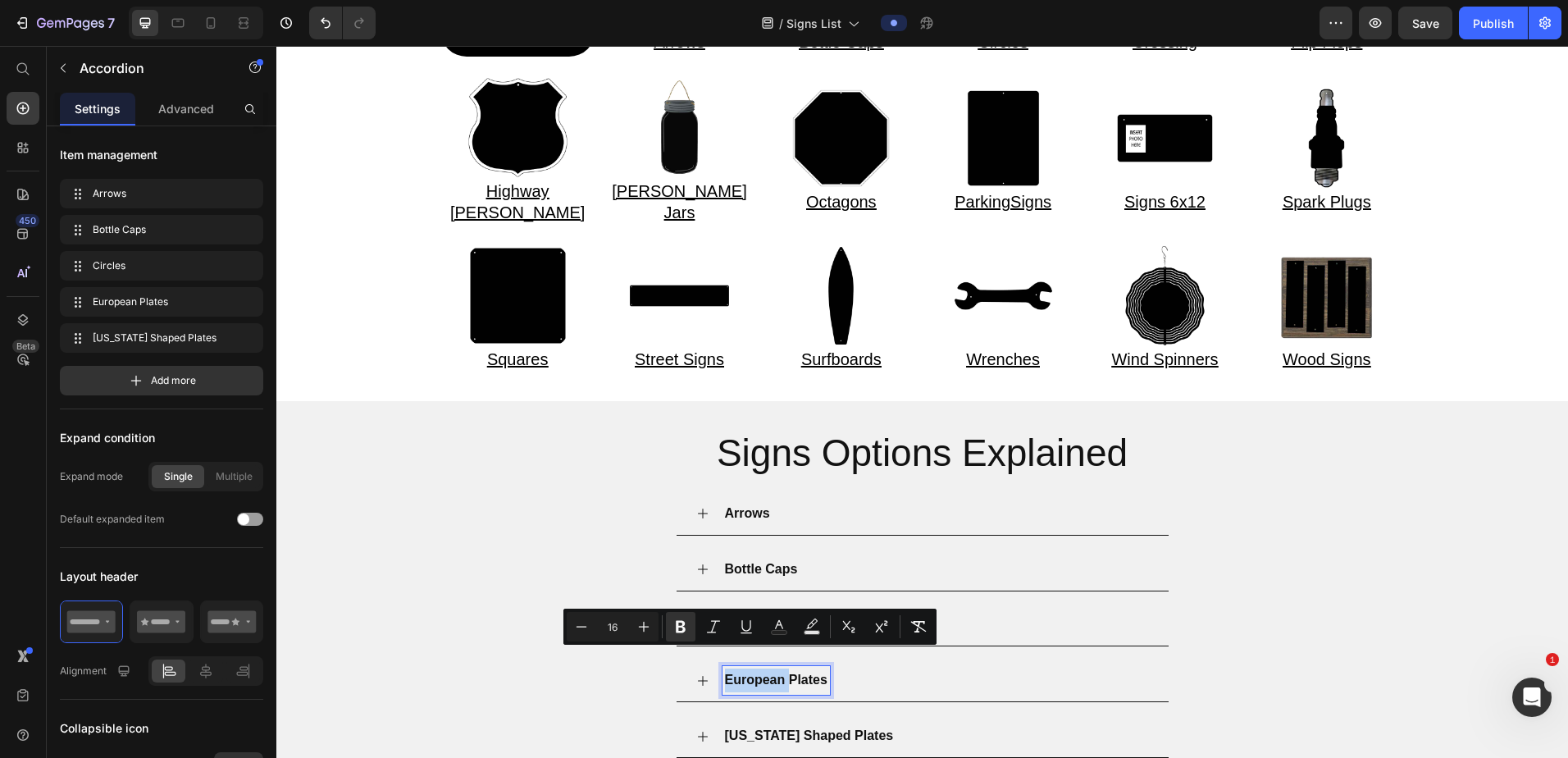 click on "European Plates" at bounding box center (776, 679) 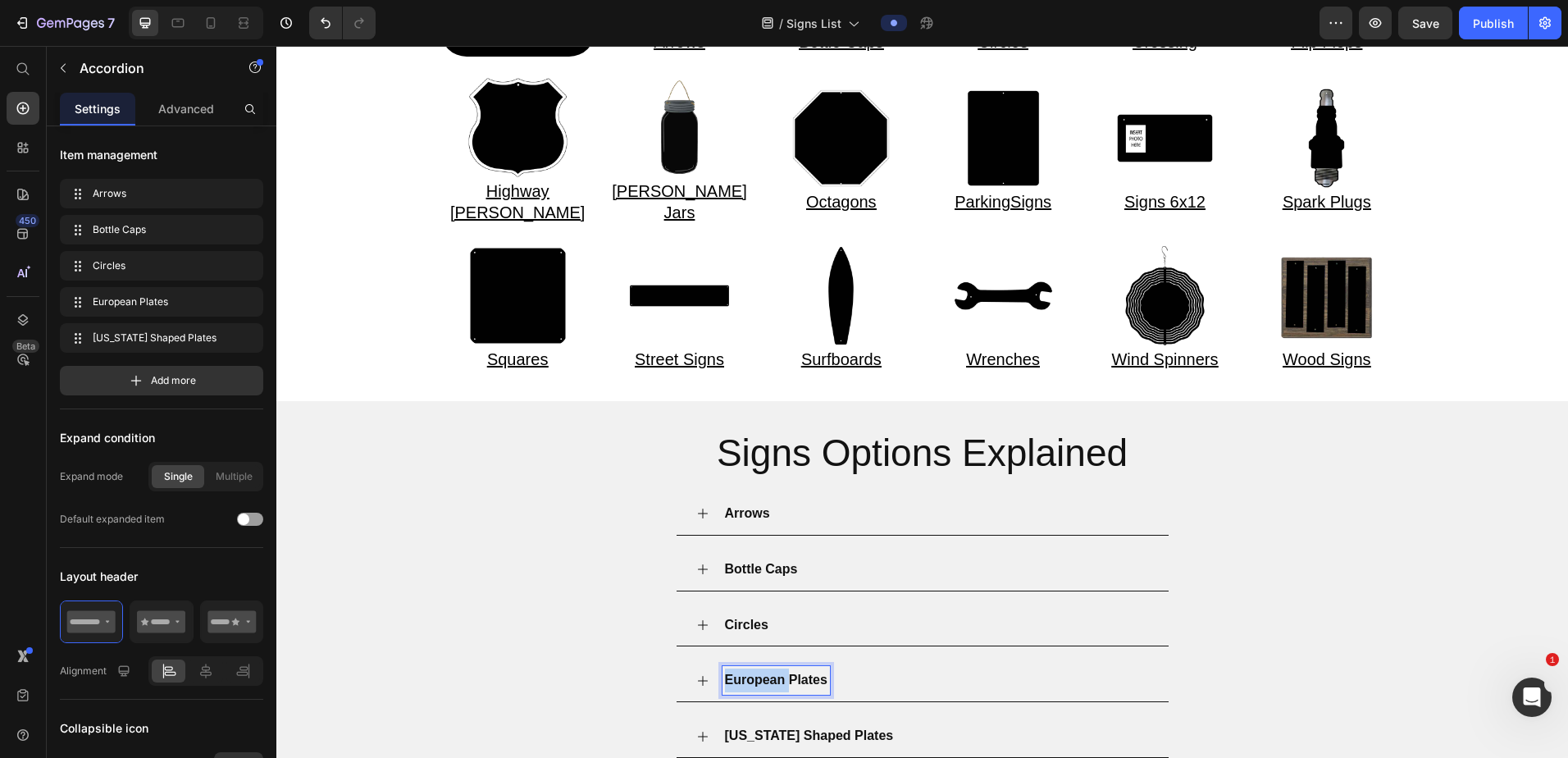 click on "European Plates" at bounding box center [776, 679] 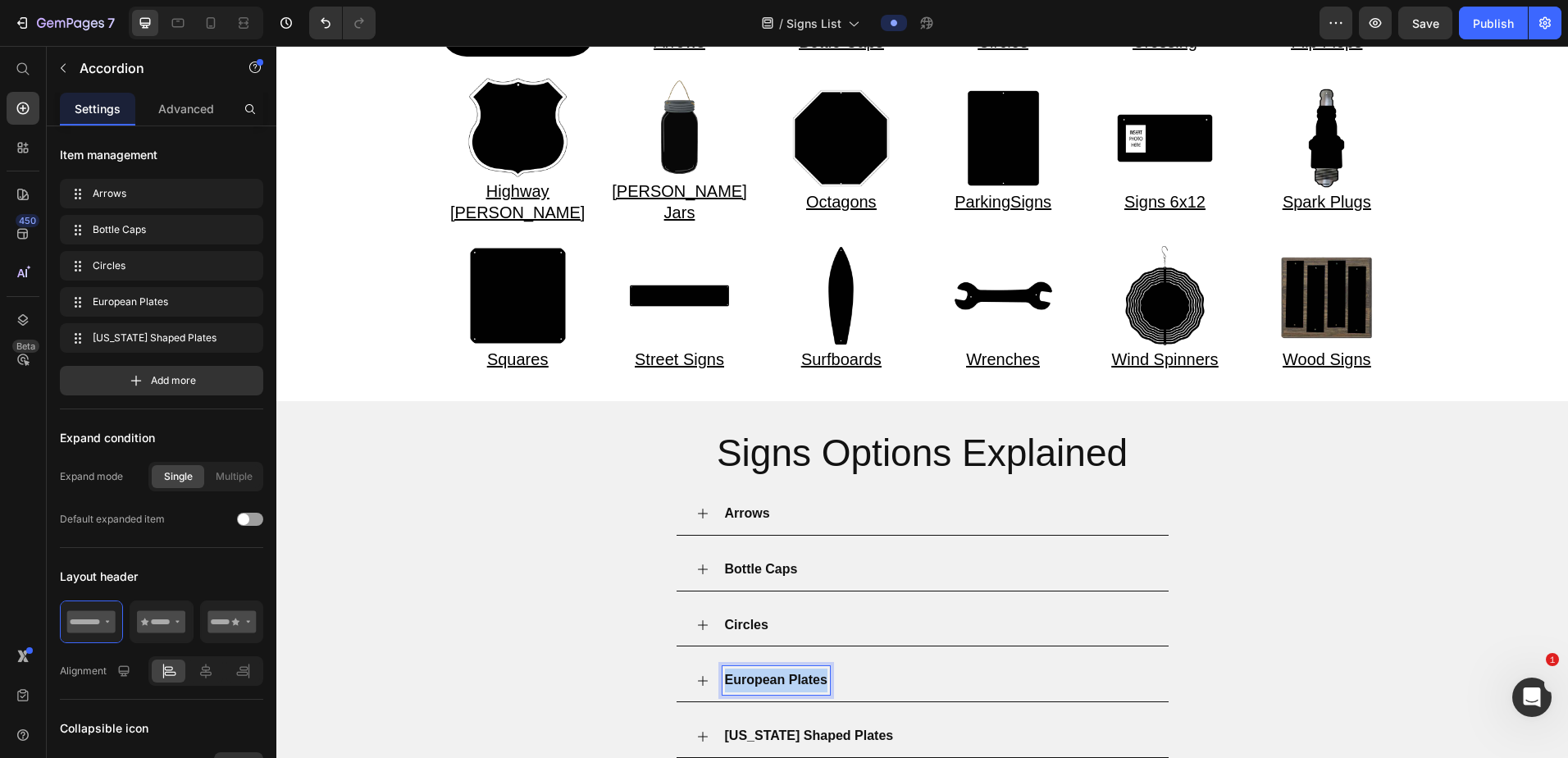 click on "European Plates" at bounding box center [776, 679] 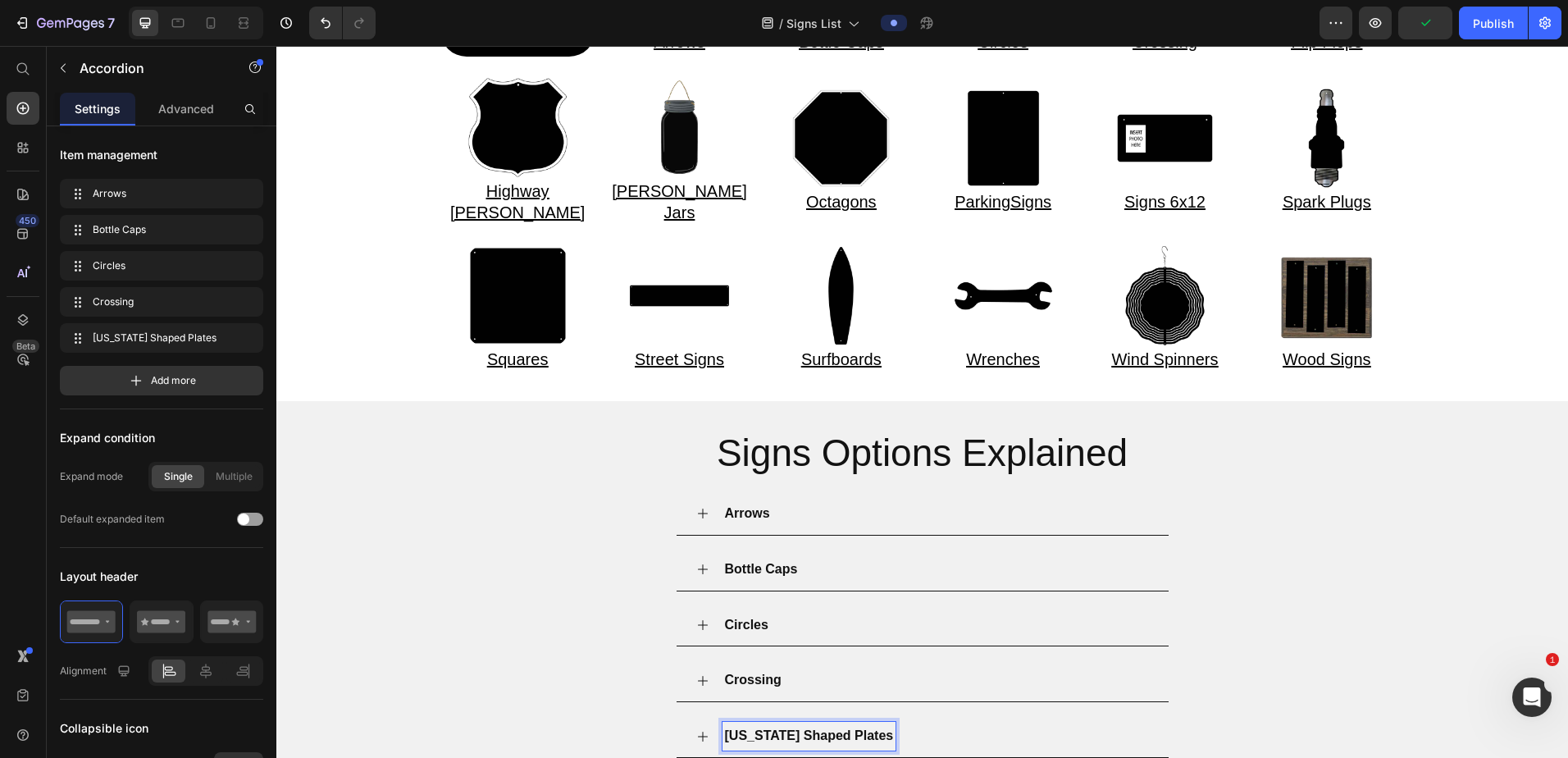 click on "Crossing" at bounding box center (753, 679) 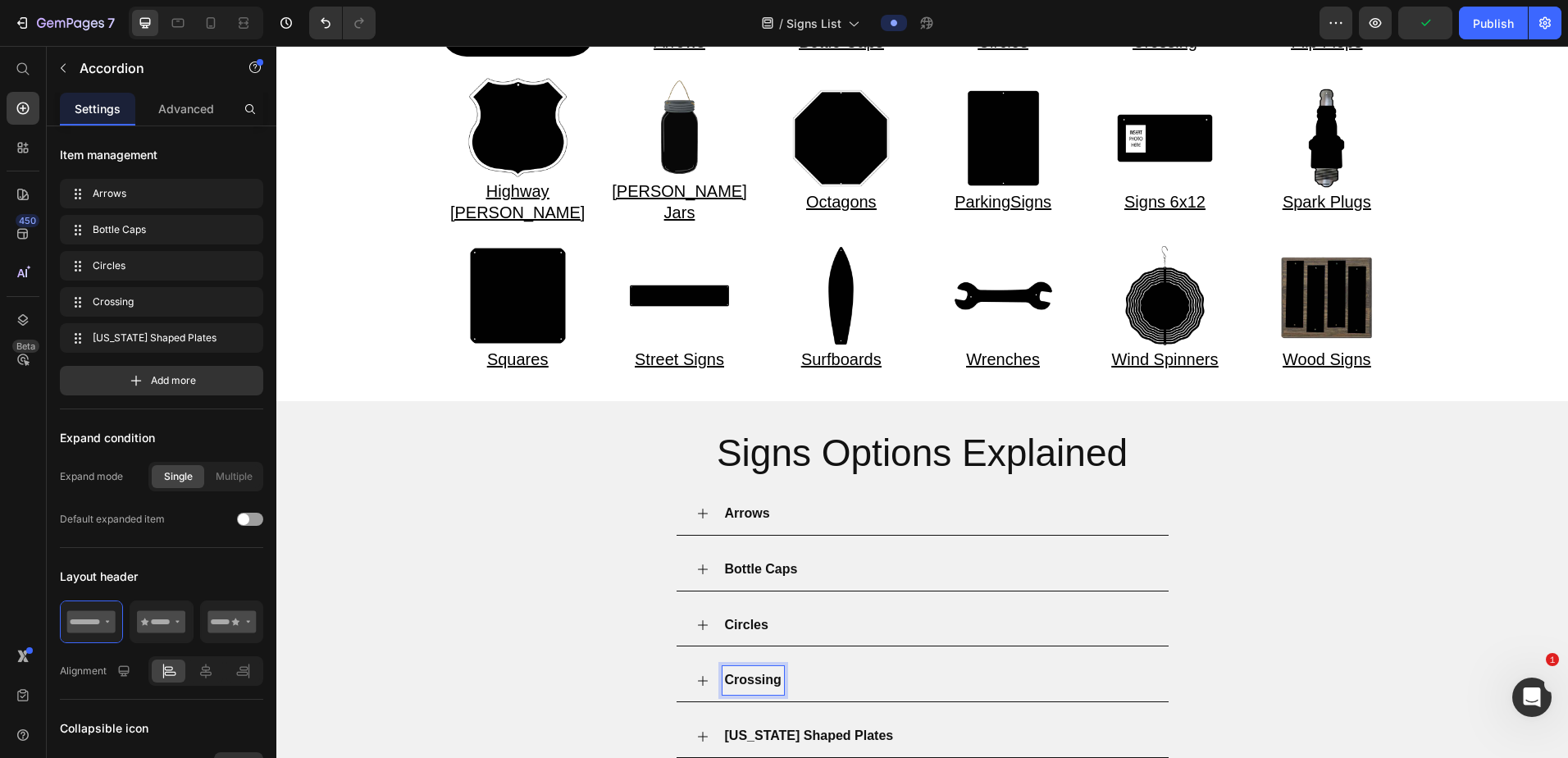 click on "Crossing" at bounding box center (753, 679) 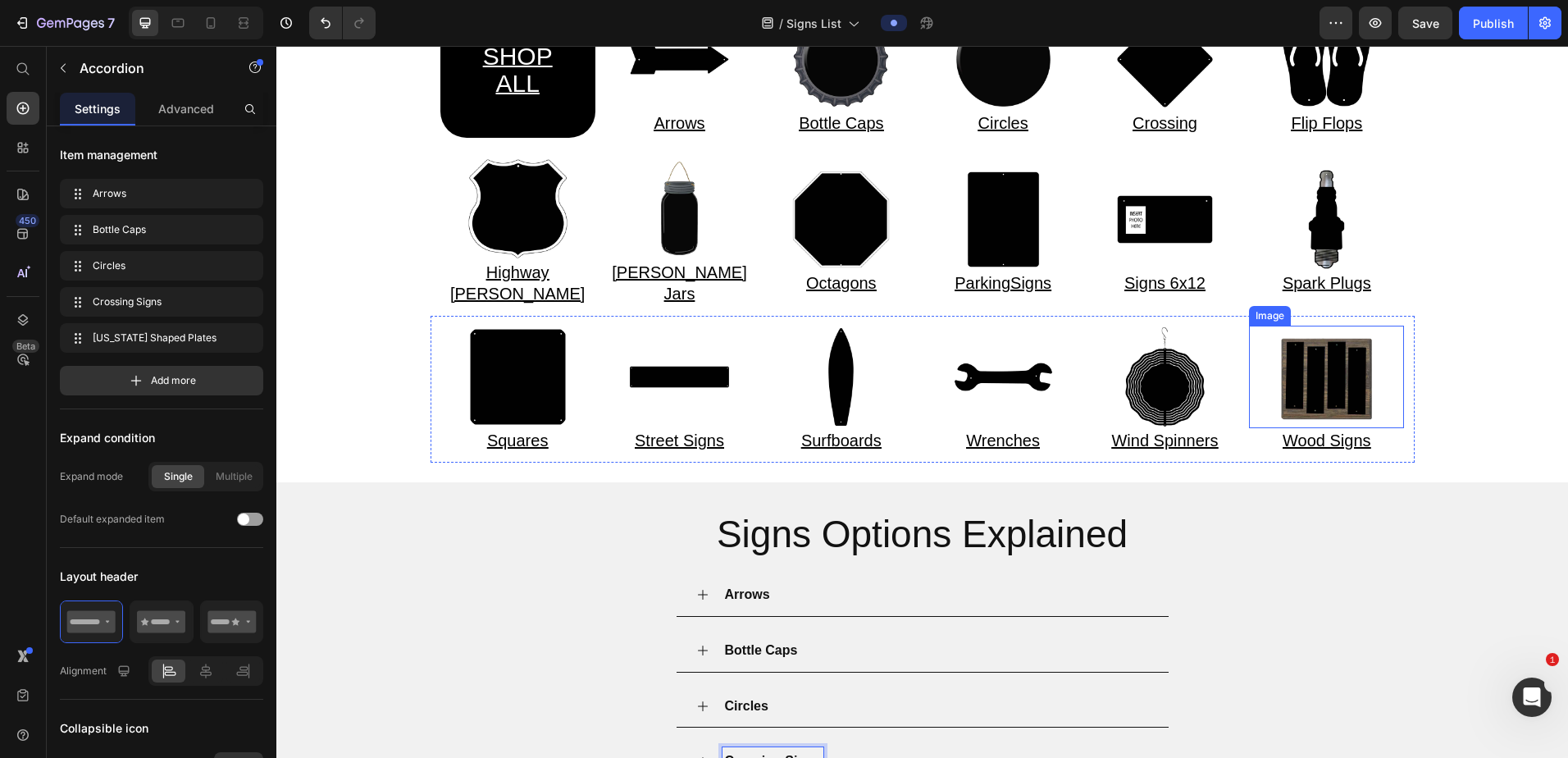 scroll, scrollTop: 246, scrollLeft: 0, axis: vertical 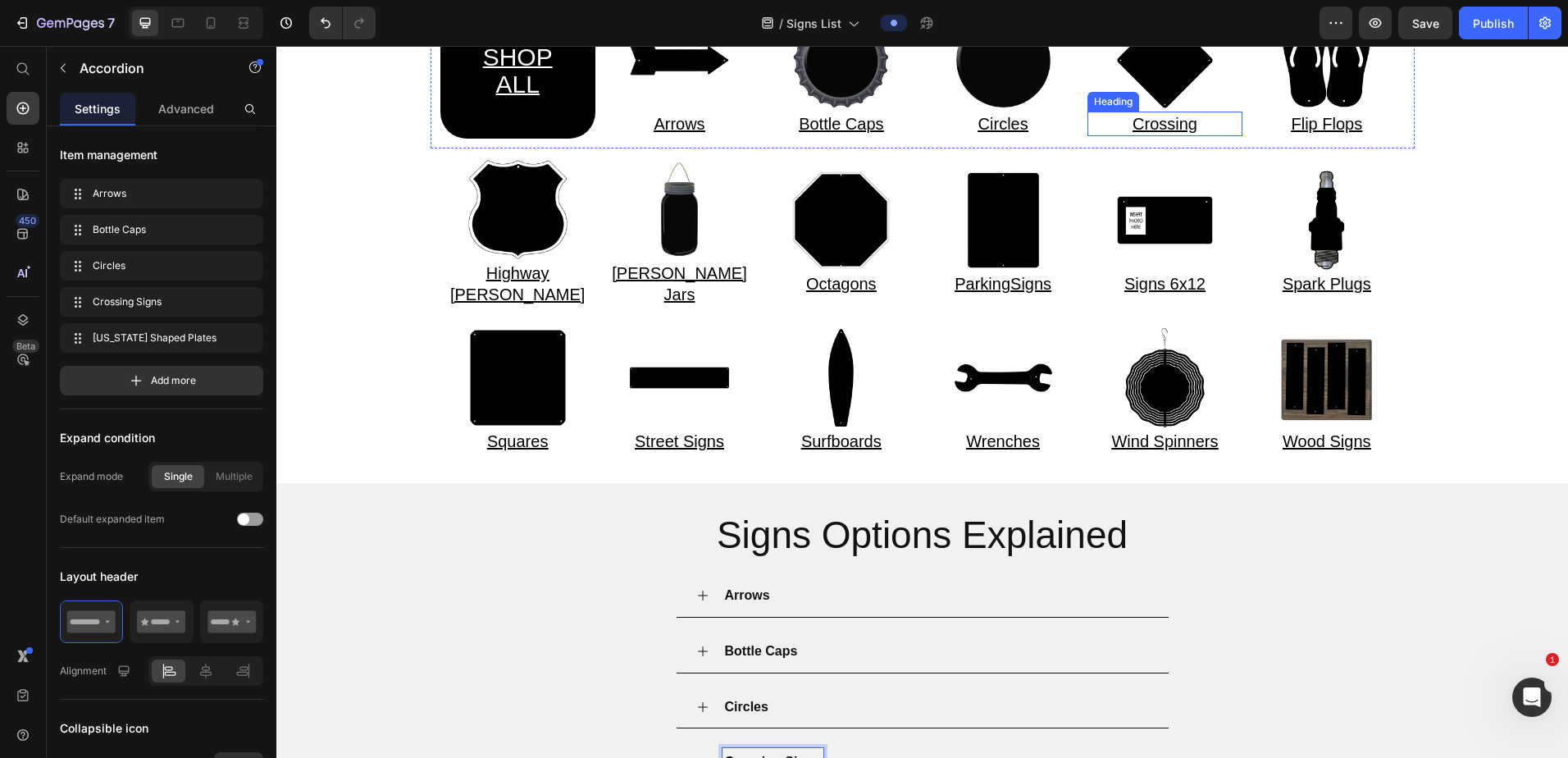 click on "Crossing" at bounding box center [1165, 124] 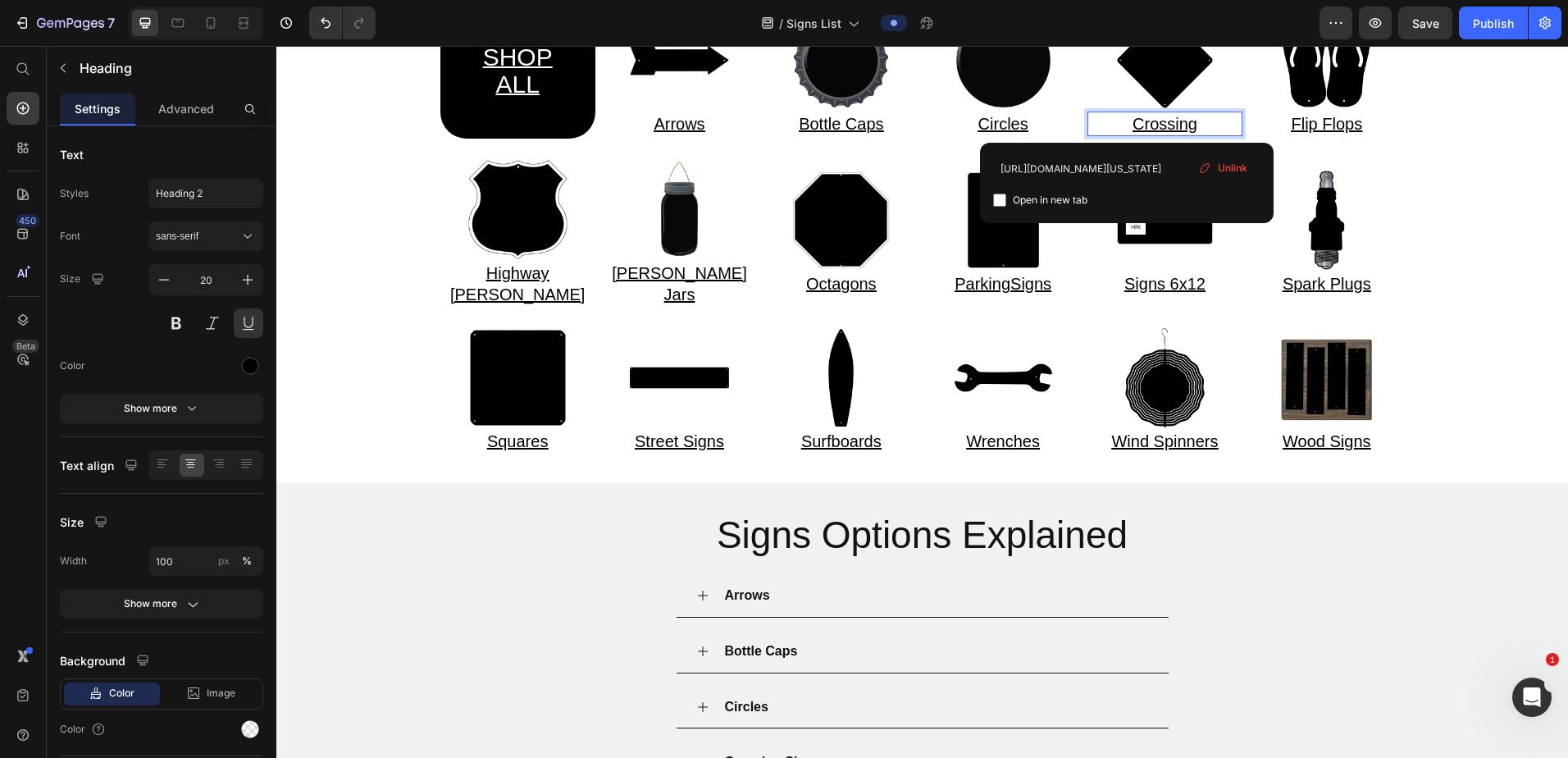 click on "Crossing" at bounding box center (1165, 124) 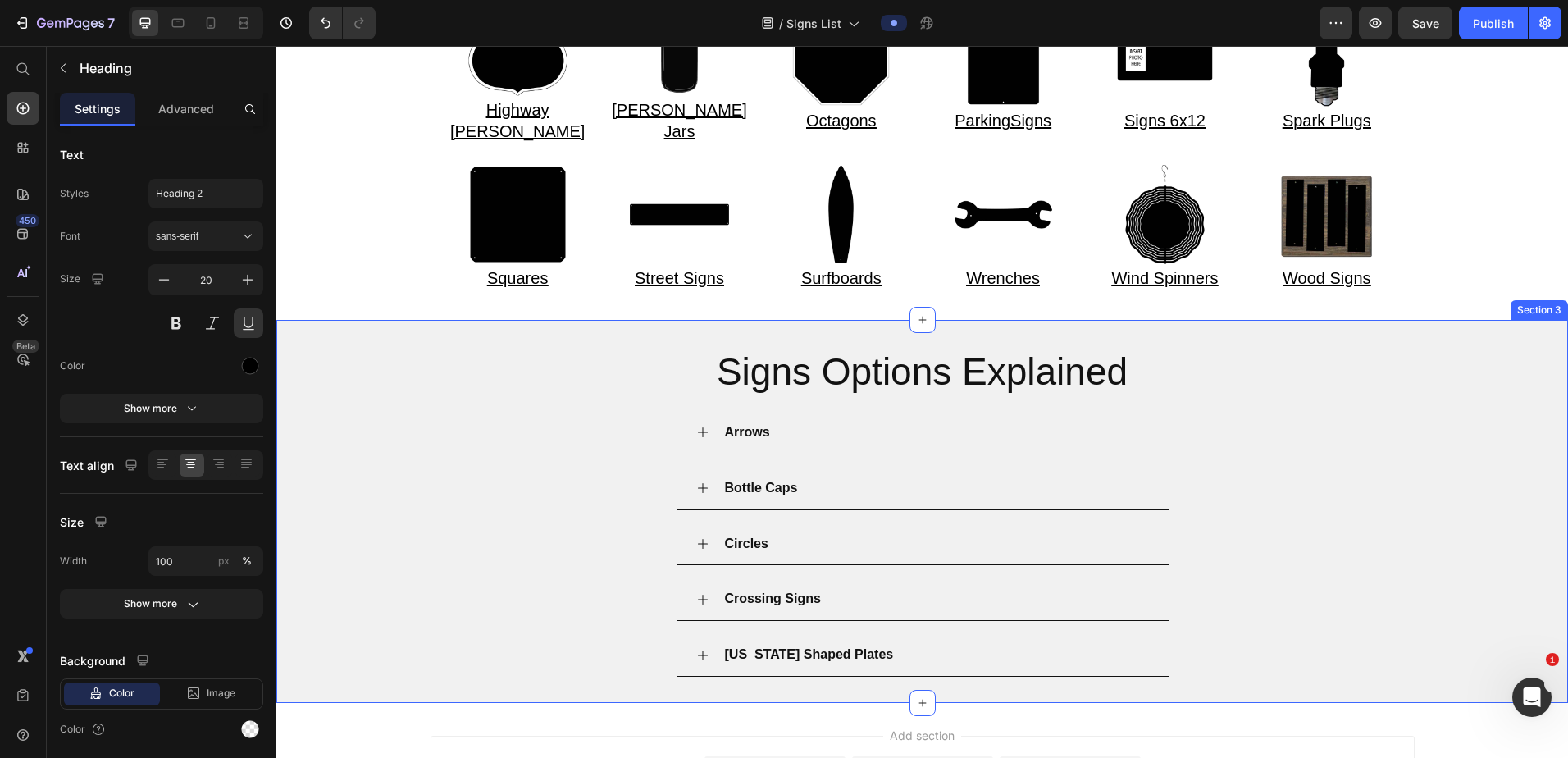 scroll, scrollTop: 410, scrollLeft: 0, axis: vertical 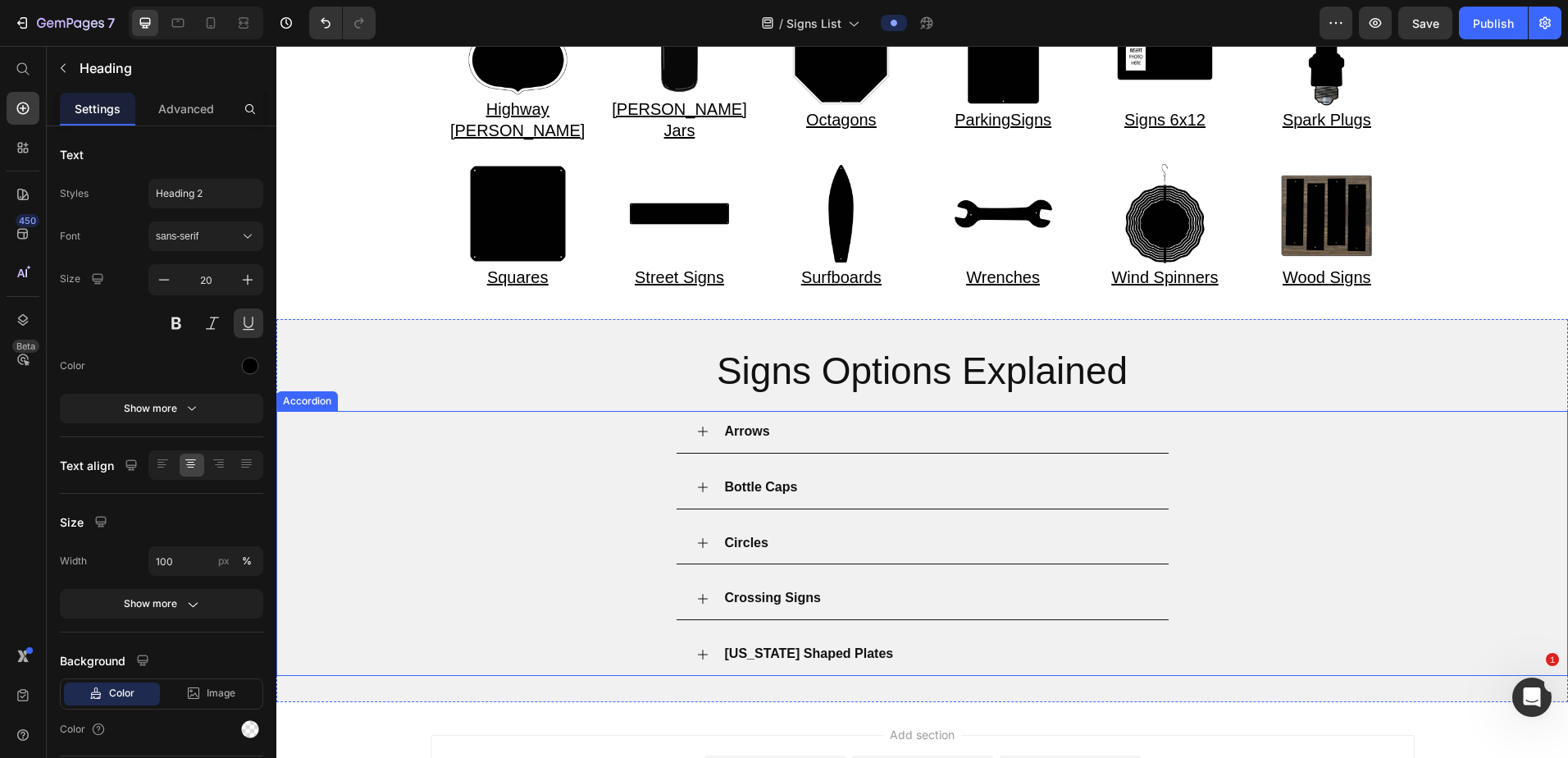 click on "Tennessee Shaped Plates" at bounding box center (809, 653) 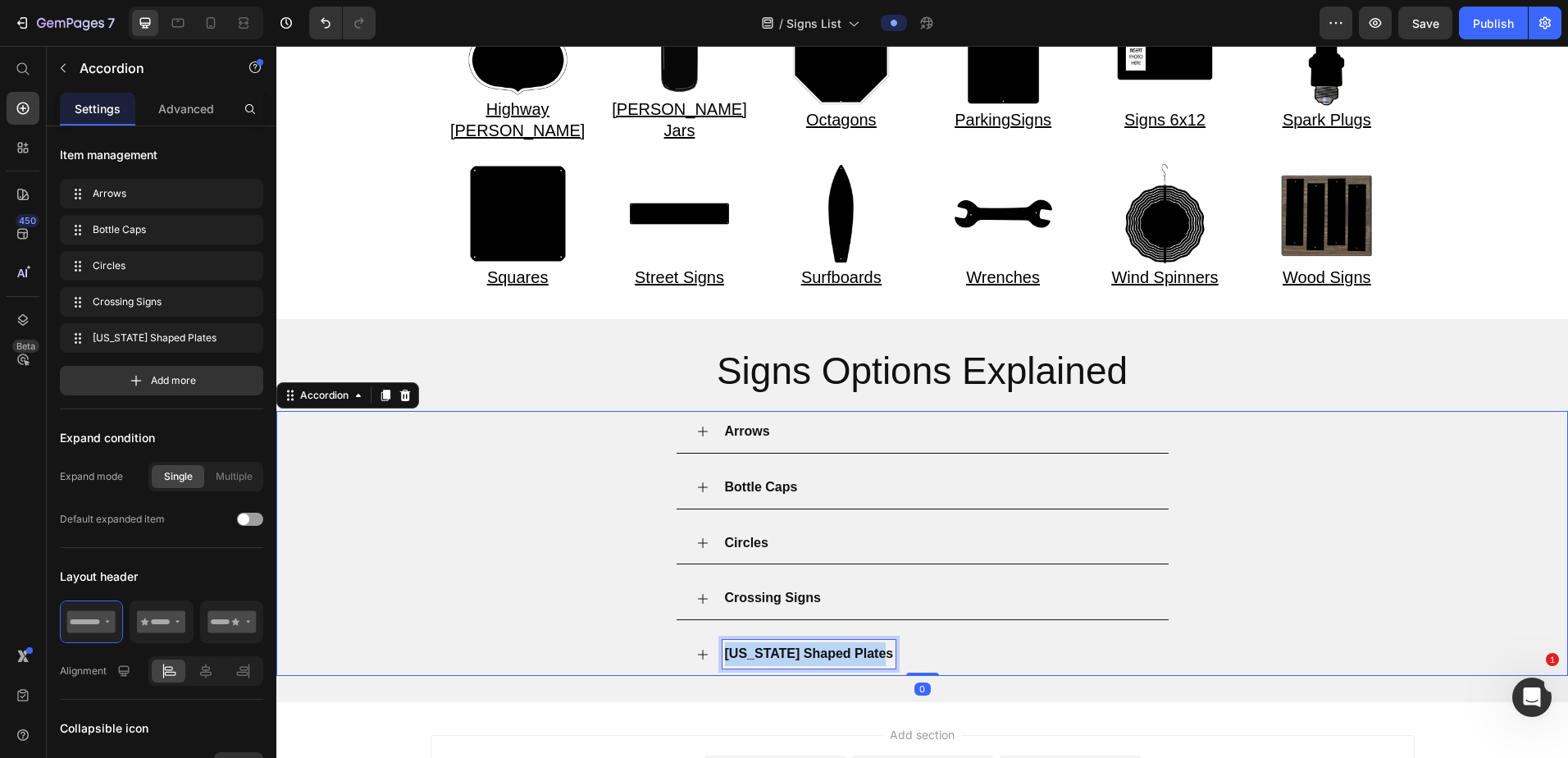 click on "Tennessee Shaped Plates" at bounding box center [809, 653] 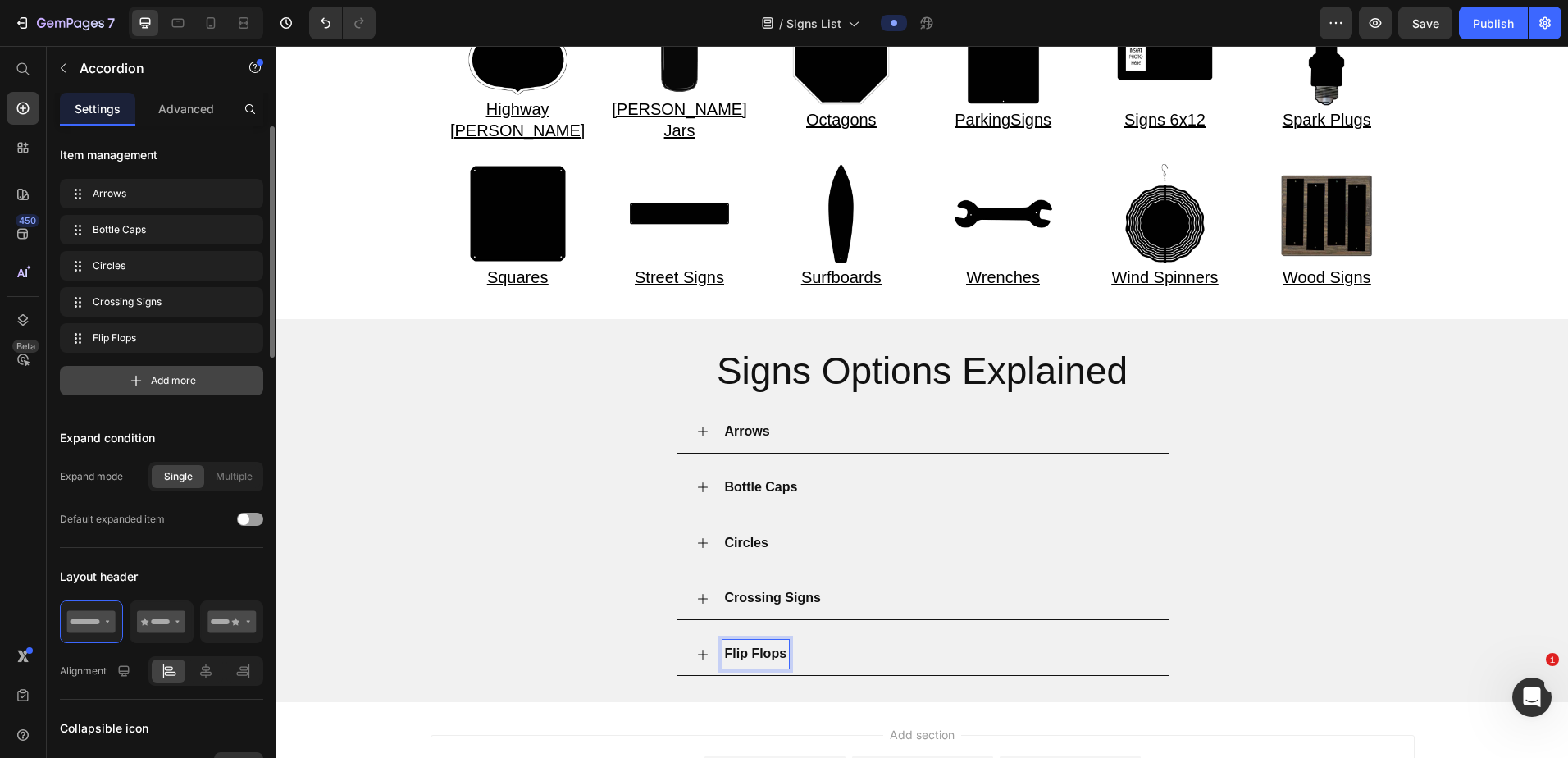 click 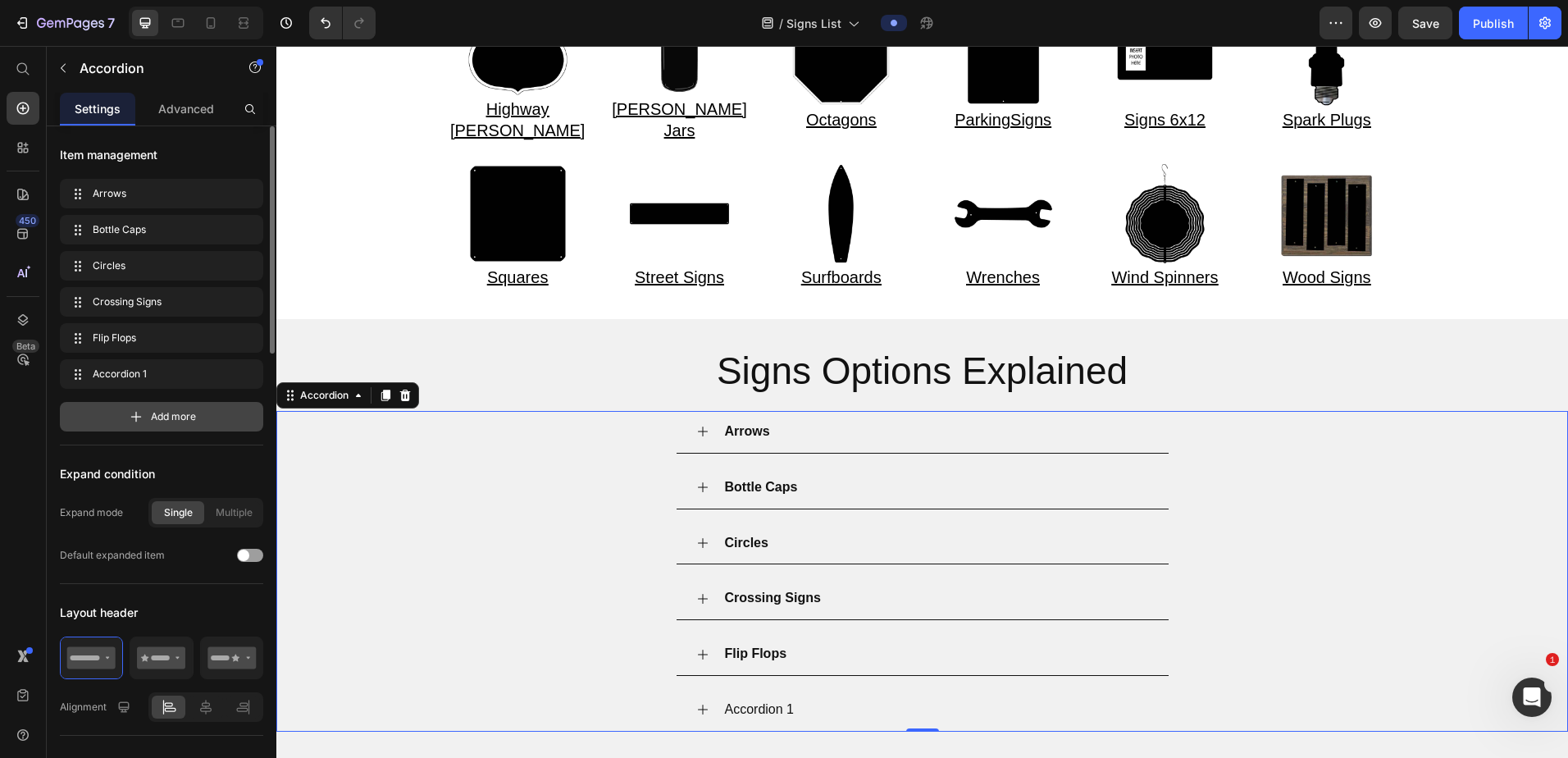 click on "Add more" at bounding box center (173, 417) 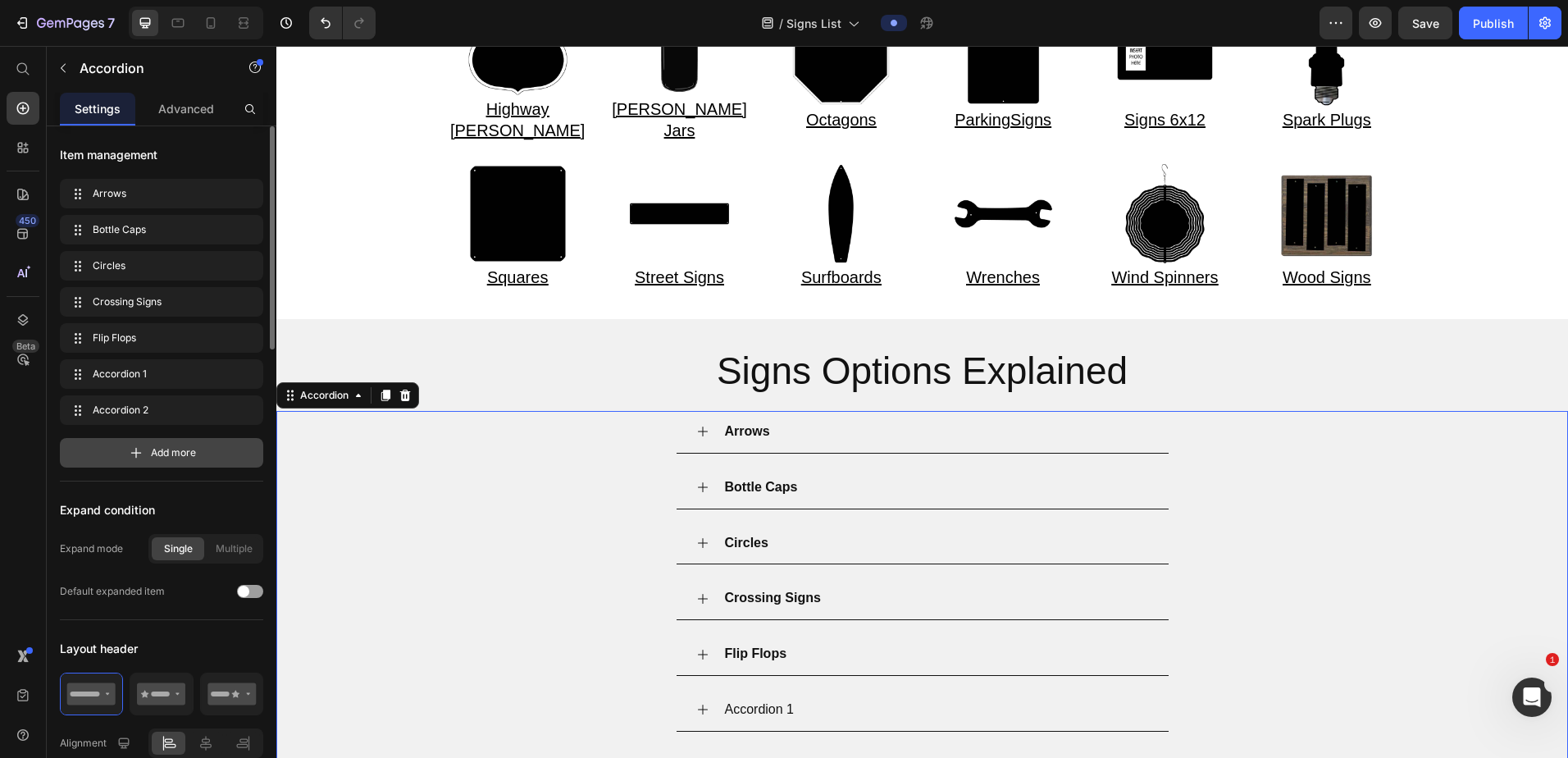 click on "Add more" at bounding box center (162, 453) 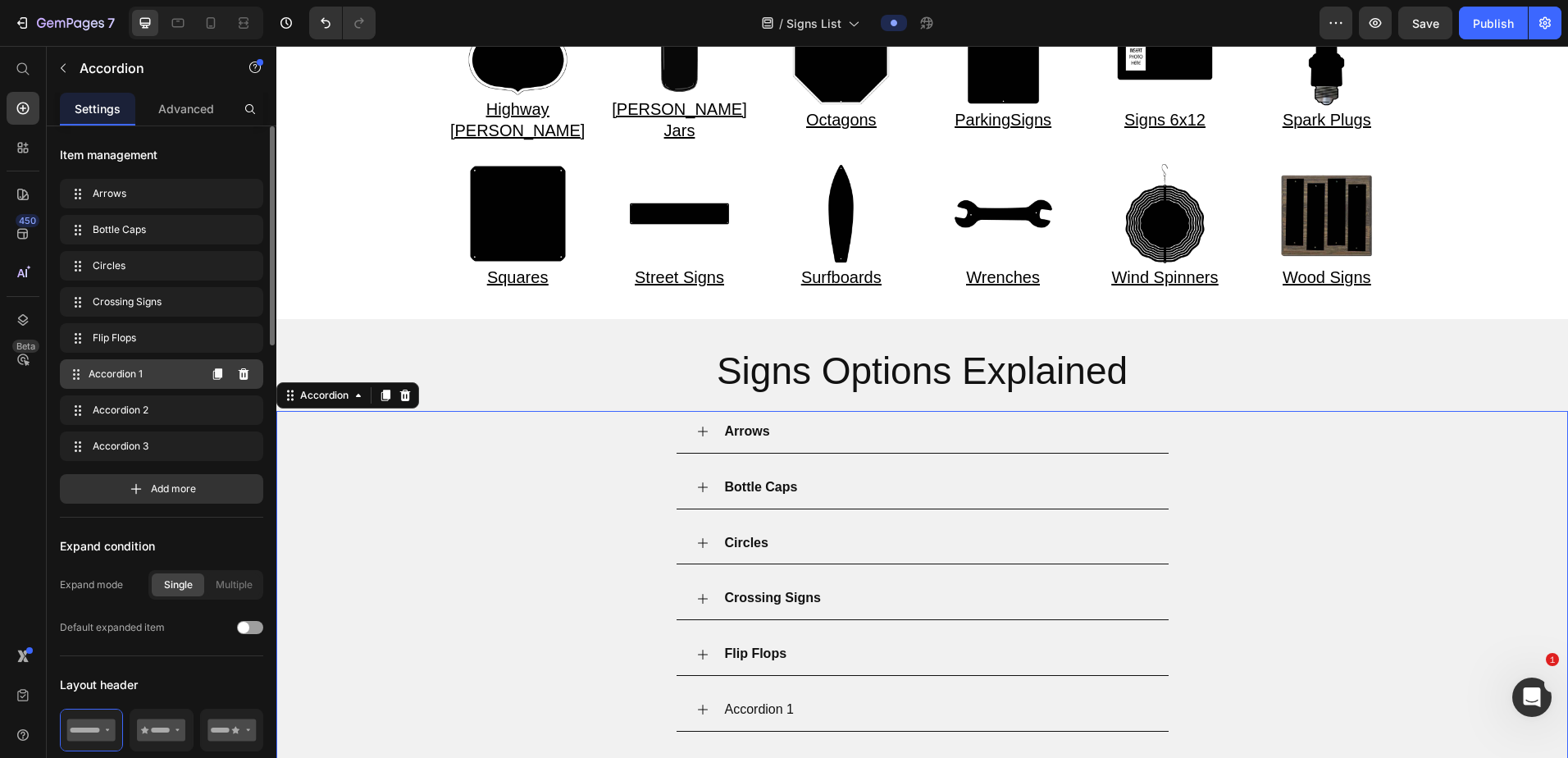 click 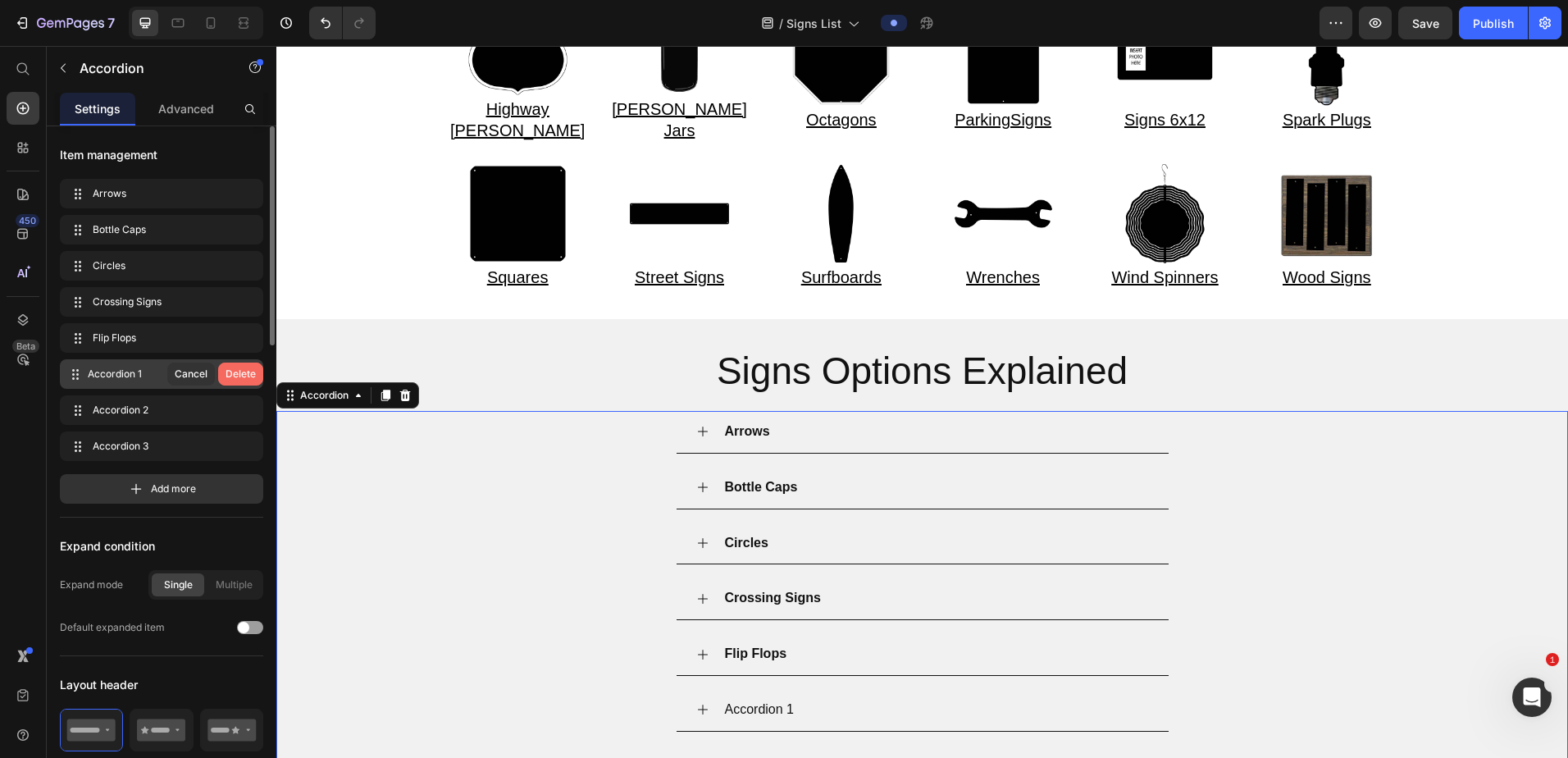 click on "Delete" at bounding box center (240, 374) 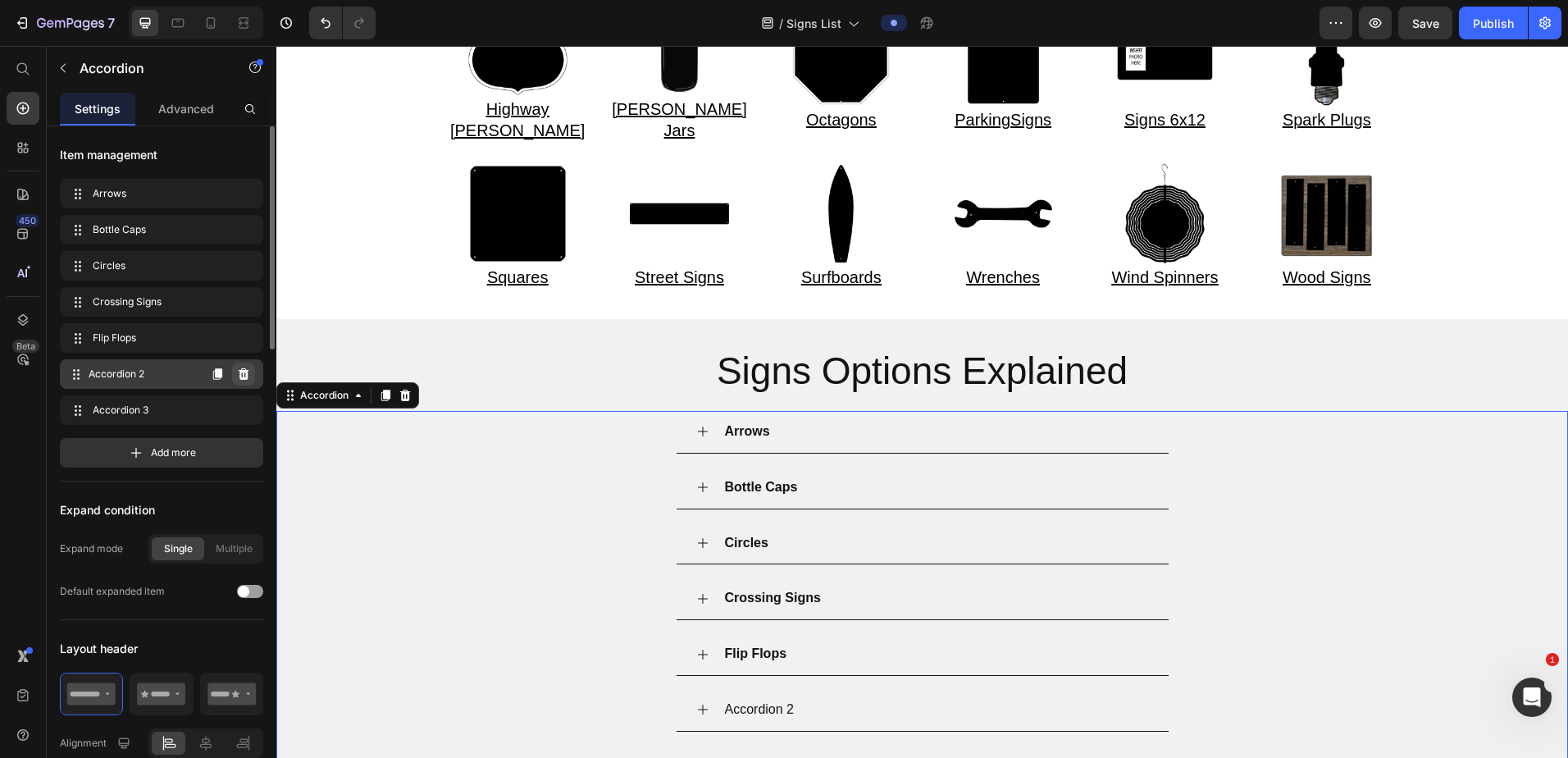 click 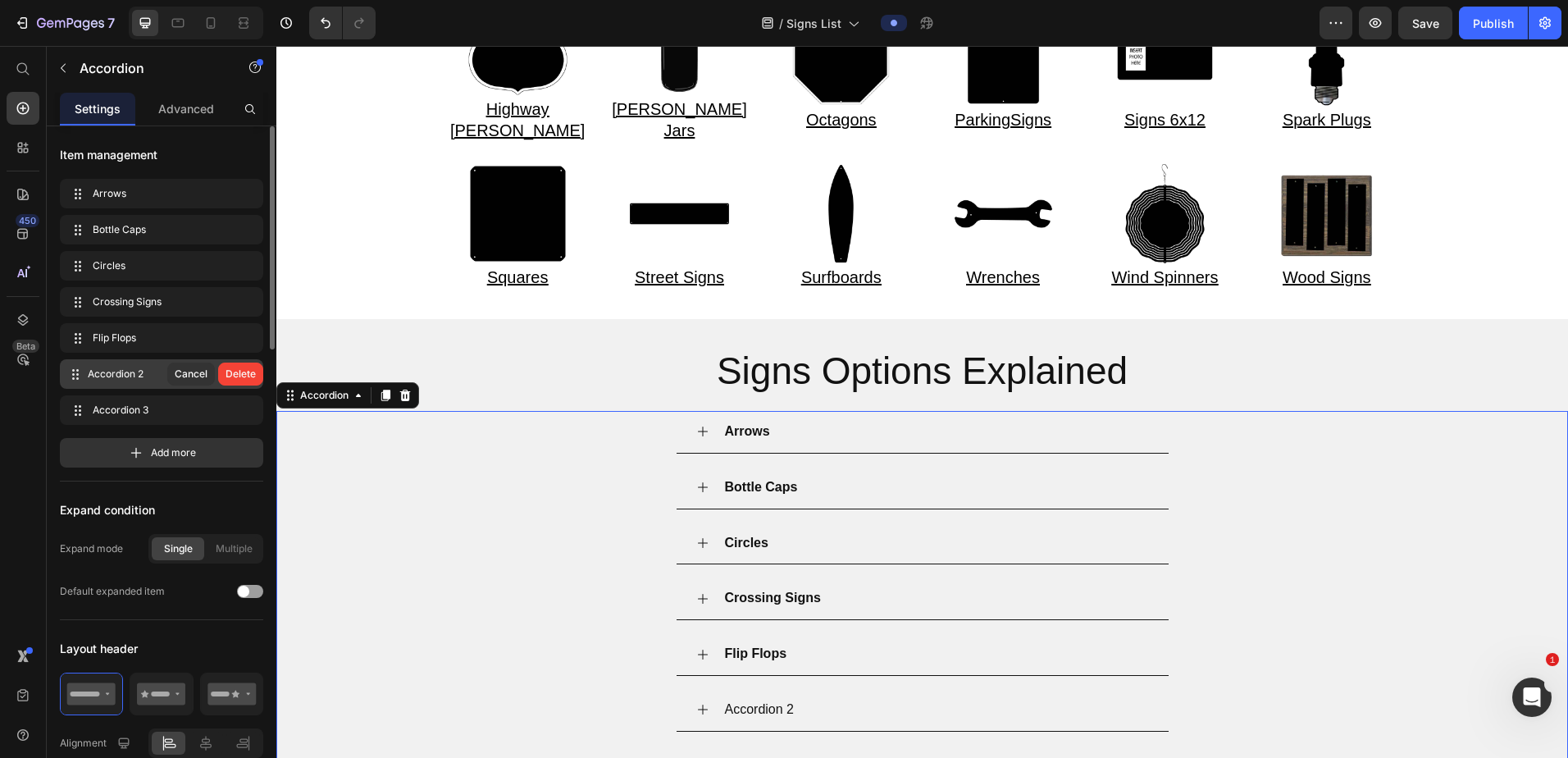 click on "Delete" at bounding box center [240, 374] 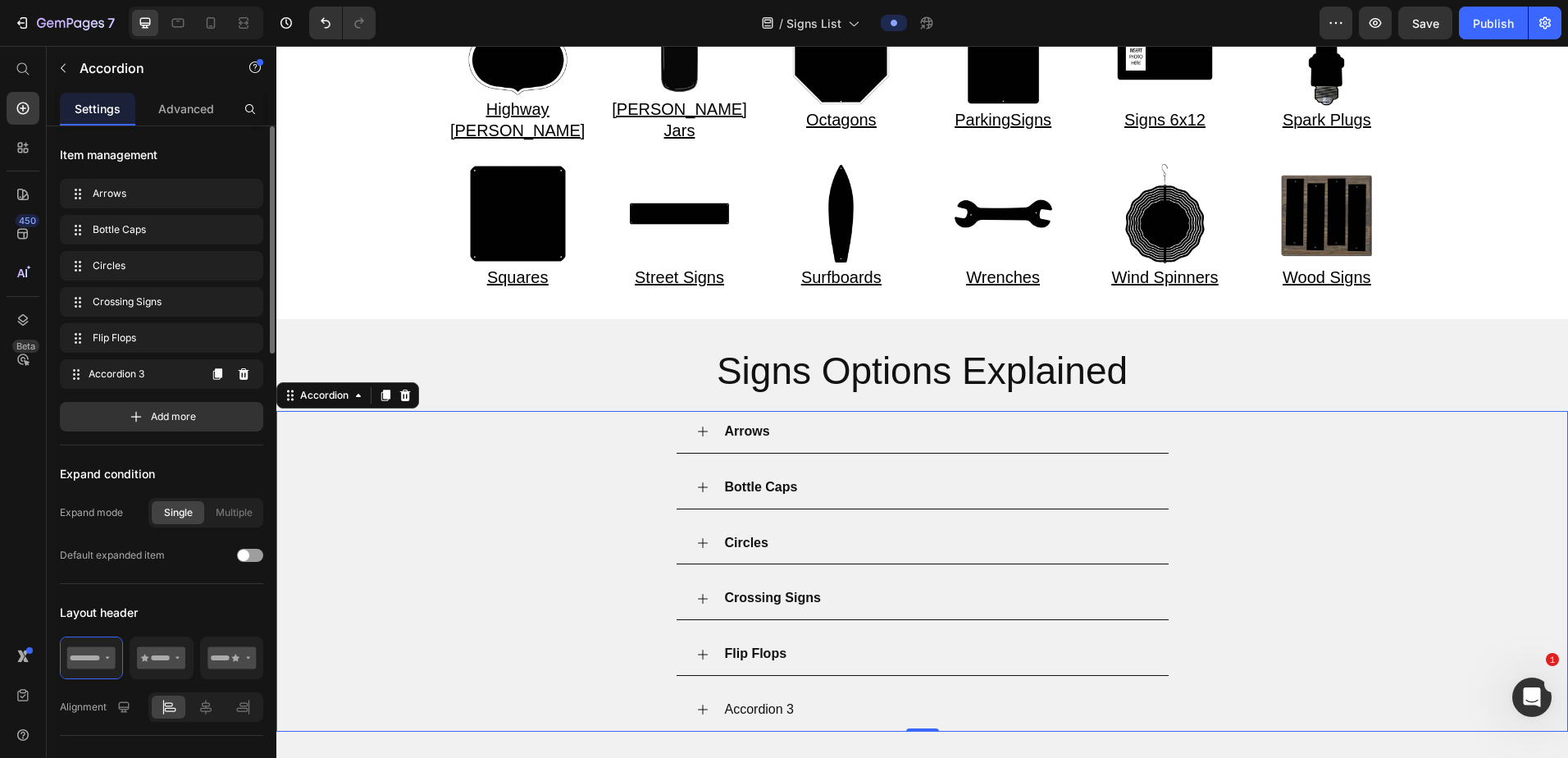 click on "Accordion 3 Accordion 3" at bounding box center [162, 374] 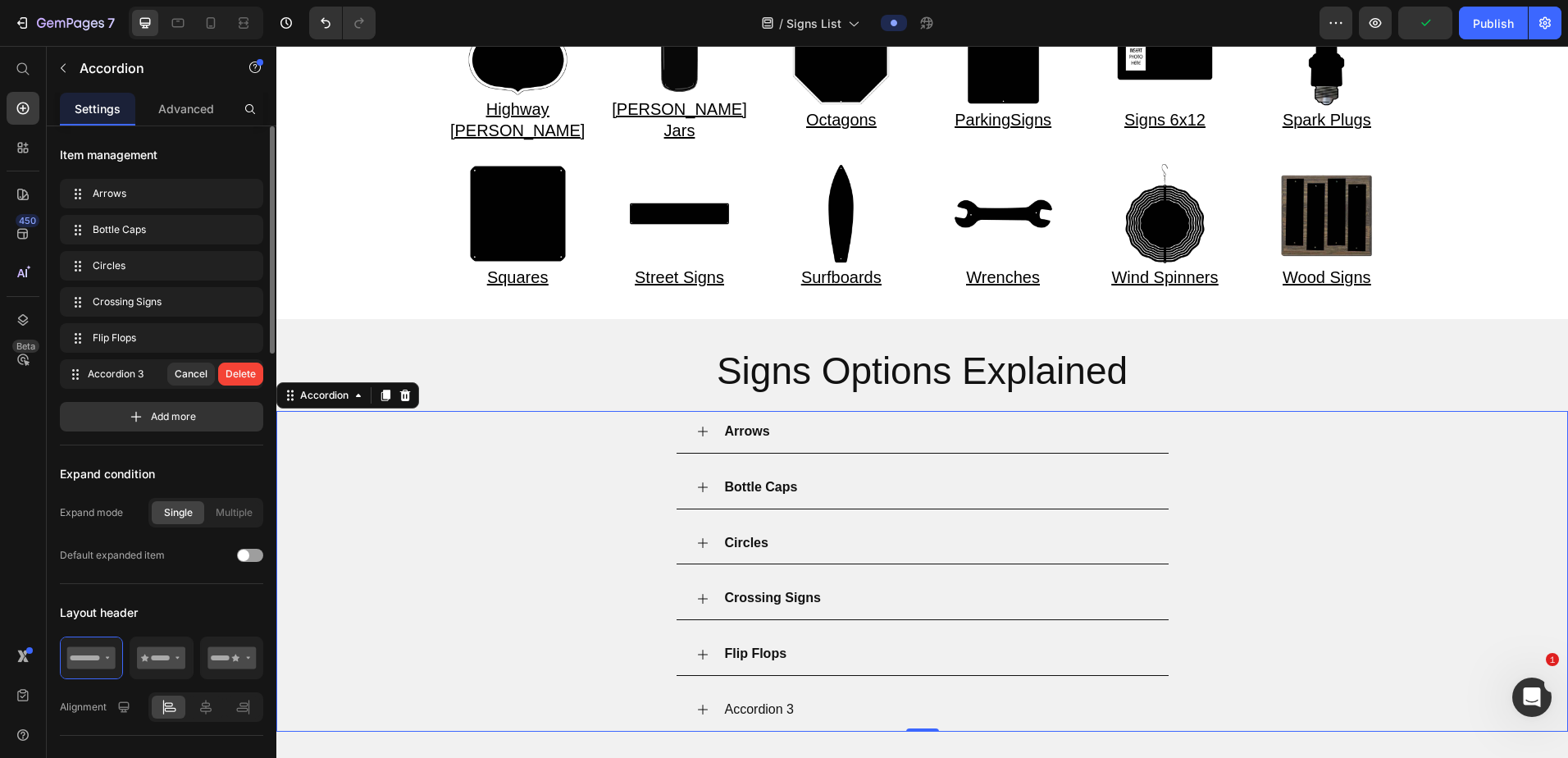 click on "Delete" at bounding box center (240, 374) 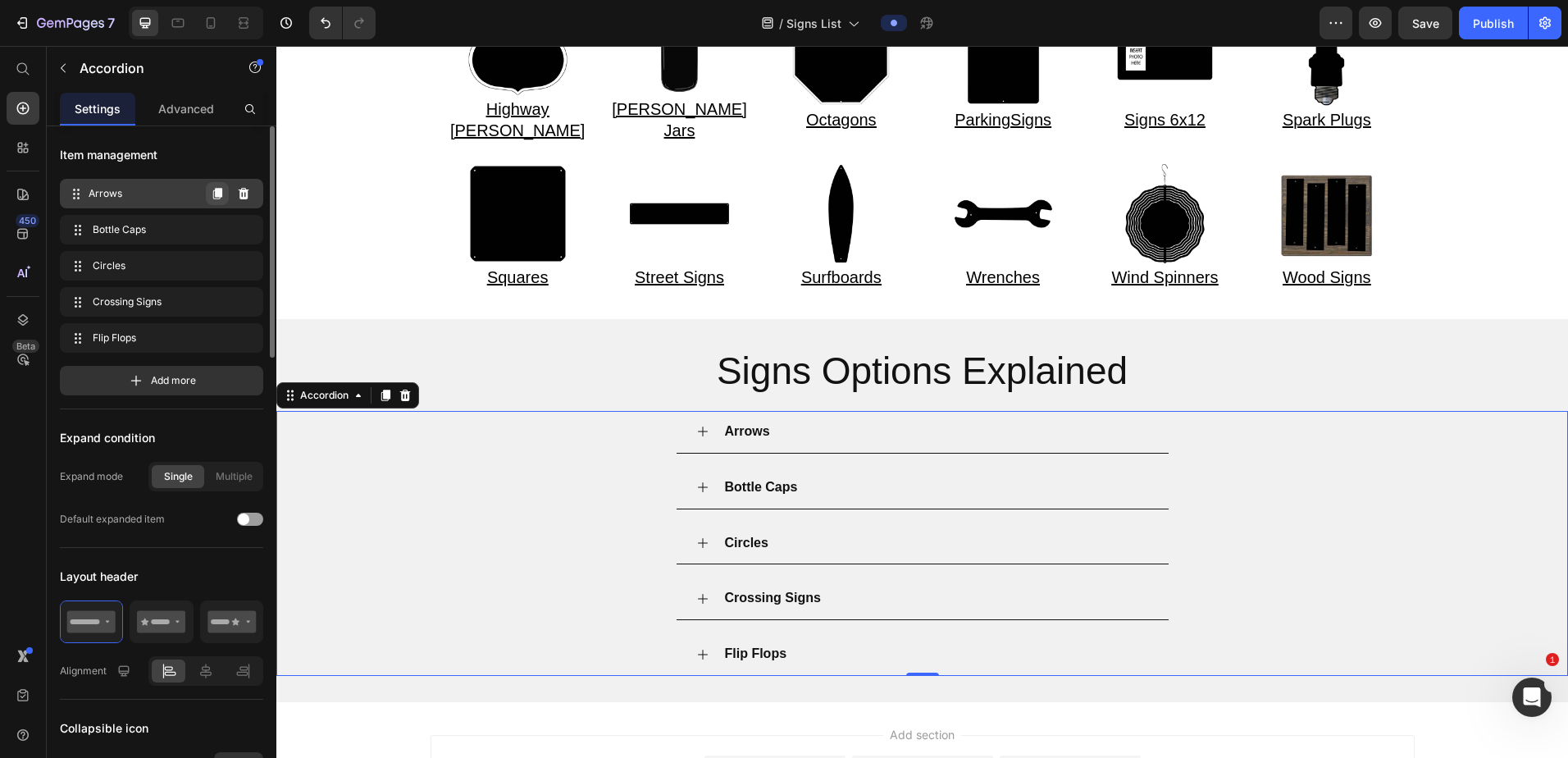 click 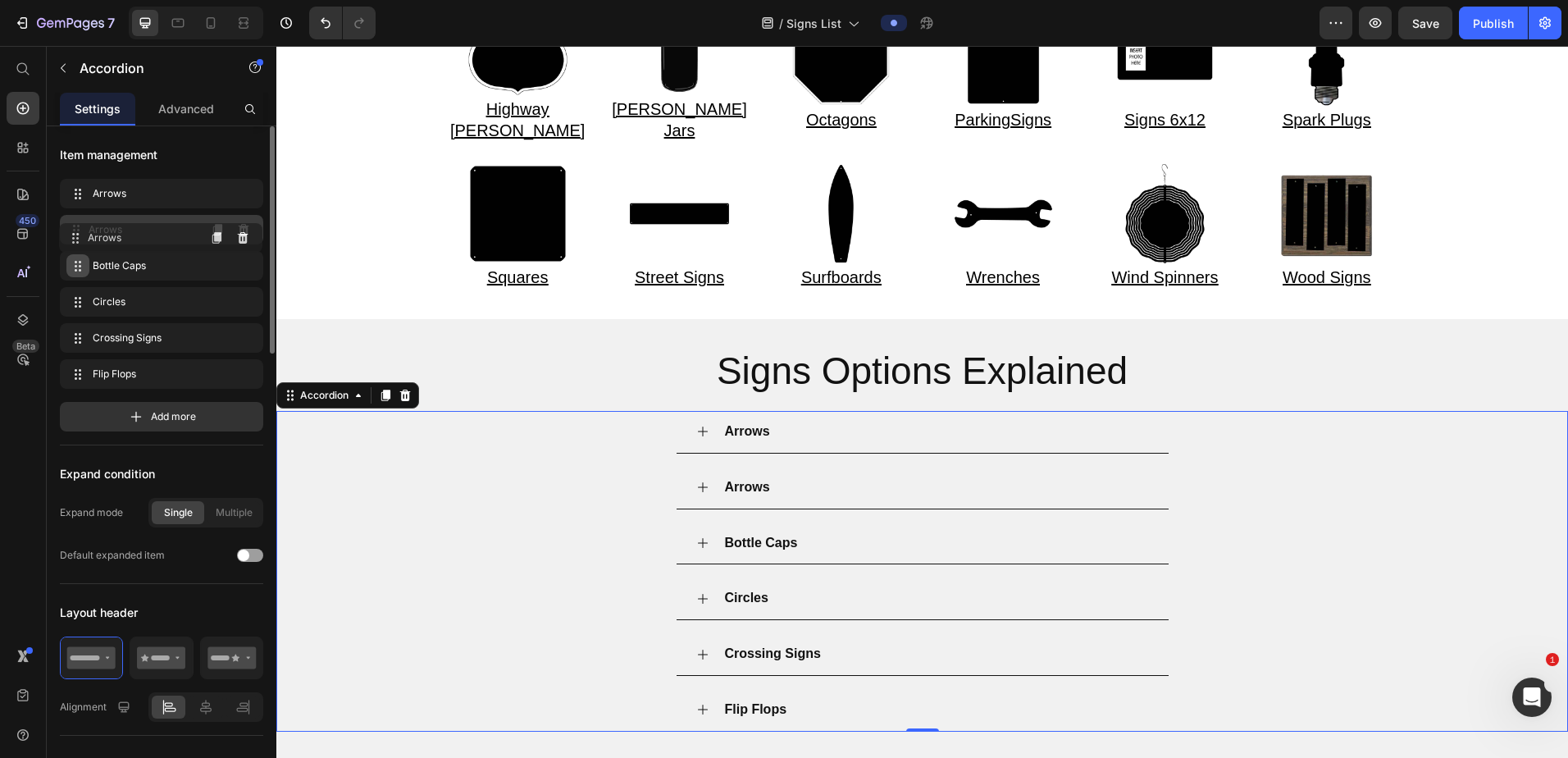 type 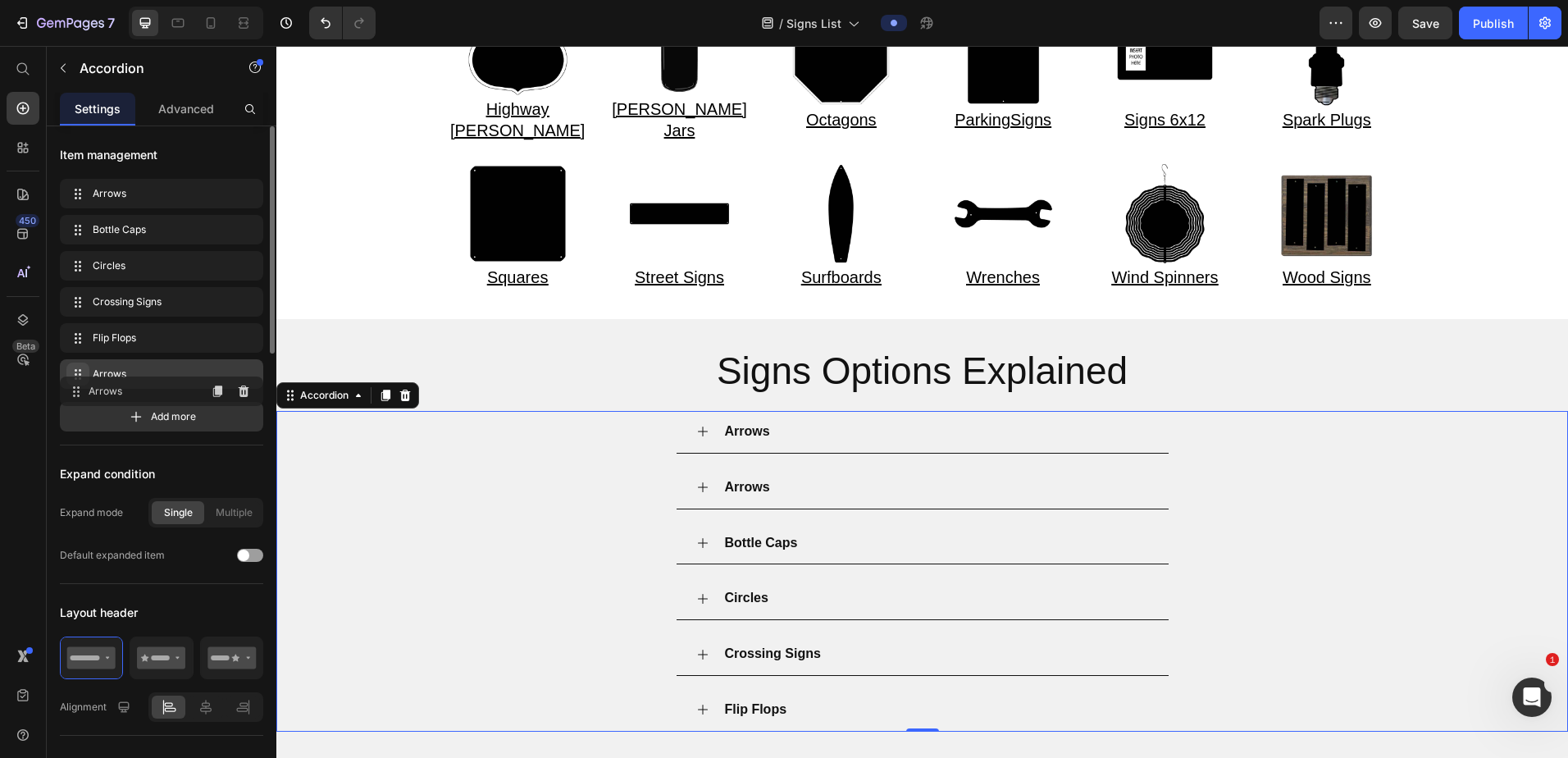 drag, startPoint x: 77, startPoint y: 232, endPoint x: 77, endPoint y: 385, distance: 153 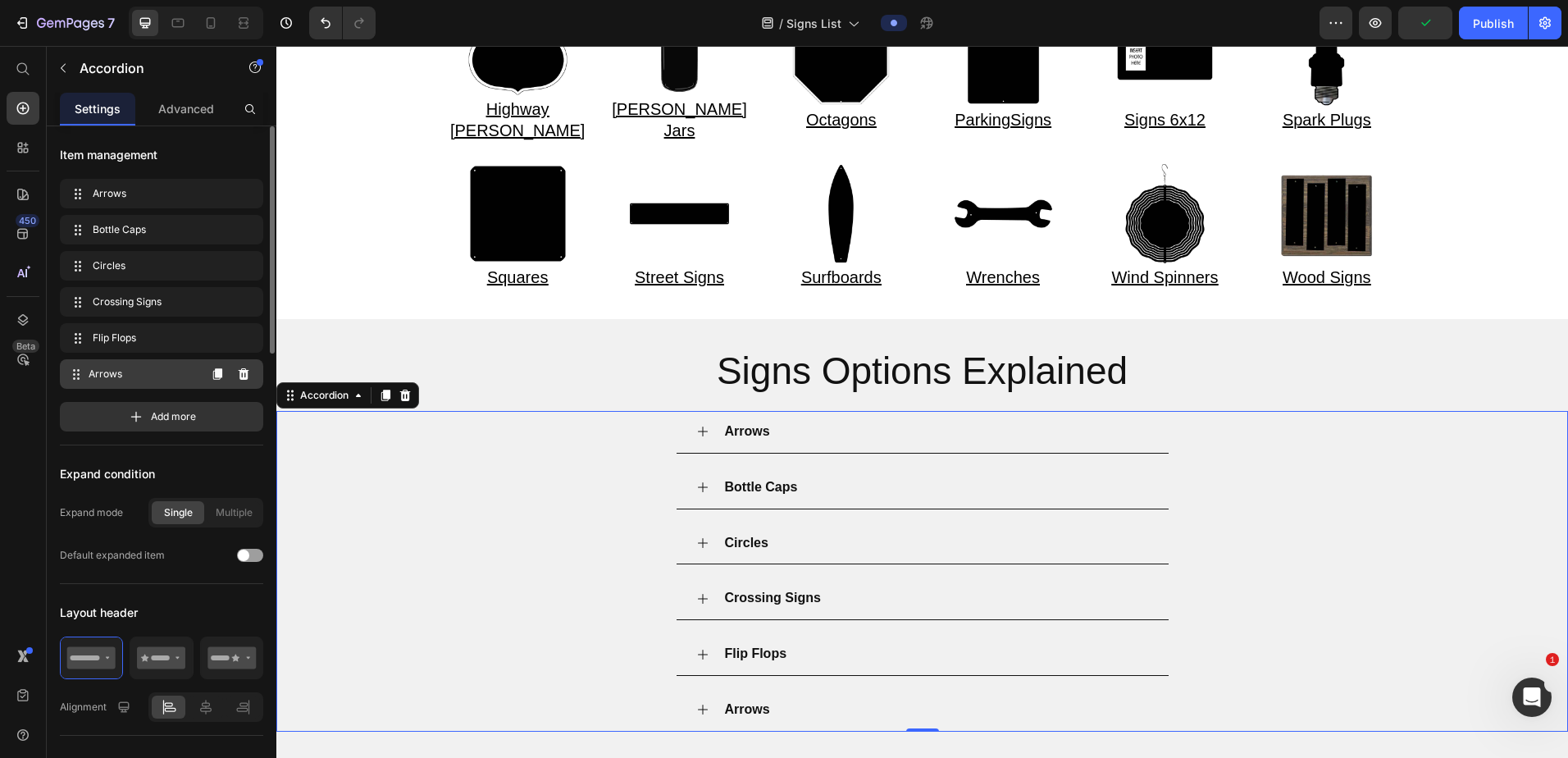 click on "Arrows" at bounding box center (143, 374) 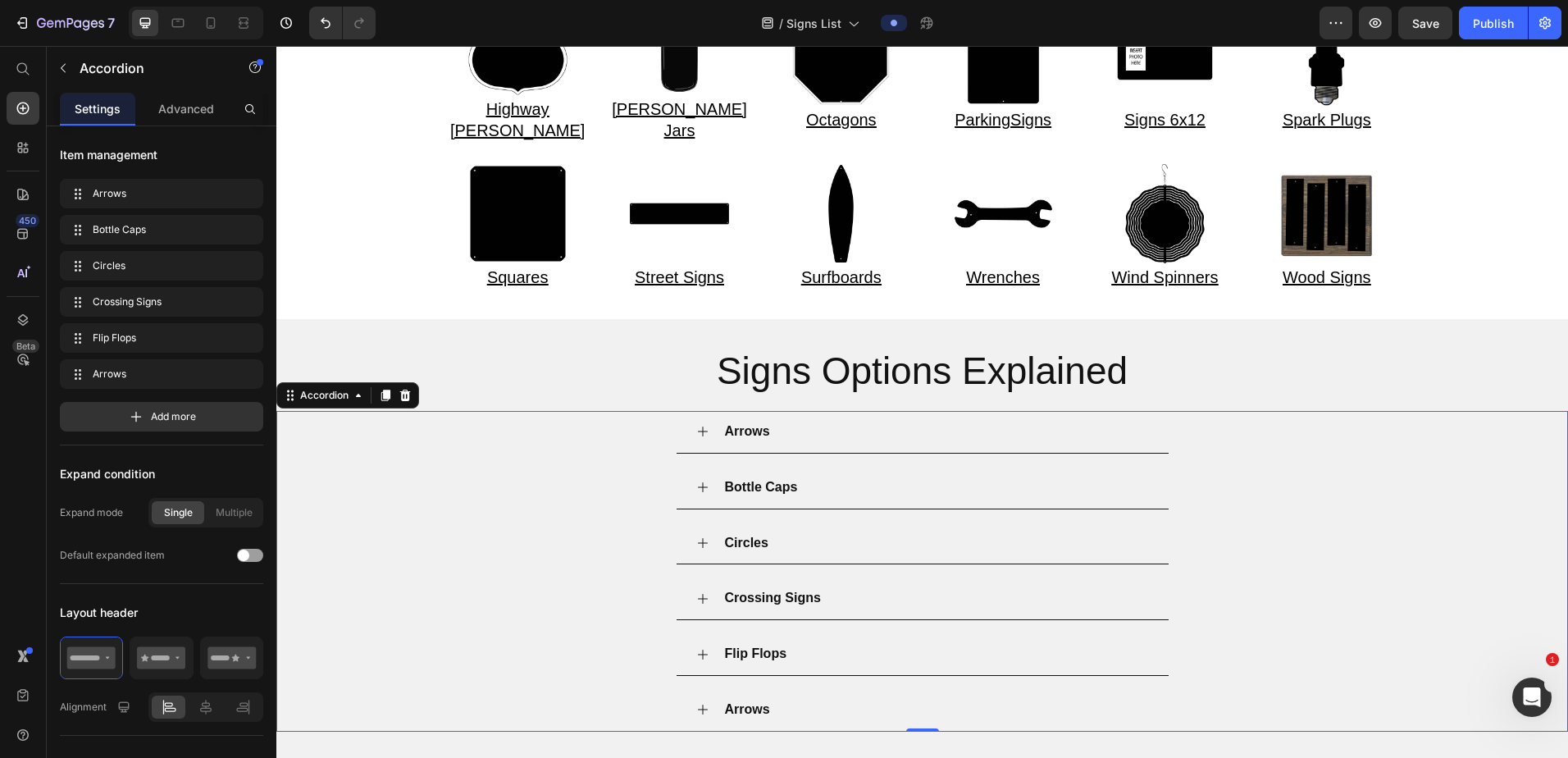 click on "Arrows" at bounding box center [747, 710] 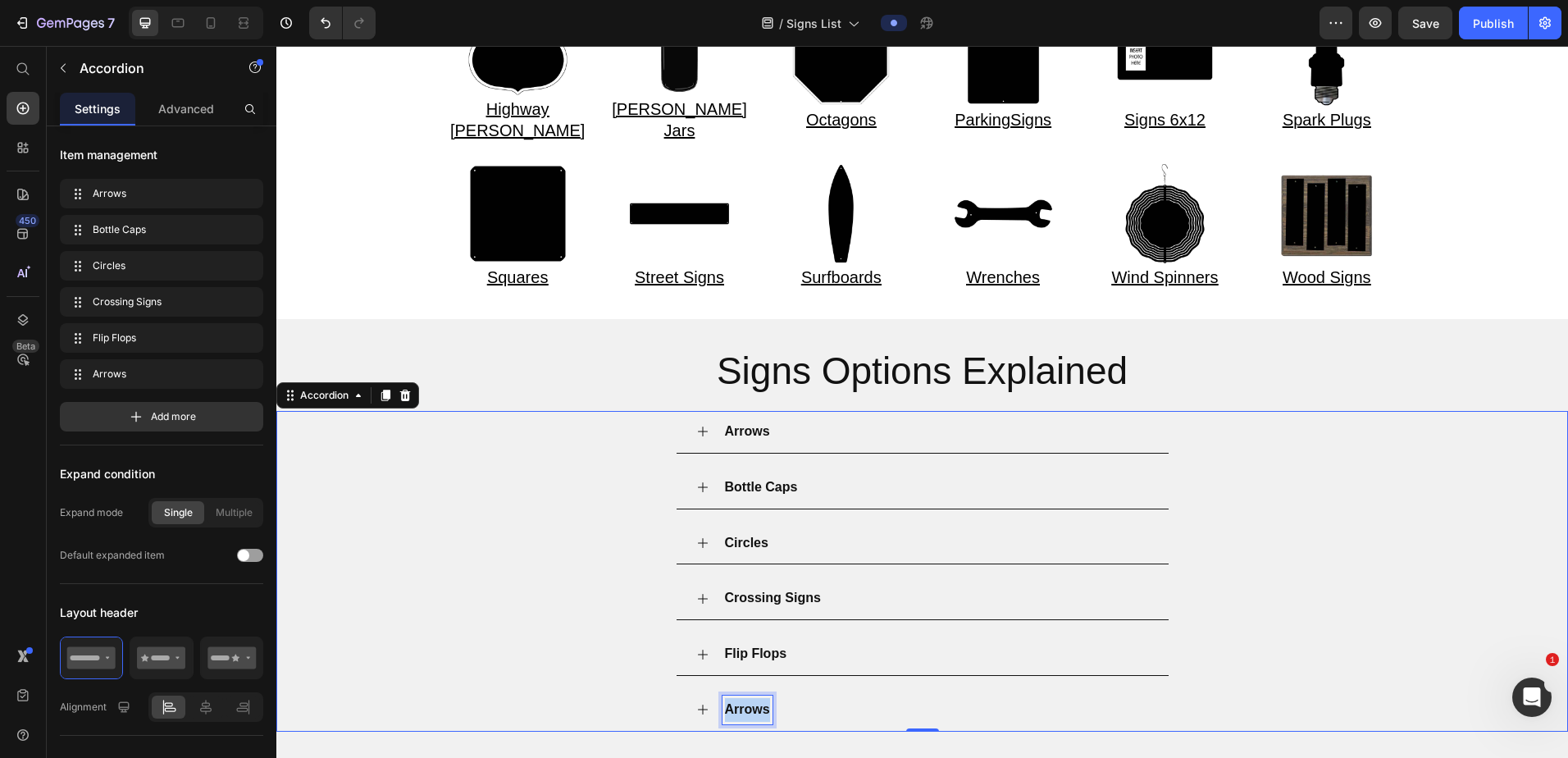 click on "Arrows" at bounding box center (747, 710) 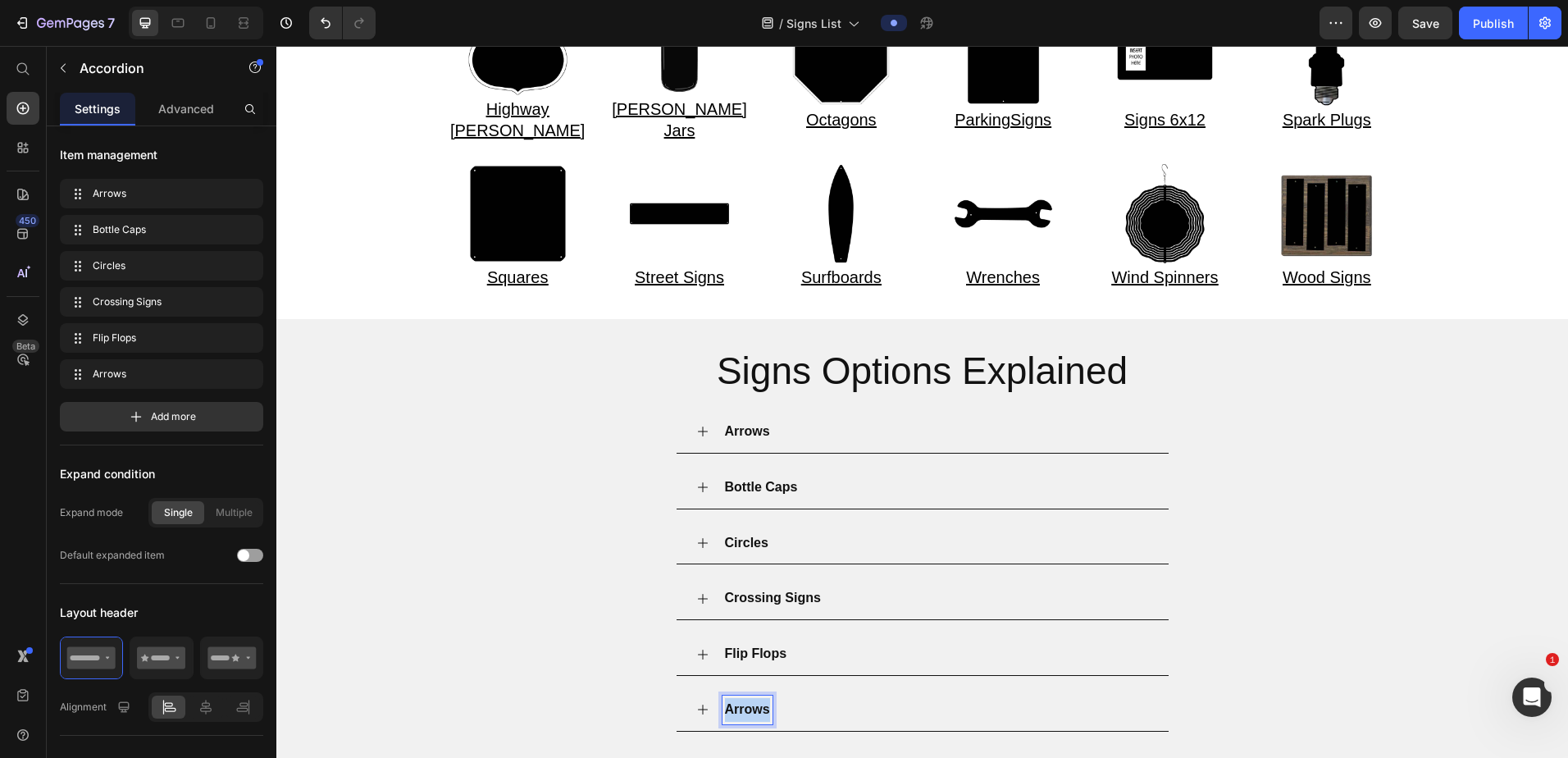 click on "Arrows" at bounding box center [747, 710] 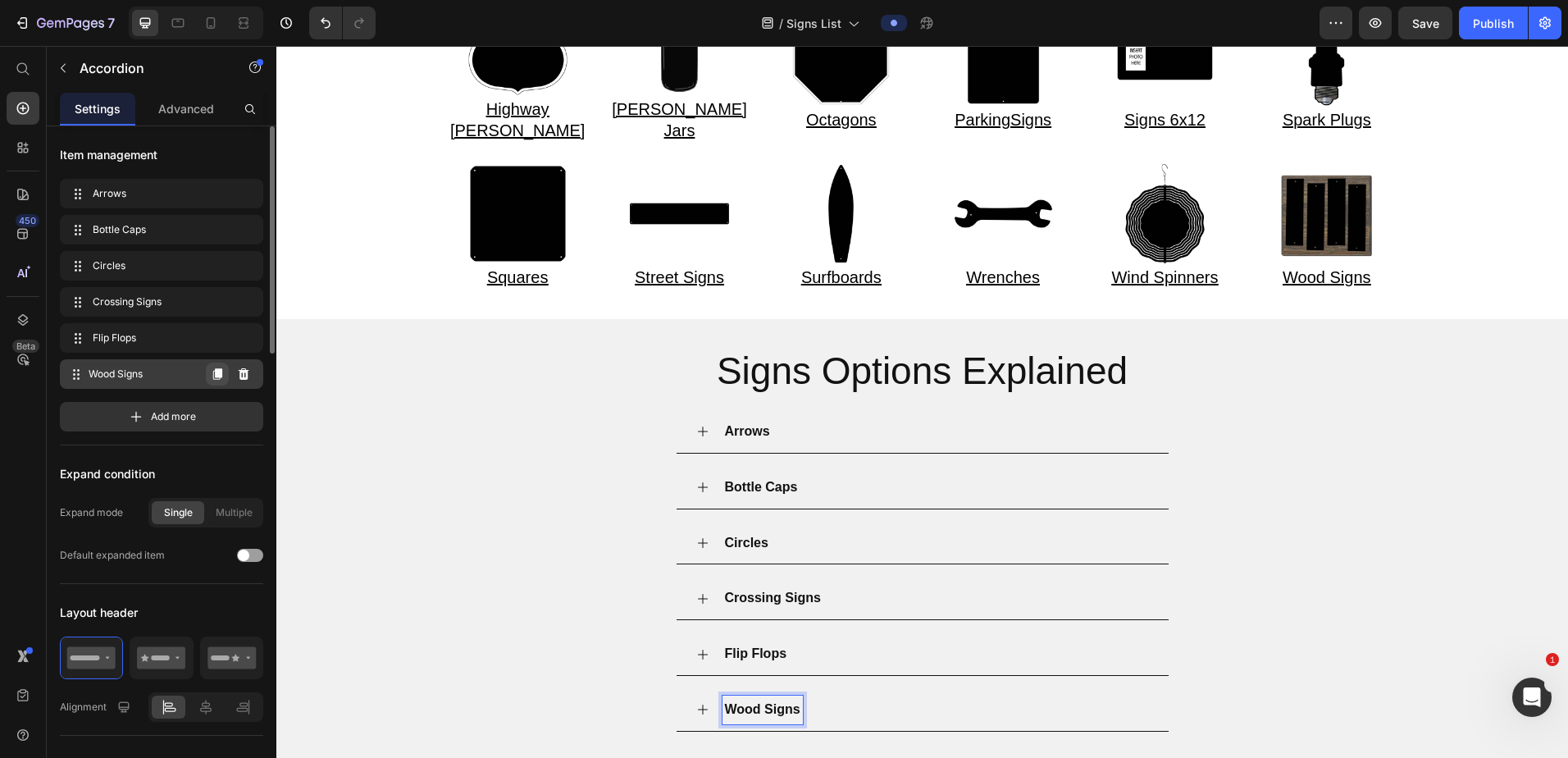 click 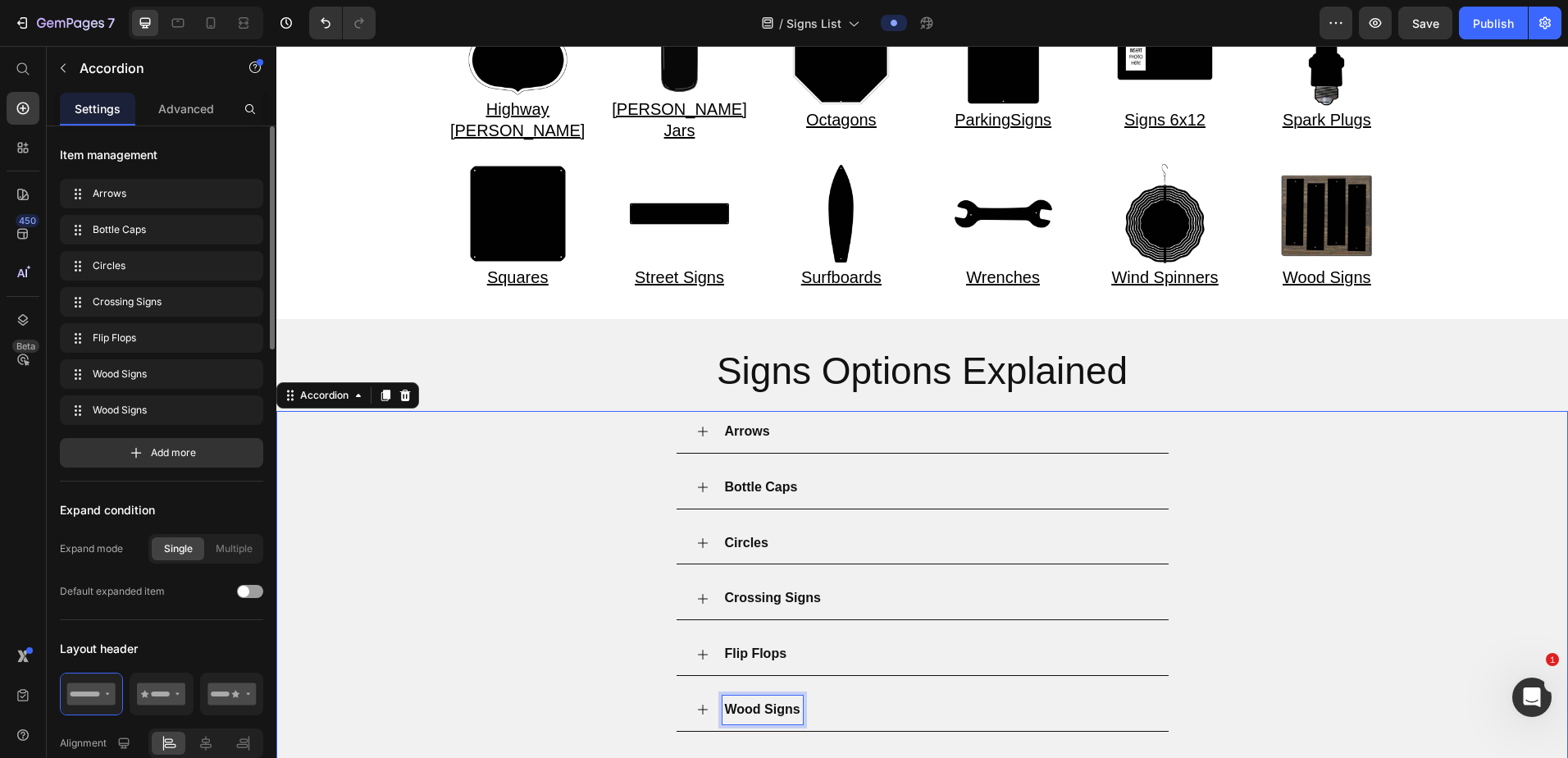 click on "Wood Signs" at bounding box center [763, 709] 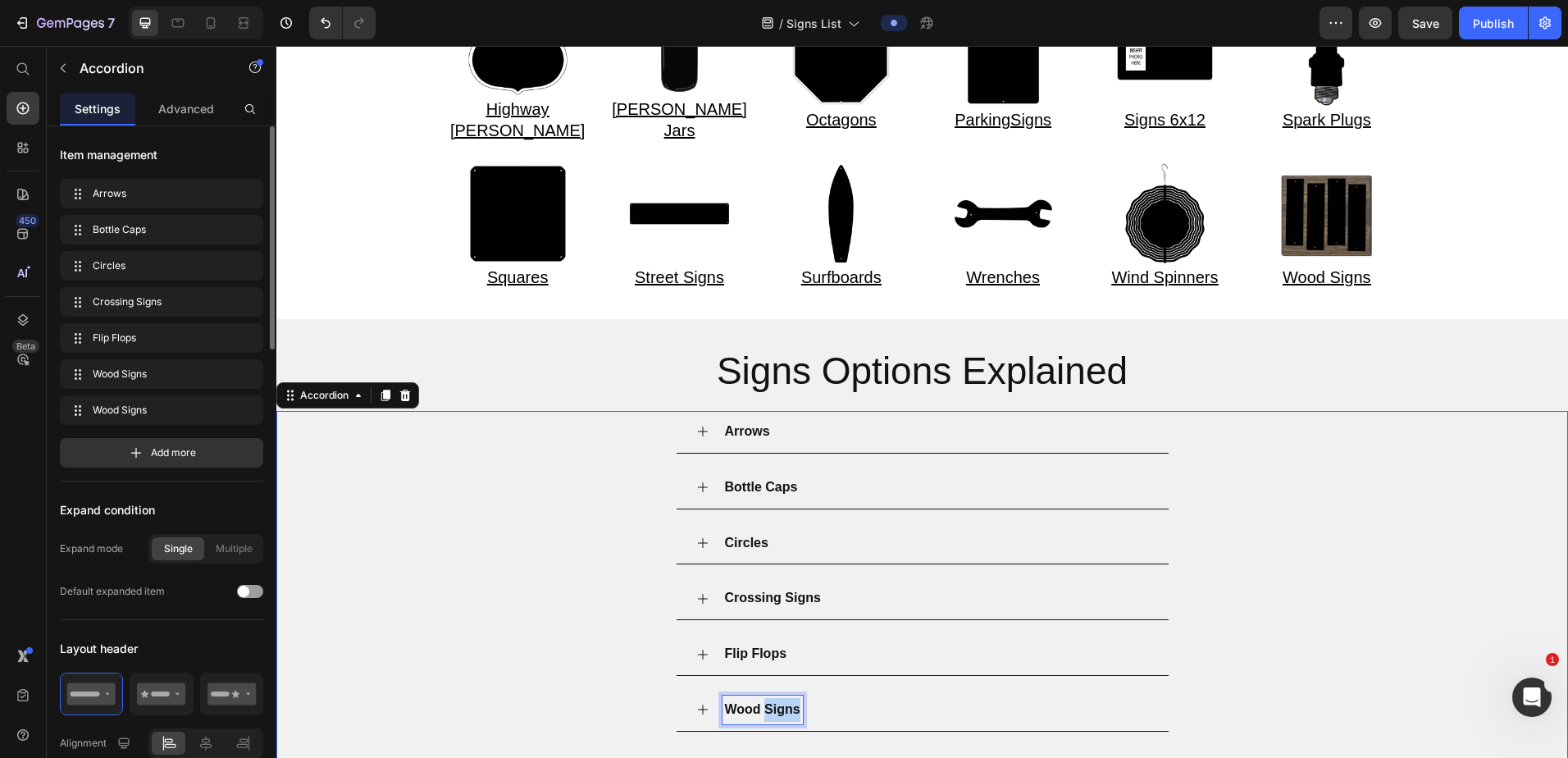 click on "Wood Signs" at bounding box center [763, 709] 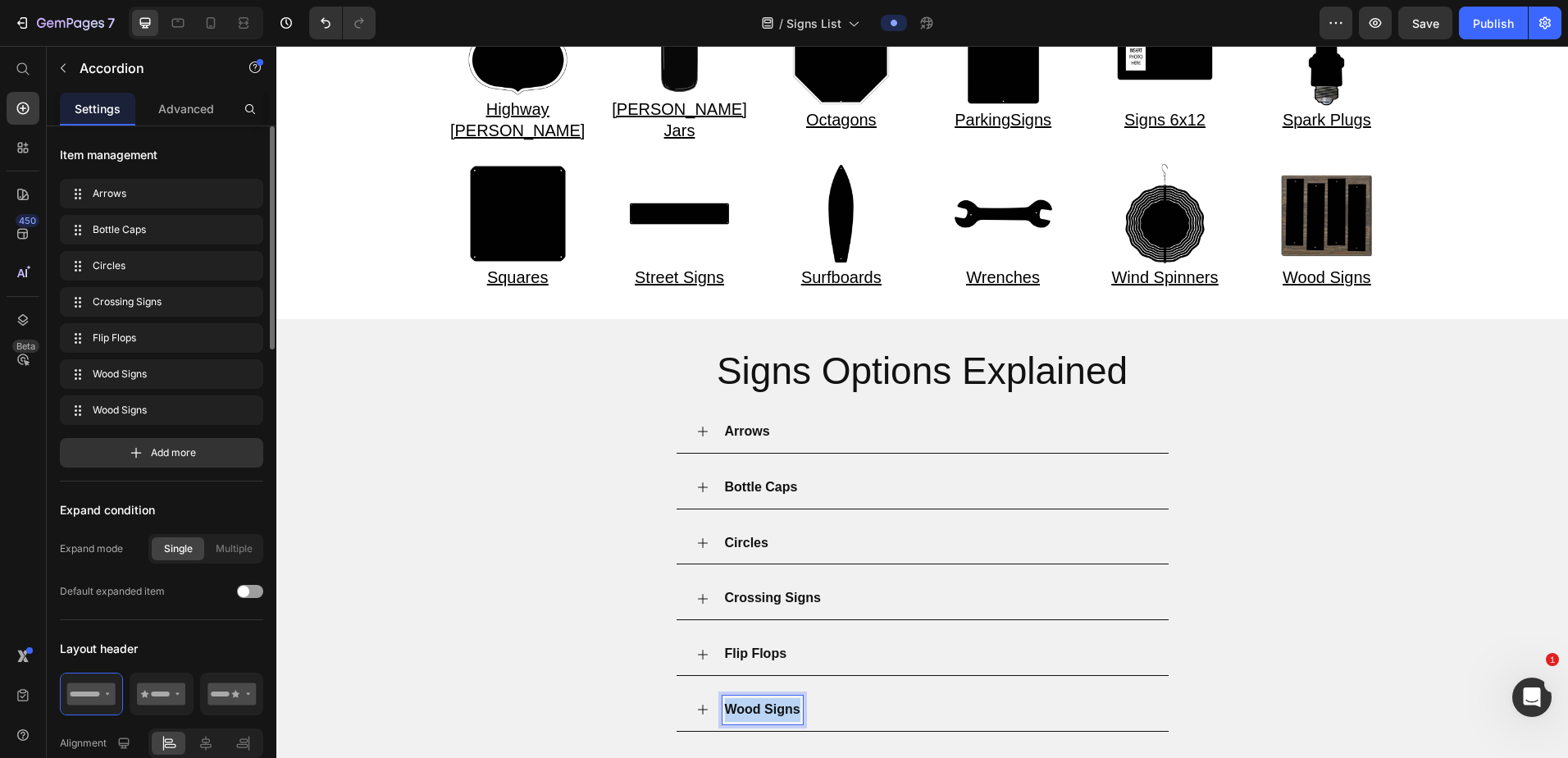 click on "Wood Signs" at bounding box center (763, 709) 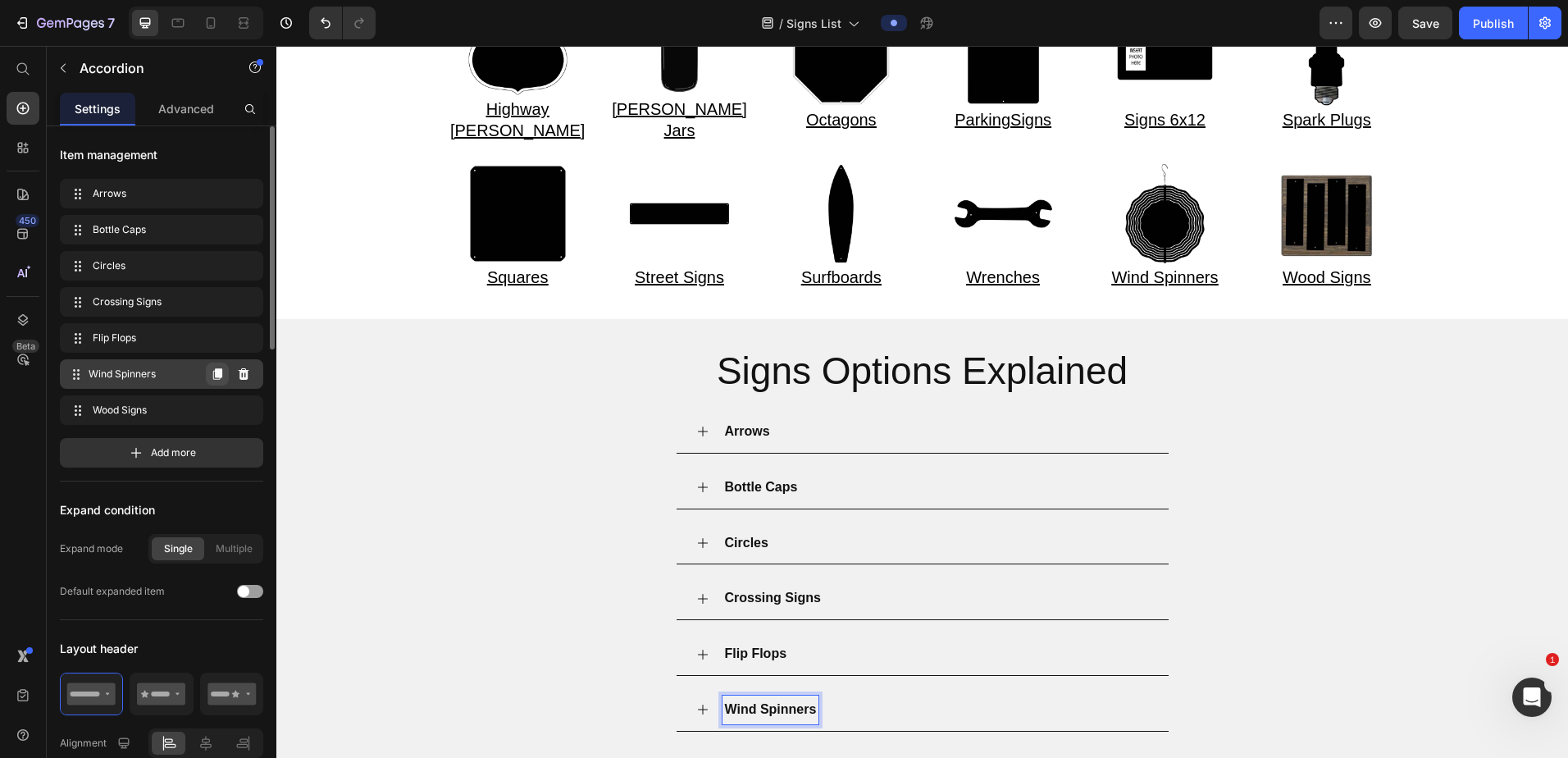 click 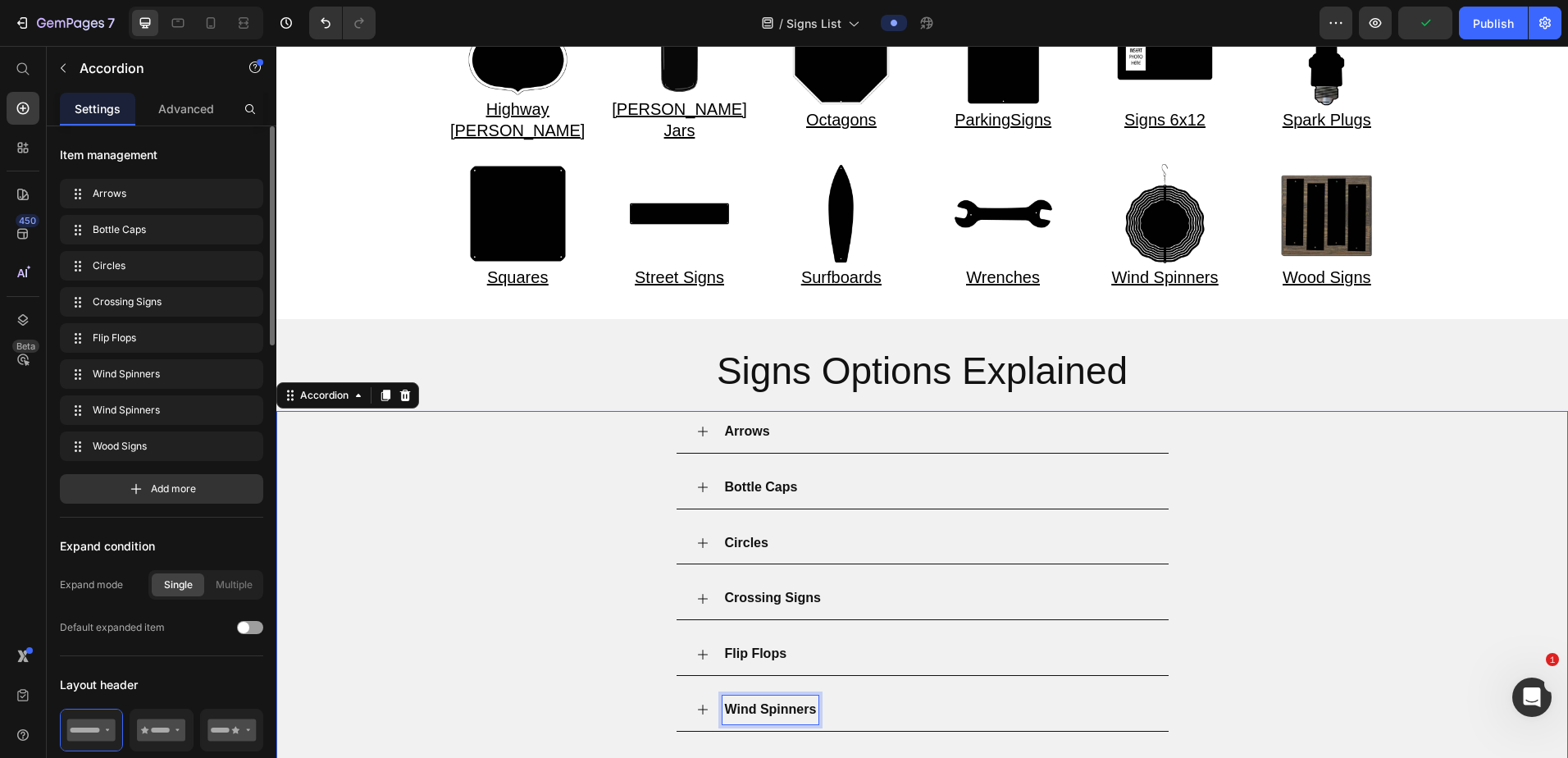 click on "Wind Spinners" at bounding box center [771, 709] 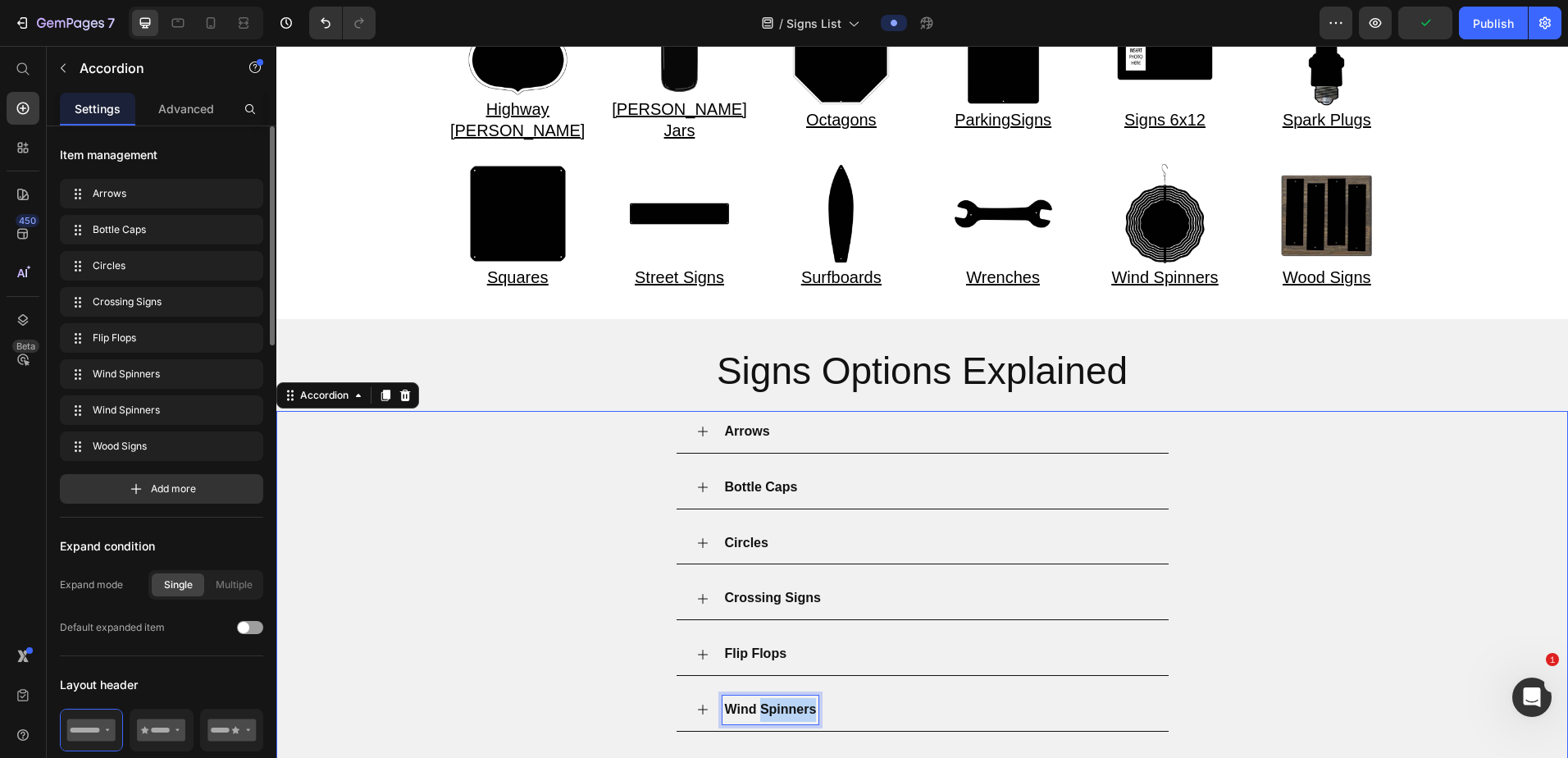 click on "Wind Spinners" at bounding box center (771, 709) 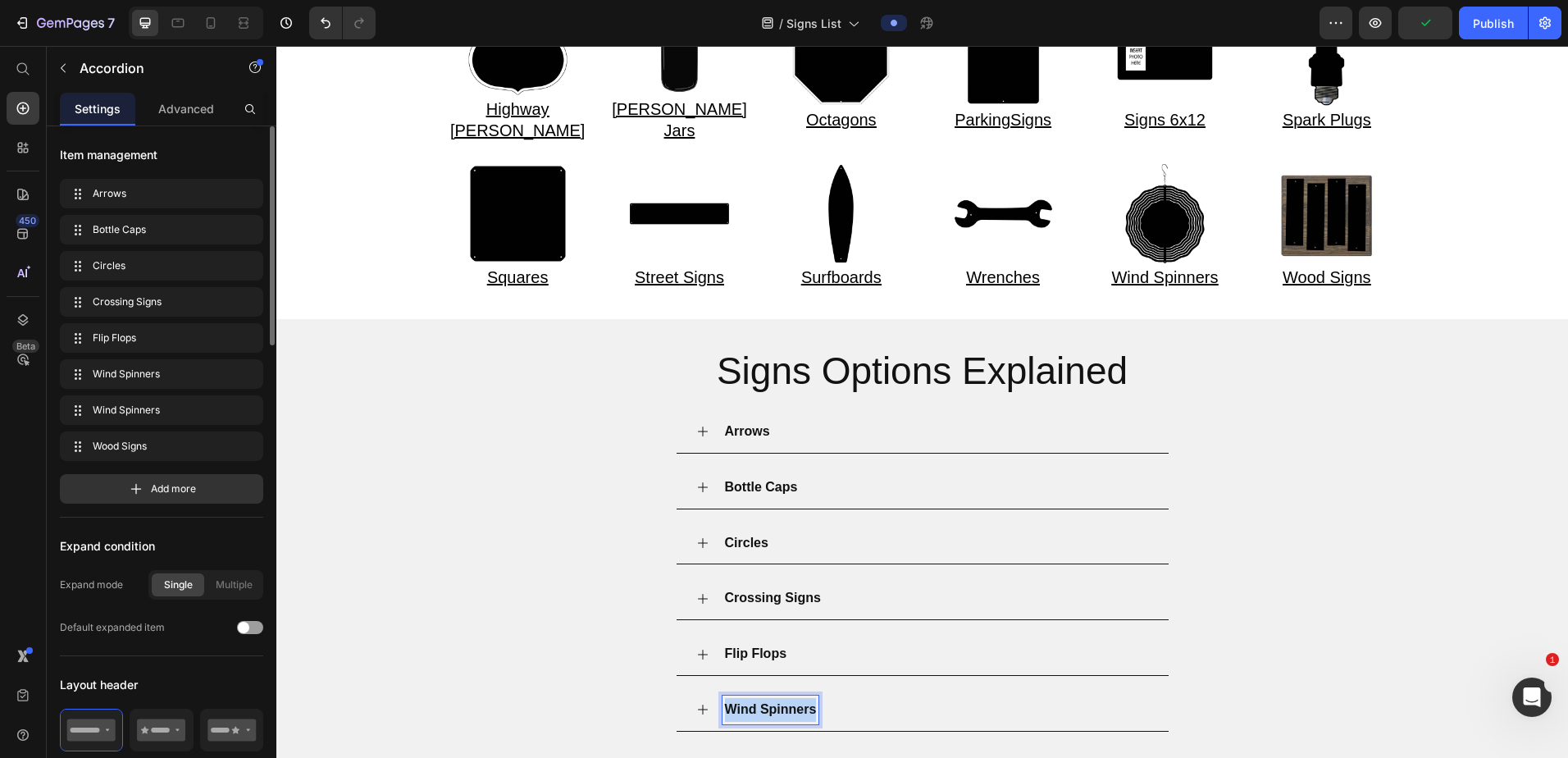 click on "Wind Spinners" at bounding box center (771, 709) 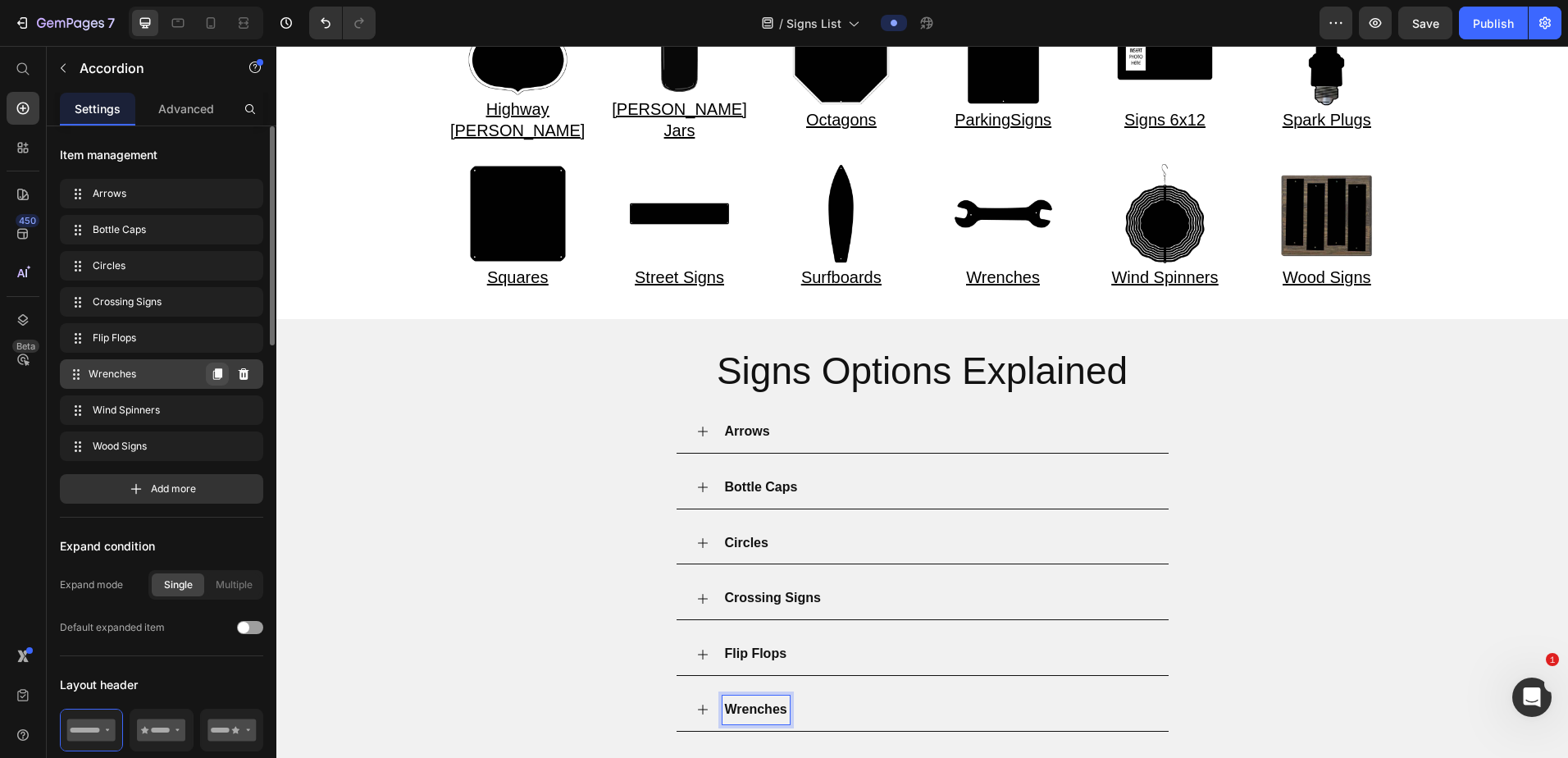 click 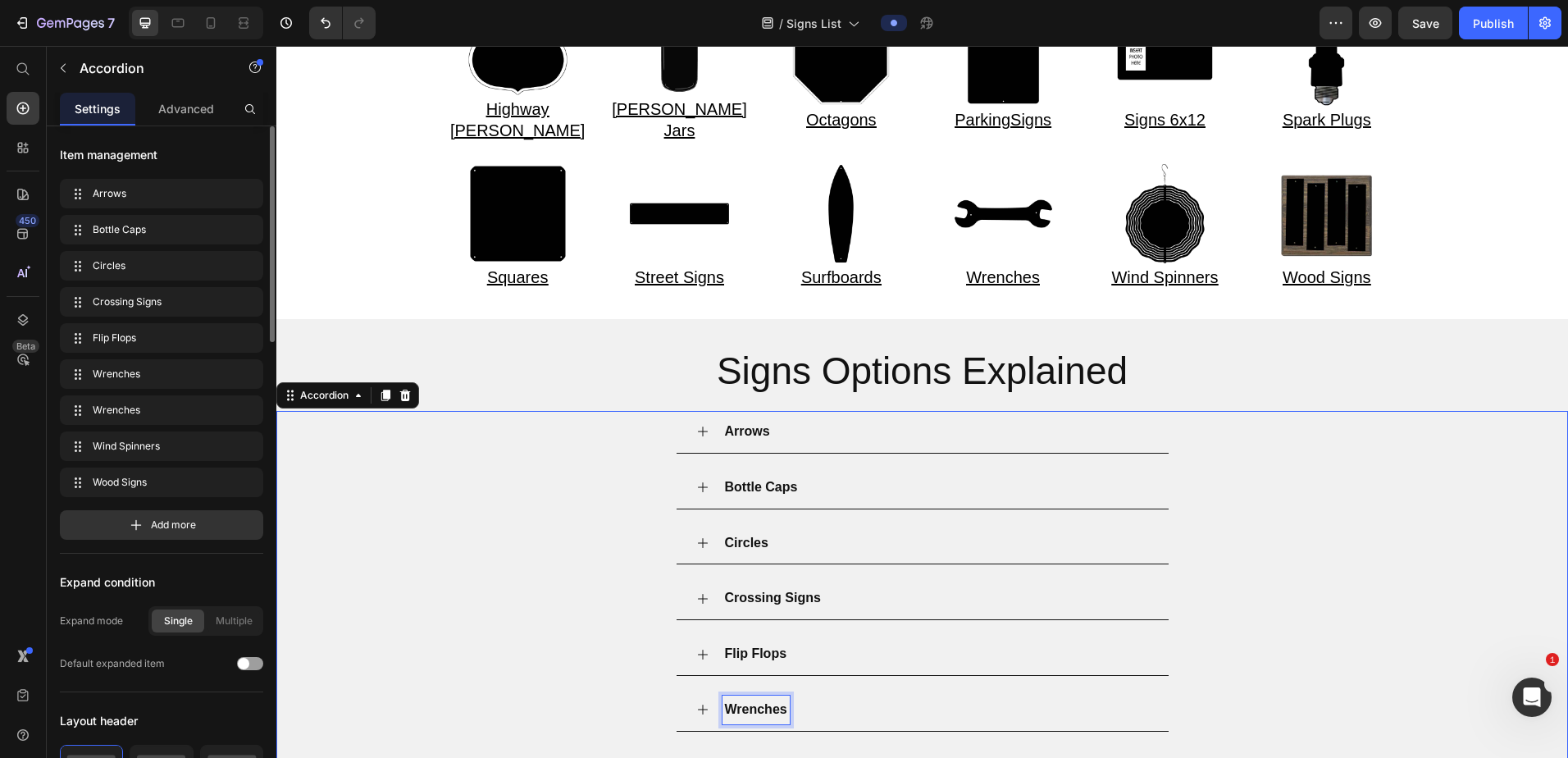 click on "Wrenches" at bounding box center [756, 709] 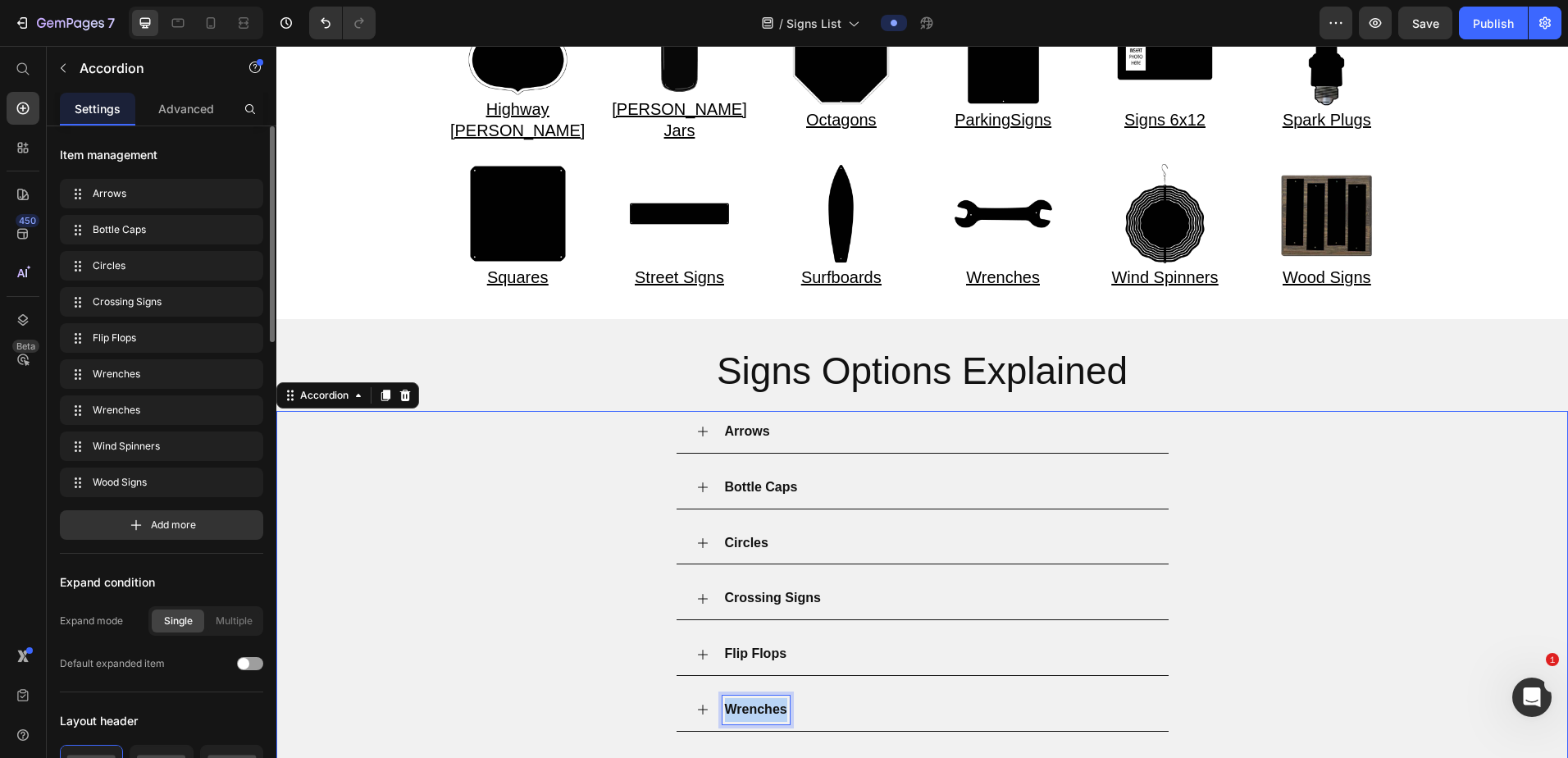 click on "Wrenches" at bounding box center [756, 709] 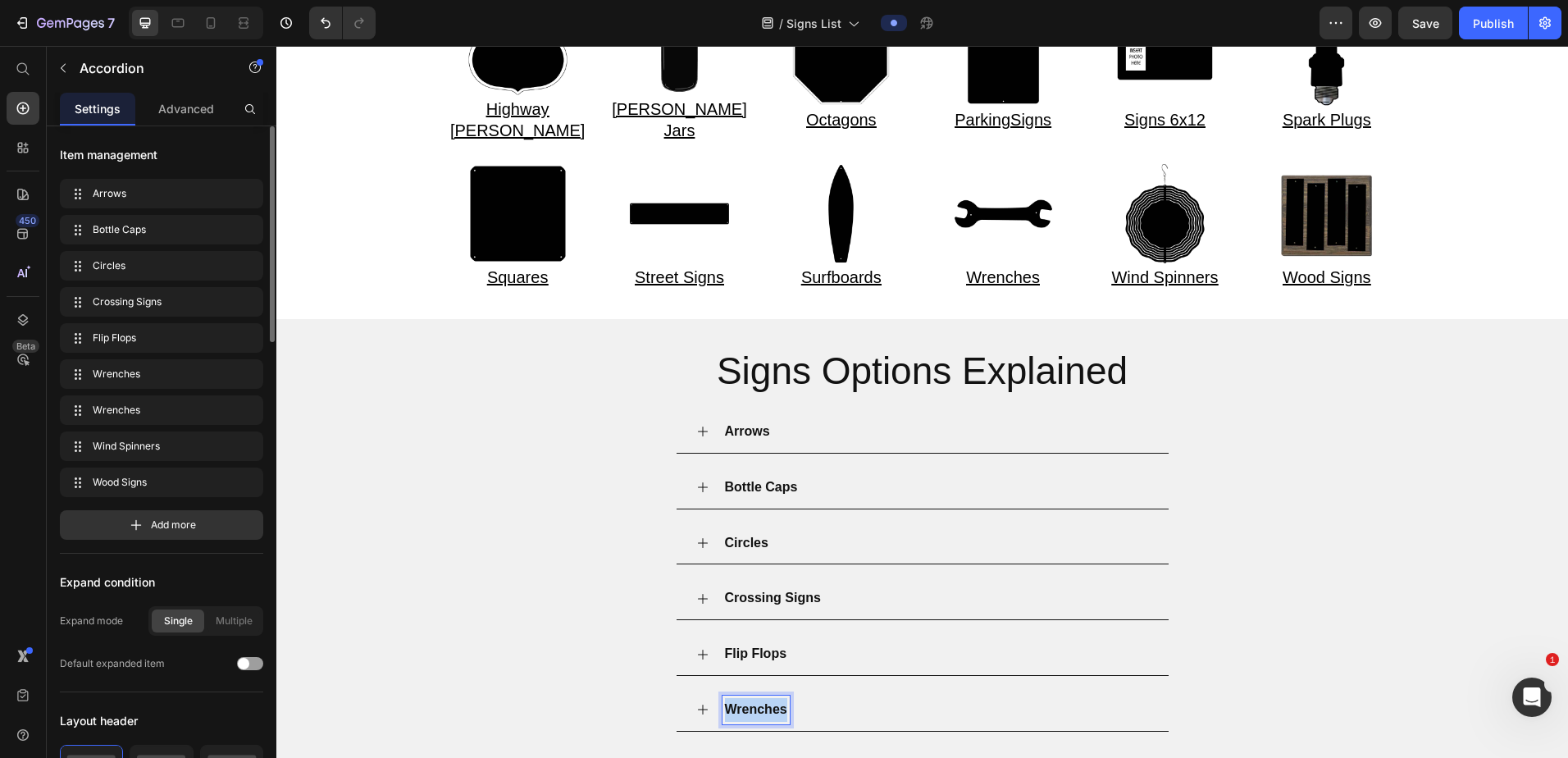 click on "Wrenches" at bounding box center (756, 709) 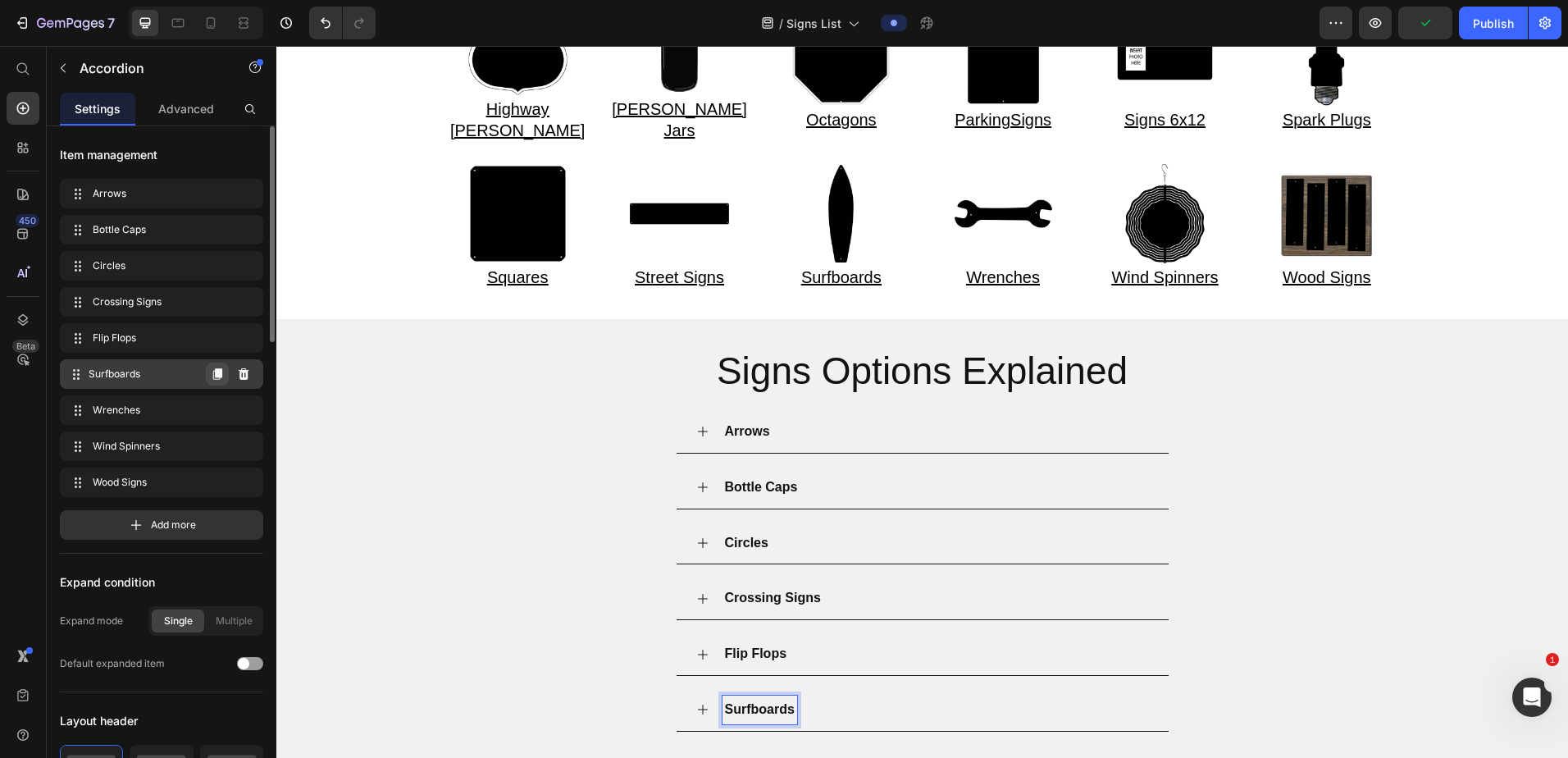 click 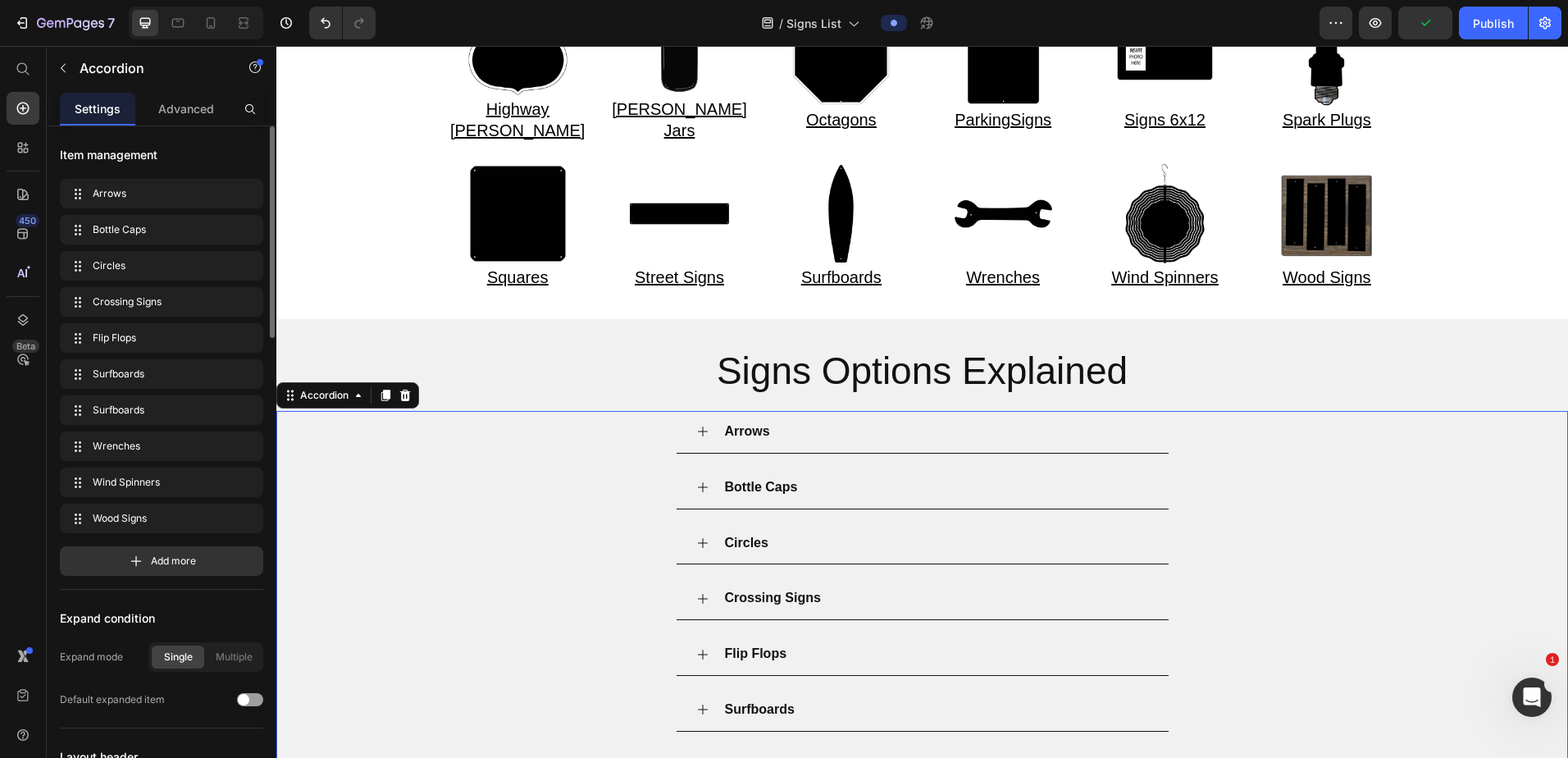 click on "Surfboards" at bounding box center [759, 709] 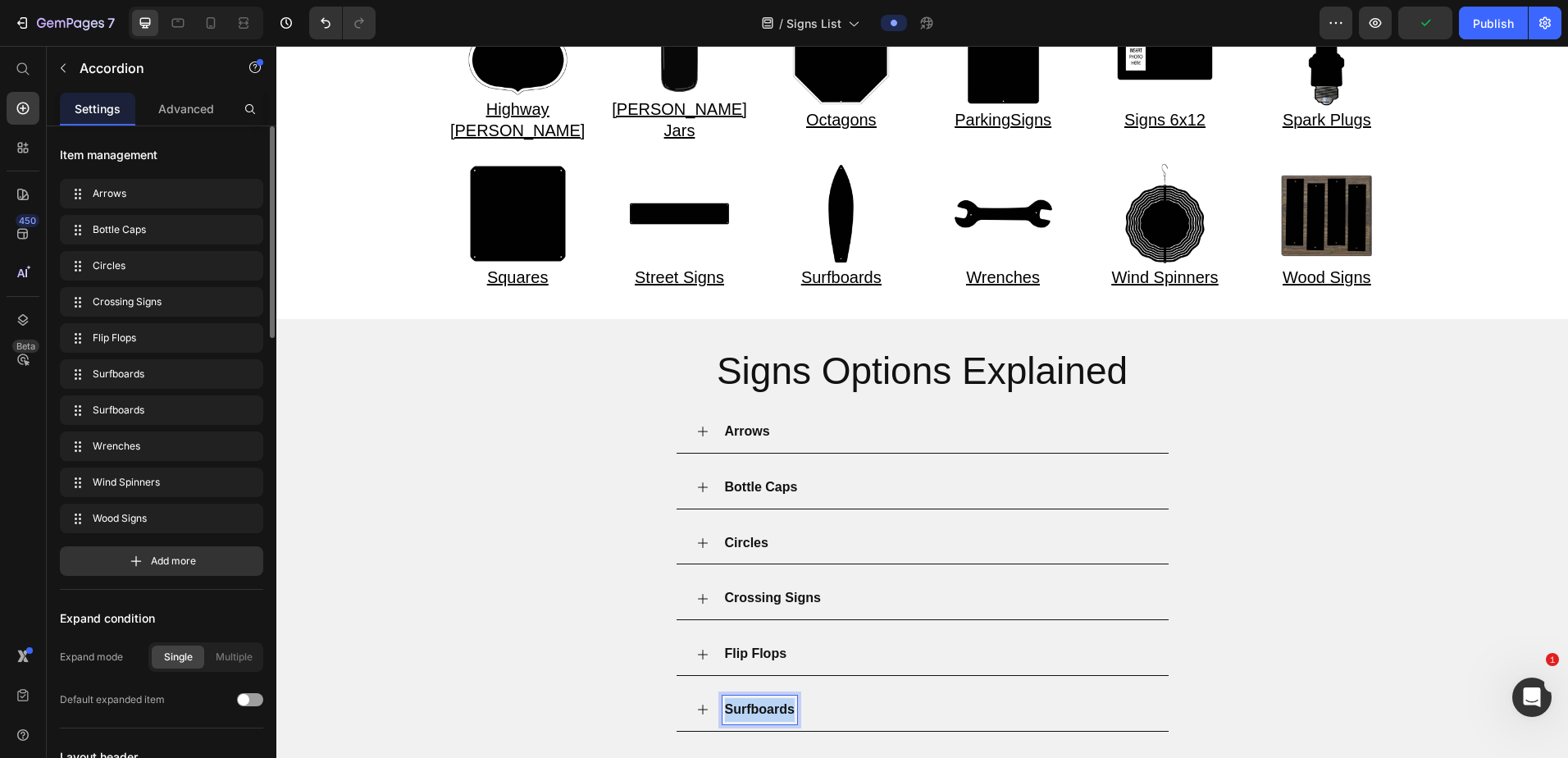 click on "Surfboards" at bounding box center [759, 709] 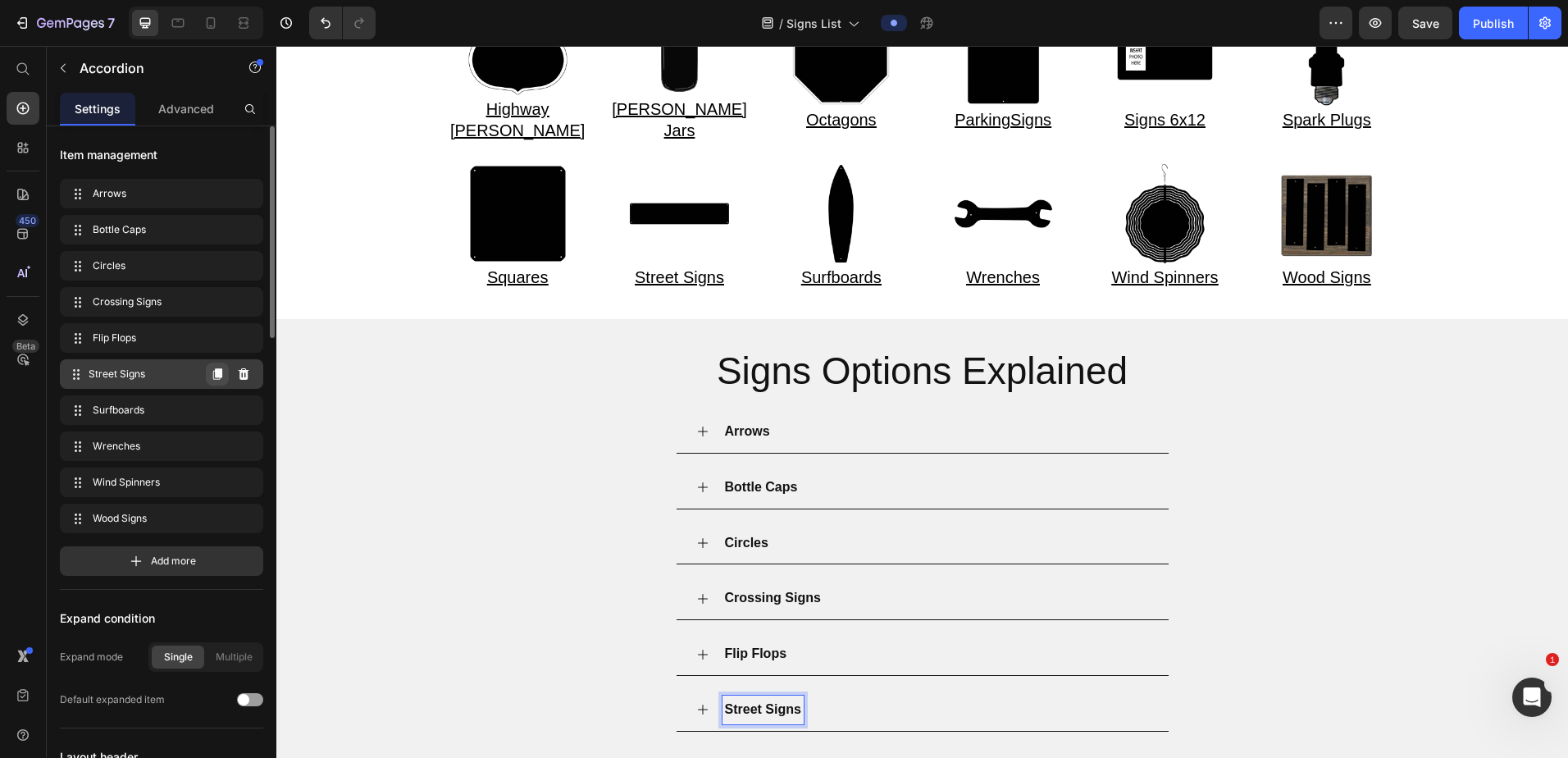 click 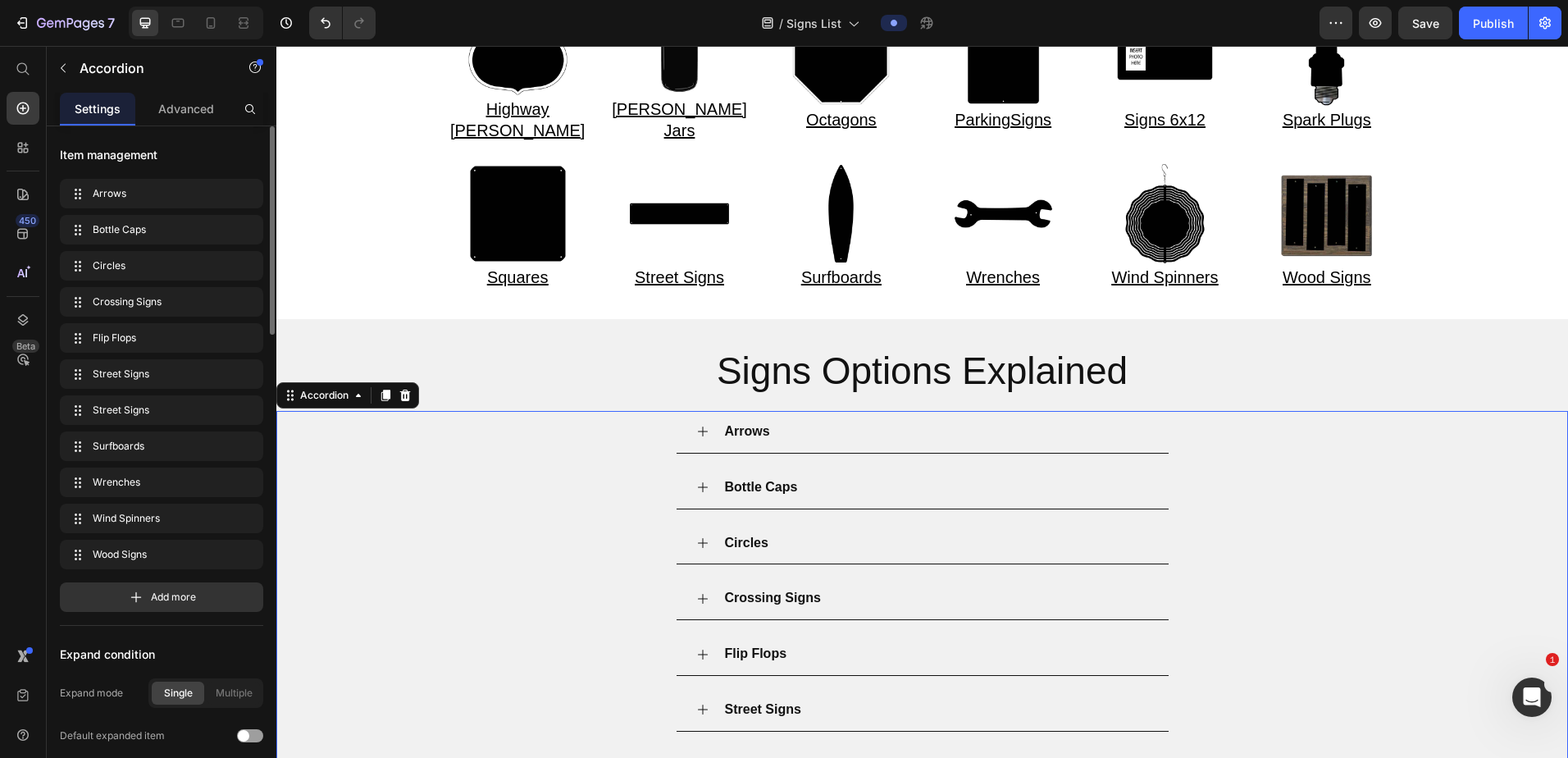 click on "Street Signs" at bounding box center [763, 709] 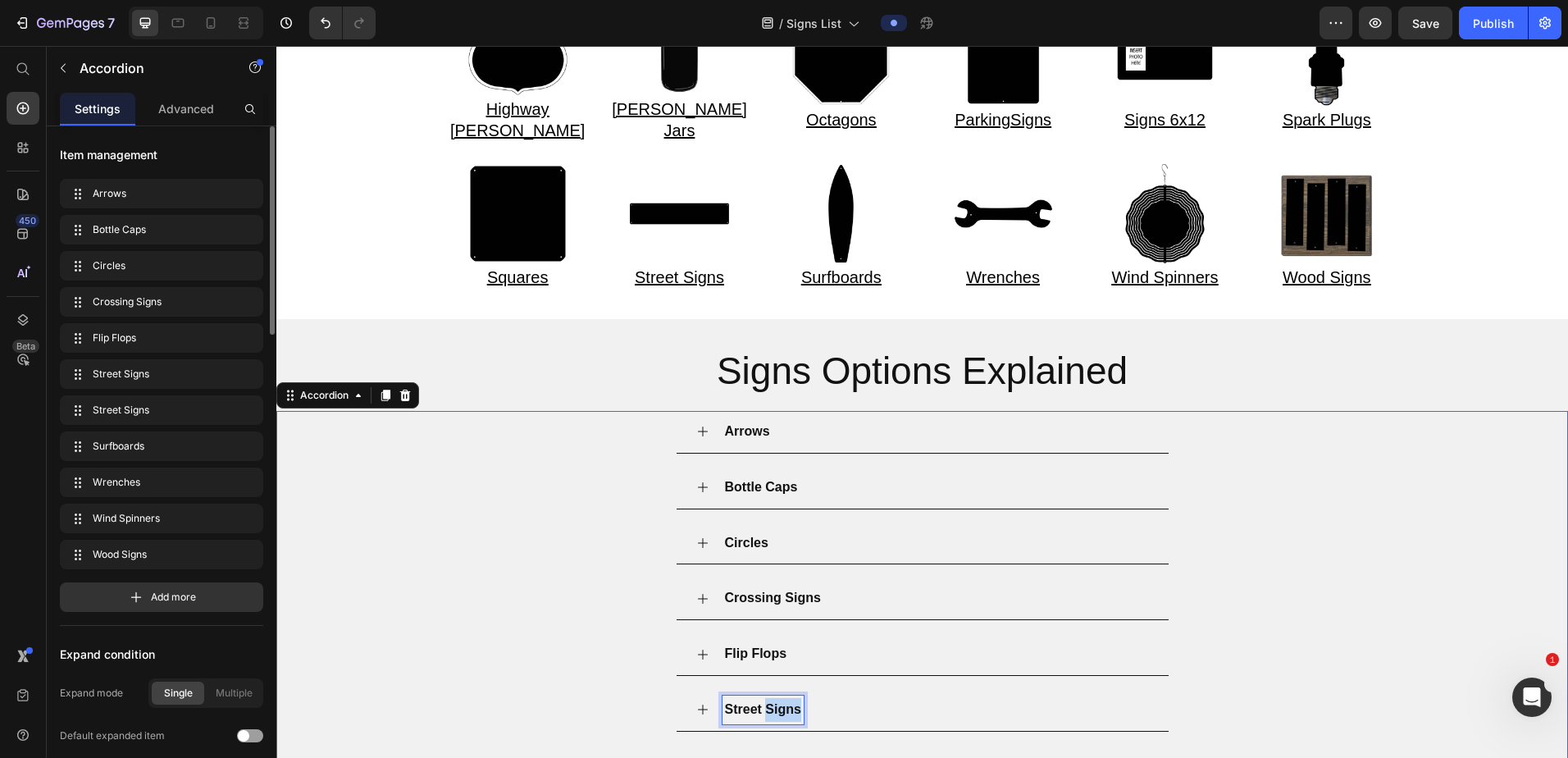 click on "Street Signs" at bounding box center [763, 709] 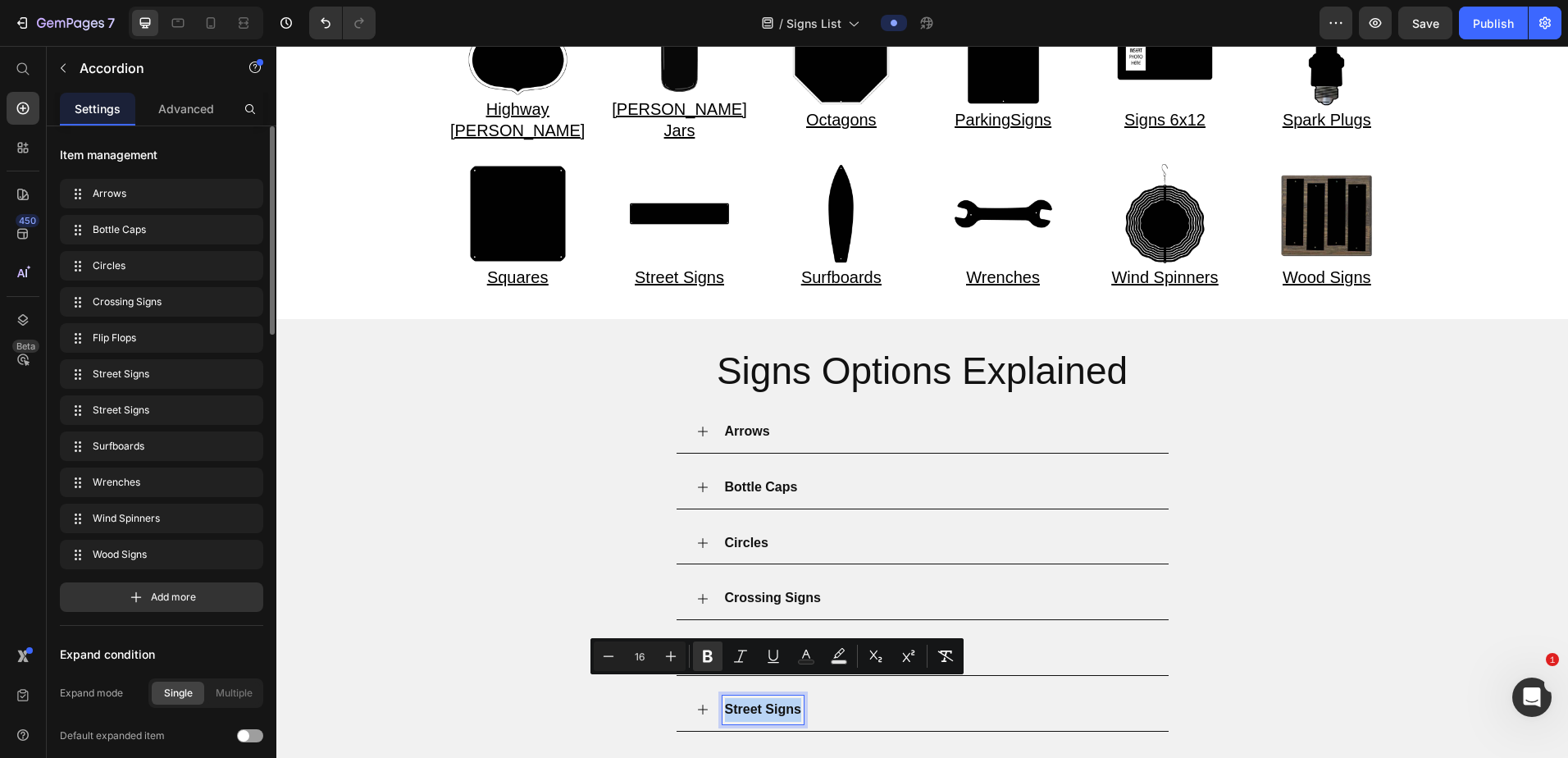 click on "Street Signs" at bounding box center (763, 709) 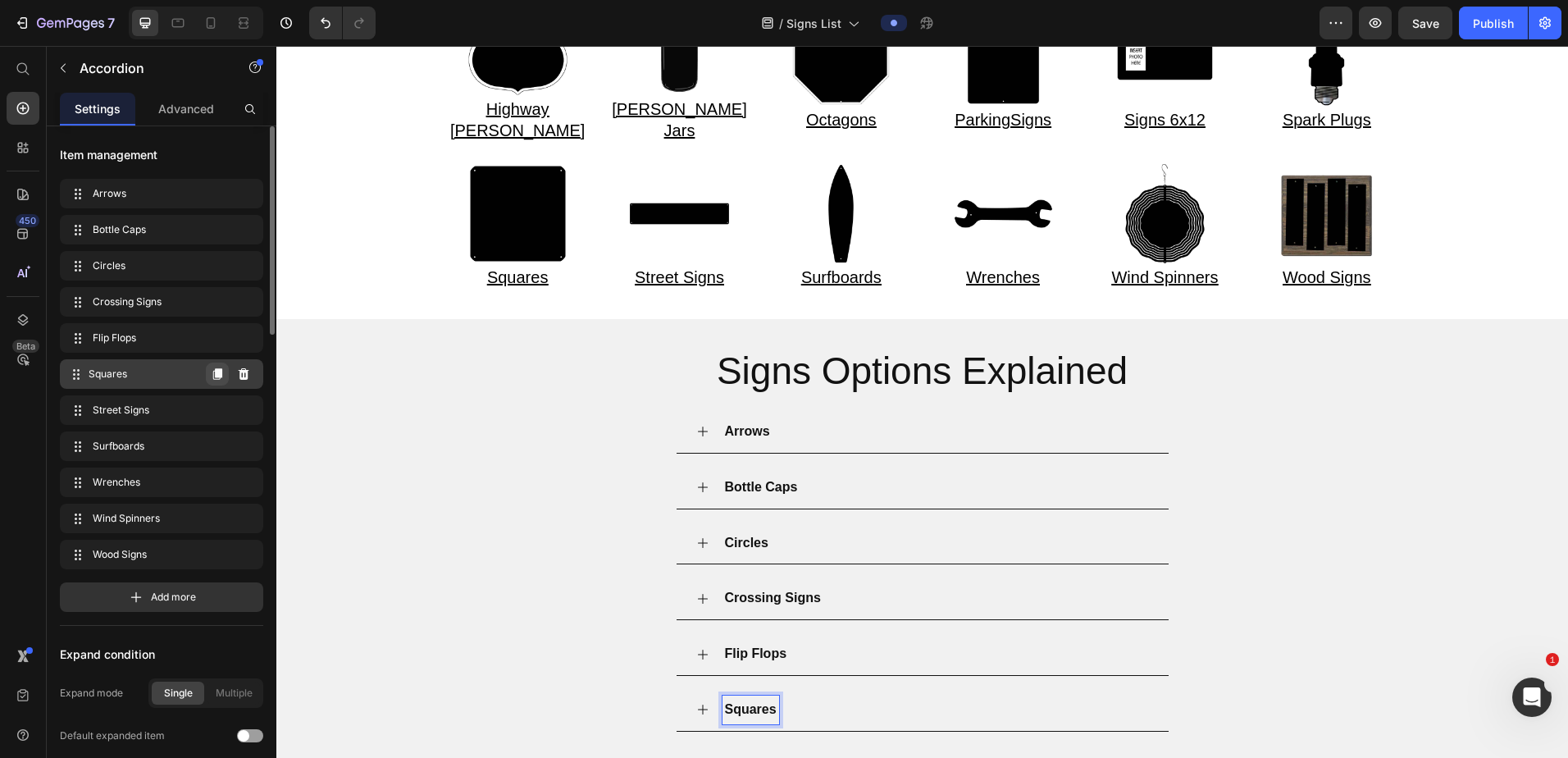 click 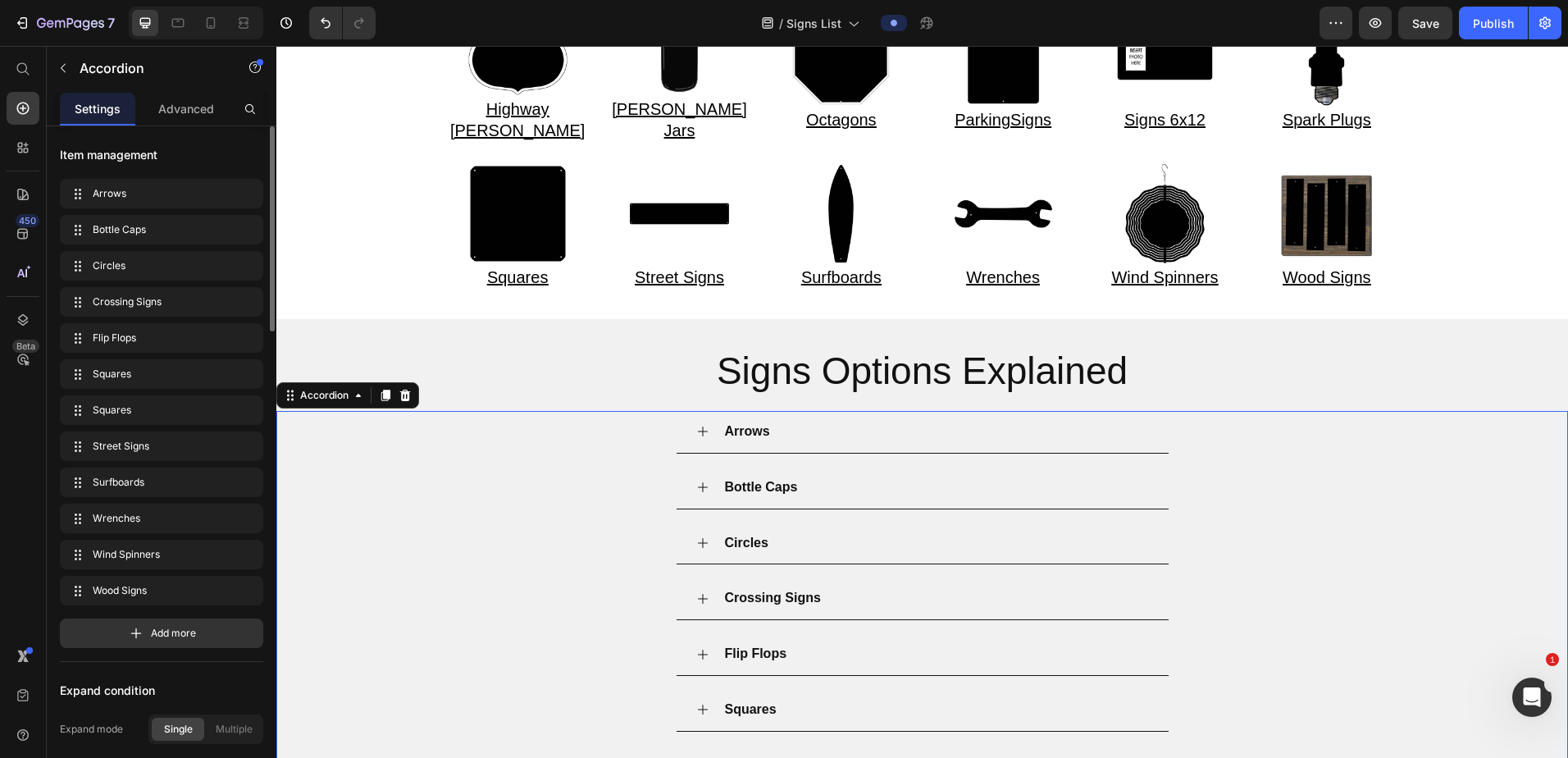 click on "Squares" at bounding box center [750, 709] 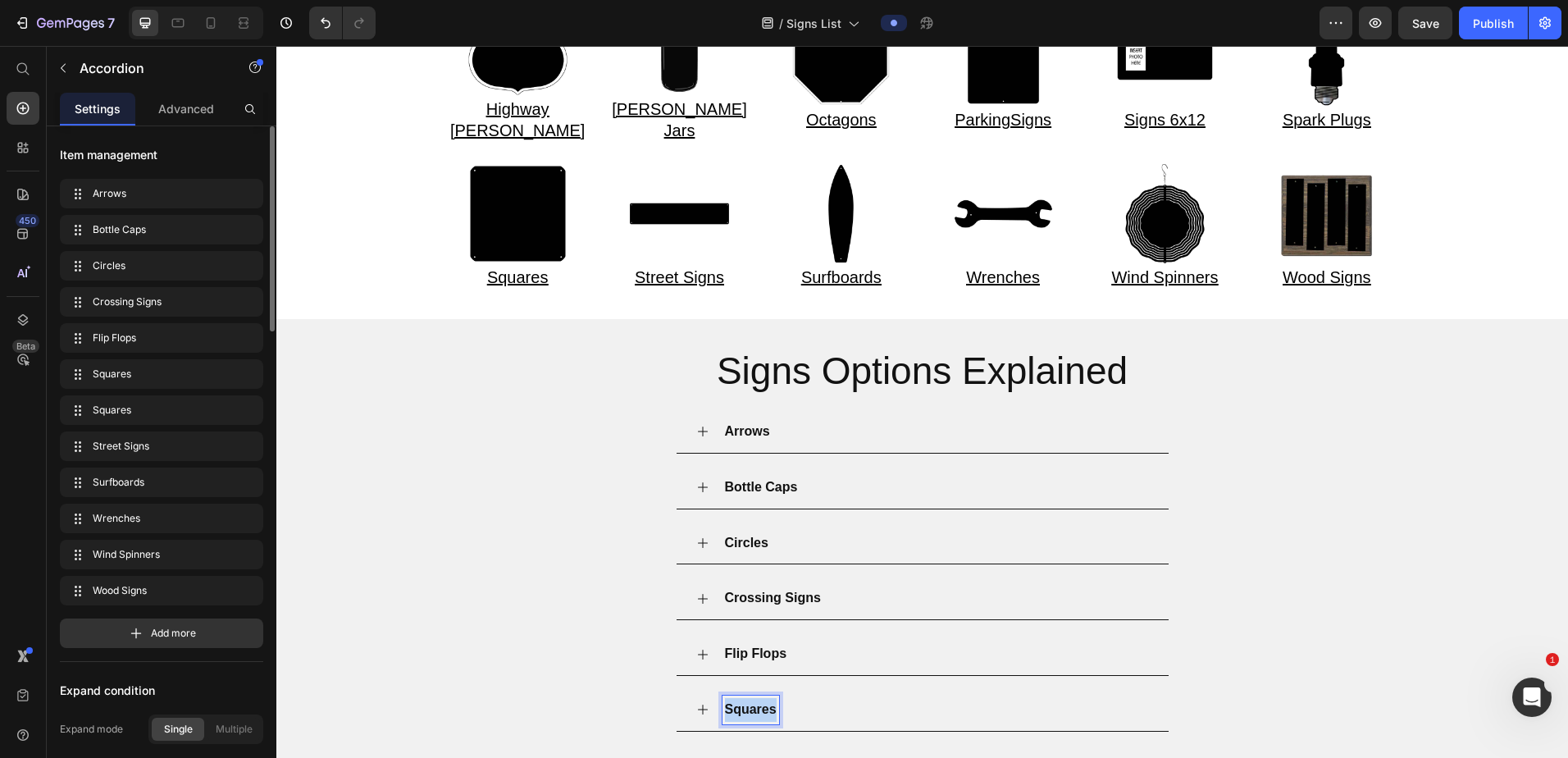 click on "Squares" at bounding box center (750, 709) 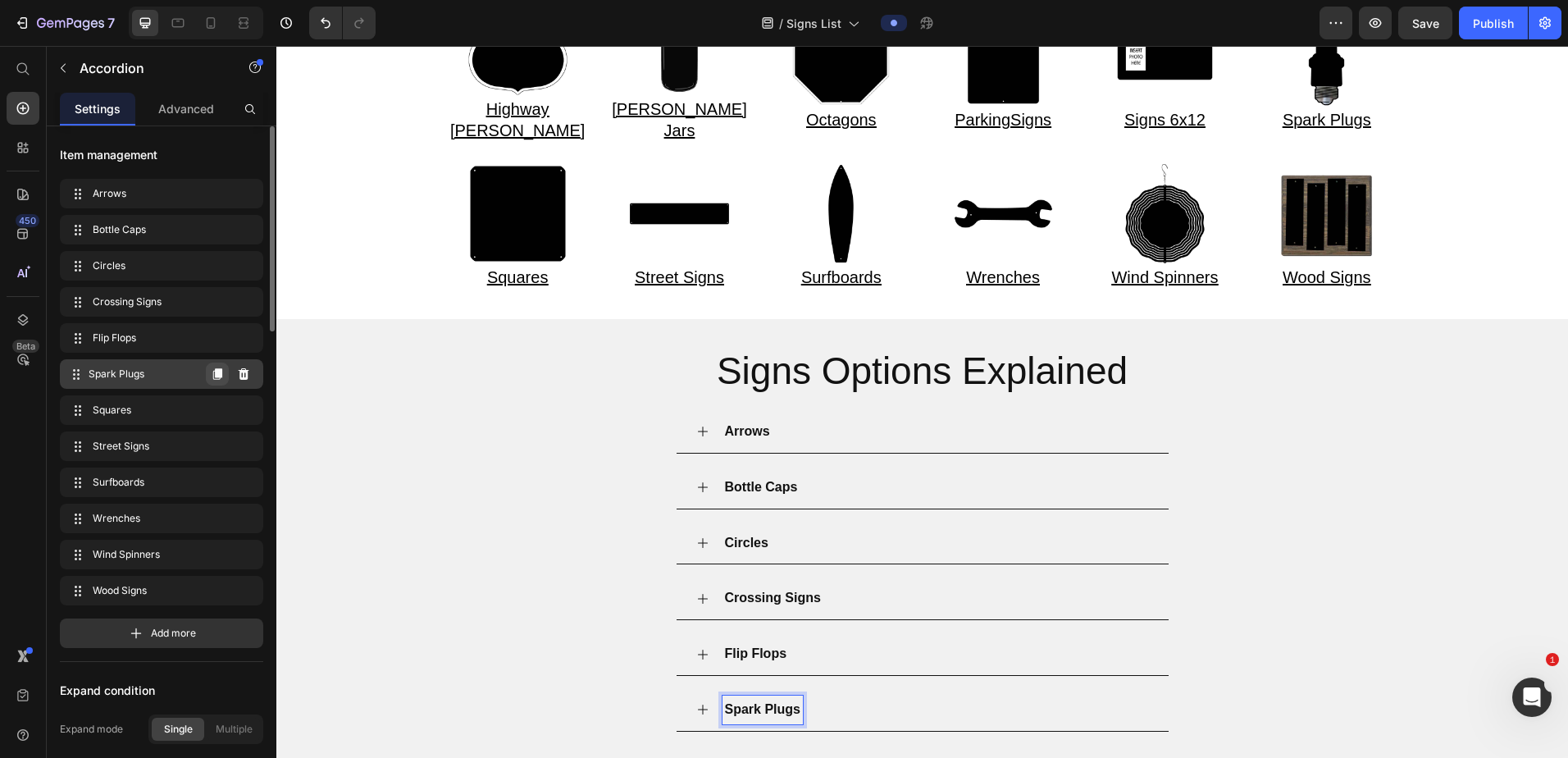 click 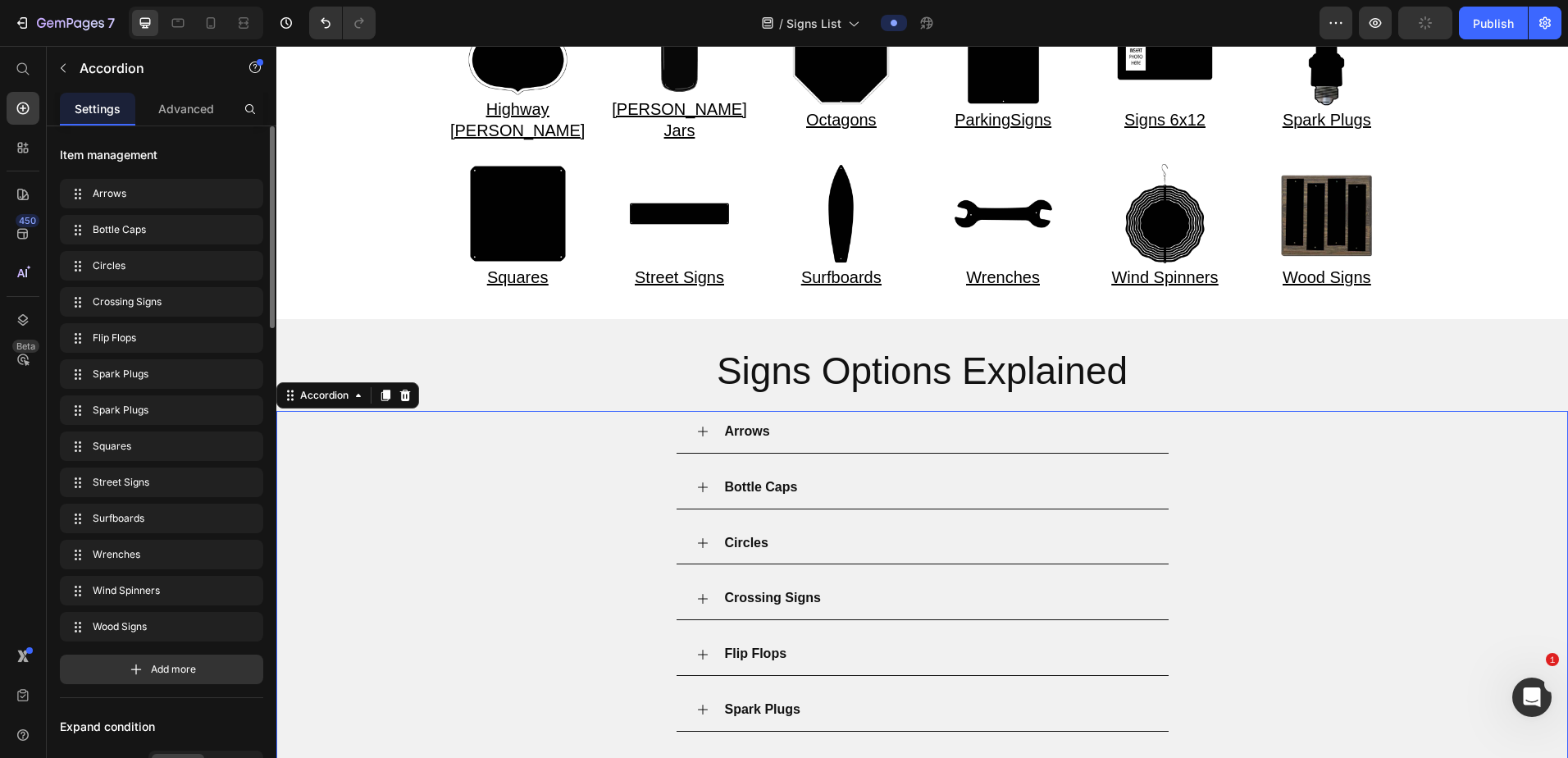 click on "Spark Plugs" at bounding box center (763, 709) 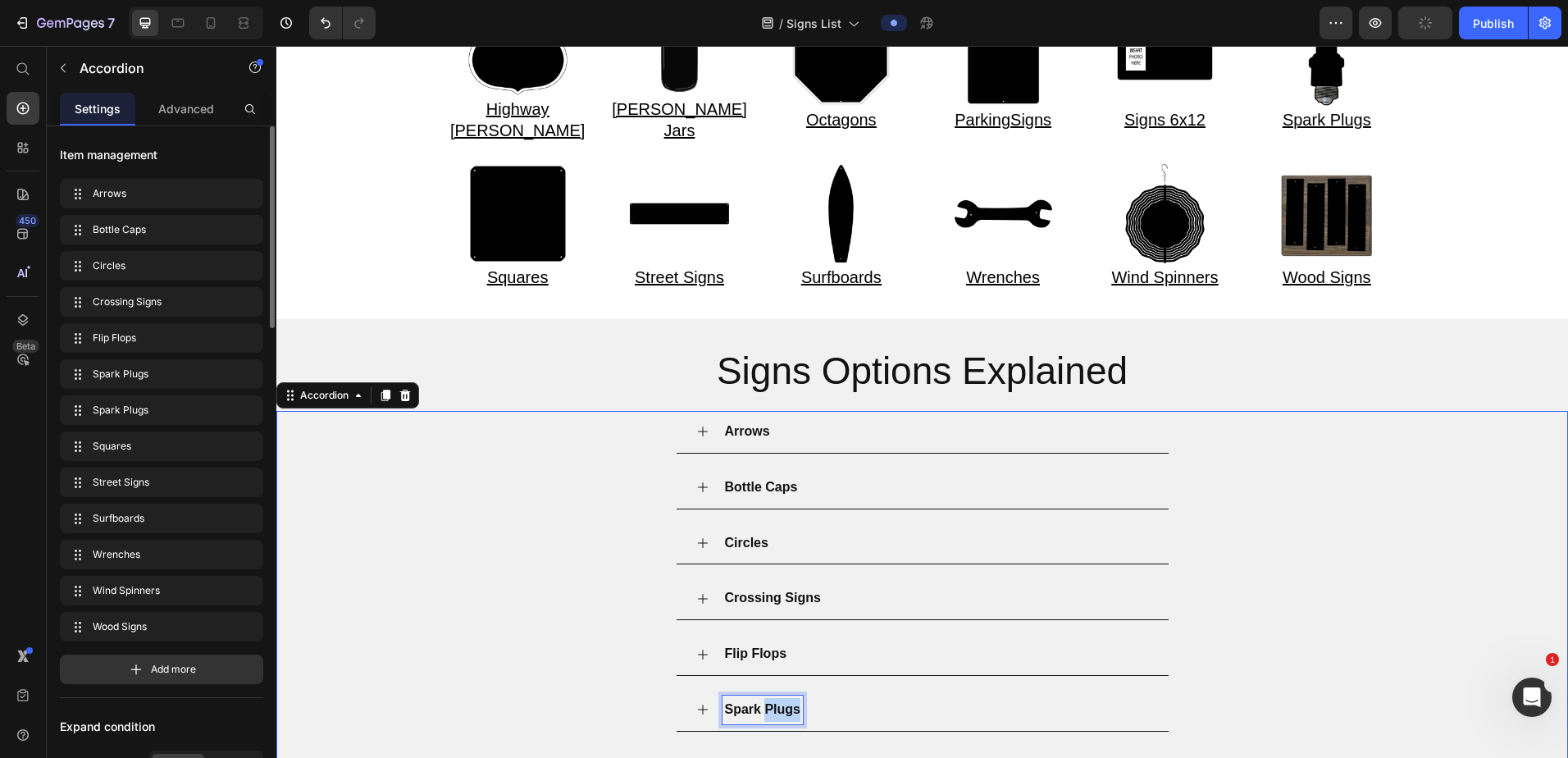 click on "Spark Plugs" at bounding box center [763, 709] 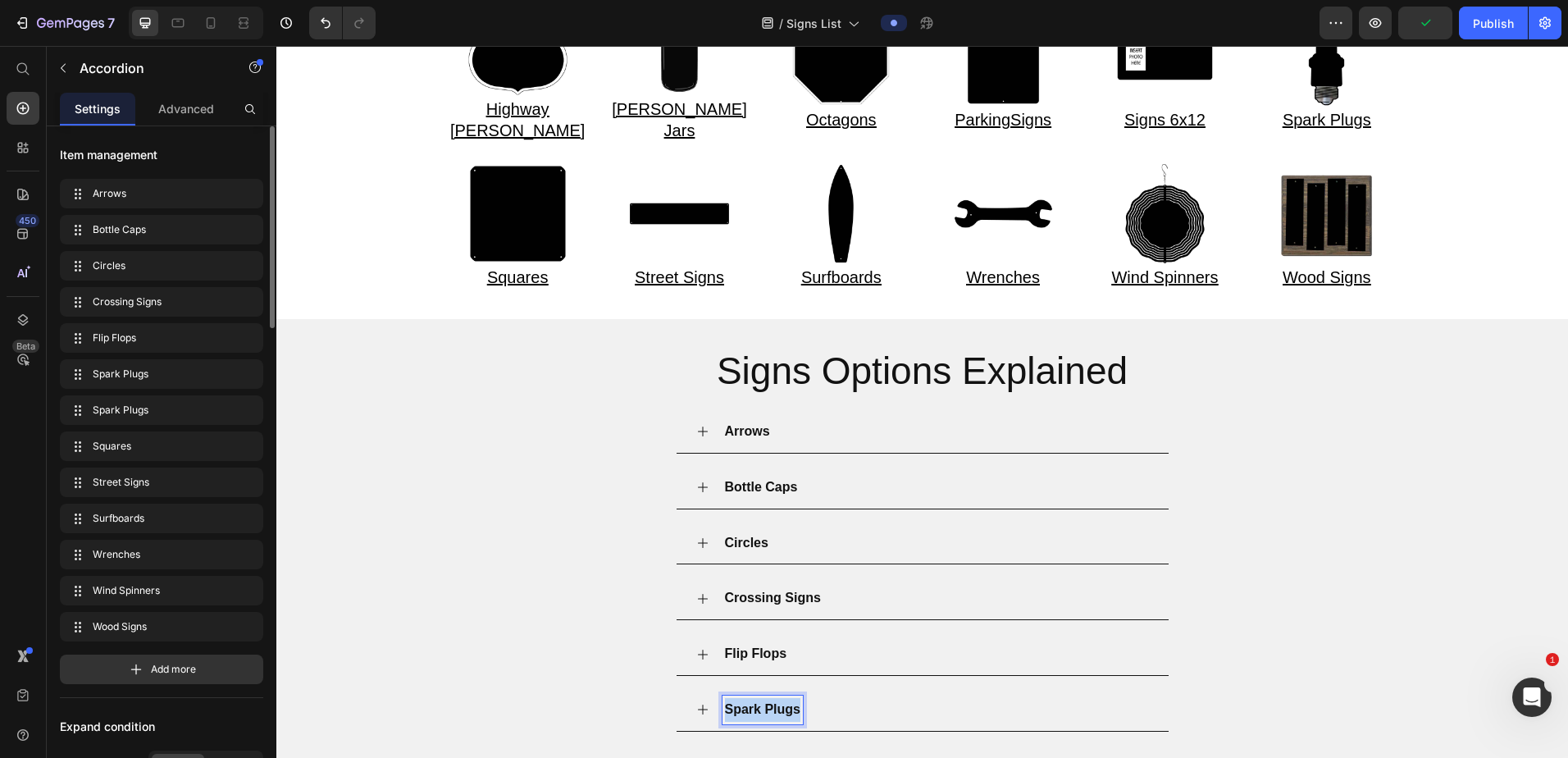 click on "Spark Plugs" at bounding box center [763, 709] 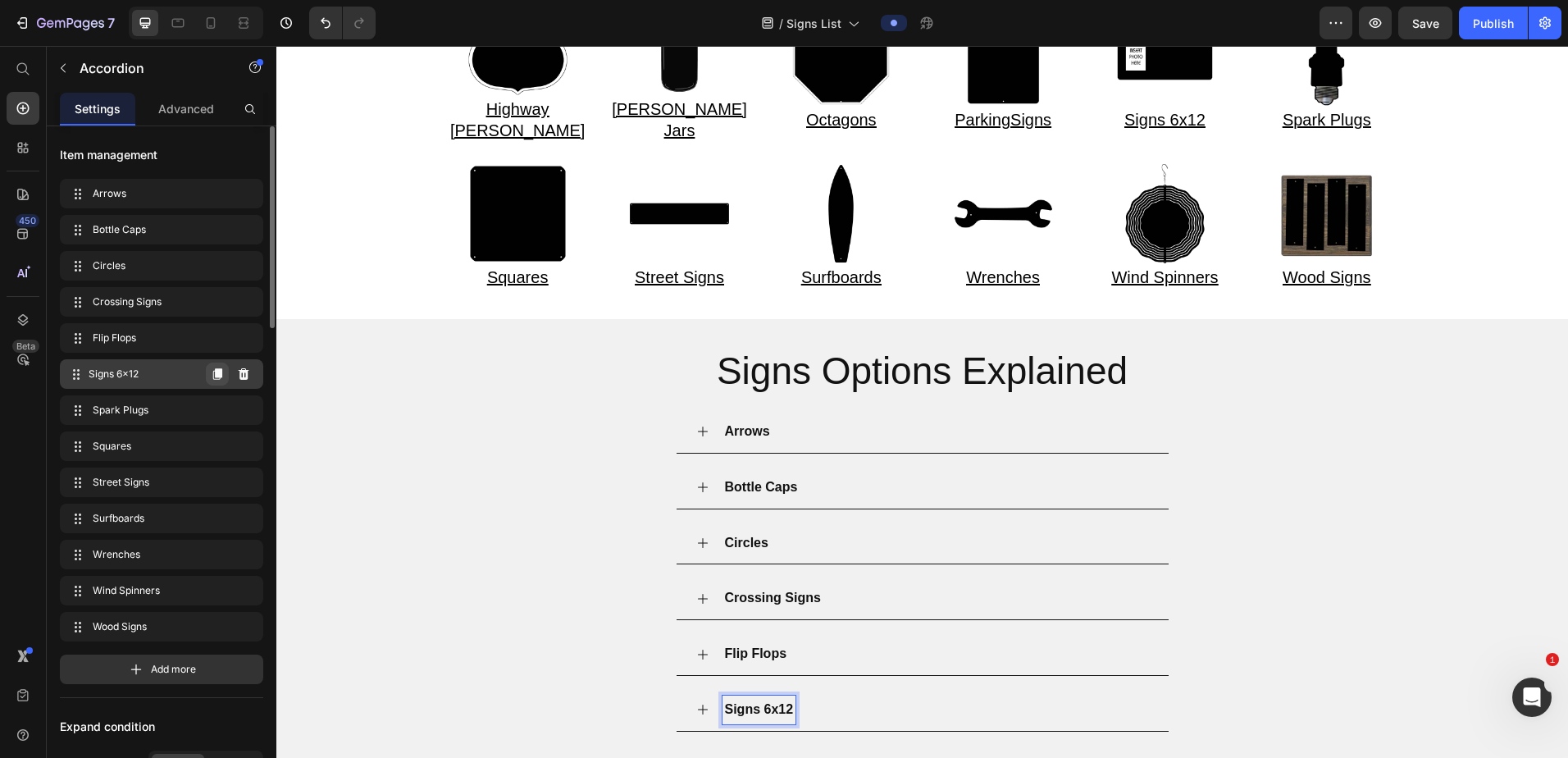click 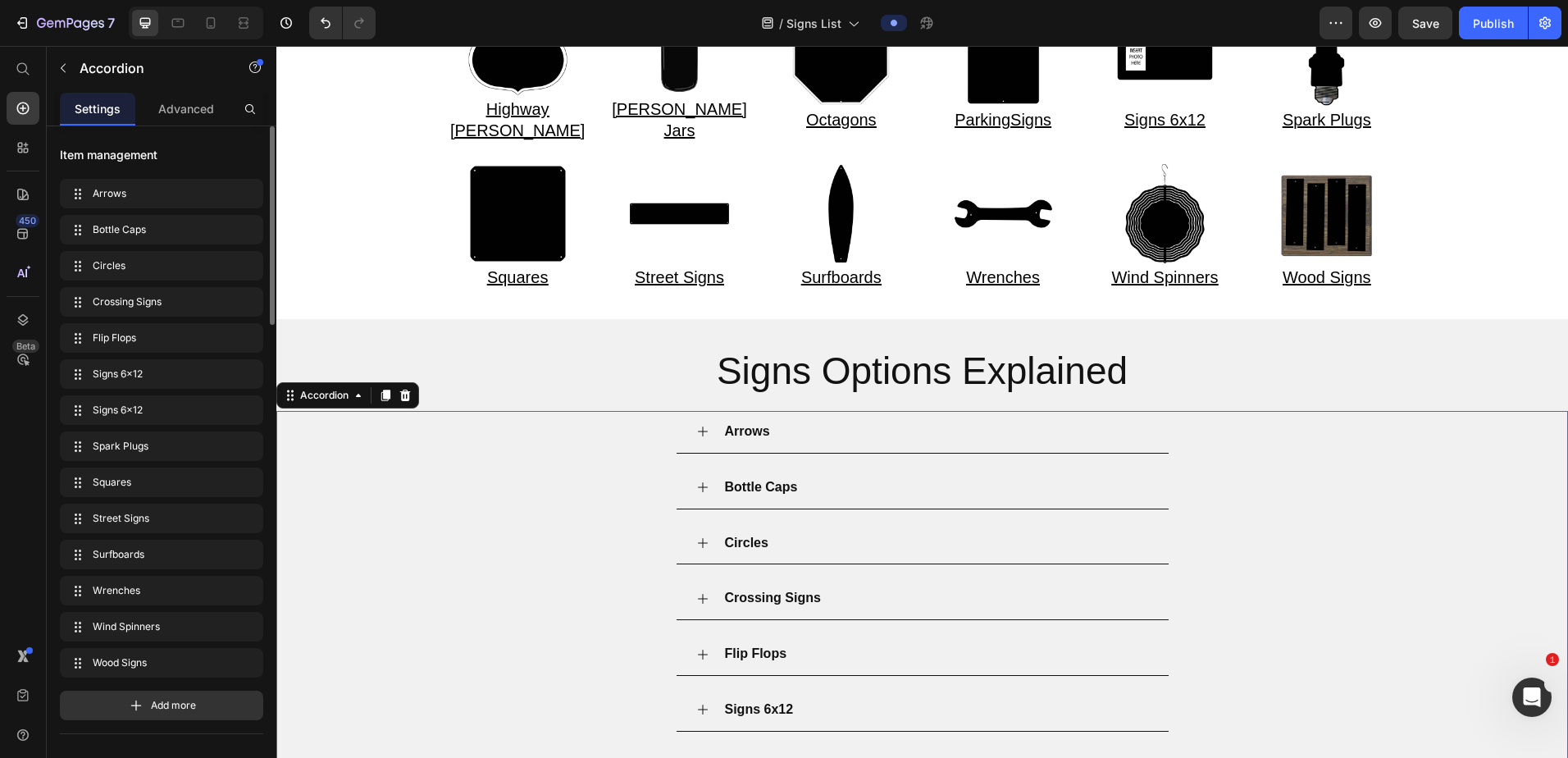 click on "Signs 6x12" at bounding box center (759, 709) 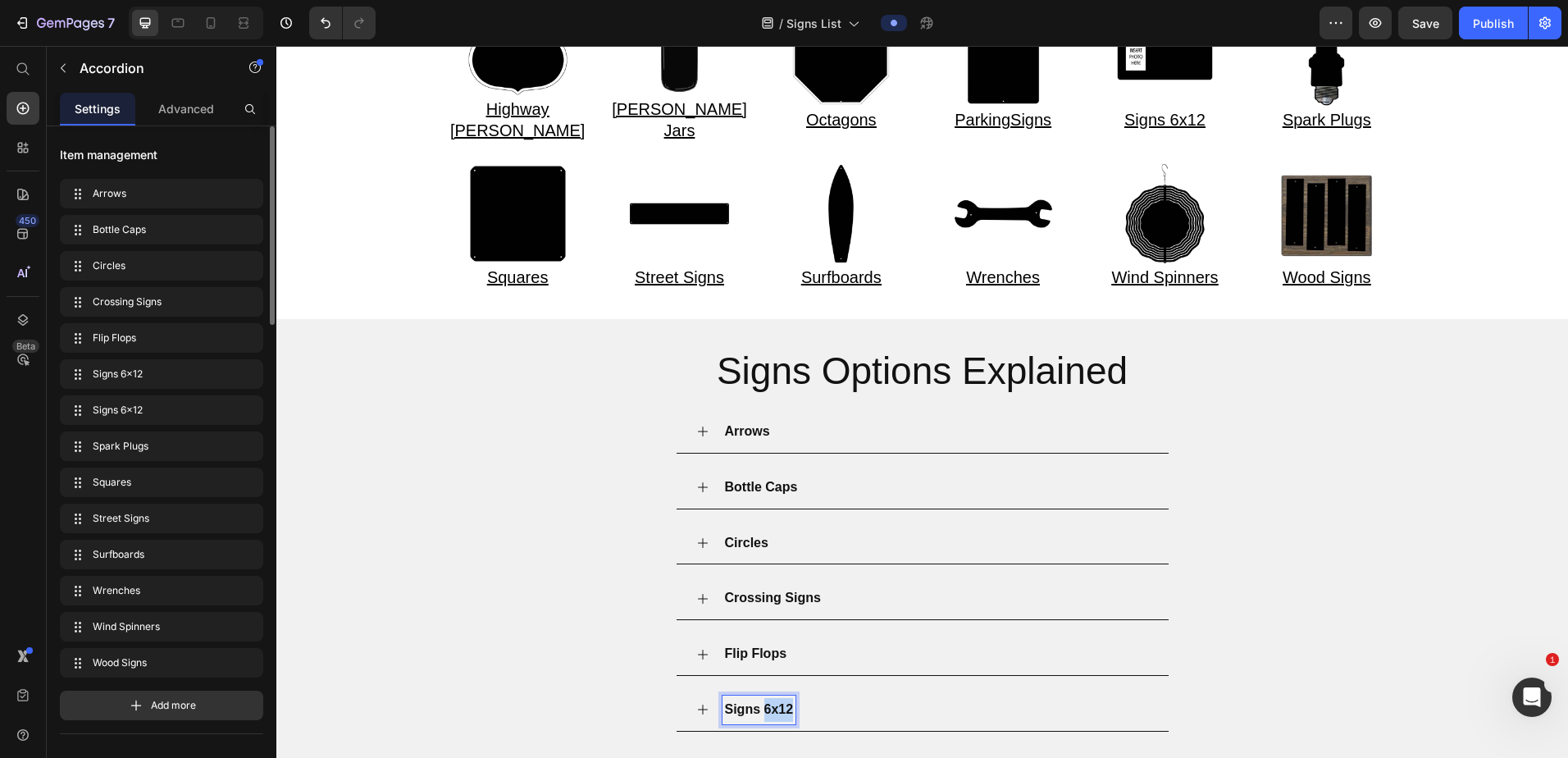 click on "Signs 6x12" at bounding box center (759, 709) 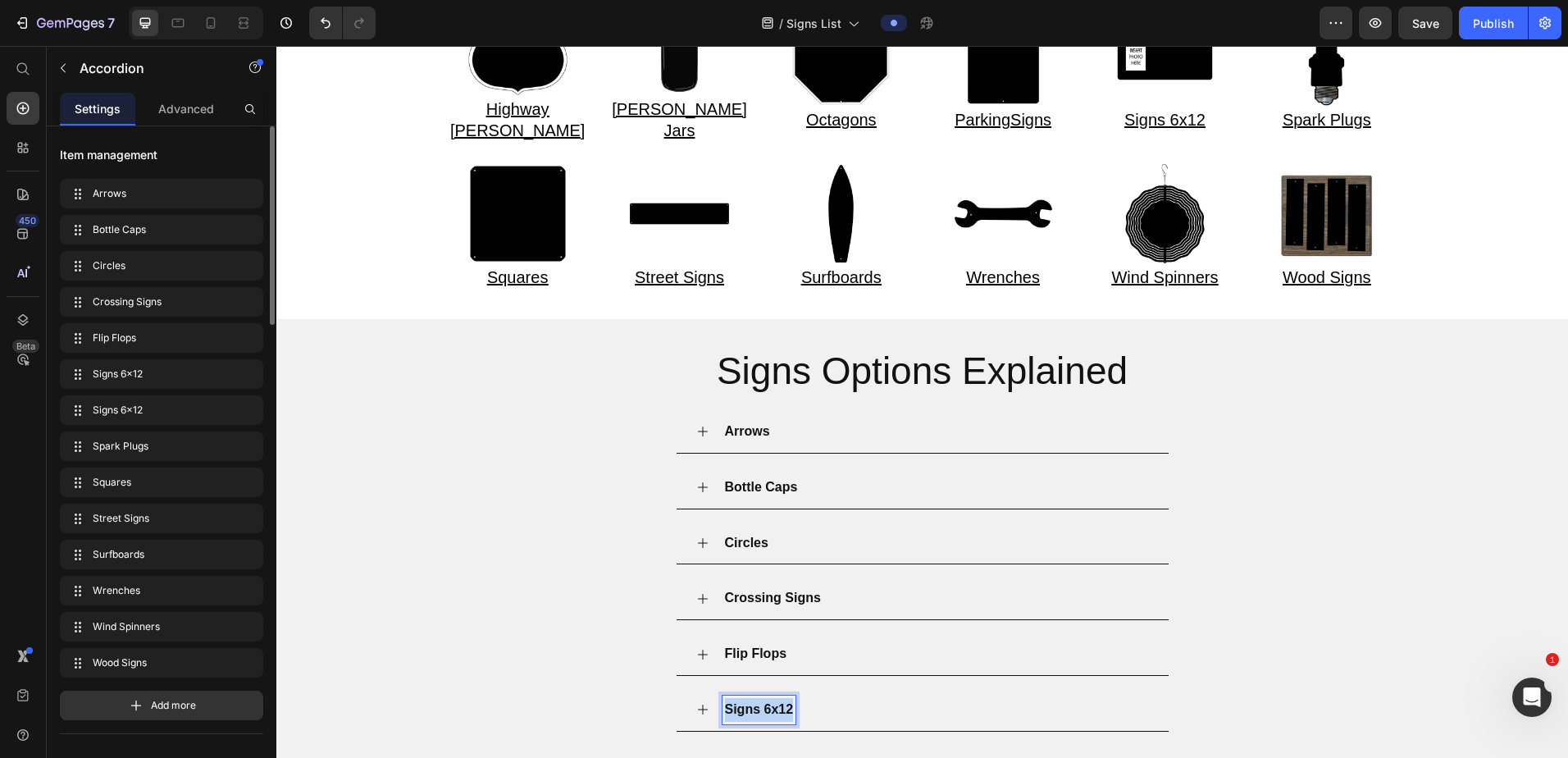 click on "Signs 6x12" at bounding box center (759, 709) 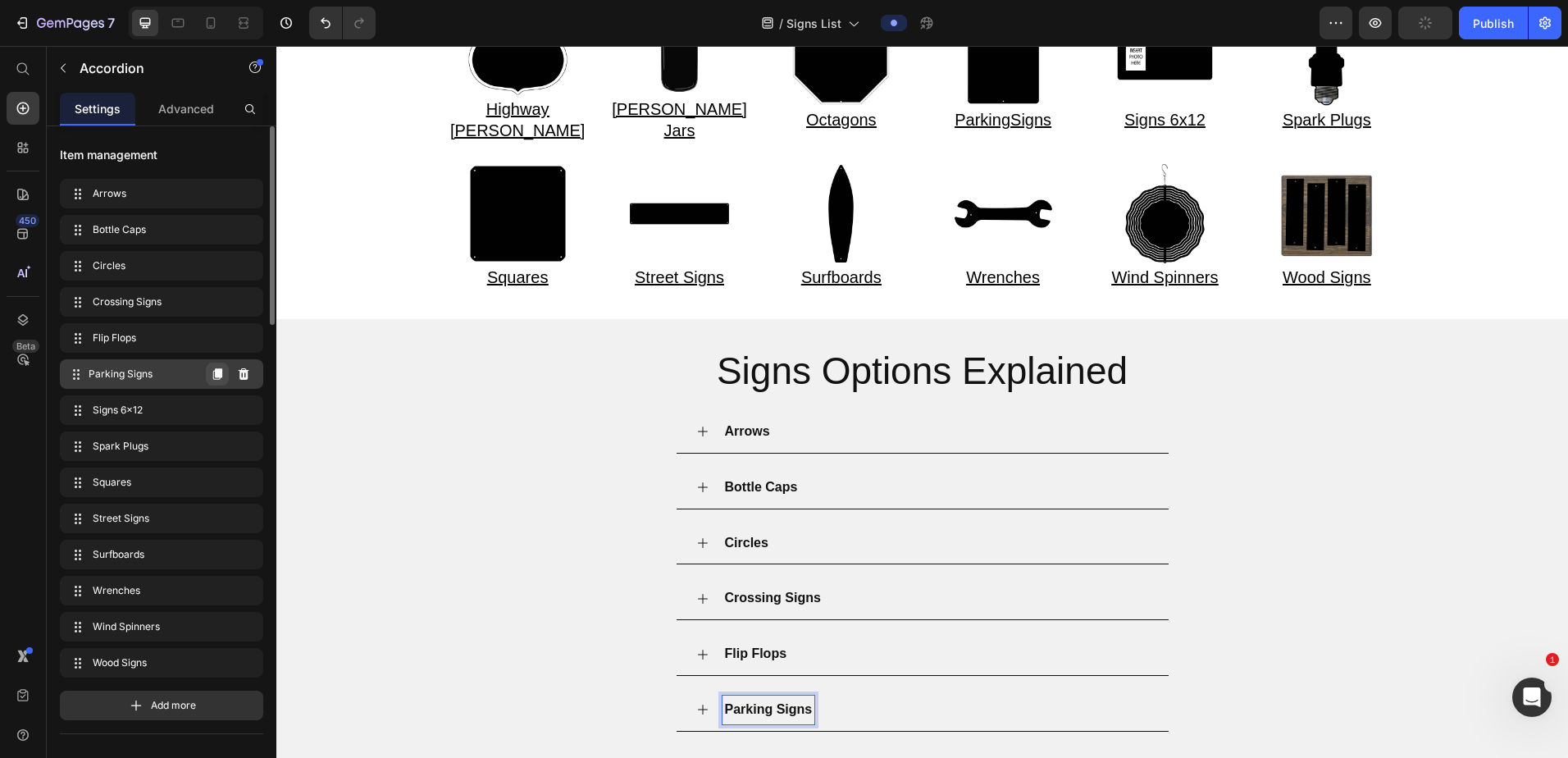 click 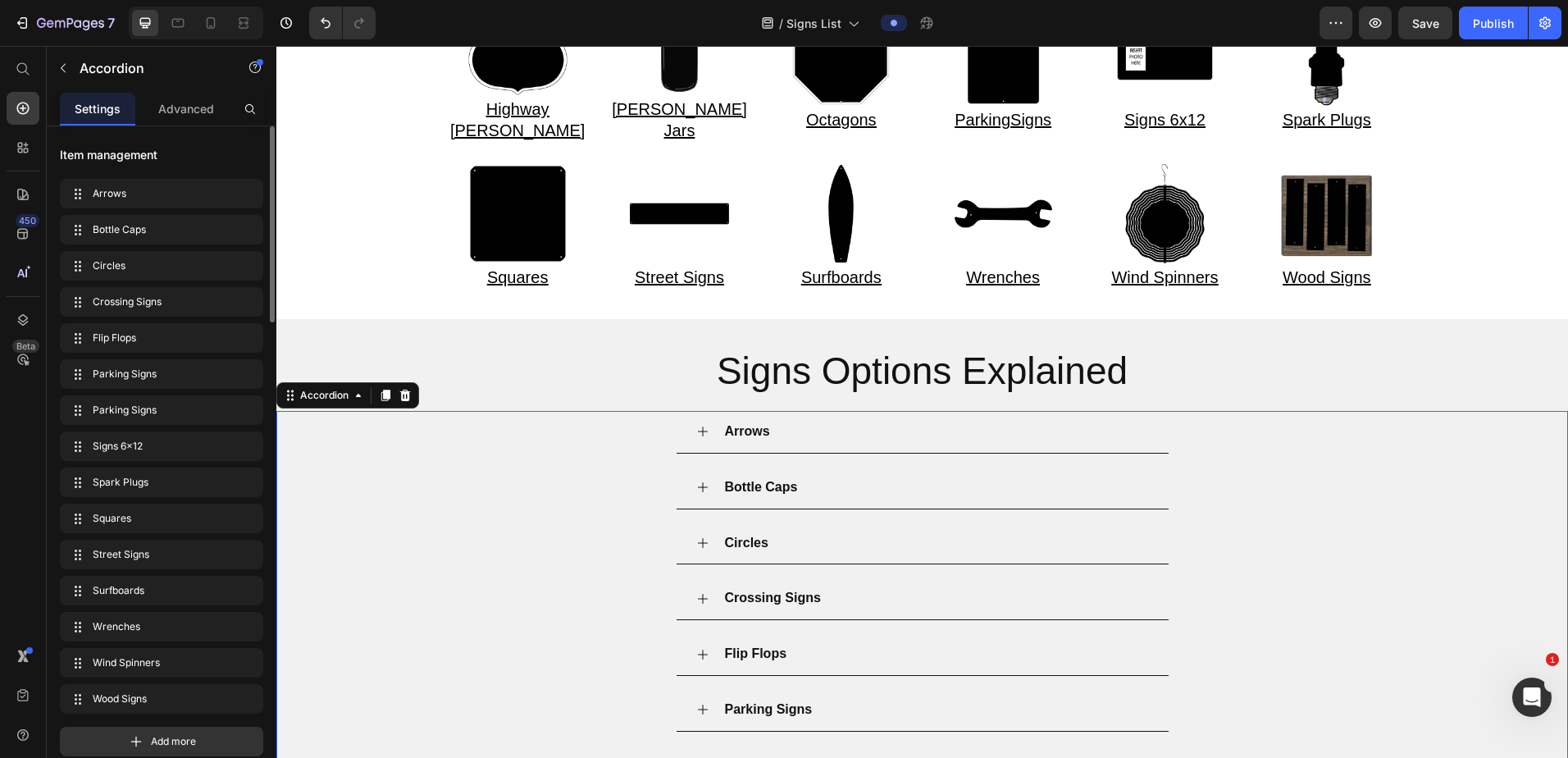 click on "Parking Signs" at bounding box center (768, 709) 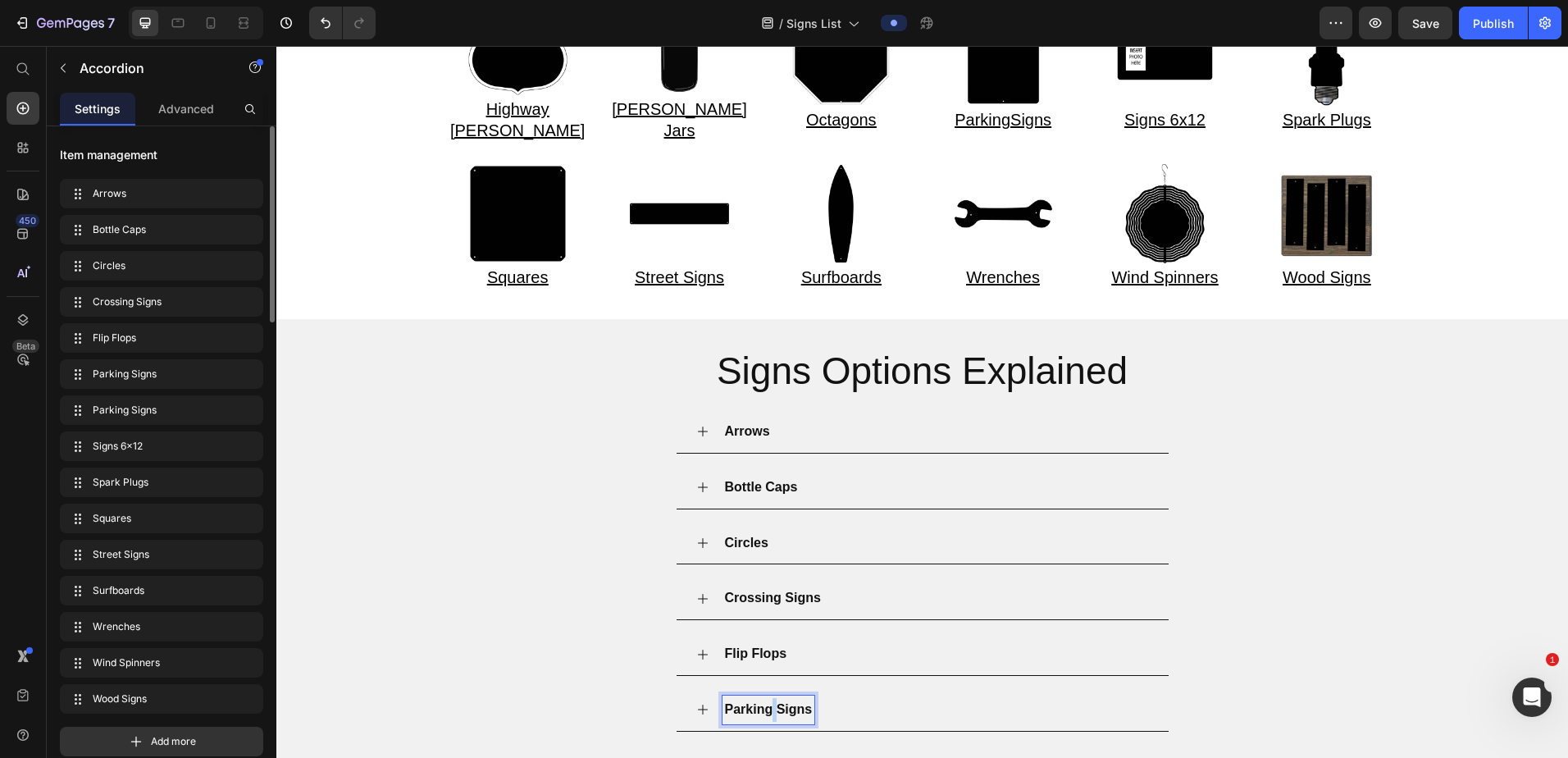 click on "Parking Signs" at bounding box center (768, 709) 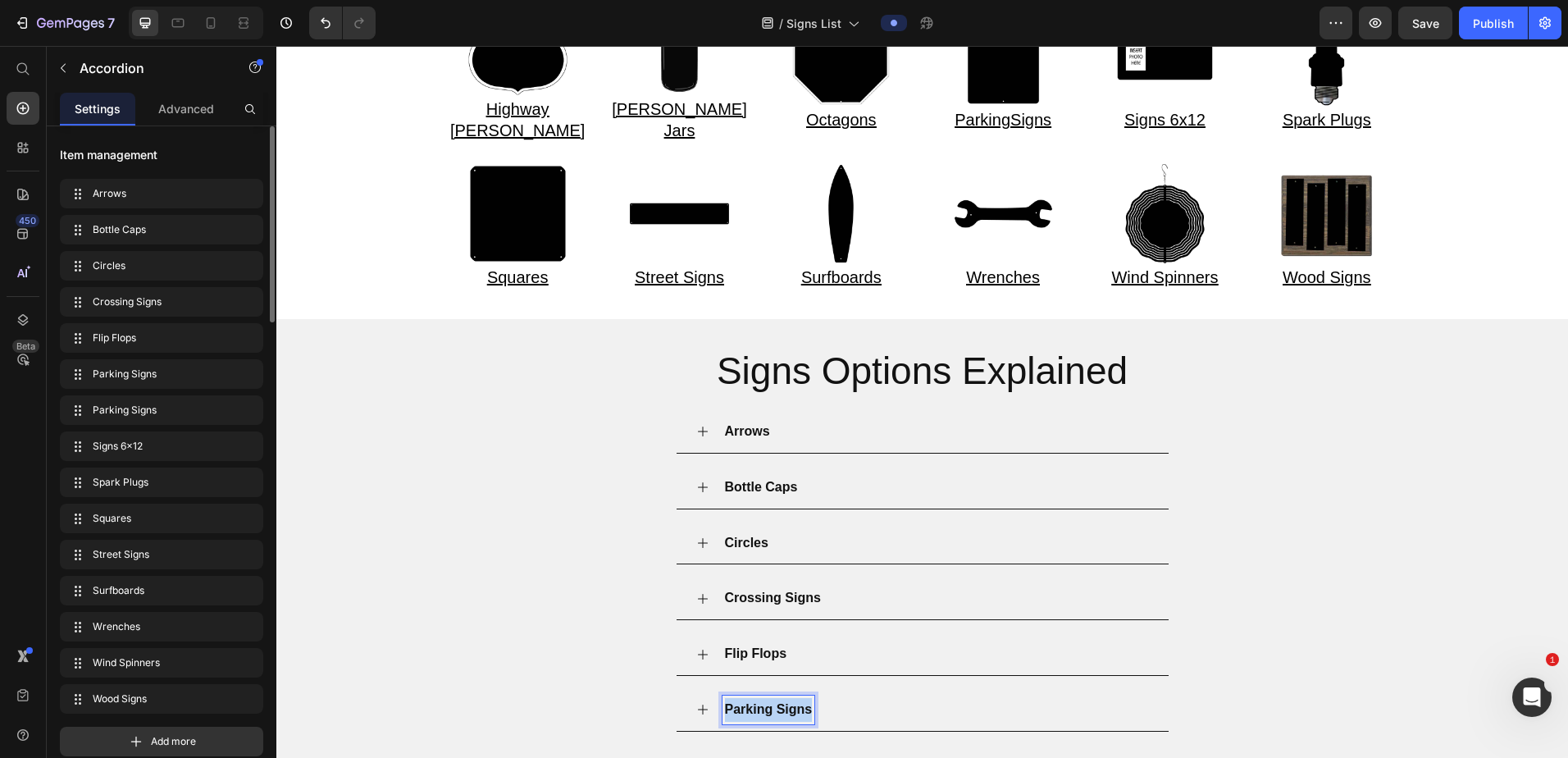 click on "Parking Signs" at bounding box center (768, 709) 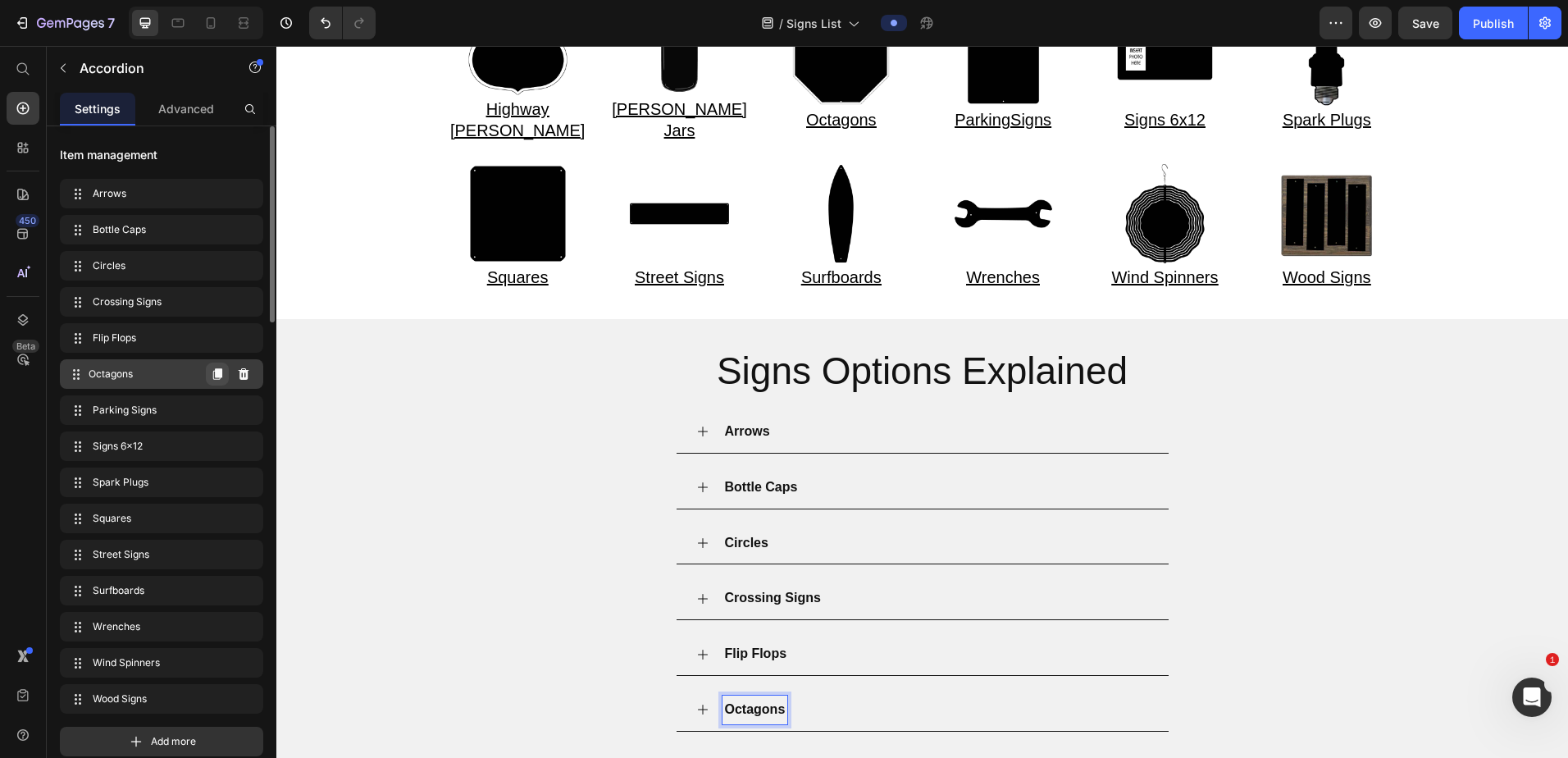 click 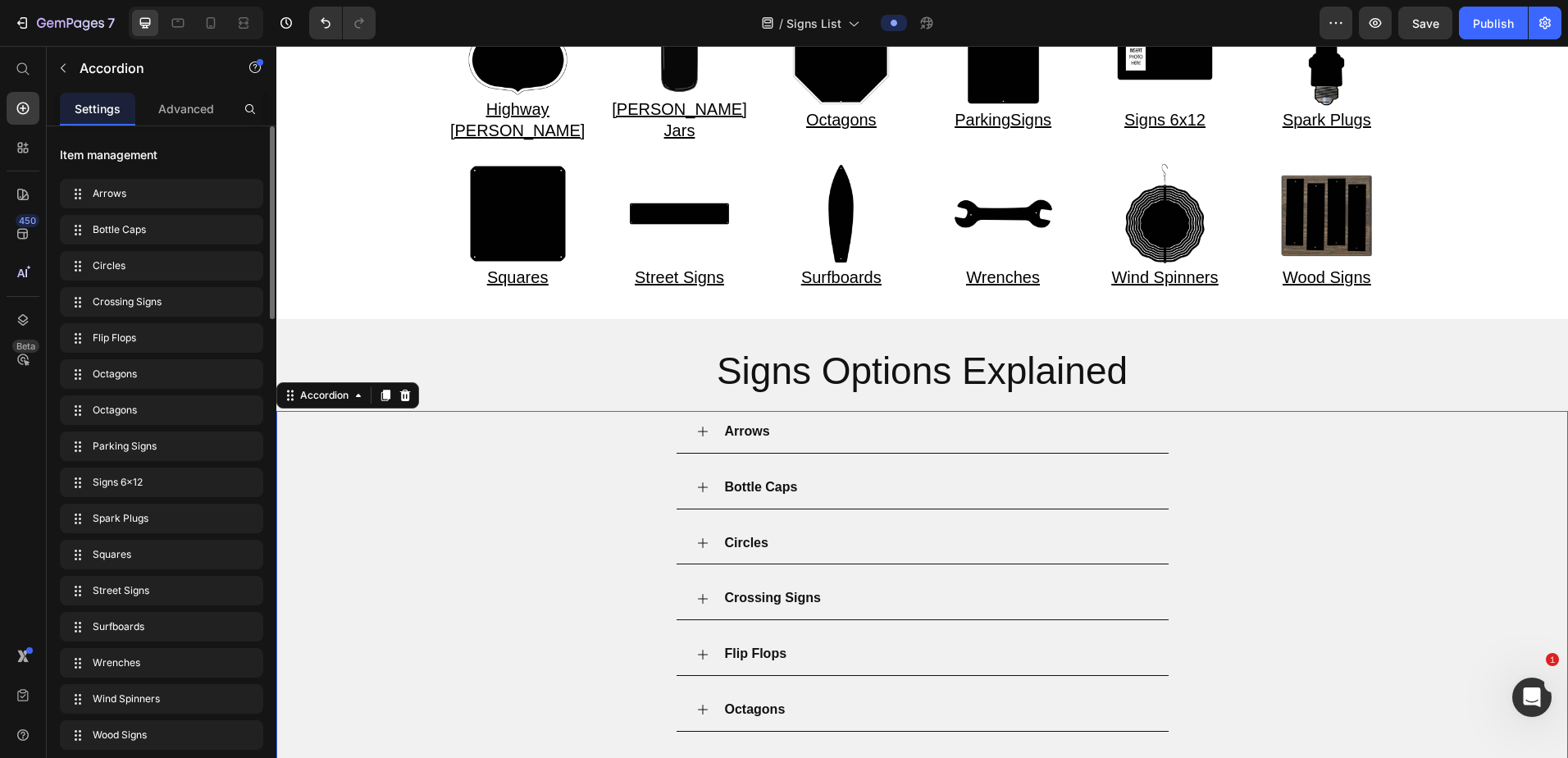 click on "Octagons" at bounding box center (755, 709) 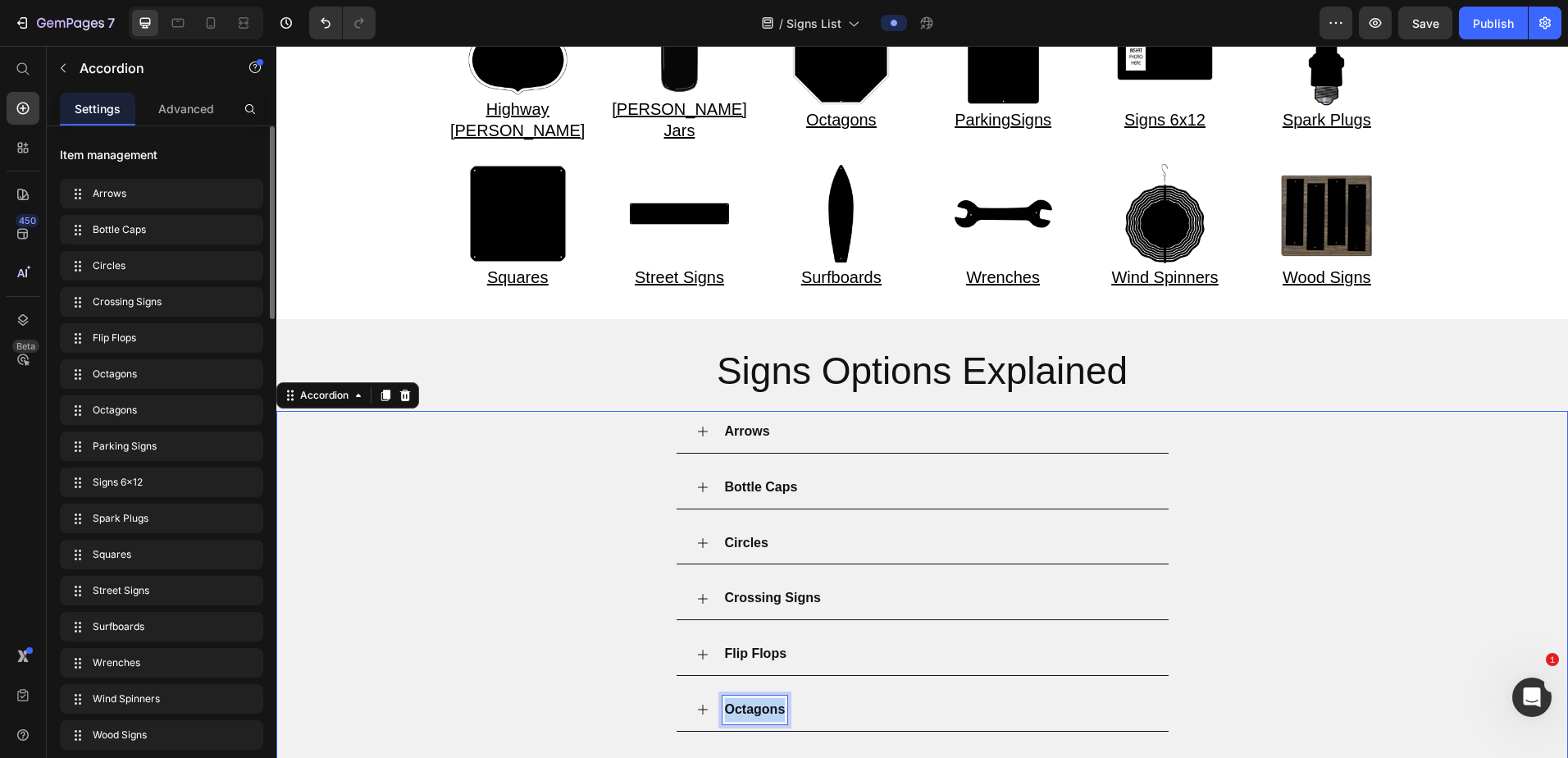 click on "Octagons" at bounding box center [755, 709] 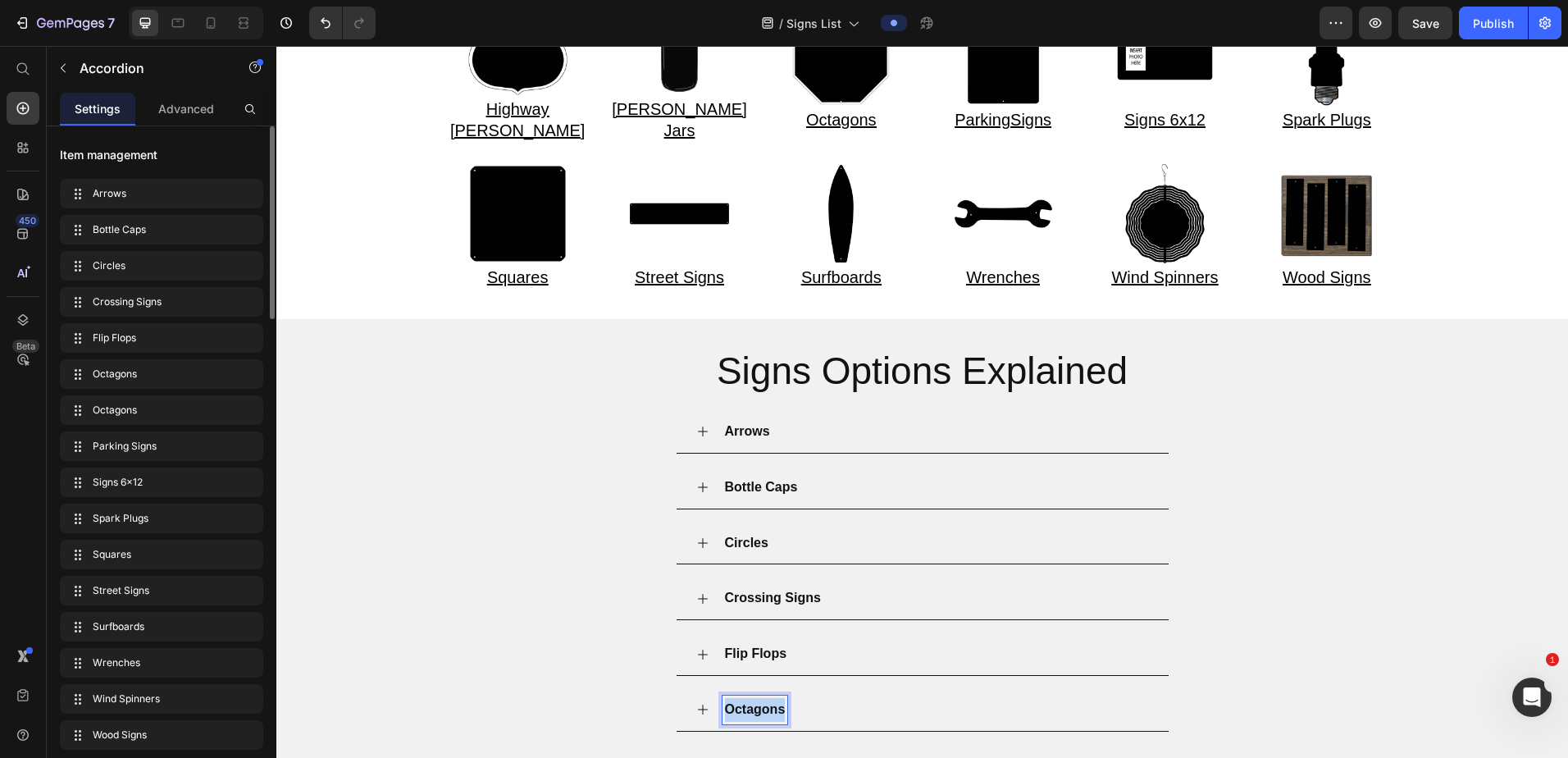 click on "Octagons" at bounding box center (755, 709) 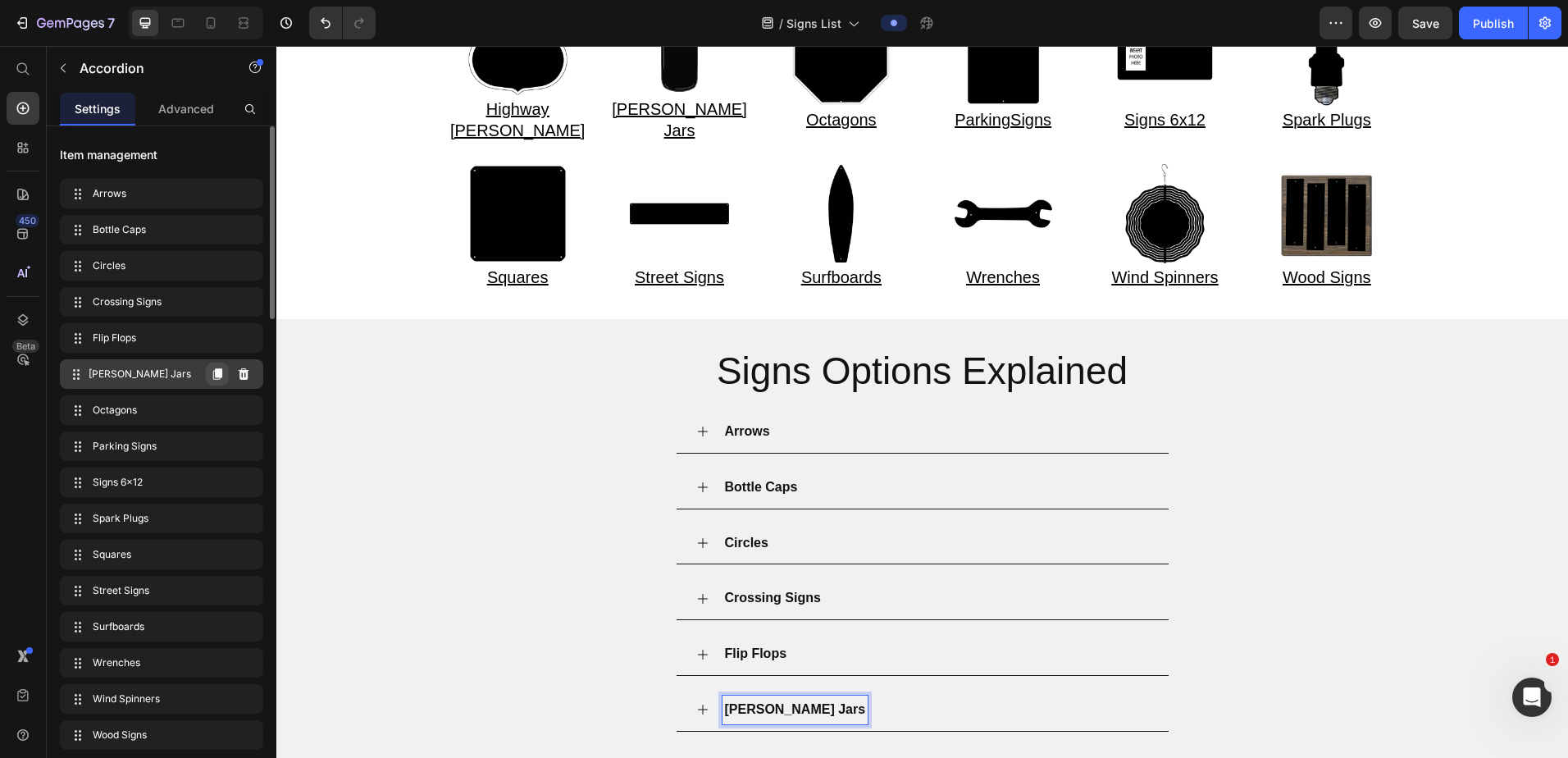 click 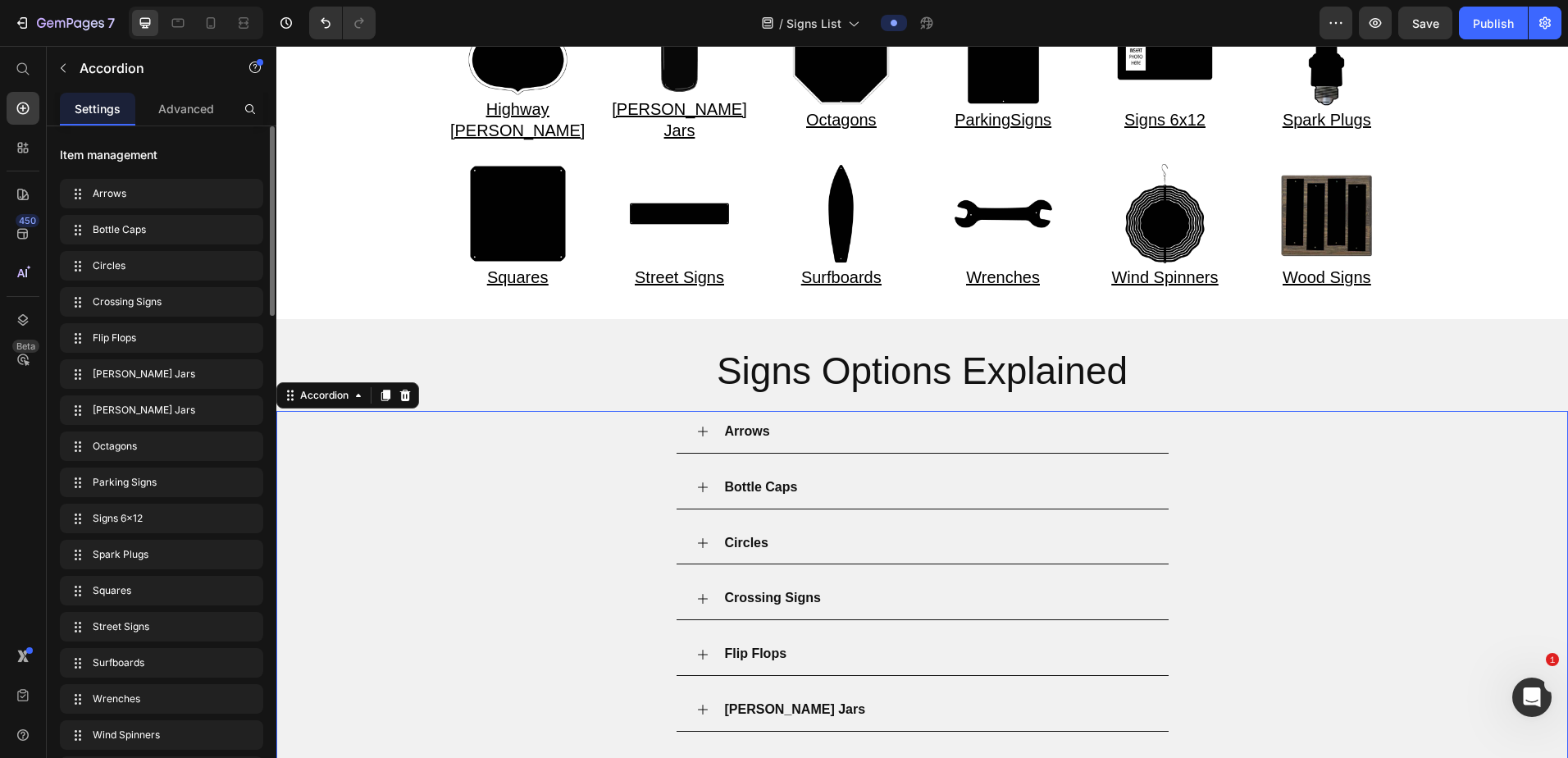 click on "Mason Jars" at bounding box center [795, 709] 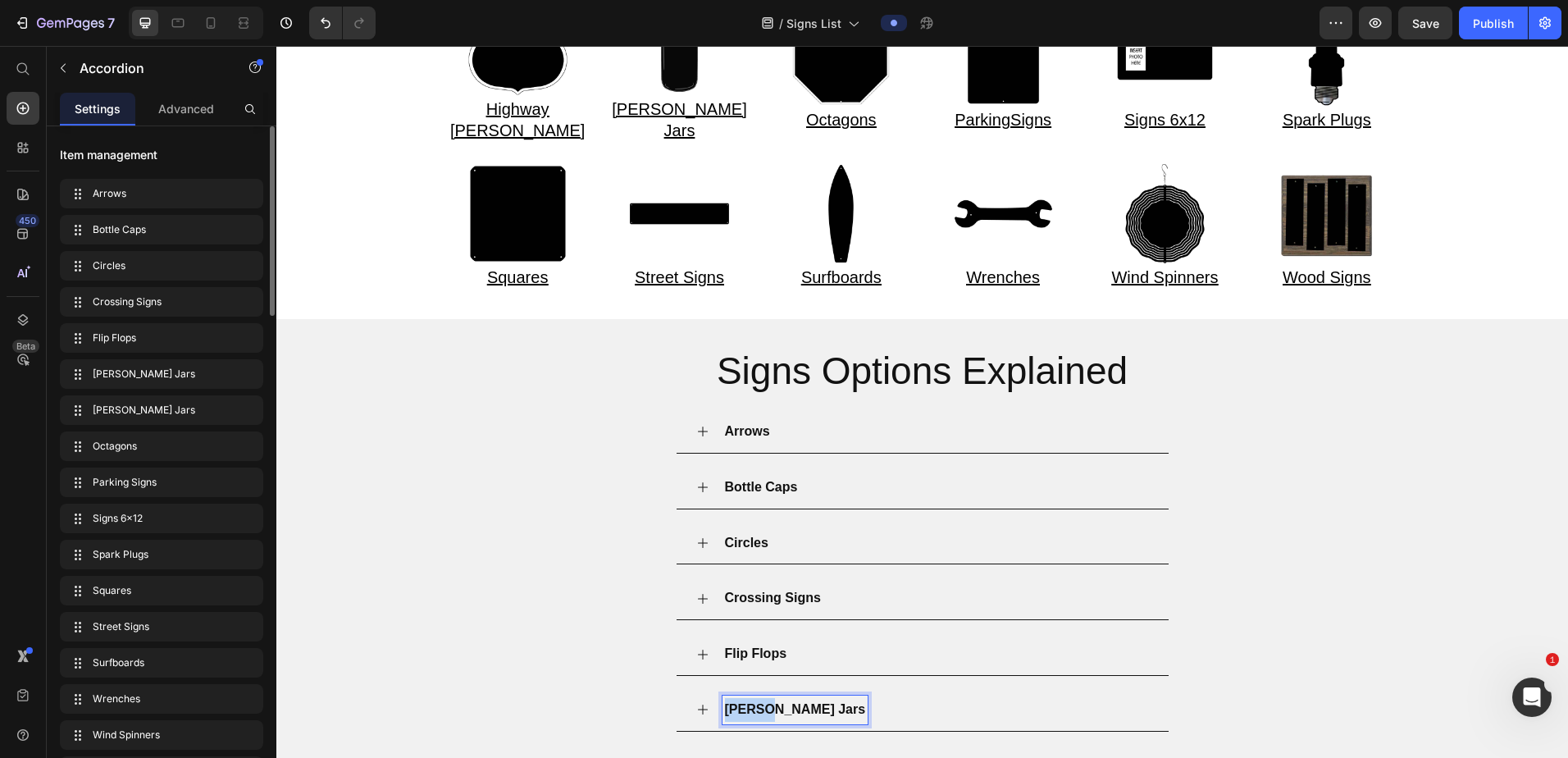 click on "Mason Jars" at bounding box center (795, 709) 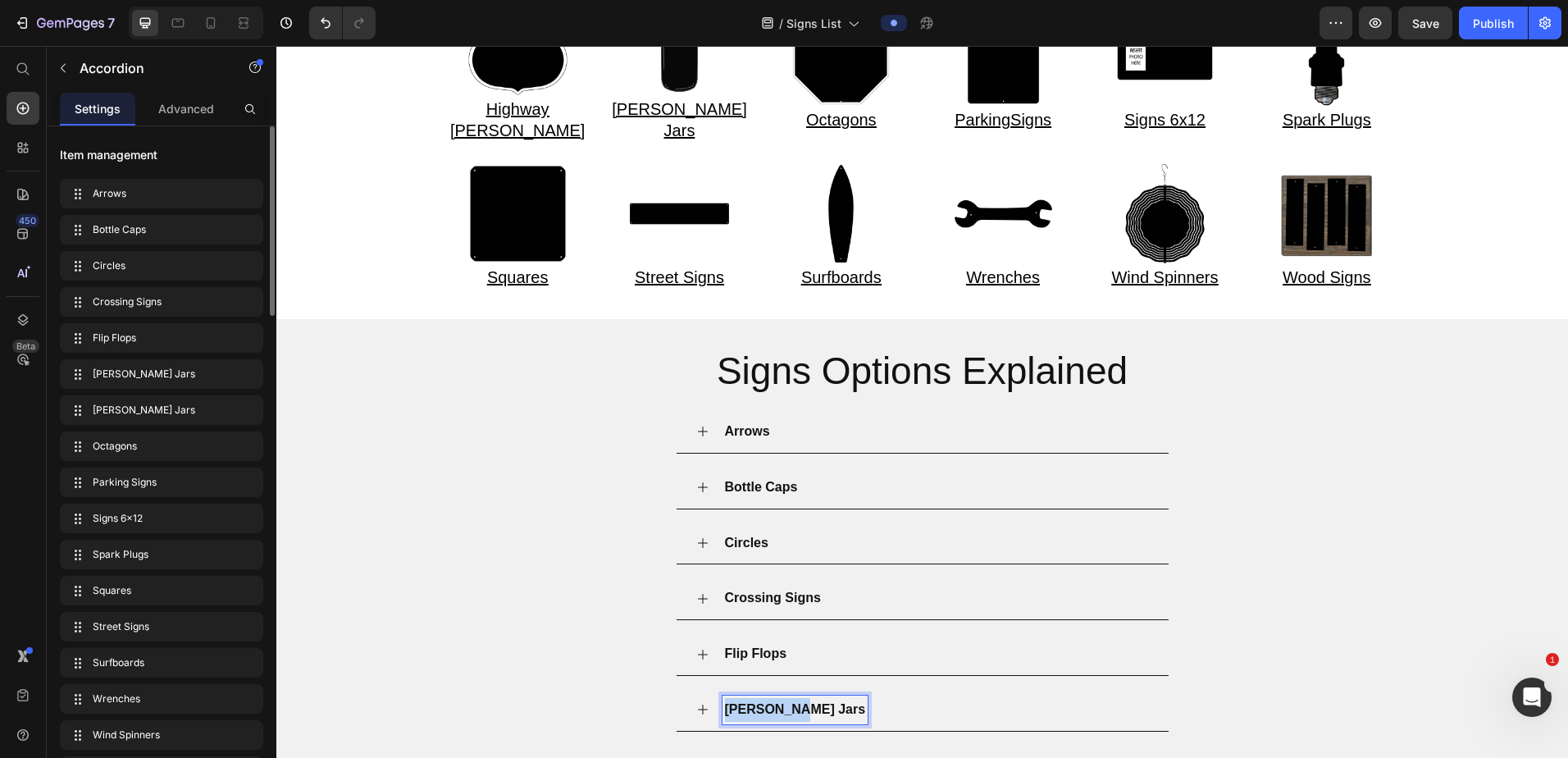 click on "Mason Jars" at bounding box center (795, 709) 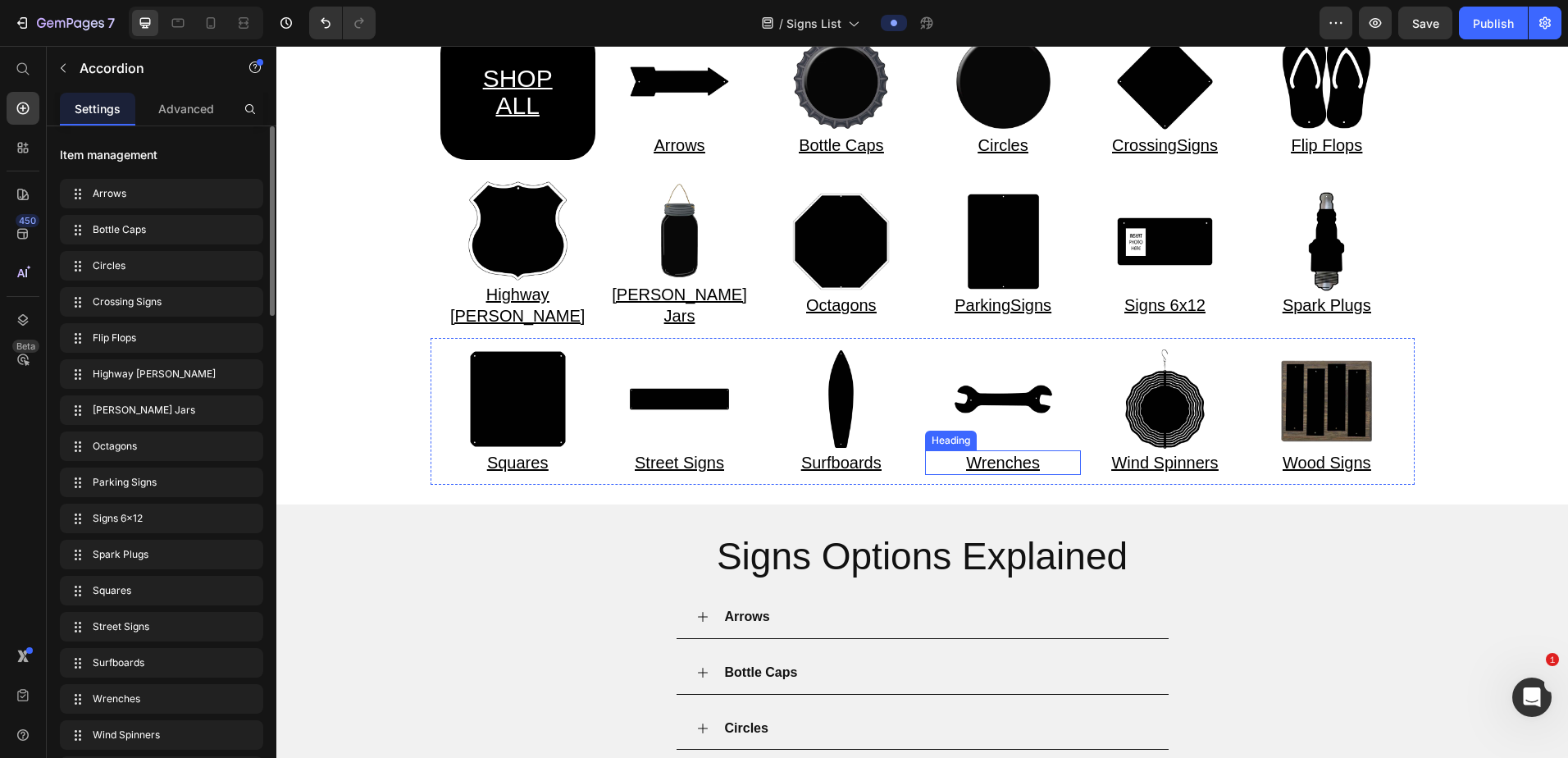scroll, scrollTop: 410, scrollLeft: 0, axis: vertical 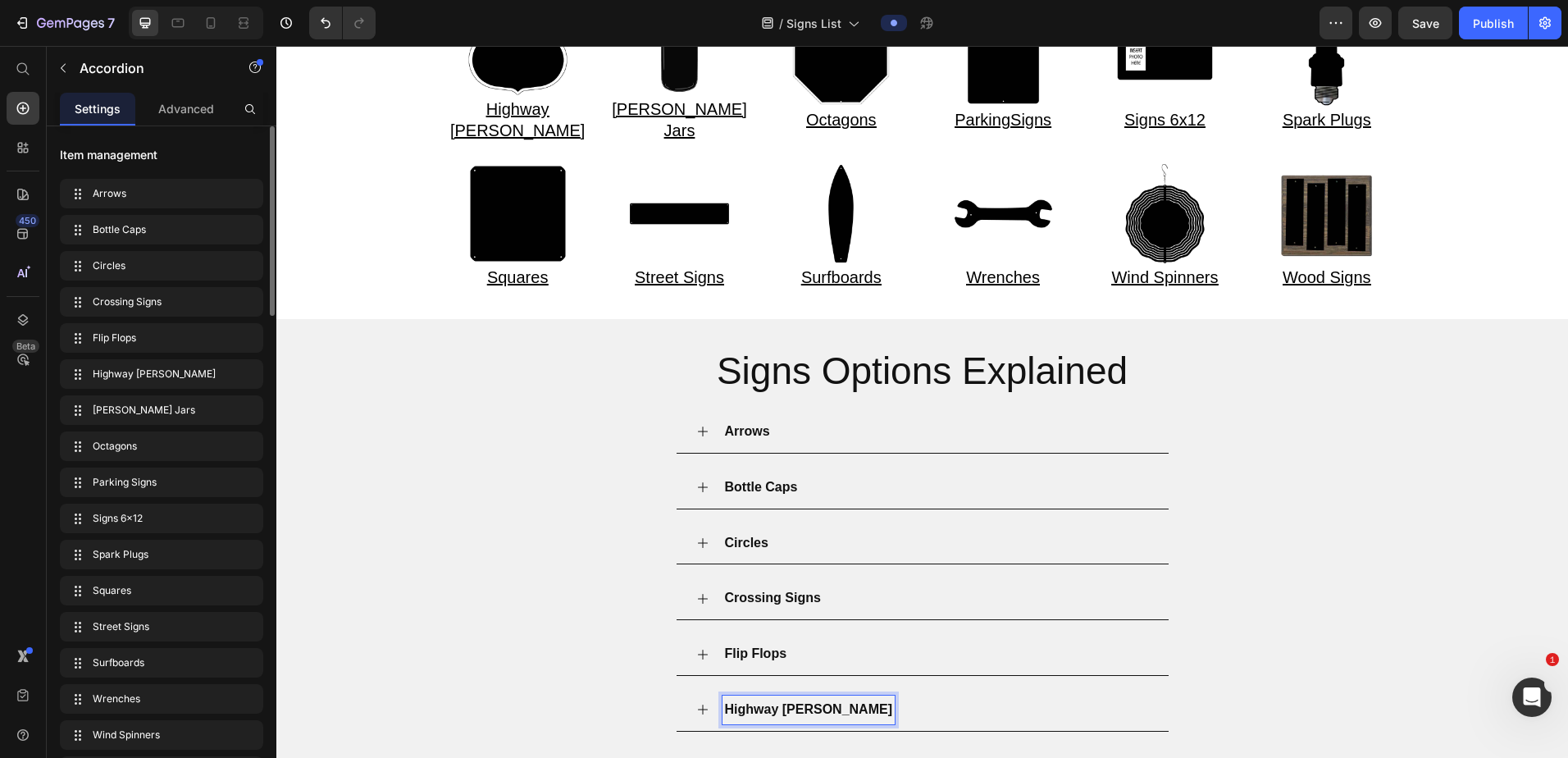 click on "Arrows
Bottle Caps
Circles
Crossing Signs
Flip Flops
Highway Shields
Mason Jars
Octagons
Parking Signs
Signs 6x12
Spark Plugs
Squares
Street Signs
Surfboards
Wrenches
Wind Spinners
Wood Signs" at bounding box center [922, 877] 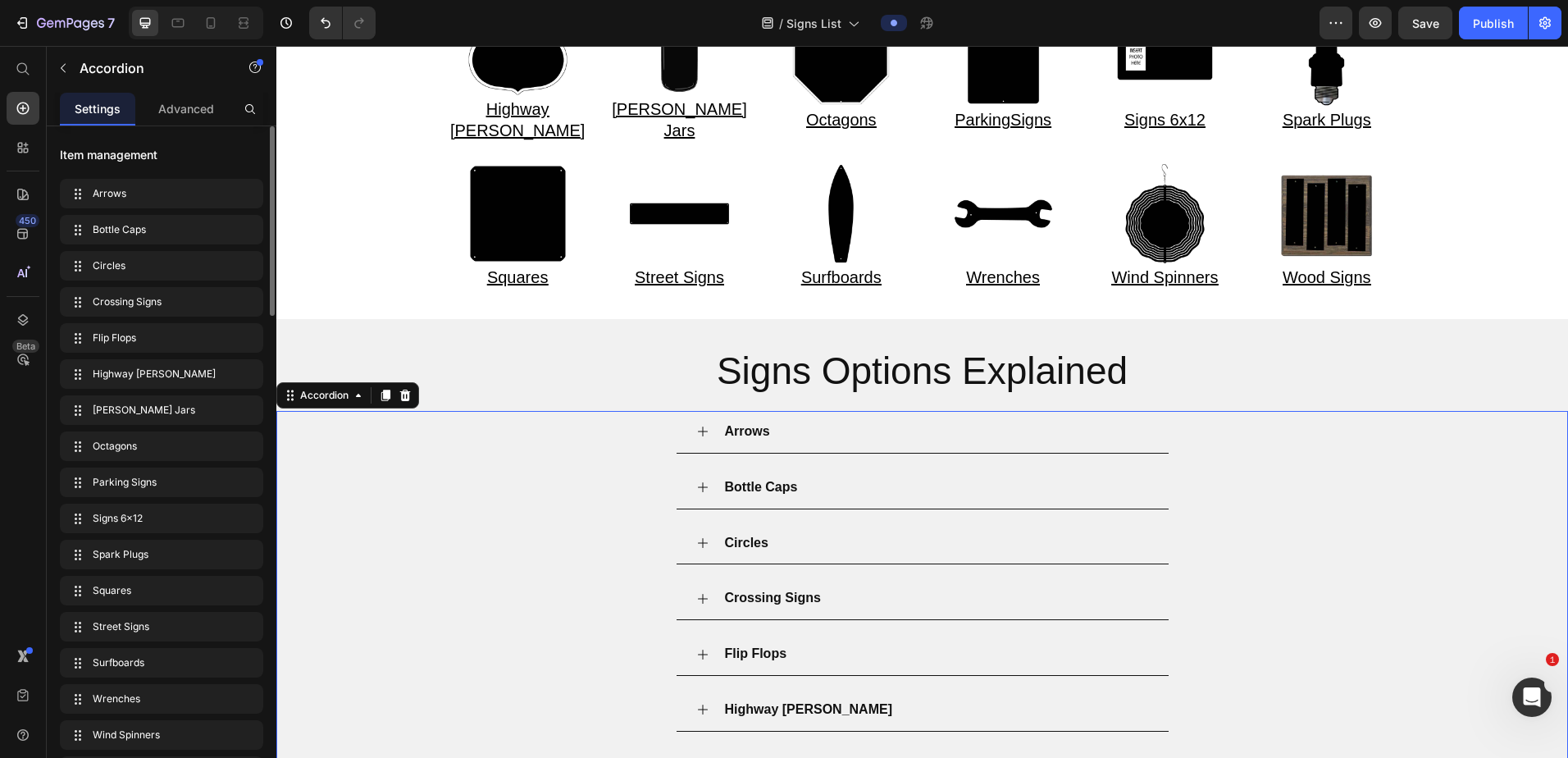 click on "Arrows" at bounding box center (747, 431) 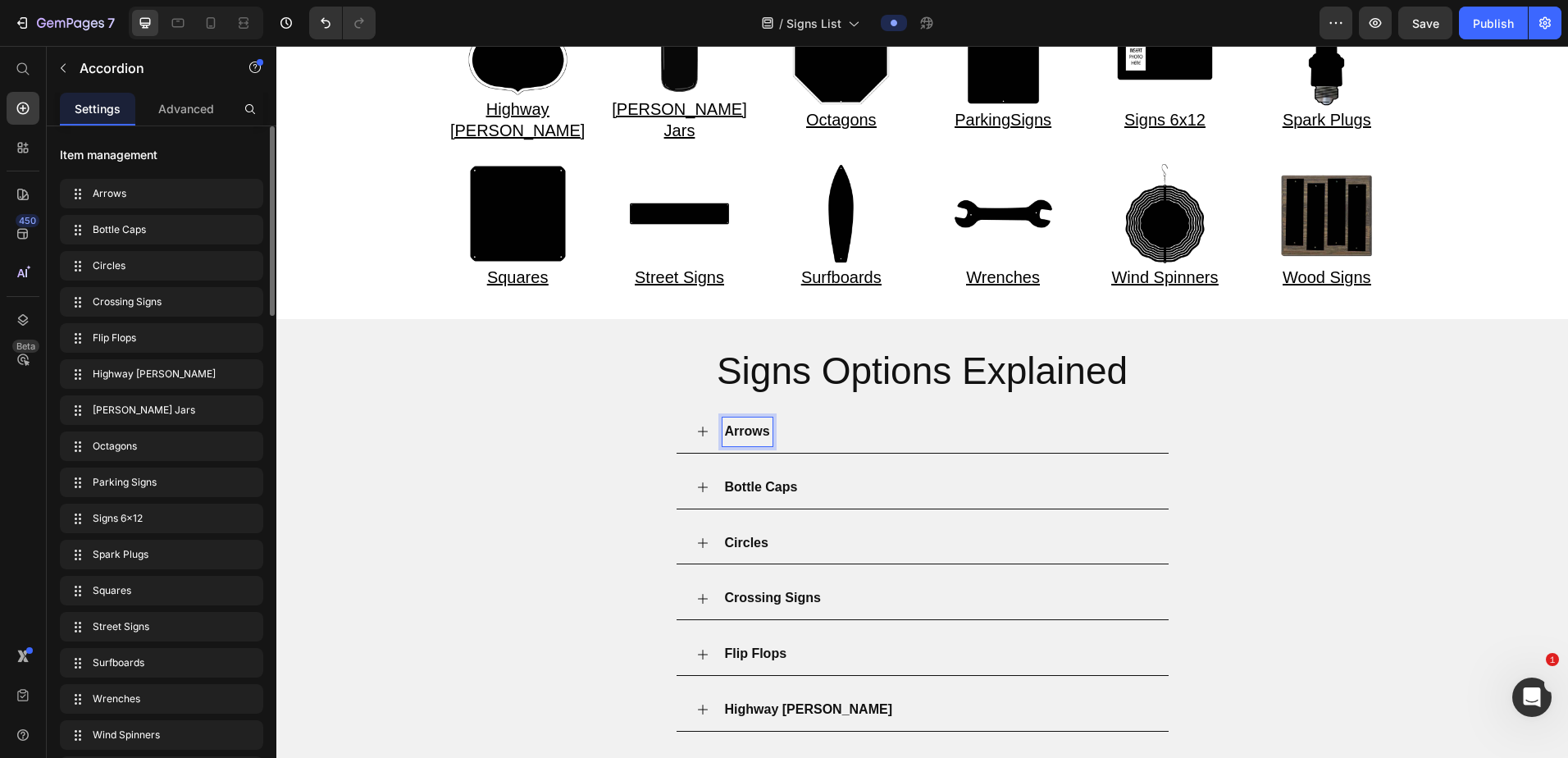 click on "Arrows" at bounding box center (936, 432) 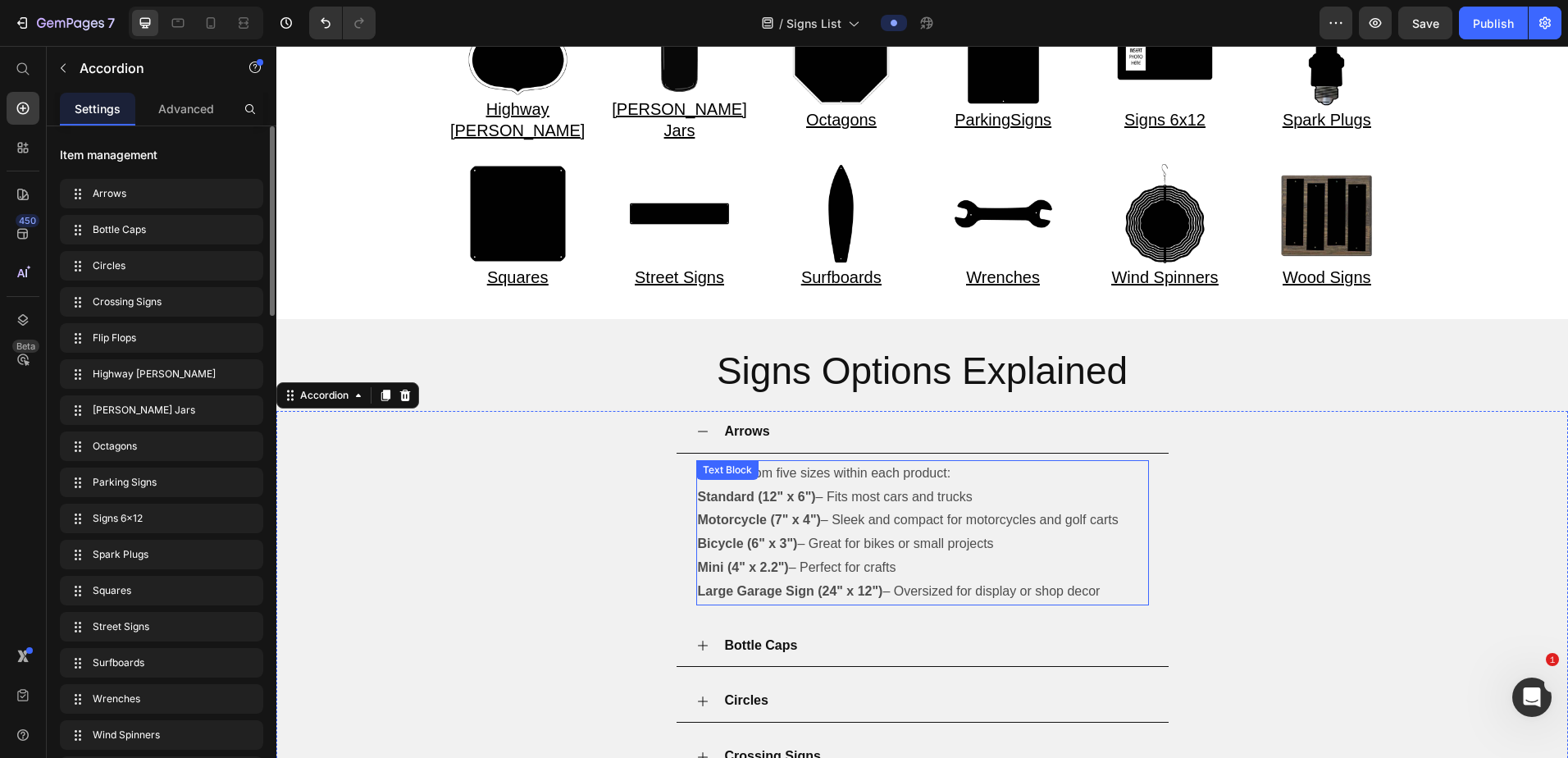 click on "Choose from five sizes within each product:" at bounding box center [923, 473] 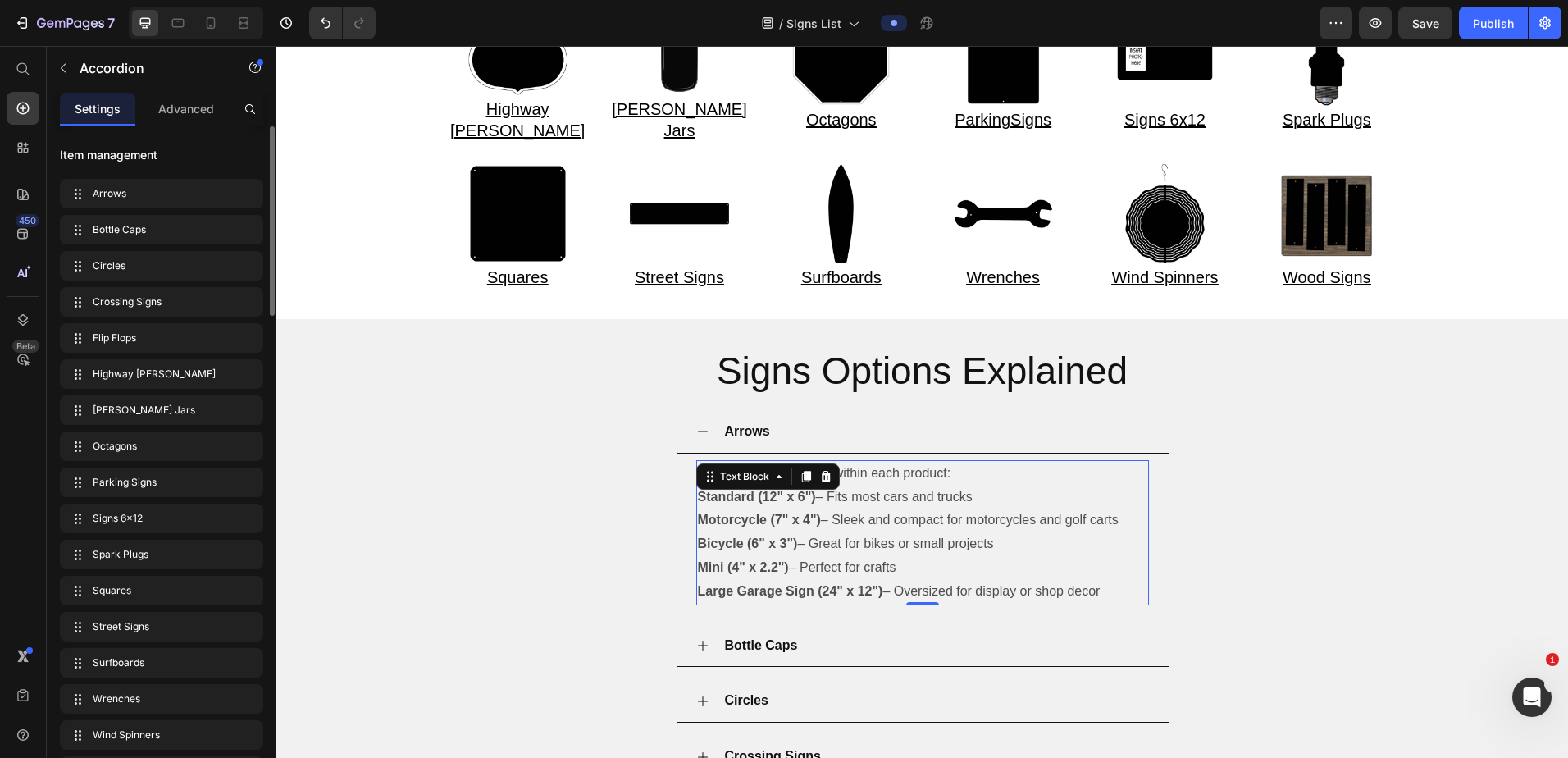 click on "Text Block" at bounding box center [745, 477] 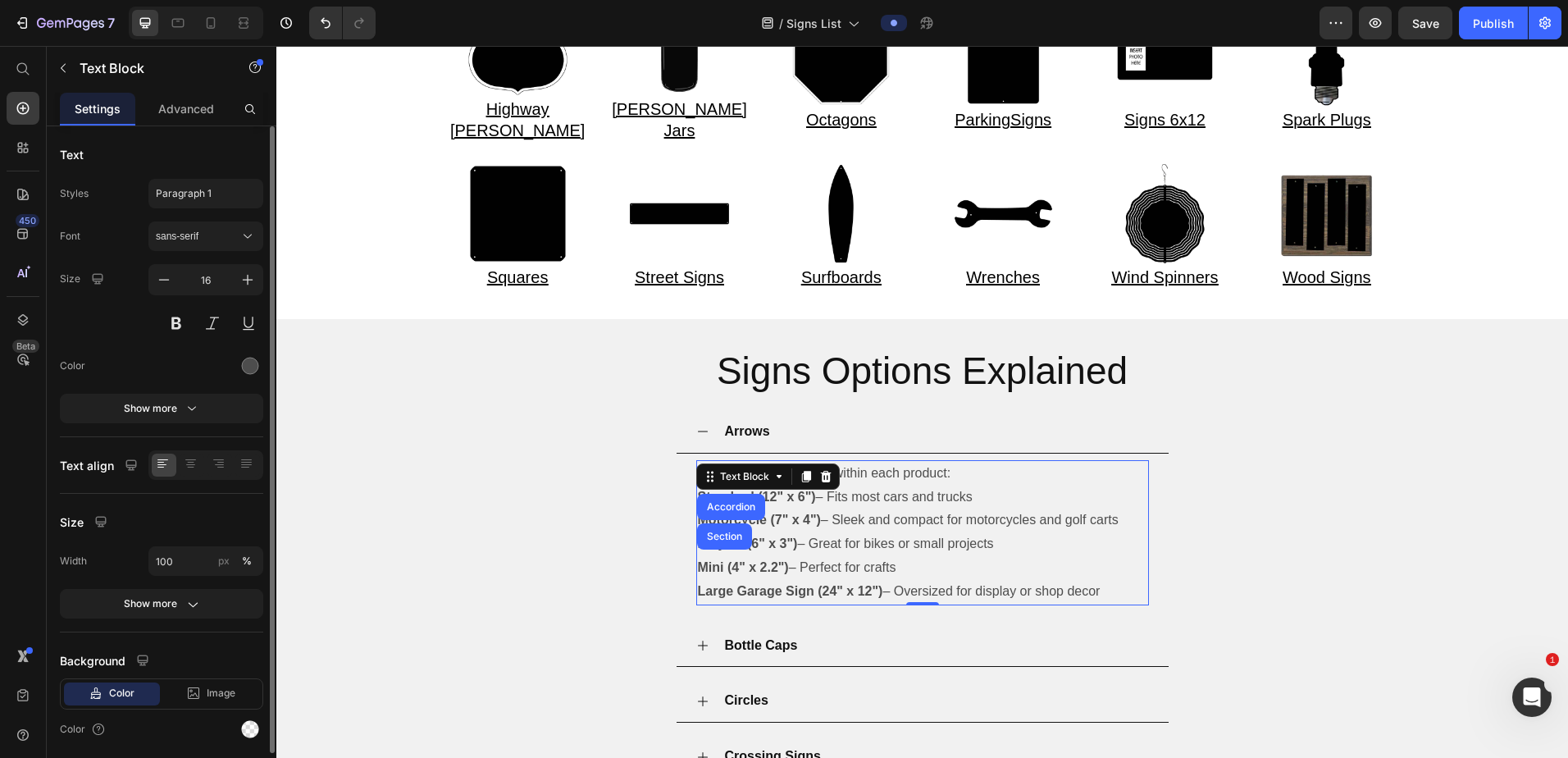 click on "Standard (12" x 6")  – Fits most cars and trucks" at bounding box center (923, 497) 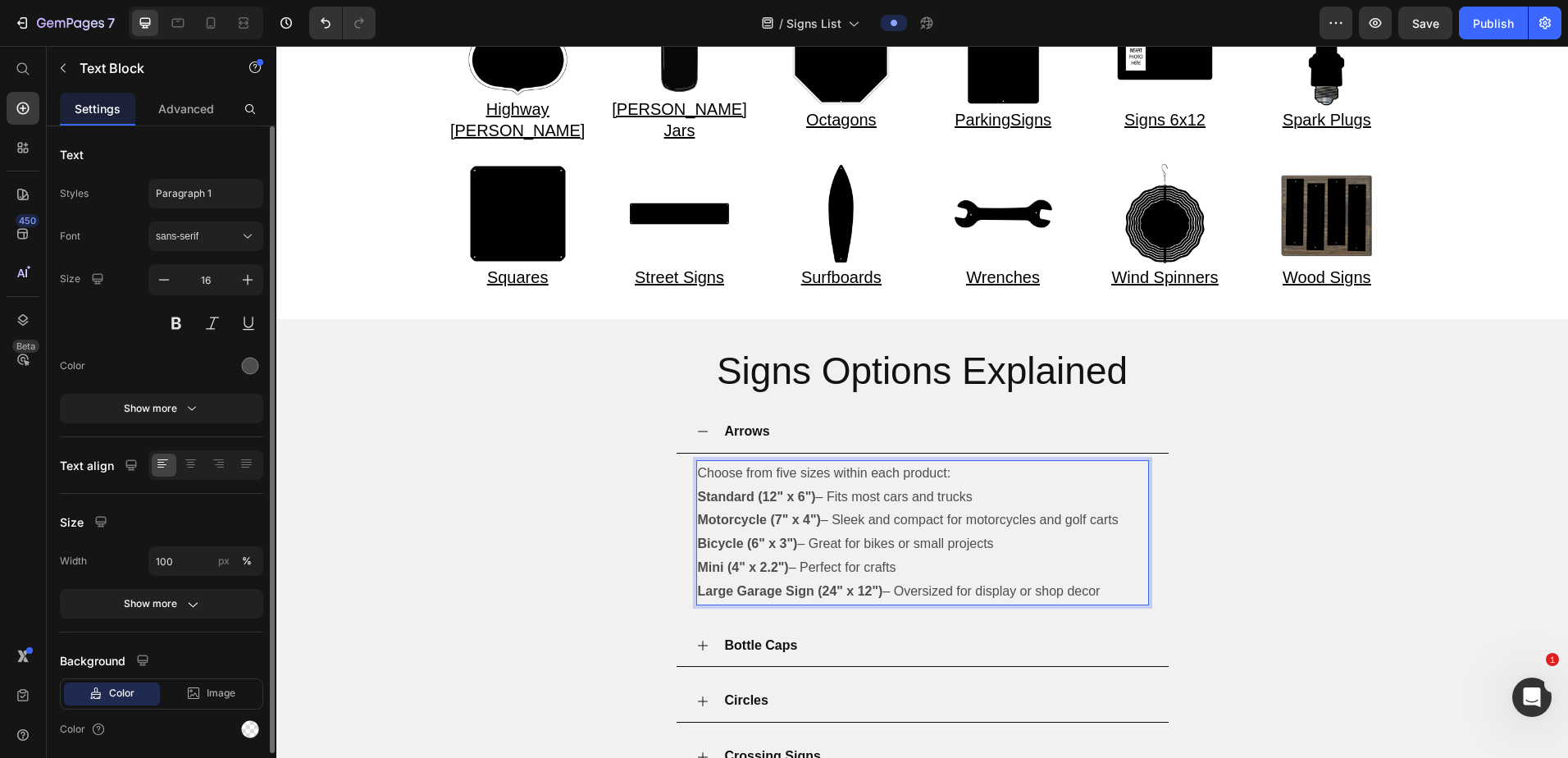 click on "Choose from five sizes within each product:" at bounding box center [923, 473] 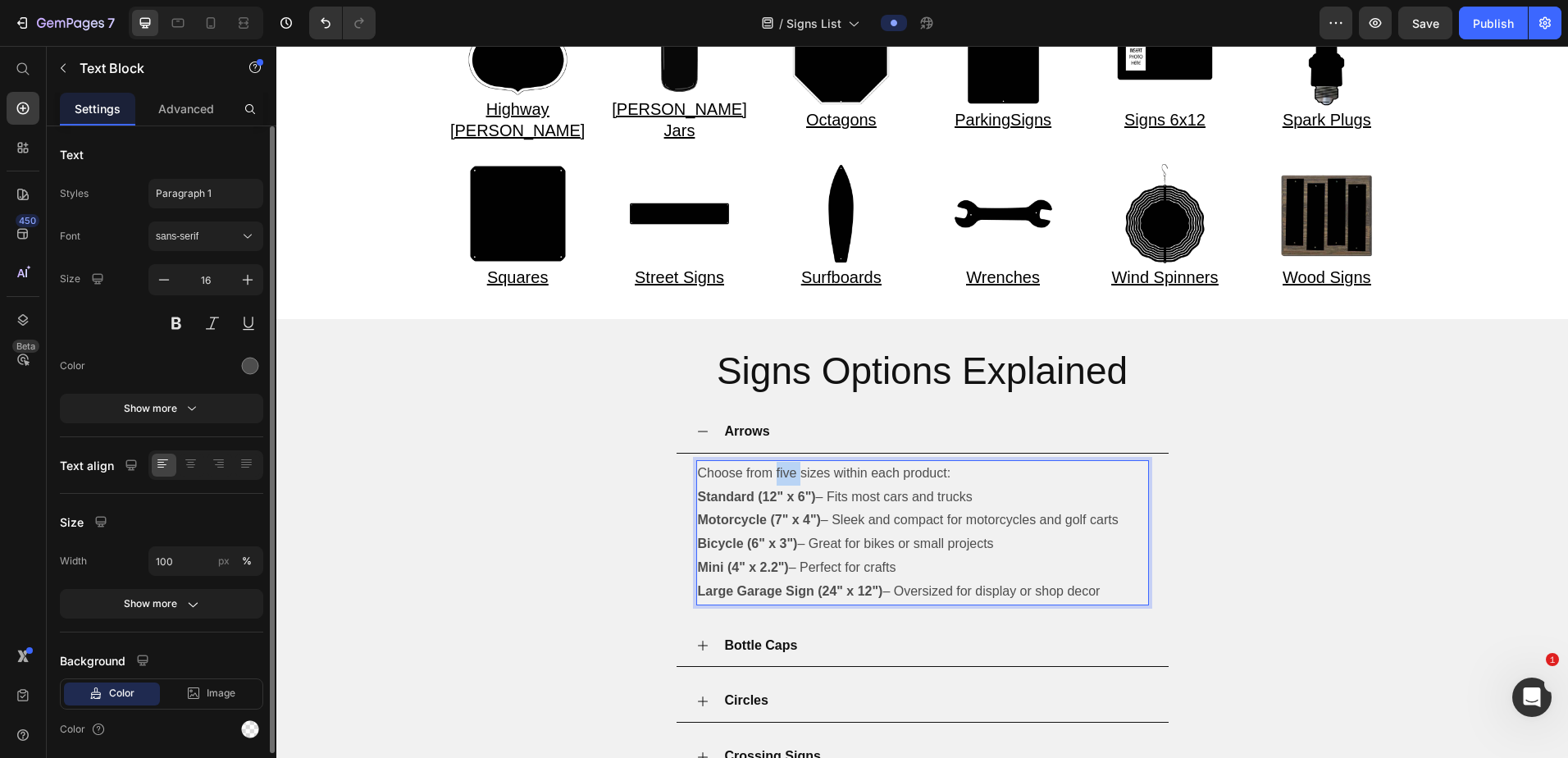 click on "Choose from five sizes within each product:" at bounding box center [923, 473] 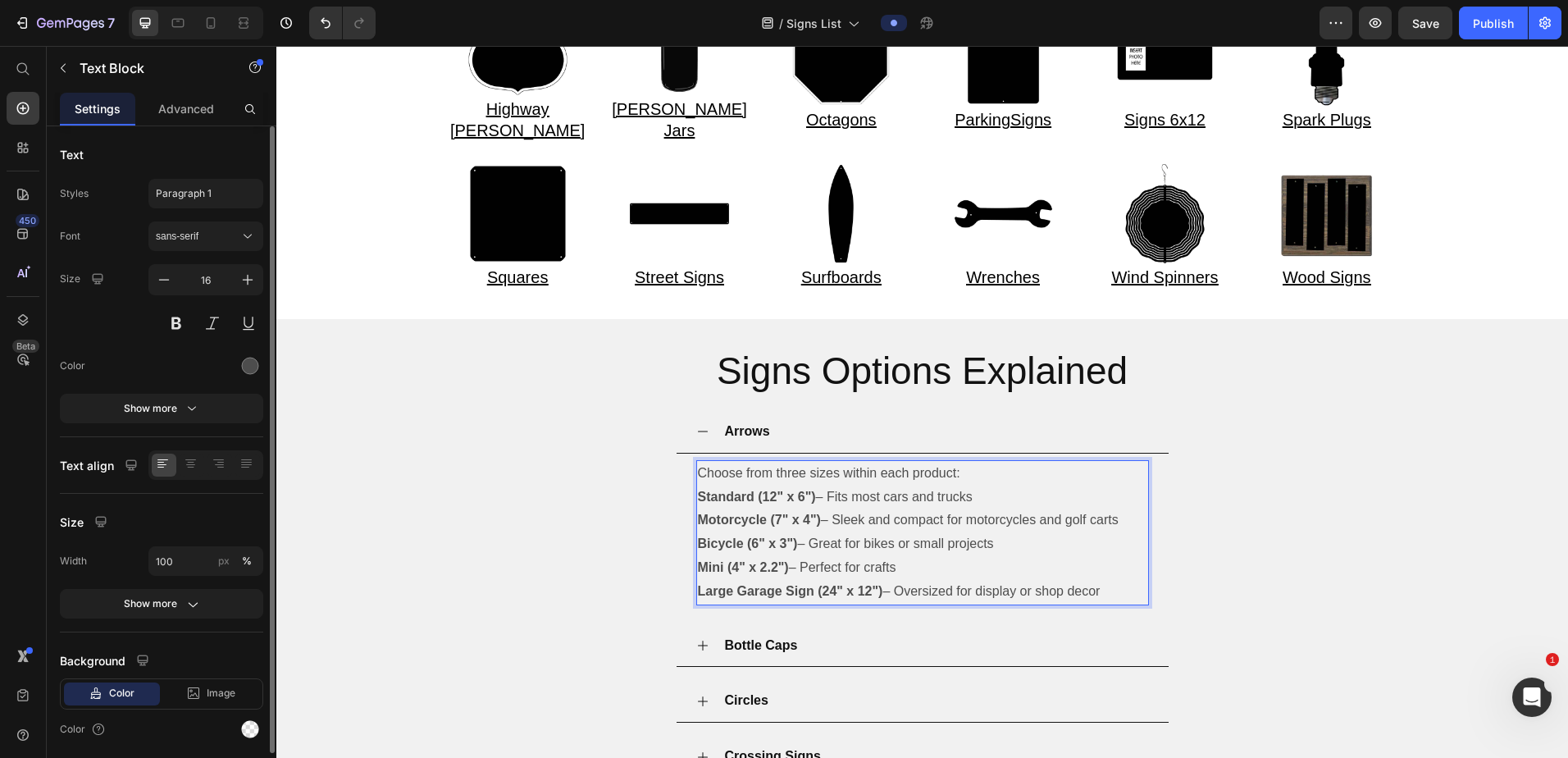 click on "Standard (12" x 6")" at bounding box center (757, 496) 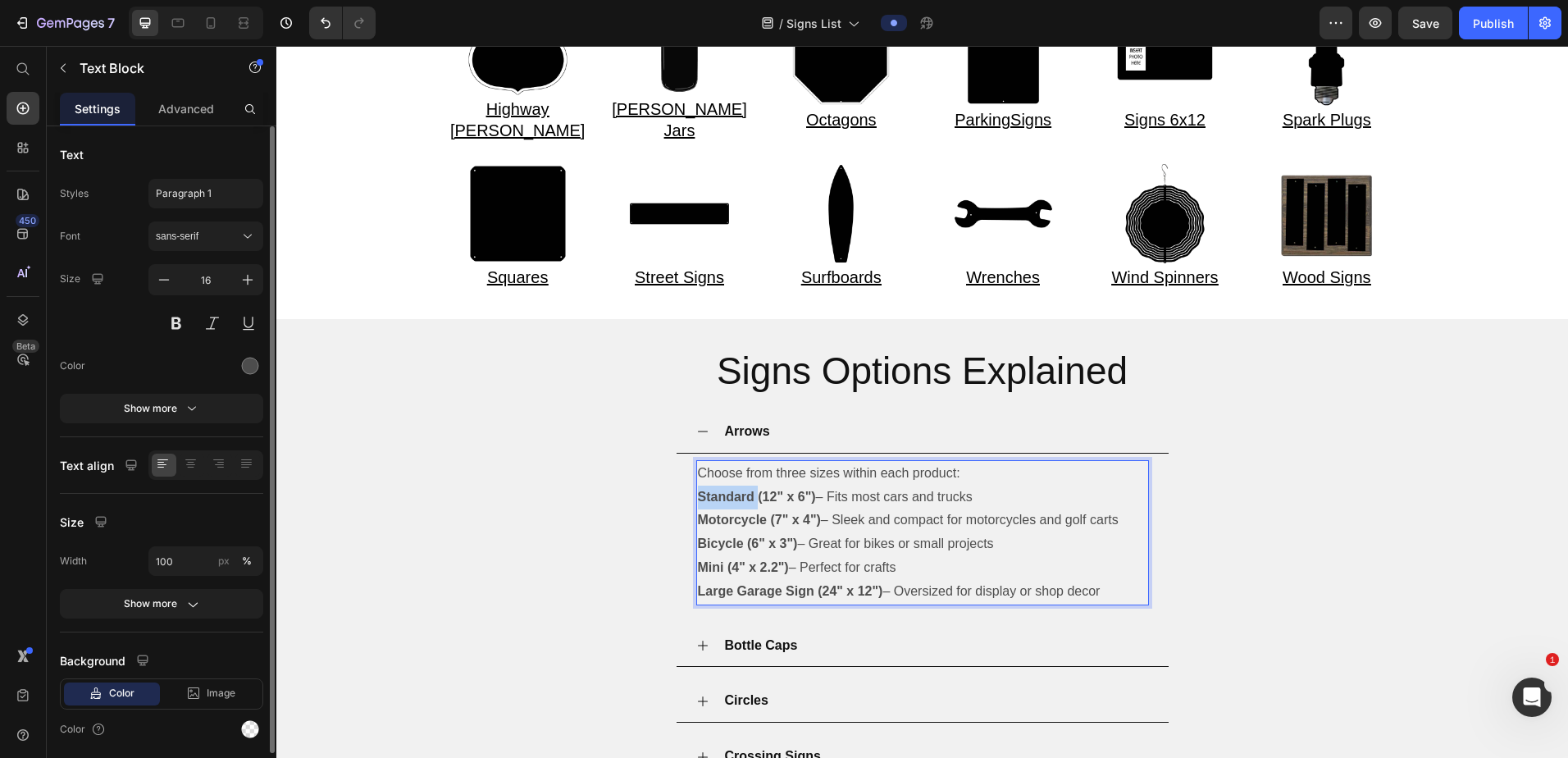 click on "Standard (12" x 6")" at bounding box center [757, 496] 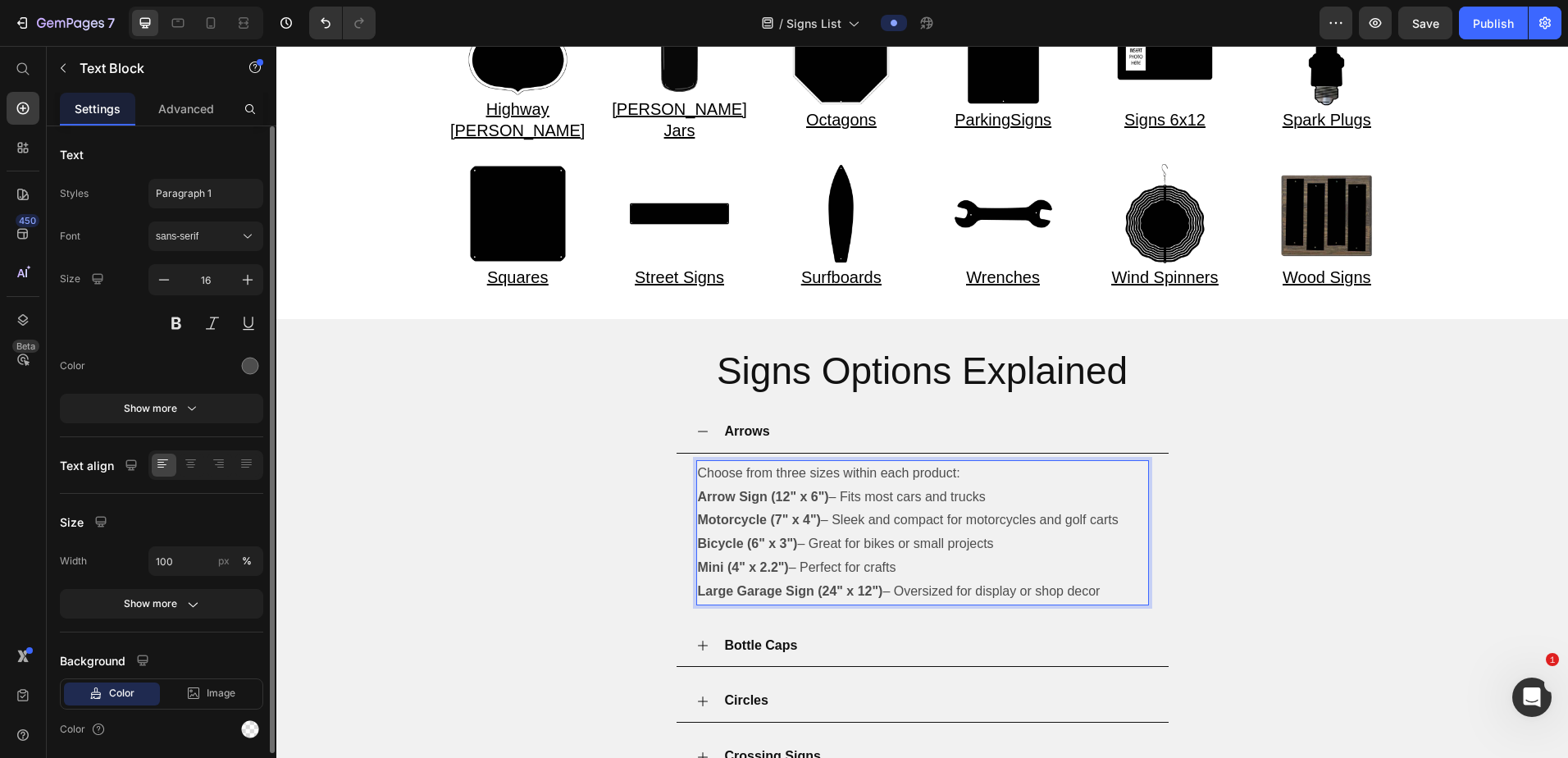 click on "Arrow Sign (12" x 6")" at bounding box center (763, 496) 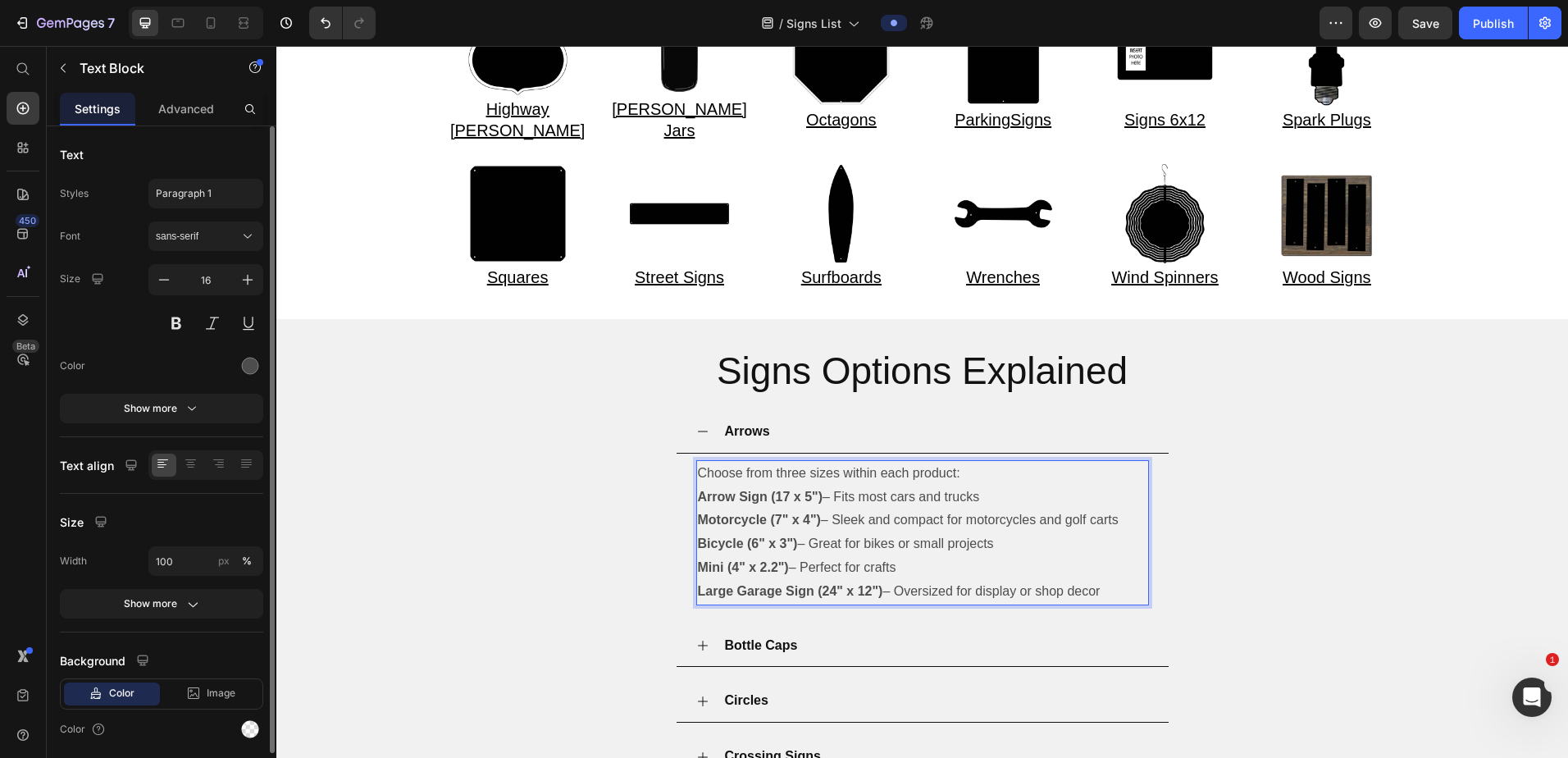 click on "Motorcycle (7" x 4")" at bounding box center [759, 519] 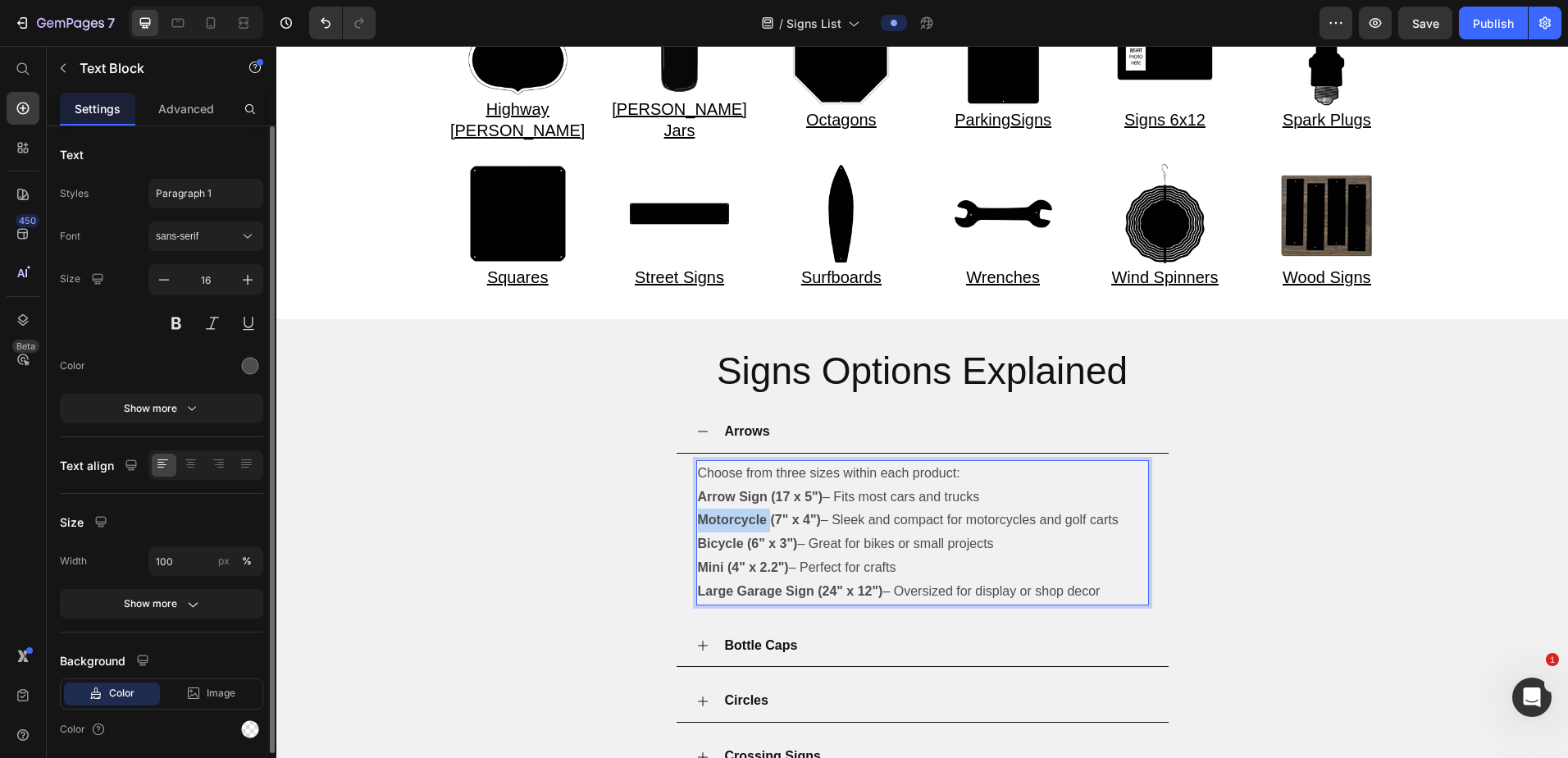 click on "Motorcycle (7" x 4")" at bounding box center (759, 519) 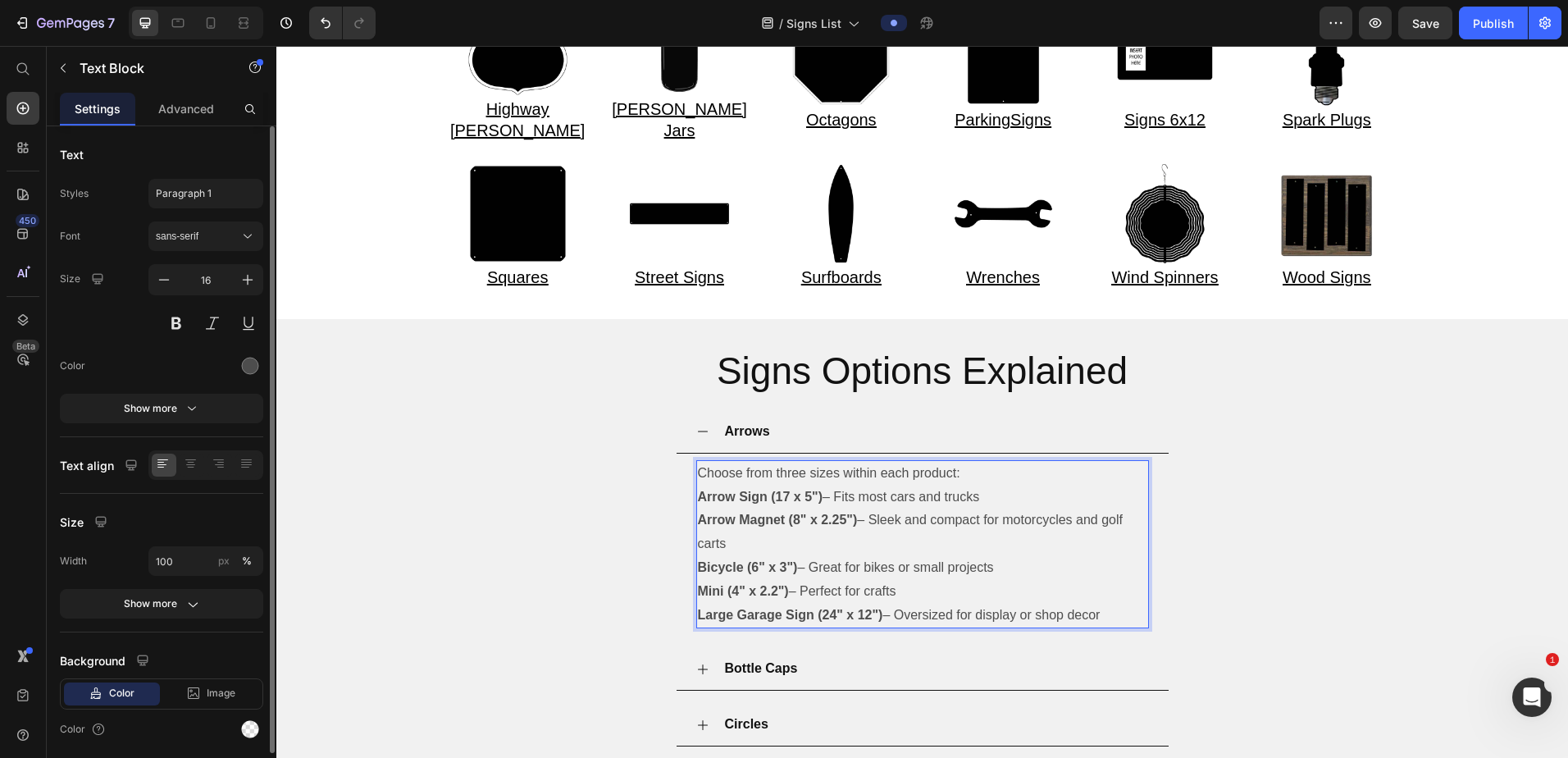 click on "Bicycle (6" x 3")" at bounding box center (748, 567) 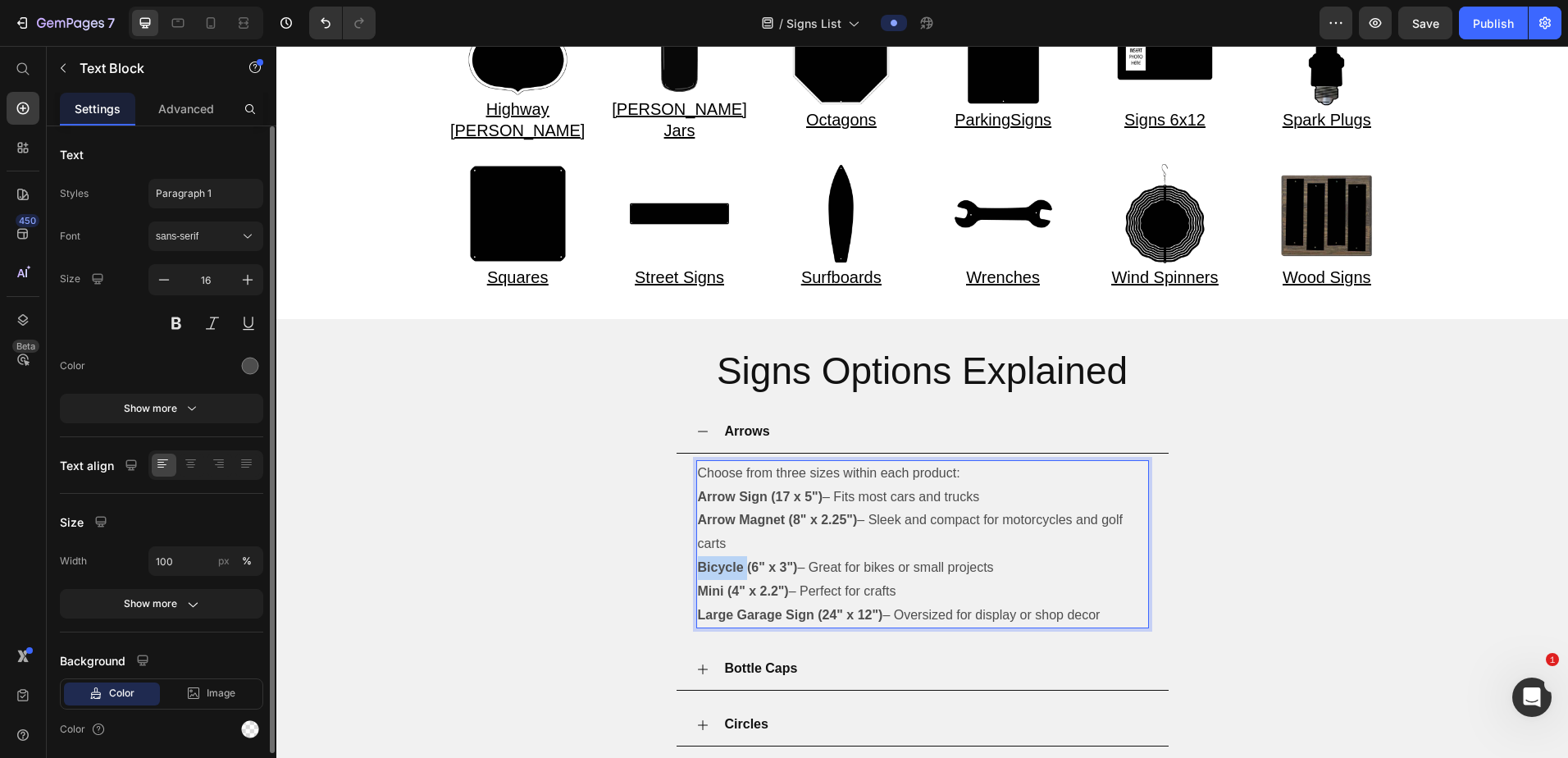 click on "Bicycle (6" x 3")" at bounding box center [748, 567] 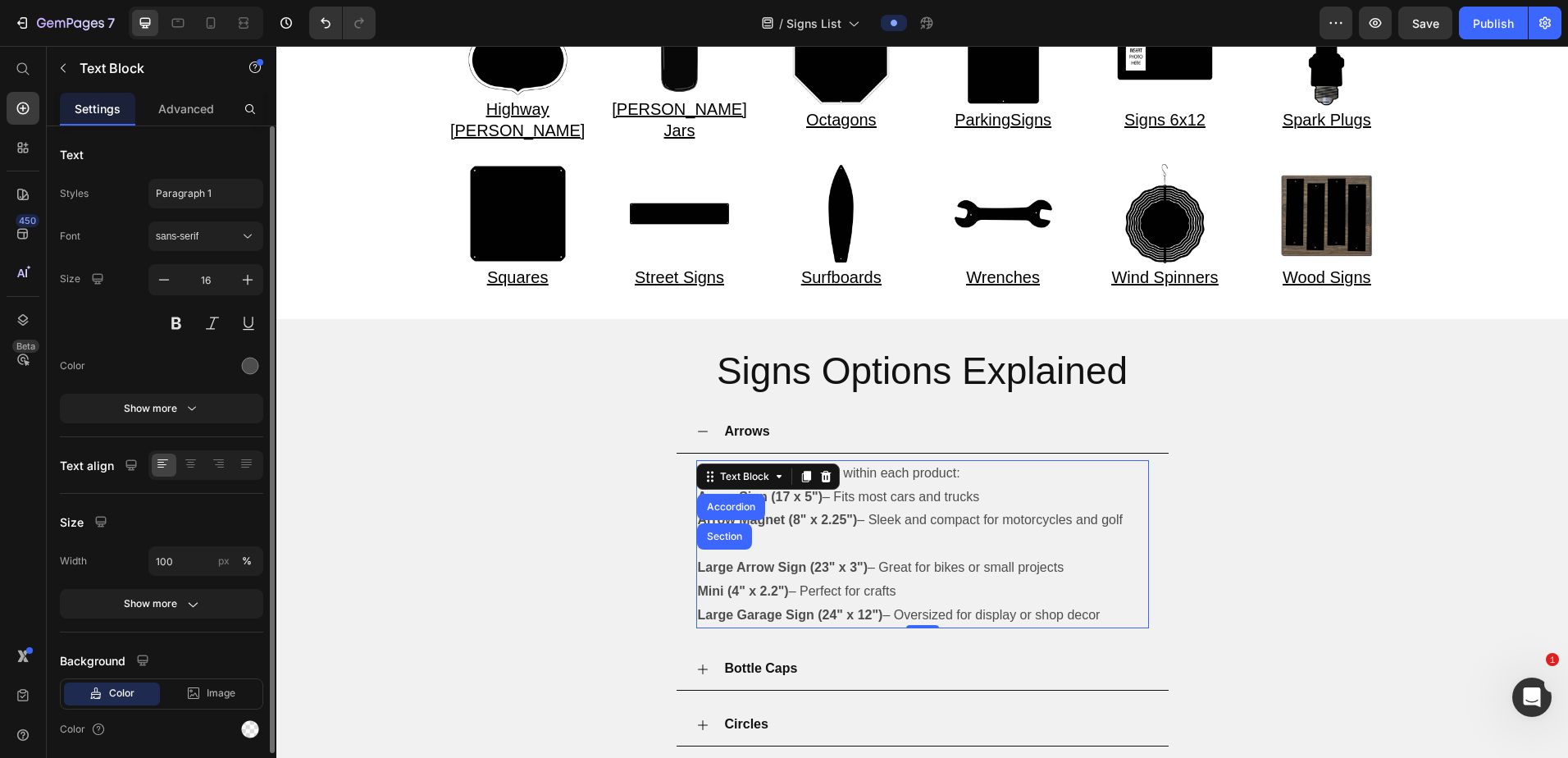 click on "Large Arrow Sign (23" x 3")" at bounding box center (783, 567) 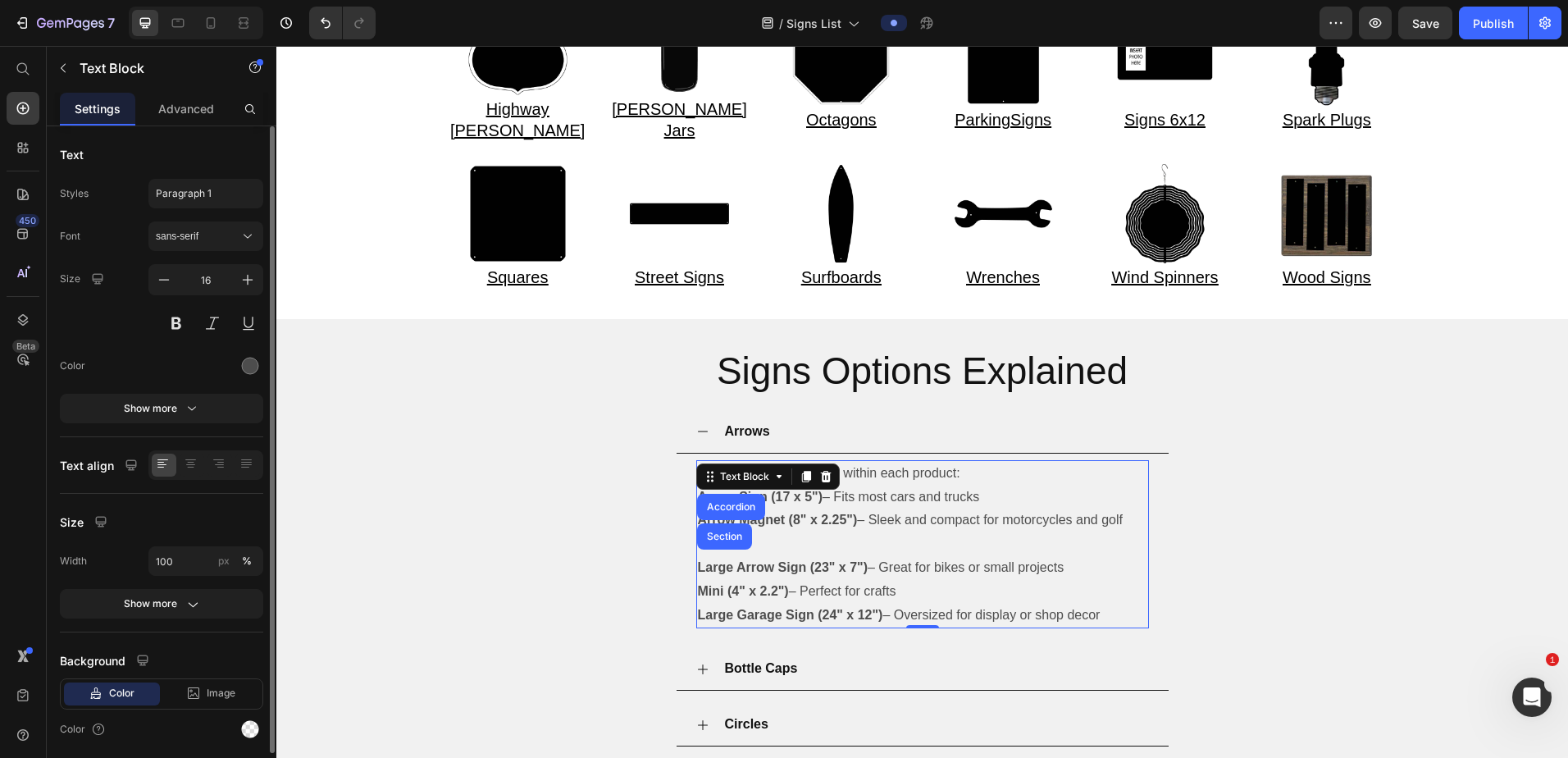 click on "Arrow Magnet (8" x 2.25")" at bounding box center (777, 519) 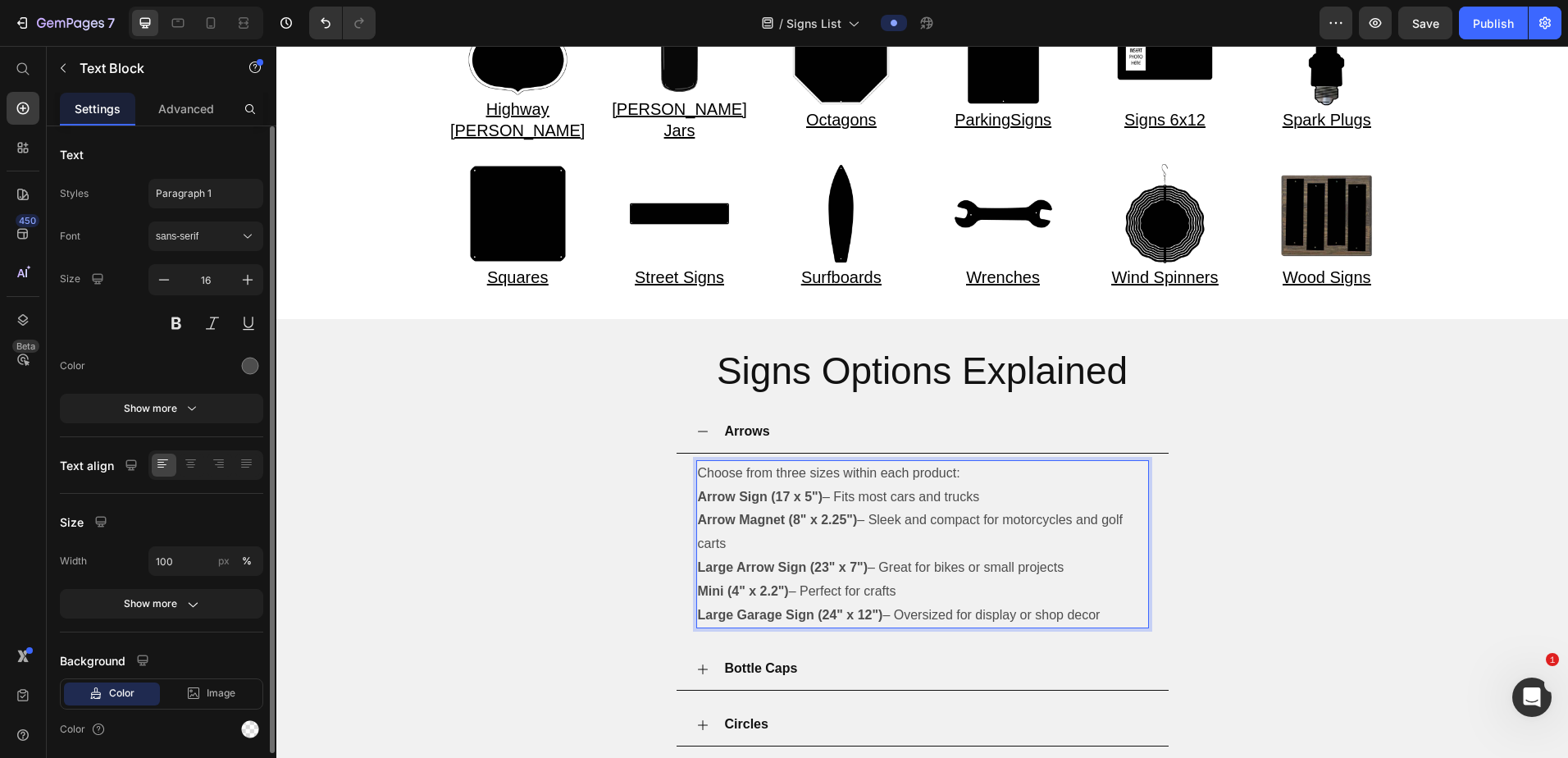 click on "Arrow Magnet (8" x 2.25")" at bounding box center (777, 519) 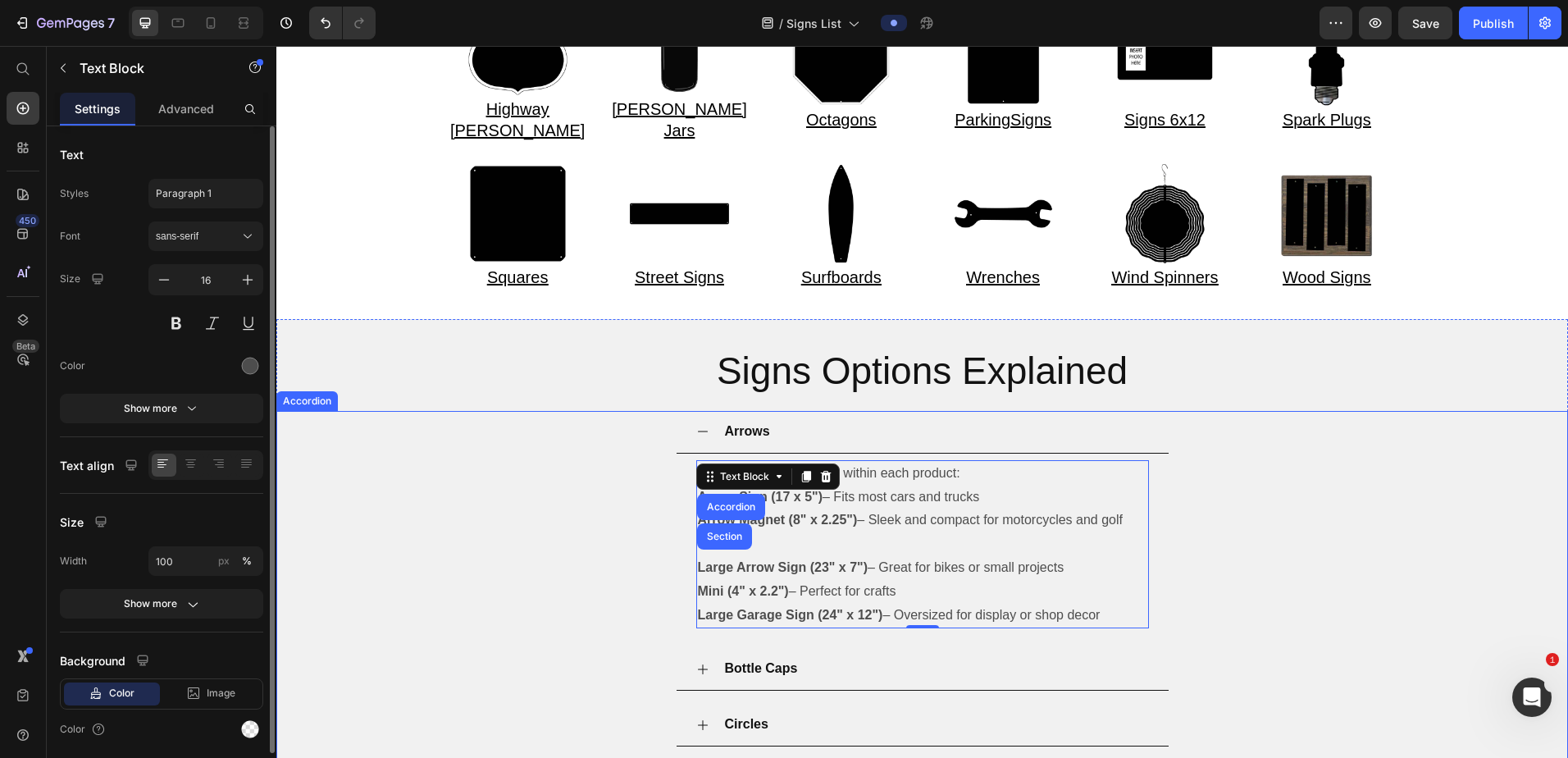 click on "Arrows Choose from three sizes within each product: Arrow Sign (17 x 5")  – Fits most cars and trucks Arrow Magnet (8" x 2.25")  – Sleek and compact for motorcycles and golf carts Large Arrow Sign (23" x 7")  – Great for bikes or small projects Mini (4" x 2.2")  – Perfect for crafts Large Garage Sign (24" x 12")  – Oversized for display or shop decor Text Block Accordion Section   0" at bounding box center (922, 523) 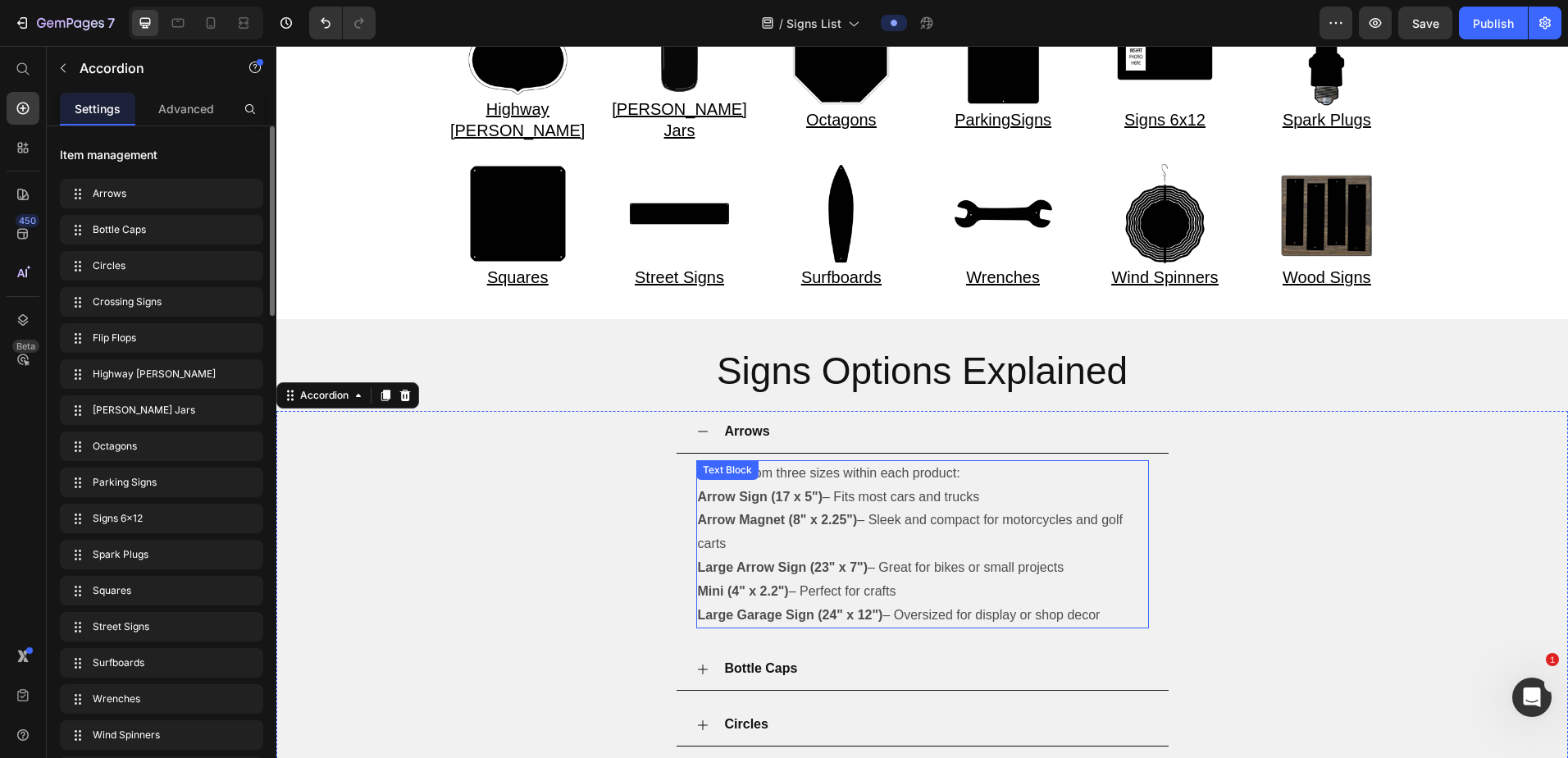 click on "Arrow Sign (17 x 5")  – Fits most cars and trucks" at bounding box center [923, 497] 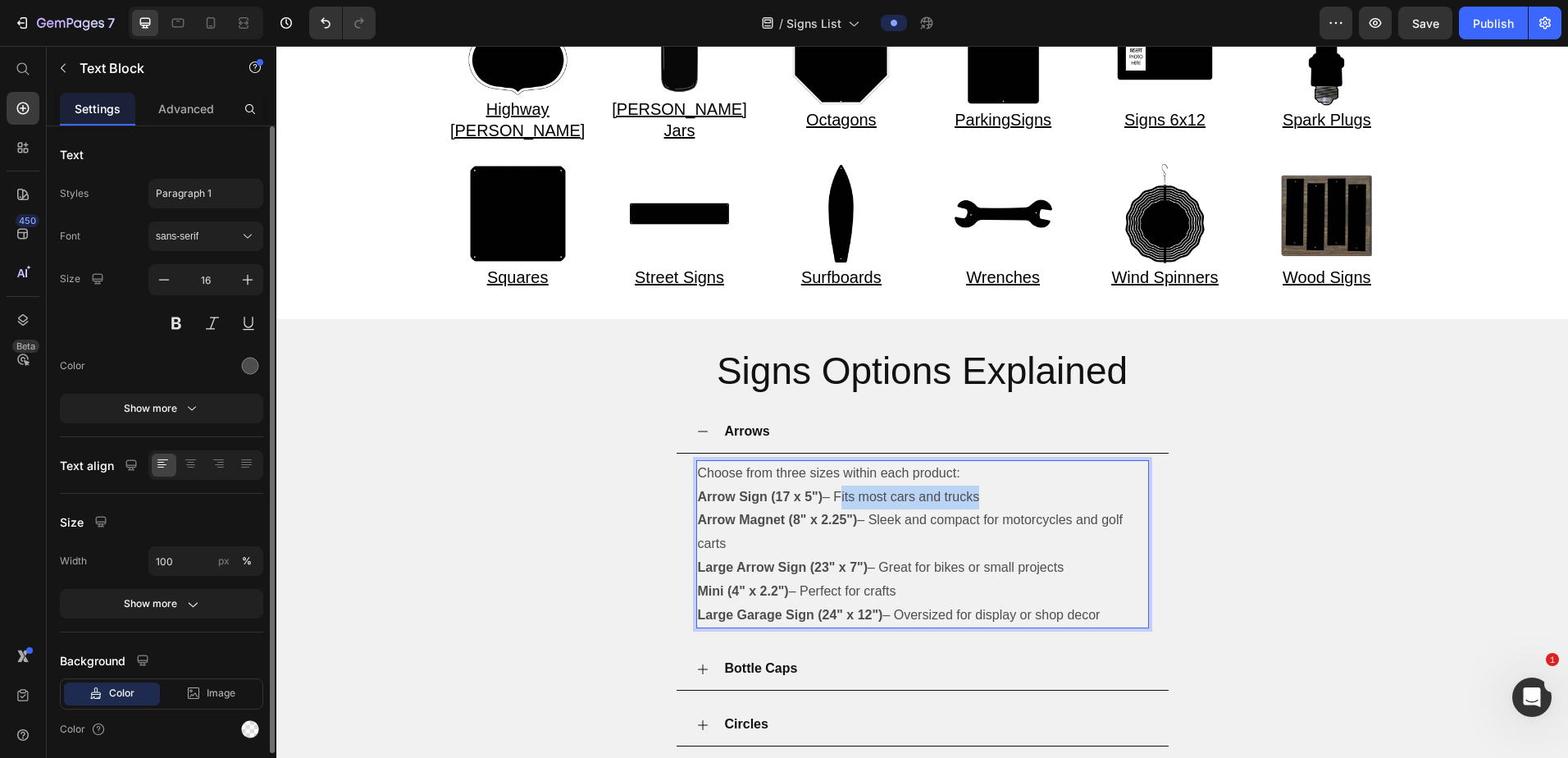 drag, startPoint x: 833, startPoint y: 473, endPoint x: 973, endPoint y: 469, distance: 140.05713 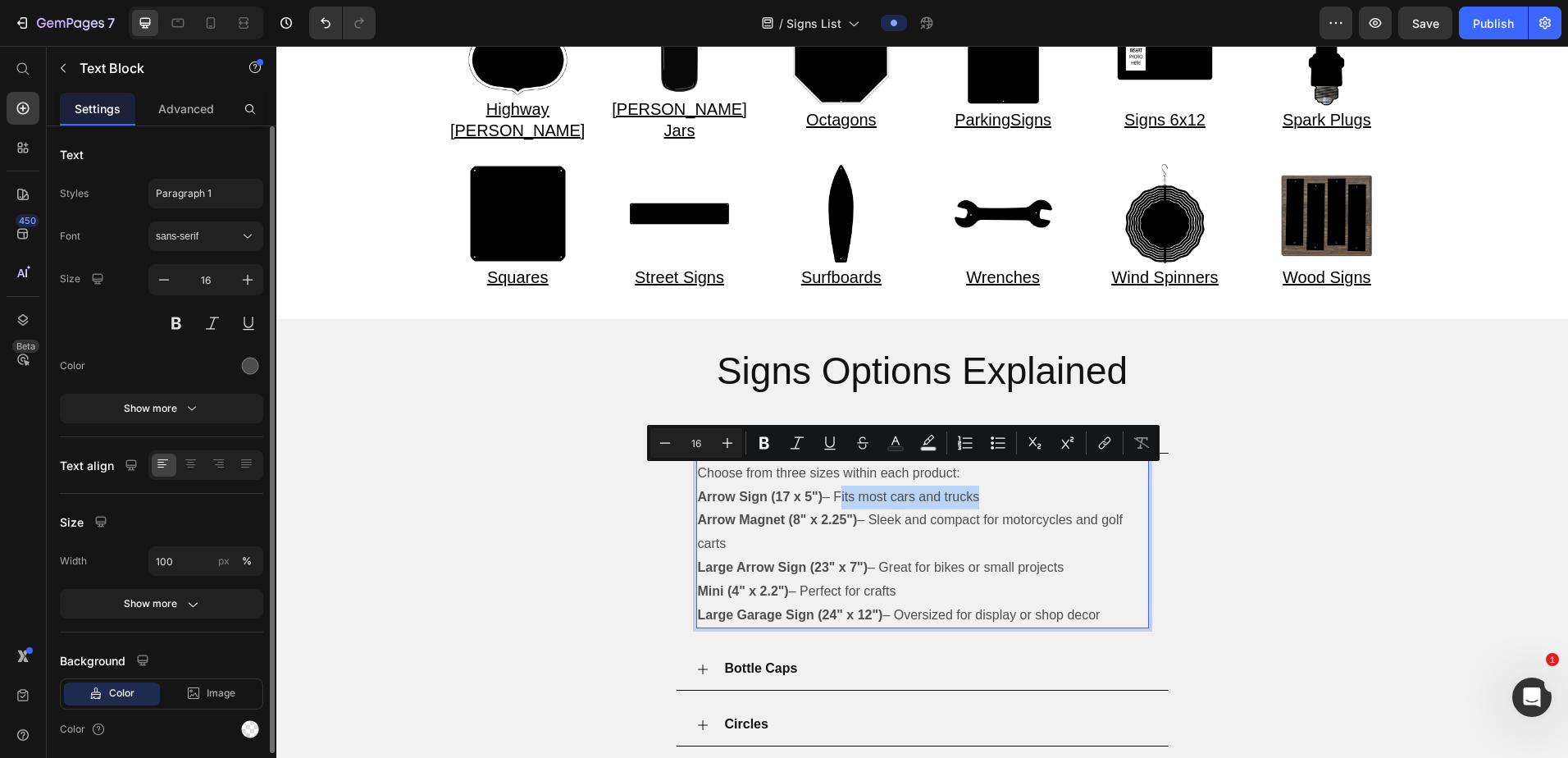 drag, startPoint x: 978, startPoint y: 475, endPoint x: 833, endPoint y: 477, distance: 145.01379 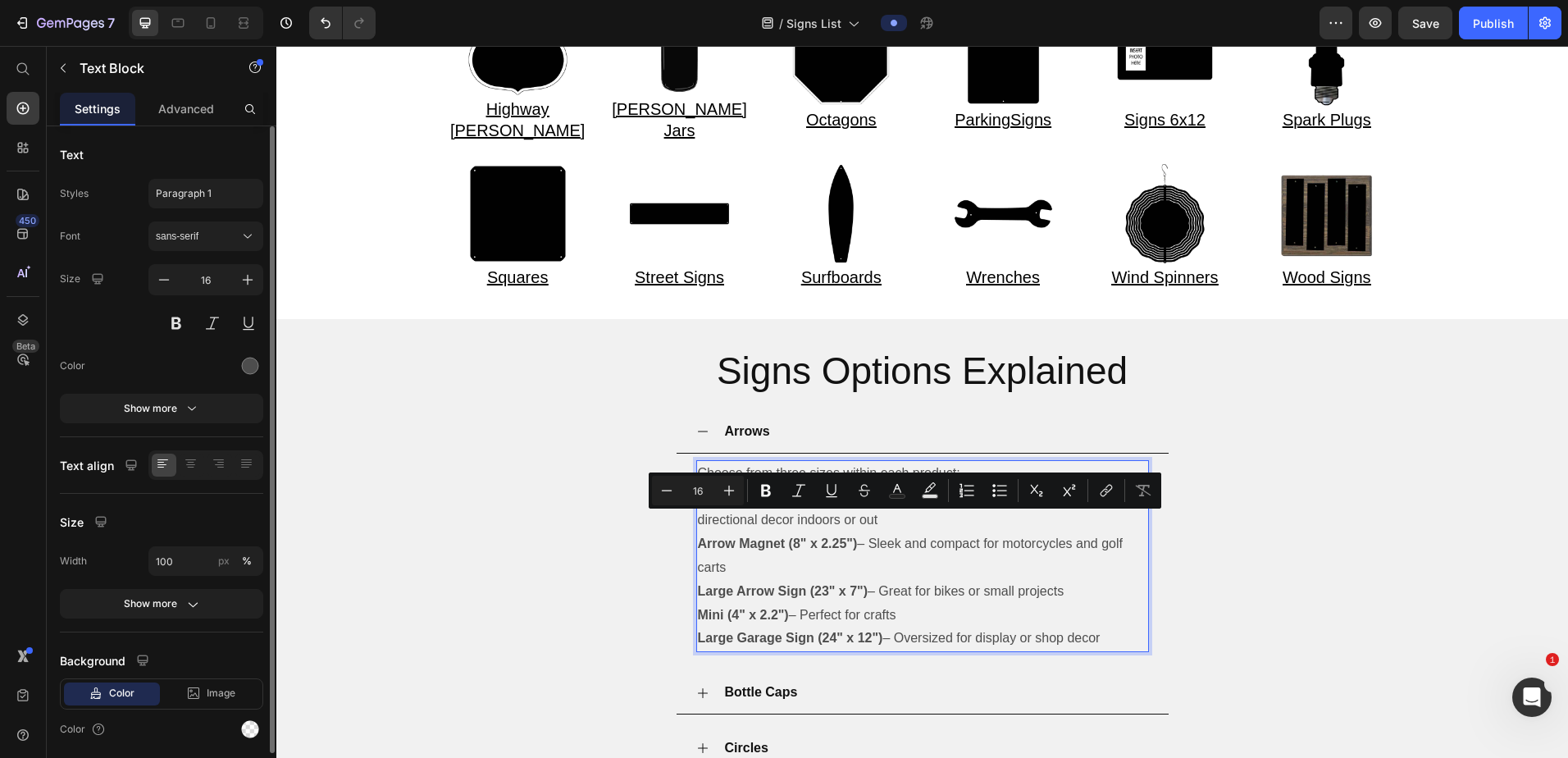 drag, startPoint x: 868, startPoint y: 521, endPoint x: 719, endPoint y: 550, distance: 151.79592 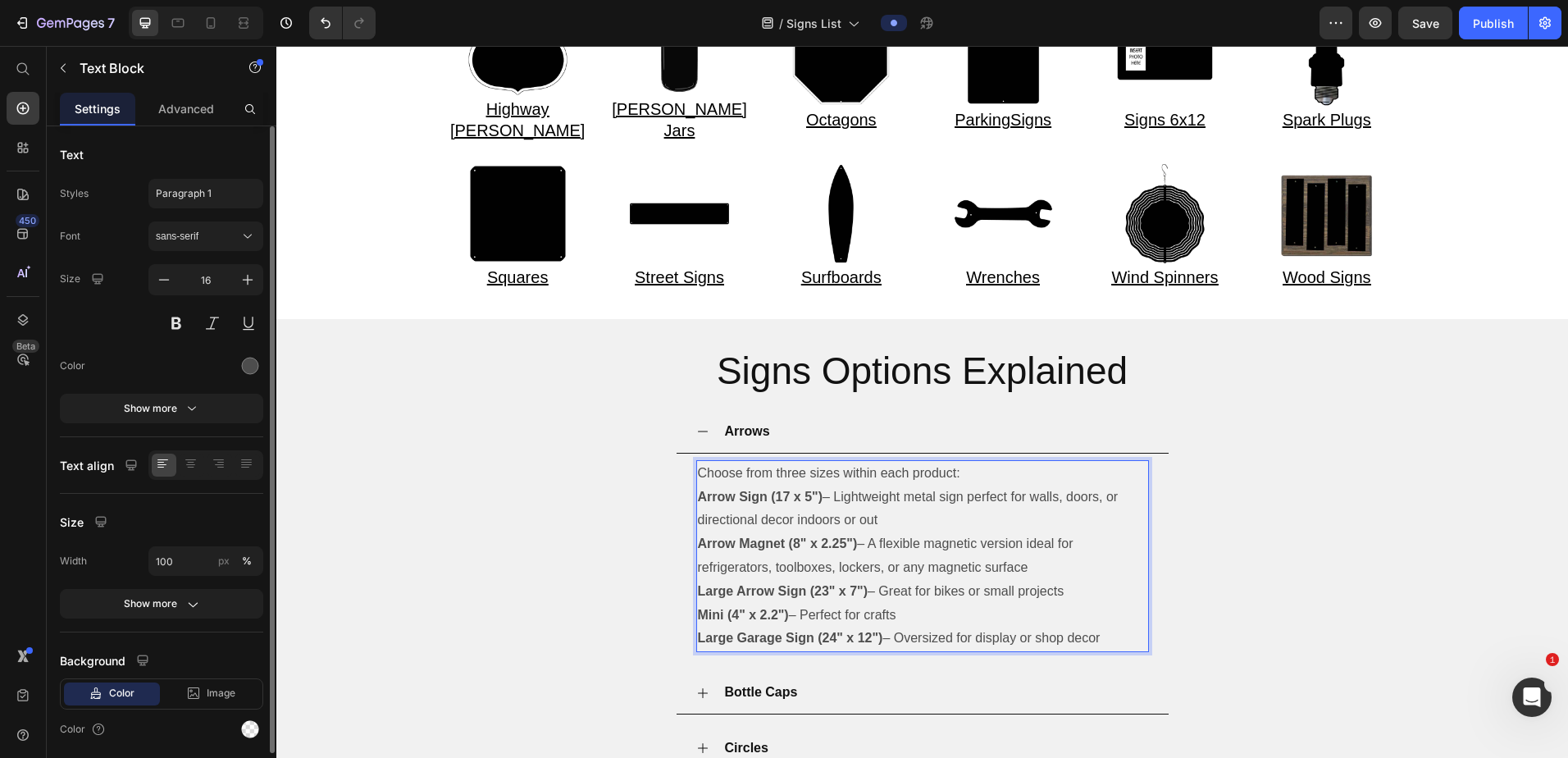 click on "Arrow Magnet (8" x 2.25")  – A flexible magnetic version ideal for refrigerators, toolboxes, lockers, or any magnetic surface" at bounding box center (923, 556) 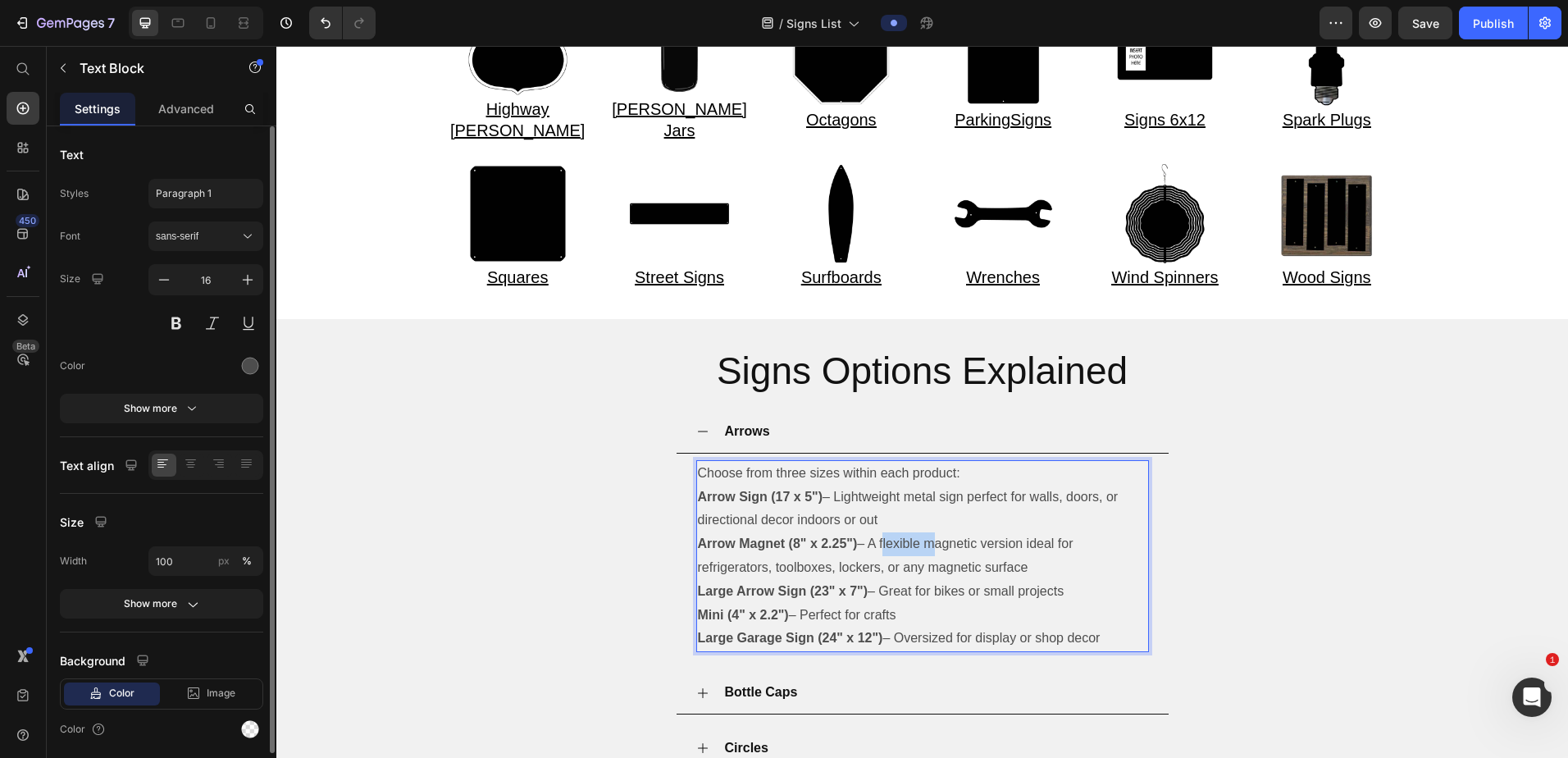 click on "Arrow Magnet (8" x 2.25")  – A flexible magnetic version ideal for refrigerators, toolboxes, lockers, or any magnetic surface" at bounding box center [923, 556] 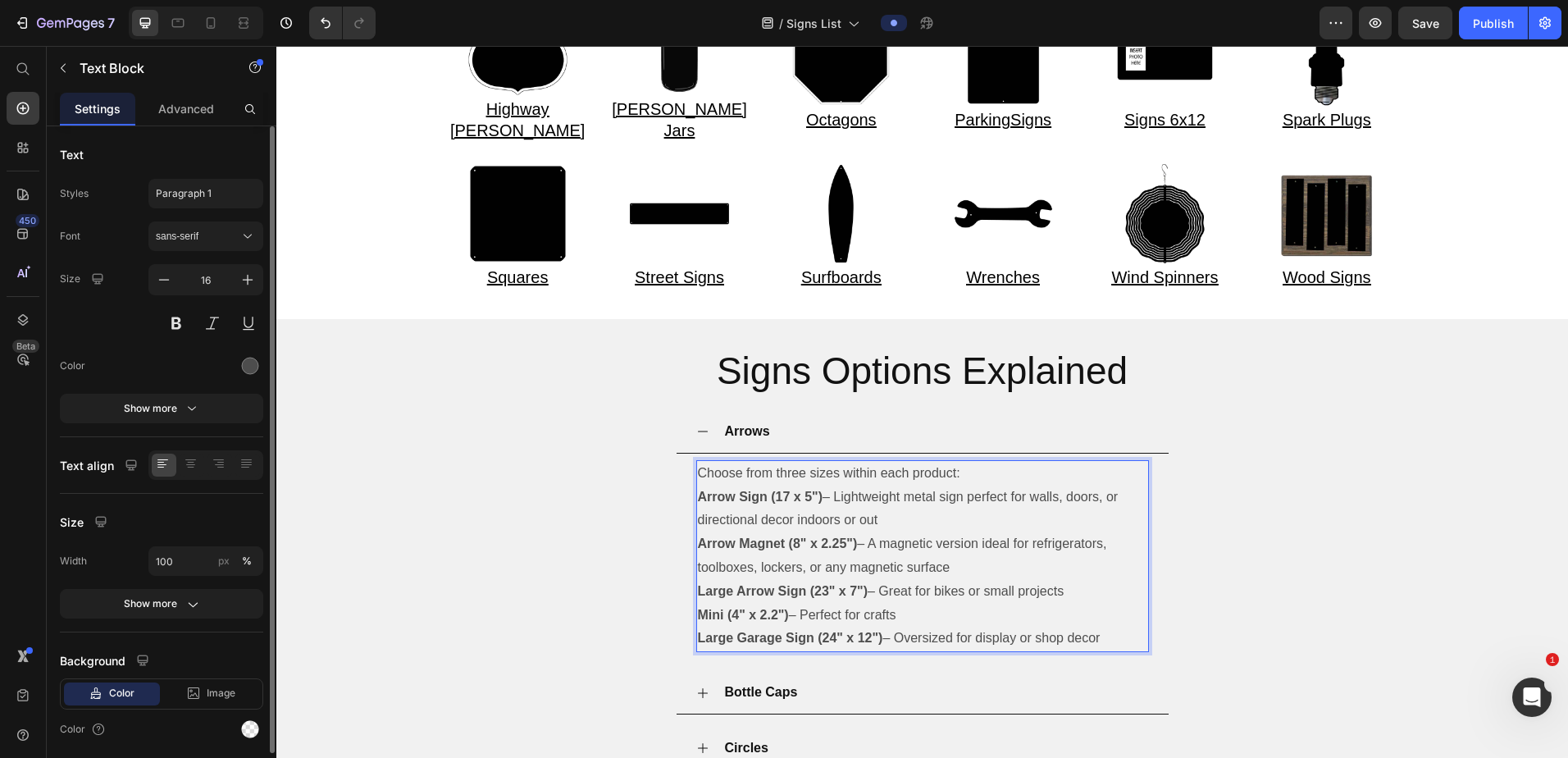 drag, startPoint x: 879, startPoint y: 567, endPoint x: 1060, endPoint y: 572, distance: 181.069 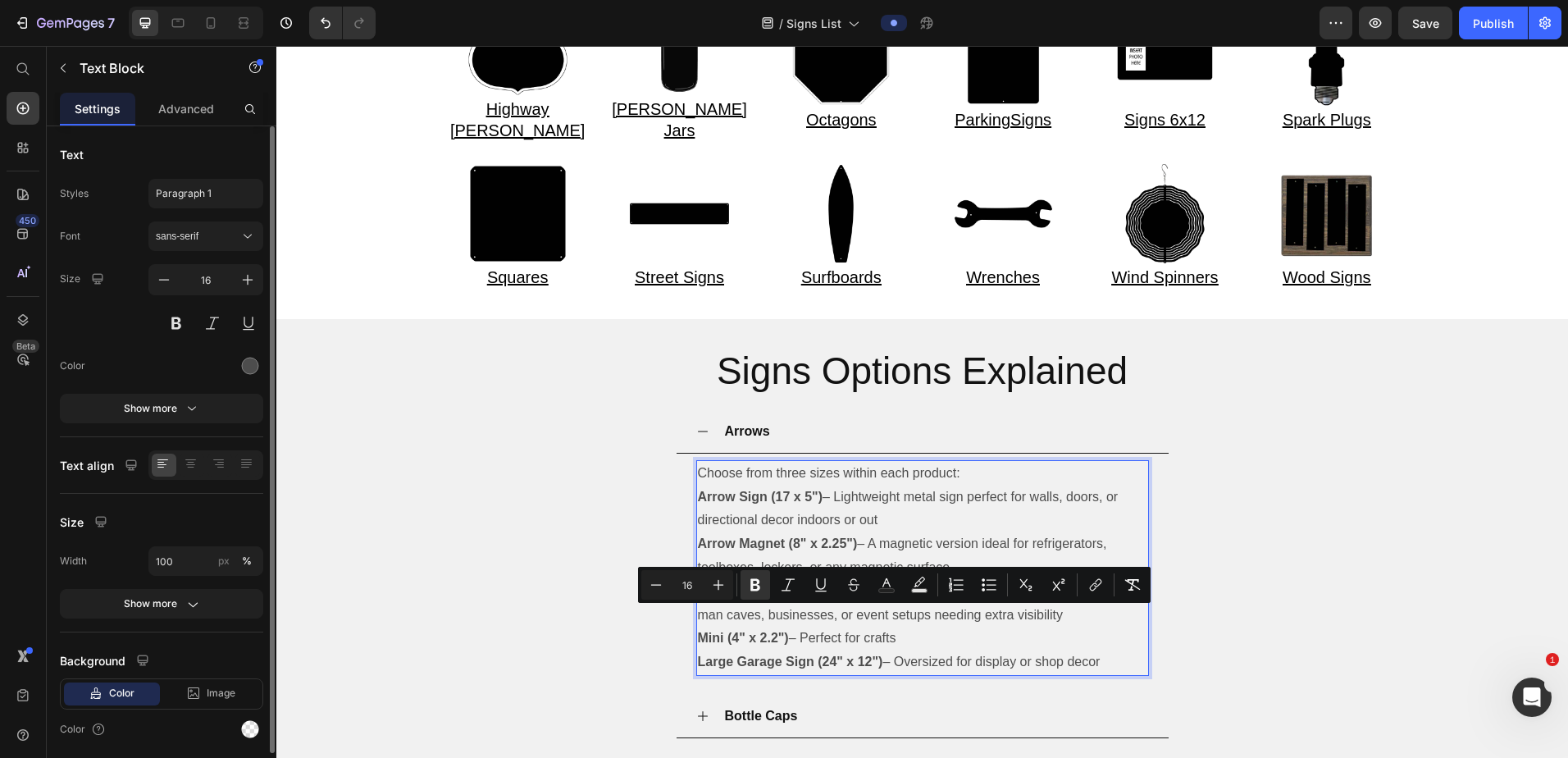 drag, startPoint x: 692, startPoint y: 619, endPoint x: 1108, endPoint y: 642, distance: 416.63533 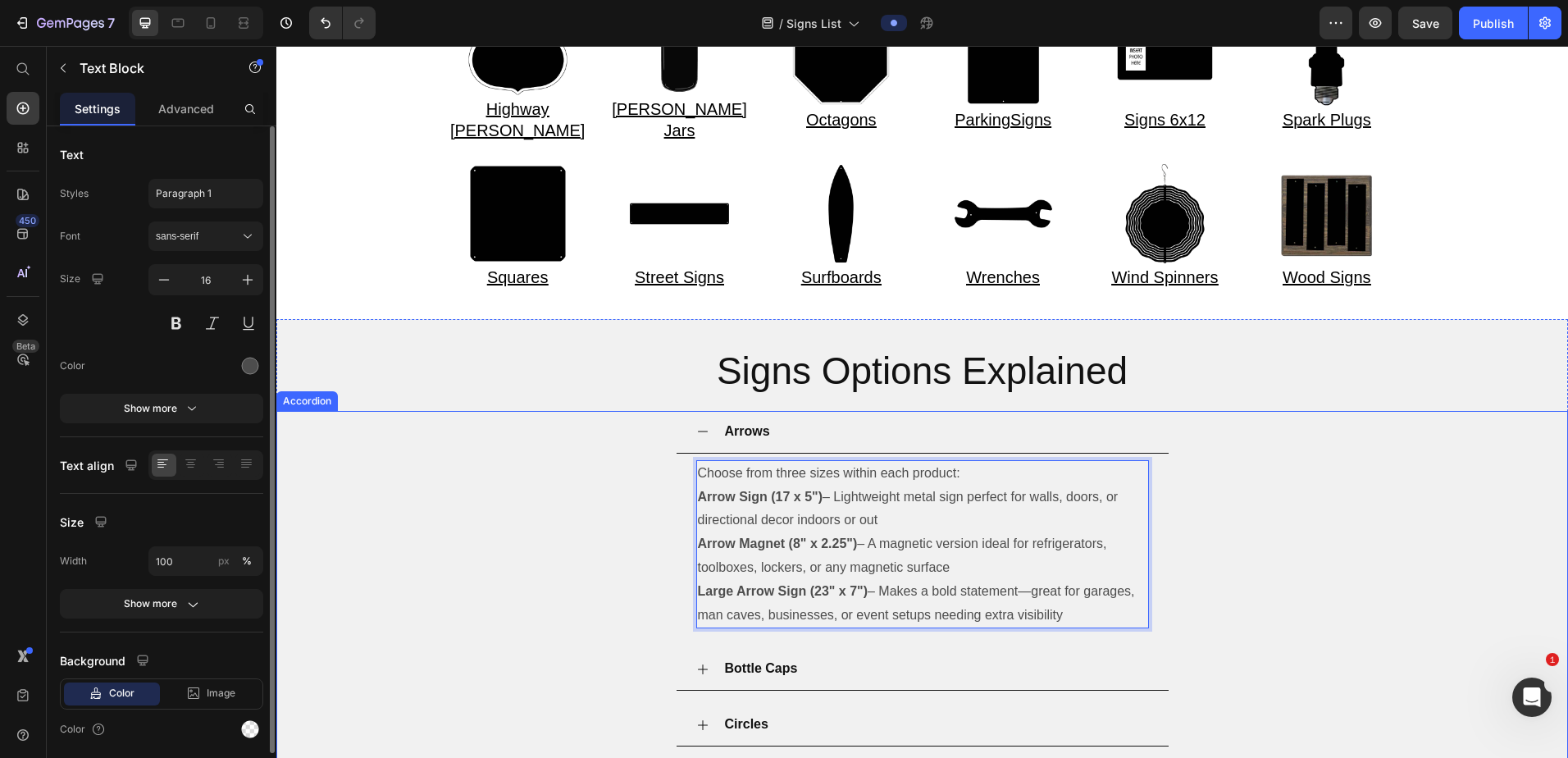 click on "Arrows" at bounding box center [936, 432] 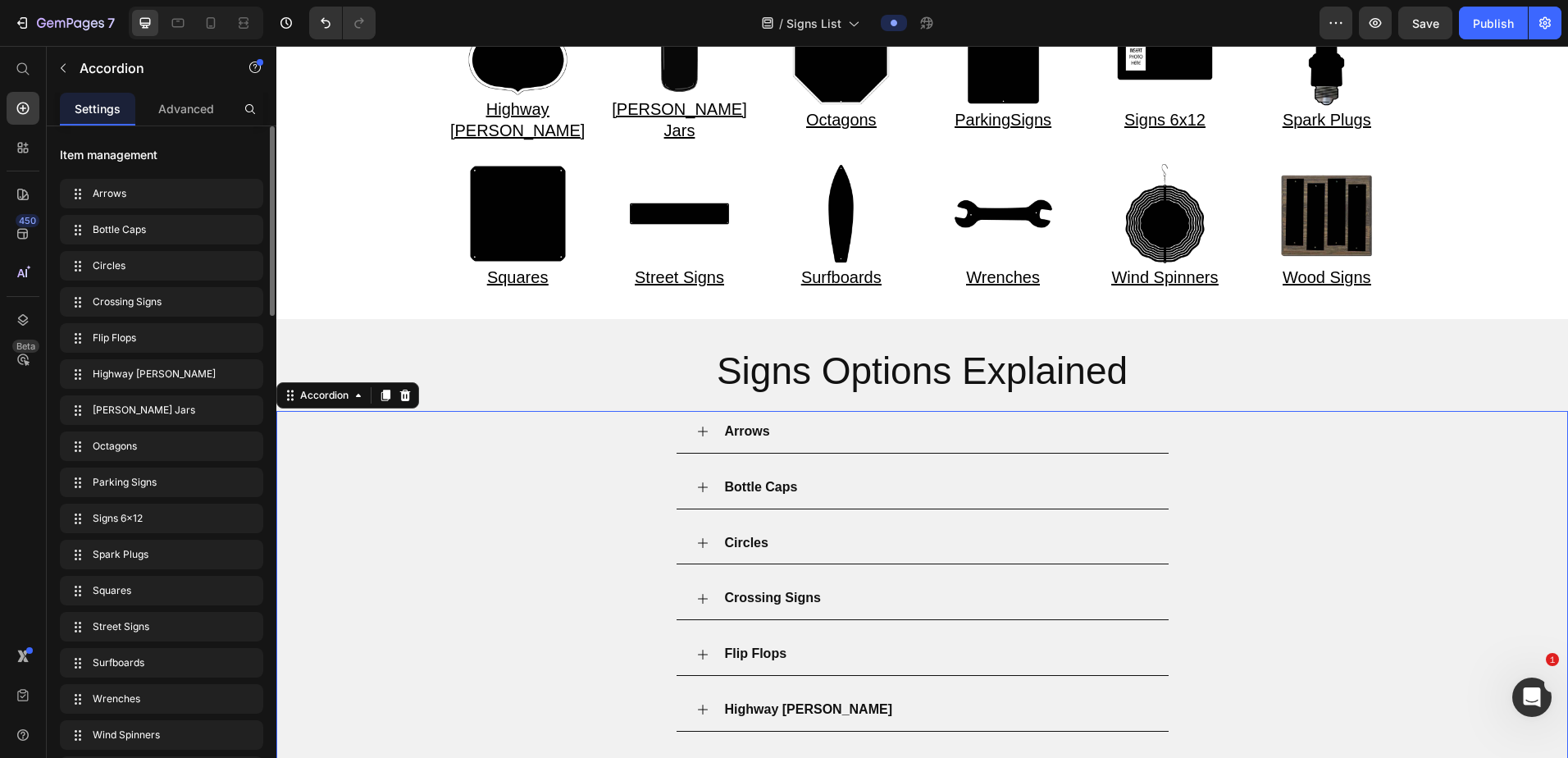 click on "Bottle Caps" at bounding box center (936, 487) 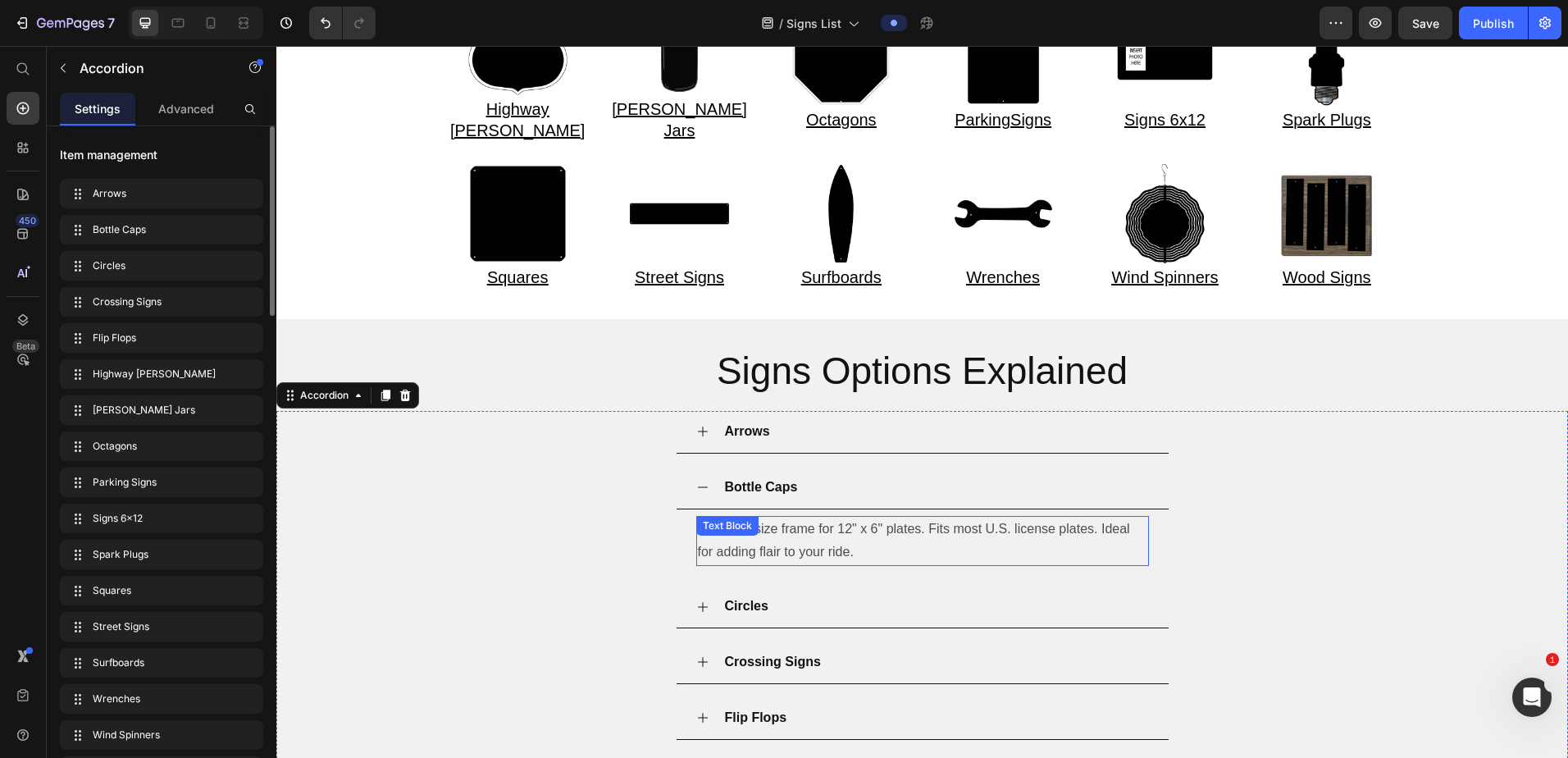 click on "Standard size frame for 12" x 6" plates. Fits most U.S. license plates. Ideal for adding flair to your ride. Text Block" at bounding box center (923, 541) 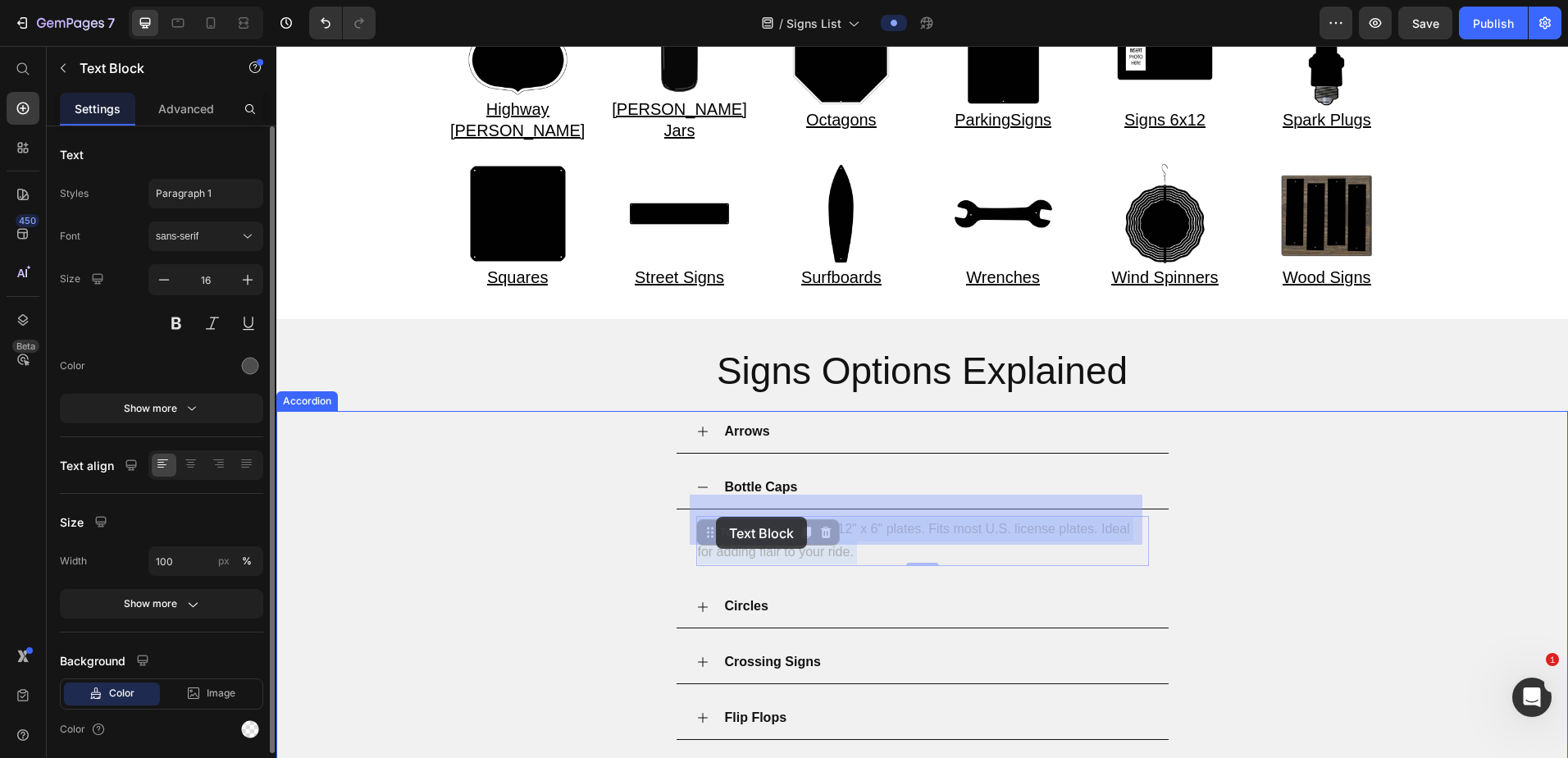 drag, startPoint x: 852, startPoint y: 533, endPoint x: 768, endPoint y: 526, distance: 84.291162 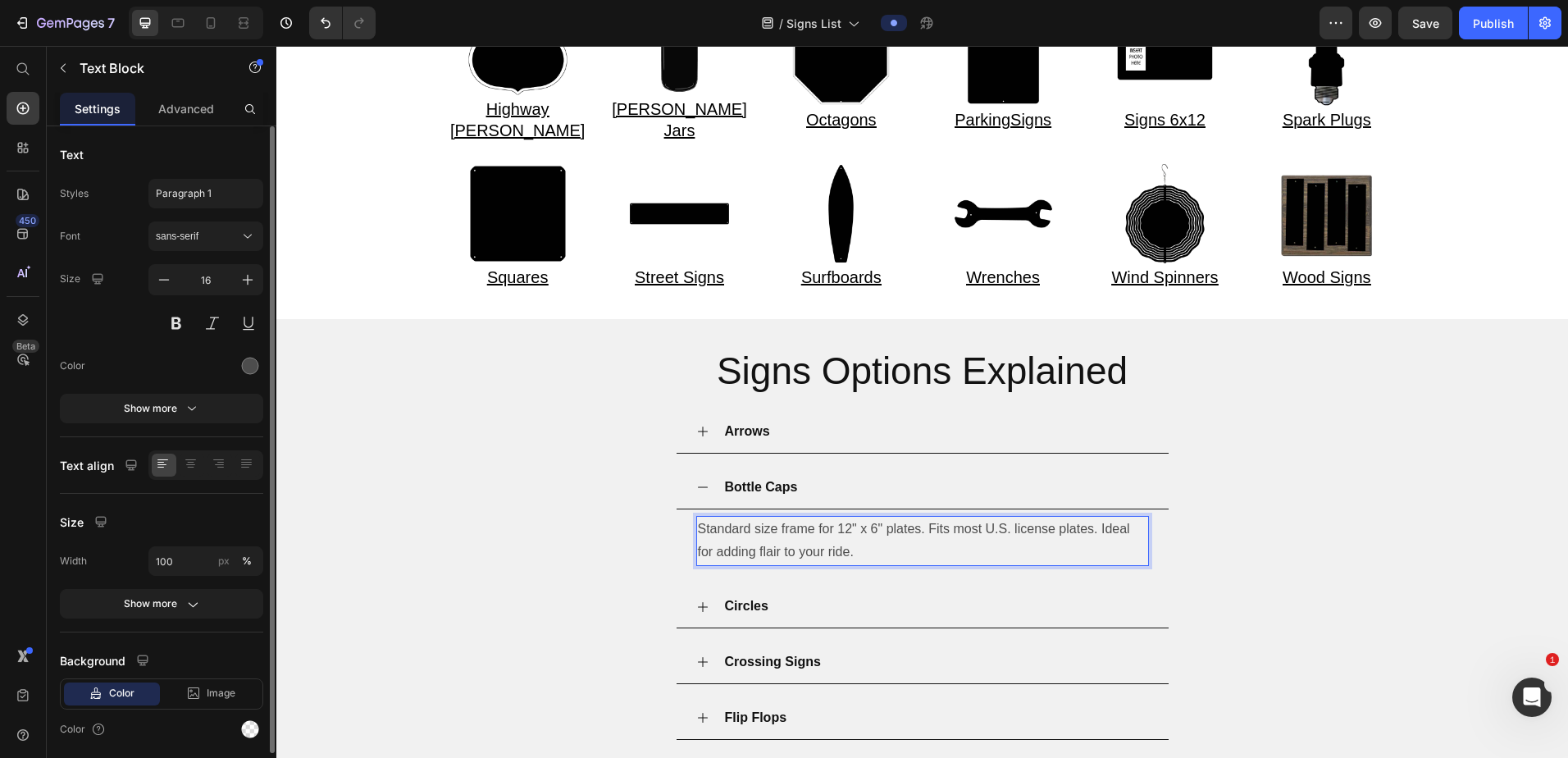 click on "Standard size frame for 12" x 6" plates. Fits most U.S. license plates. Ideal for adding flair to your ride." at bounding box center (923, 541) 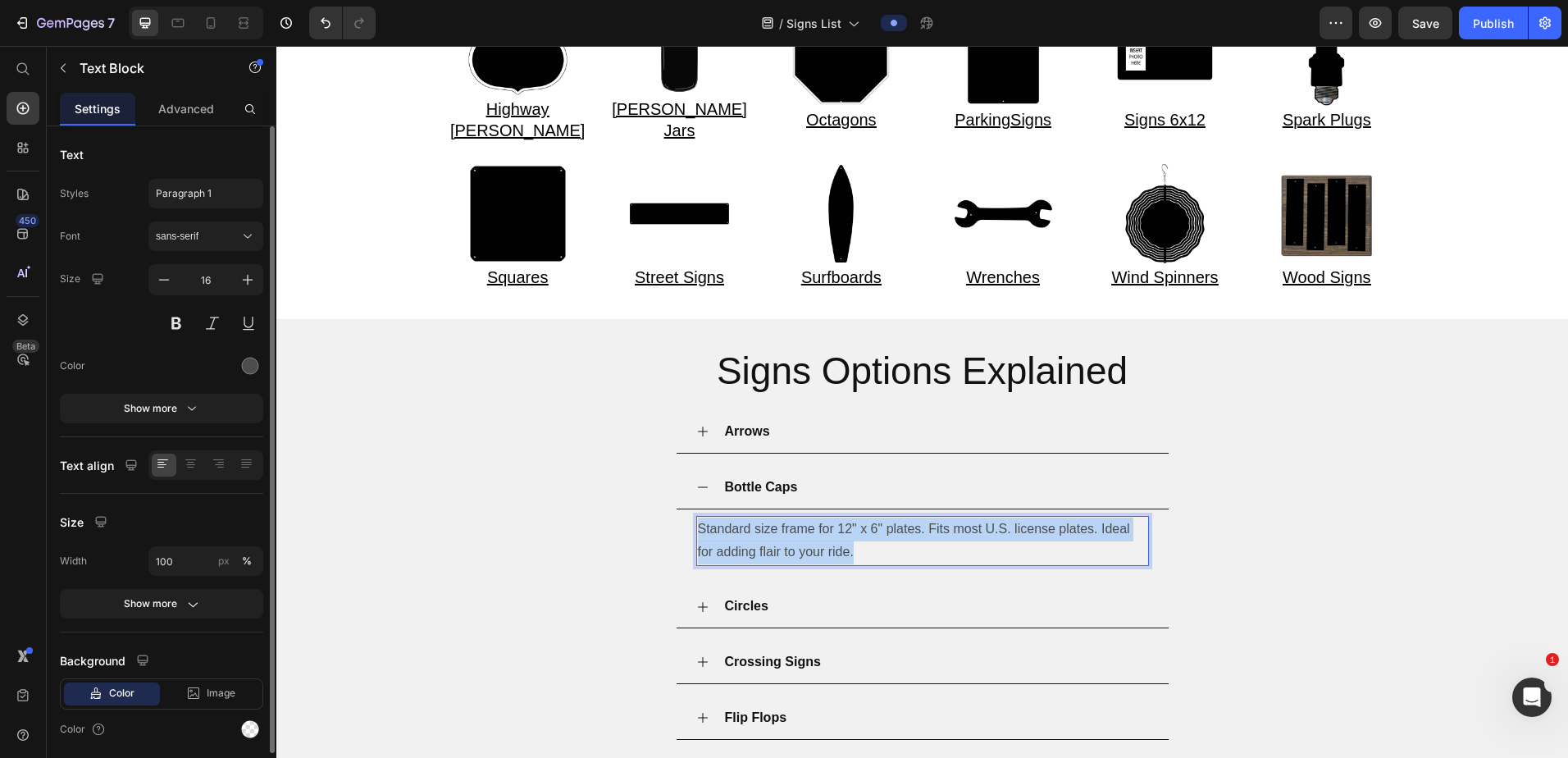 click on "Standard size frame for 12" x 6" plates. Fits most U.S. license plates. Ideal for adding flair to your ride." at bounding box center (923, 541) 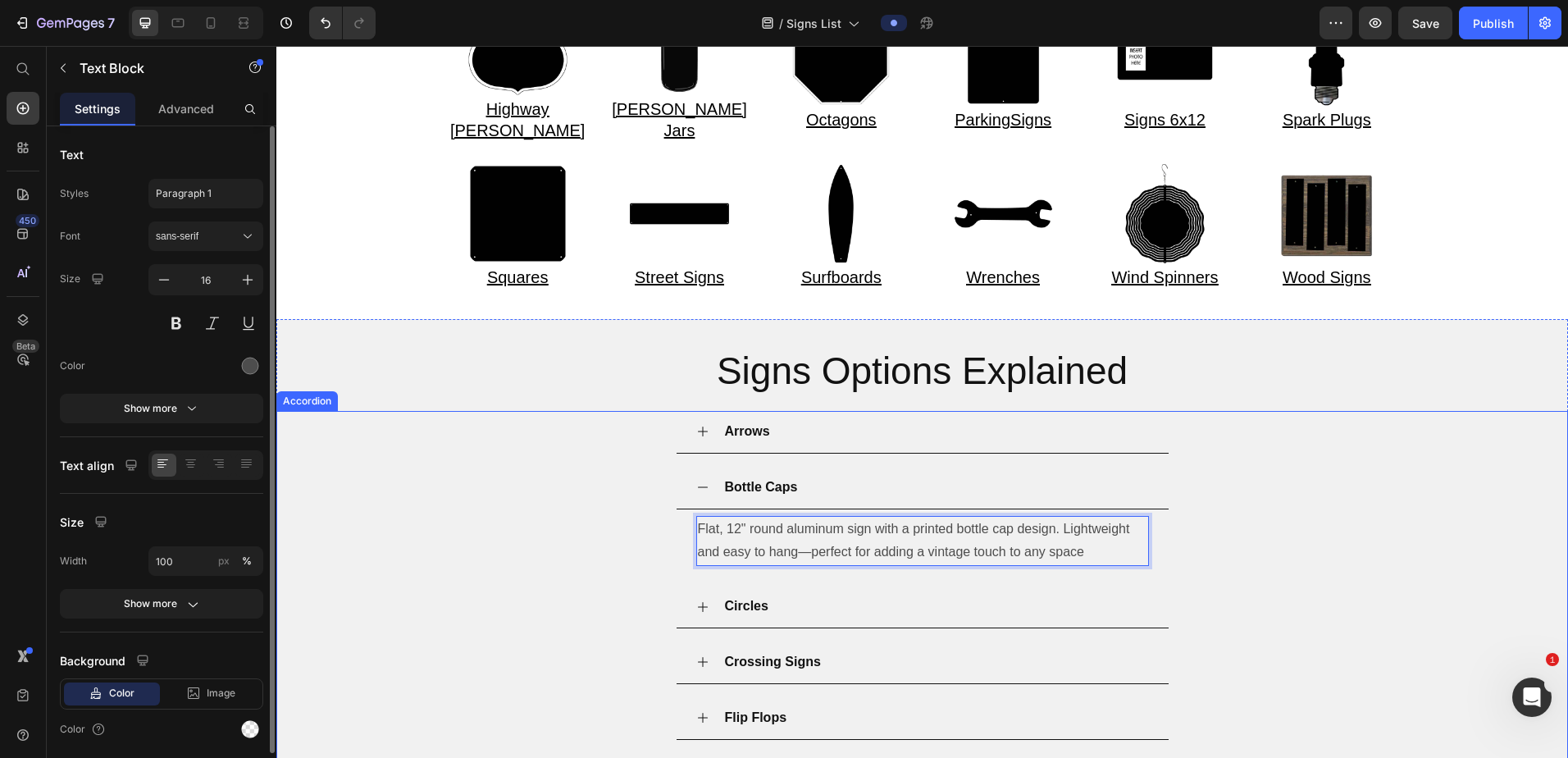 click on "Arrows" at bounding box center [936, 432] 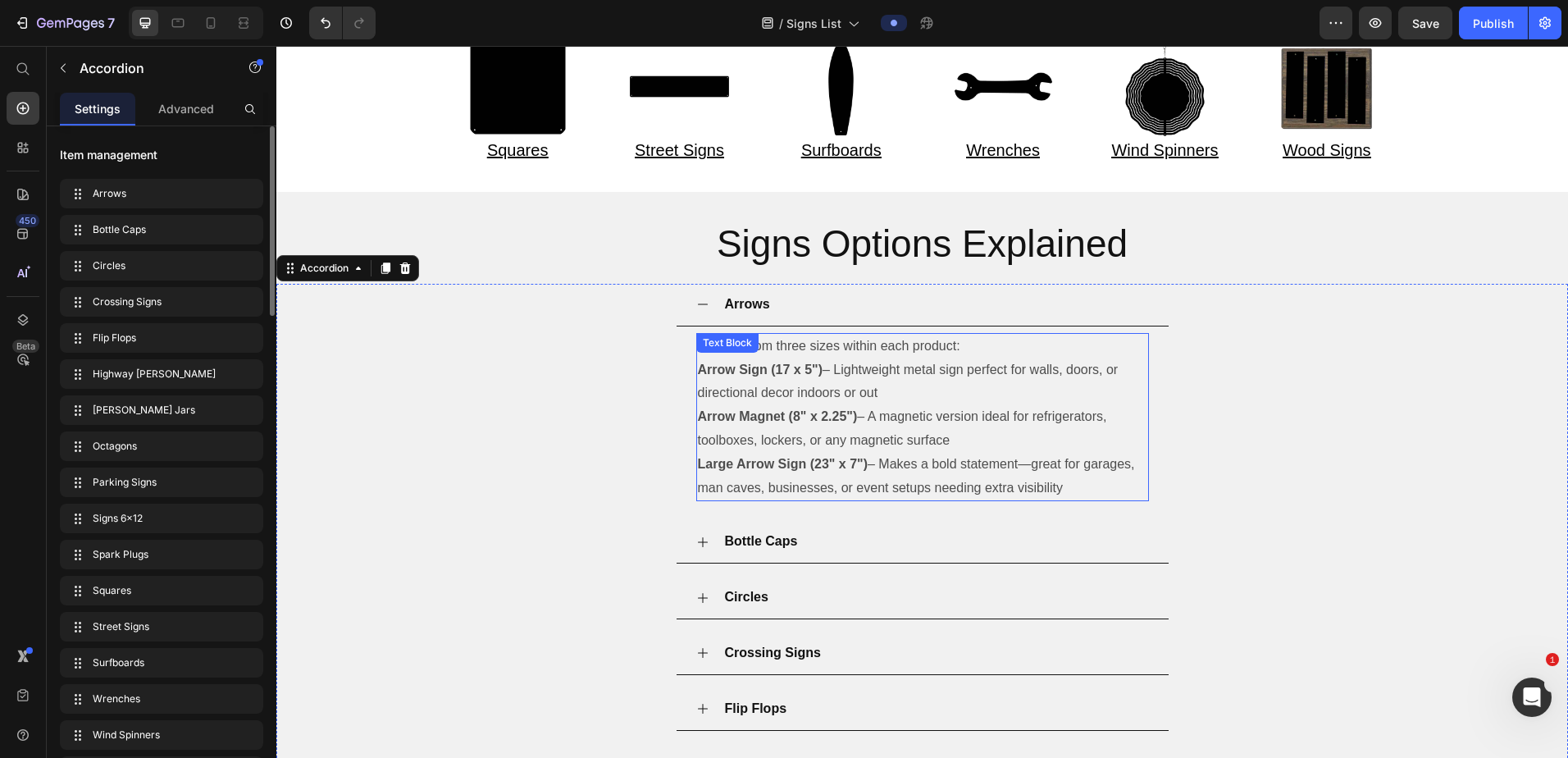 scroll, scrollTop: 574, scrollLeft: 0, axis: vertical 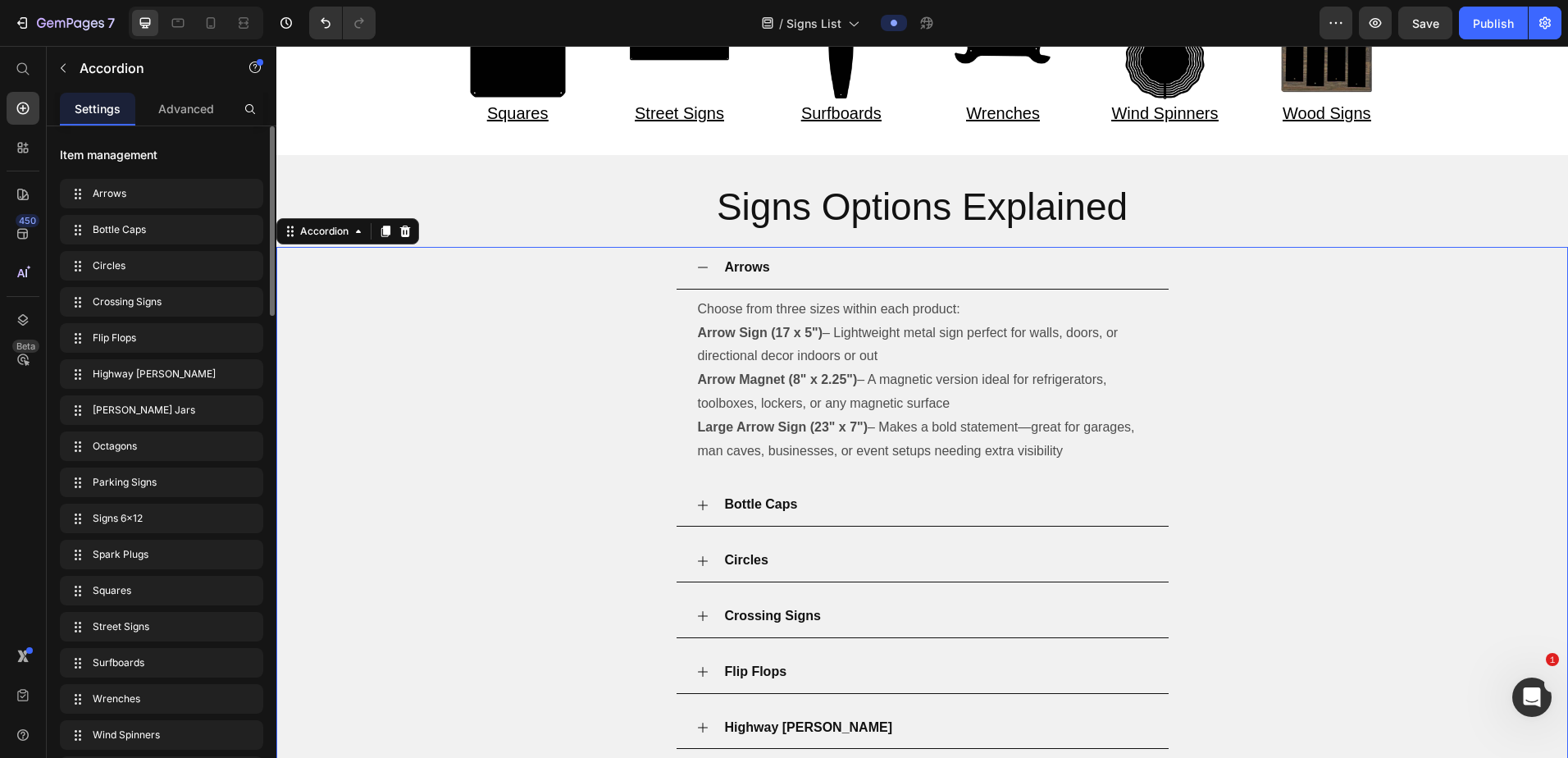click on "Bottle Caps" at bounding box center [936, 505] 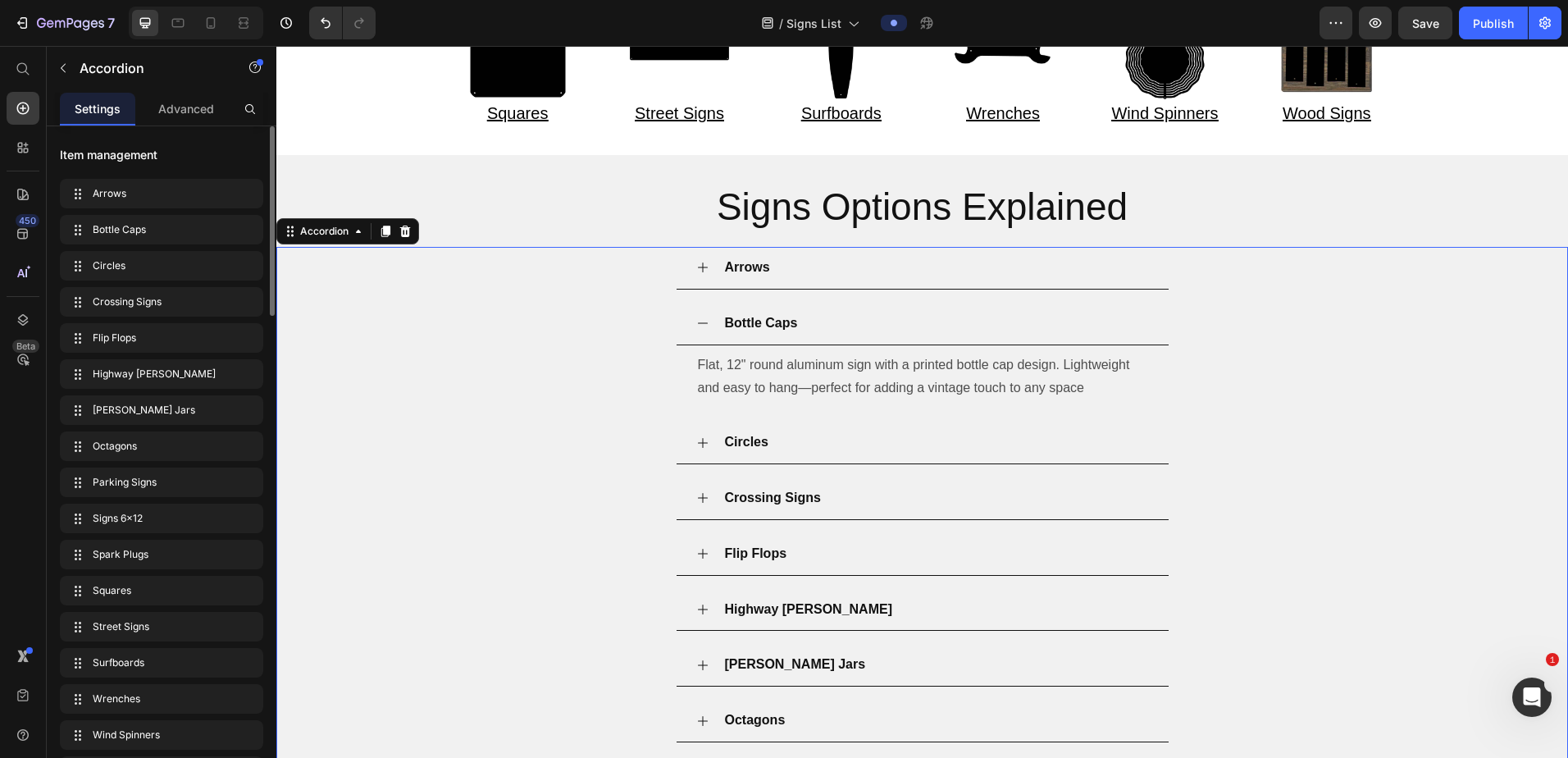 click on "Crossing Signs" at bounding box center (923, 499) 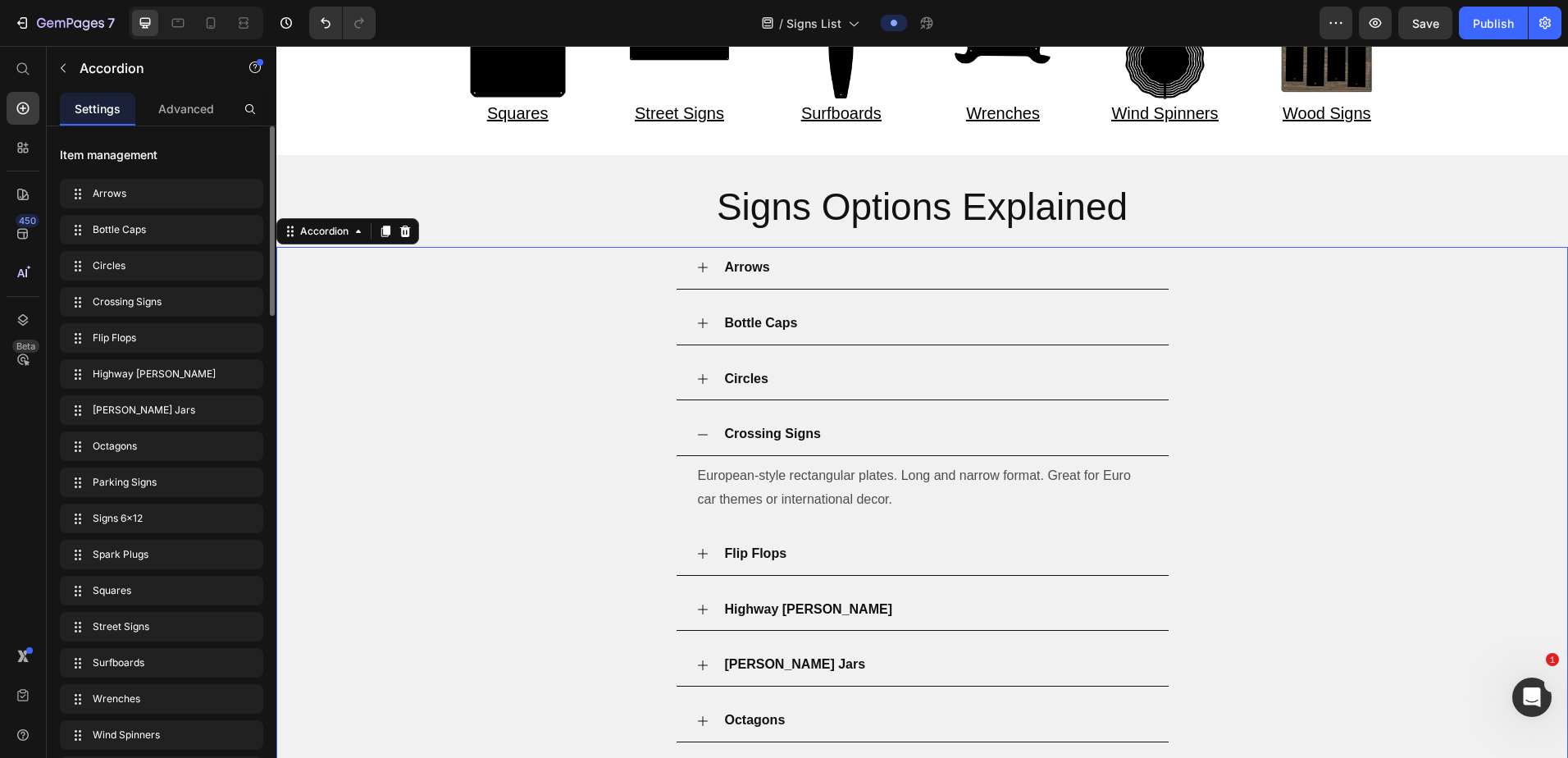 click on "Crossing Signs" at bounding box center [936, 434] 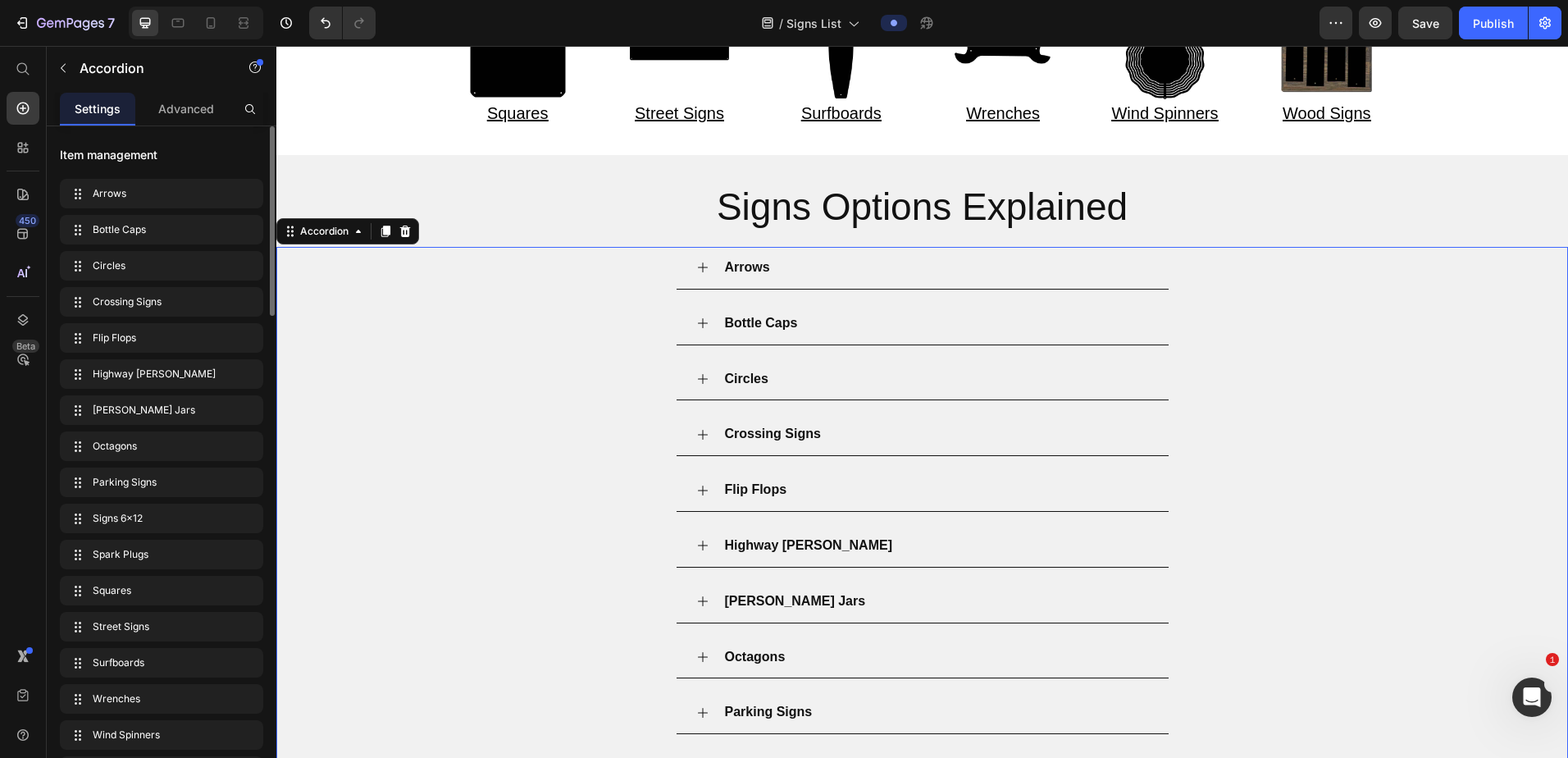 click on "Circles" at bounding box center [936, 379] 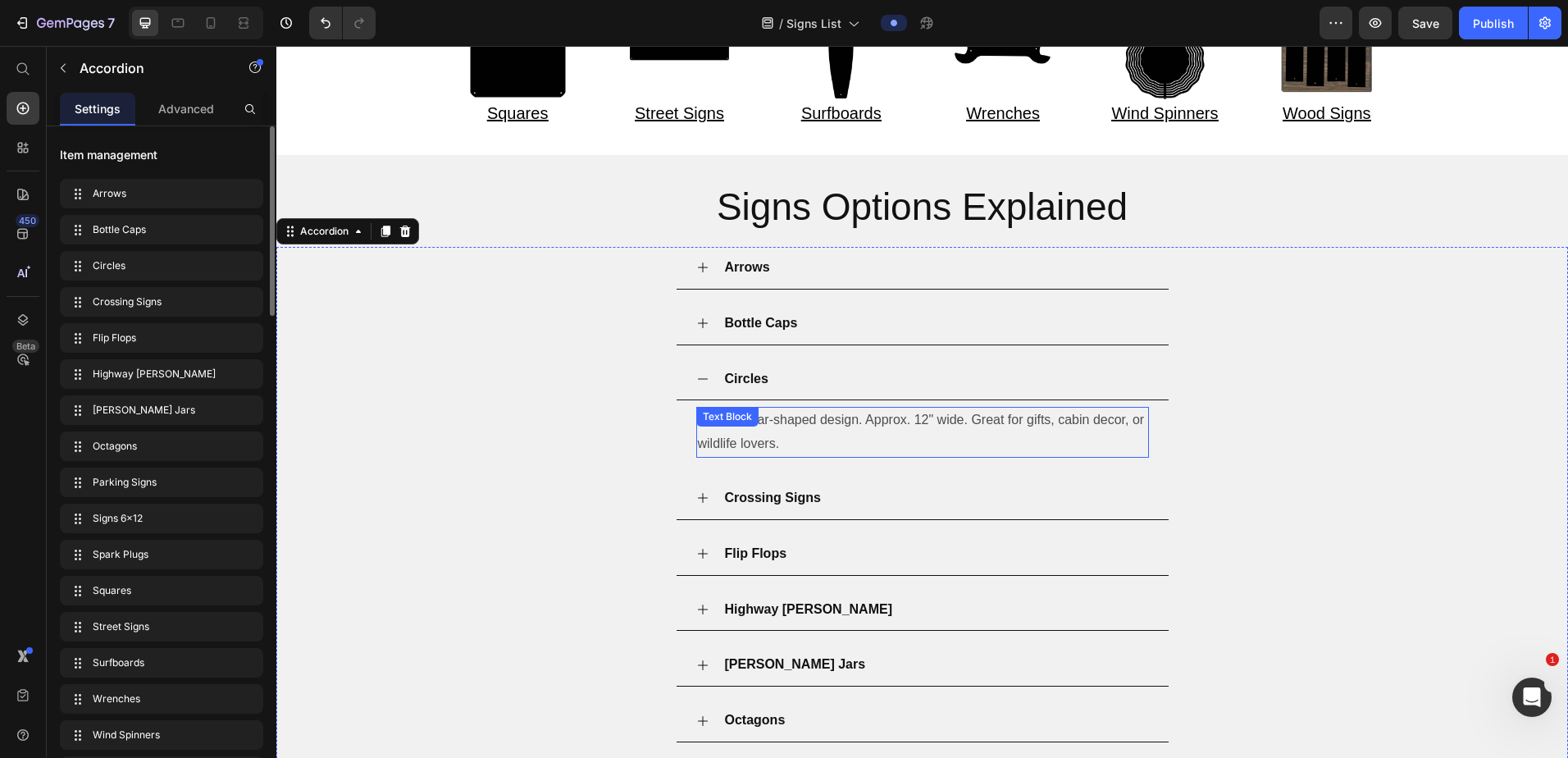 click on "Unique bear-shaped design. Approx. 12" wide. Great for gifts, cabin decor, or wildlife lovers." at bounding box center (923, 432) 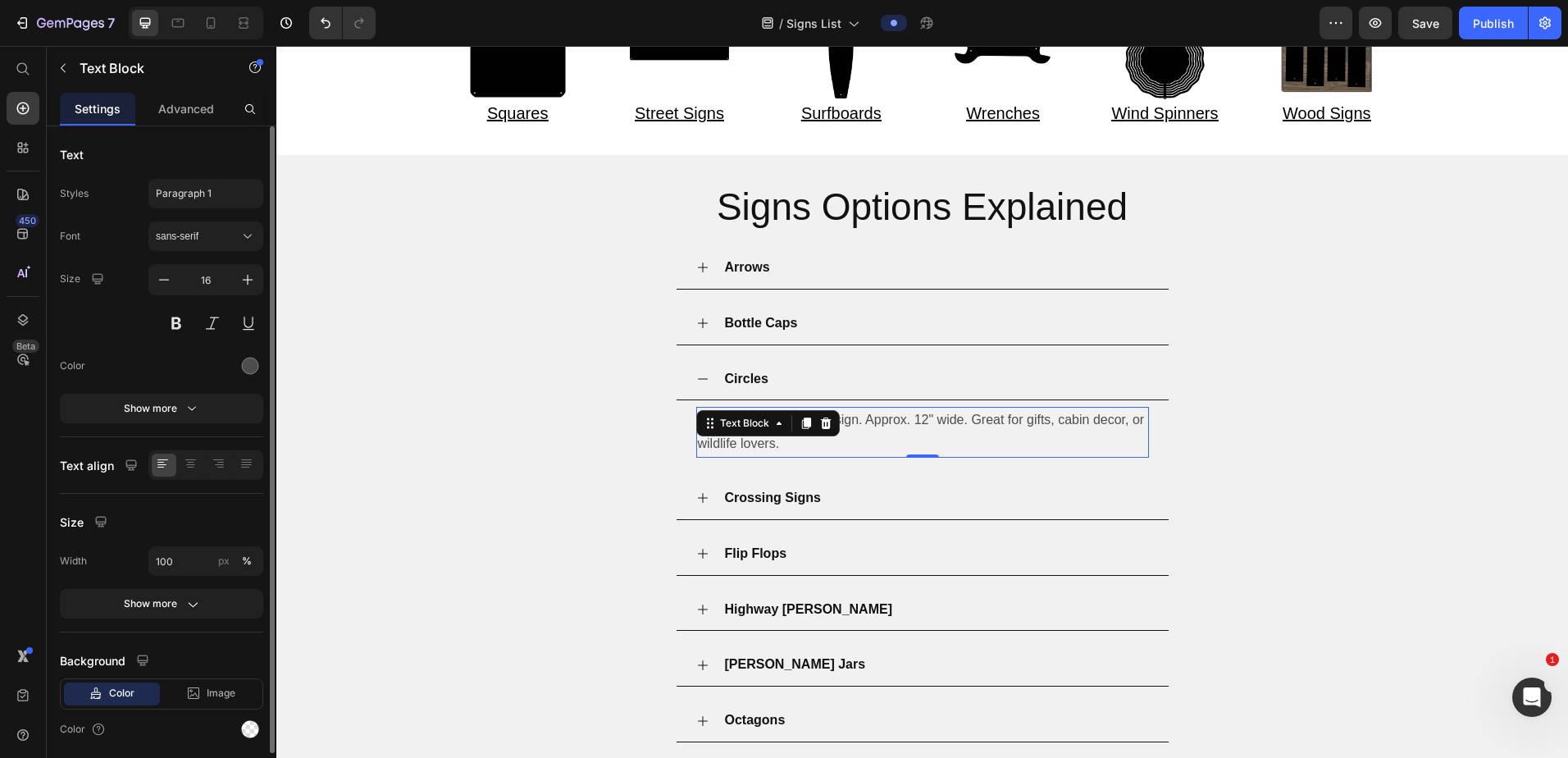 click on "Unique bear-shaped design. Approx. 12" wide. Great for gifts, cabin decor, or wildlife lovers." at bounding box center [923, 432] 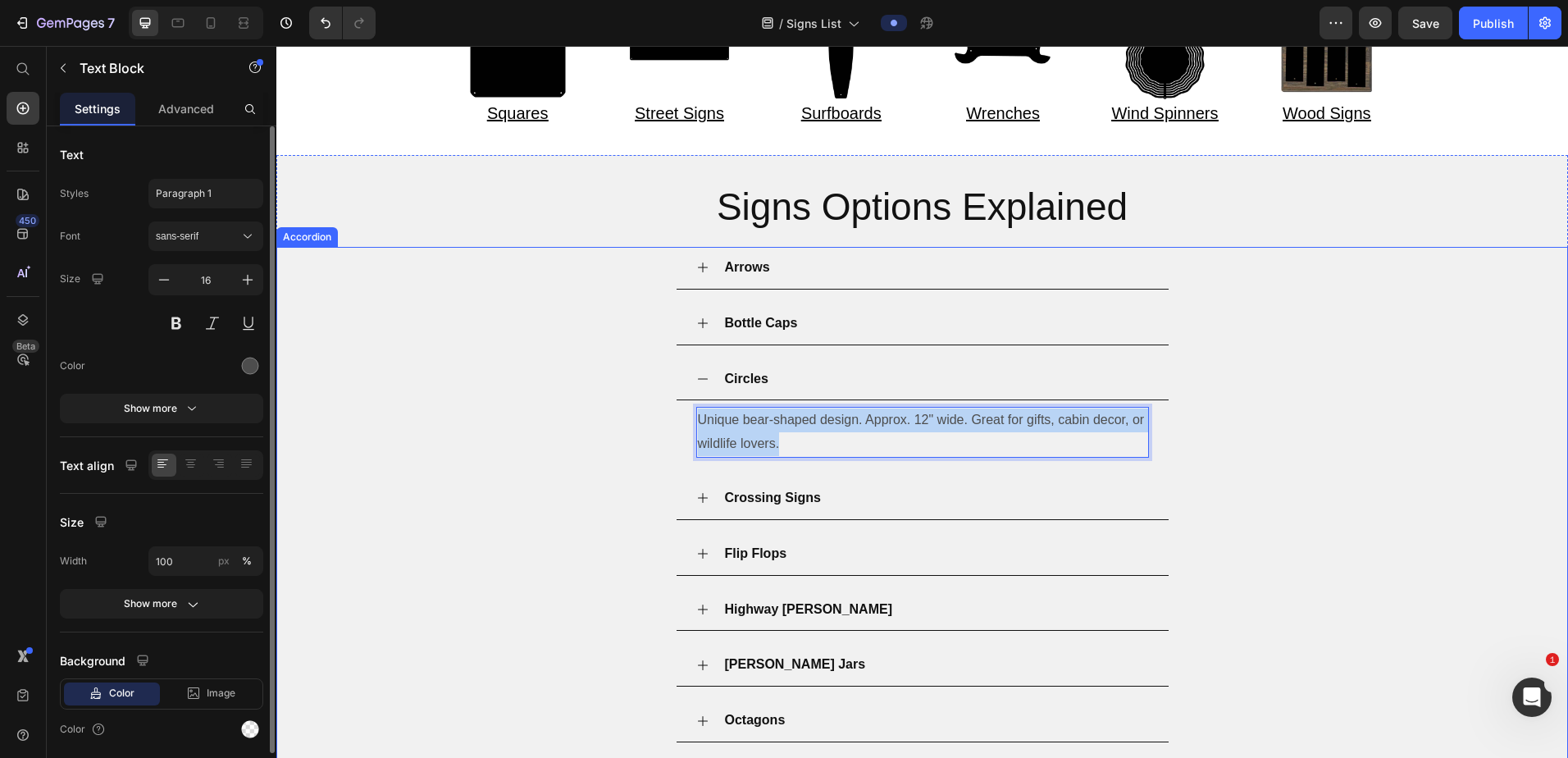 drag, startPoint x: 780, startPoint y: 421, endPoint x: 673, endPoint y: 389, distance: 111.68259 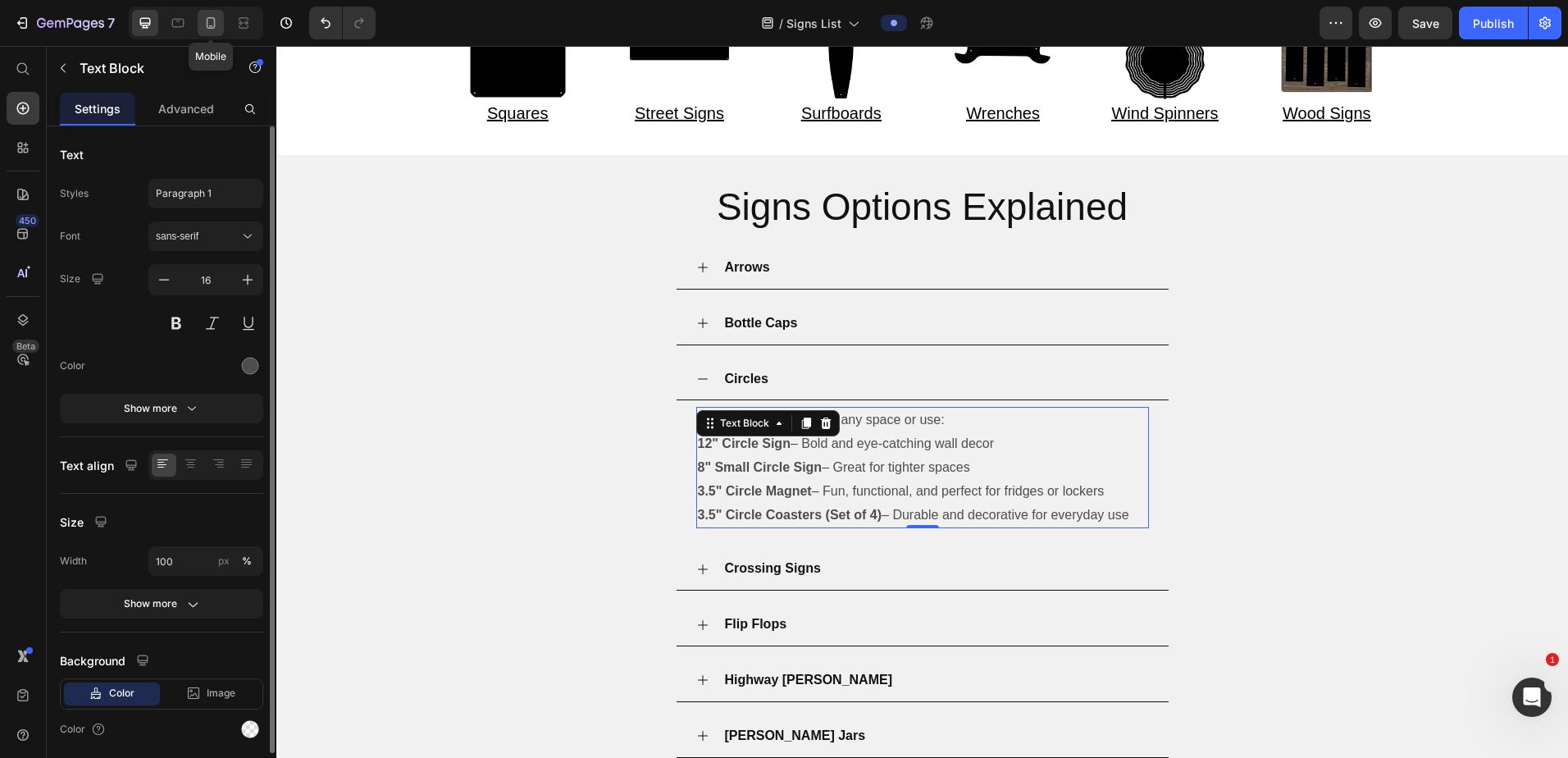 click 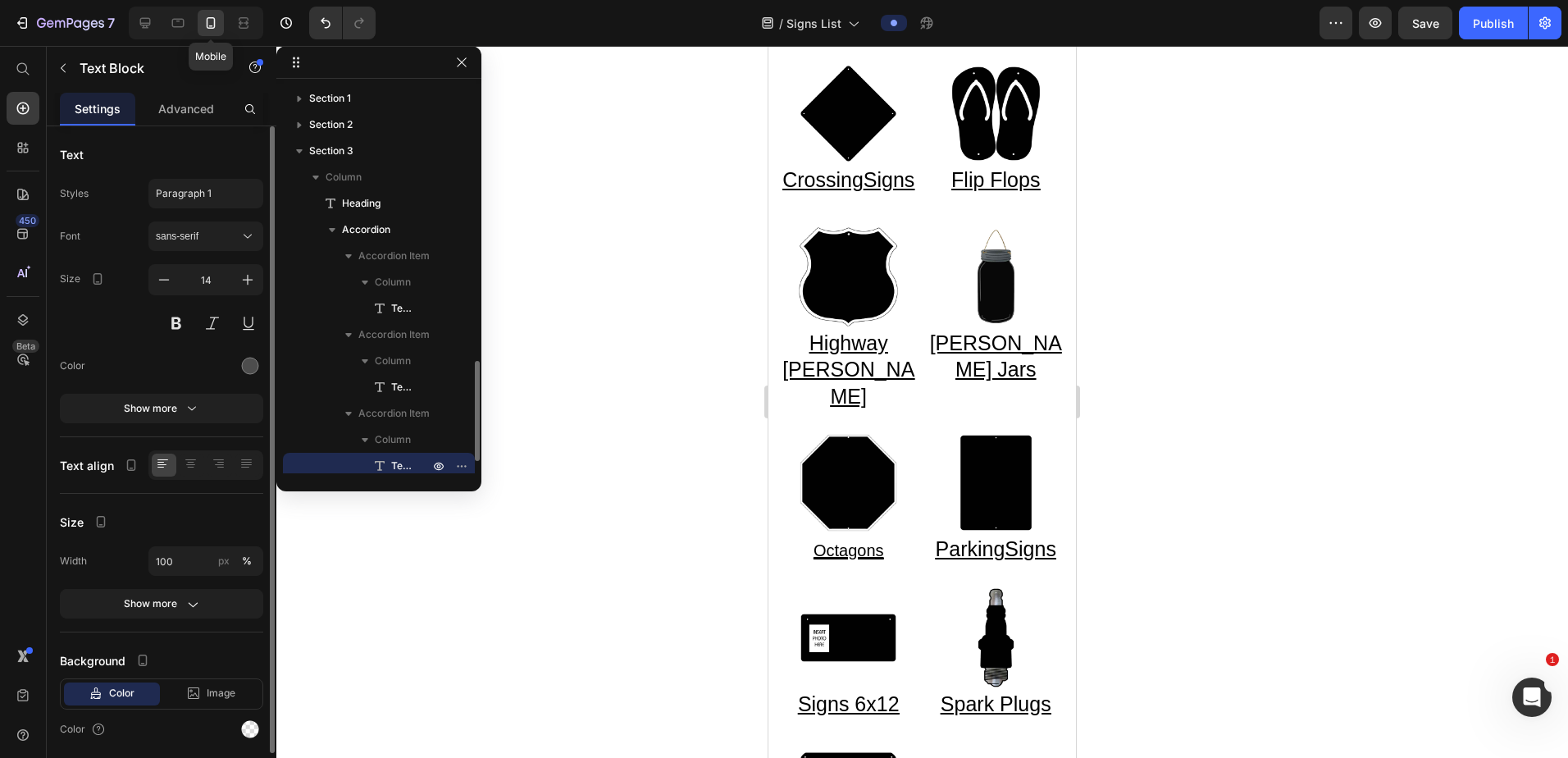 scroll, scrollTop: 585, scrollLeft: 0, axis: vertical 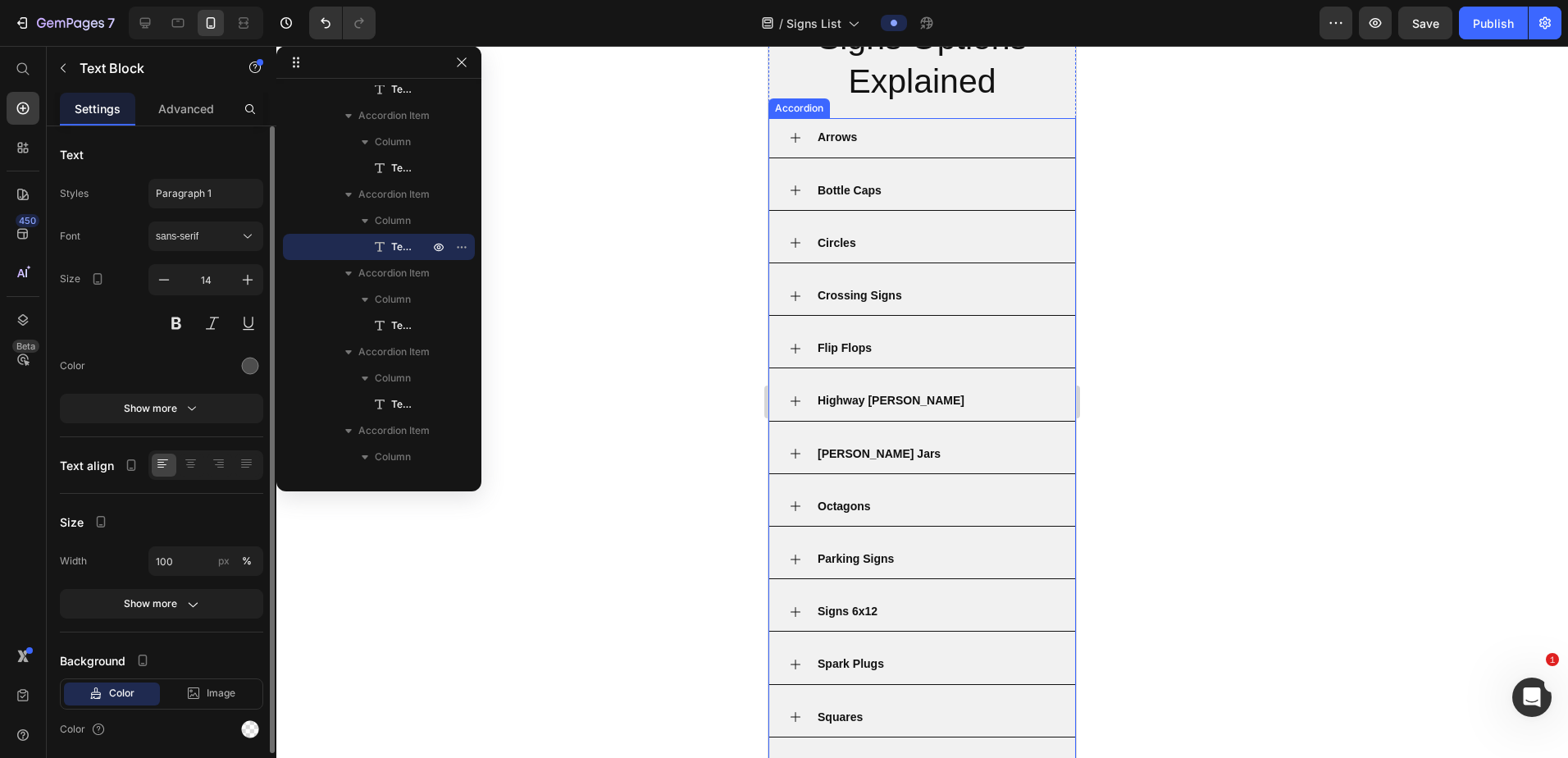 click on "Crossing Signs" at bounding box center (935, 295) 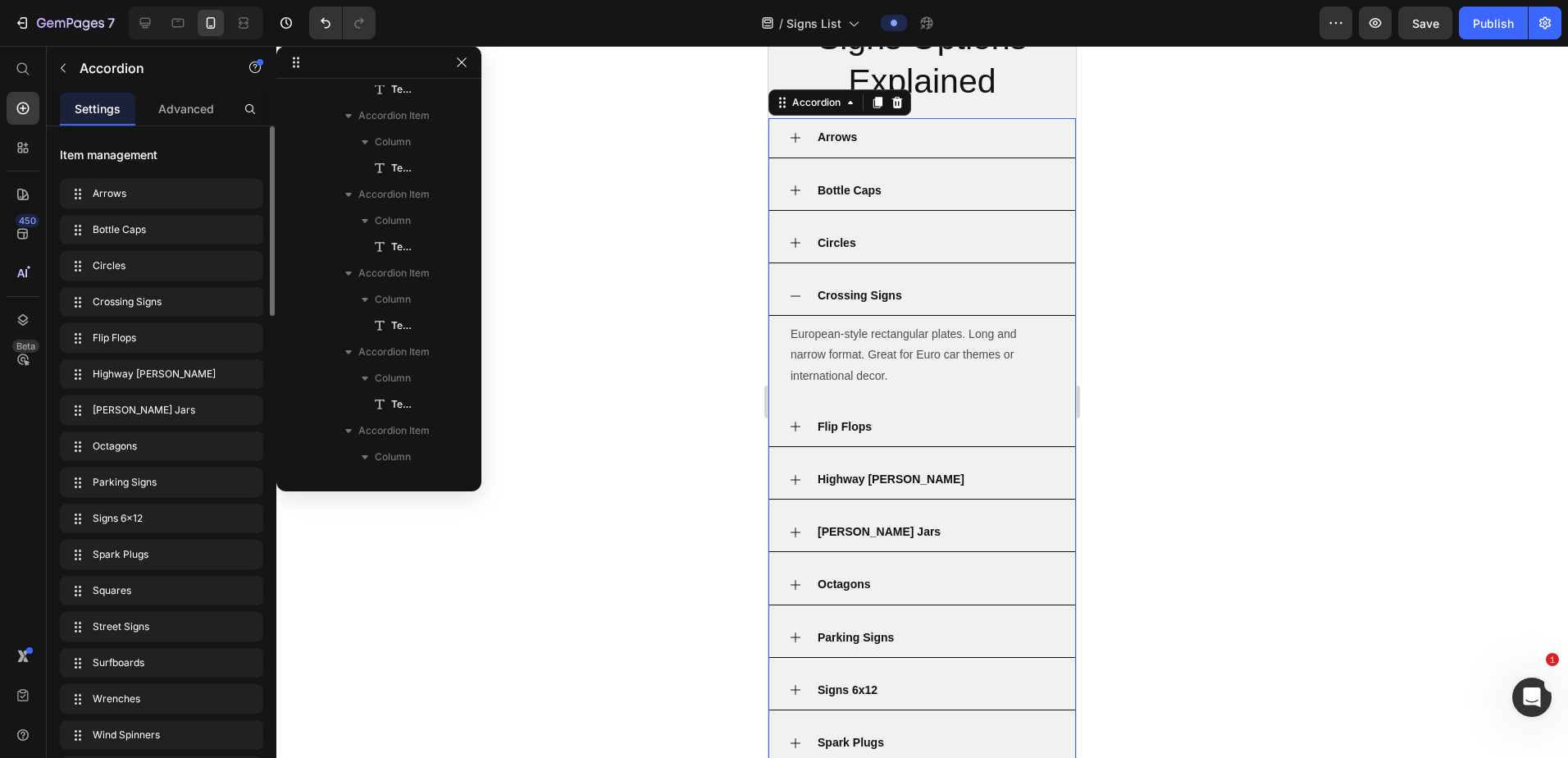 scroll, scrollTop: 0, scrollLeft: 0, axis: both 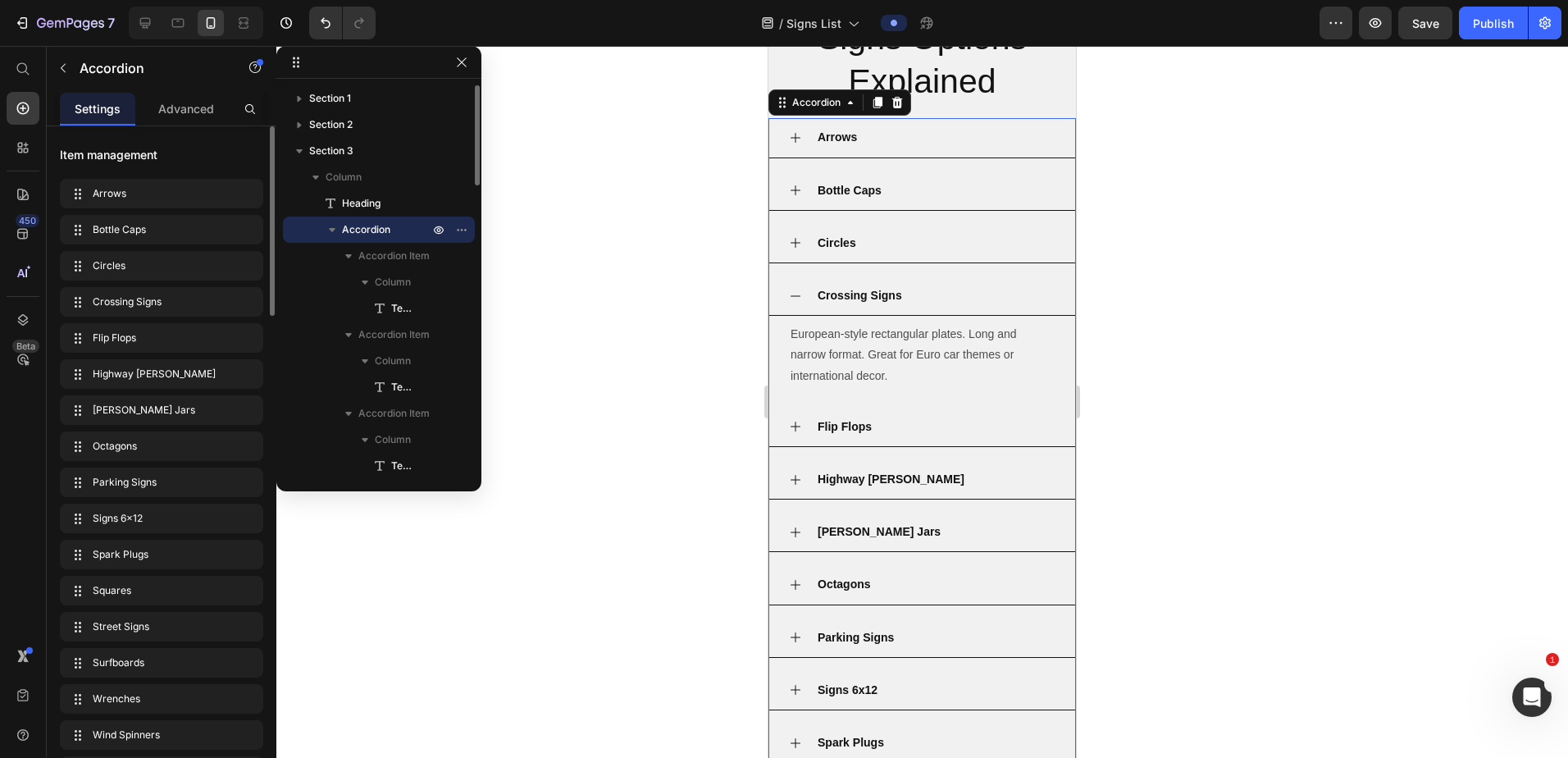 click on "Crossing Signs" at bounding box center (935, 295) 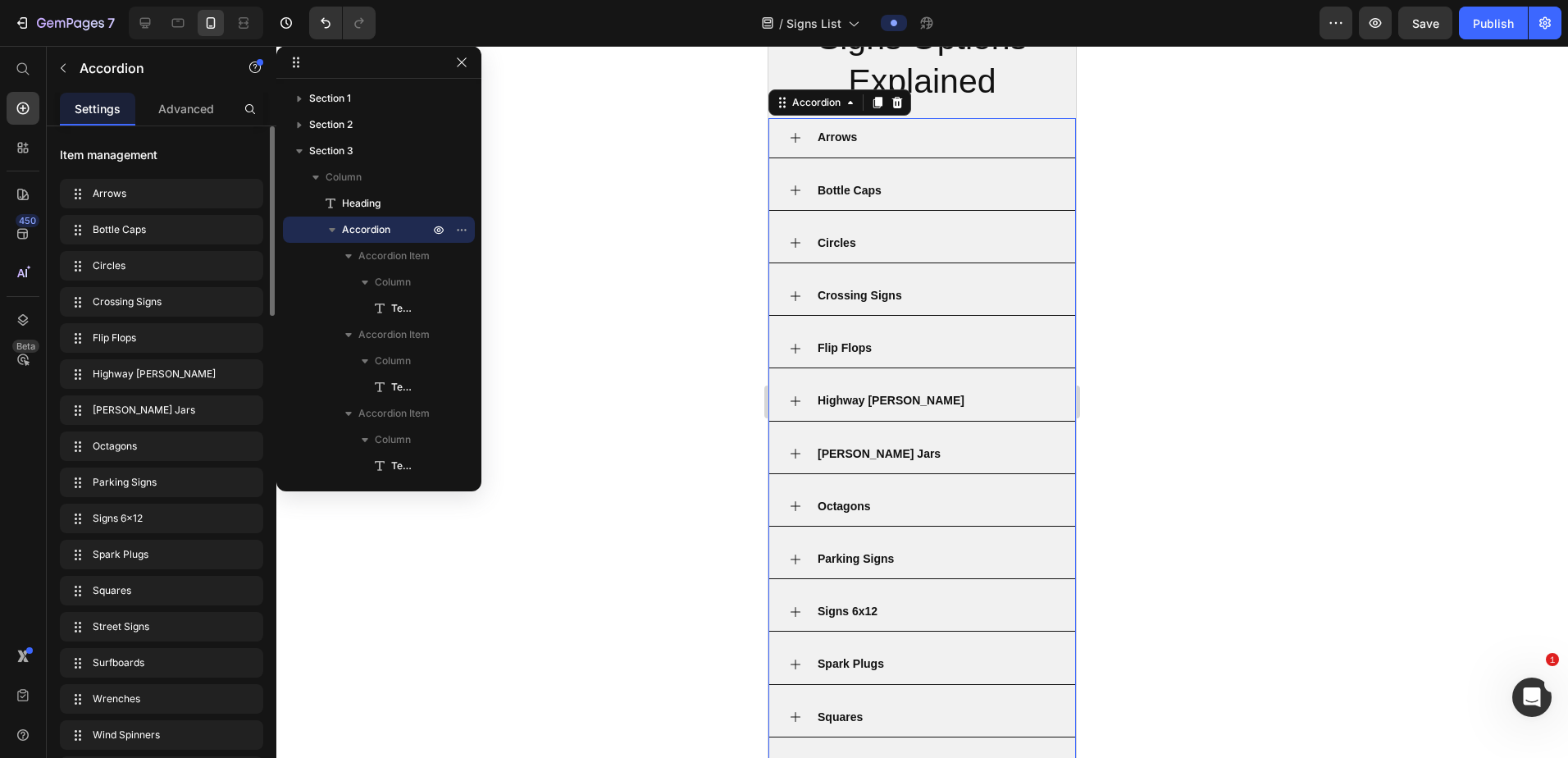 click on "Circles" at bounding box center [935, 243] 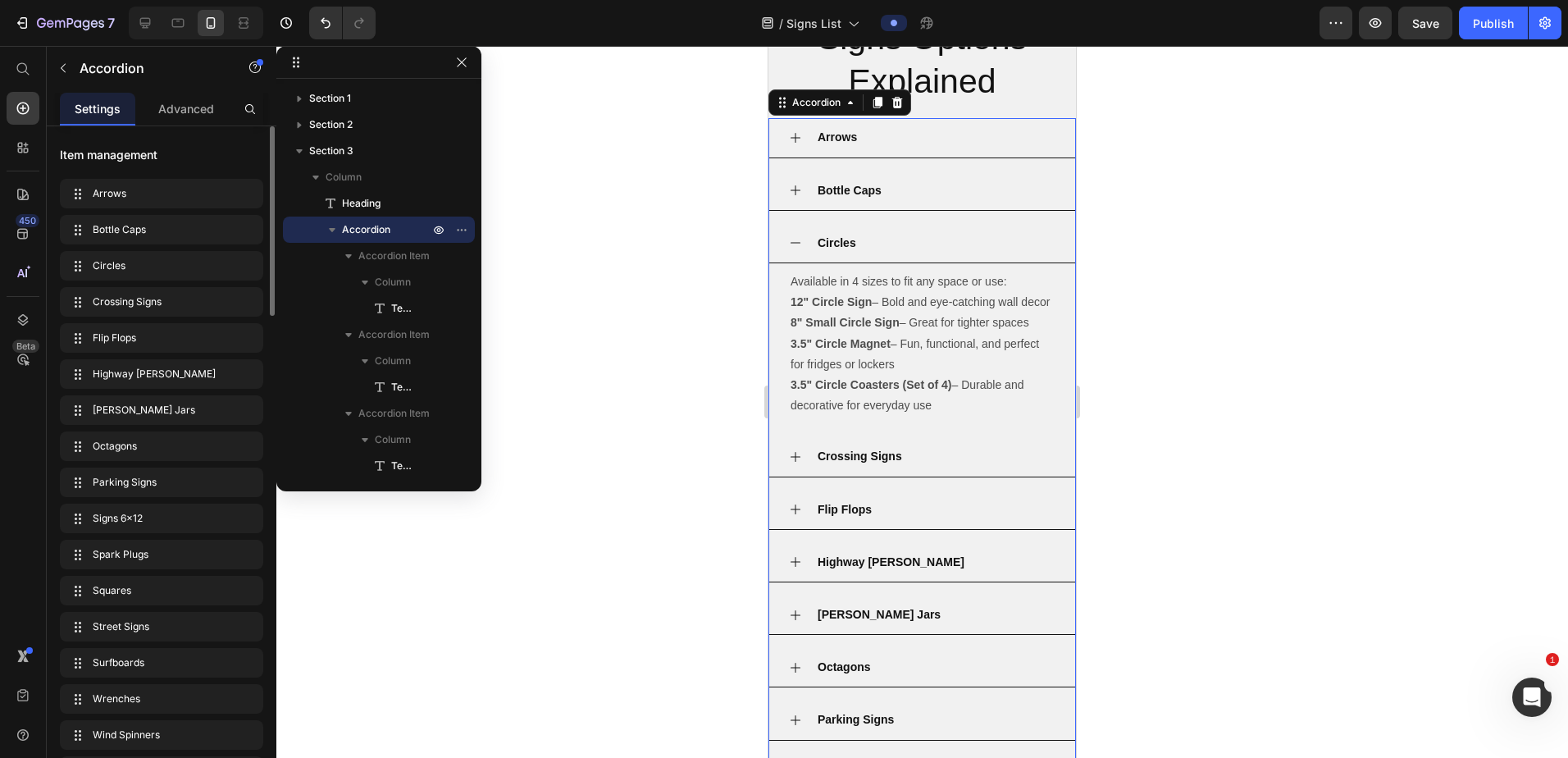 click on "Circles" at bounding box center [935, 243] 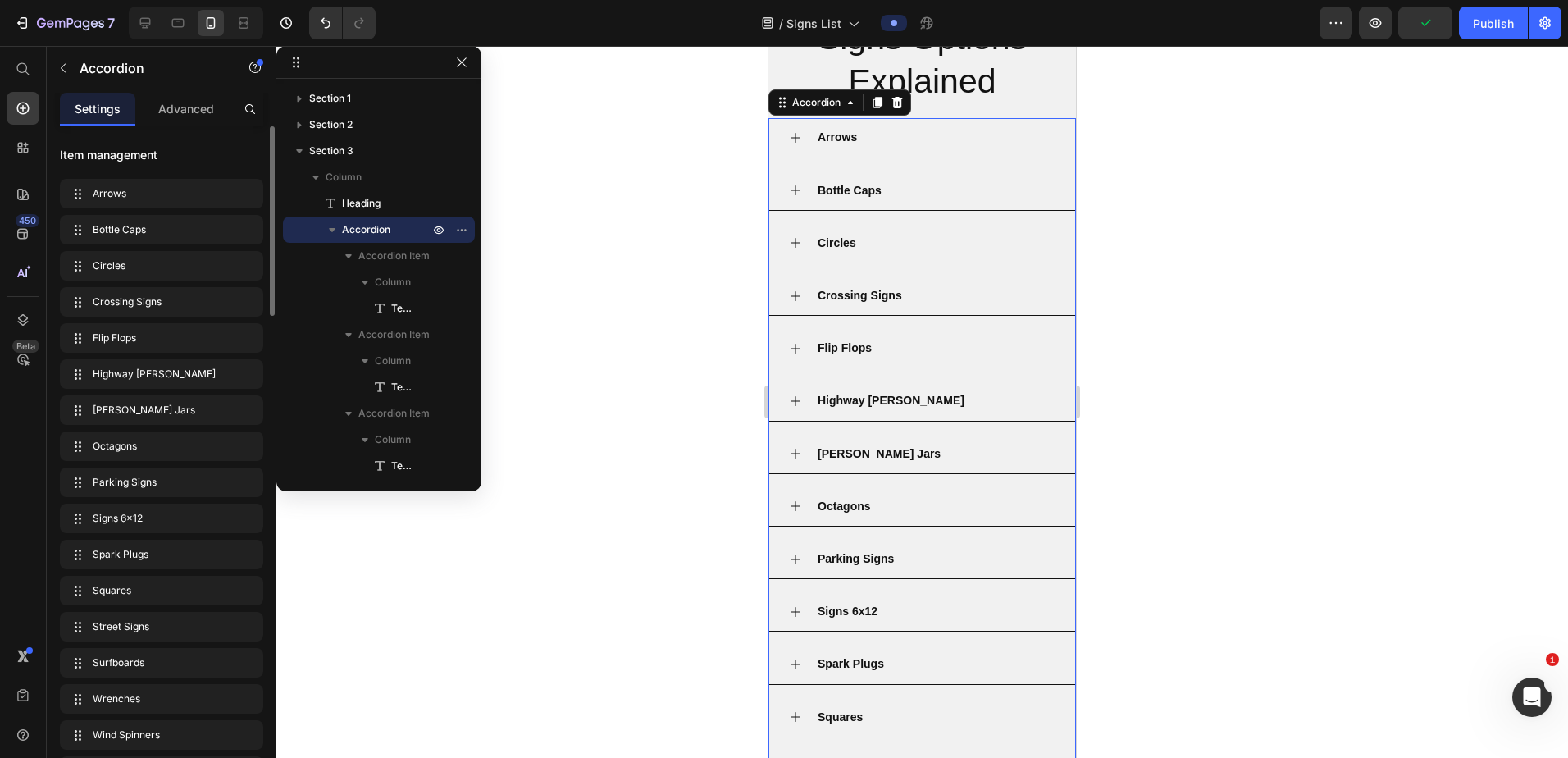 click on "Arrows" at bounding box center (935, 137) 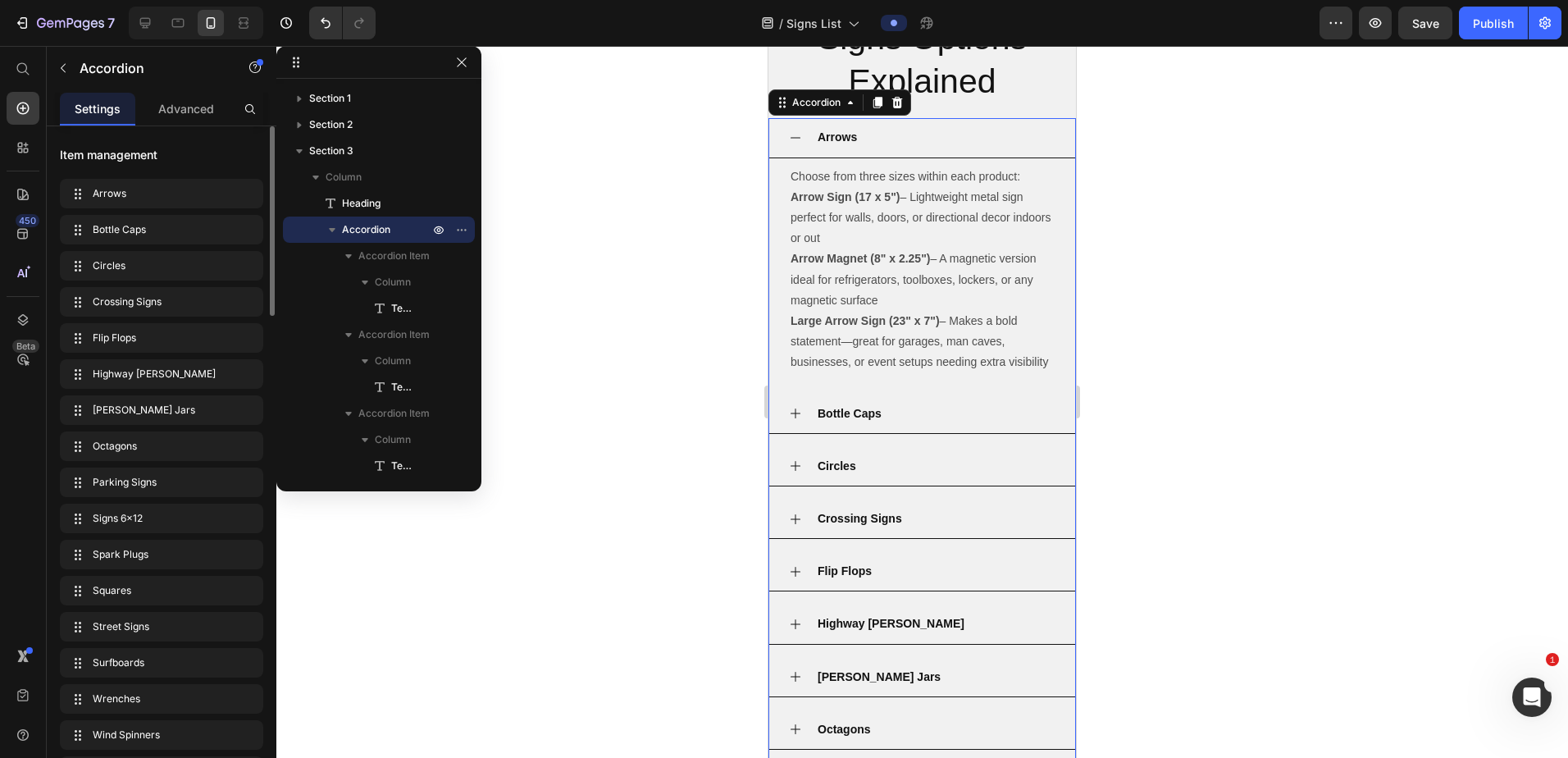 click on "Arrows" at bounding box center [935, 137] 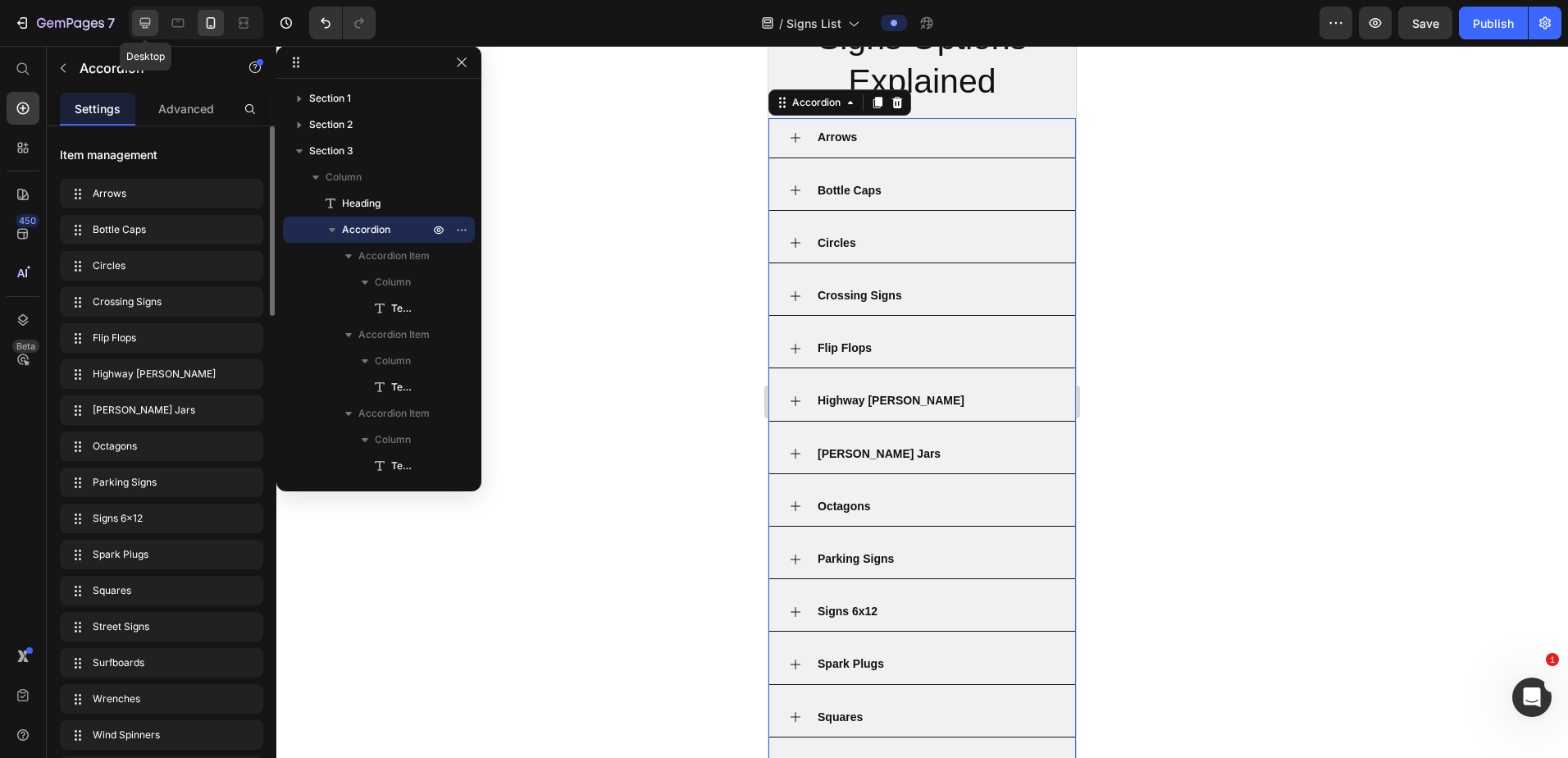 click 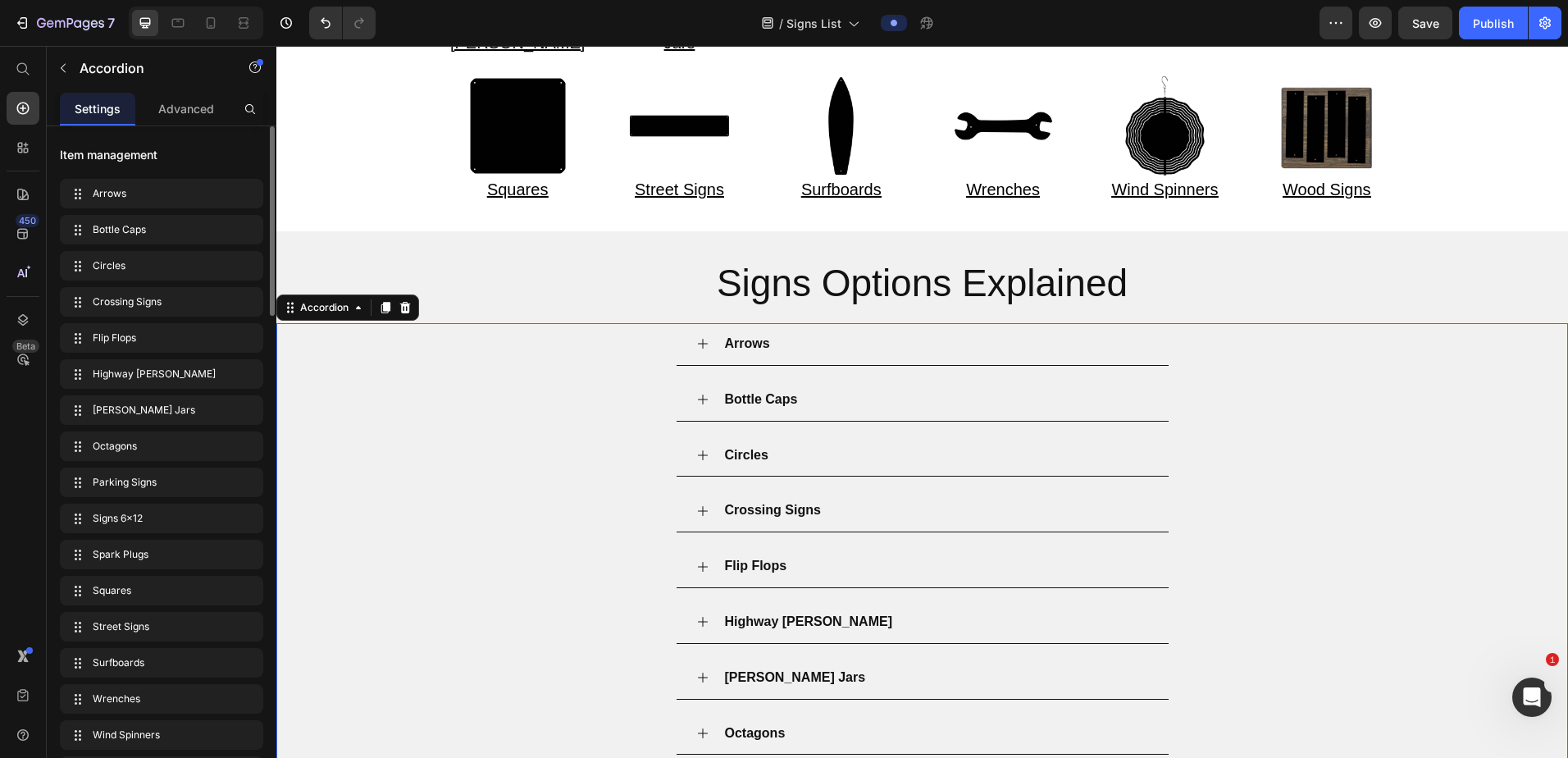 scroll, scrollTop: 499, scrollLeft: 0, axis: vertical 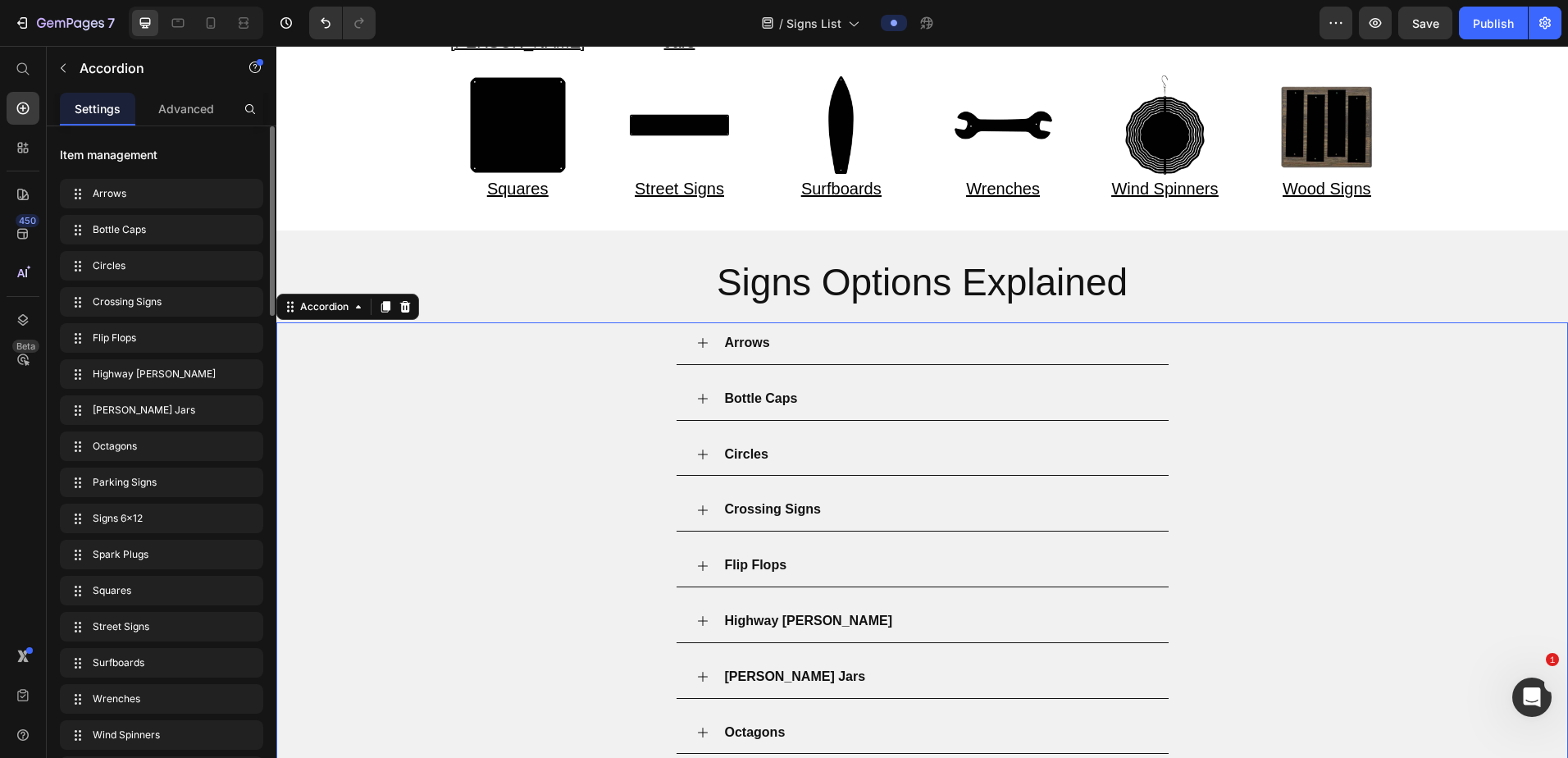 click on "Crossing Signs" at bounding box center [936, 509] 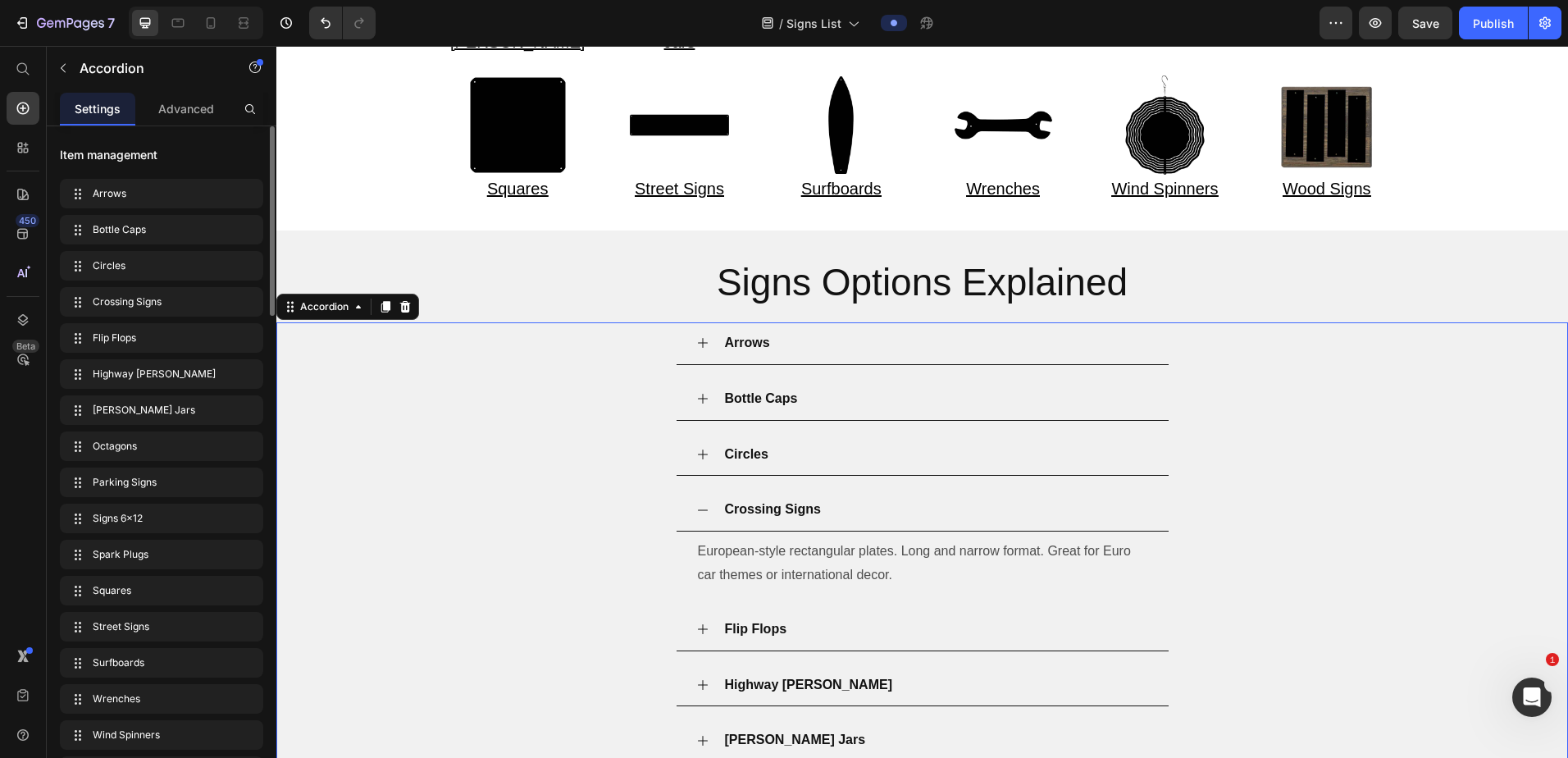 click on "Arrows" at bounding box center (936, 343) 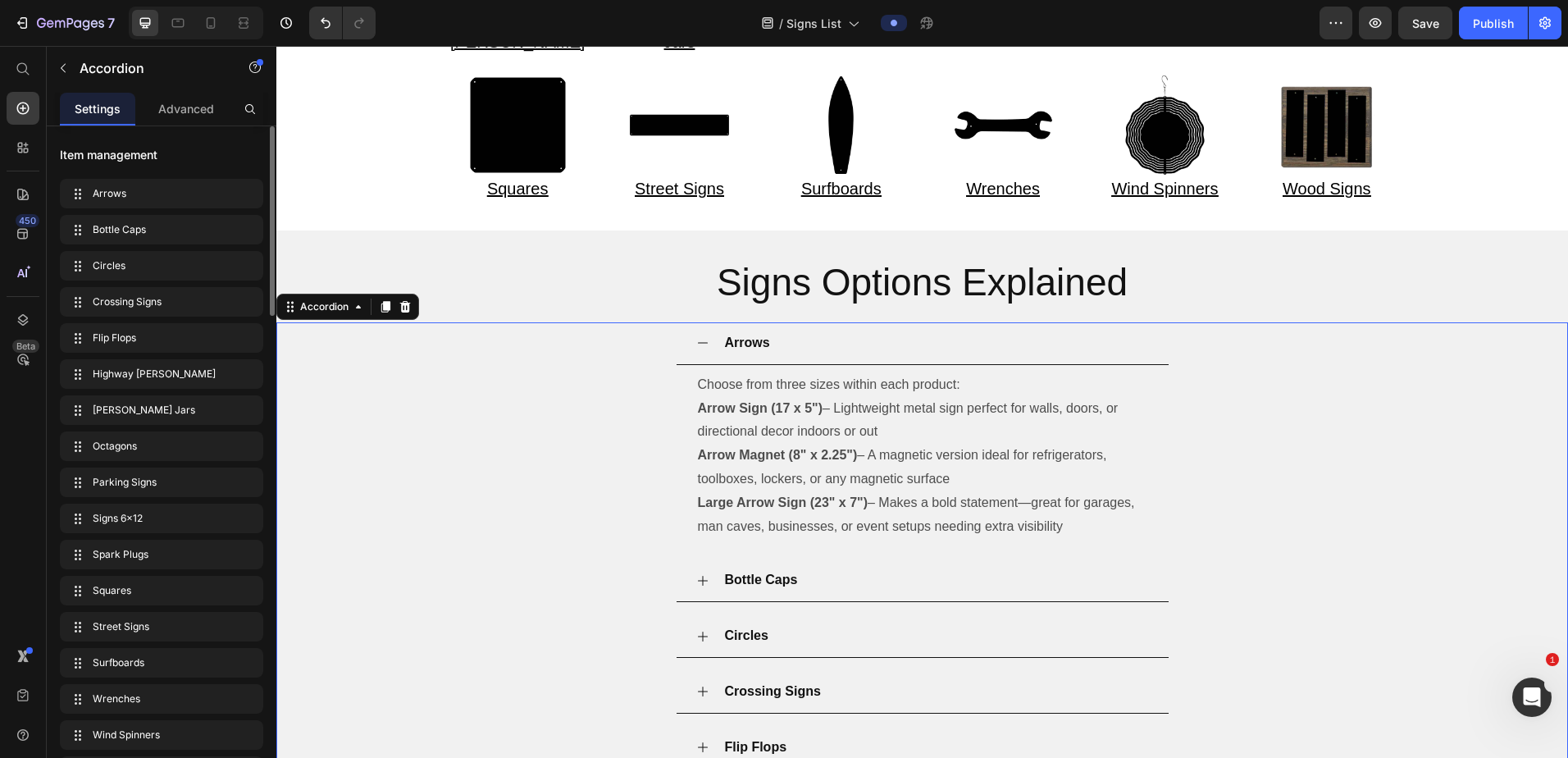 click on "Arrows" at bounding box center (936, 343) 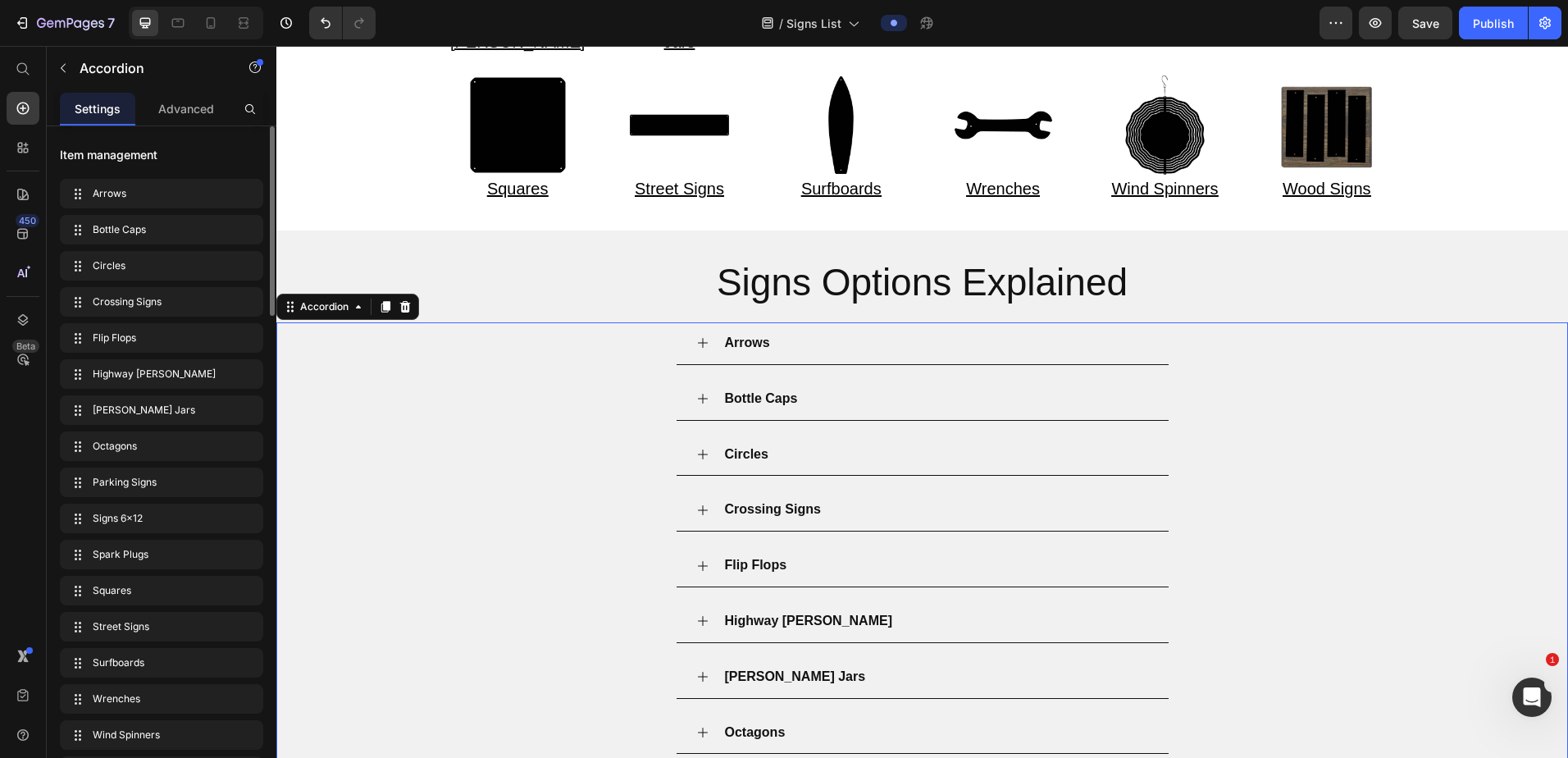 click on "Circles" at bounding box center (936, 454) 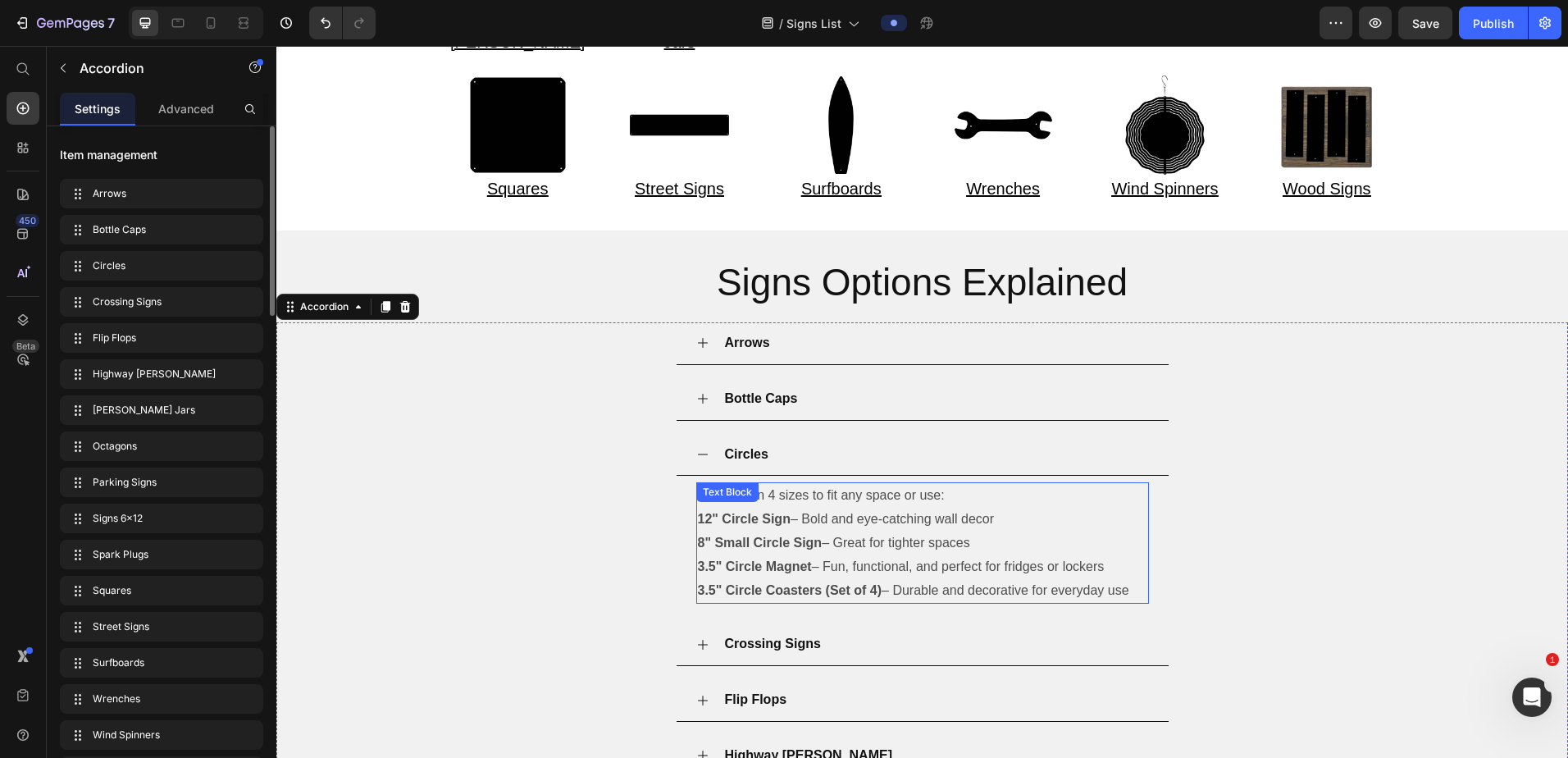 click on "12" Circle Sign" at bounding box center (744, 518) 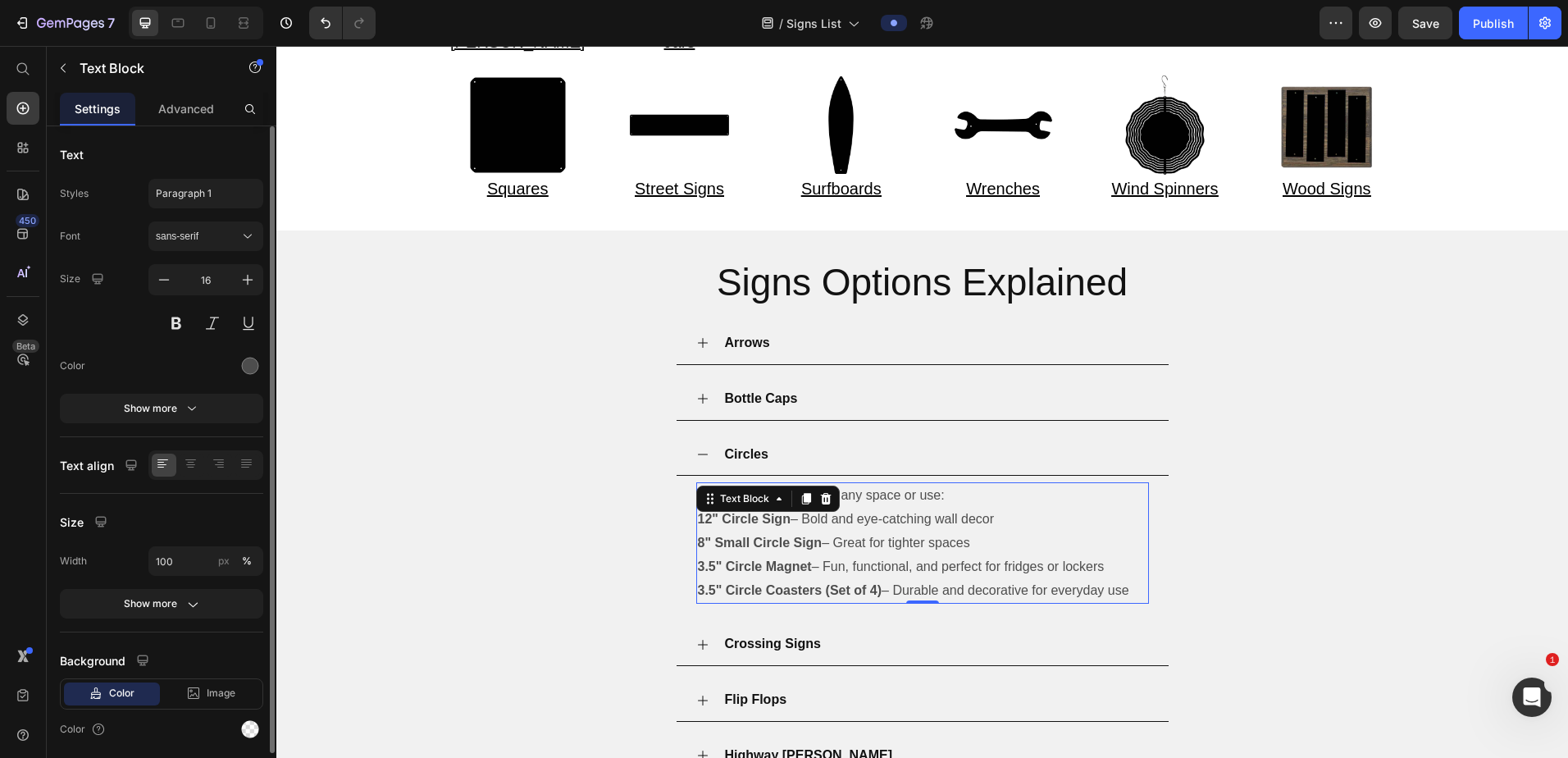 click on "12" Circle Sign" at bounding box center [744, 518] 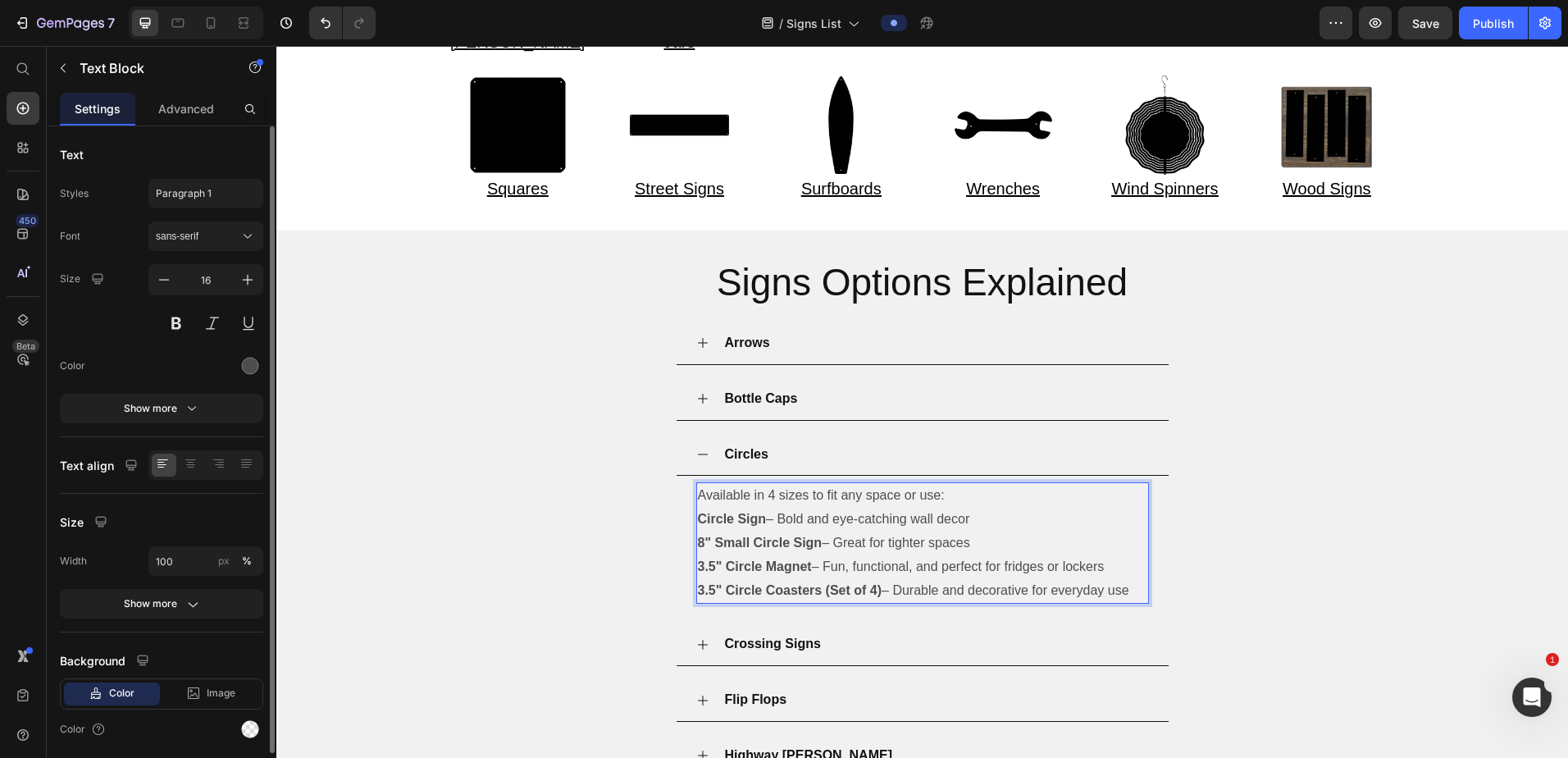 click on "Circle Sign  – Bold and eye-catching wall decor" at bounding box center [923, 519] 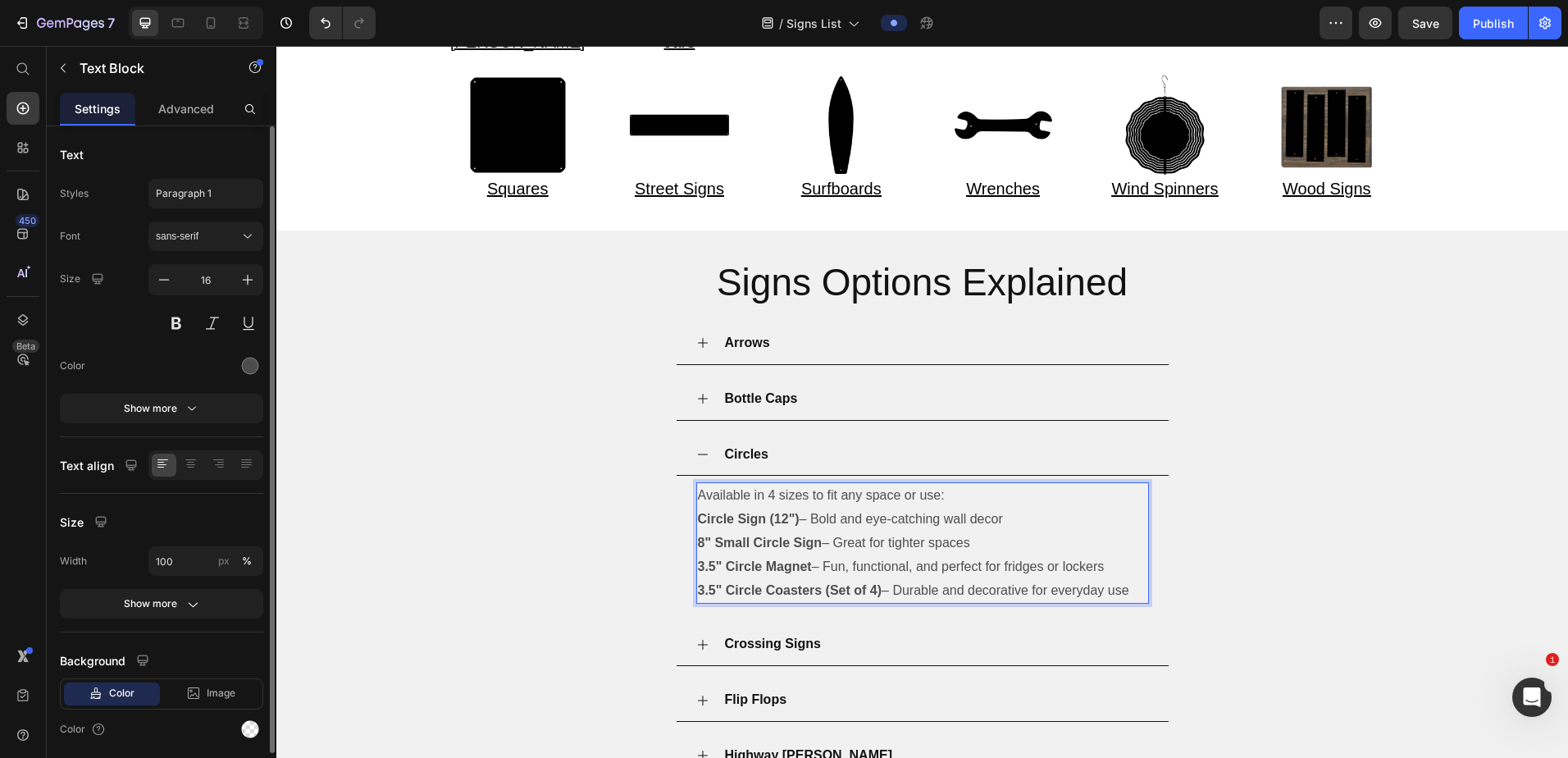 click on "8" Small Circle Sign" at bounding box center (760, 542) 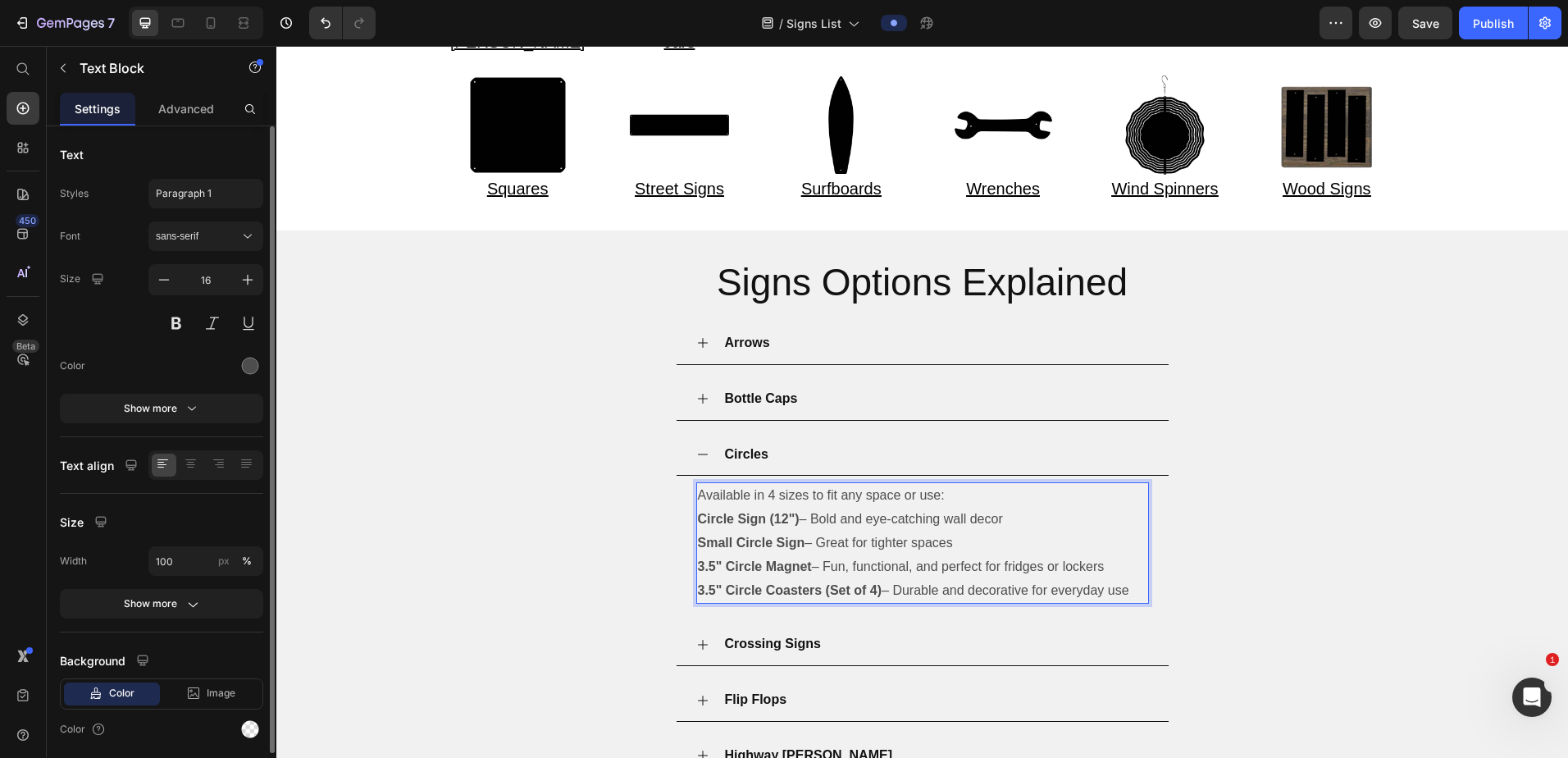 click on "Small Circle Sign" at bounding box center (751, 542) 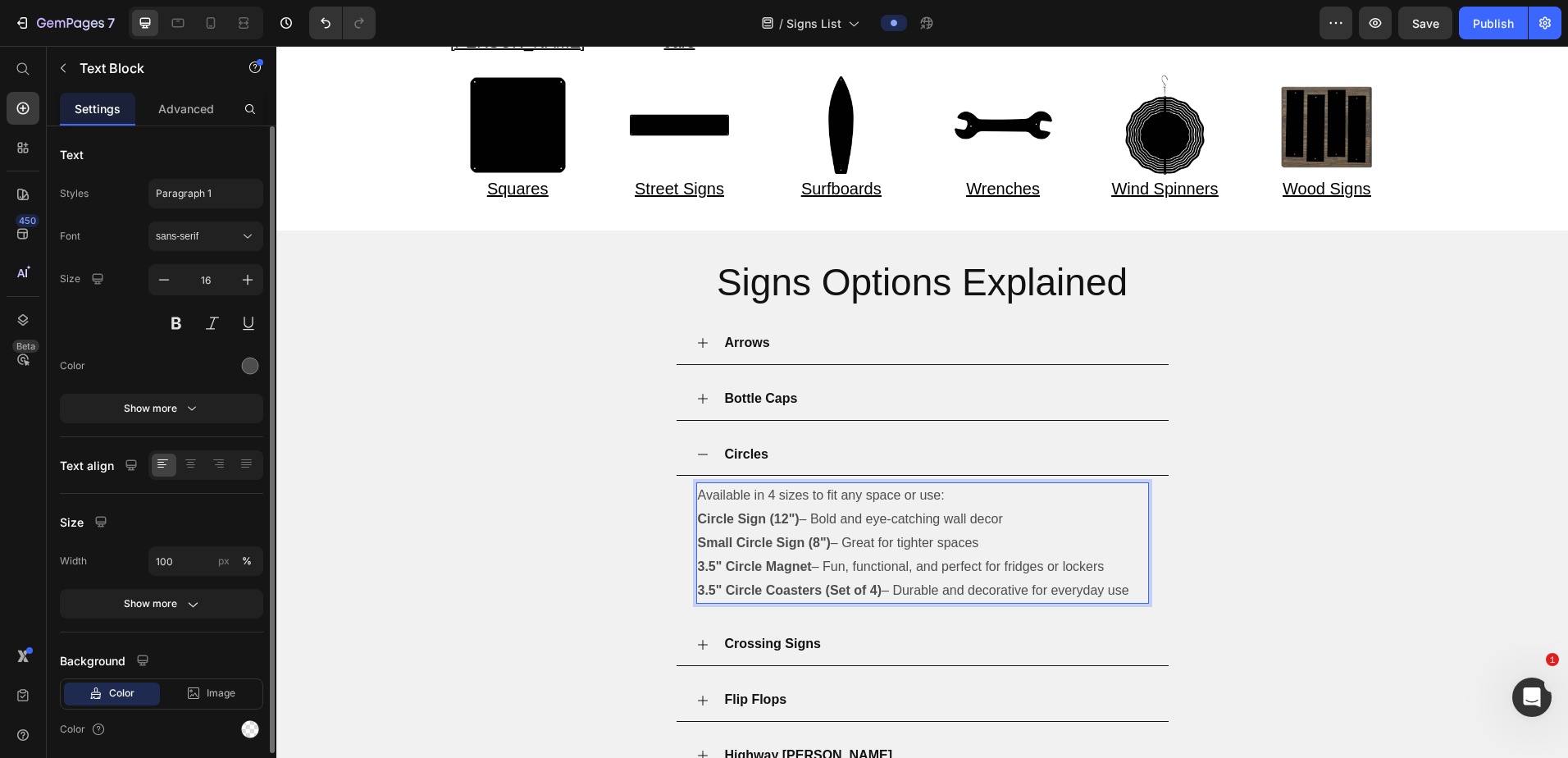 click on "3.5" Circle Magnet" at bounding box center [754, 566] 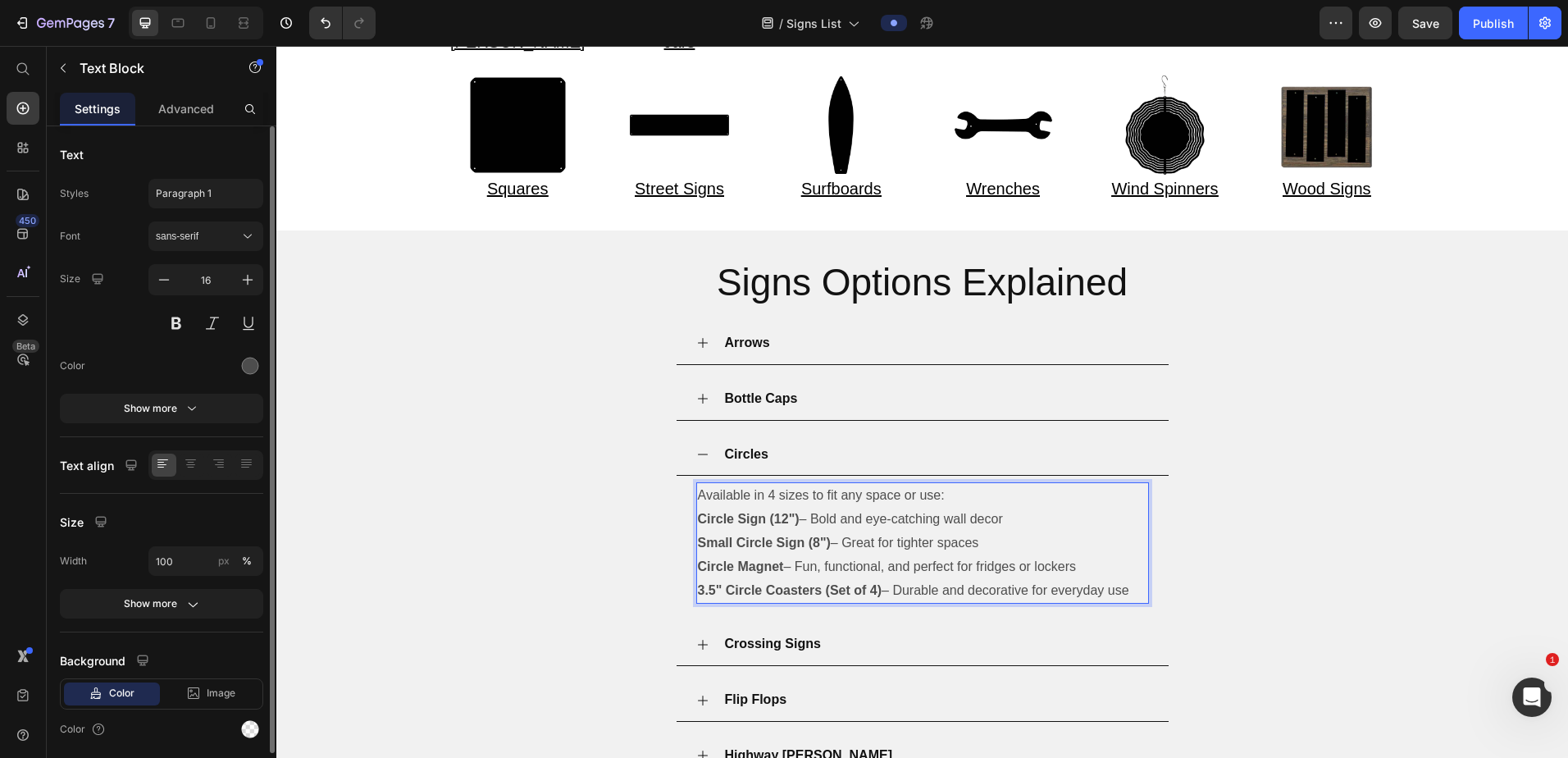 click on "Circle Magnet  – Fun, functional, and perfect for fridges or lockers" at bounding box center [923, 567] 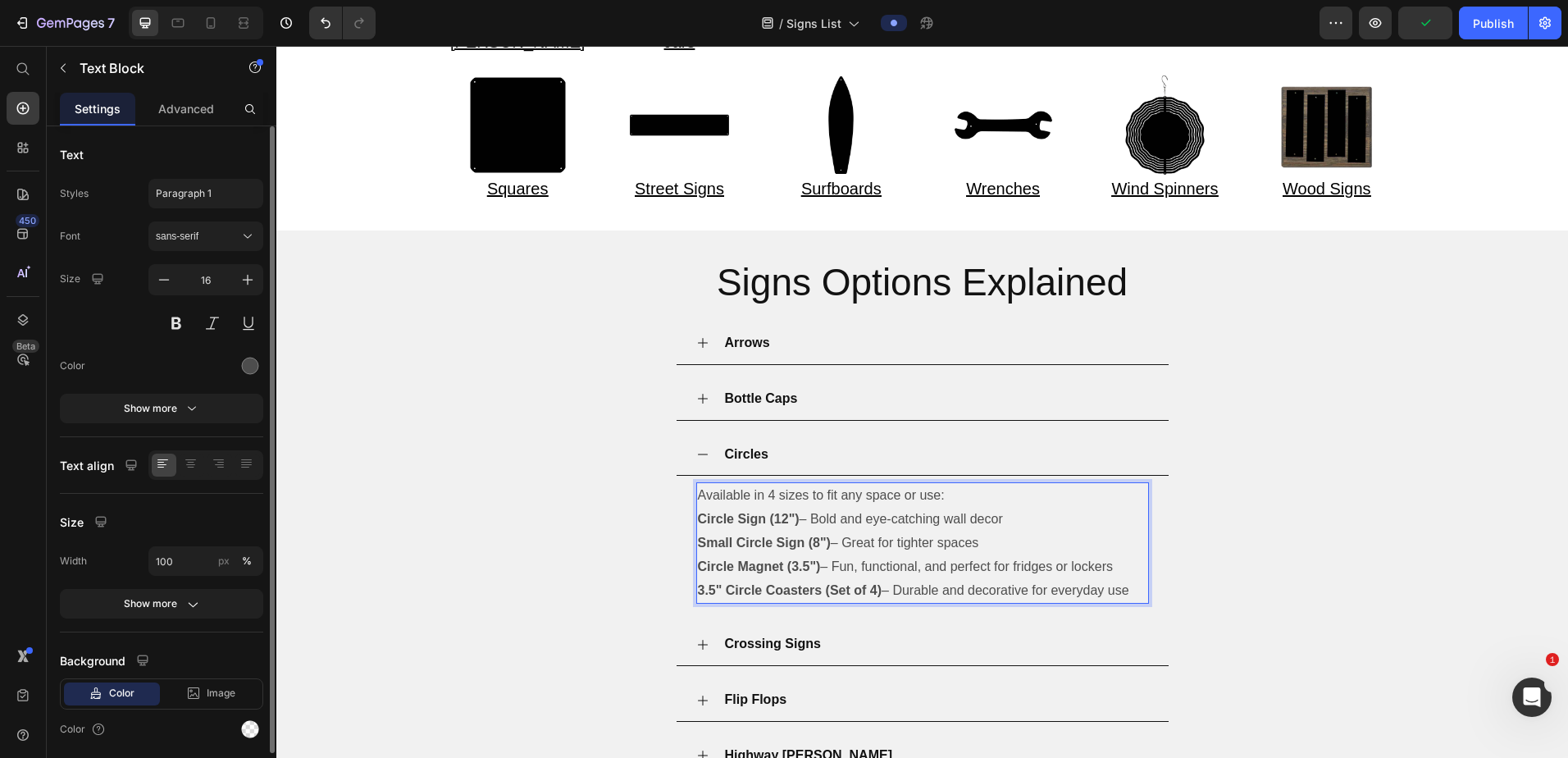 click on "3.5" Circle Coasters (Set of 4)" at bounding box center [790, 590] 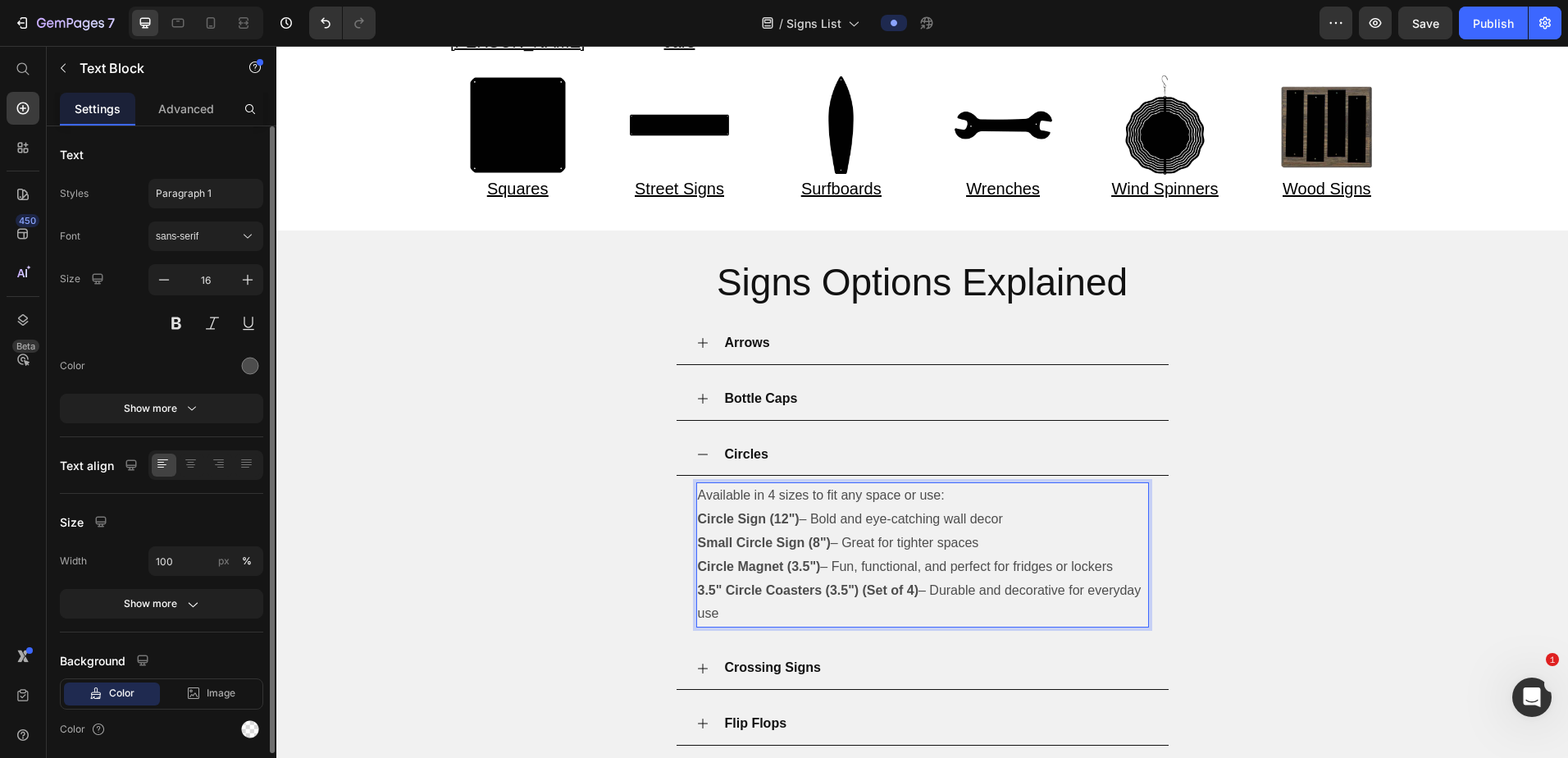click on "3.5" Circle Coasters (3.5") (Set of 4)" at bounding box center [808, 590] 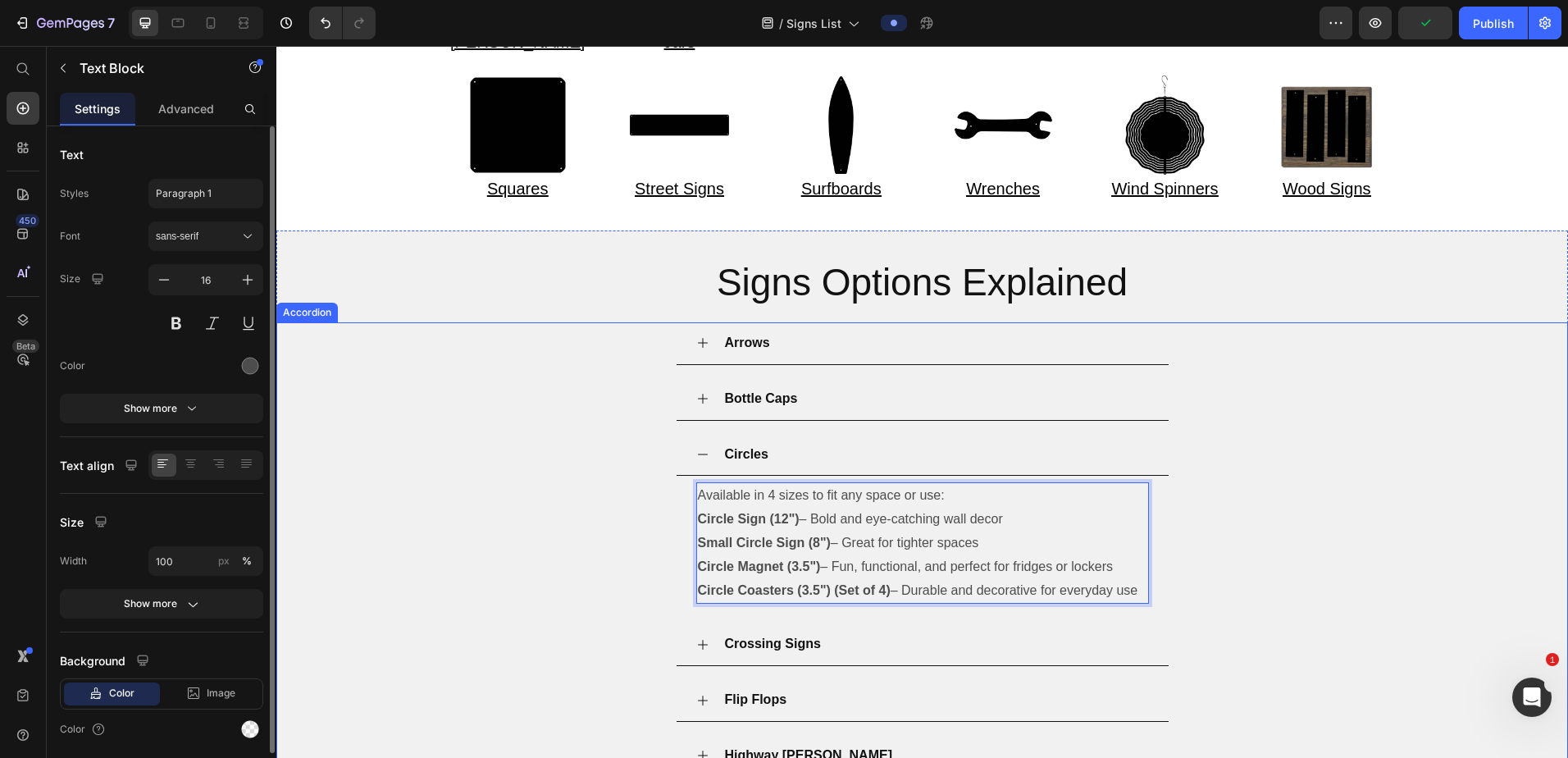 click on "Circles" at bounding box center (936, 454) 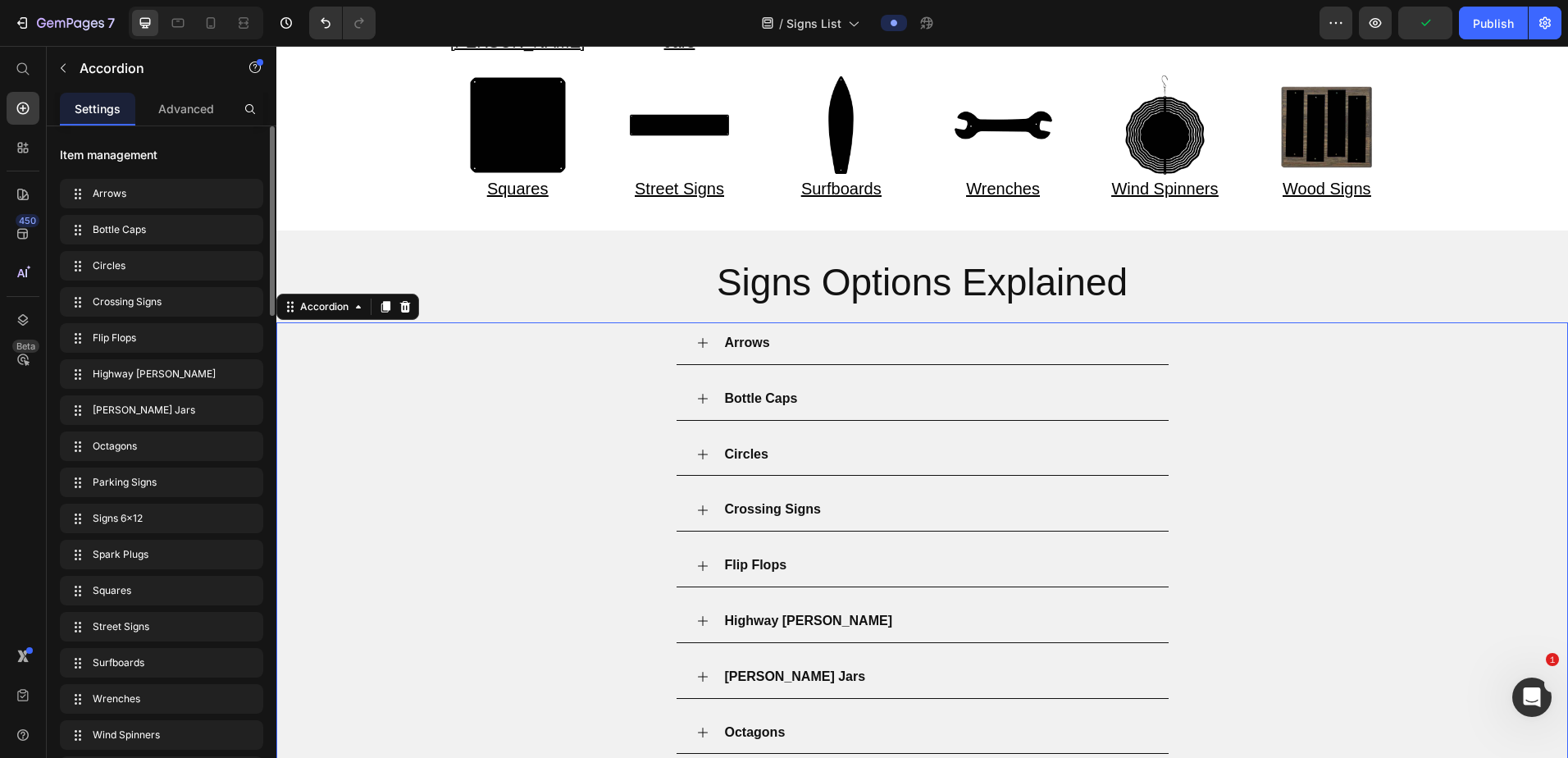 click on "Crossing Signs" at bounding box center [923, 510] 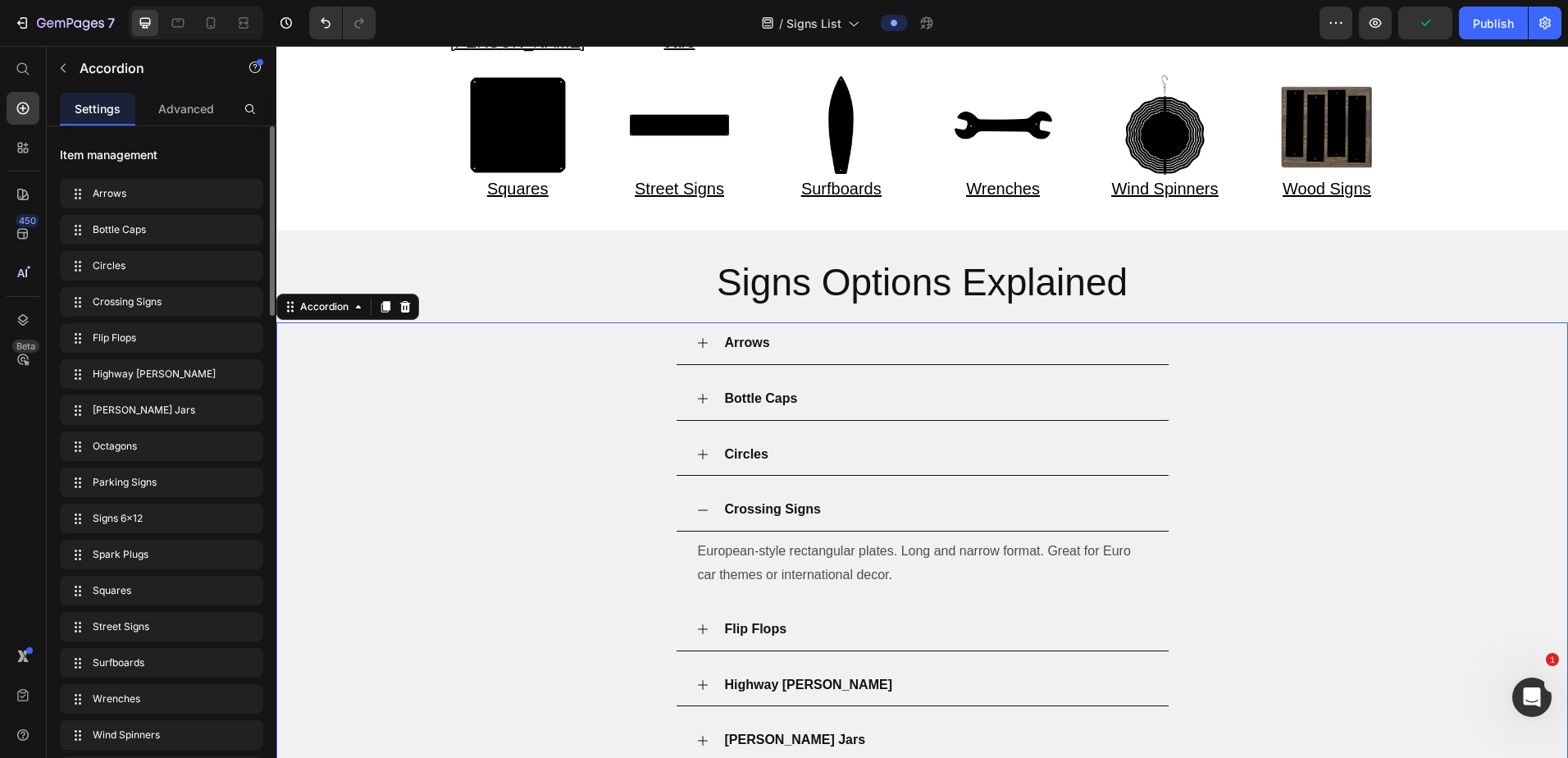 click on "Crossing Signs" at bounding box center [936, 509] 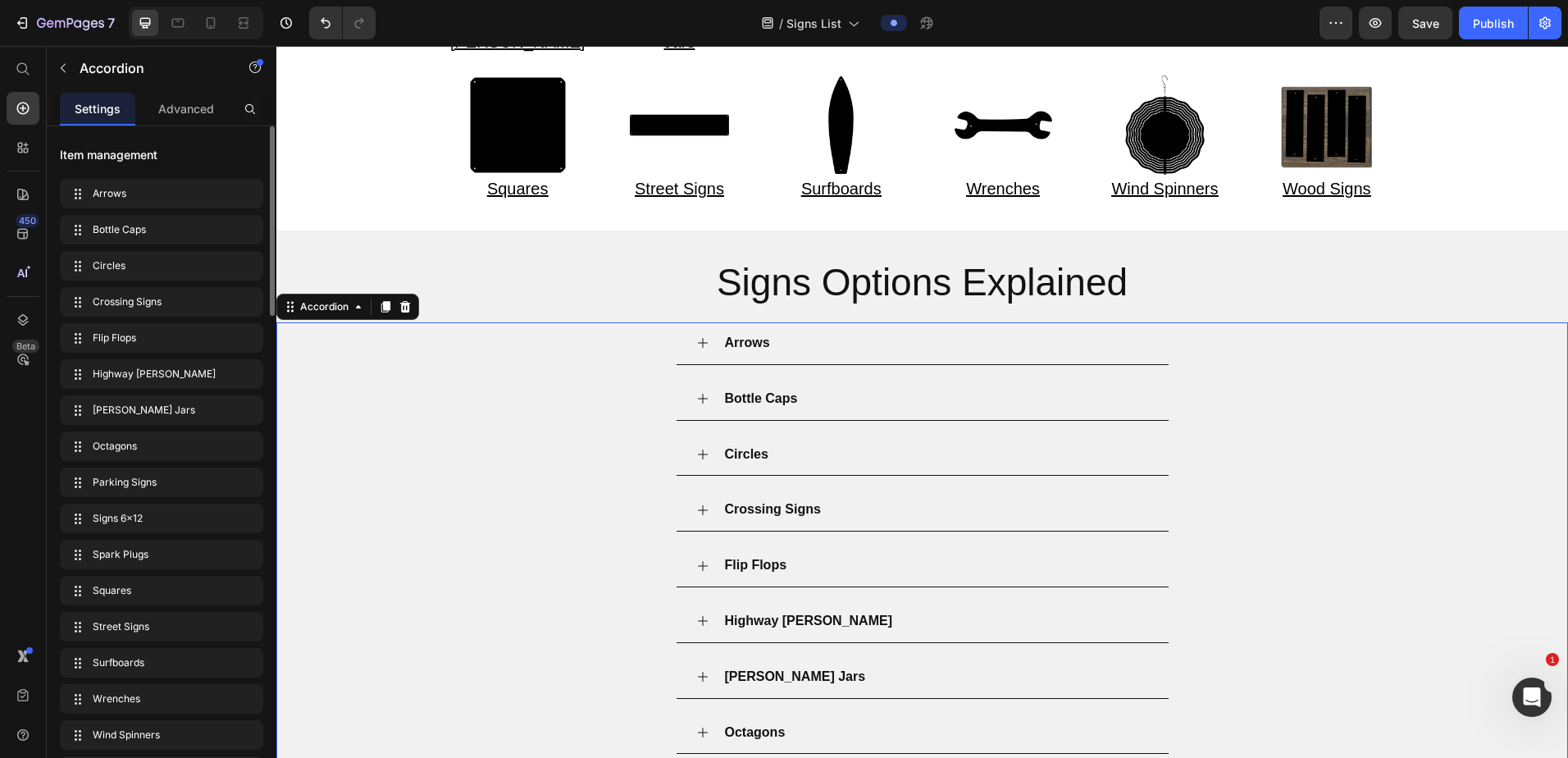 click on "Bottle Caps" at bounding box center [936, 399] 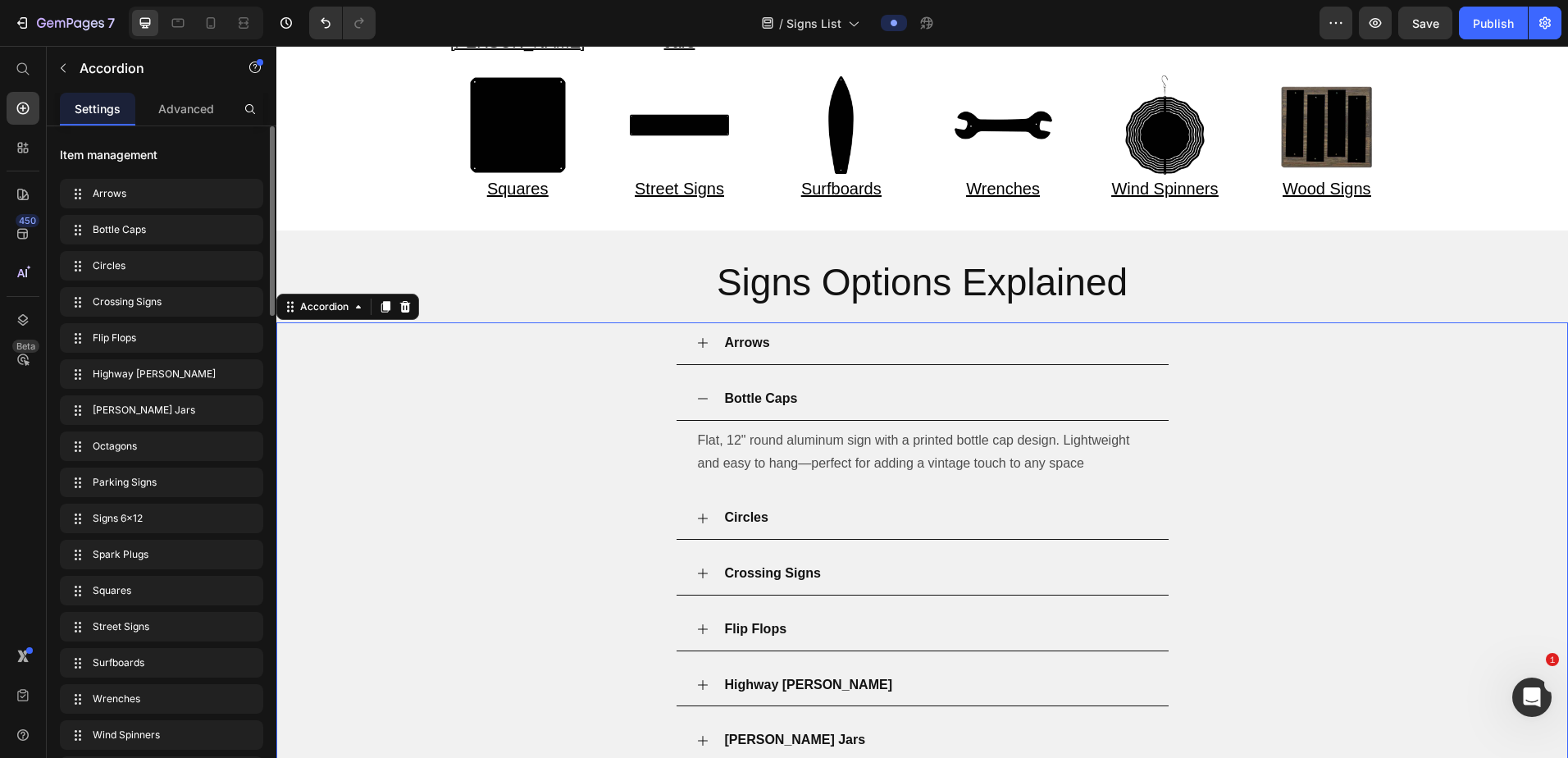 click on "Bottle Caps" at bounding box center (936, 399) 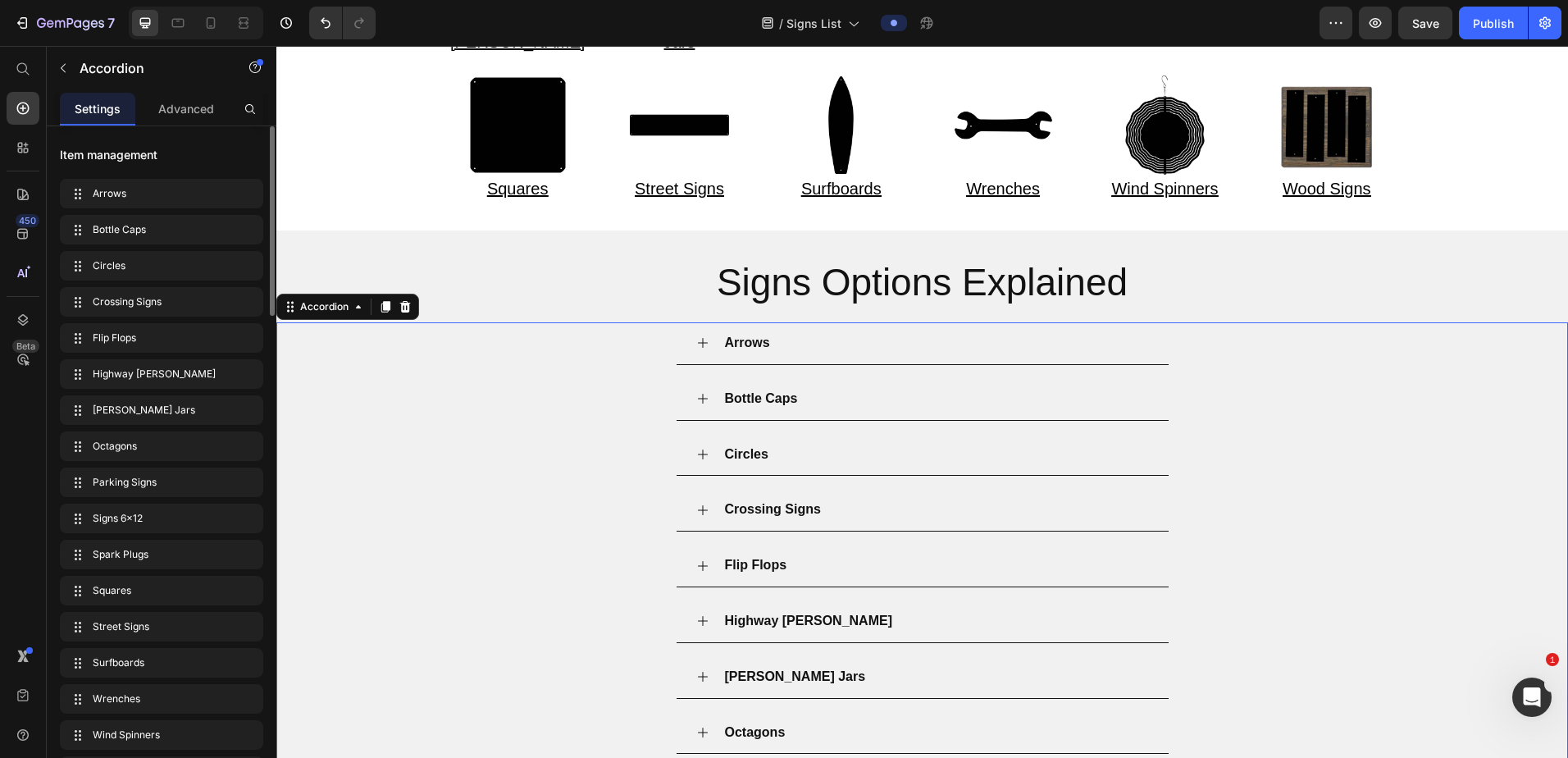 click on "Flip Flops" at bounding box center (936, 565) 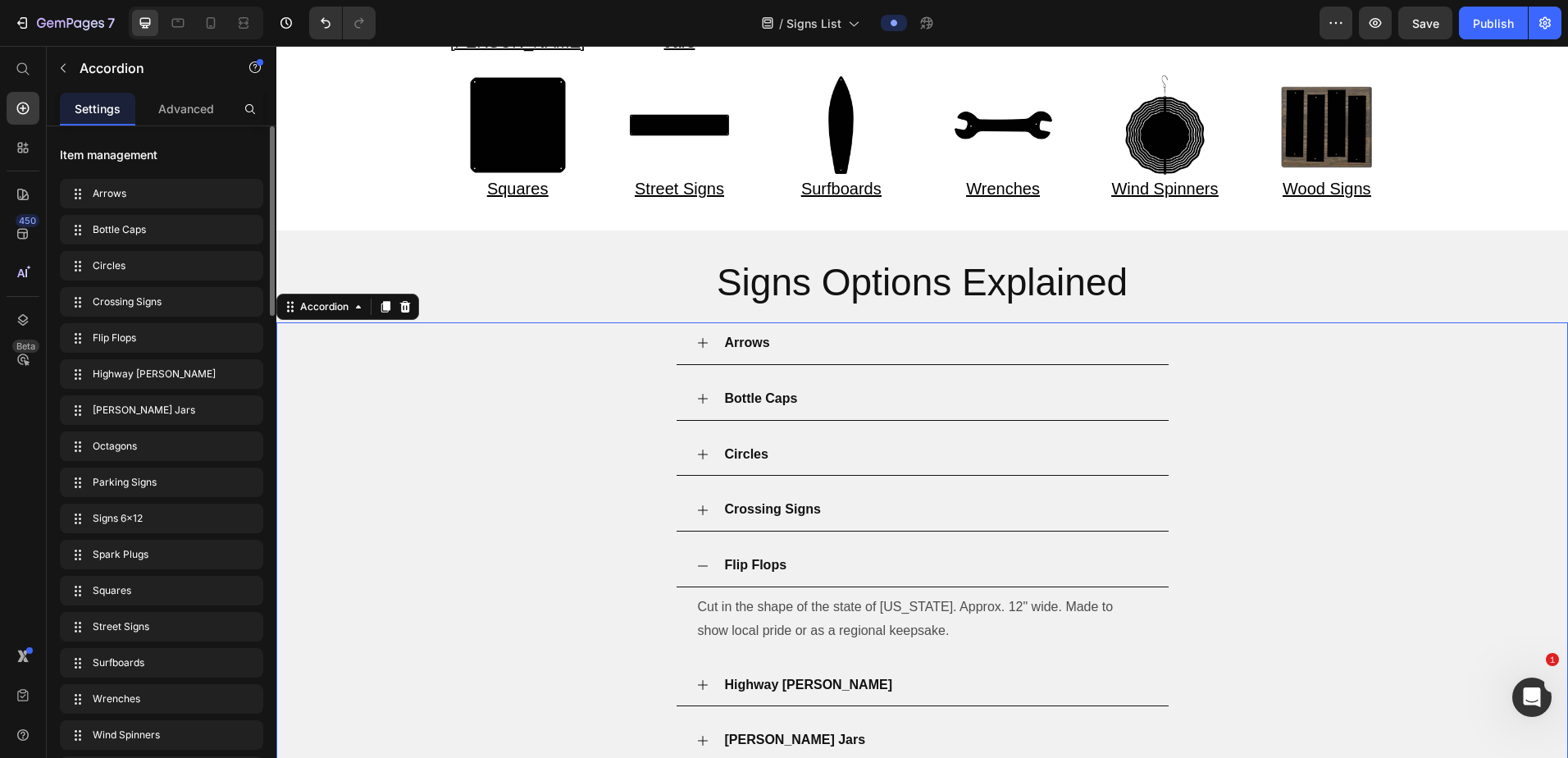 click on "Flip Flops" at bounding box center [936, 565] 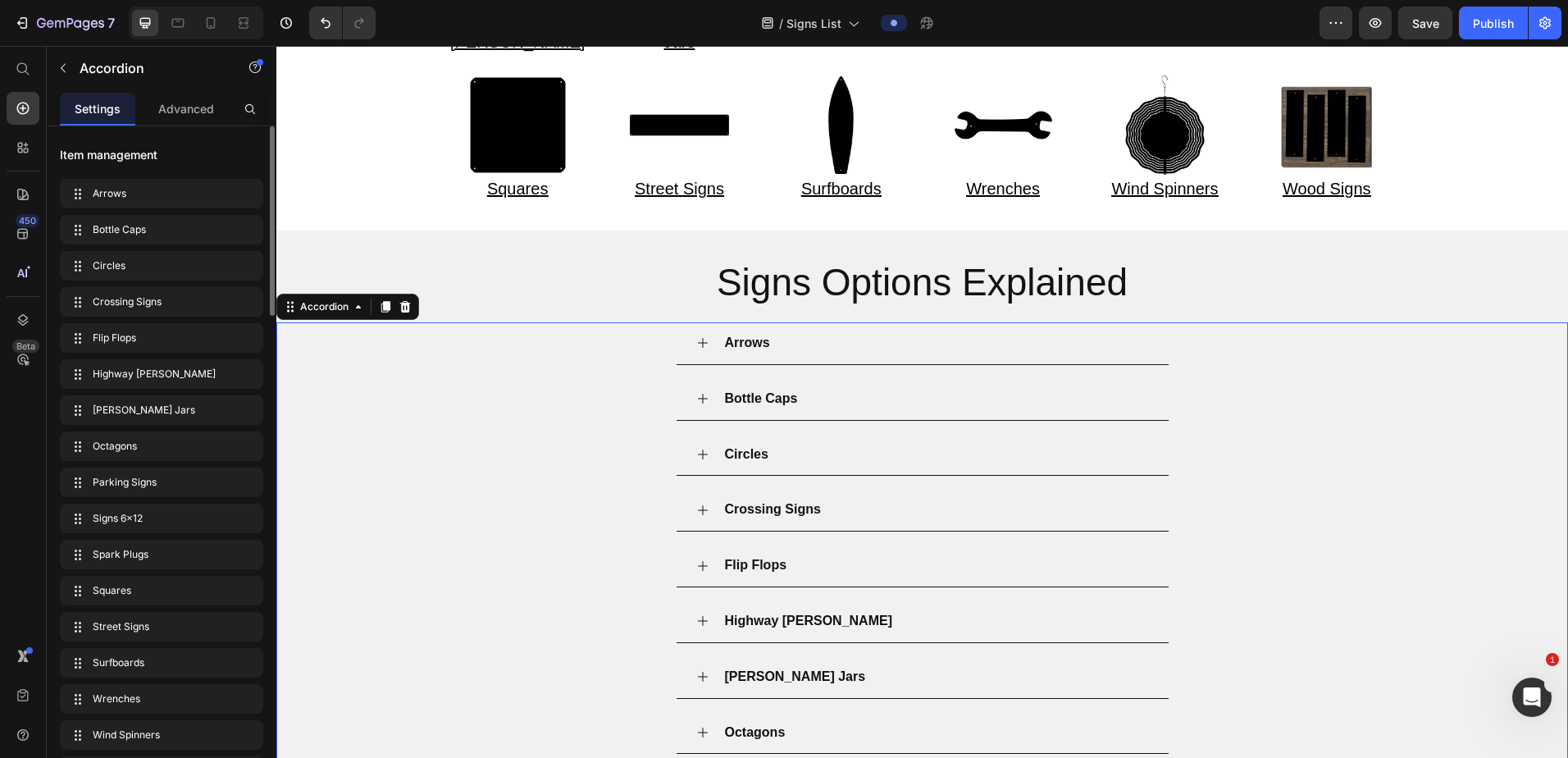 click on "Crossing Signs" at bounding box center (936, 509) 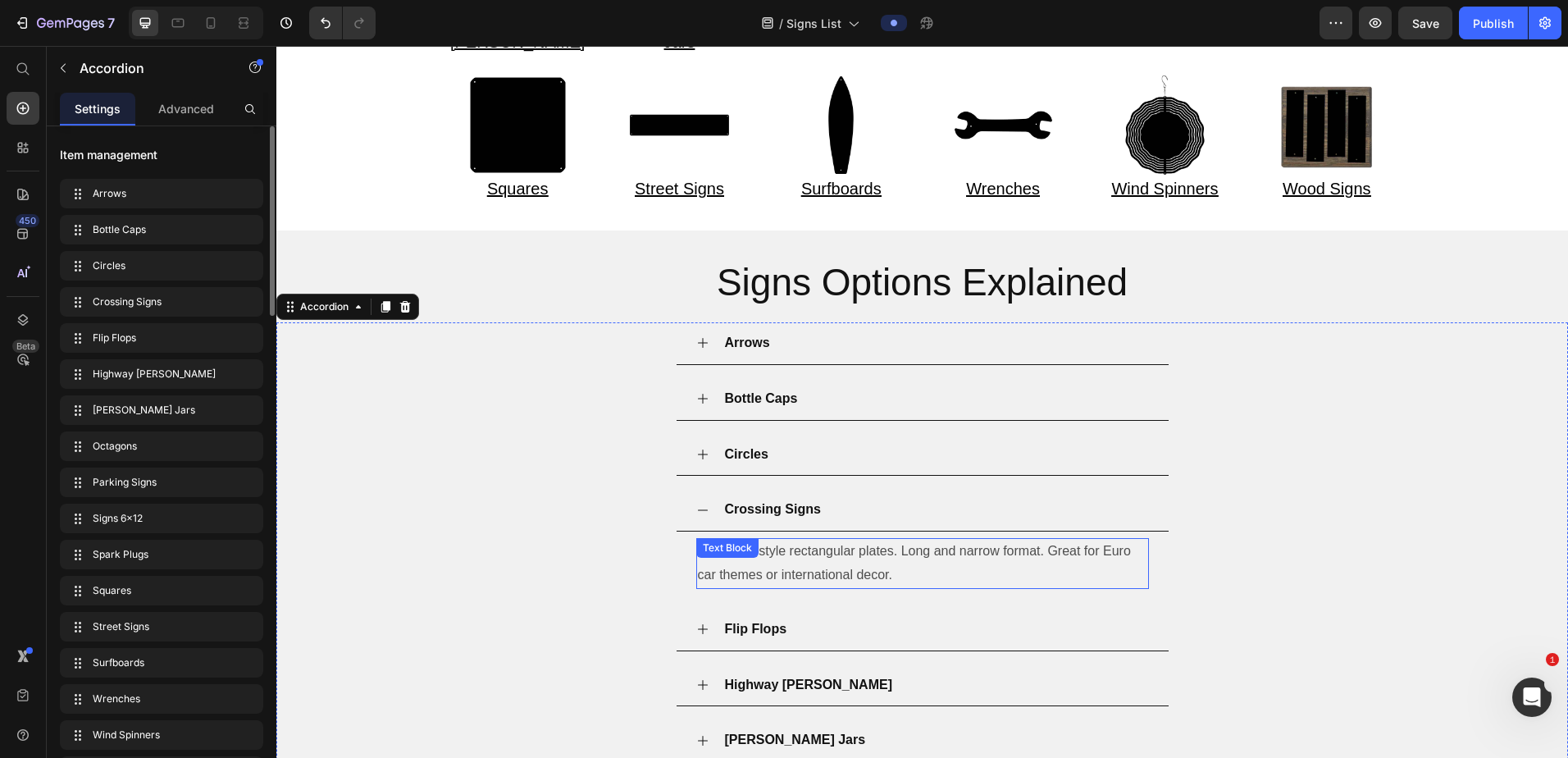 click on "European-style rectangular plates. Long and narrow format. Great for Euro car themes or international decor." at bounding box center (923, 564) 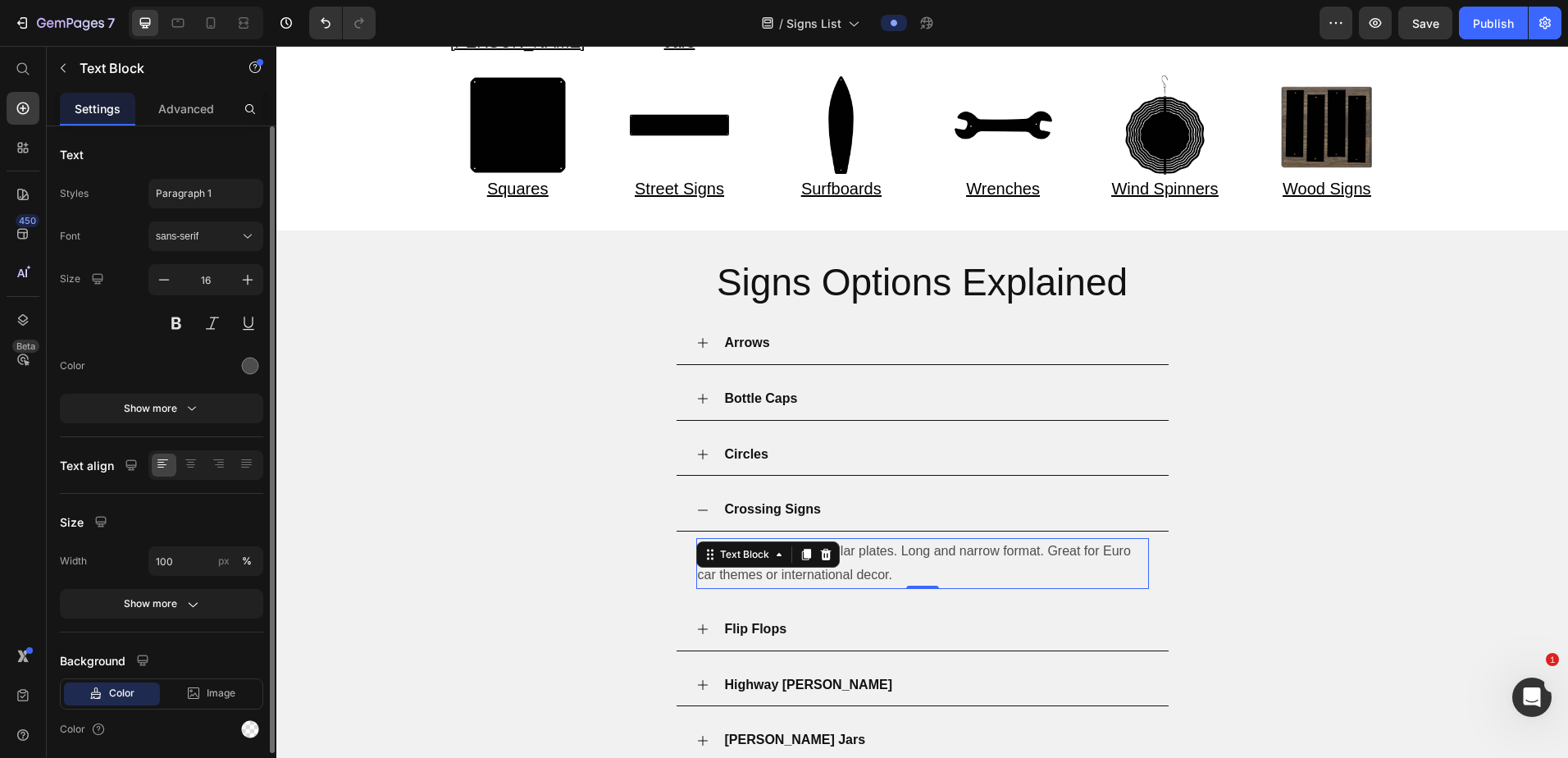 click on "European-style rectangular plates. Long and narrow format. Great for Euro car themes or international decor." at bounding box center (923, 564) 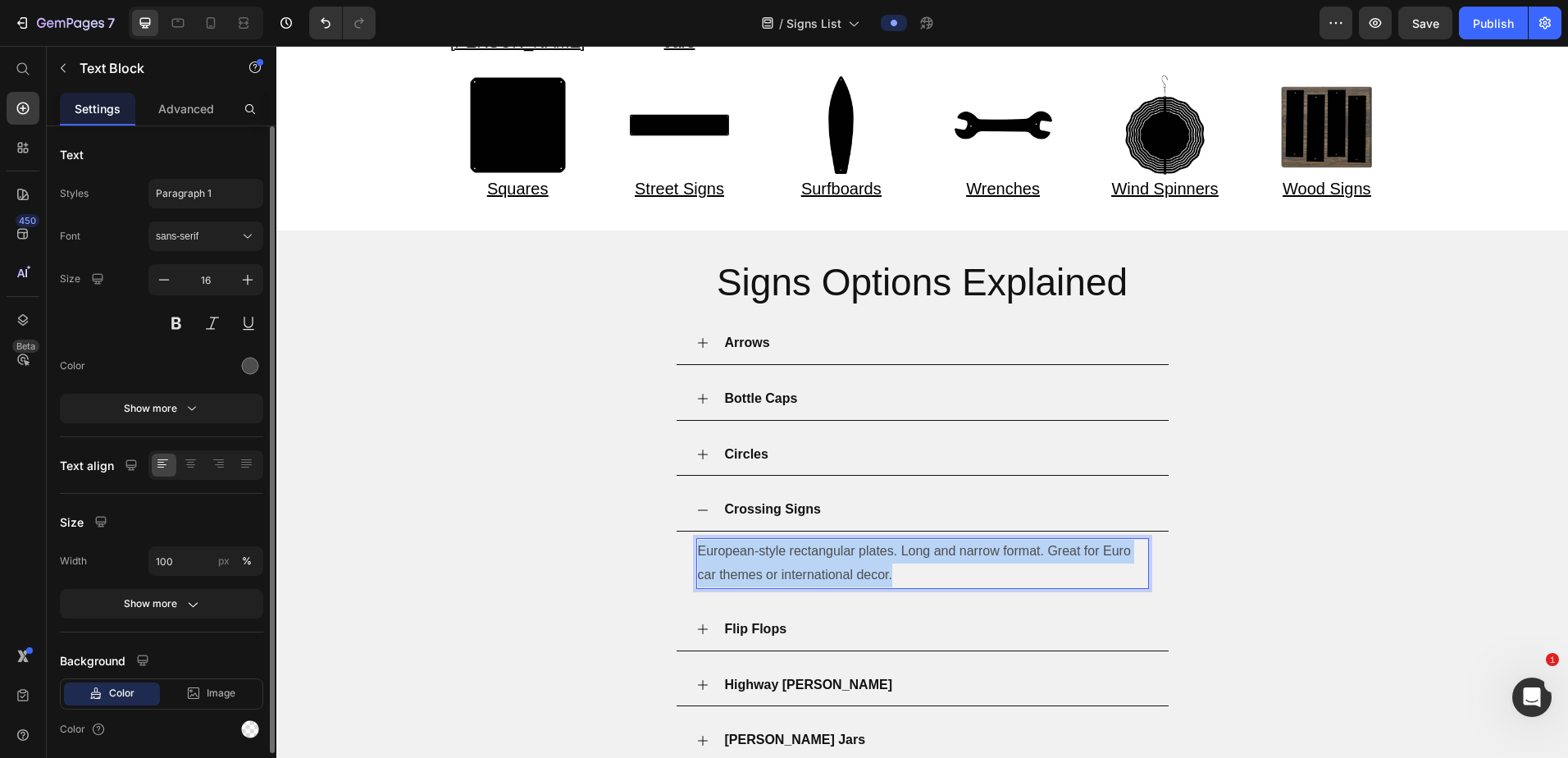 click on "European-style rectangular plates. Long and narrow format. Great for Euro car themes or international decor." at bounding box center (923, 564) 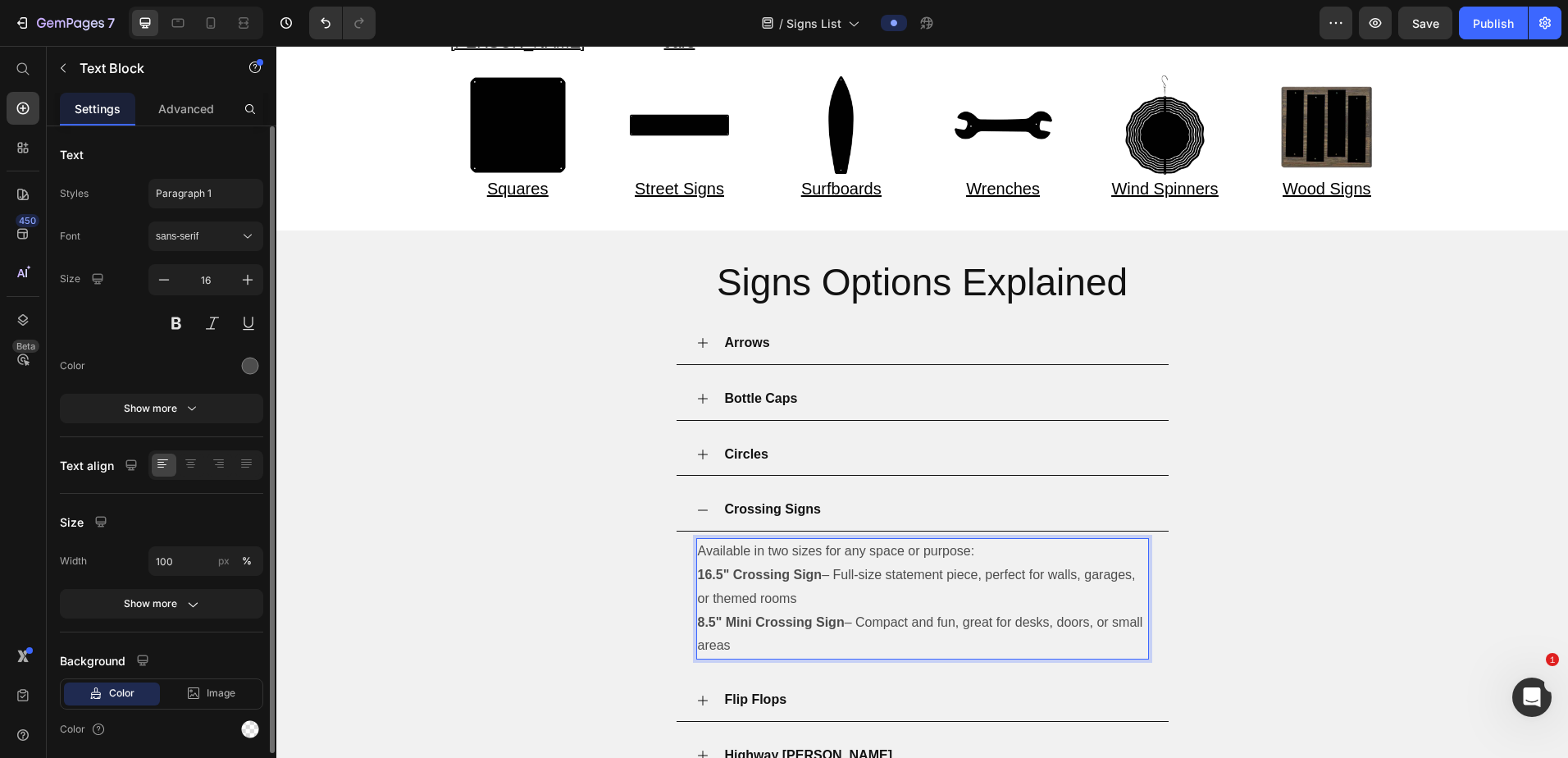 click on "16.5" Crossing Sign" at bounding box center (760, 574) 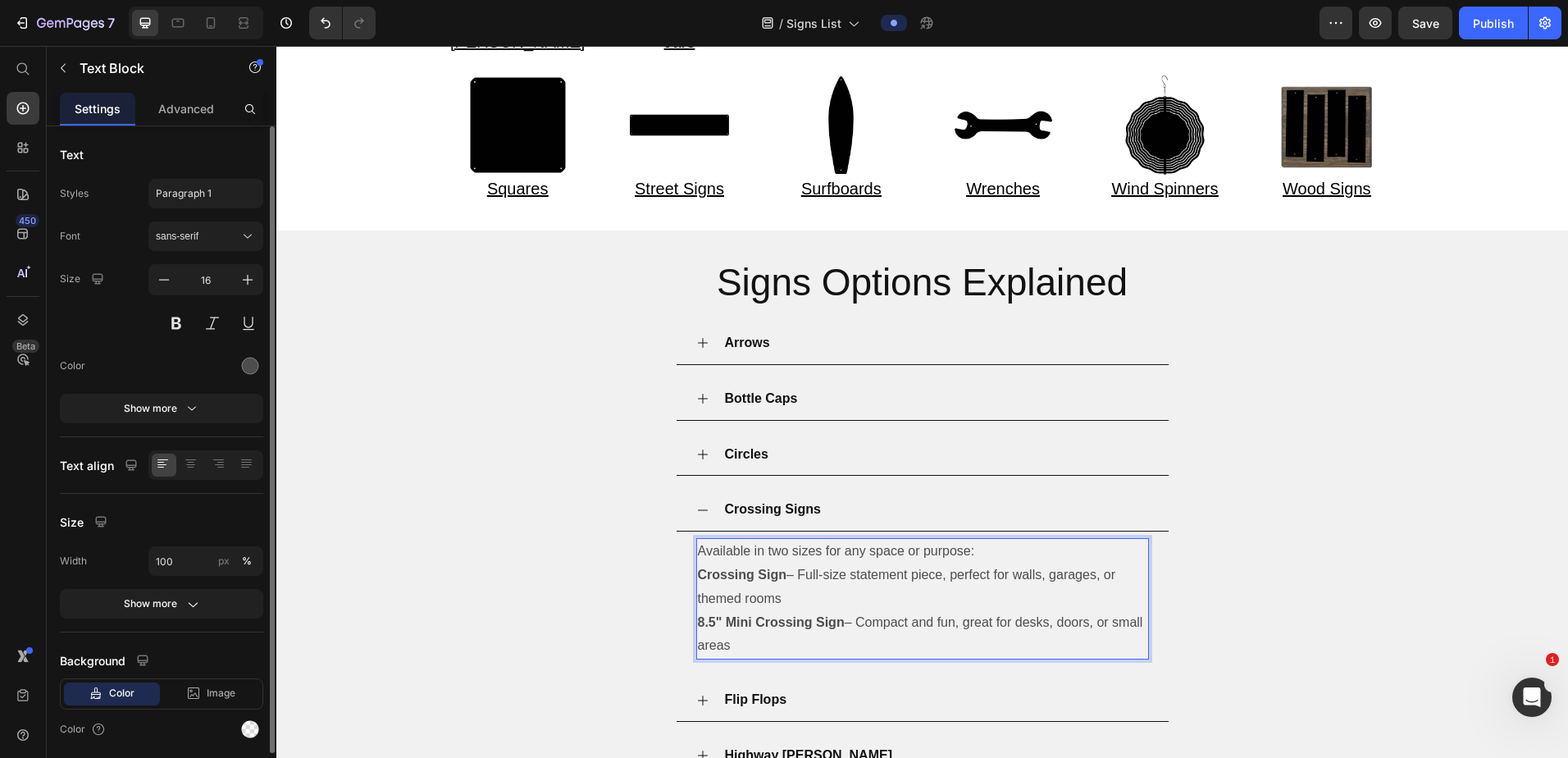 click on "Crossing Sign" at bounding box center (742, 574) 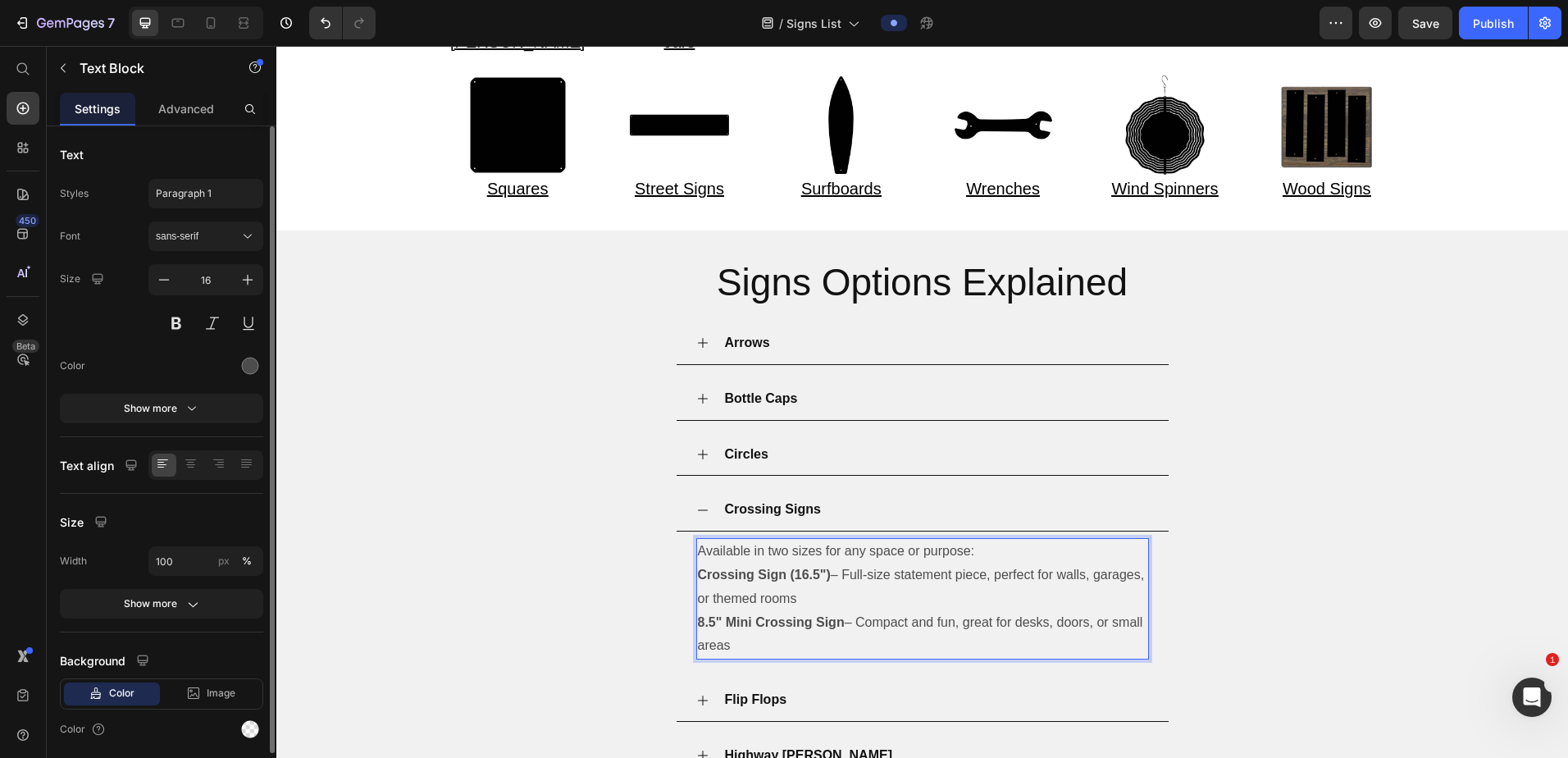 click on "8.5" Mini Crossing Sign" at bounding box center [771, 622] 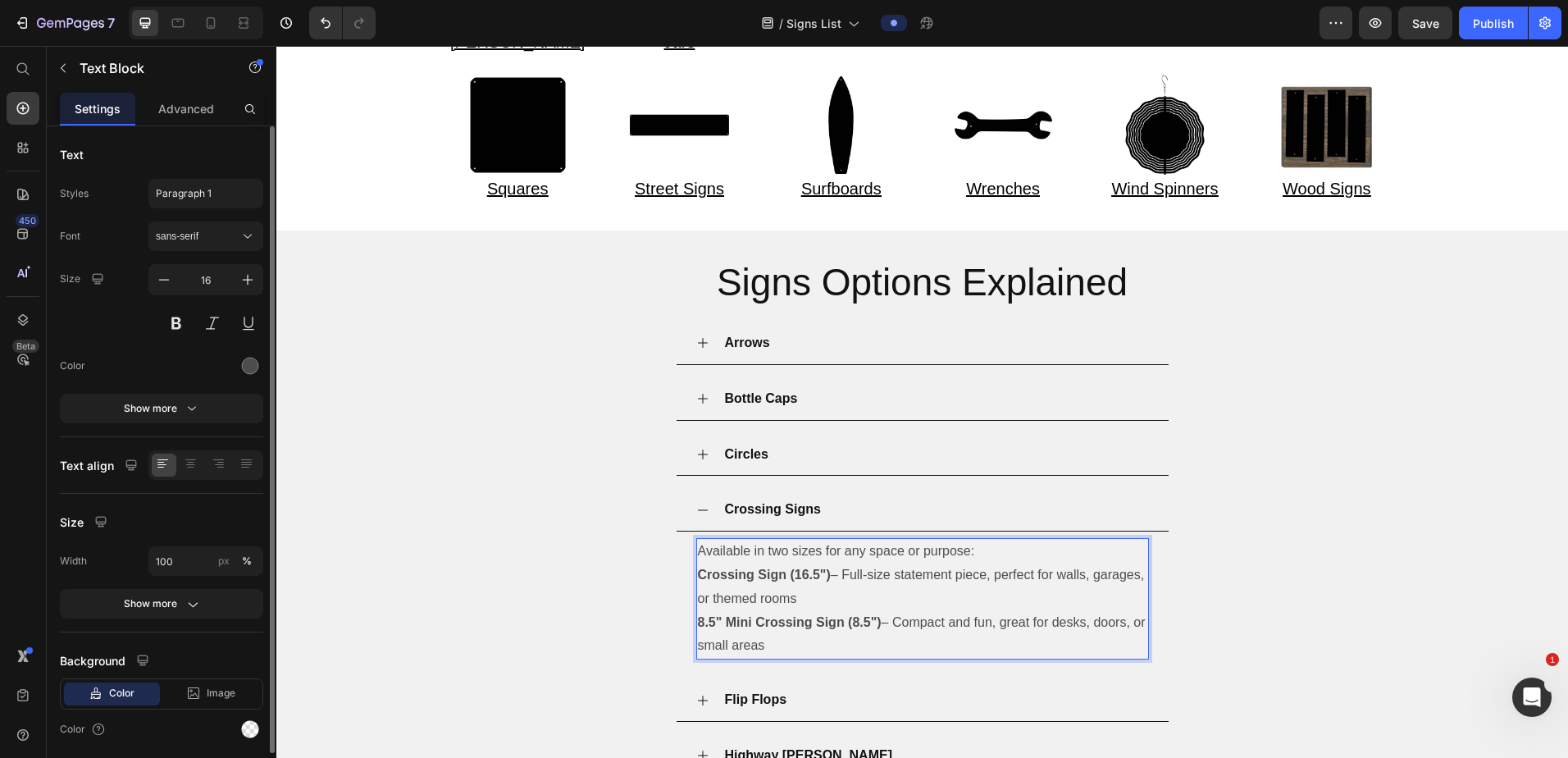 click on "8.5" Mini Crossing Sign (8.5")" at bounding box center (790, 622) 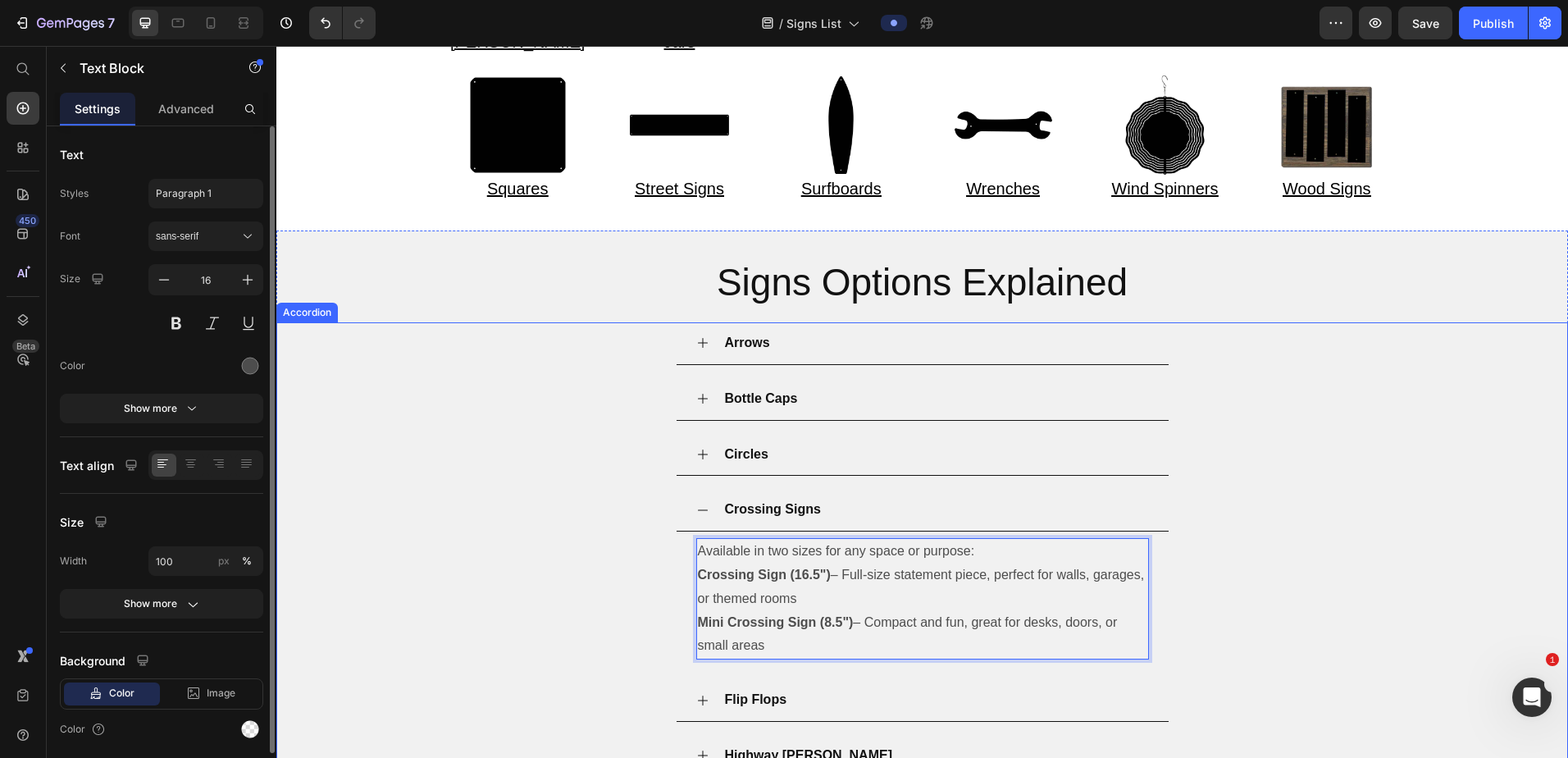scroll, scrollTop: 581, scrollLeft: 0, axis: vertical 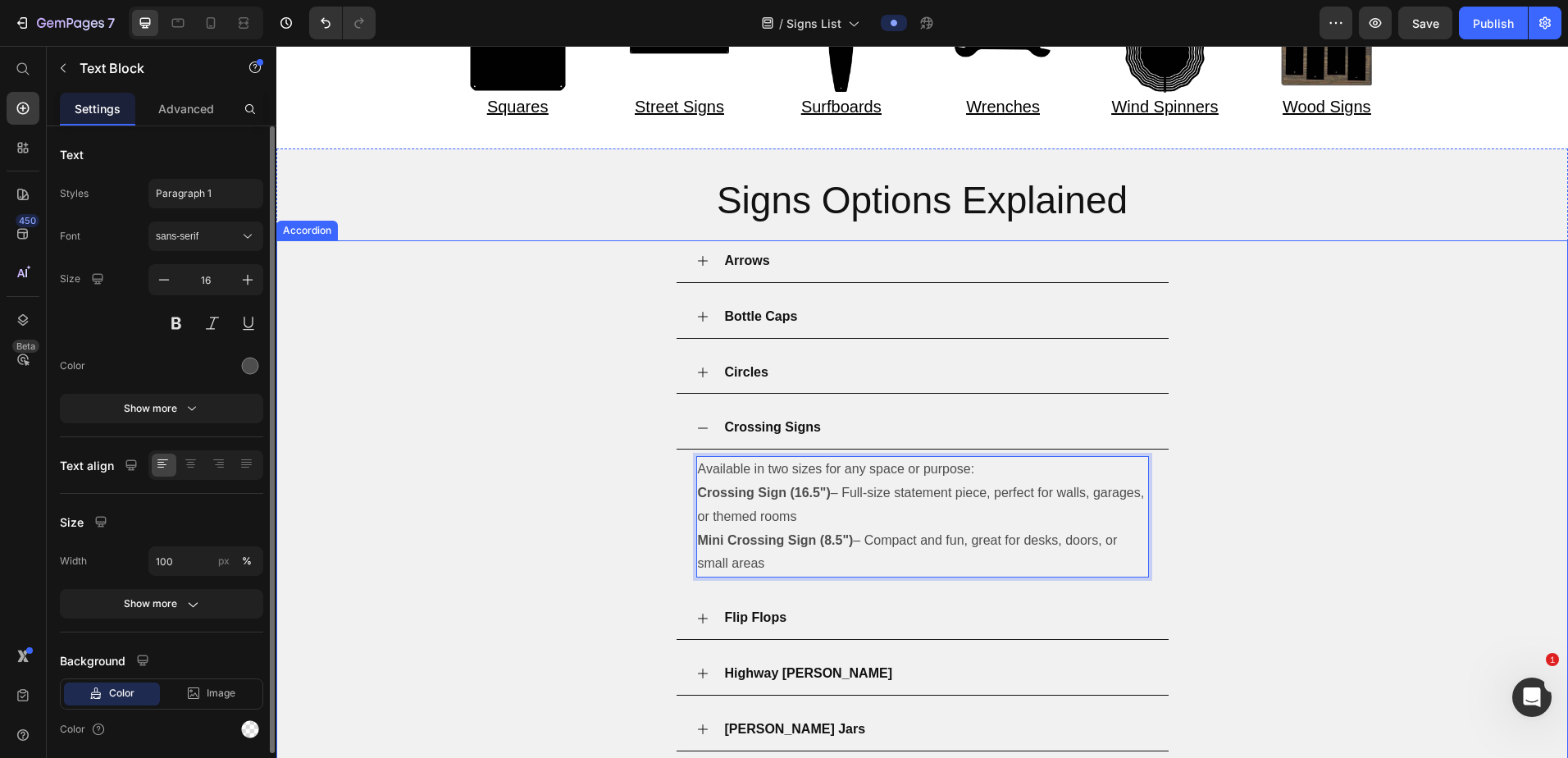 click on "Flip Flops" at bounding box center (936, 618) 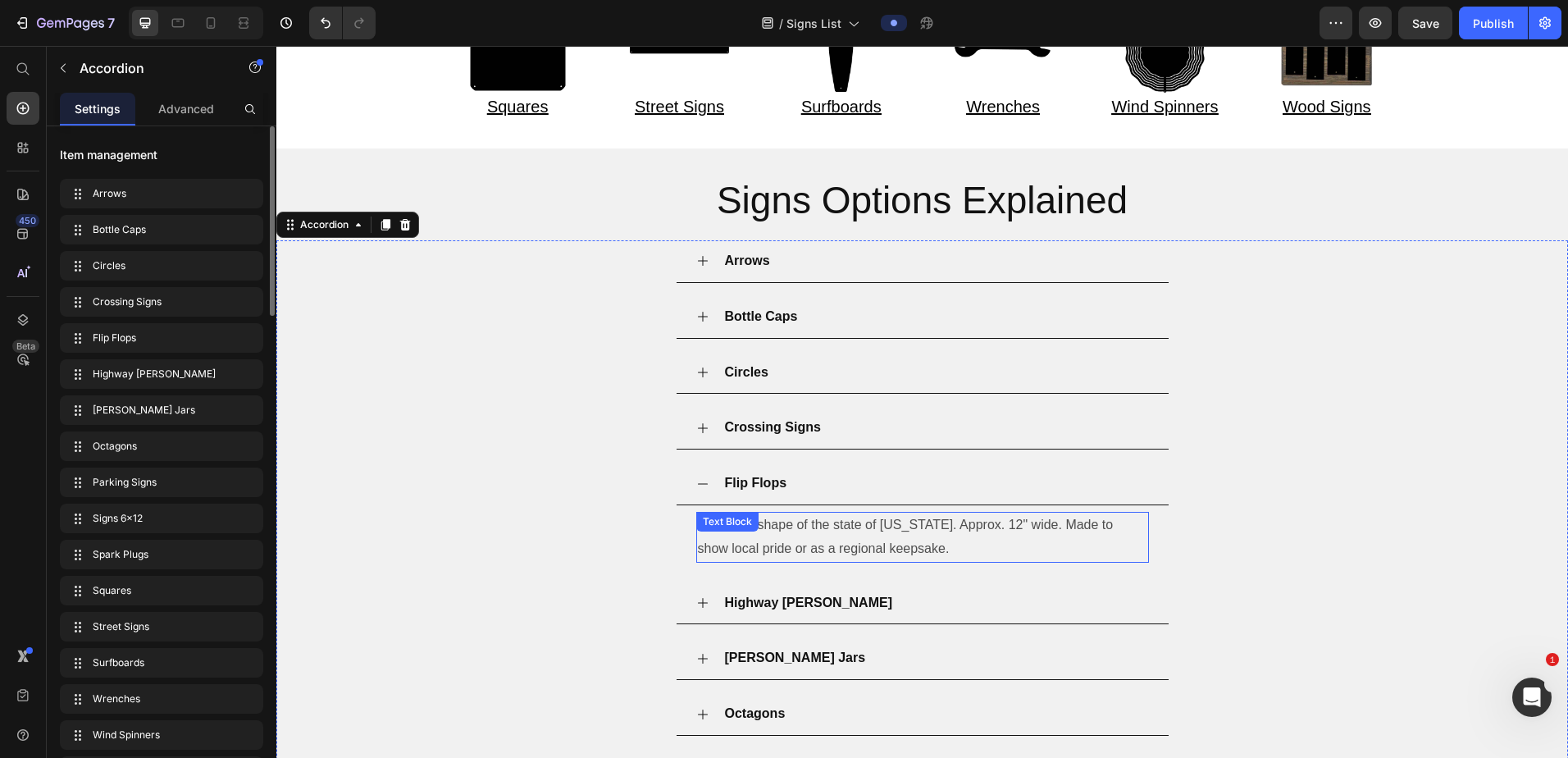 click on "Cut in the shape of the state of Tennessee. Approx. 12" wide. Made to show local pride or as a regional keepsake." at bounding box center (923, 537) 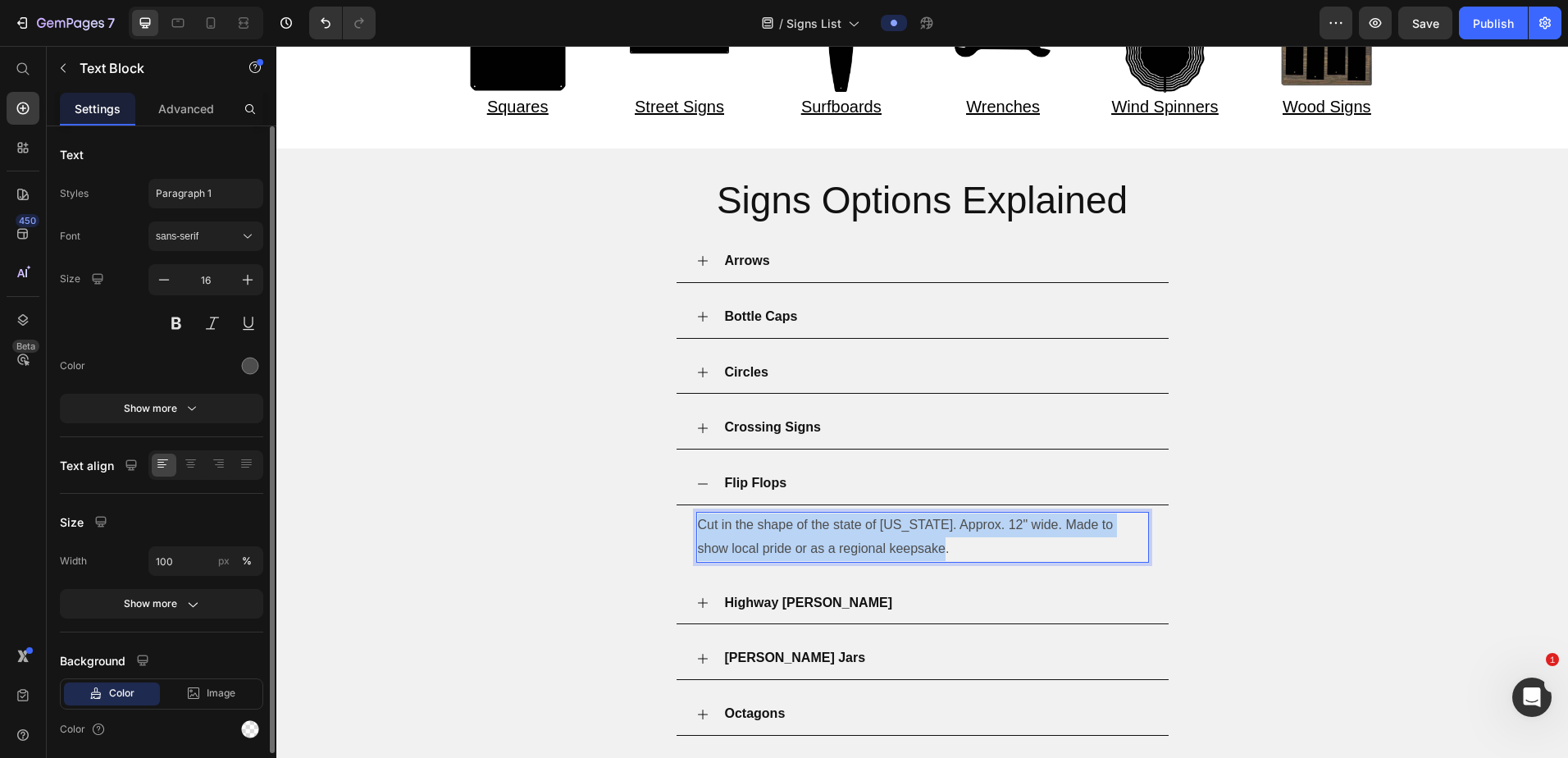 click on "Cut in the shape of the state of Tennessee. Approx. 12" wide. Made to show local pride or as a regional keepsake." at bounding box center [923, 537] 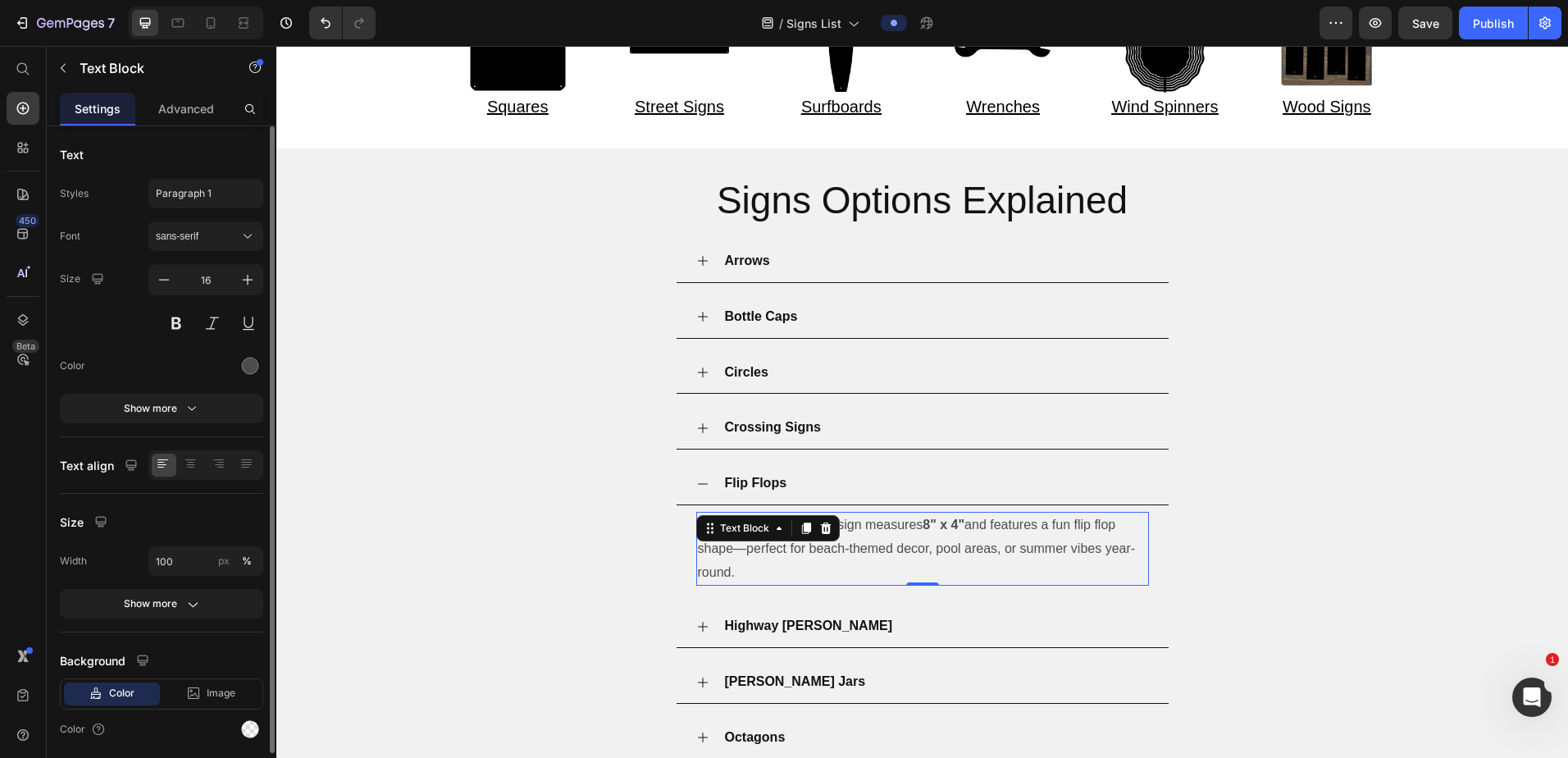 click on "Sold as a  set of 2 , each sign measures  8" x 4"  and features a fun flip flop shape—perfect for beach-themed decor, pool areas, or summer vibes year-round." at bounding box center [923, 549] 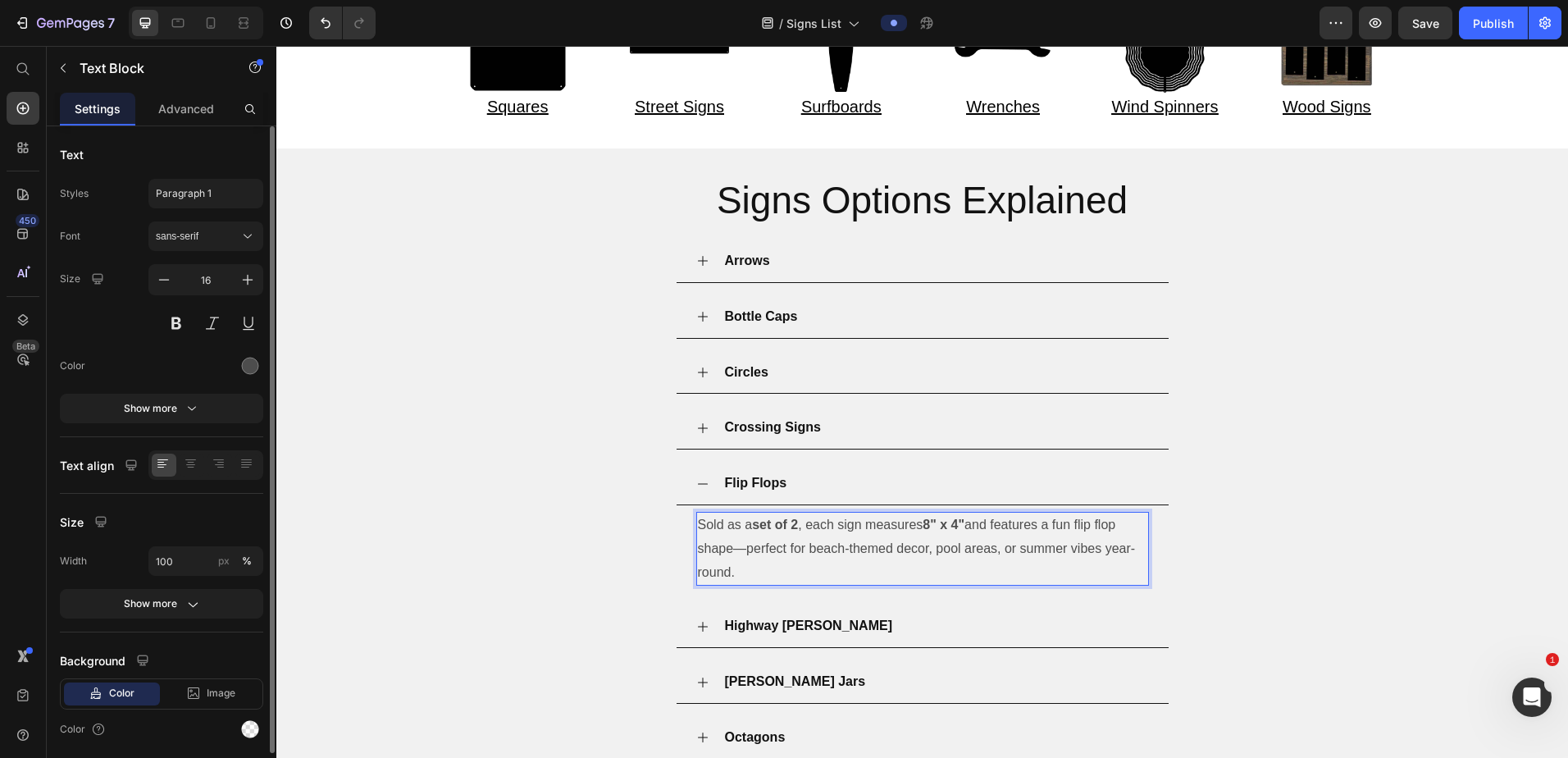 click on "Sold as a  set of 2 , each sign measures  8" x 4"  and features a fun flip flop shape—perfect for beach-themed decor, pool areas, or summer vibes year-round." at bounding box center [923, 549] 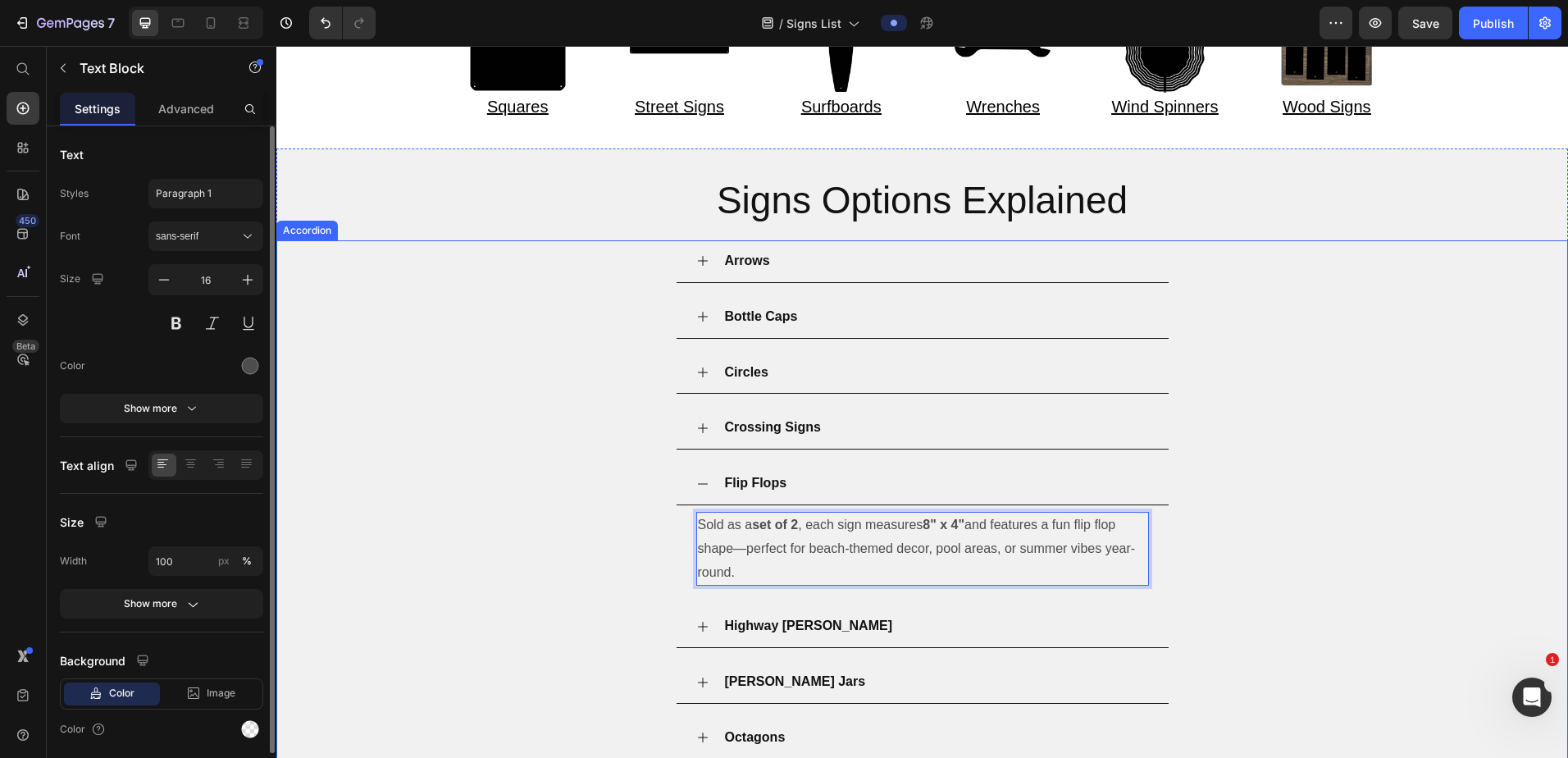 click on "Highway [PERSON_NAME]" at bounding box center (809, 625) 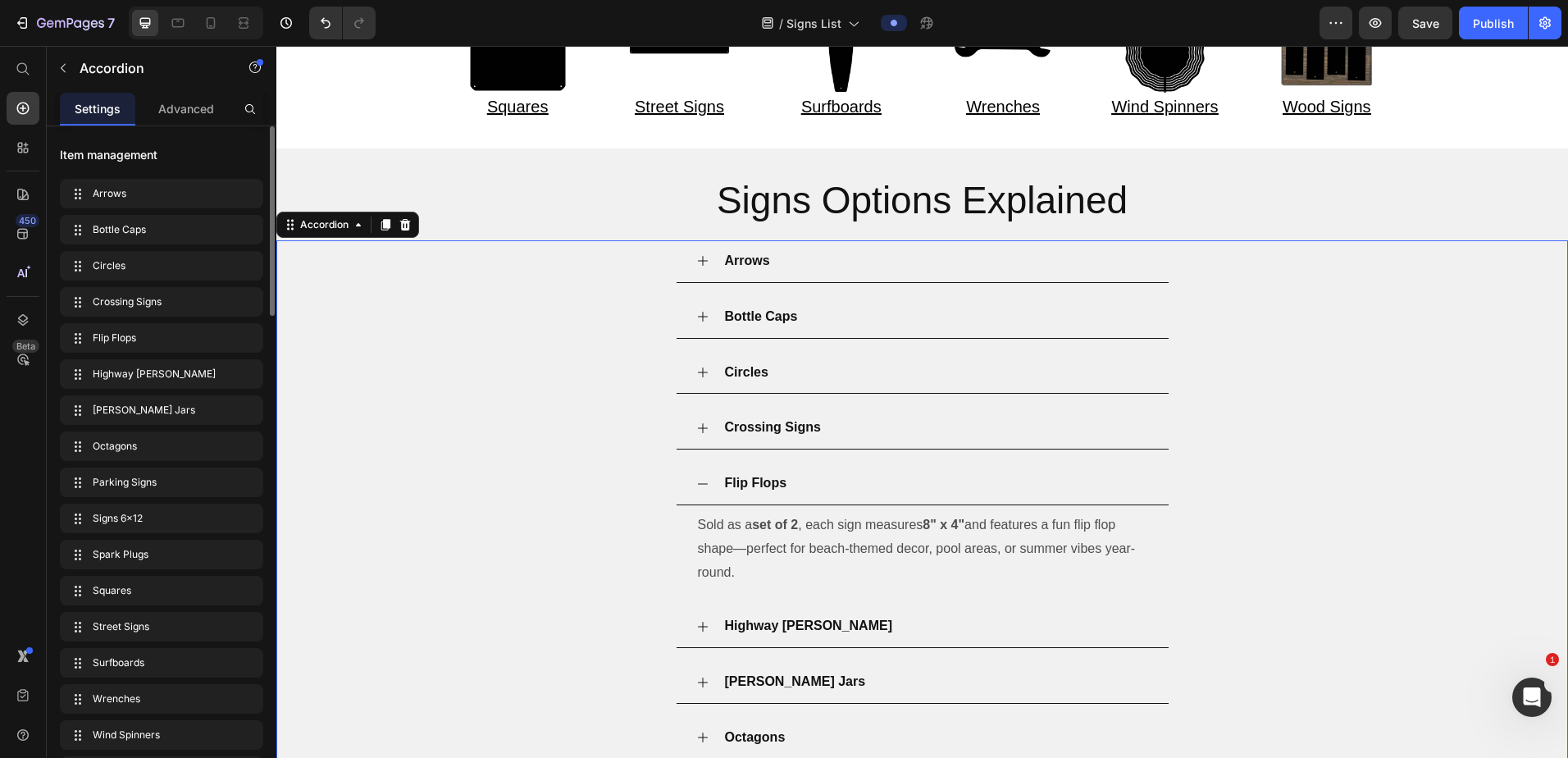 click on "Highway [PERSON_NAME]" at bounding box center [936, 626] 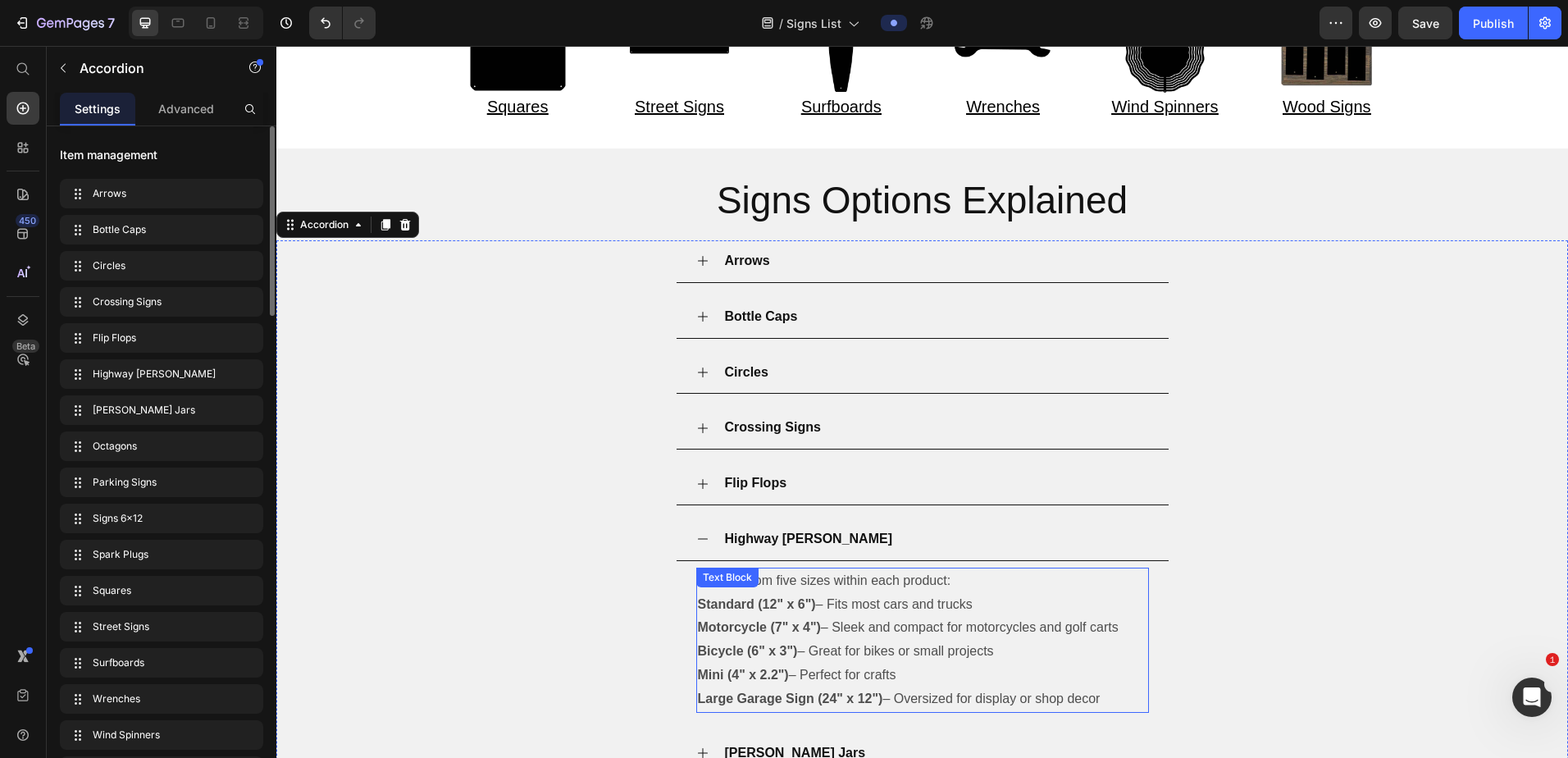 click on "Motorcycle (7" x 4")  – Sleek and compact for motorcycles and golf carts" at bounding box center [923, 628] 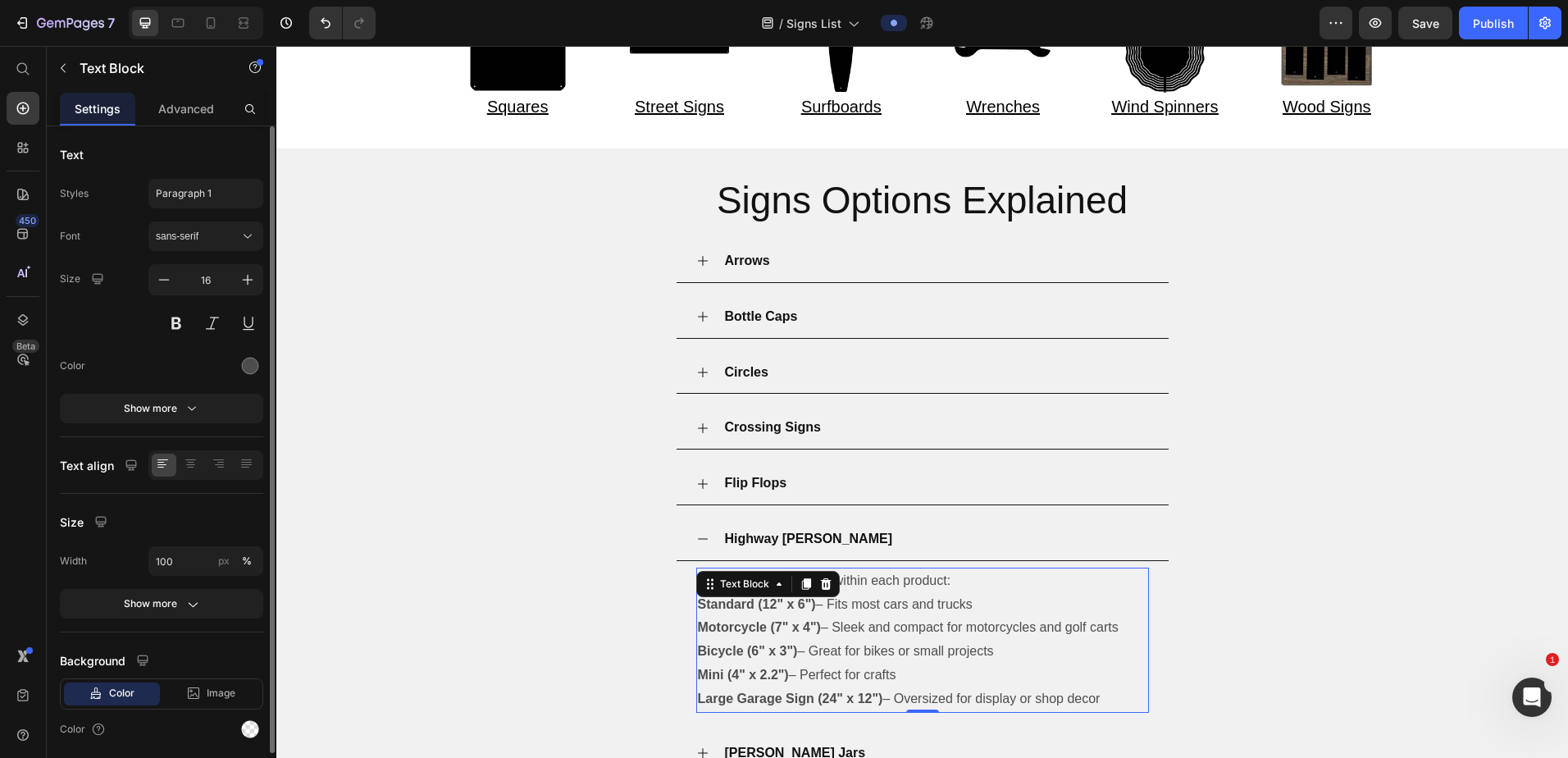 click on "Motorcycle (7" x 4")  – Sleek and compact for motorcycles and golf carts" at bounding box center [923, 628] 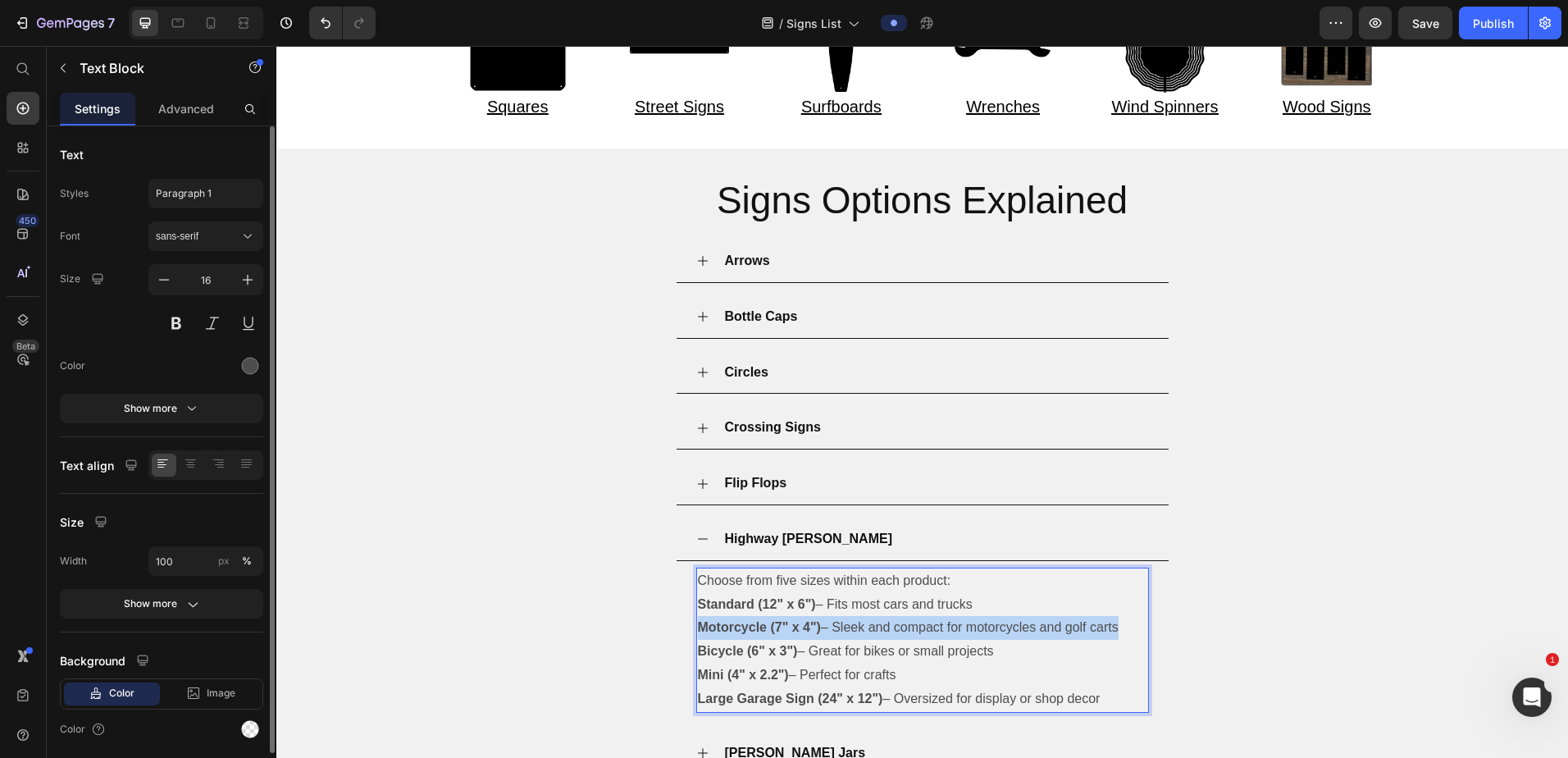 click on "Motorcycle (7" x 4")  – Sleek and compact for motorcycles and golf carts" at bounding box center (923, 628) 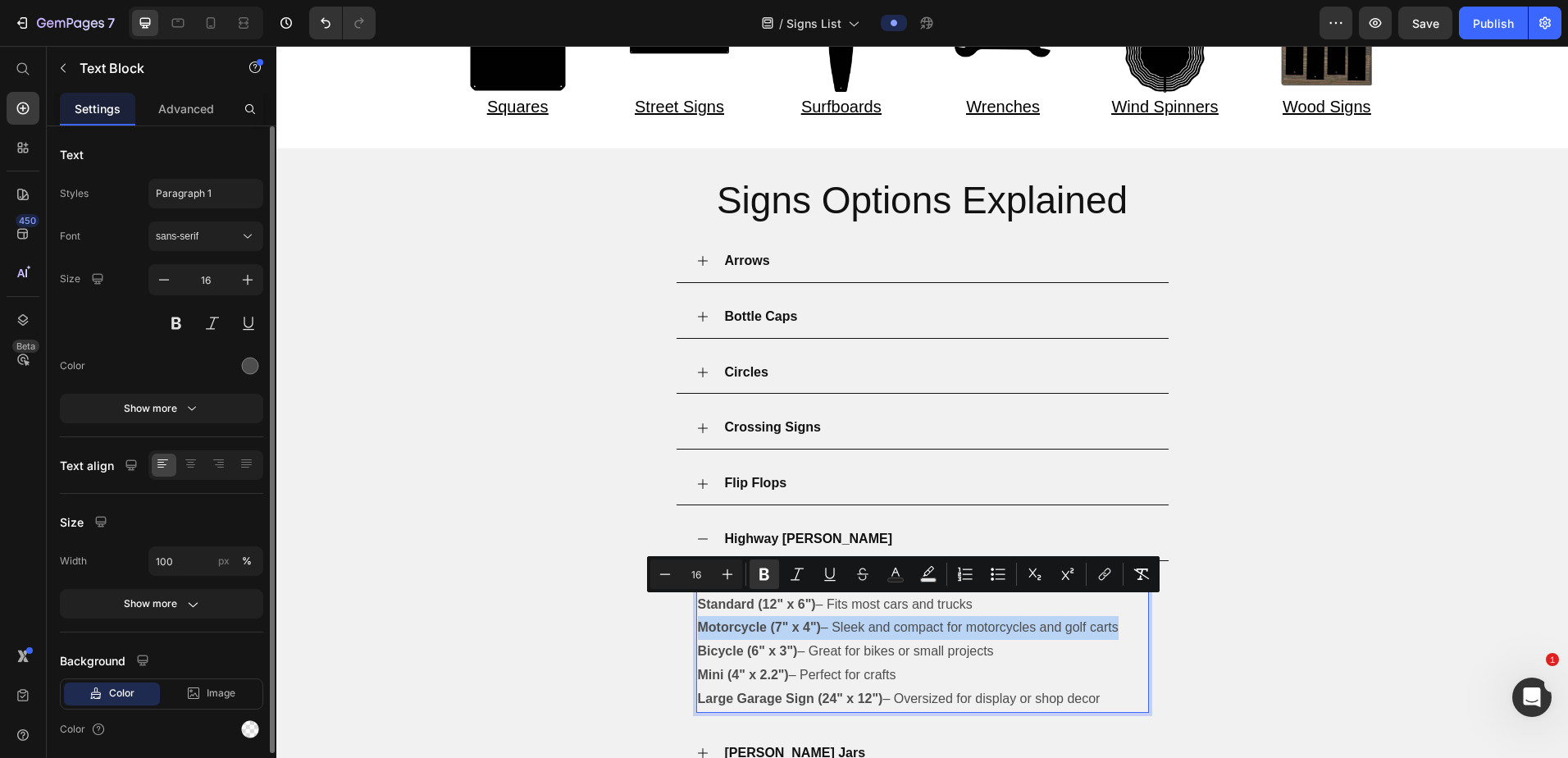 click on "Motorcycle (7" x 4")  – Sleek and compact for motorcycles and golf carts" at bounding box center [923, 628] 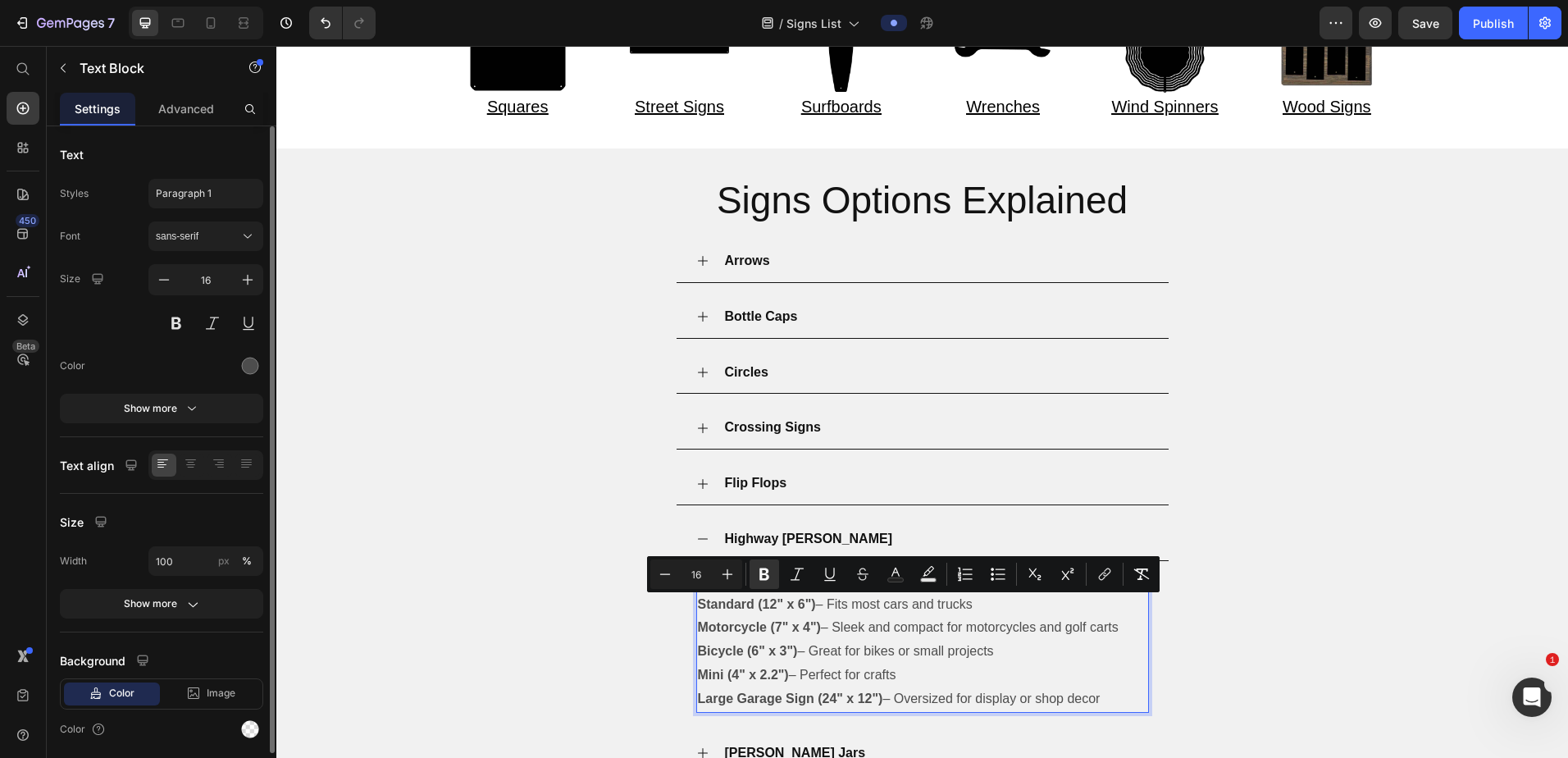 click on "Large Garage Sign (24" x 12")  – Oversized for display or shop decor" at bounding box center (923, 699) 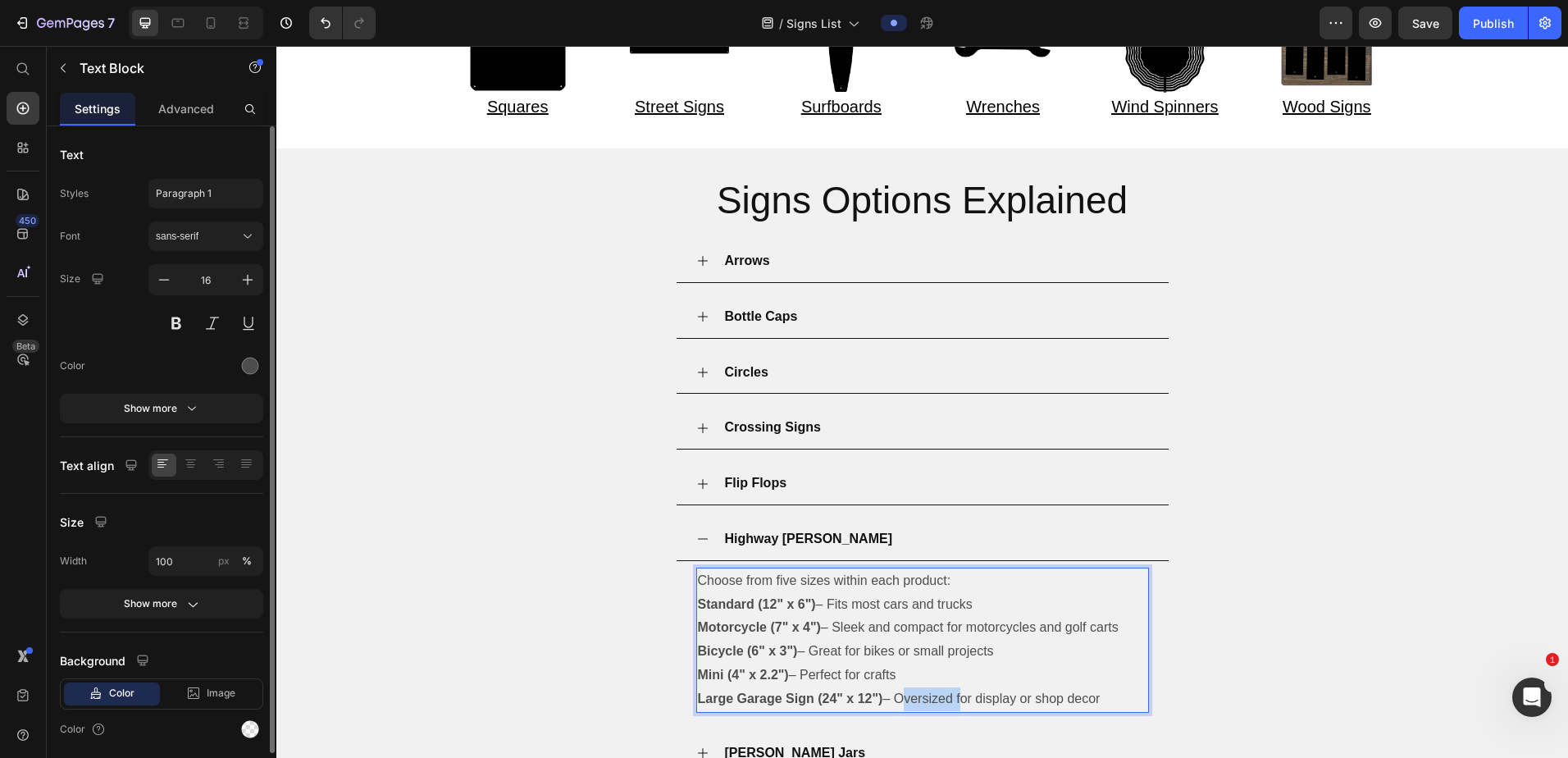 click on "Large Garage Sign (24" x 12")  – Oversized for display or shop decor" at bounding box center [923, 699] 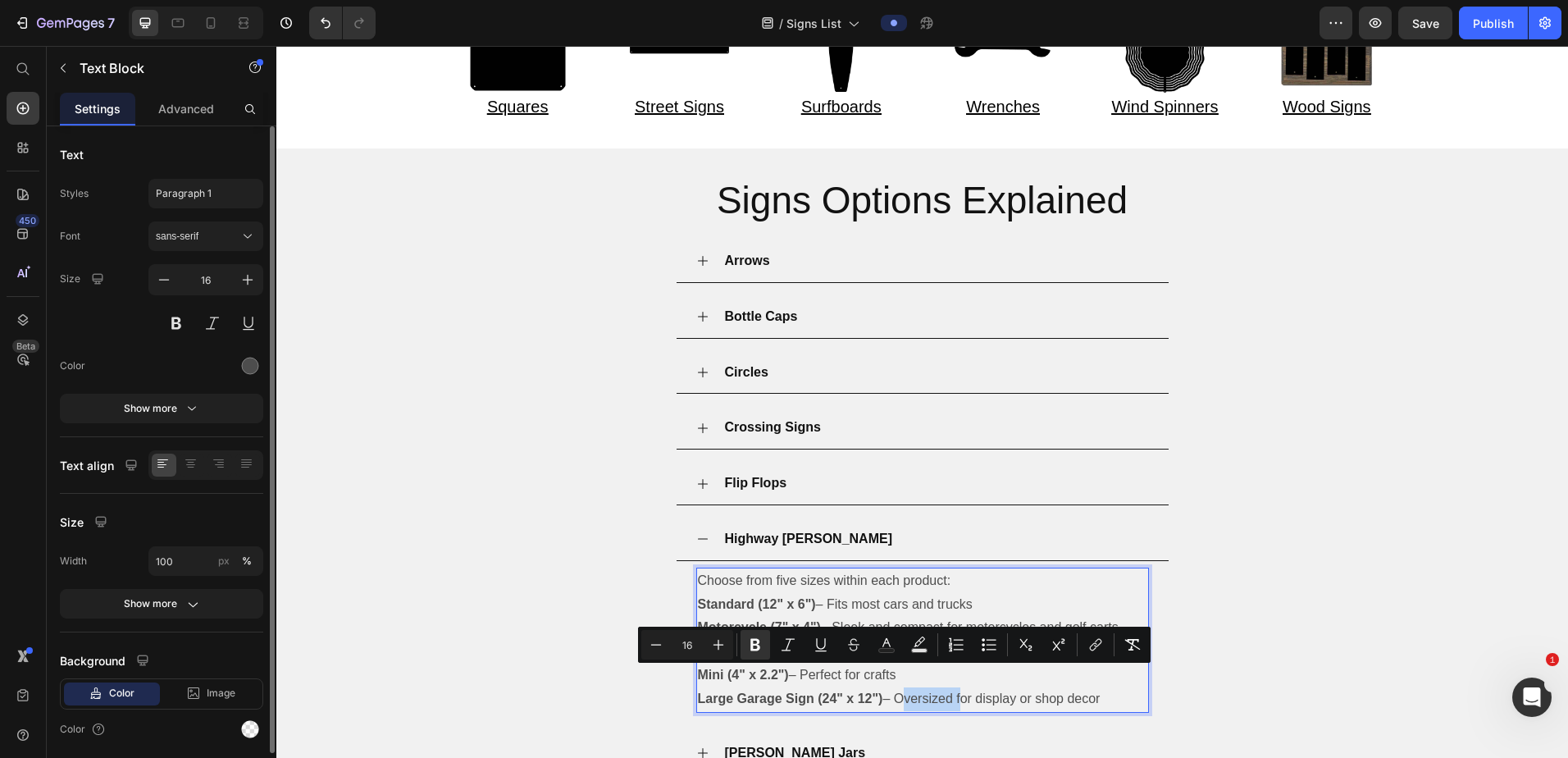 drag, startPoint x: 1060, startPoint y: 676, endPoint x: 1093, endPoint y: 676, distance: 33 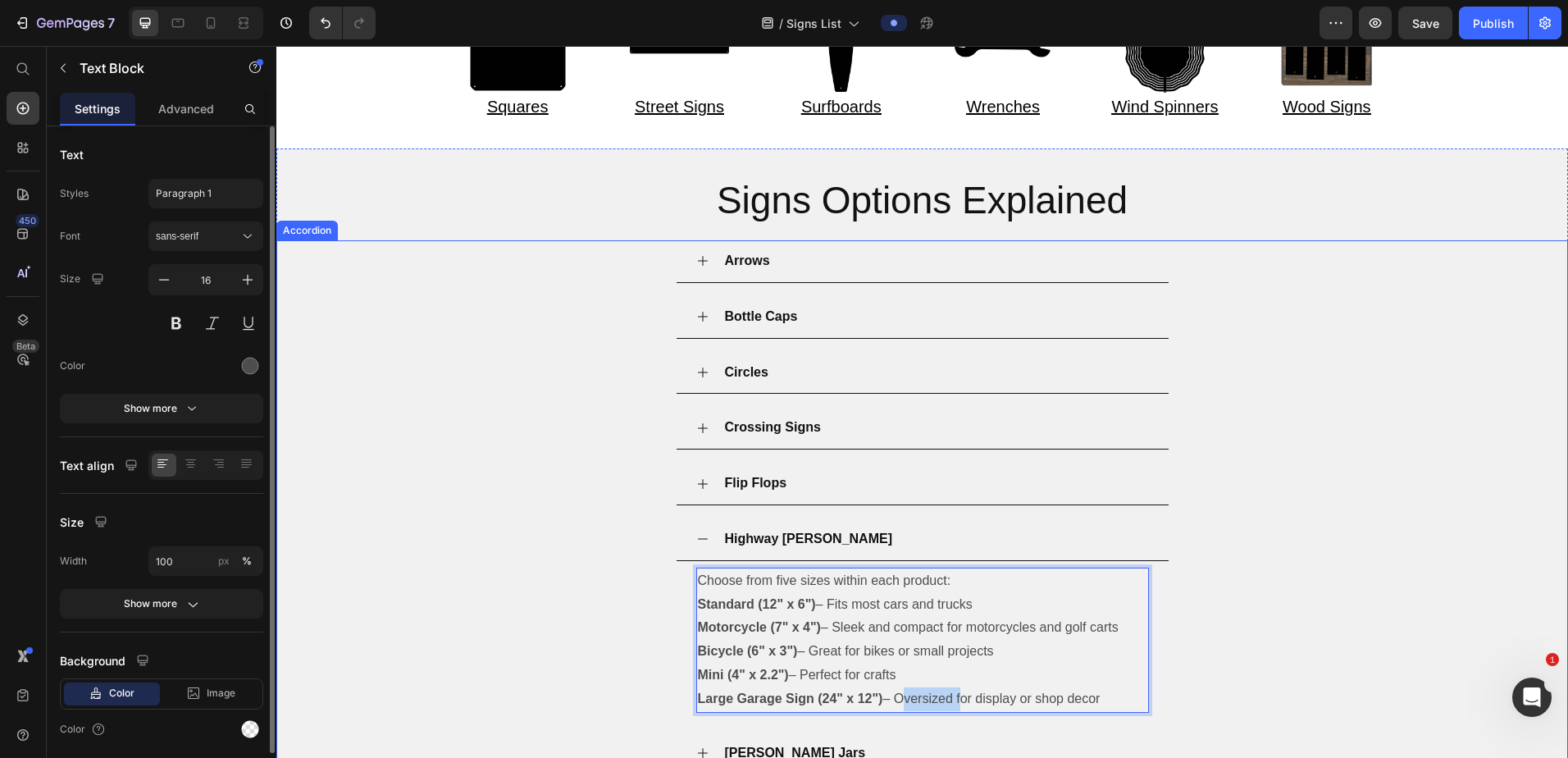 drag, startPoint x: 1095, startPoint y: 675, endPoint x: 679, endPoint y: 560, distance: 431.6028 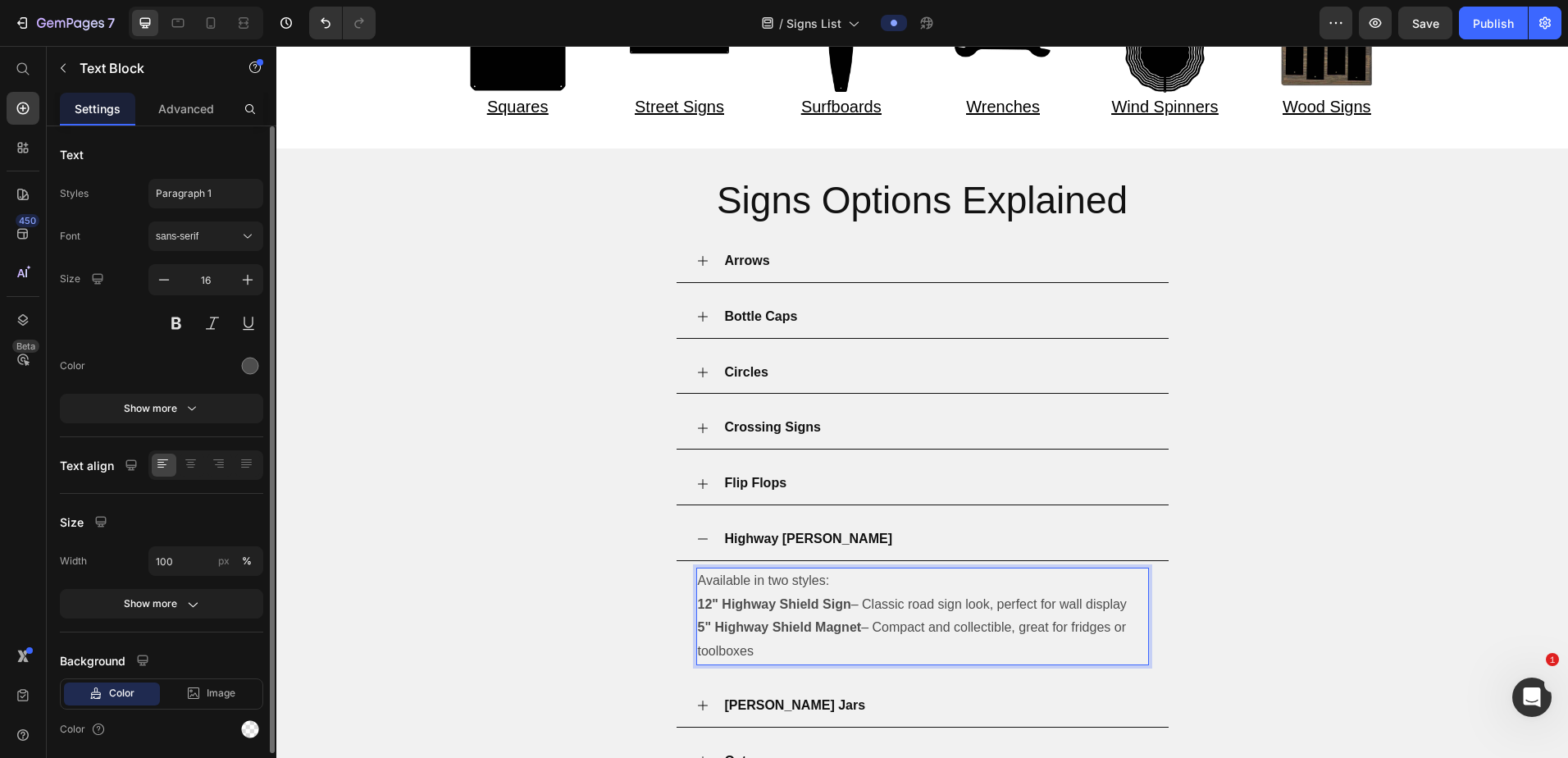 click on "12" Highway Shield Sign" at bounding box center [774, 604] 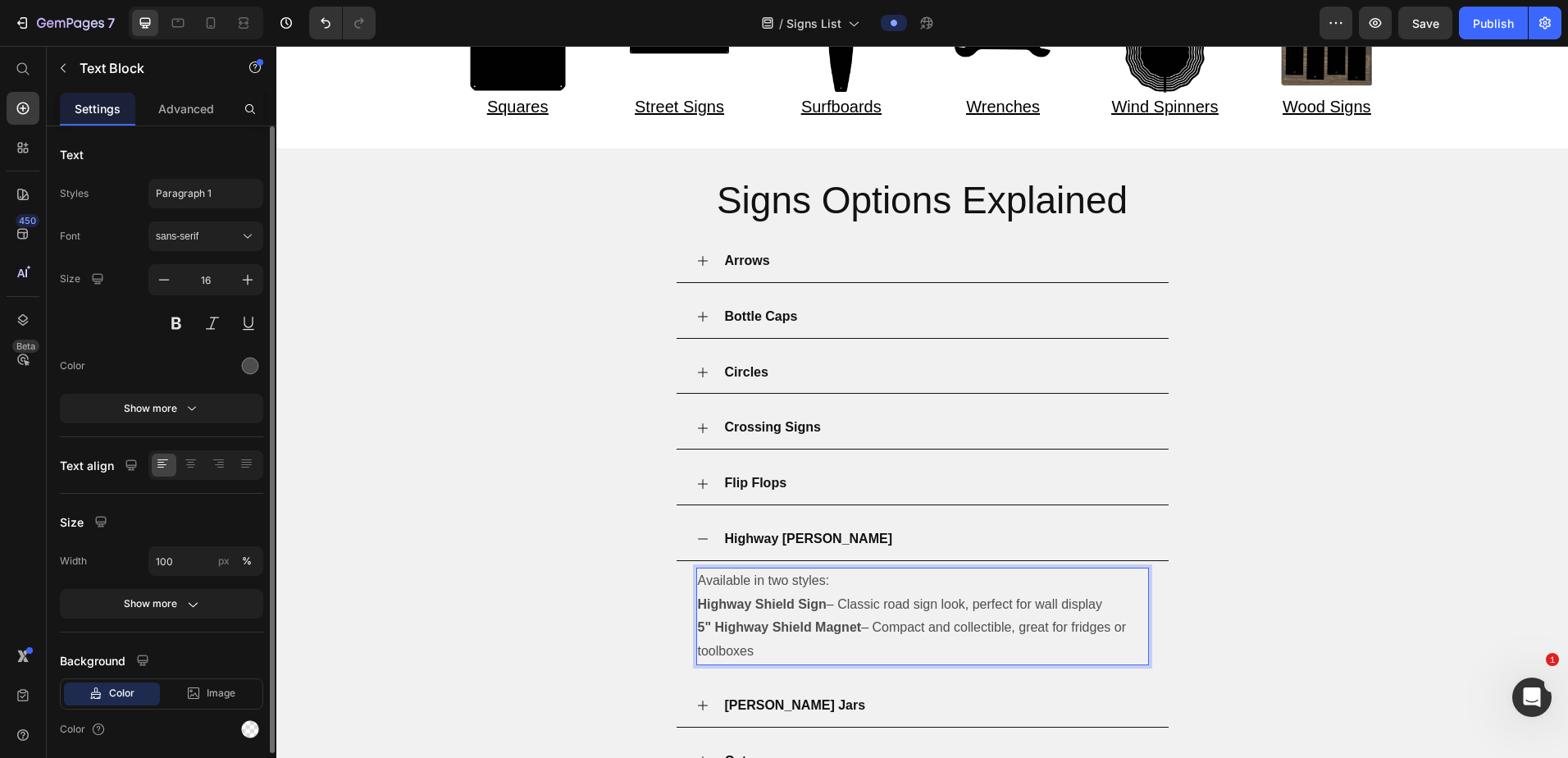 click on "Highway Shield Sign  – Classic road sign look, perfect for wall display" at bounding box center [923, 605] 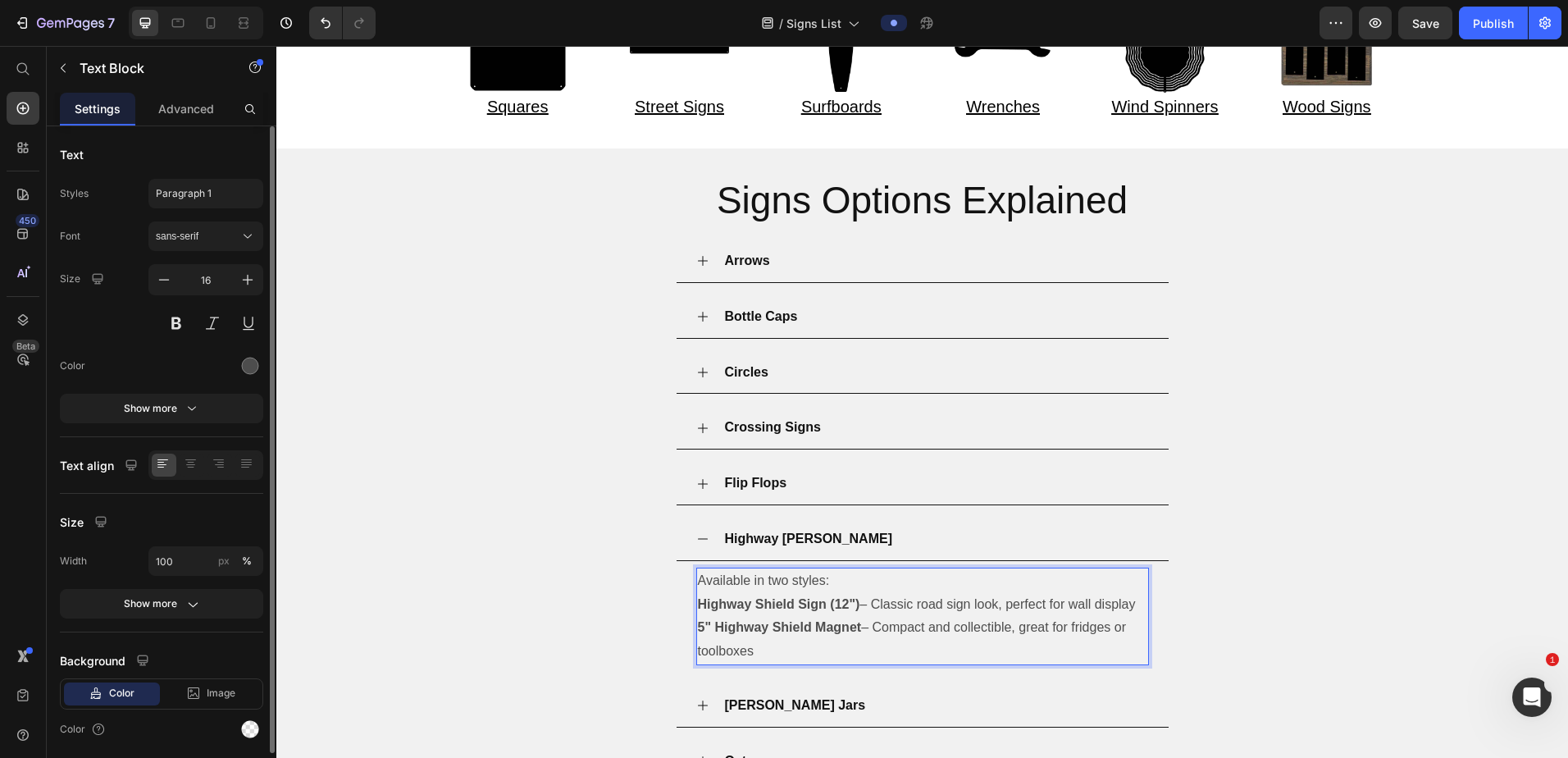click on "5" Highway Shield Magnet" at bounding box center (780, 627) 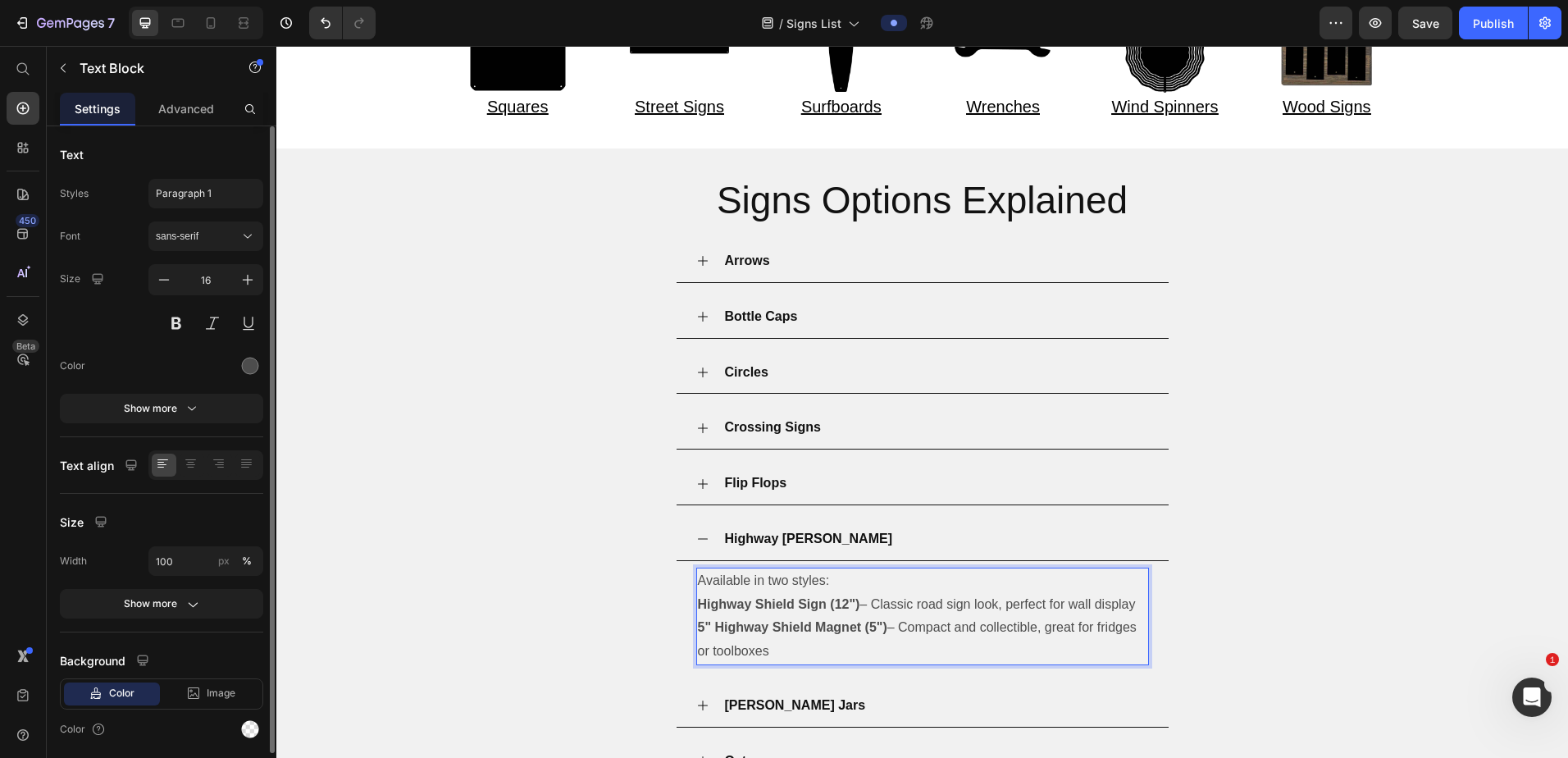 click on "5" Highway Shield Magnet (5")" at bounding box center [792, 627] 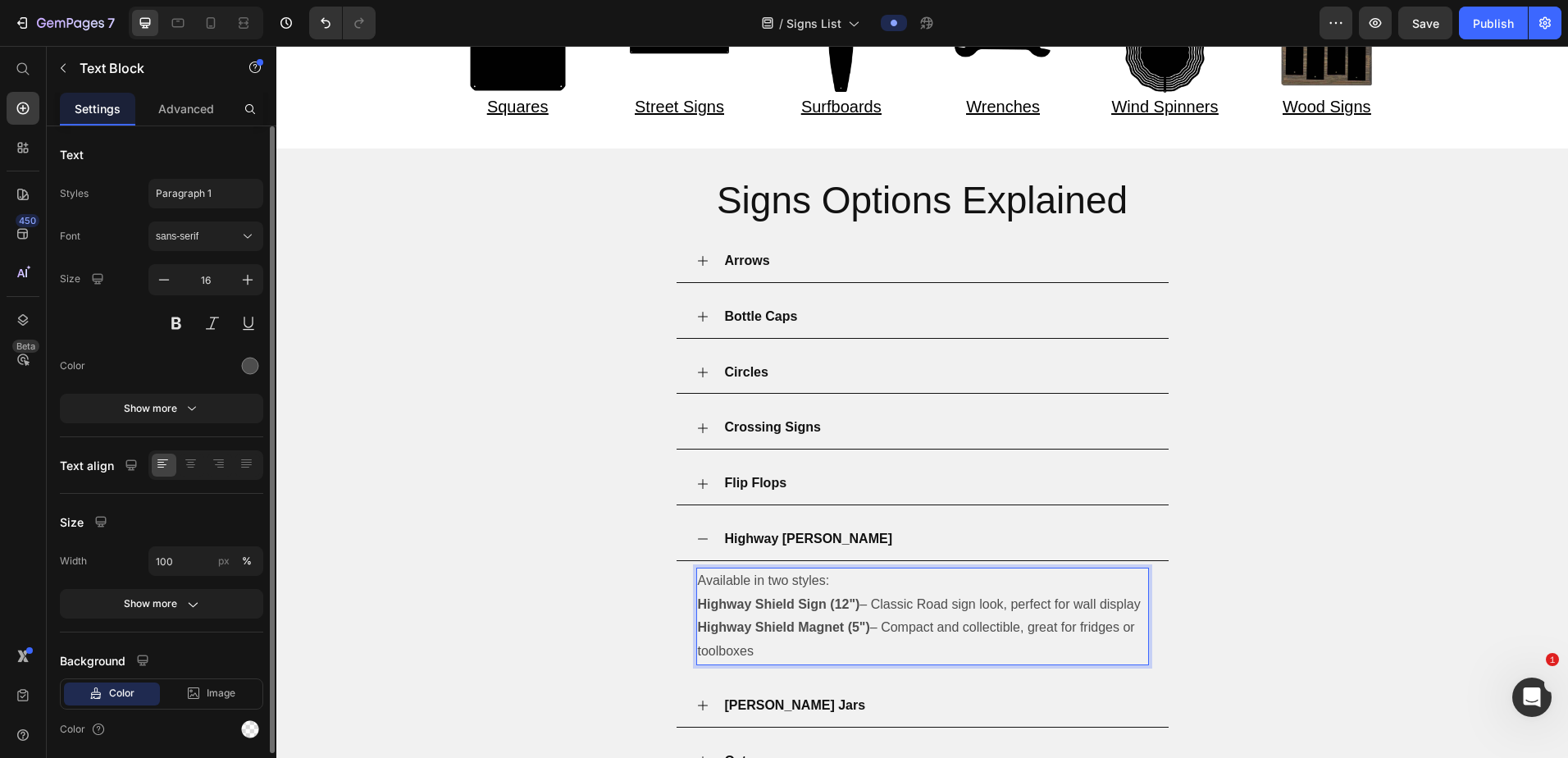 click on "Highway Shield Magnet (5")  – Compact and collectible, great for fridges or toolboxes" at bounding box center (923, 640) 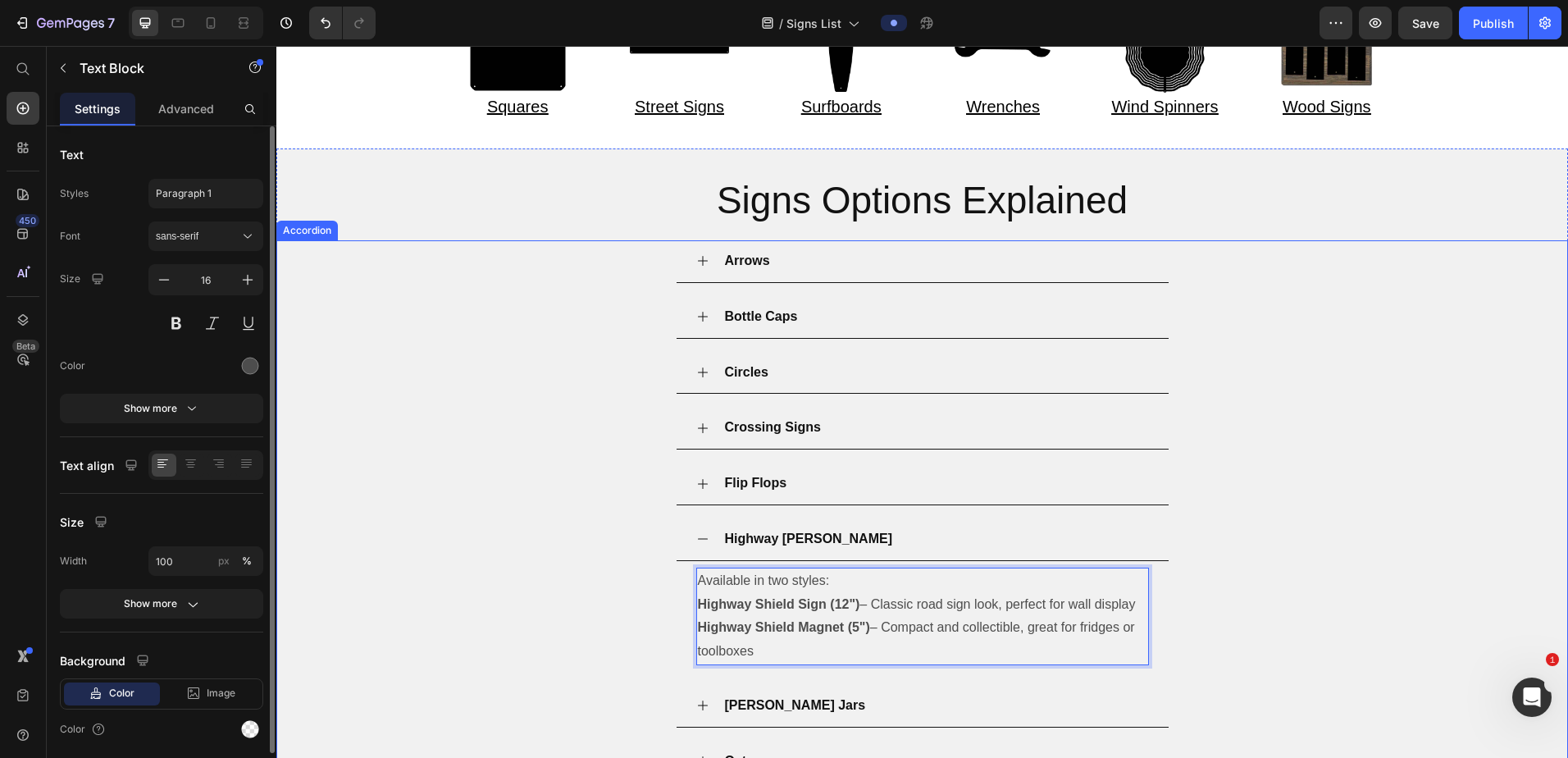 click on "Highway [PERSON_NAME]" at bounding box center (936, 539) 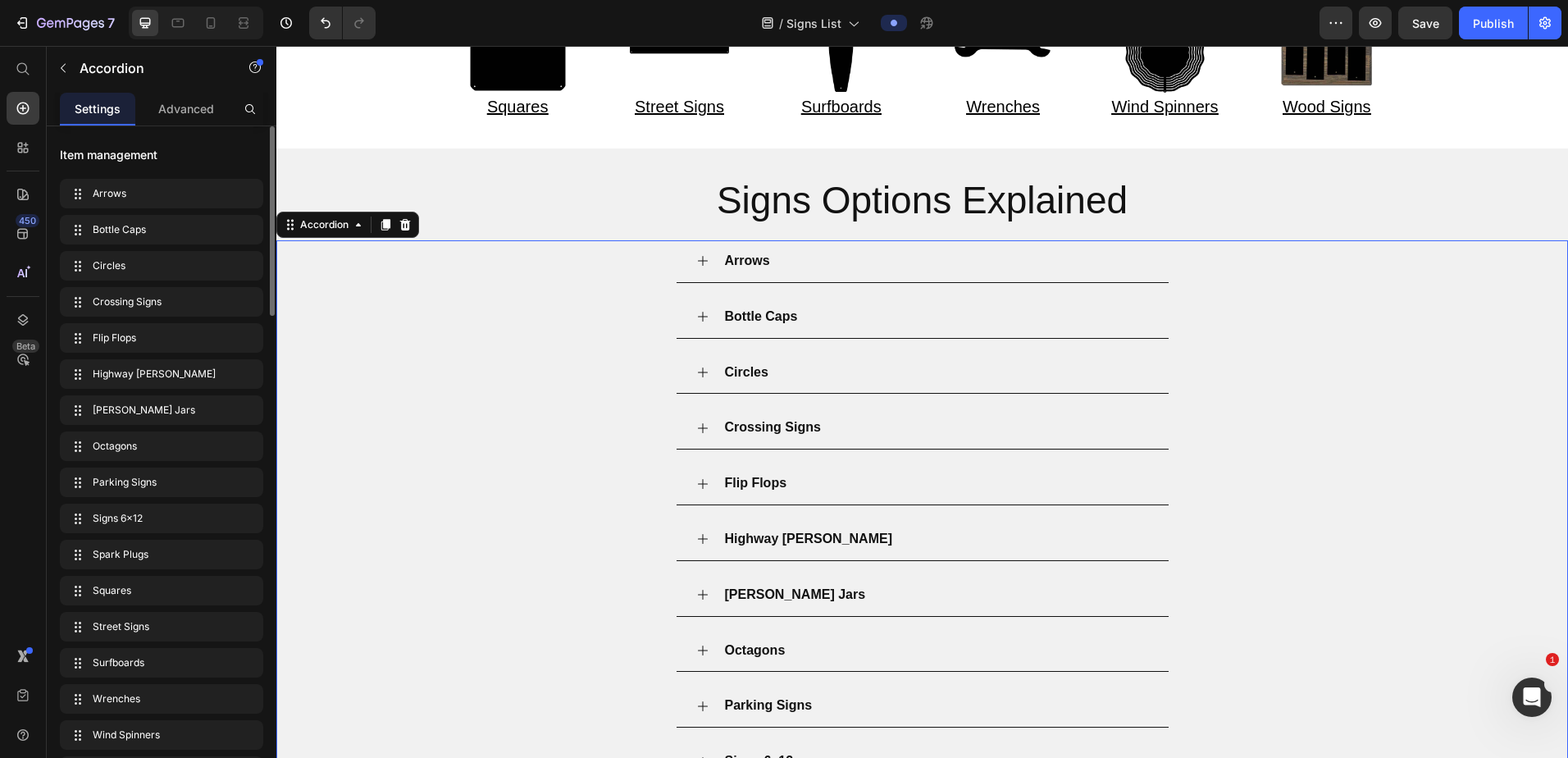 click on "Arrows" at bounding box center [936, 261] 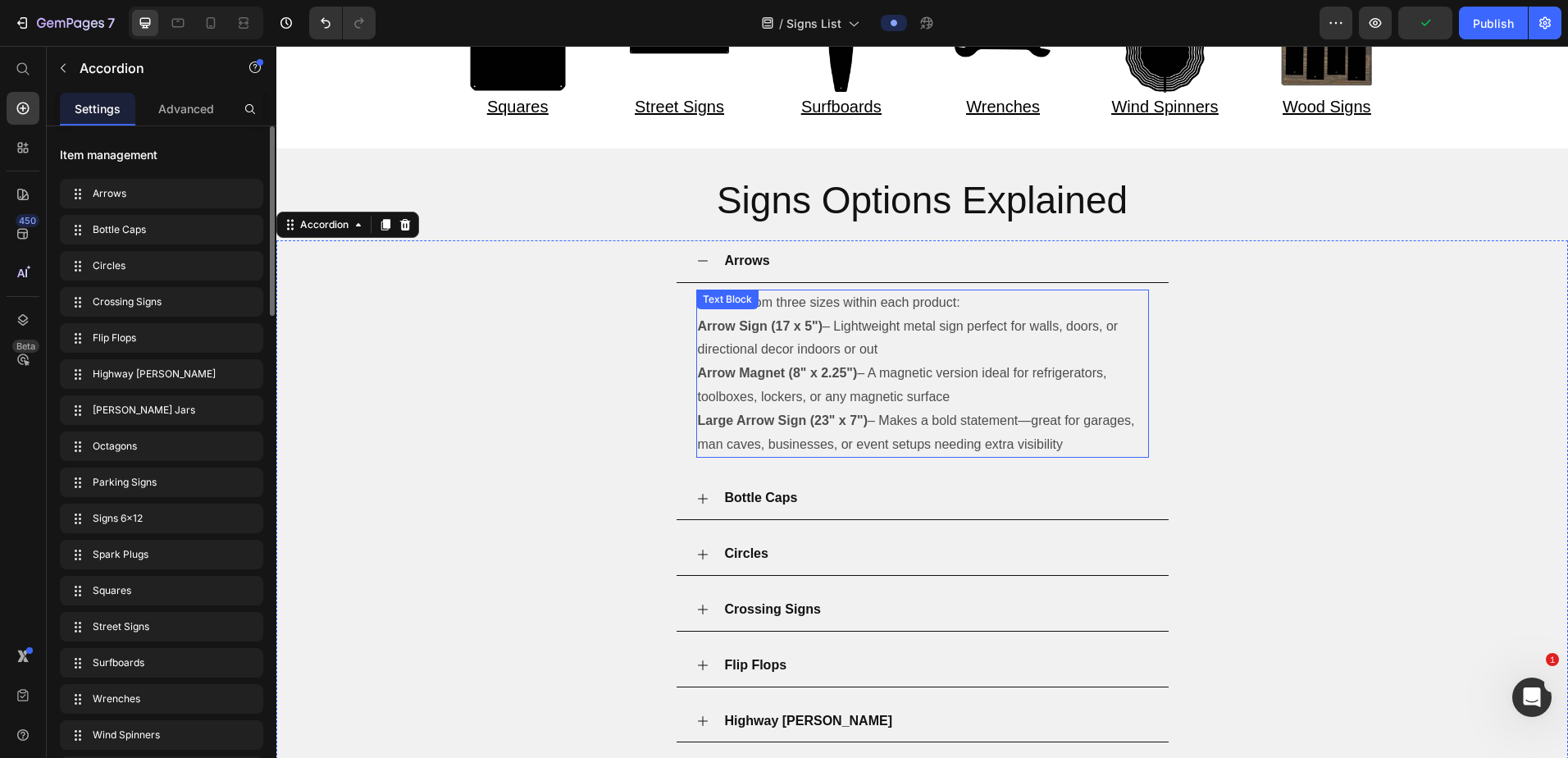 click on "Choose from three sizes within each product:" at bounding box center [923, 303] 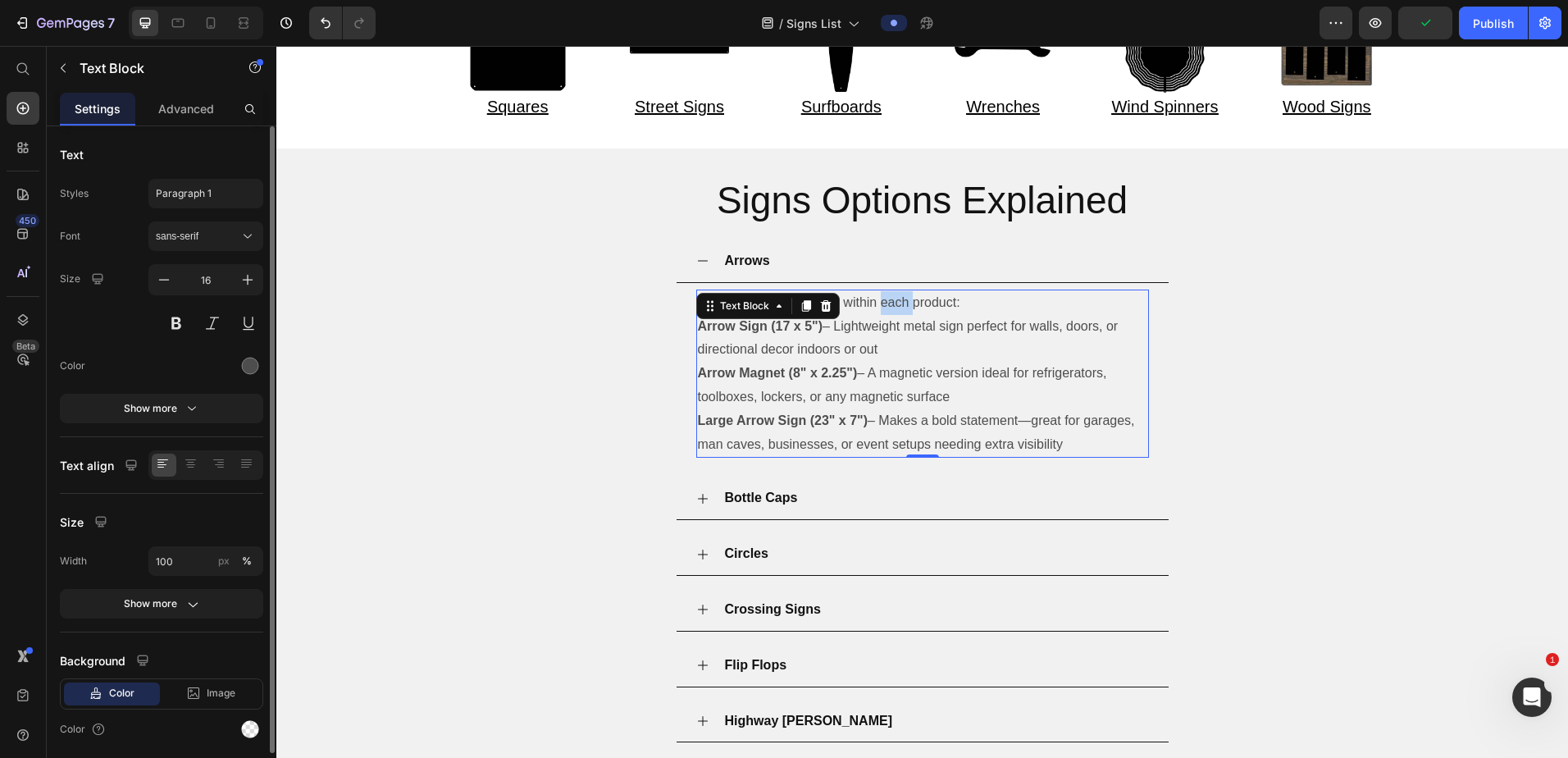 click on "Choose from three sizes within each product:" at bounding box center (923, 303) 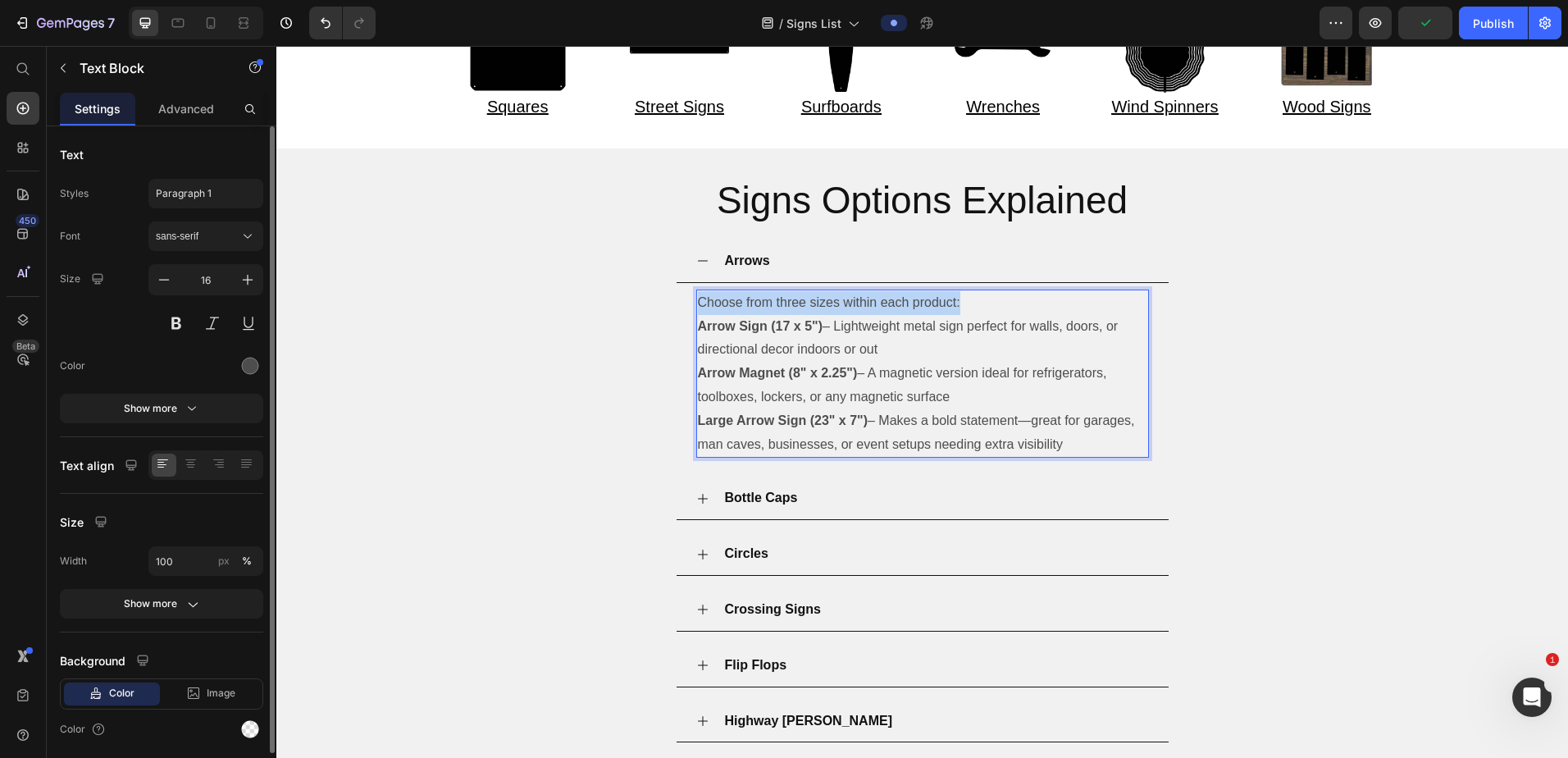 click on "Choose from three sizes within each product:" at bounding box center [923, 303] 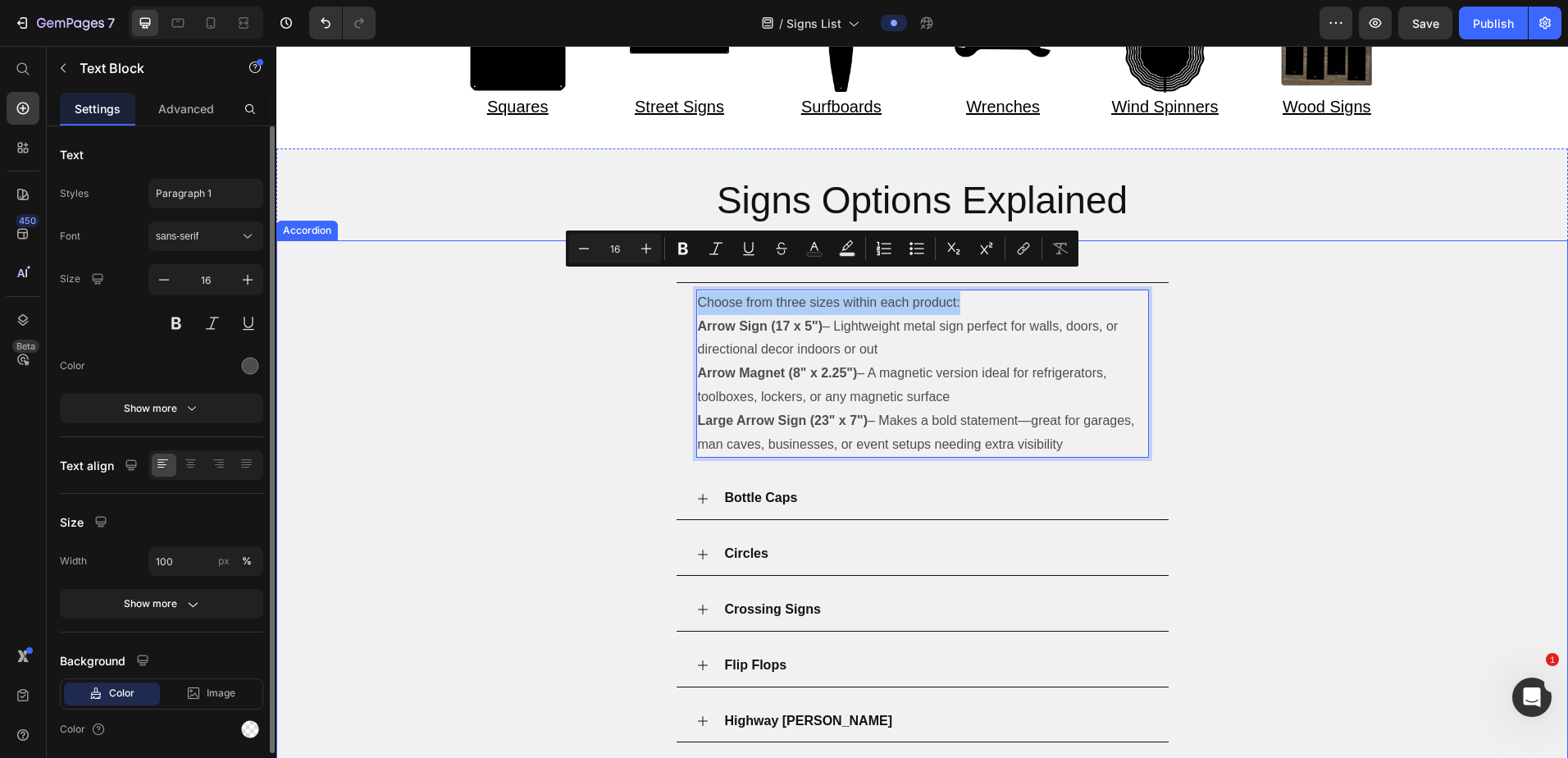 click on "Arrows" at bounding box center (936, 261) 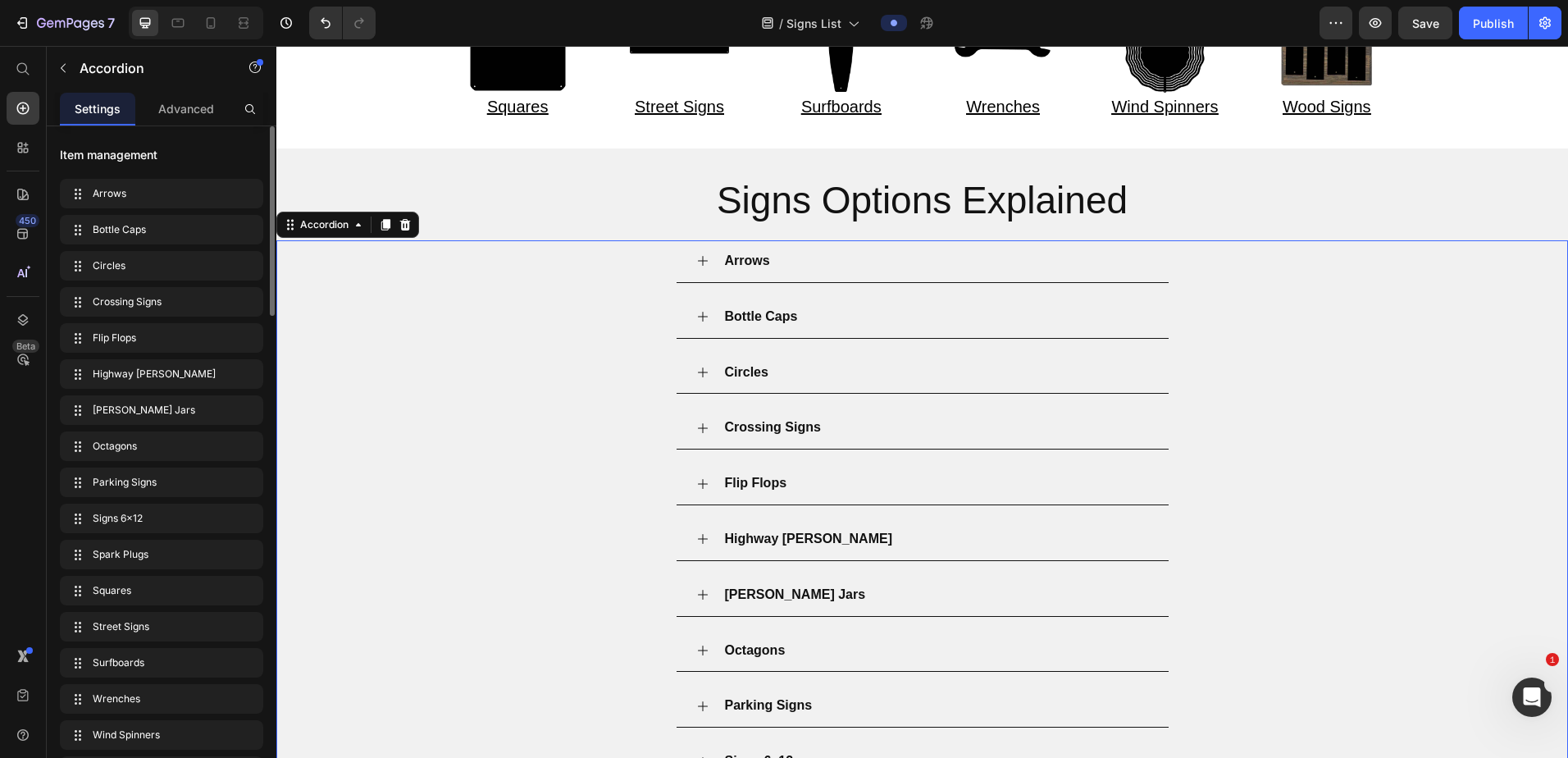 click on "Circles" at bounding box center [936, 372] 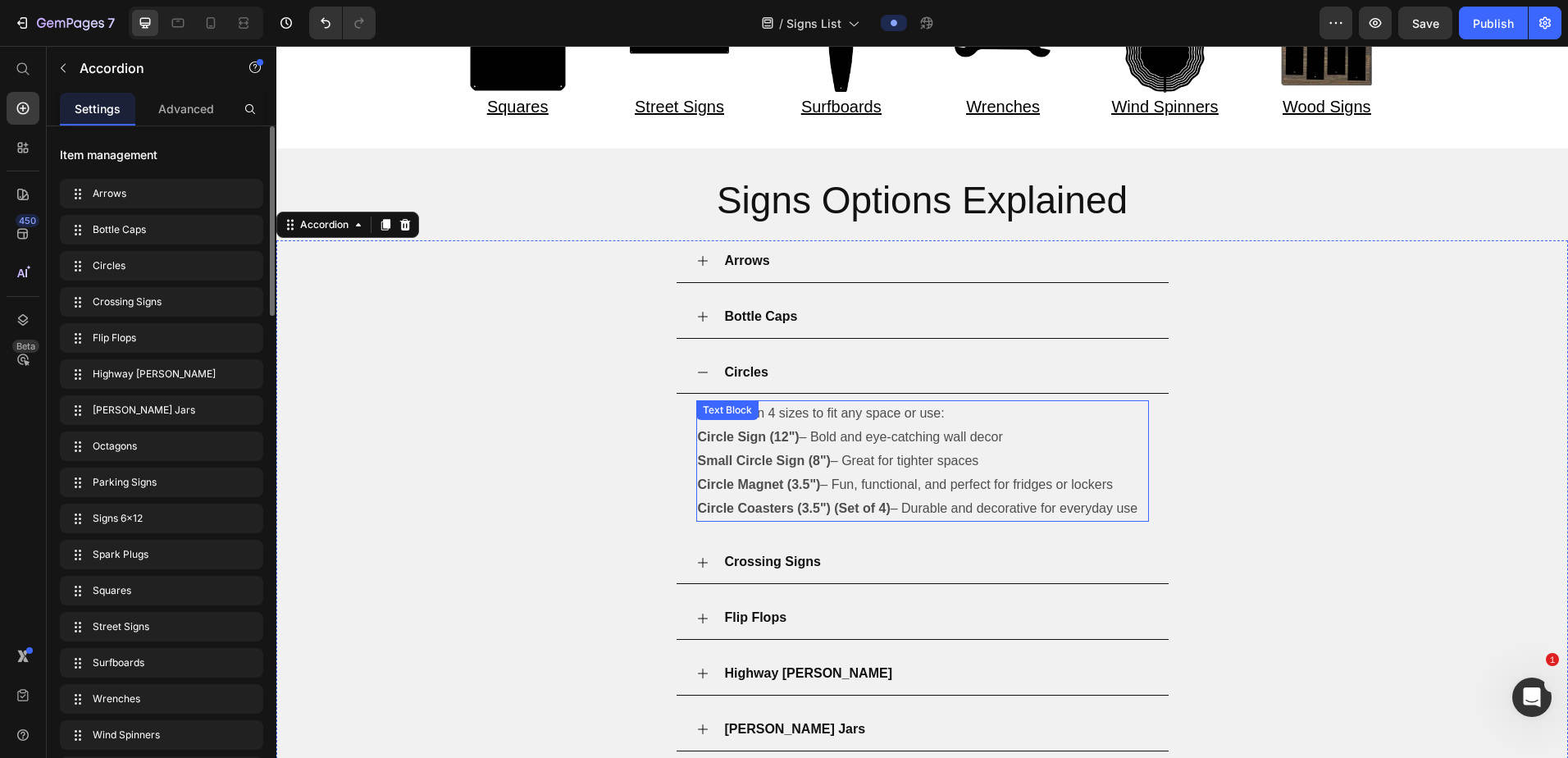 click on "Available in 4 sizes to fit any space or use:" at bounding box center [923, 413] 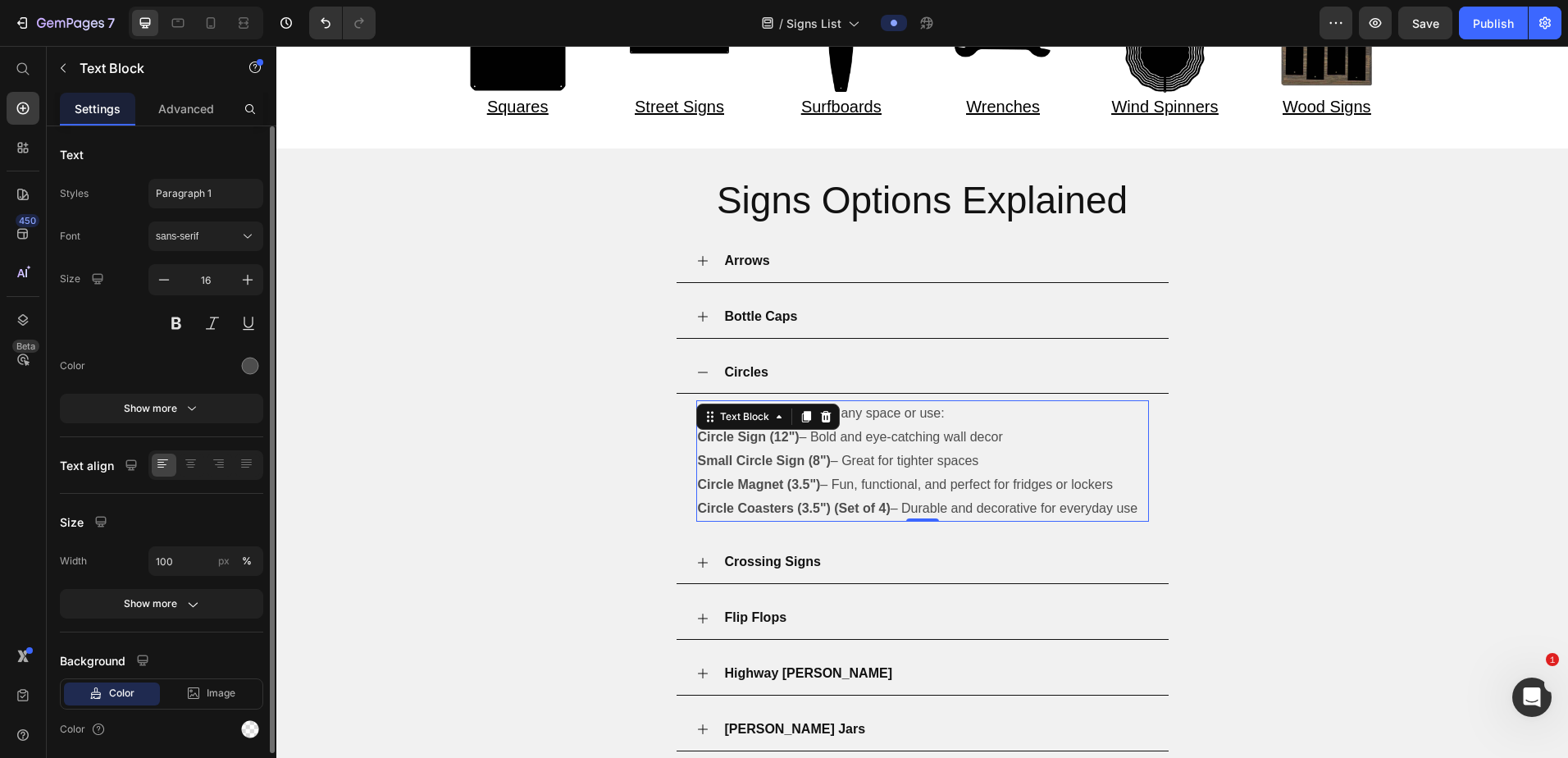 click on "Available in 4 sizes to fit any space or use:" at bounding box center (923, 413) 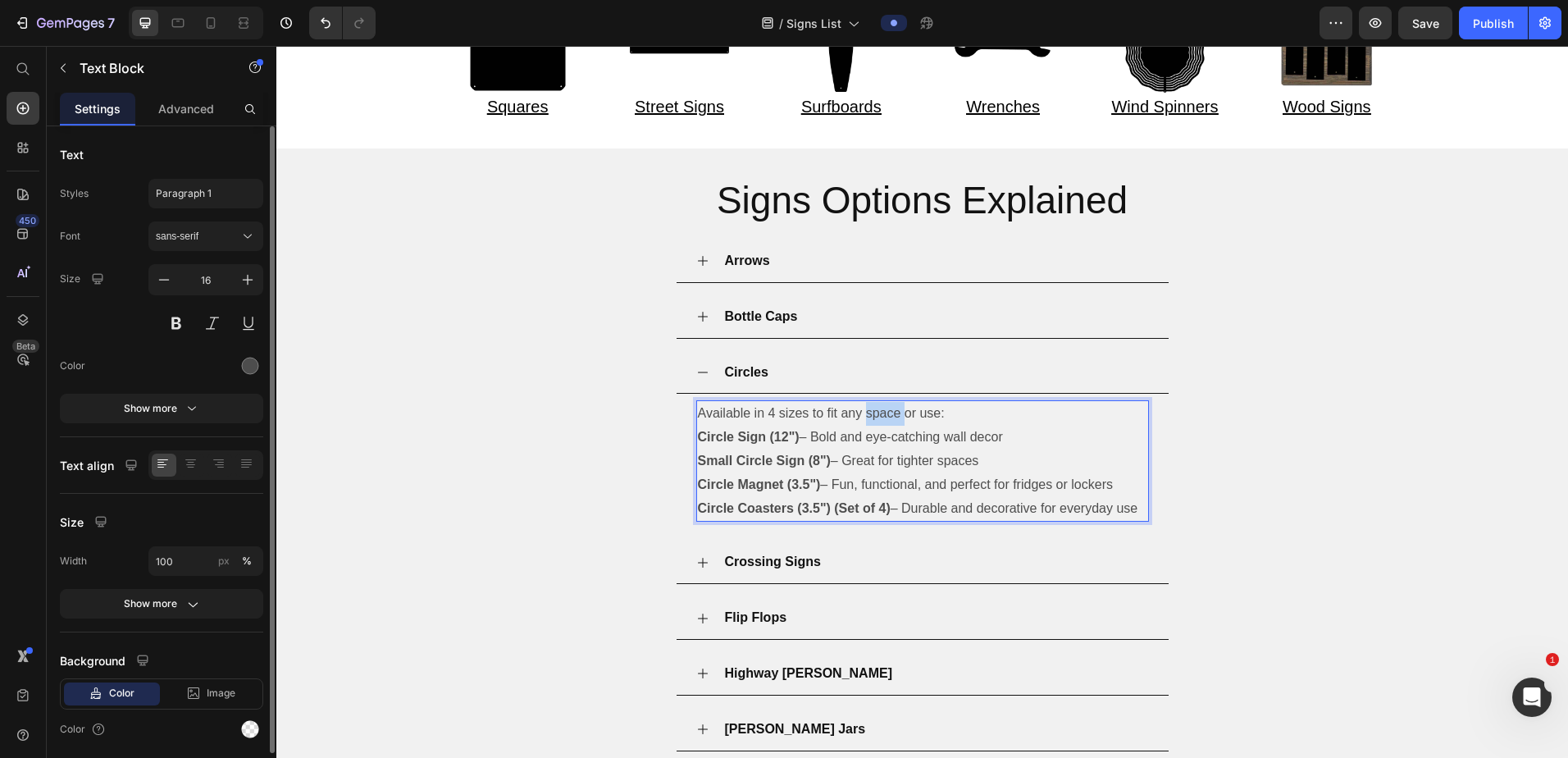 click on "Available in 4 sizes to fit any space or use:" at bounding box center (923, 413) 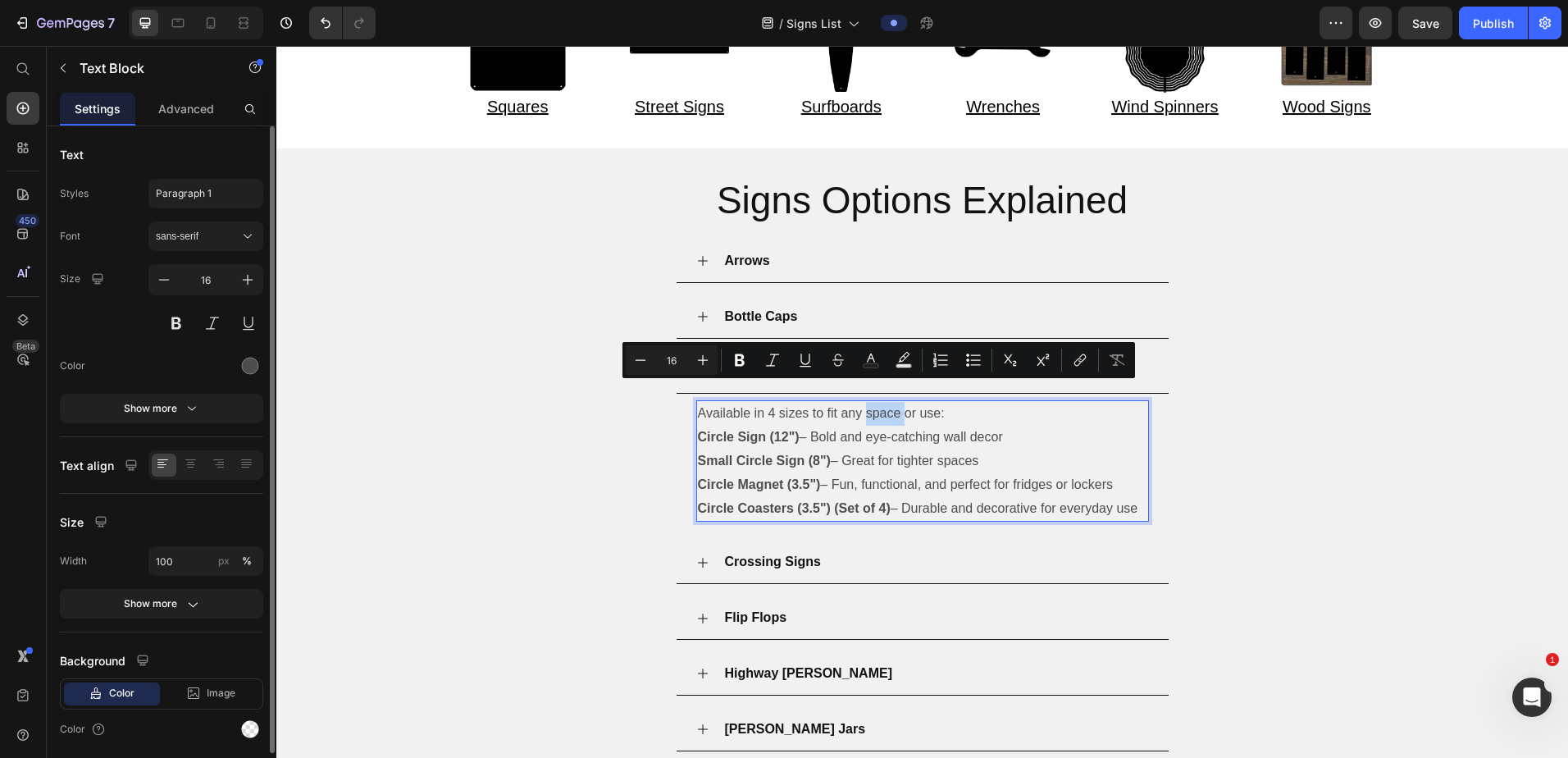 click on "Available in 4 sizes to fit any space or use:" at bounding box center (923, 413) 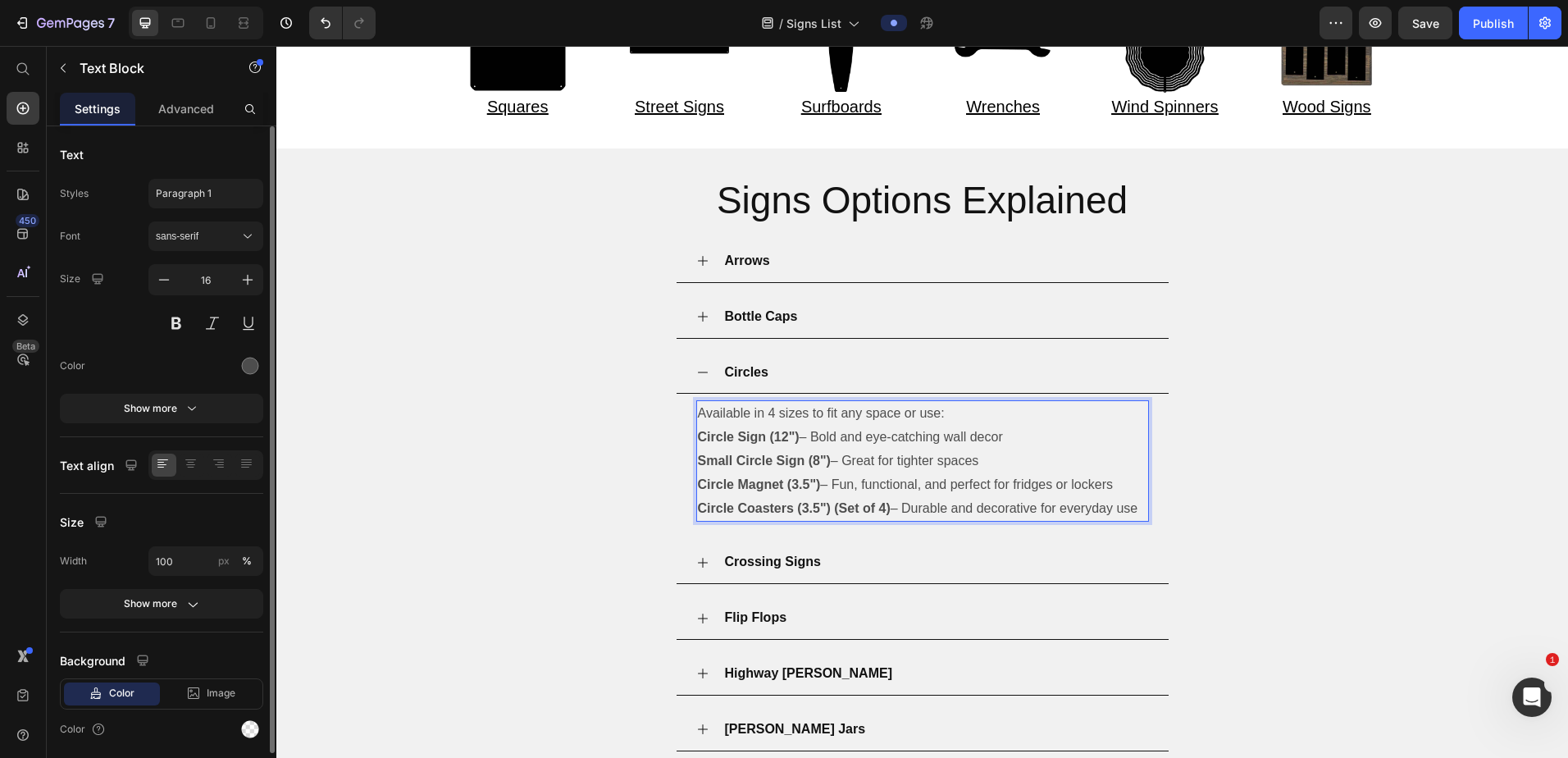 click on "Available in 4 sizes to fit any space or use:" at bounding box center (923, 413) 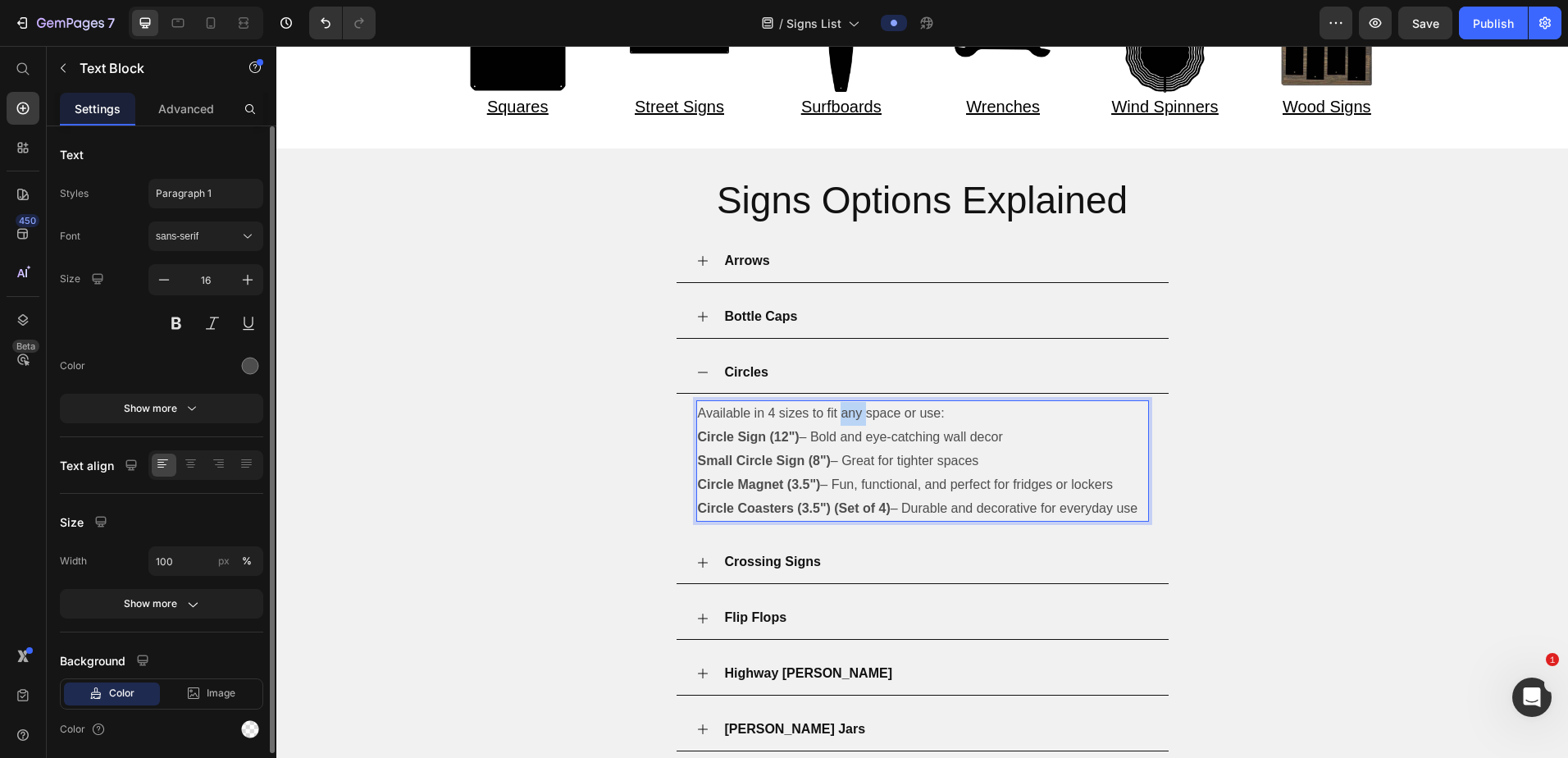 click on "Available in 4 sizes to fit any space or use:" at bounding box center [923, 413] 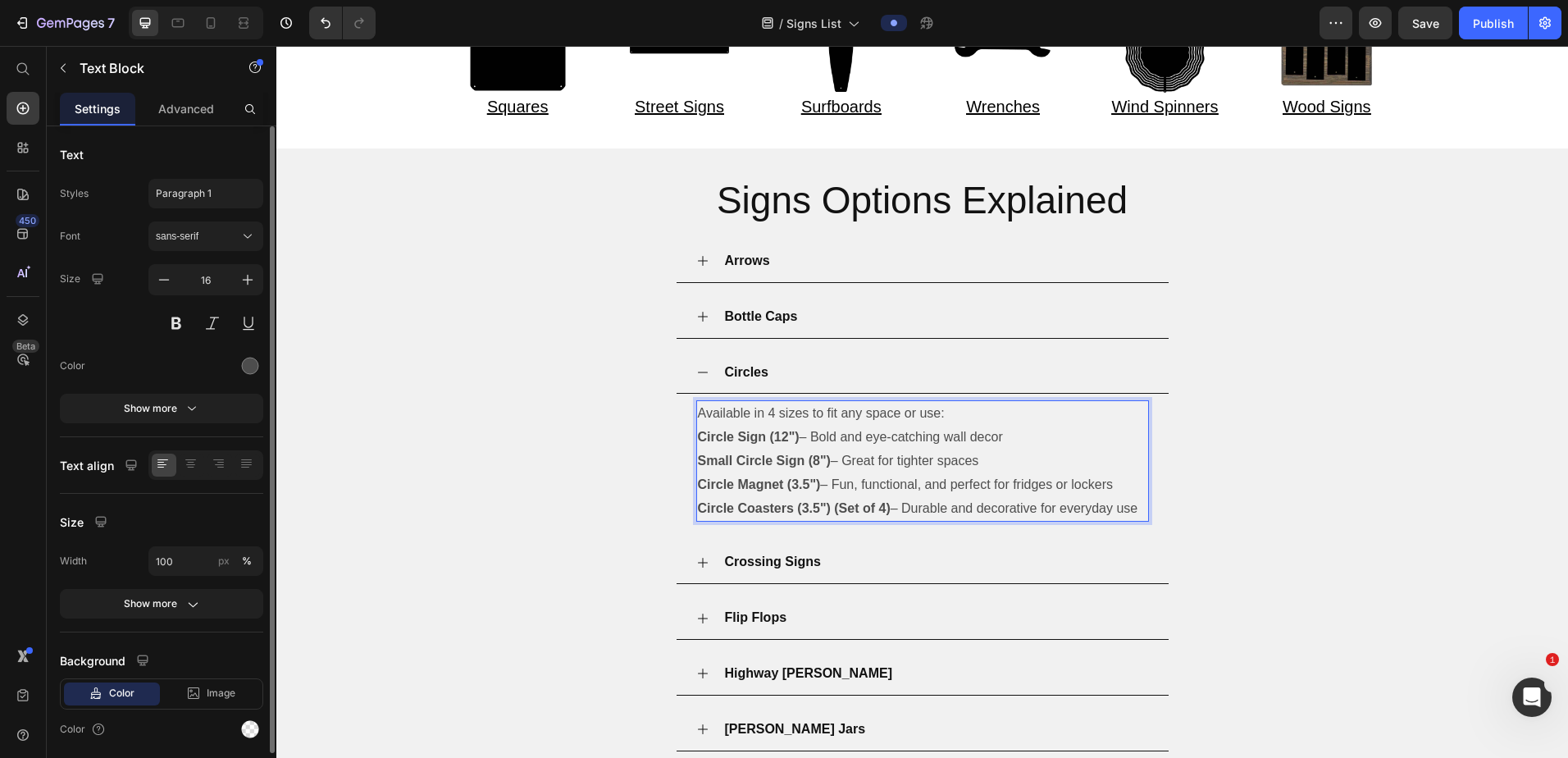 click on "Available in 4 sizes to fit any space or use:" at bounding box center (923, 413) 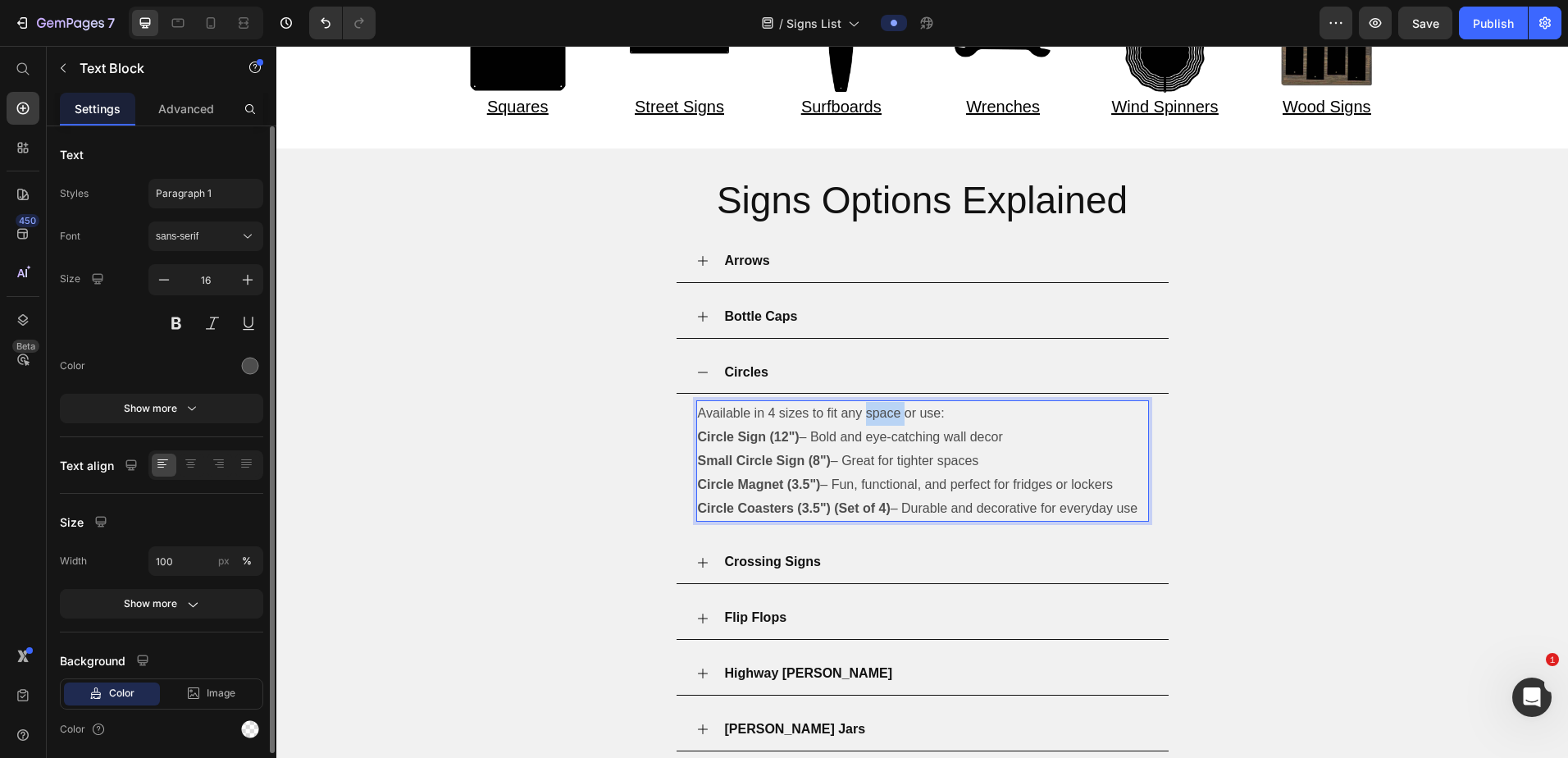 click on "Available in 4 sizes to fit any space or use:" at bounding box center [923, 413] 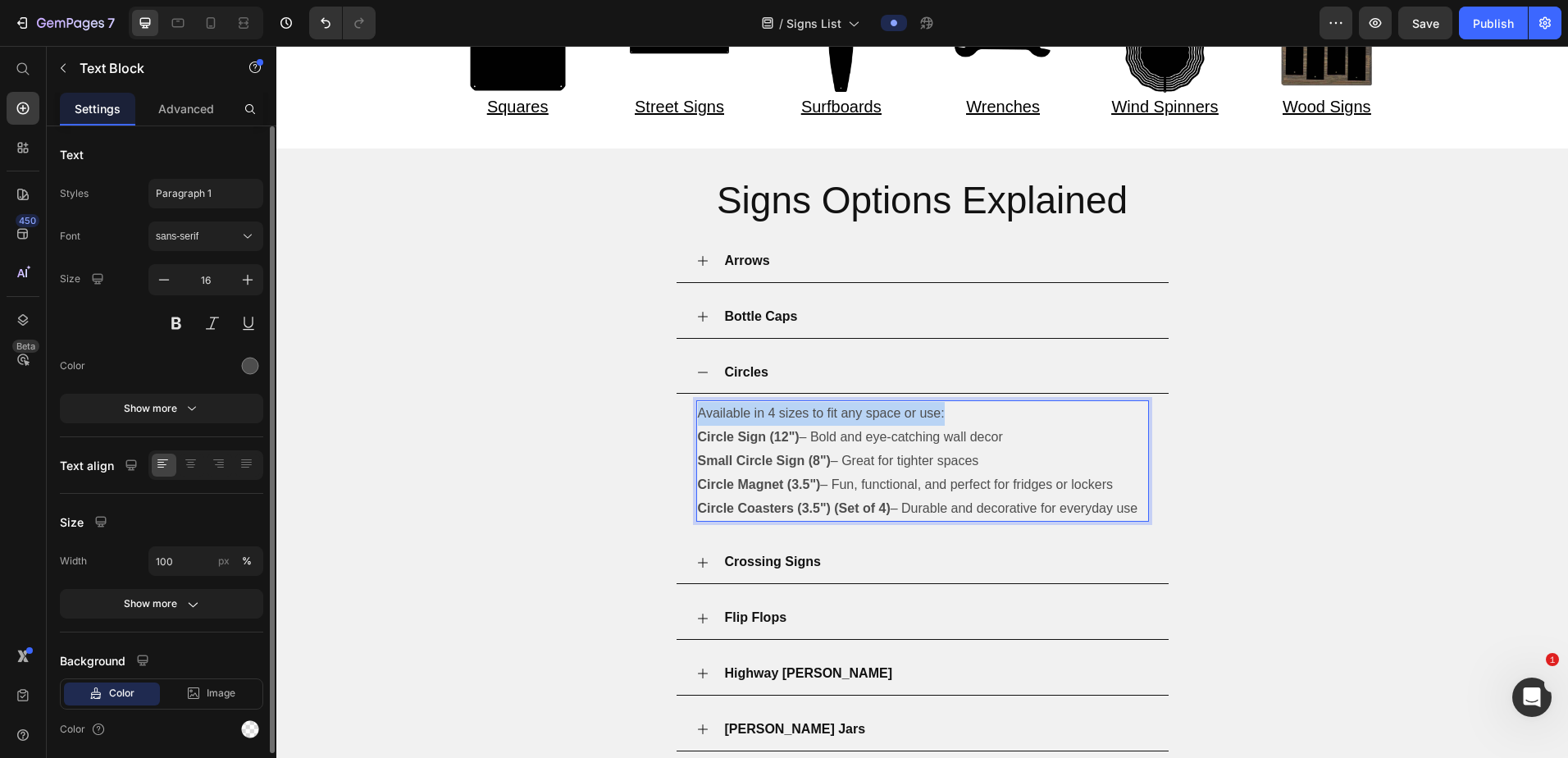 click on "Available in 4 sizes to fit any space or use:" at bounding box center (923, 413) 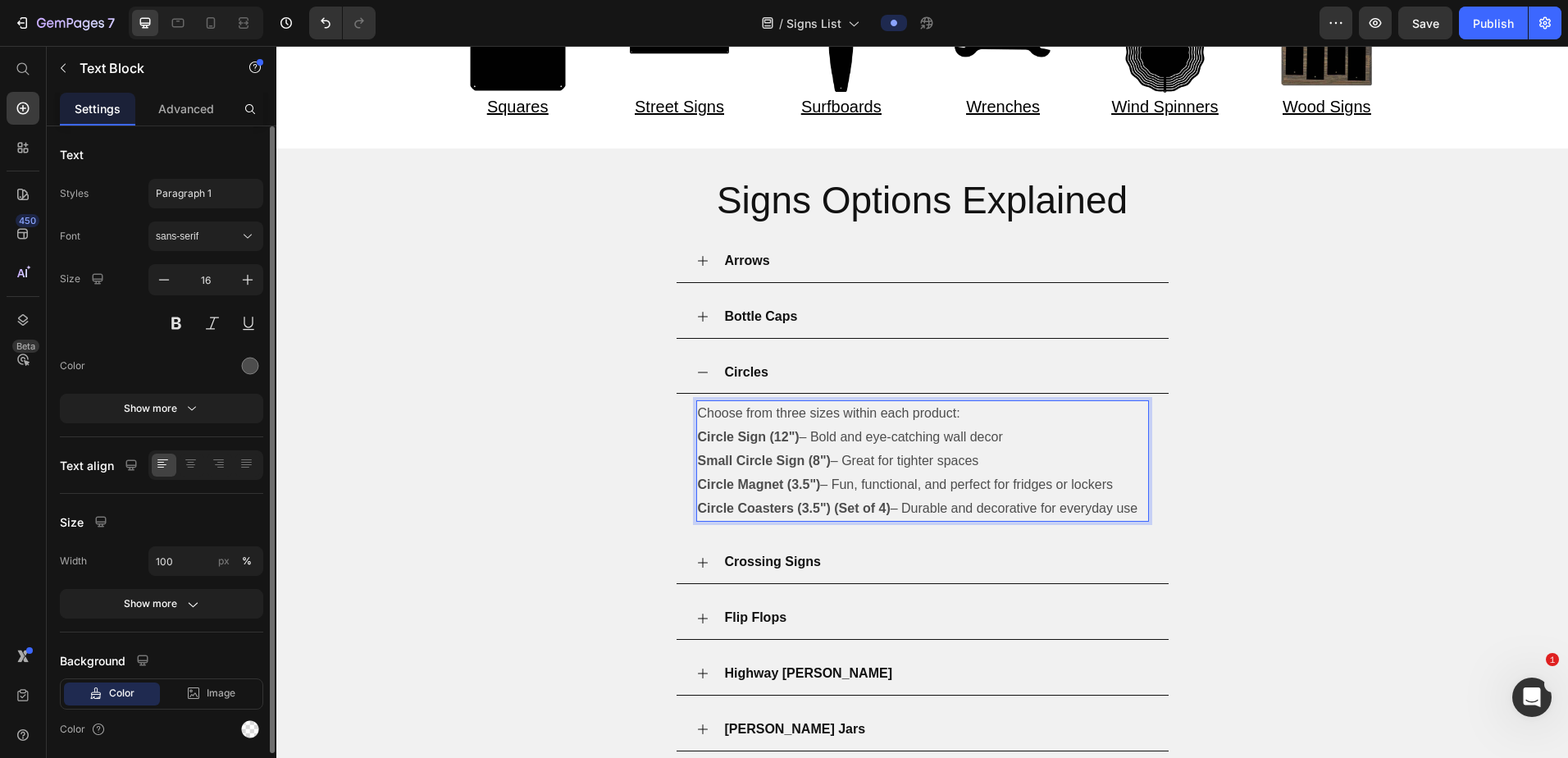 click on "Choose from three sizes within each product:" at bounding box center (923, 413) 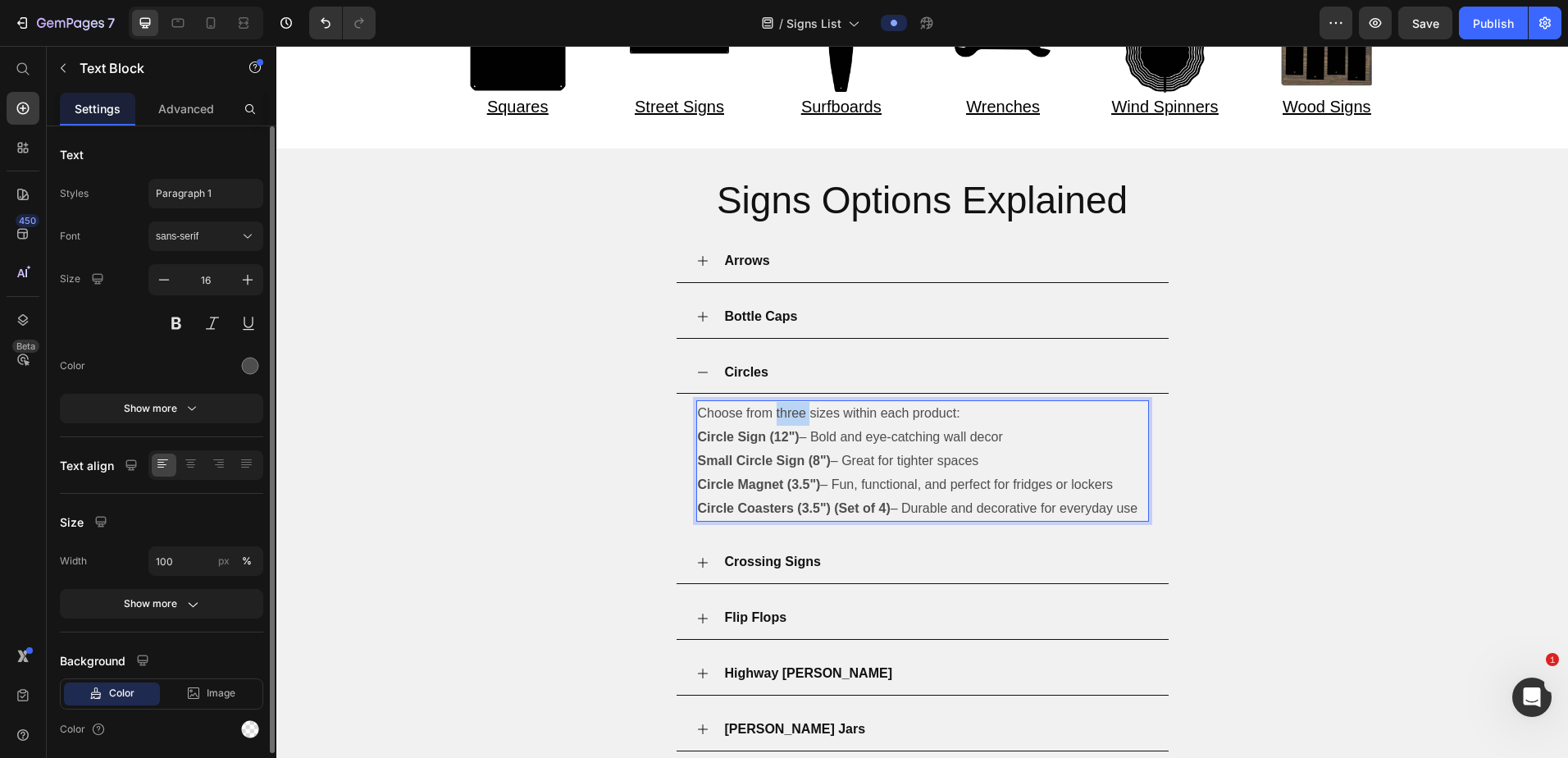 click on "Choose from three sizes within each product:" at bounding box center [923, 413] 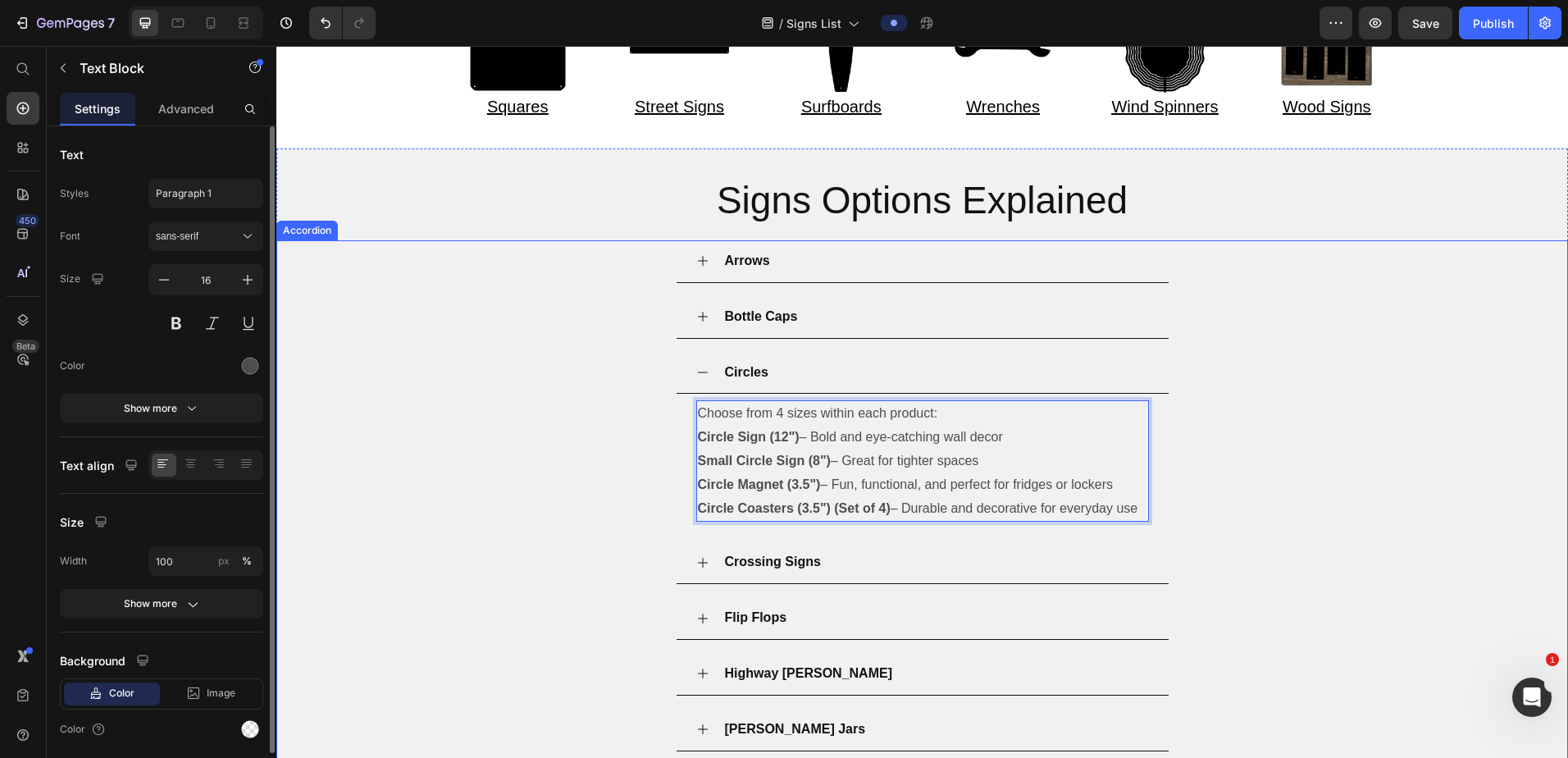 click on "Arrows" at bounding box center [936, 261] 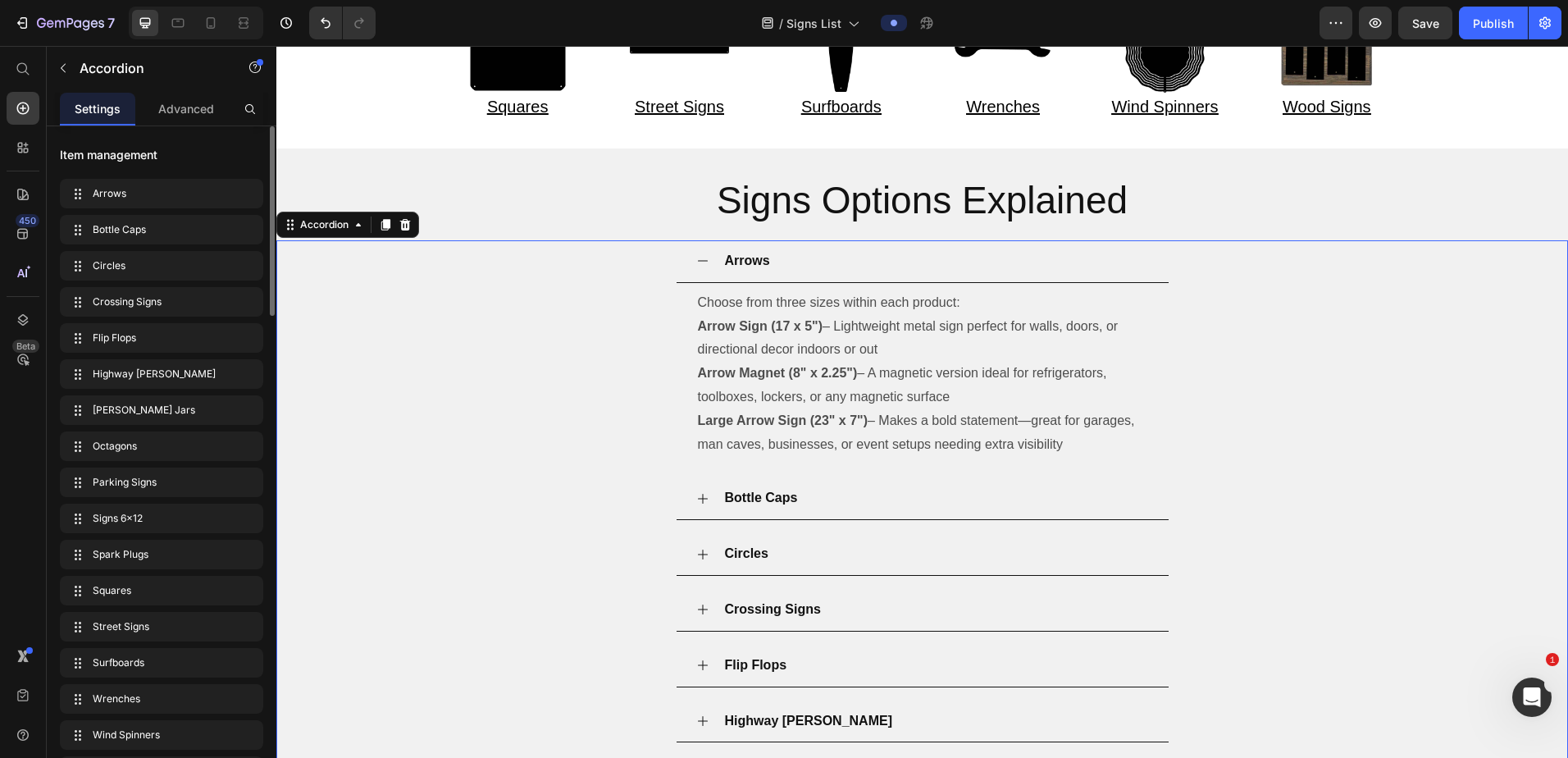 click on "Arrows" at bounding box center (936, 261) 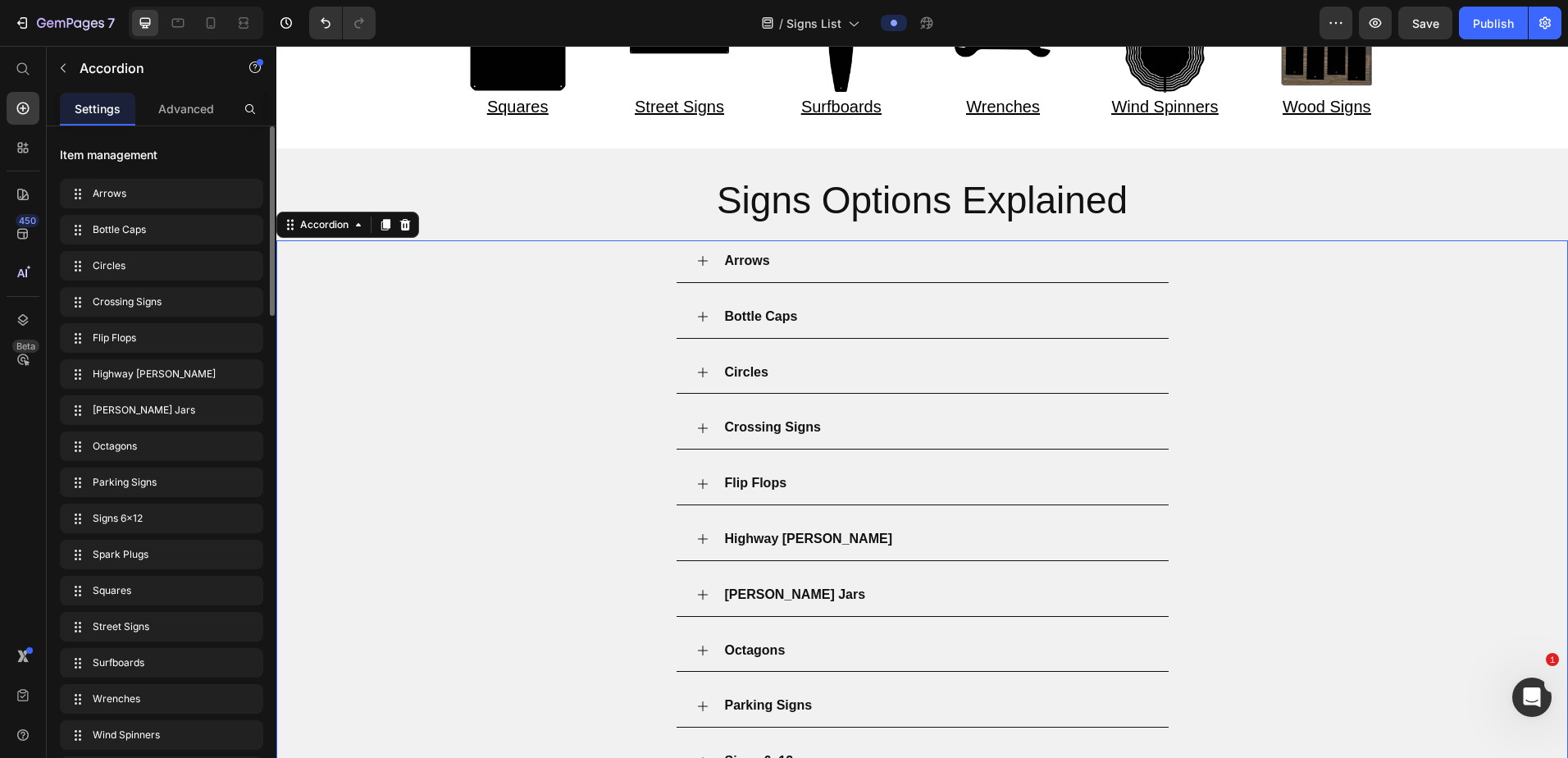 click on "Circles" at bounding box center [936, 372] 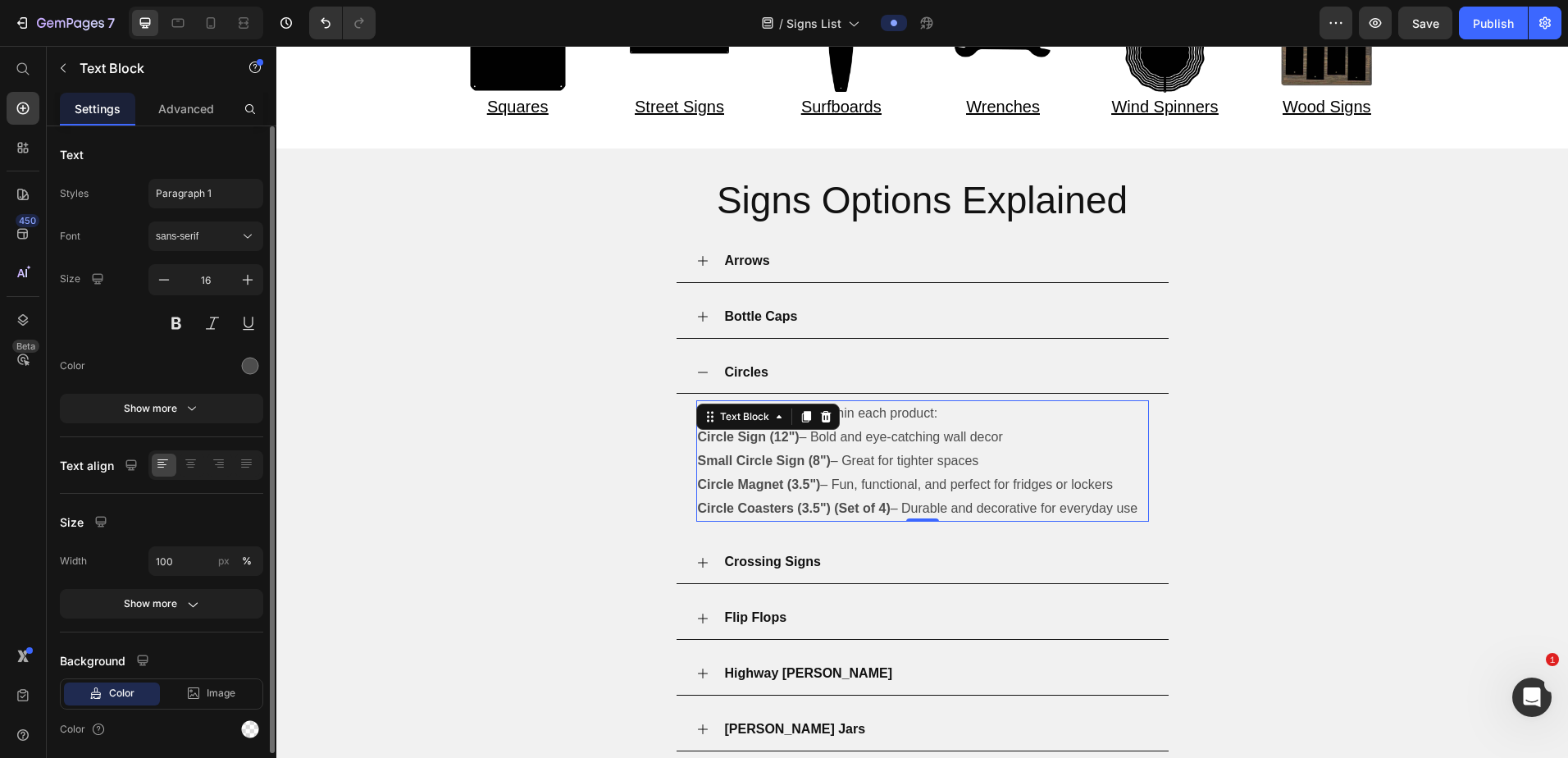 click on "Choose from 4 sizes within each product: Circle Sign (12")  – Bold and eye-catching wall decor Small Circle Sign (8")  – Great for tighter spaces Circle Magnet (3.5")  – Fun, functional, and perfect for fridges or lockers Circle Coasters (3.5") (Set of 4)  – Durable and decorative for everyday use Text Block   0" at bounding box center (923, 461) 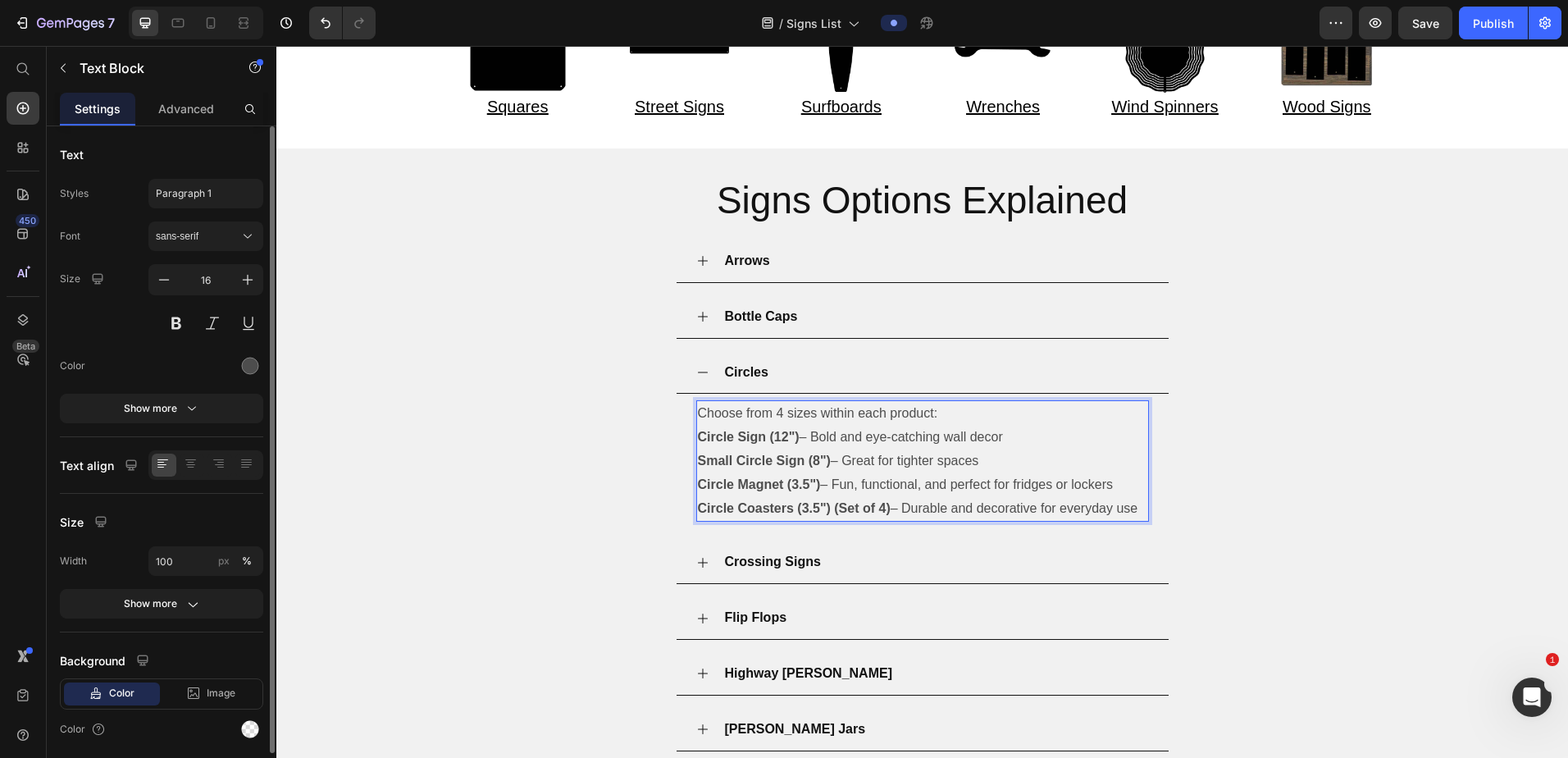 click on "Choose from 4 sizes within each product:" at bounding box center (923, 413) 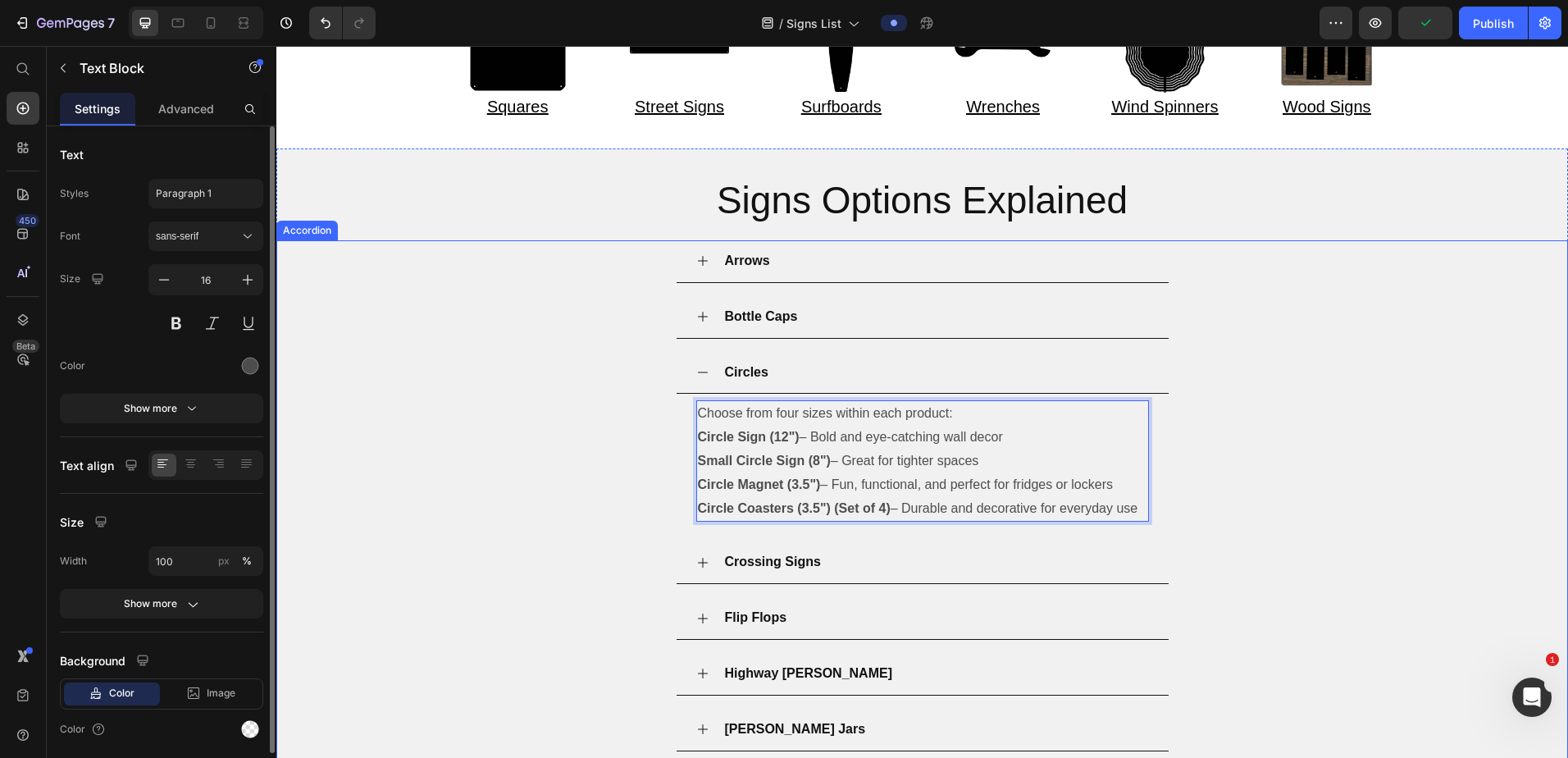click on "Crossing Signs" at bounding box center [936, 562] 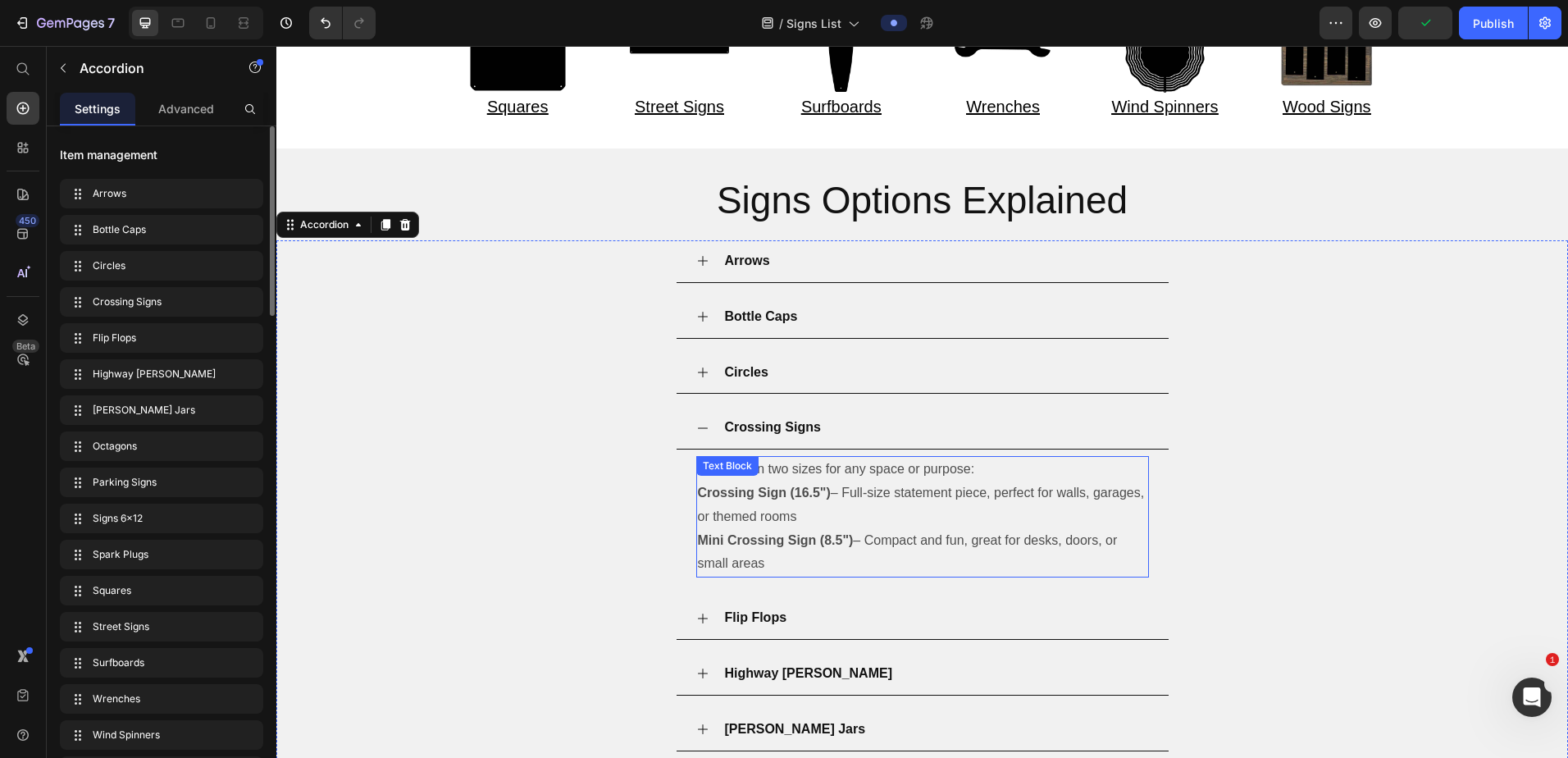 click on "Available in two sizes for any space or purpose:" at bounding box center (923, 469) 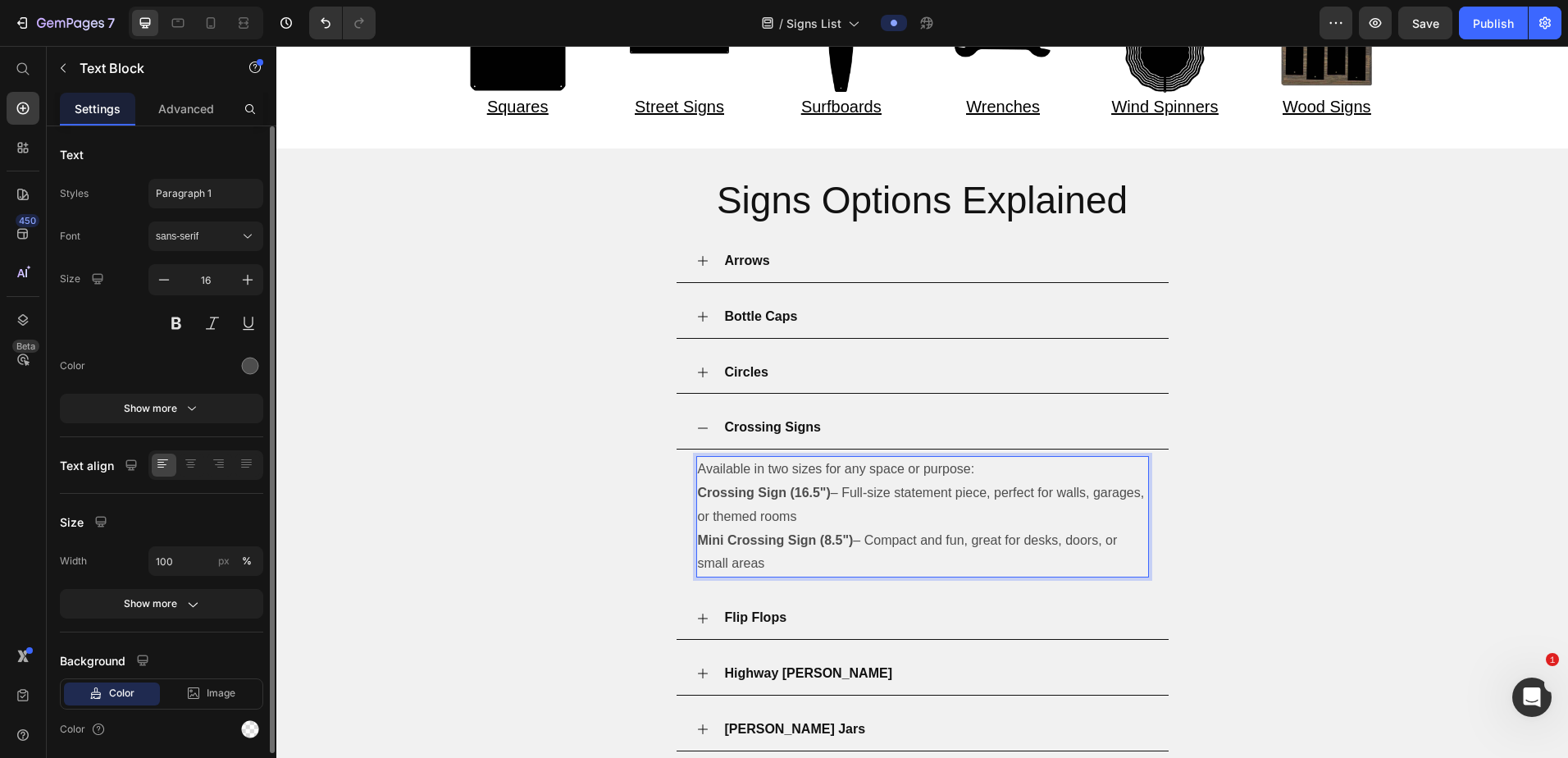 click on "Available in two sizes for any space or purpose:" at bounding box center [923, 469] 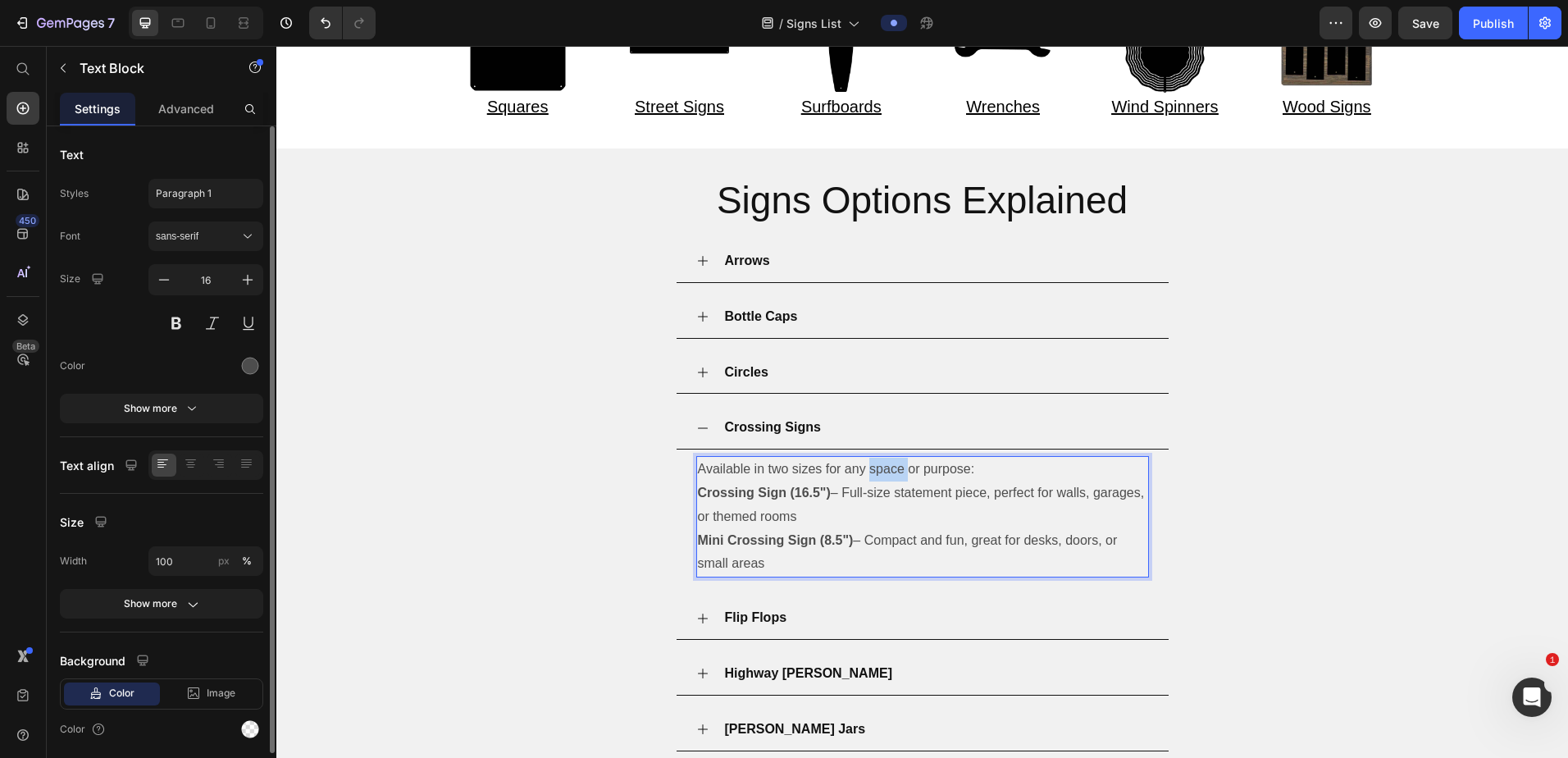 click on "Available in two sizes for any space or purpose:" at bounding box center [923, 469] 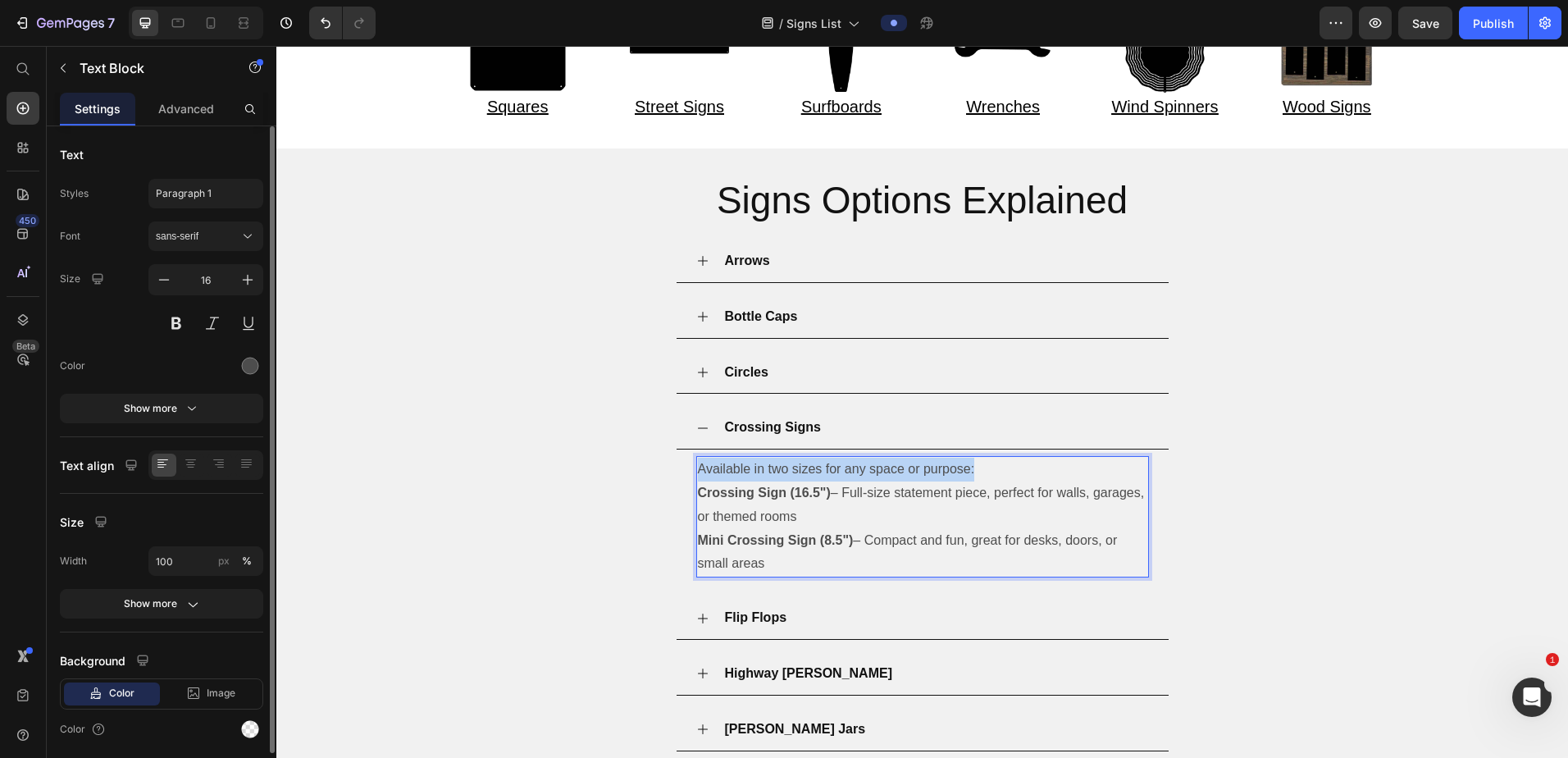 click on "Available in two sizes for any space or purpose:" at bounding box center (923, 469) 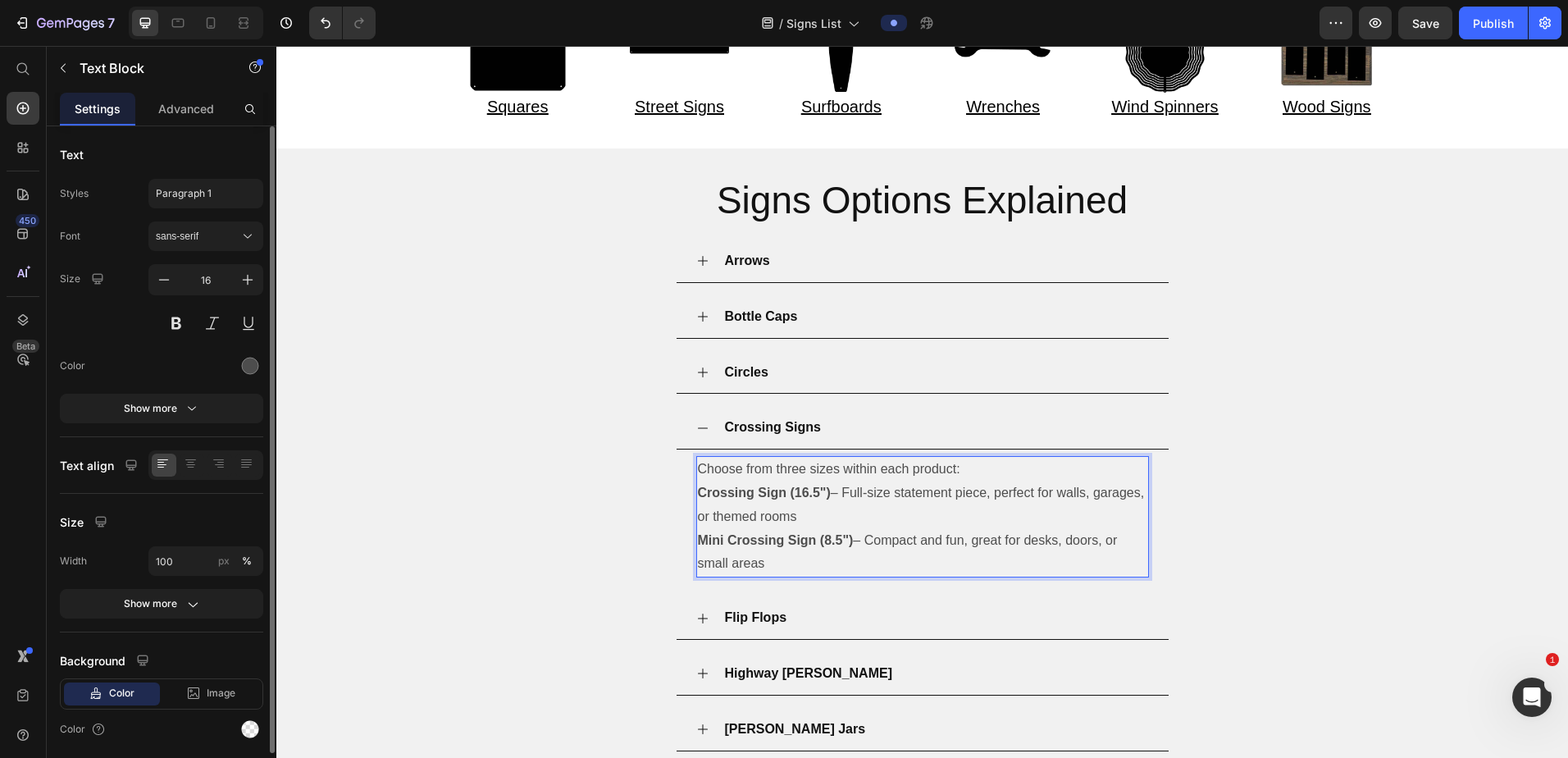 click on "Choose from three sizes within each product:" at bounding box center (923, 469) 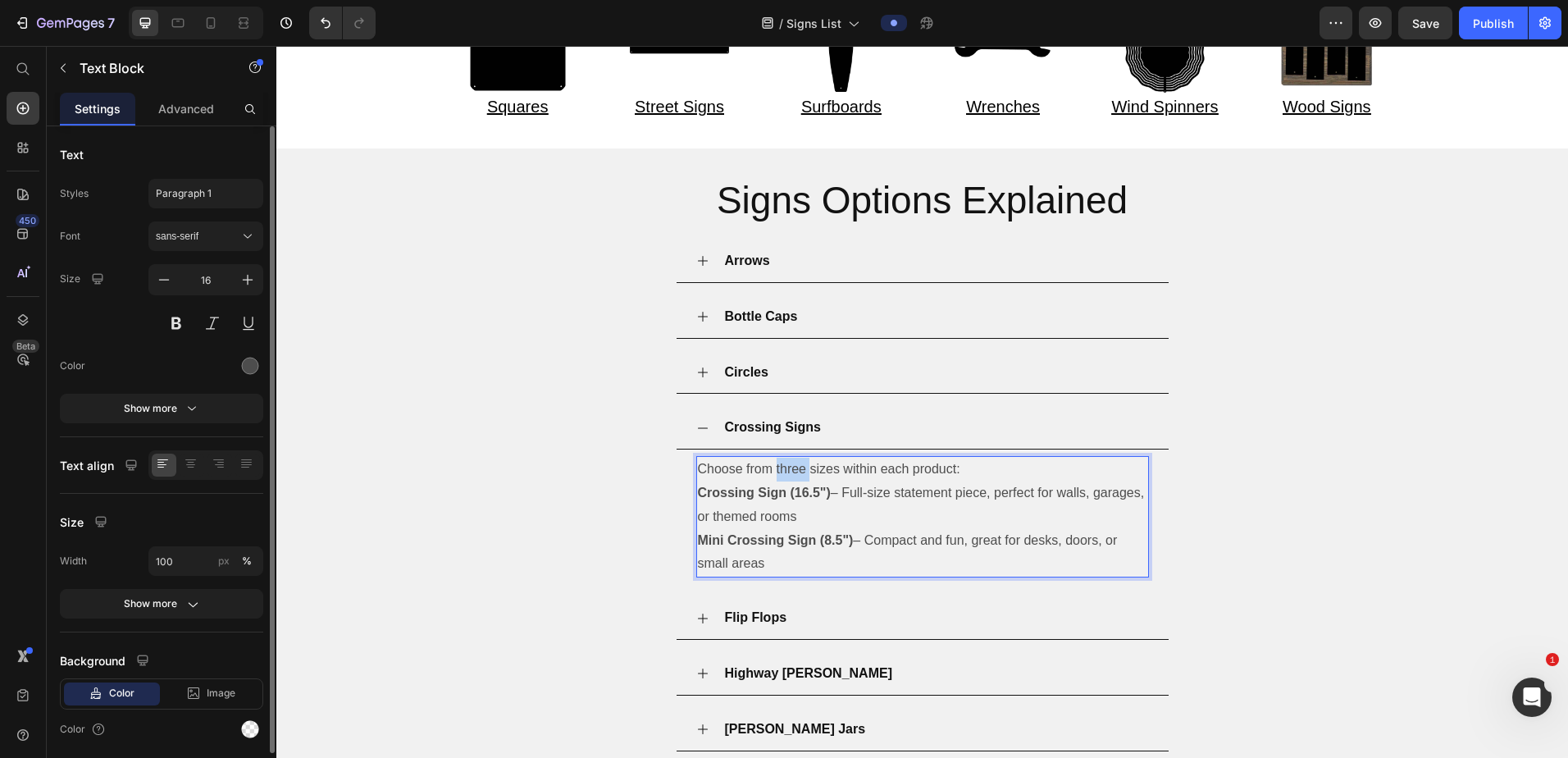 click on "Choose from three sizes within each product:" at bounding box center [923, 469] 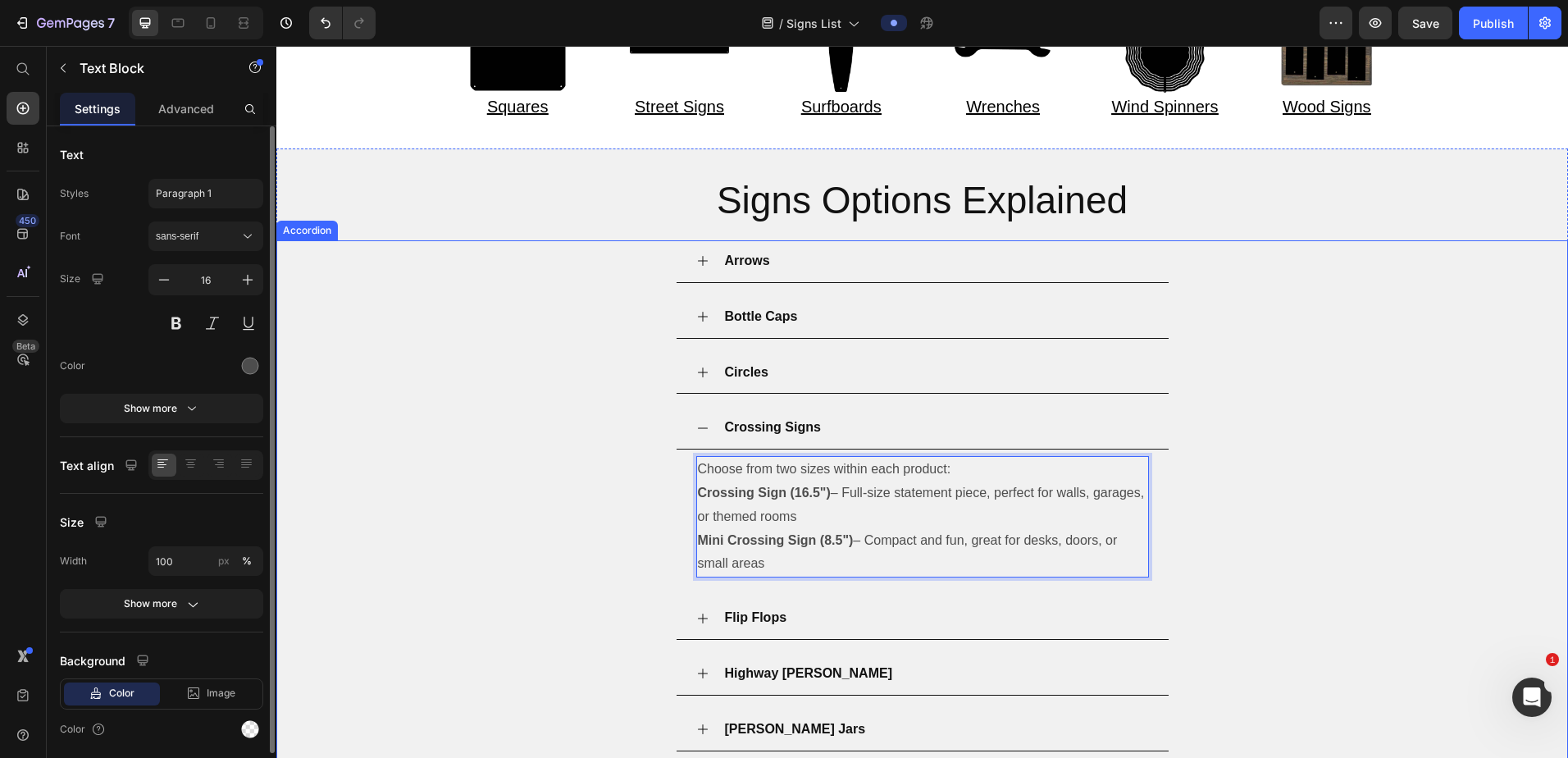 click on "Crossing Signs" at bounding box center (936, 427) 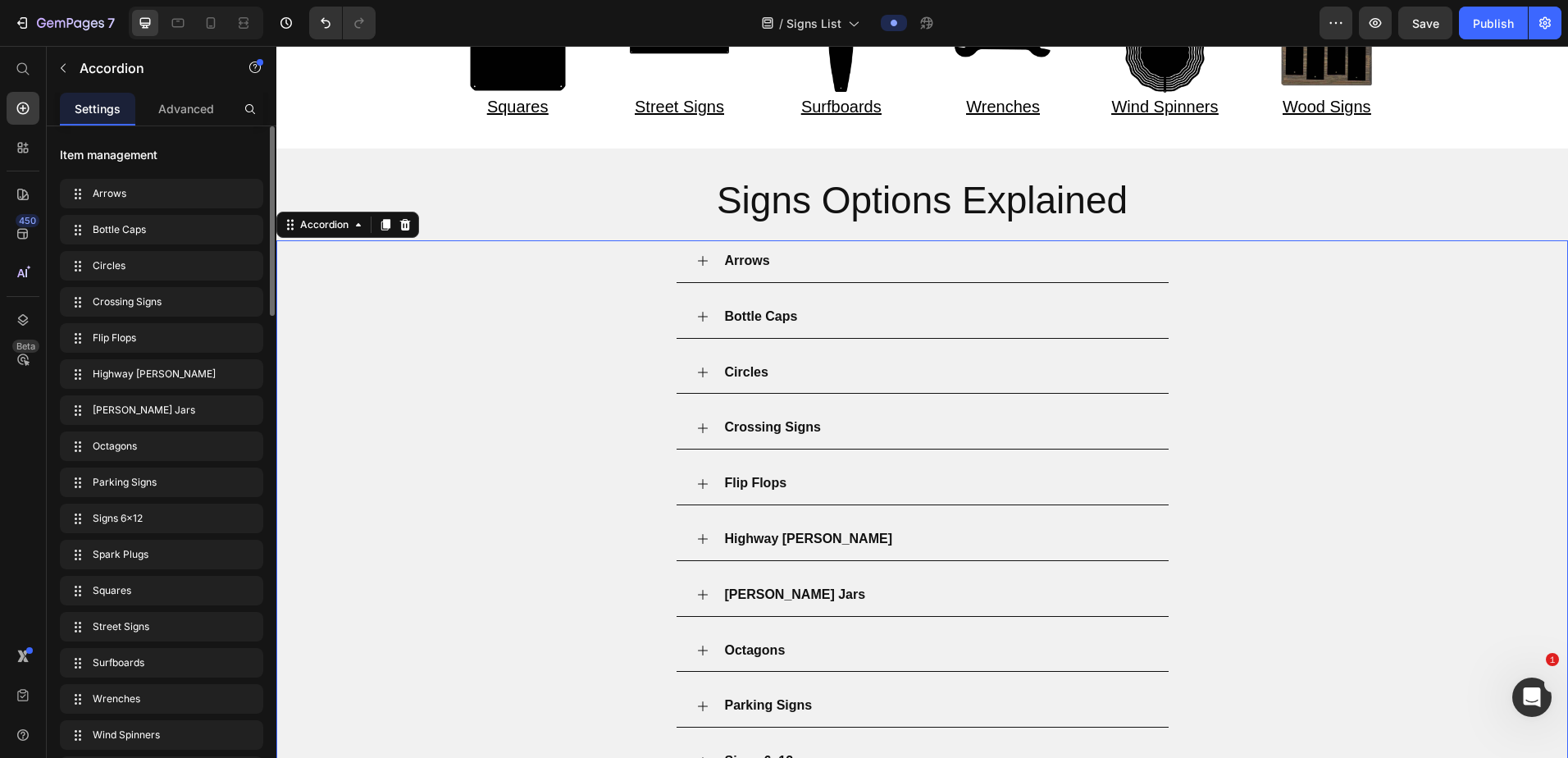 click on "Highway [PERSON_NAME]" at bounding box center [936, 539] 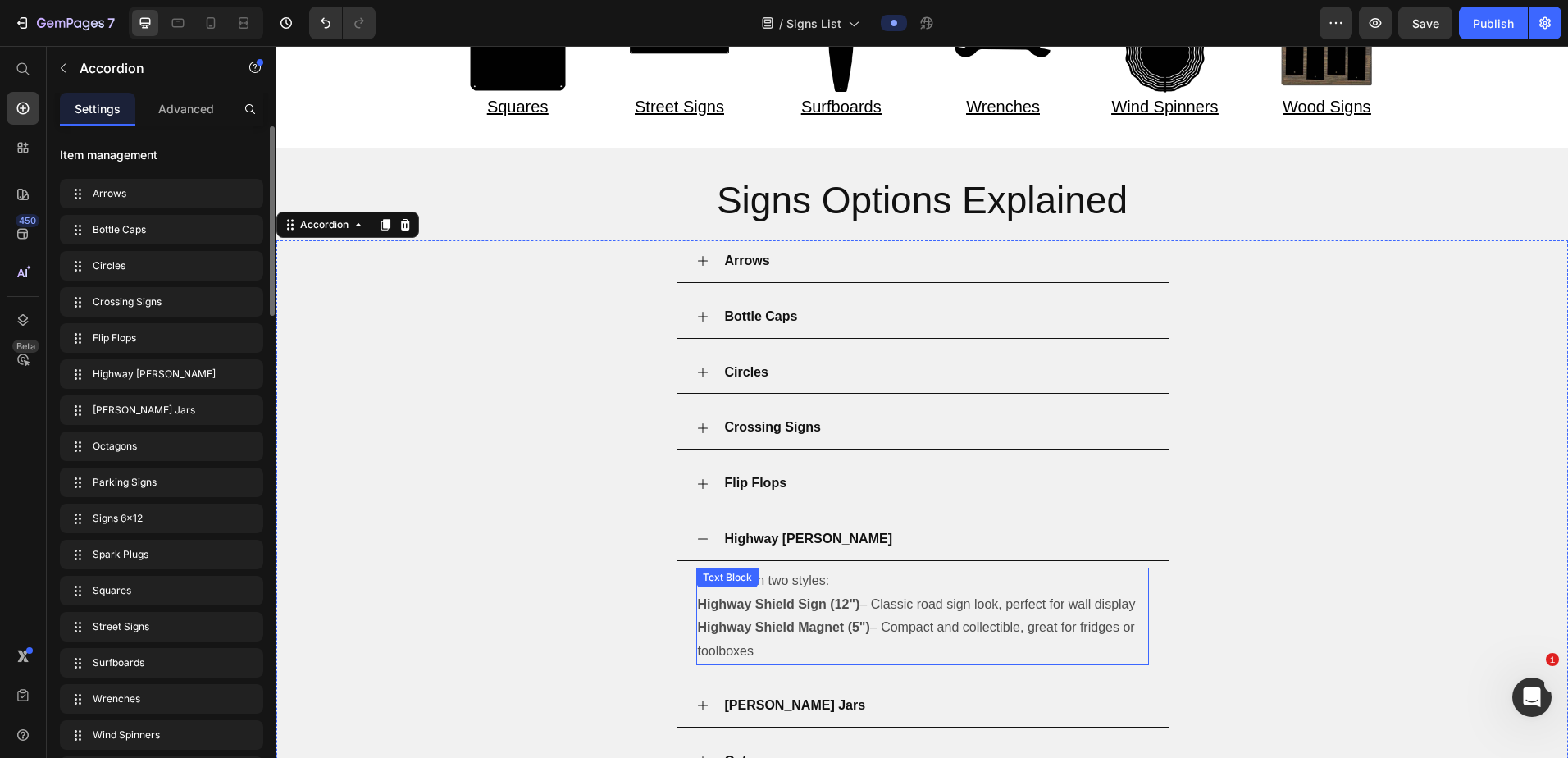 click on "Available in two styles: Highway Shield Sign (12")  – Classic road sign look, perfect for wall display Highway Shield Magnet (5")  – Compact and collectible, great for fridges or toolboxes Text Block" at bounding box center (923, 616) 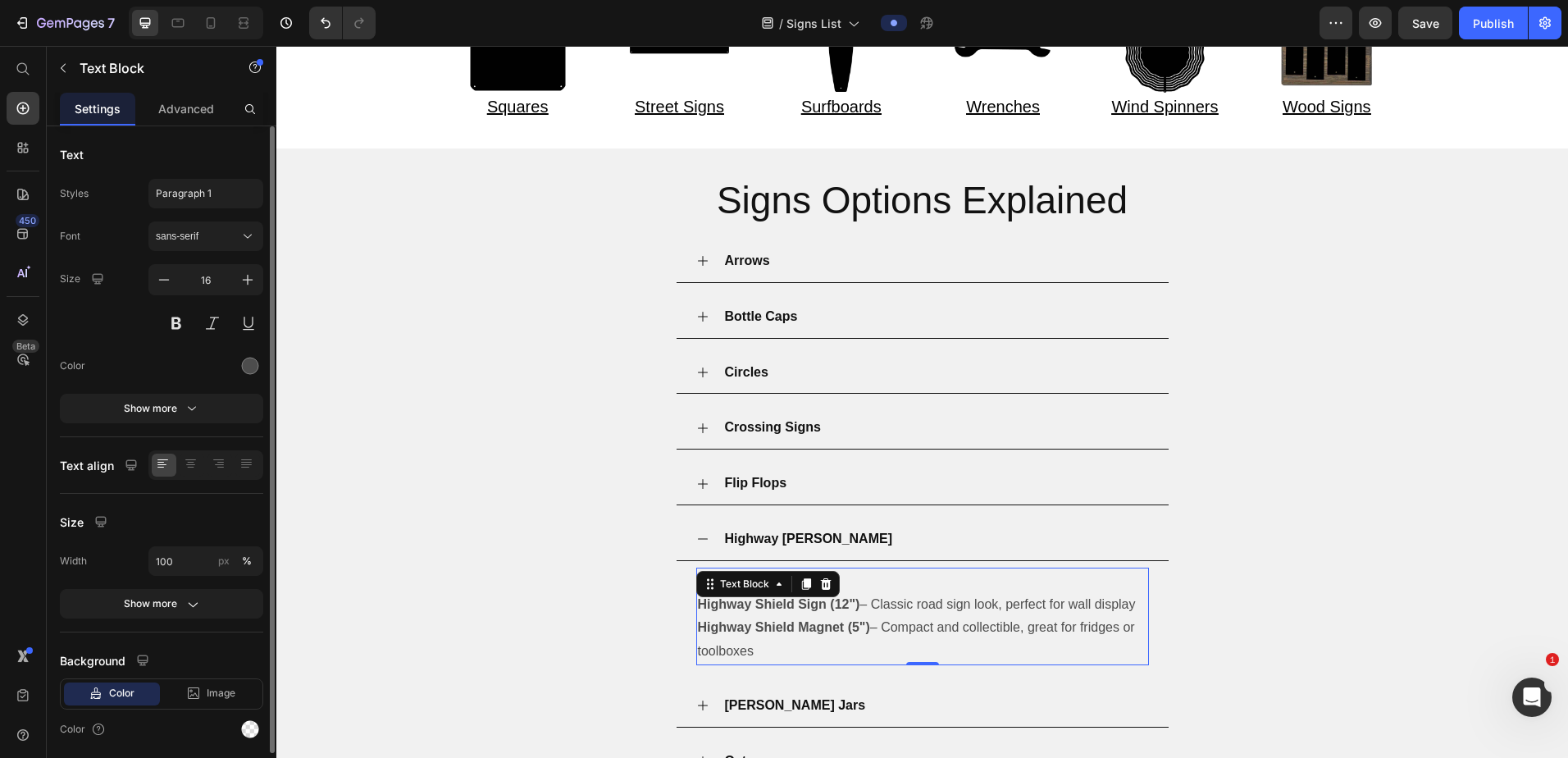 click on "Text Block" at bounding box center [768, 584] 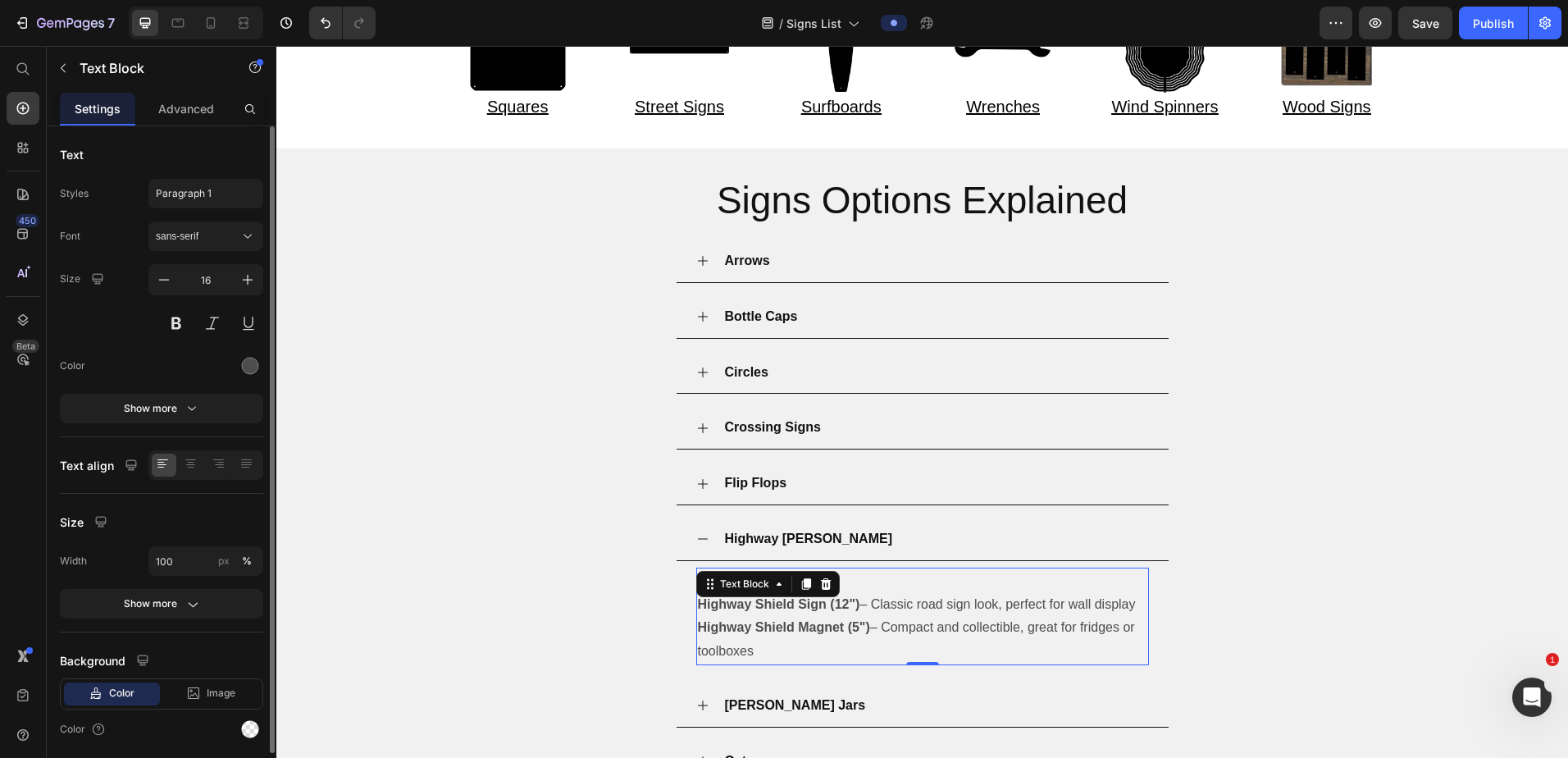 click on "Available in two styles:" at bounding box center (923, 581) 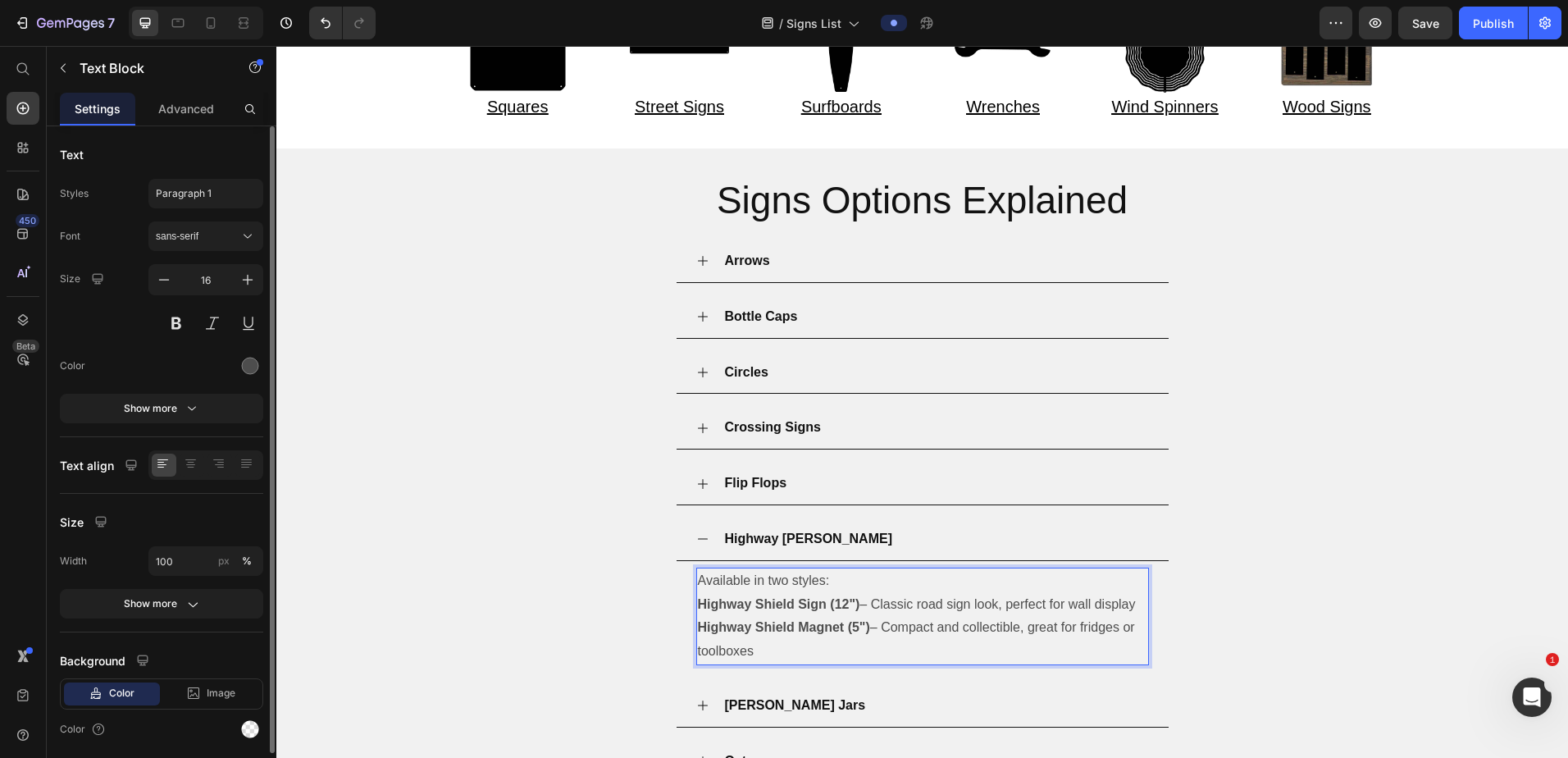 click on "Available in two styles:" at bounding box center (923, 581) 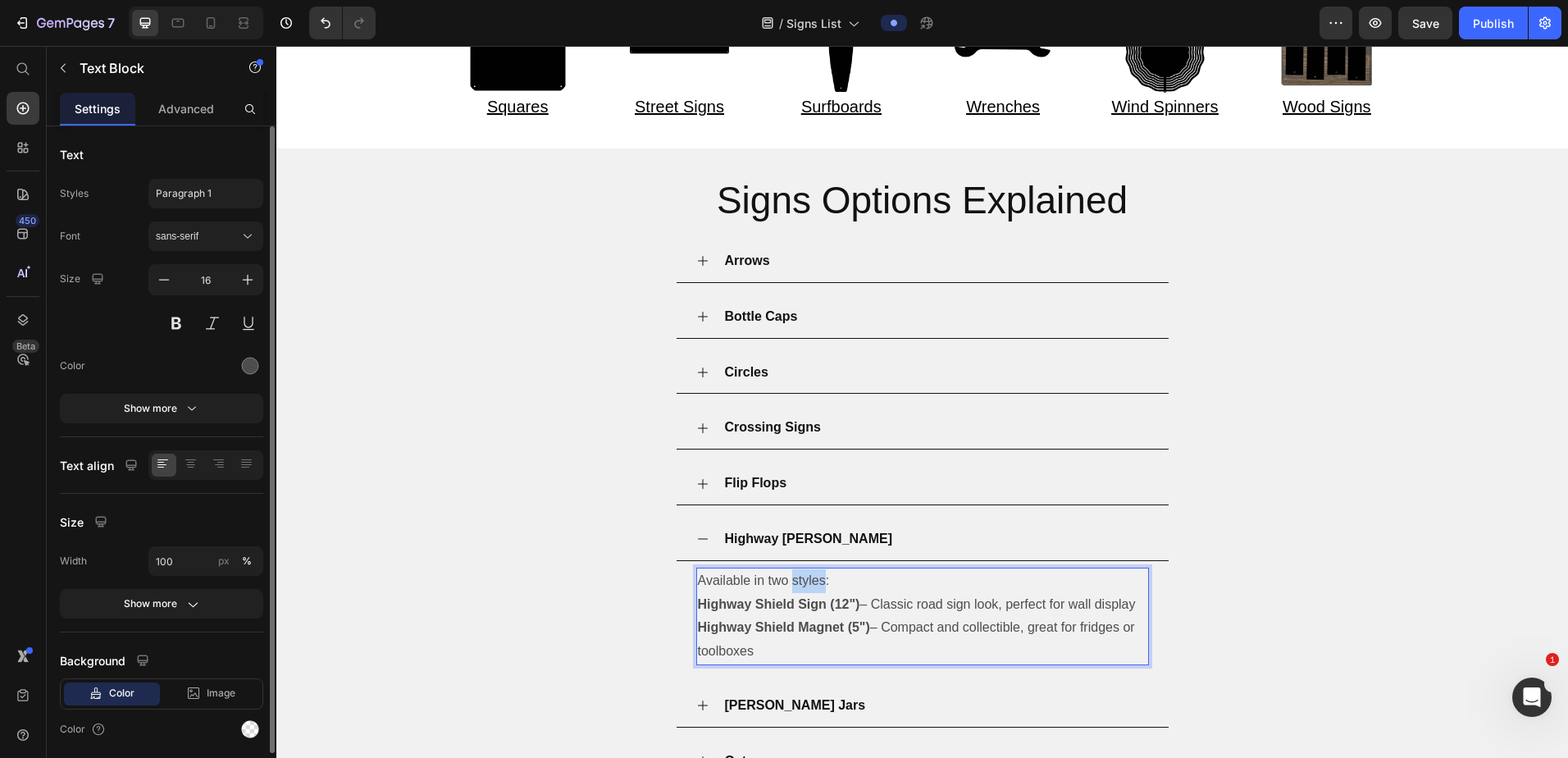 click on "Available in two styles:" at bounding box center [923, 581] 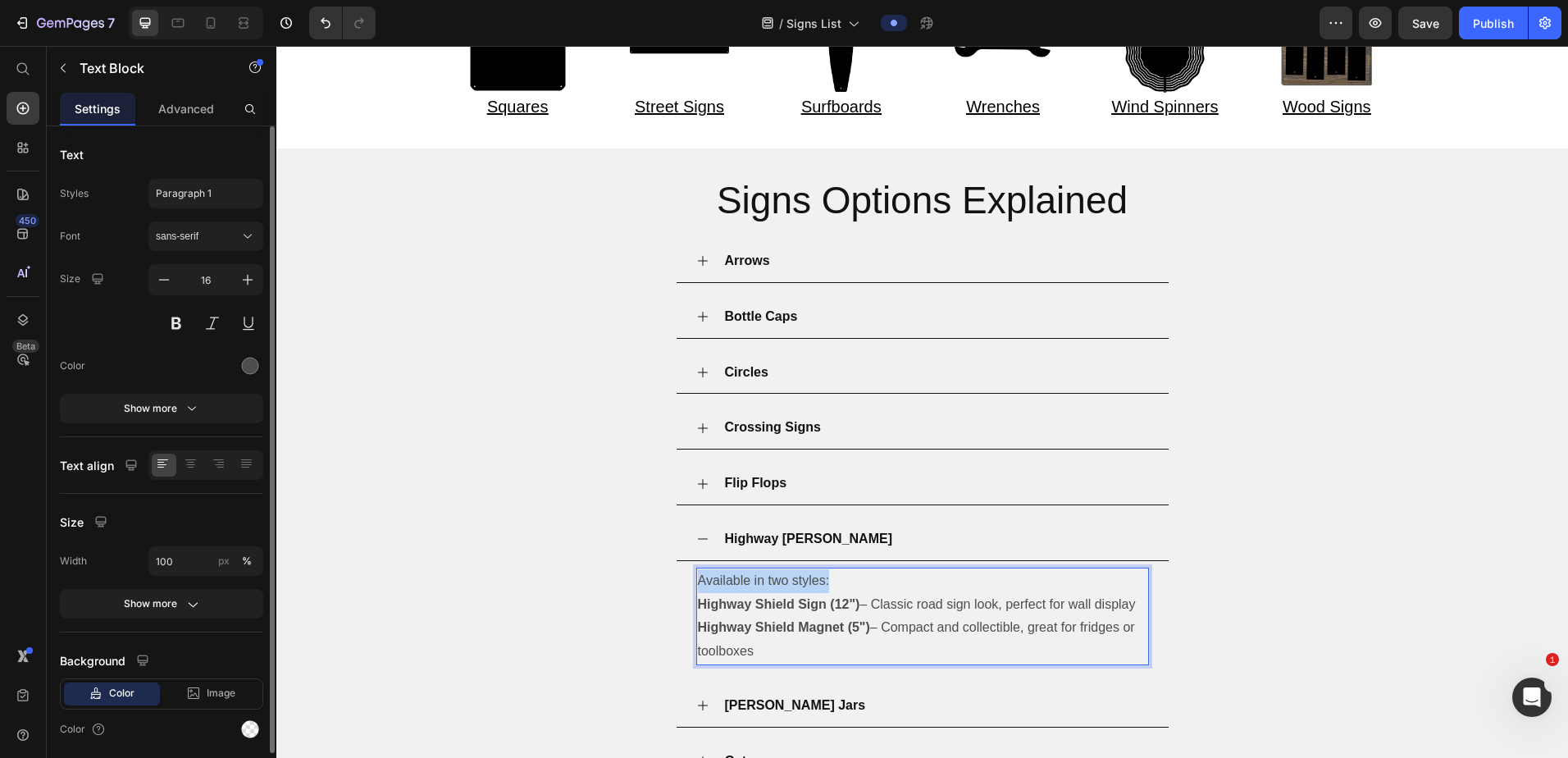 click on "Available in two styles:" at bounding box center (923, 581) 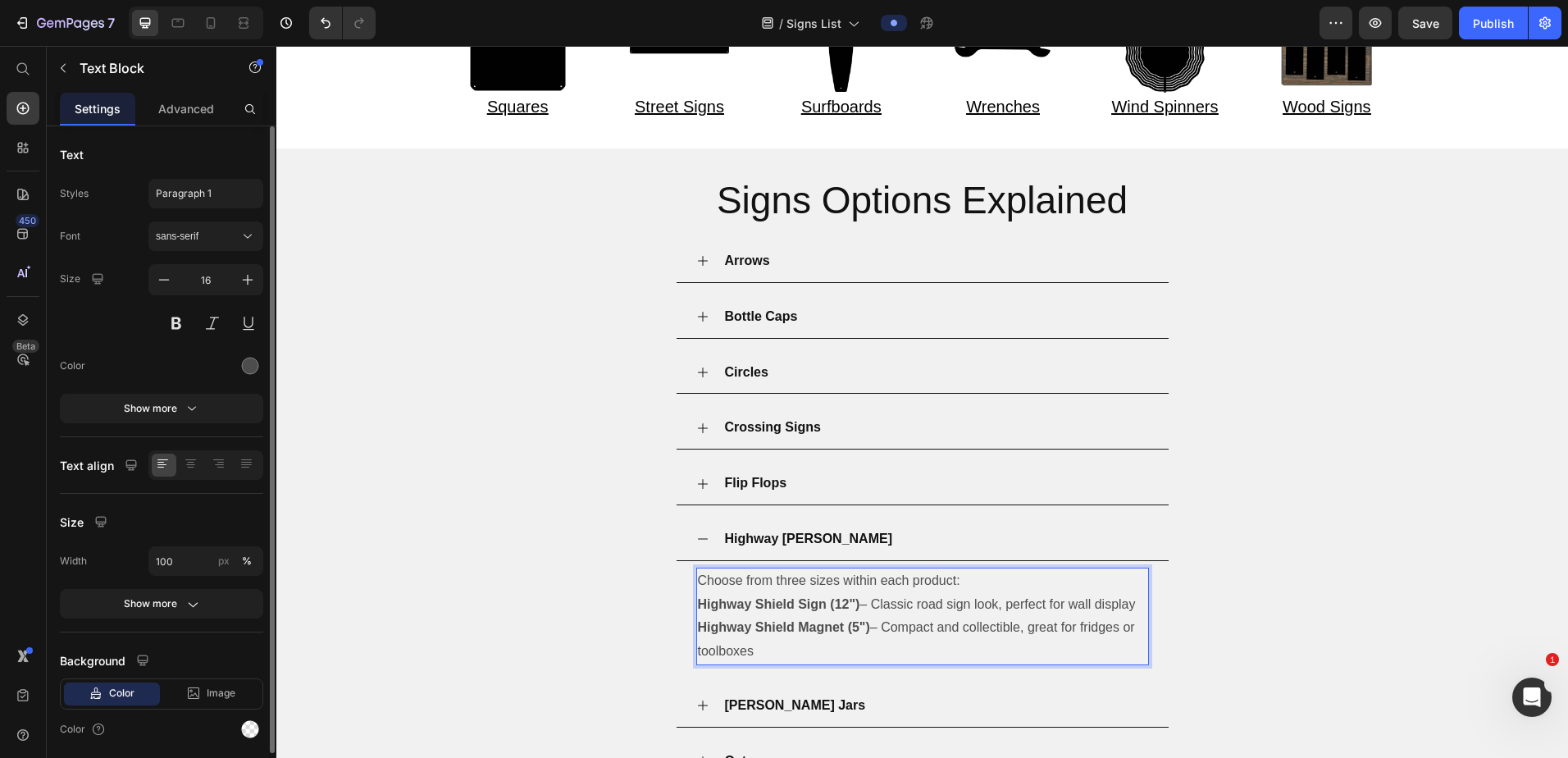 click on "Choose from three sizes within each product:" at bounding box center (923, 581) 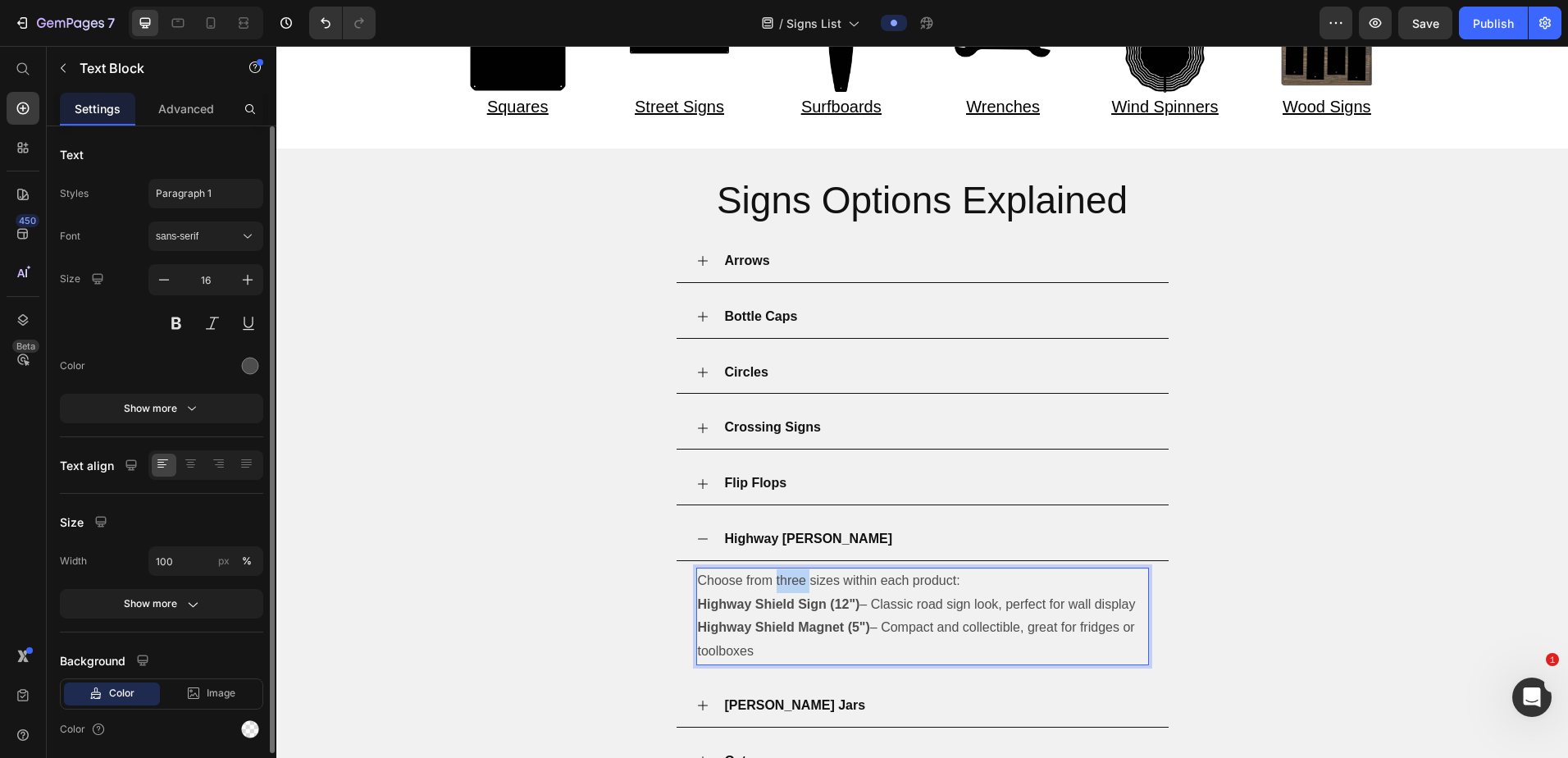 click on "Choose from three sizes within each product:" at bounding box center (923, 581) 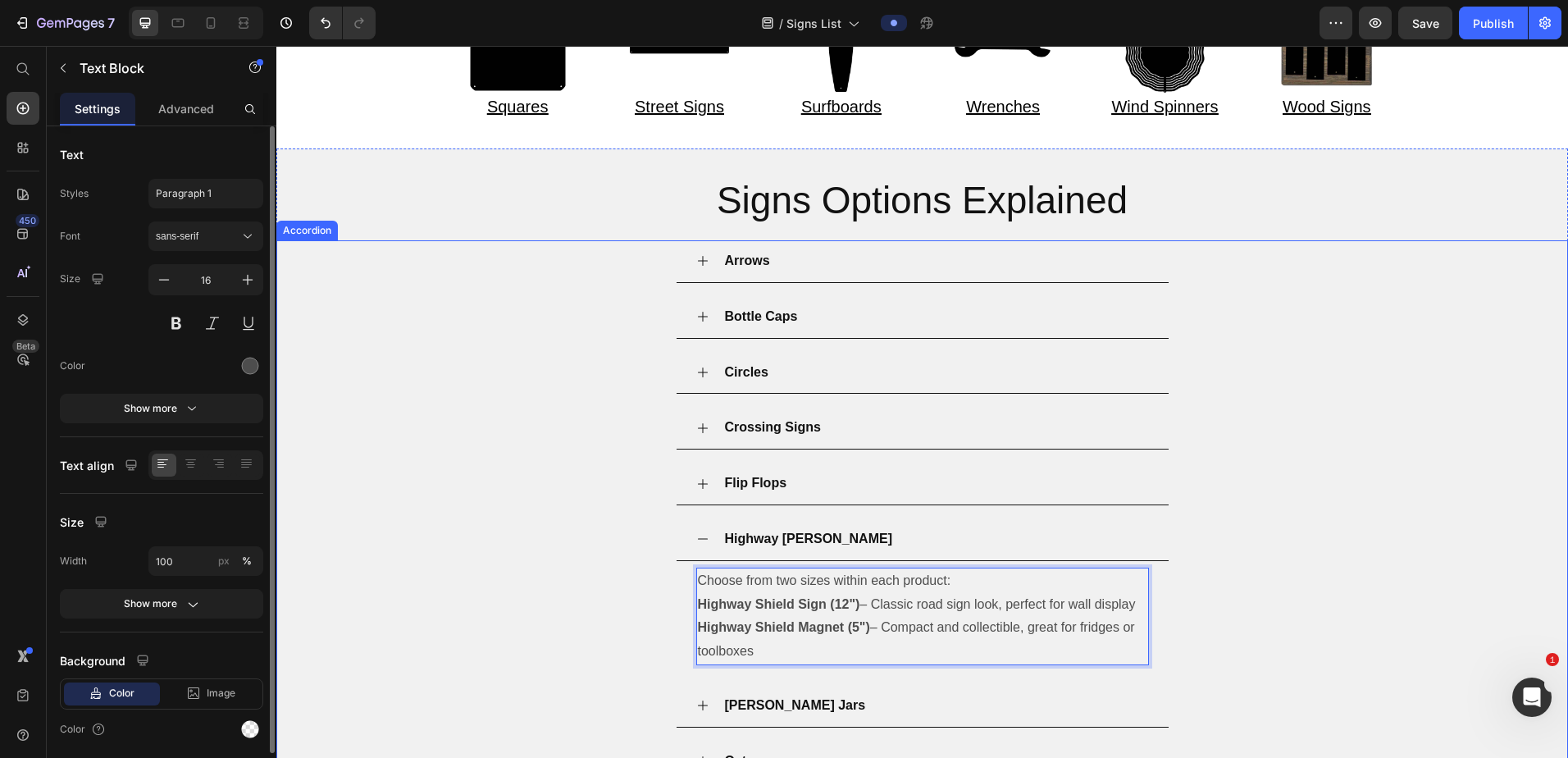 click on "Highway [PERSON_NAME]" at bounding box center (936, 539) 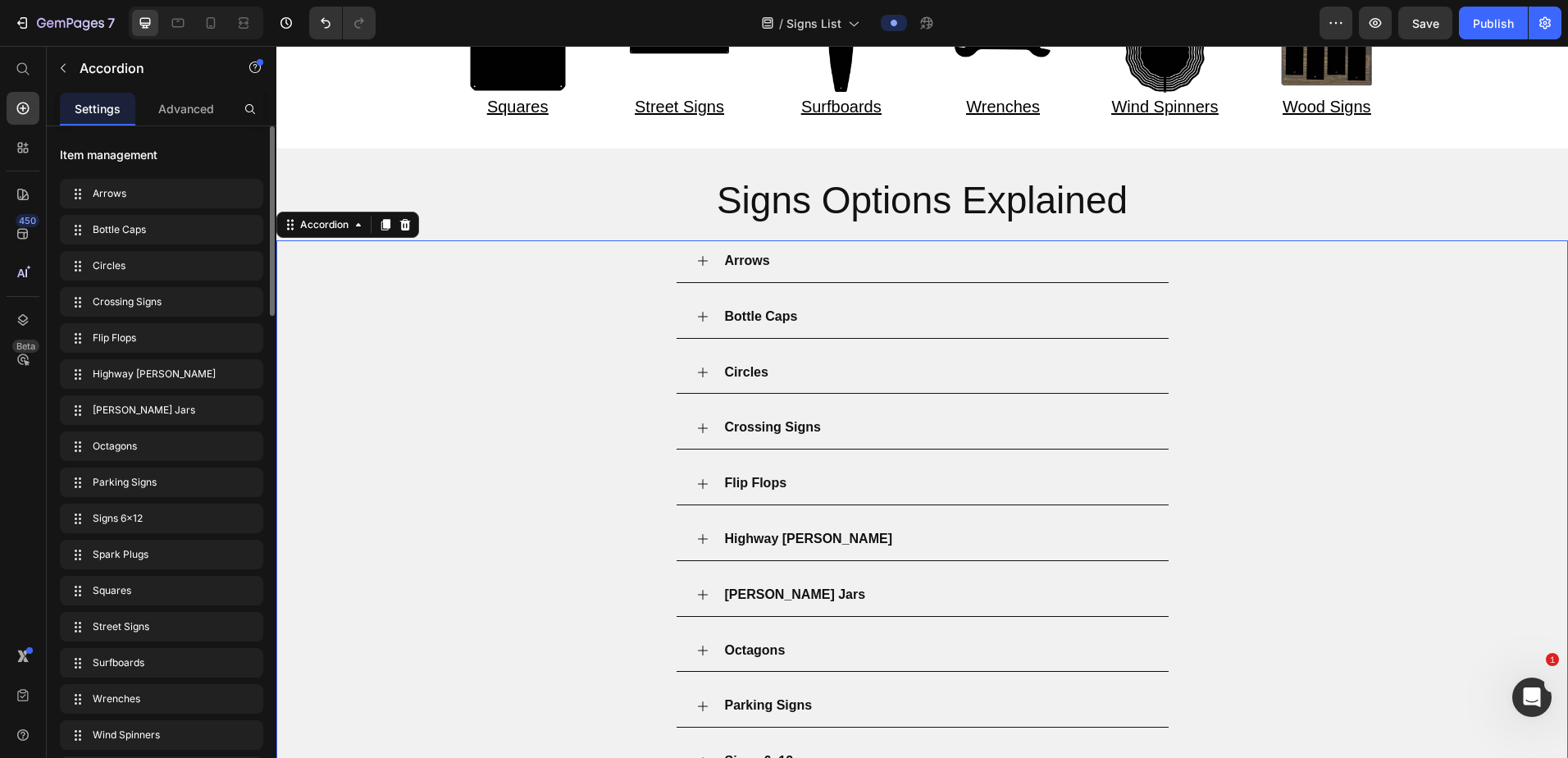 click on "Mason Jars" at bounding box center [936, 595] 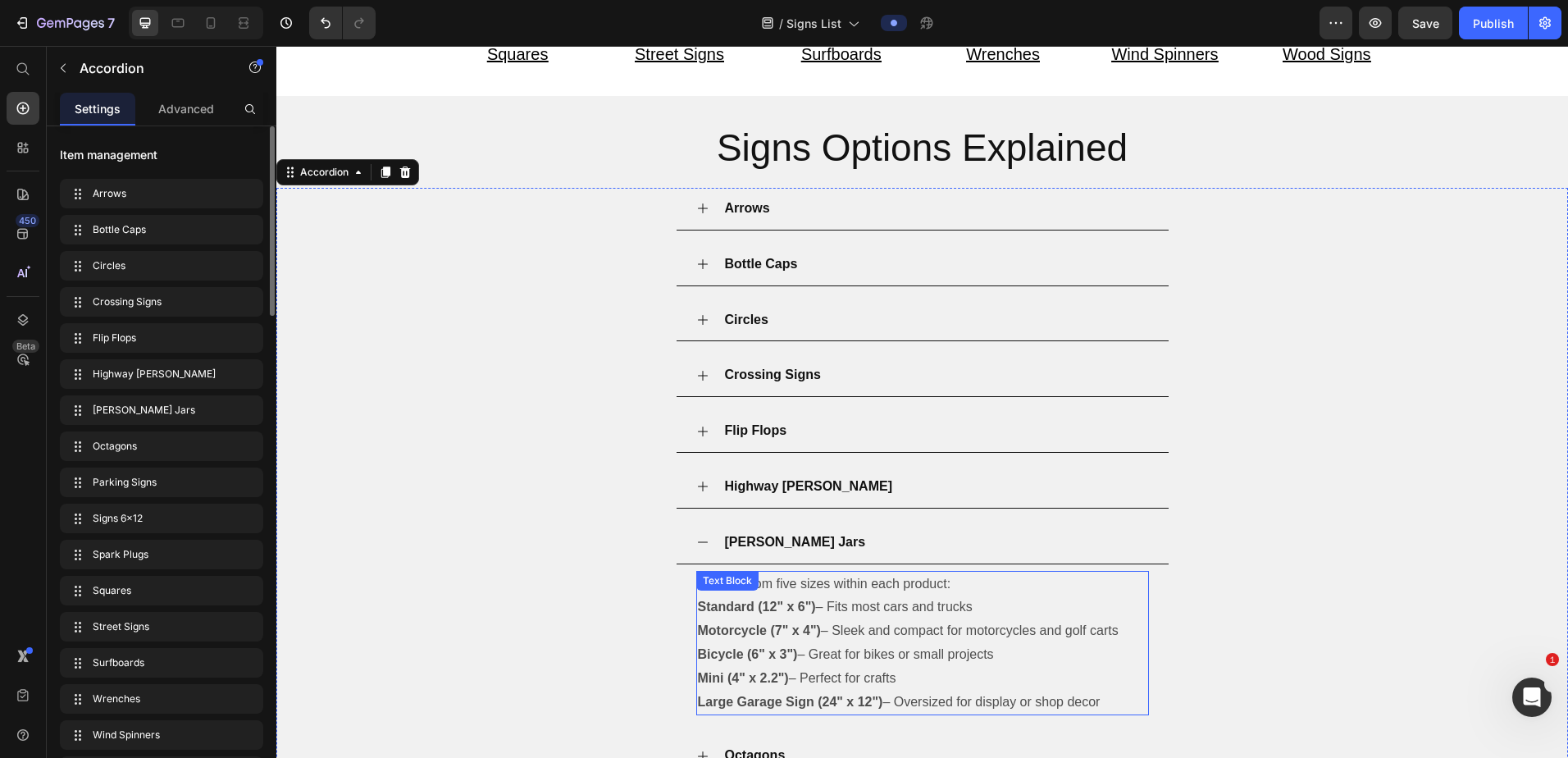scroll, scrollTop: 663, scrollLeft: 0, axis: vertical 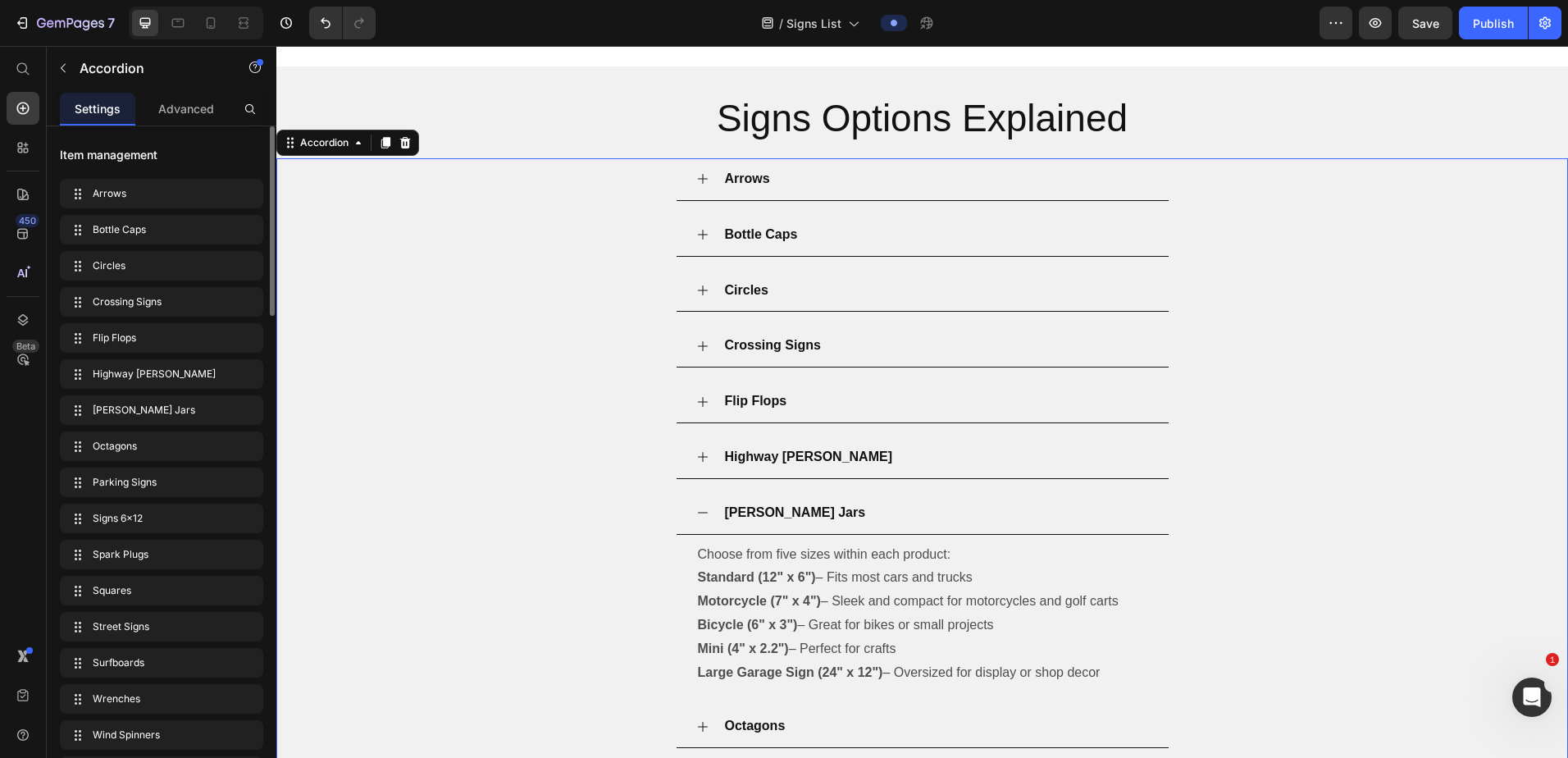 click on "Arrows" at bounding box center [936, 179] 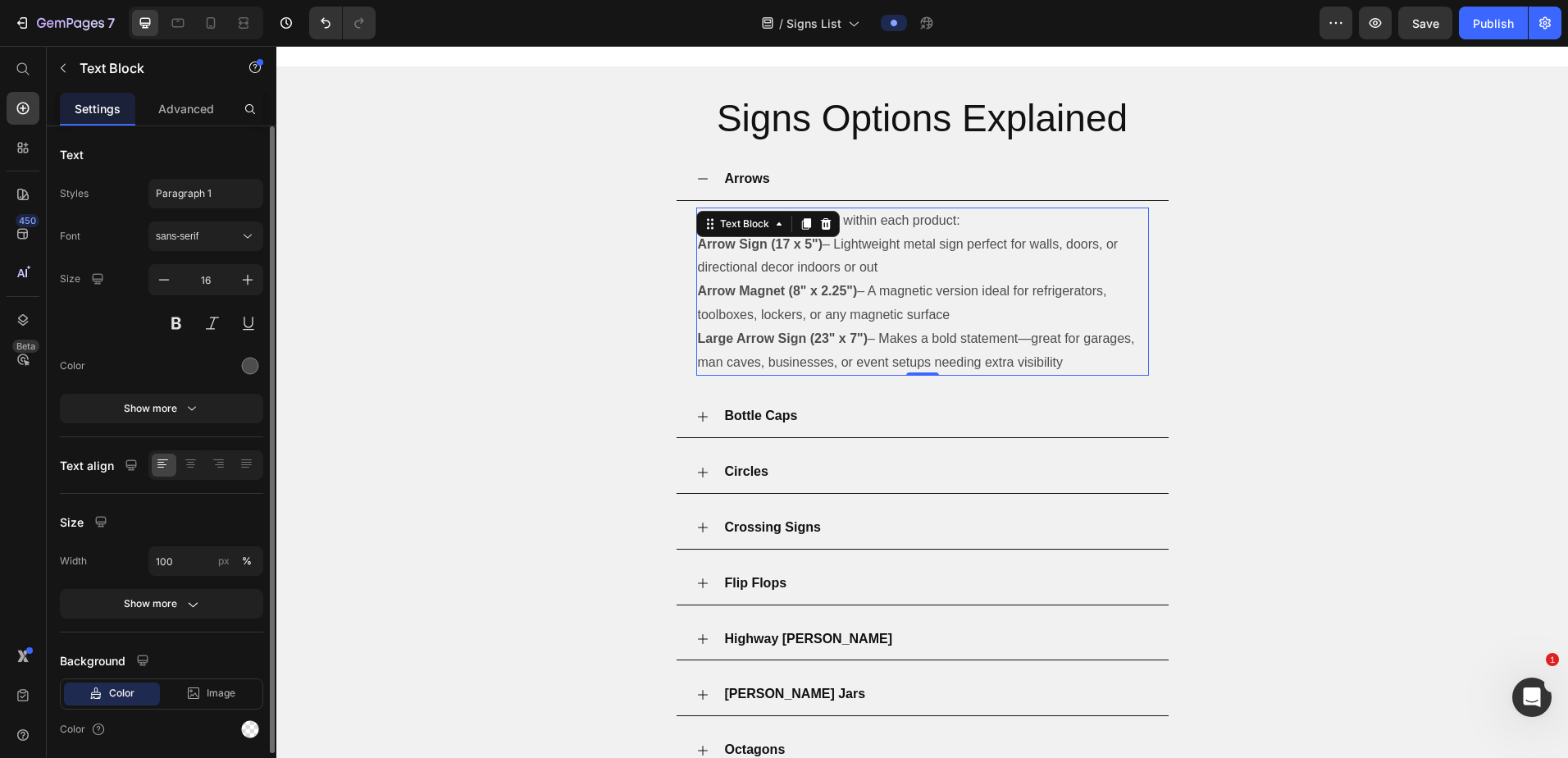 click on "Large Arrow Sign (23" x 7")  – Makes a bold statement—great for garages, man caves, businesses, or event setups needing extra visibility" at bounding box center [923, 351] 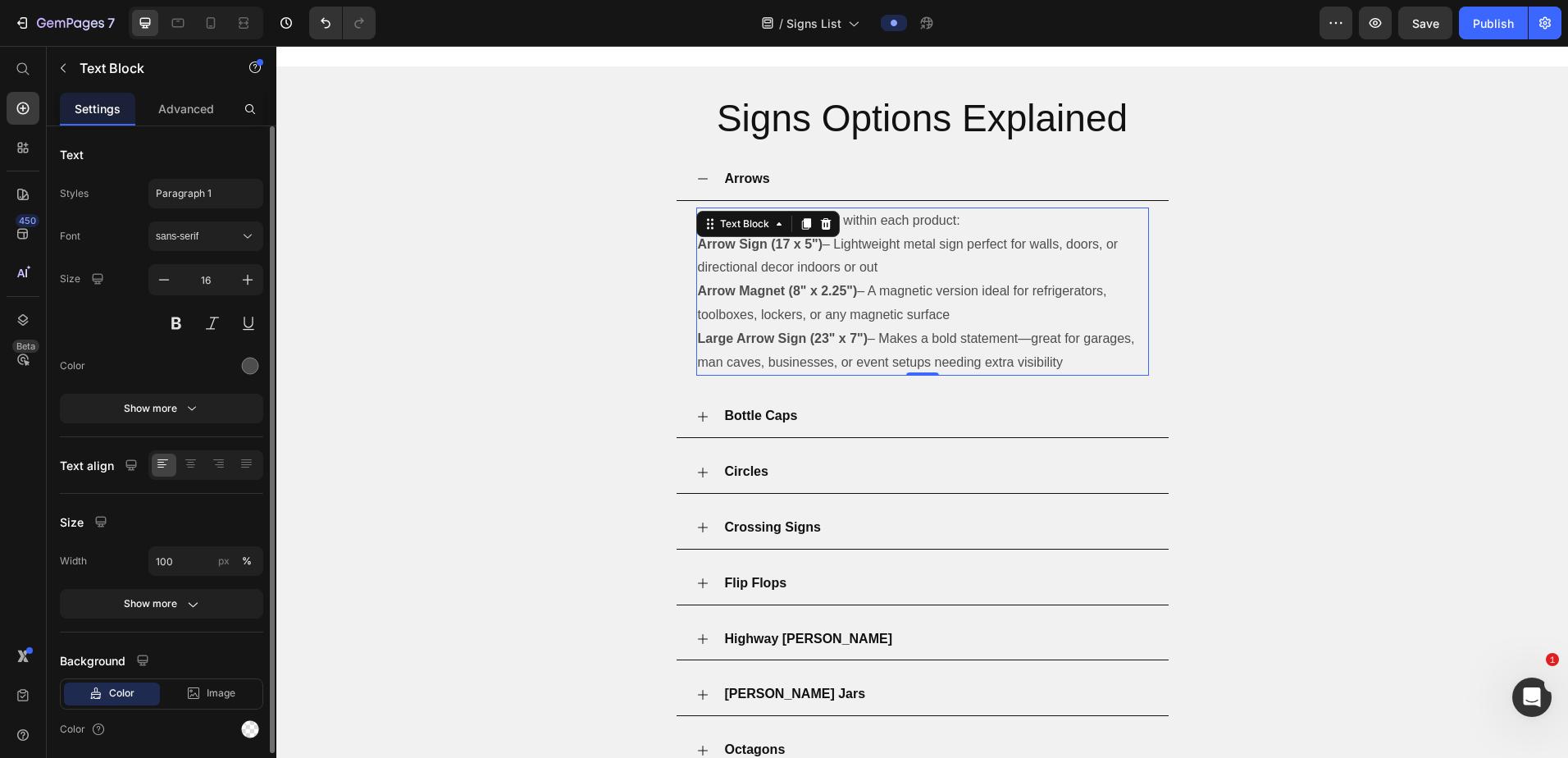 click on "Large Arrow Sign (23" x 7")  – Makes a bold statement—great for garages, man caves, businesses, or event setups needing extra visibility" at bounding box center [923, 351] 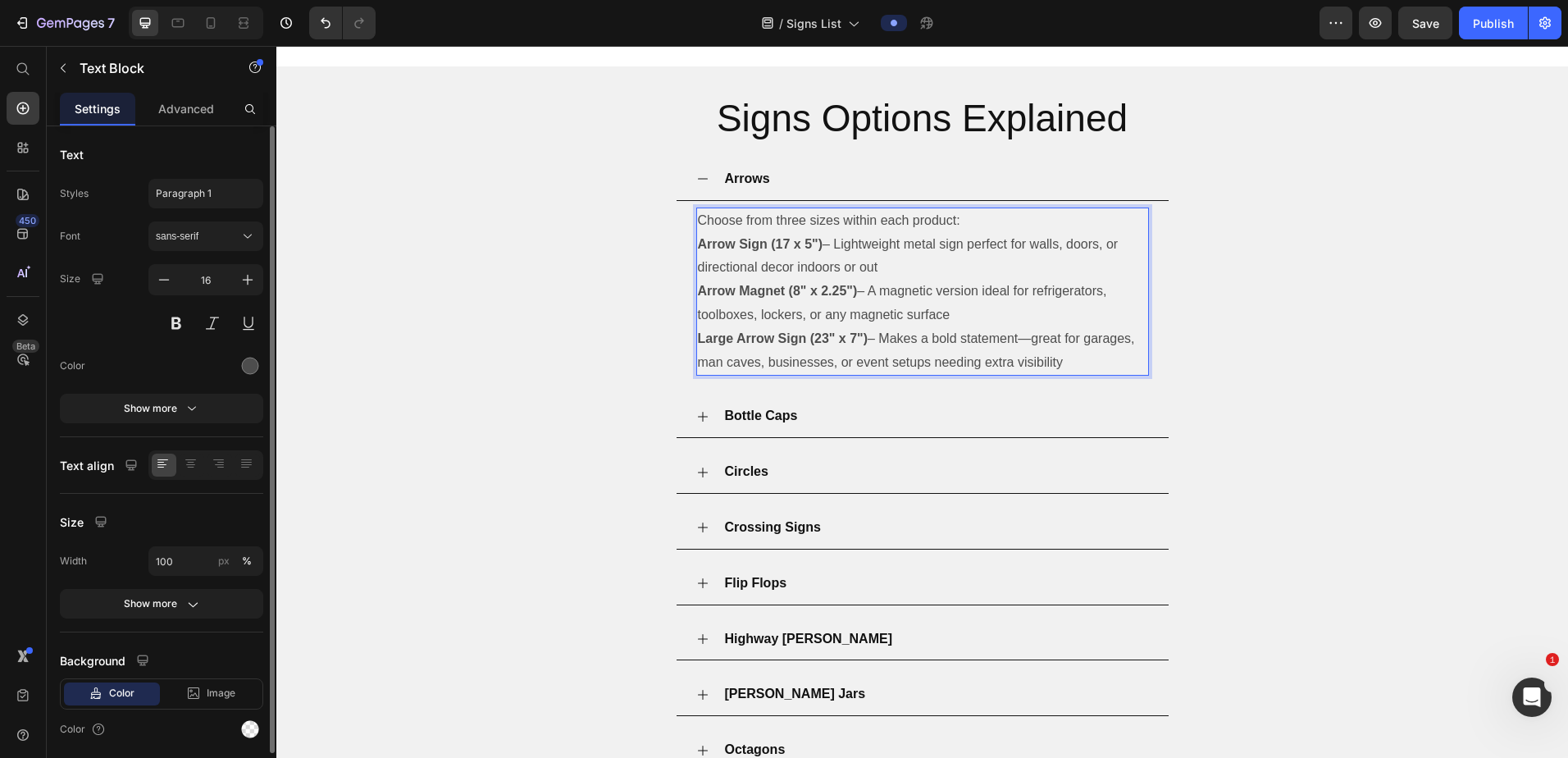 click on "Large Arrow Sign (23" x 7")  – Makes a bold statement—great for garages, man caves, businesses, or event setups needing extra visibility" at bounding box center (923, 351) 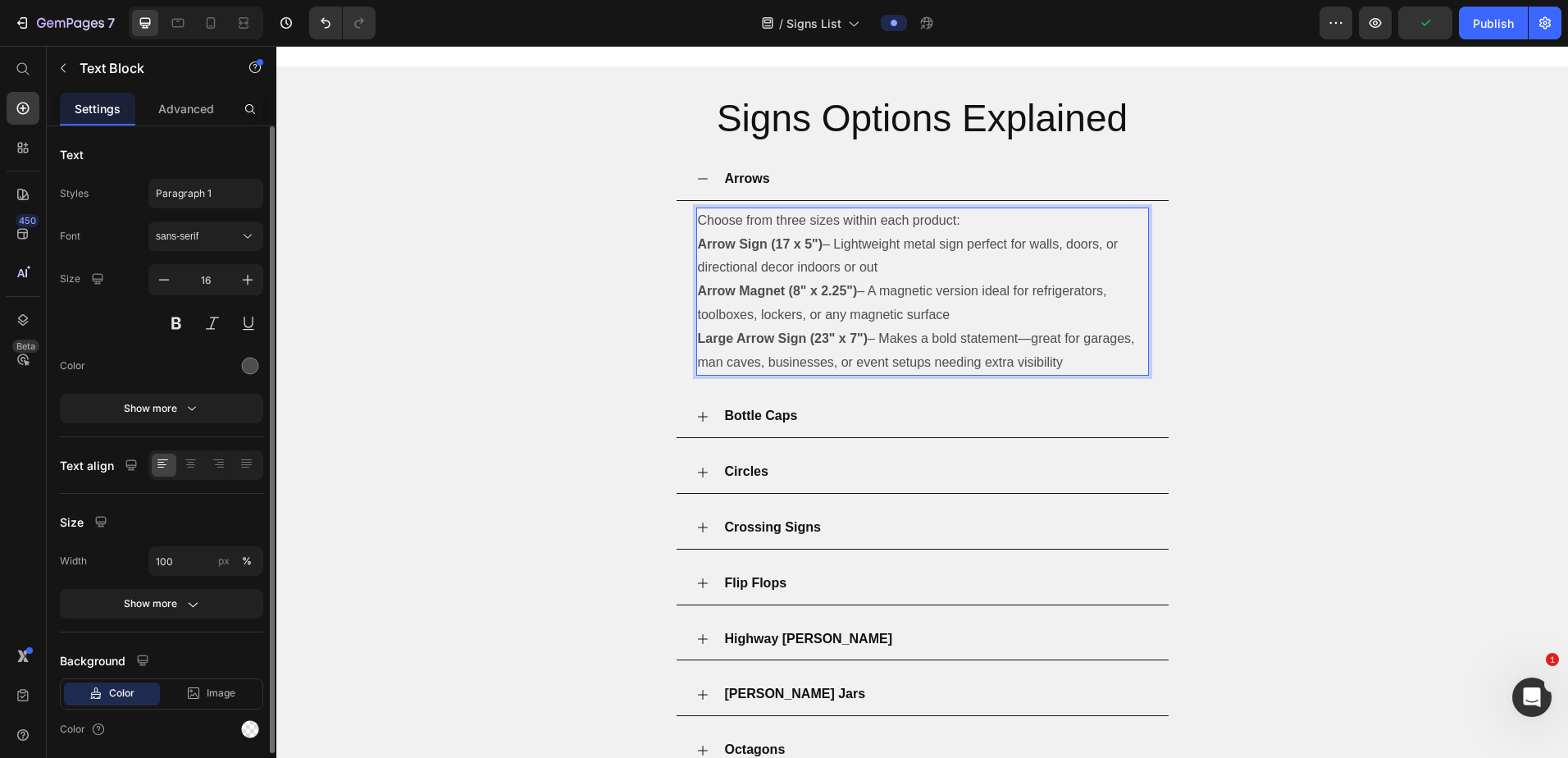 click on "Large Arrow Sign (23" x 7")  – Makes a bold statement—great for garages, man caves, businesses, or event setups needing extra visibility" at bounding box center (923, 351) 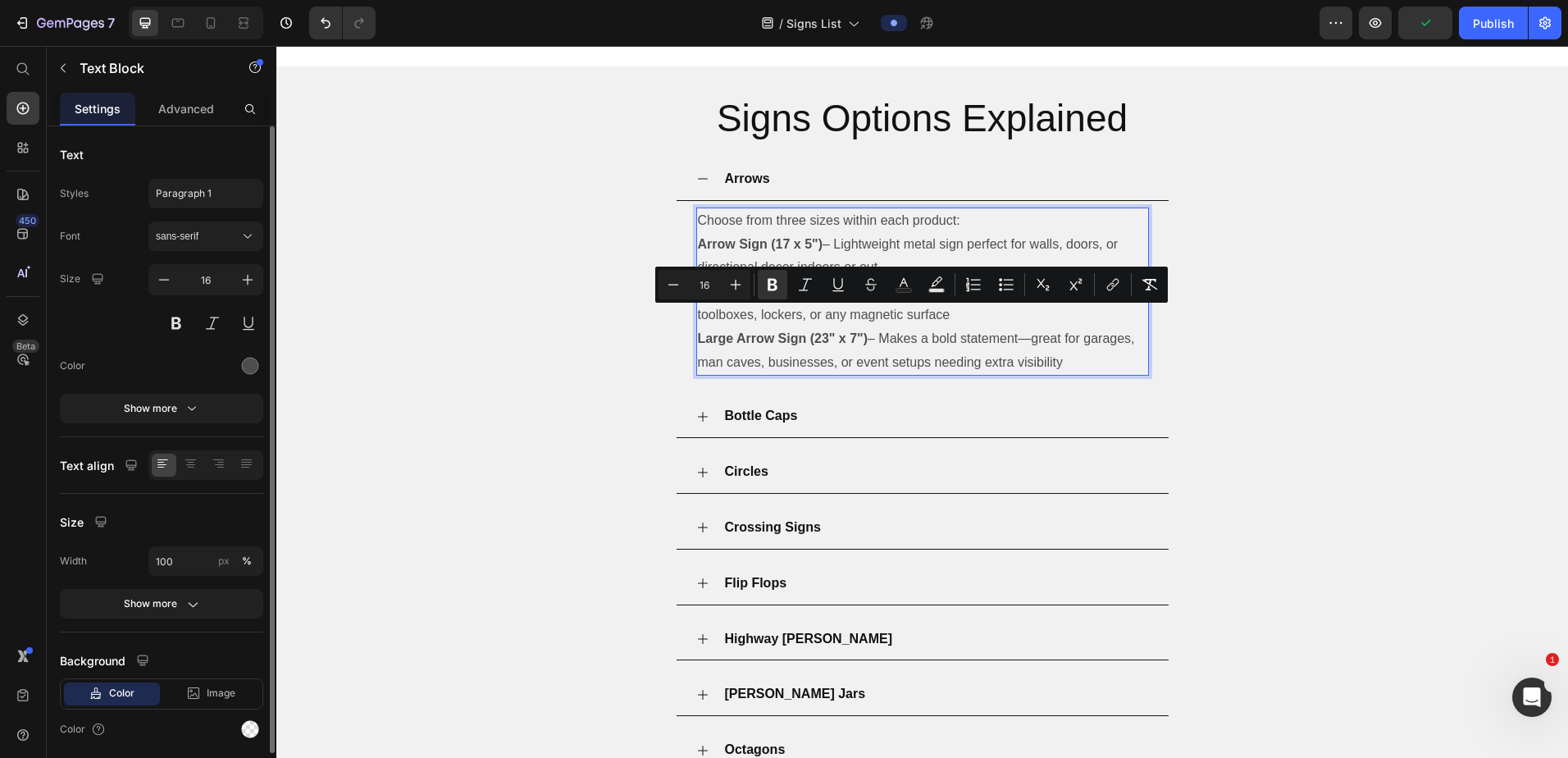 click on "Large Arrow Sign (23" x 7")  – Makes a bold statement—great for garages, man caves, businesses, or event setups needing extra visibility" at bounding box center [923, 351] 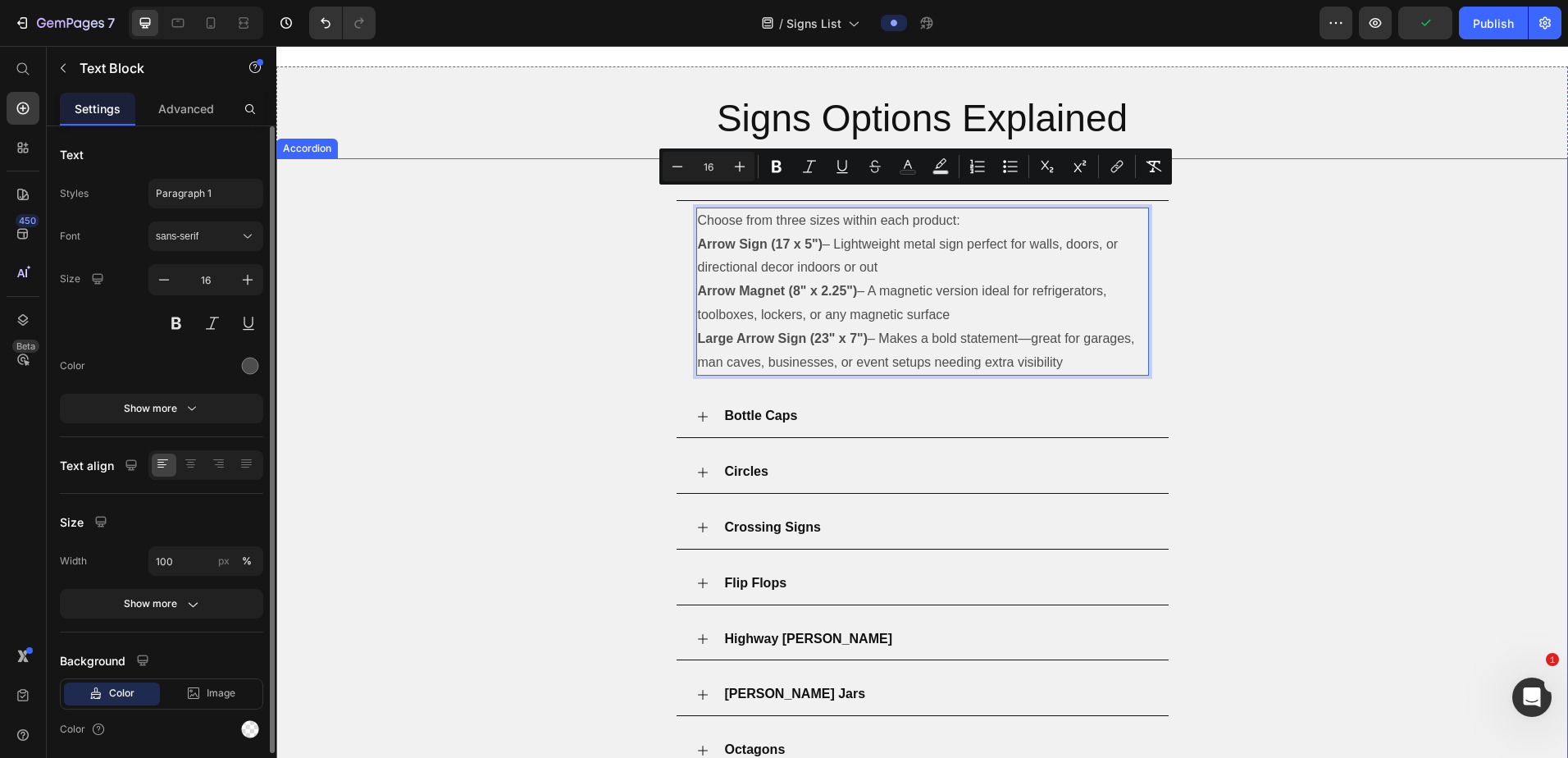 drag, startPoint x: 1078, startPoint y: 343, endPoint x: 684, endPoint y: 200, distance: 419.14795 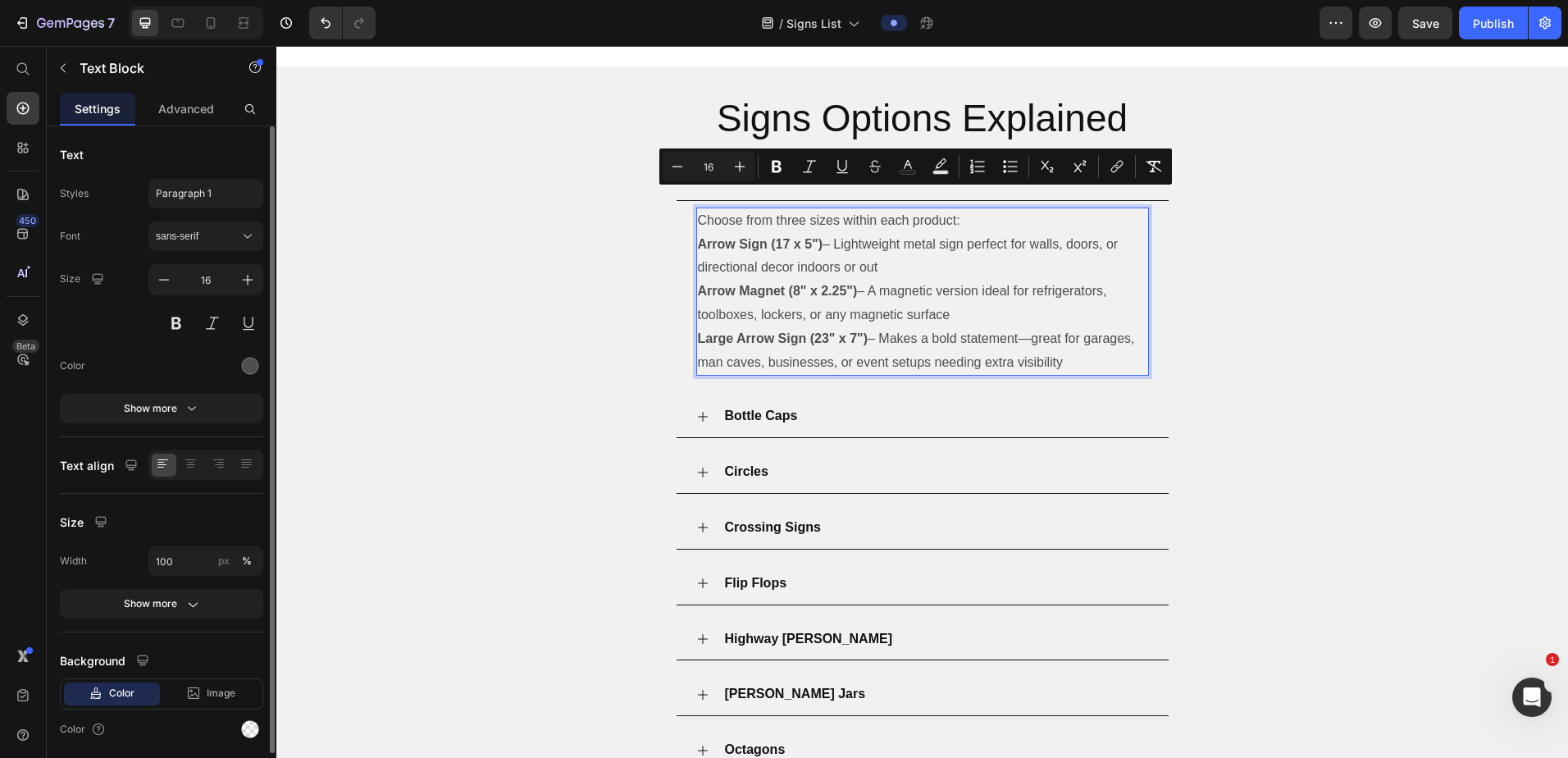 copy on "Choose from three sizes within each product: Arrow Sign (17 x 5")  – Lightweight metal sign perfect for walls, doors, or directional decor indoors or out Arrow Magnet (8" x 2.25")  – A magnetic version ideal for refrigerators, toolboxes, lockers, or any magnetic surface Large Arrow Sign (23" x 7")  – Makes a bold statement—great for garages, man caves, businesses, or event setups needing extra visibility" 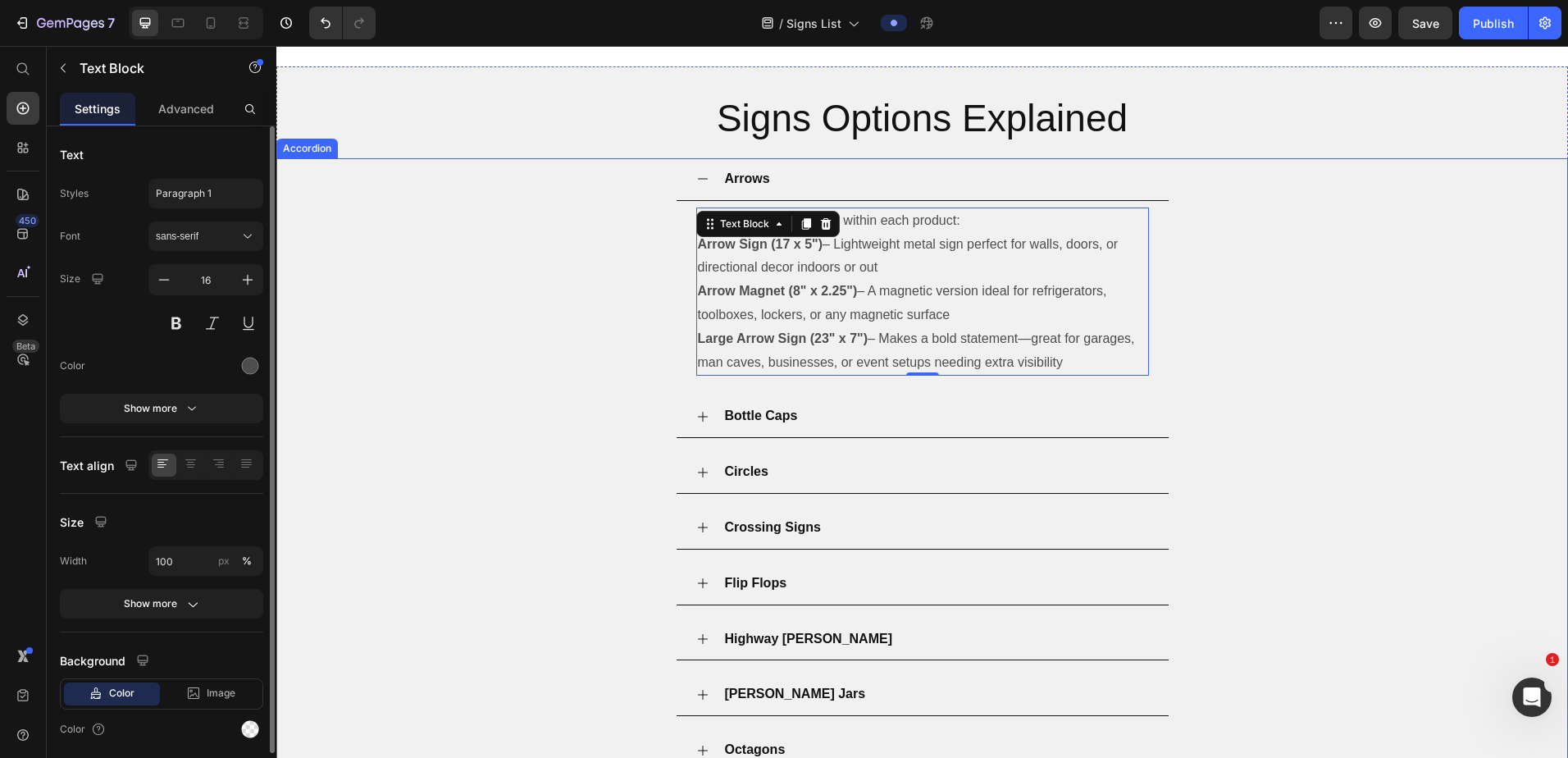 click on "Flip Flops" at bounding box center [936, 583] 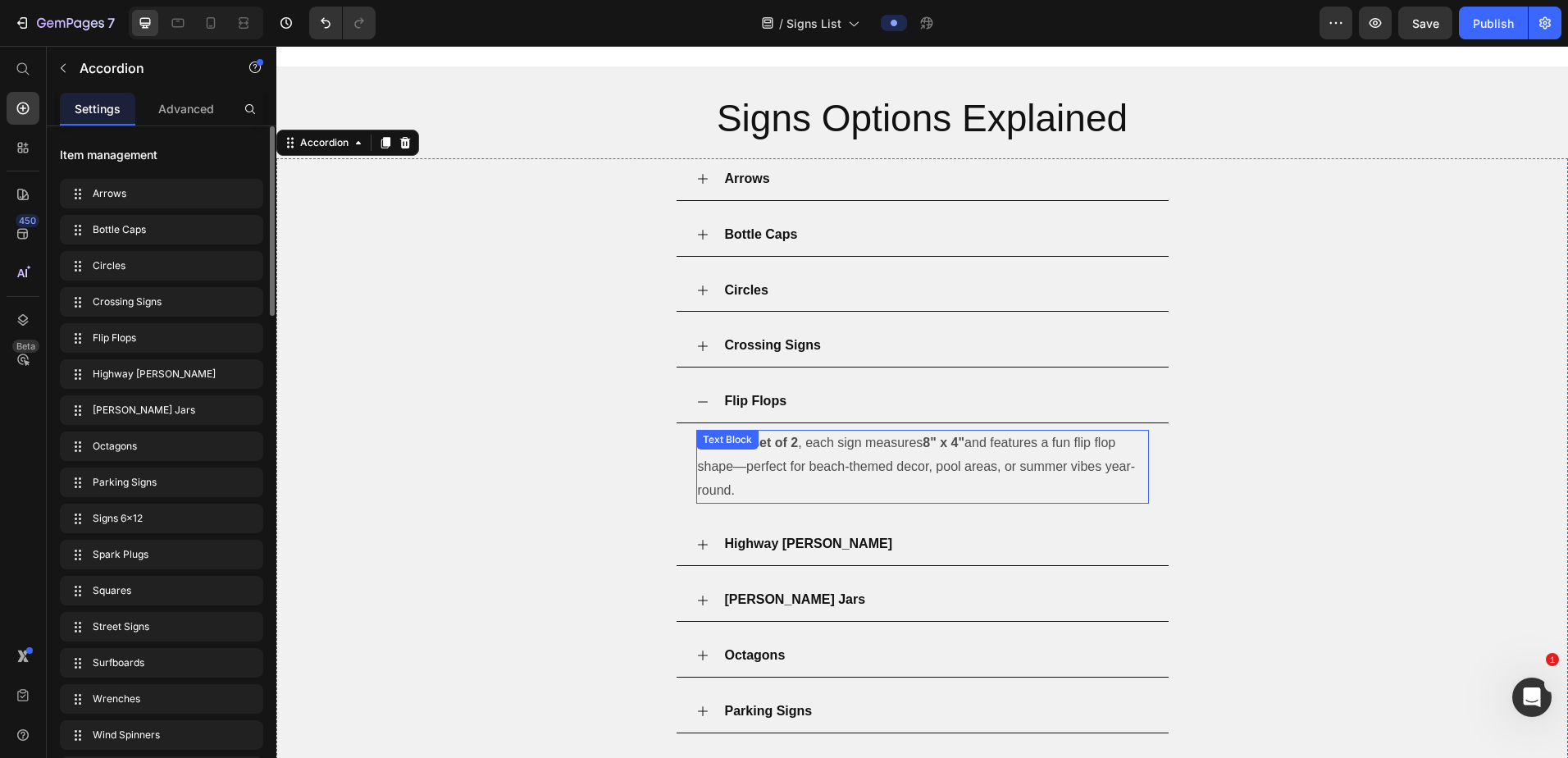click on "Sold as a  set of 2 , each sign measures  8" x 4"  and features a fun flip flop shape—perfect for beach-themed decor, pool areas, or summer vibes year-round." at bounding box center (923, 467) 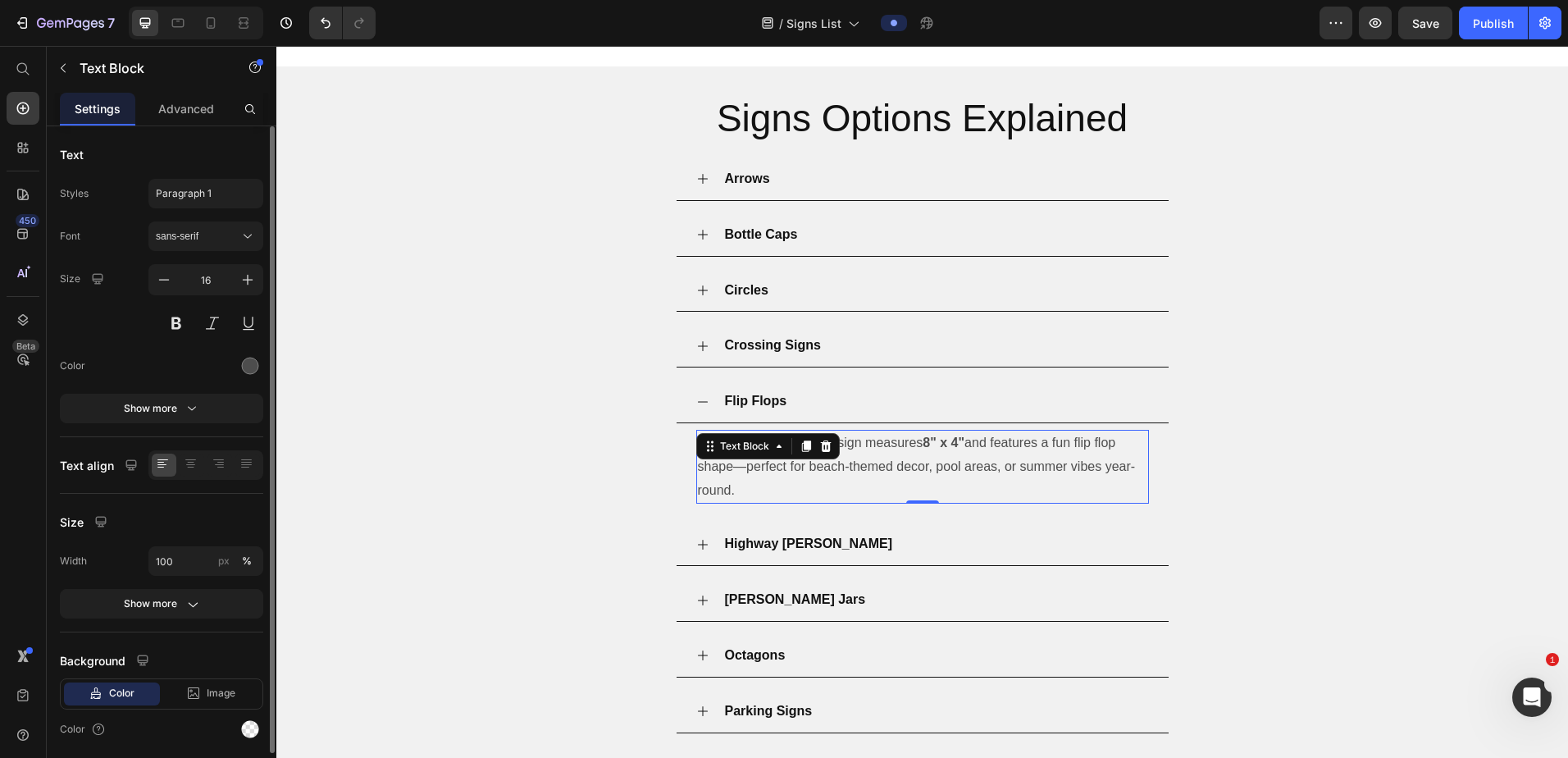 click on "Sold as a  set of 2 , each sign measures  8" x 4"  and features a fun flip flop shape—perfect for beach-themed decor, pool areas, or summer vibes year-round." at bounding box center (923, 467) 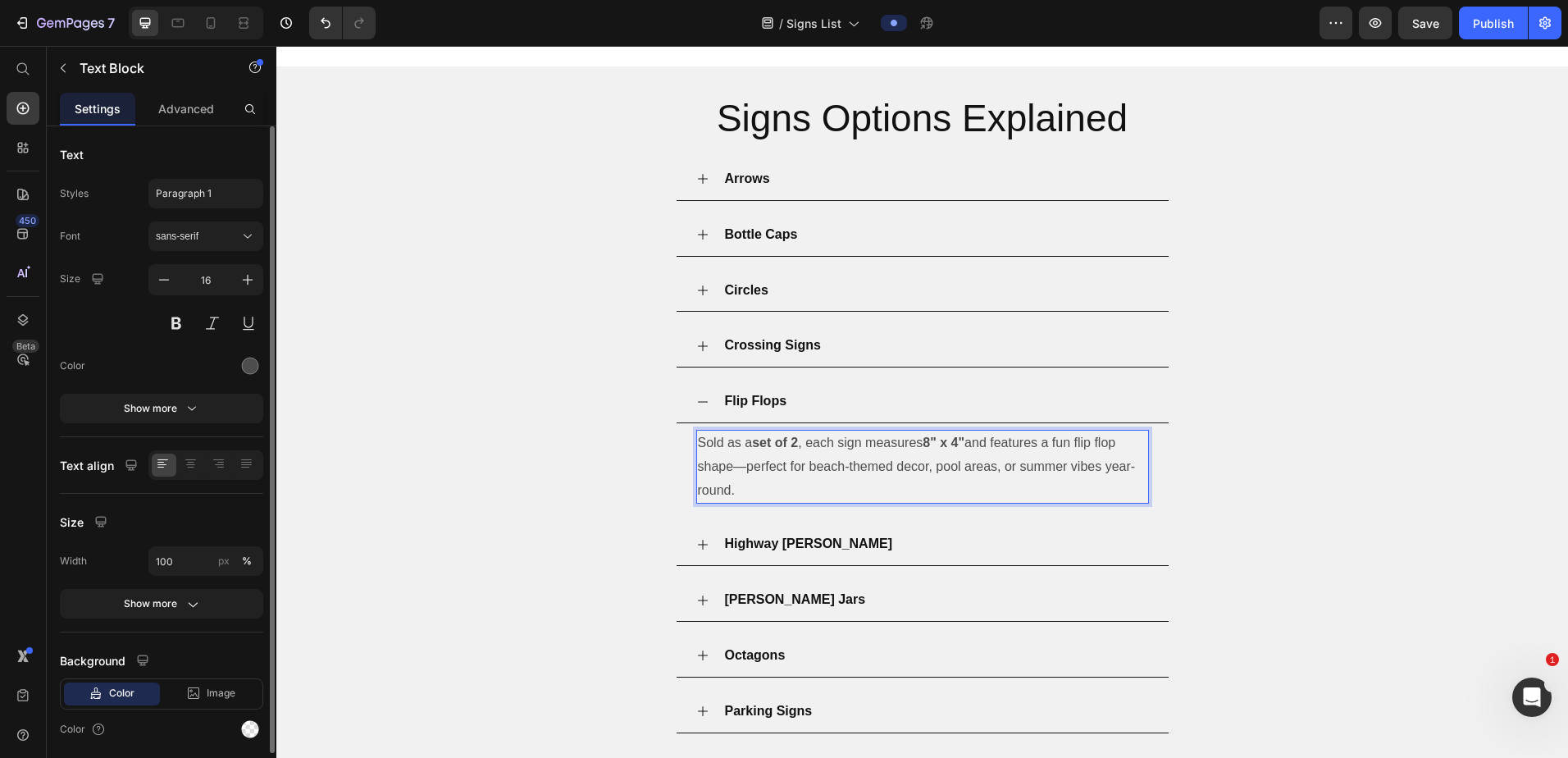 click on "Sold as a  set of 2 , each sign measures  8" x 4"  and features a fun flip flop shape—perfect for beach-themed decor, pool areas, or summer vibes year-round." at bounding box center [923, 467] 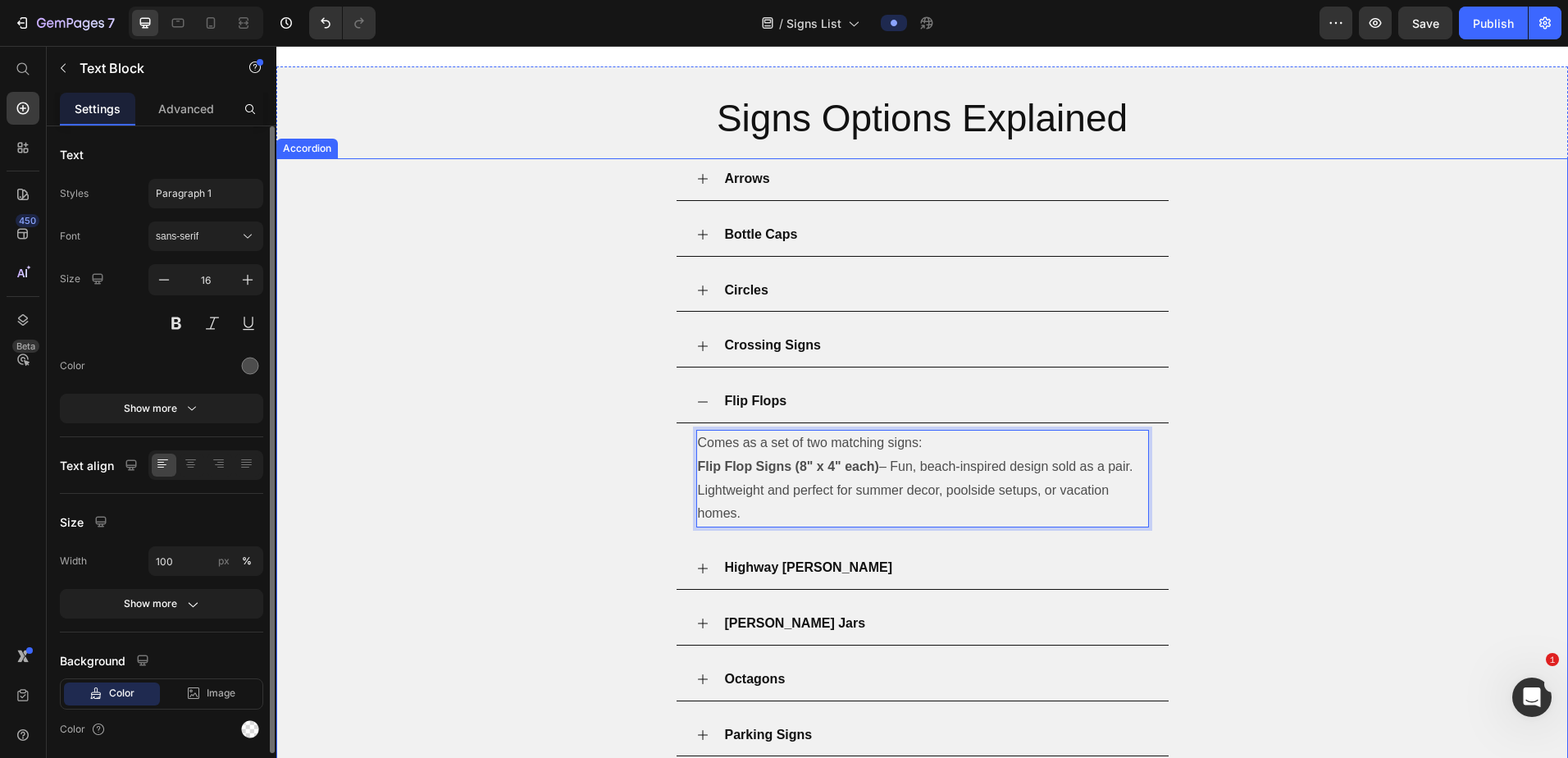 click on "Bottle Caps" at bounding box center (936, 235) 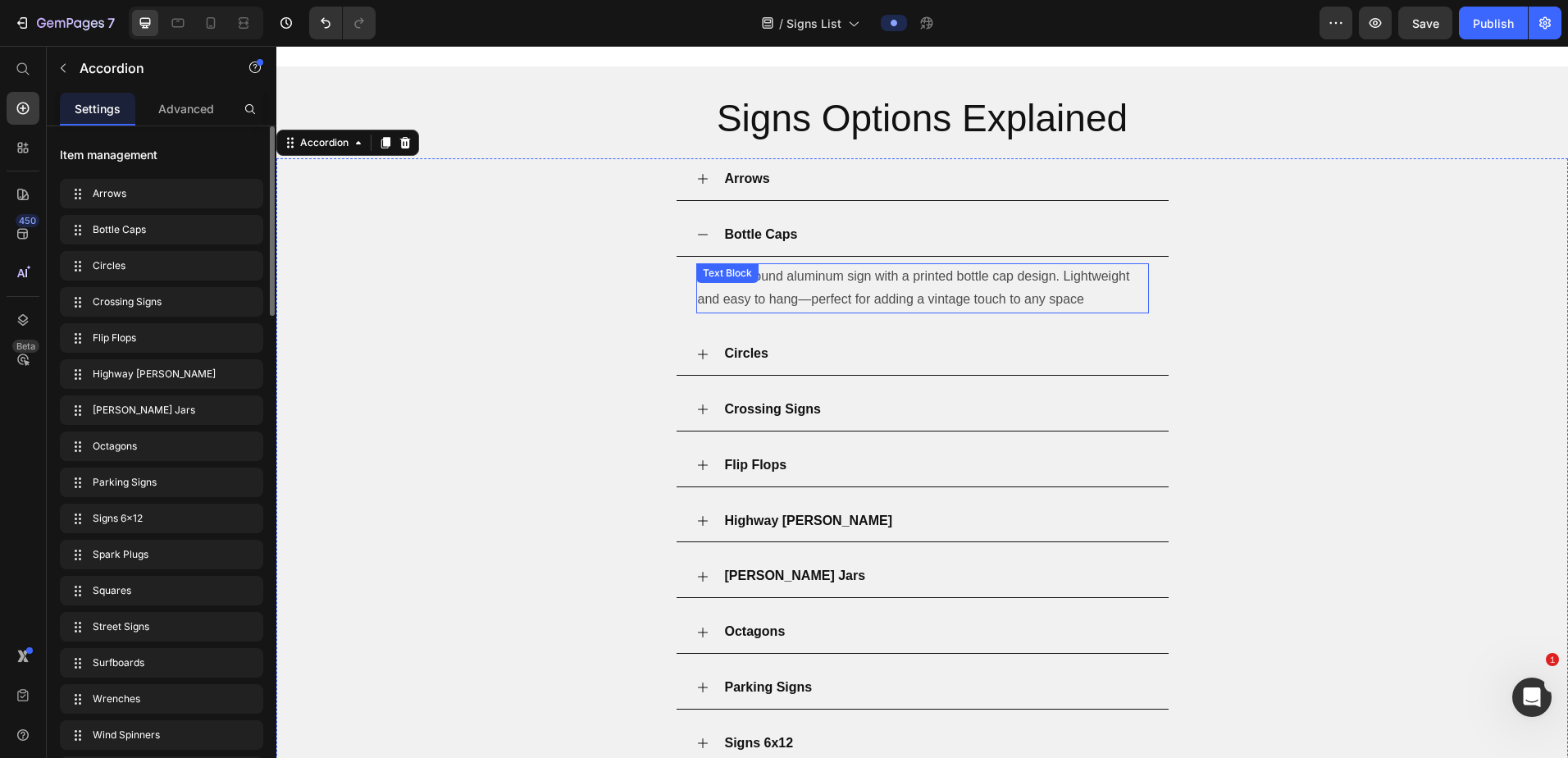 click on "Flat, 12" round aluminum sign with a printed bottle cap design. Lightweight and easy to hang—perfect for adding a vintage touch to any space" at bounding box center (923, 289) 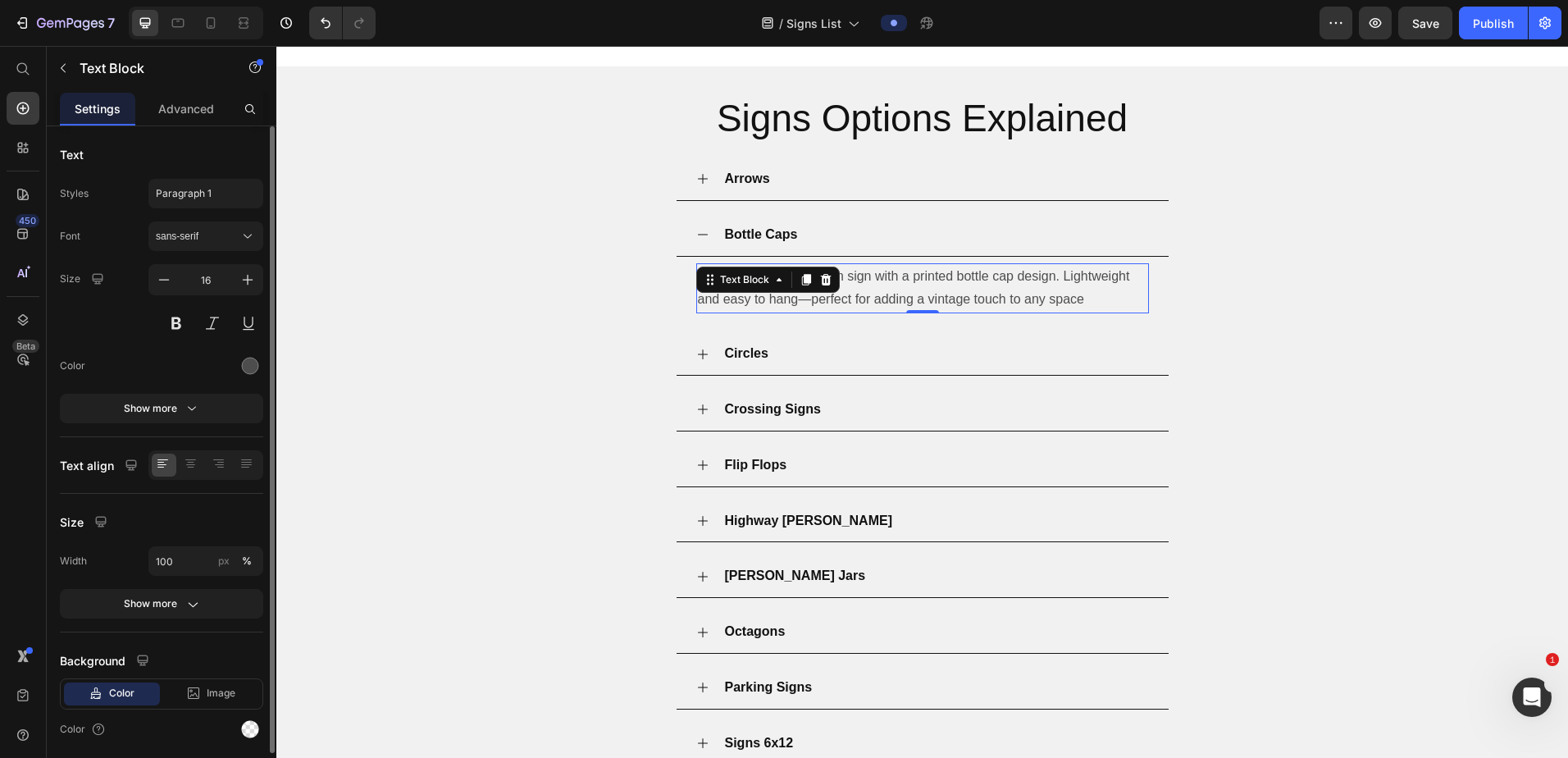 click on "Flat, 12" round aluminum sign with a printed bottle cap design. Lightweight and easy to hang—perfect for adding a vintage touch to any space" at bounding box center [923, 289] 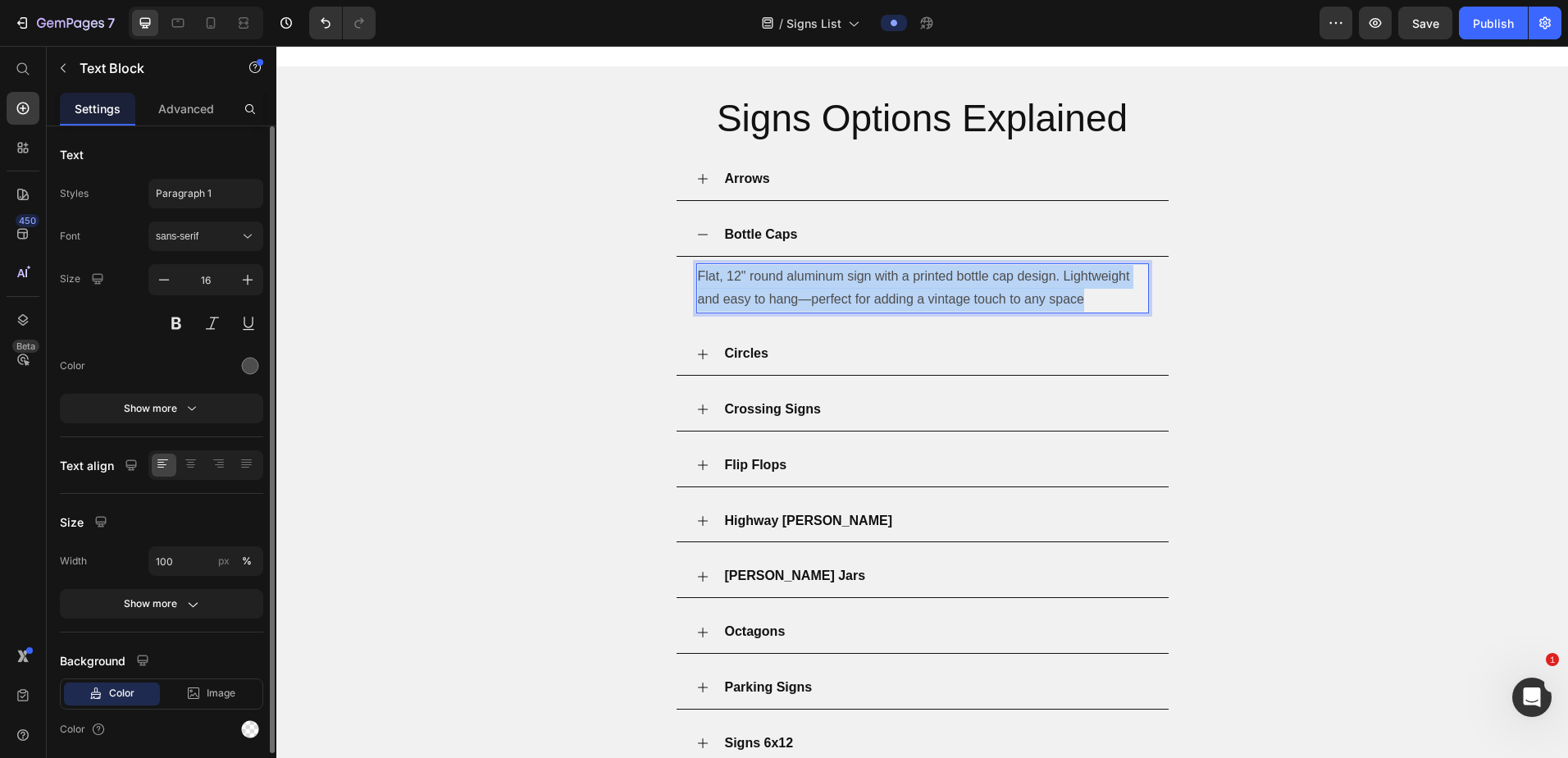 click on "Flat, 12" round aluminum sign with a printed bottle cap design. Lightweight and easy to hang—perfect for adding a vintage touch to any space" at bounding box center [923, 289] 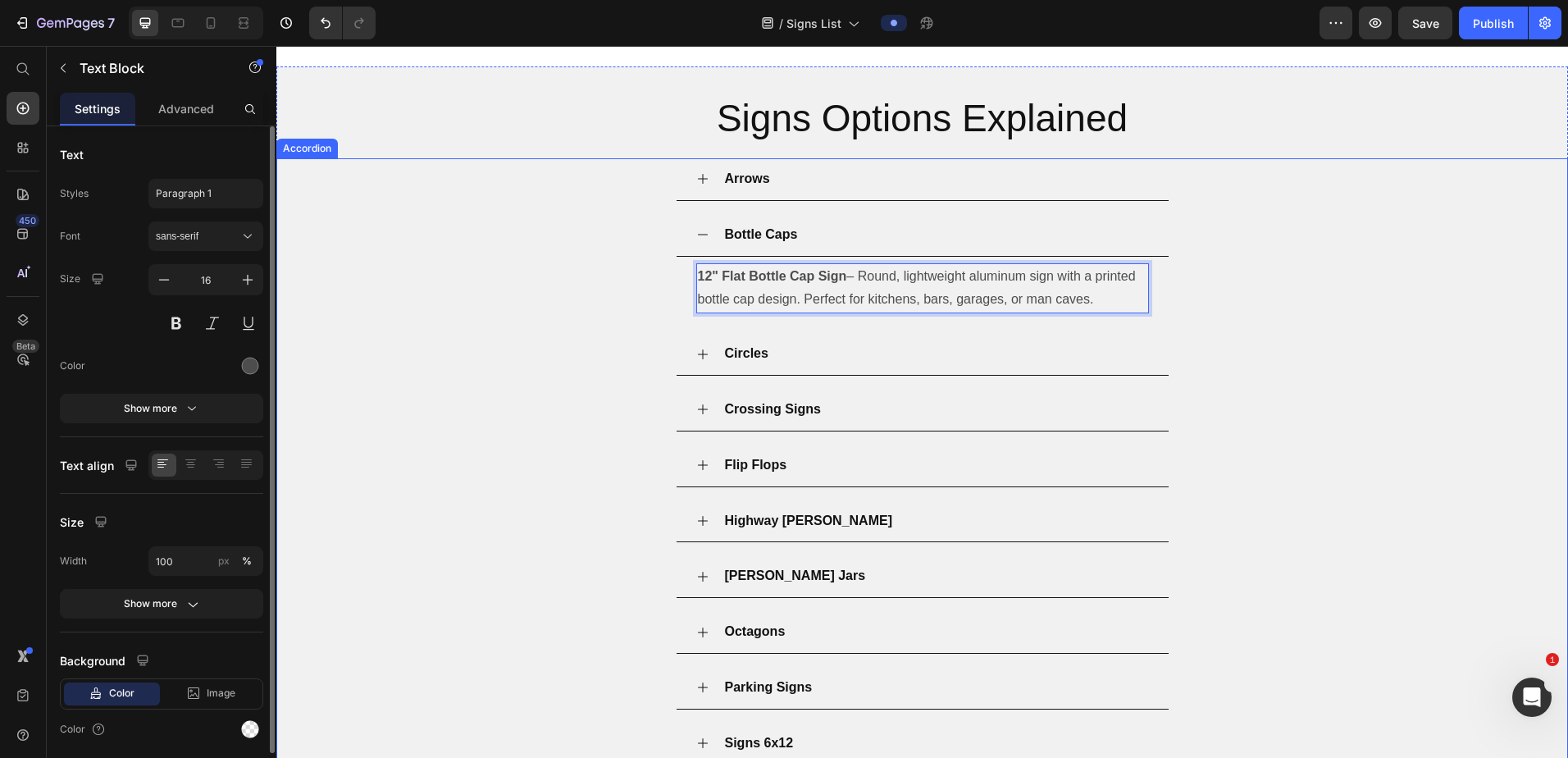 click on "Flip Flops" at bounding box center [936, 465] 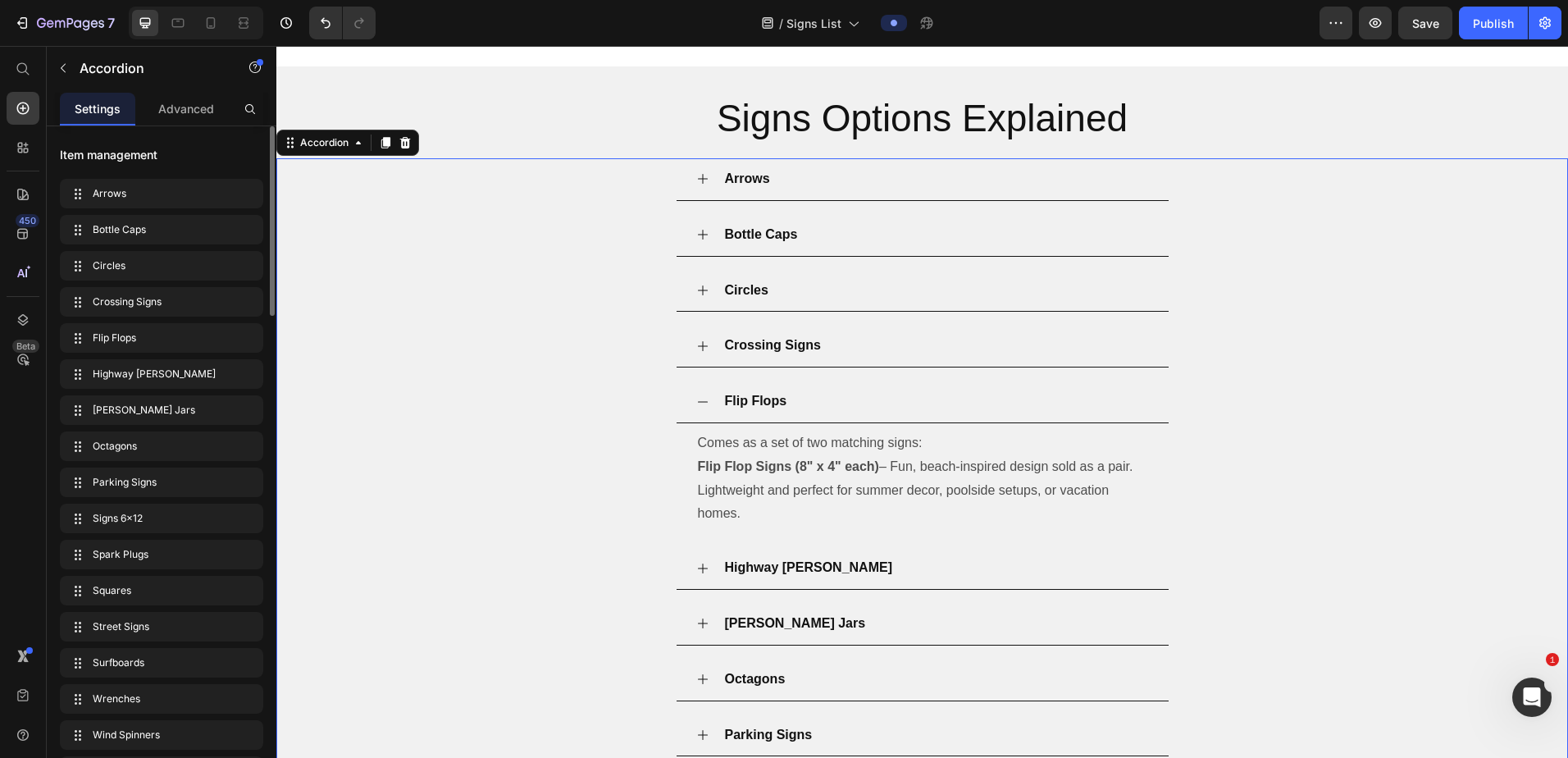 click on "Flip Flops" at bounding box center (936, 401) 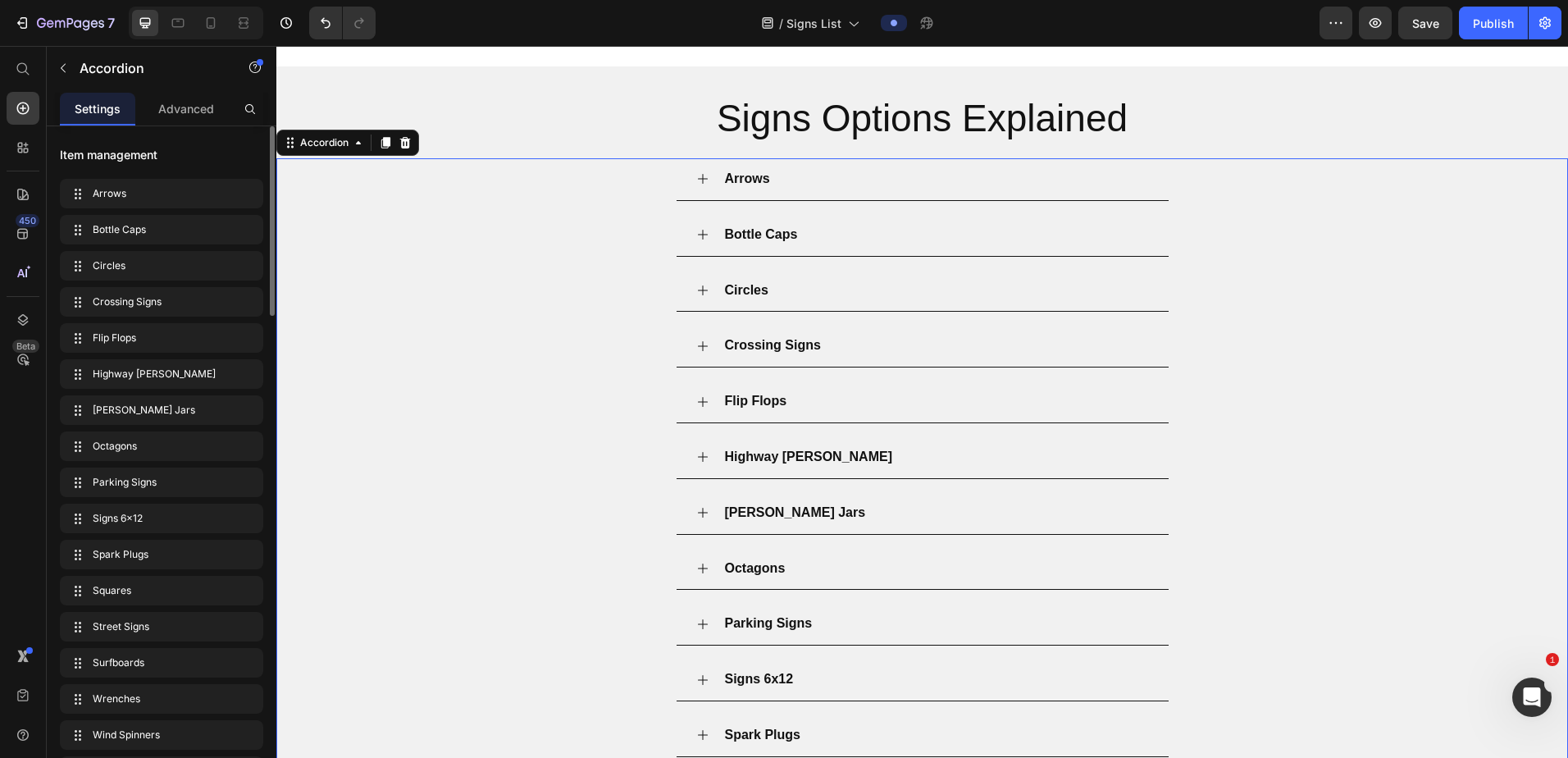 click on "Bottle Caps" at bounding box center (936, 235) 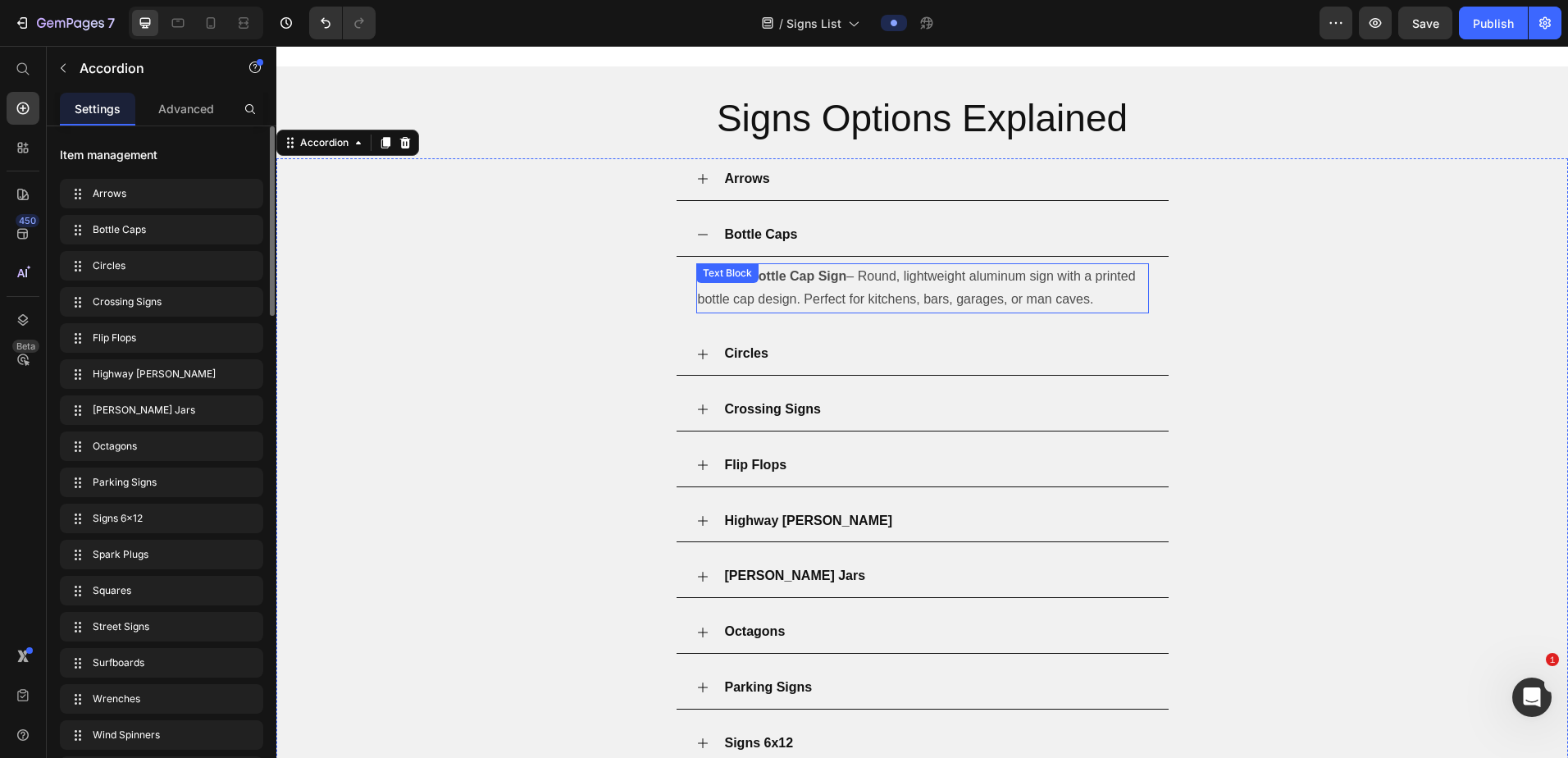 click on "12" Flat Bottle Cap Sign  – Round, lightweight aluminum sign with a printed bottle cap design. Perfect for kitchens, bars, garages, or man caves." at bounding box center (923, 289) 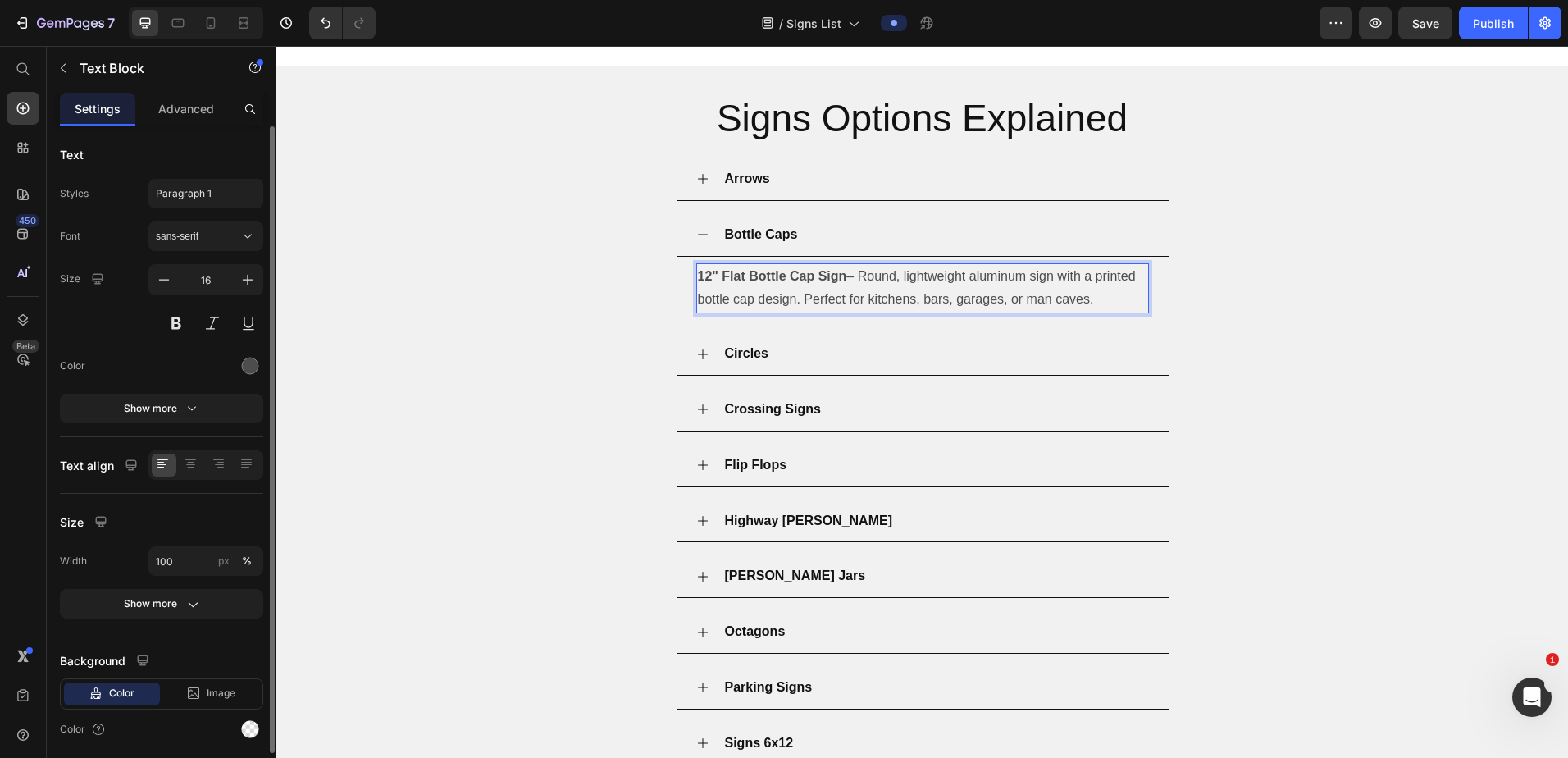 click on "12" Flat Bottle Cap Sign  – Round, lightweight aluminum sign with a printed bottle cap design. Perfect for kitchens, bars, garages, or man caves." at bounding box center [923, 289] 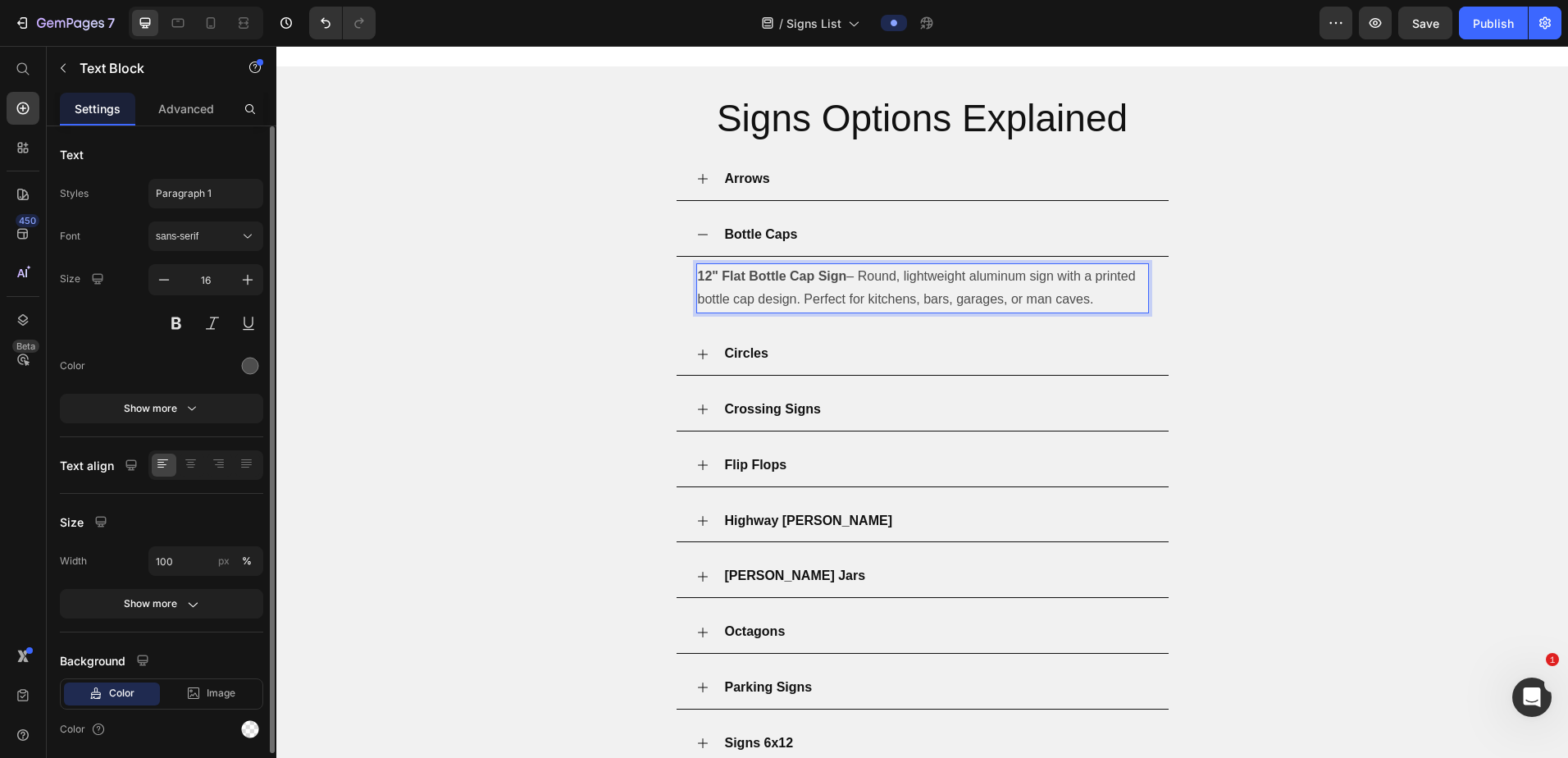 click on "12" Flat Bottle Cap Sign" at bounding box center [773, 276] 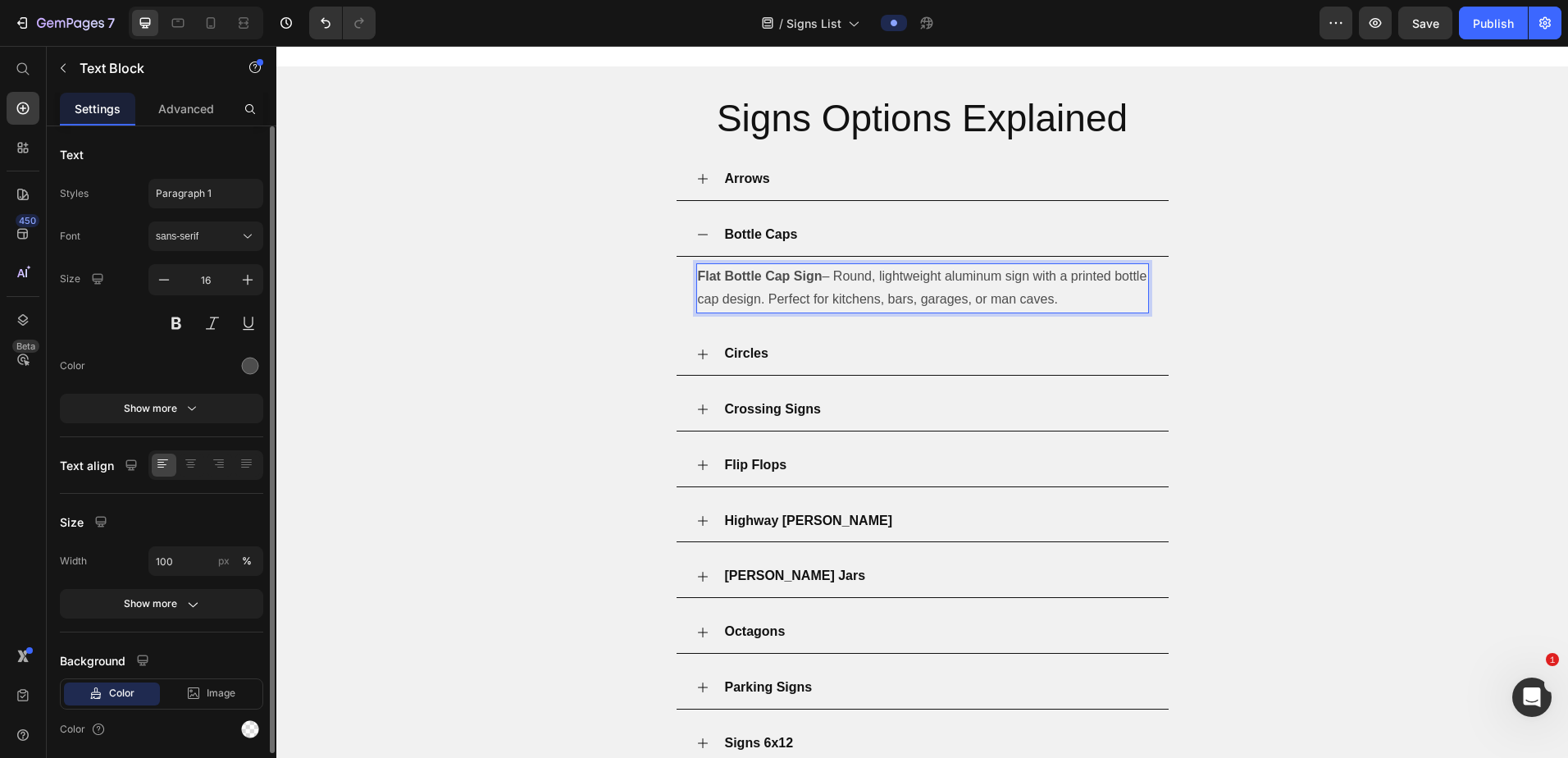 drag, startPoint x: 821, startPoint y: 252, endPoint x: 834, endPoint y: 259, distance: 14.76482 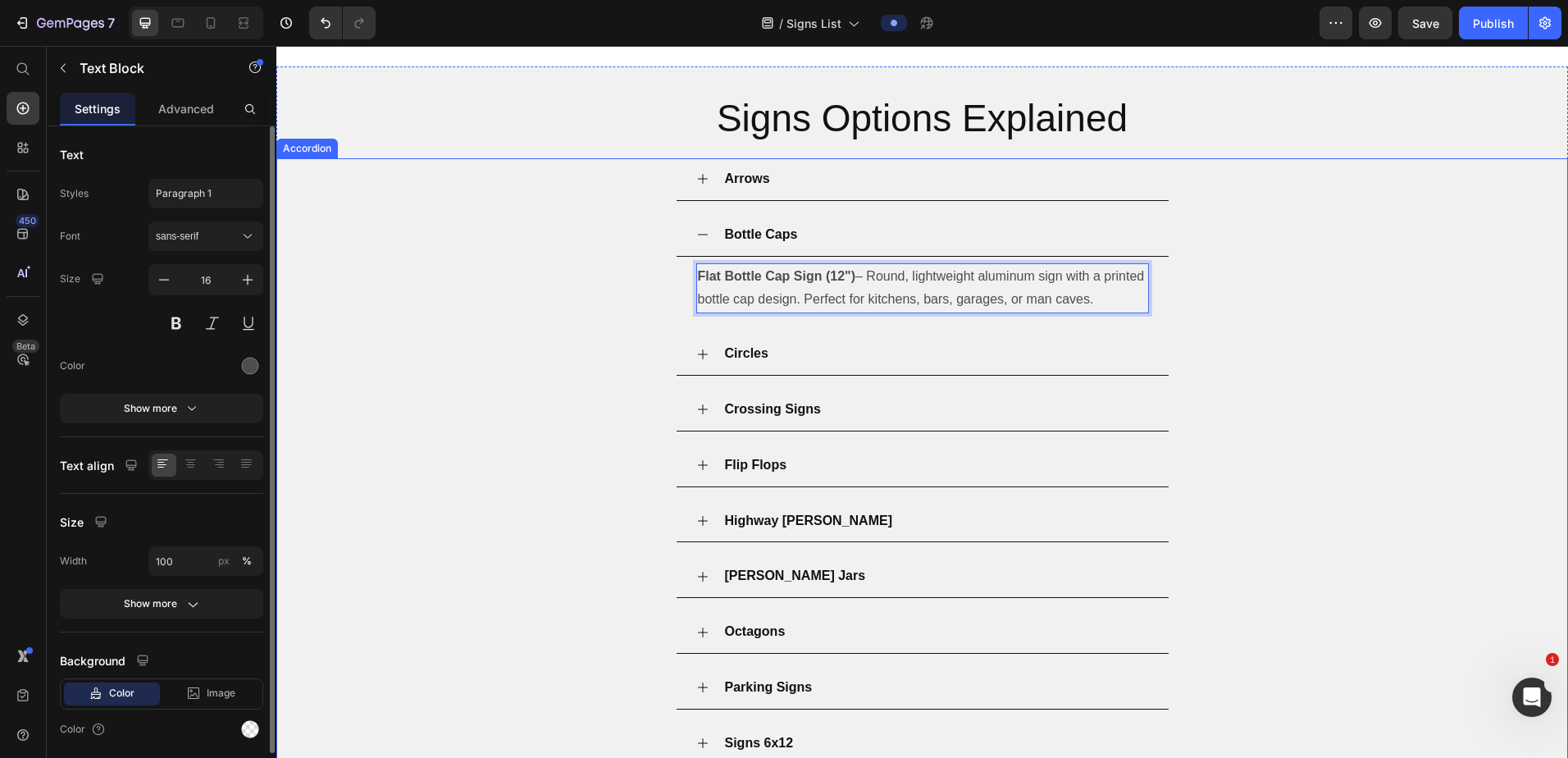 click on "Bottle Caps" at bounding box center [936, 235] 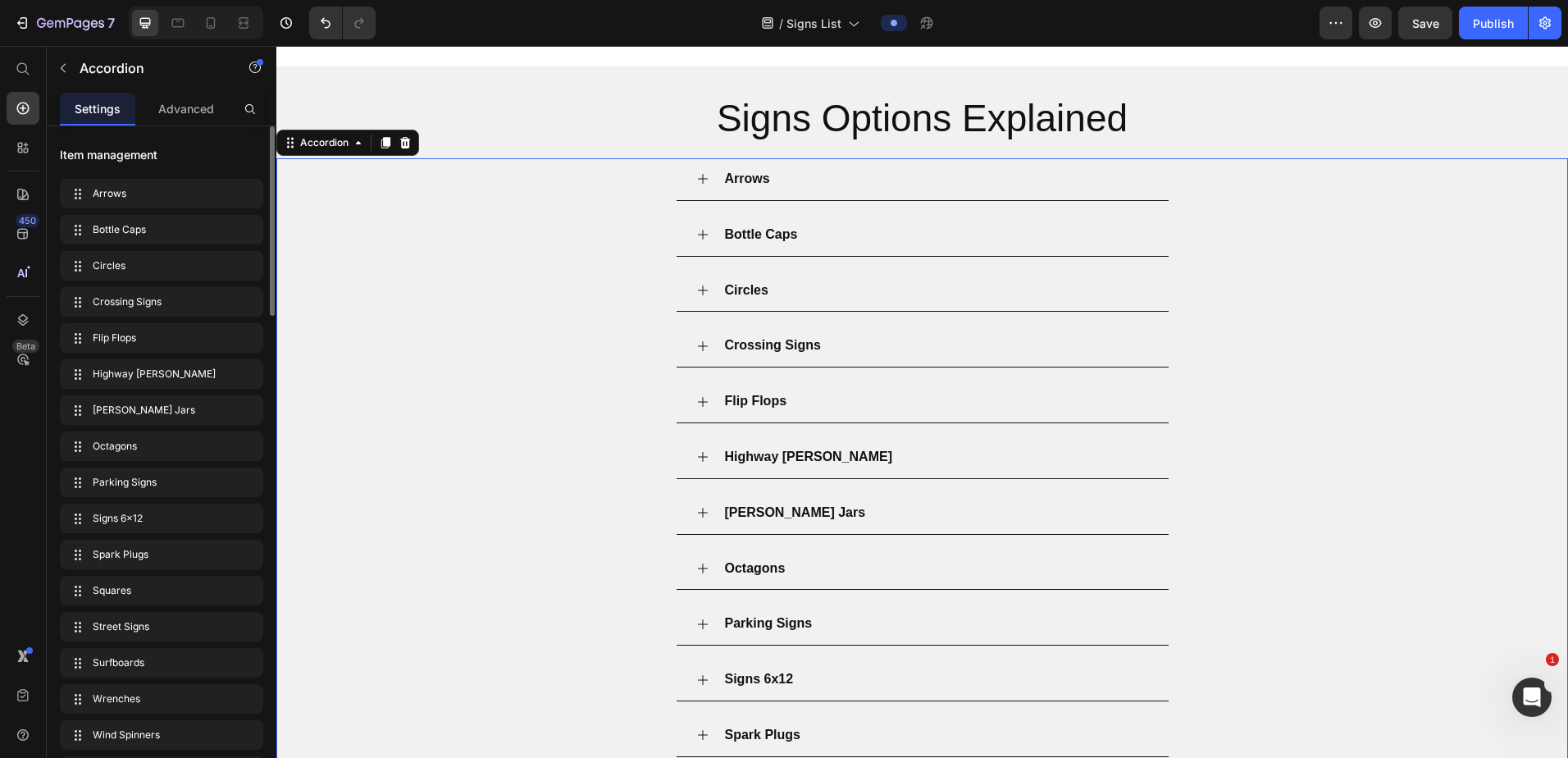 click on "Mason Jars" at bounding box center (936, 513) 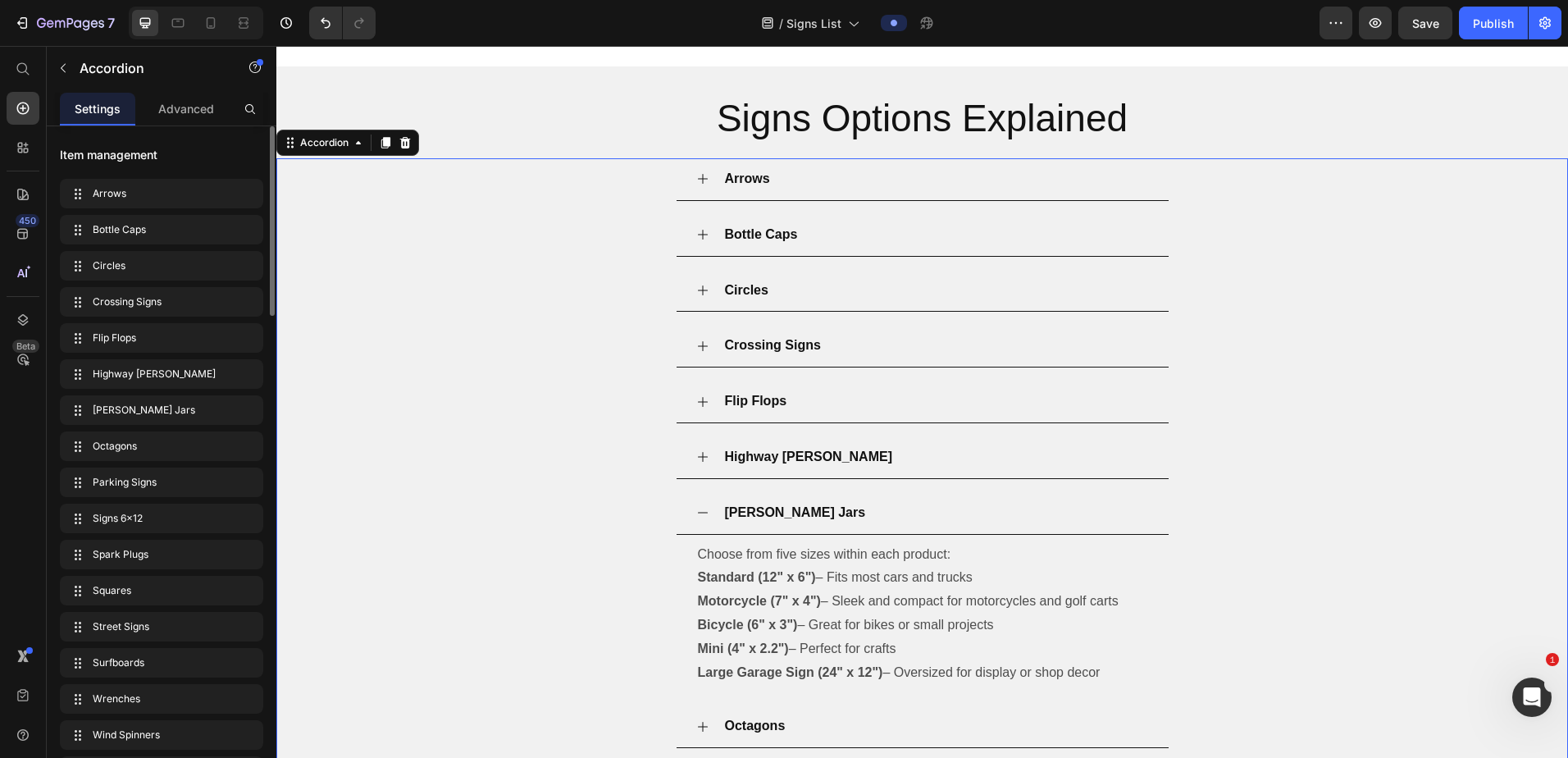 scroll, scrollTop: 745, scrollLeft: 0, axis: vertical 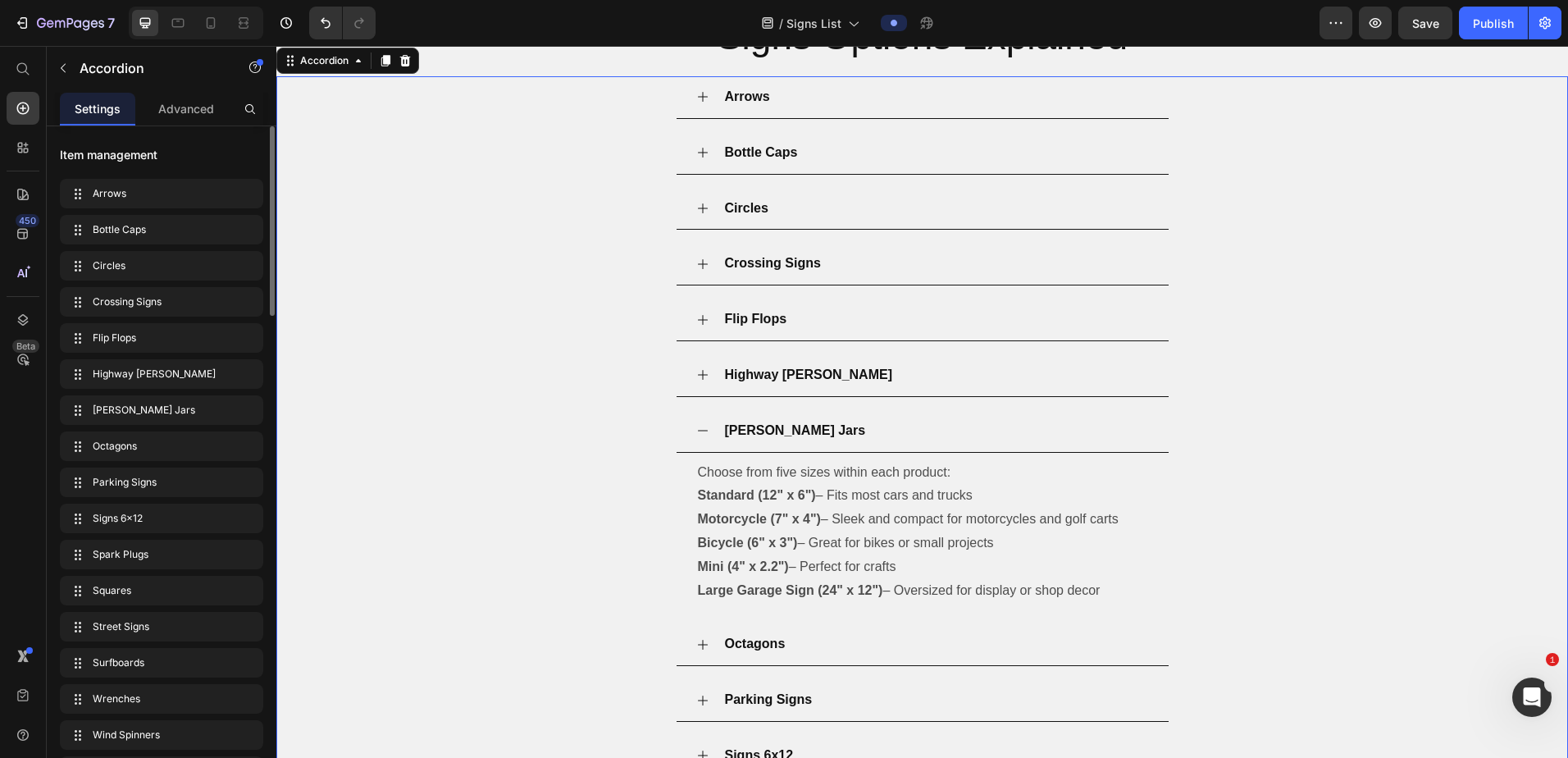 click on "Mason Jars" at bounding box center (936, 431) 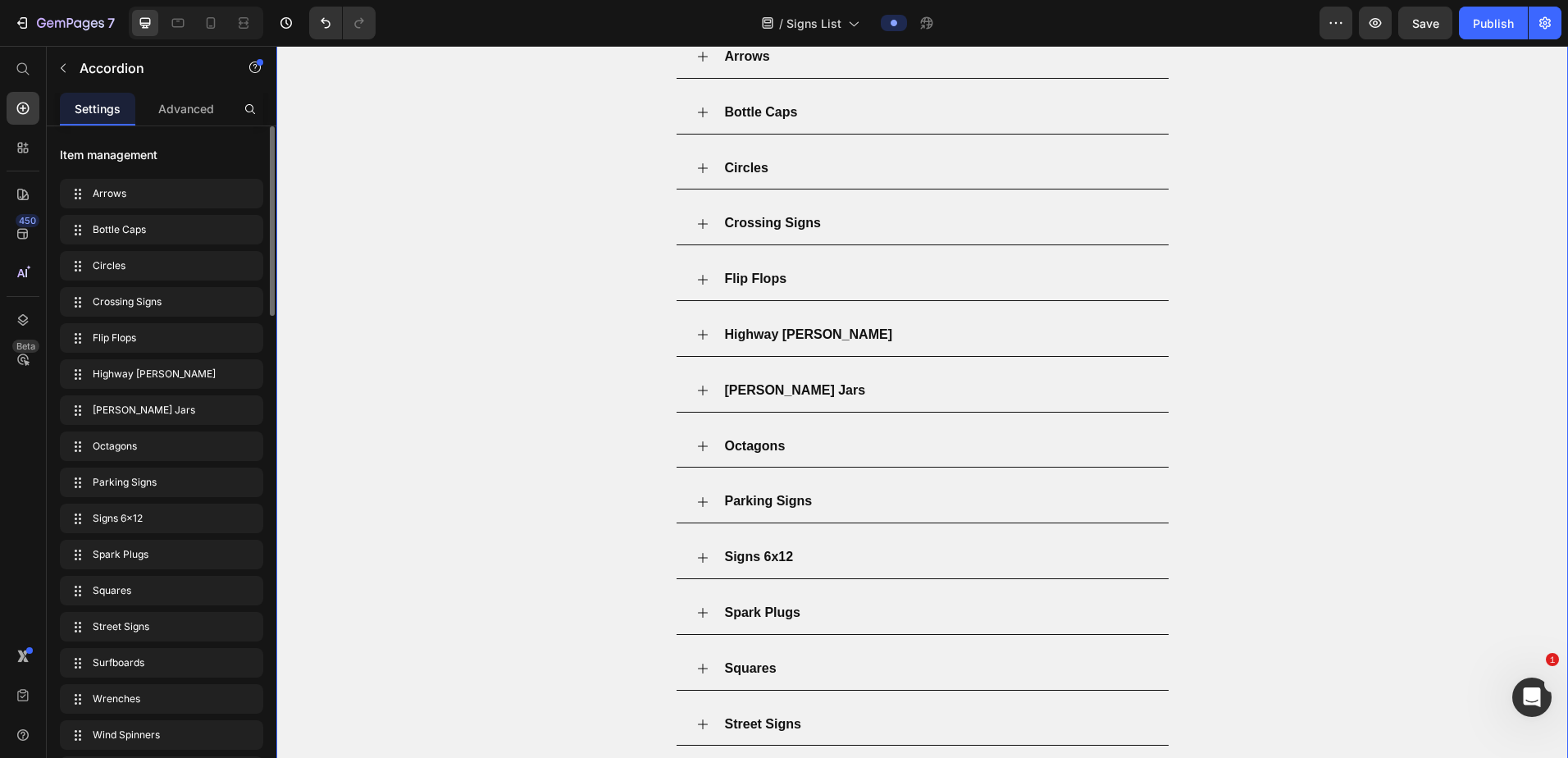 scroll, scrollTop: 745, scrollLeft: 0, axis: vertical 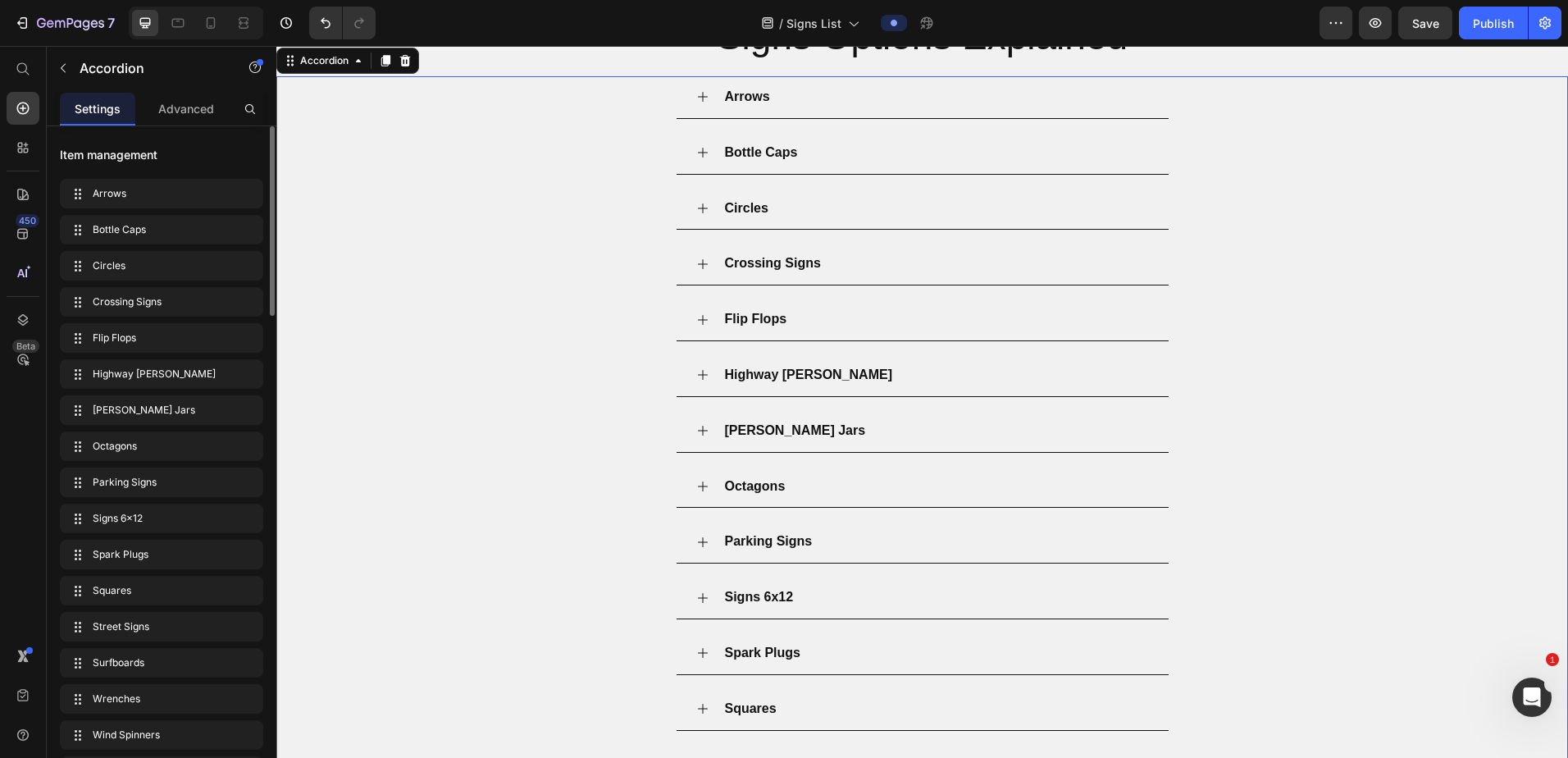 click on "Bottle Caps" at bounding box center [936, 153] 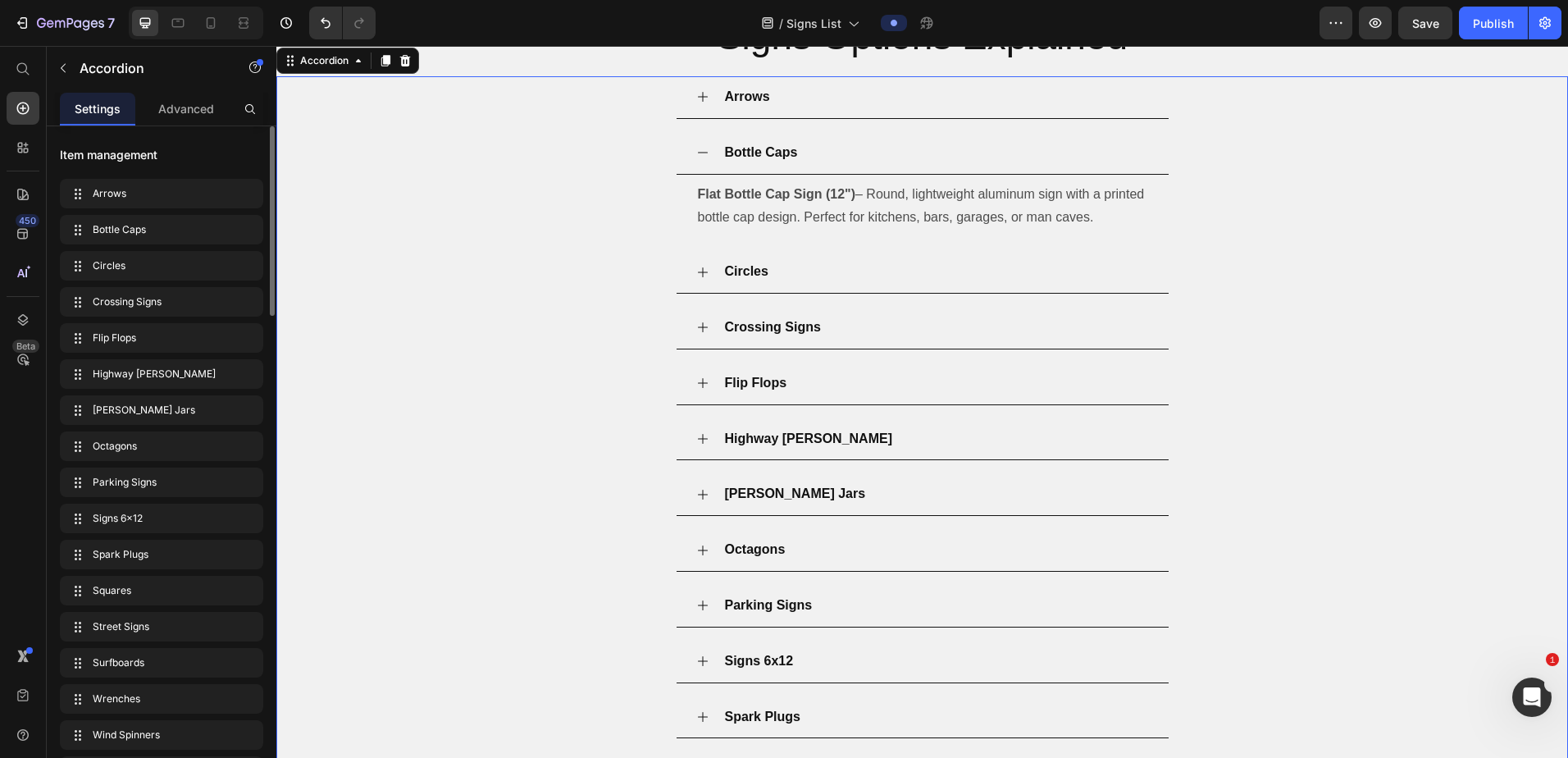 click on "Bottle Caps" at bounding box center (936, 153) 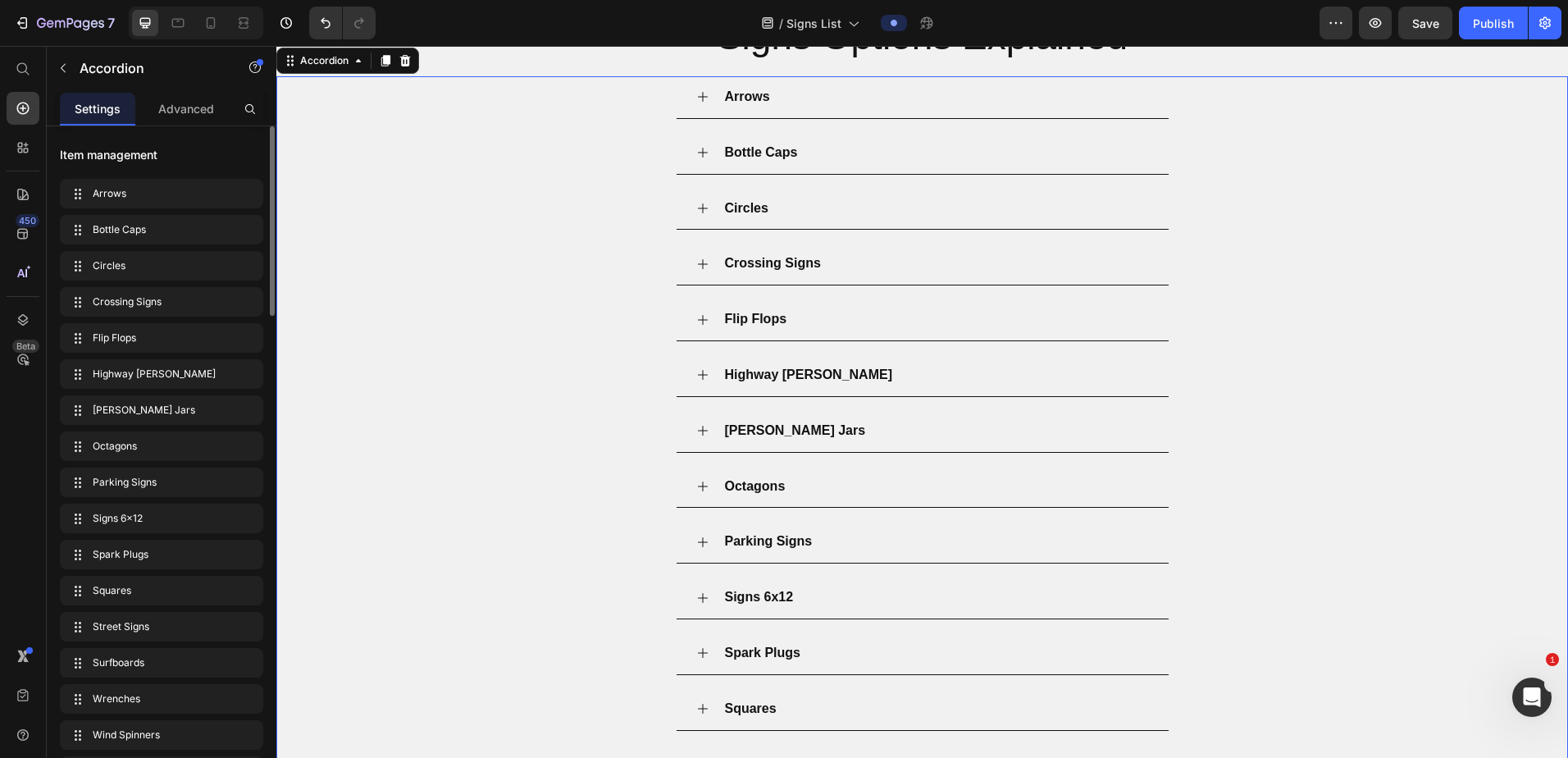 click on "Crossing Signs" at bounding box center (936, 263) 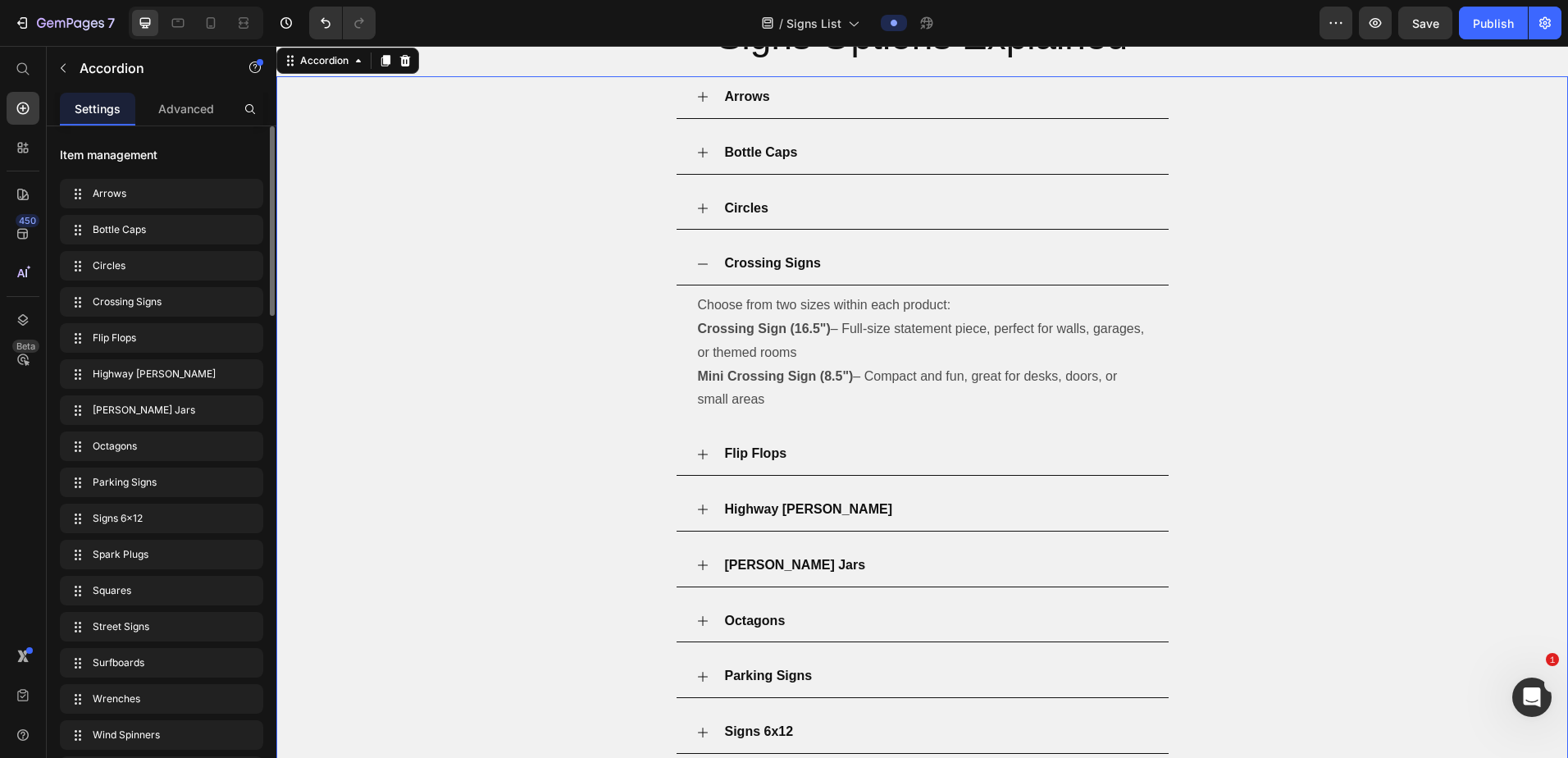 click on "Crossing Signs" at bounding box center (936, 263) 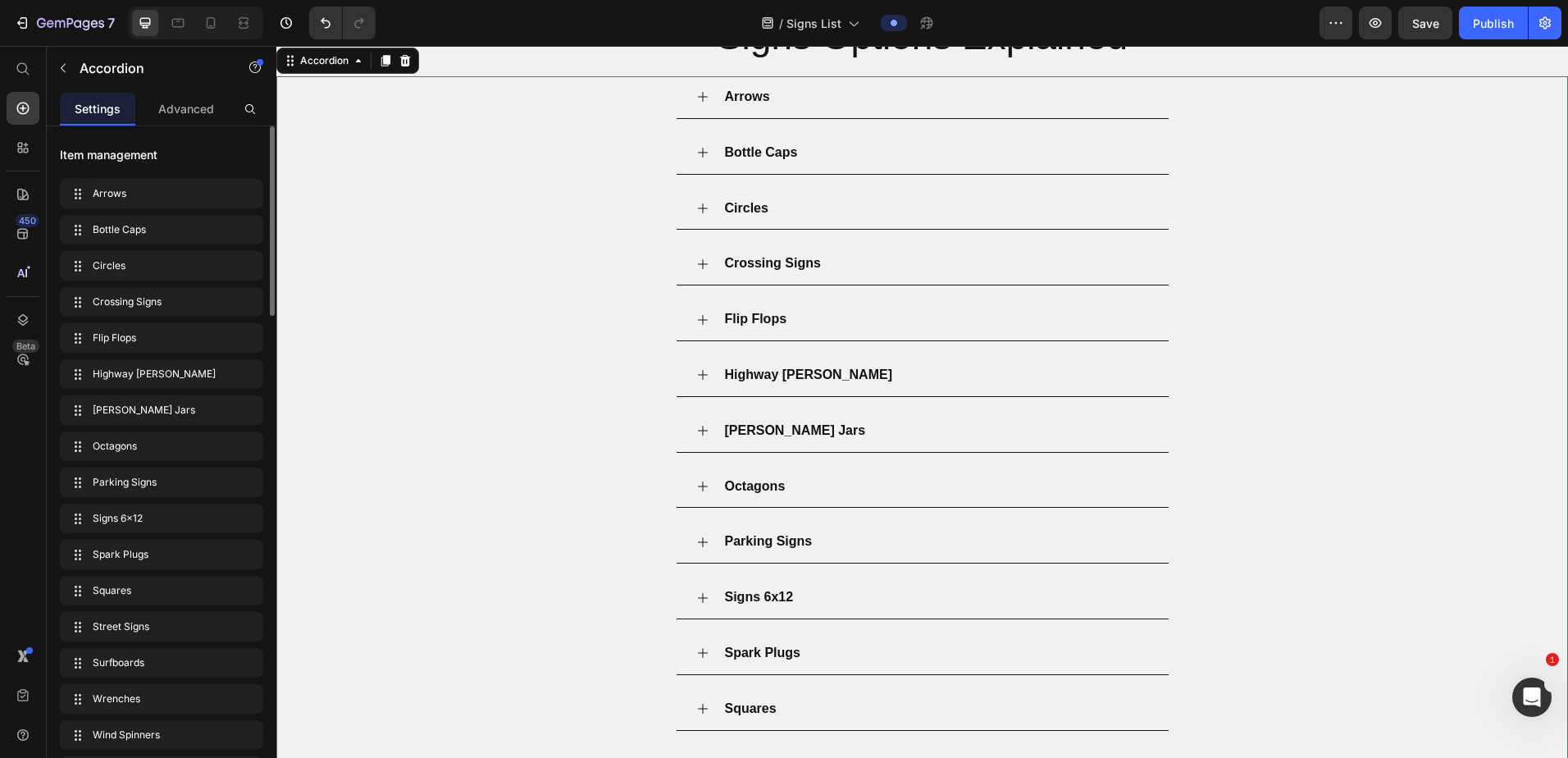 click on "Flip Flops" at bounding box center (936, 319) 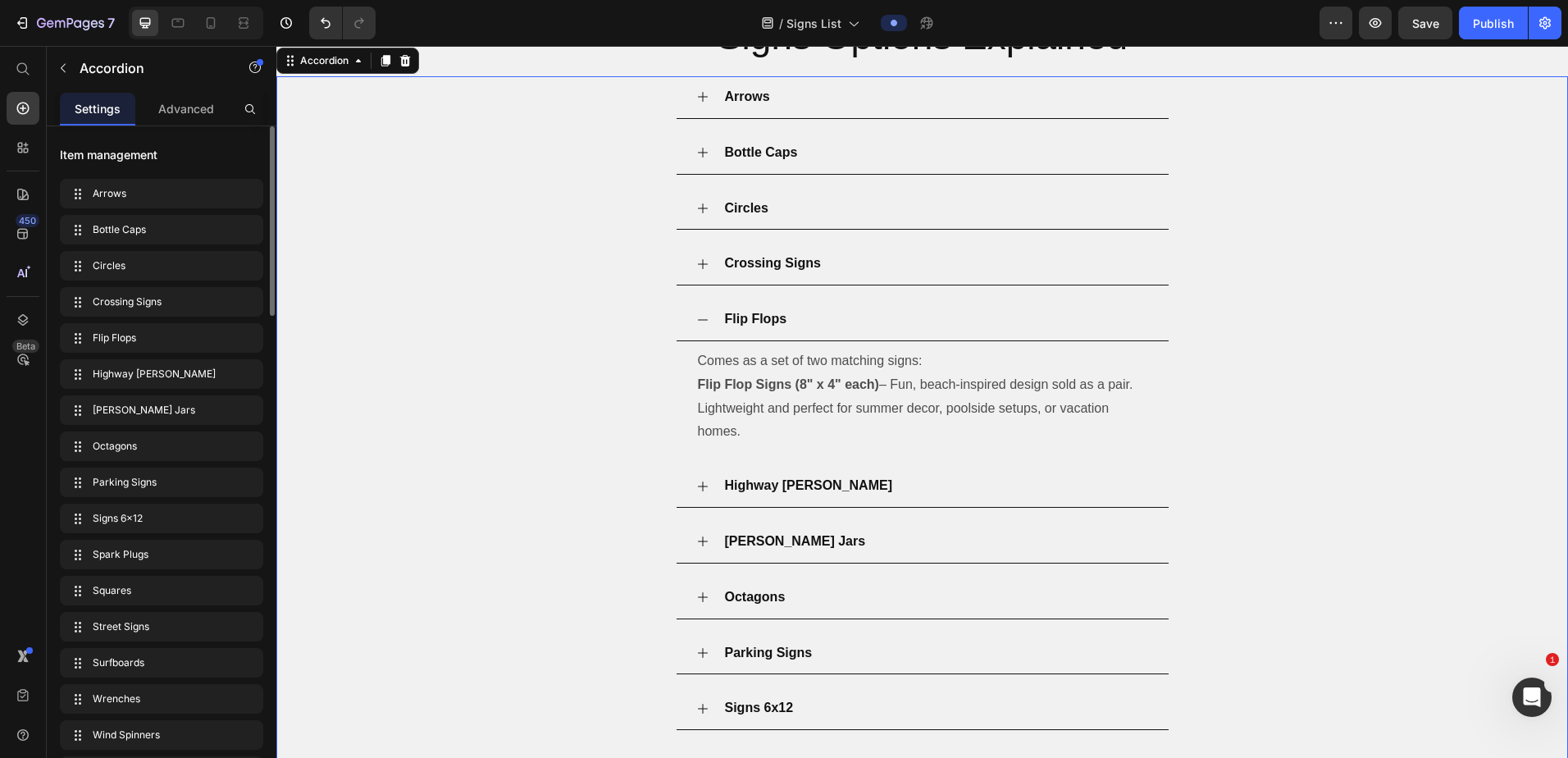 click on "Flip Flops" at bounding box center (936, 319) 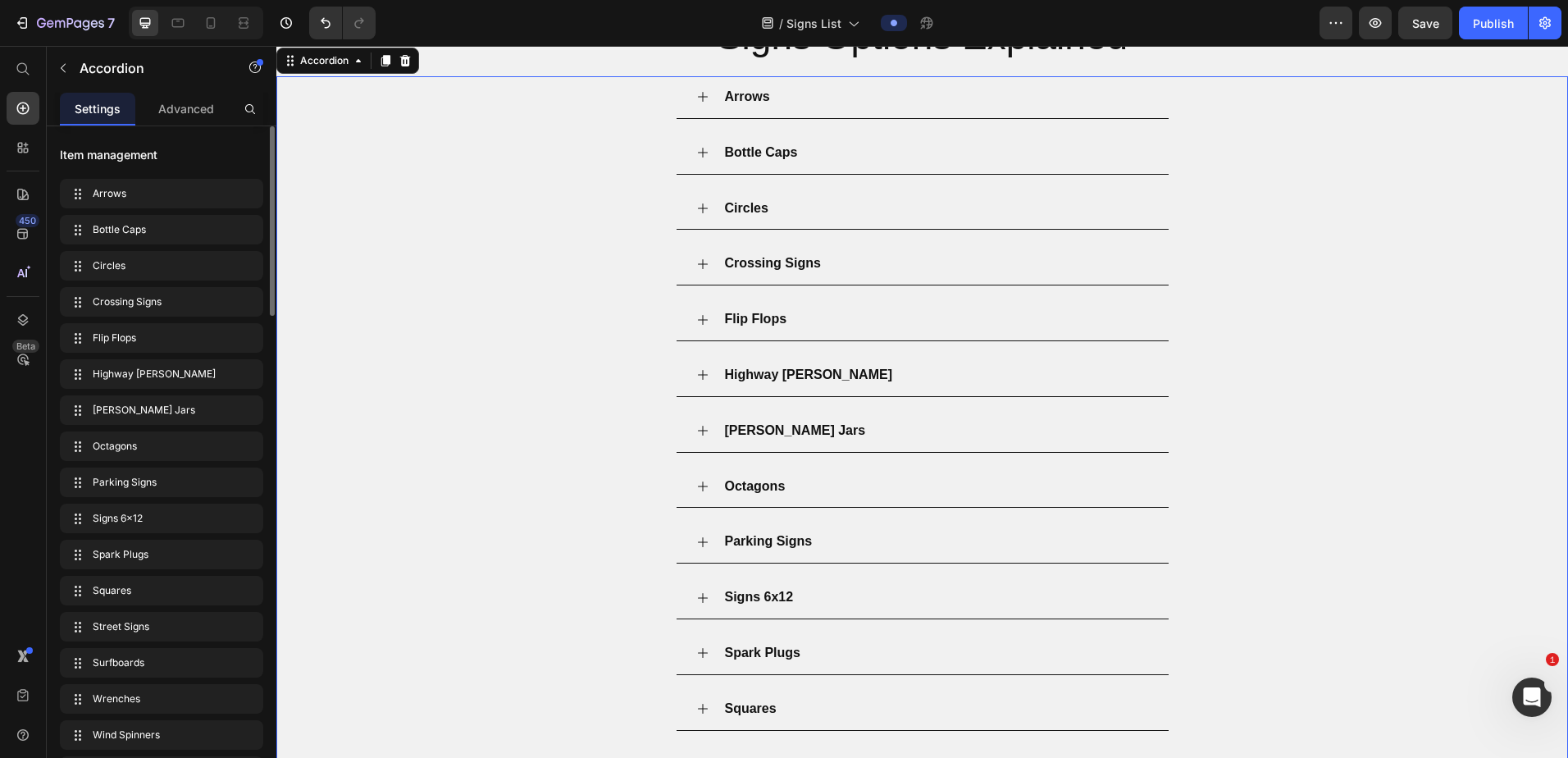 click on "Mason Jars" at bounding box center [936, 431] 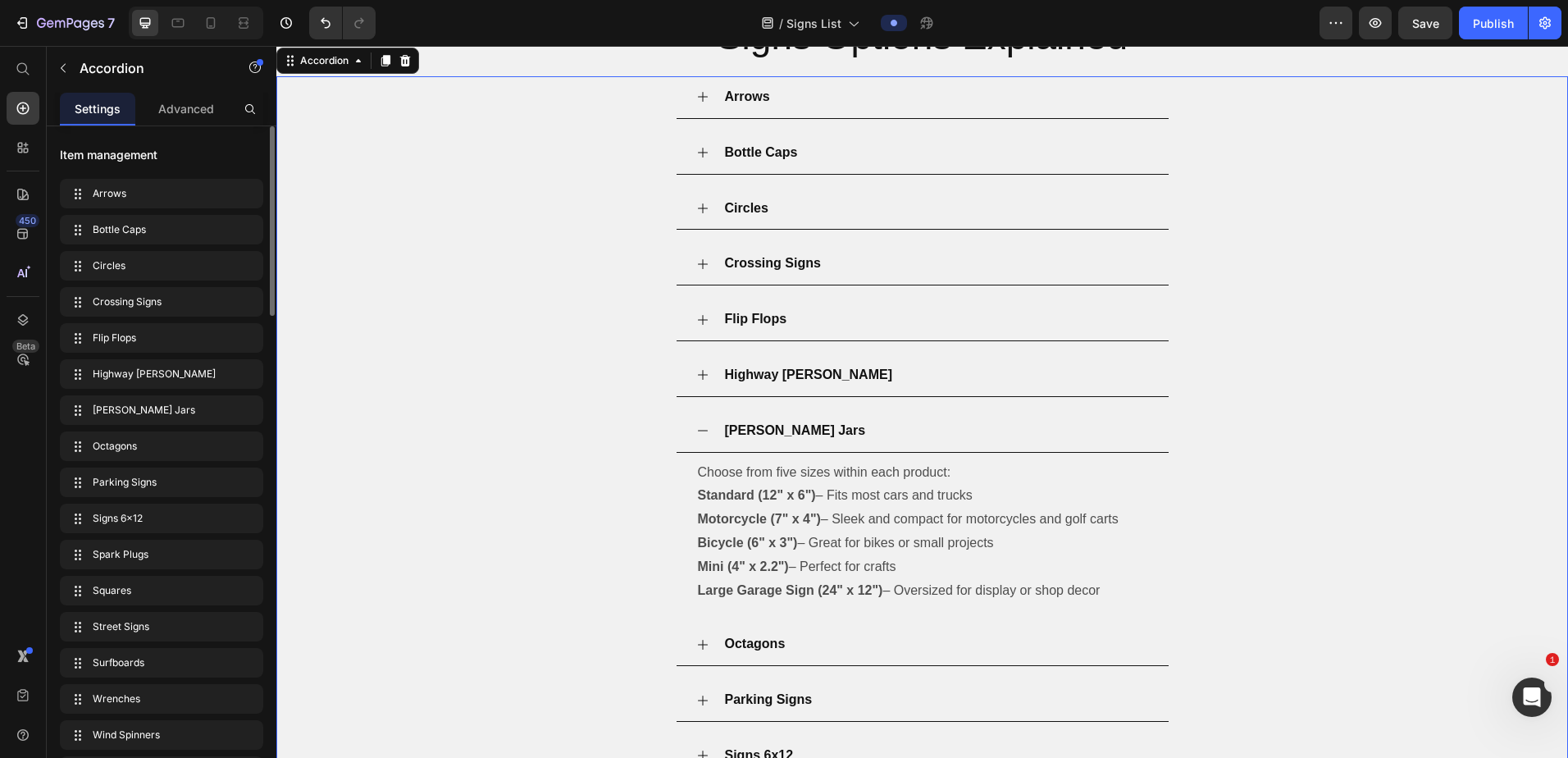 click on "Mason Jars" at bounding box center [936, 431] 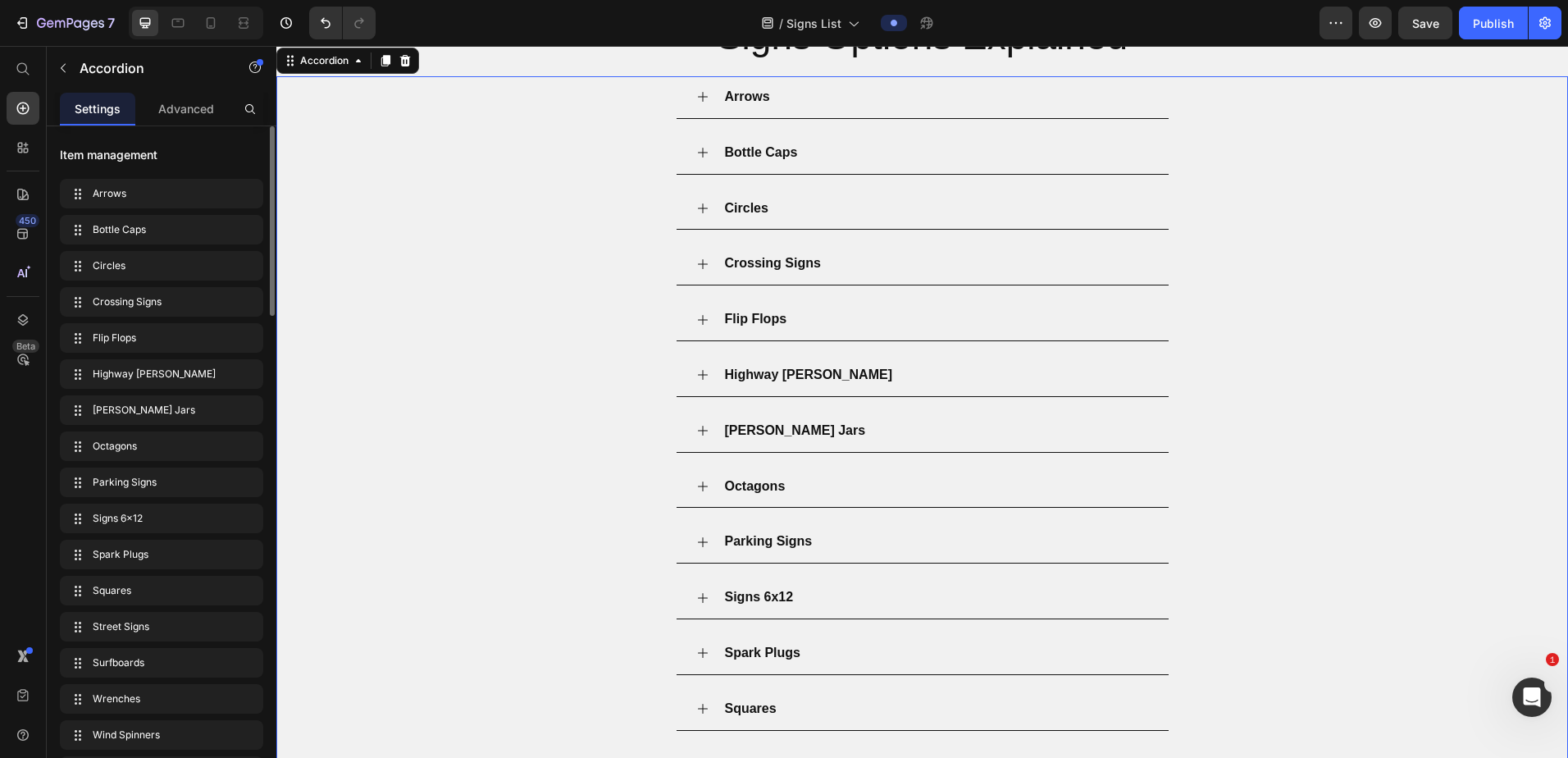 click on "Mason Jars" at bounding box center [936, 431] 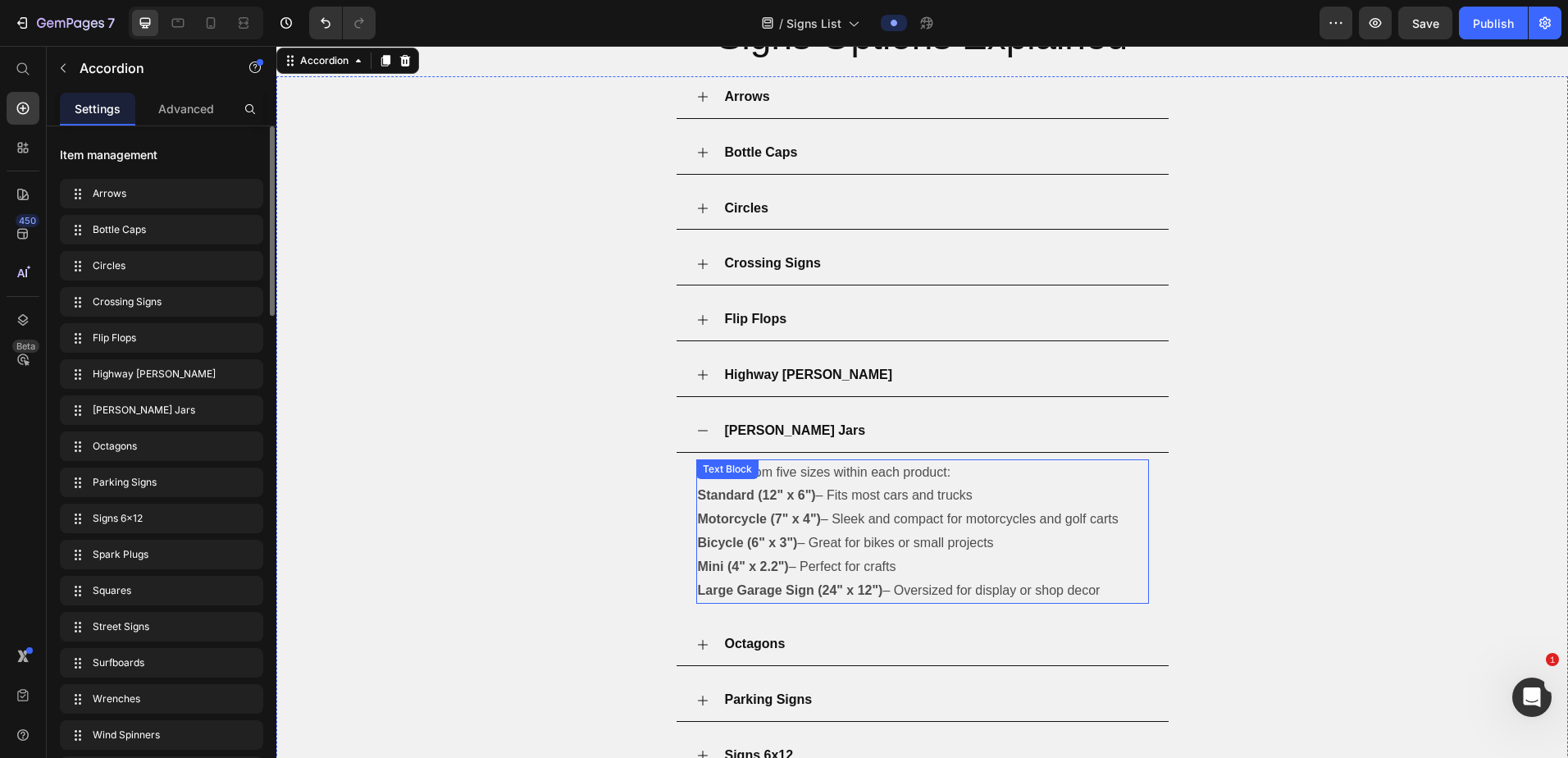 click on "Large Garage Sign (24" x 12")  – Oversized for display or shop decor" at bounding box center (923, 591) 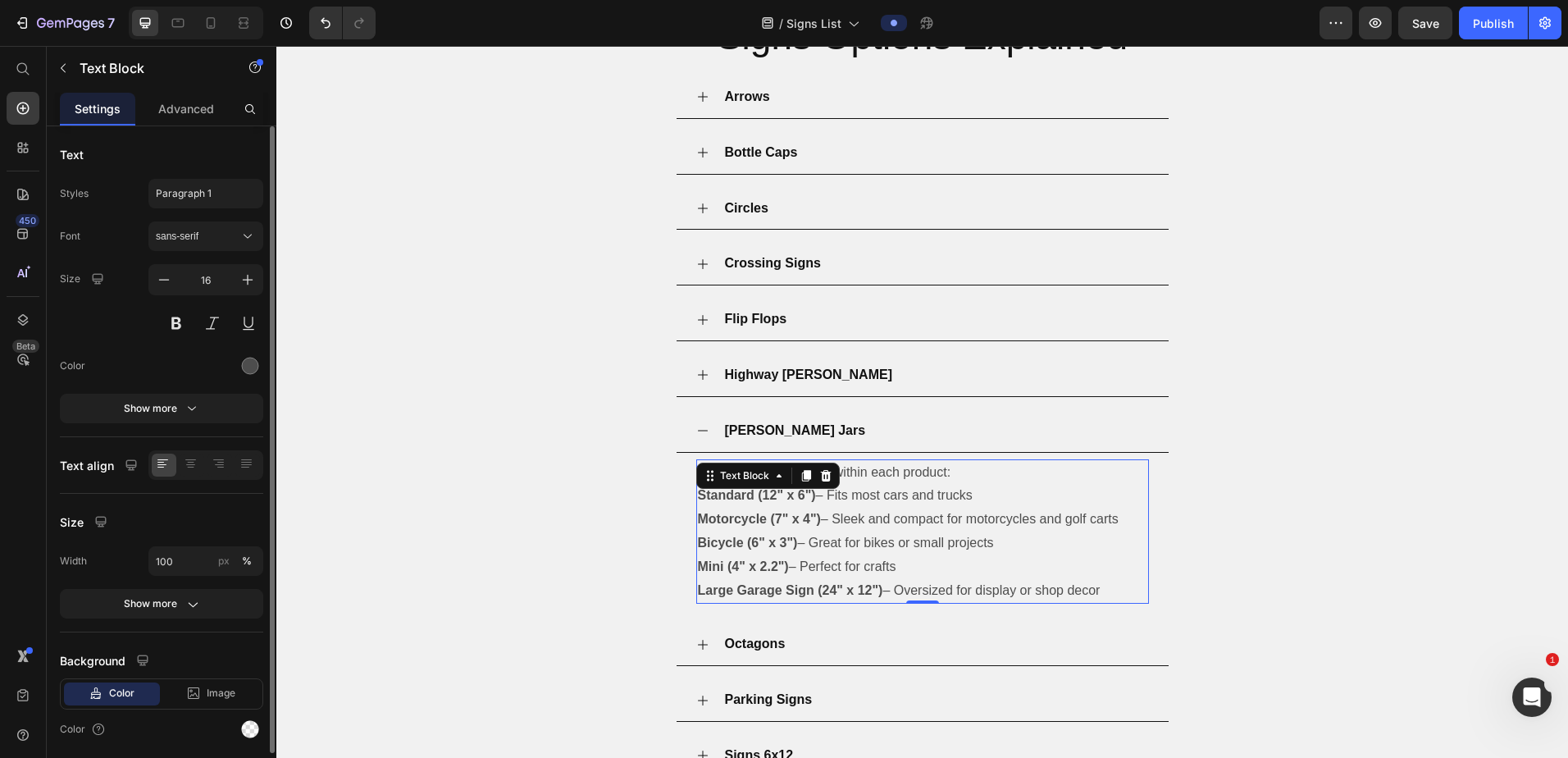 click on "Large Garage Sign (24" x 12")  – Oversized for display or shop decor" at bounding box center (923, 591) 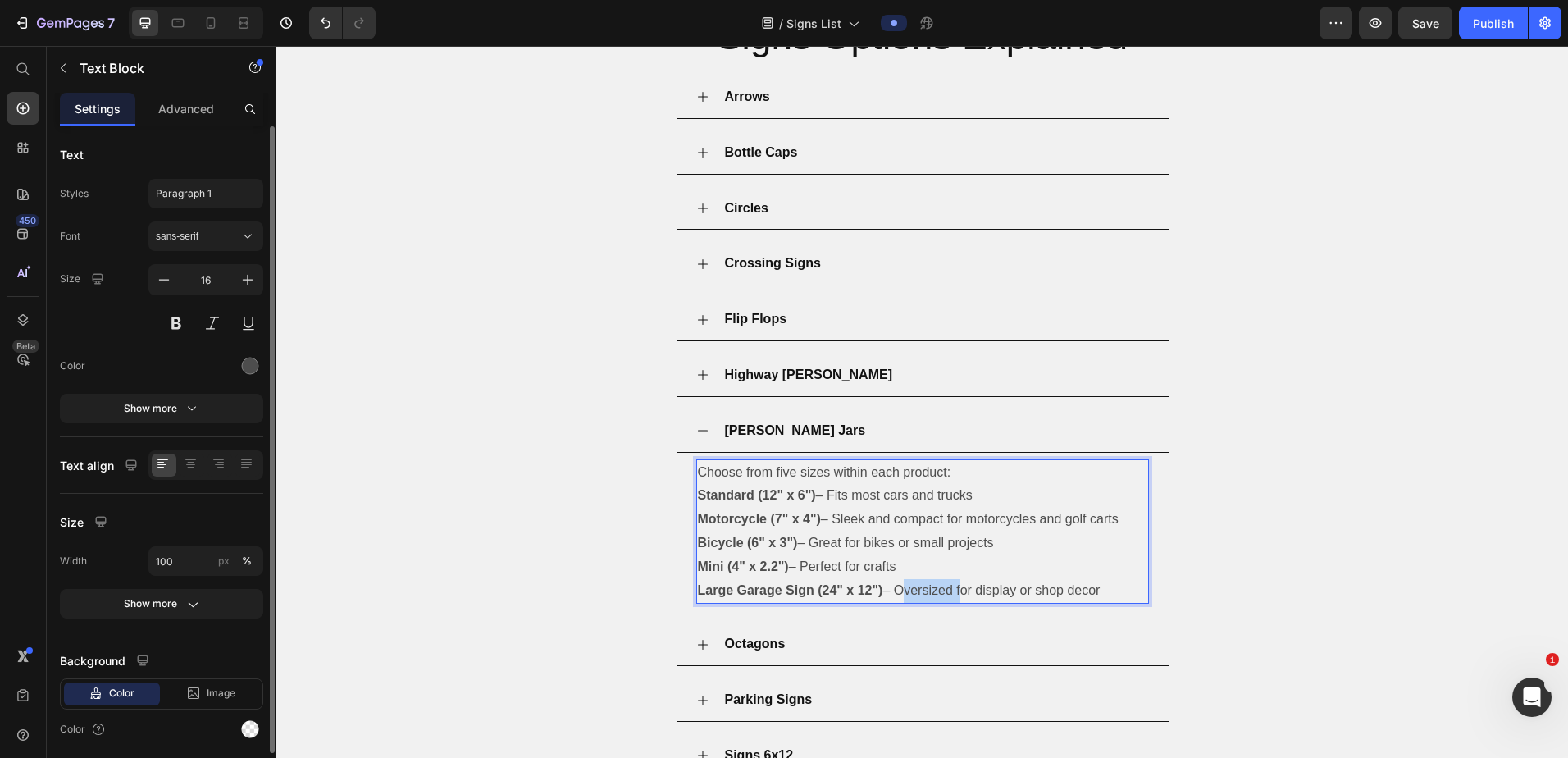 click on "Large Garage Sign (24" x 12")  – Oversized for display or shop decor" at bounding box center [923, 591] 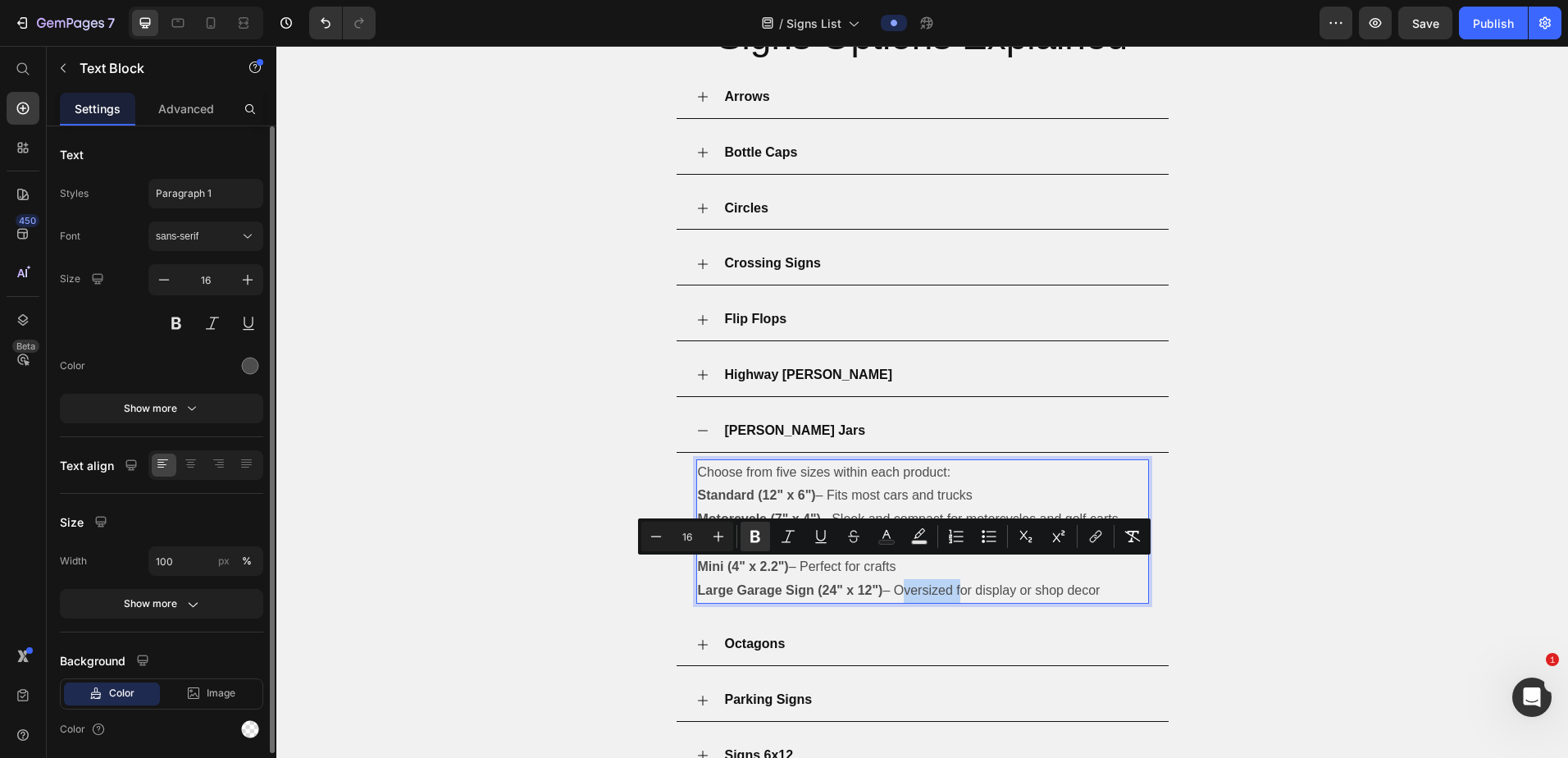 click on "Large Garage Sign (24" x 12")  – Oversized for display or shop decor" at bounding box center [923, 591] 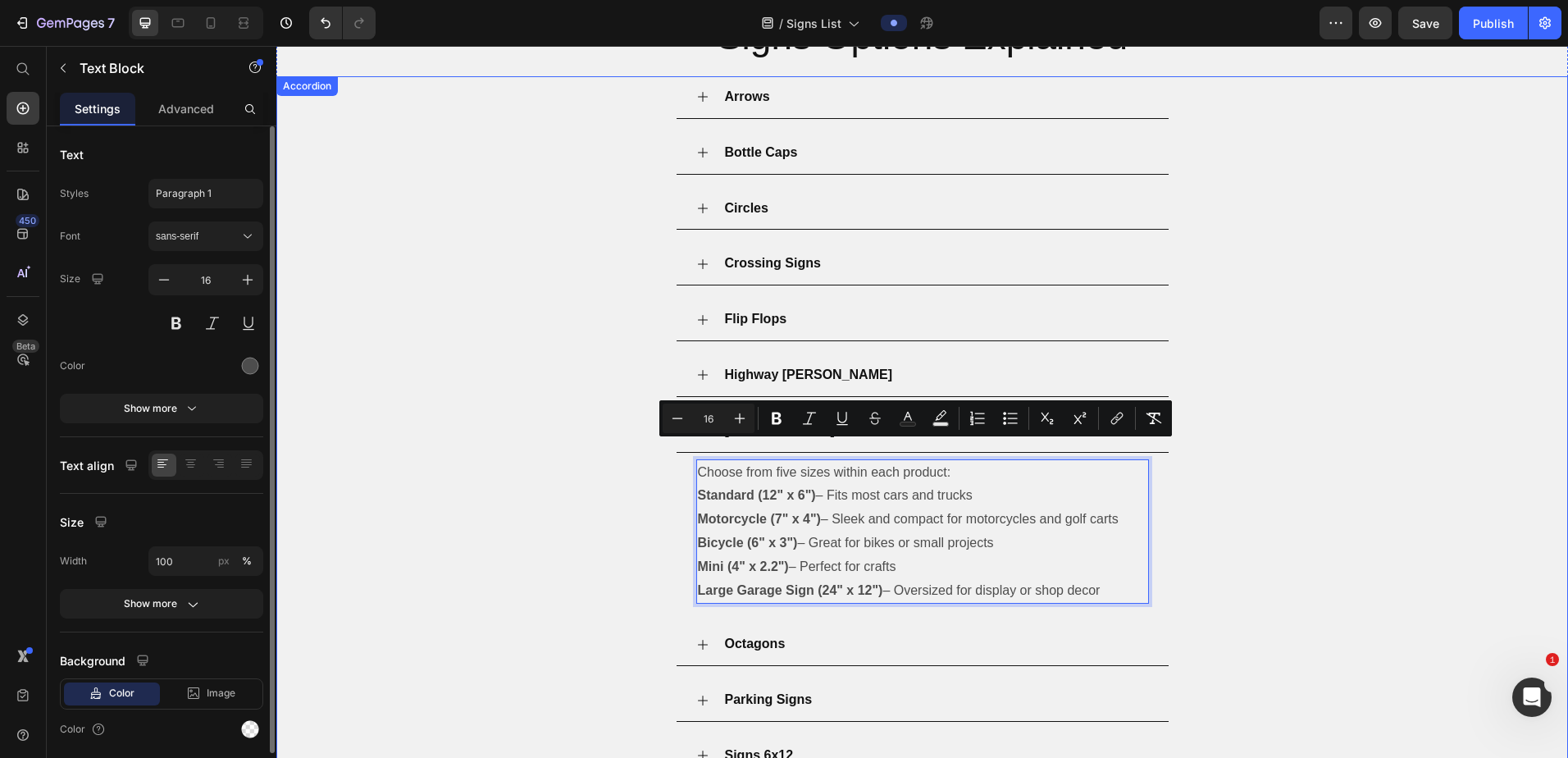 drag, startPoint x: 1124, startPoint y: 570, endPoint x: 686, endPoint y: 443, distance: 456.04057 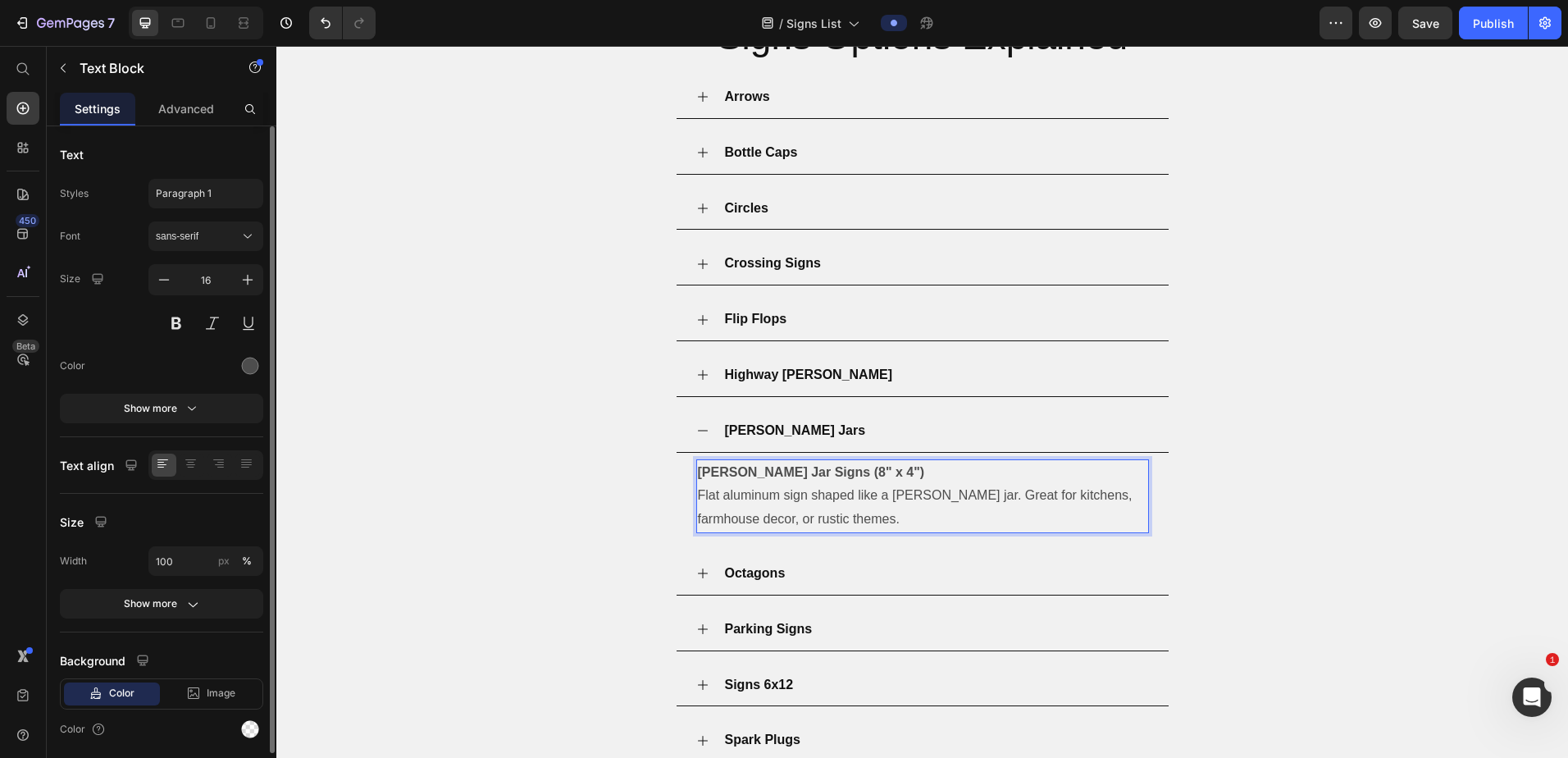 click on "Flat aluminum sign shaped like a mason jar. Great for kitchens, farmhouse decor, or rustic themes." at bounding box center (923, 508) 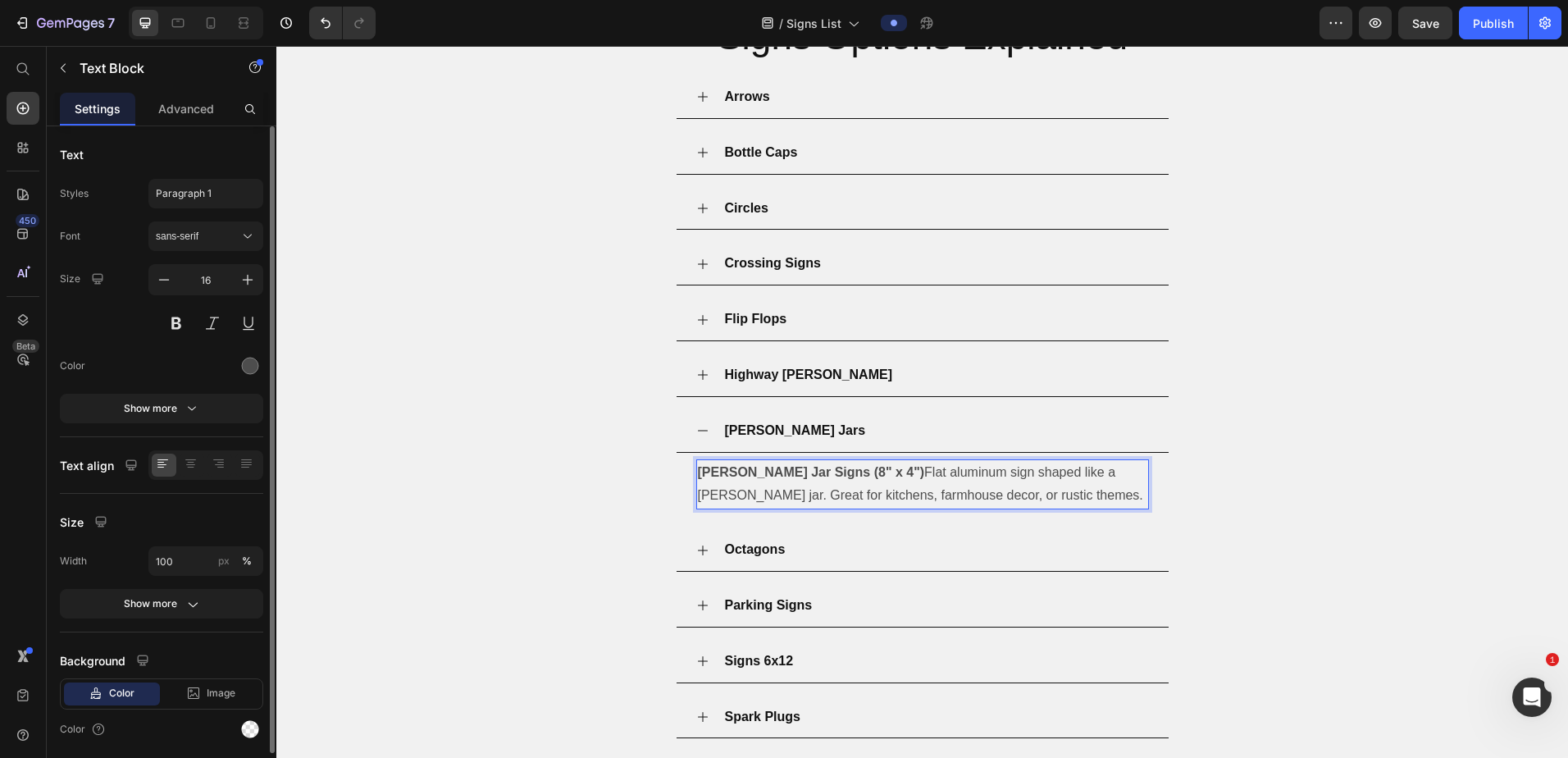 click on "Mason Jar Signs (8" x 4") Flat aluminum sign shaped like a mason jar. Great for kitchens, farmhouse decor, or rustic themes." at bounding box center [923, 485] 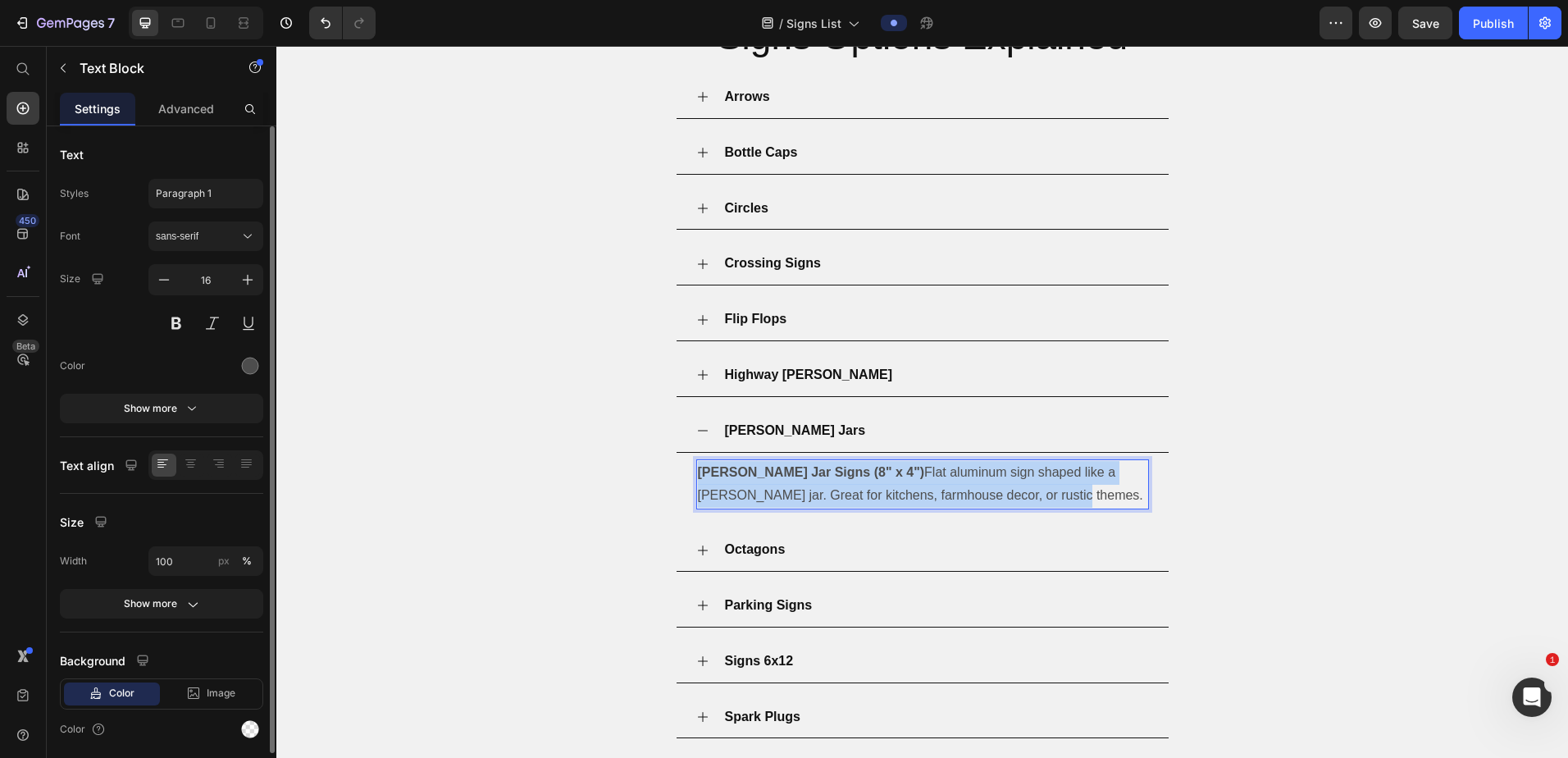 click on "Mason Jar Signs (8" x 4") Flat aluminum sign shaped like a mason jar. Great for kitchens, farmhouse decor, or rustic themes." at bounding box center (923, 485) 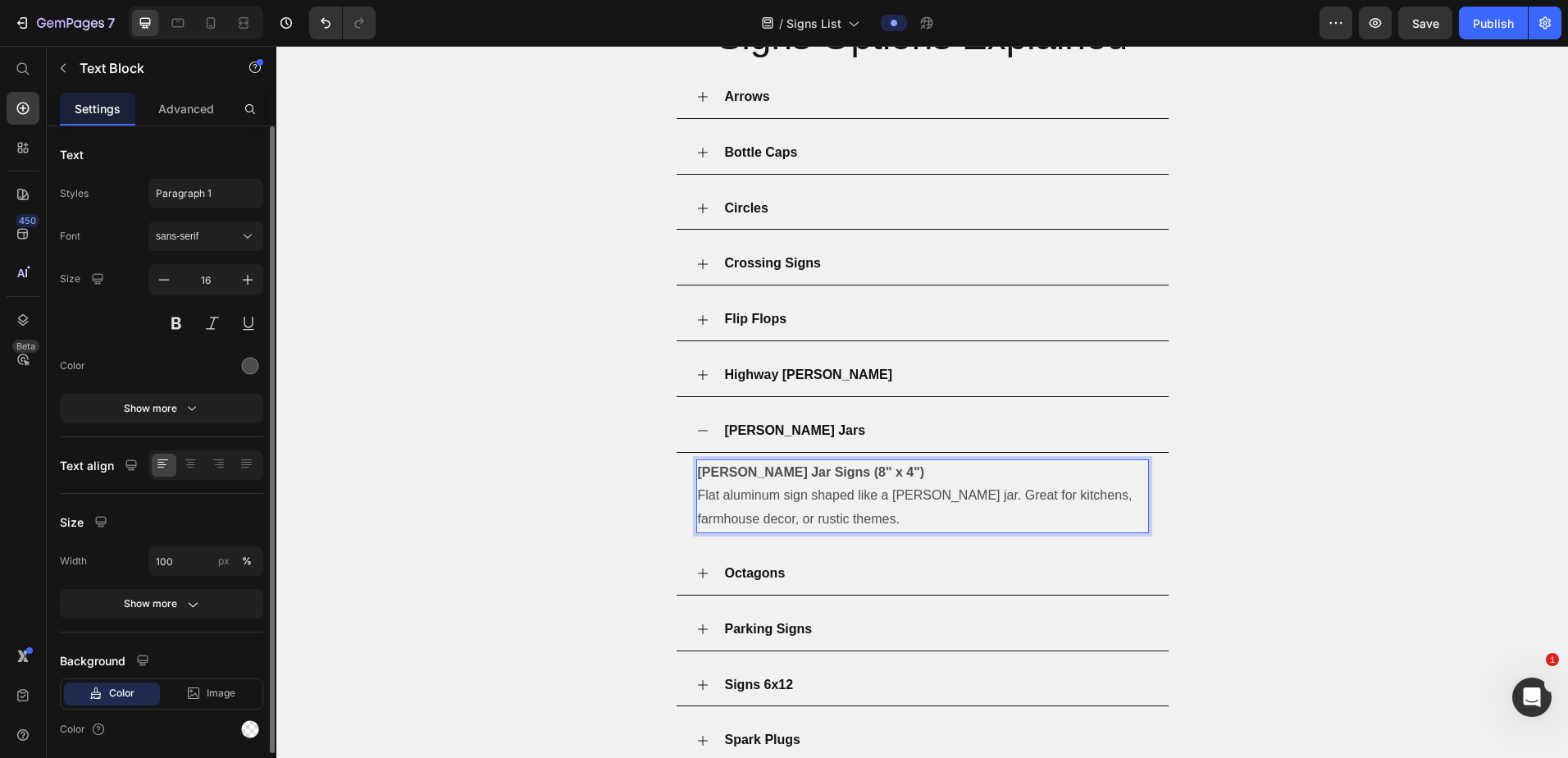 click on "Flat aluminum sign shaped like a mason jar. Great for kitchens, farmhouse decor, or rustic themes." at bounding box center [923, 508] 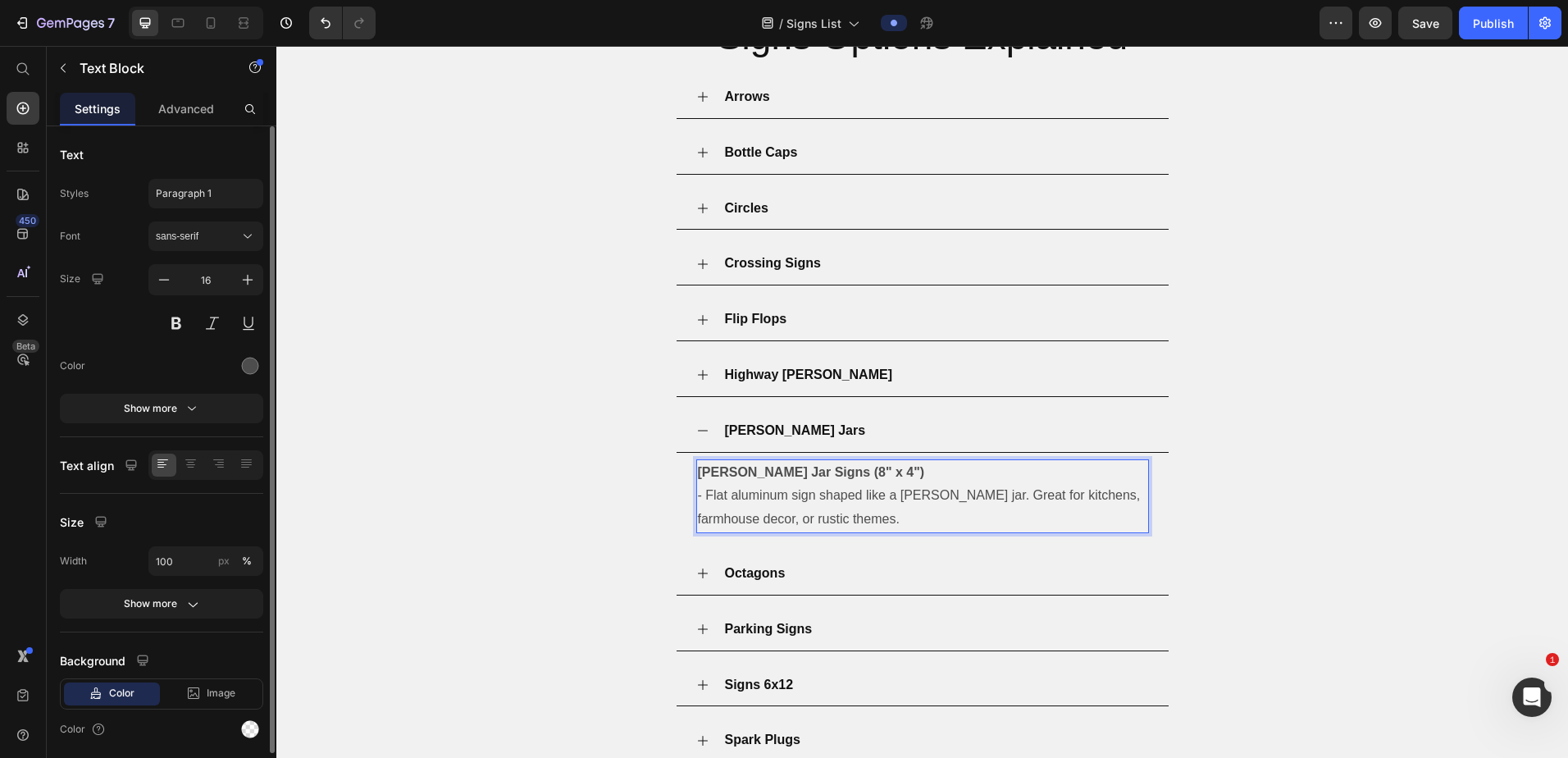 click on "Mason Jar Signs (8" x 4")" at bounding box center [923, 473] 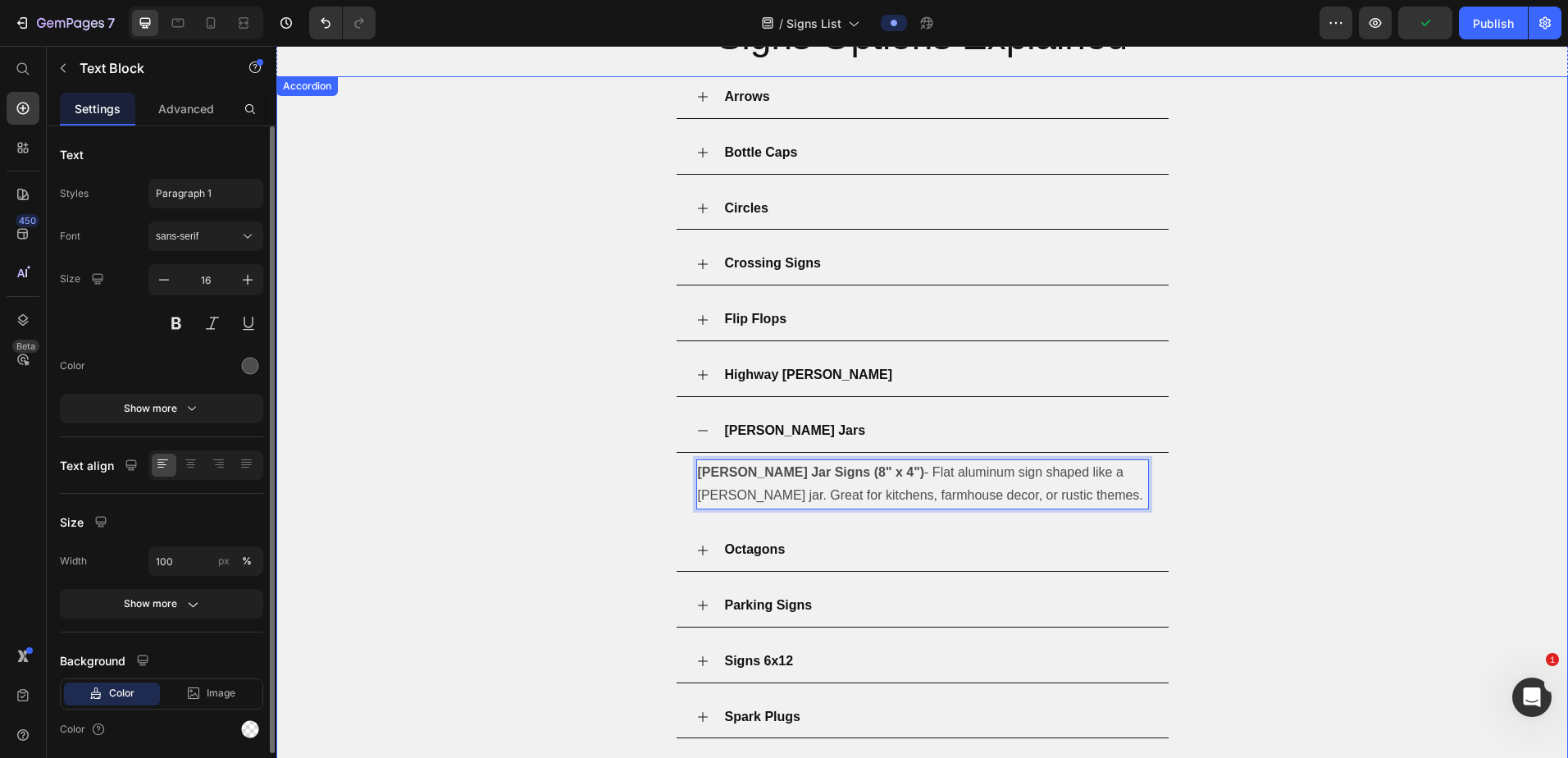 click on "Mason Jars" at bounding box center [936, 431] 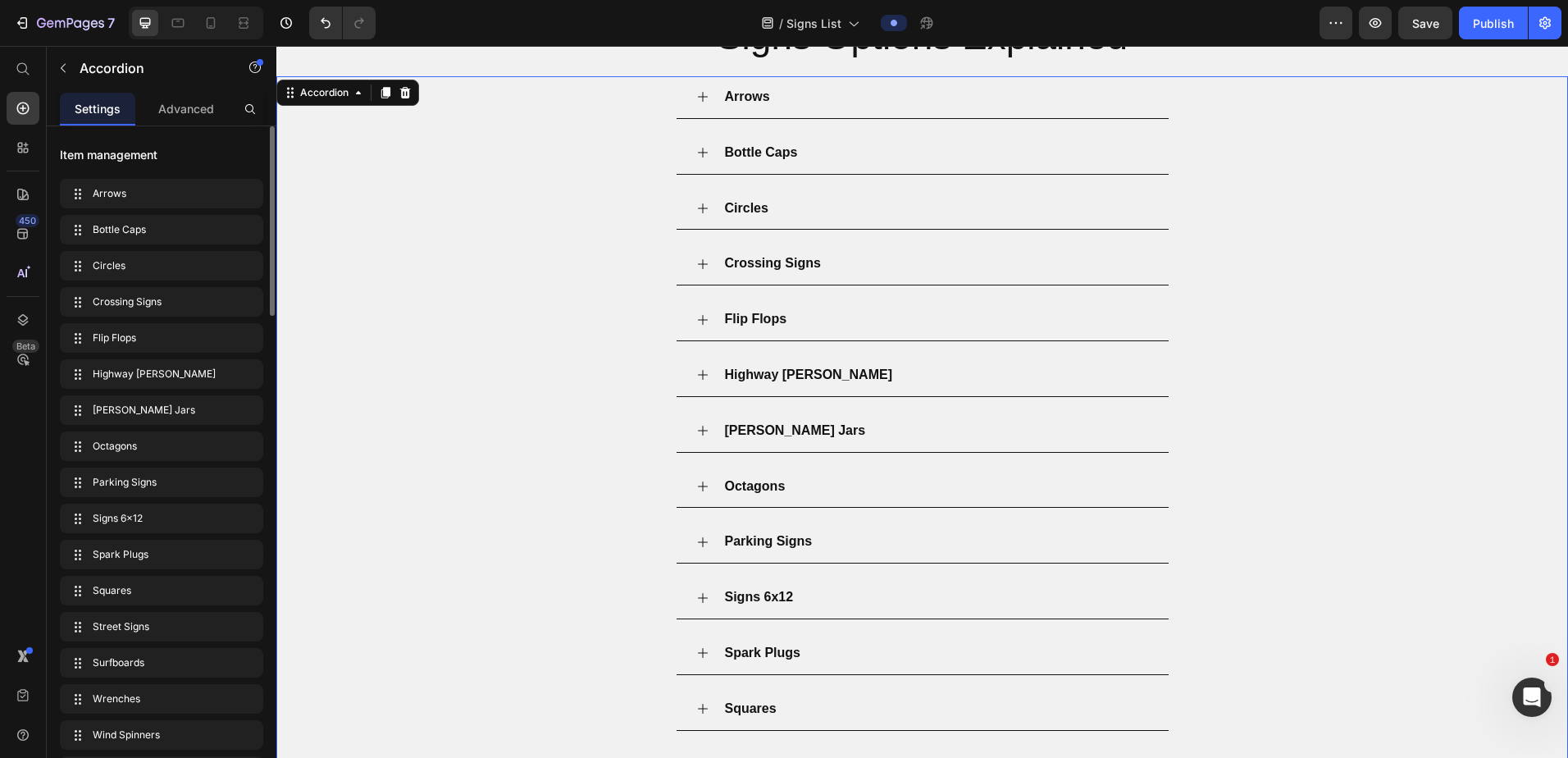 click on "Octagons" at bounding box center [936, 486] 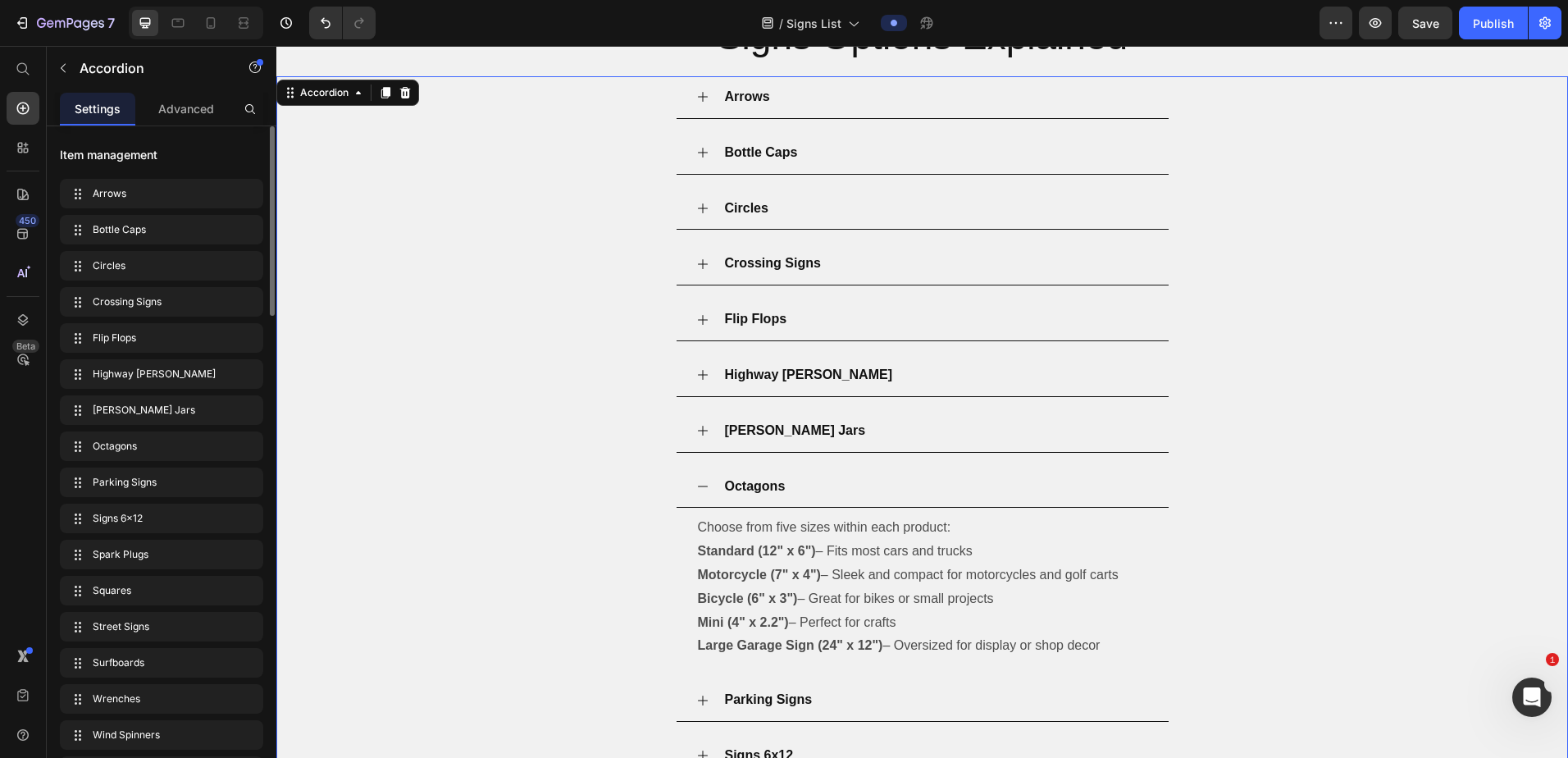 scroll, scrollTop: 827, scrollLeft: 0, axis: vertical 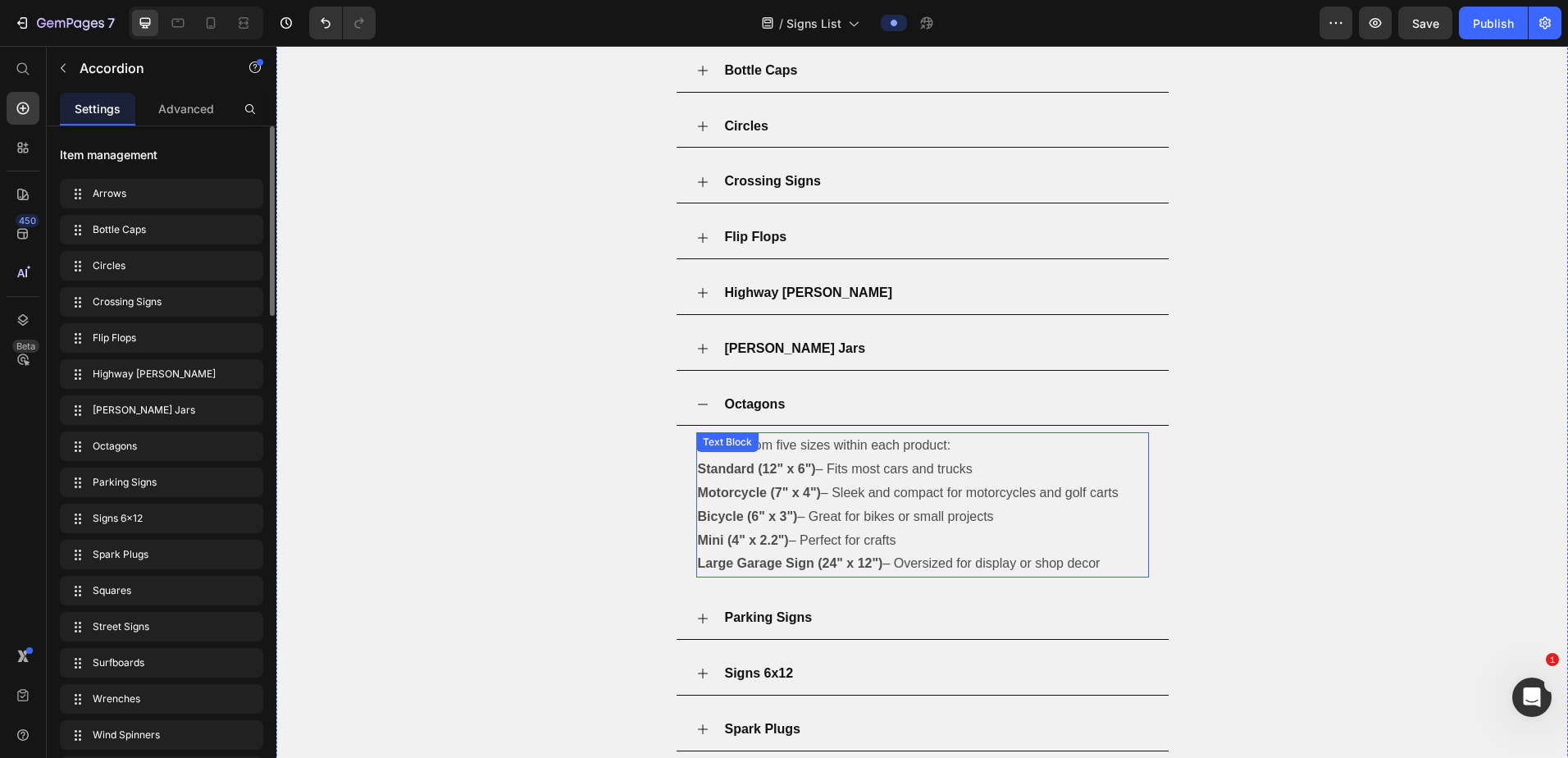 click on "Large Garage Sign (24" x 12")  – Oversized for display or shop decor" at bounding box center (923, 564) 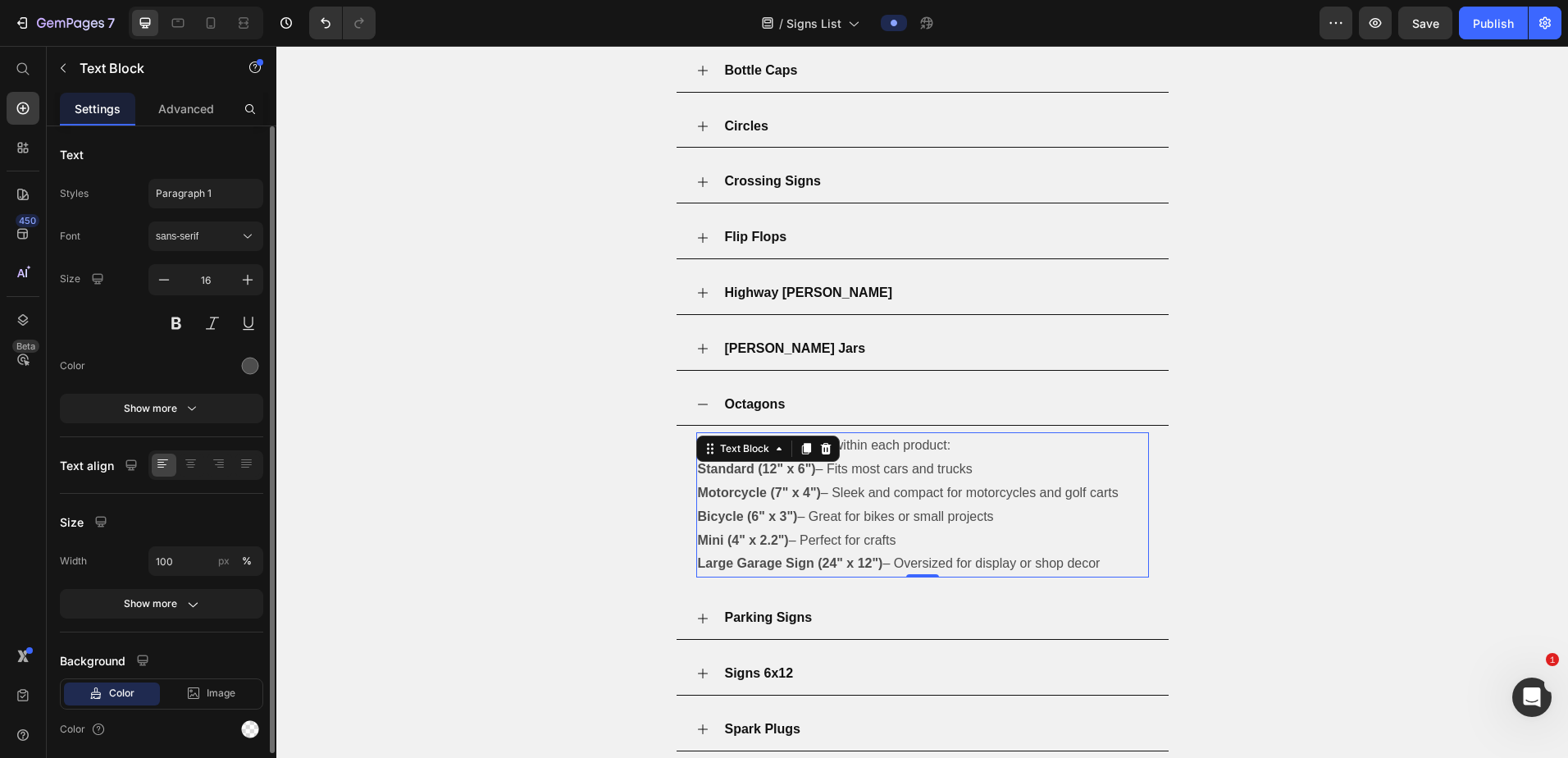 click on "Large Garage Sign (24" x 12")  – Oversized for display or shop decor" at bounding box center (923, 564) 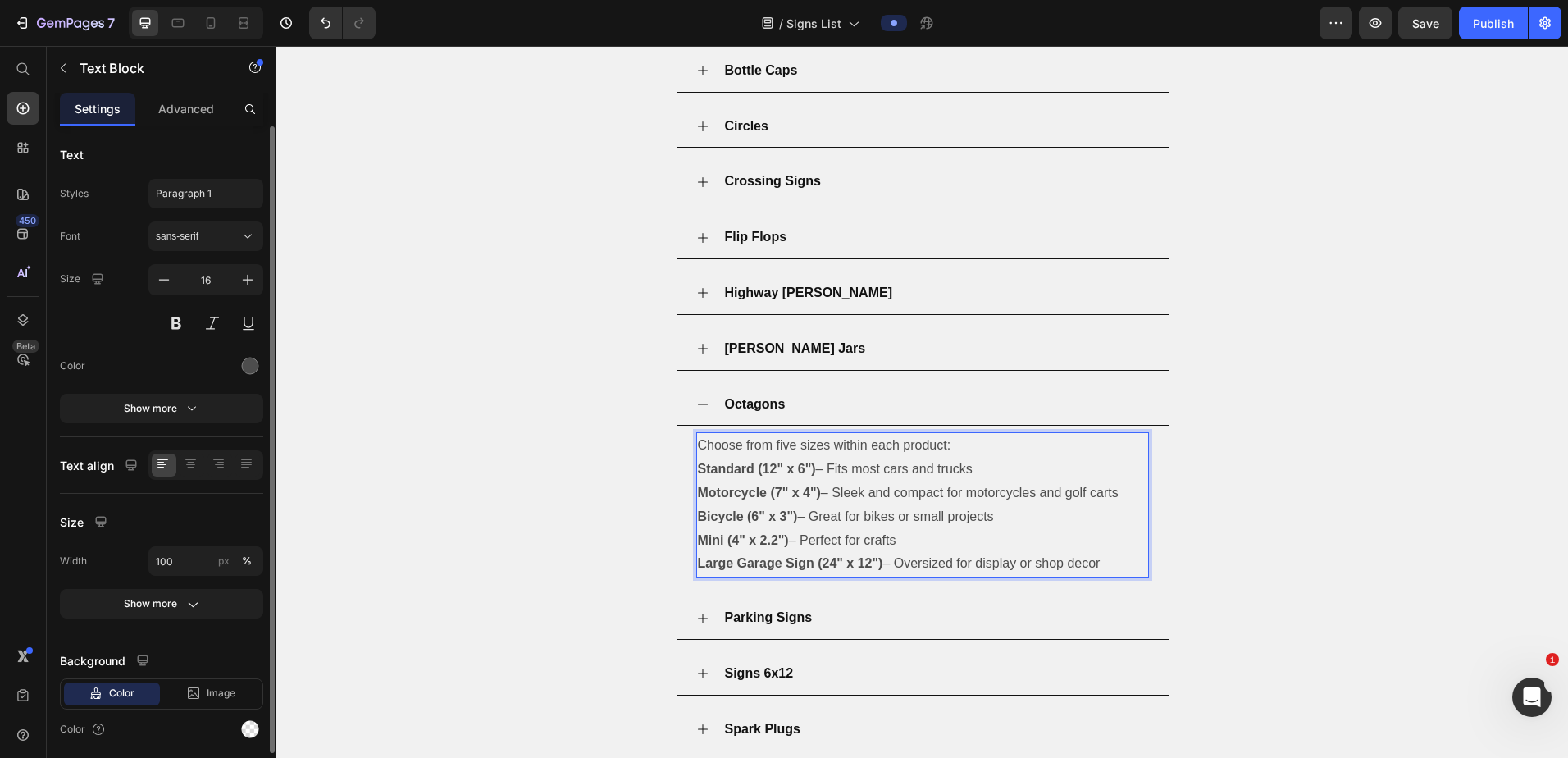 click on "Large Garage Sign (24" x 12")  – Oversized for display or shop decor" at bounding box center [923, 564] 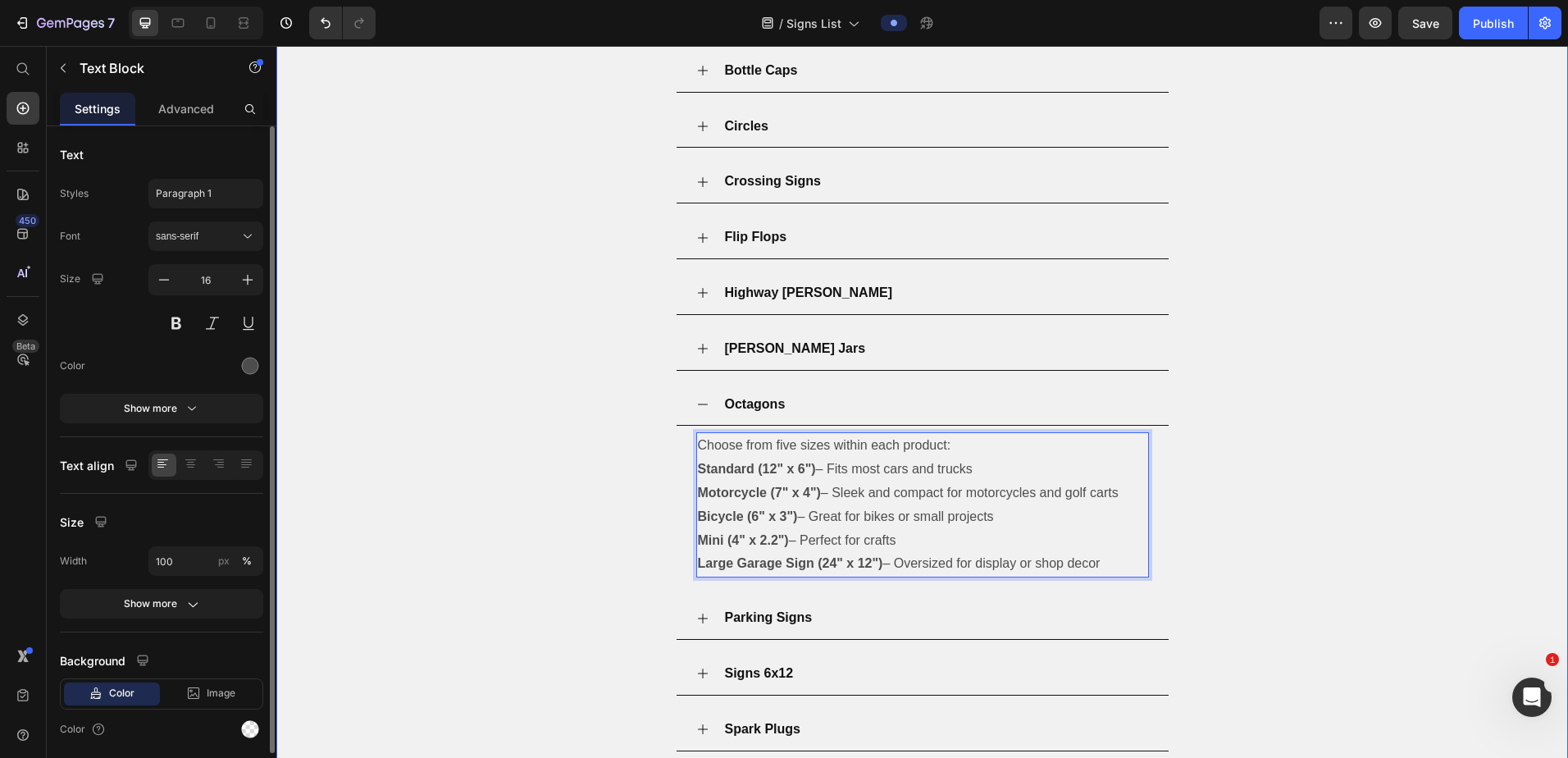 drag, startPoint x: 1110, startPoint y: 540, endPoint x: 686, endPoint y: 421, distance: 440.3828 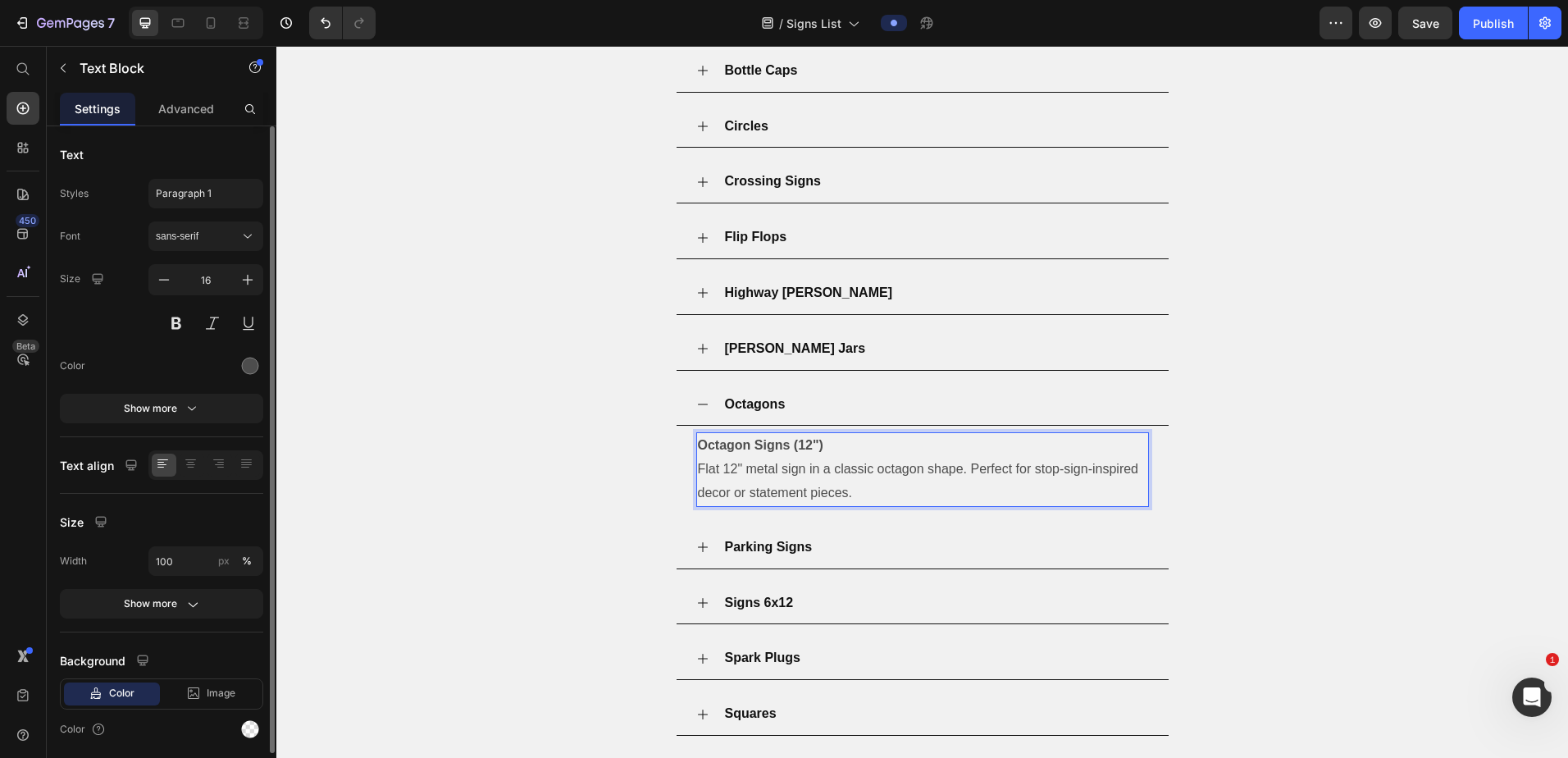 click on "Flat 12" metal sign in a classic octagon shape. Perfect for stop-sign-inspired decor or statement pieces." at bounding box center (923, 482) 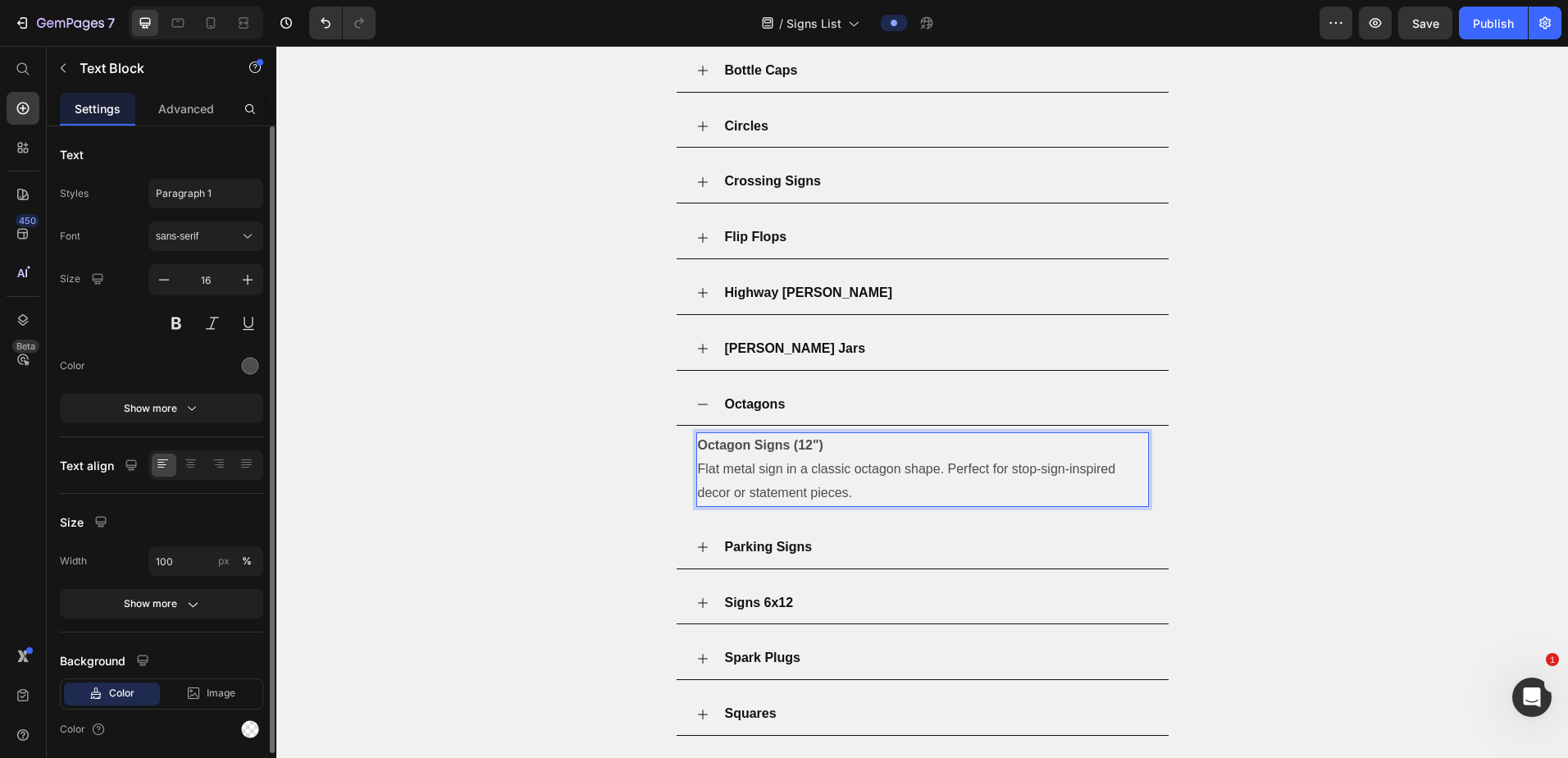 click on "Flat metal sign in a classic octagon shape. Perfect for stop-sign-inspired decor or statement pieces." at bounding box center (923, 482) 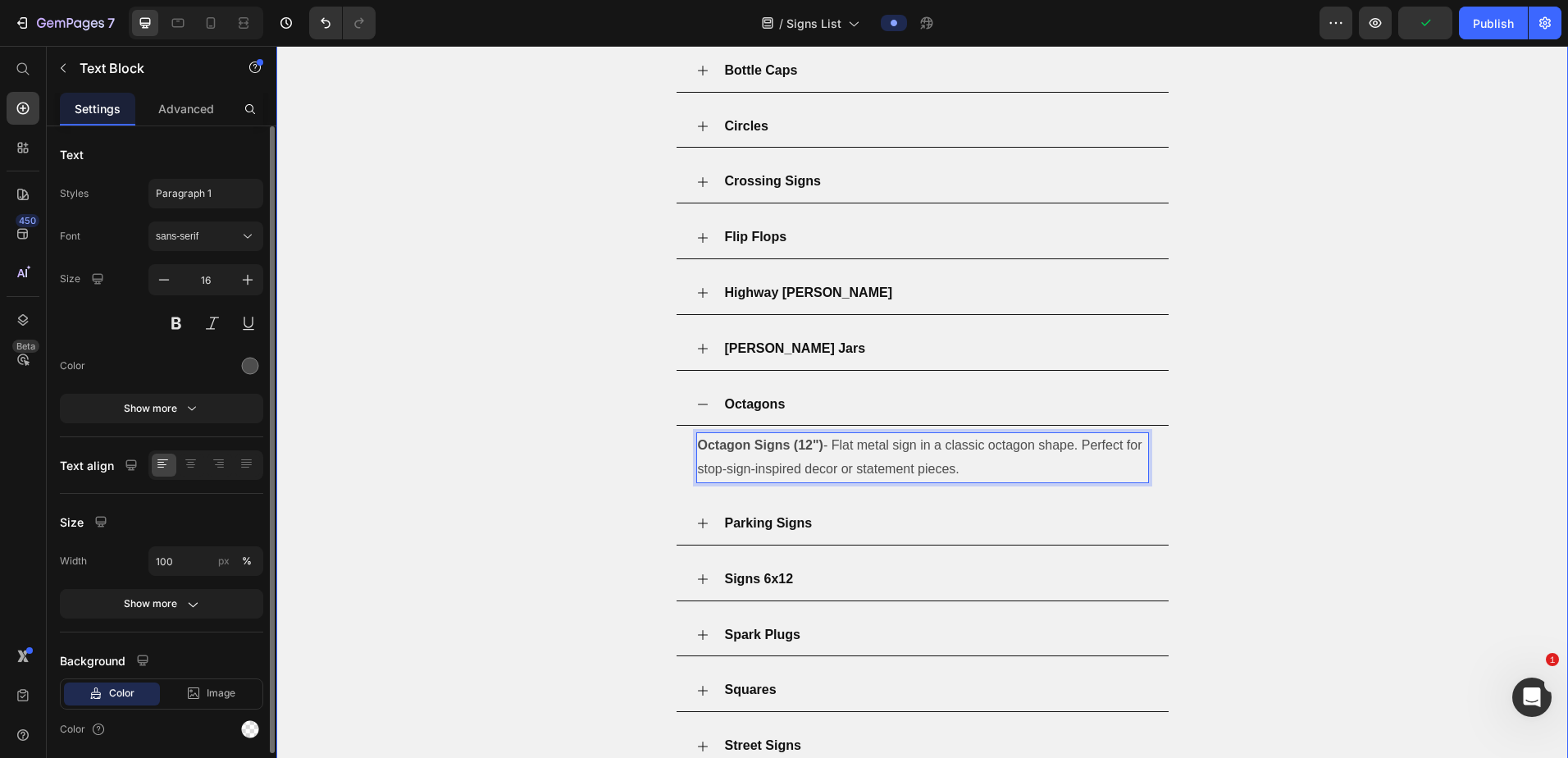 click on "Octagons" at bounding box center (936, 404) 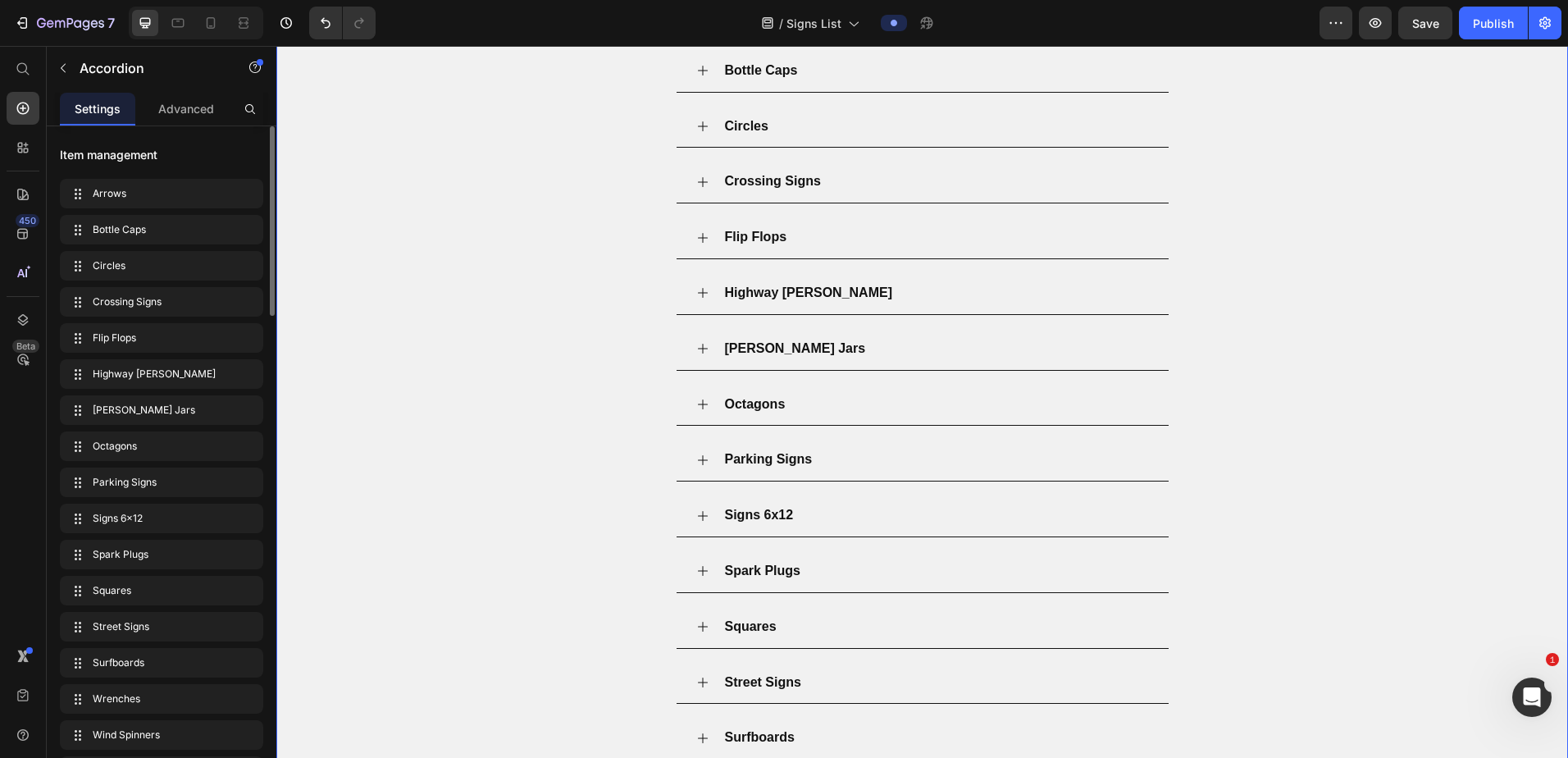 click on "Parking Signs" at bounding box center [936, 459] 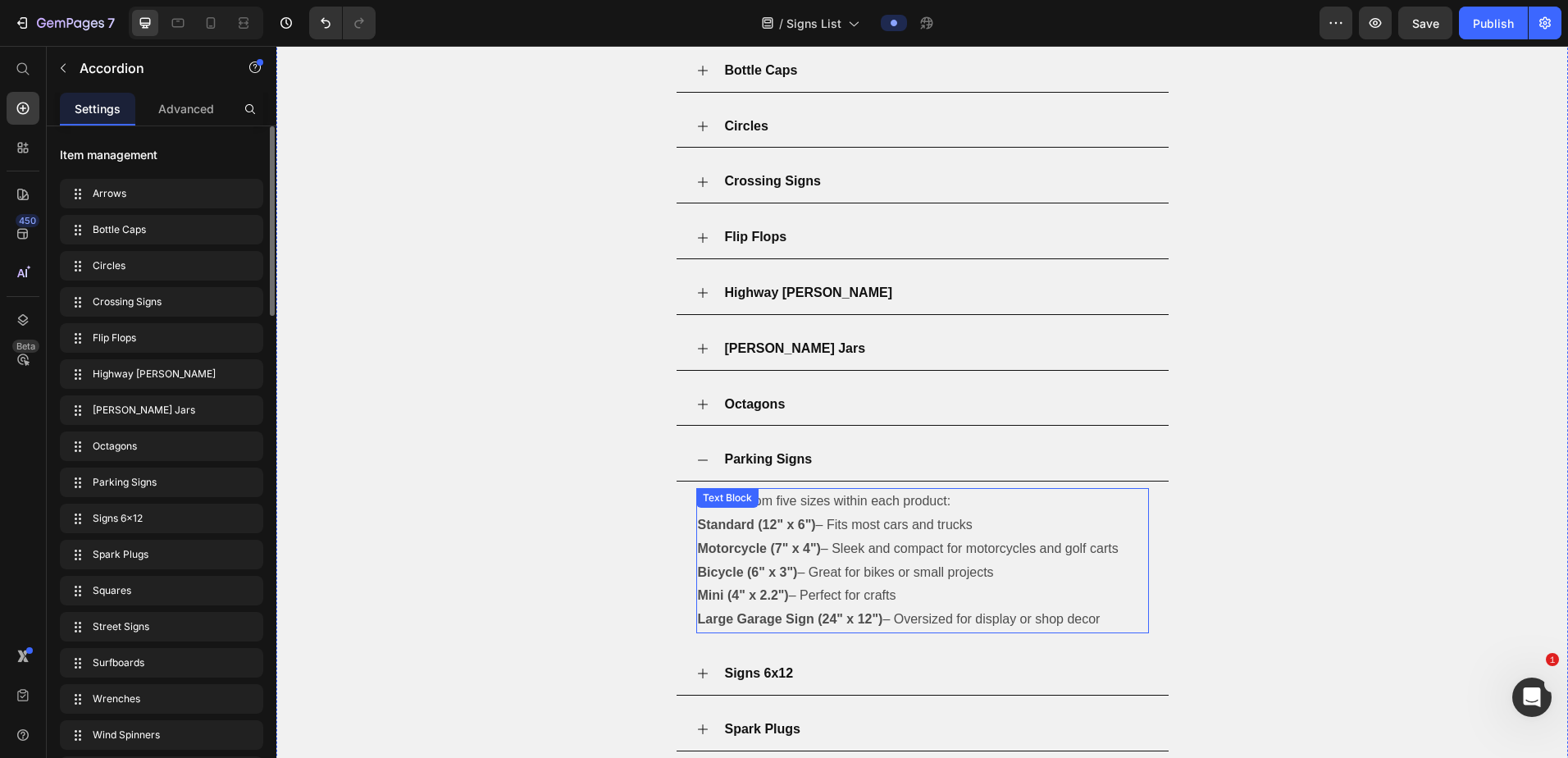 click on "Large Garage Sign (24" x 12")  – Oversized for display or shop decor" at bounding box center [923, 619] 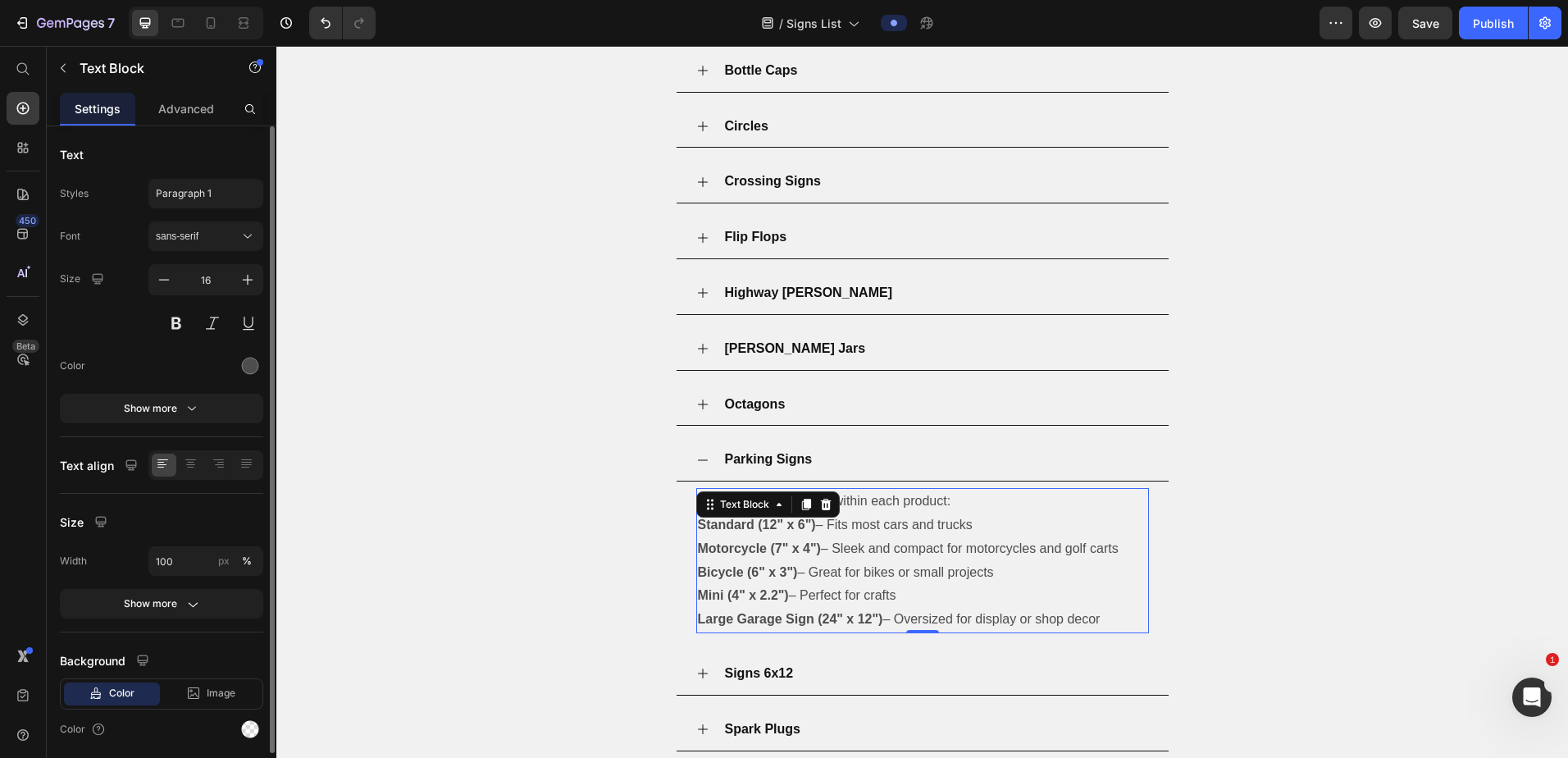 click on "Large Garage Sign (24" x 12")  – Oversized for display or shop decor" at bounding box center [923, 619] 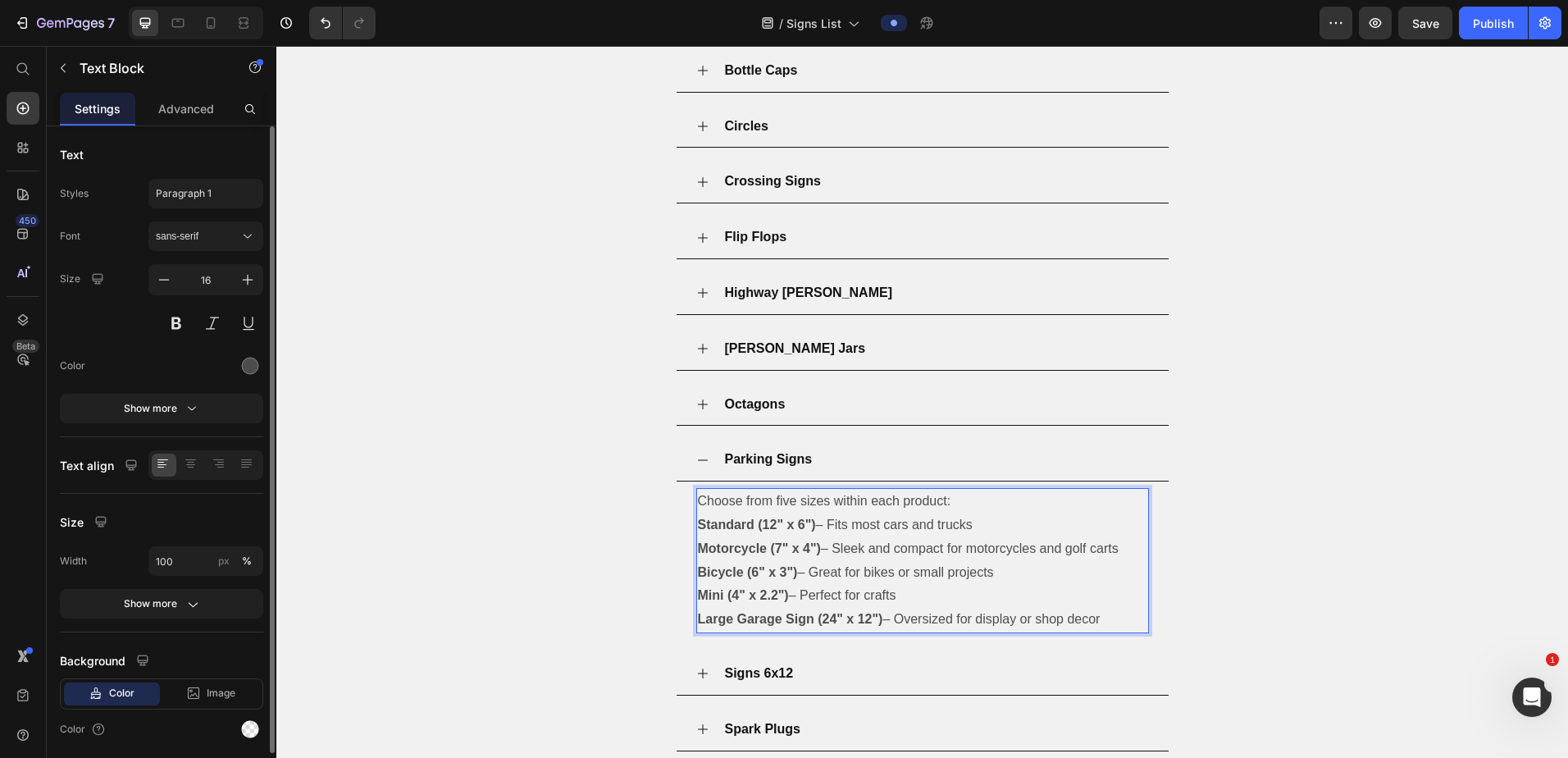 click on "Large Garage Sign (24" x 12")  – Oversized for display or shop decor" at bounding box center [923, 619] 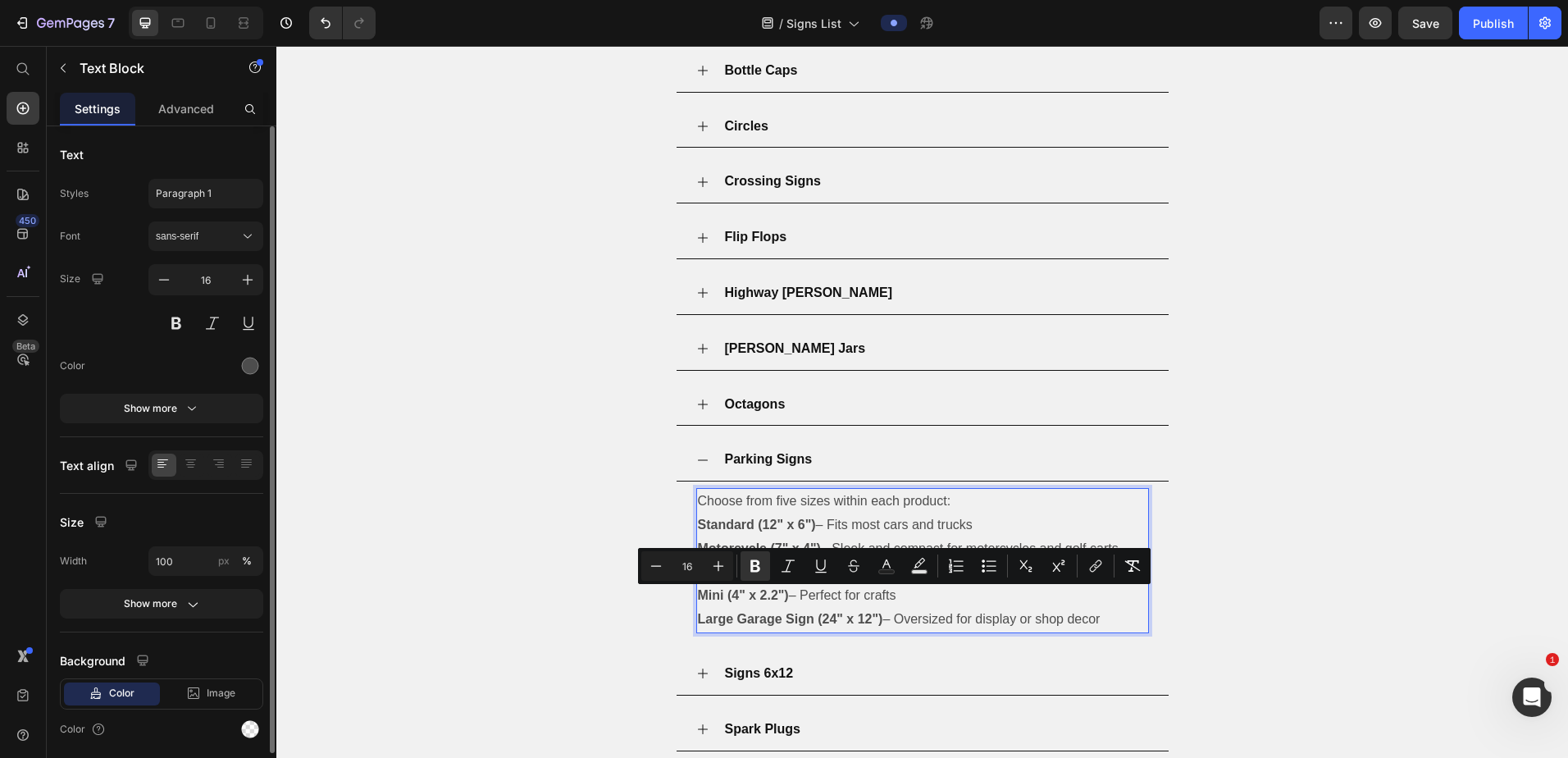 click on "Large Garage Sign (24" x 12")  – Oversized for display or shop decor" at bounding box center (923, 619) 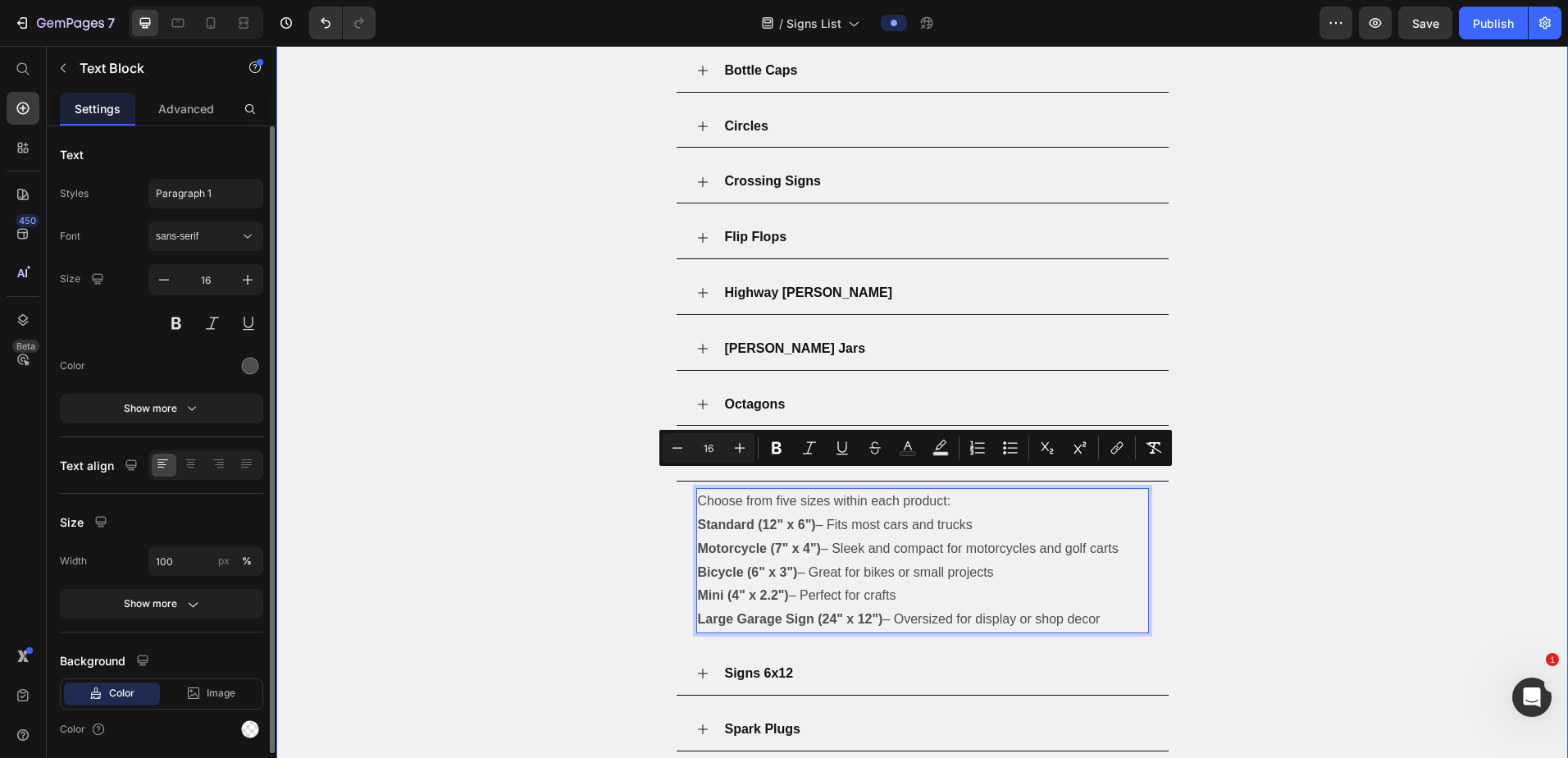 drag, startPoint x: 1114, startPoint y: 598, endPoint x: 687, endPoint y: 481, distance: 442.7392 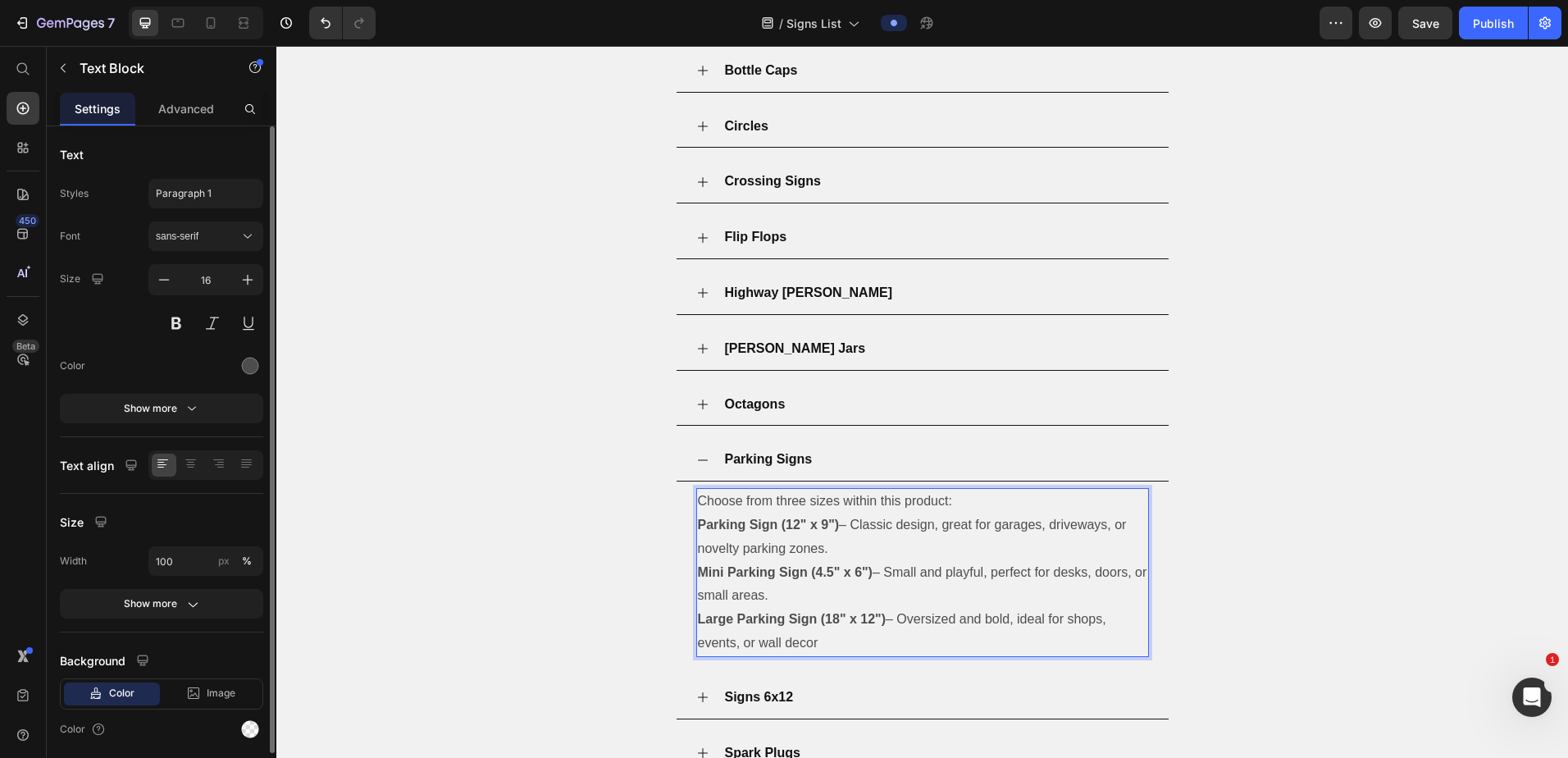 click on "Parking Sign (12" x 9")  – Classic design, great for garages, driveways, or novelty parking zones. Mini Parking Sign (4.5" x 6")  – Small and playful, perfect for desks, doors, or small areas. Large Parking Sign (18" x 12")  – Oversized and bold, ideal for shops, events, or wall decor" at bounding box center [923, 584] 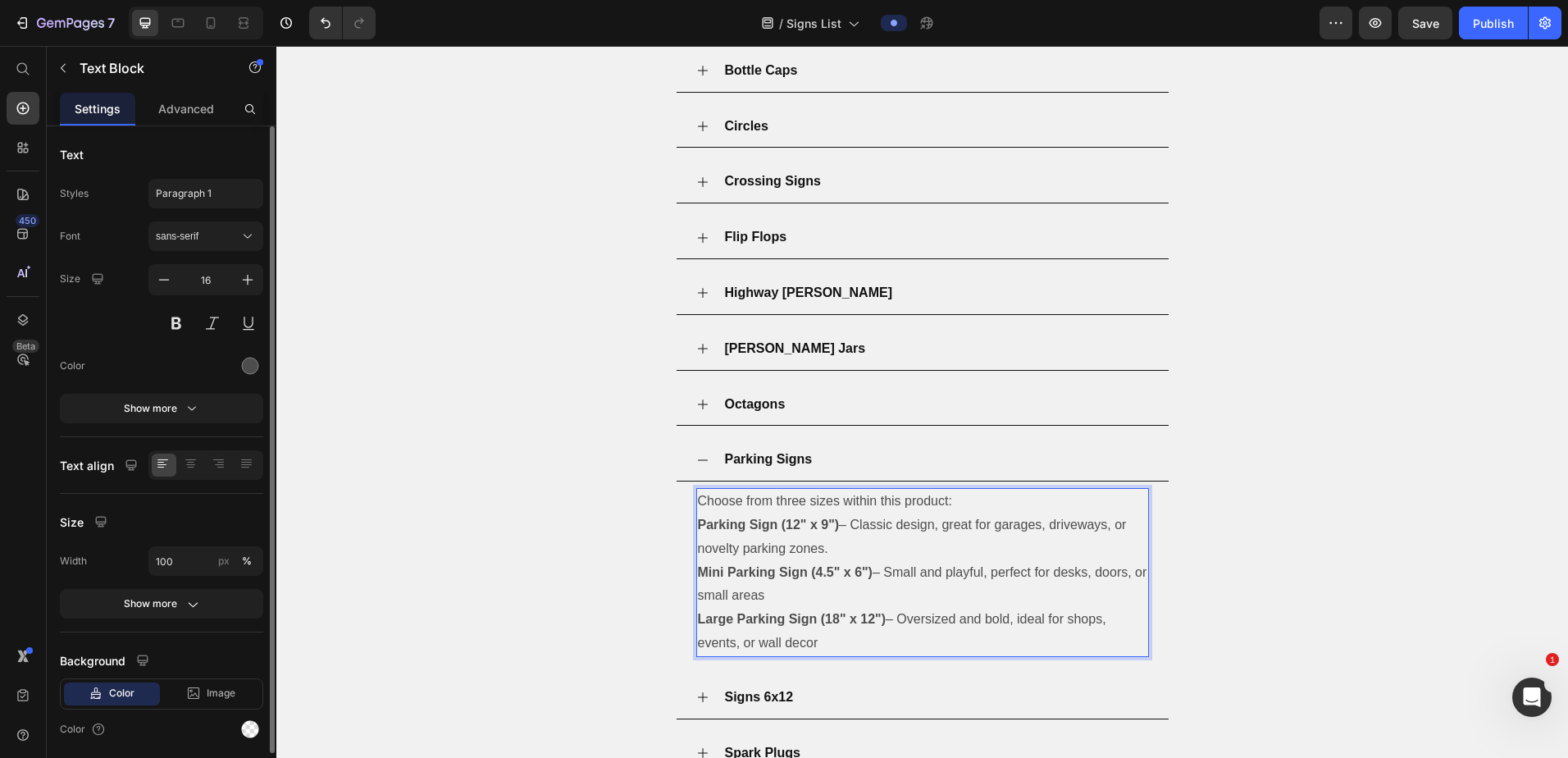 click on "Parking Sign (12" x 9")  – Classic design, great for garages, driveways, or novelty parking zones. Mini Parking Sign (4.5" x 6")  – Small and playful, perfect for desks, doors, or small areas Large Parking Sign (18" x 12")  – Oversized and bold, ideal for shops, events, or wall decor" at bounding box center [923, 584] 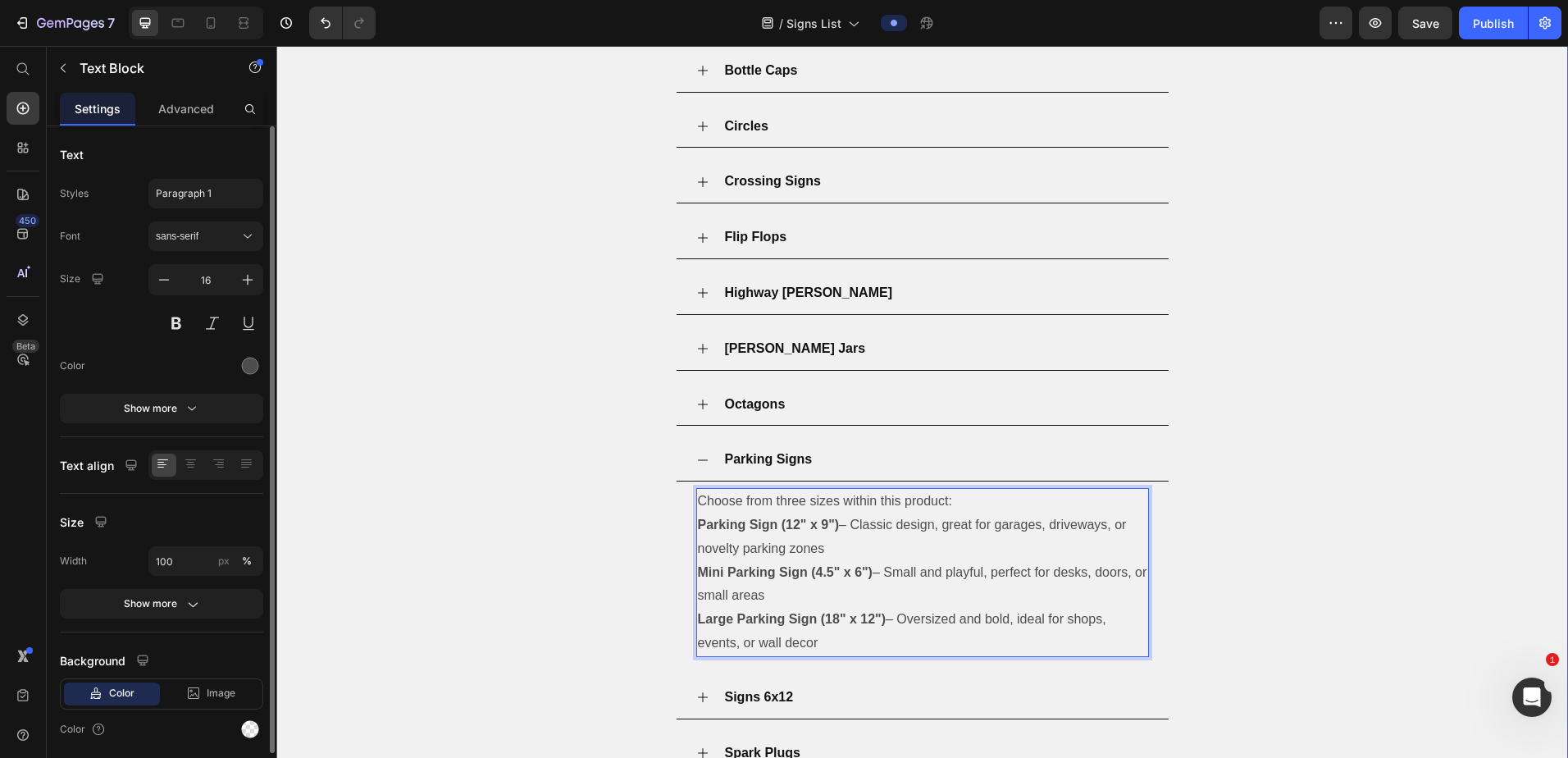 click on "Octagons" at bounding box center [936, 404] 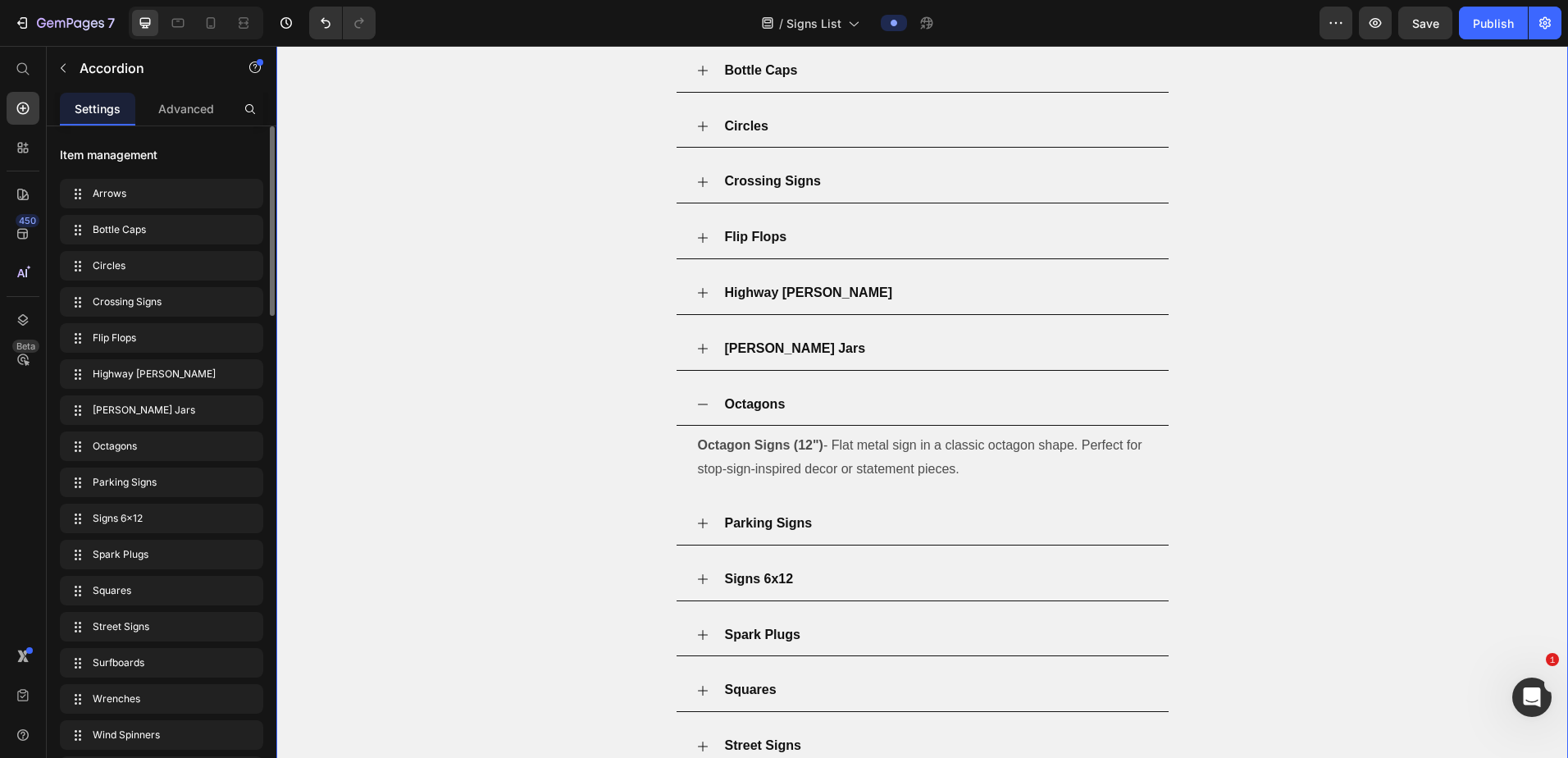 drag, startPoint x: 854, startPoint y: 366, endPoint x: 852, endPoint y: 354, distance: 12.165525 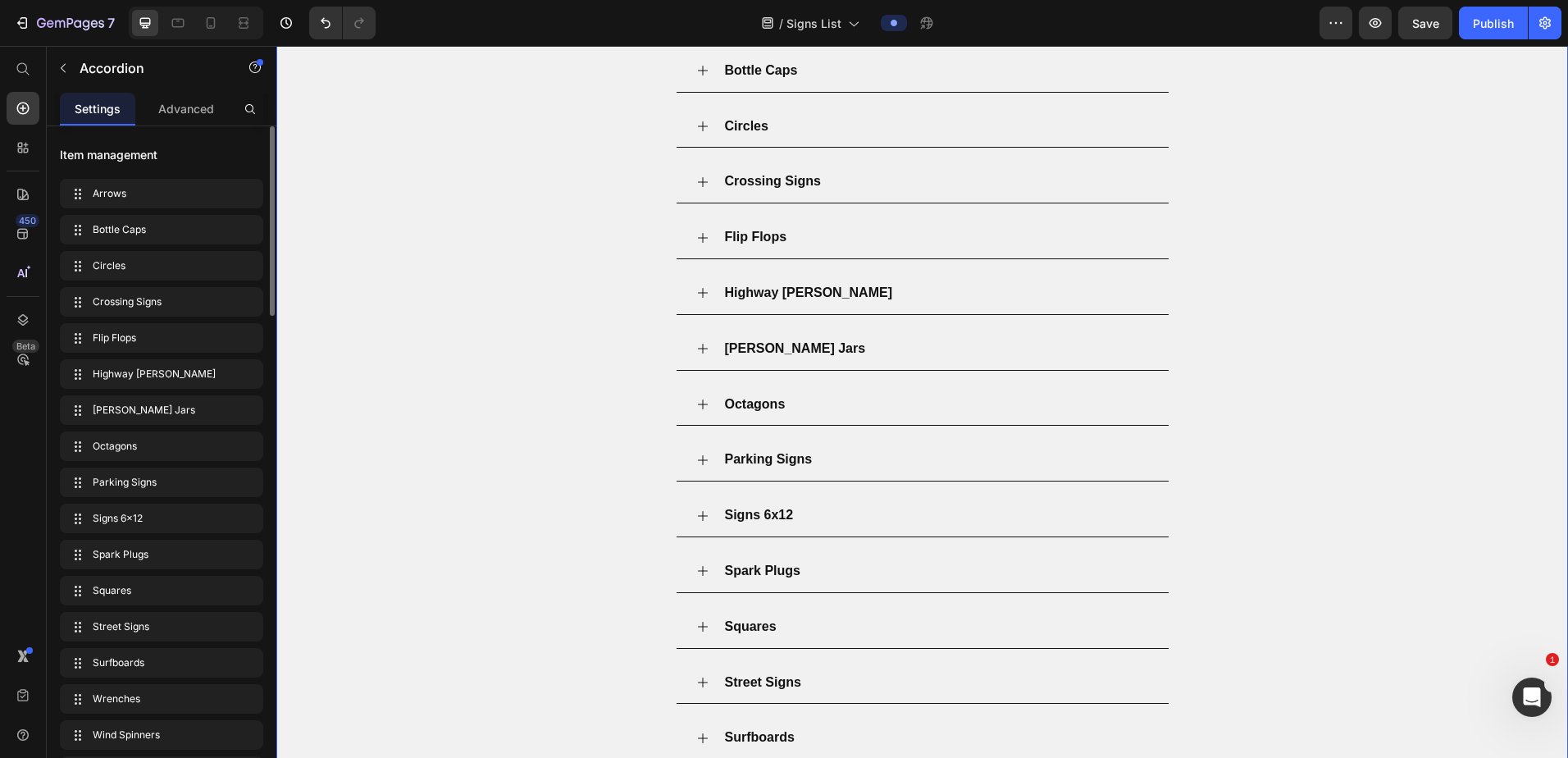 click on "Mason Jars" at bounding box center (936, 349) 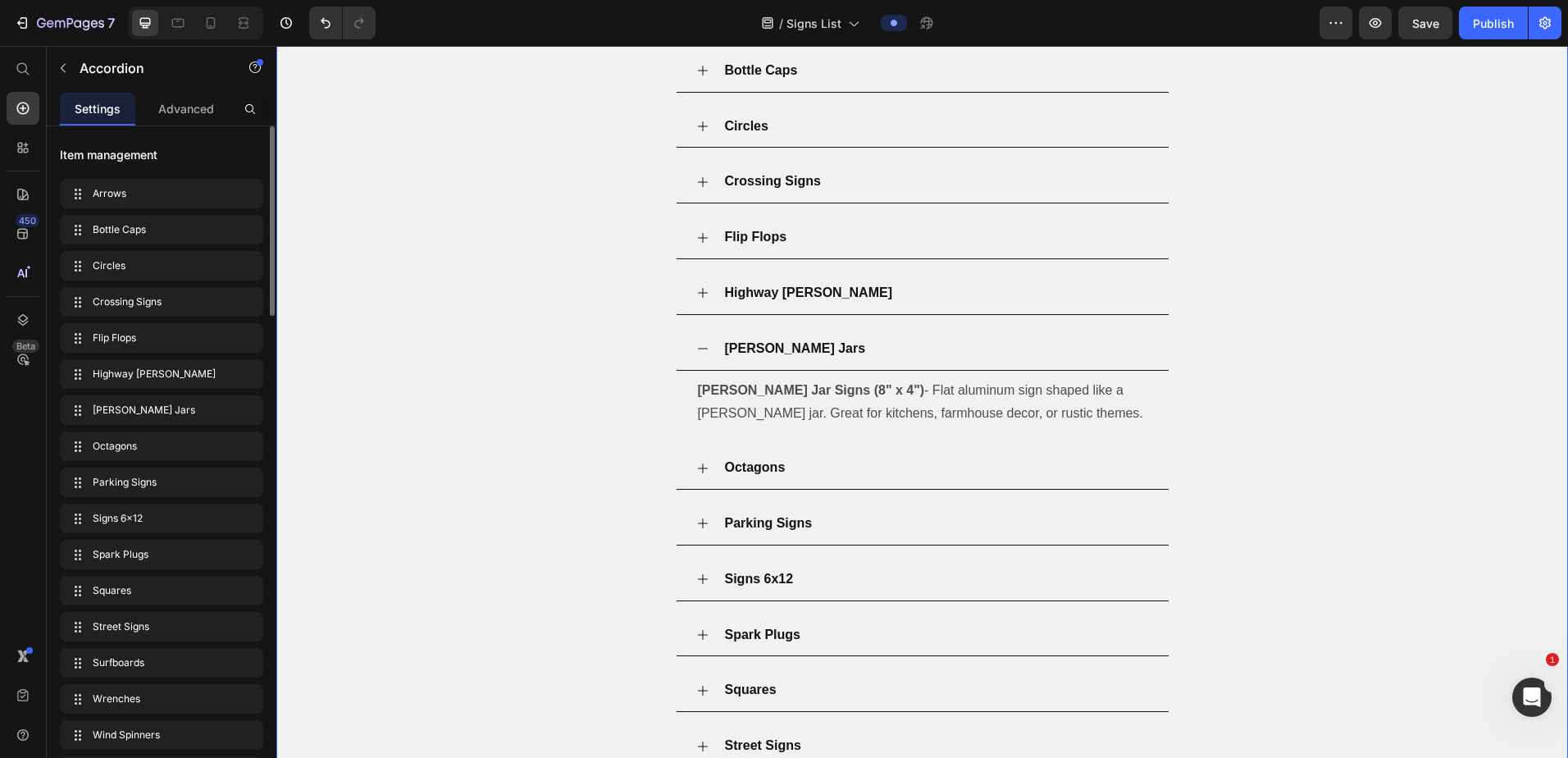 click on "Mason Jars" at bounding box center (936, 349) 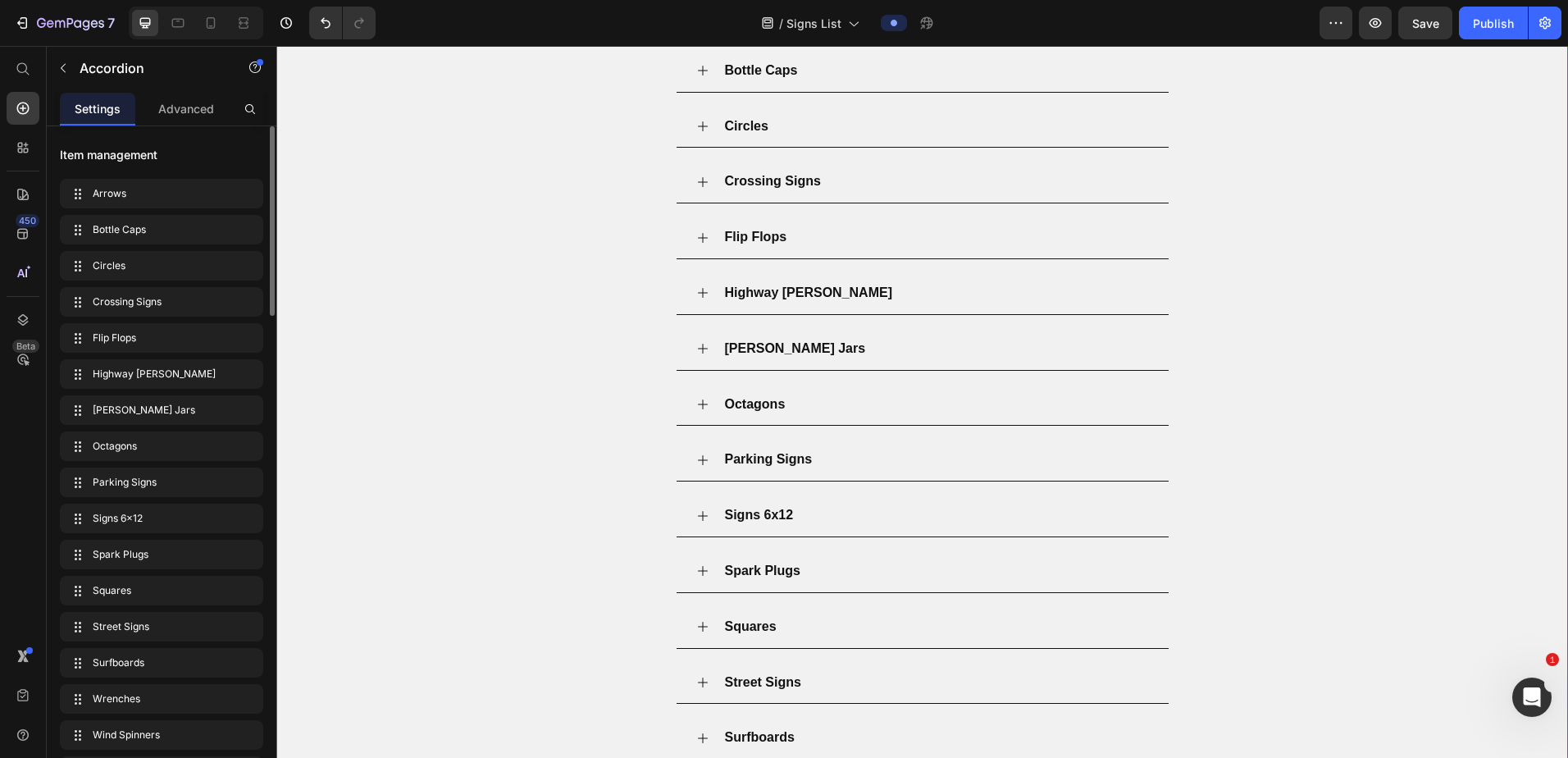 click on "Signs 6x12" at bounding box center (936, 515) 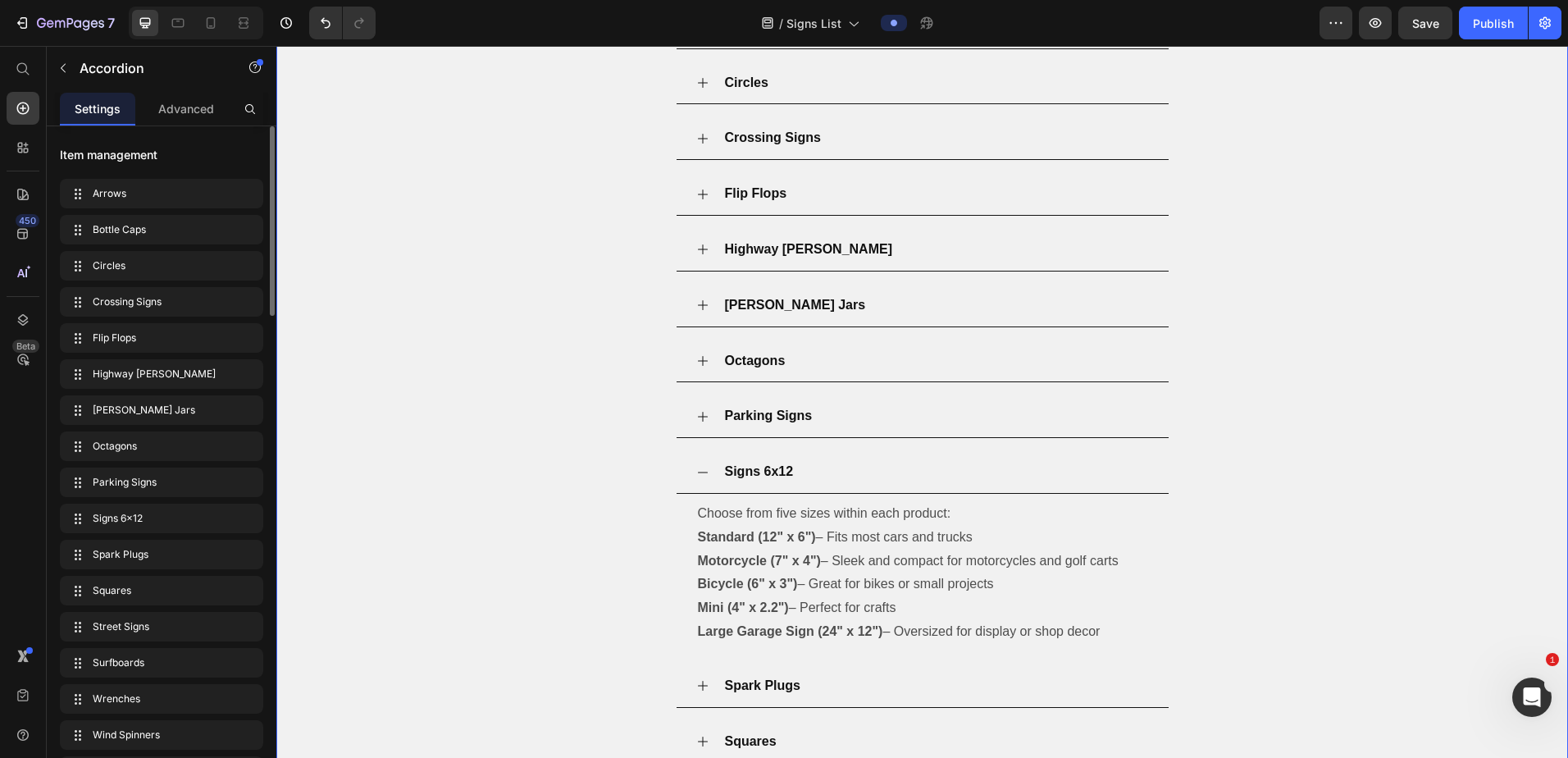 scroll, scrollTop: 909, scrollLeft: 0, axis: vertical 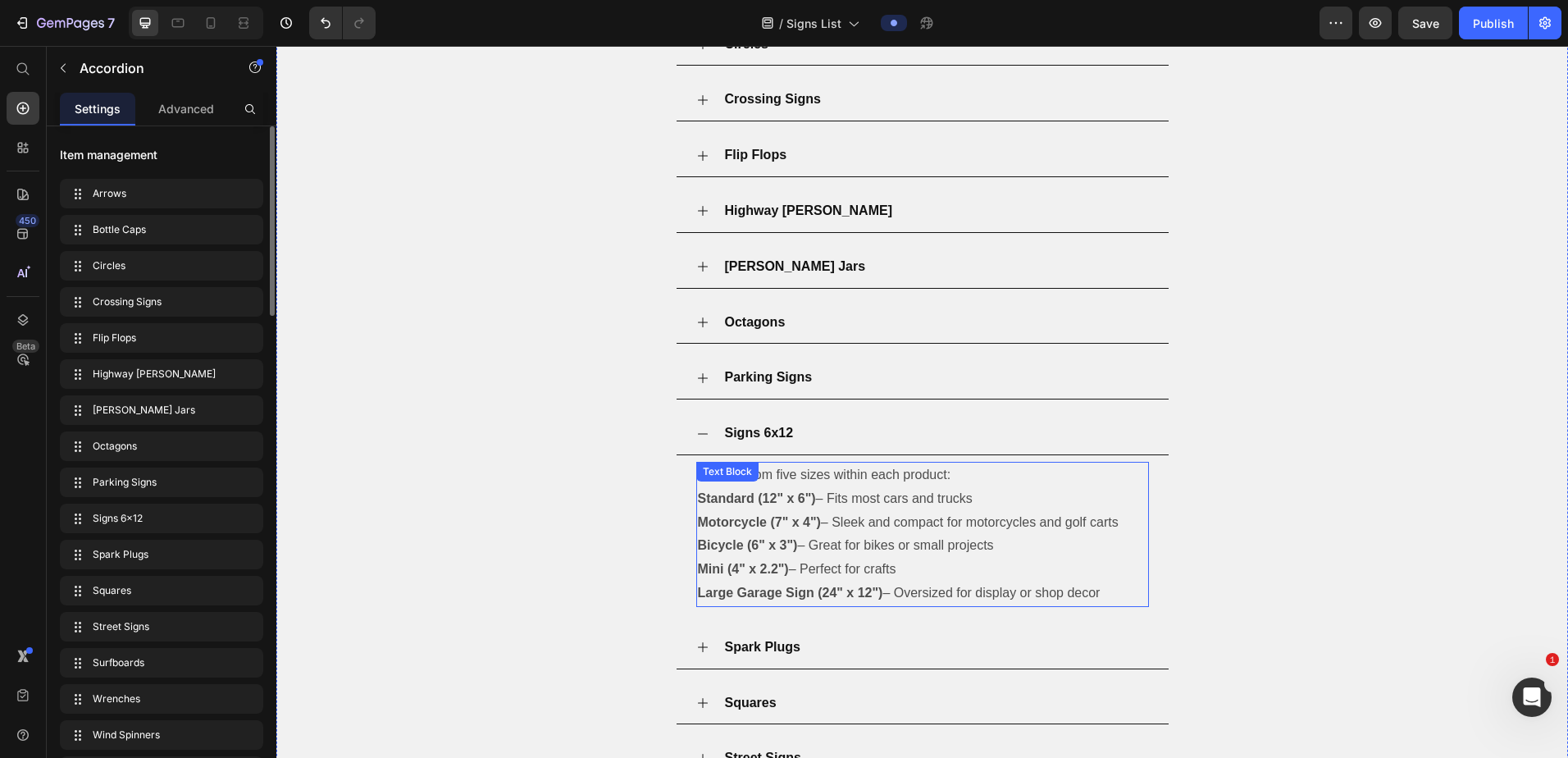 click on "Large Garage Sign (24" x 12")  – Oversized for display or shop decor" at bounding box center (923, 593) 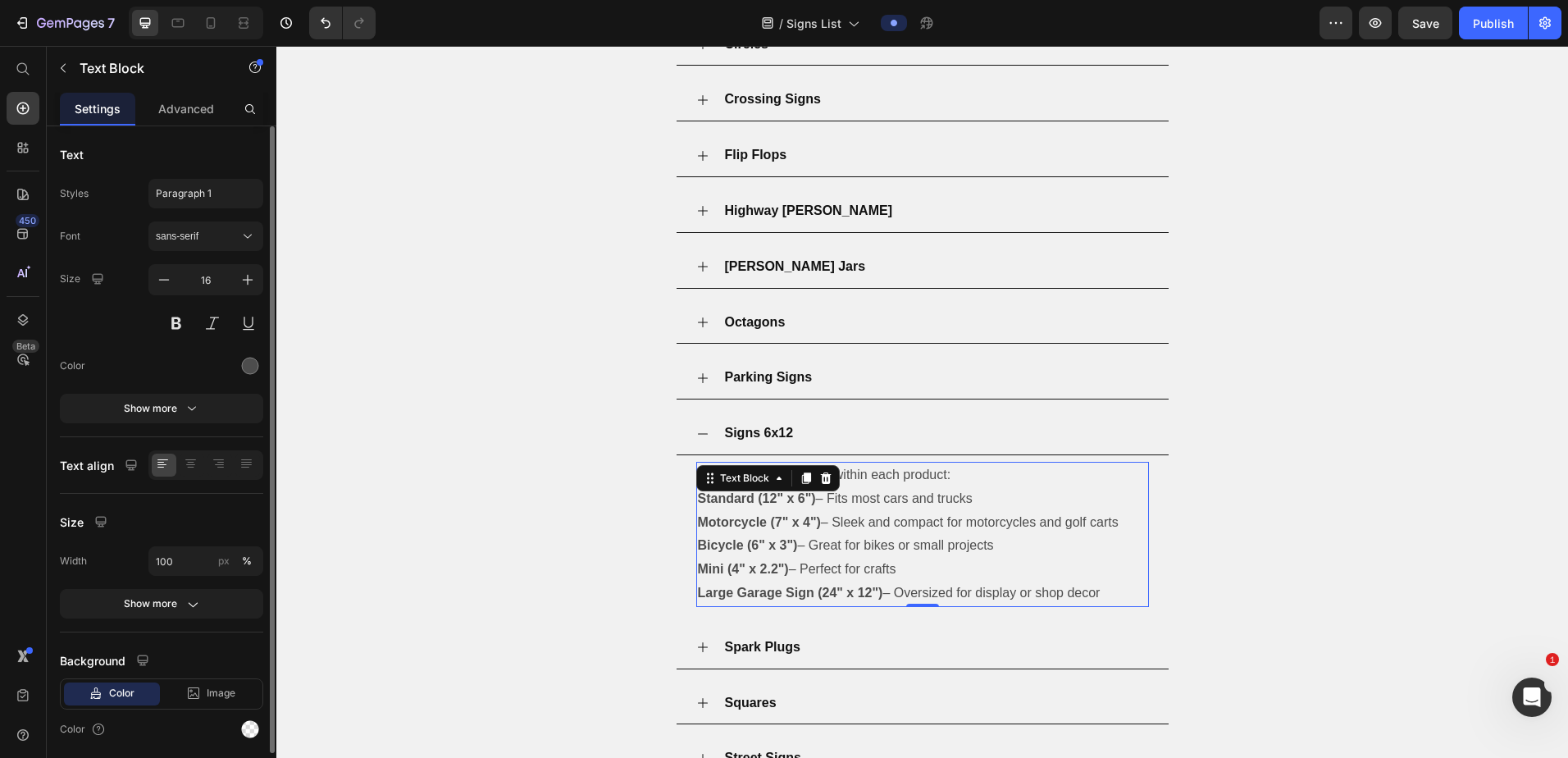 click on "Large Garage Sign (24" x 12")  – Oversized for display or shop decor" at bounding box center (923, 593) 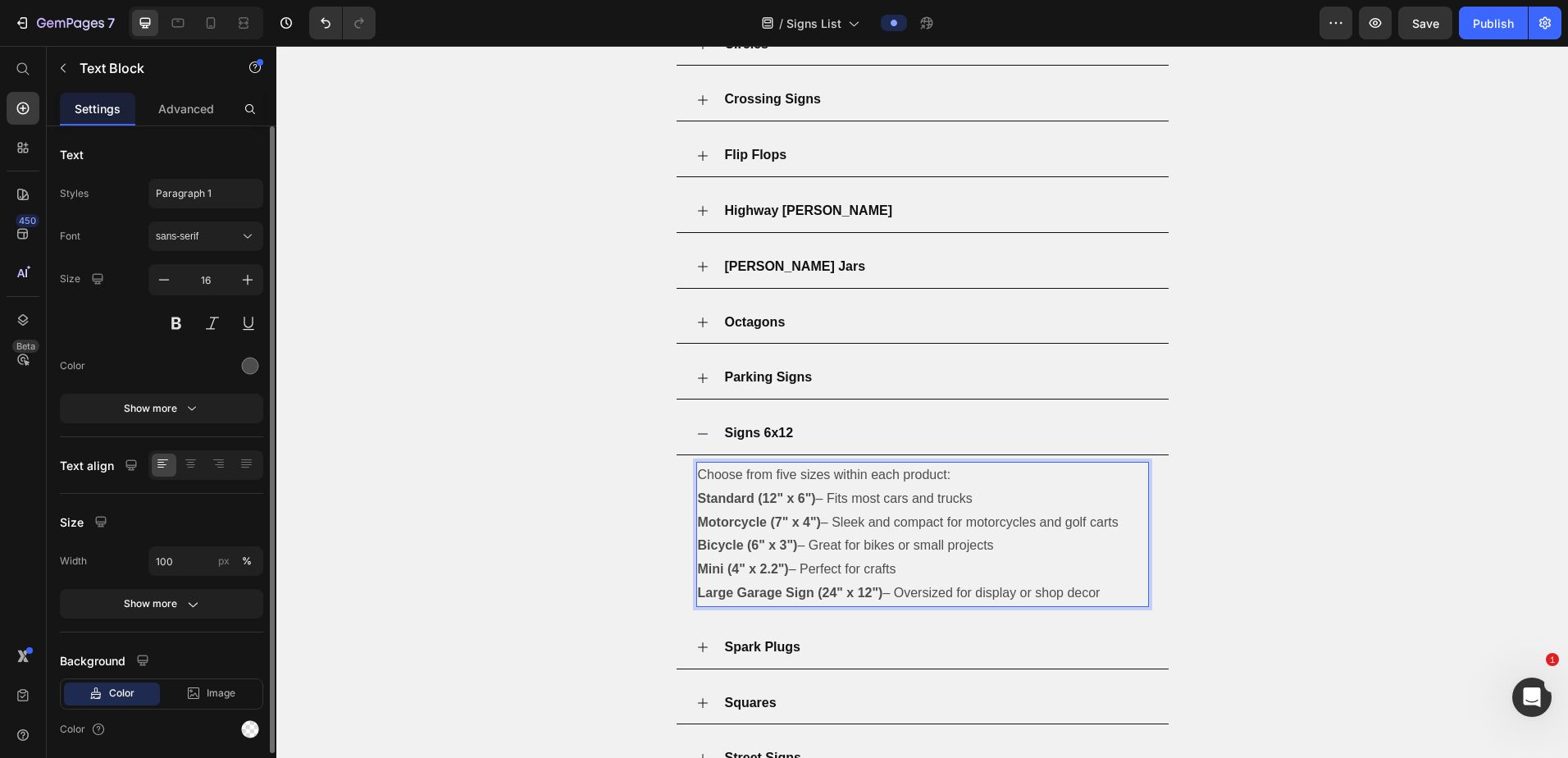 drag, startPoint x: 1115, startPoint y: 571, endPoint x: 698, endPoint y: 453, distance: 433.374 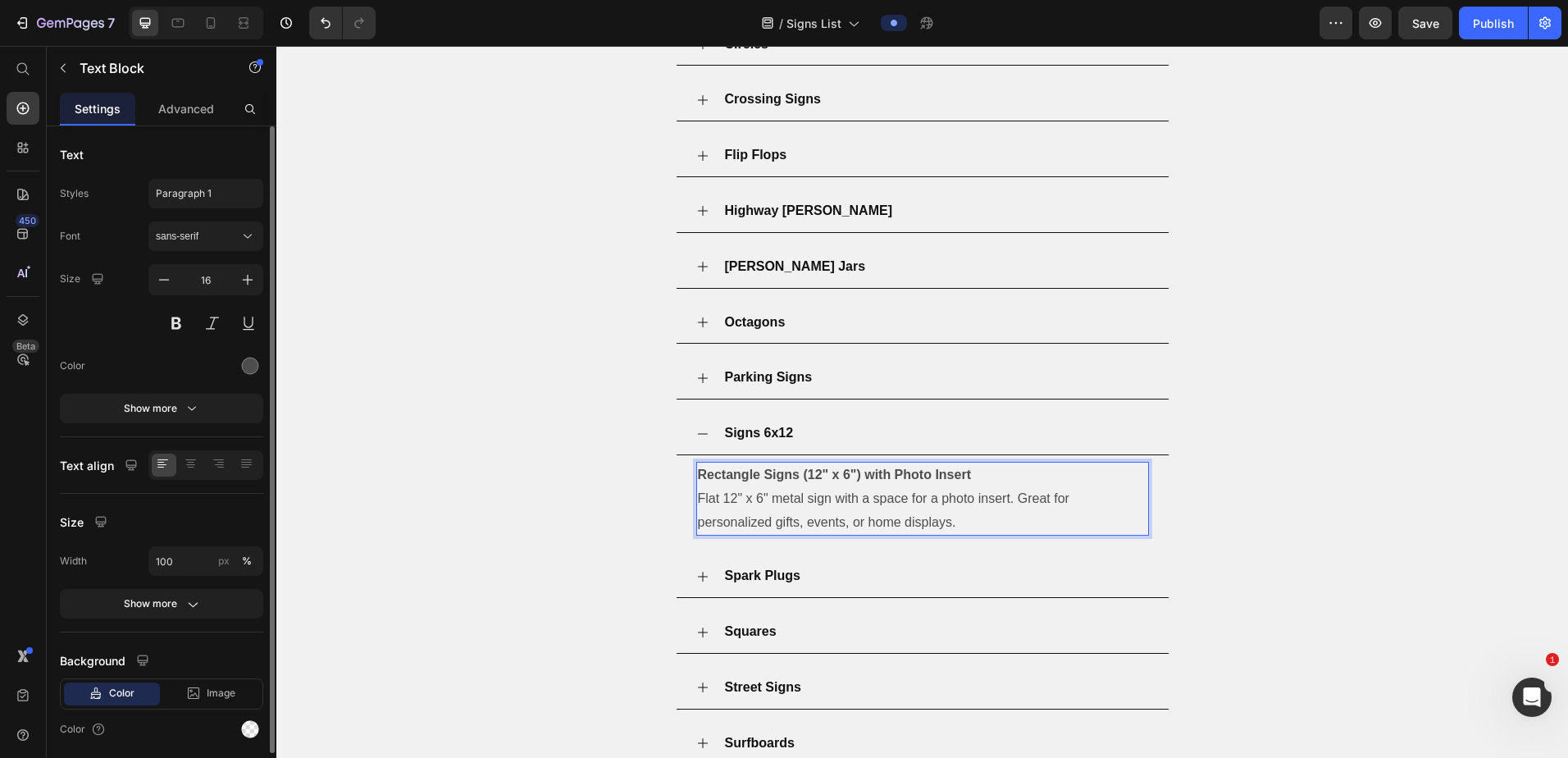 click on "Flat 12" x 6" metal sign with a space for a photo insert. Great for personalized gifts, events, or home displays." at bounding box center [923, 511] 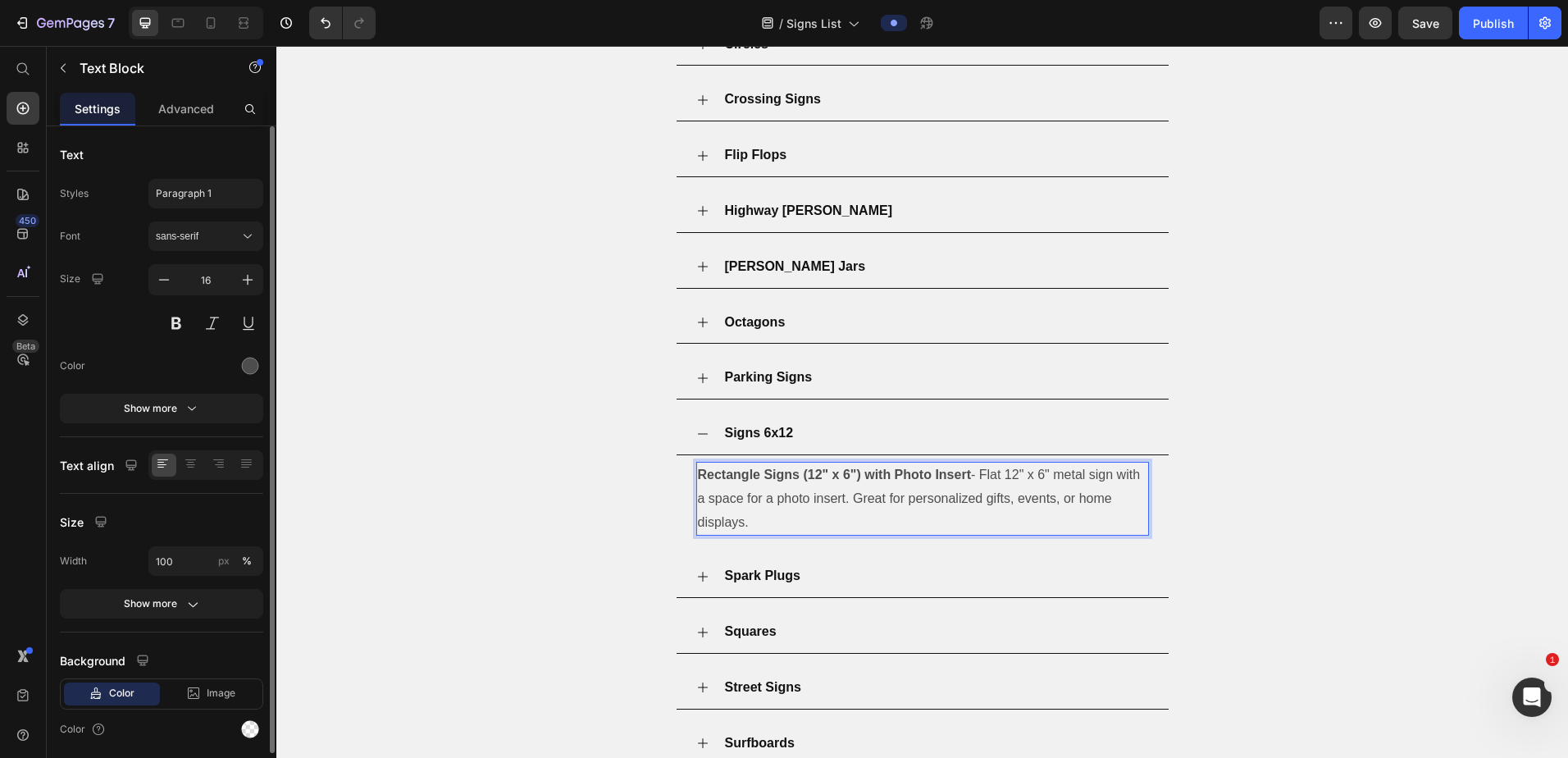 click on "Rectangle Signs (12" x 6") with Photo Insert  - Flat 12" x 6" metal sign with a space for a photo insert. Great for personalized gifts, events, or home displays." at bounding box center (923, 499) 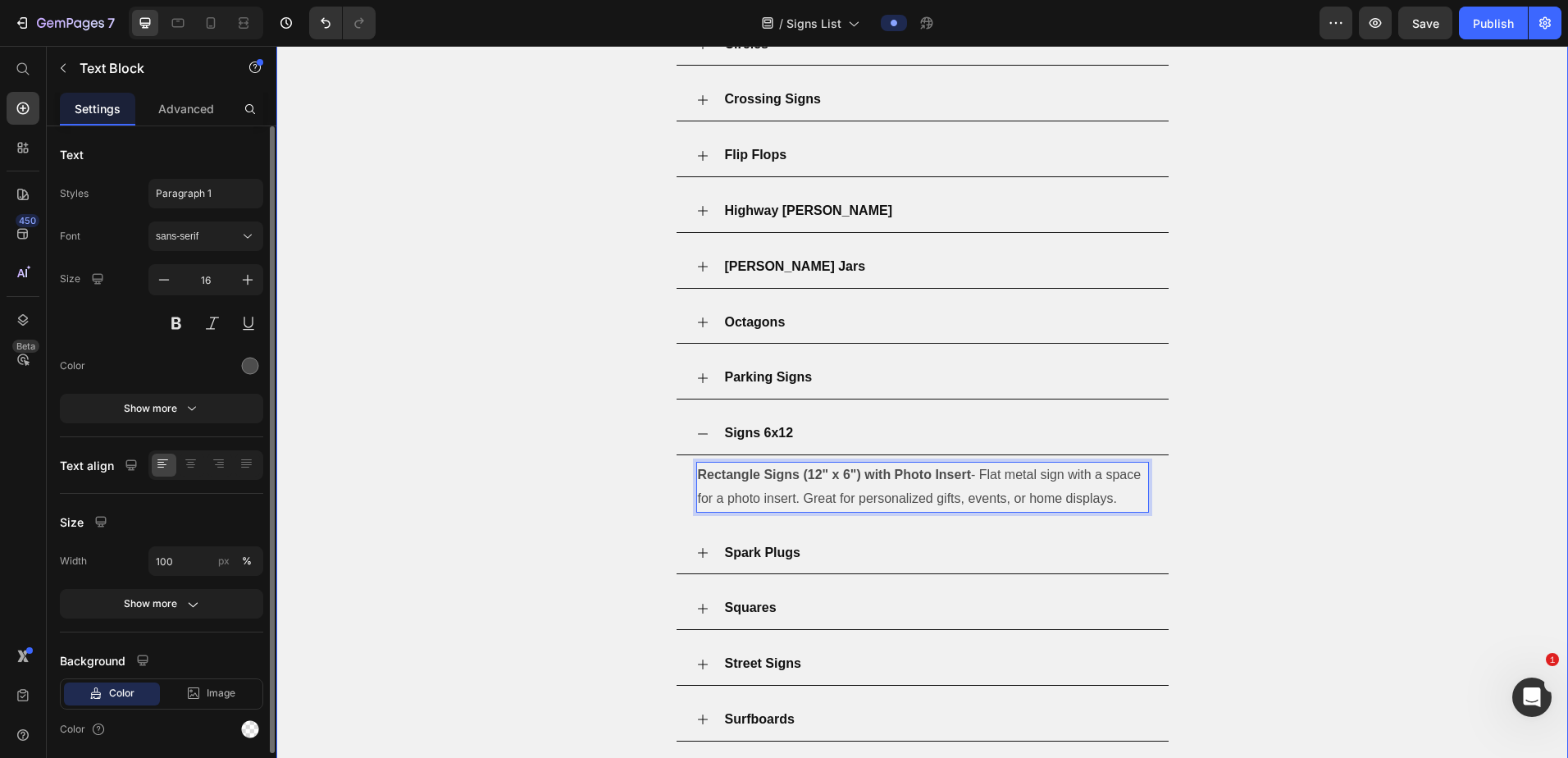 click on "Signs 6x12" at bounding box center [936, 433] 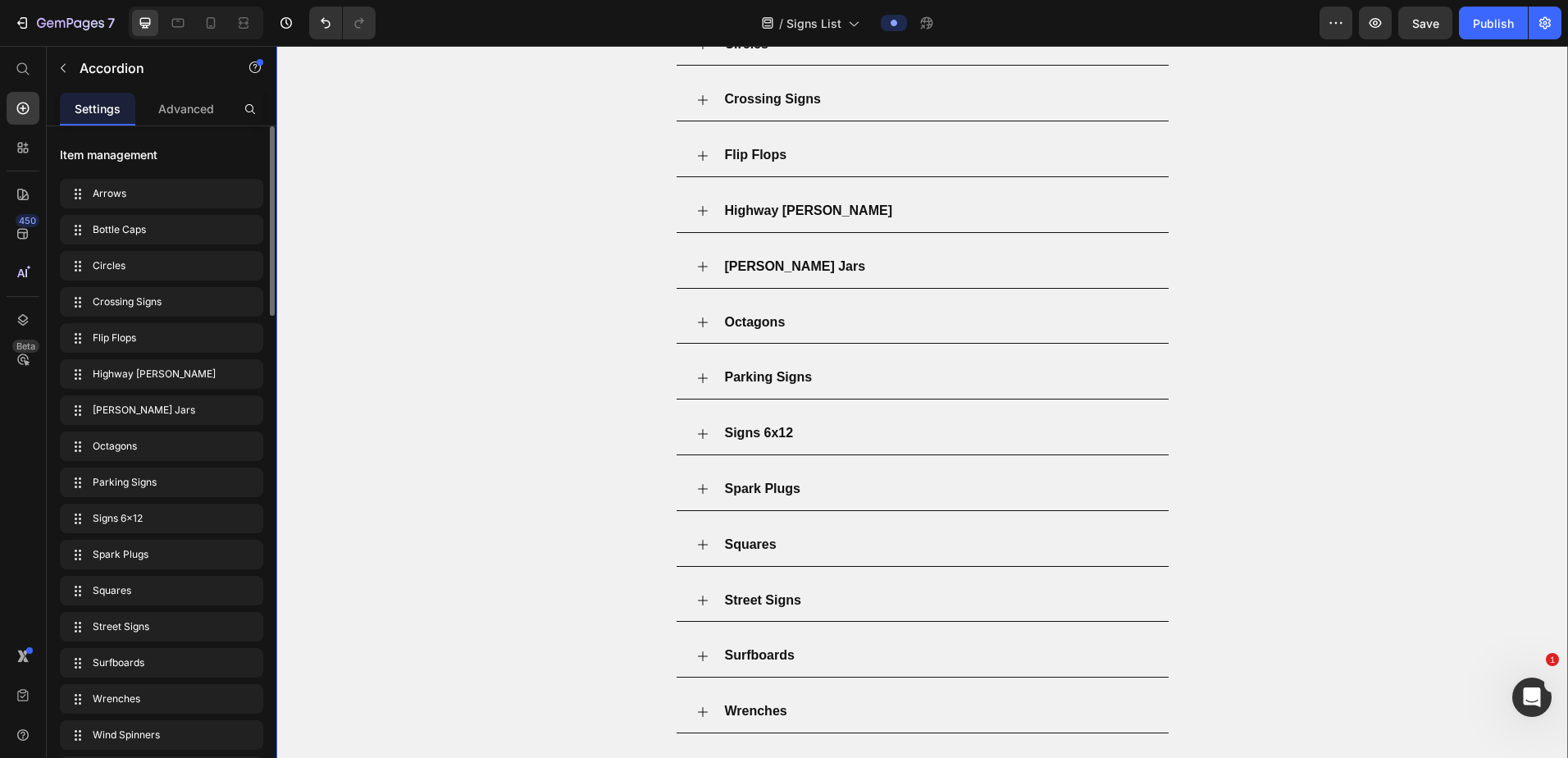 click on "Spark Plugs" at bounding box center [936, 489] 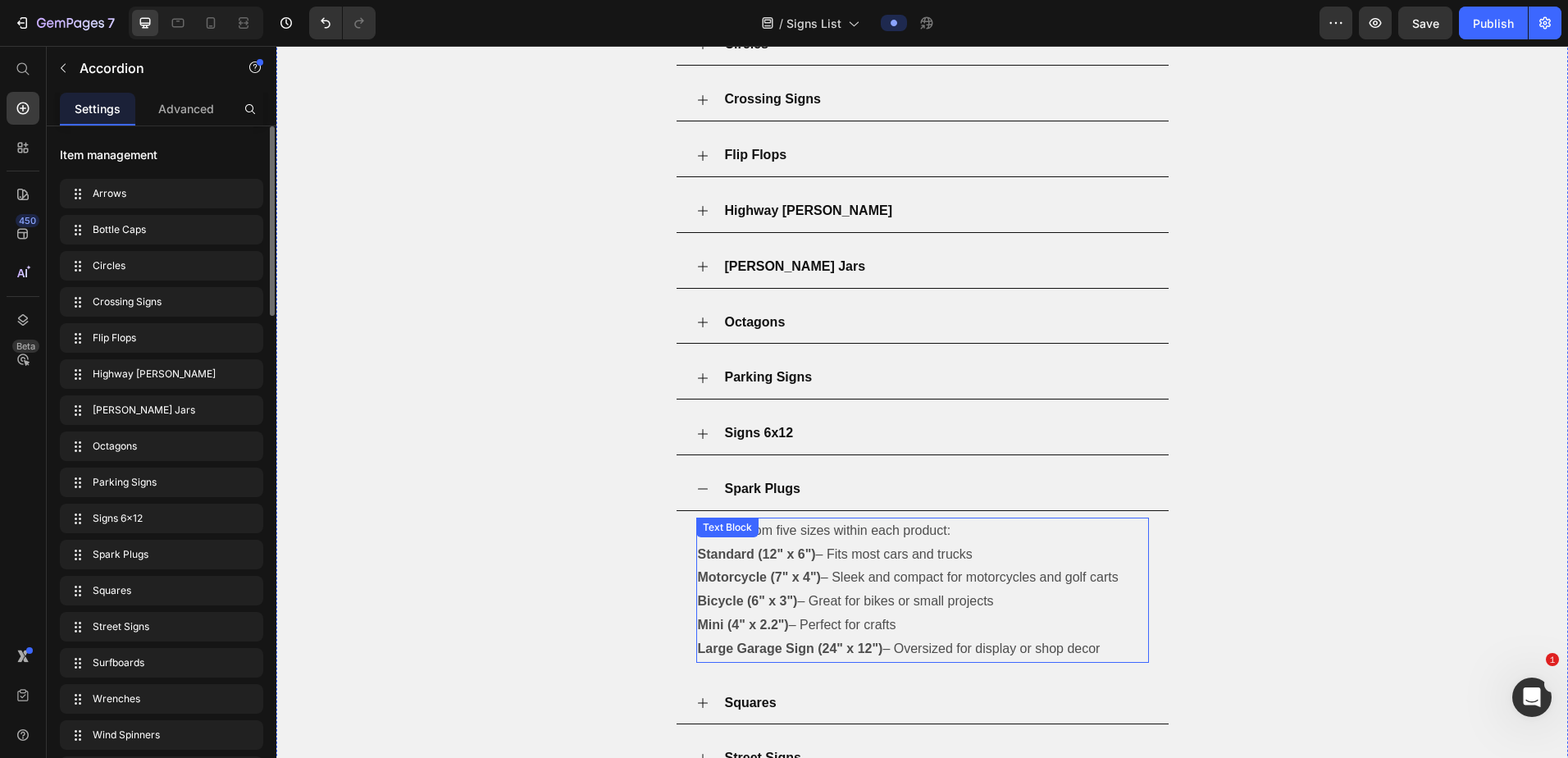 click on "Large Garage Sign (24" x 12")  – Oversized for display or shop decor" at bounding box center [923, 649] 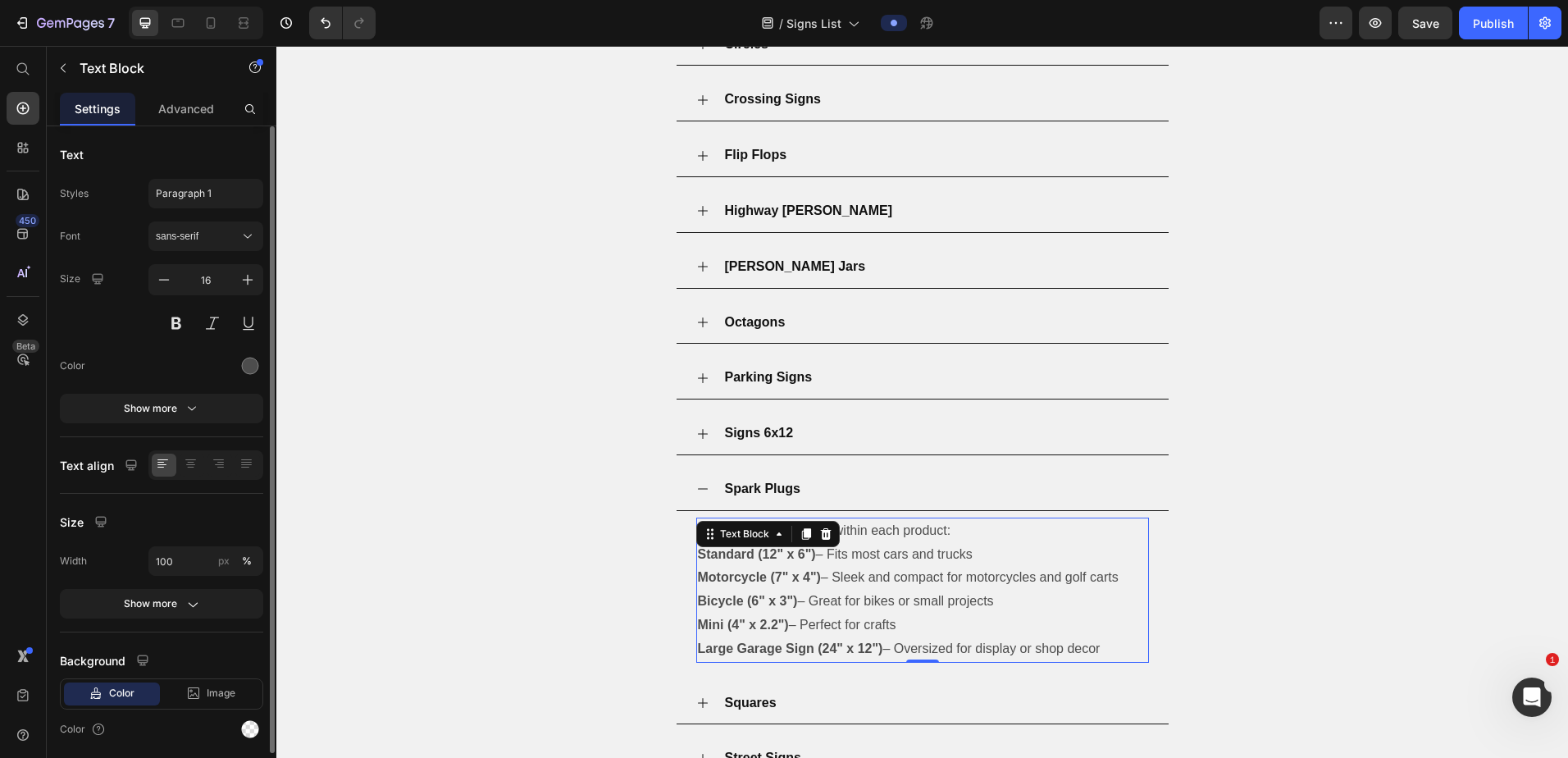 click on "Large Garage Sign (24" x 12")  – Oversized for display or shop decor" at bounding box center [923, 649] 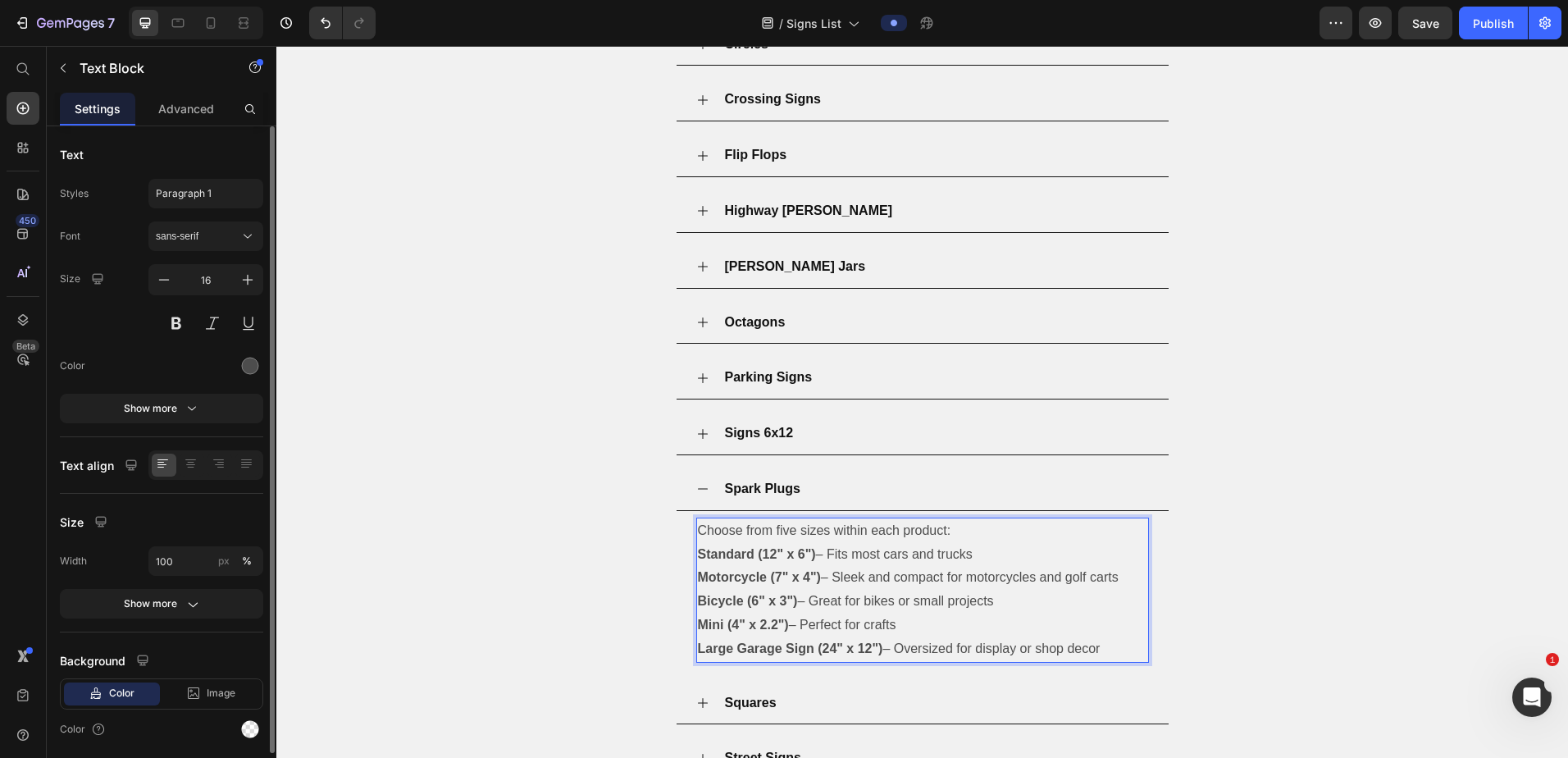 click on "Large Garage Sign (24" x 12")  – Oversized for display or shop decor" at bounding box center (923, 649) 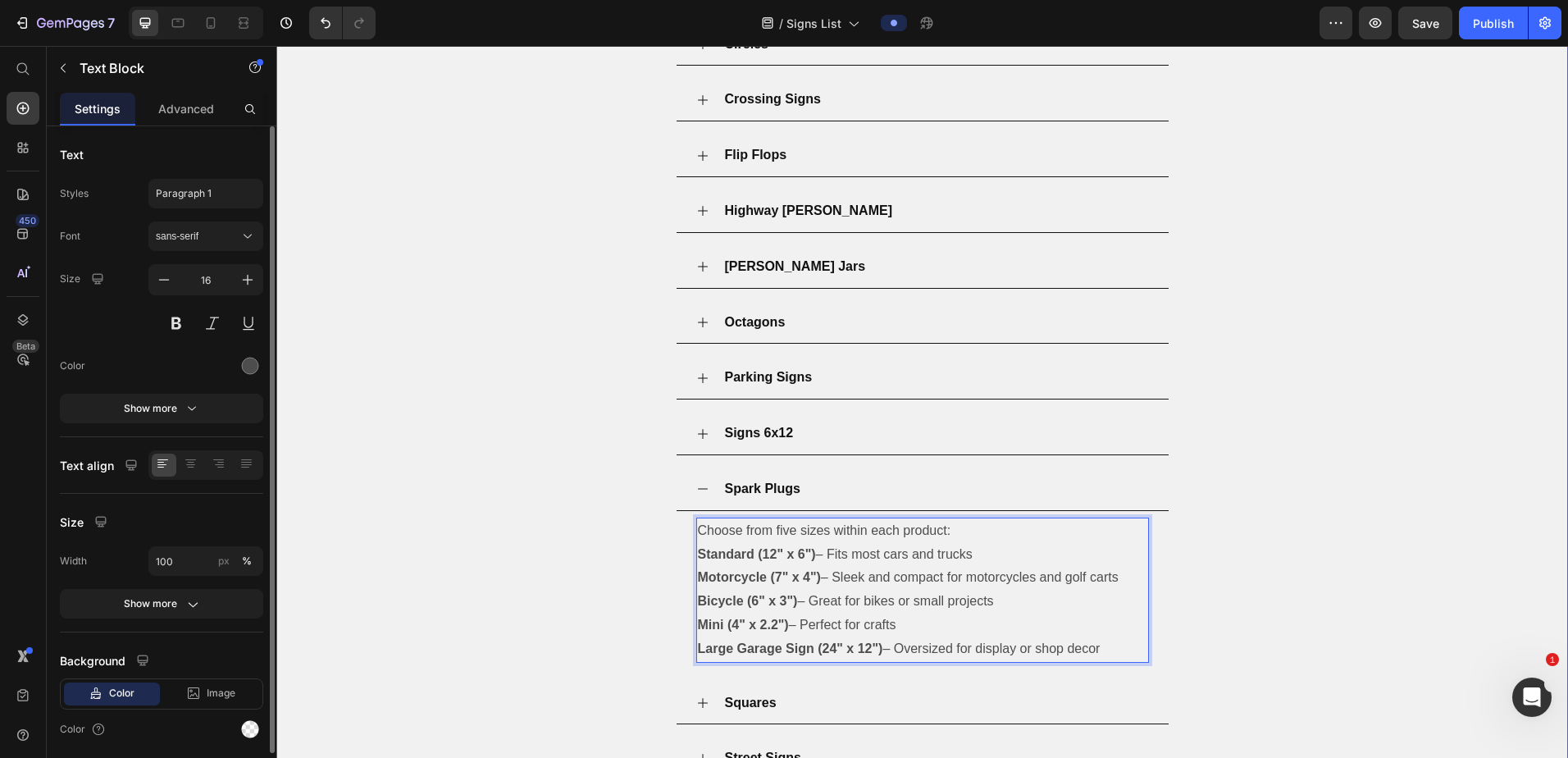 drag, startPoint x: 1121, startPoint y: 630, endPoint x: 687, endPoint y: 512, distance: 449.755 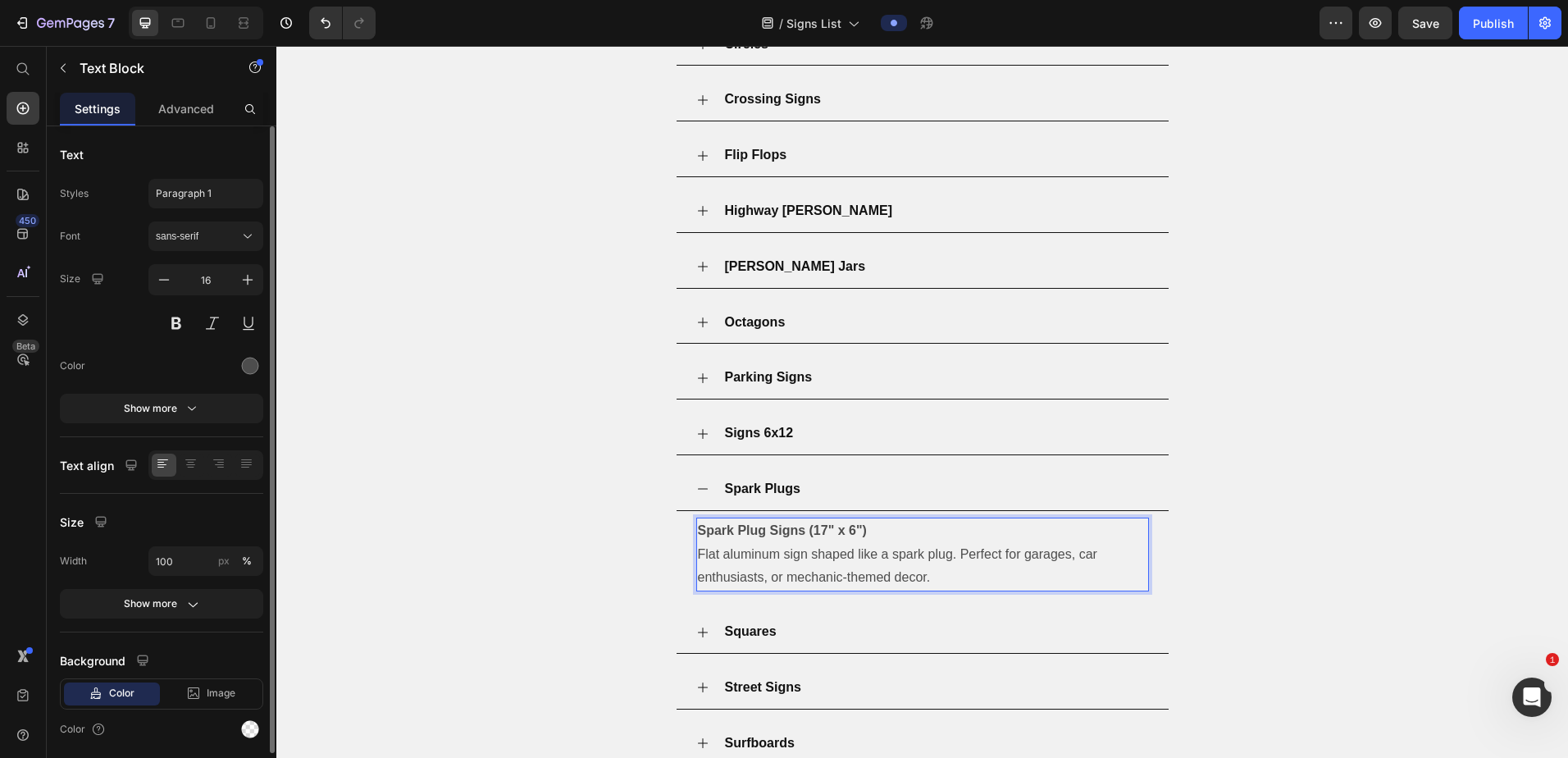 click on "Flat aluminum sign shaped like a spark plug. Perfect for garages, car enthusiasts, or mechanic-themed decor." at bounding box center (923, 567) 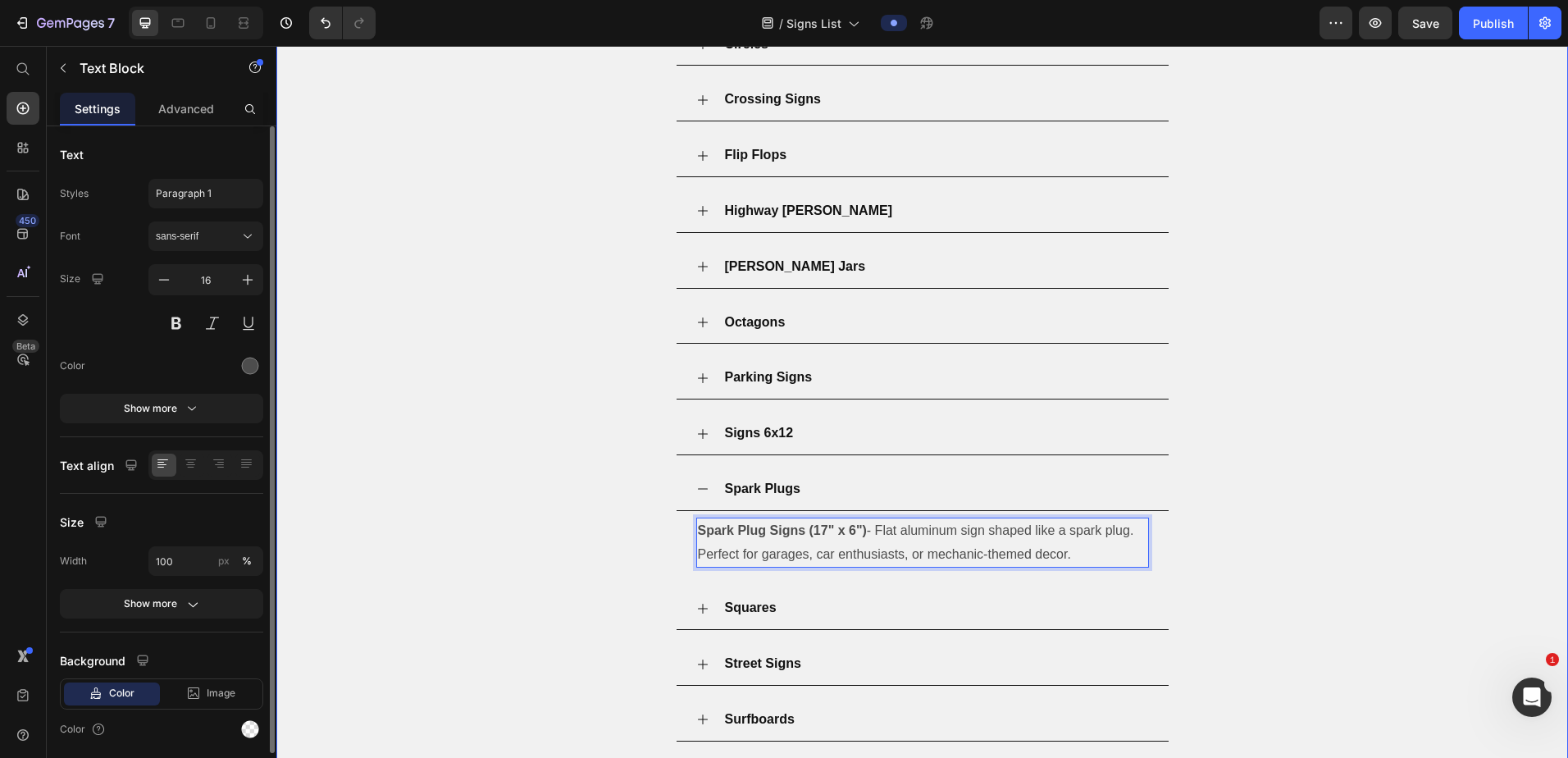 click on "Spark Plugs" at bounding box center (936, 489) 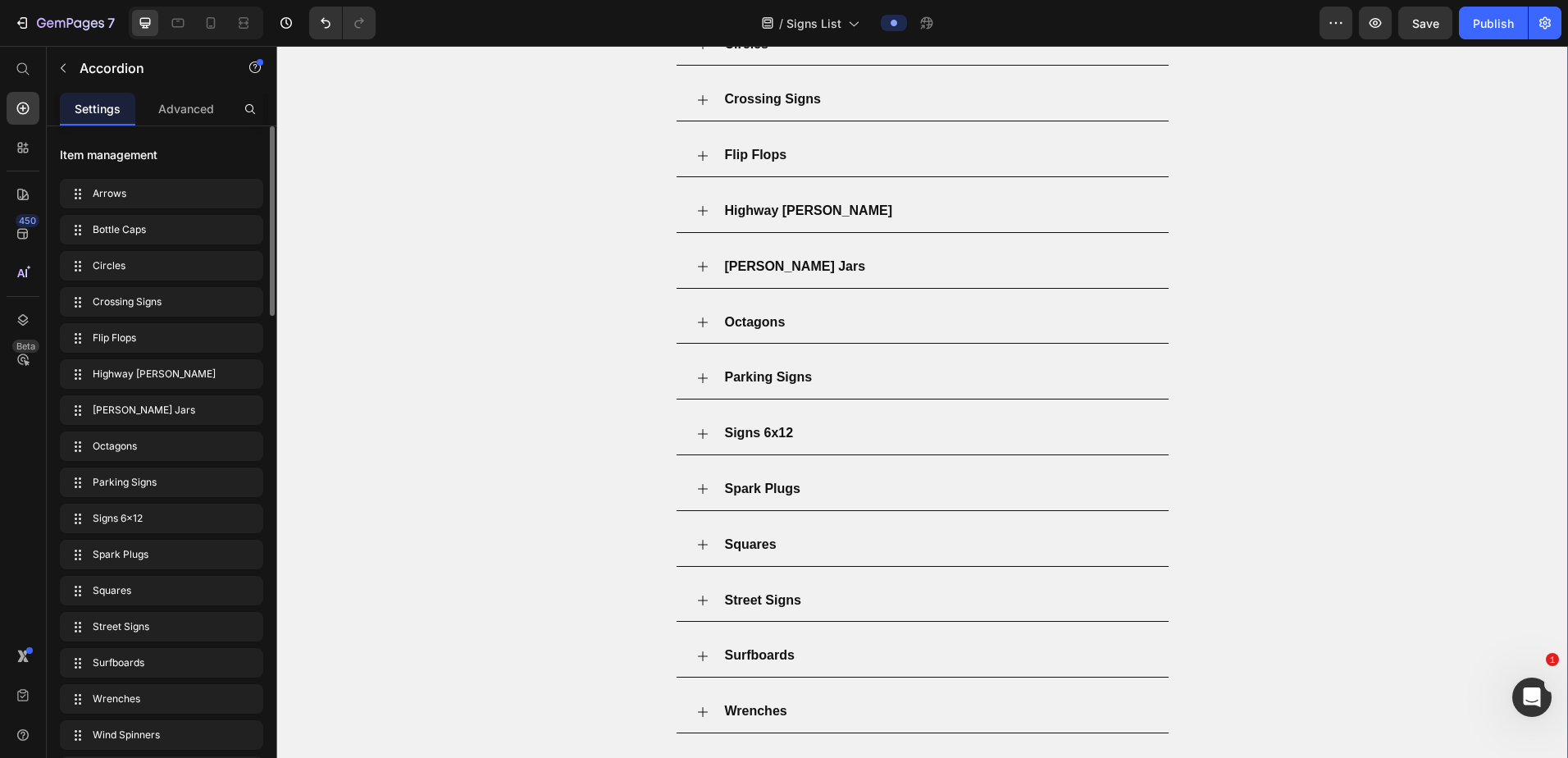 click on "Squares" at bounding box center [936, 545] 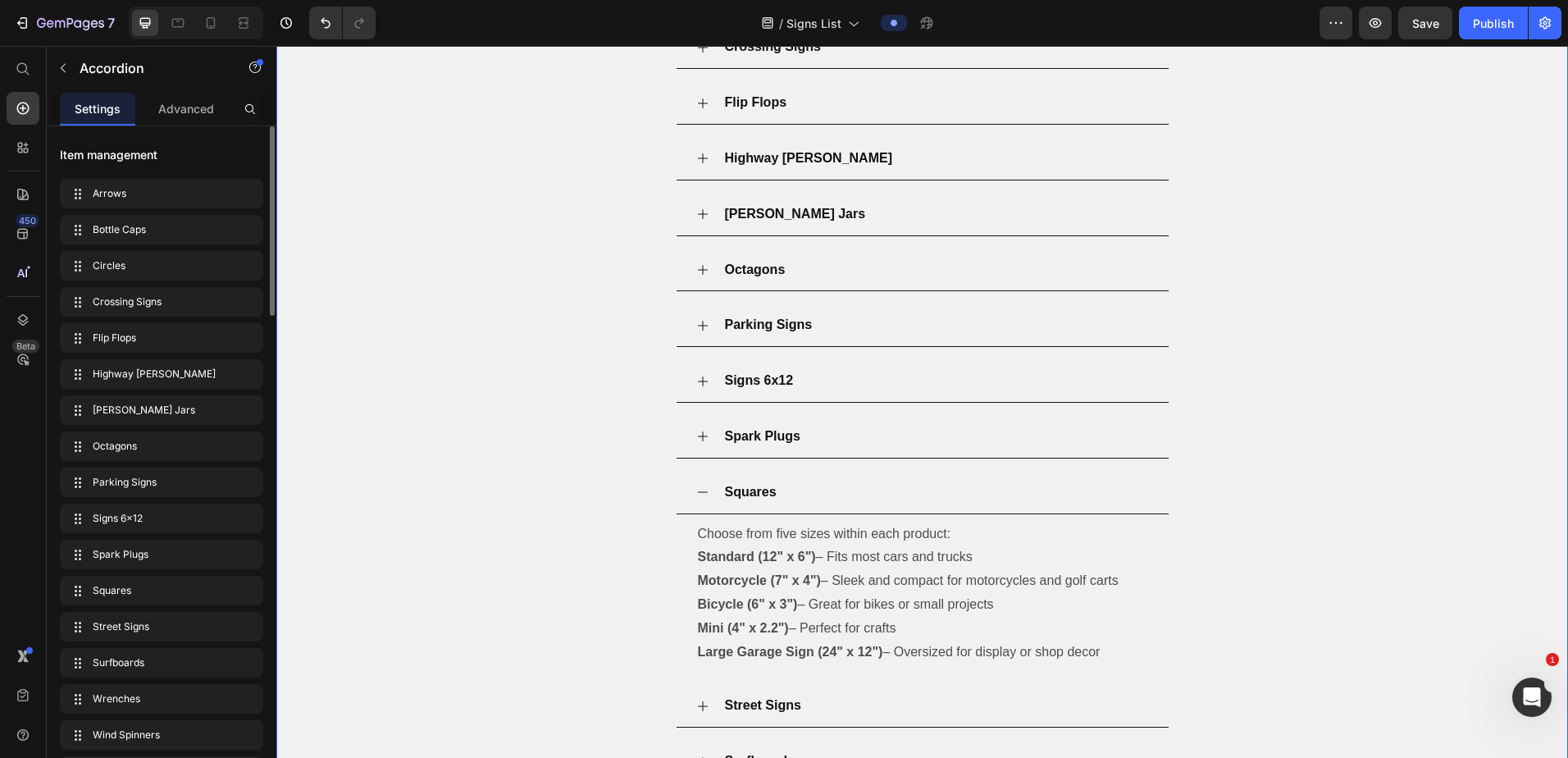 scroll, scrollTop: 991, scrollLeft: 0, axis: vertical 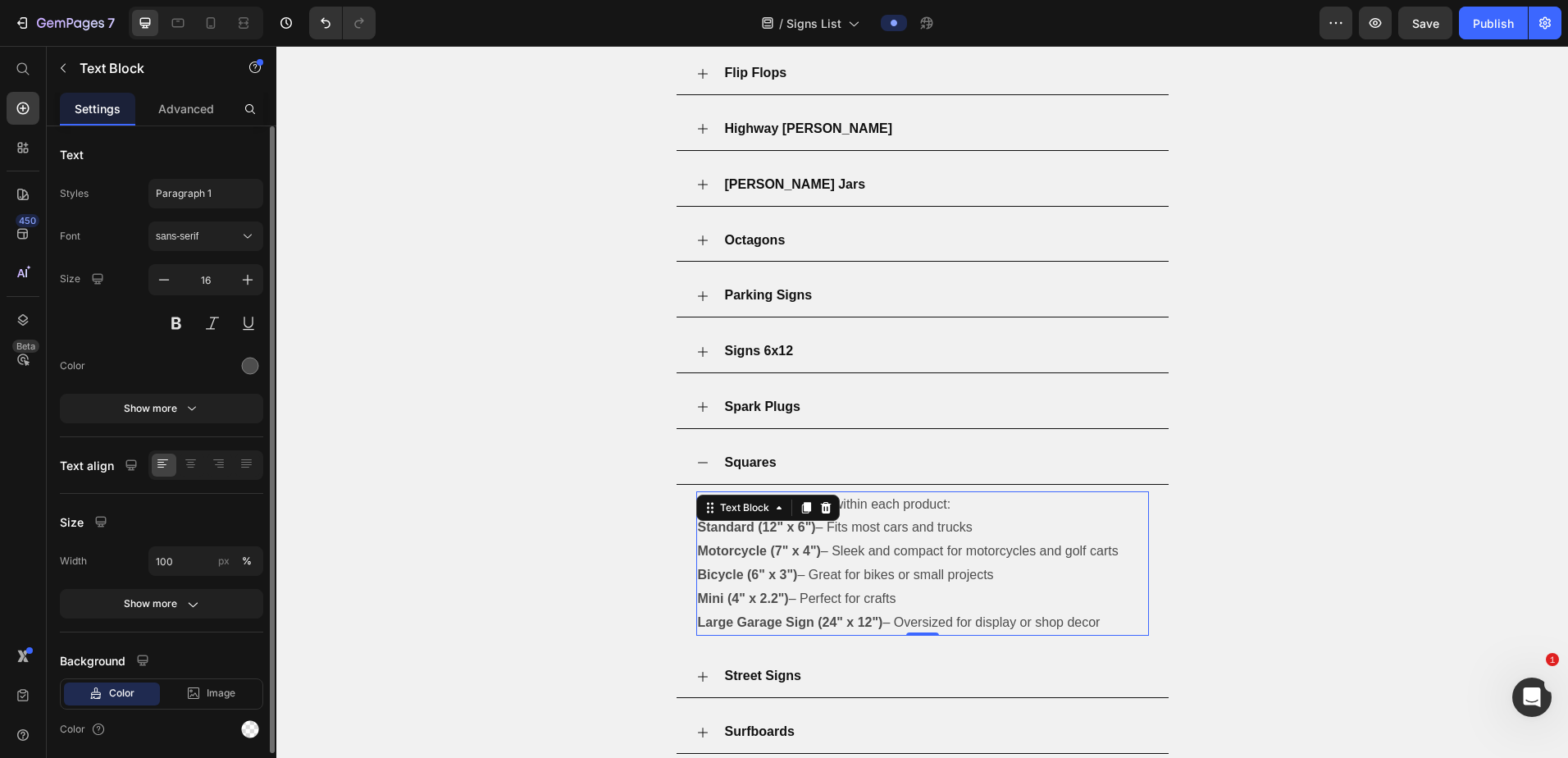 click on "Large Garage Sign (24" x 12")  – Oversized for display or shop decor" at bounding box center [923, 623] 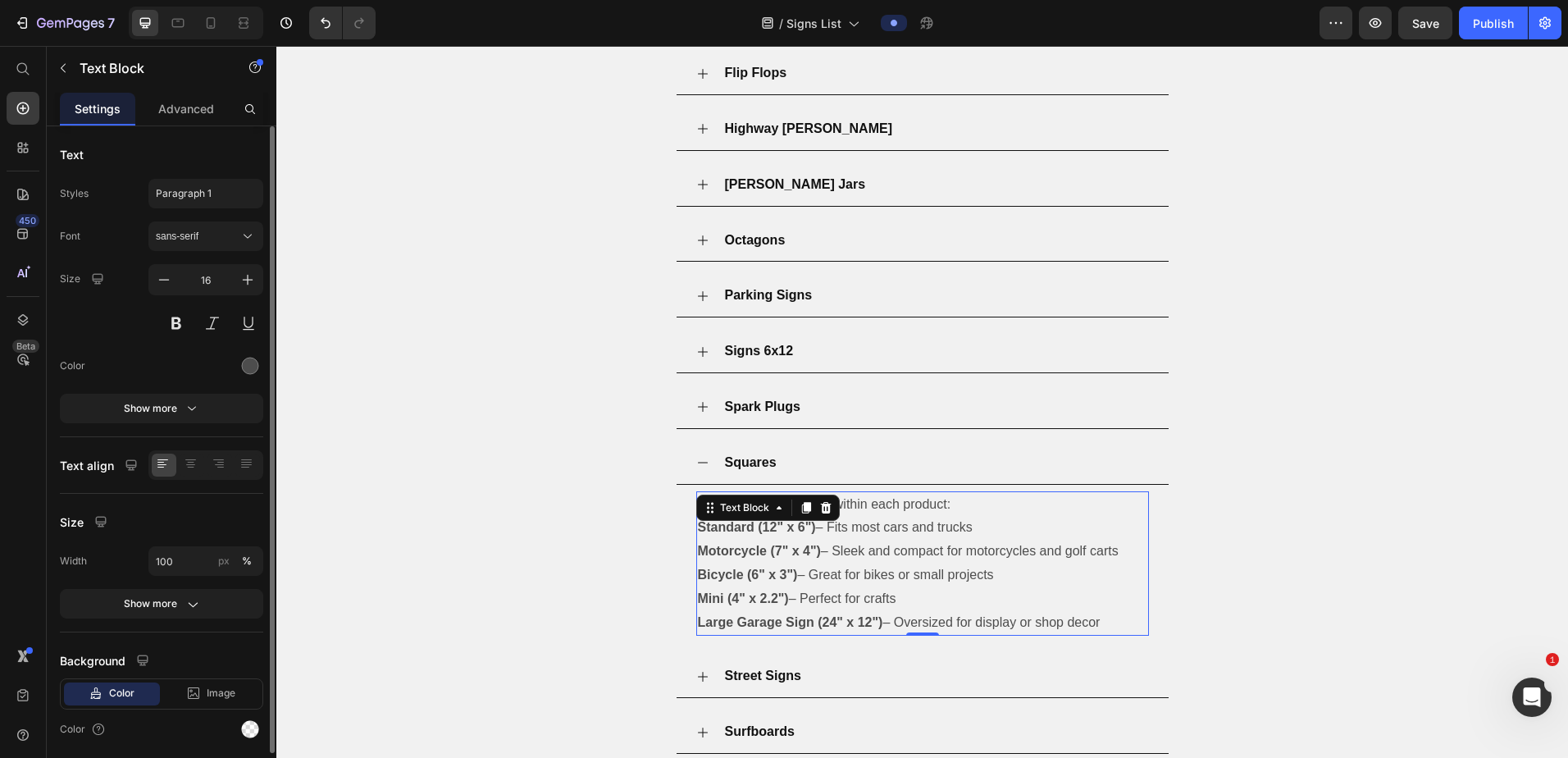 click on "Large Garage Sign (24" x 12")  – Oversized for display or shop decor" at bounding box center (923, 623) 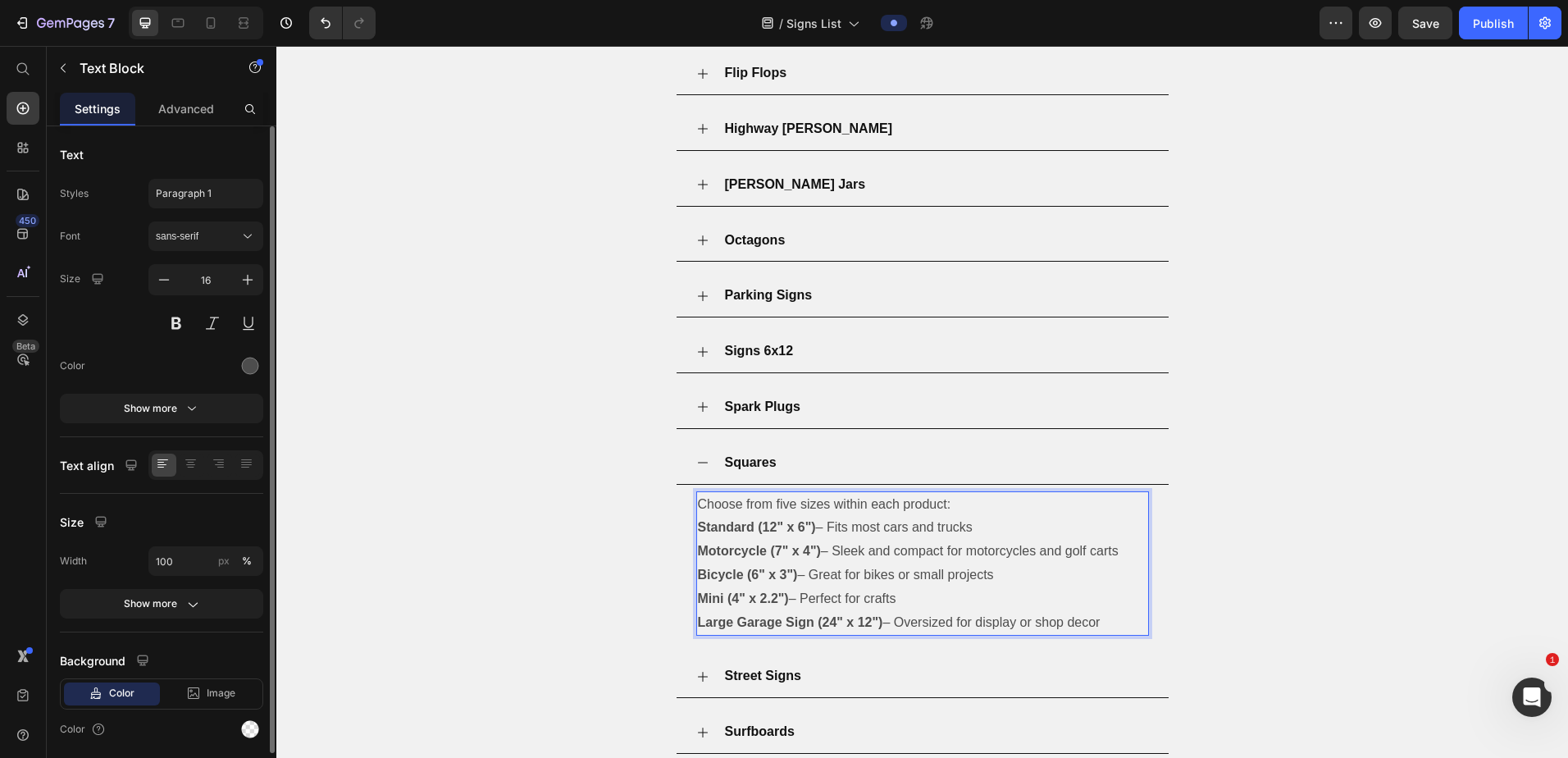 click on "Large Garage Sign (24" x 12")  – Oversized for display or shop decor" at bounding box center (923, 623) 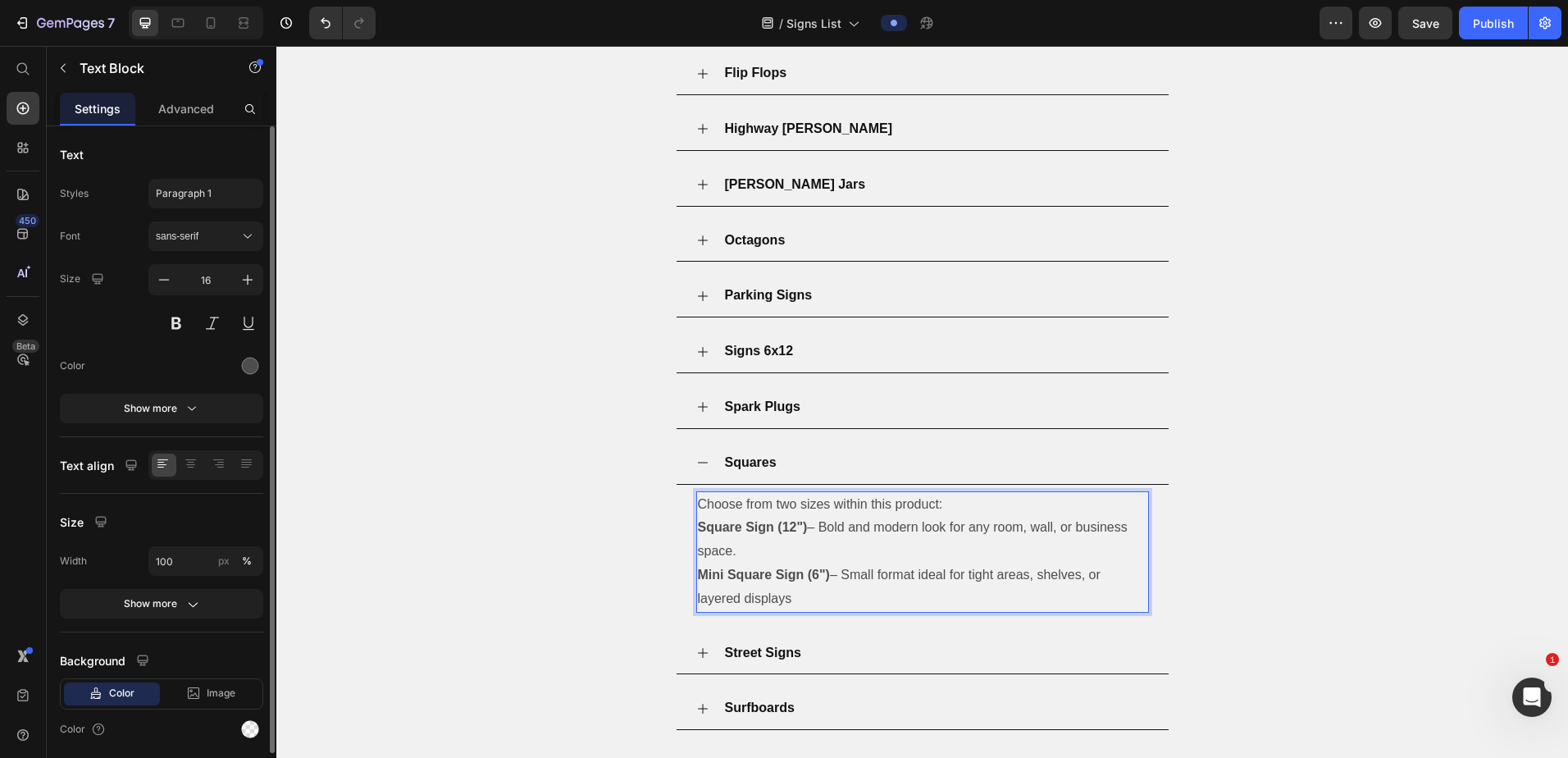 click on "Square Sign (12")  – Bold and modern look for any room, wall, or business space. Mini Square Sign (6")  – Small format ideal for tight areas, shelves, or layered displays" at bounding box center [923, 563] 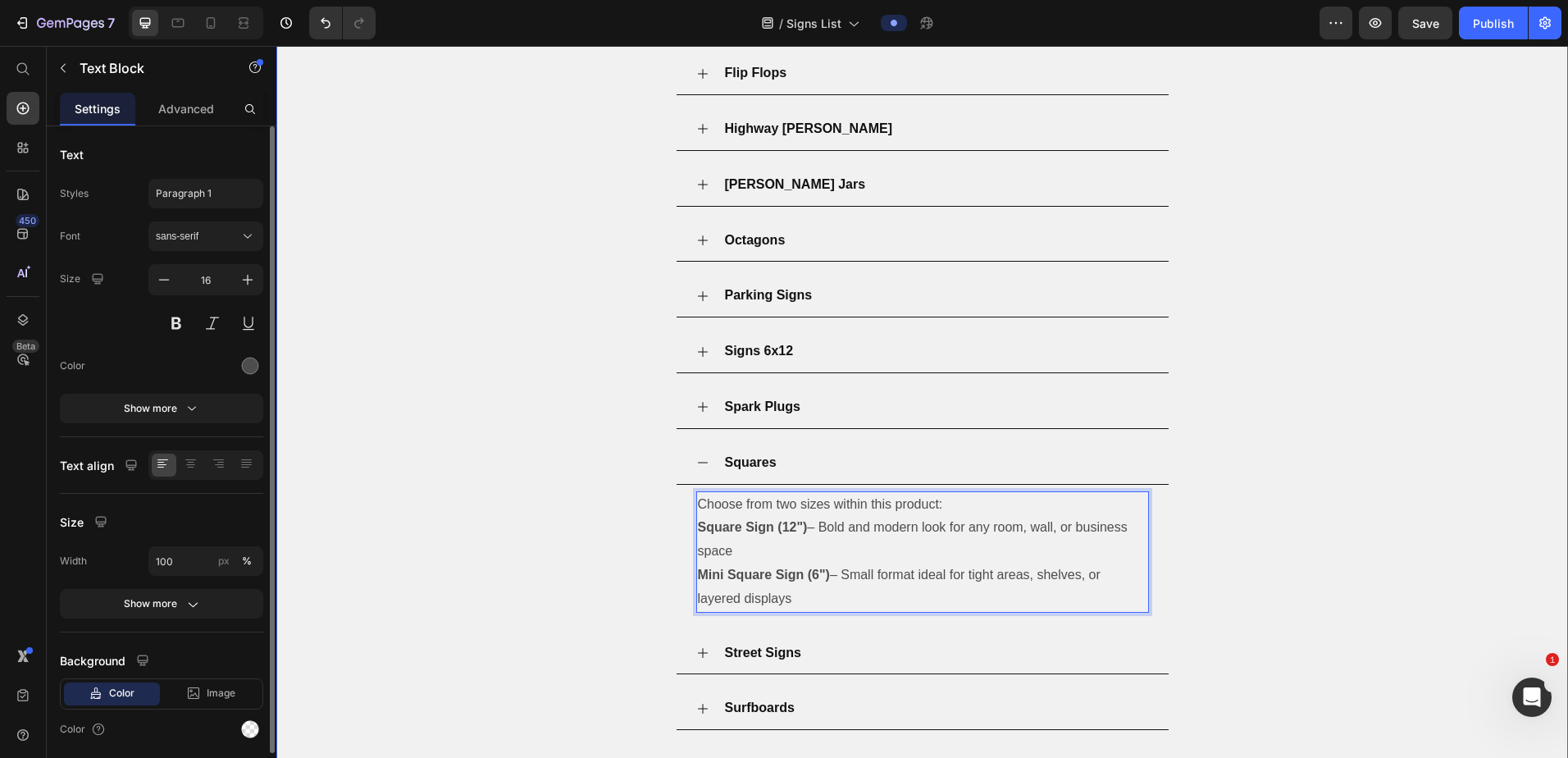 click on "Squares" at bounding box center [936, 463] 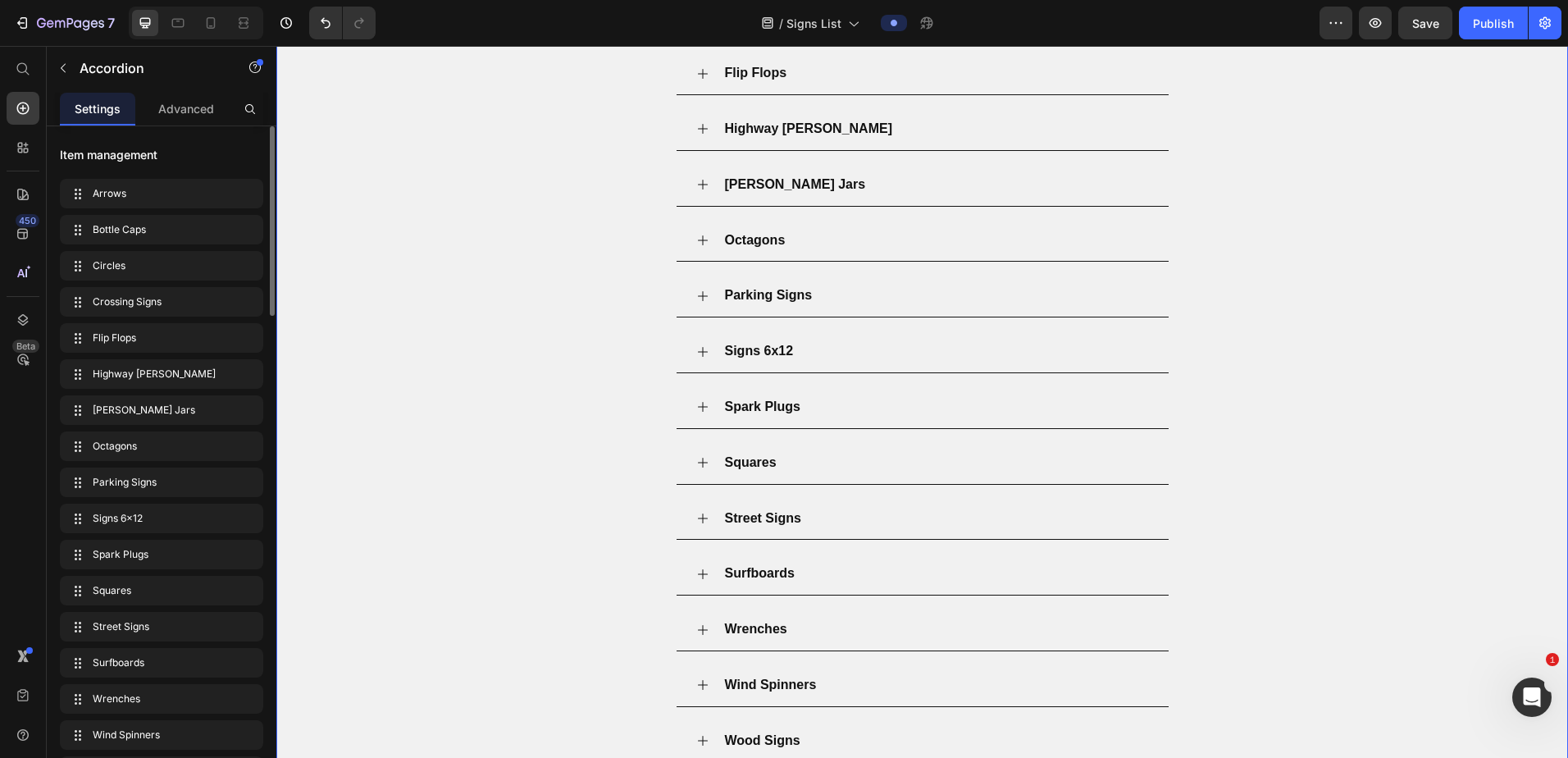click on "Street Signs" at bounding box center (936, 518) 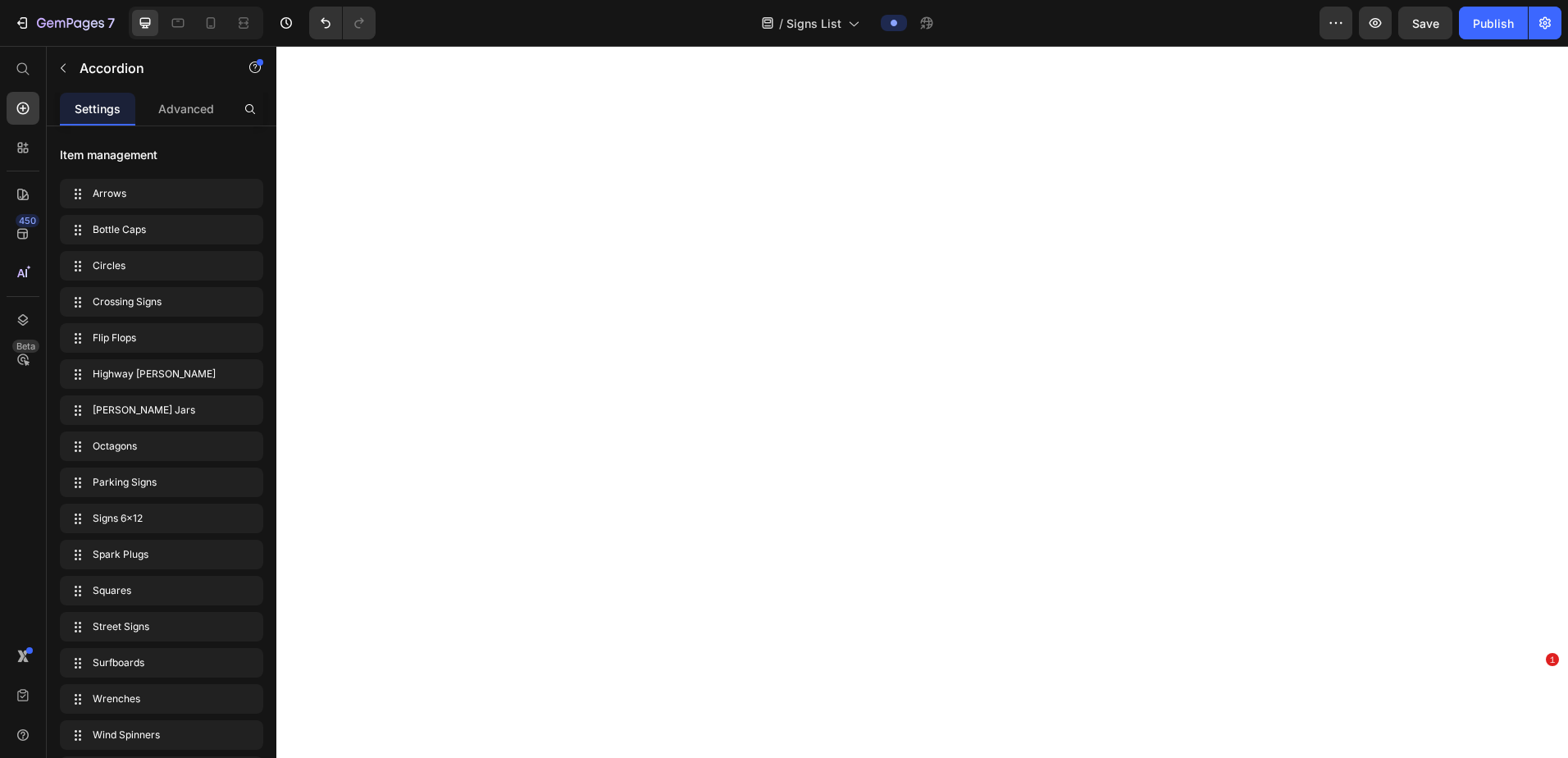 scroll, scrollTop: 0, scrollLeft: 0, axis: both 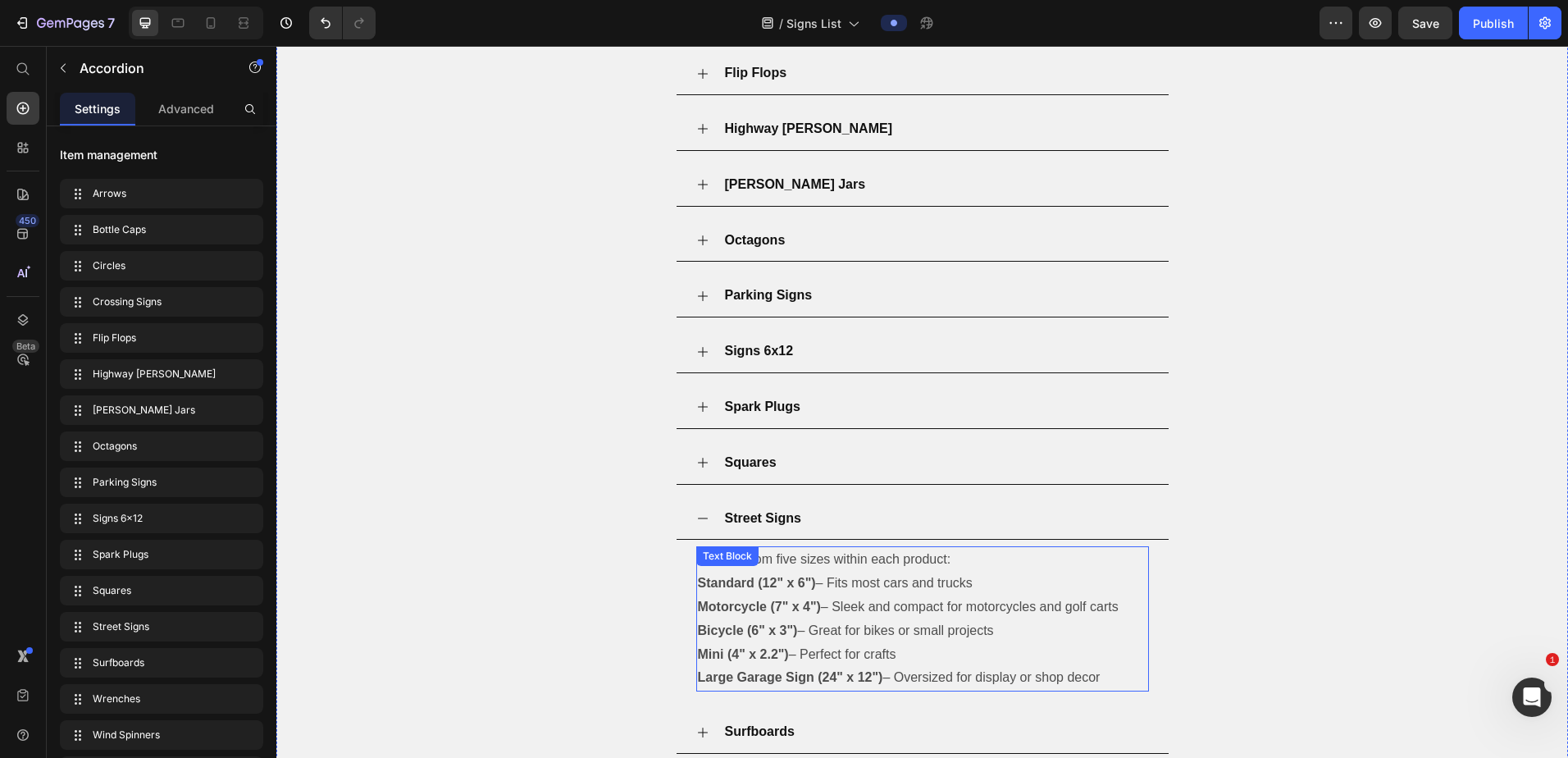 click on "Standard (12" x 6")  – Fits most cars and trucks" at bounding box center [923, 583] 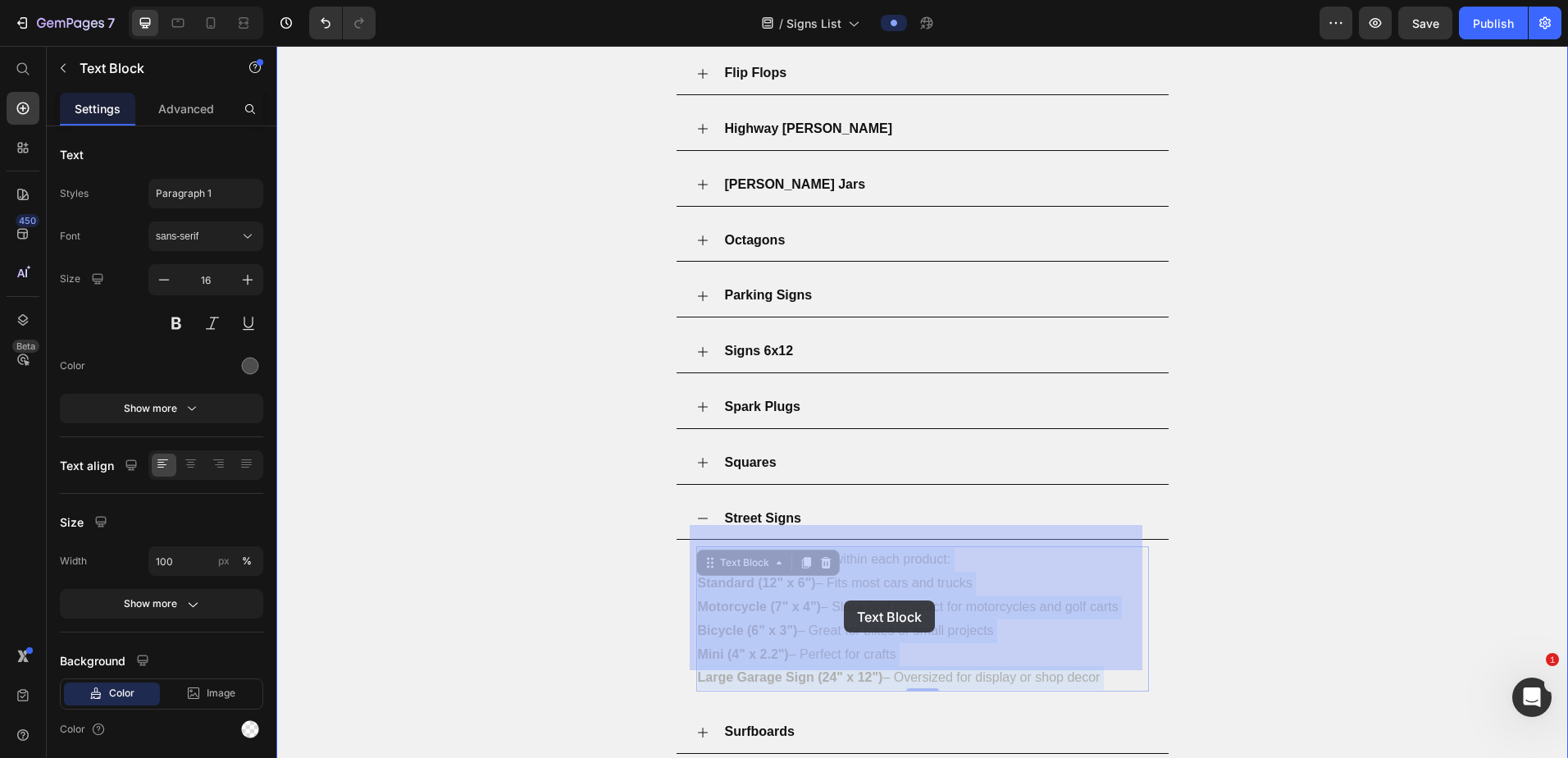 drag, startPoint x: 1109, startPoint y: 655, endPoint x: 846, endPoint y: 601, distance: 268.4865 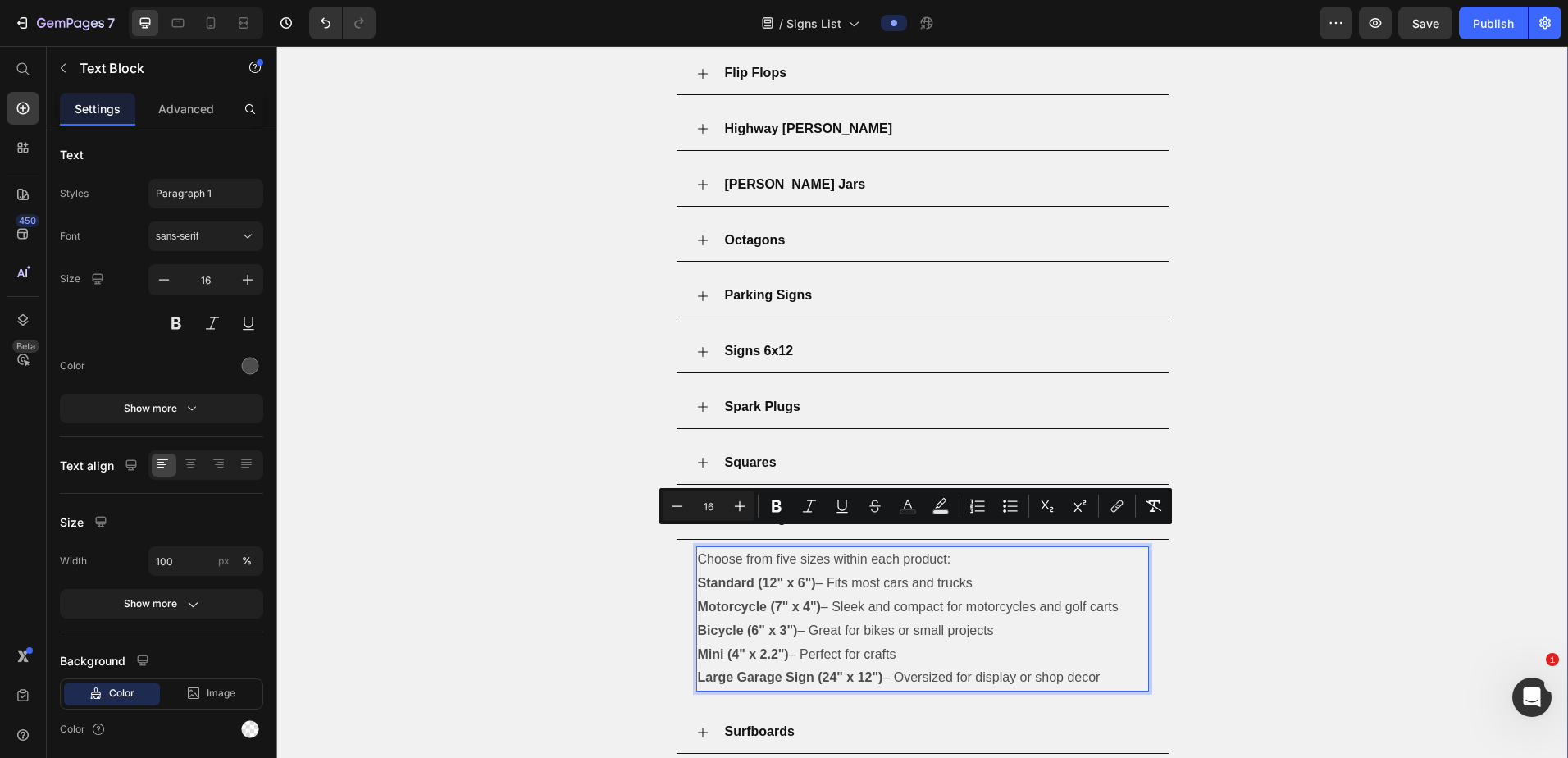 drag, startPoint x: 1118, startPoint y: 656, endPoint x: 689, endPoint y: 543, distance: 443.63273 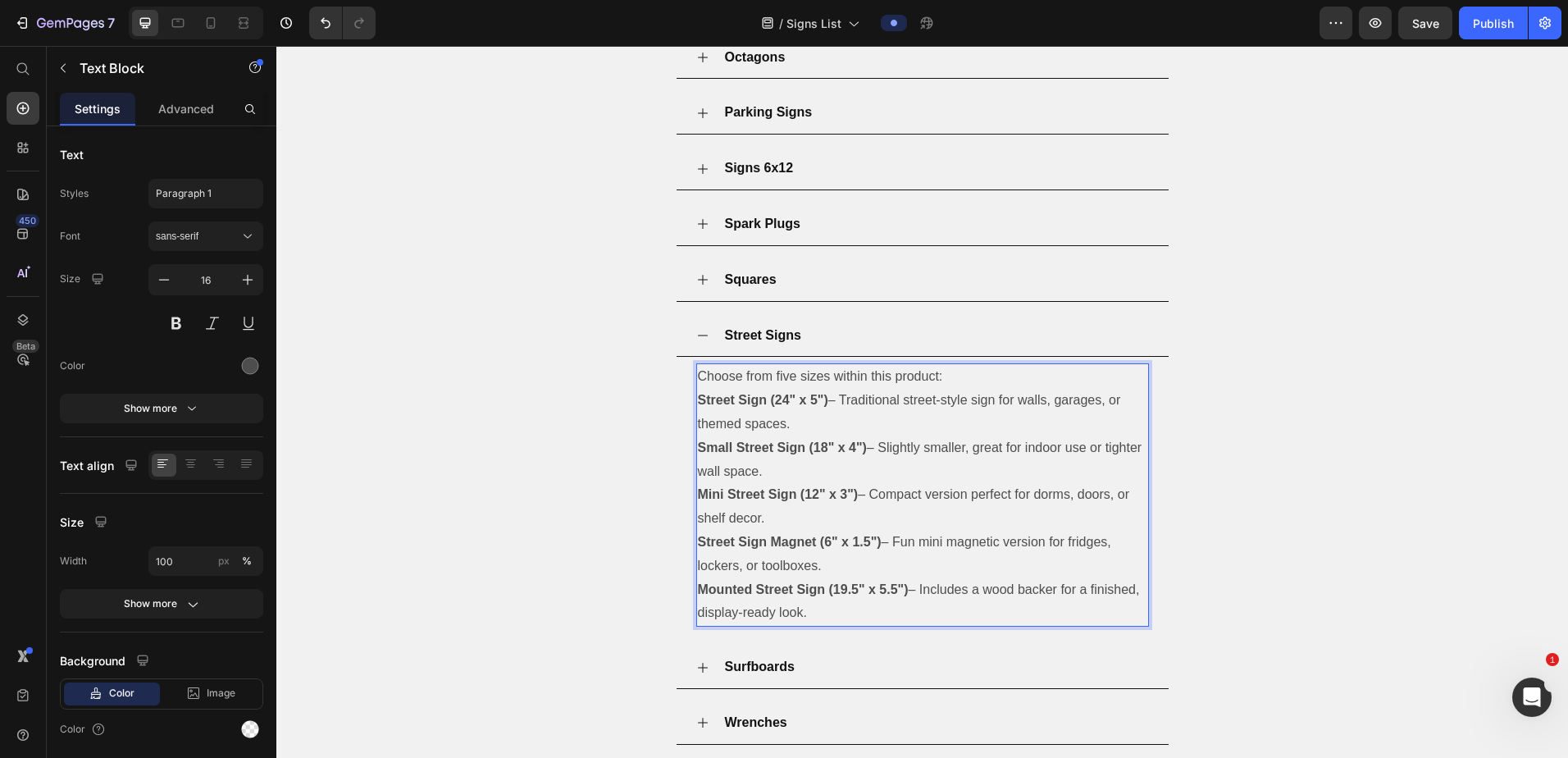 scroll, scrollTop: 1194, scrollLeft: 0, axis: vertical 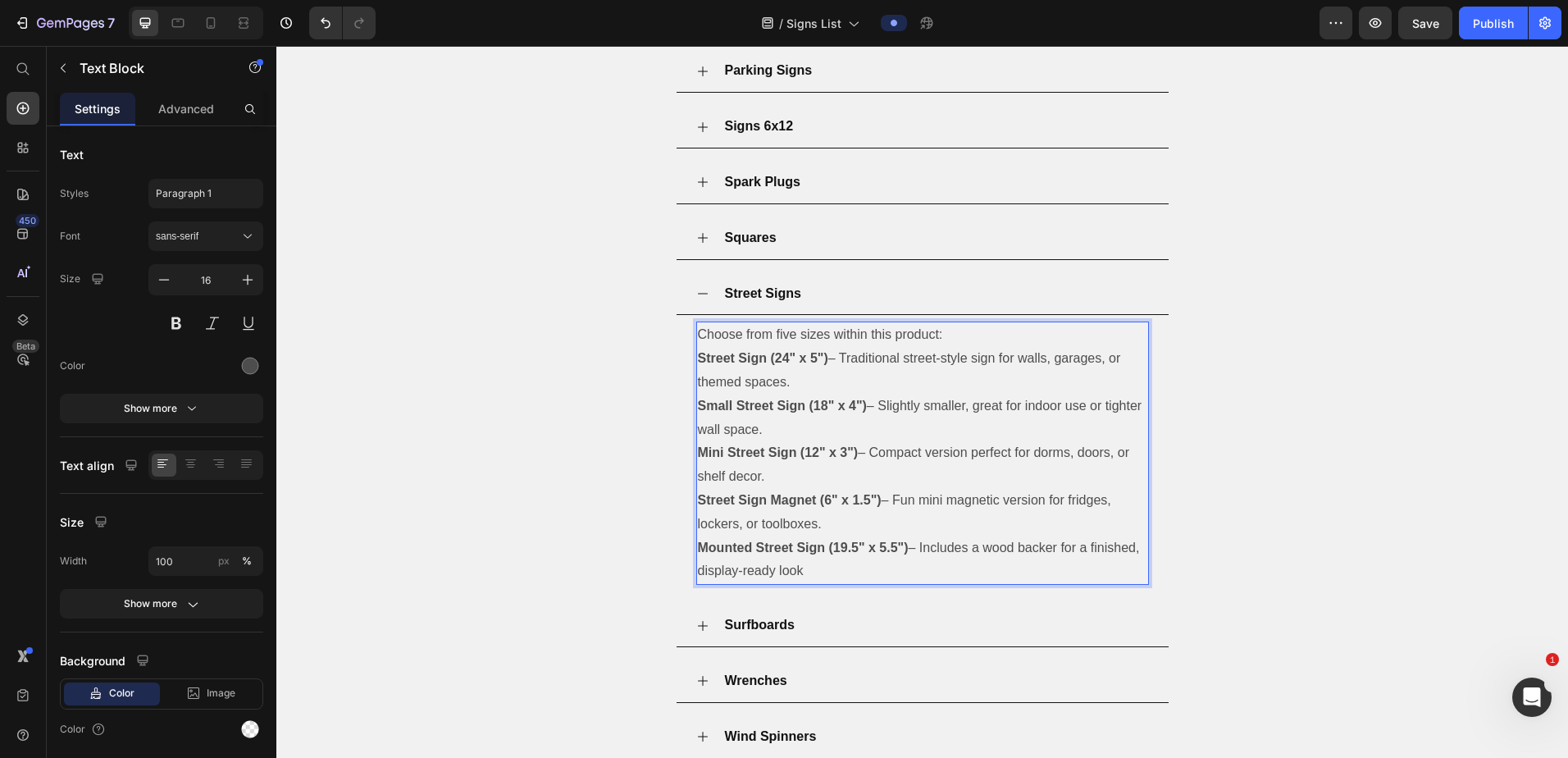 click on "Street Sign (24" x 5")  – Traditional street-style sign for walls, garages, or themed spaces. Small Street Sign (18" x 4")  – Slightly smaller, great for indoor use or tighter wall space. Mini Street Sign (12" x 3")  – Compact version perfect for dorms, doors, or shelf decor. Street Sign Magnet (6" x 1.5")  – Fun mini magnetic version for fridges, lockers, or toolboxes. Mounted Street Sign (19.5" x 5.5")  – Includes a wood backer for a finished, display-ready look" at bounding box center [923, 465] 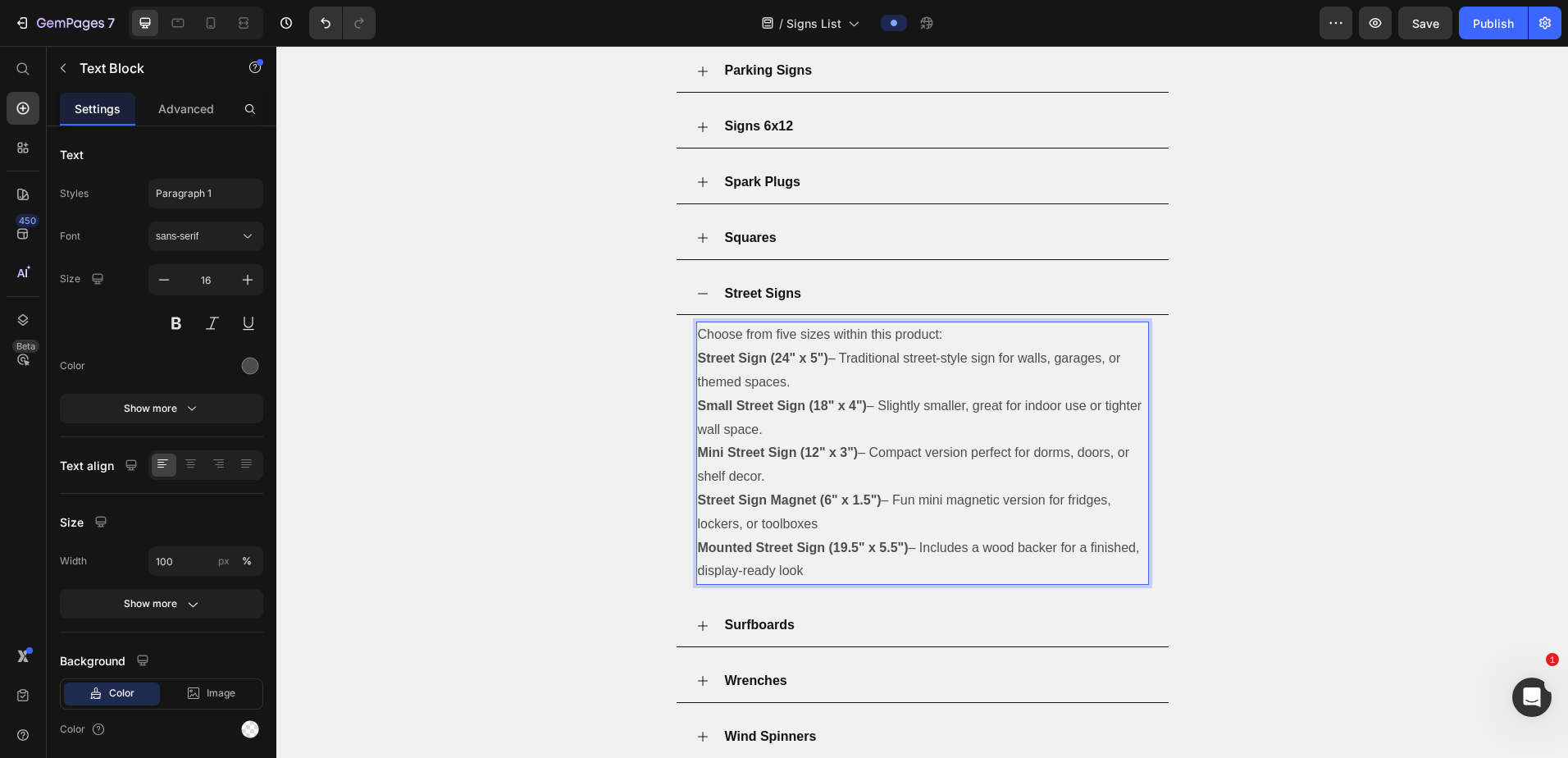 click on "Street Sign (24" x 5")  – Traditional street-style sign for walls, garages, or themed spaces. Small Street Sign (18" x 4")  – Slightly smaller, great for indoor use or tighter wall space. Mini Street Sign (12" x 3")  – Compact version perfect for dorms, doors, or shelf decor. Street Sign Magnet (6" x 1.5")  – Fun mini magnetic version for fridges, lockers, or toolboxes Mounted Street Sign (19.5" x 5.5")  – Includes a wood backer for a finished, display-ready look" at bounding box center (923, 465) 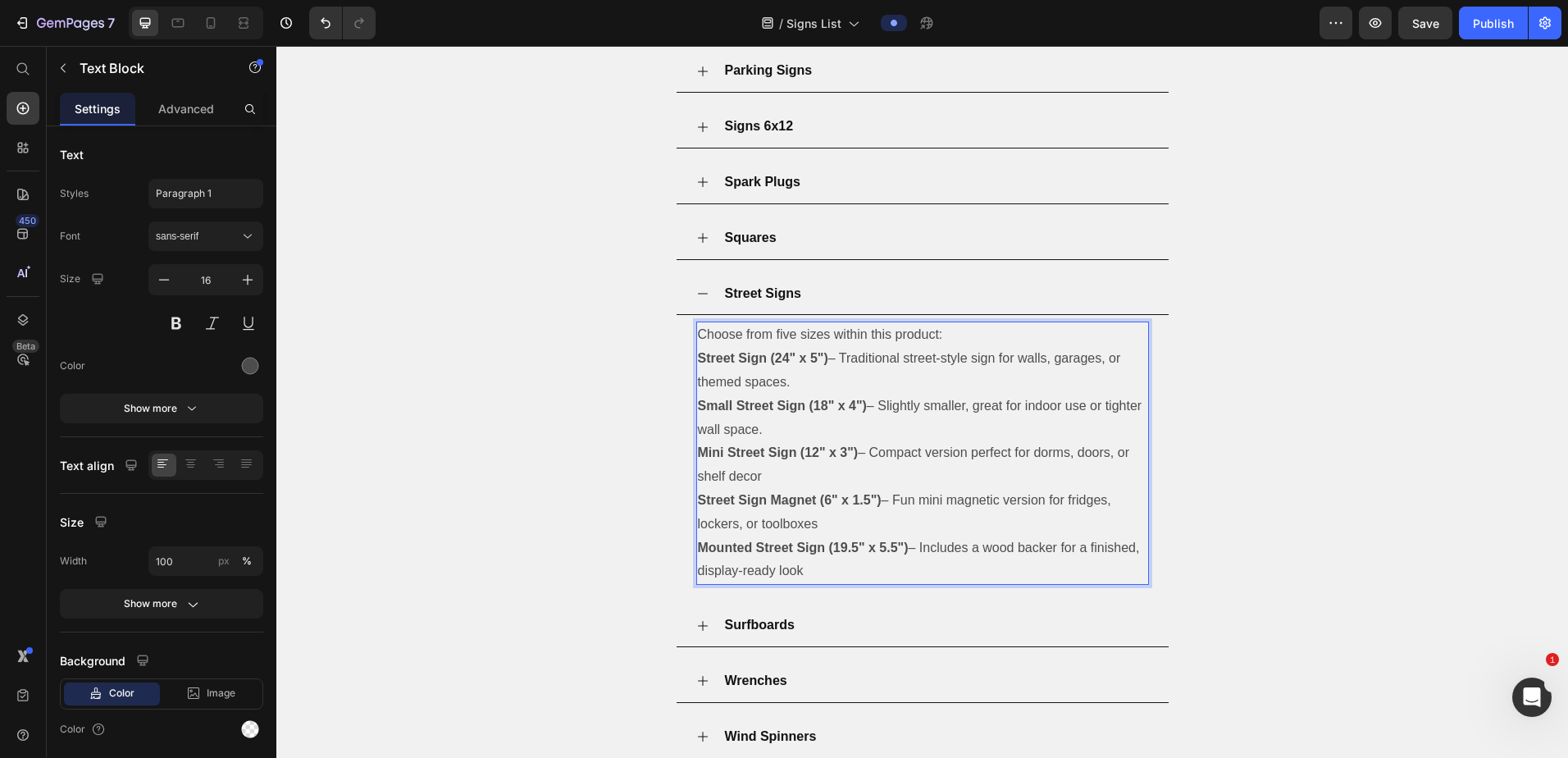 click on "Street Sign (24" x 5")  – Traditional street-style sign for walls, garages, or themed spaces. Small Street Sign (18" x 4")  – Slightly smaller, great for indoor use or tighter wall space. Mini Street Sign (12" x 3")  – Compact version perfect for dorms, doors, or shelf decor Street Sign Magnet (6" x 1.5")  – Fun mini magnetic version for fridges, lockers, or toolboxes Mounted Street Sign (19.5" x 5.5")  – Includes a wood backer for a finished, display-ready look" at bounding box center [923, 465] 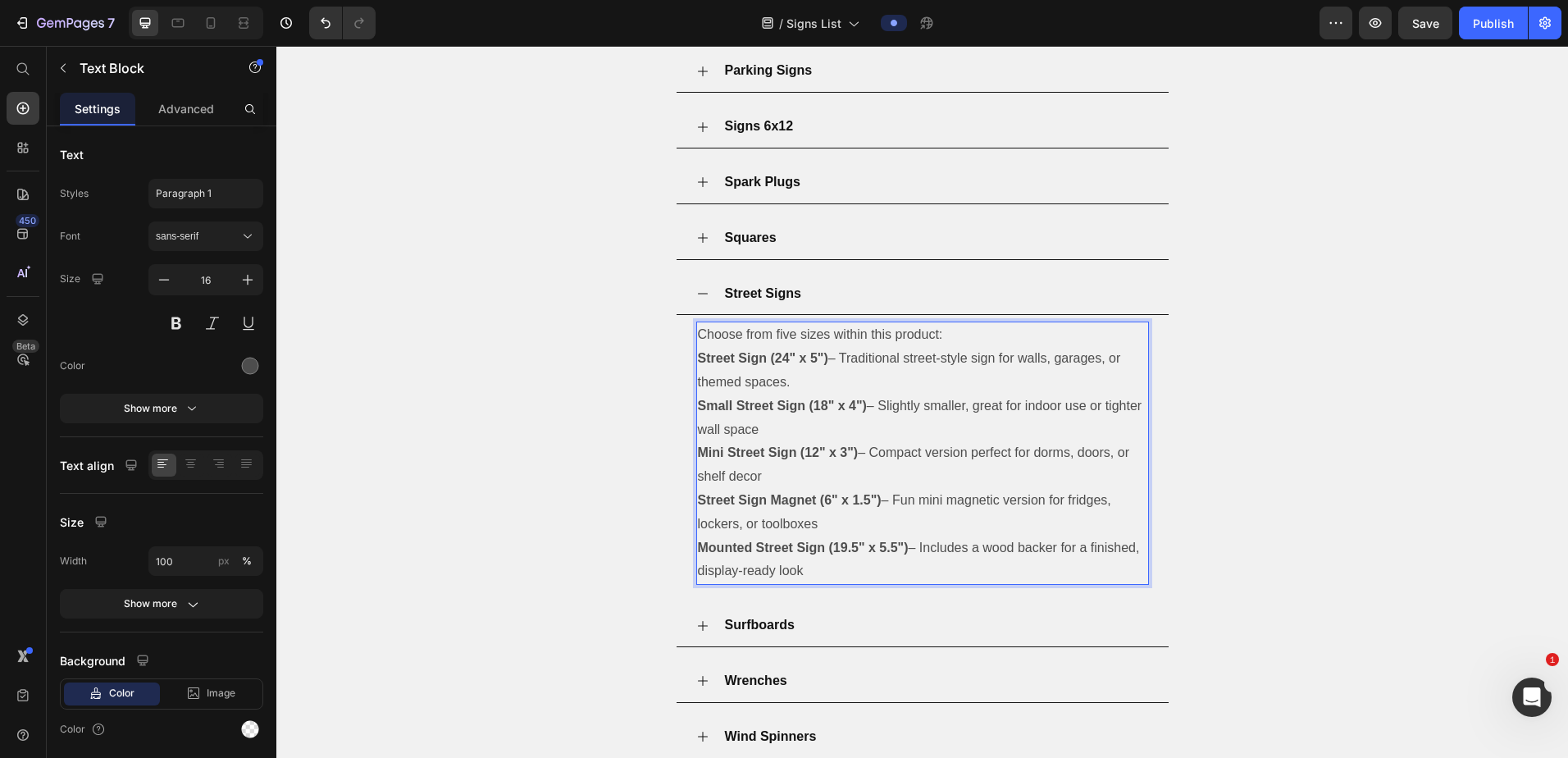 click on "Street Sign (24" x 5")  – Traditional street-style sign for walls, garages, or themed spaces. Small Street Sign (18" x 4")  – Slightly smaller, great for indoor use or tighter wall space Mini Street Sign (12" x 3")  – Compact version perfect for dorms, doors, or shelf decor Street Sign Magnet (6" x 1.5")  – Fun mini magnetic version for fridges, lockers, or toolboxes Mounted Street Sign (19.5" x 5.5")  – Includes a wood backer for a finished, display-ready look" at bounding box center (923, 465) 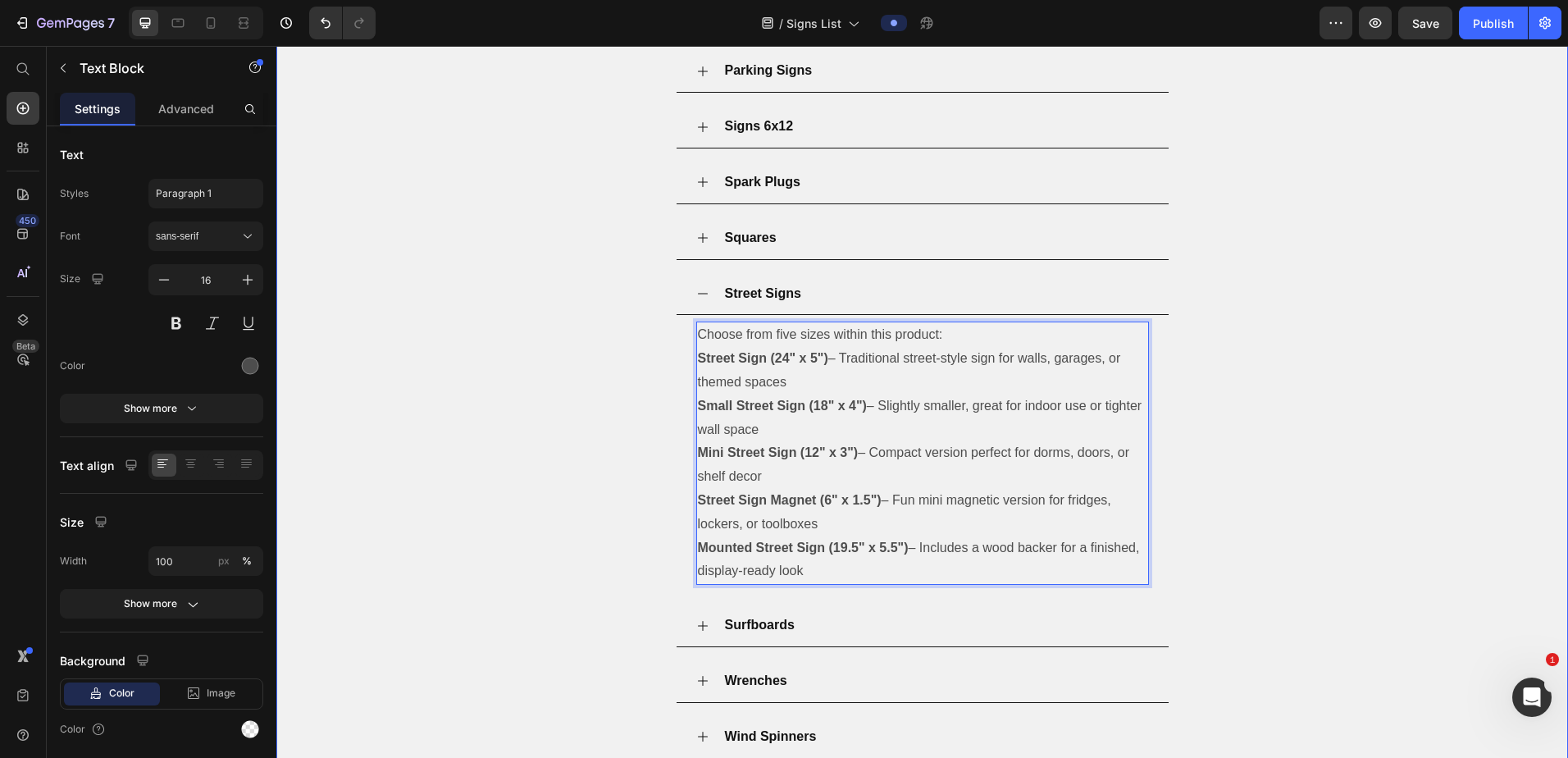 click on "Street Signs" at bounding box center [936, 294] 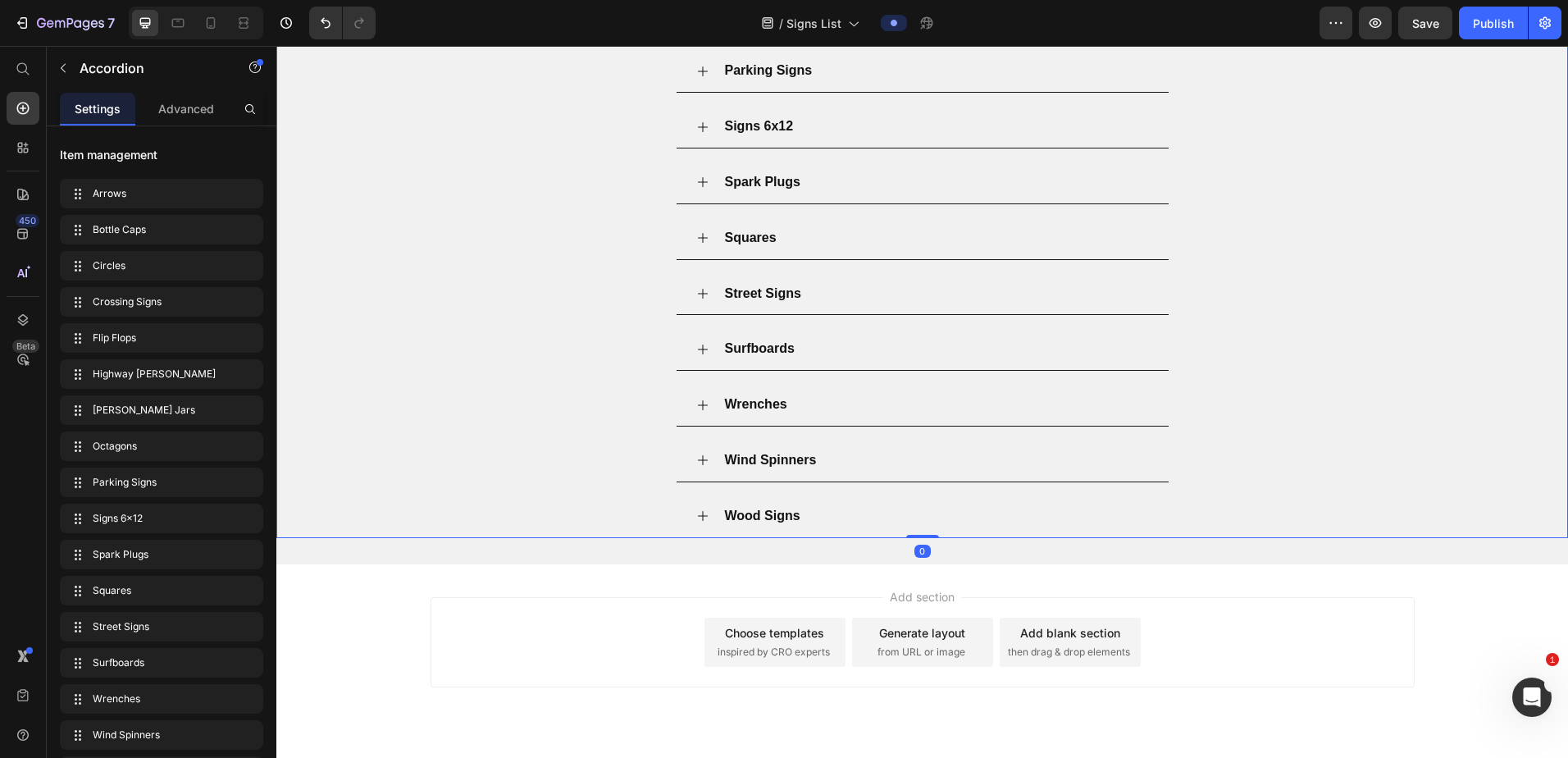 click on "Surfboards" at bounding box center [936, 349] 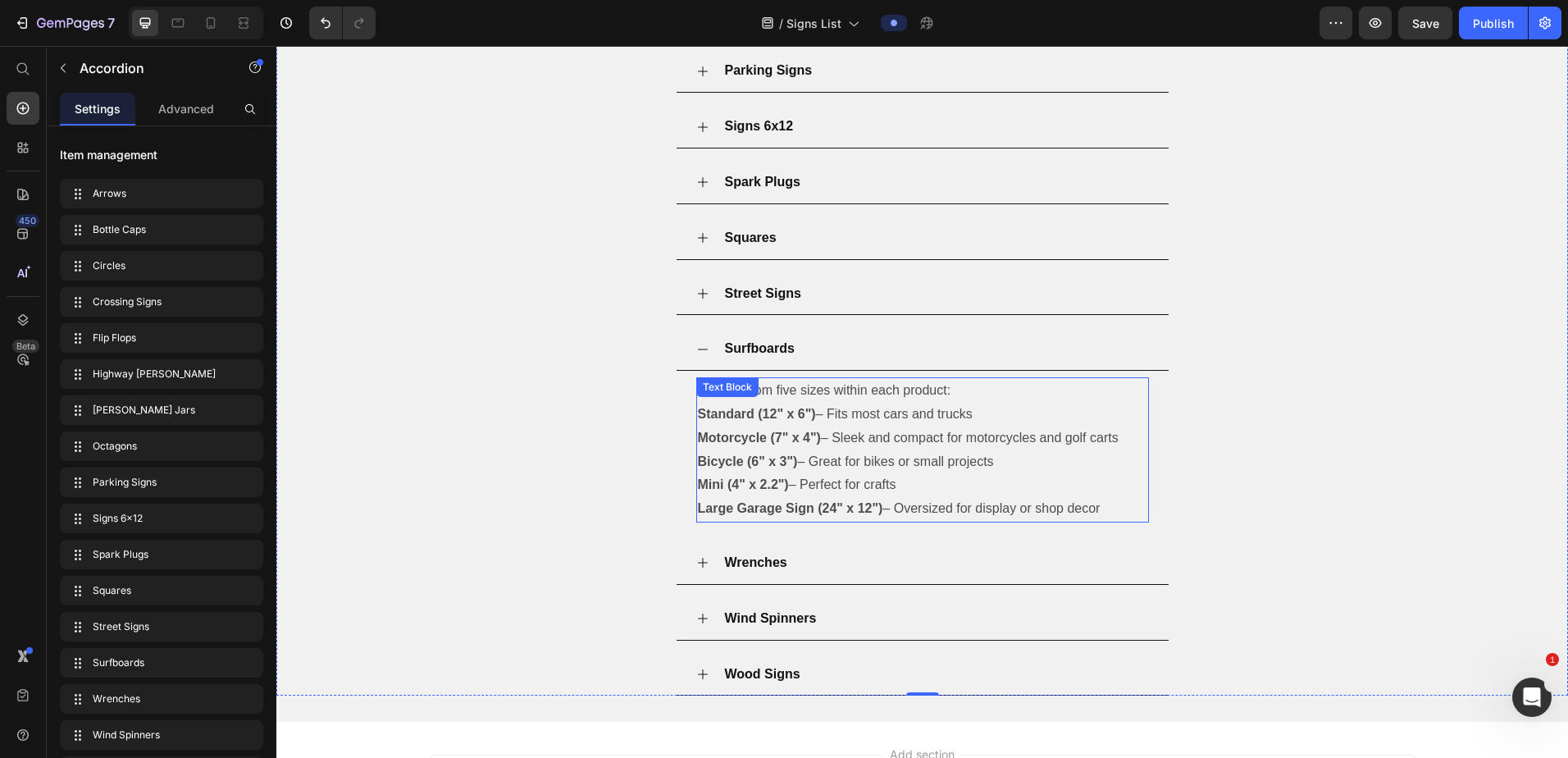 click on "Large Garage Sign (24" x 12")  – Oversized for display or shop decor" at bounding box center (923, 509) 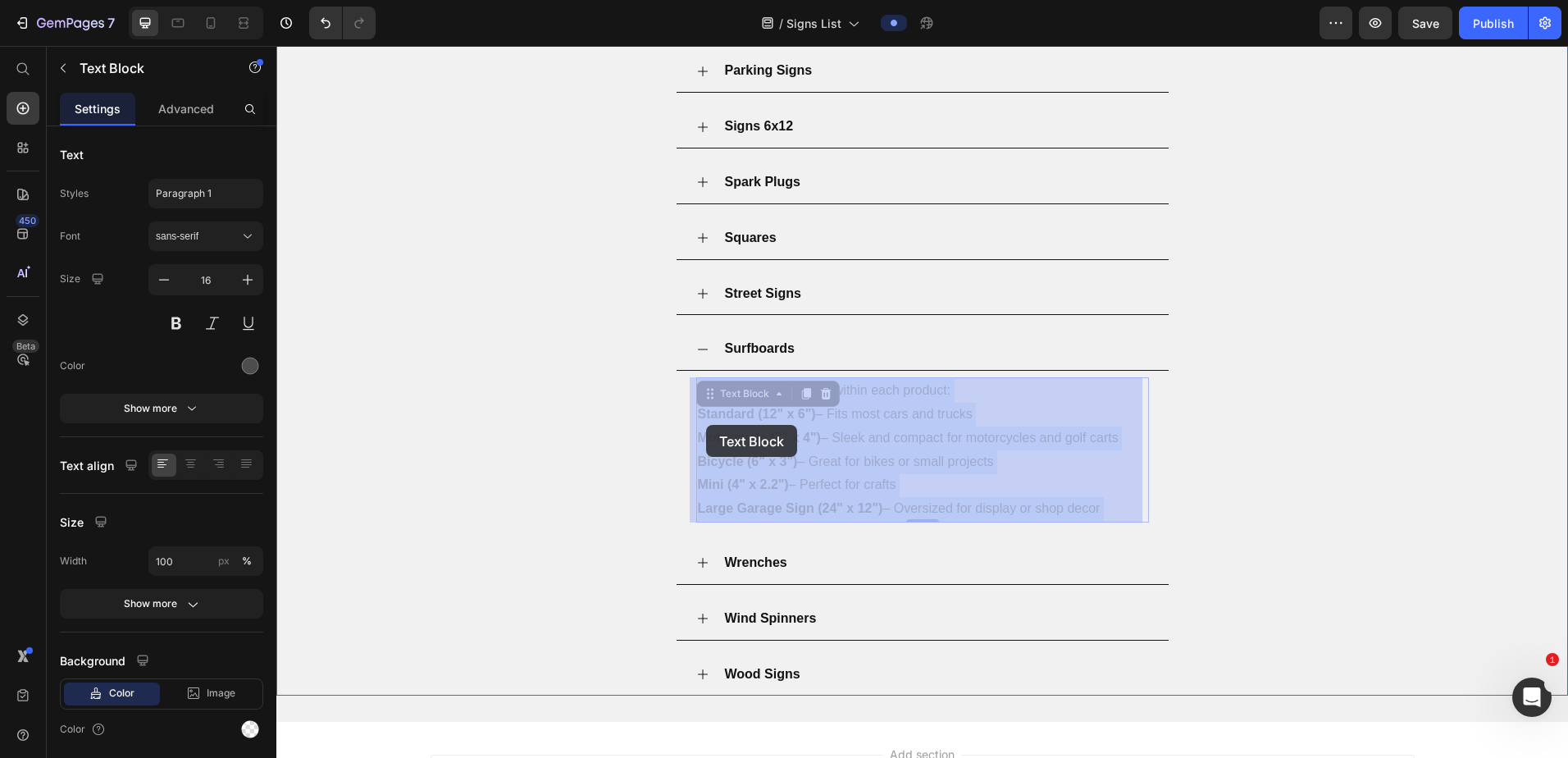 drag, startPoint x: 1104, startPoint y: 514, endPoint x: 706, endPoint y: 425, distance: 407.82962 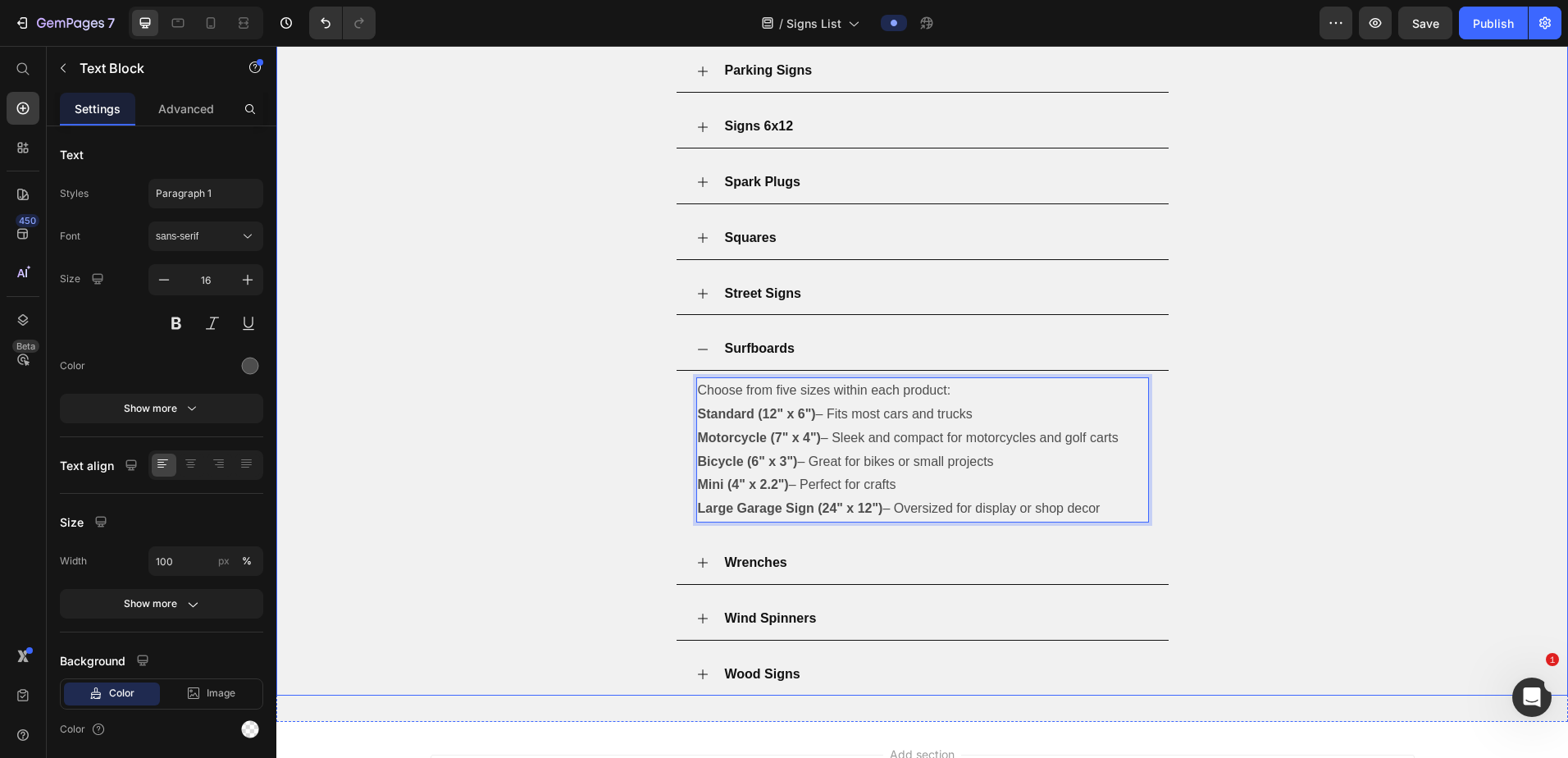 drag, startPoint x: 1108, startPoint y: 511, endPoint x: 686, endPoint y: 386, distance: 440.1238 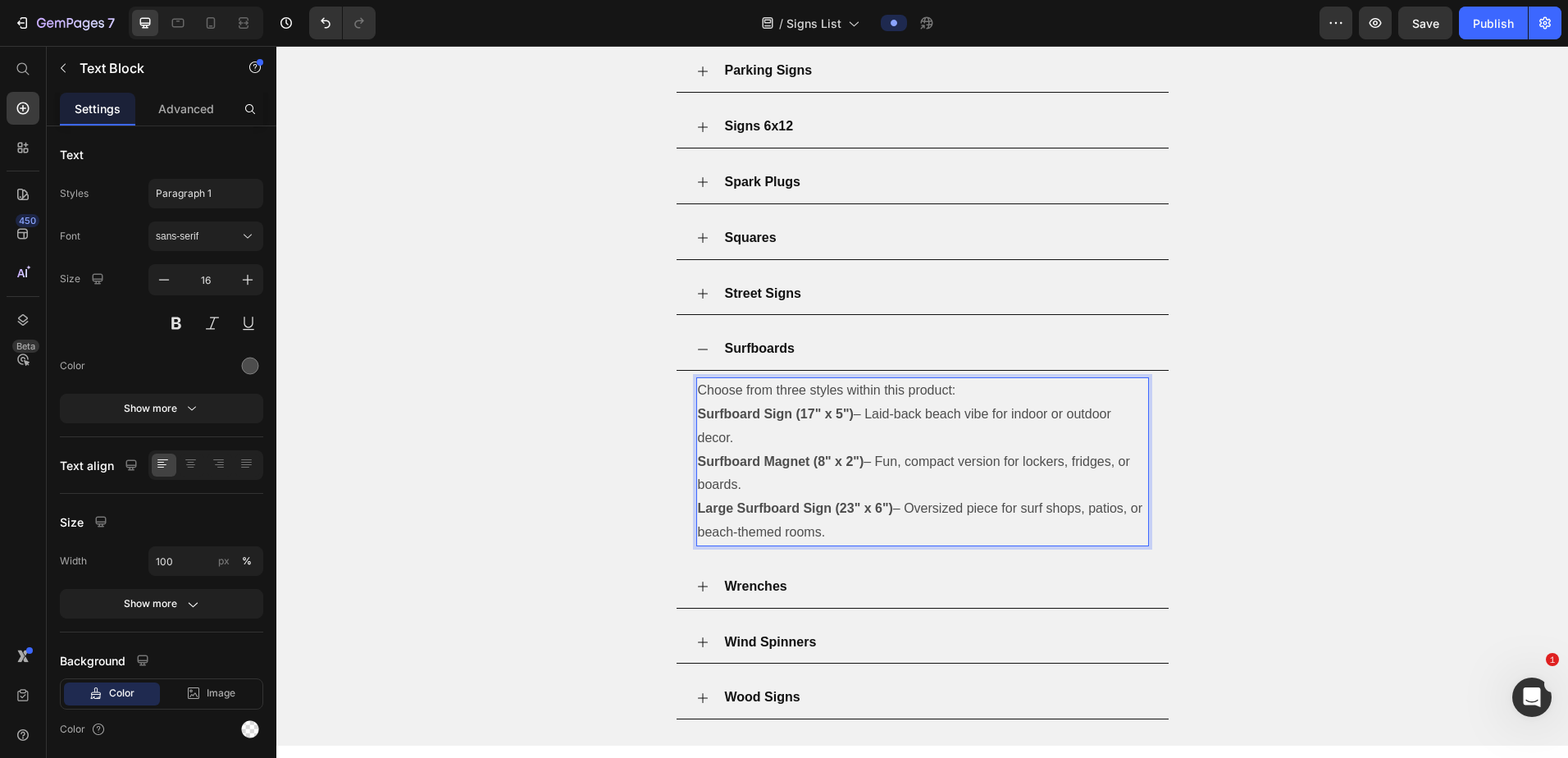 click on "Surfboard Sign (17" x 5")  – Laid-back beach vibe for indoor or outdoor decor. Surfboard Magnet (8" x 2")  – Fun, compact version for lockers, fridges, or boards. Large Surfboard Sign (23" x 6")  – Oversized piece for surf shops, patios, or beach-themed rooms." at bounding box center [923, 473] 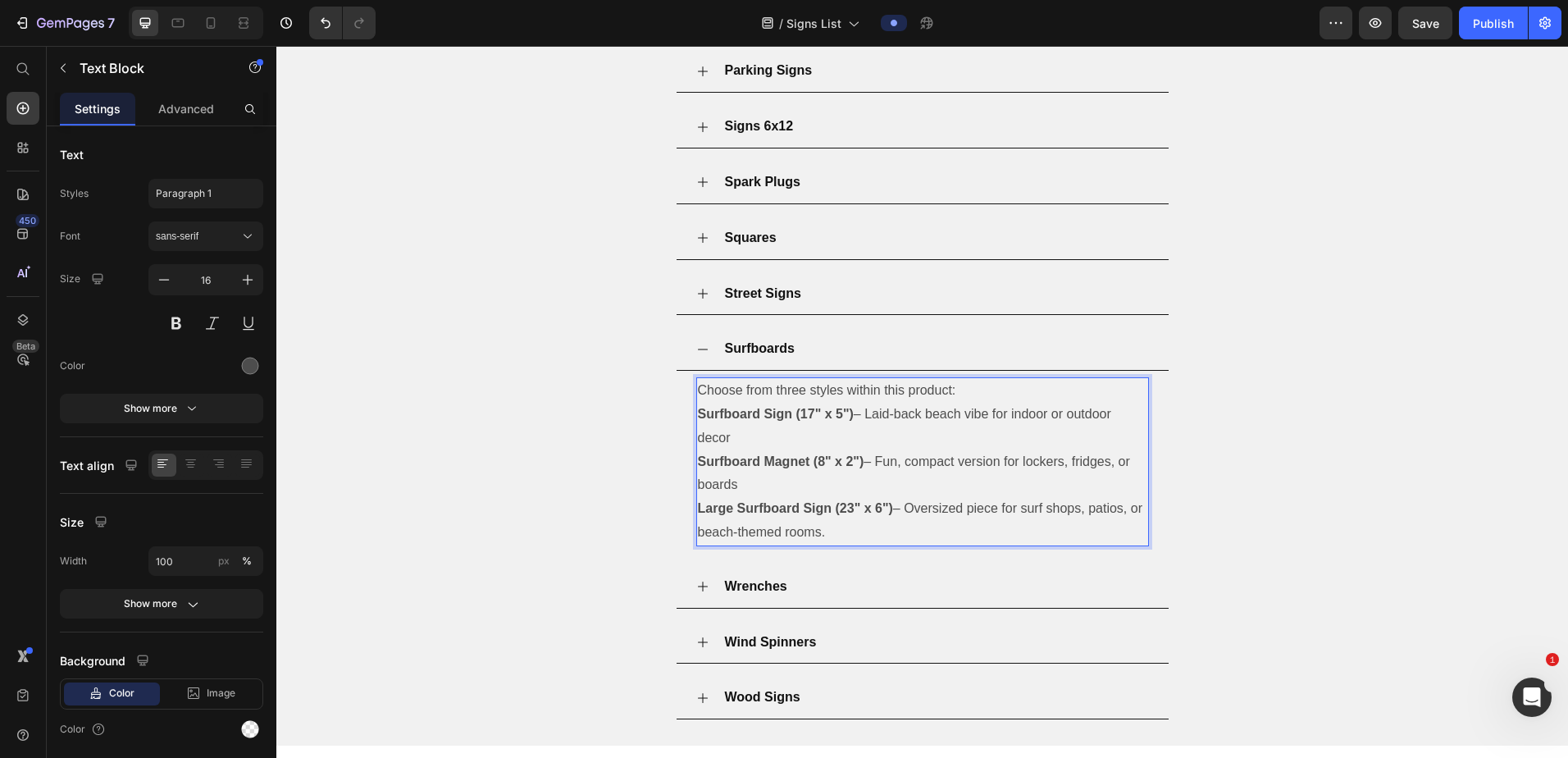 click on "Surfboard Sign (17" x 5")  – Laid-back beach vibe for indoor or outdoor decor Surfboard Magnet (8" x 2")  – Fun, compact version for lockers, fridges, or boards Large Surfboard Sign (23" x 6")  – Oversized piece for surf shops, patios, or beach-themed rooms." at bounding box center (923, 473) 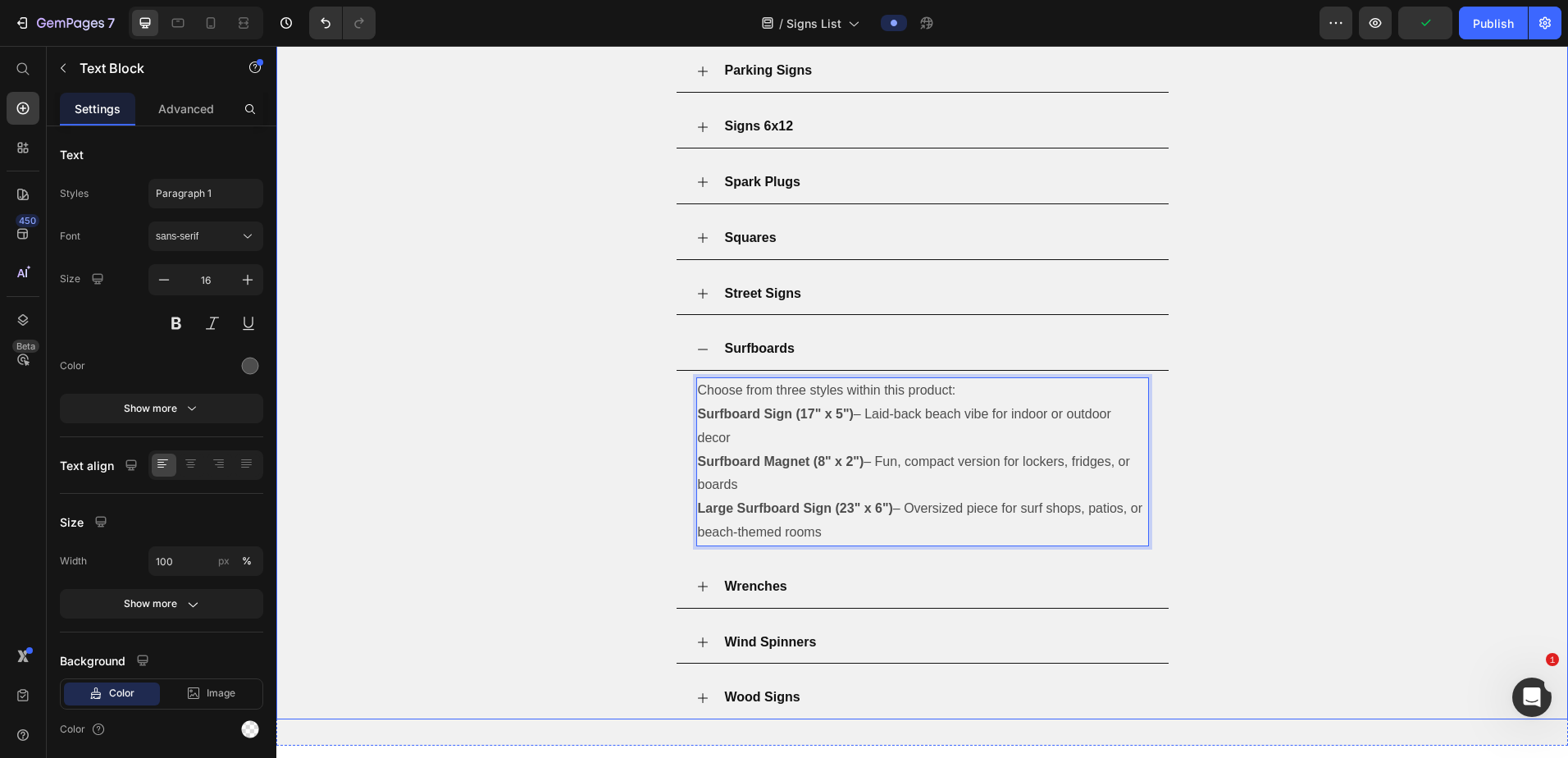 click on "Surfboards" at bounding box center (936, 349) 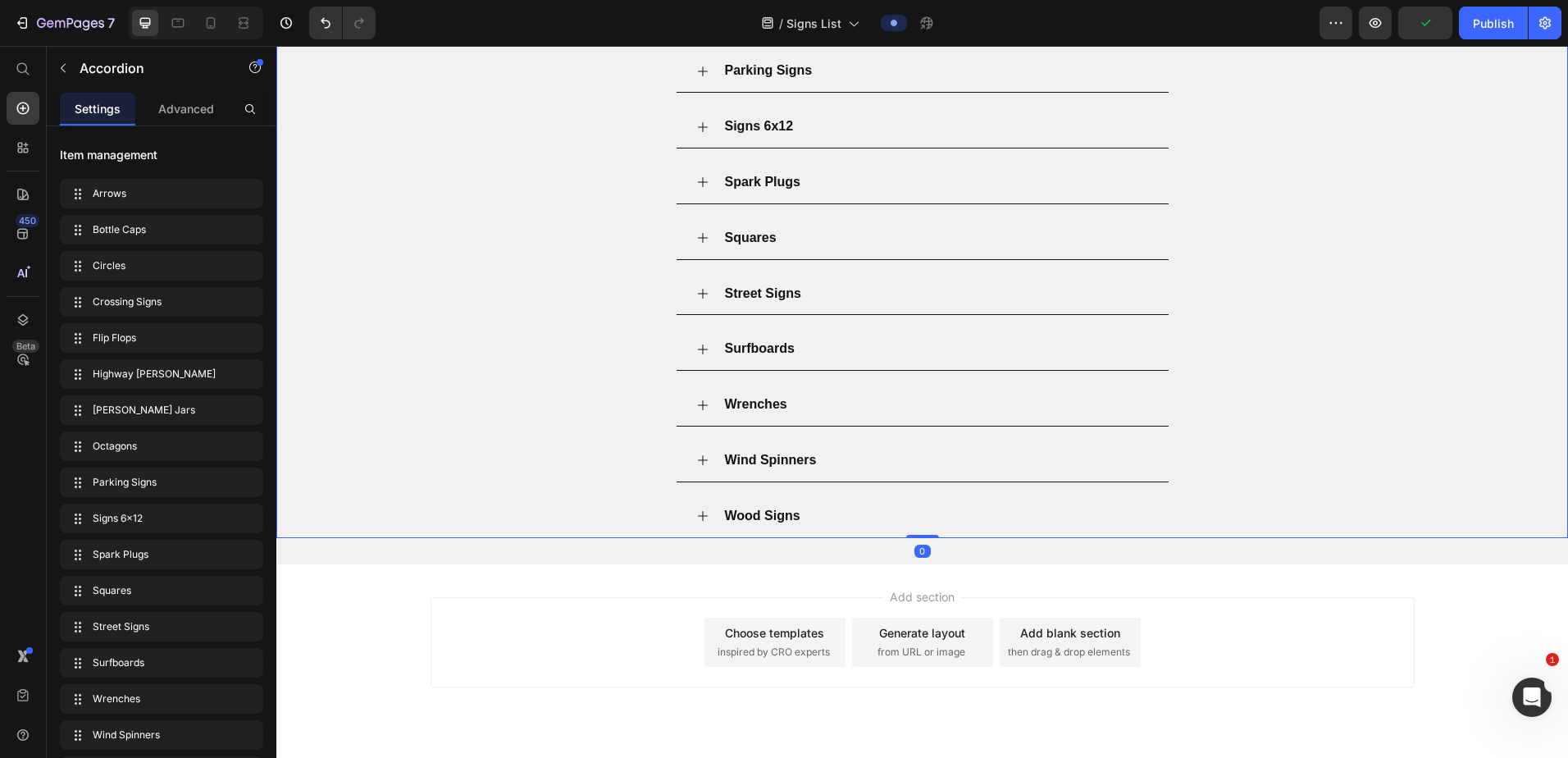 click on "Wrenches" at bounding box center (936, 404) 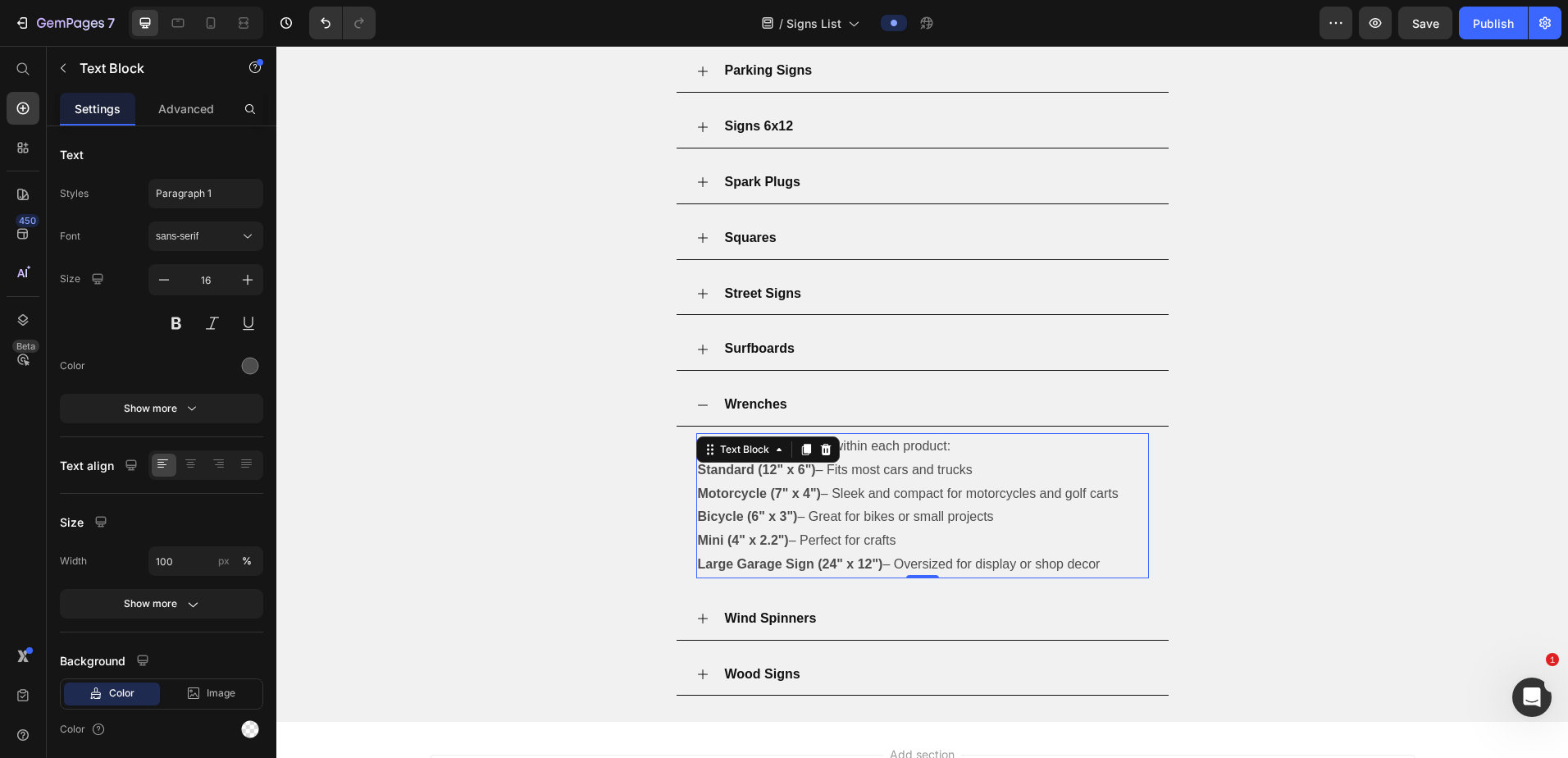 click on "Large Garage Sign (24" x 12")  – Oversized for display or shop decor" at bounding box center (923, 564) 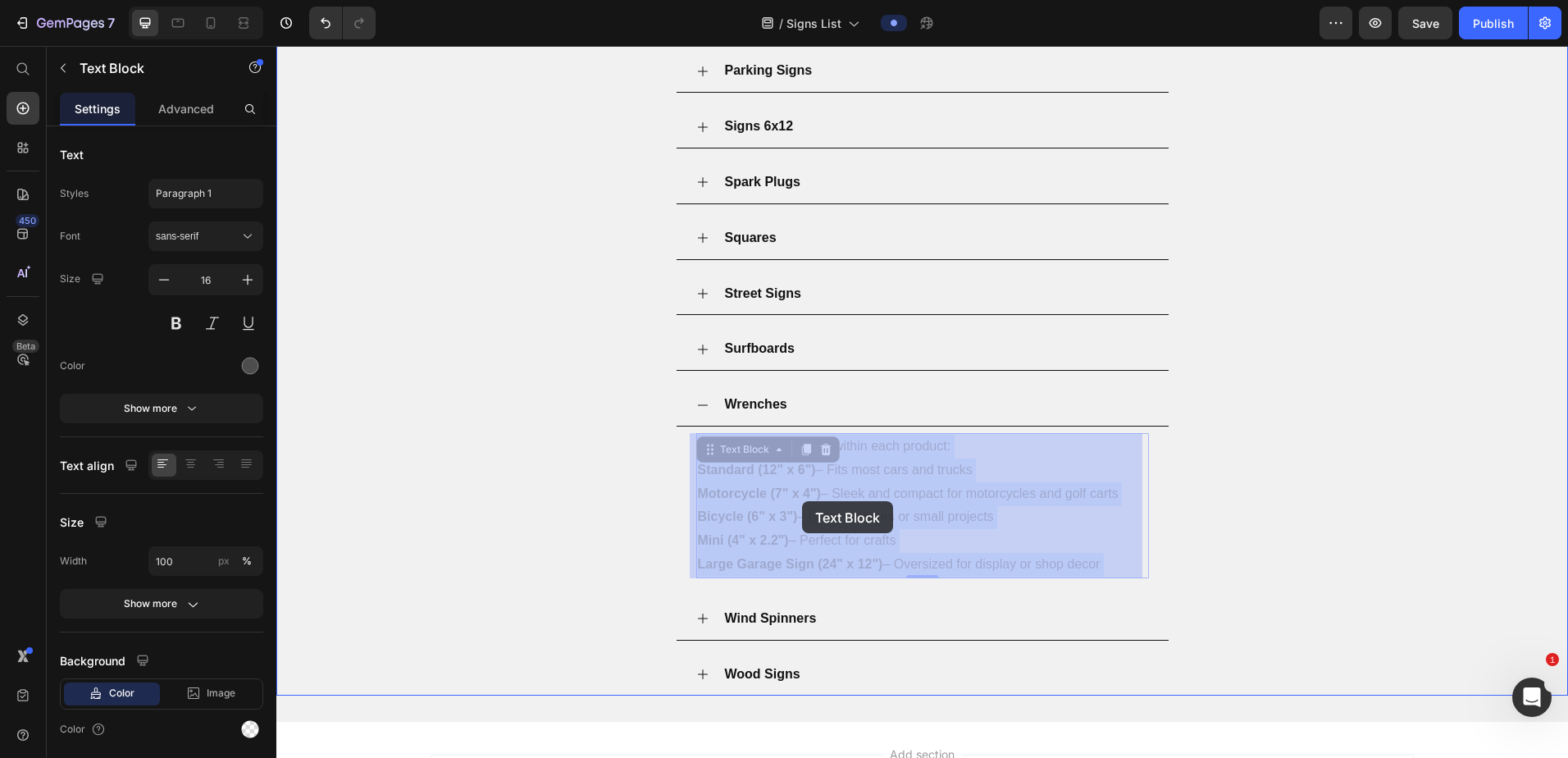 drag, startPoint x: 1106, startPoint y: 567, endPoint x: 848, endPoint y: 507, distance: 264.8849 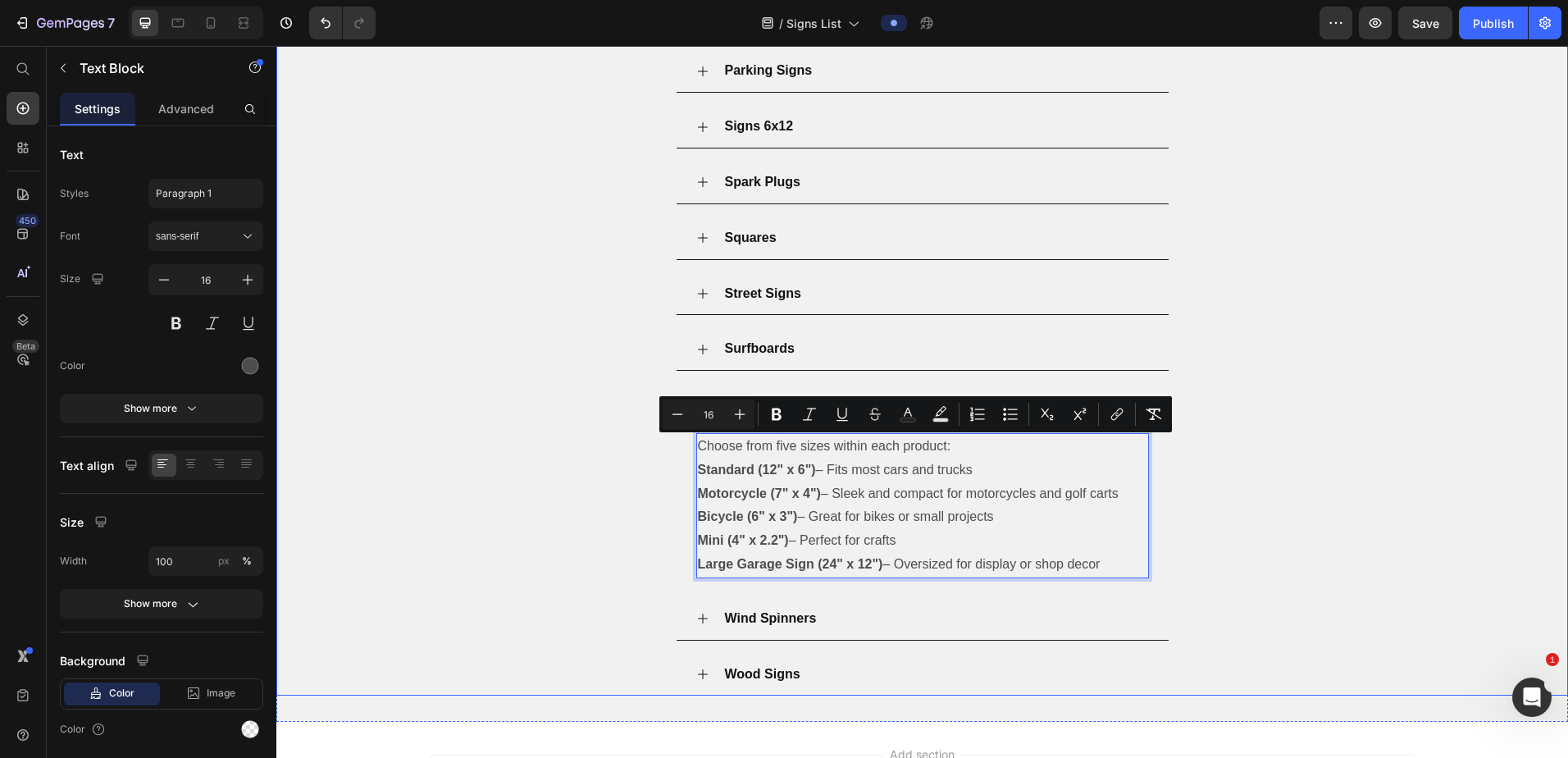 drag, startPoint x: 1111, startPoint y: 568, endPoint x: 689, endPoint y: 450, distance: 438.18717 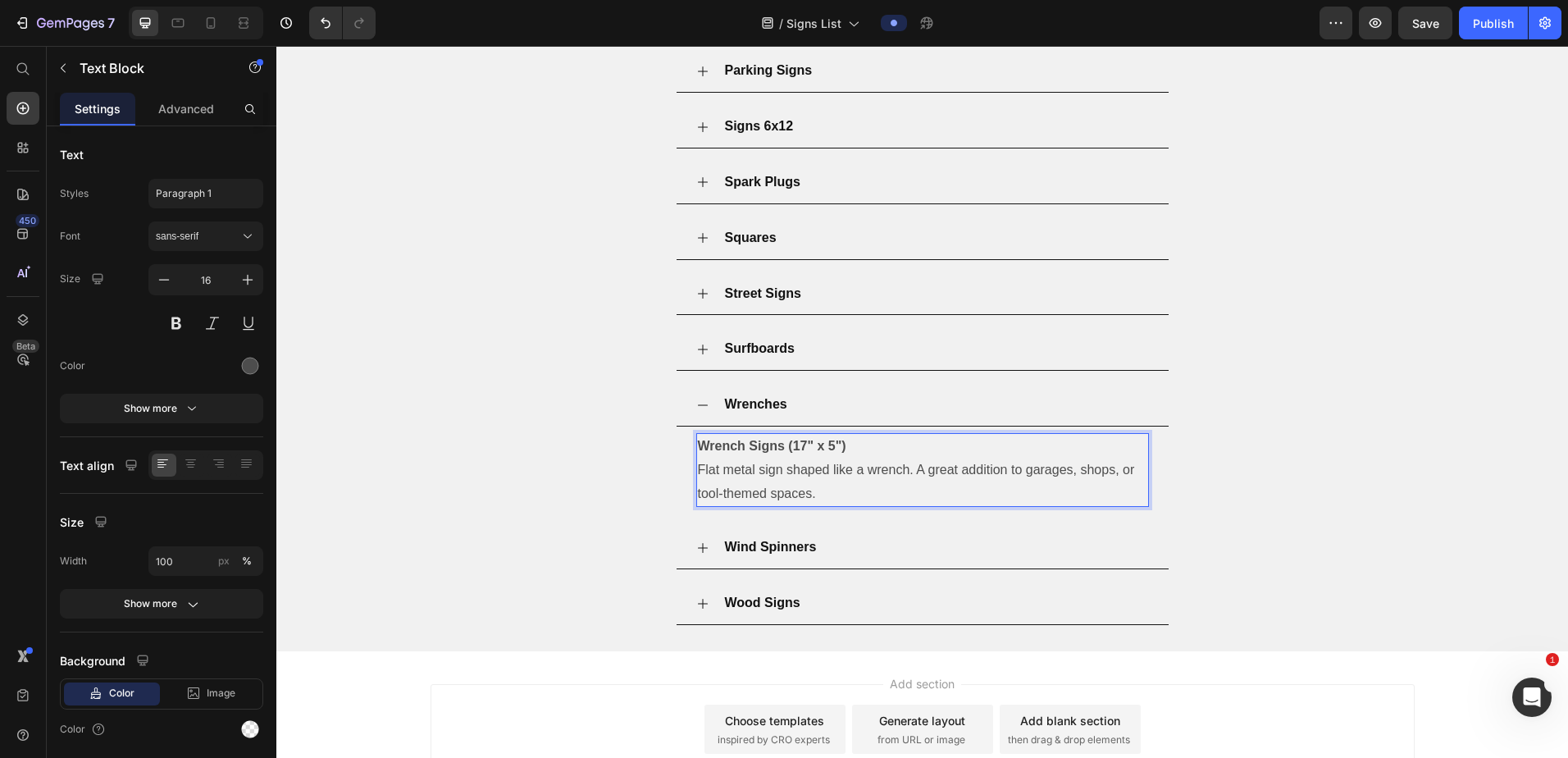 click on "Flat metal sign shaped like a wrench. A great addition to garages, shops, or tool-themed spaces." at bounding box center [923, 482] 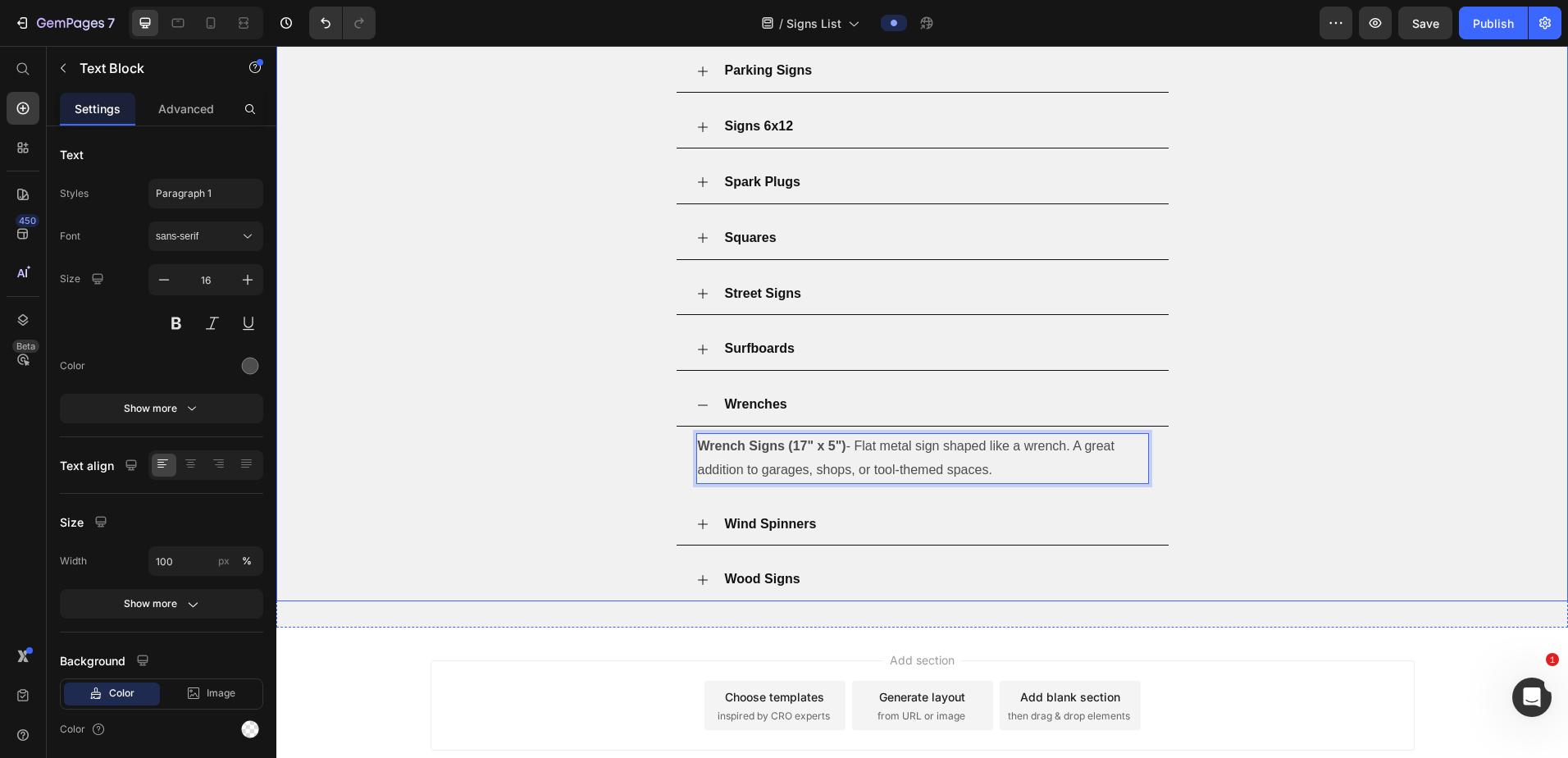 click on "Wind Spinners" at bounding box center [936, 524] 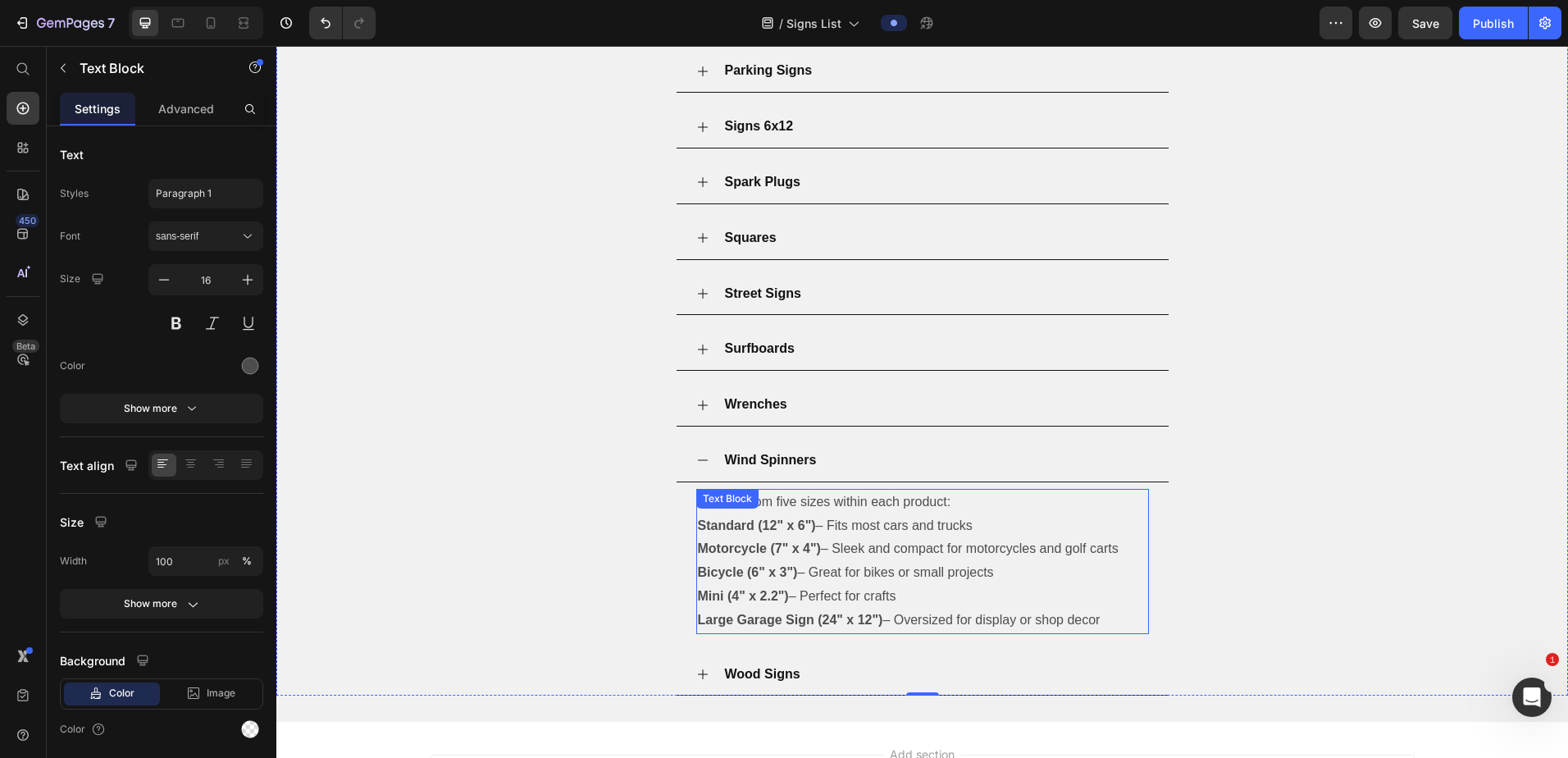 click on "Large Garage Sign (24" x 12")  – Oversized for display or shop decor" at bounding box center (923, 620) 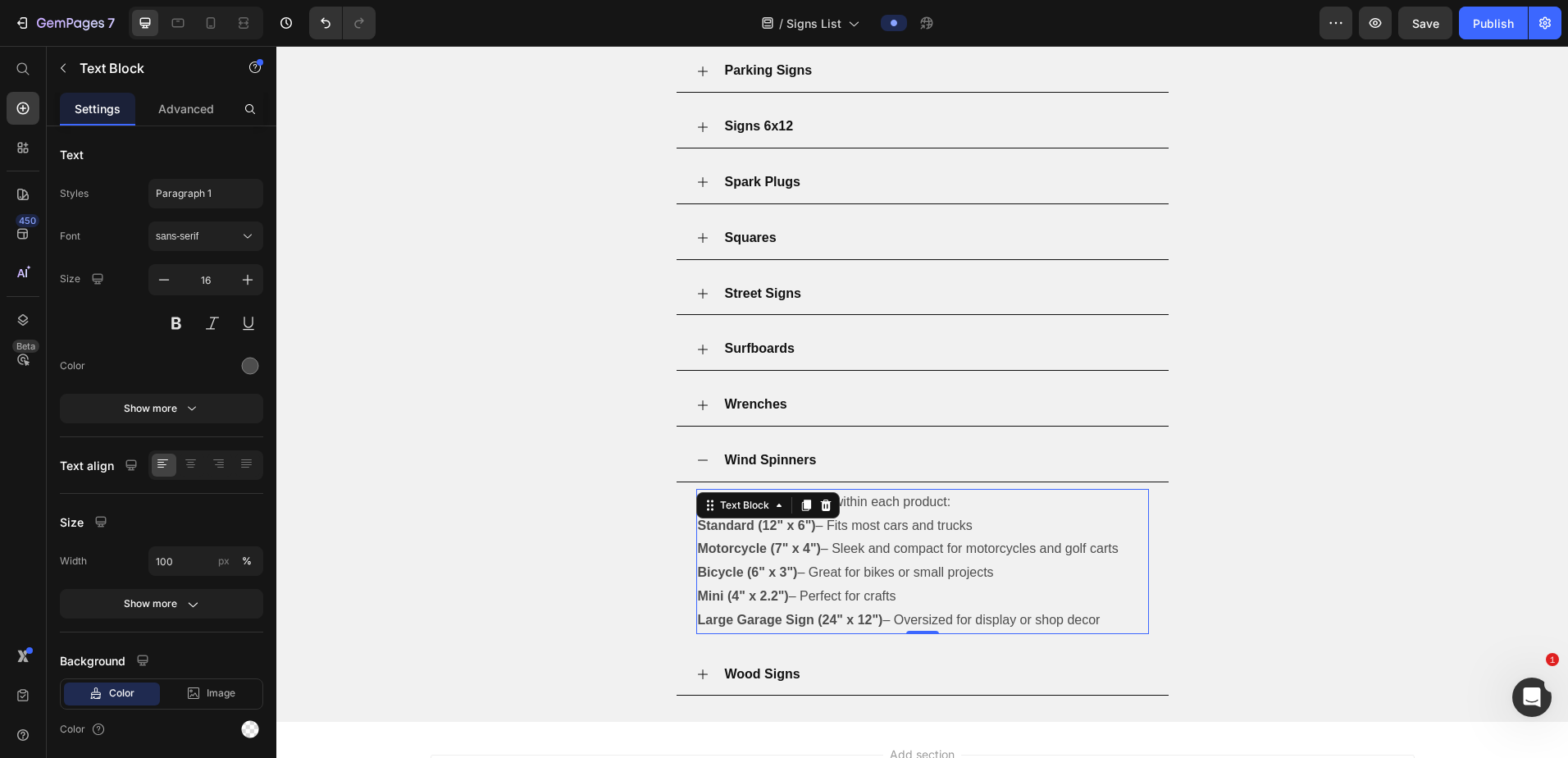 click on "Large Garage Sign (24" x 12")  – Oversized for display or shop decor" at bounding box center (923, 620) 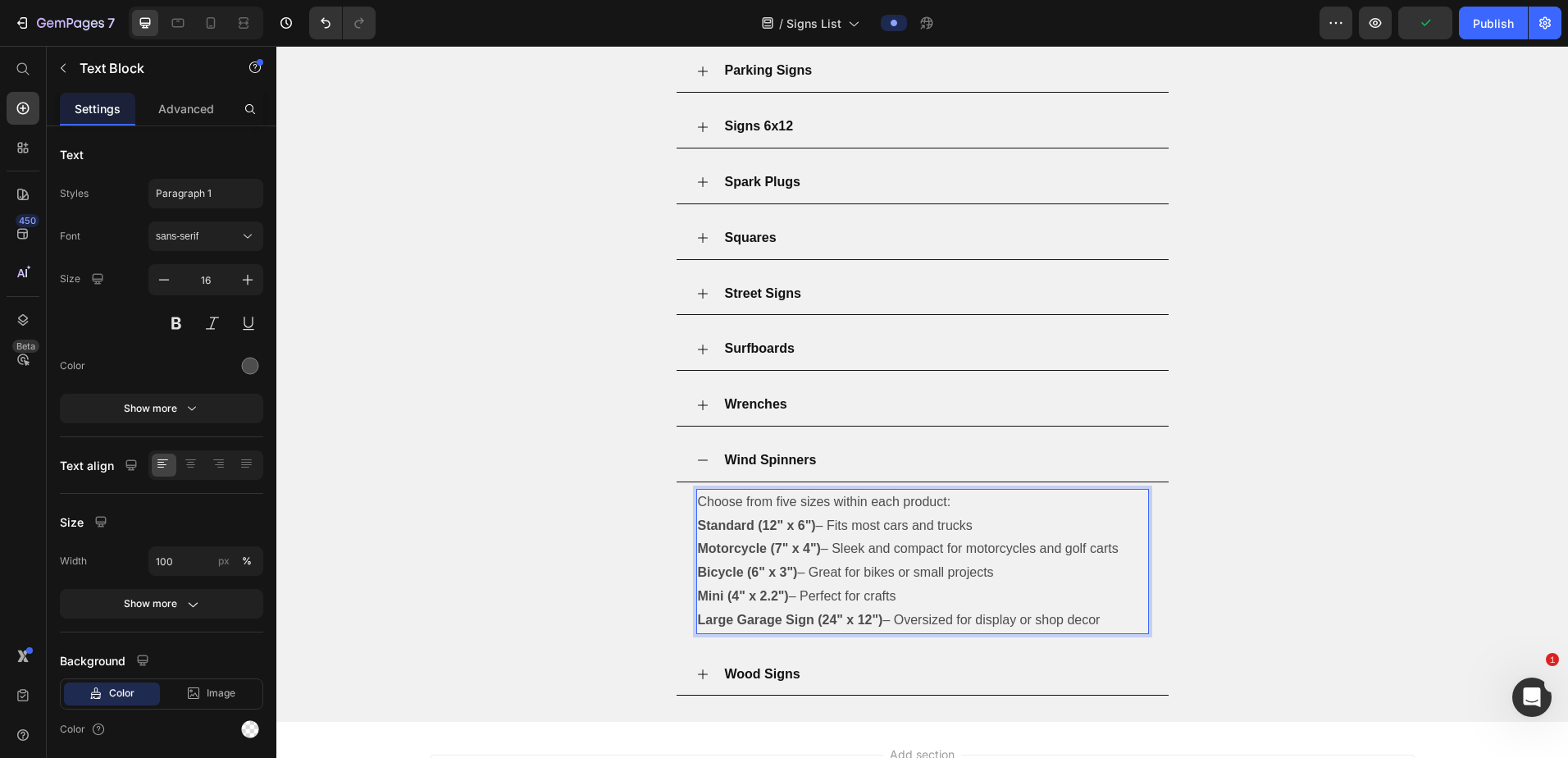 drag, startPoint x: 1122, startPoint y: 619, endPoint x: 692, endPoint y: 502, distance: 445.6333 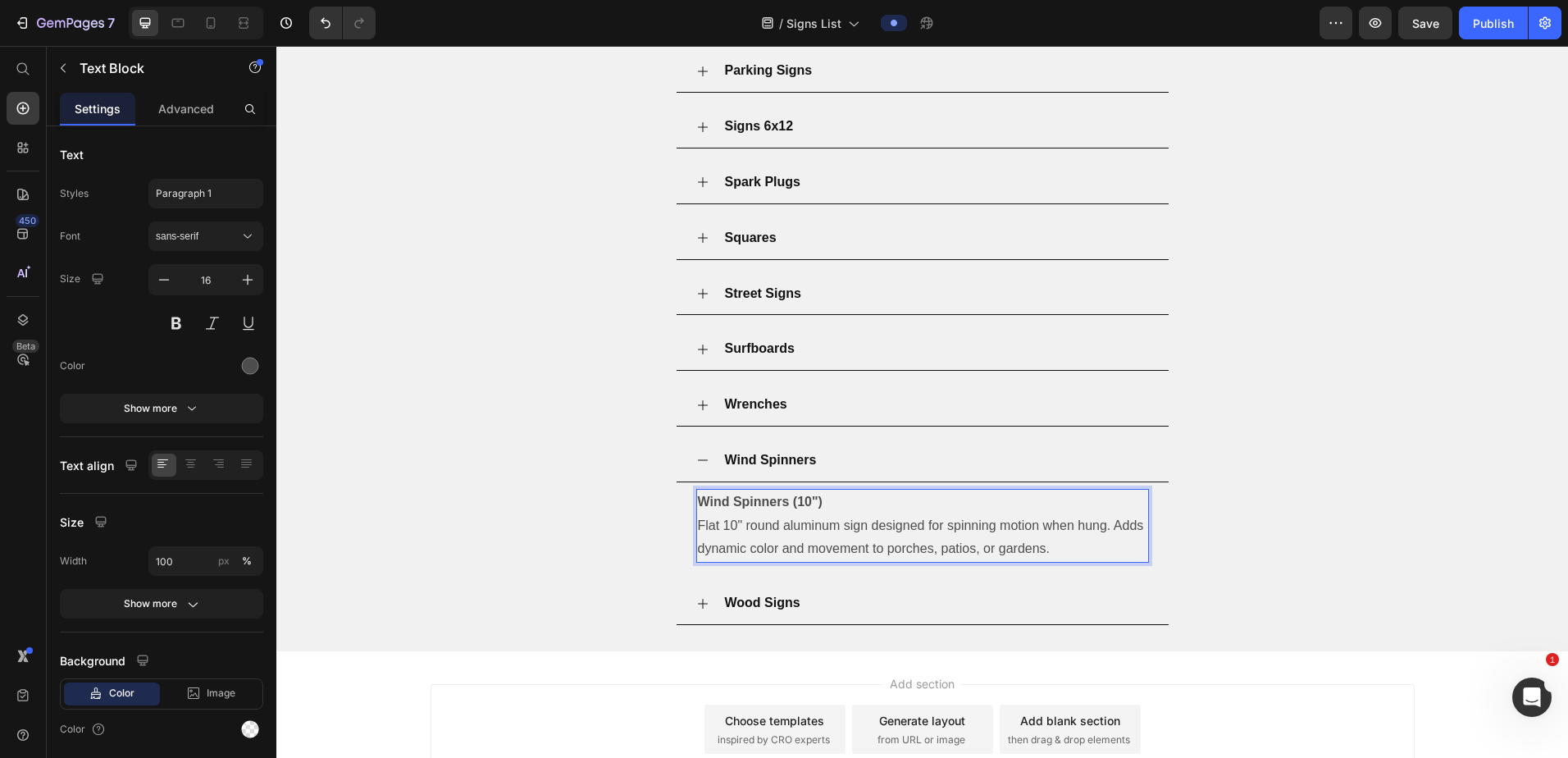 click on "Flat 10" round aluminum sign designed for spinning motion when hung. Adds dynamic color and movement to porches, patios, or gardens." at bounding box center [923, 538] 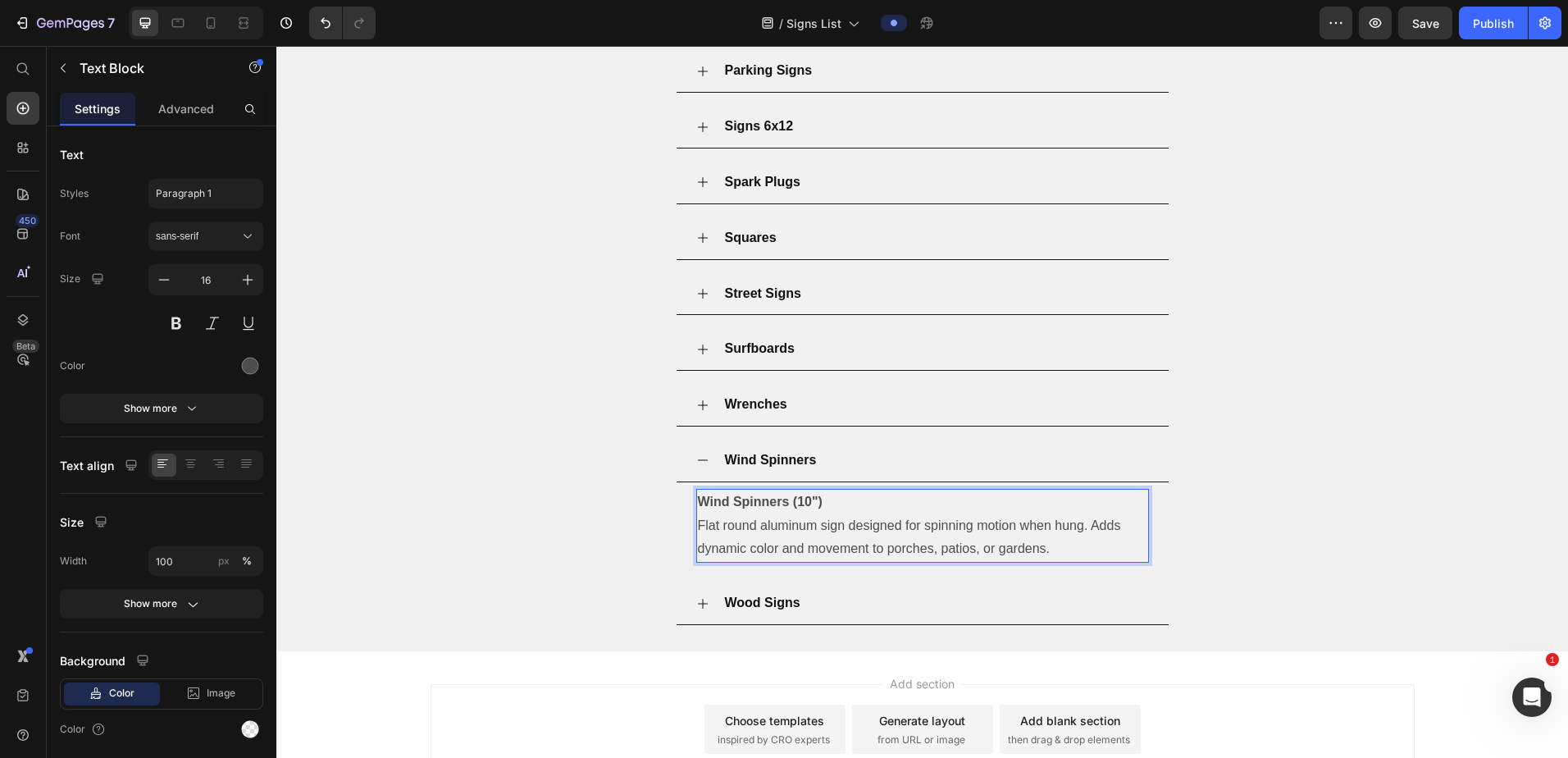 click on "Flat round aluminum sign designed for spinning motion when hung. Adds dynamic color and movement to porches, patios, or gardens." at bounding box center (923, 538) 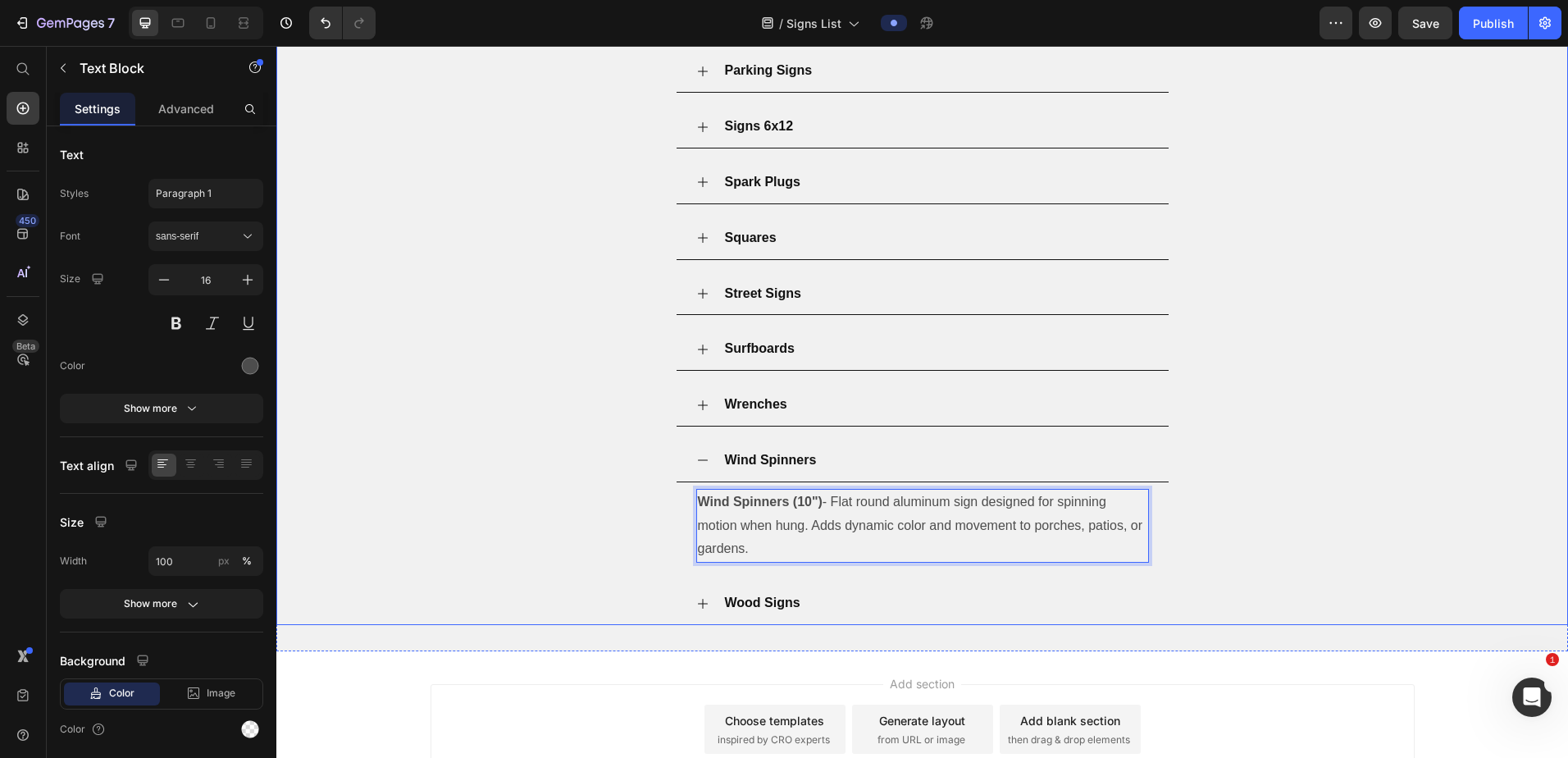 click on "Wind Spinners" at bounding box center (936, 460) 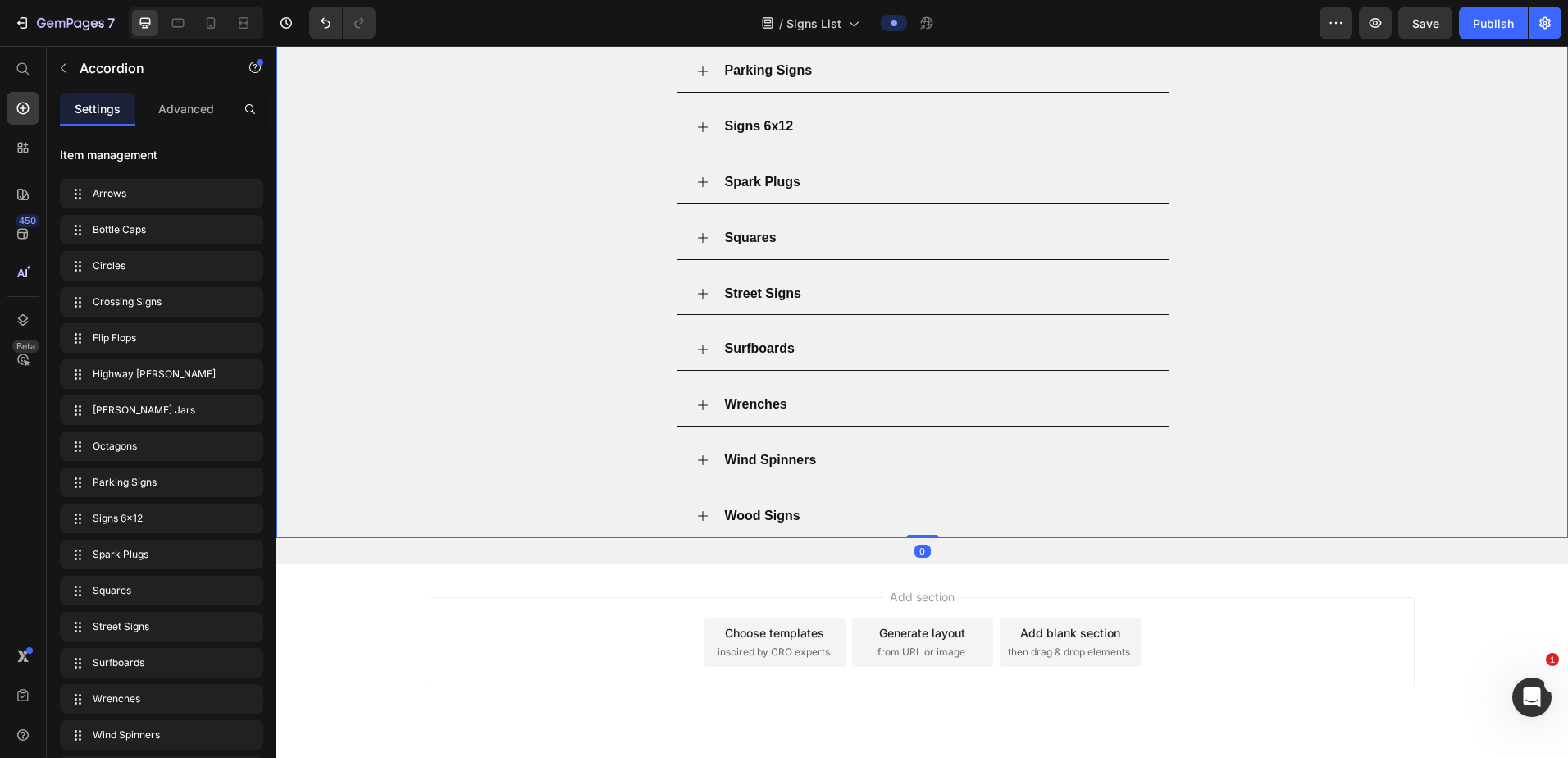 click on "Wood Signs" at bounding box center (936, 516) 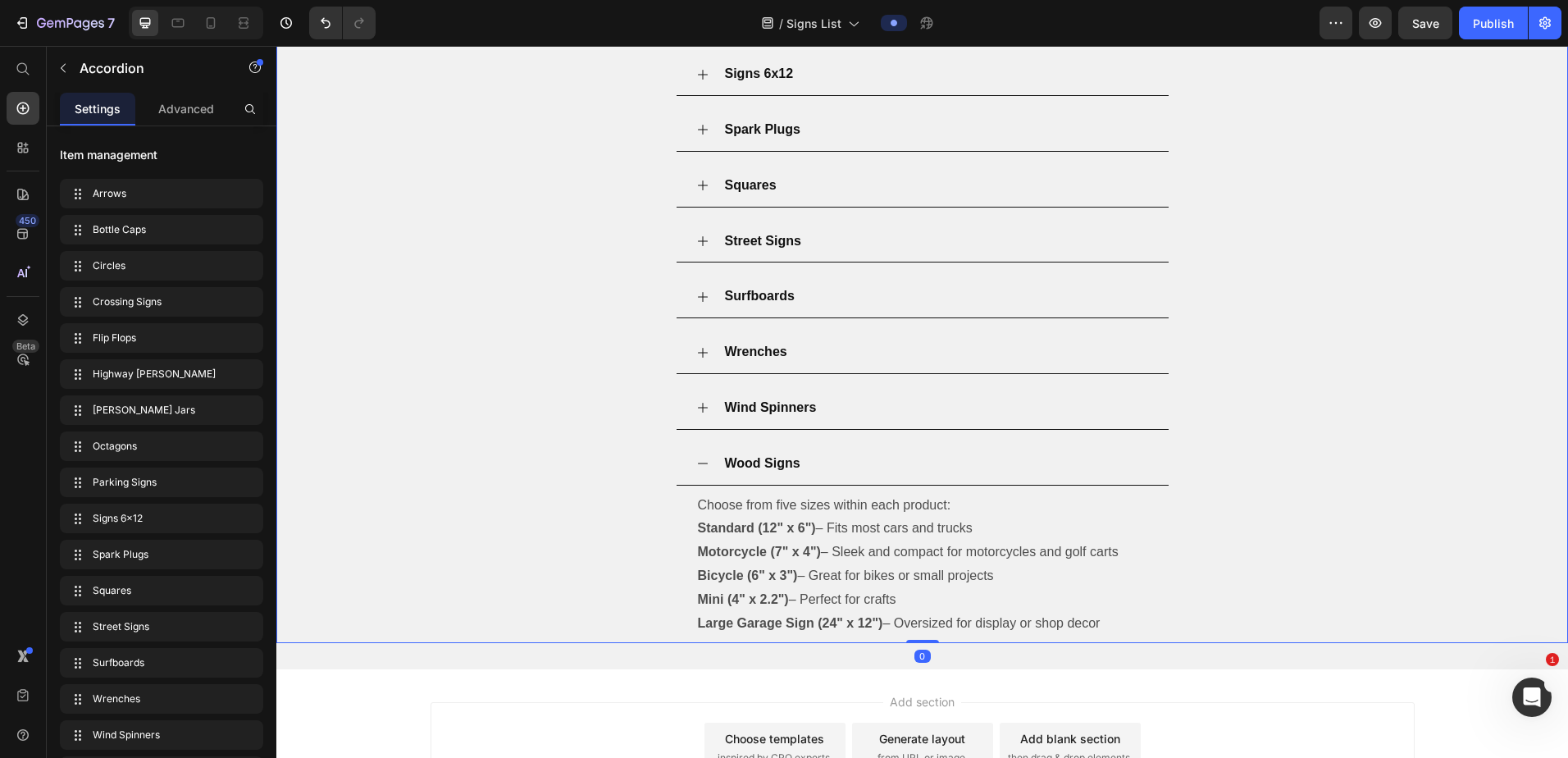 scroll, scrollTop: 1276, scrollLeft: 0, axis: vertical 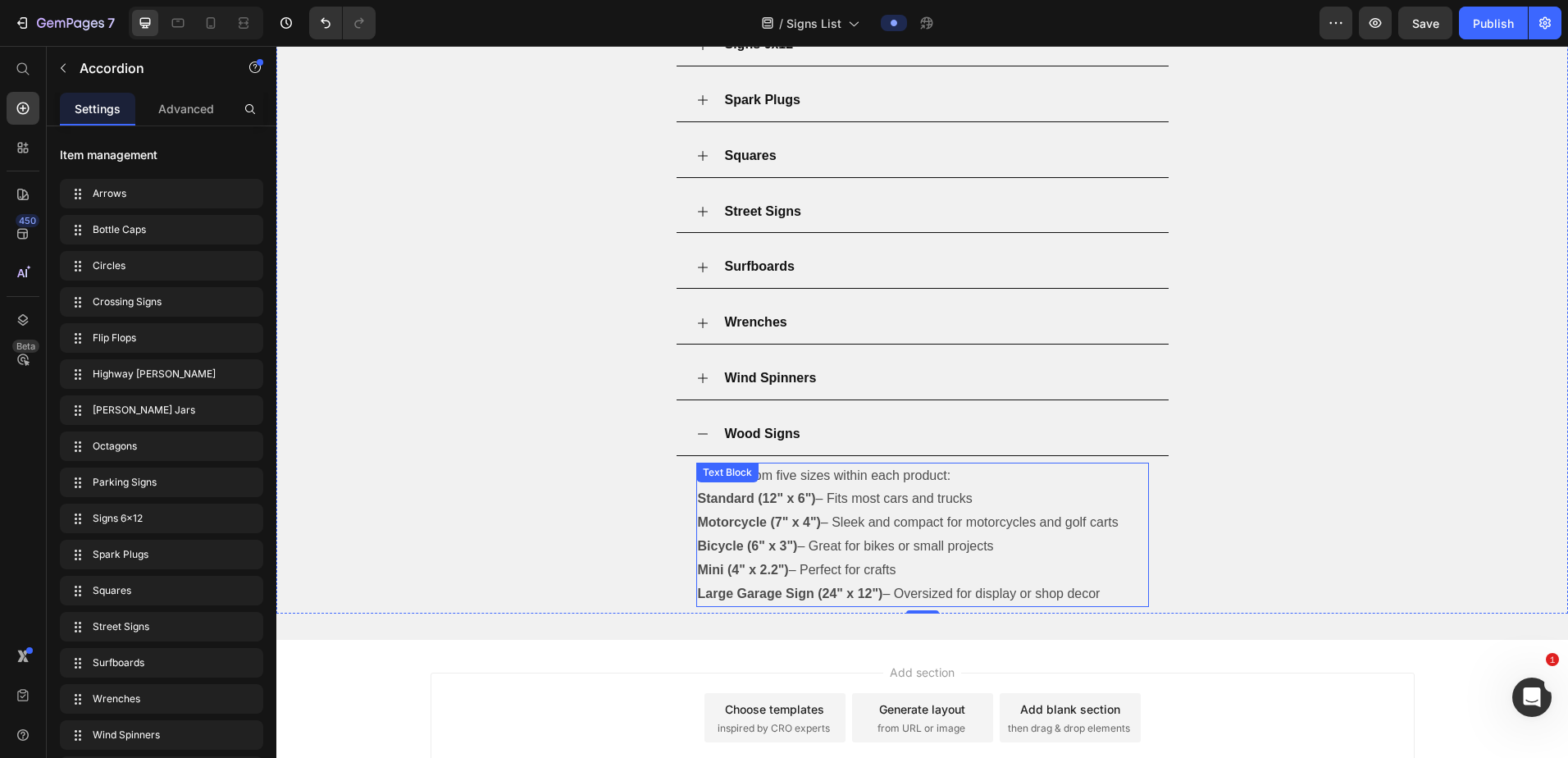 click on "Mini (4" x 2.2")  – Perfect for crafts" at bounding box center (923, 570) 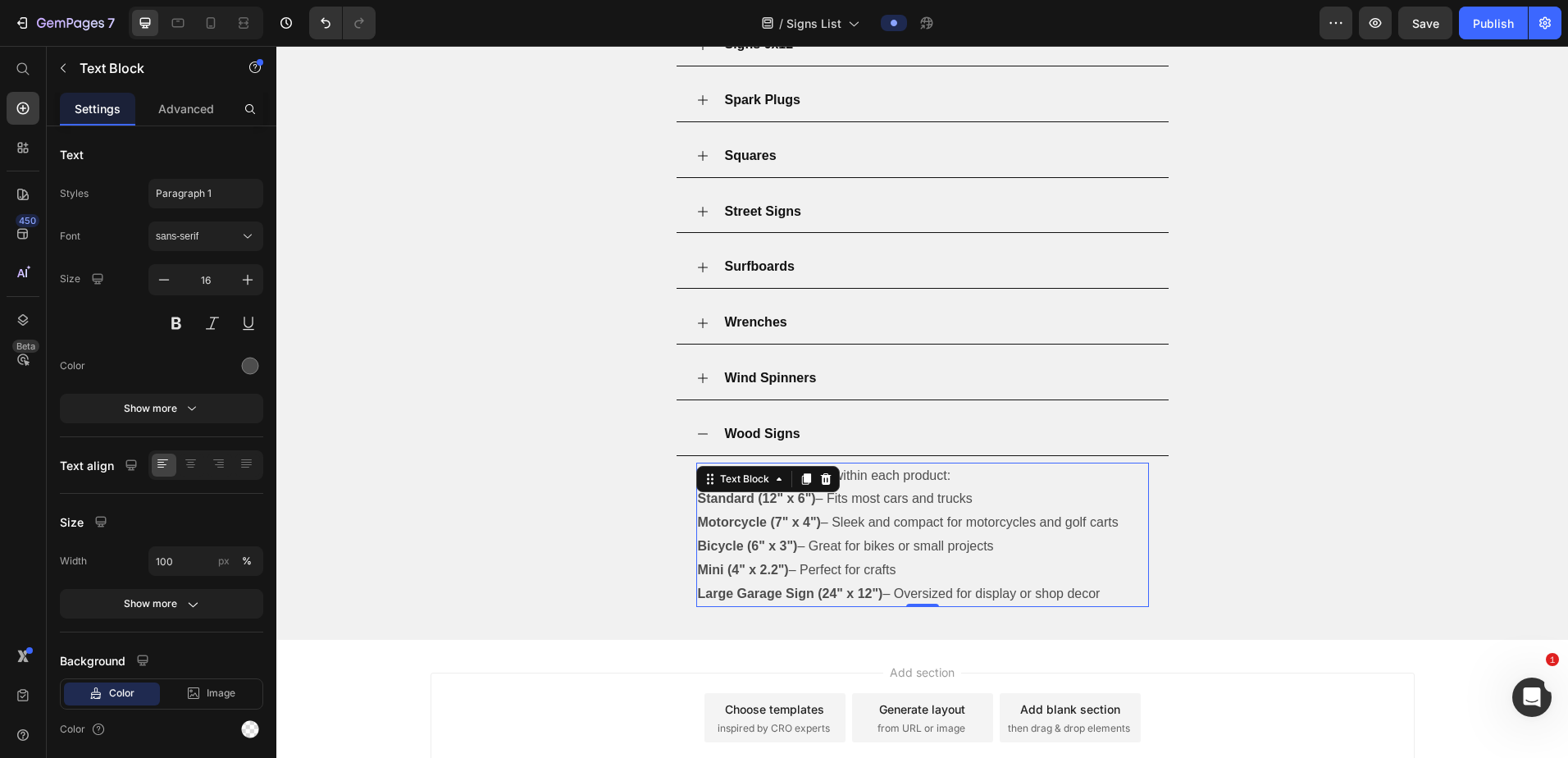click on "Large Garage Sign (24" x 12")  – Oversized for display or shop decor" at bounding box center (923, 594) 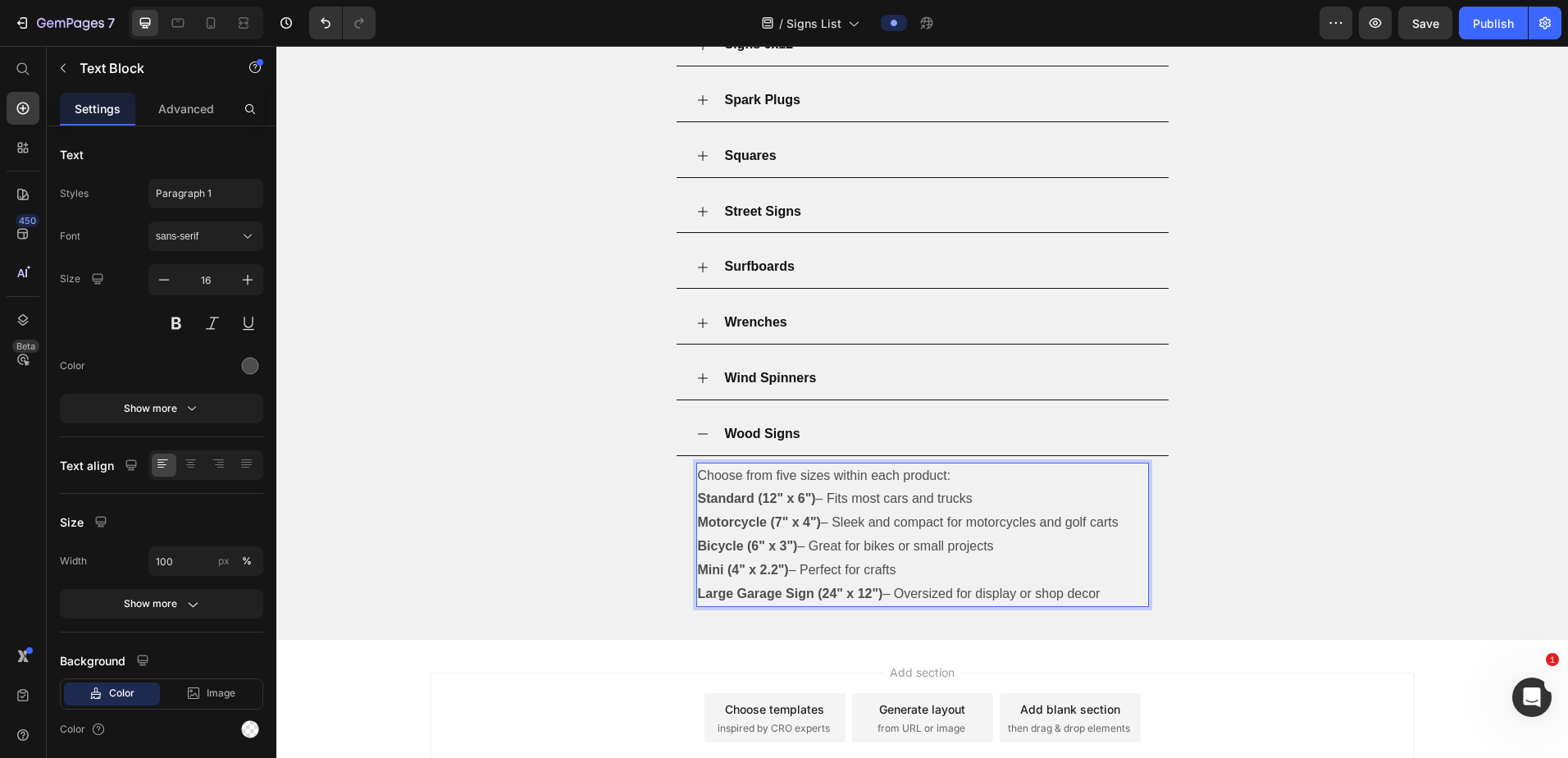 click on "Large Garage Sign (24" x 12")  – Oversized for display or shop decor" at bounding box center (923, 594) 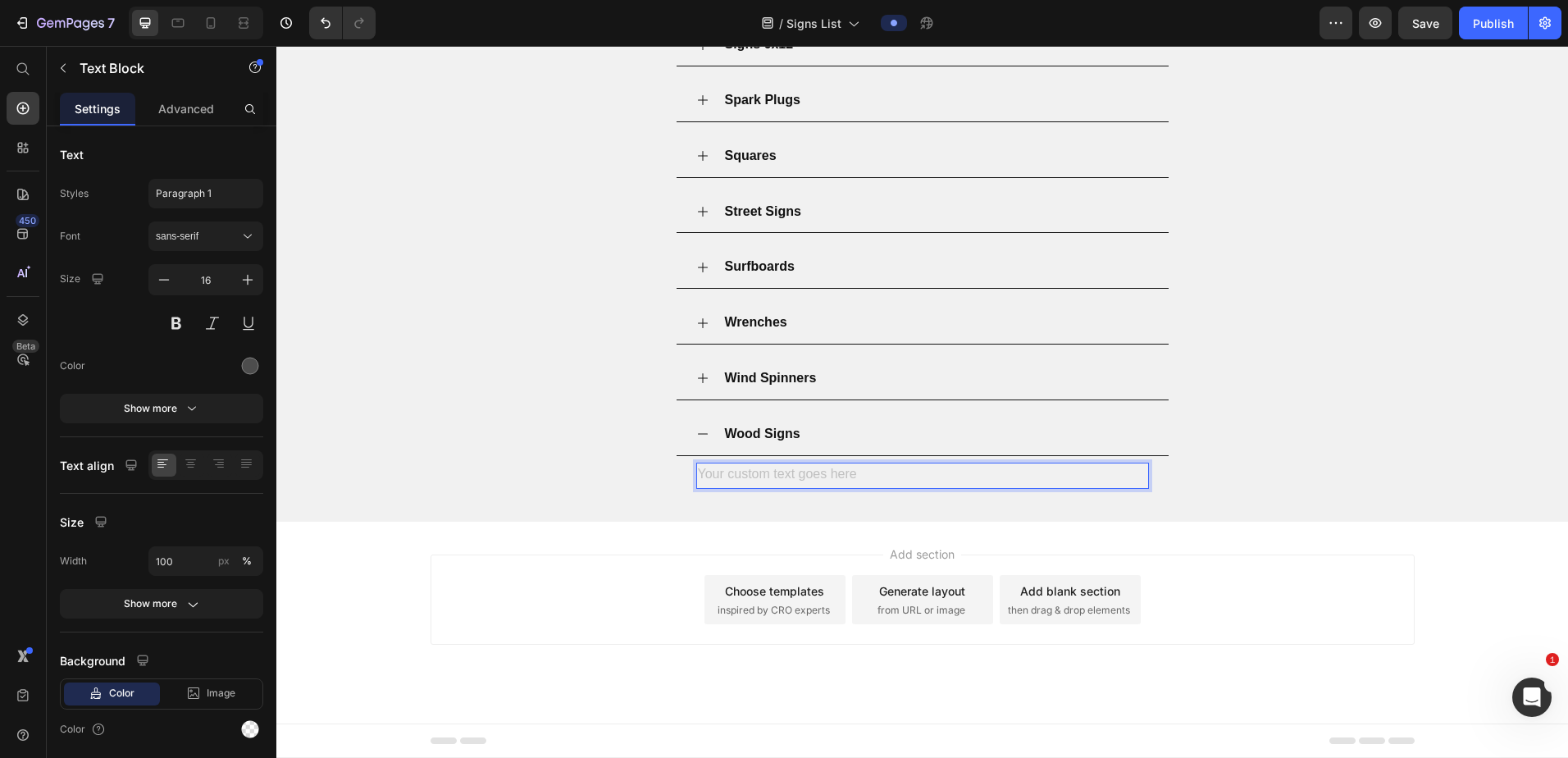 scroll, scrollTop: 1253, scrollLeft: 0, axis: vertical 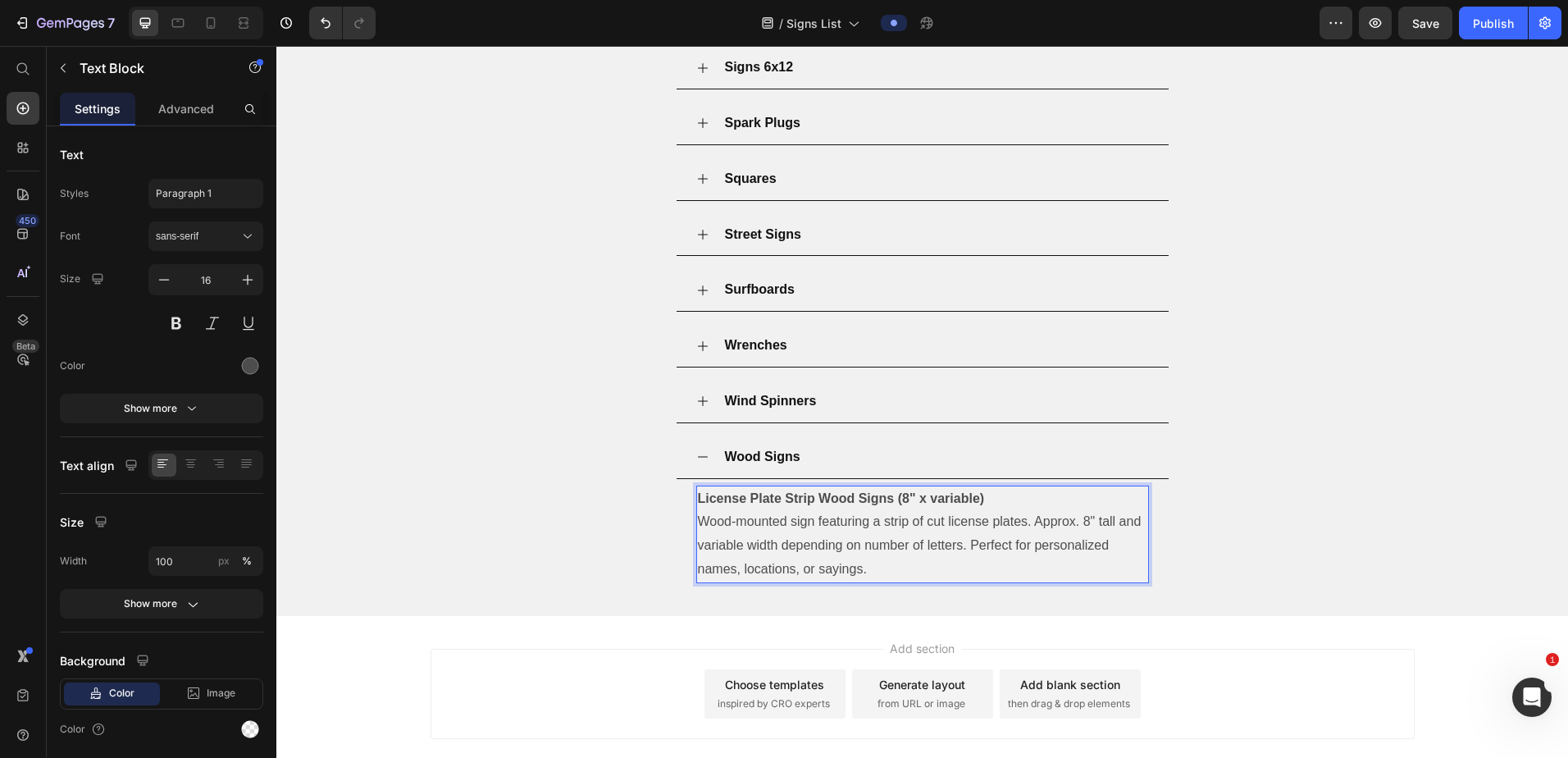 click on "Wood-mounted sign featuring a strip of cut license plates. Approx. 8" tall and variable width depending on number of letters. Perfect for personalized names, locations, or sayings." at bounding box center [923, 546] 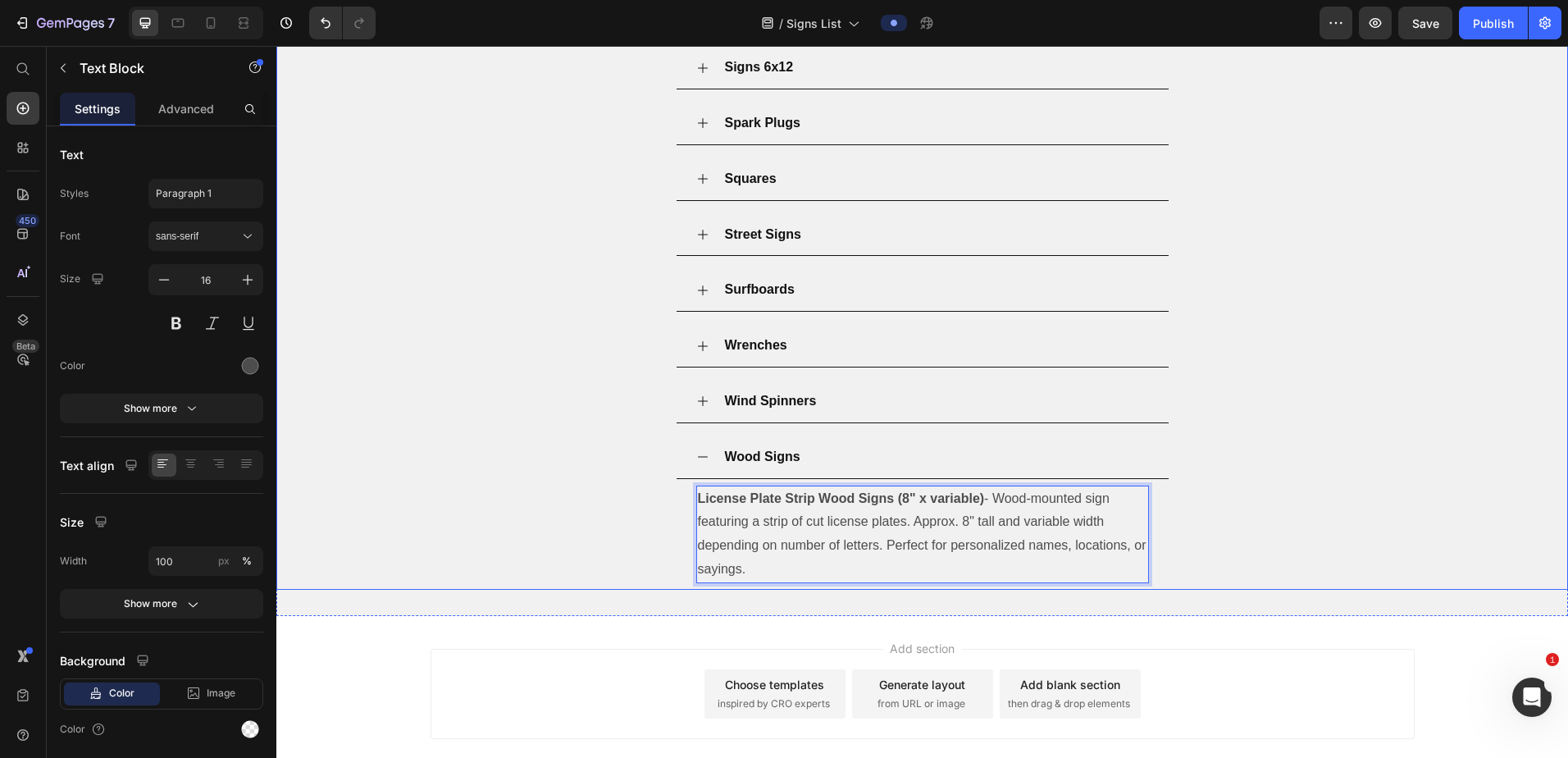 click on "Wood Signs" at bounding box center (936, 457) 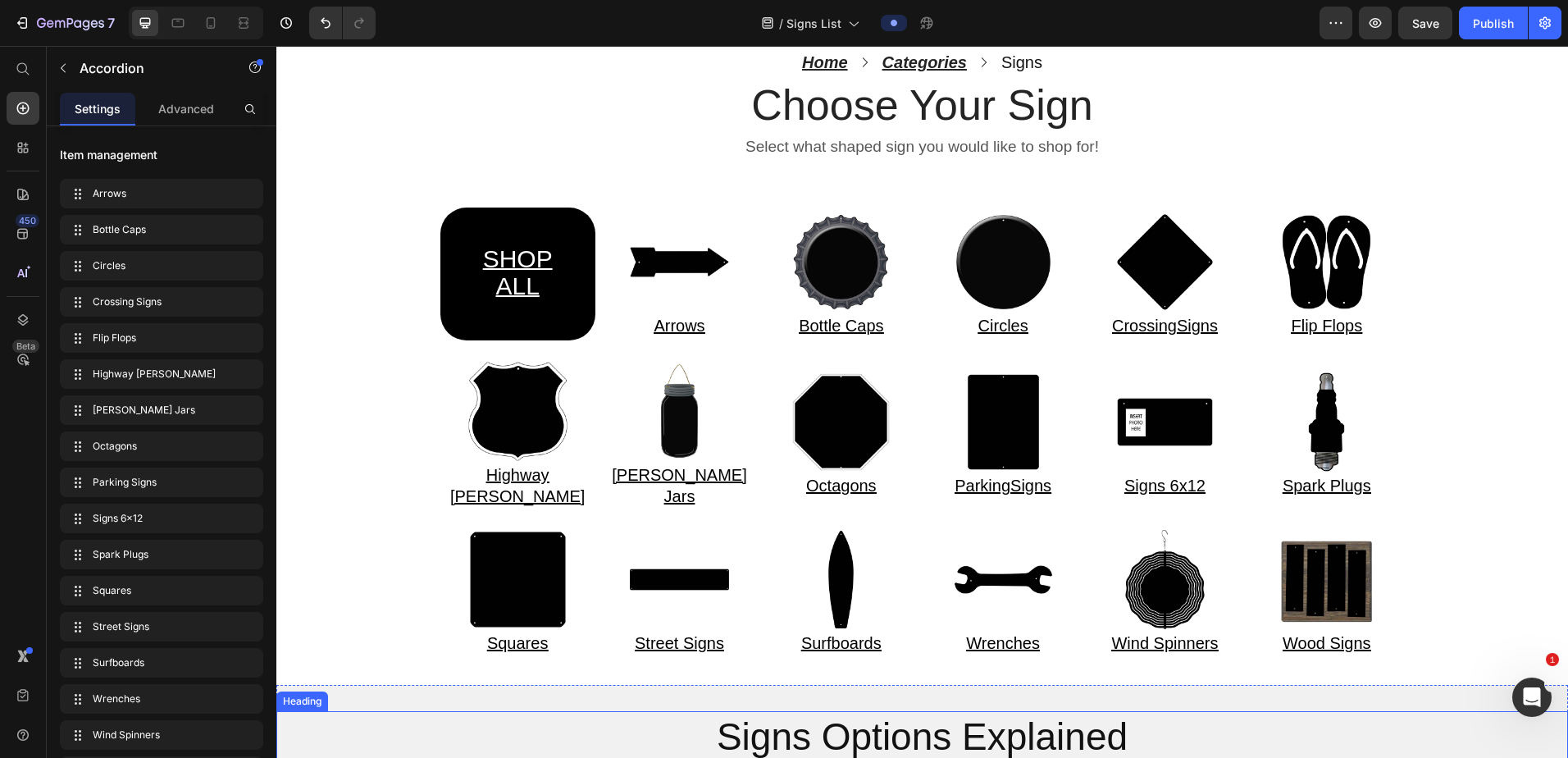 scroll, scrollTop: 0, scrollLeft: 0, axis: both 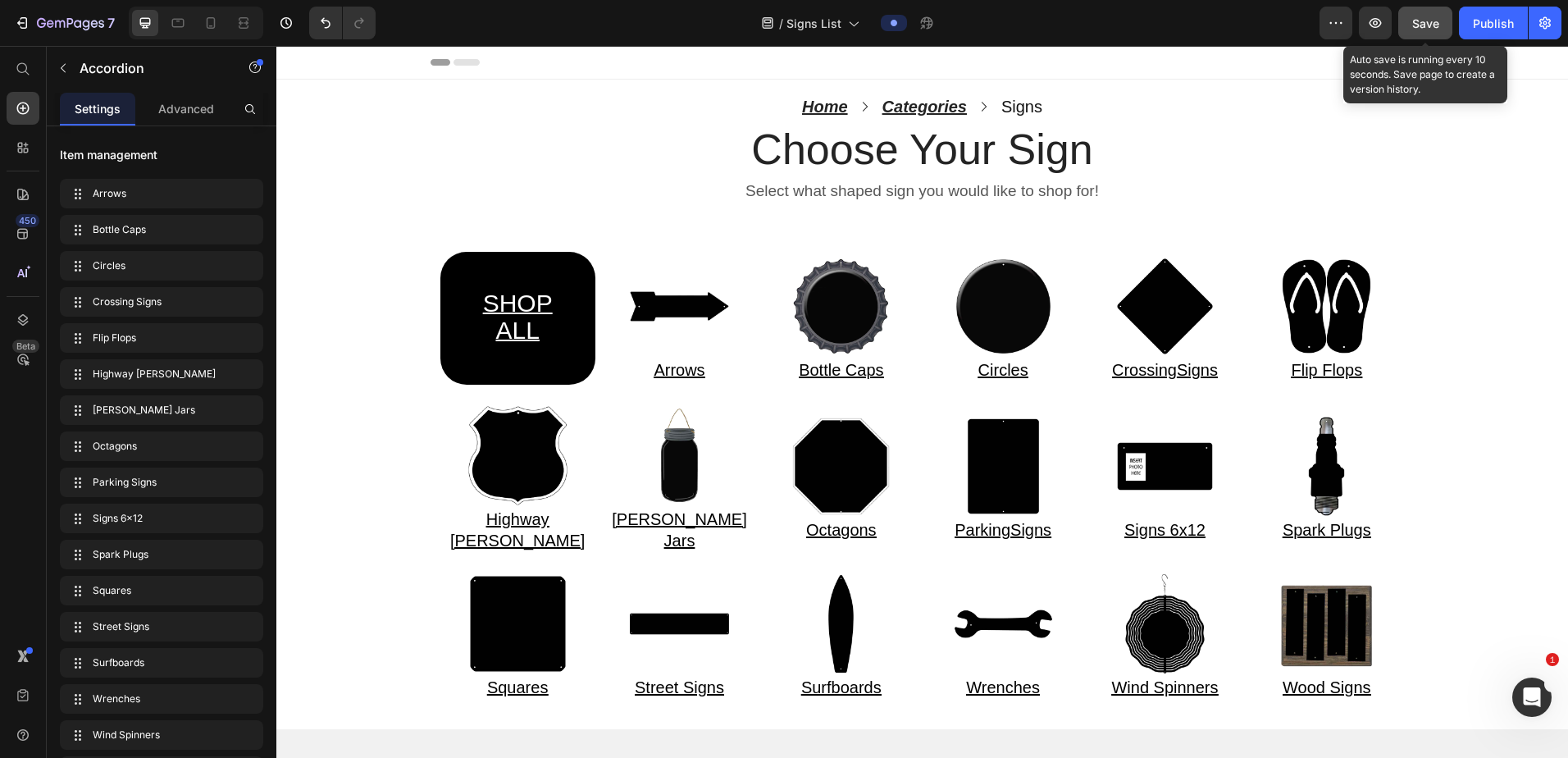 click on "Save" at bounding box center (1425, 23) 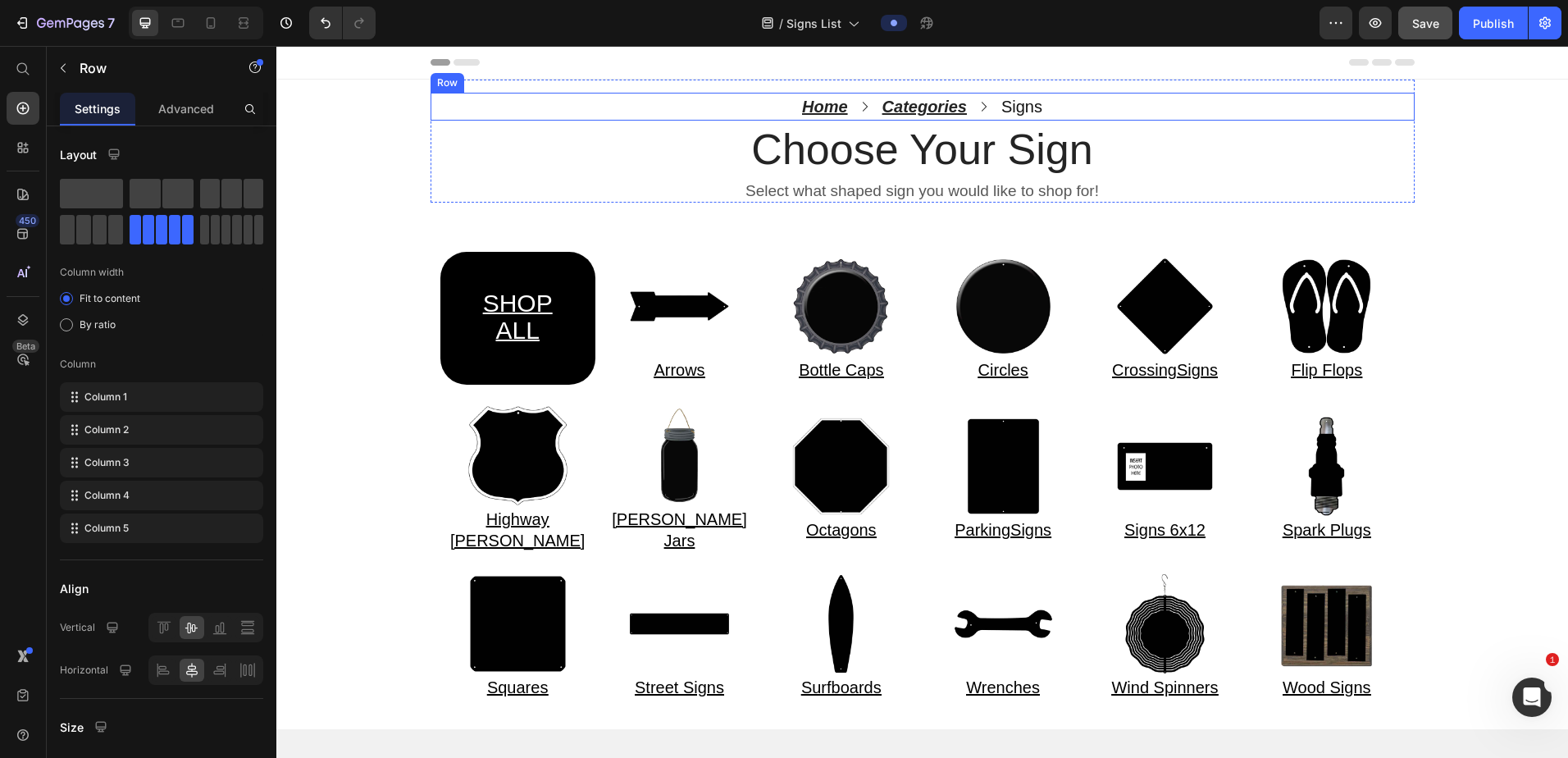 click on "Home Text block
Icon Categories Text block
Icon Signs Text block Row" at bounding box center (923, 107) 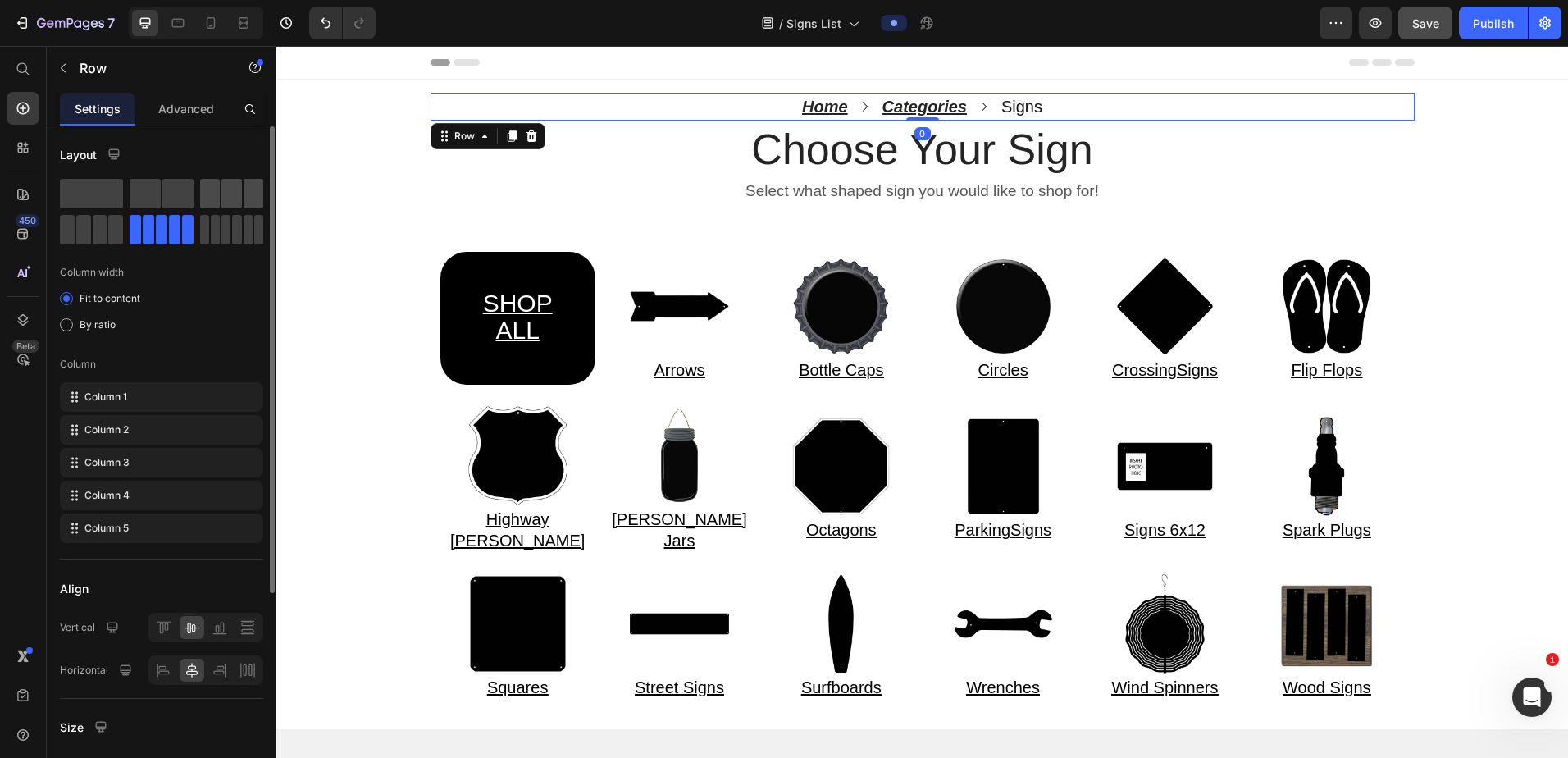 click 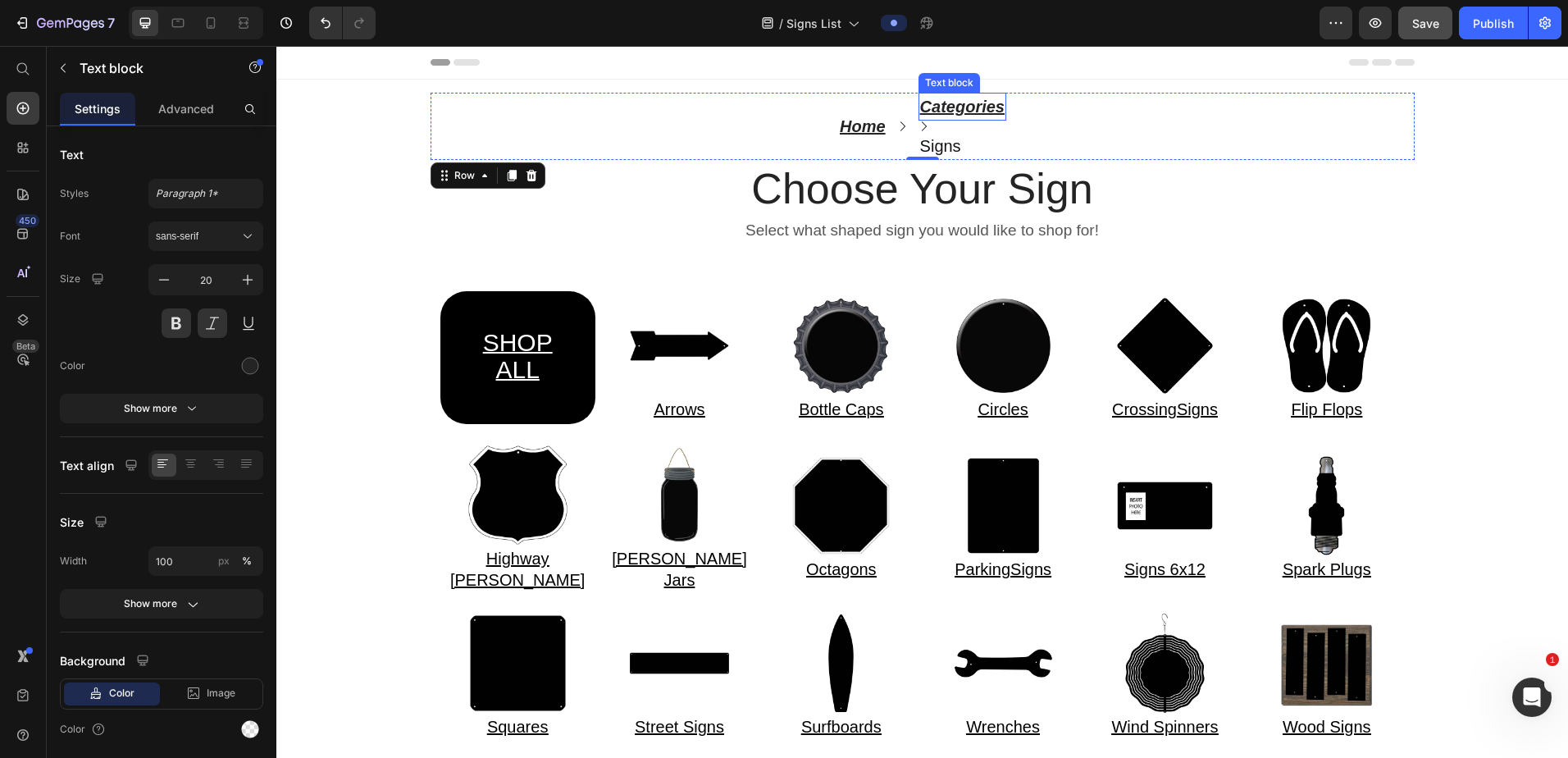 click on "Categories" at bounding box center [962, 107] 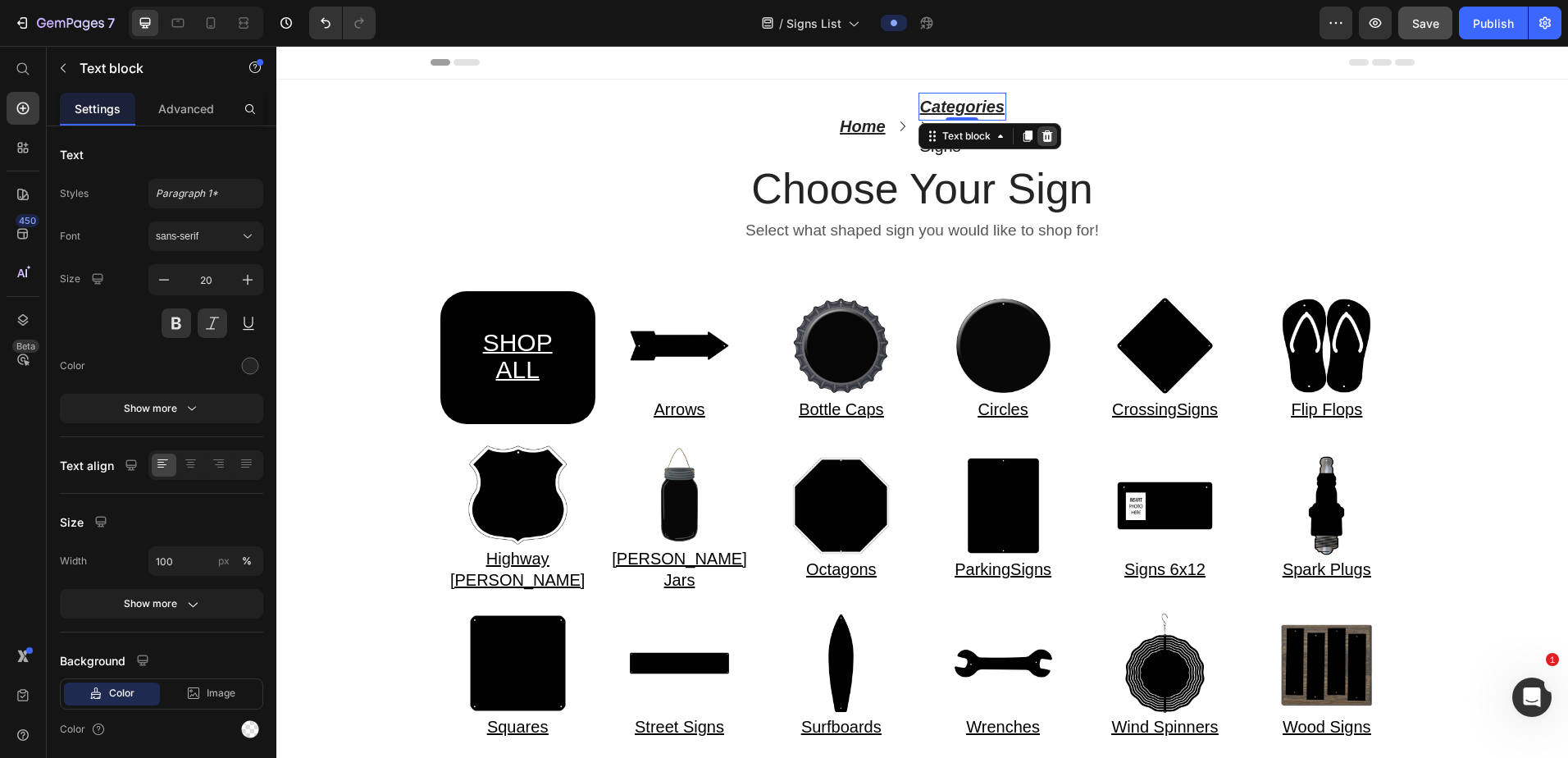 click 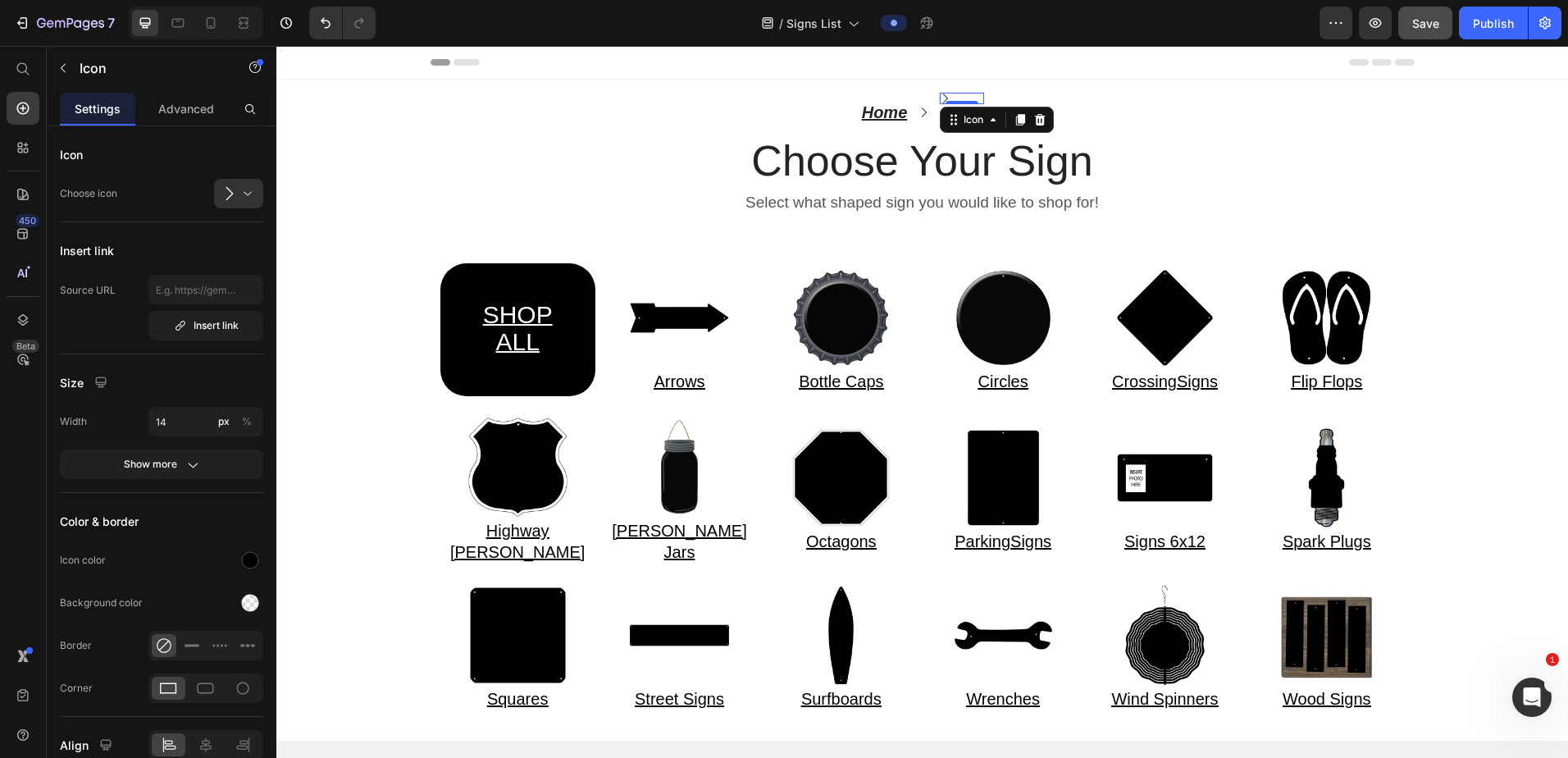 click 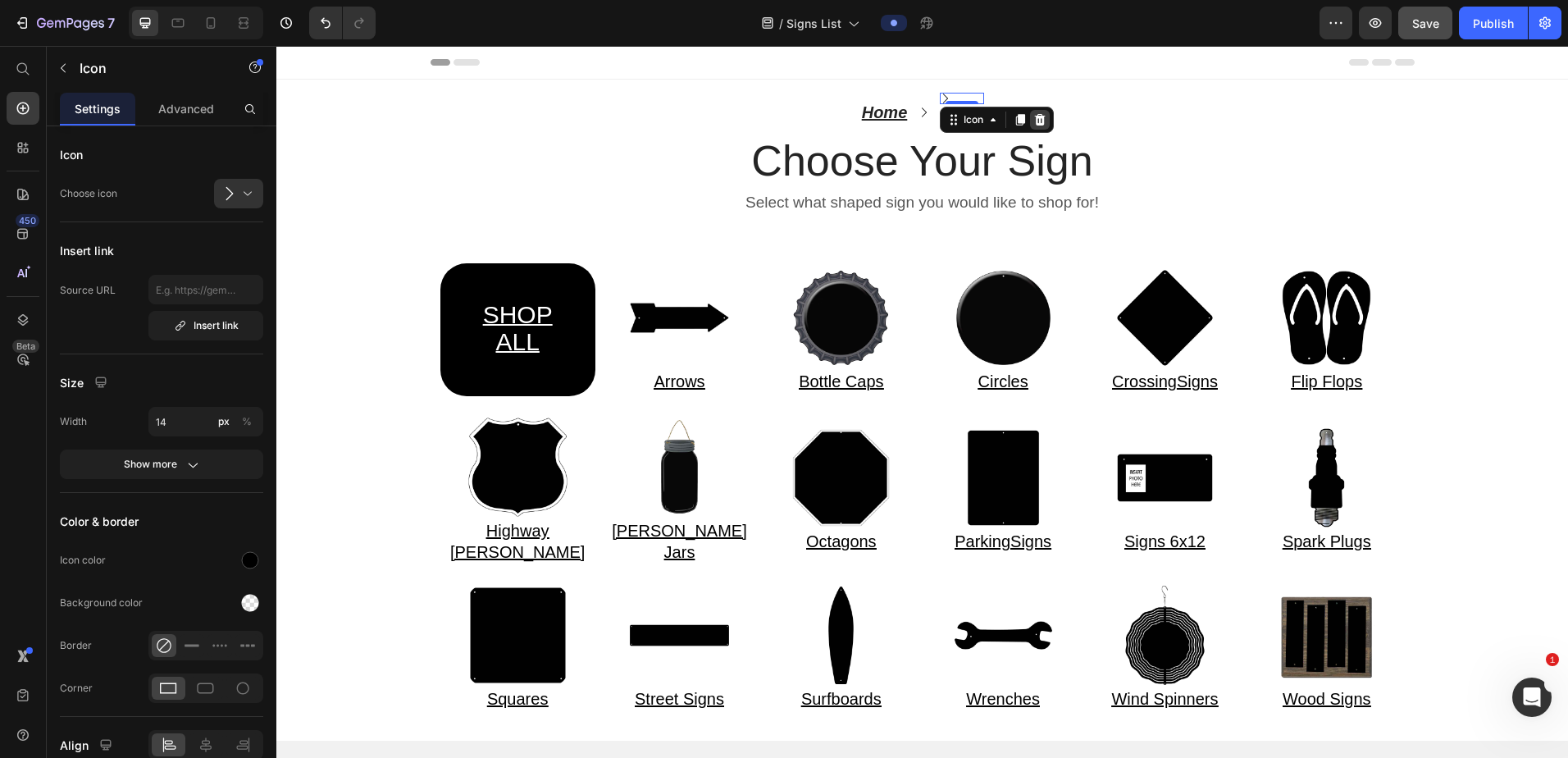 click at bounding box center [1040, 120] 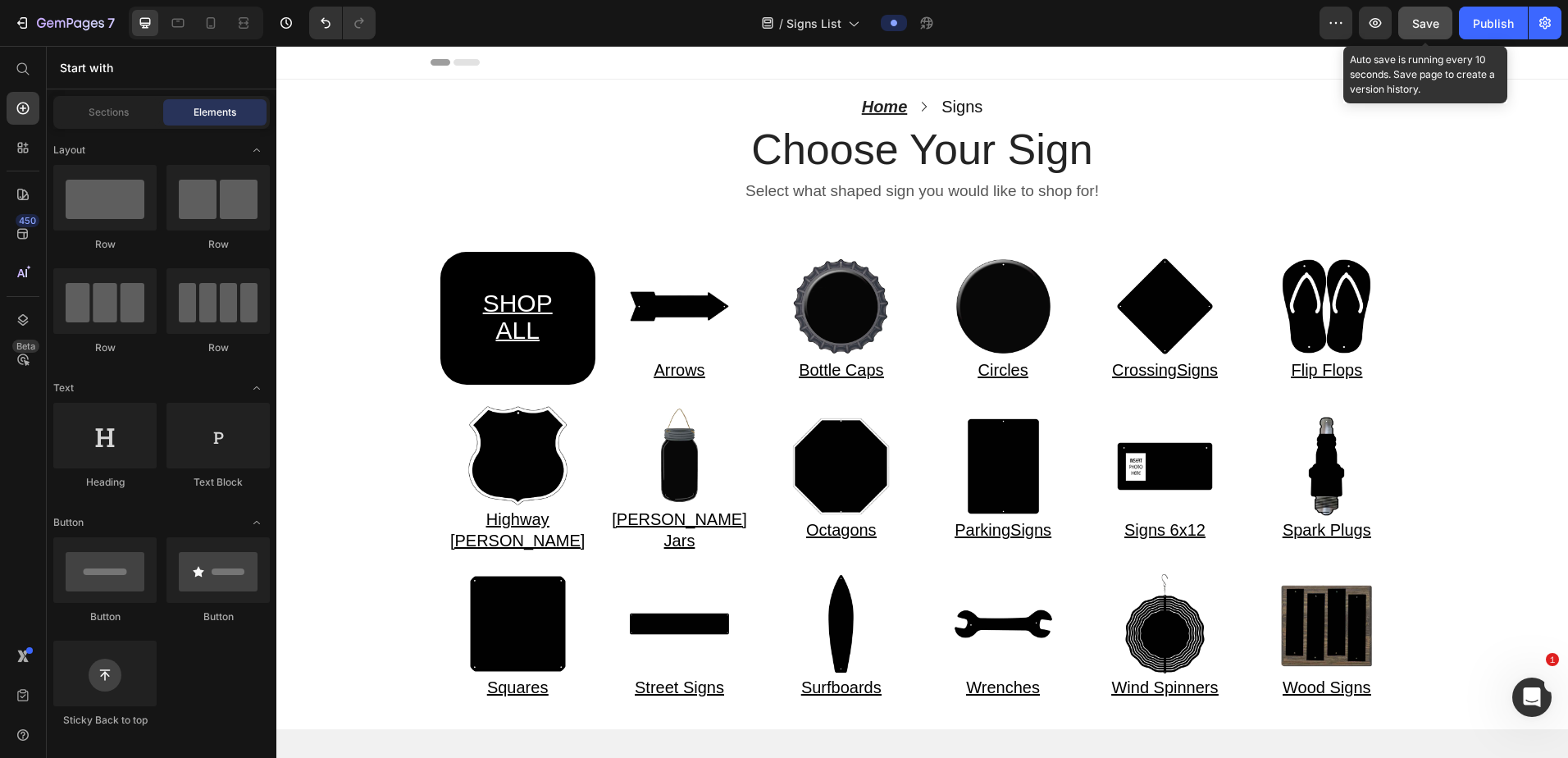 click on "Save" at bounding box center (1425, 23) 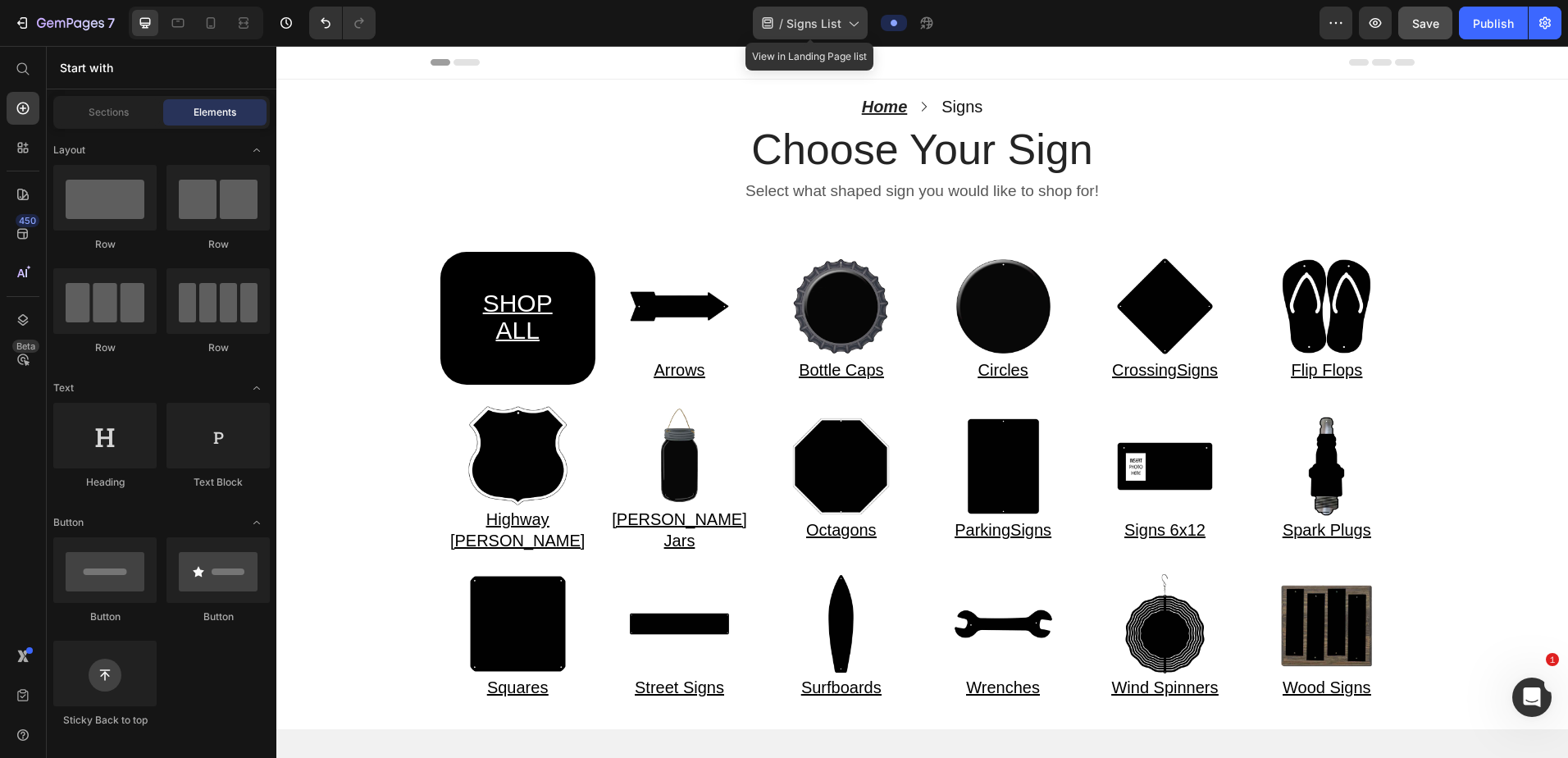 click on "Signs List" at bounding box center (814, 23) 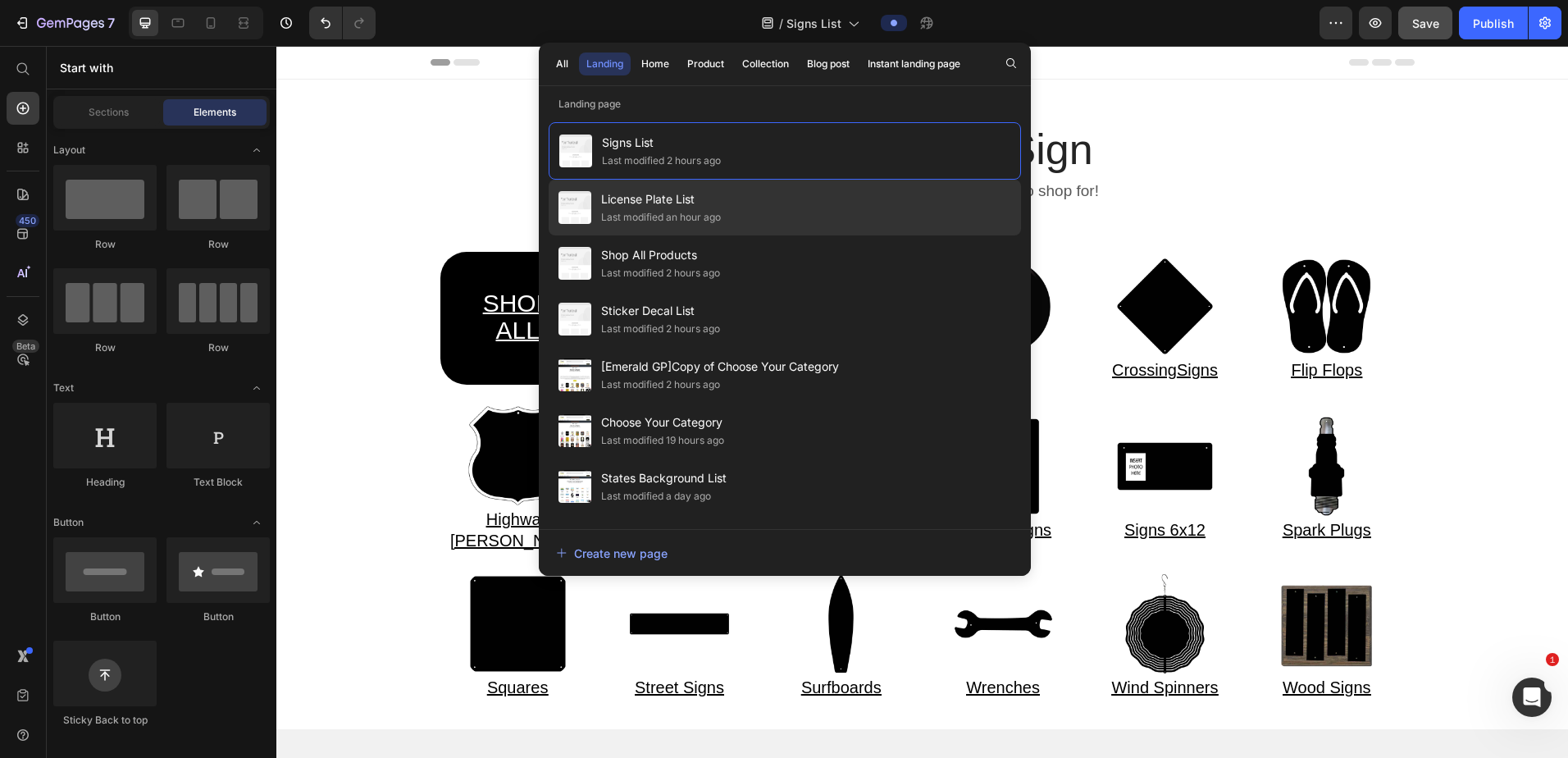 click on "License Plate List" at bounding box center (661, 199) 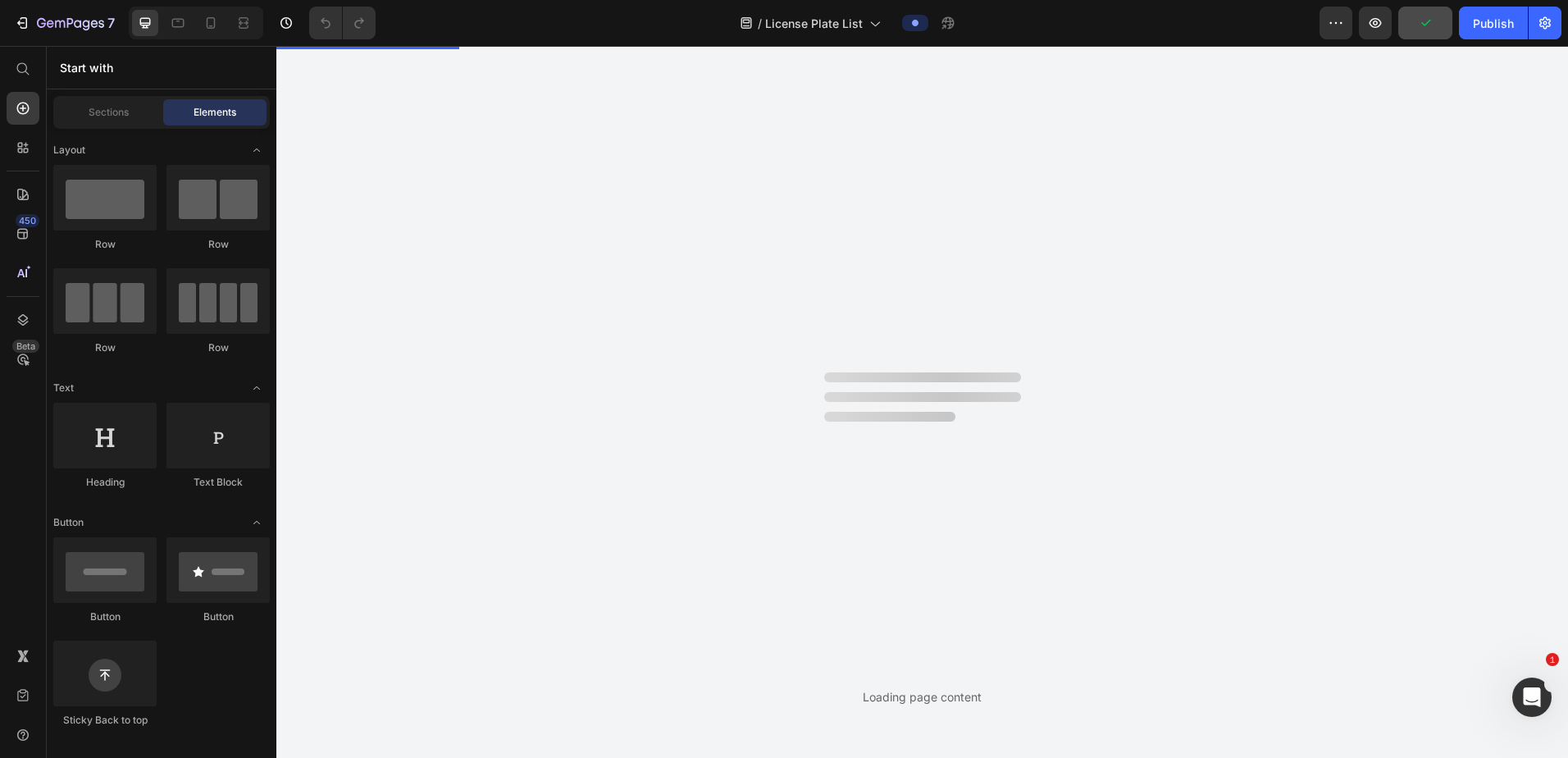 scroll, scrollTop: 0, scrollLeft: 0, axis: both 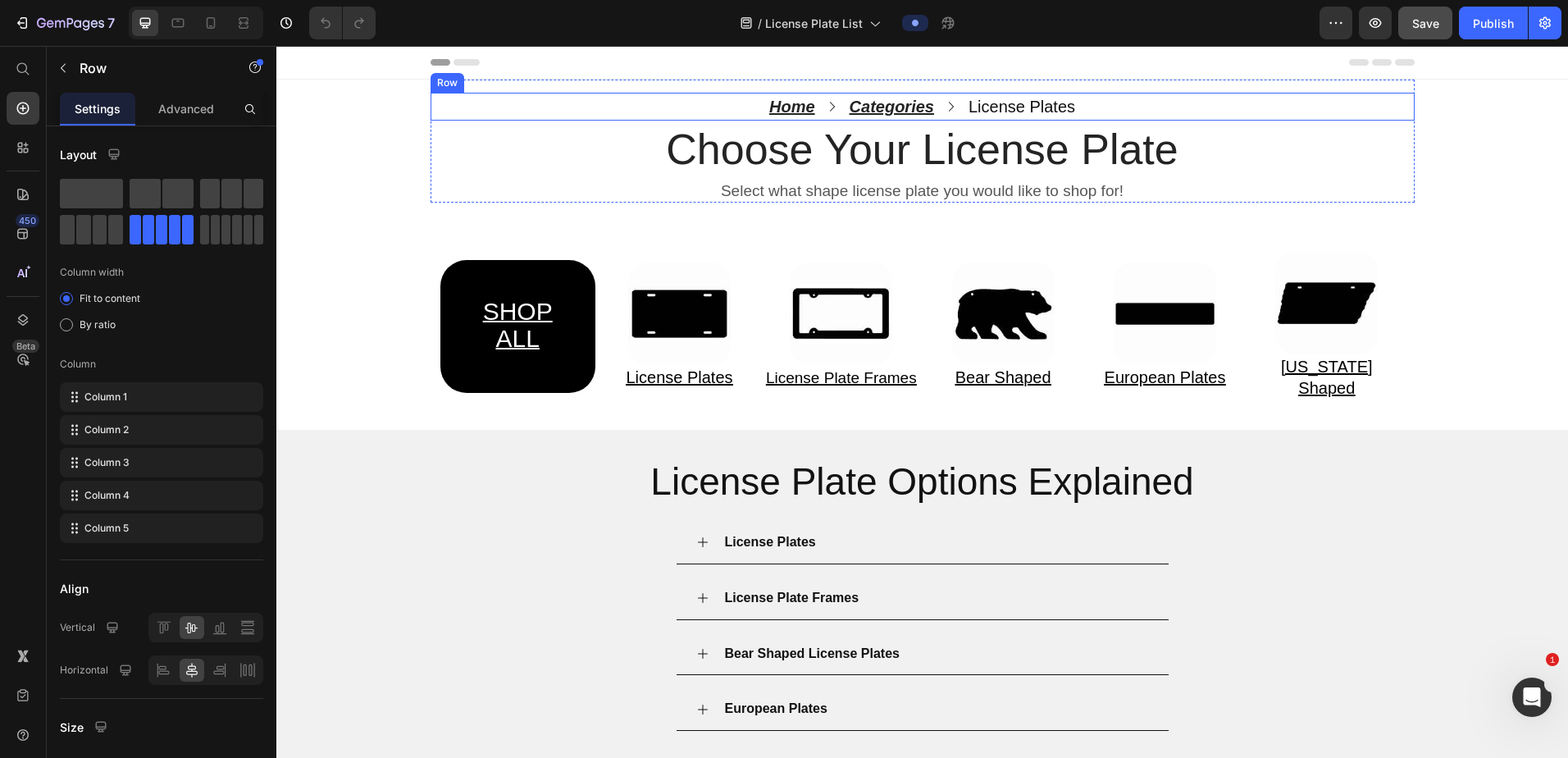 click on "Home Text block
Icon Categories Text block
Icon License Plates Text block Row" at bounding box center [923, 107] 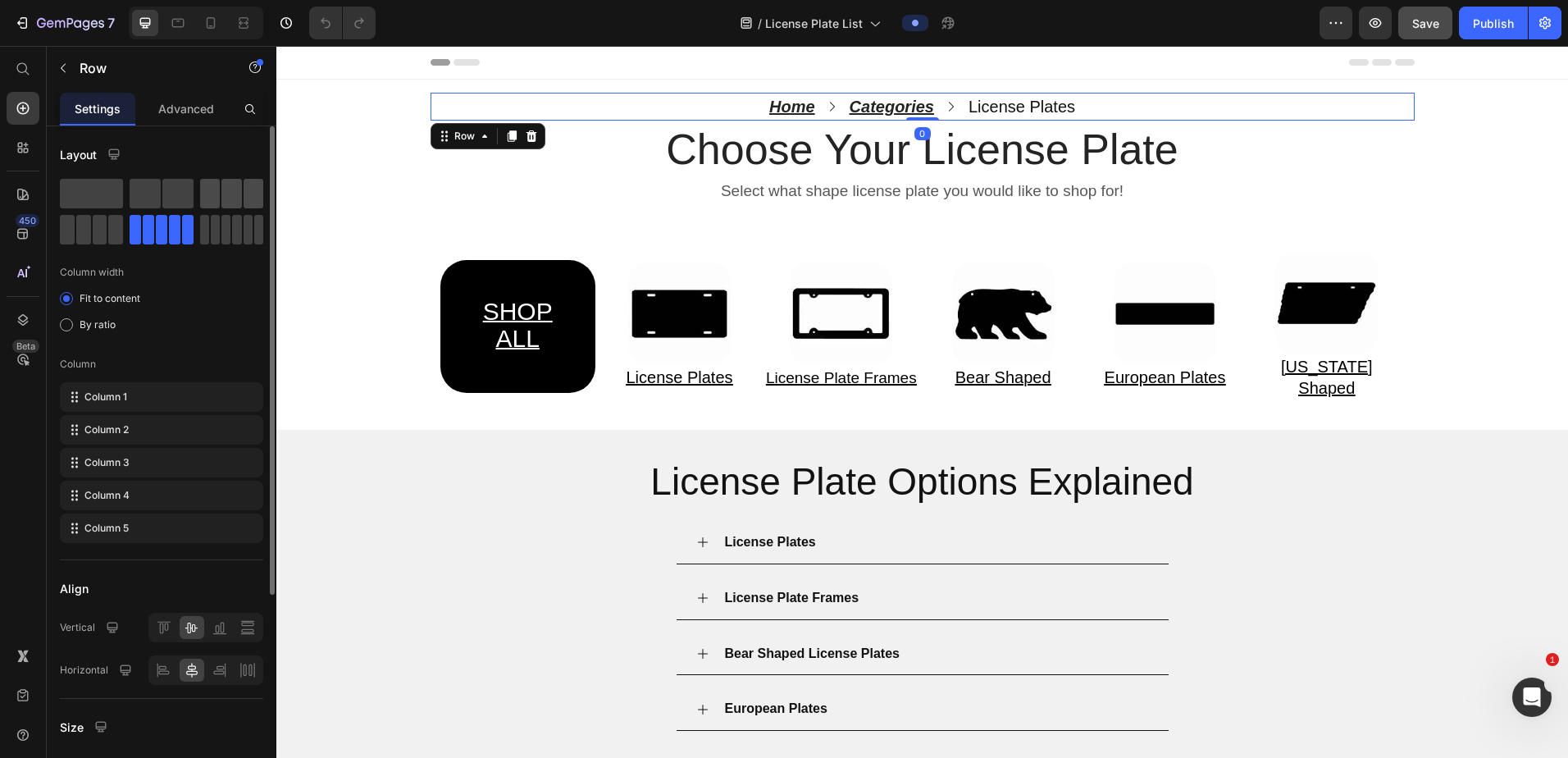 click 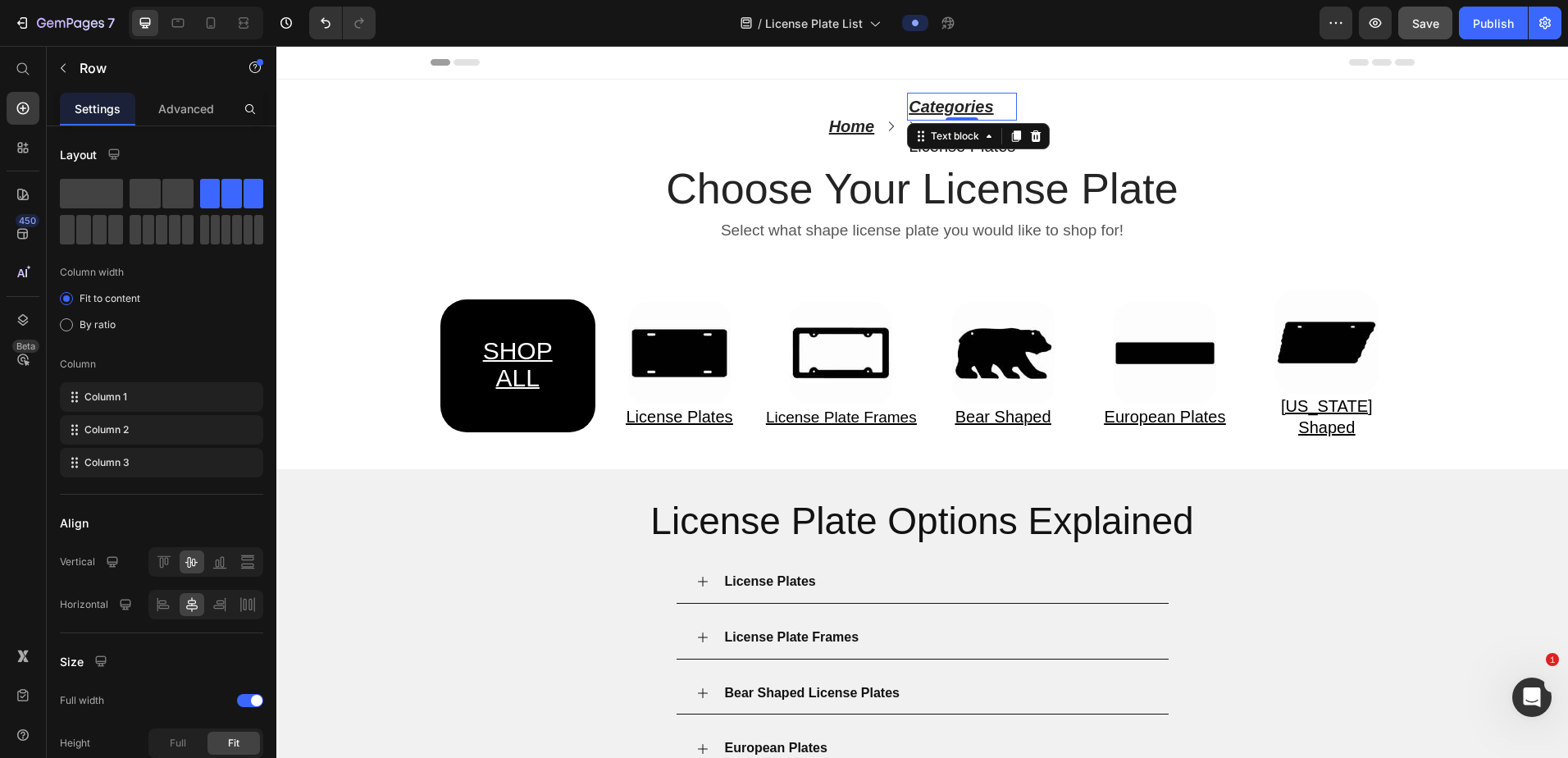 click on "Categories" at bounding box center (950, 107) 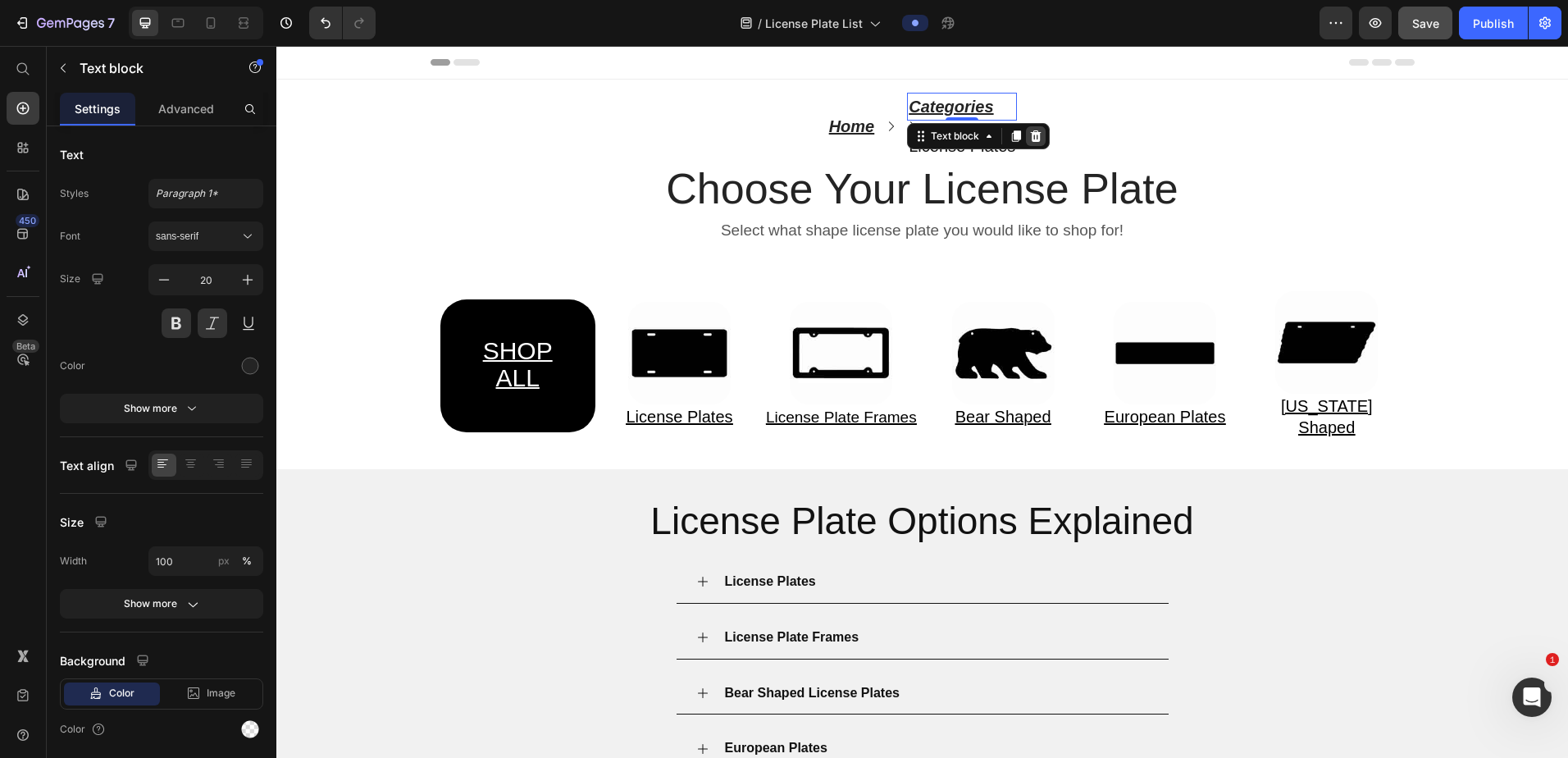 click 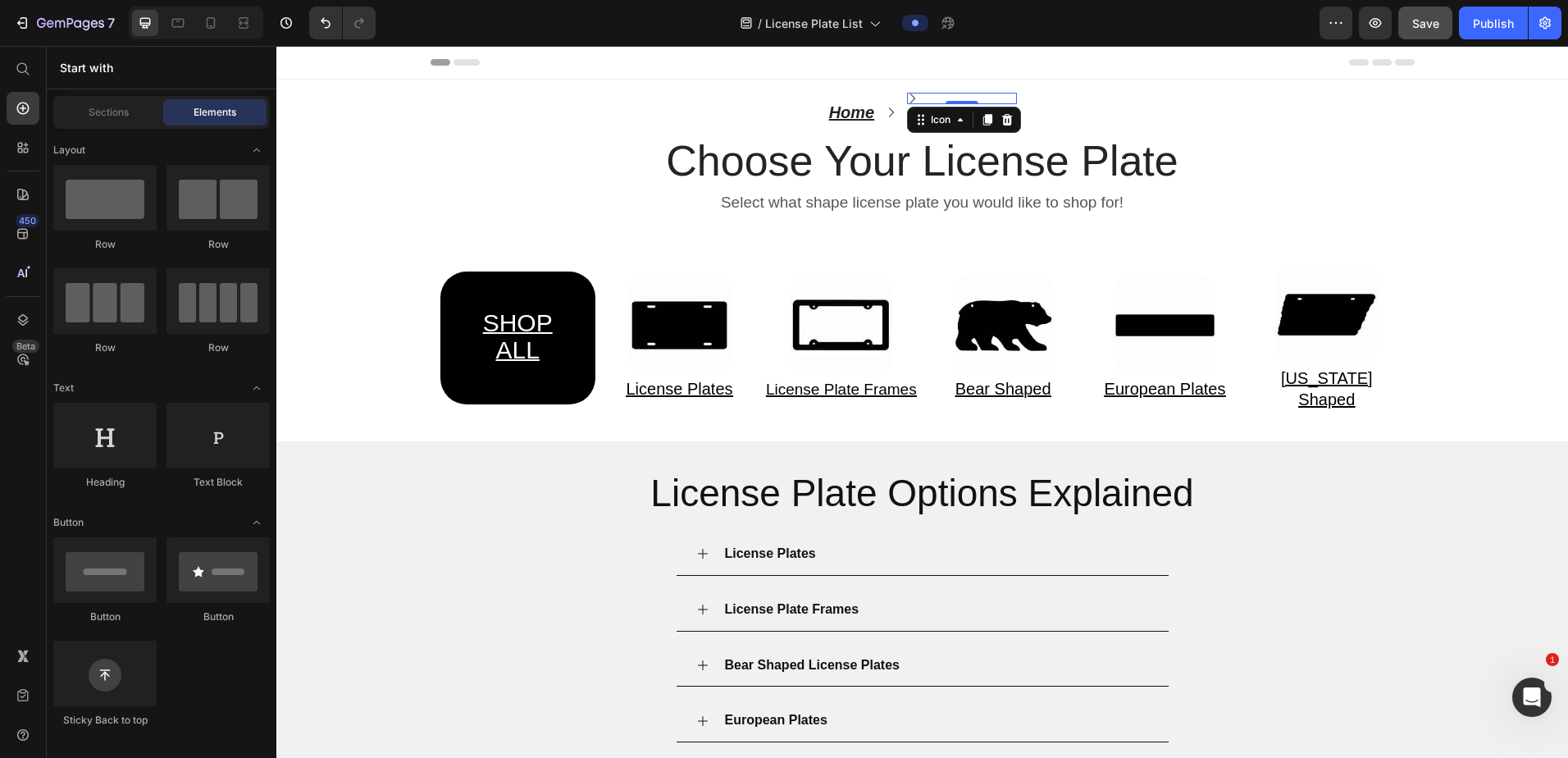 click 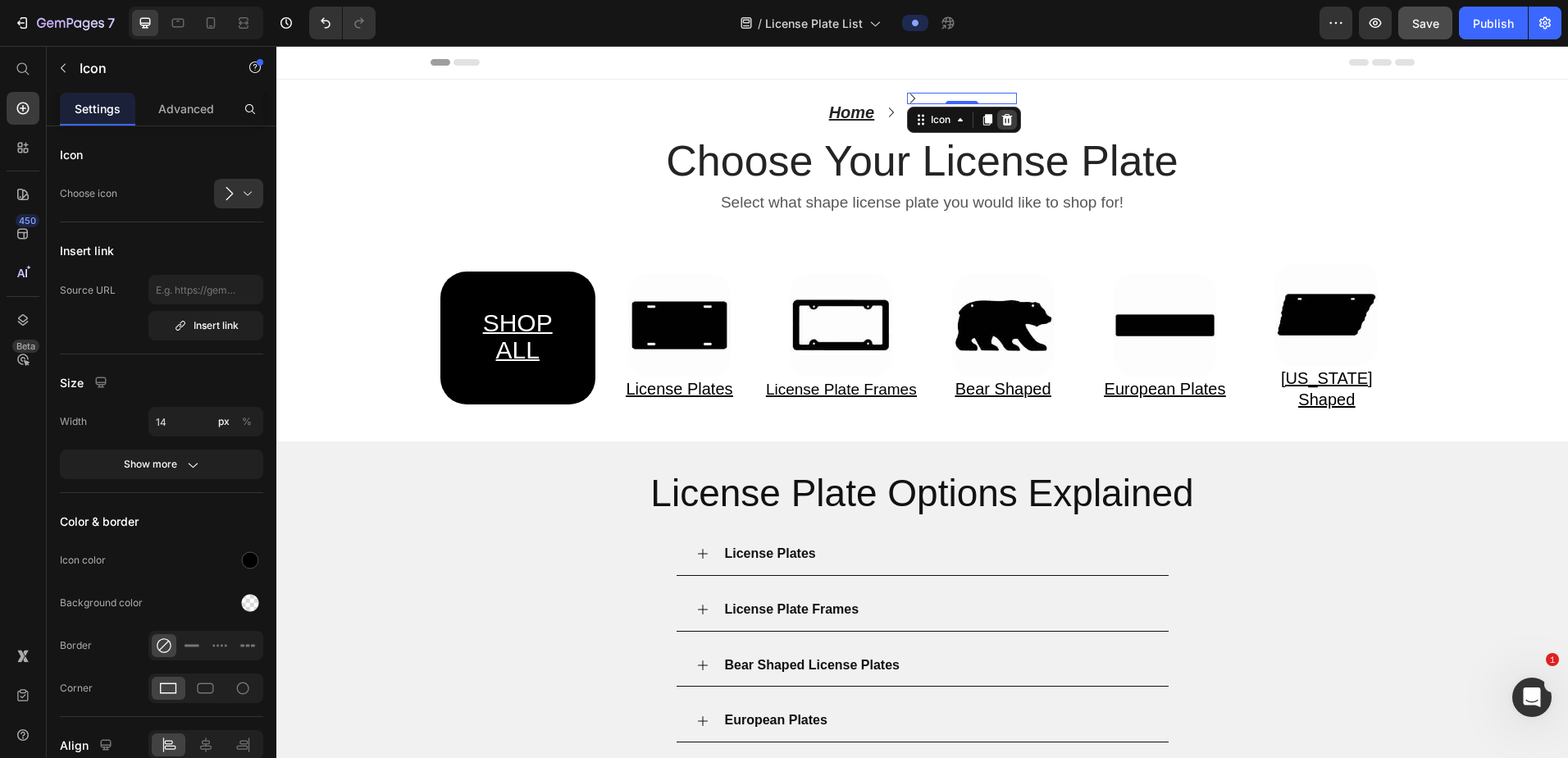 click 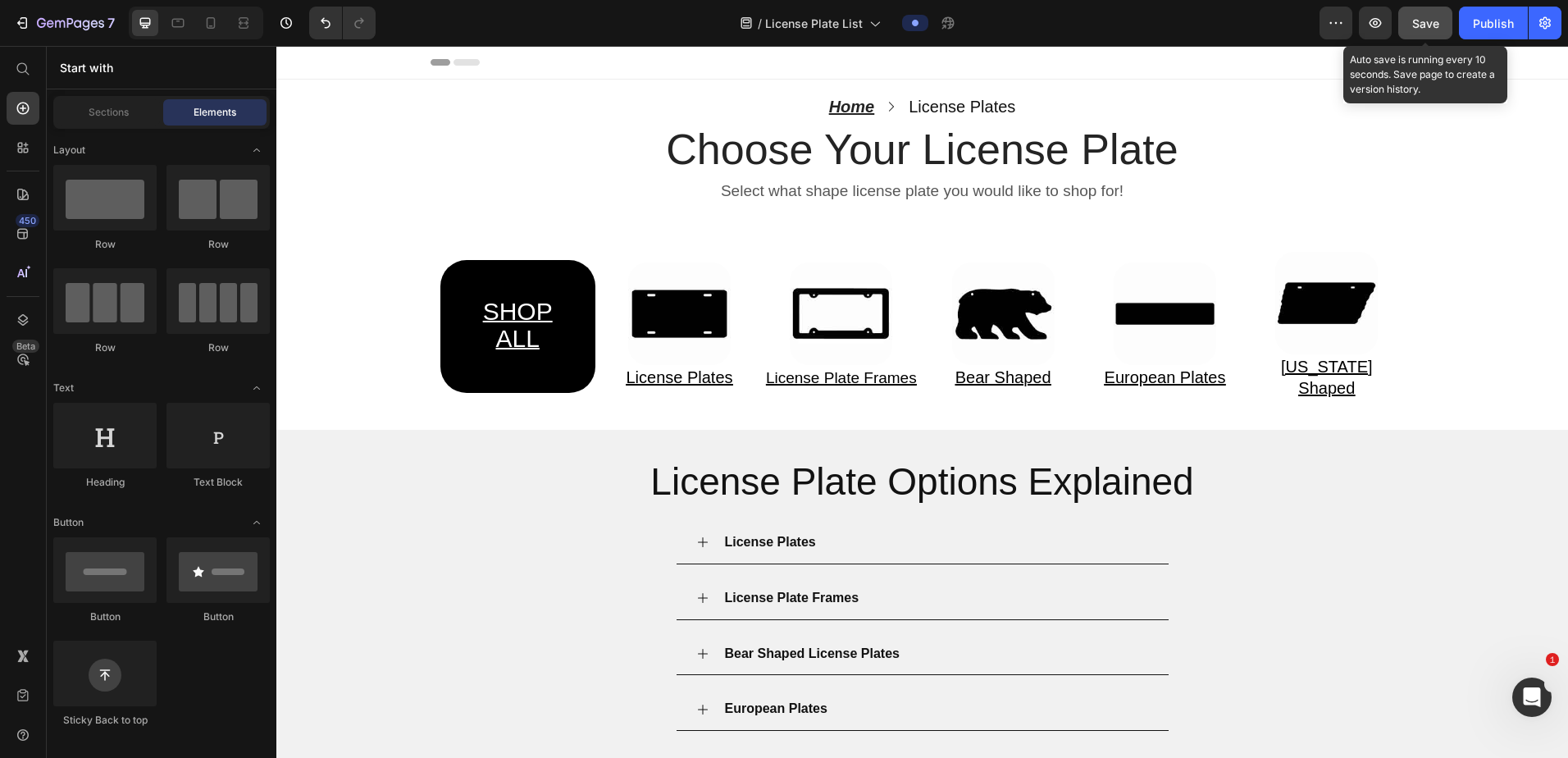click on "Save" at bounding box center (1425, 23) 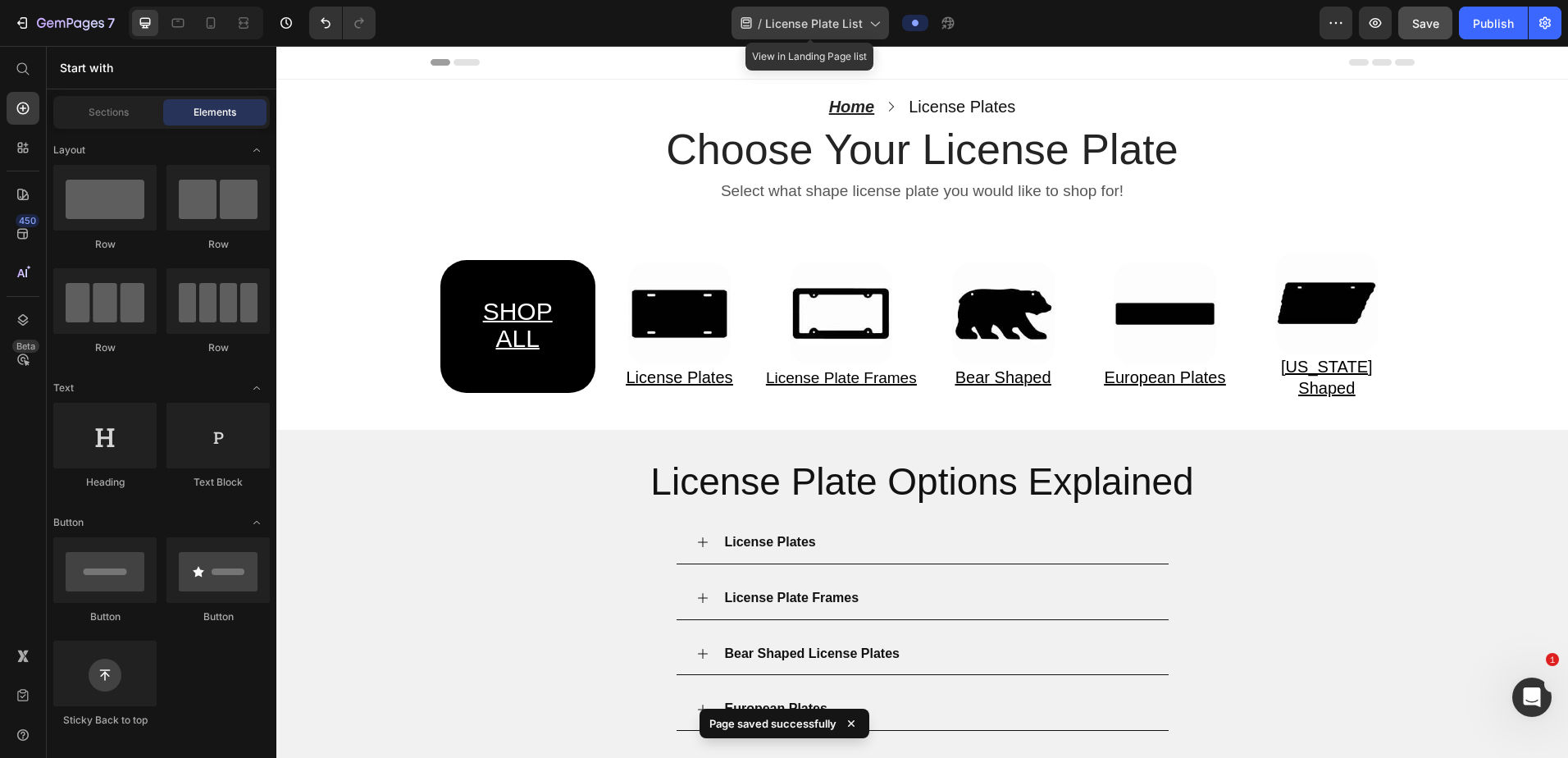 click on "License Plate List" at bounding box center (814, 23) 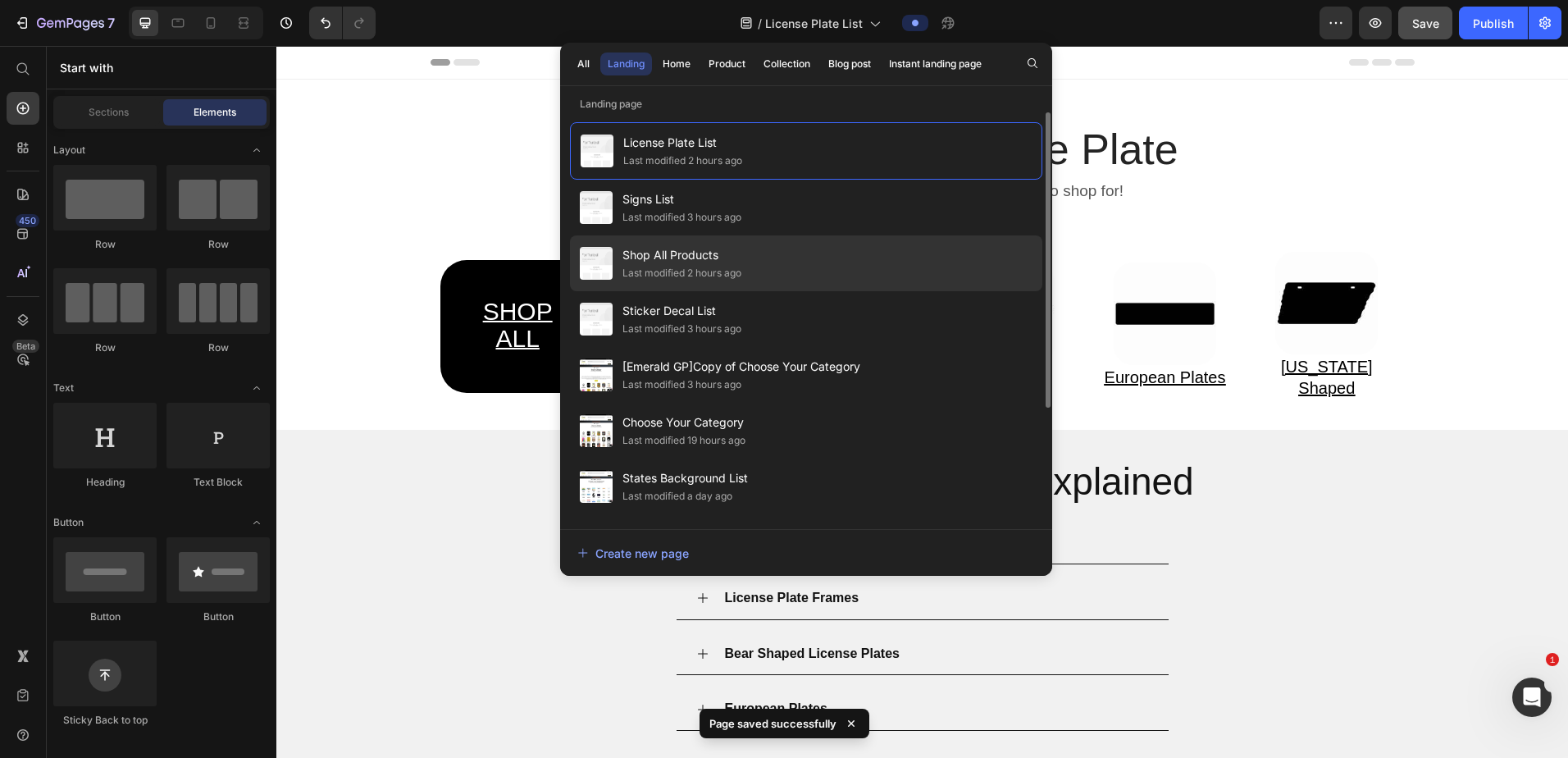 click on "Shop All Products" at bounding box center [681, 255] 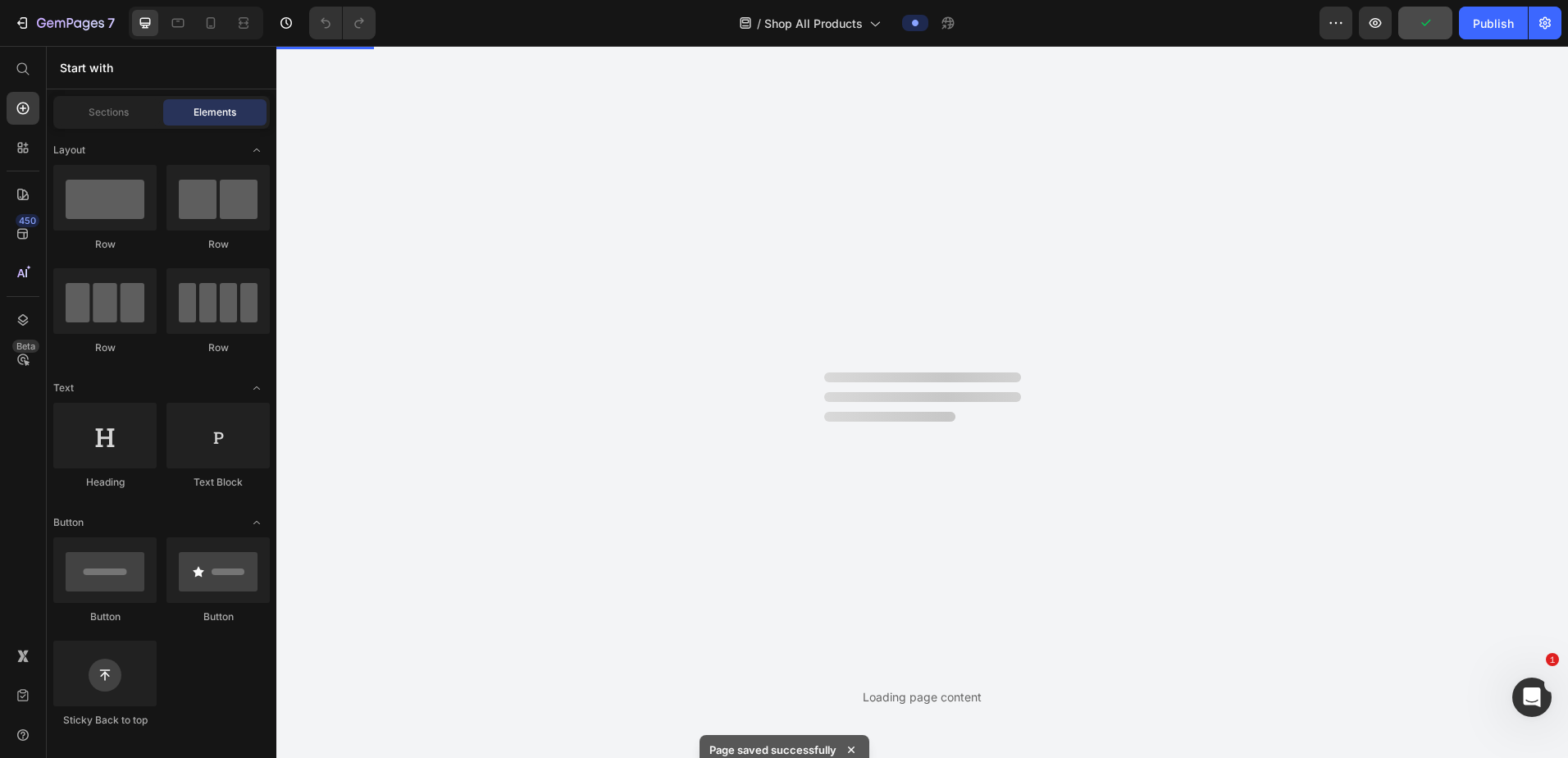 scroll, scrollTop: 0, scrollLeft: 0, axis: both 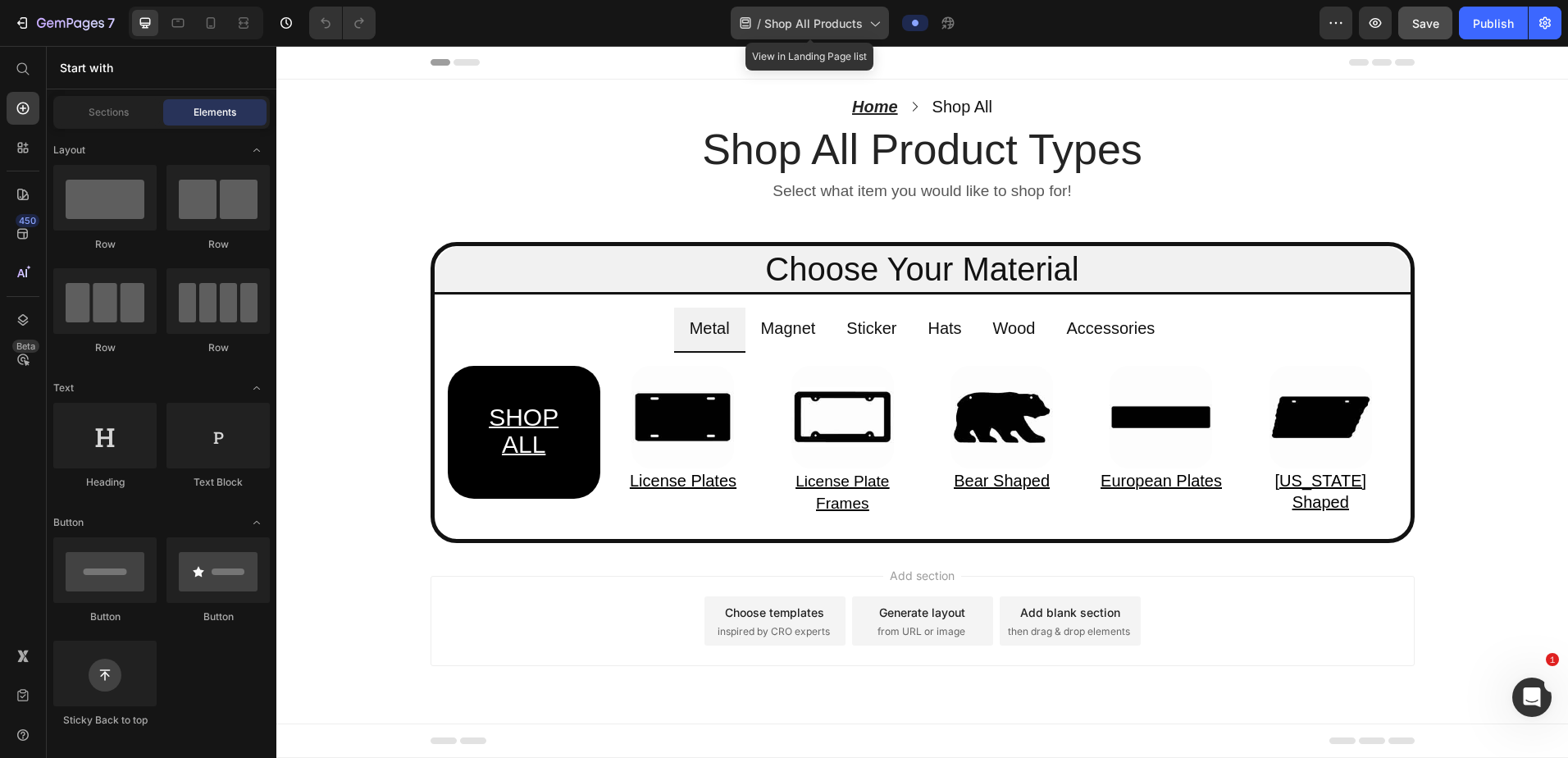 click on "Shop All Products" at bounding box center [814, 23] 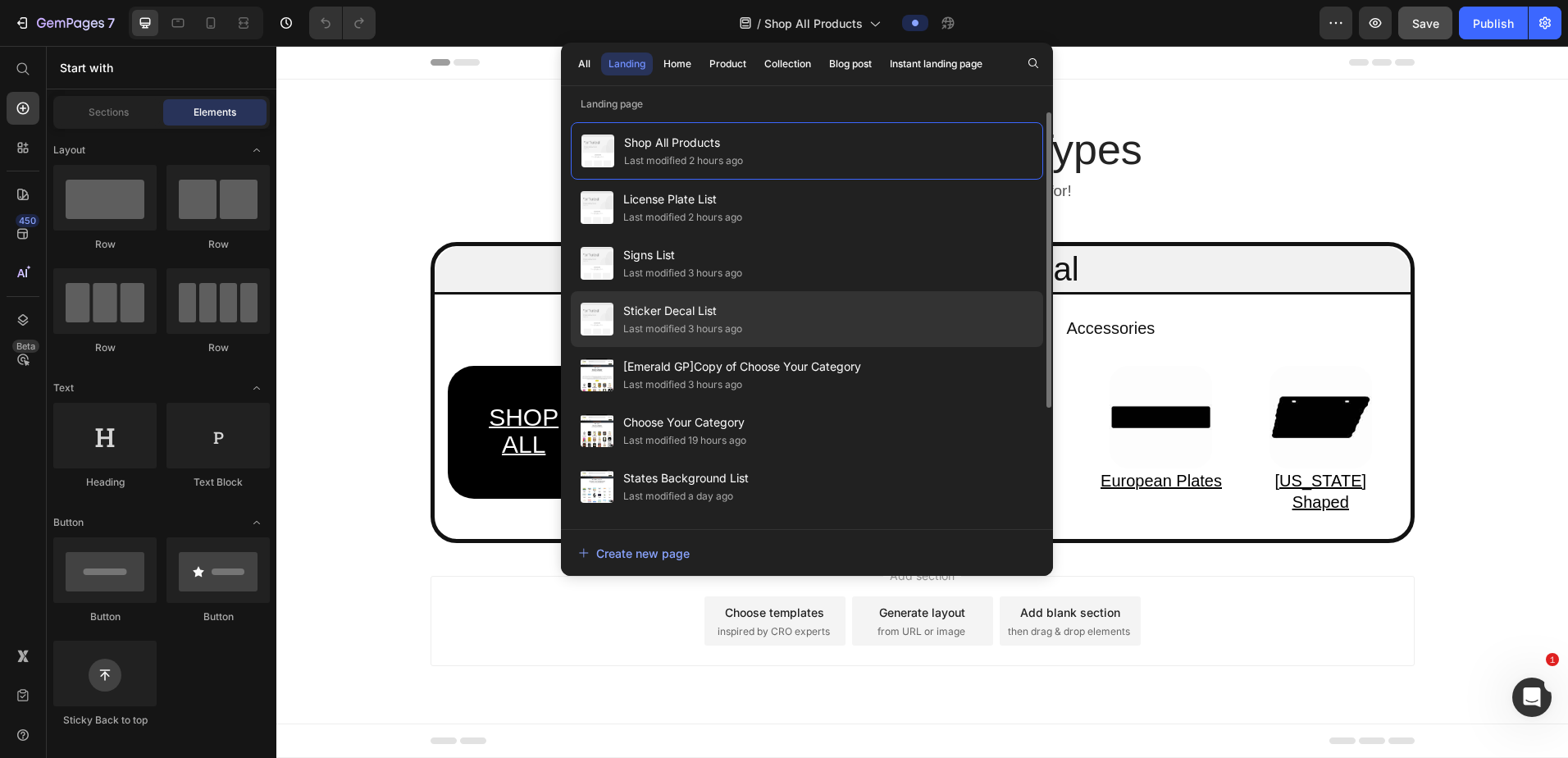 click on "Sticker Decal List Last modified 3 hours ago" 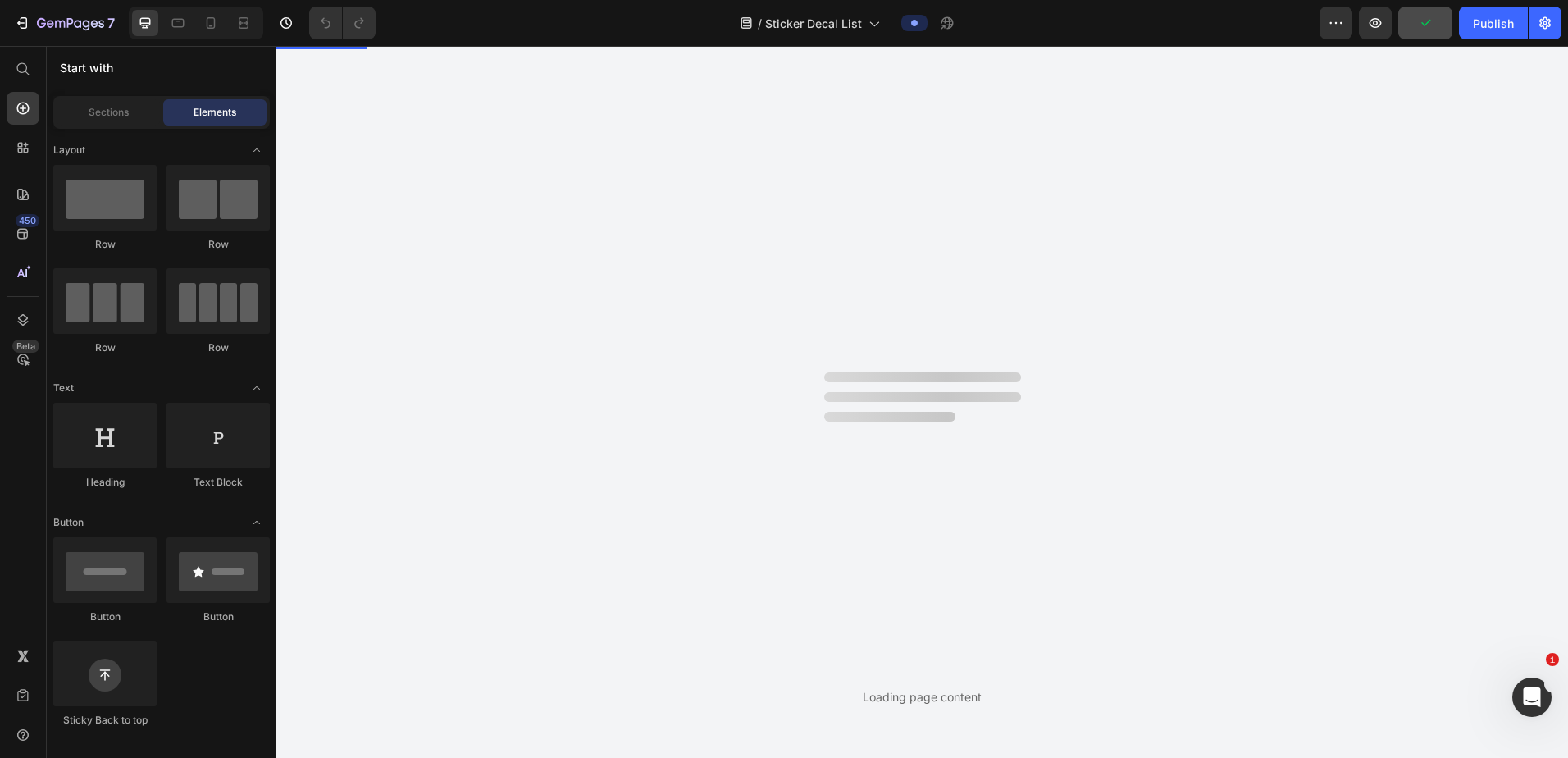 scroll, scrollTop: 0, scrollLeft: 0, axis: both 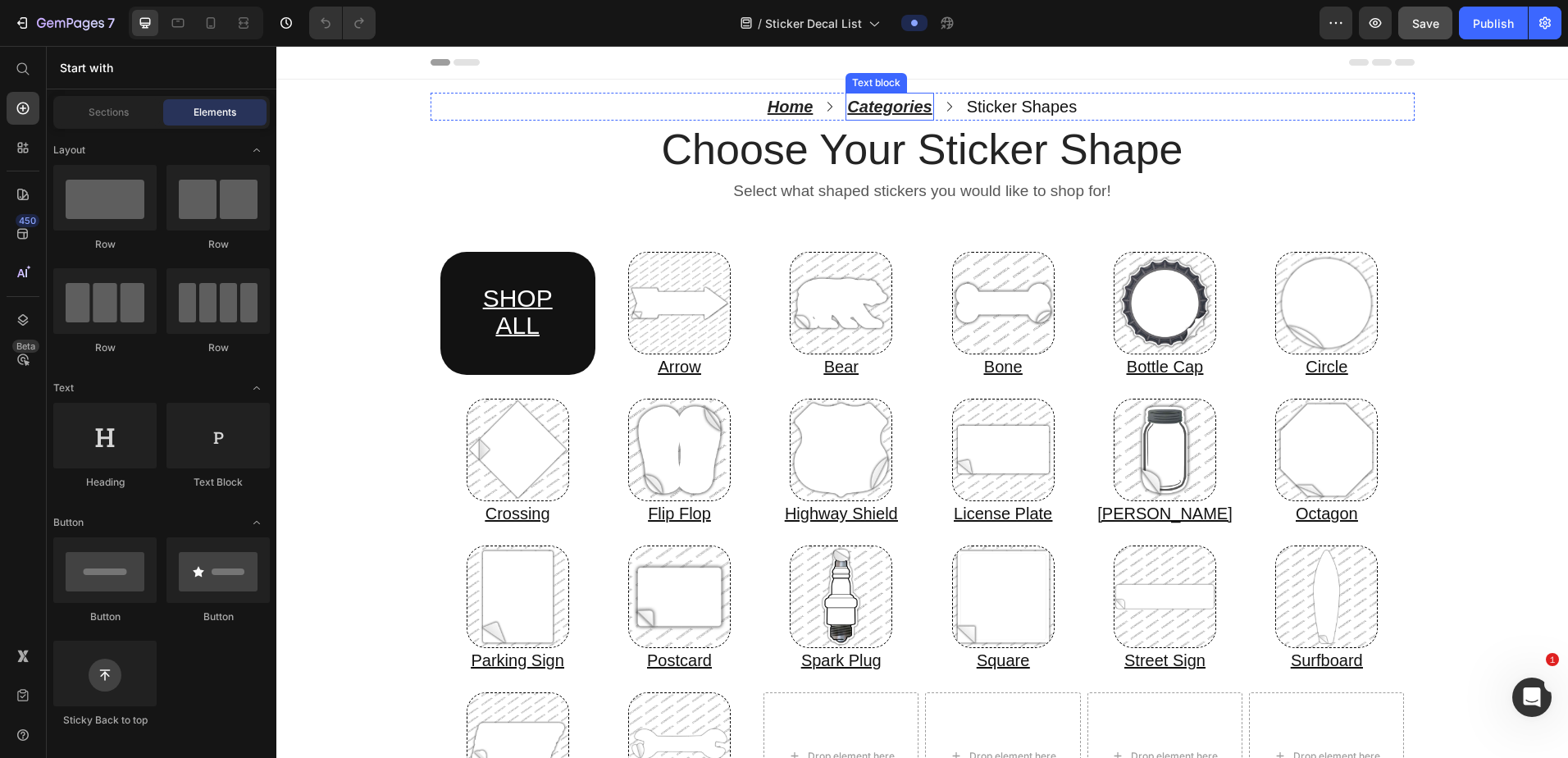 click on "Categories" at bounding box center [889, 107] 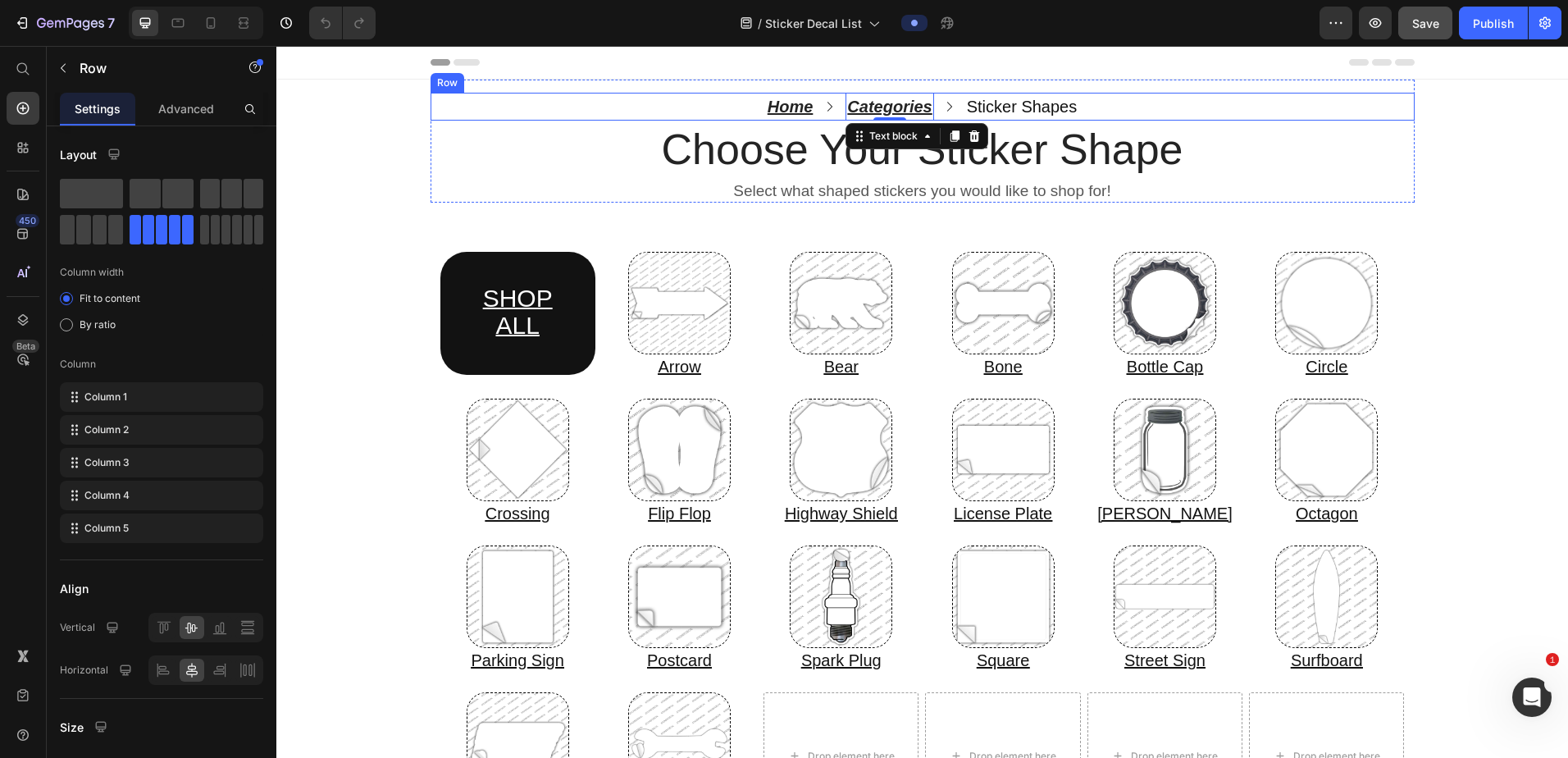click on "Home Text block
Icon Categories Text block   0
Icon Sticker Shapes Text block Row" at bounding box center [923, 107] 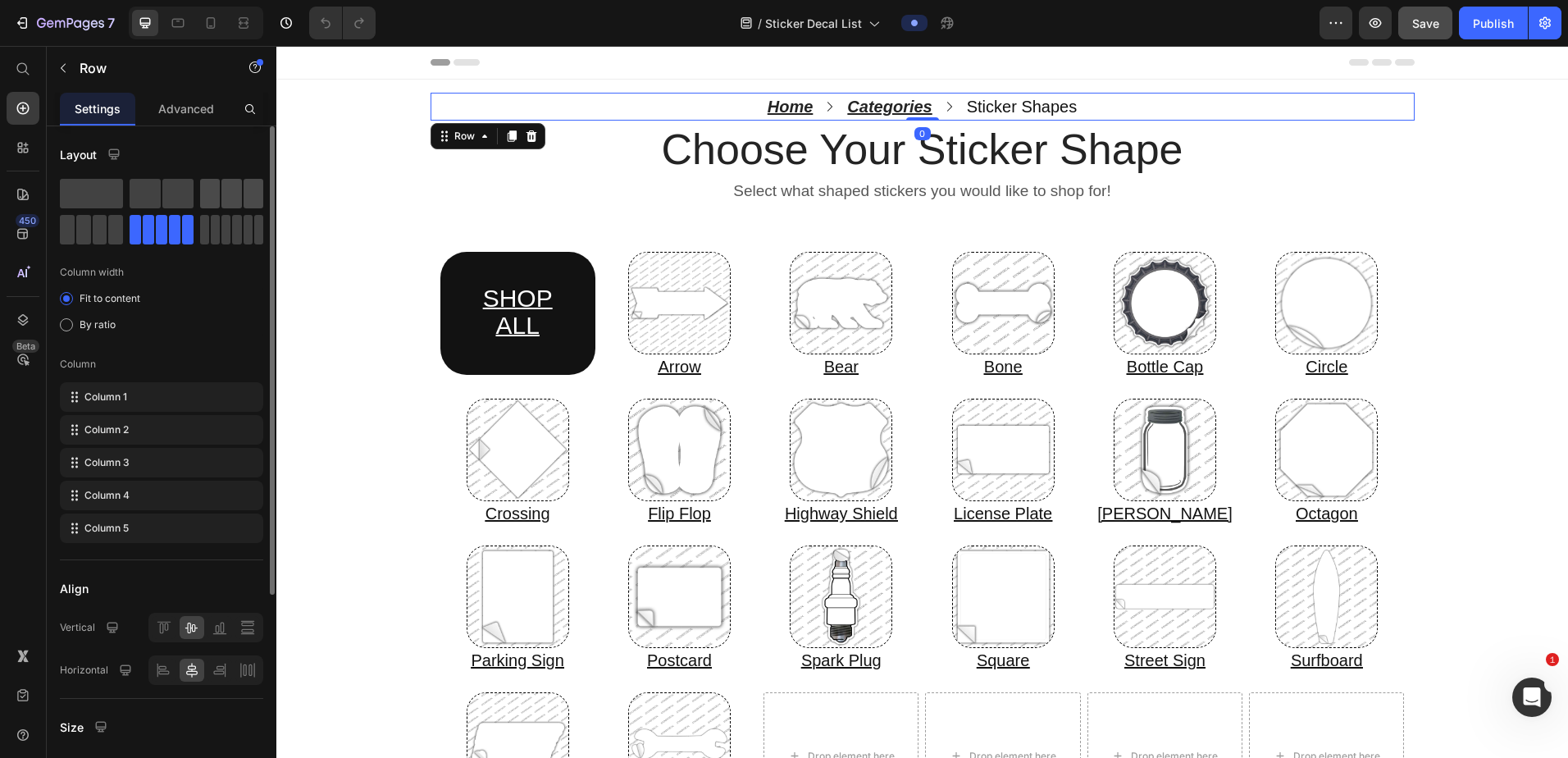 drag, startPoint x: 223, startPoint y: 196, endPoint x: 398, endPoint y: 106, distance: 196.78669 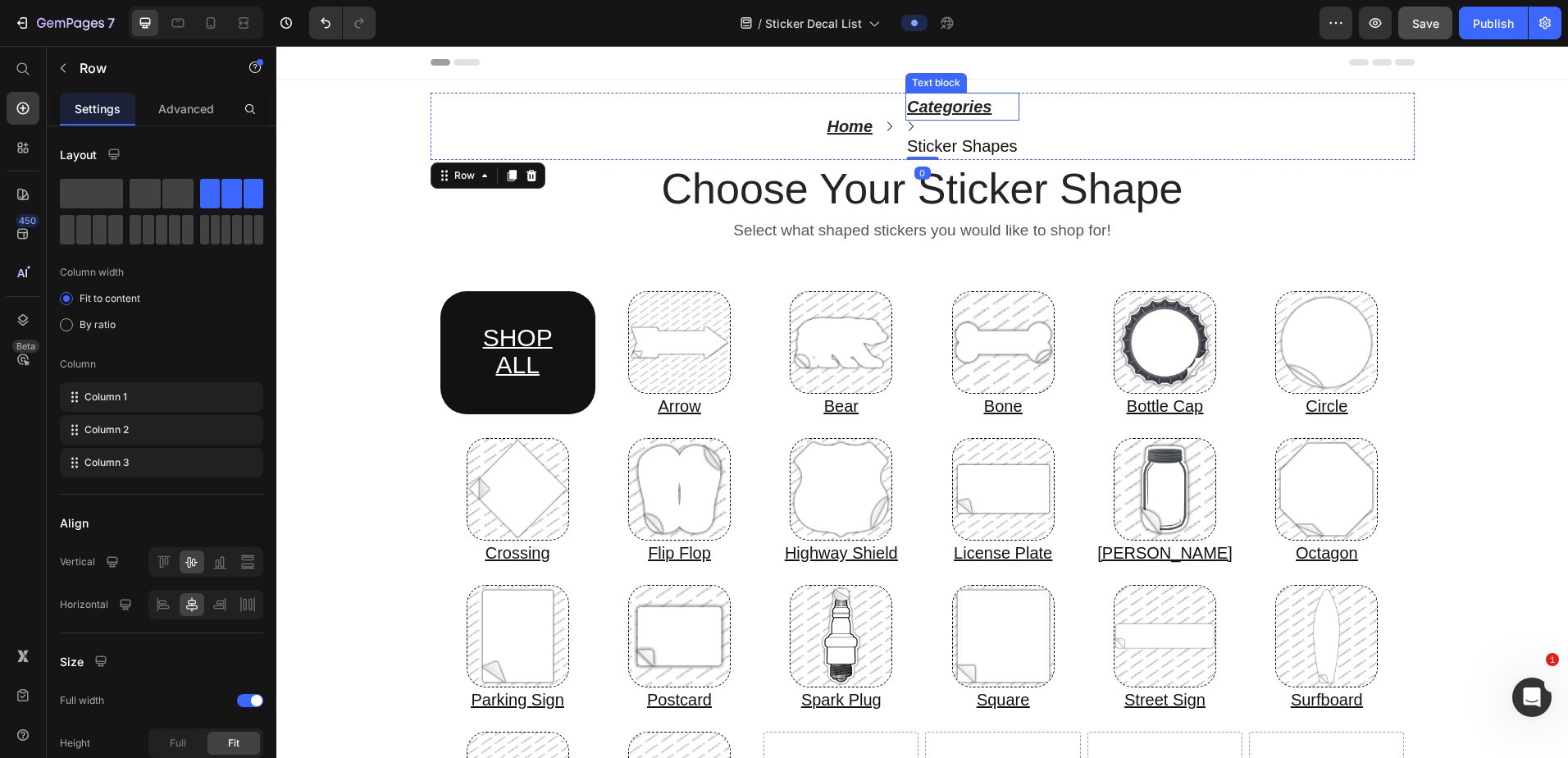 click on "Categories" at bounding box center [949, 107] 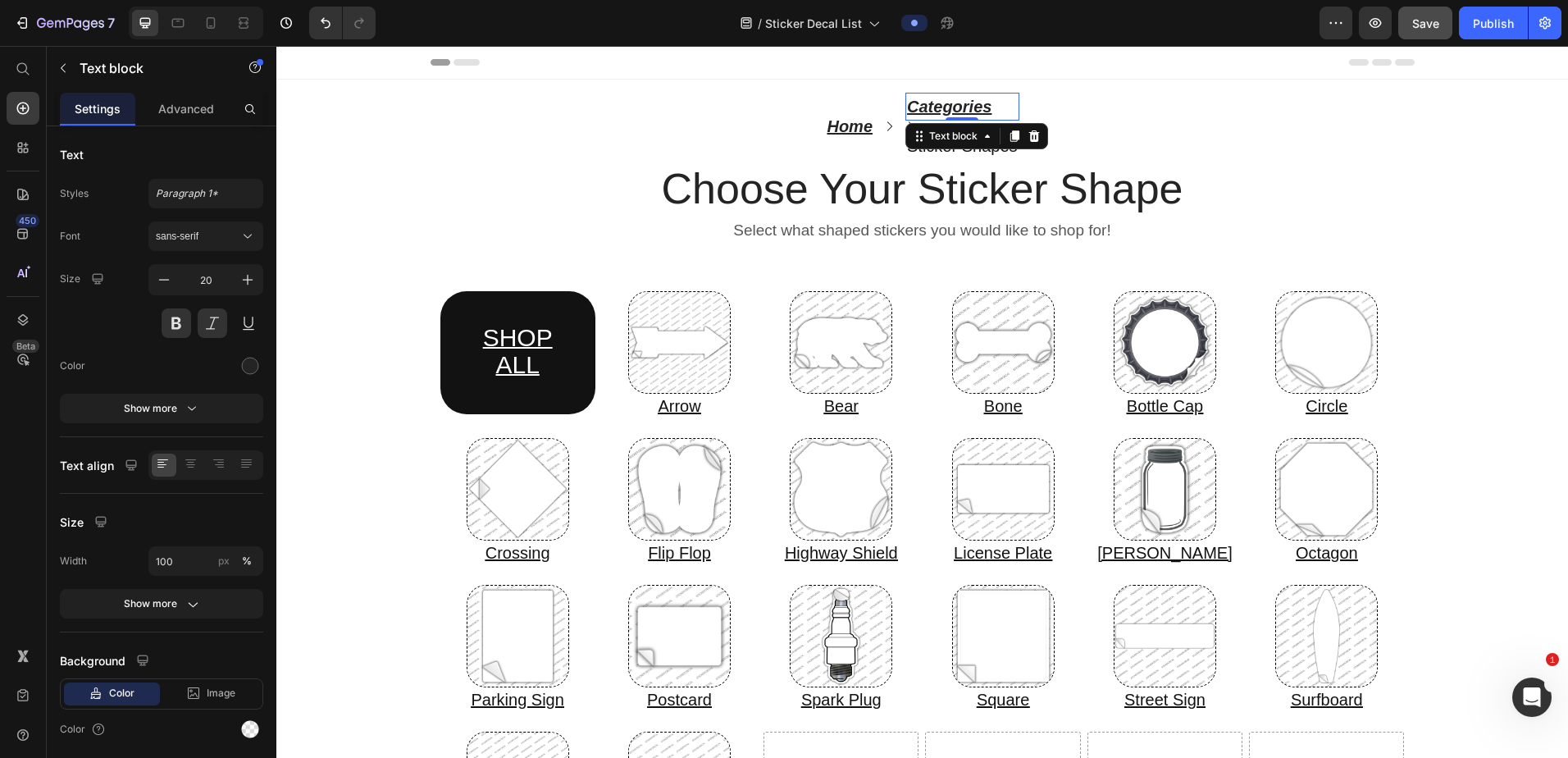 drag, startPoint x: 1027, startPoint y: 135, endPoint x: 1003, endPoint y: 126, distance: 25.632011 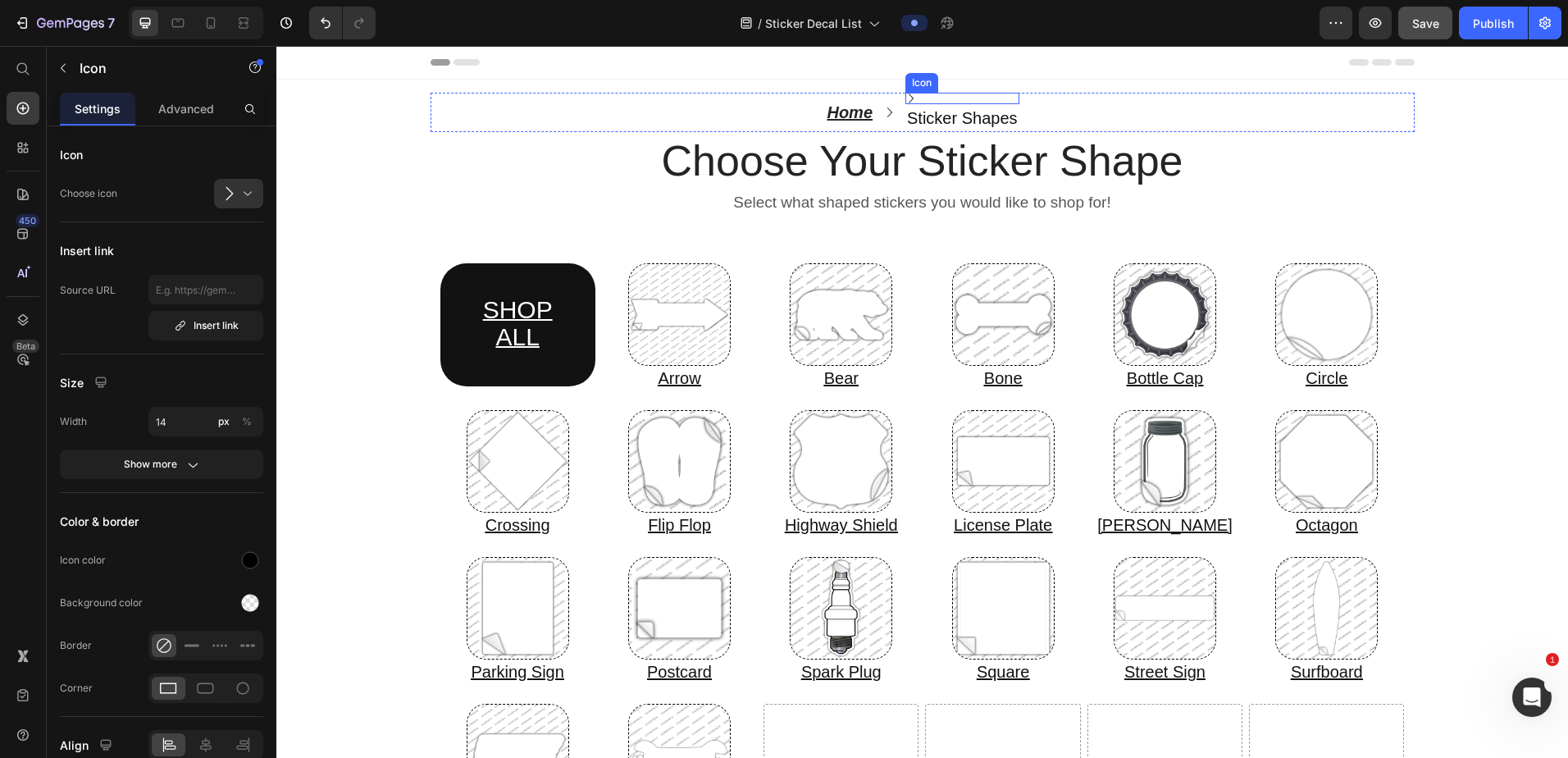click on "Icon" at bounding box center (962, 98) 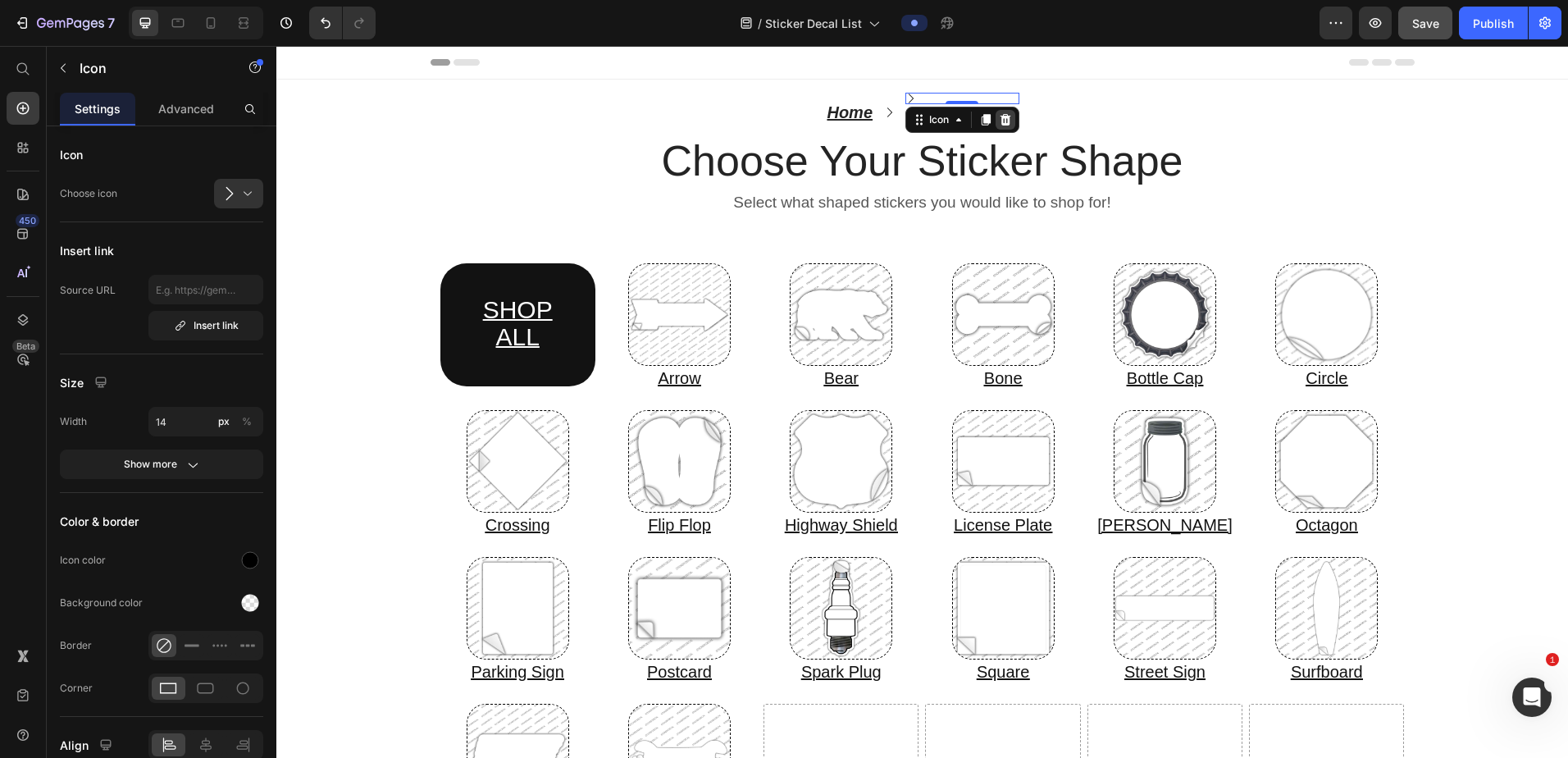 click 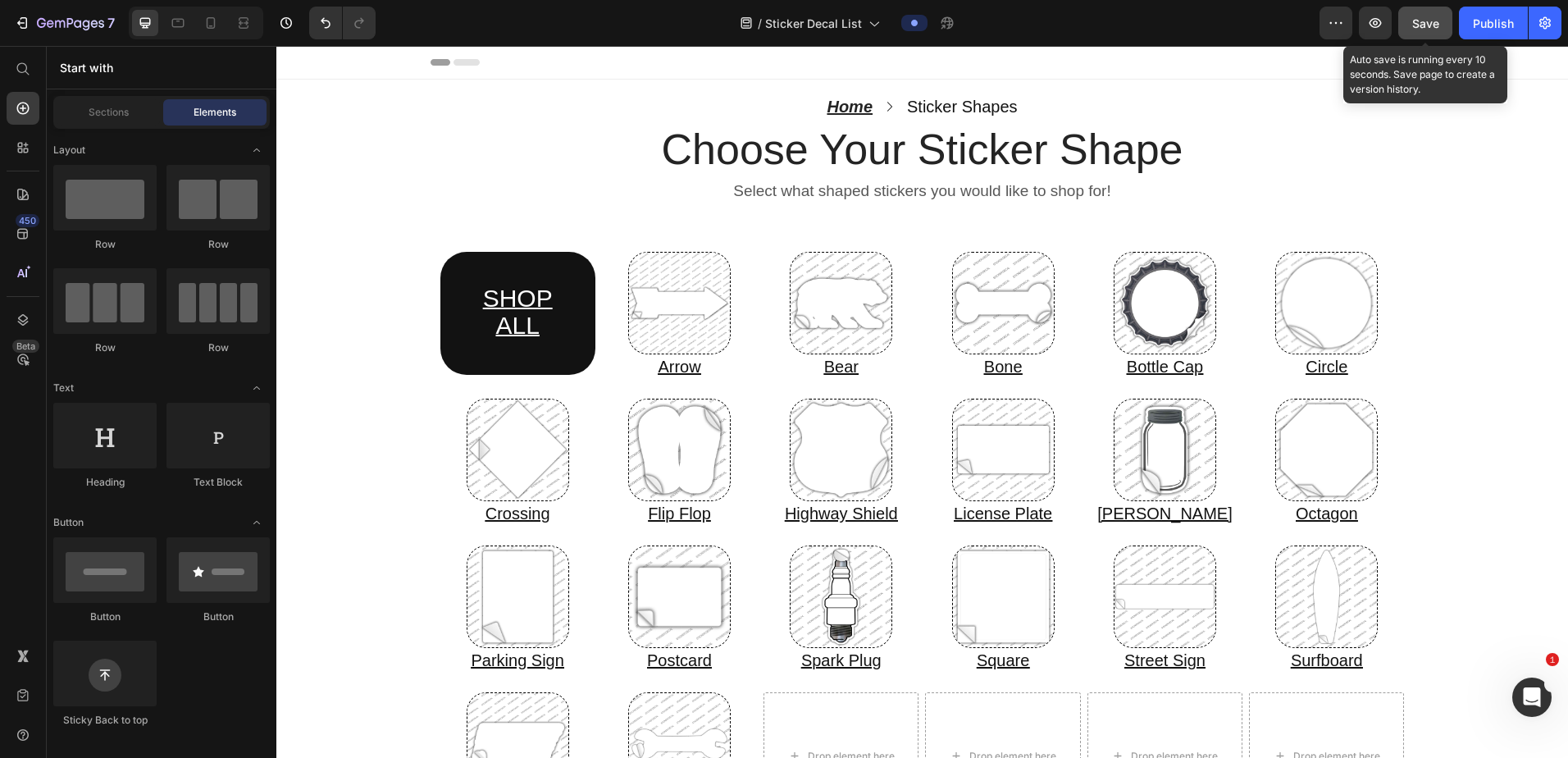 click on "Save" at bounding box center [1425, 23] 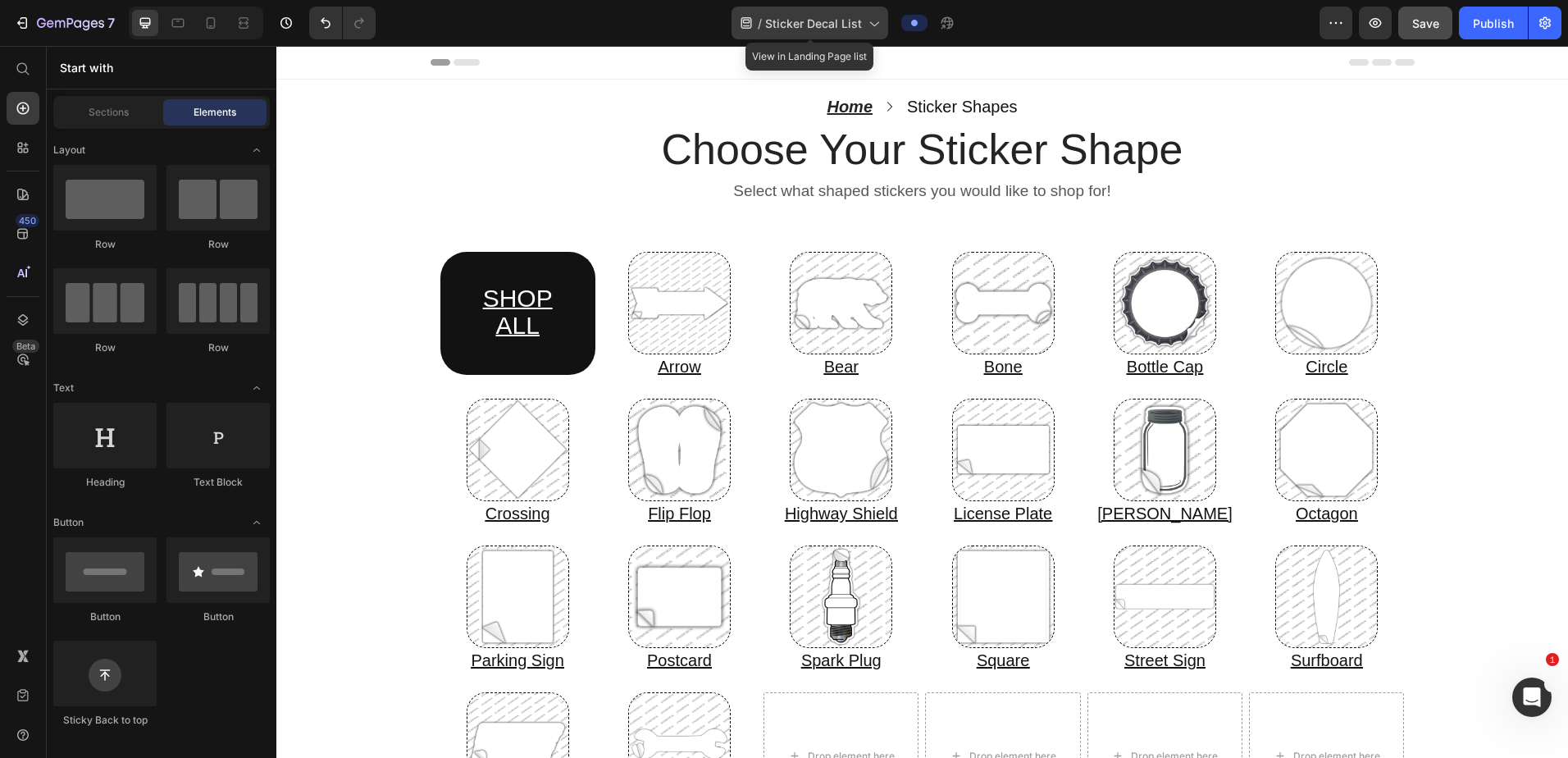 click on "Sticker Decal List" at bounding box center [814, 23] 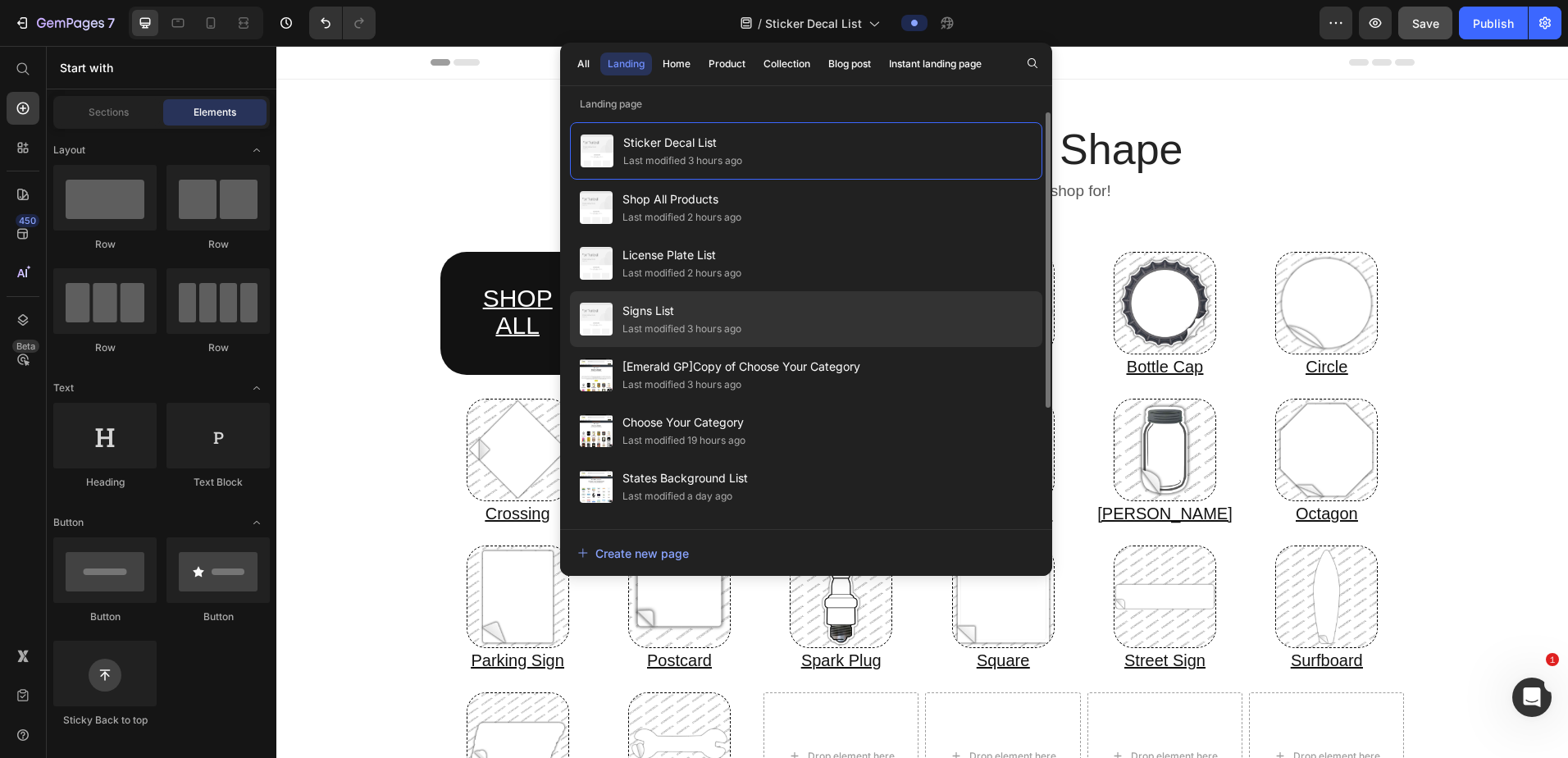 click on "Last modified 3 hours ago" 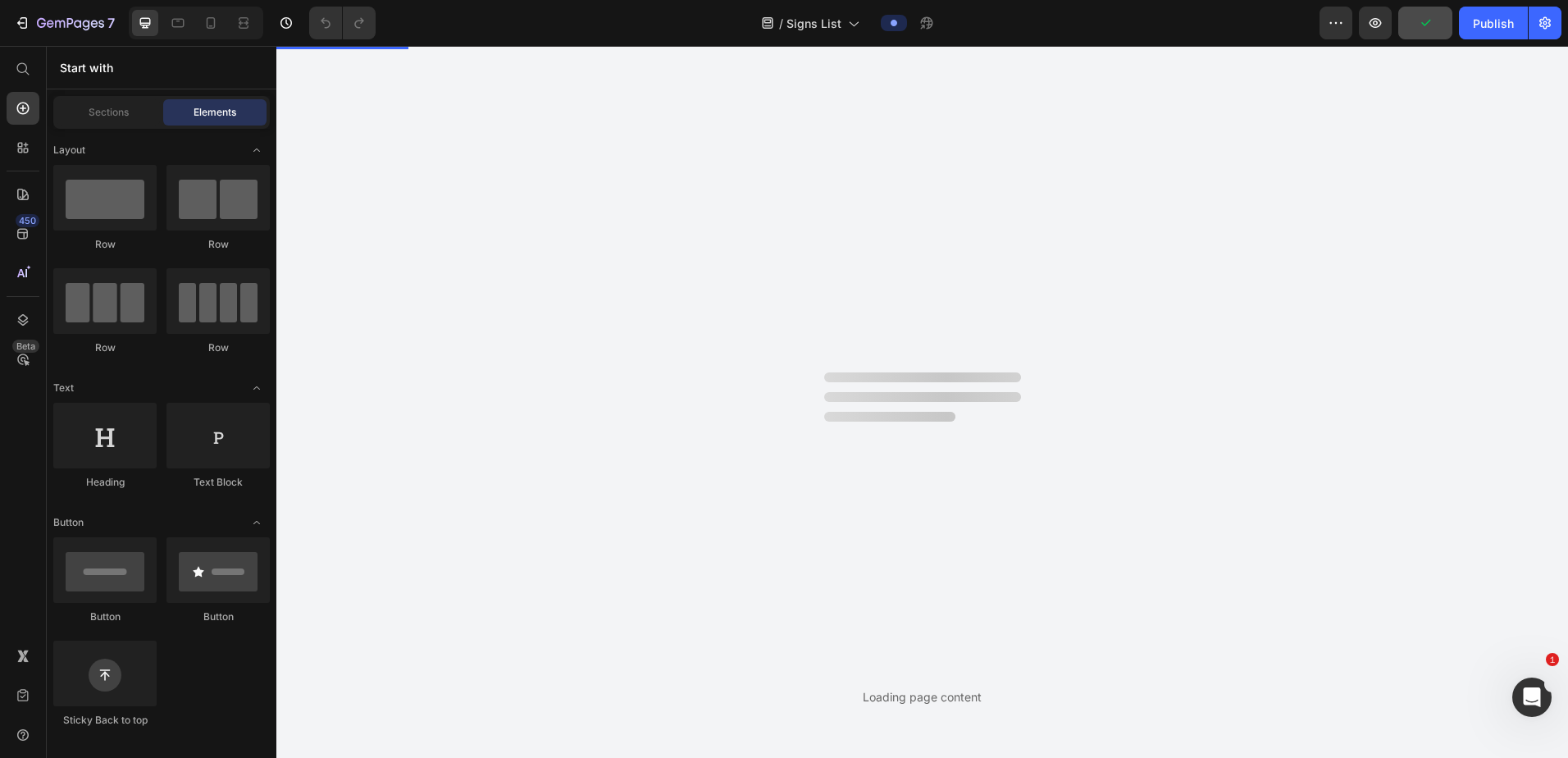scroll, scrollTop: 0, scrollLeft: 0, axis: both 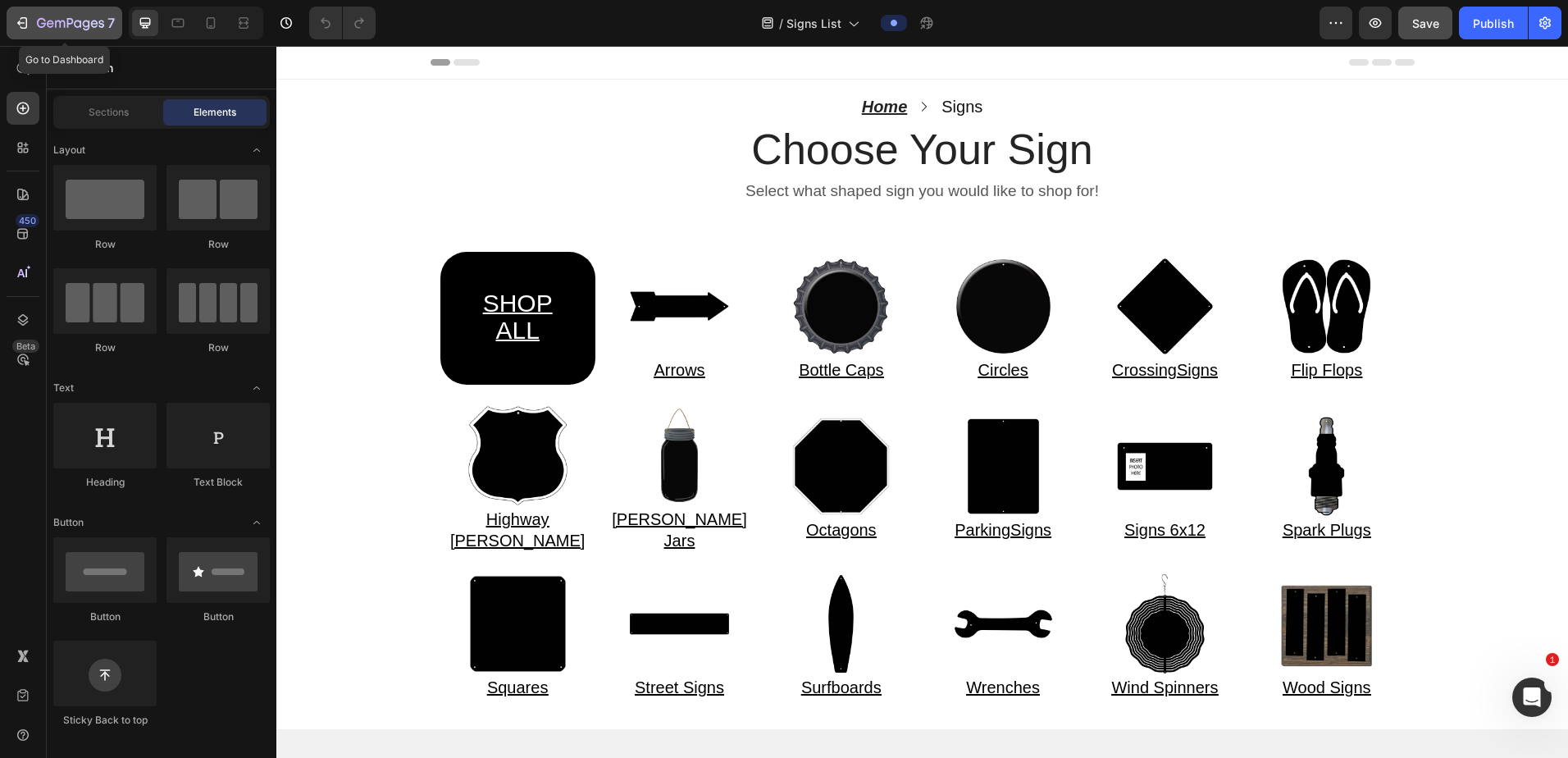 click on "7" 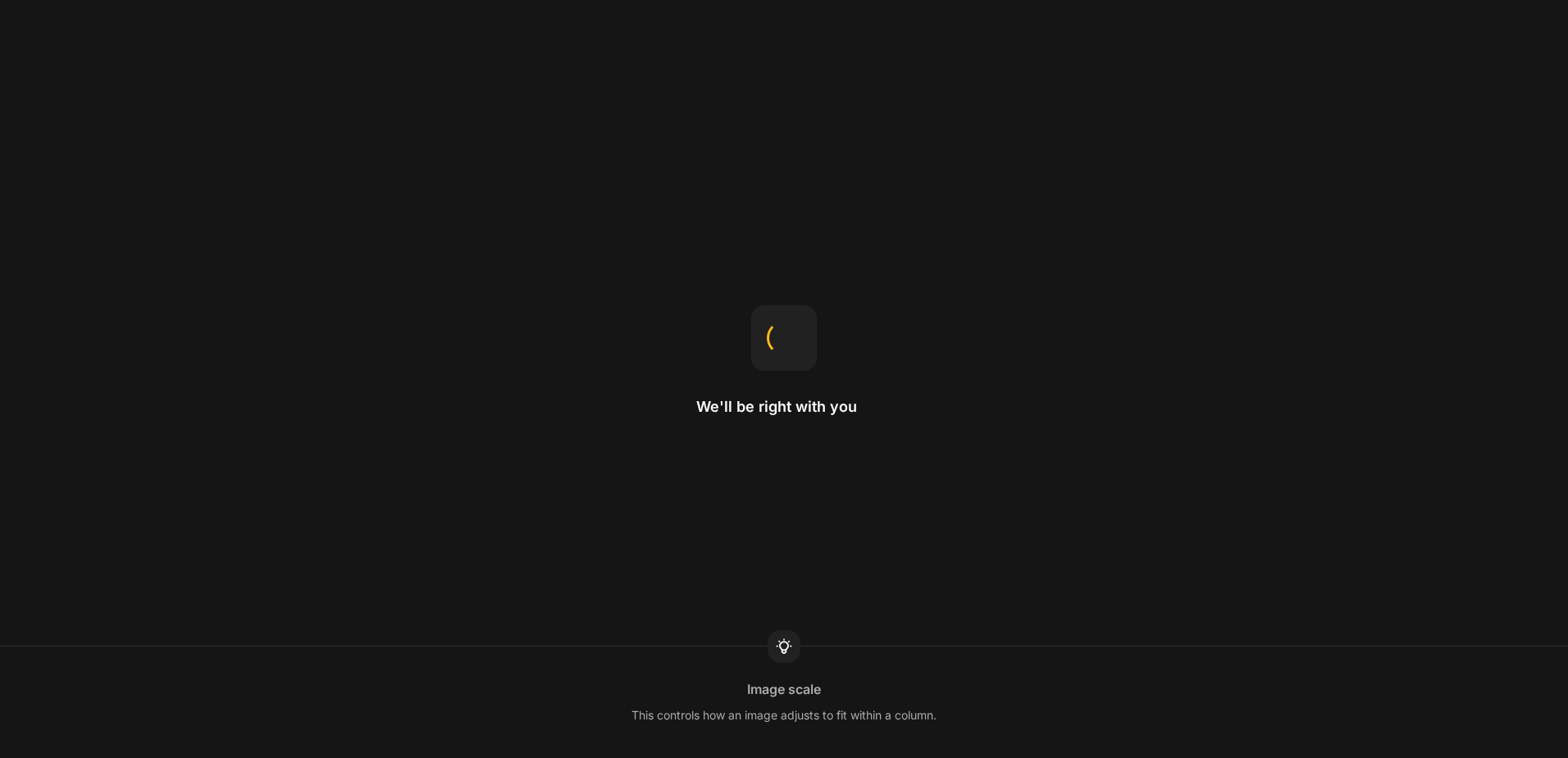 scroll, scrollTop: 0, scrollLeft: 0, axis: both 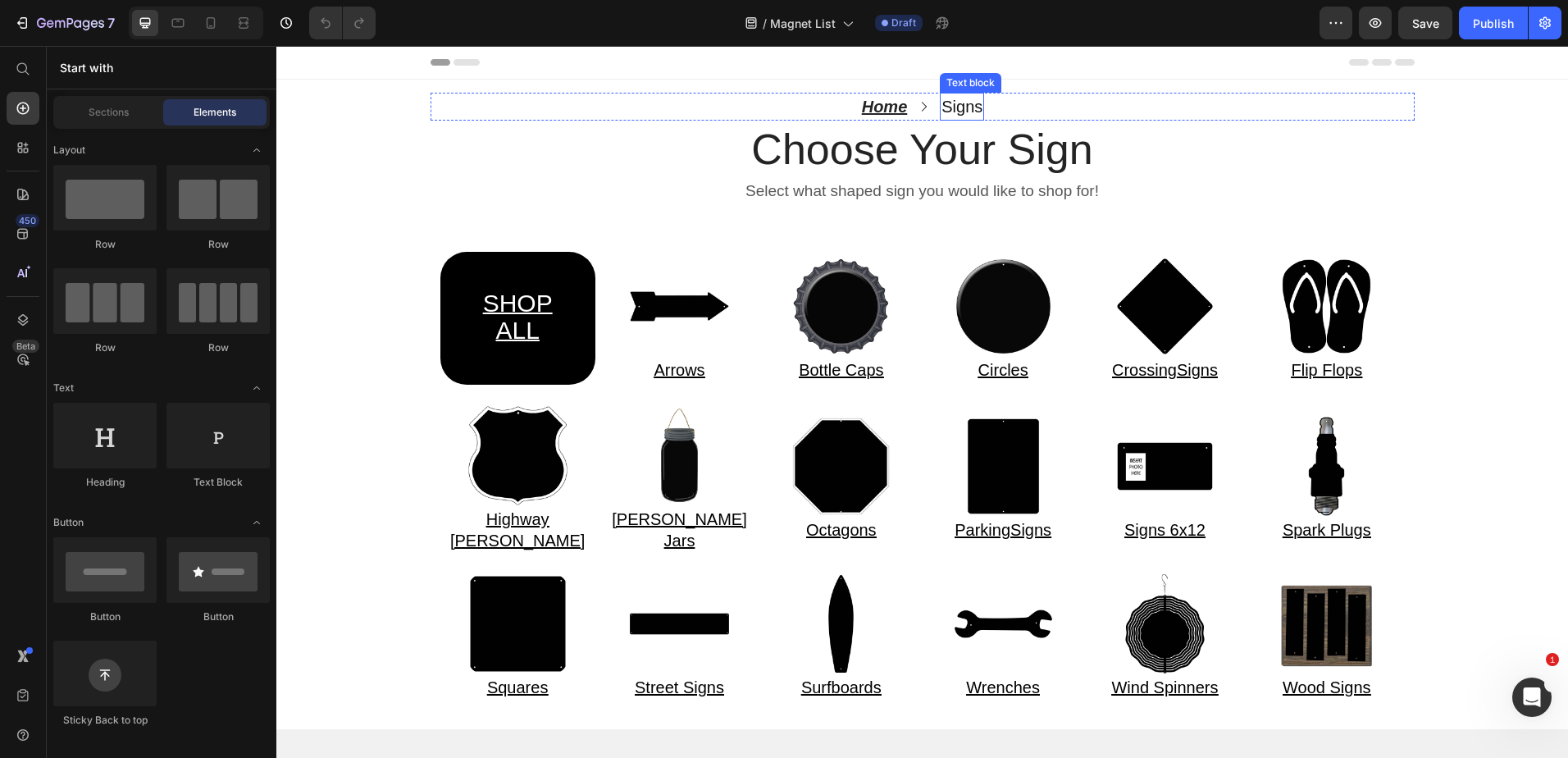 click on "Signs" at bounding box center [962, 107] 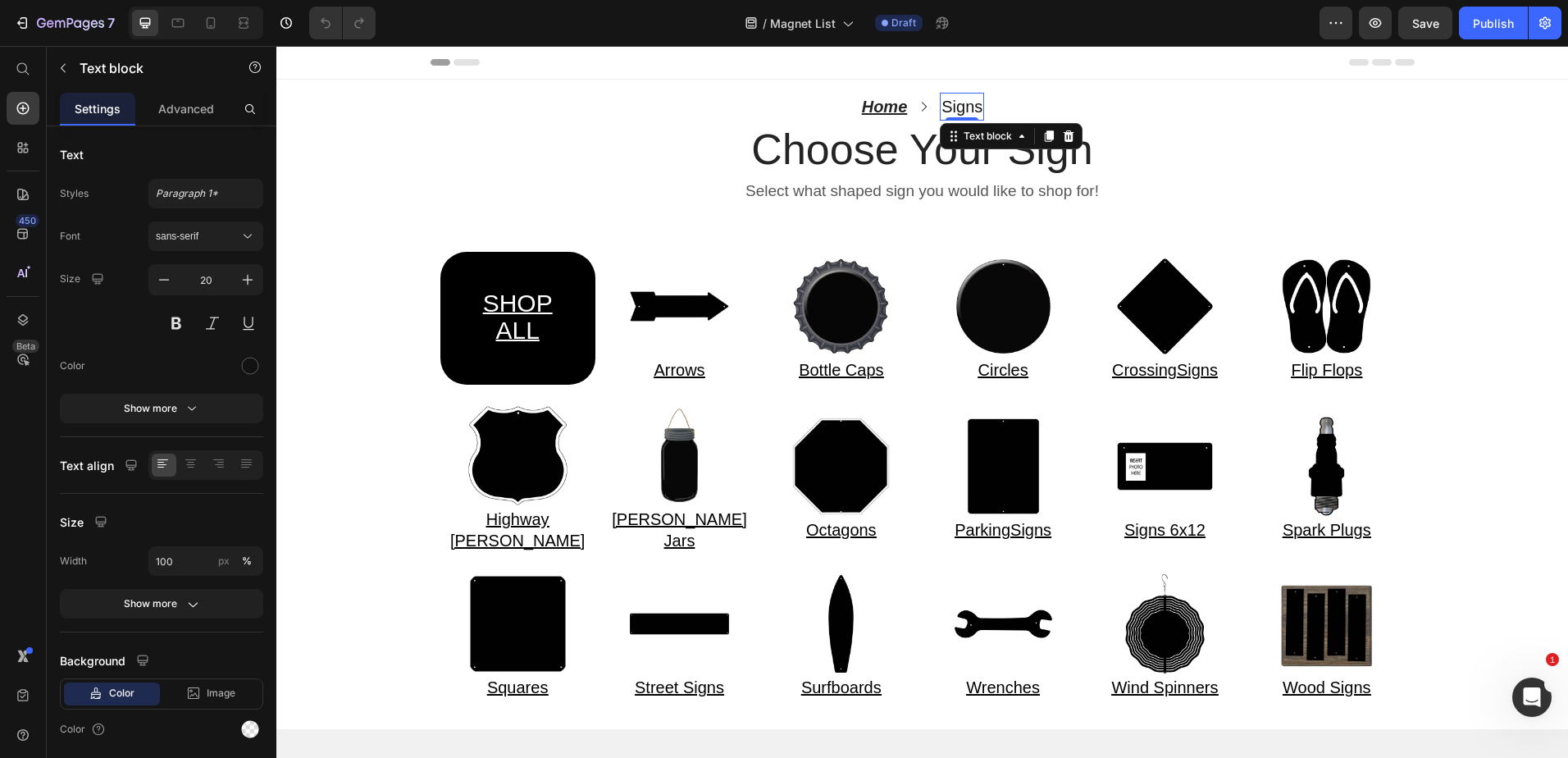 click on "Signs" at bounding box center (962, 107) 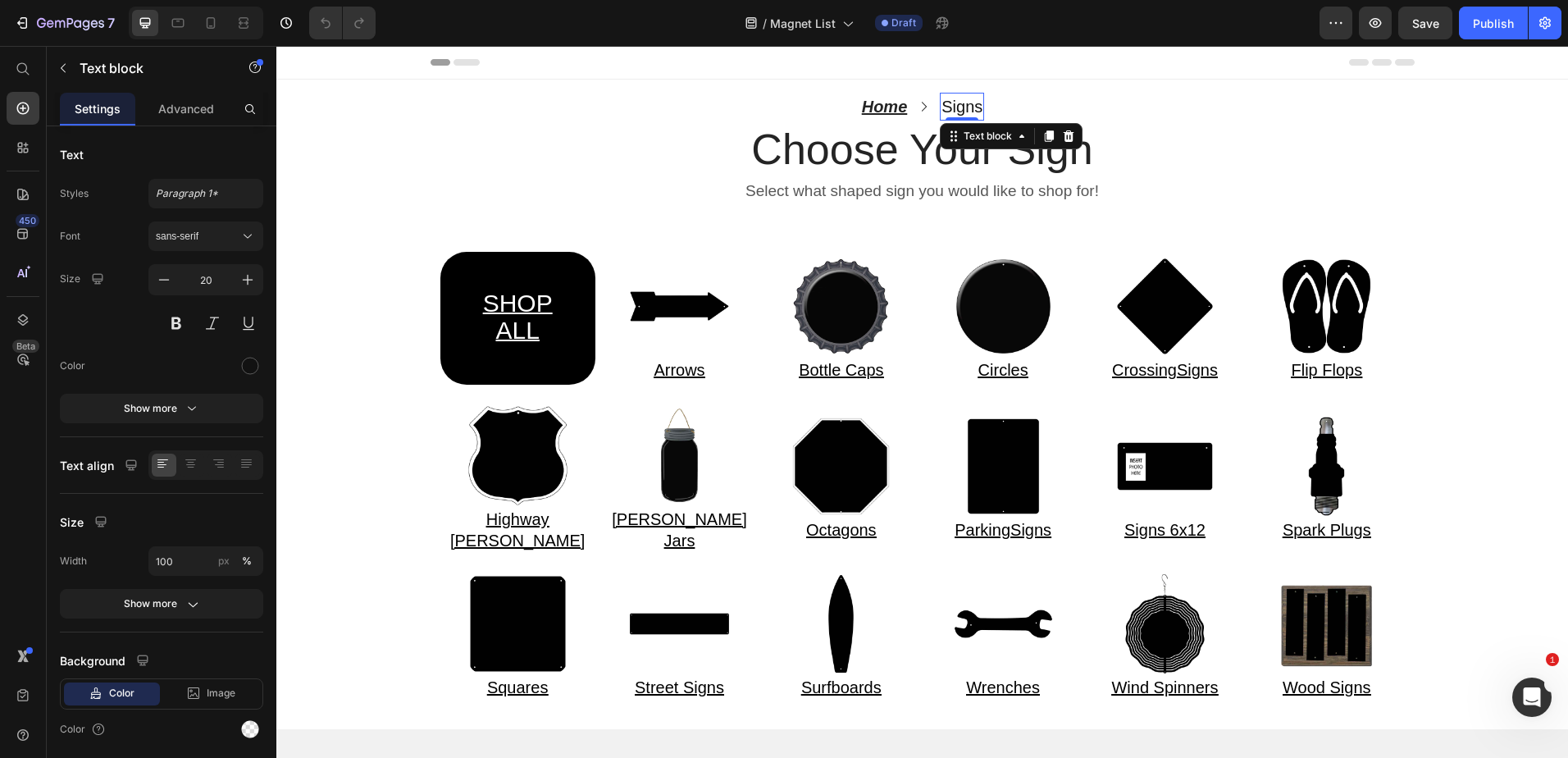 click on "Signs" at bounding box center (962, 107) 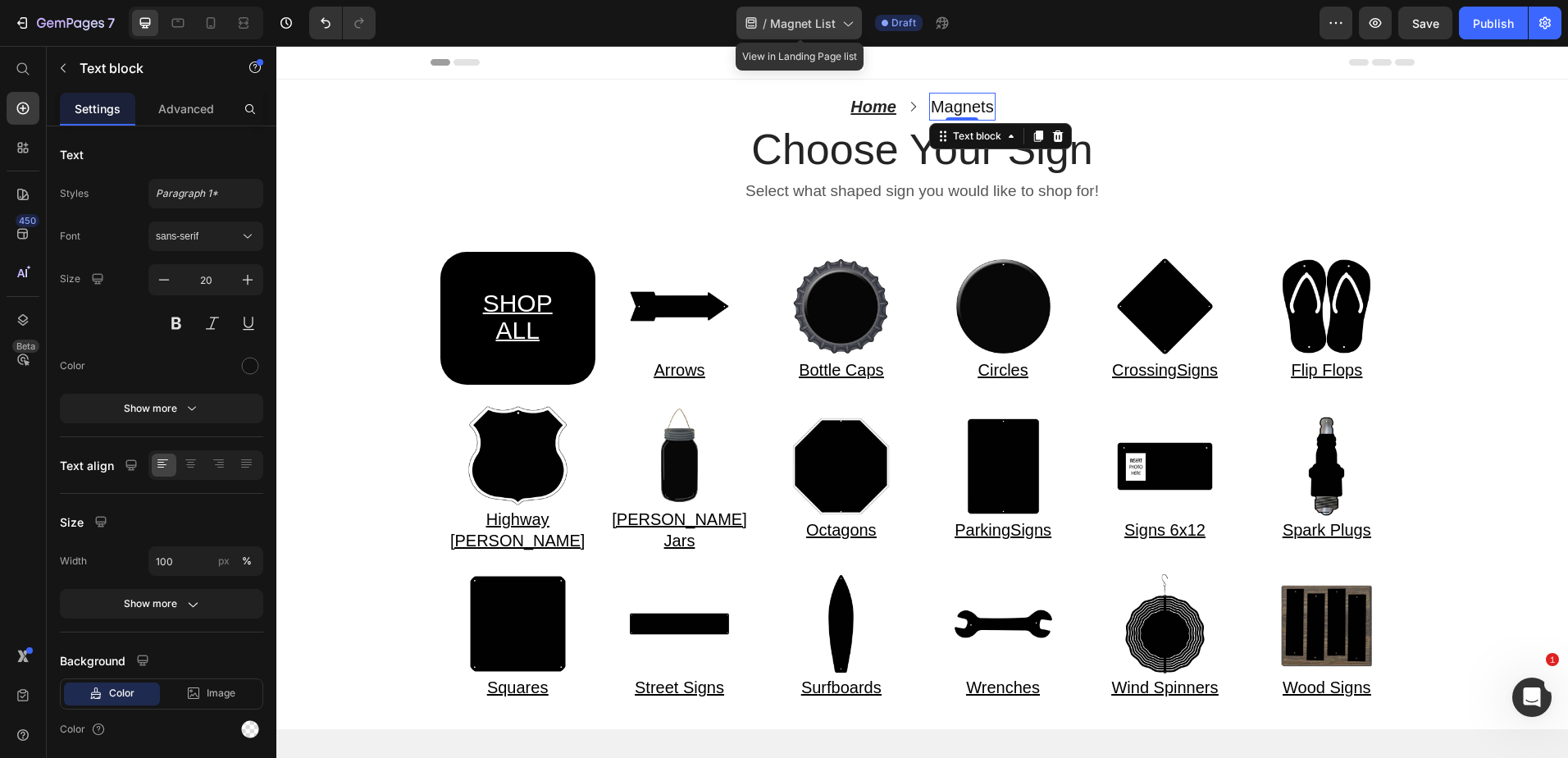 click on "Magnet List" at bounding box center [803, 23] 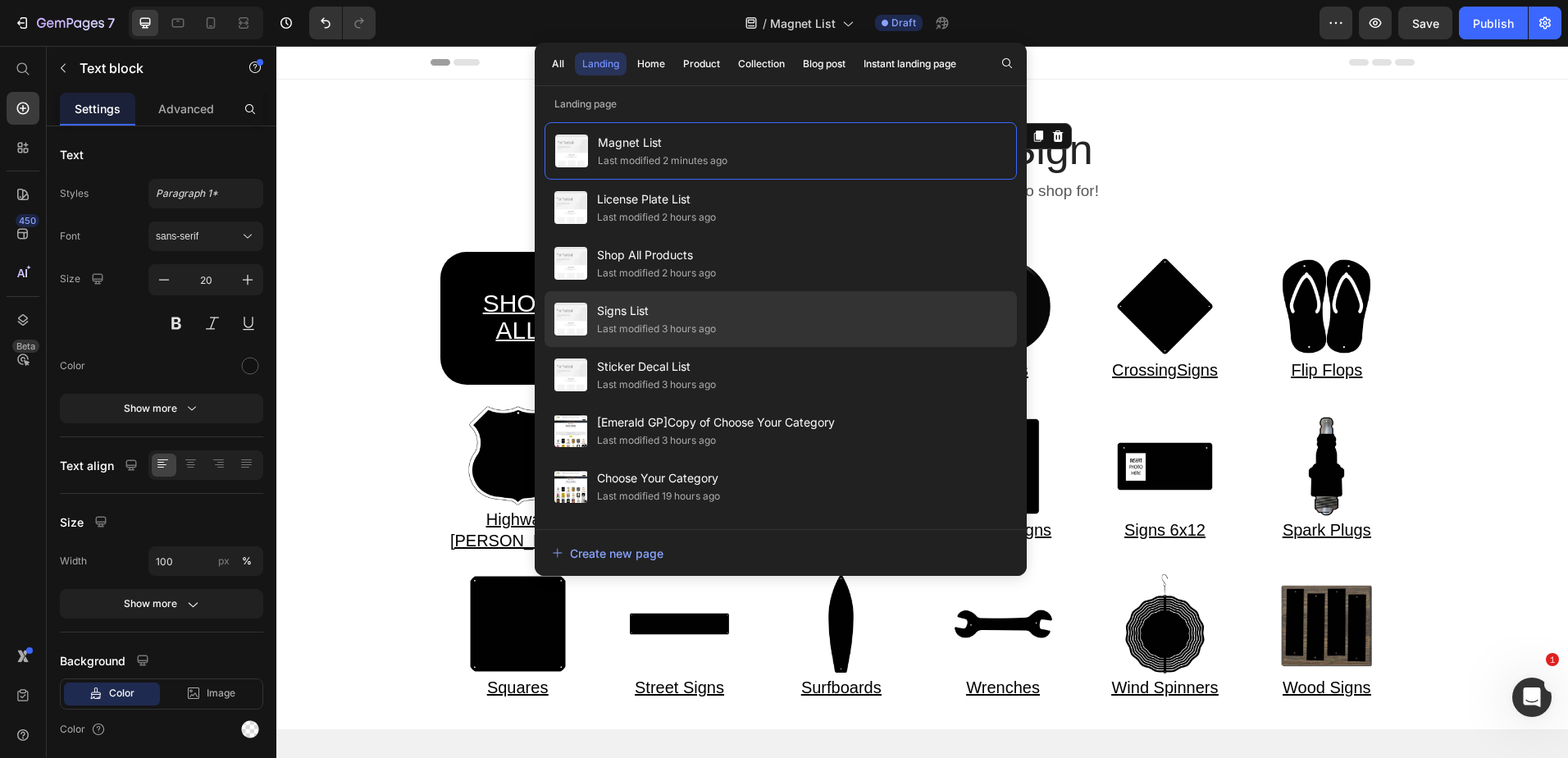 click on "Signs List" at bounding box center [656, 311] 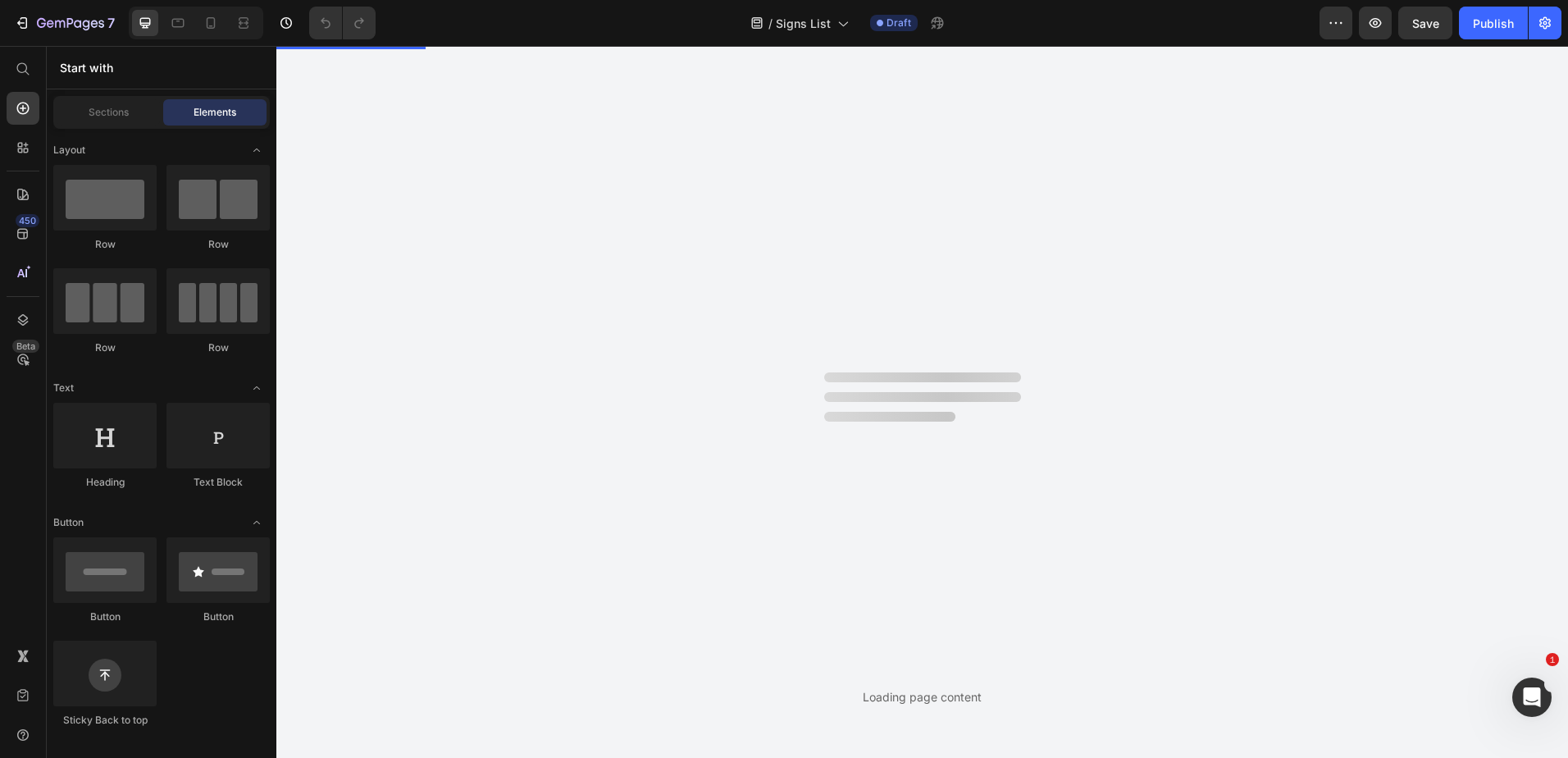 scroll, scrollTop: 0, scrollLeft: 0, axis: both 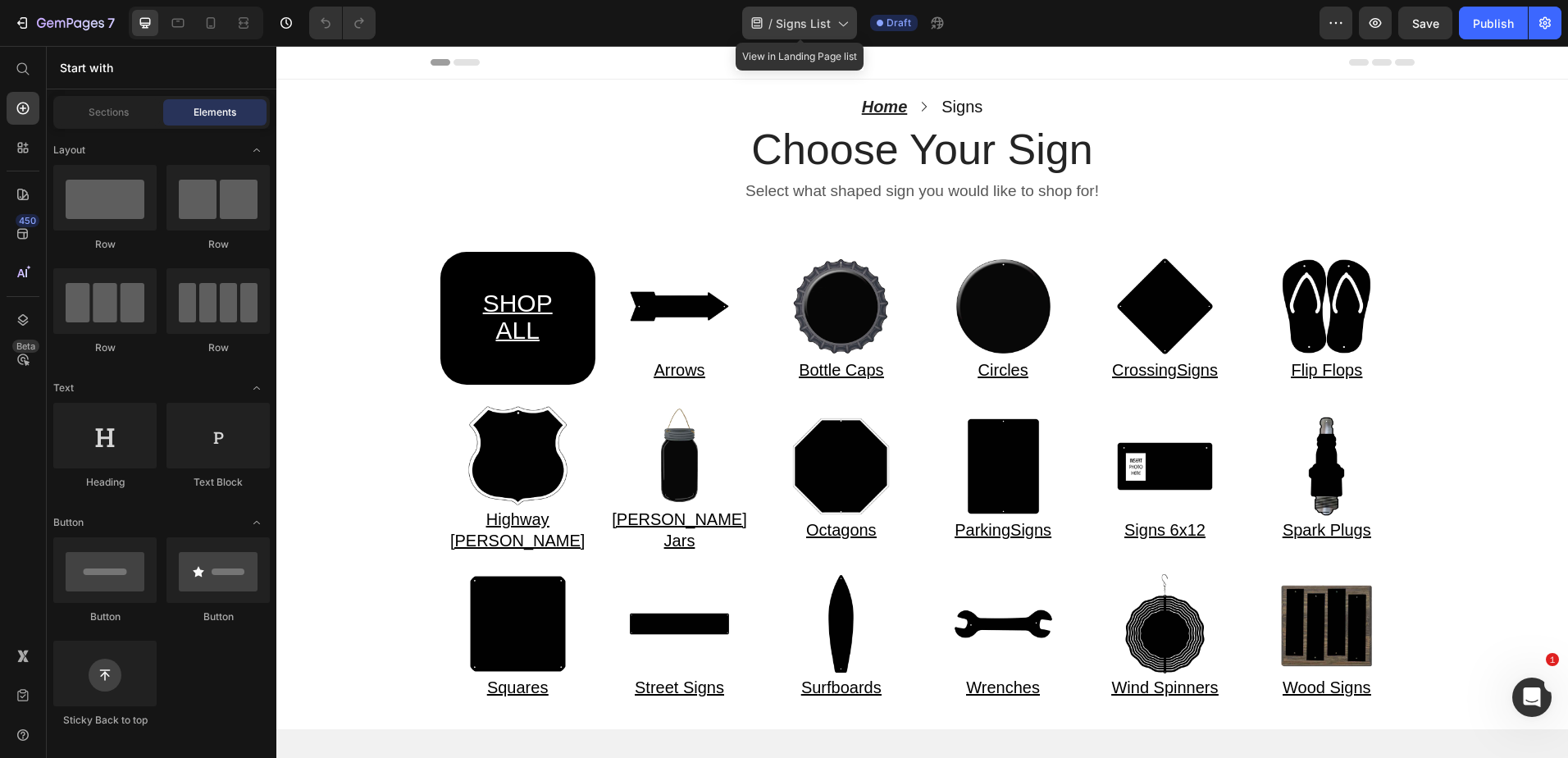 click 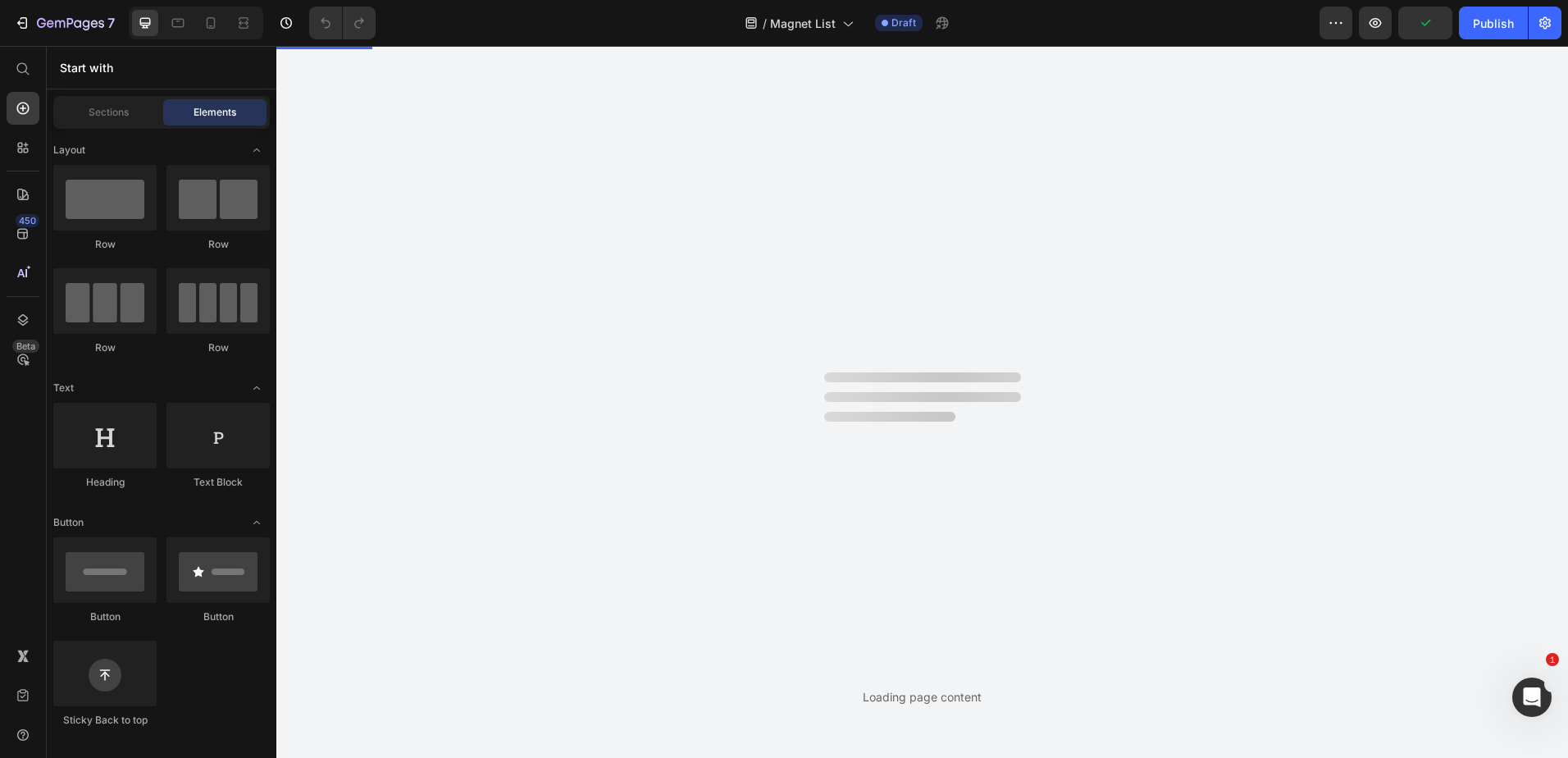 scroll, scrollTop: 0, scrollLeft: 0, axis: both 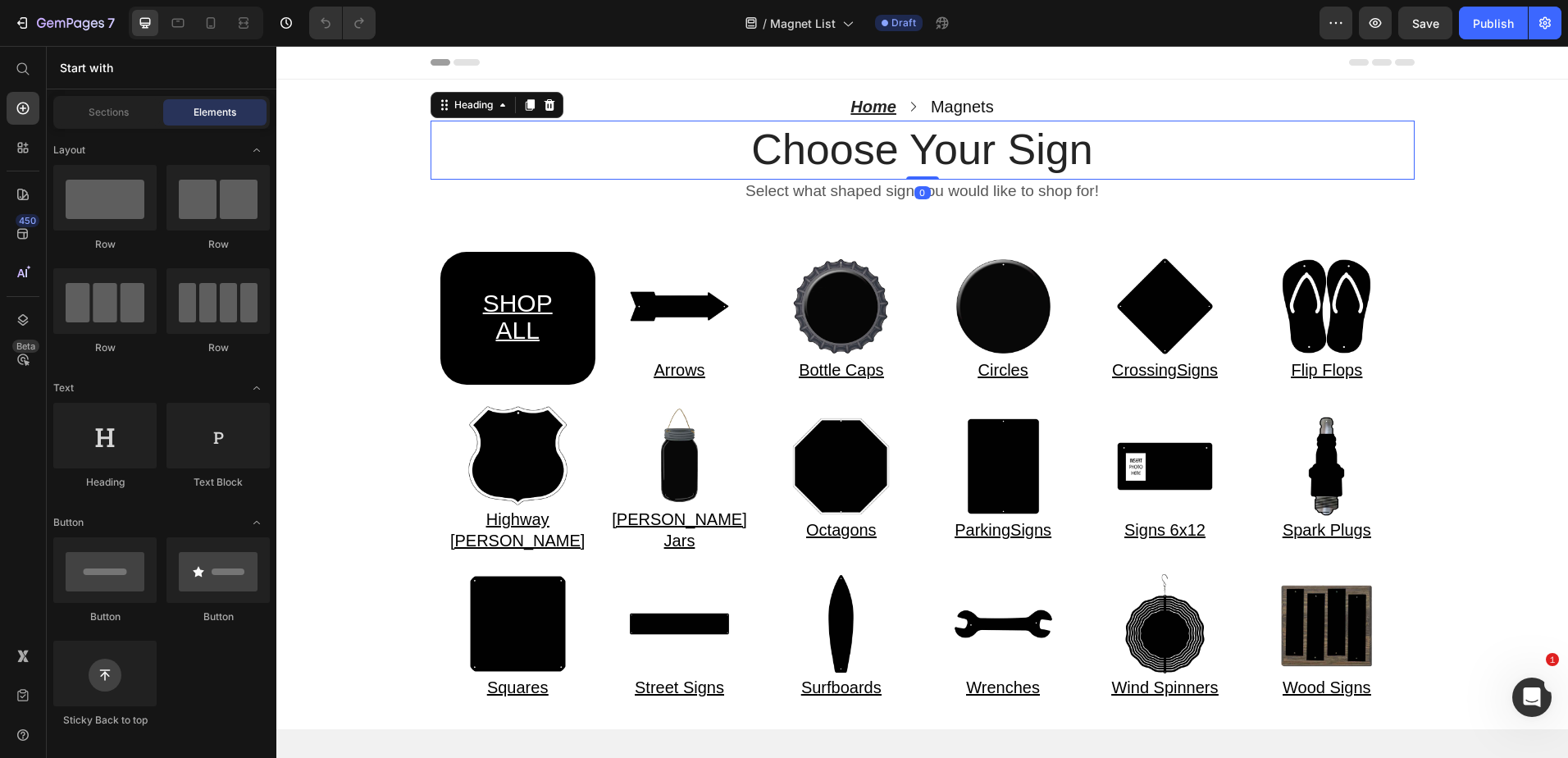 click on "Choose Your Sign" at bounding box center [923, 150] 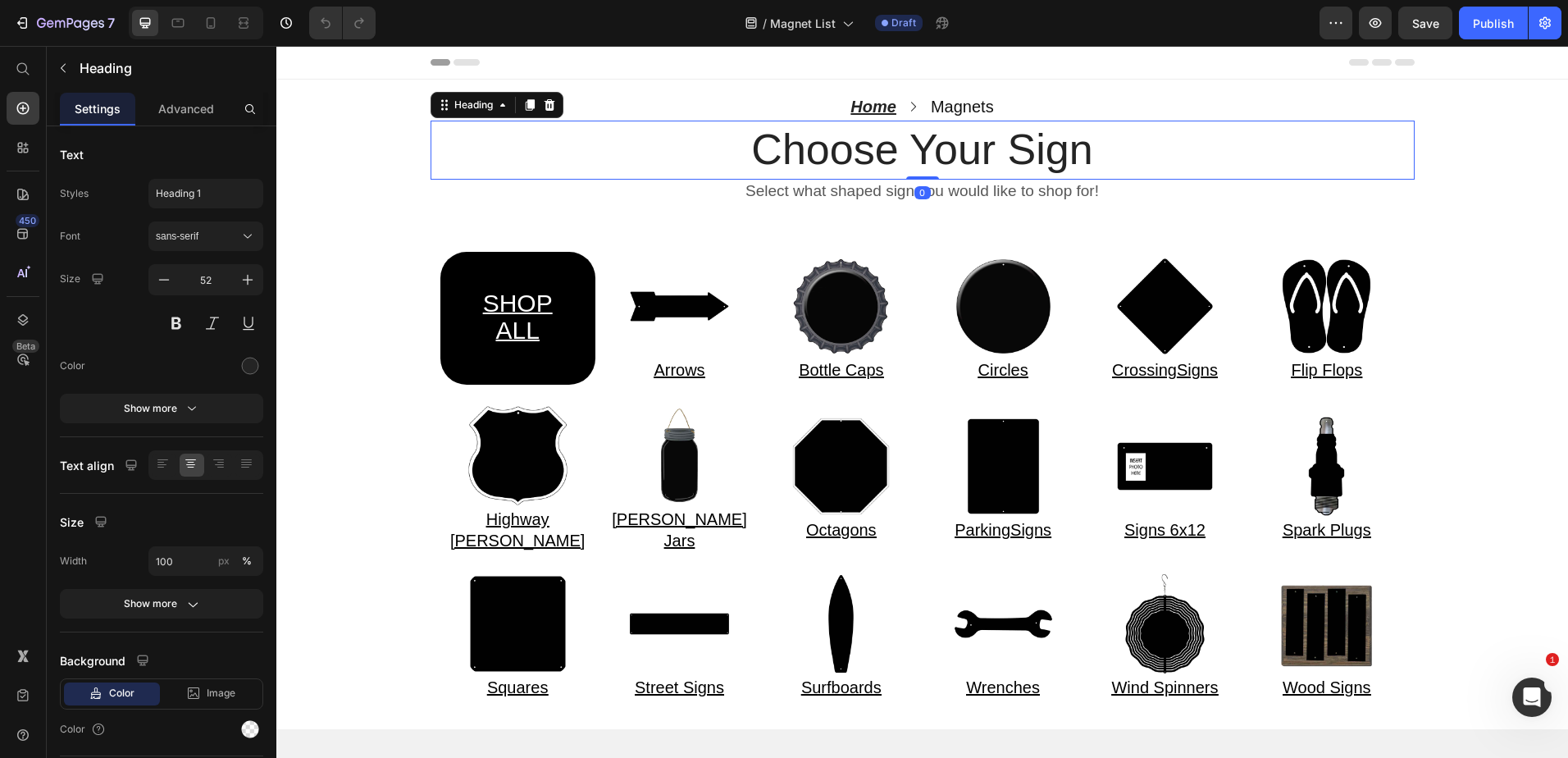 click on "Choose Your Sign" at bounding box center [923, 150] 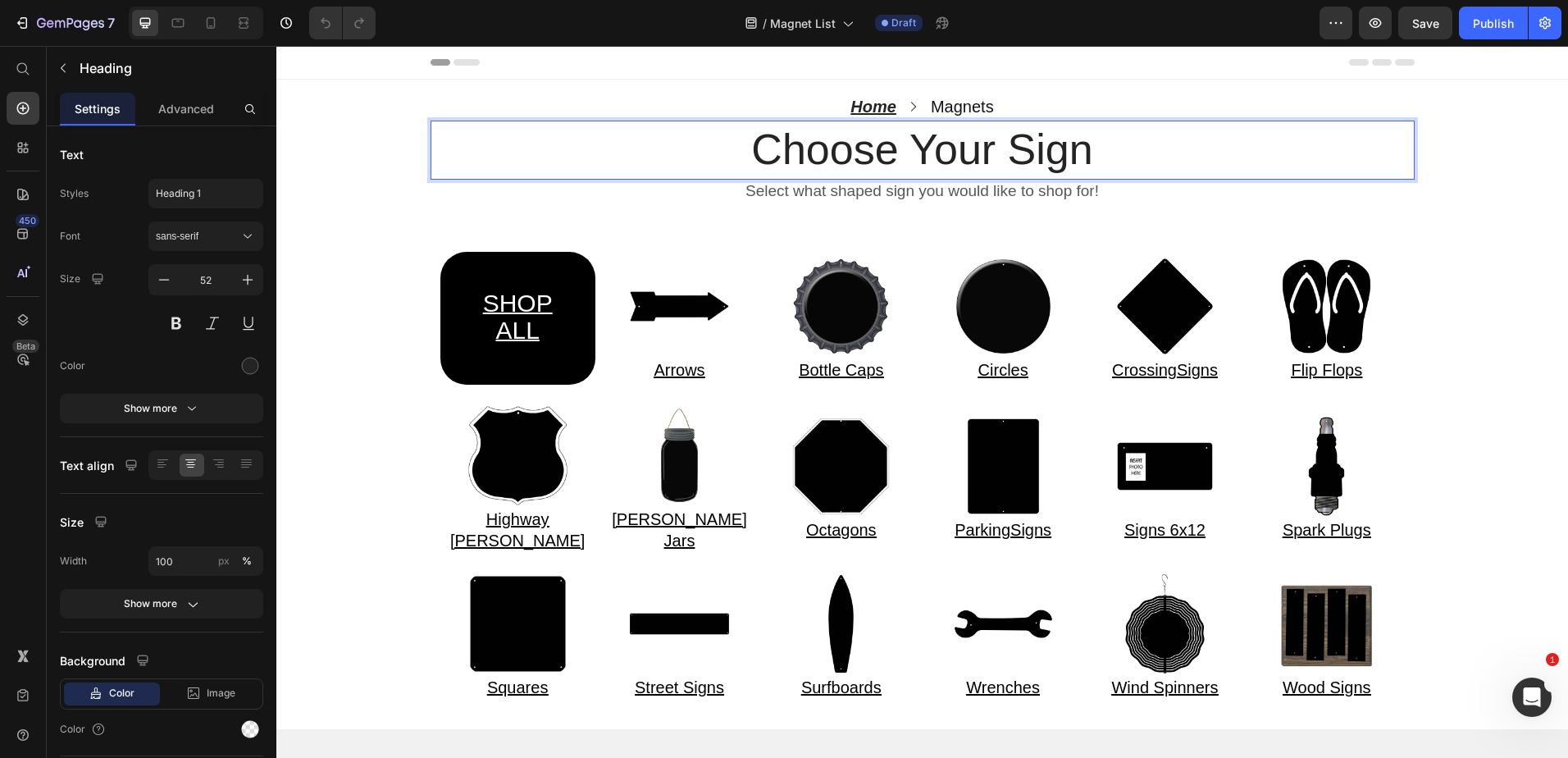 click on "Choose Your Sign" at bounding box center [923, 150] 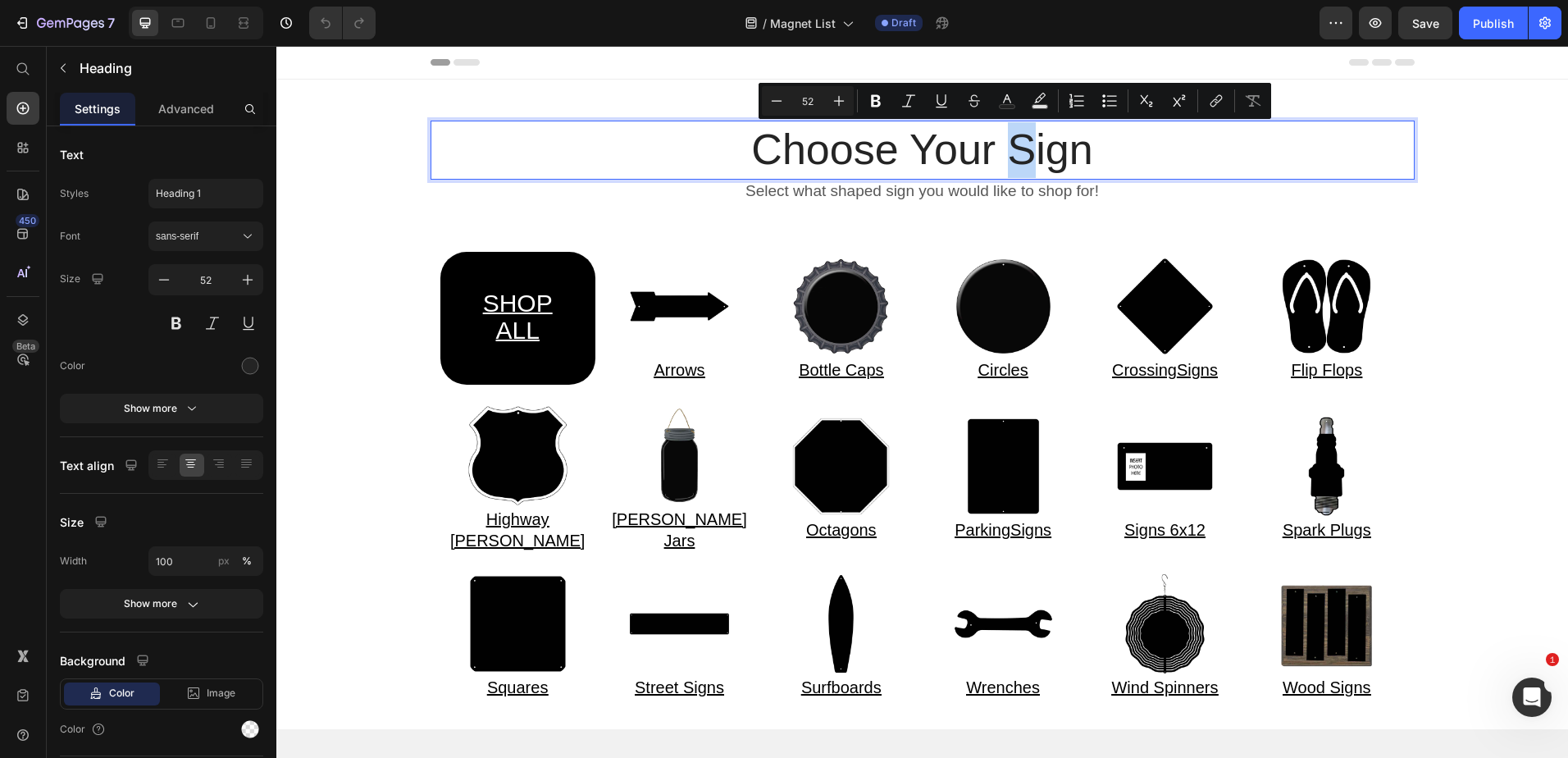 click on "Choose Your Sign" at bounding box center [923, 150] 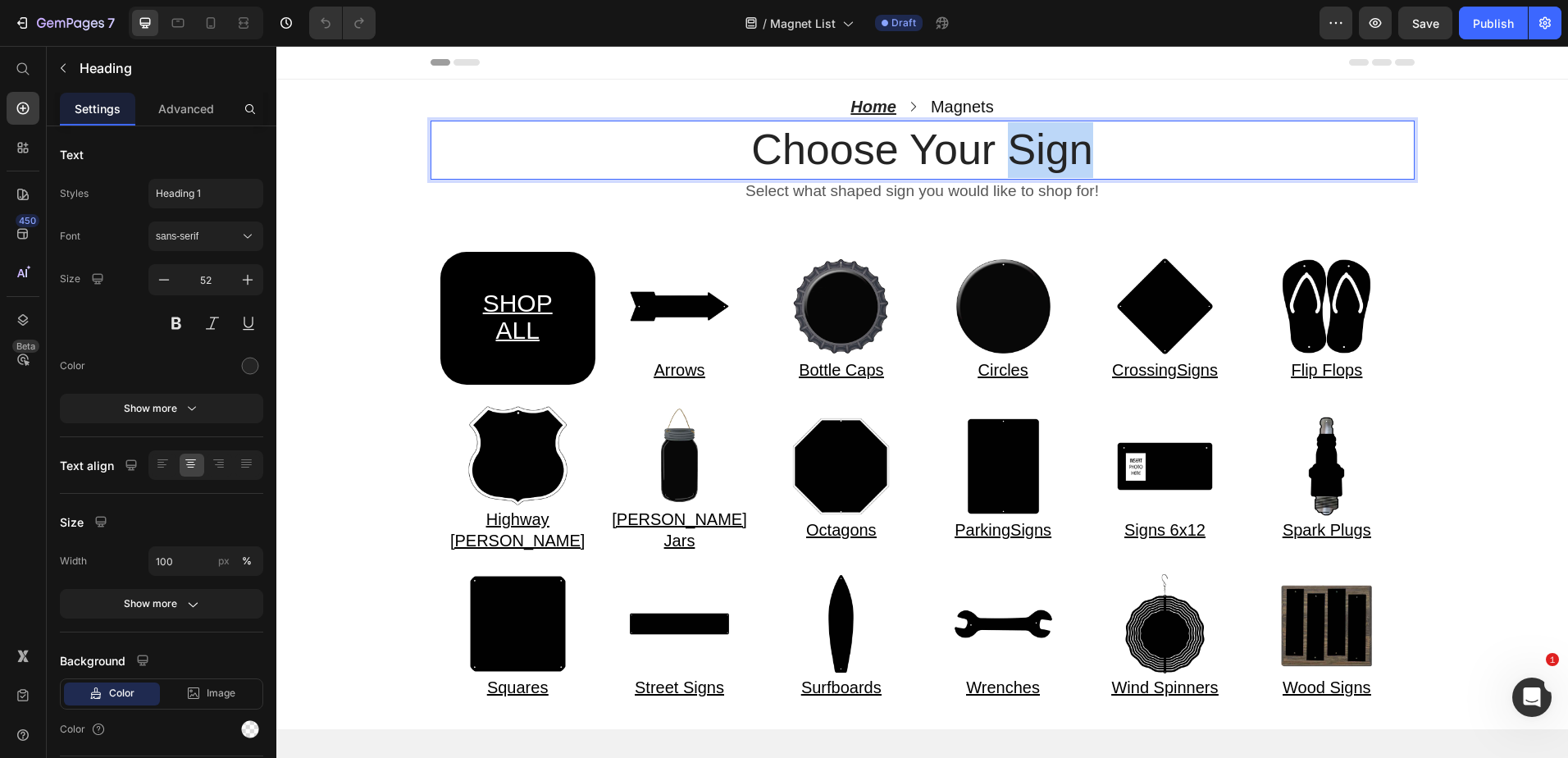 drag, startPoint x: 1004, startPoint y: 157, endPoint x: 1127, endPoint y: 158, distance: 123.00406 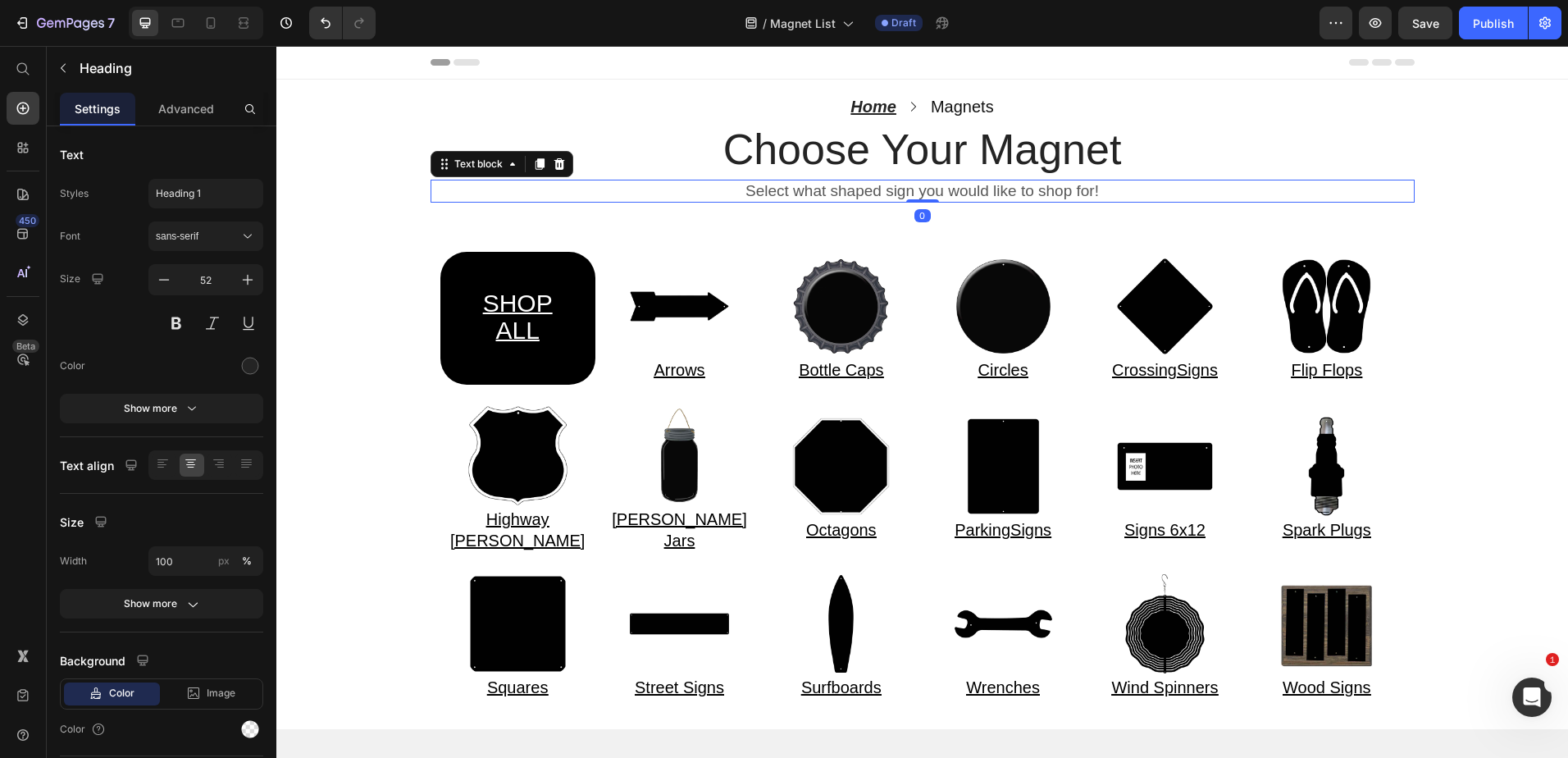click on "Select what shaped sign you would like to shop for!" at bounding box center (923, 191) 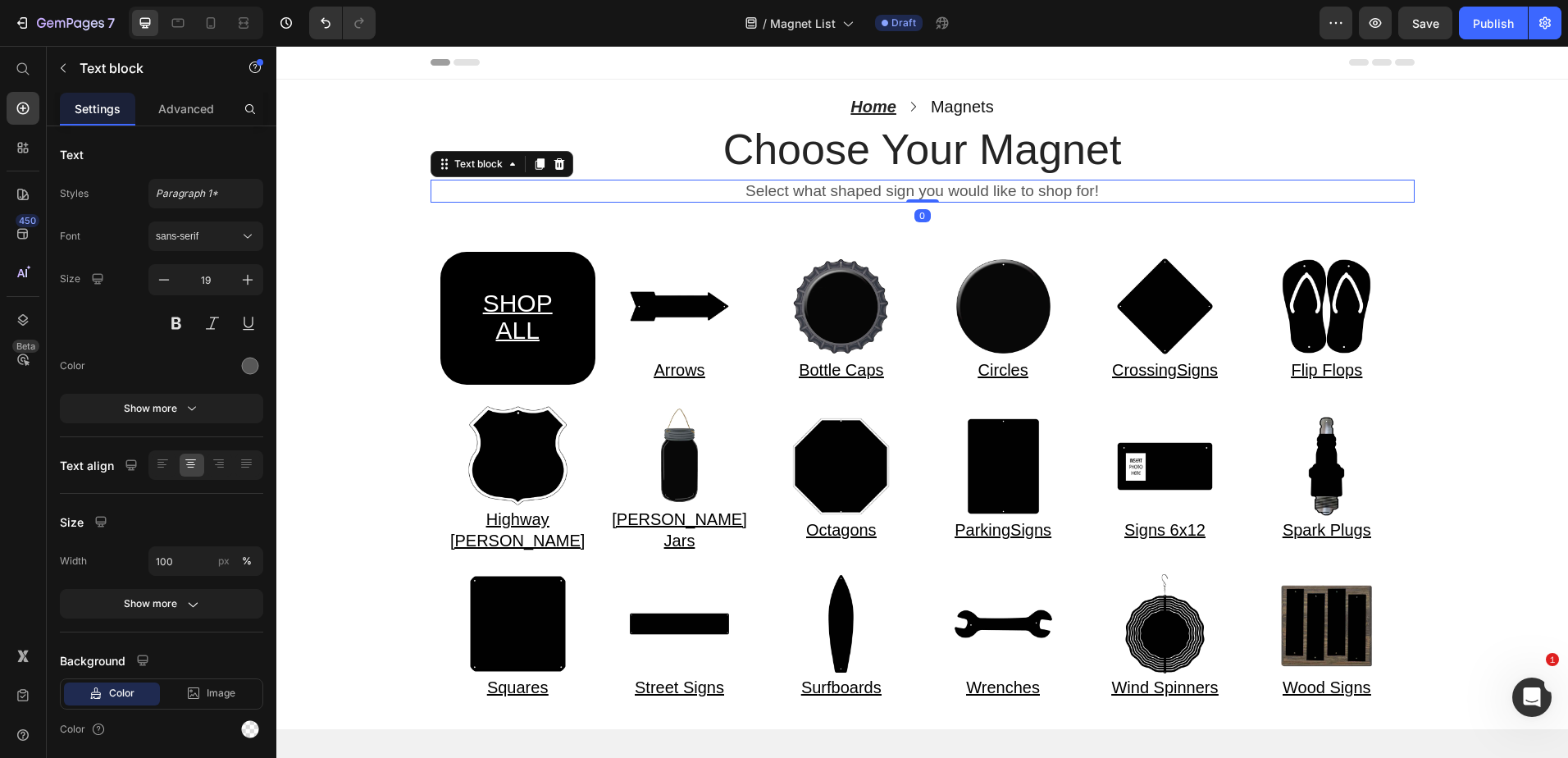 click on "Select what shaped sign you would like to shop for!" at bounding box center (923, 191) 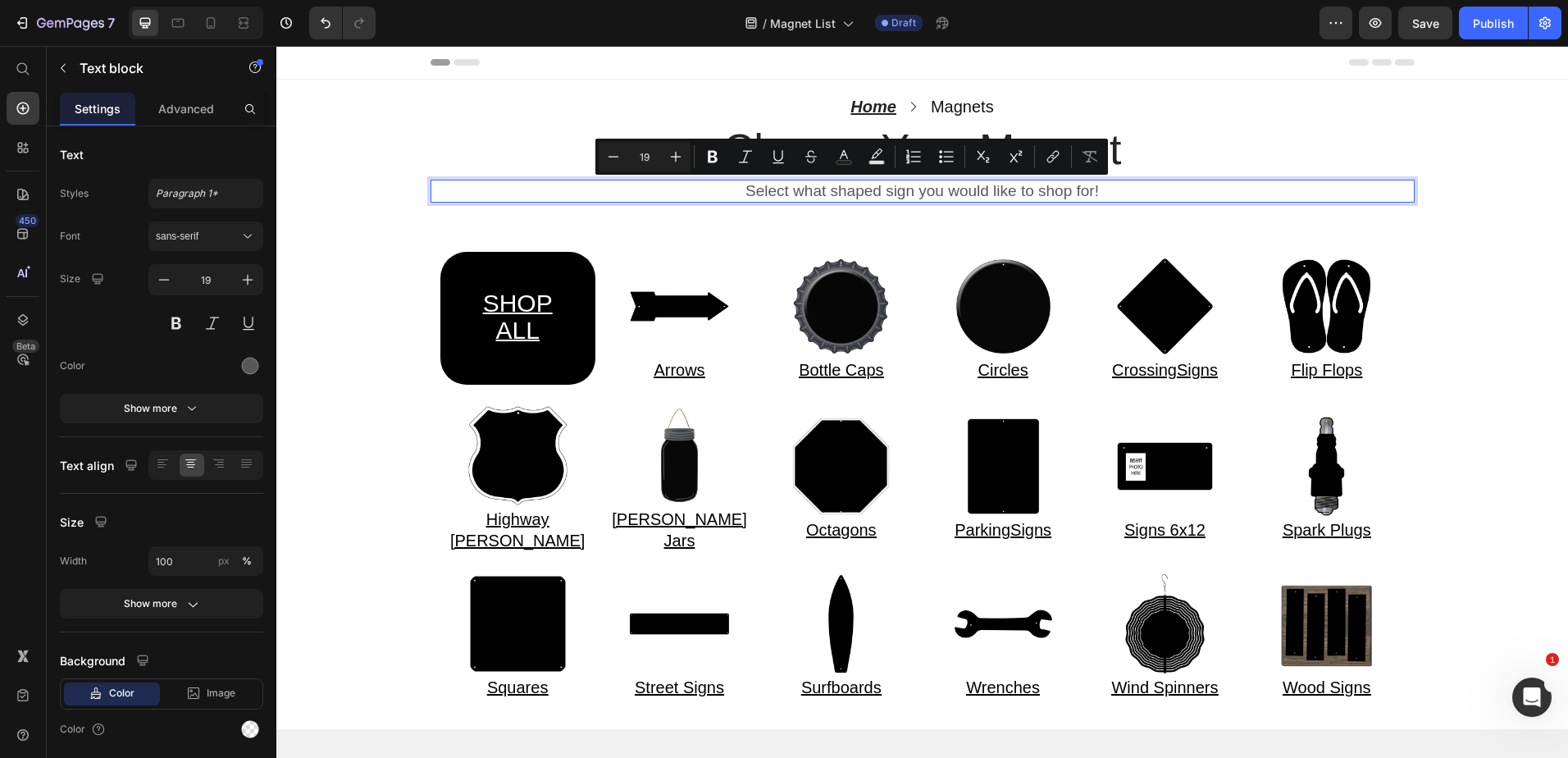 click on "Select what shaped sign you would like to shop for!" at bounding box center (923, 191) 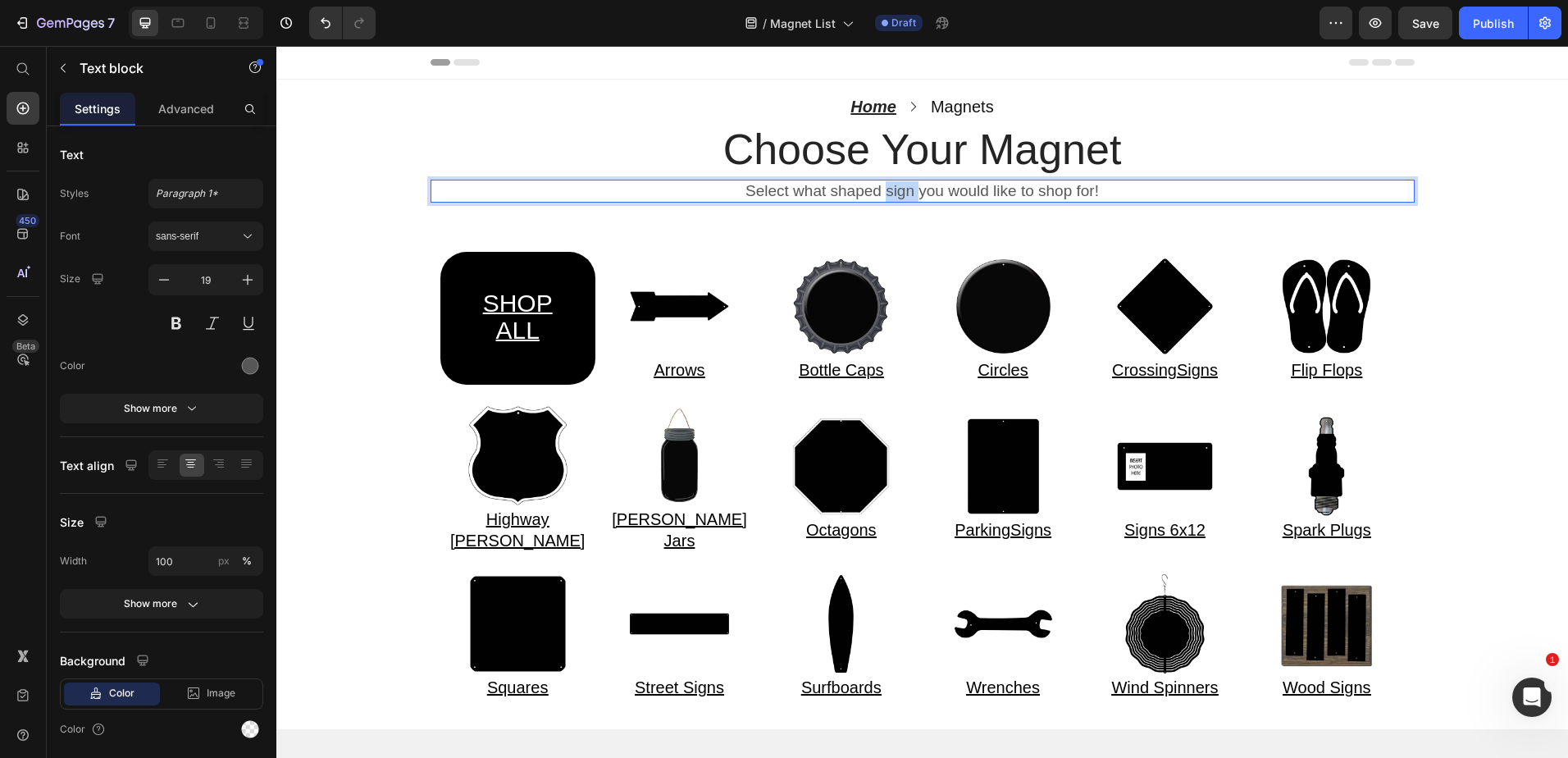 click on "Select what shaped sign you would like to shop for!" at bounding box center [923, 191] 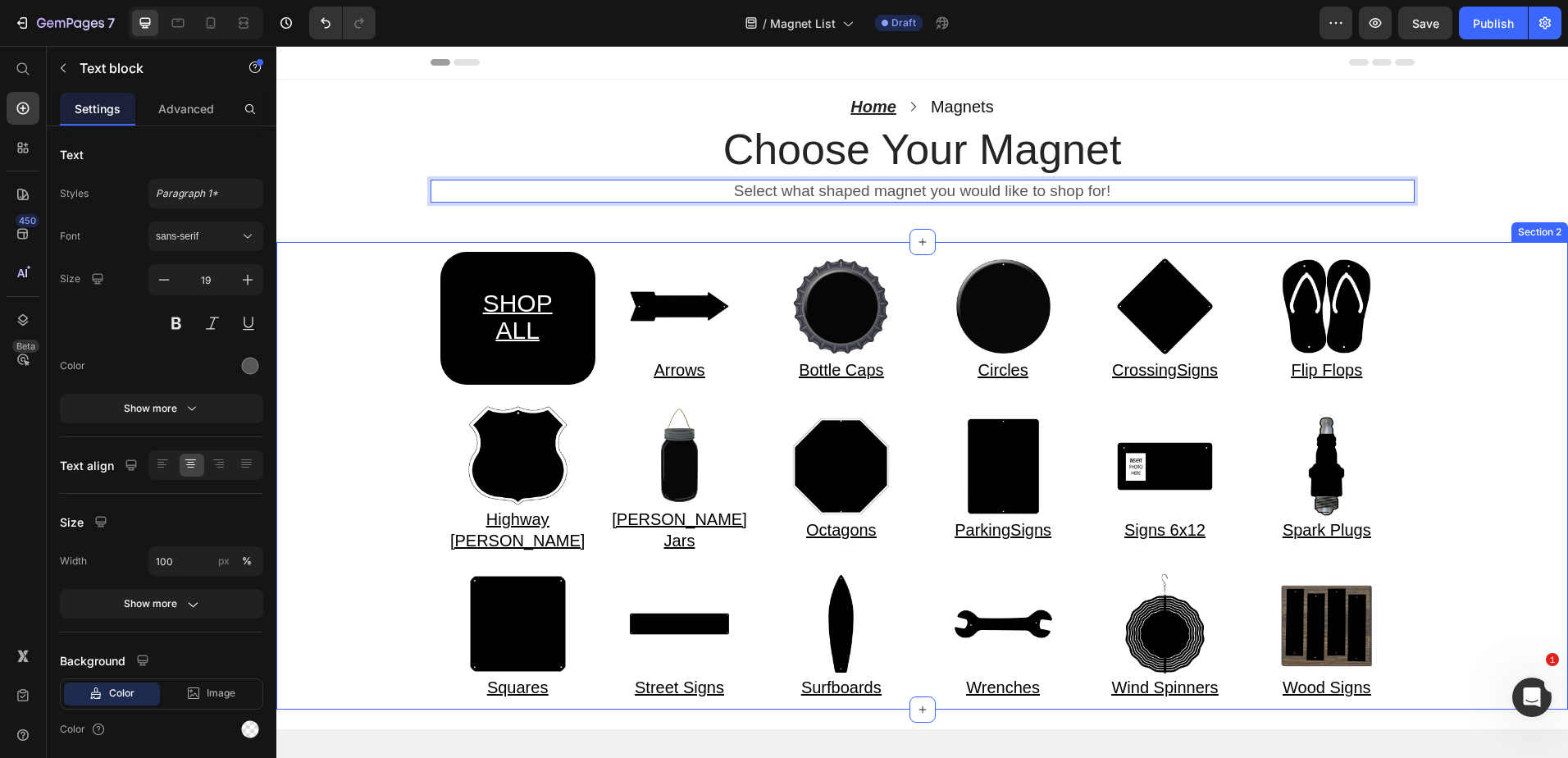 click on "SHOP ALL Heading Image Arrows Heading Image Bottle Caps Heading Image Circles Heading Image Crossing  Signs Heading Image Flip Flops Heading Row Image Highway Shields Heading Image Mason Jars Heading Image Octagons Heading Image Parking  Signs Heading Image Signs 6x12 Heading Image Spark Plugs Heading Row Image Squares Heading Image Street Signs Heading Image Surfboards Heading Image Wrenches Heading Image Wind Spinners Heading Image Wood Signs Heading Row" at bounding box center (922, 476) 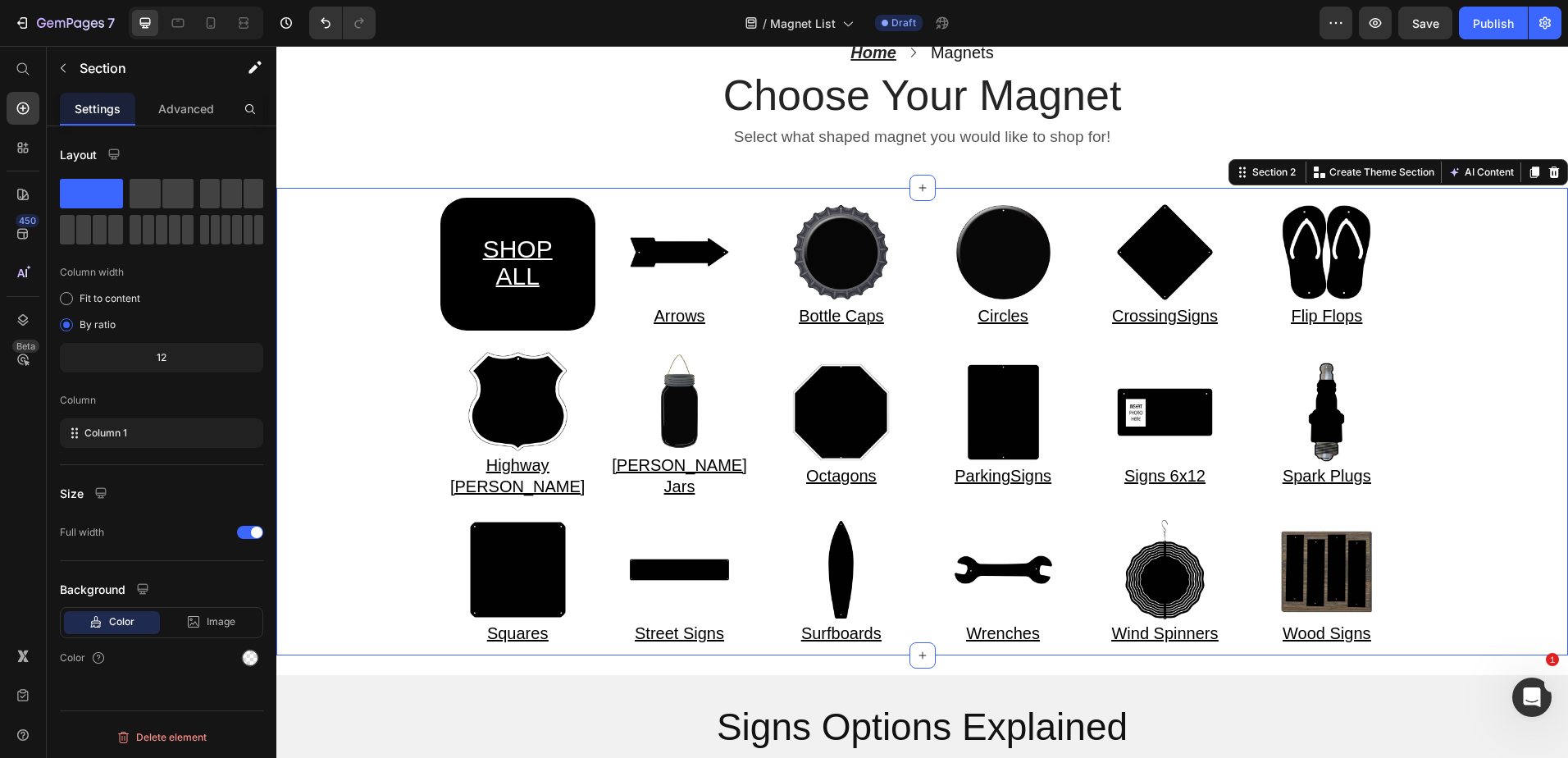 scroll, scrollTop: 82, scrollLeft: 0, axis: vertical 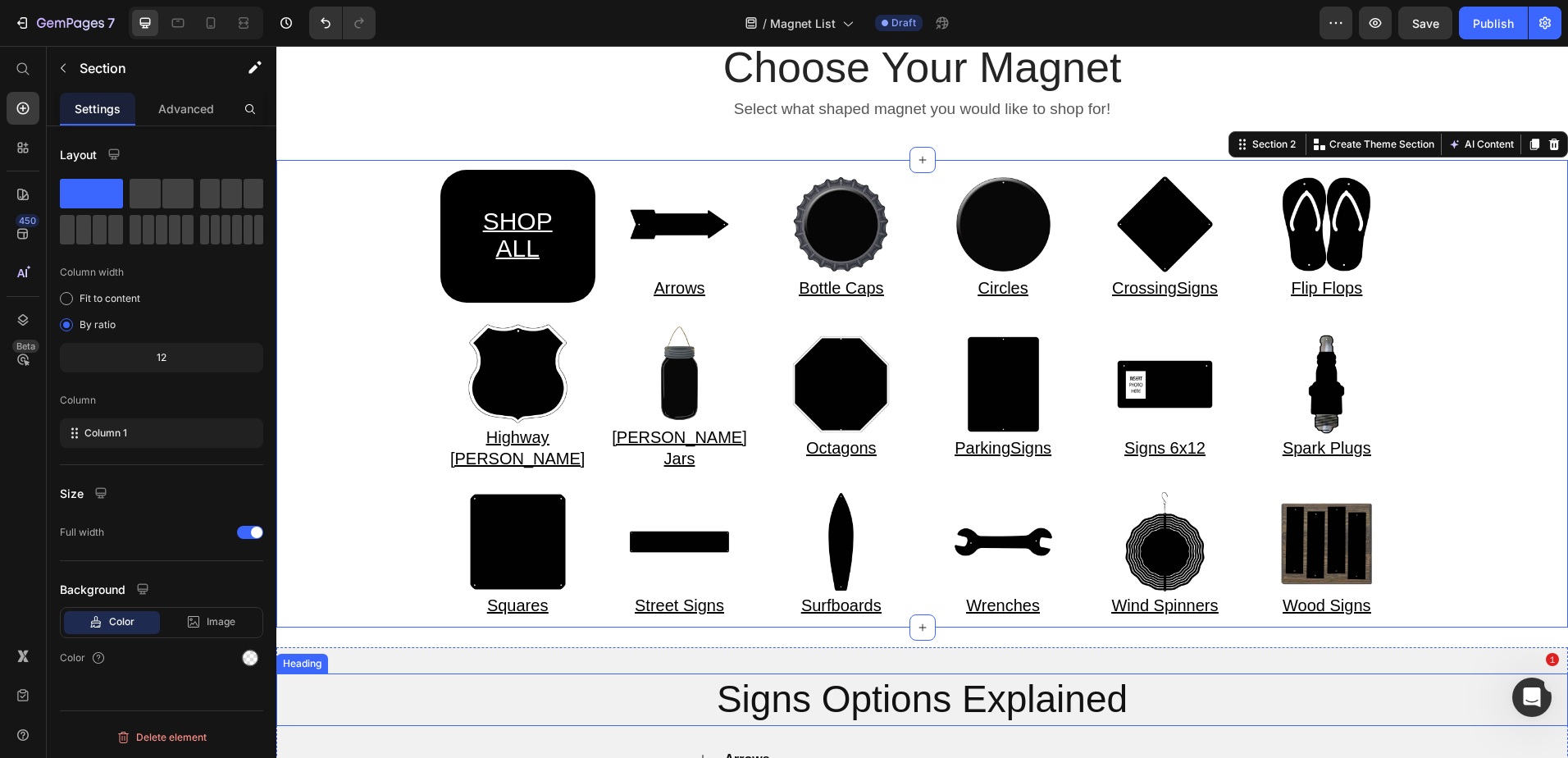 click on "Signs Options Explained" at bounding box center (922, 700) 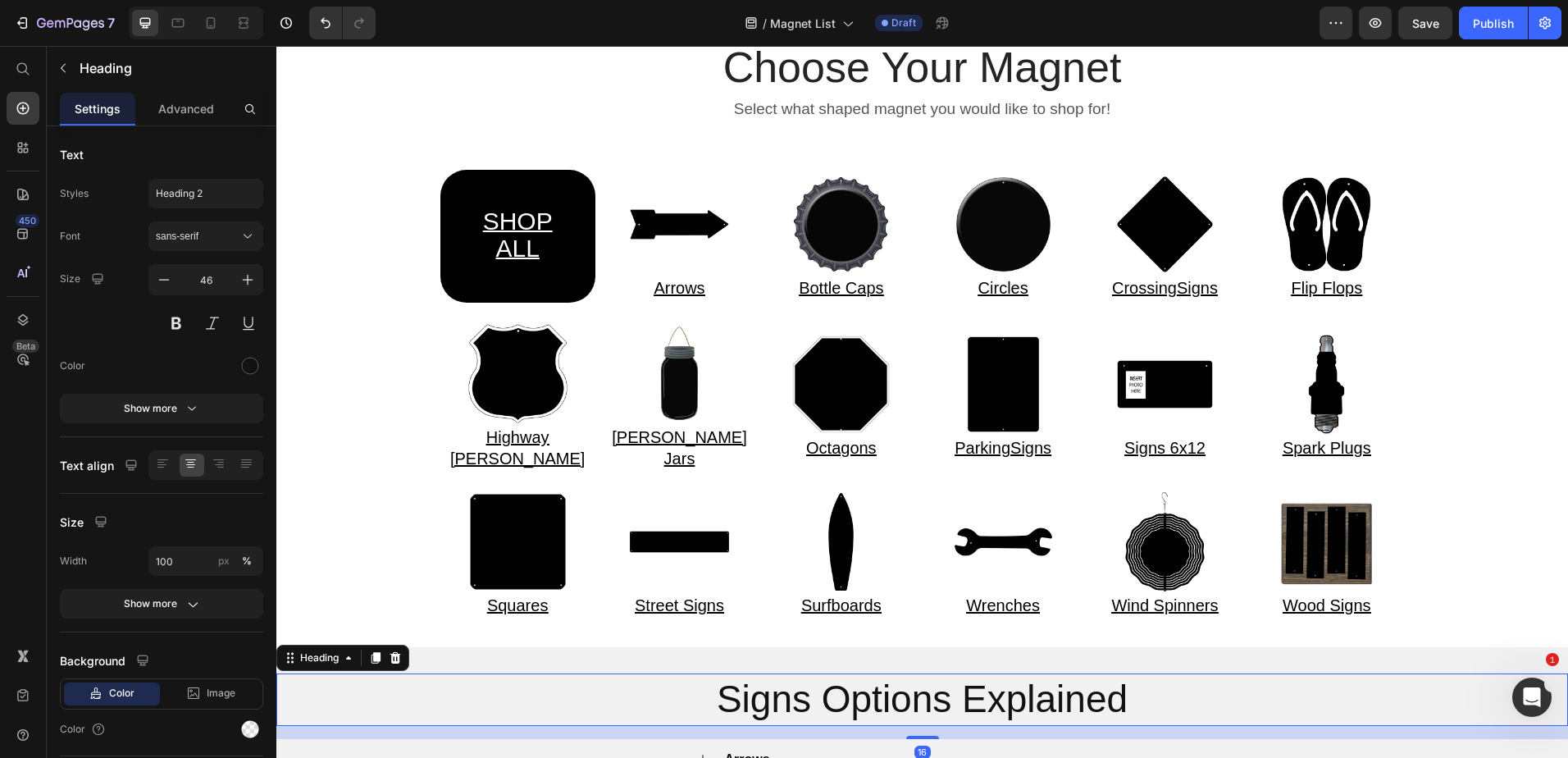 click on "Signs Options Explained" at bounding box center [922, 700] 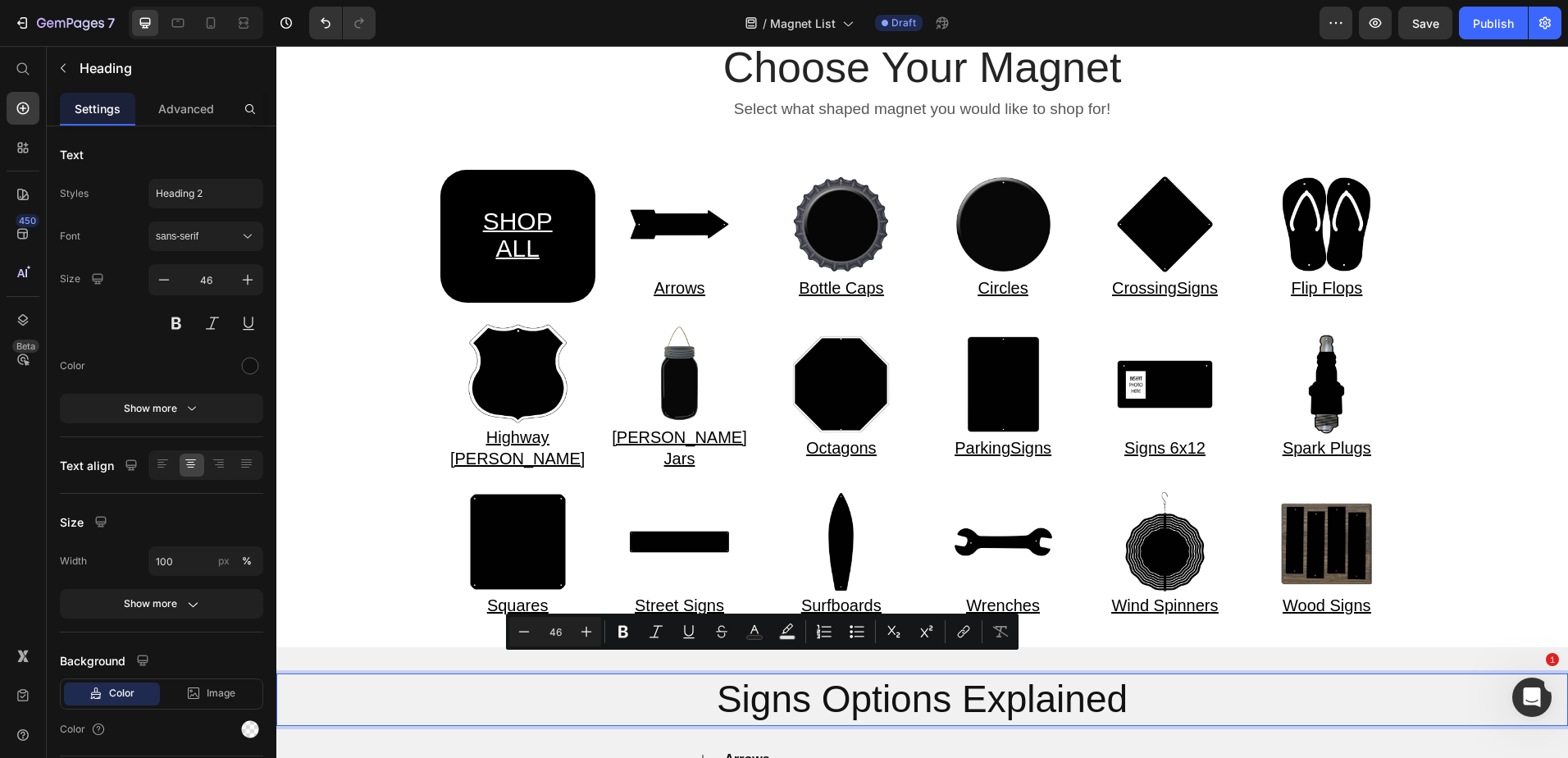 click on "Signs Options Explained" at bounding box center [922, 700] 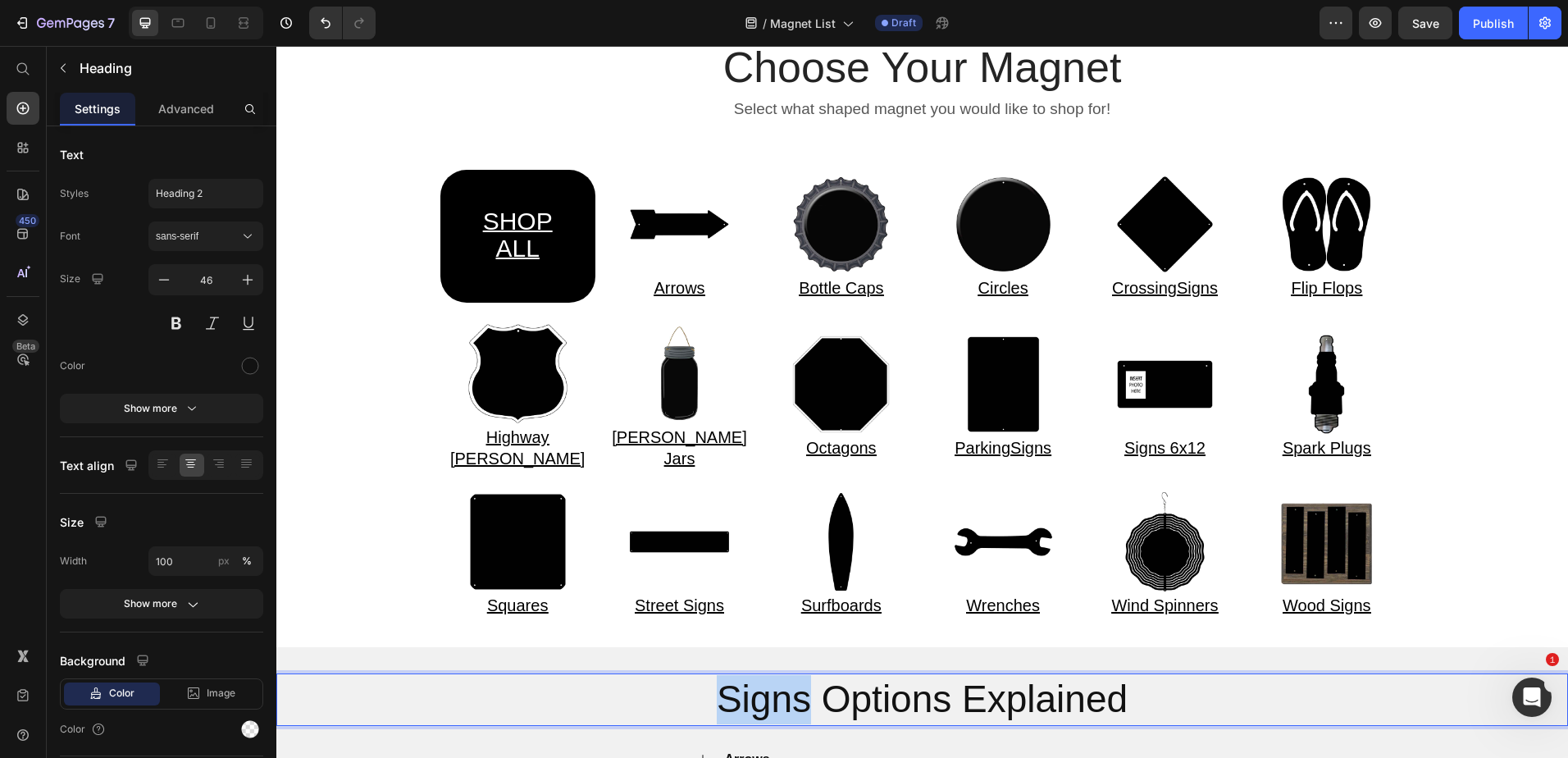 drag, startPoint x: 806, startPoint y: 679, endPoint x: 713, endPoint y: 687, distance: 93.34345 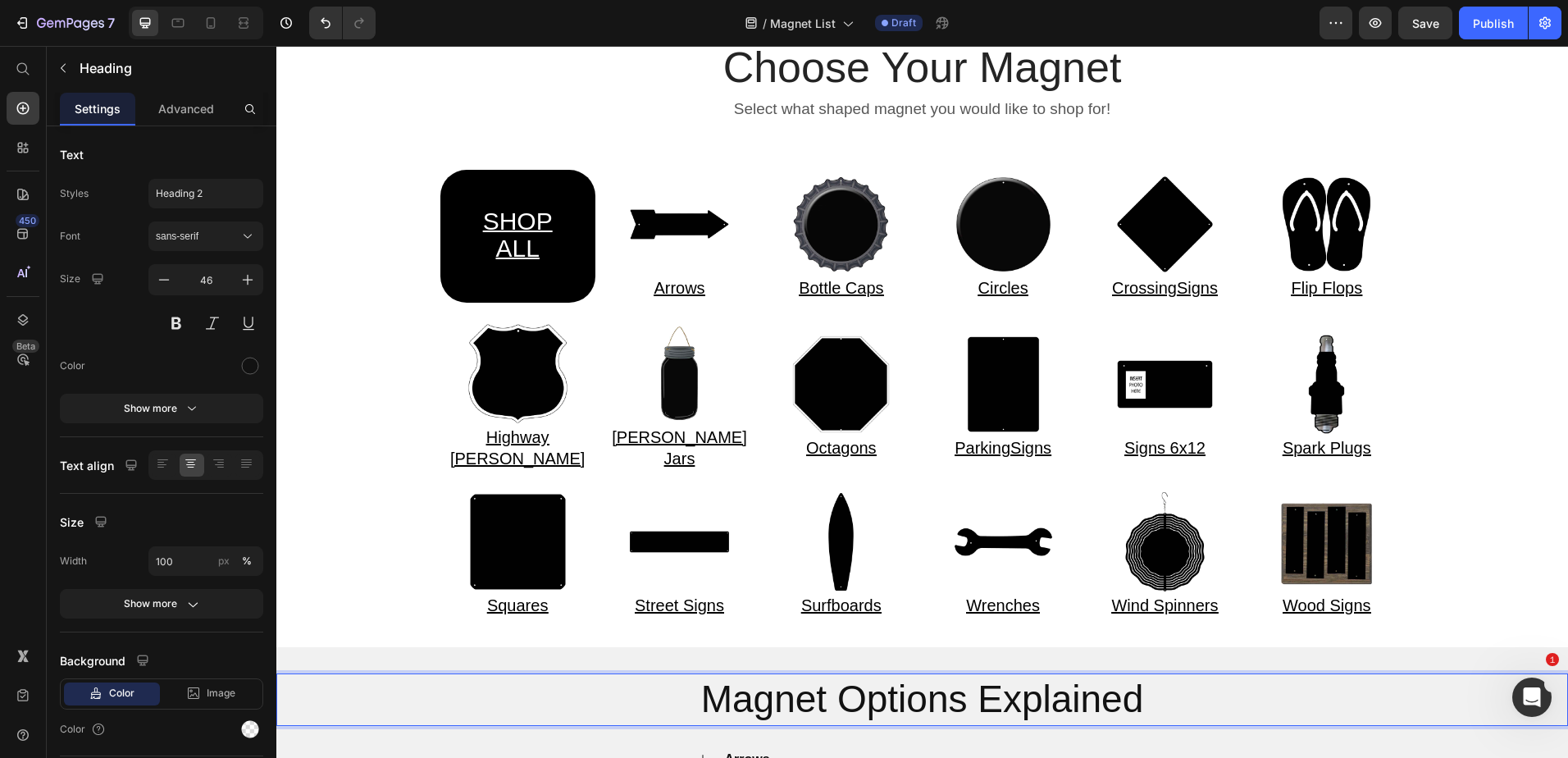 scroll, scrollTop: 164, scrollLeft: 0, axis: vertical 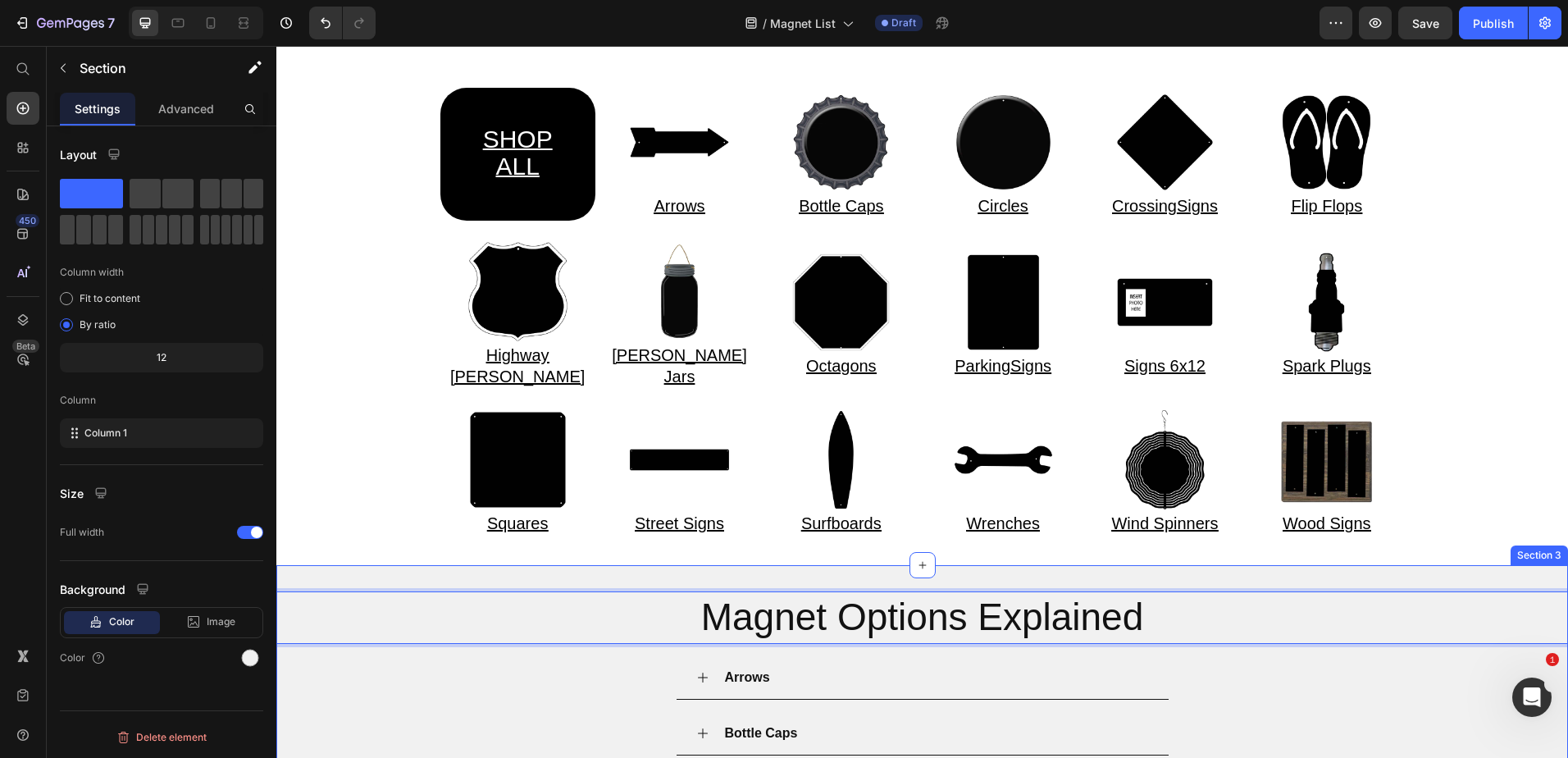 click on "Magnet Options Explained Heading   16
Arrows
Bottle Caps
Circles
Crossing Signs
Flip Flops
Highway Shields
Mason Jars
Octagons
Parking Signs
Signs 6x12
Spark Plugs
Squares
Street Signs
Surfboards
Wrenches
Wind Spinners
Wood Signs Accordion Section 3" at bounding box center [922, 1090] 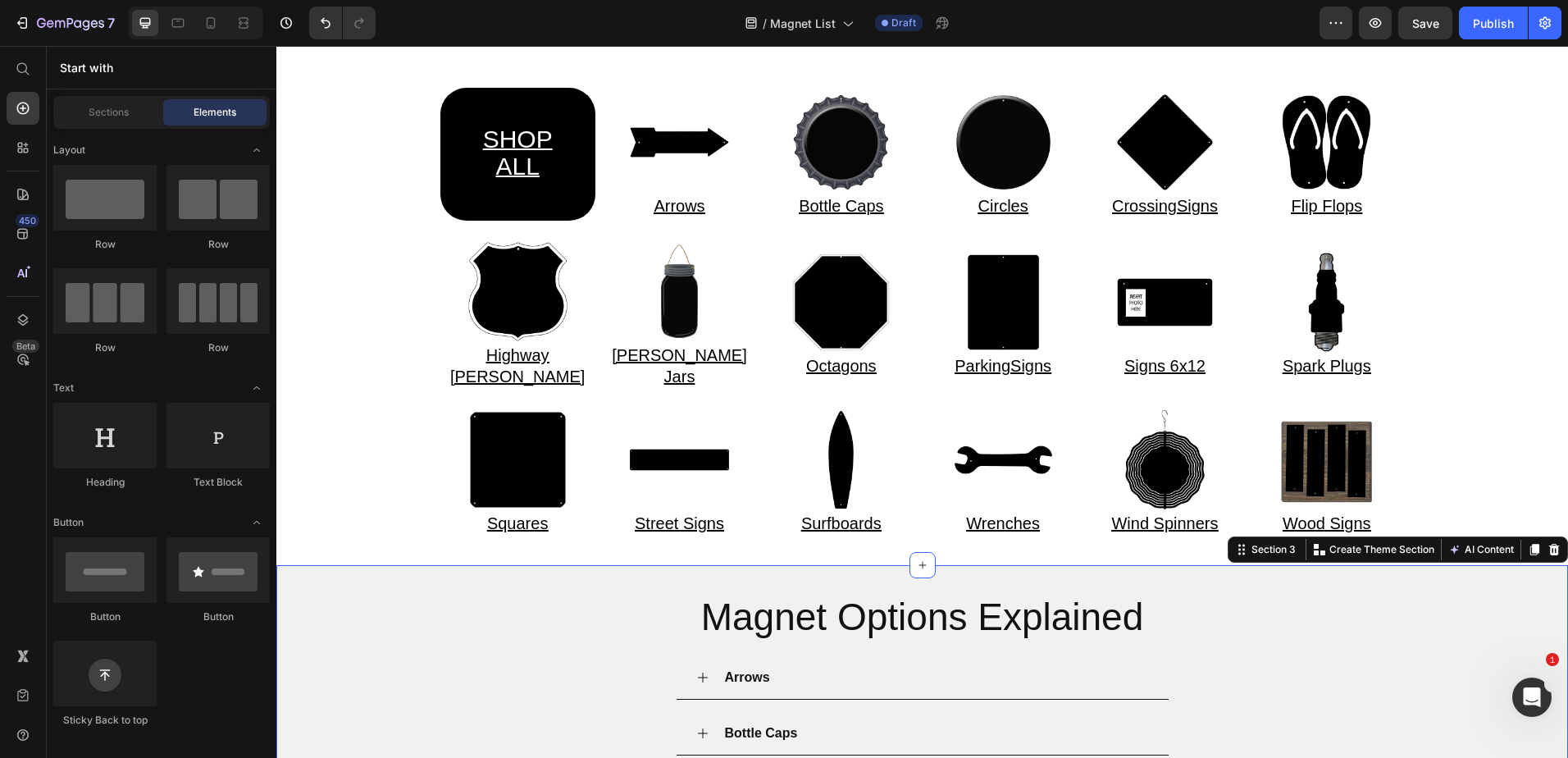 click on "Home Text block
Icon Magnets Text block Row Choose Your Magnet Heading Select what shaped magnet you would like to shop for! Text block Row Section 1 SHOP ALL Heading Image Arrows Heading Image Bottle Caps Heading Image Circles Heading Image Crossing  Signs Heading Image Flip Flops Heading Row Image Highway Shields Heading Image Mason Jars Heading Image Octagons Heading Image Parking  Signs Heading Image Signs 6x12 Heading Image Spark Plugs Heading Row Image Squares Heading Image Street Signs Heading Image Surfboards Heading Image Wrenches Heading Image Wind Spinners Heading Image Wood Signs Heading Row Section 2 Magnet Options Explained Heading
Arrows
Bottle Caps
Circles
Crossing Signs
Flip Flops
Highway Shields
Squares" at bounding box center (922, 765) 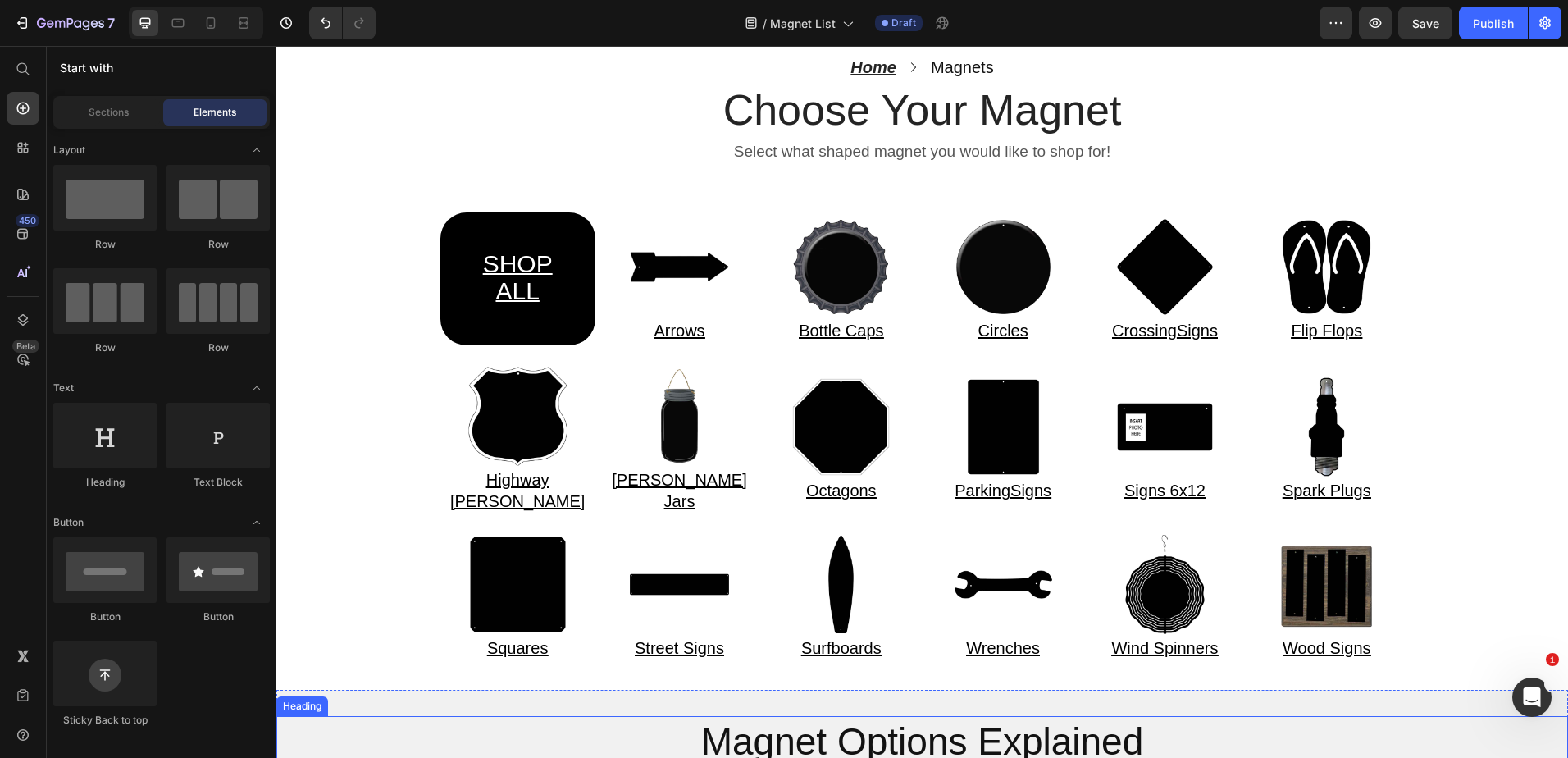 scroll, scrollTop: 0, scrollLeft: 0, axis: both 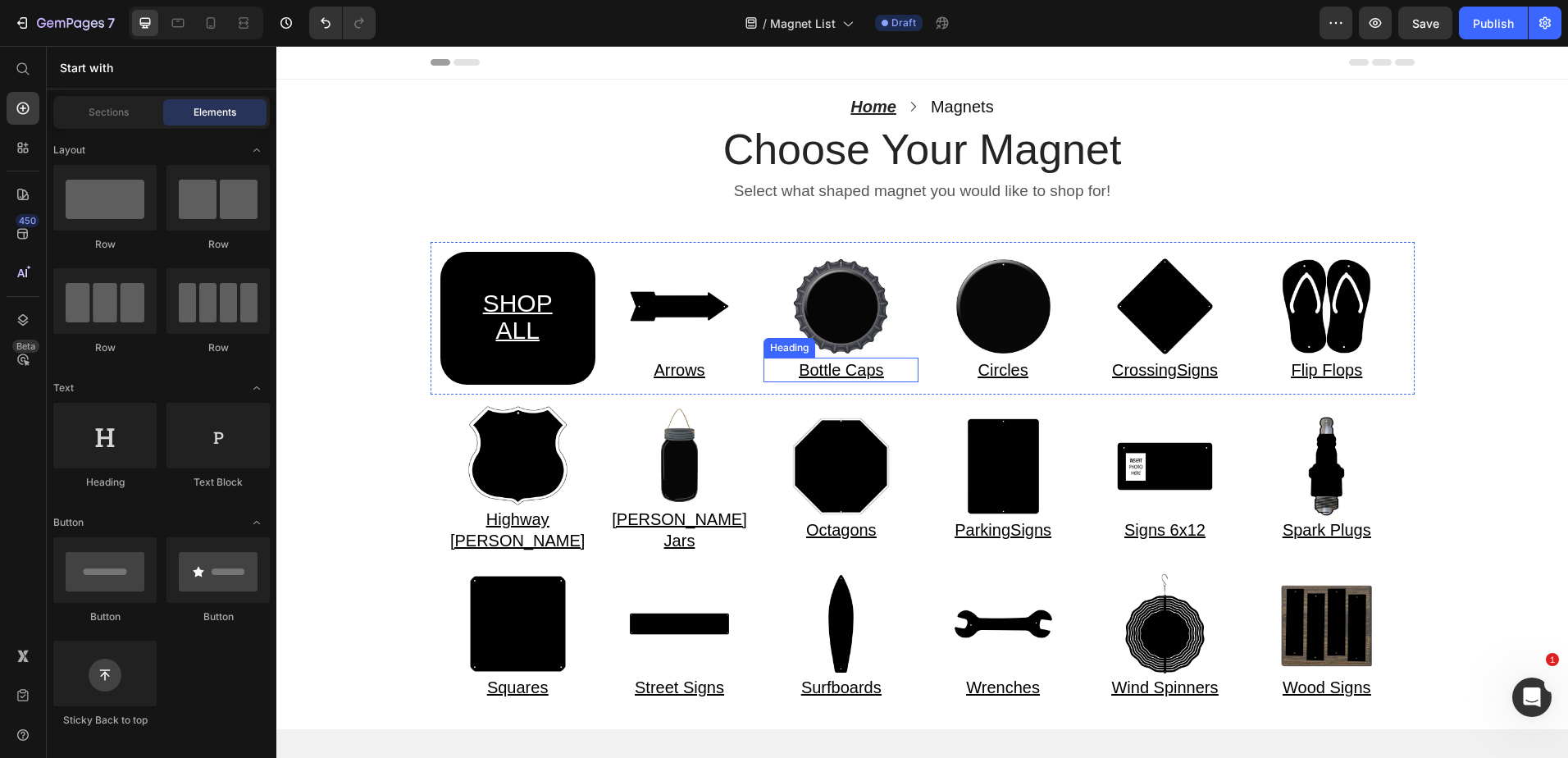 click on "Bottle Caps" at bounding box center (841, 370) 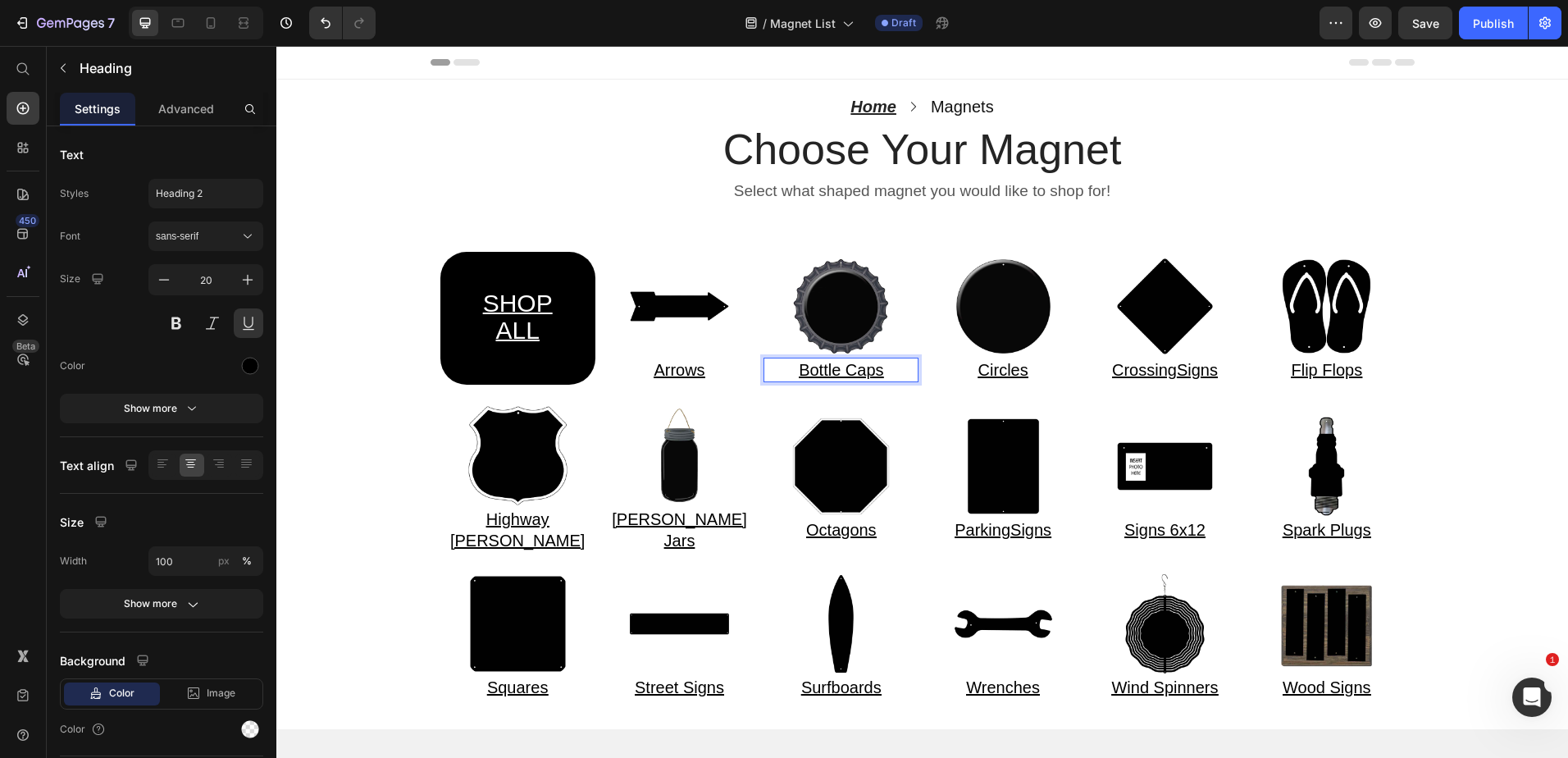 click on "Bottle Caps" at bounding box center (841, 370) 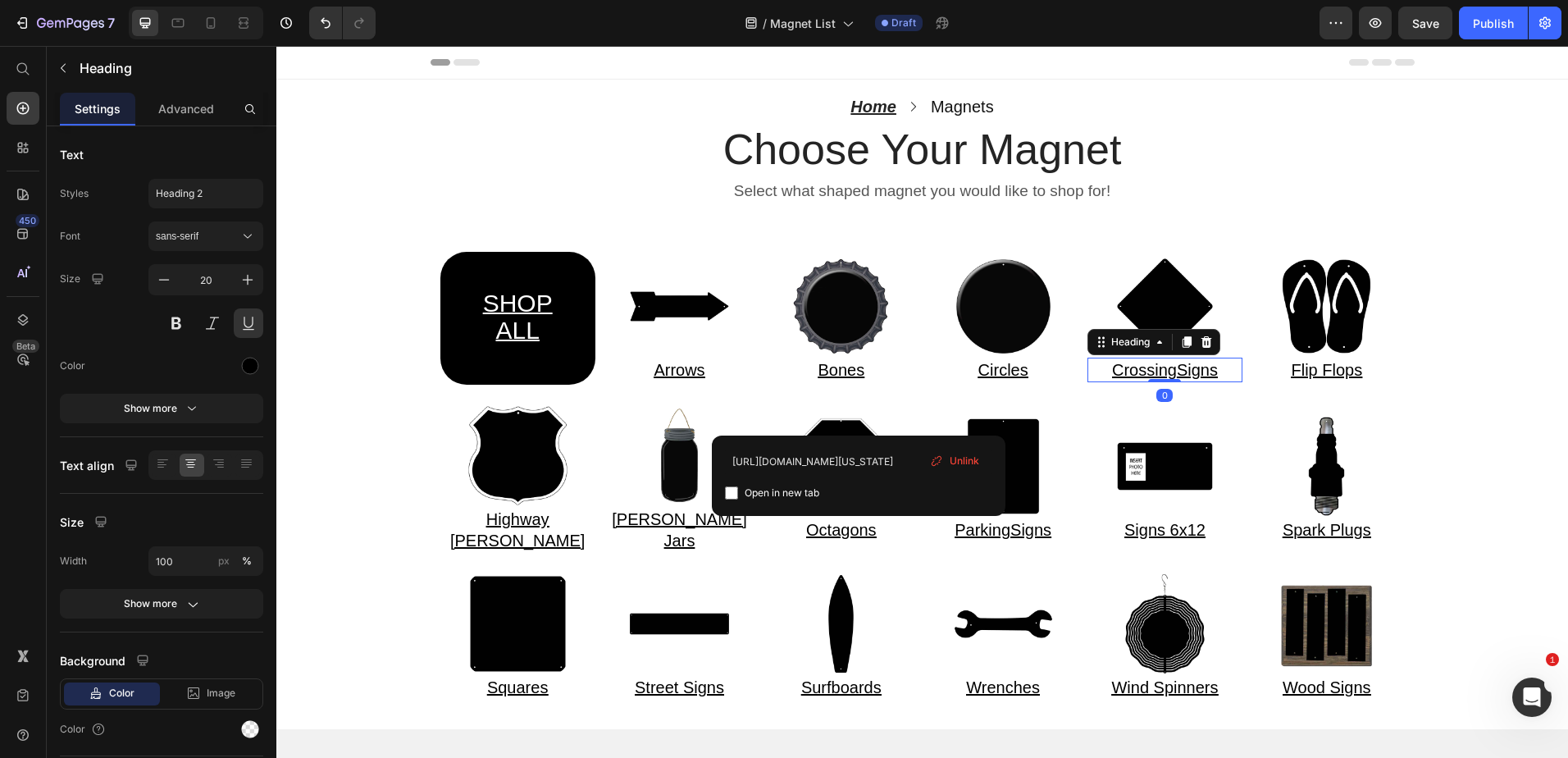 click on "Crossing" at bounding box center [1144, 370] 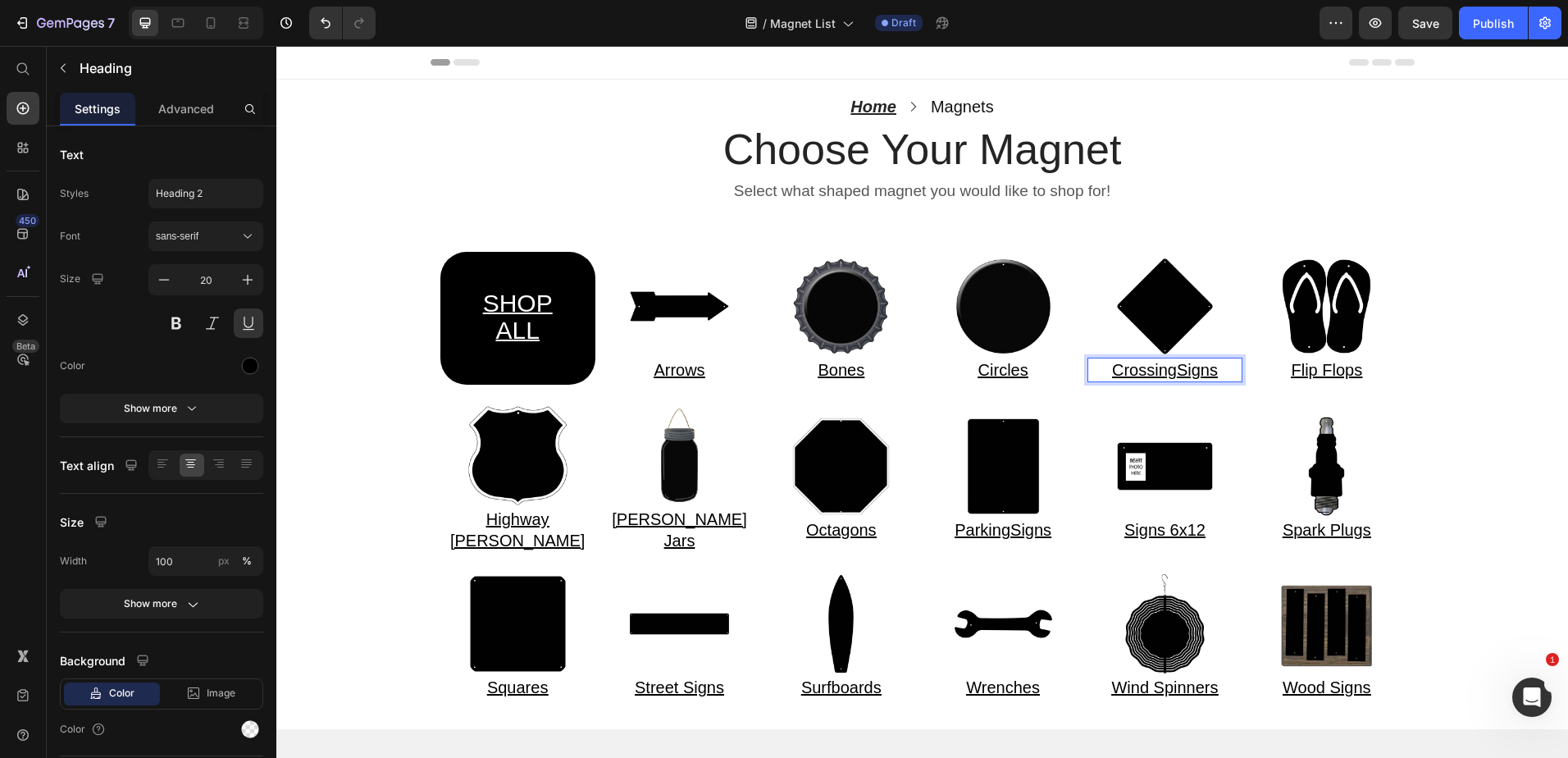 click on "Crossing" at bounding box center (1144, 370) 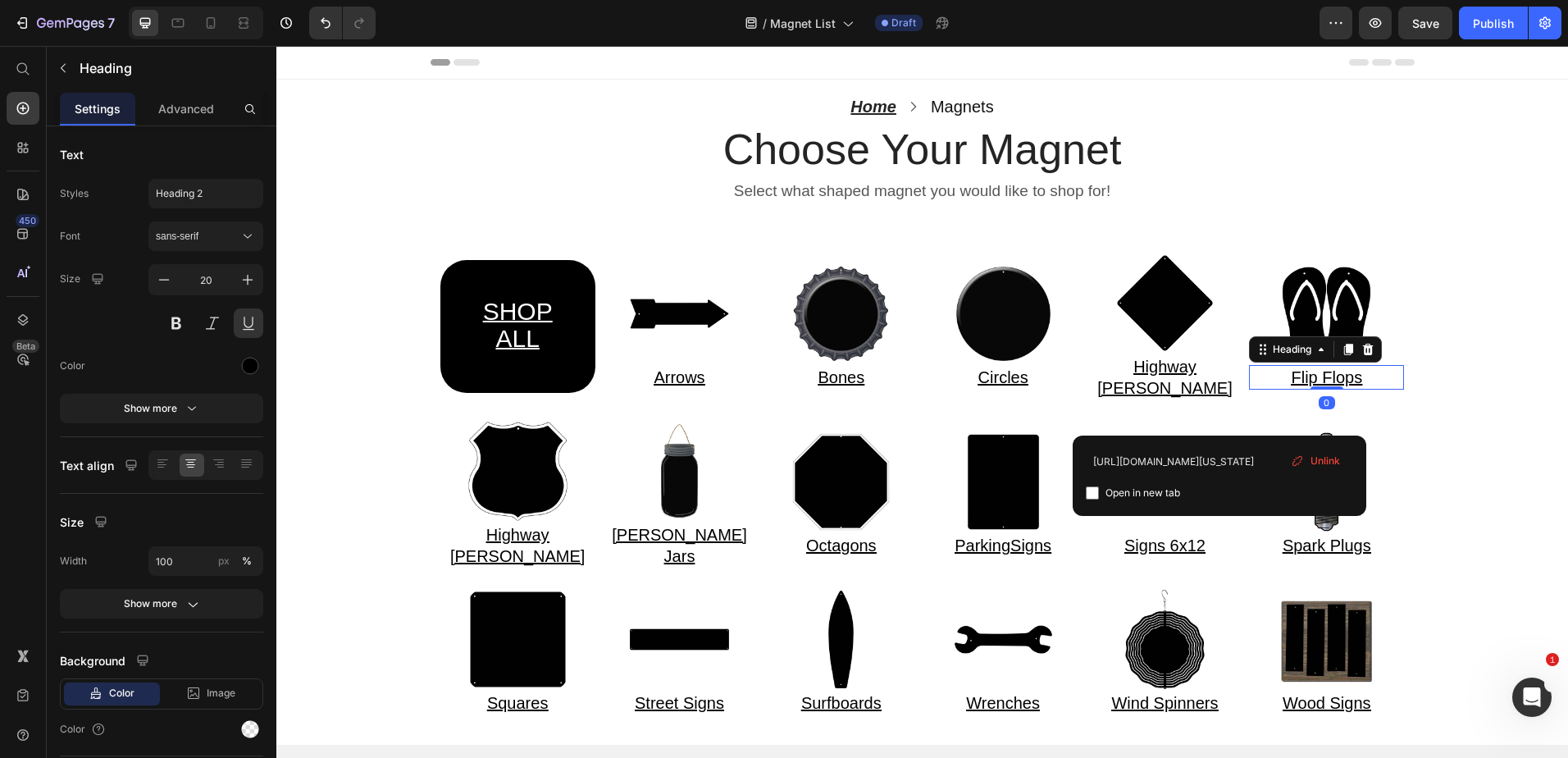 click on "Flip Flops" at bounding box center [1326, 377] 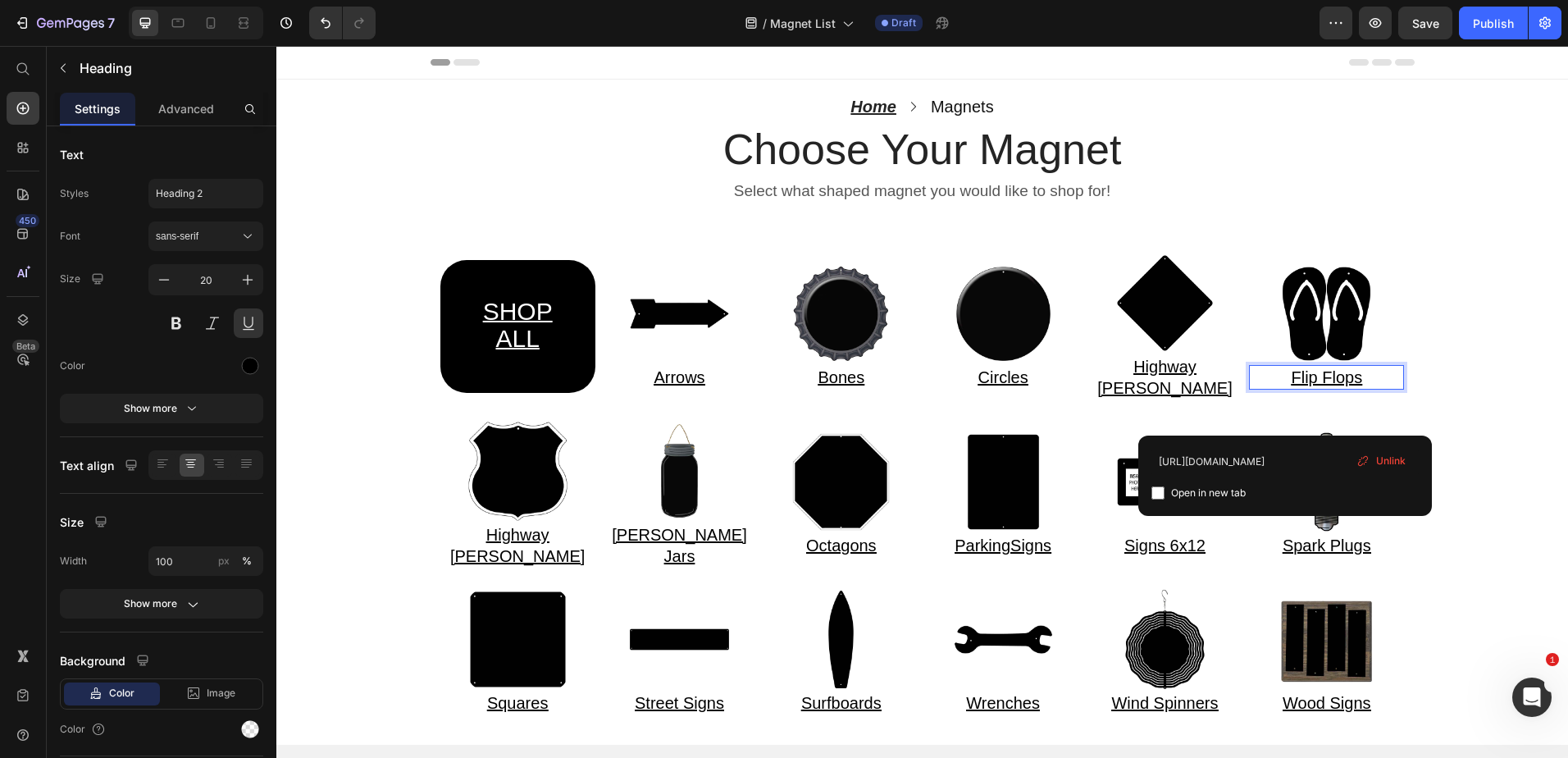 click on "Flip Flops" at bounding box center (1326, 377) 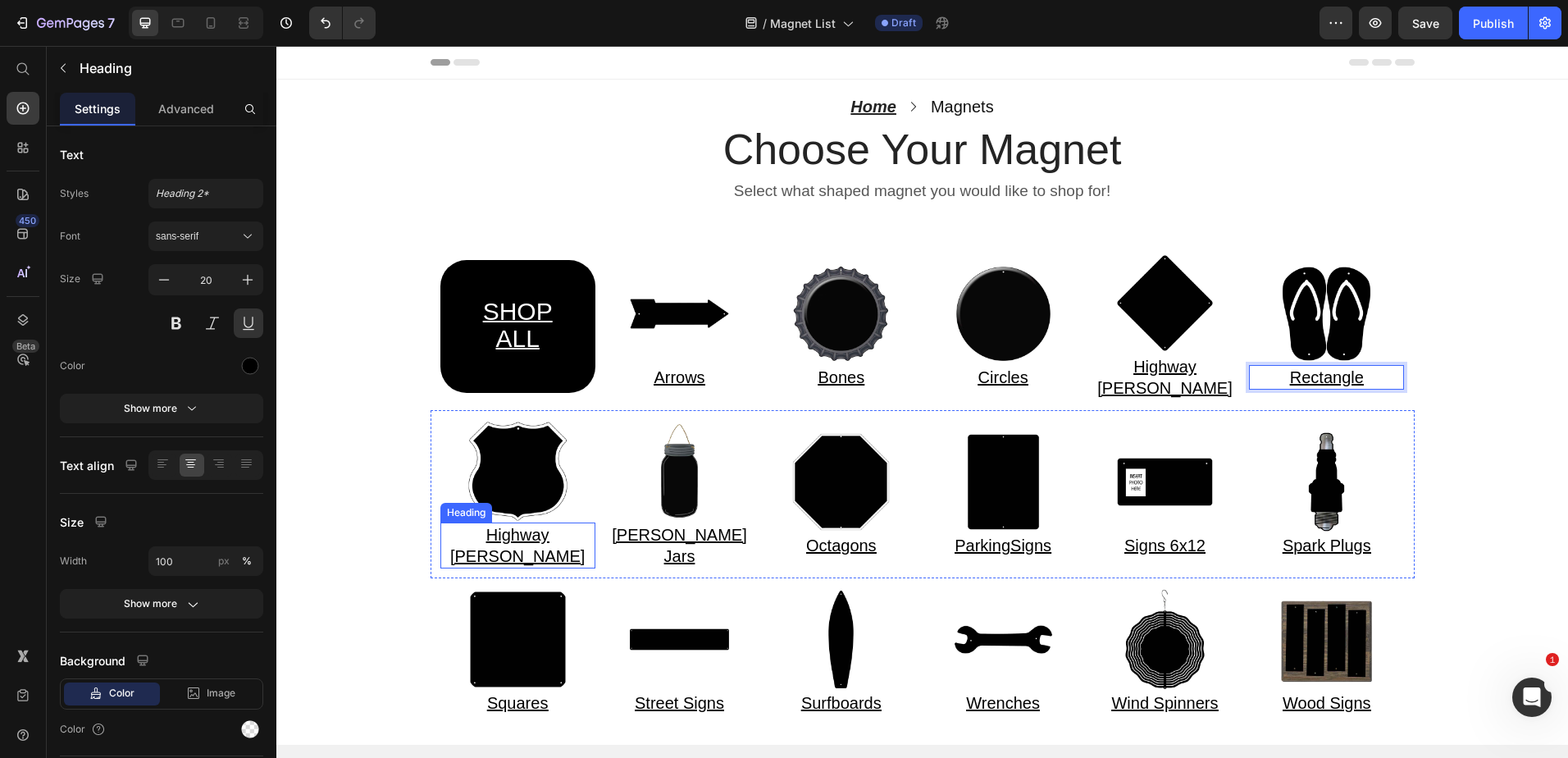 click on "Highway [PERSON_NAME]" at bounding box center (517, 546) 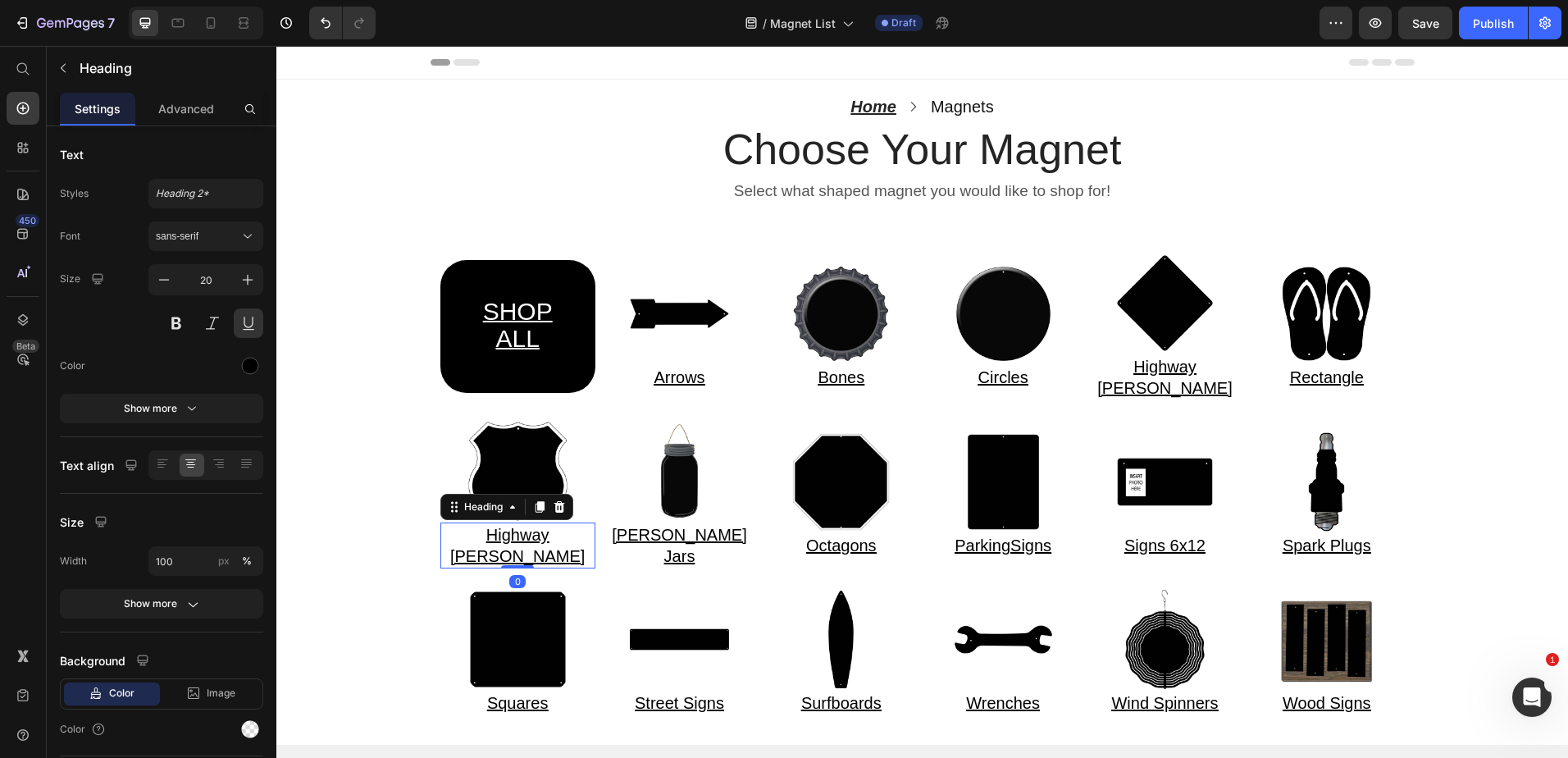 click on "Highway [PERSON_NAME]" at bounding box center (517, 546) 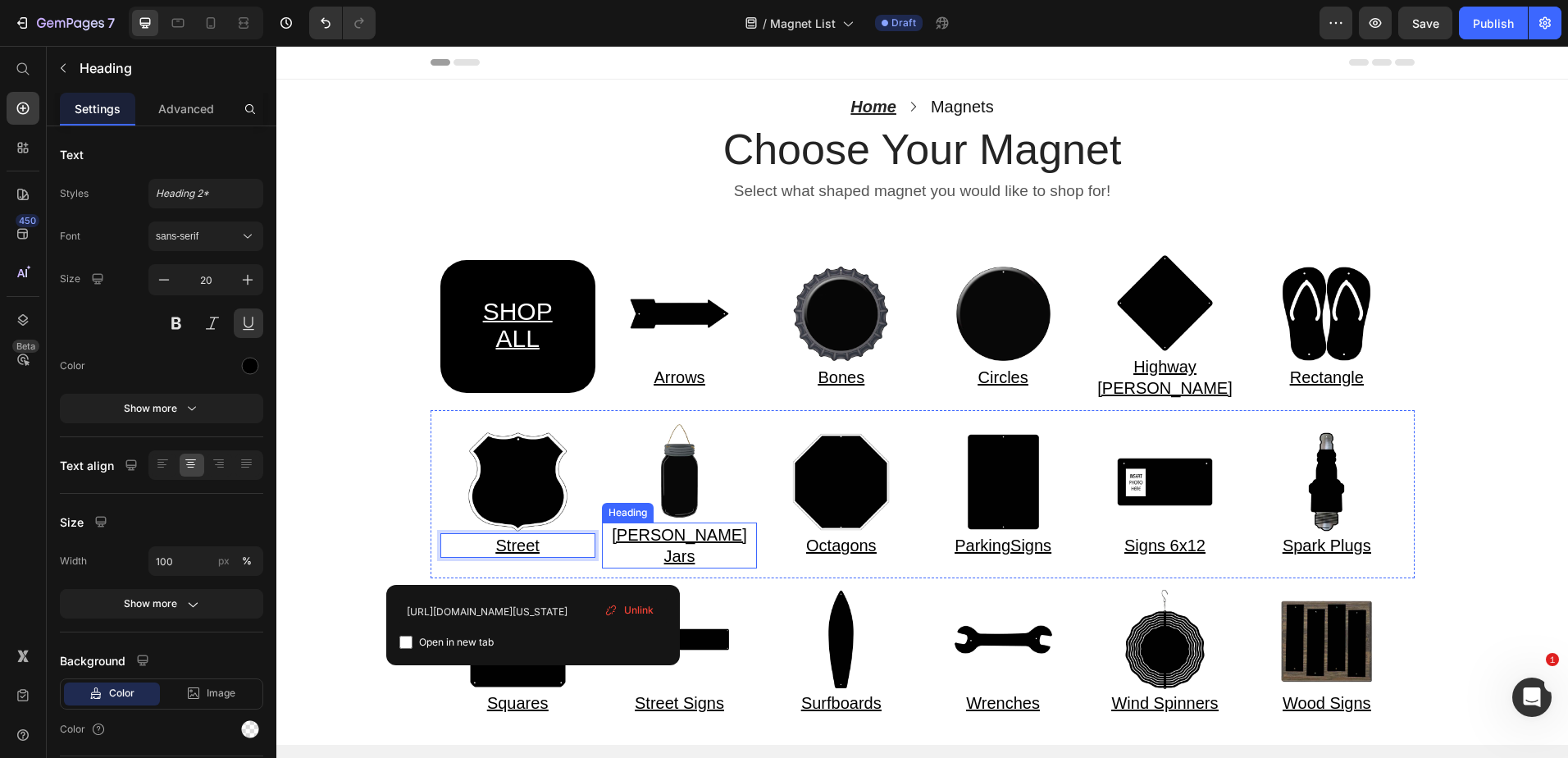click on "Mason Jars" at bounding box center (679, 546) 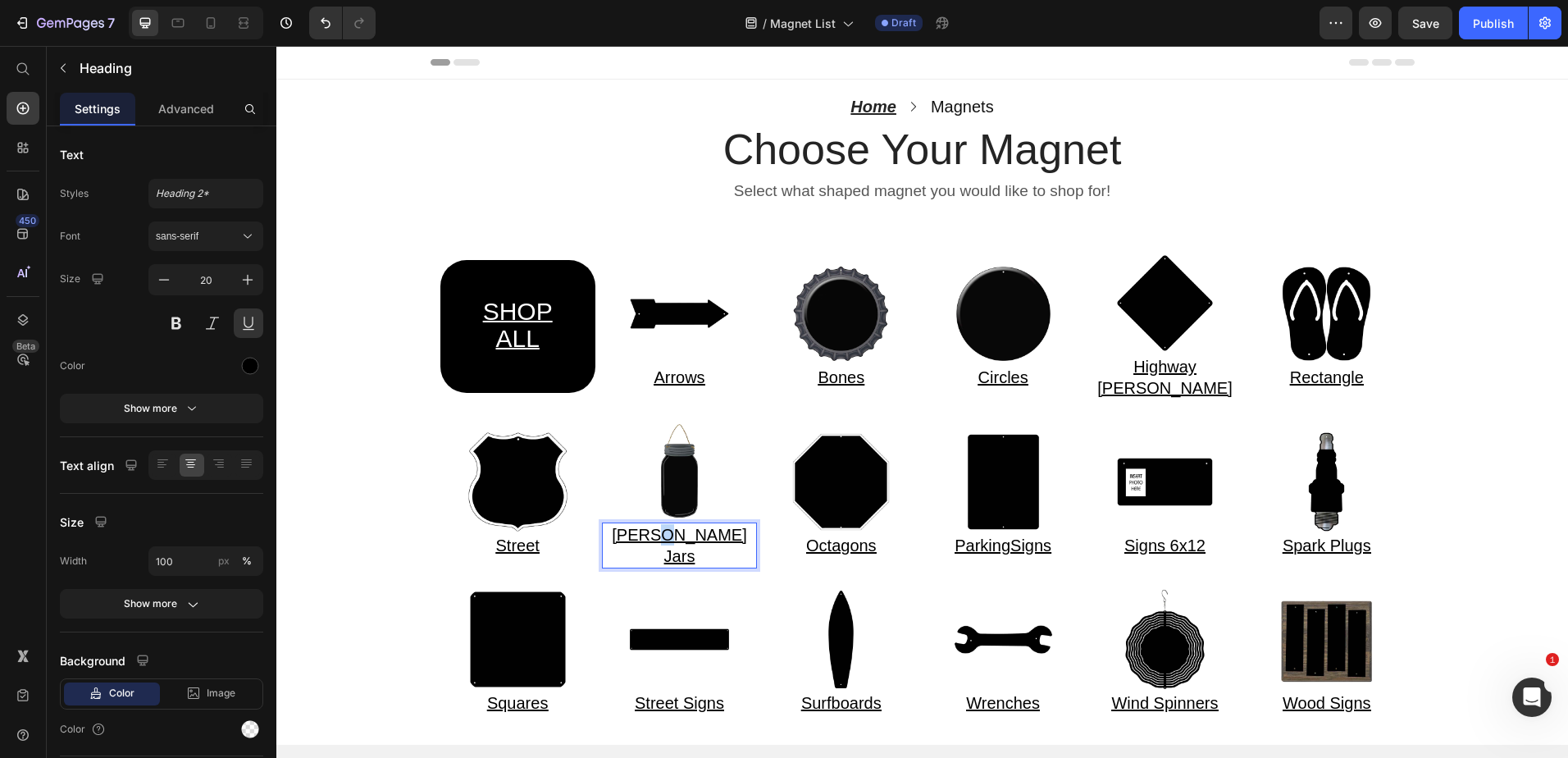 click on "Mason Jars" at bounding box center [679, 546] 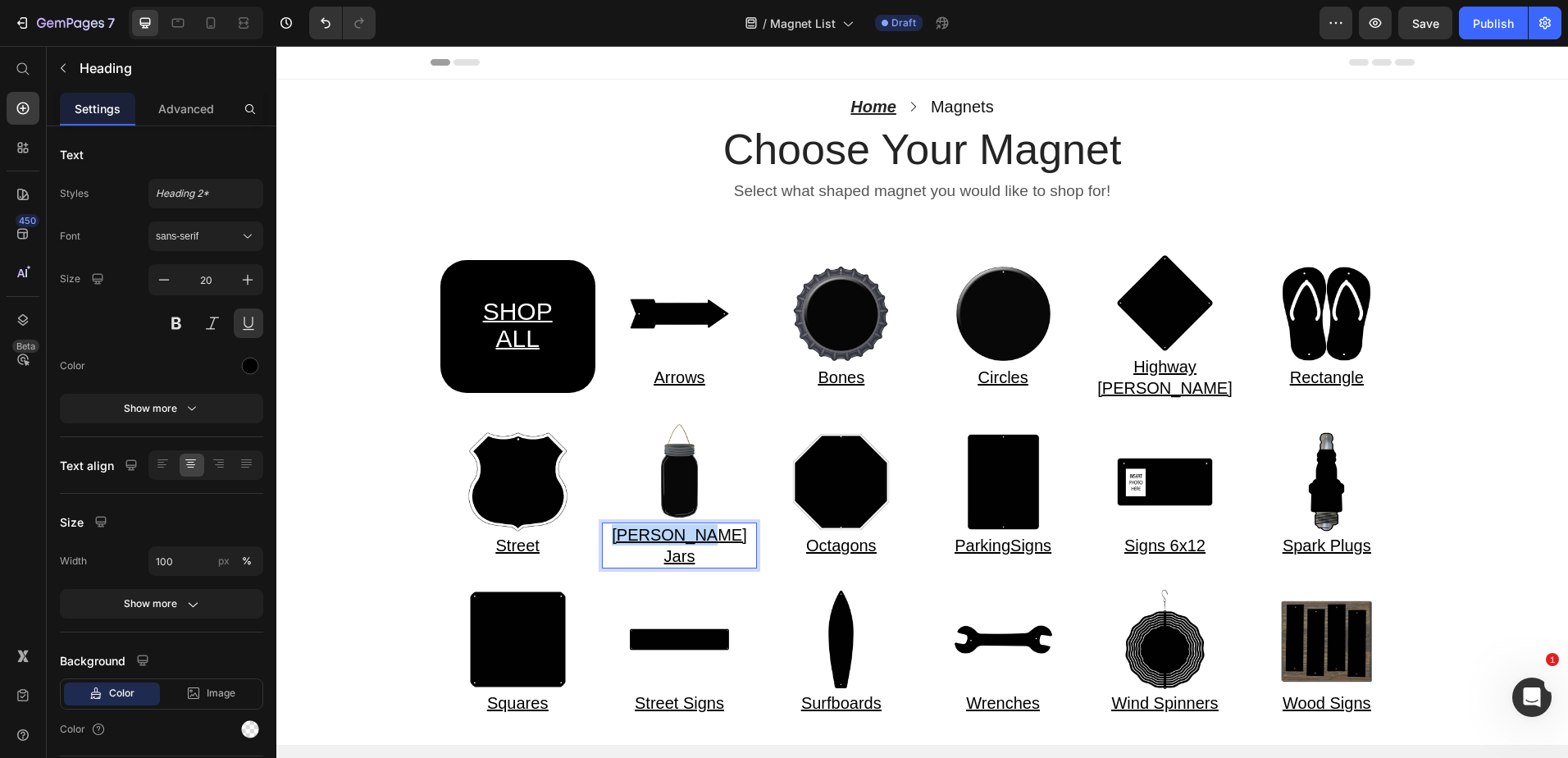 click on "Mason Jars" at bounding box center [679, 546] 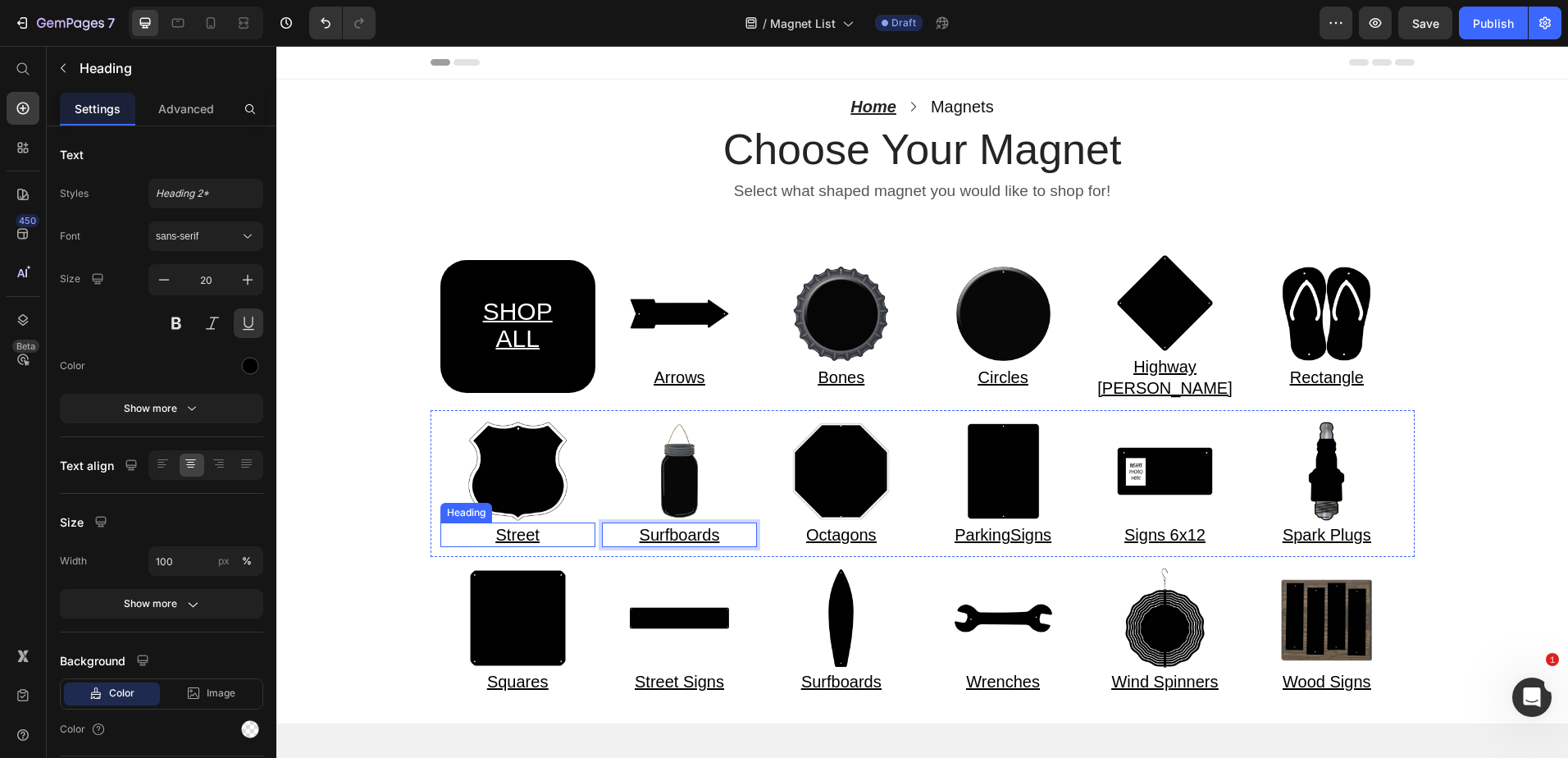 click on "Street" at bounding box center [517, 535] 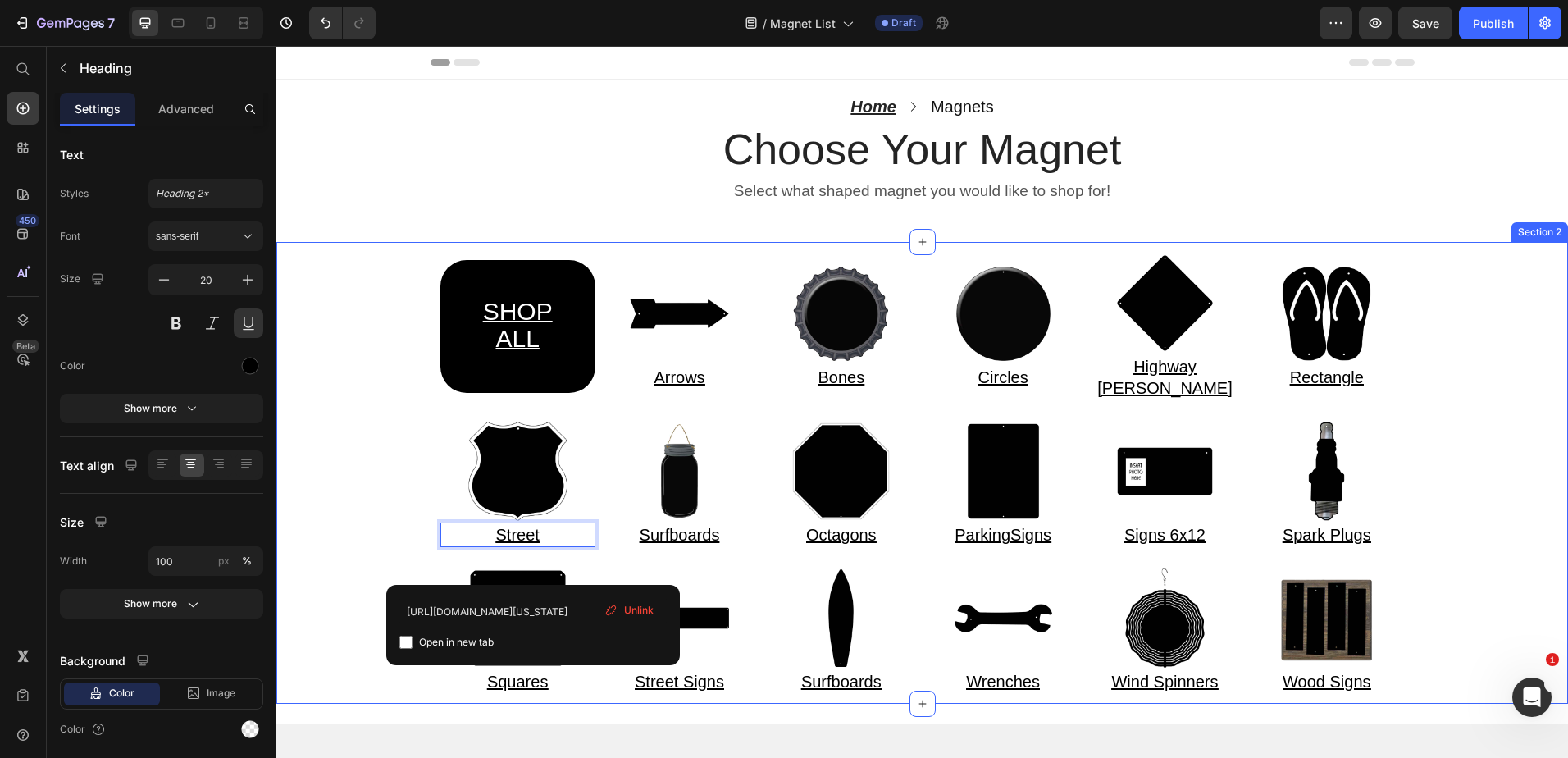 click on "SHOP ALL Heading Image Arrows Heading Image ⁠⁠⁠⁠⁠⁠⁠ Bones Heading Image Circles Heading Image ⁠⁠⁠⁠⁠⁠⁠ Highway Shields Heading Image ⁠⁠⁠⁠⁠⁠⁠ Rectangle Heading Row Image Street Heading   0 Image Surfboards Heading Image Octagons Heading Image Parking  Signs Heading Image Signs 6x12 Heading Image Spark Plugs Heading Row Image Squares Heading Image Street Signs Heading Image Surfboards Heading Image Wrenches Heading Image Wind Spinners Heading Image Wood Signs Heading Row" at bounding box center (922, 473) 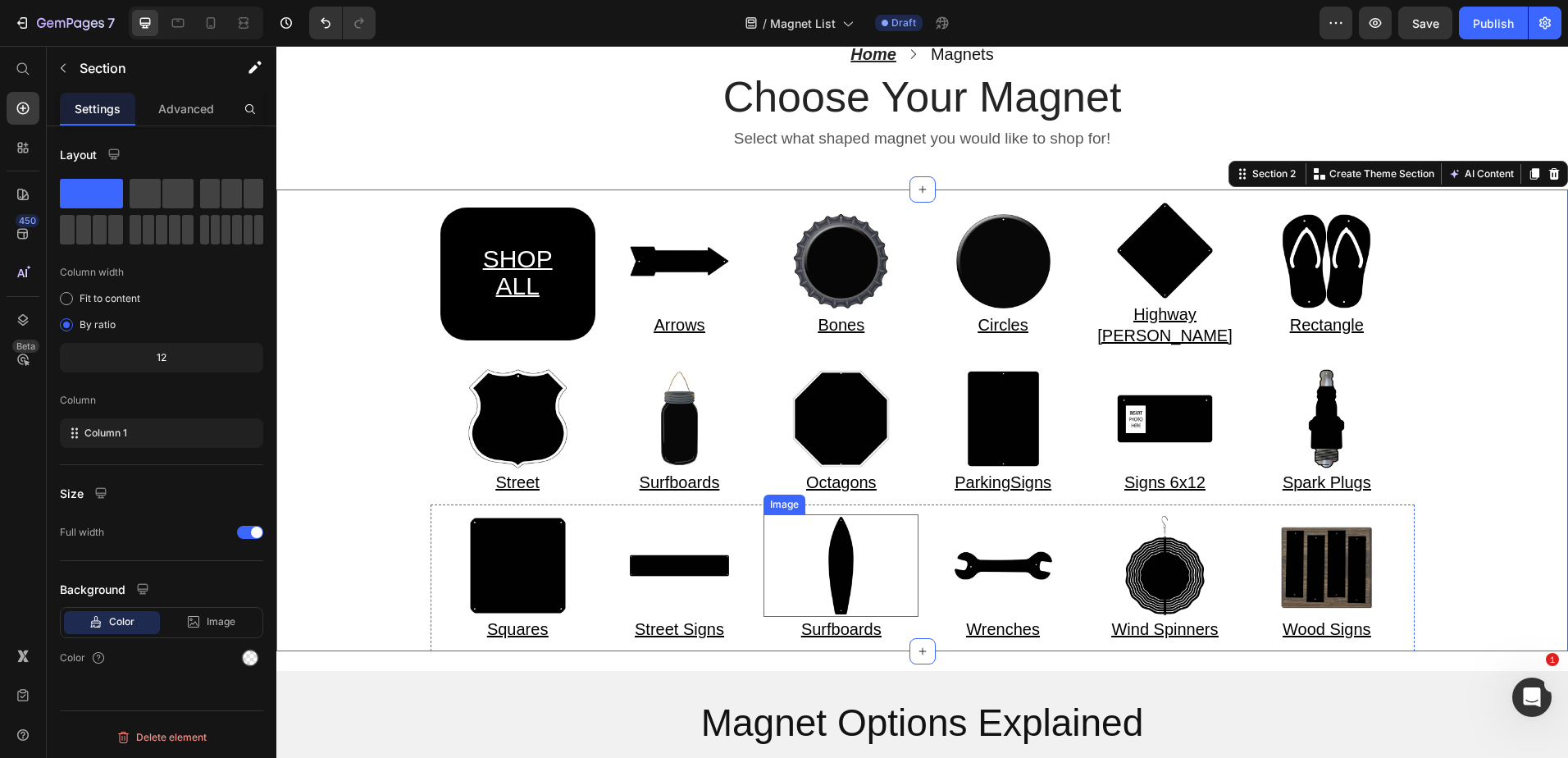 scroll, scrollTop: 82, scrollLeft: 0, axis: vertical 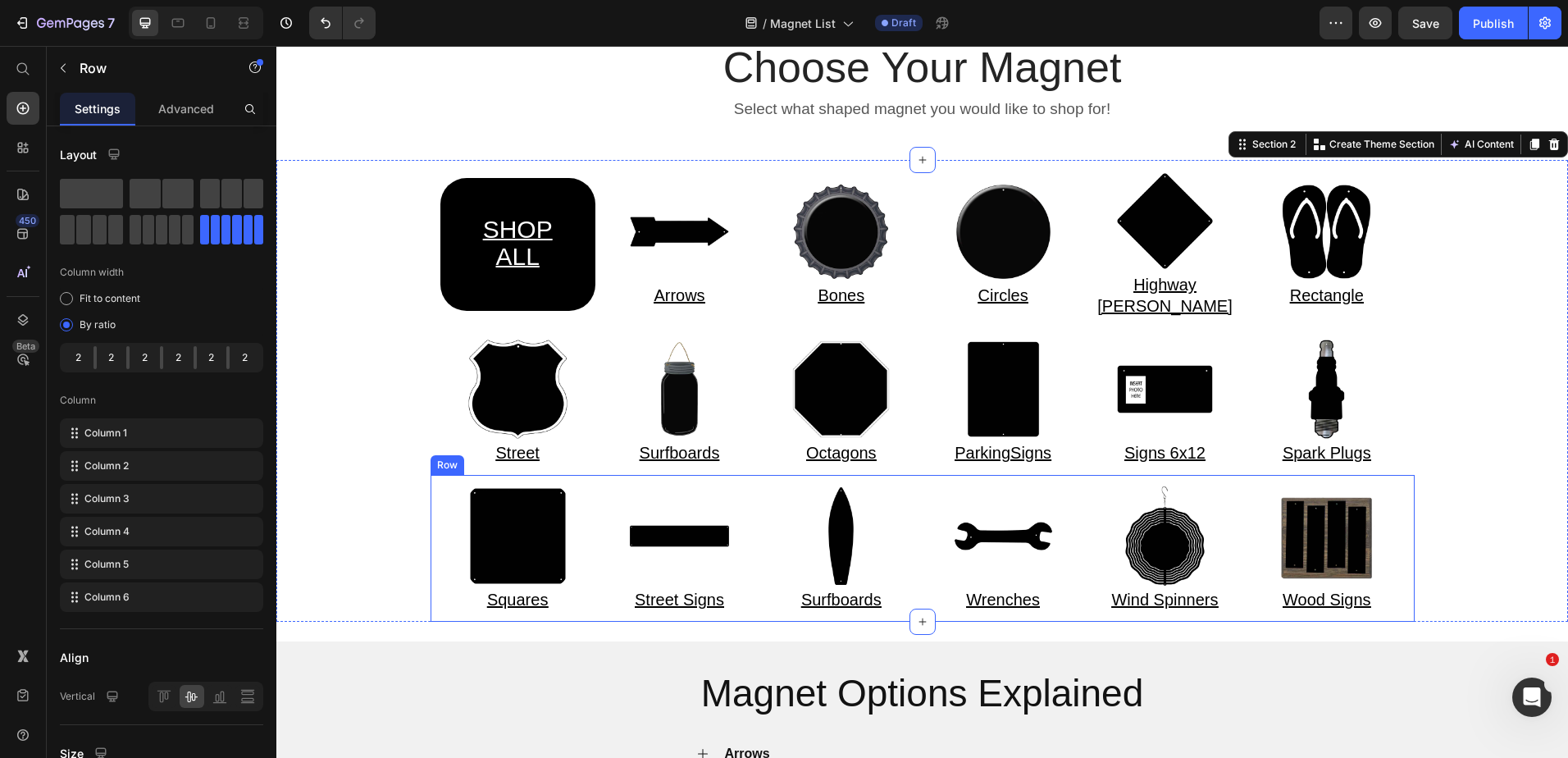 click on "Image Squares Heading Image Street Signs Heading Image Surfboards Heading Image Wrenches Heading Image Wind Spinners Heading Image Wood Signs Heading Row" at bounding box center [923, 548] 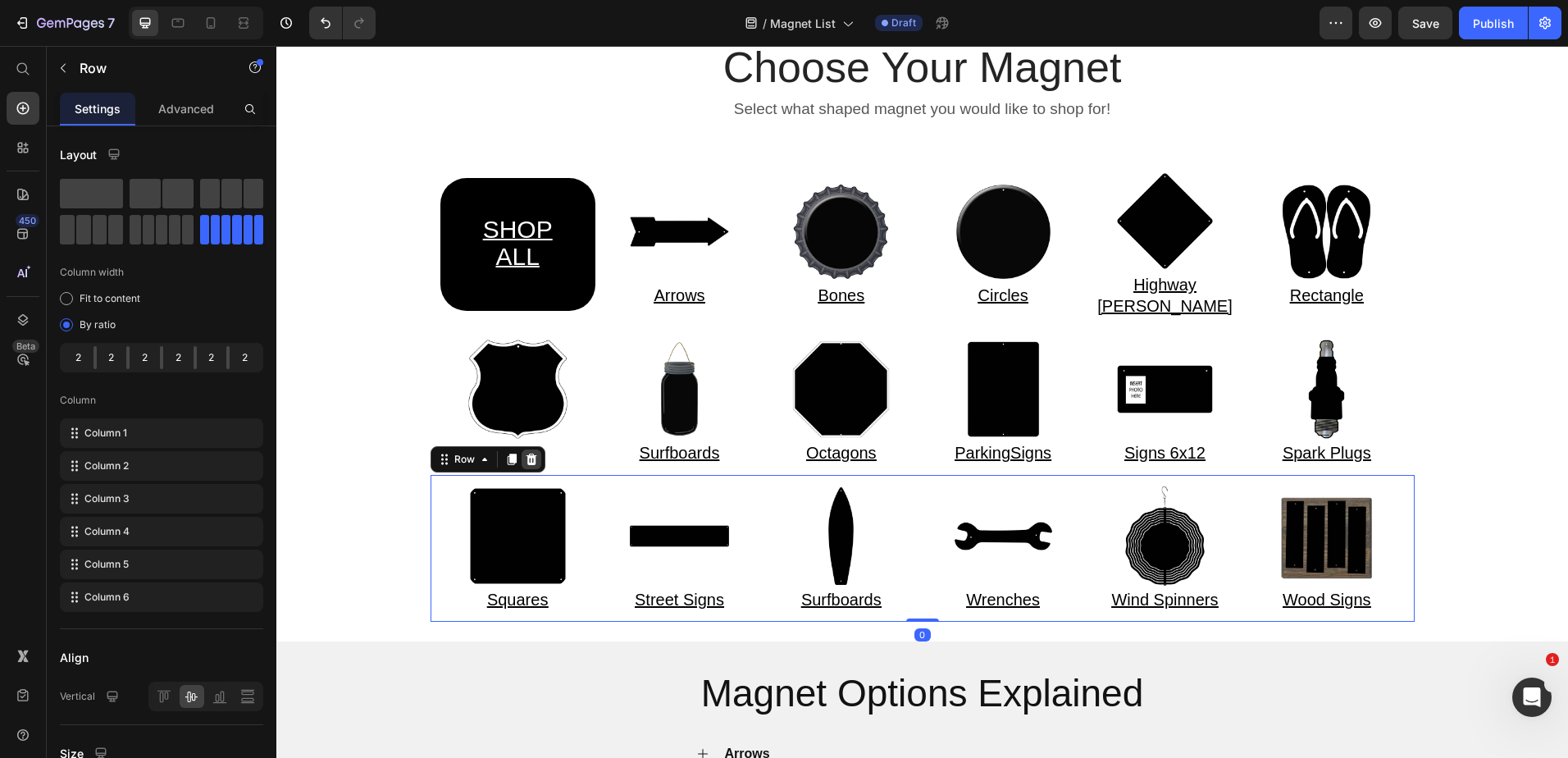 click 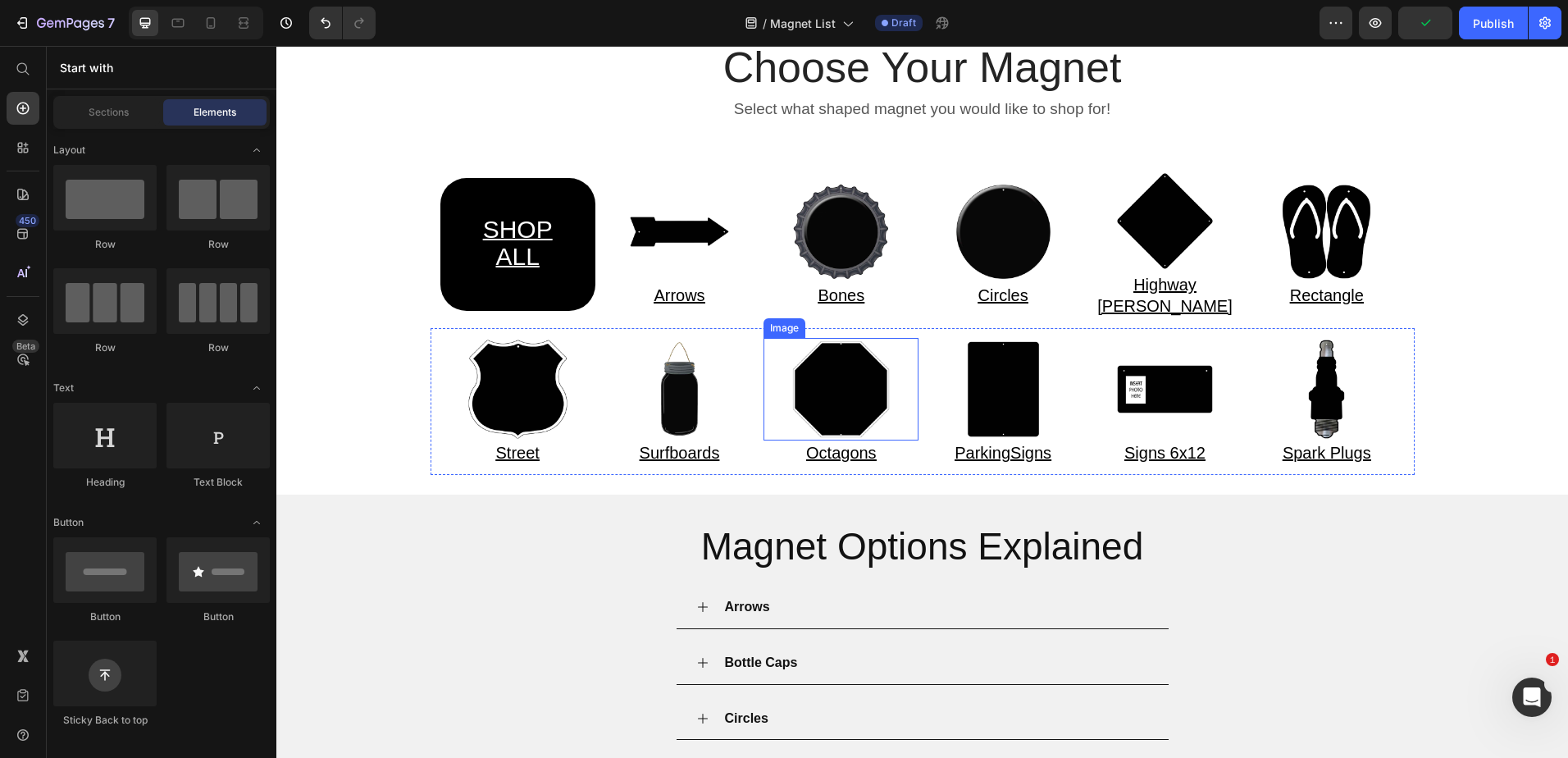 click at bounding box center (841, 389) 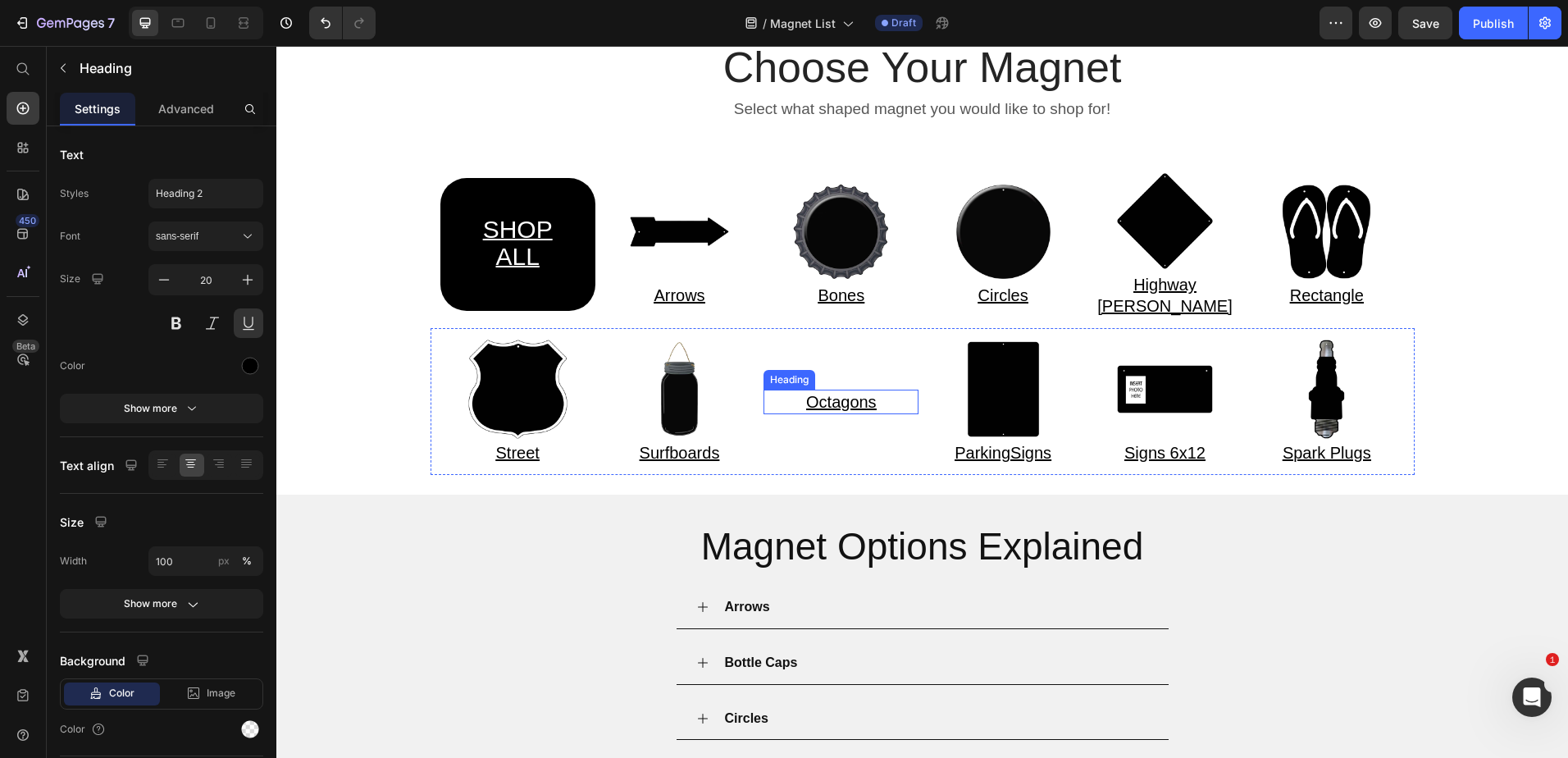 click on "Octagons" at bounding box center (841, 402) 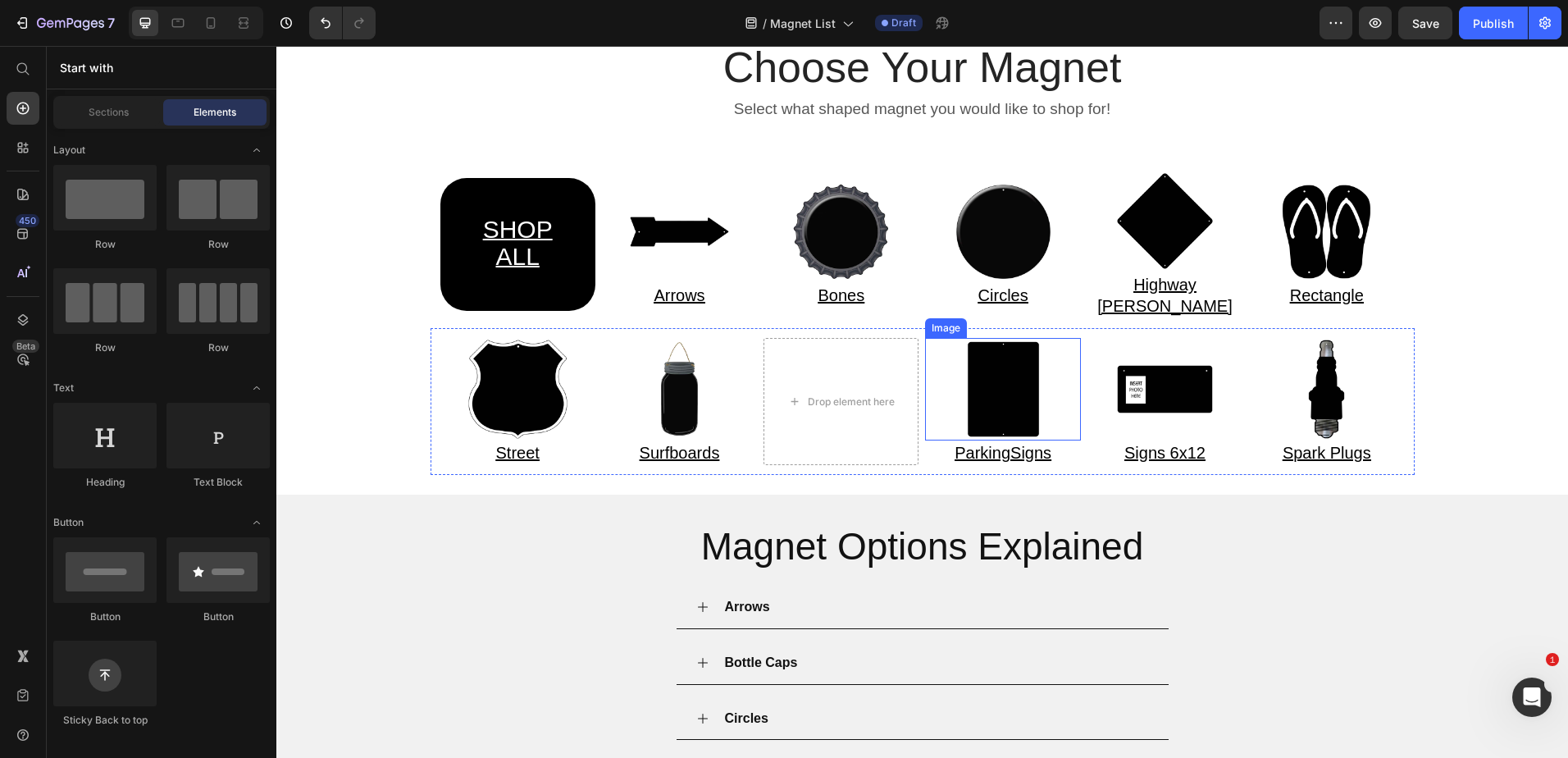 click at bounding box center (1002, 389) 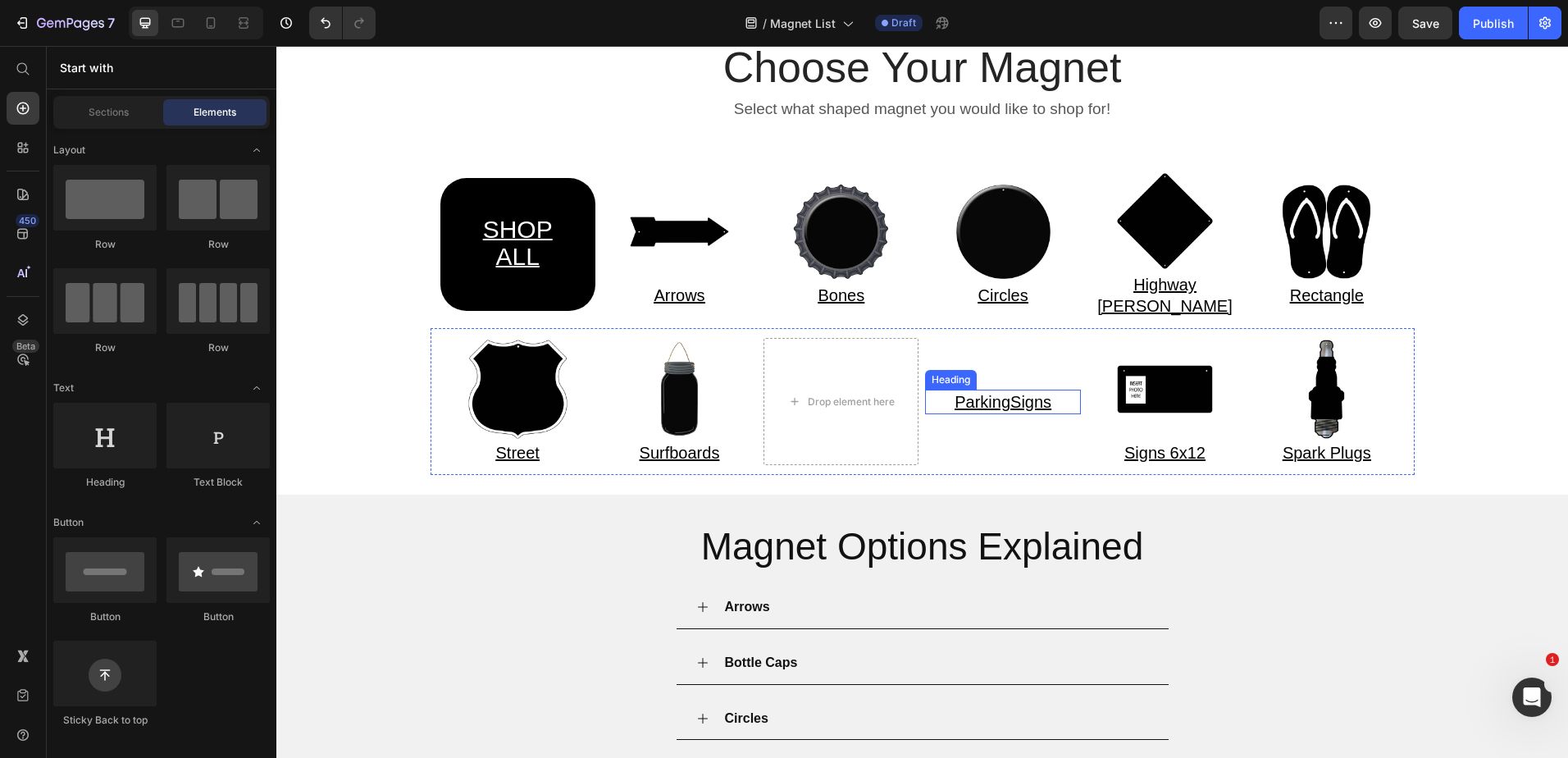 click on "Signs" at bounding box center [1031, 402] 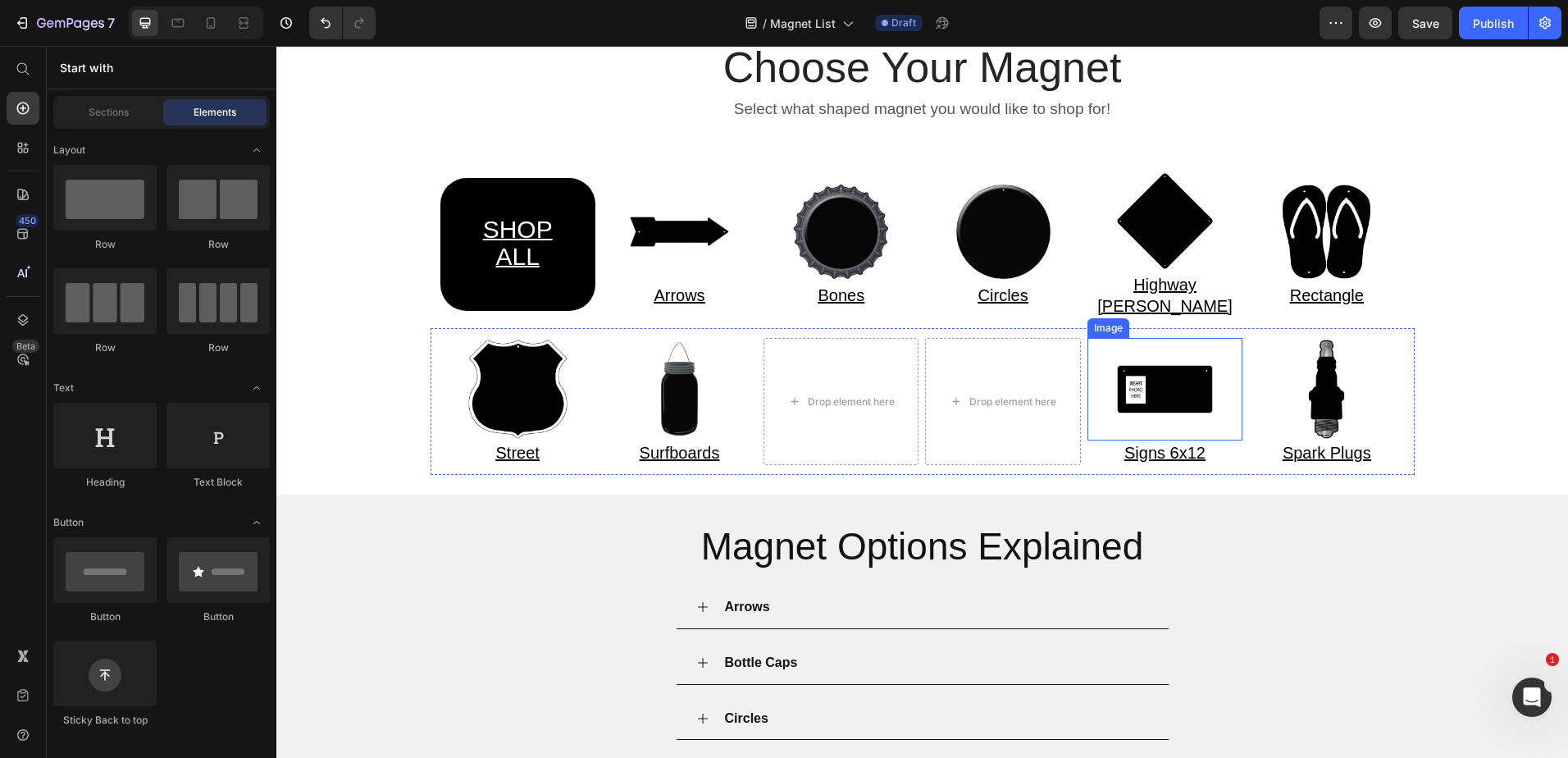click at bounding box center (1165, 389) 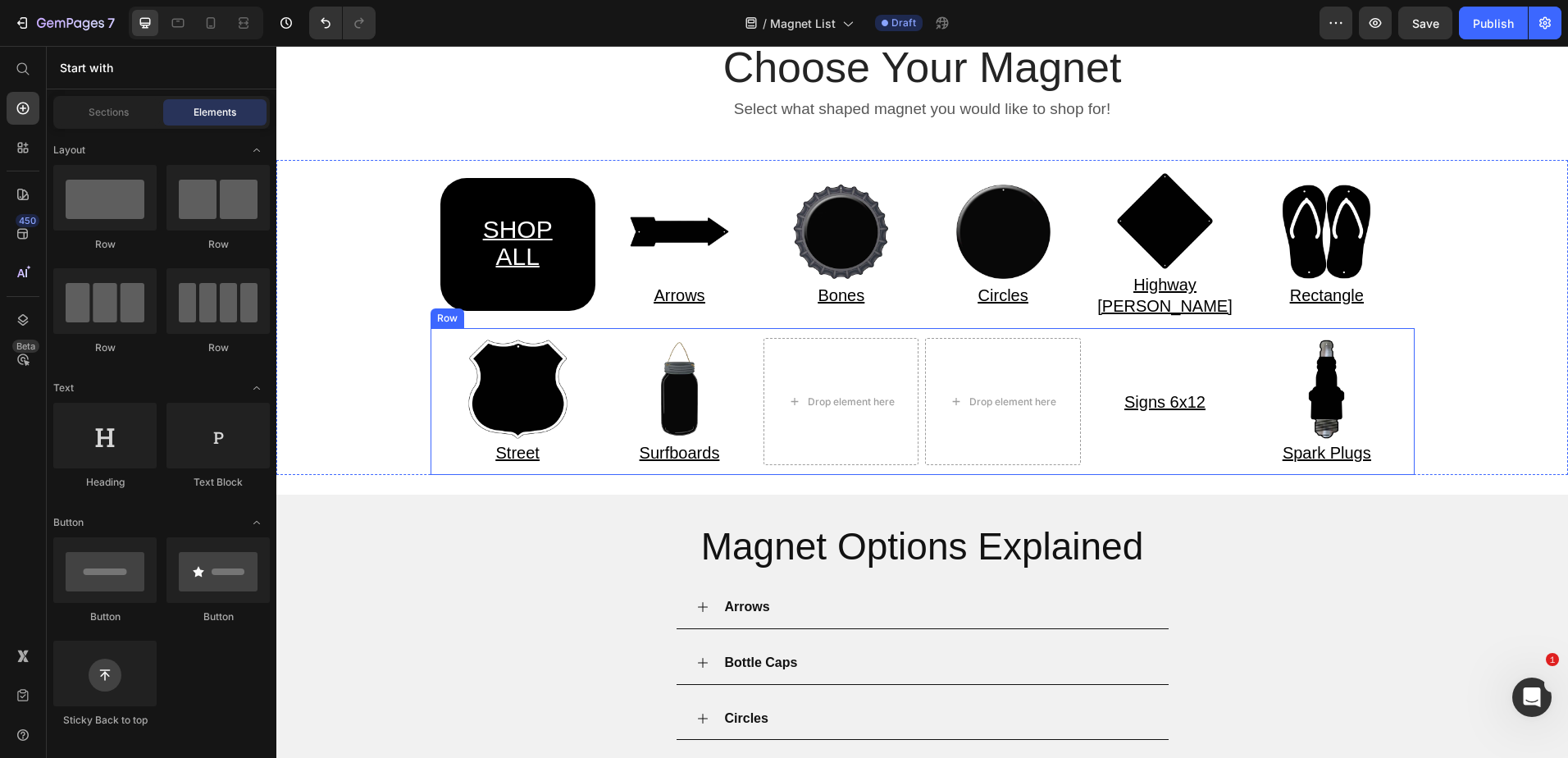 click on "Signs 6x12" at bounding box center [1165, 402] 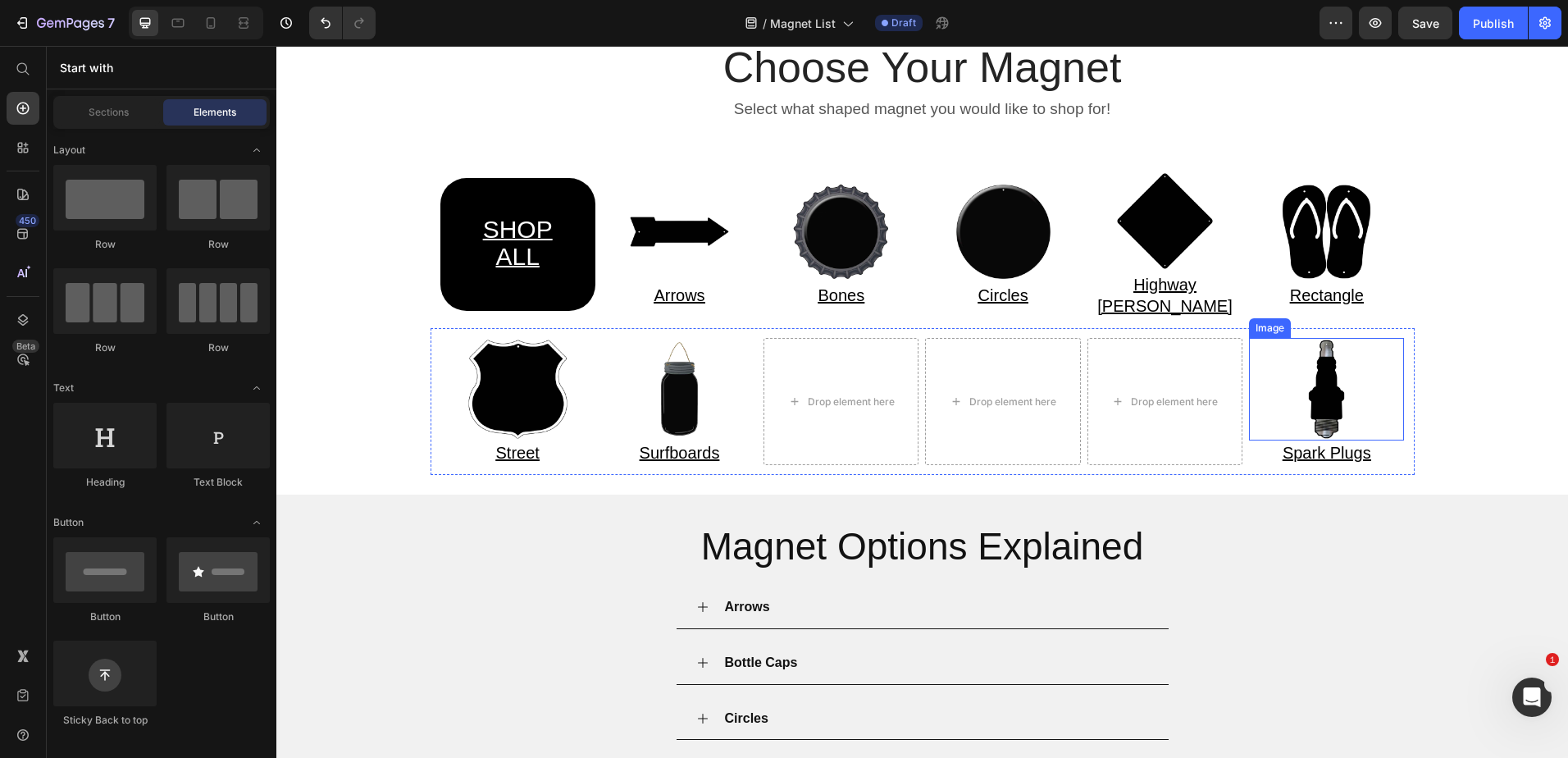 click at bounding box center (1326, 389) 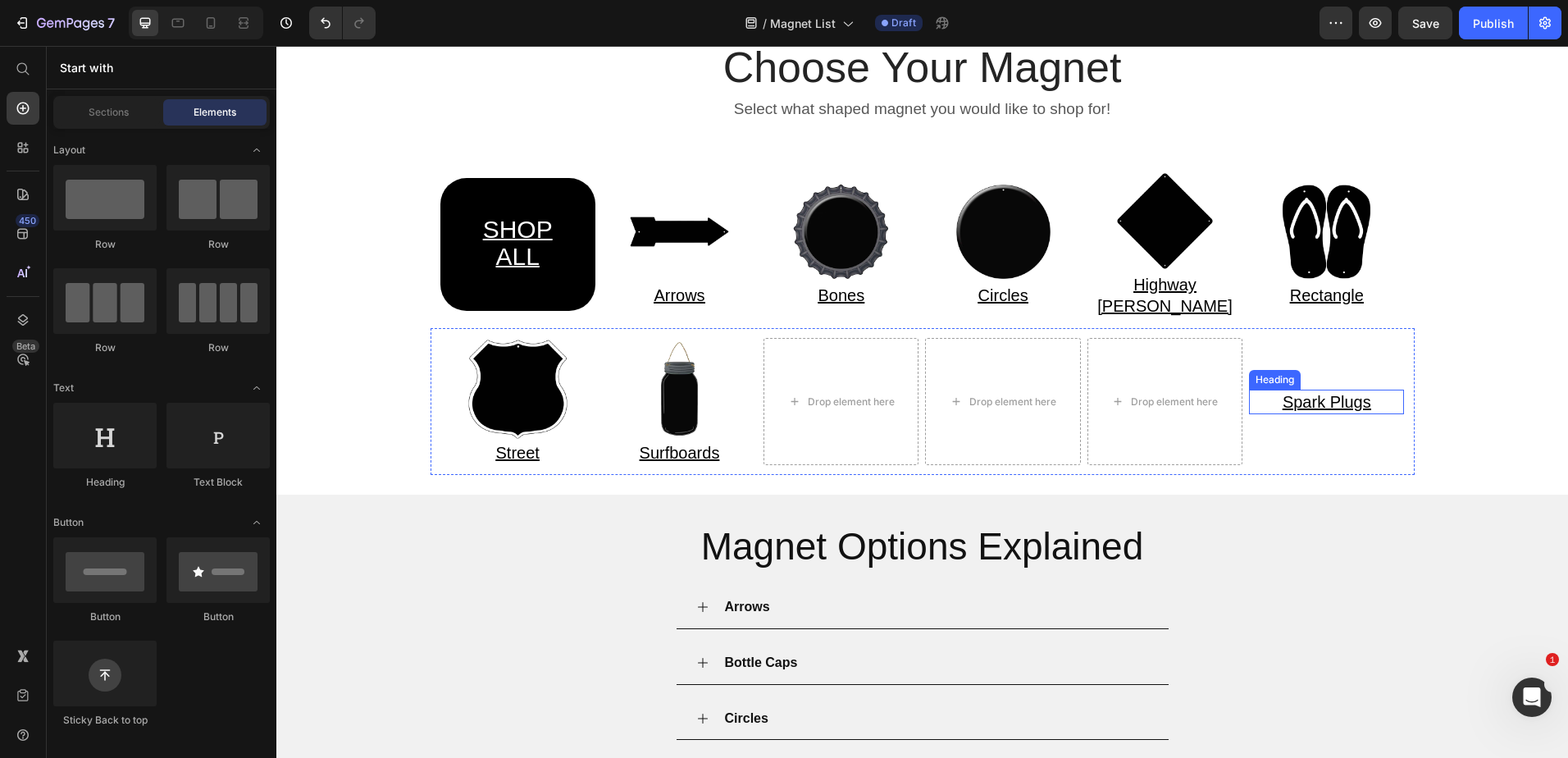 click on "Spark Plugs" at bounding box center (1327, 402) 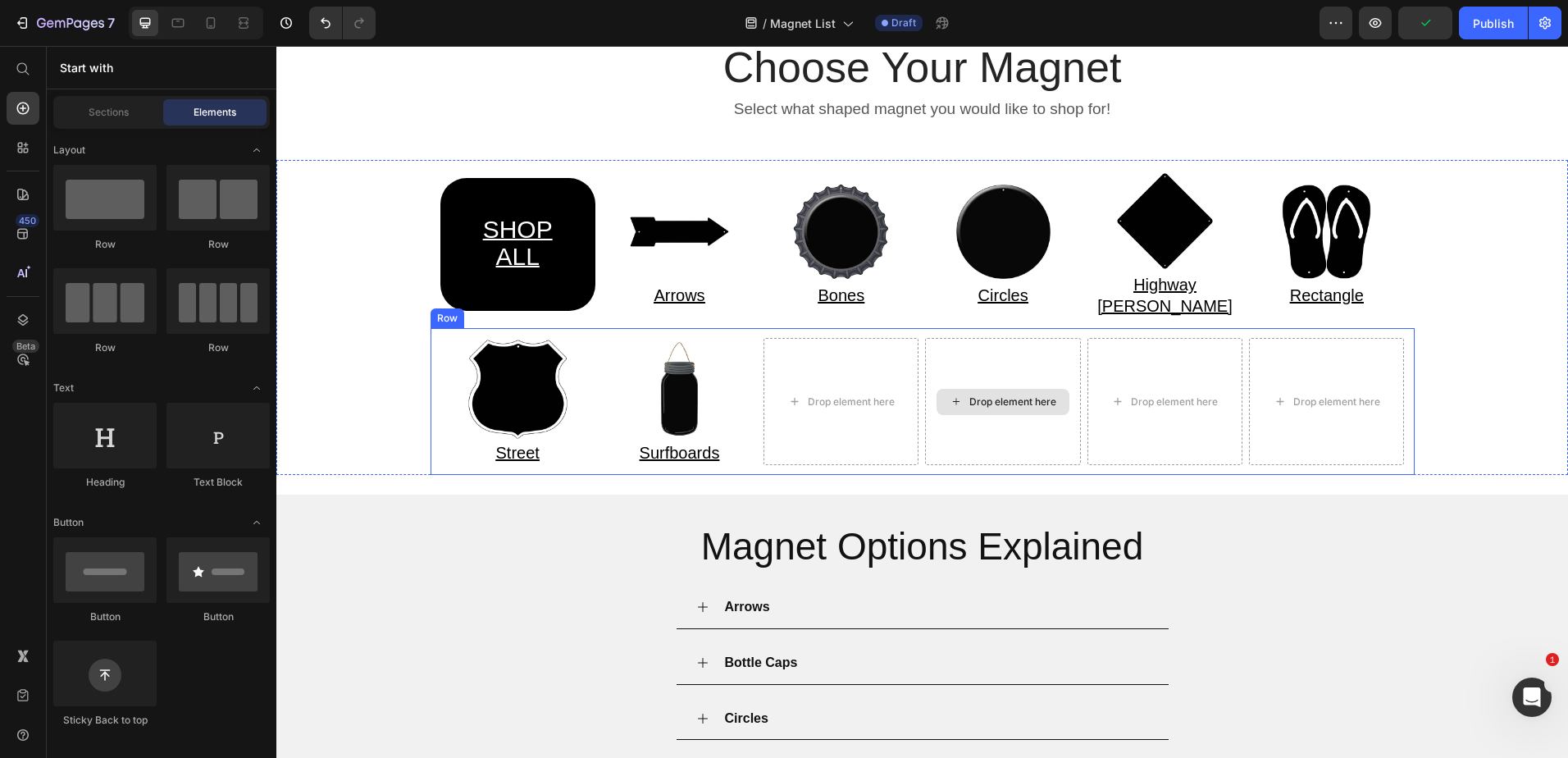 scroll, scrollTop: 0, scrollLeft: 0, axis: both 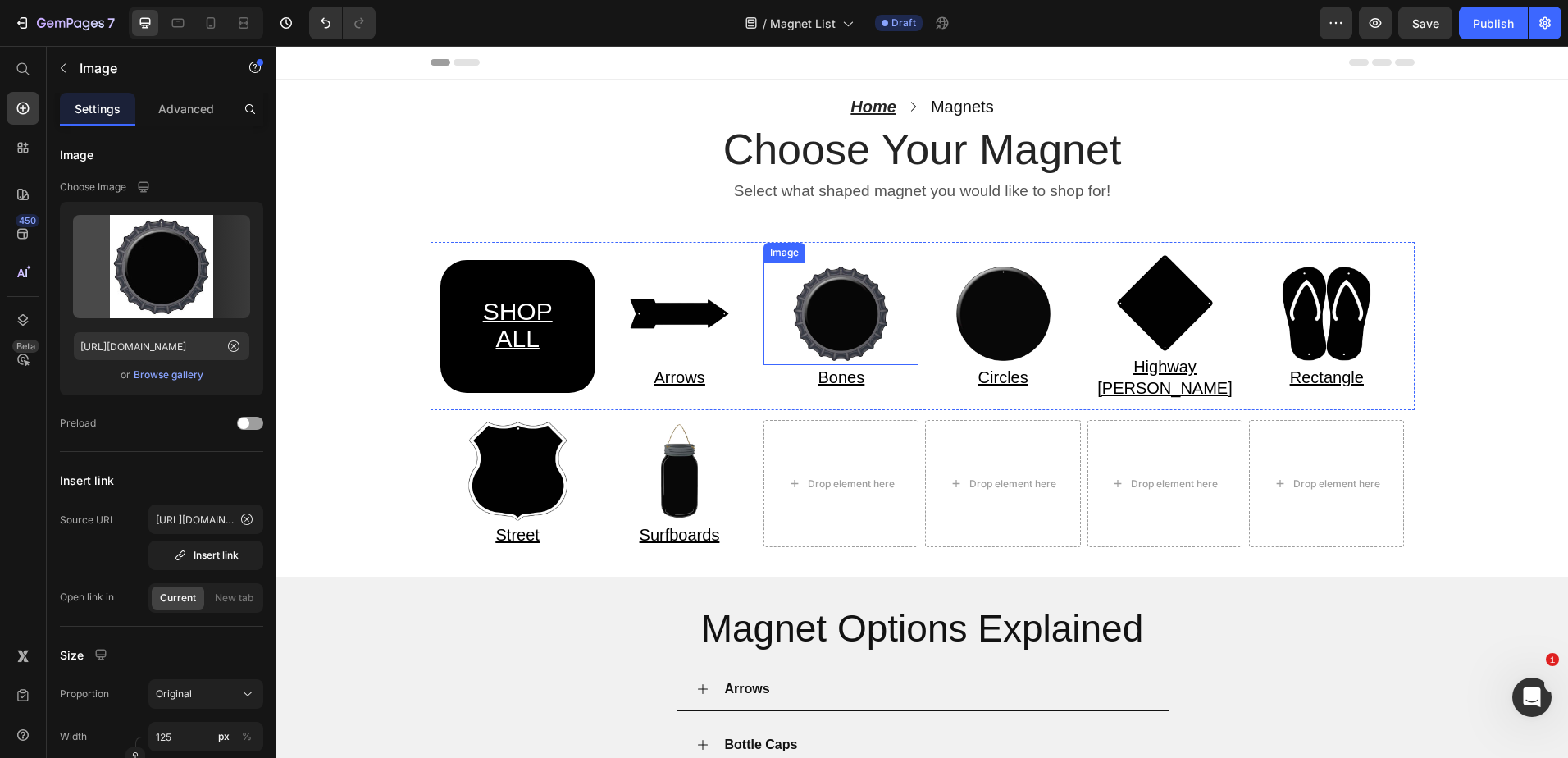 click at bounding box center (841, 313) 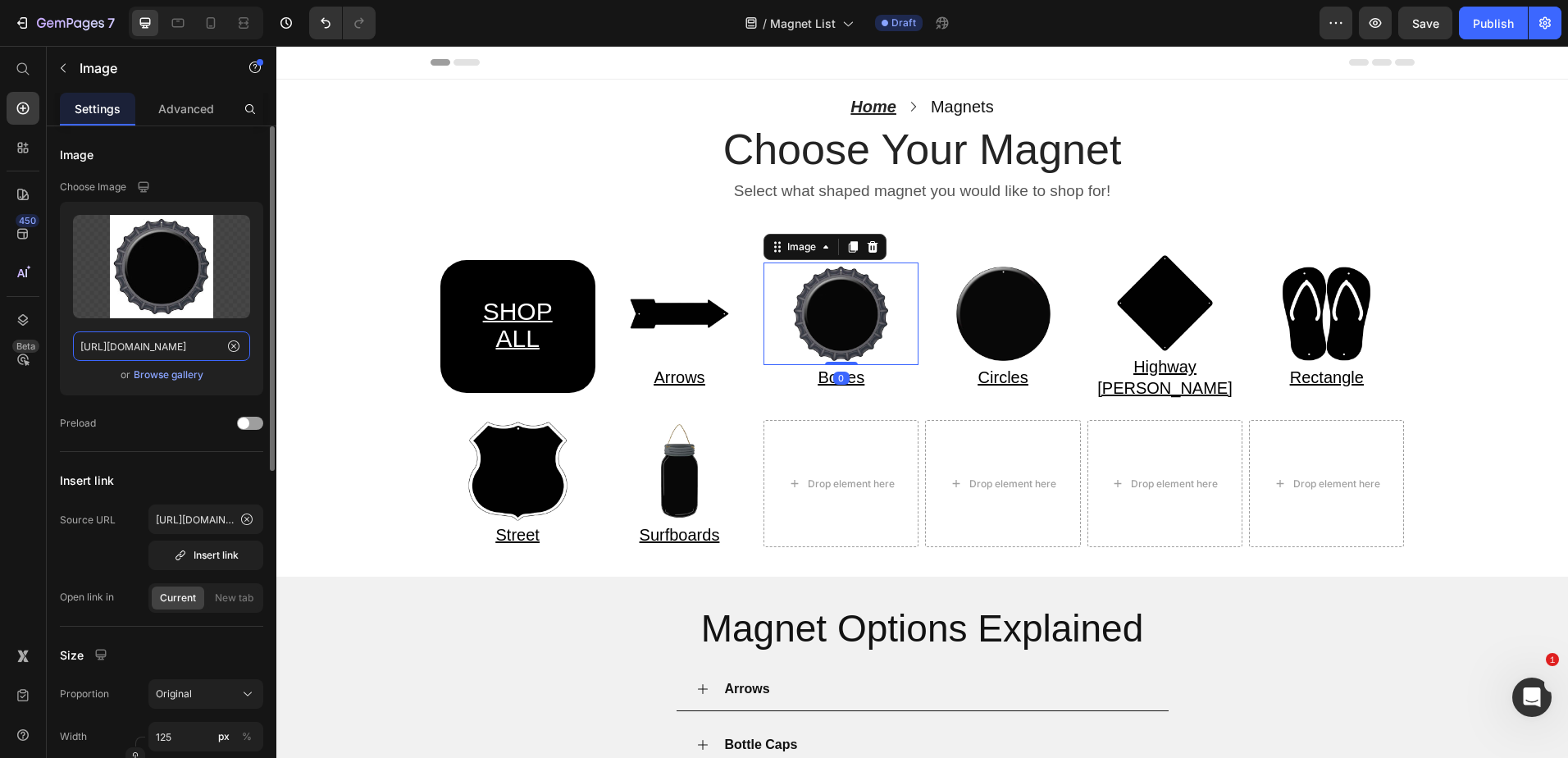click on "https://cdn.shopify.com/s/files/1/0861/1368/1687/files/Web-Invert-BC-000.jpg?v=1752162624" 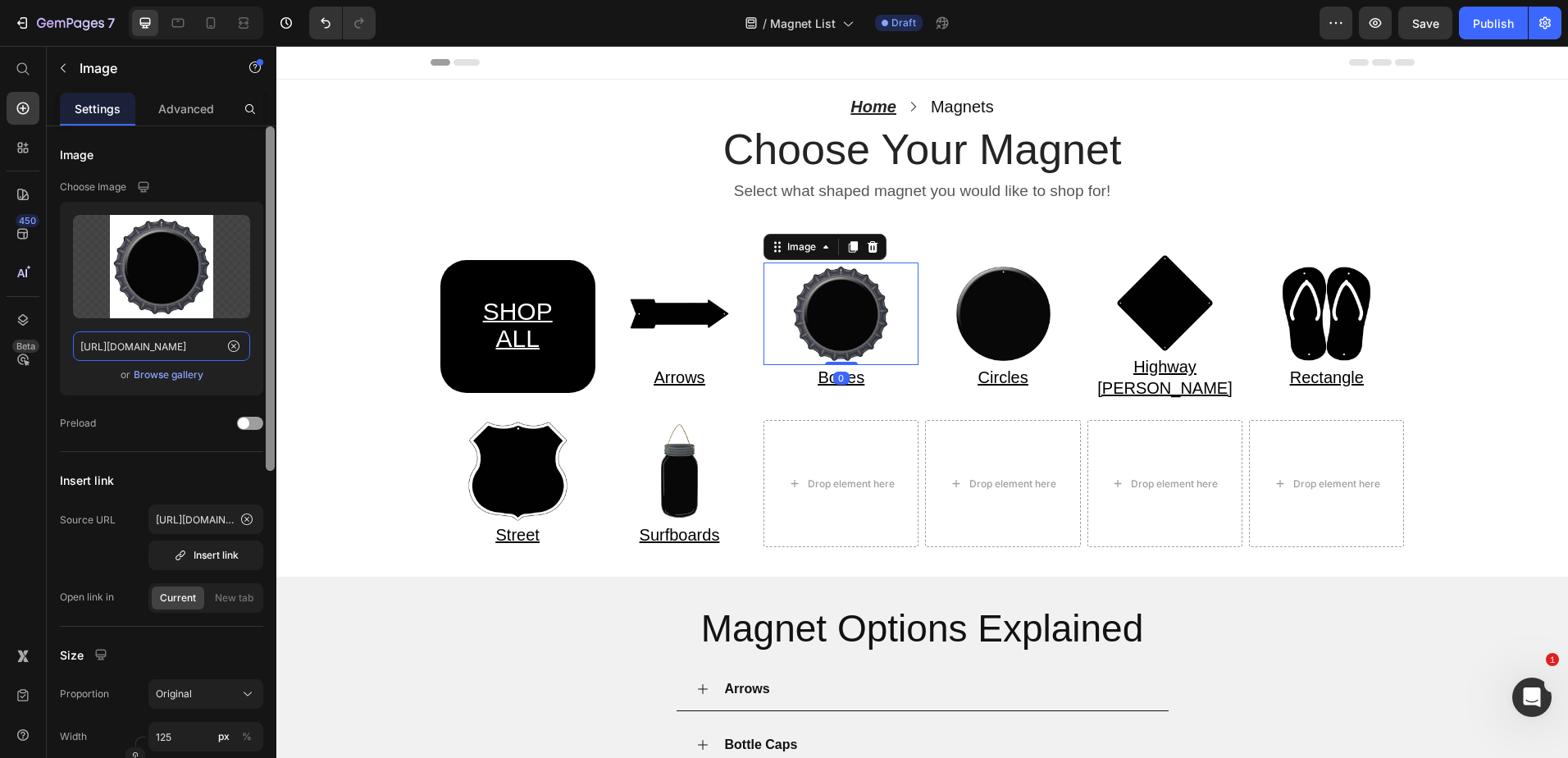 scroll, scrollTop: 0, scrollLeft: 285, axis: horizontal 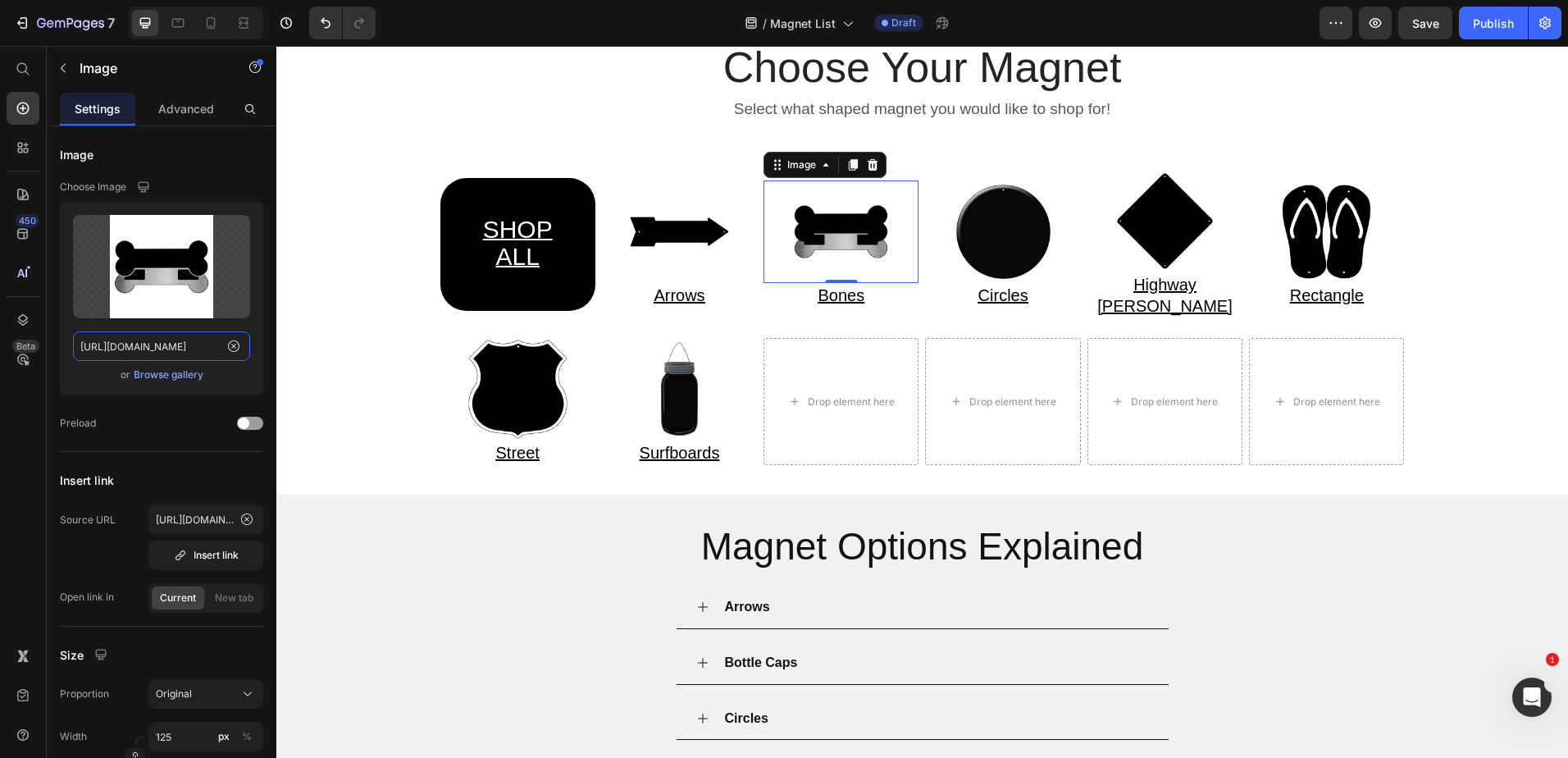 type on "[URL][DOMAIN_NAME]" 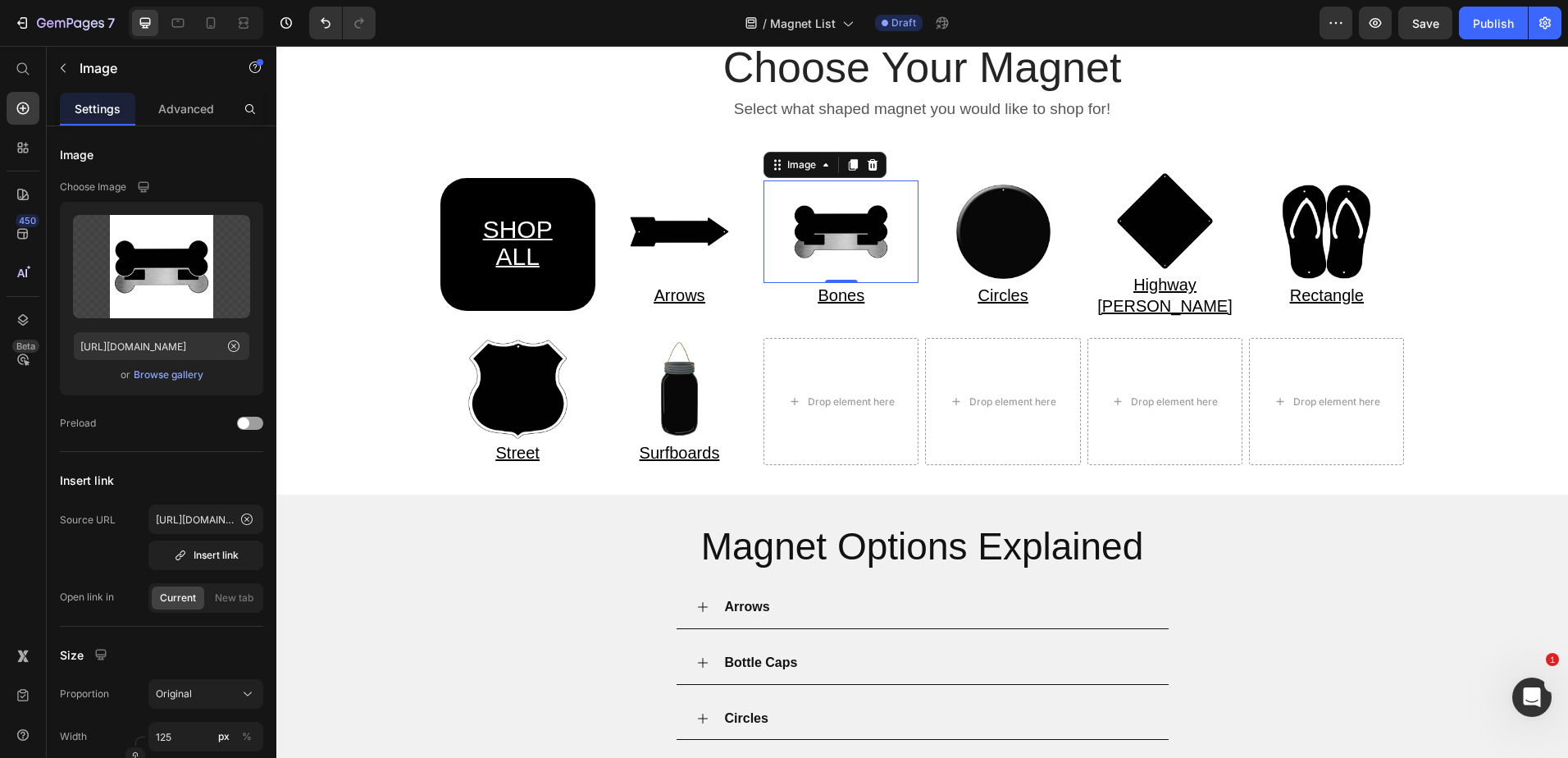 scroll, scrollTop: 0, scrollLeft: 0, axis: both 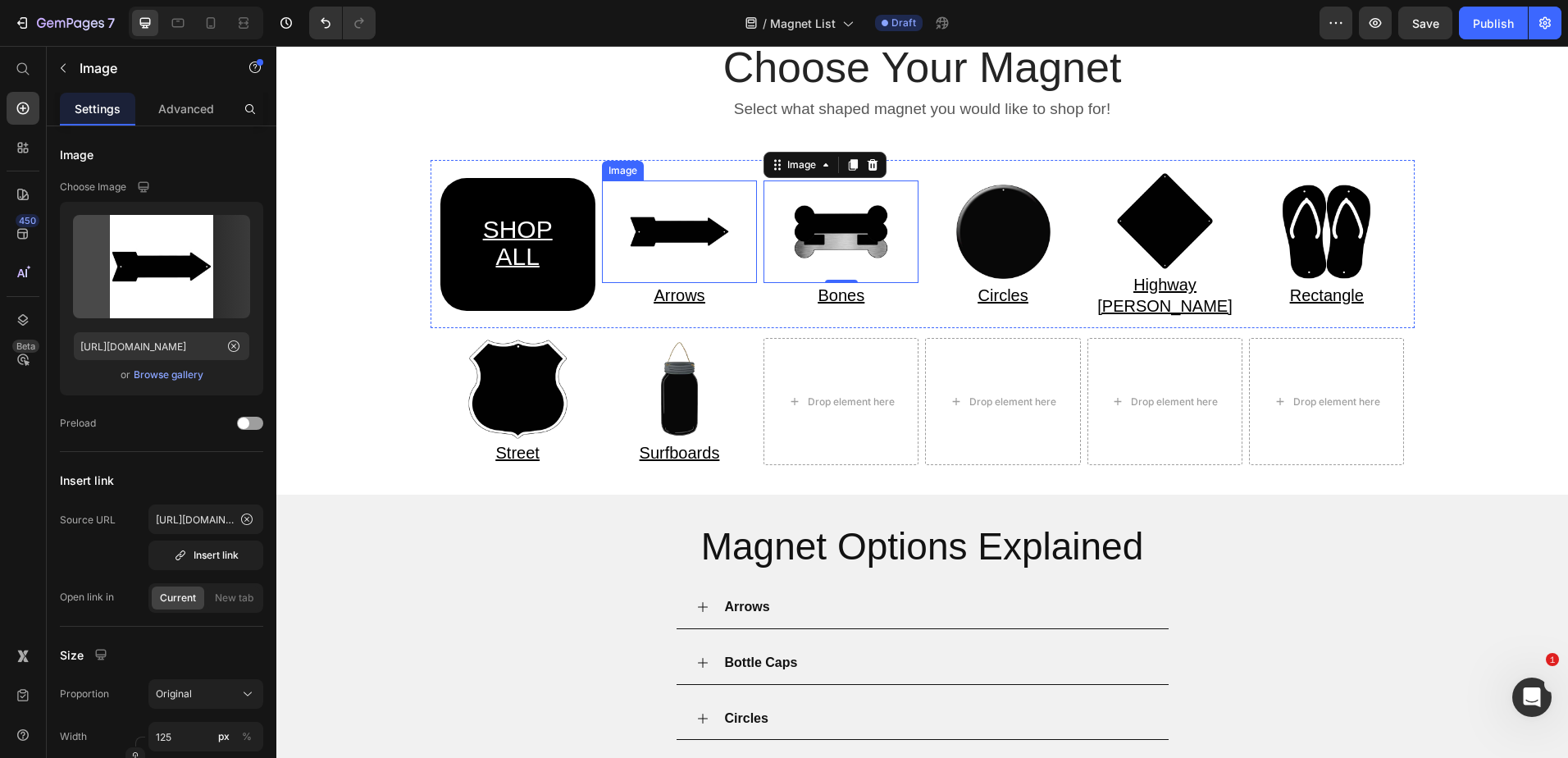 click at bounding box center (679, 231) 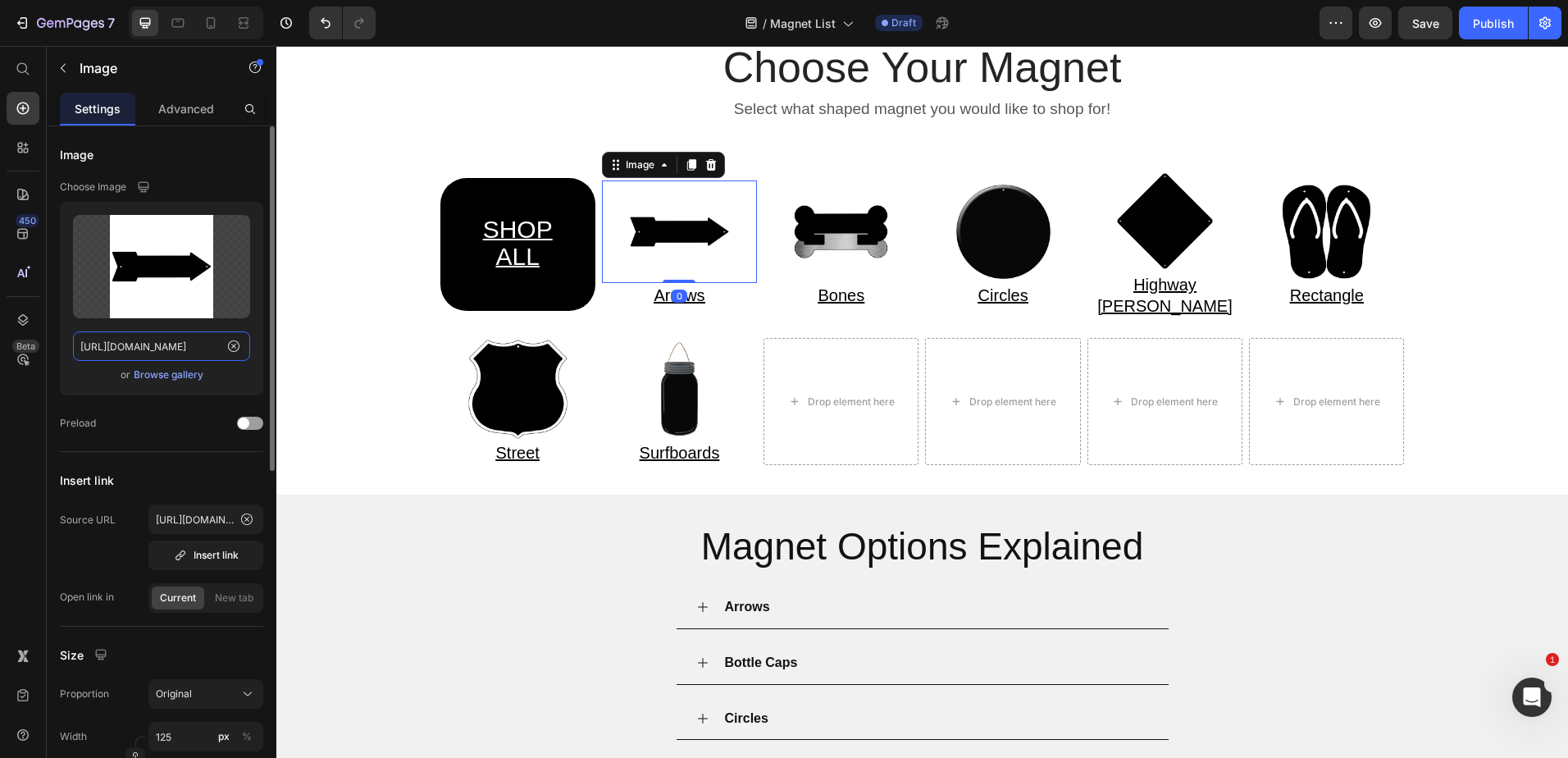 click on "https://cdn.shopify.com/s/files/1/0861/1368/1687/files/Web-Invert-A-000.jpg?v=1752162624" 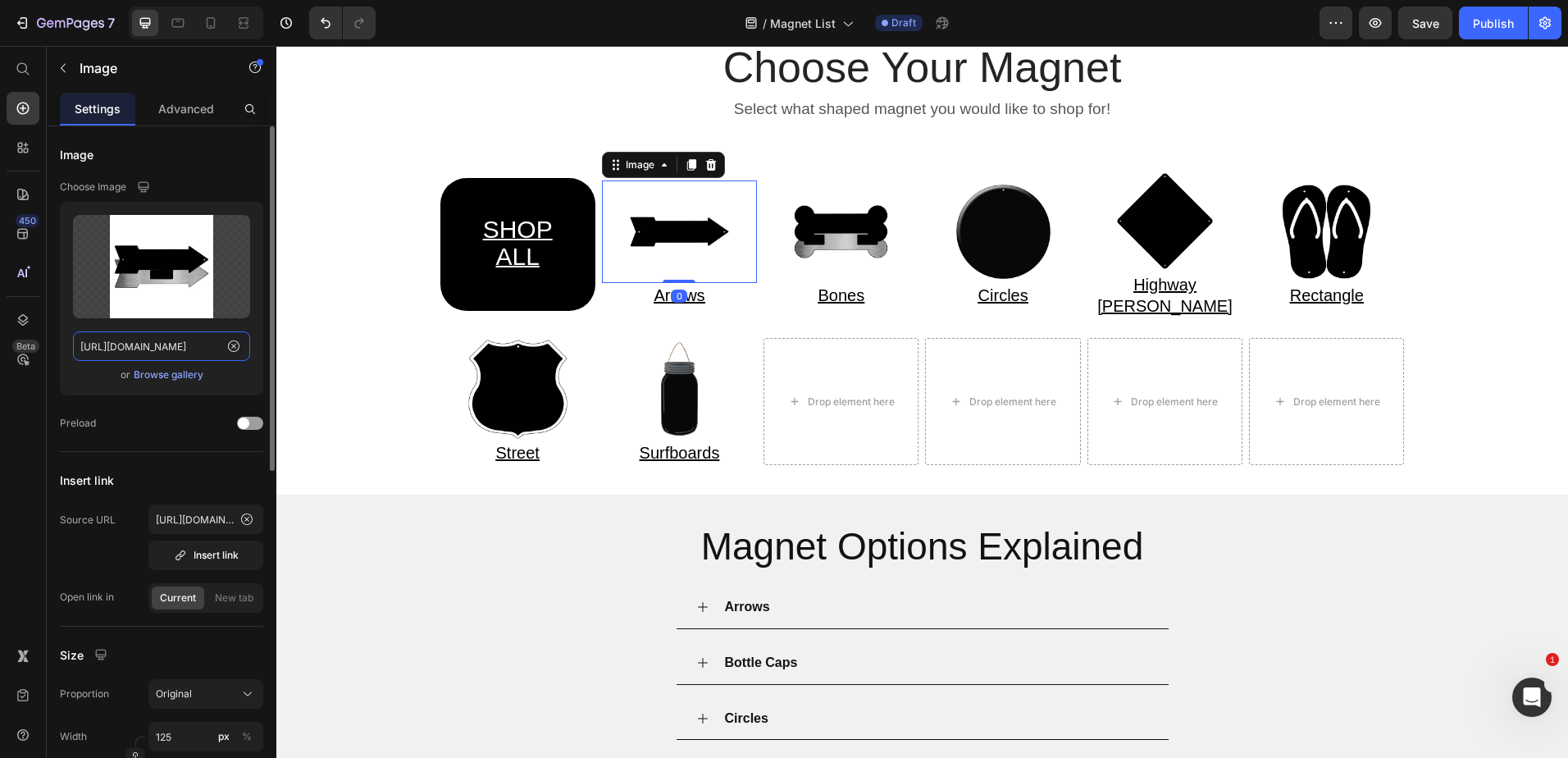 scroll, scrollTop: 0, scrollLeft: 294, axis: horizontal 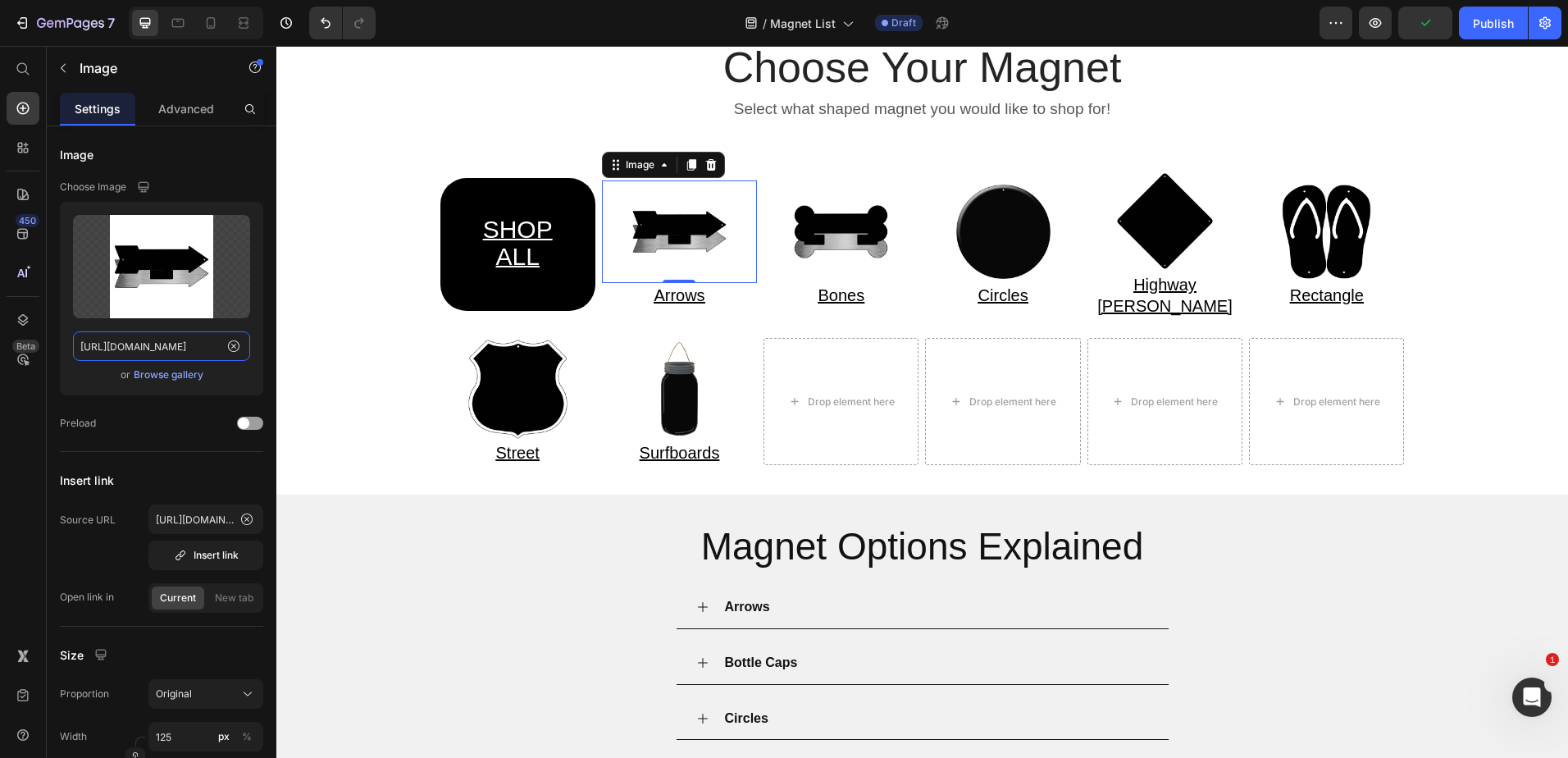 type on "[URL][DOMAIN_NAME]" 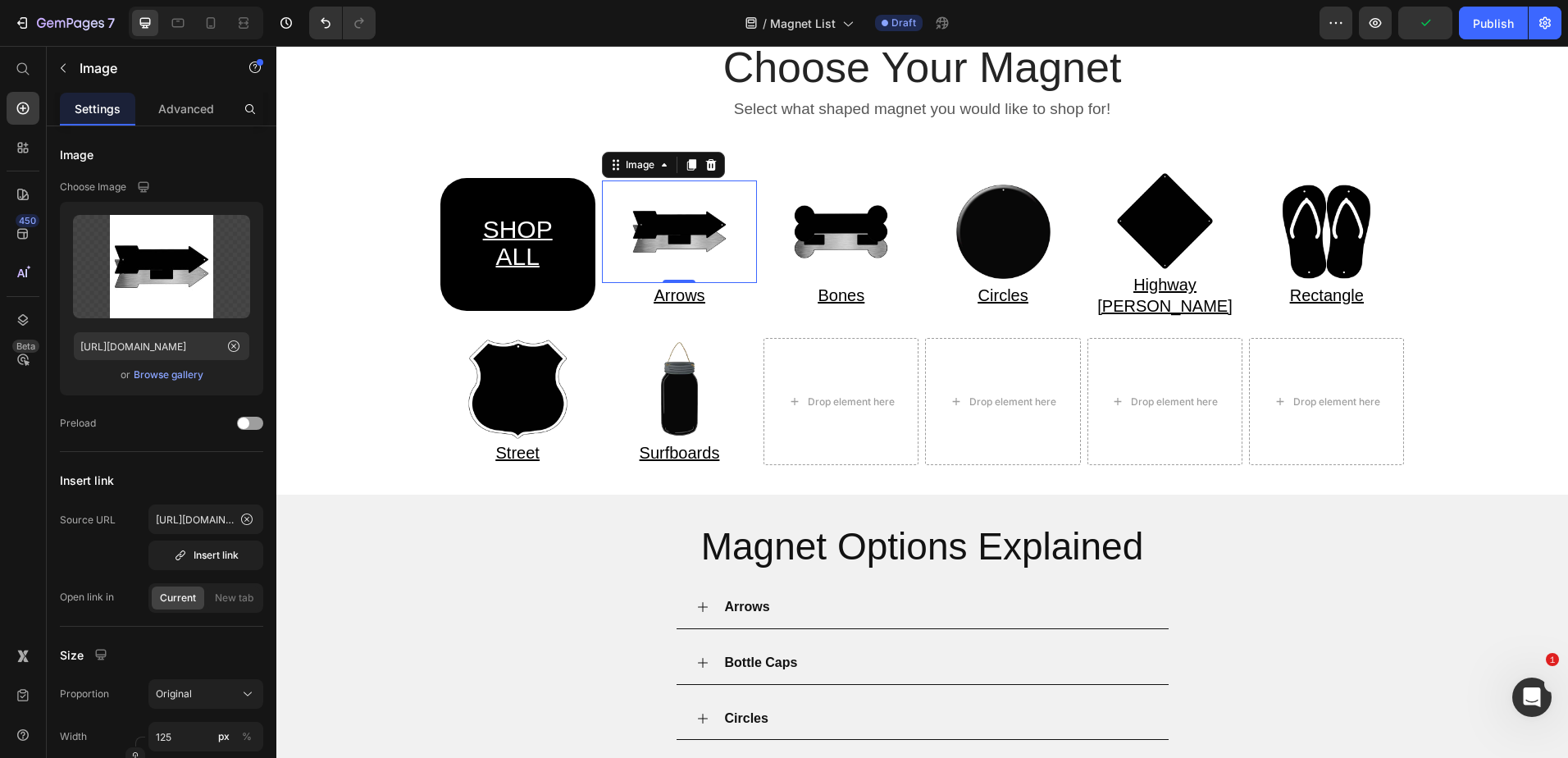 scroll, scrollTop: 0, scrollLeft: 0, axis: both 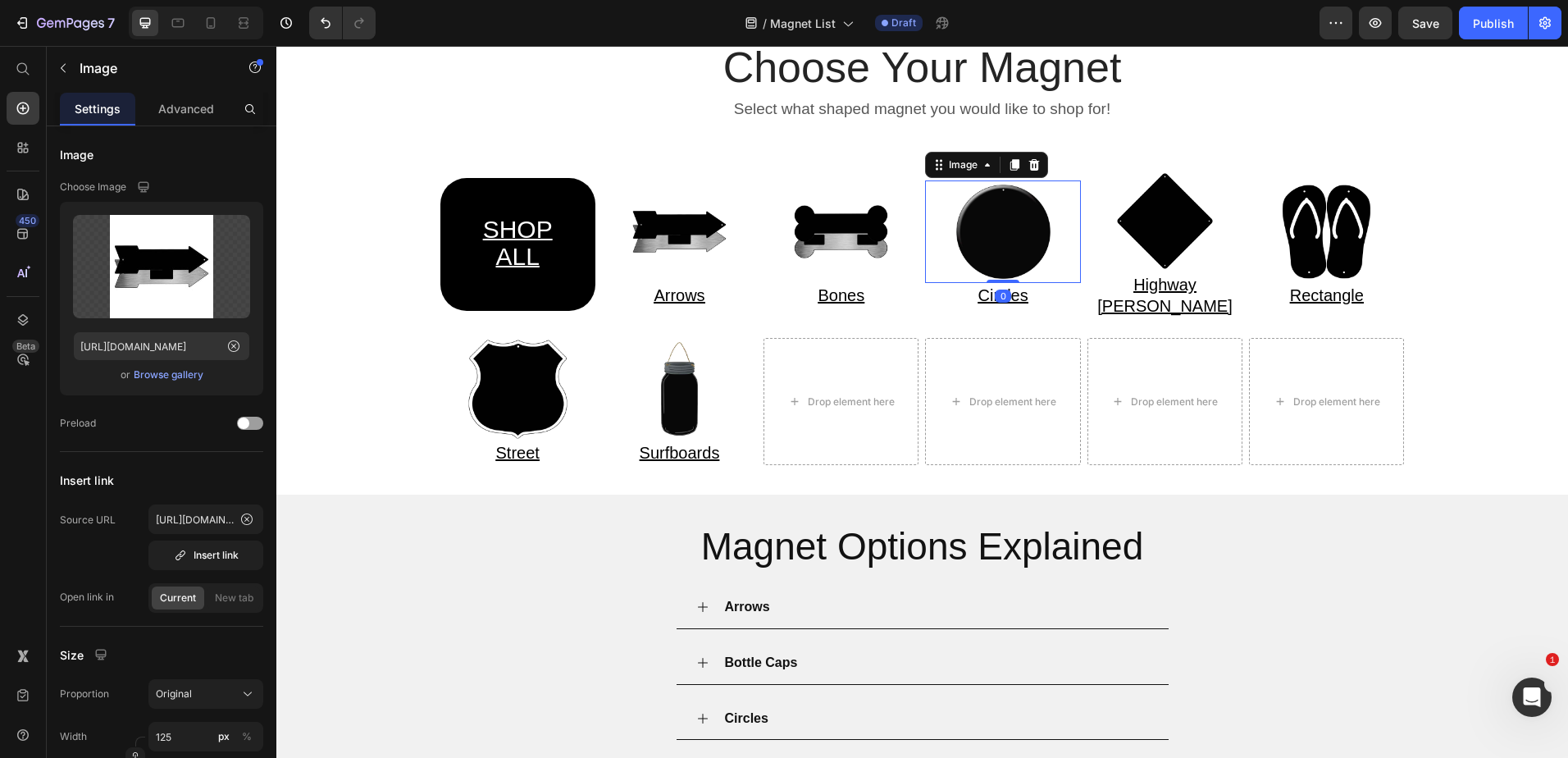 click at bounding box center (1002, 231) 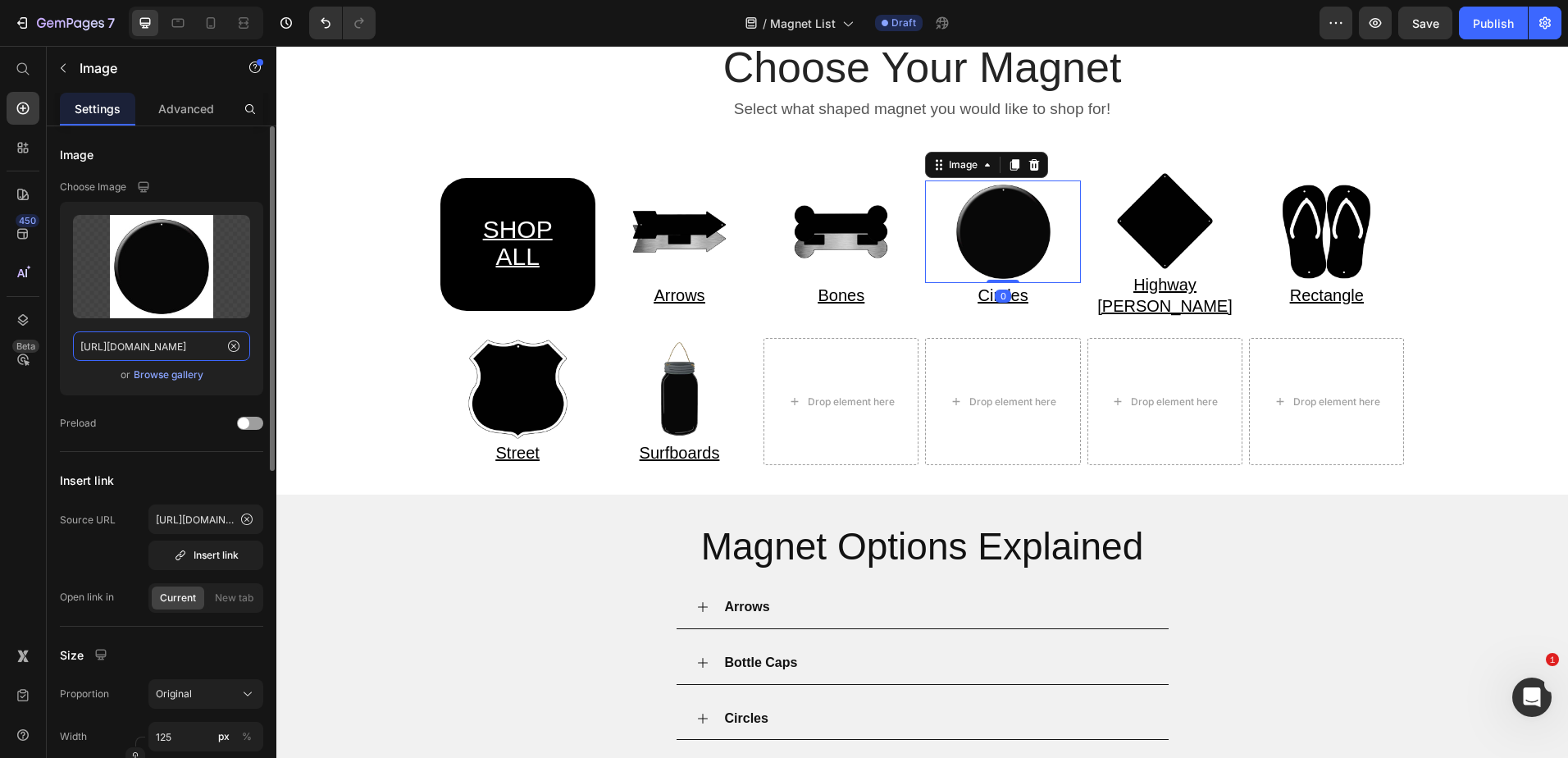 click on "https://cdn.shopify.com/s/files/1/0861/1368/1687/files/Web-Invert-C-000.jpg?v=1752162624" 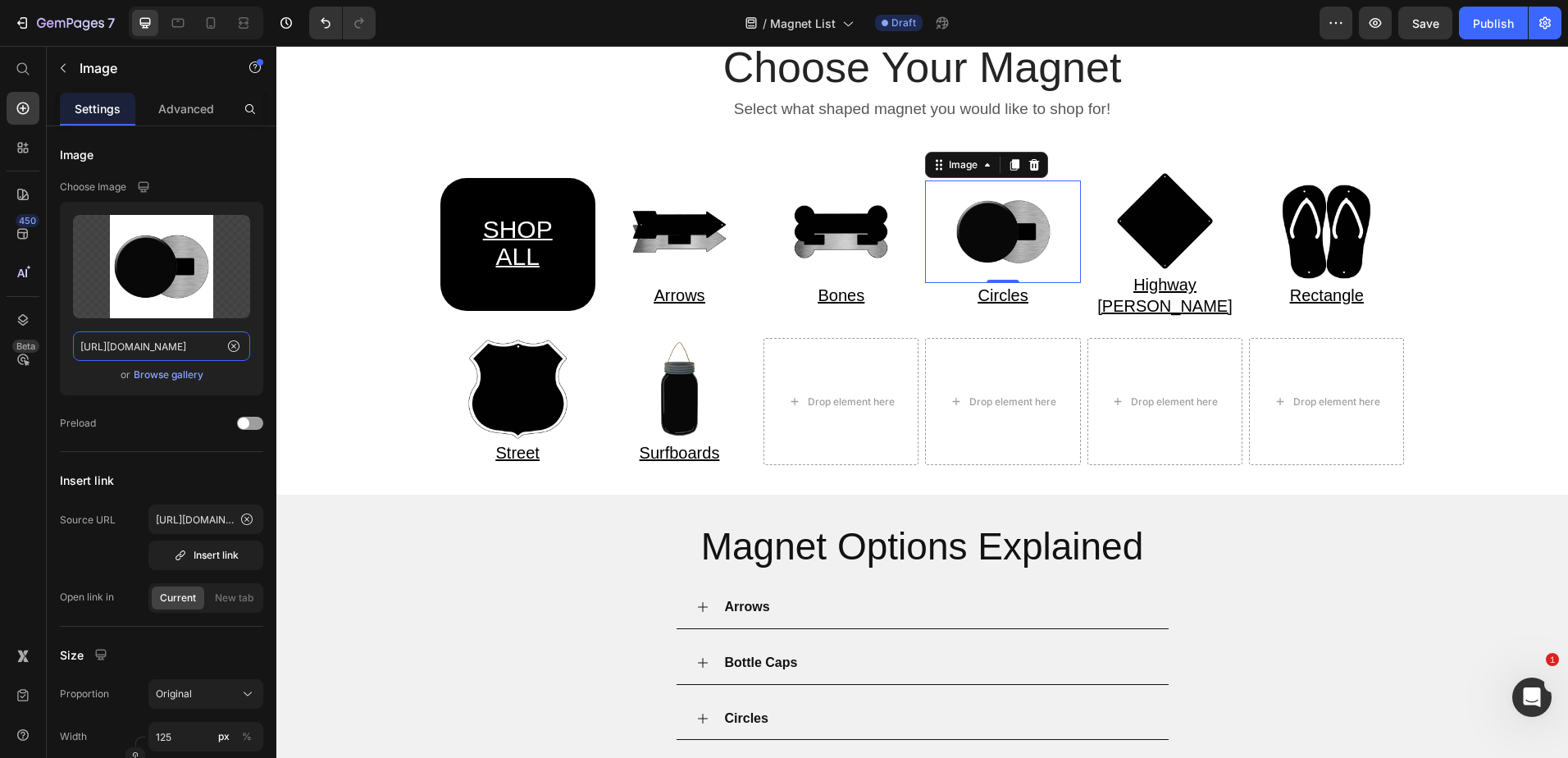type on "[URL][DOMAIN_NAME]" 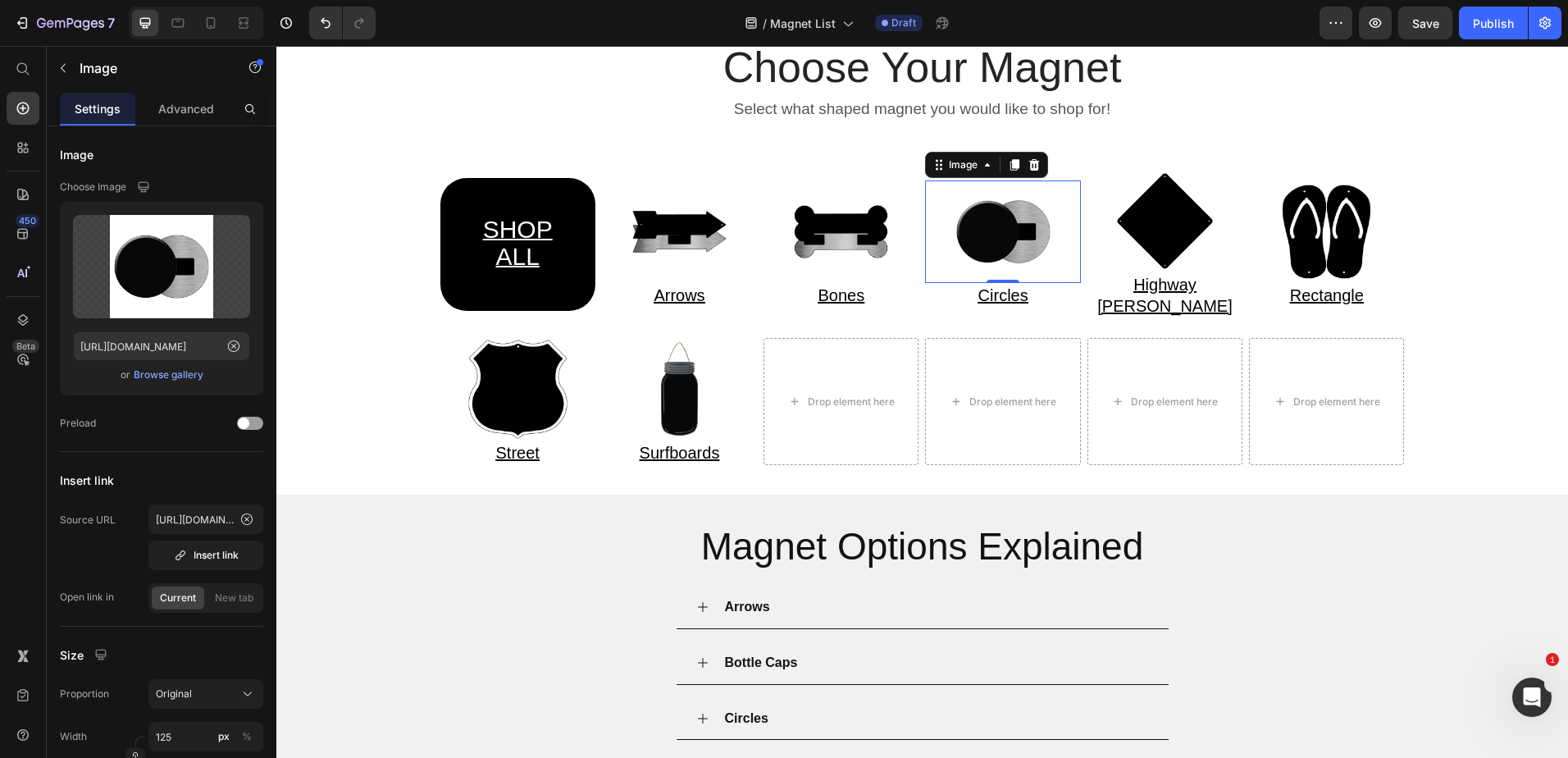 scroll, scrollTop: 0, scrollLeft: 0, axis: both 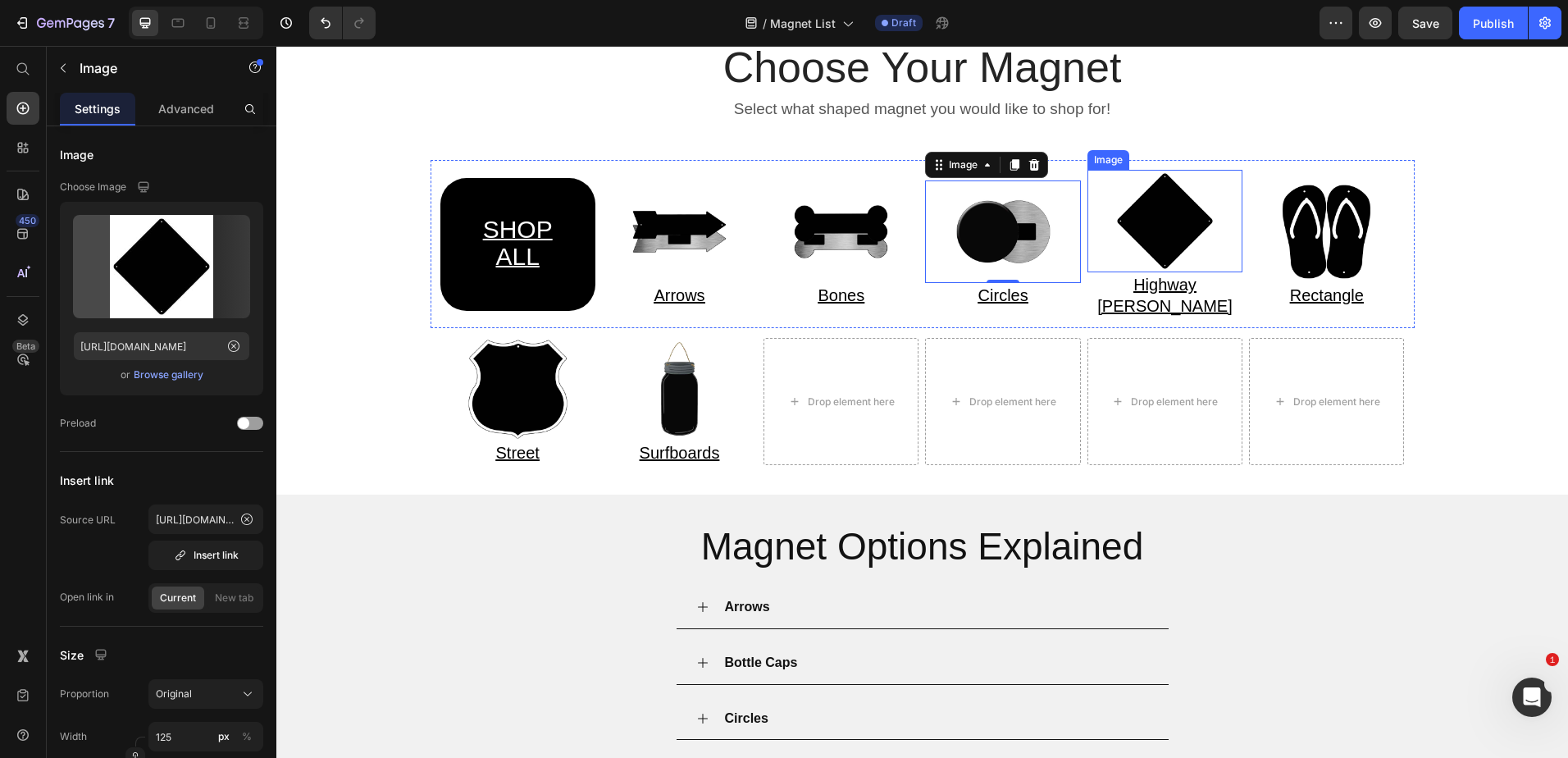 drag, startPoint x: 1140, startPoint y: 211, endPoint x: 1126, endPoint y: 213, distance: 14.142136 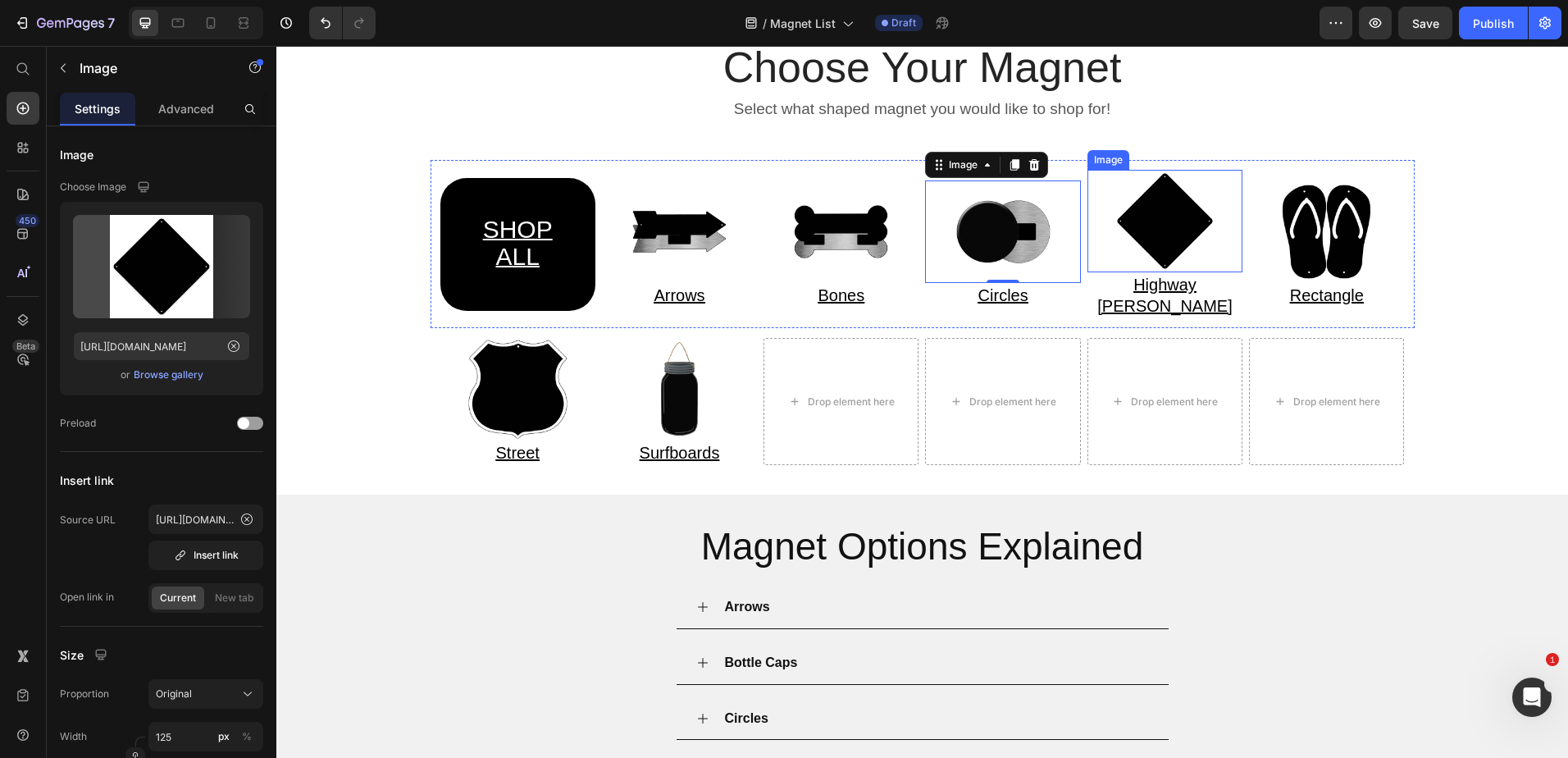 click at bounding box center (1165, 221) 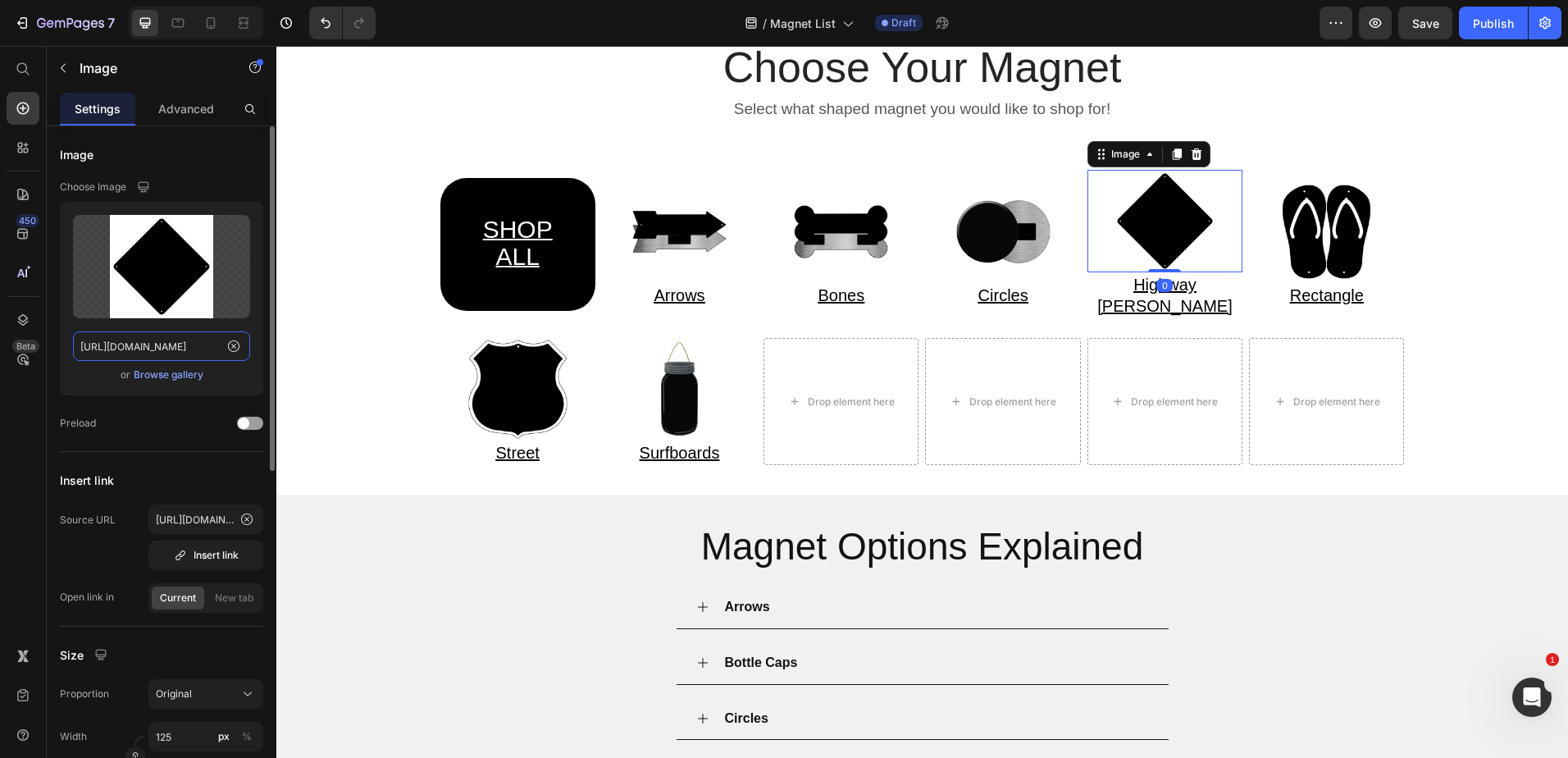 click on "https://cdn.shopify.com/s/files/1/0861/1368/1687/files/Web-Invert-CX-000.jpg?v=1752162624" 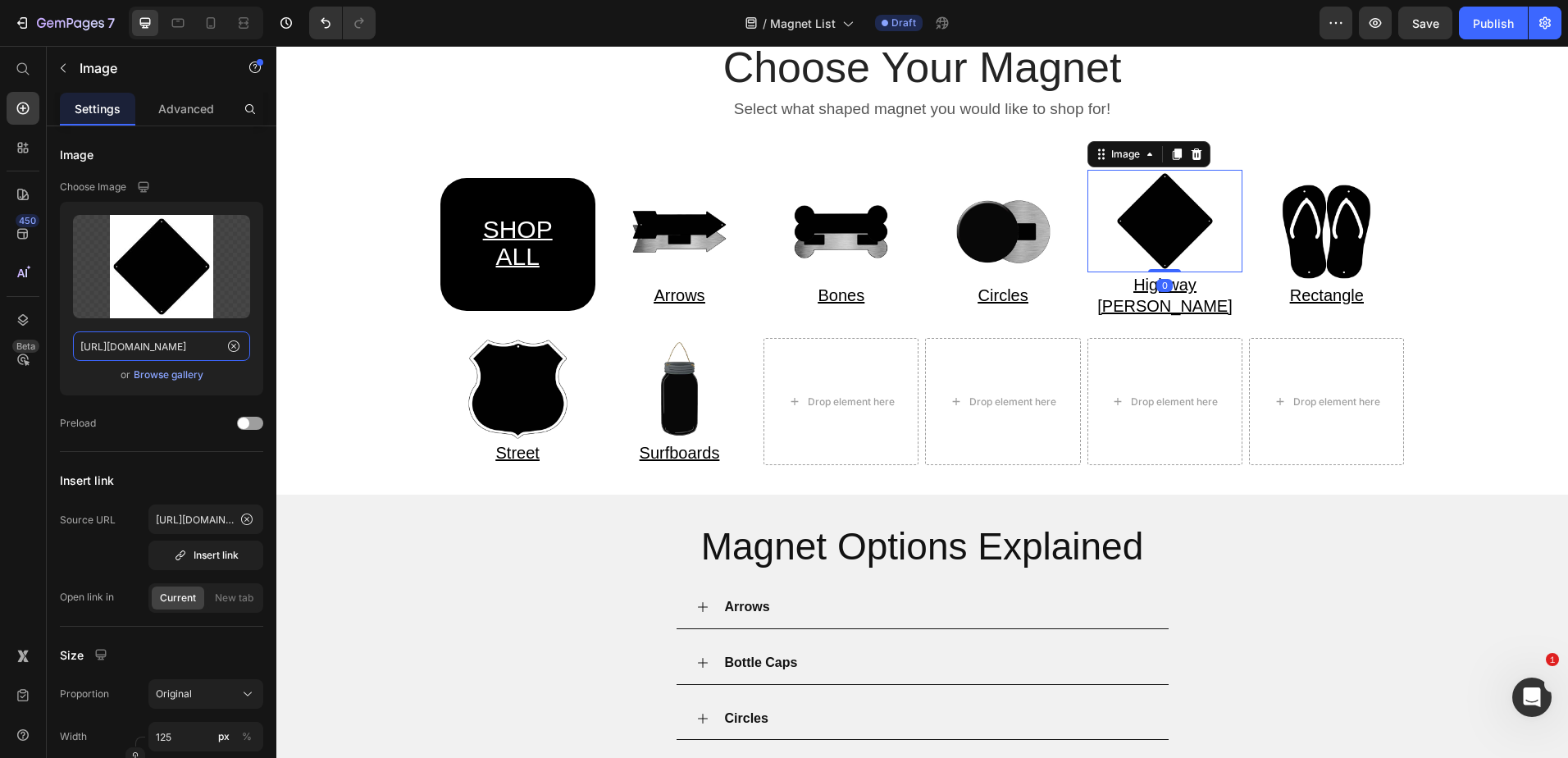 paste on "HSM-000.jpg?v=175216656" 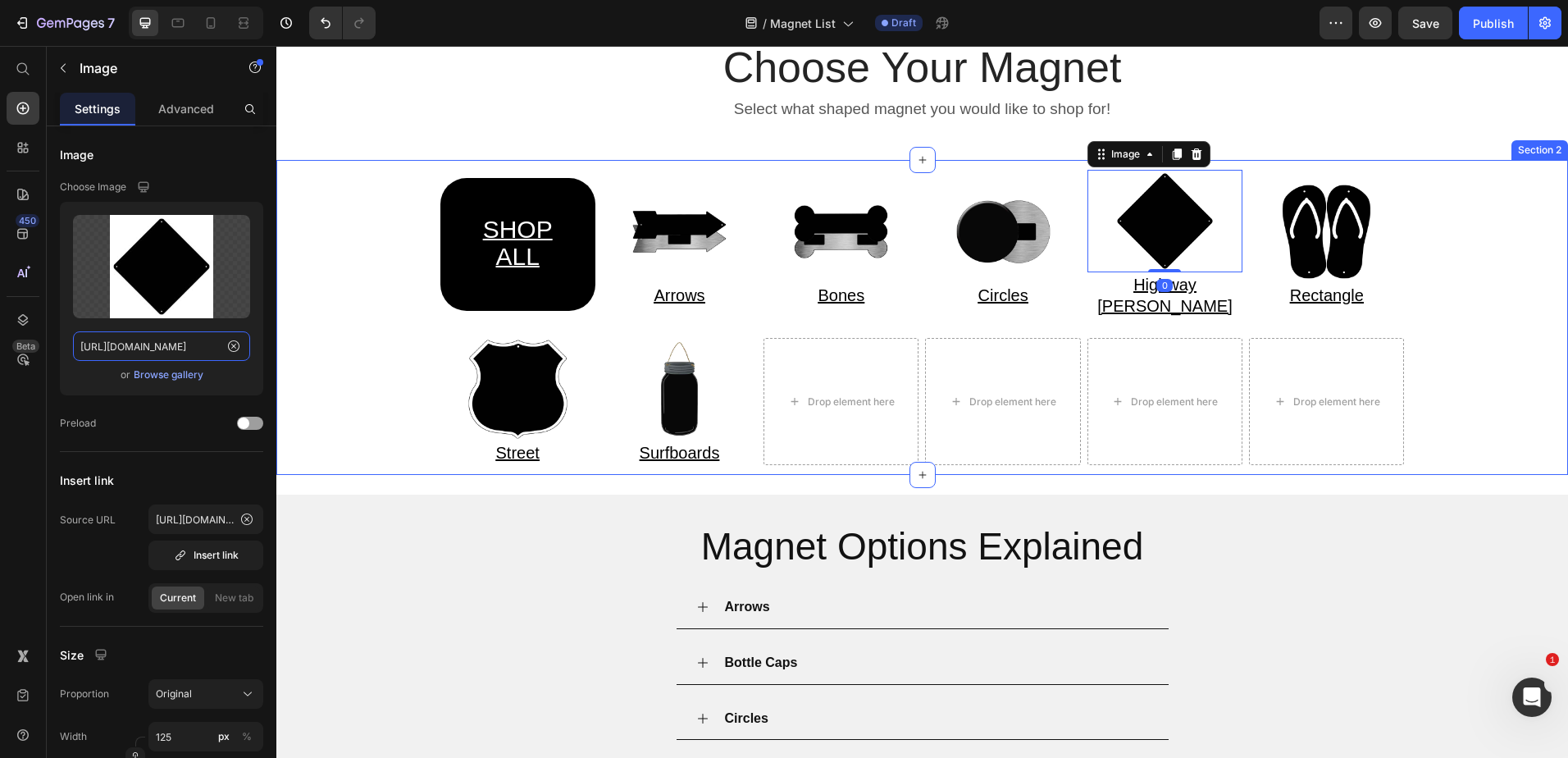 scroll, scrollTop: 0, scrollLeft: 302, axis: horizontal 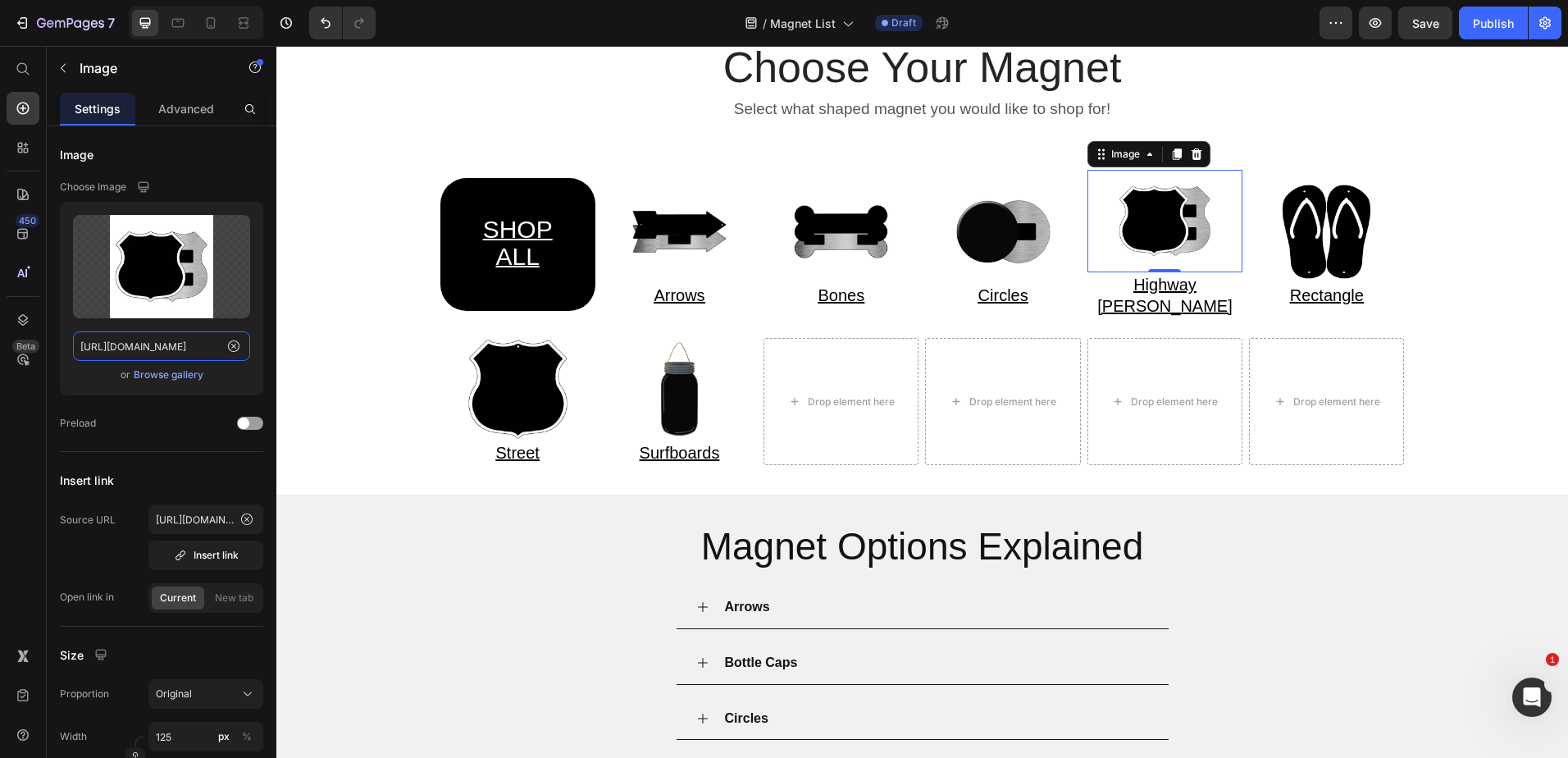type on "[URL][DOMAIN_NAME]" 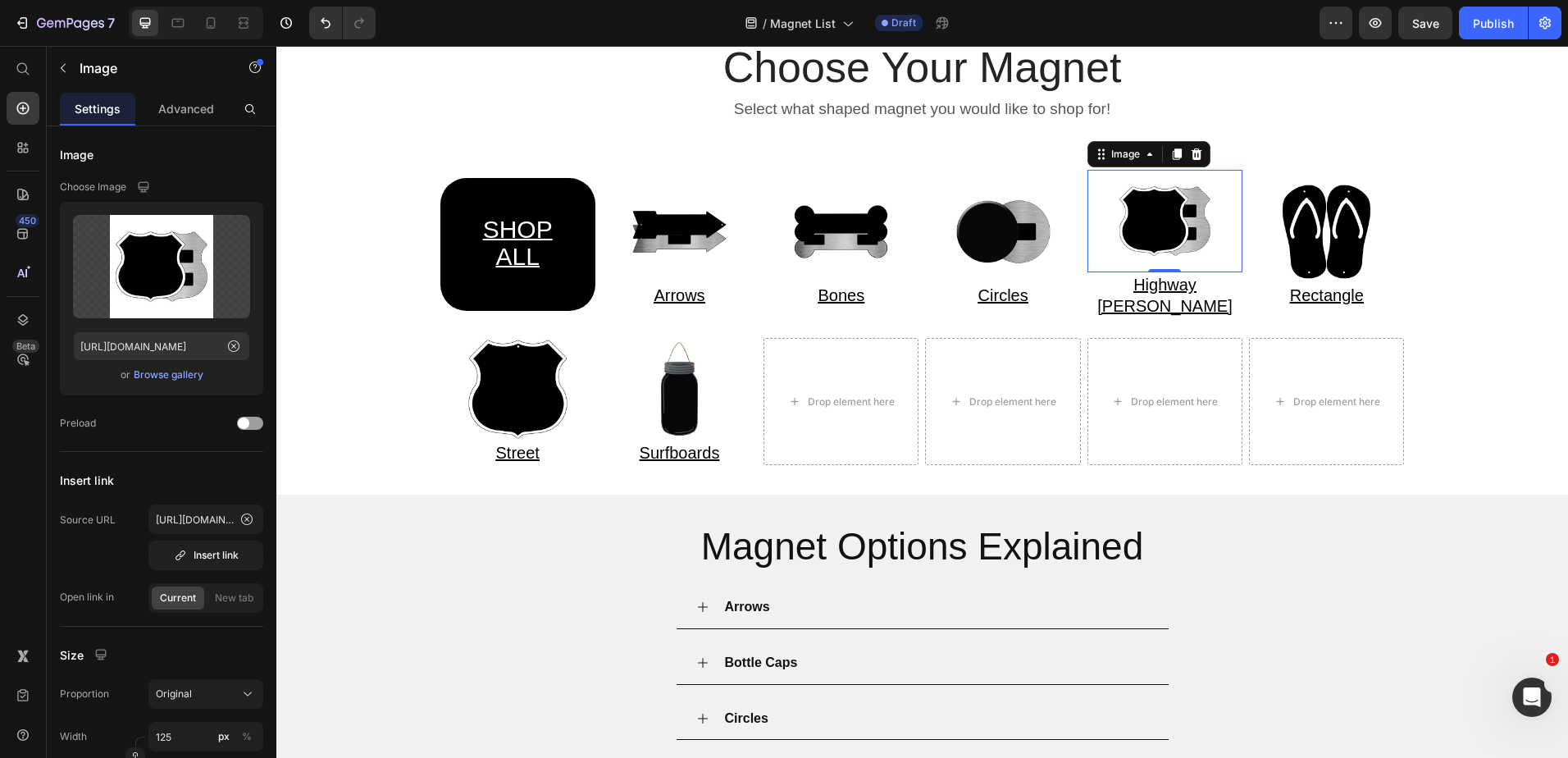 scroll, scrollTop: 0, scrollLeft: 0, axis: both 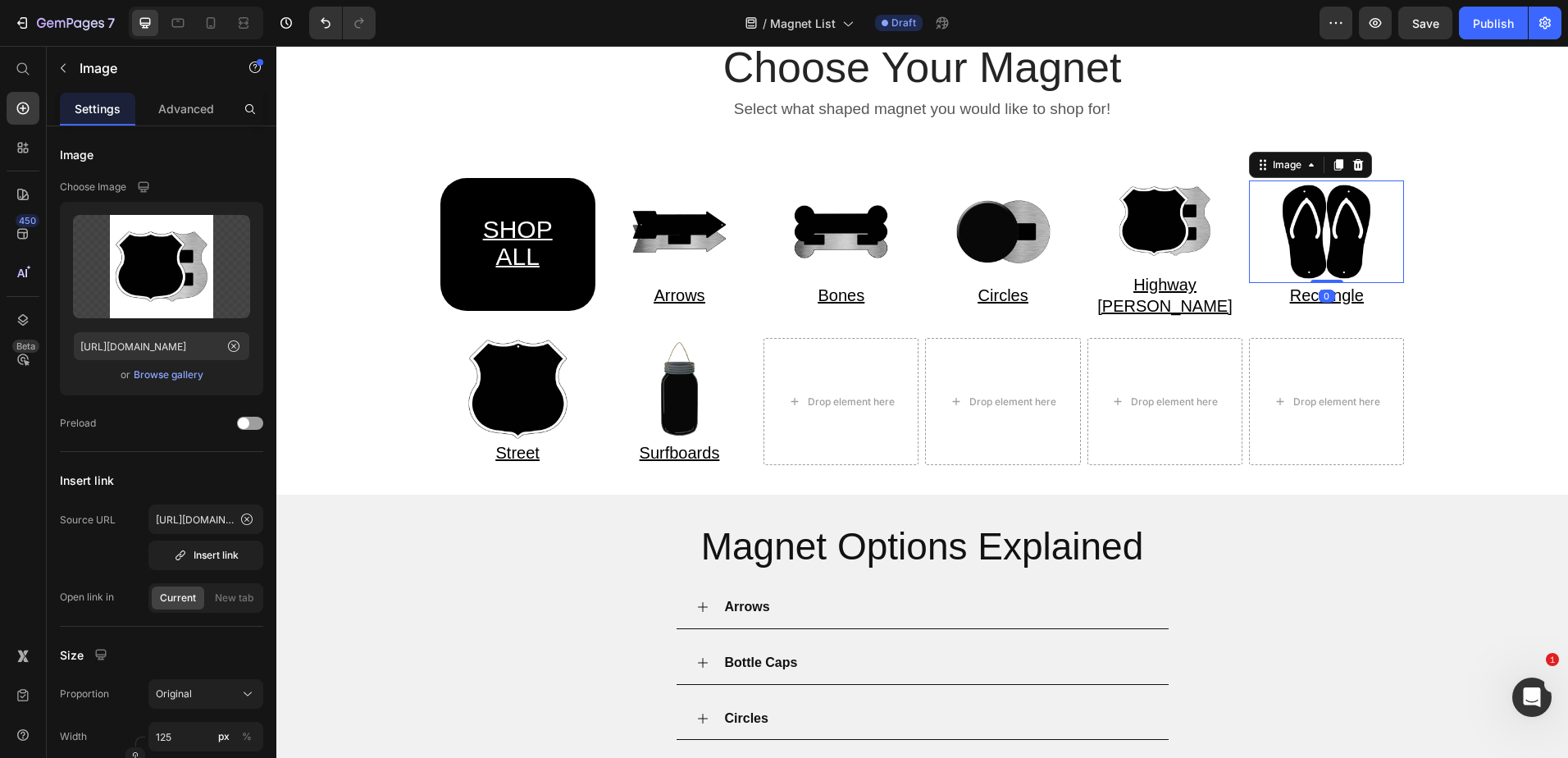 click at bounding box center (1326, 231) 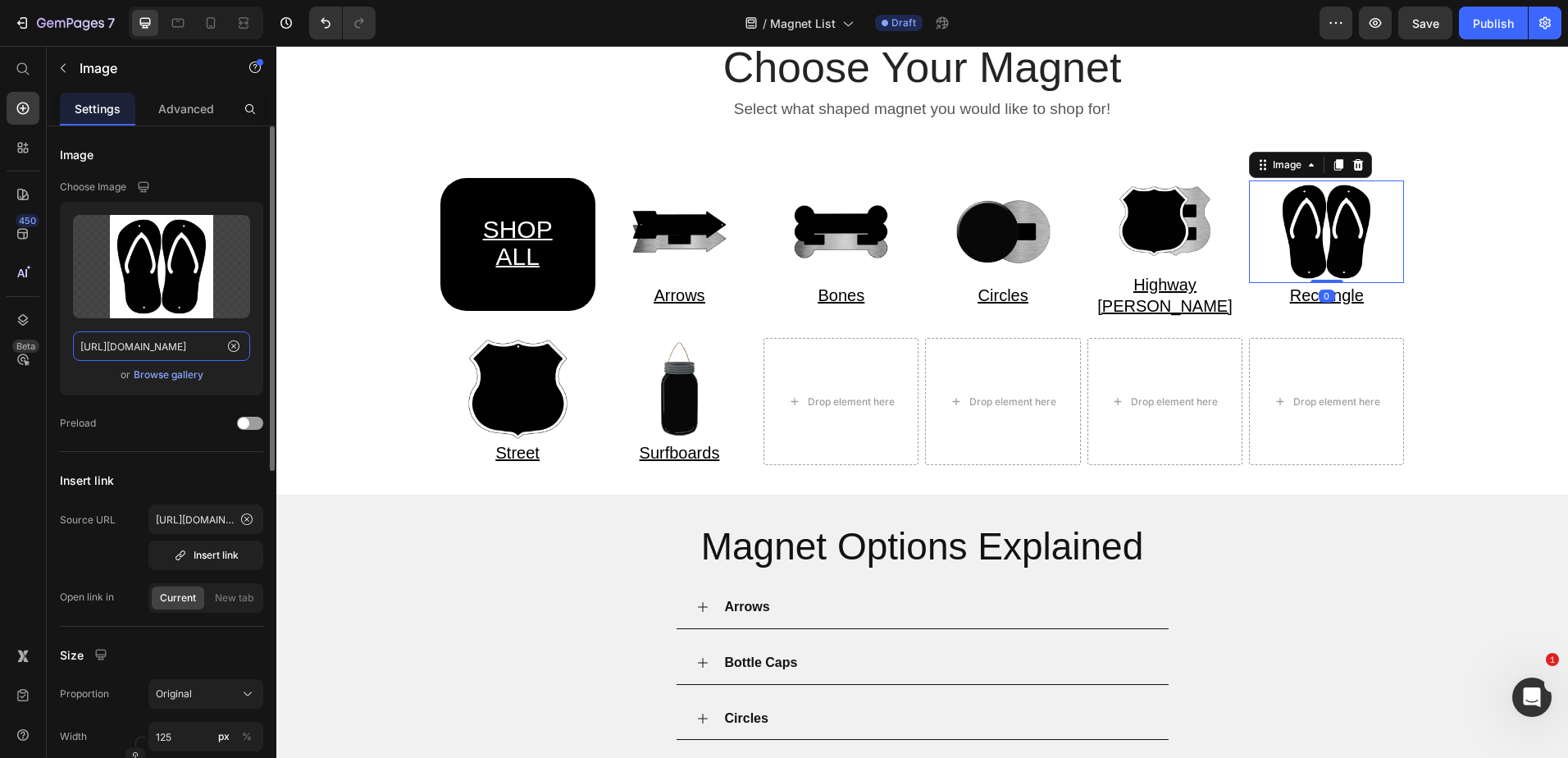 click on "https://cdn.shopify.com/s/files/1/0861/1368/1687/files/Web-Invert-FF-000.jpg?v=1752162624" 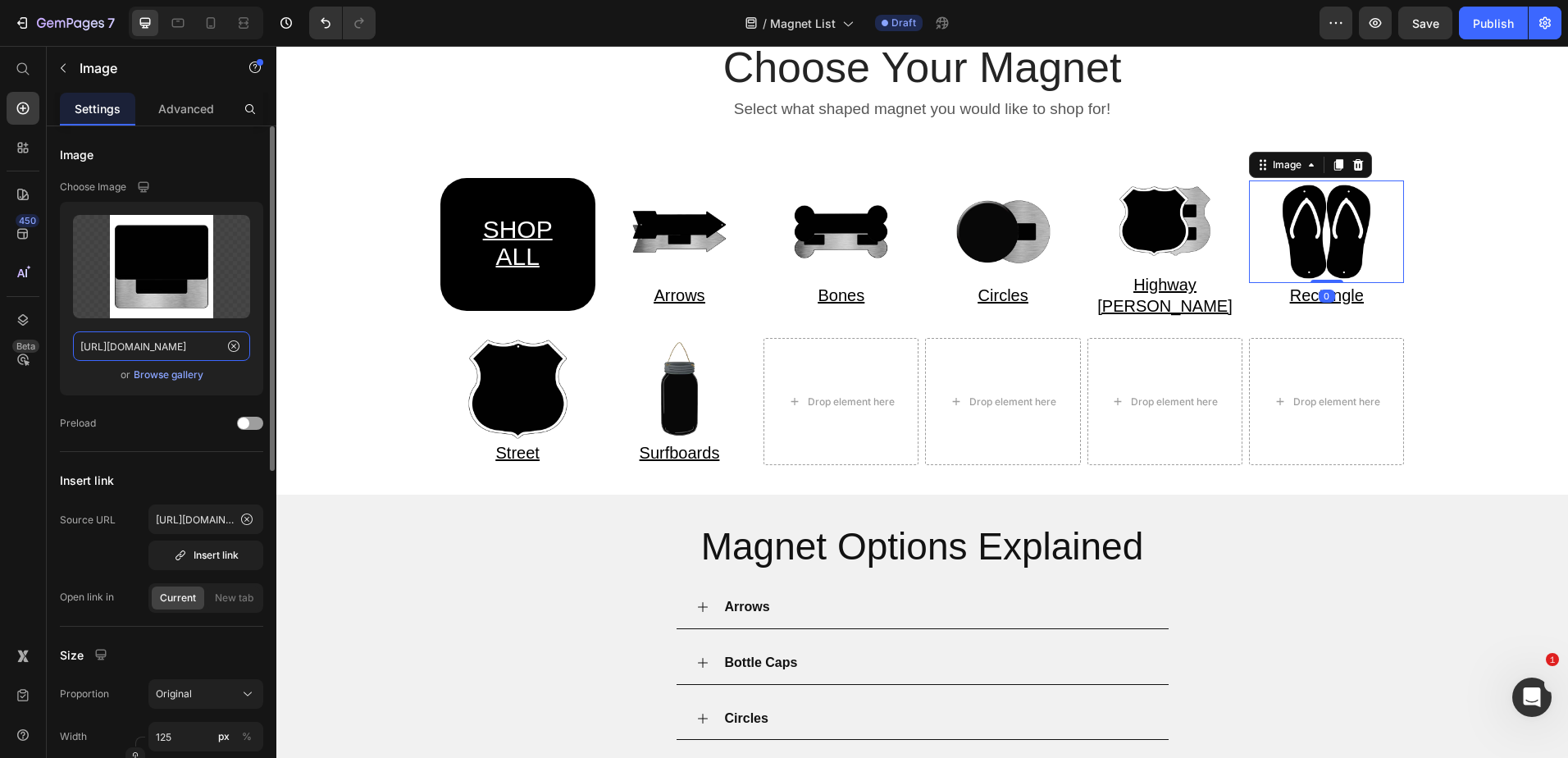 scroll, scrollTop: 0, scrollLeft: 288, axis: horizontal 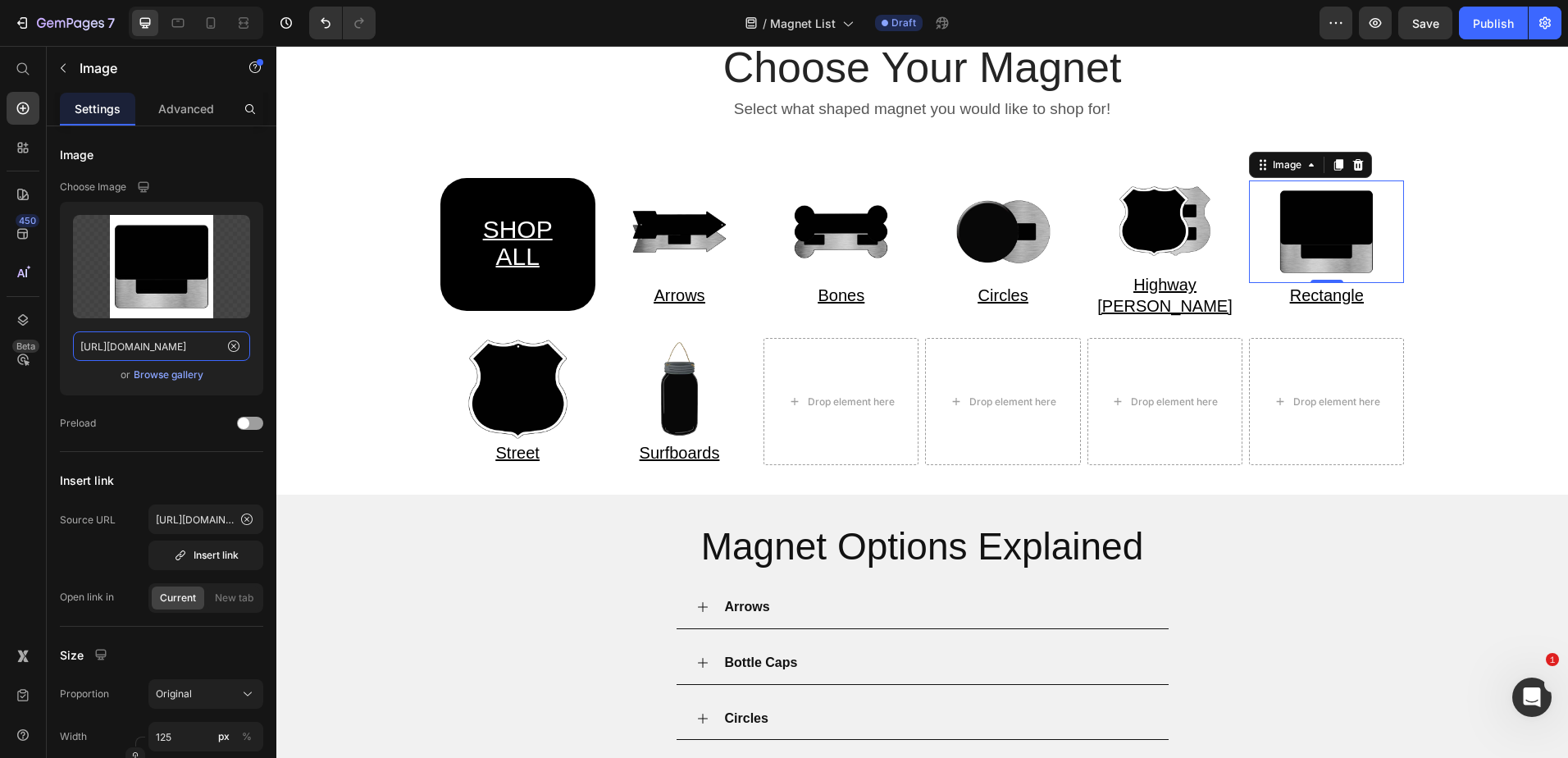 type on "[URL][DOMAIN_NAME]" 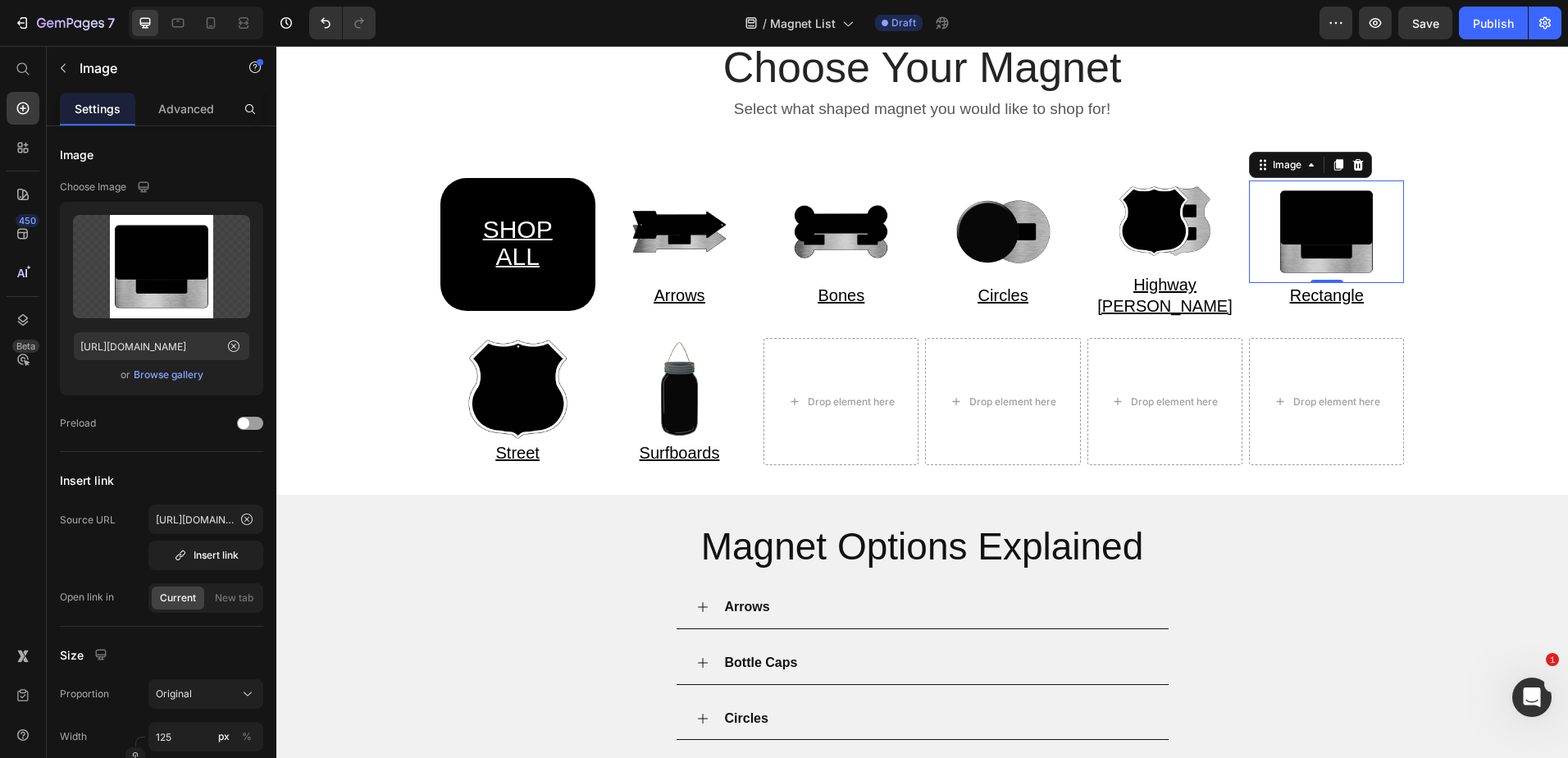 scroll, scrollTop: 0, scrollLeft: 0, axis: both 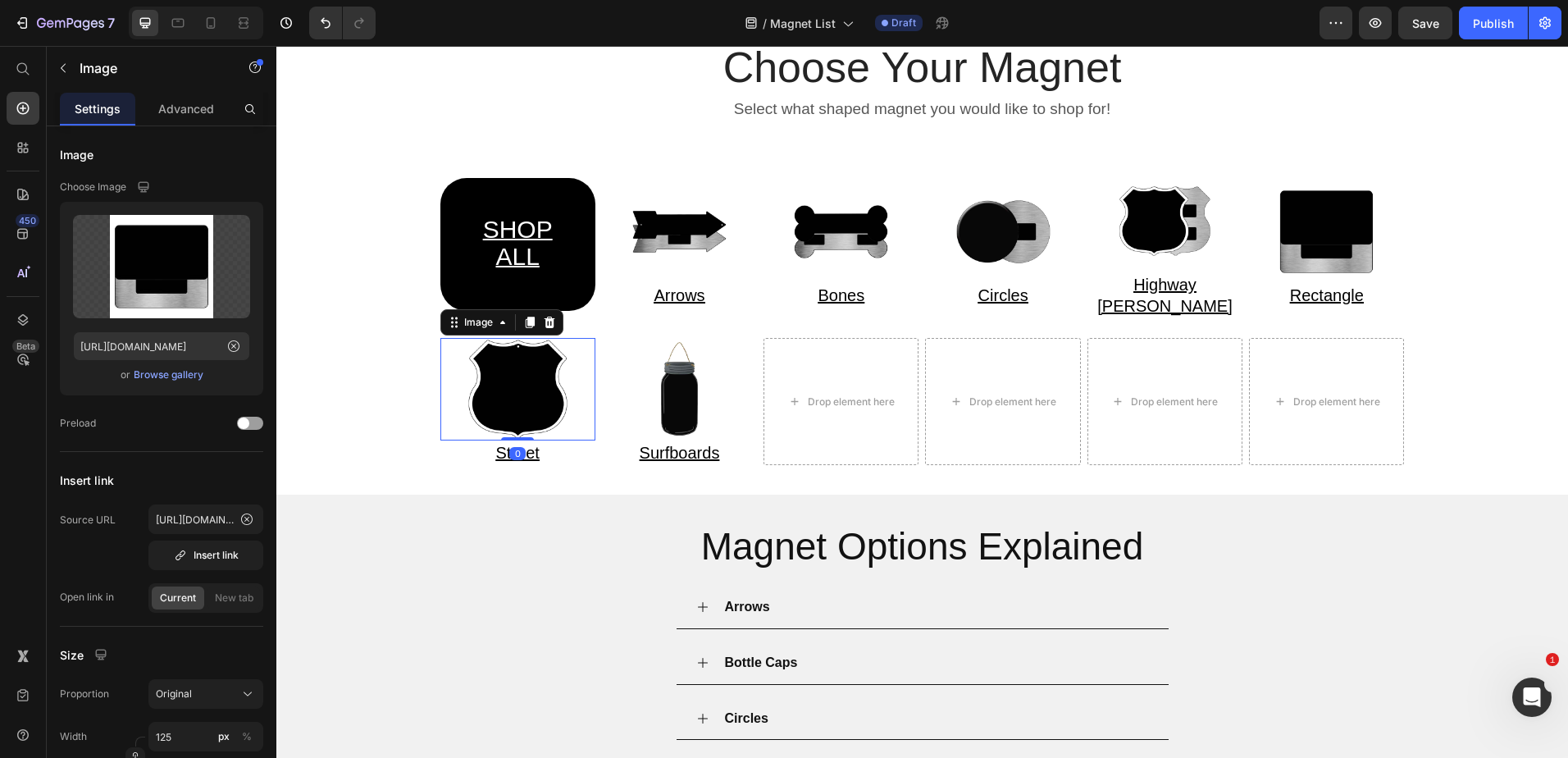 click at bounding box center (517, 389) 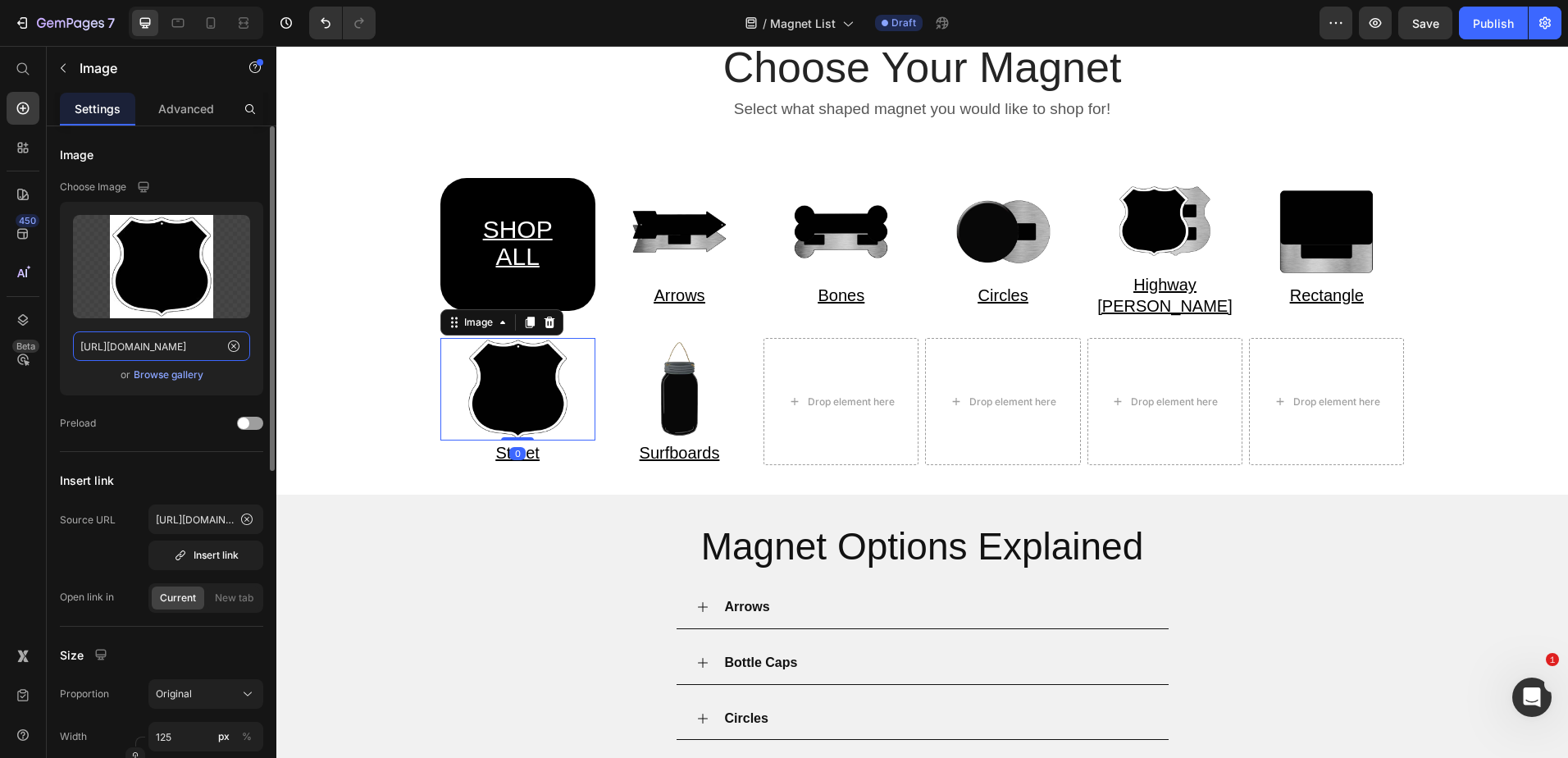 click on "https://cdn.shopify.com/s/files/1/0861/1368/1687/files/Web-Invert-HS-000.jpg?v=1752162624" 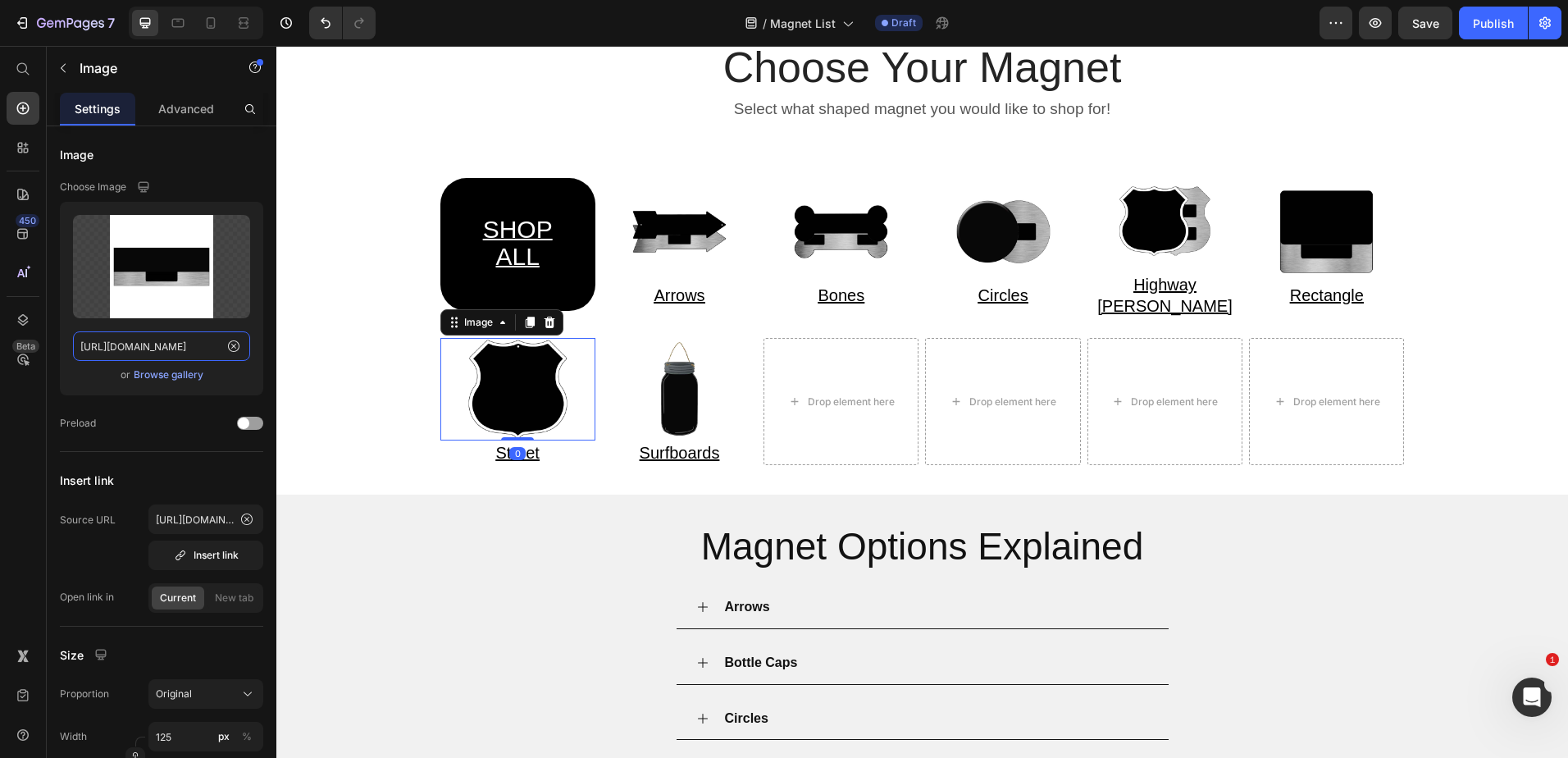 scroll, scrollTop: 0, scrollLeft: 294, axis: horizontal 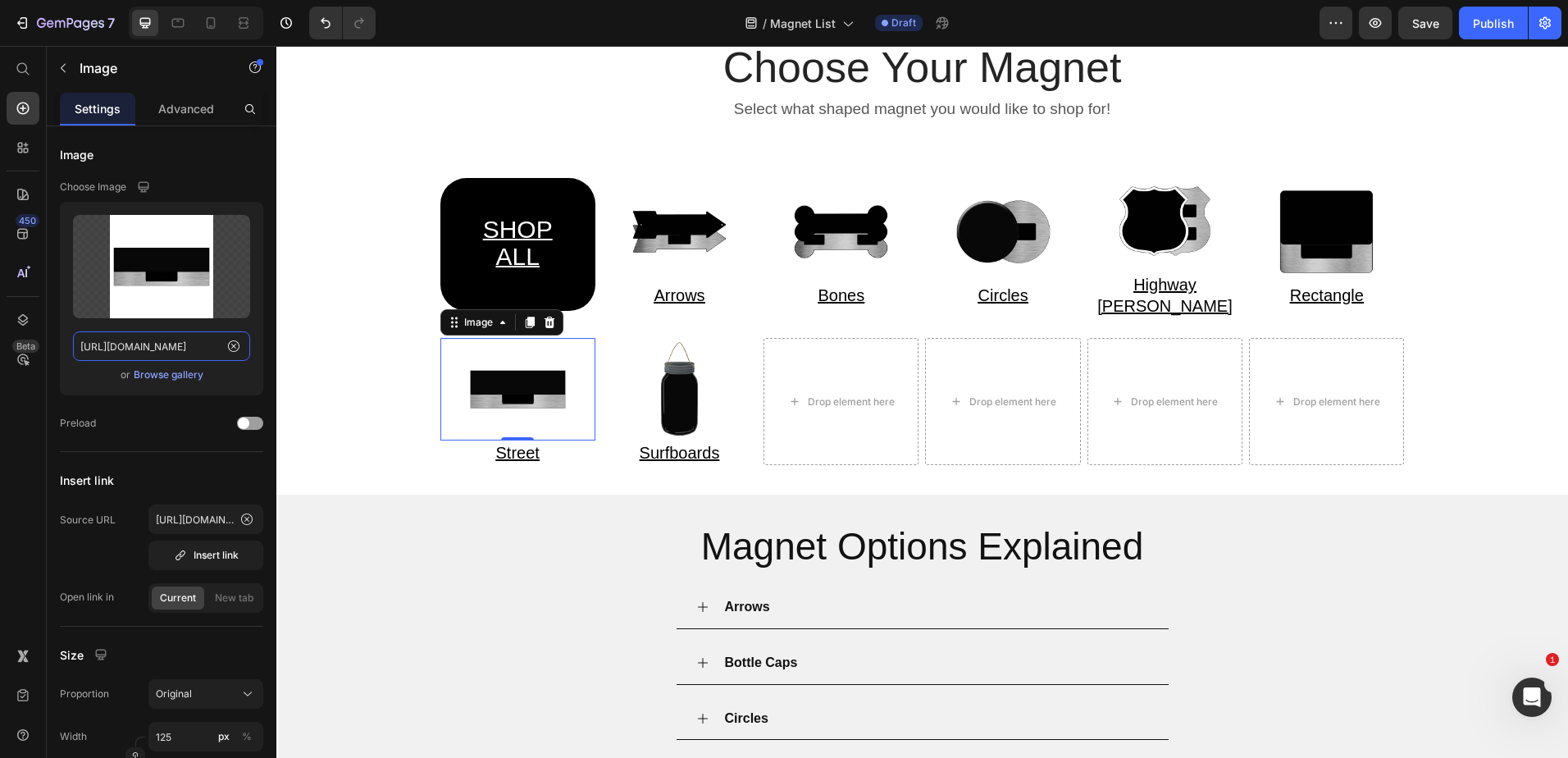 type on "https://cdn.shopify.com/s/files/1/0861/1368/1687/files/Web-Invert-KM-000.jpg?v=1752166564" 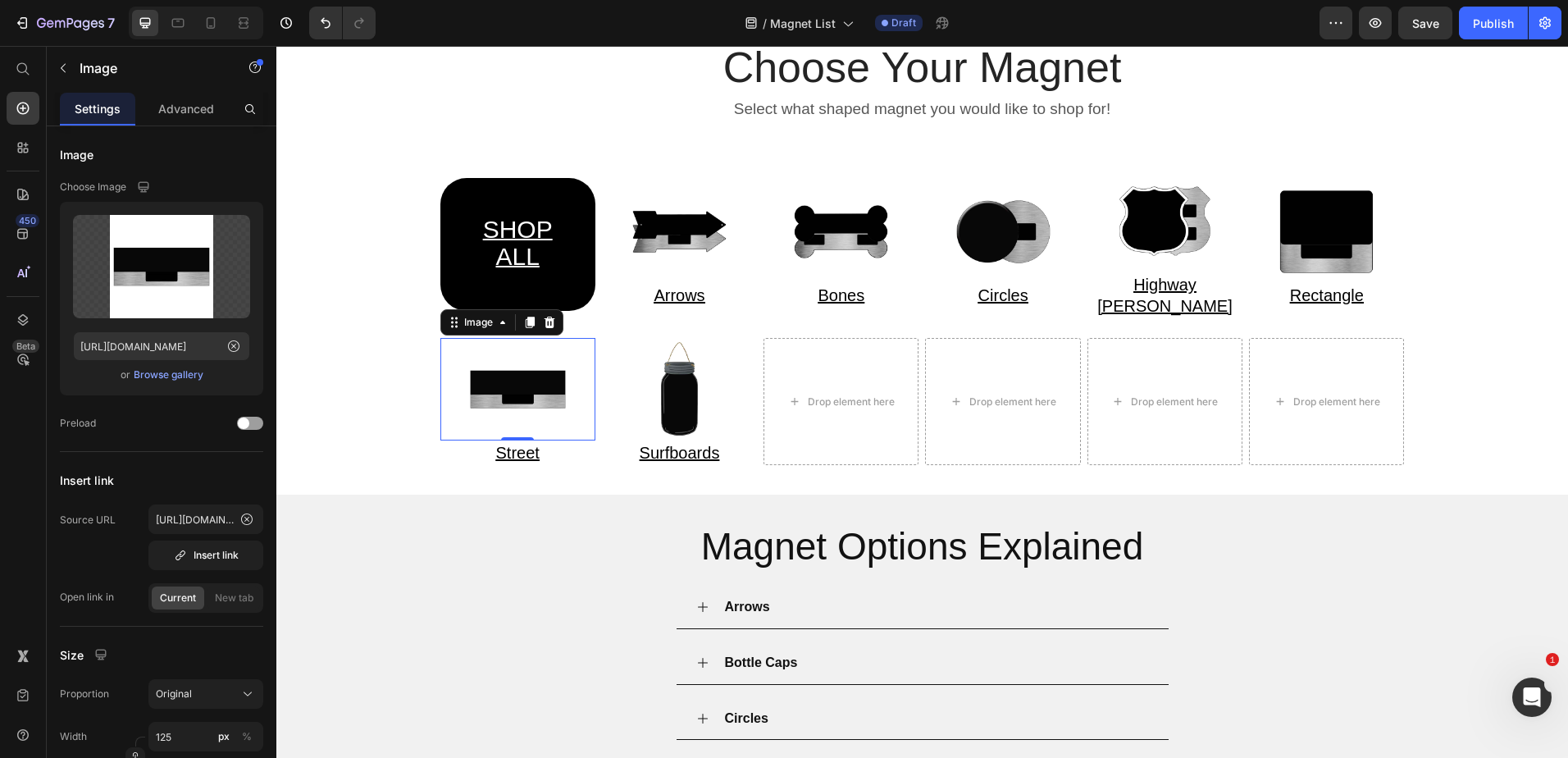 scroll, scrollTop: 0, scrollLeft: 0, axis: both 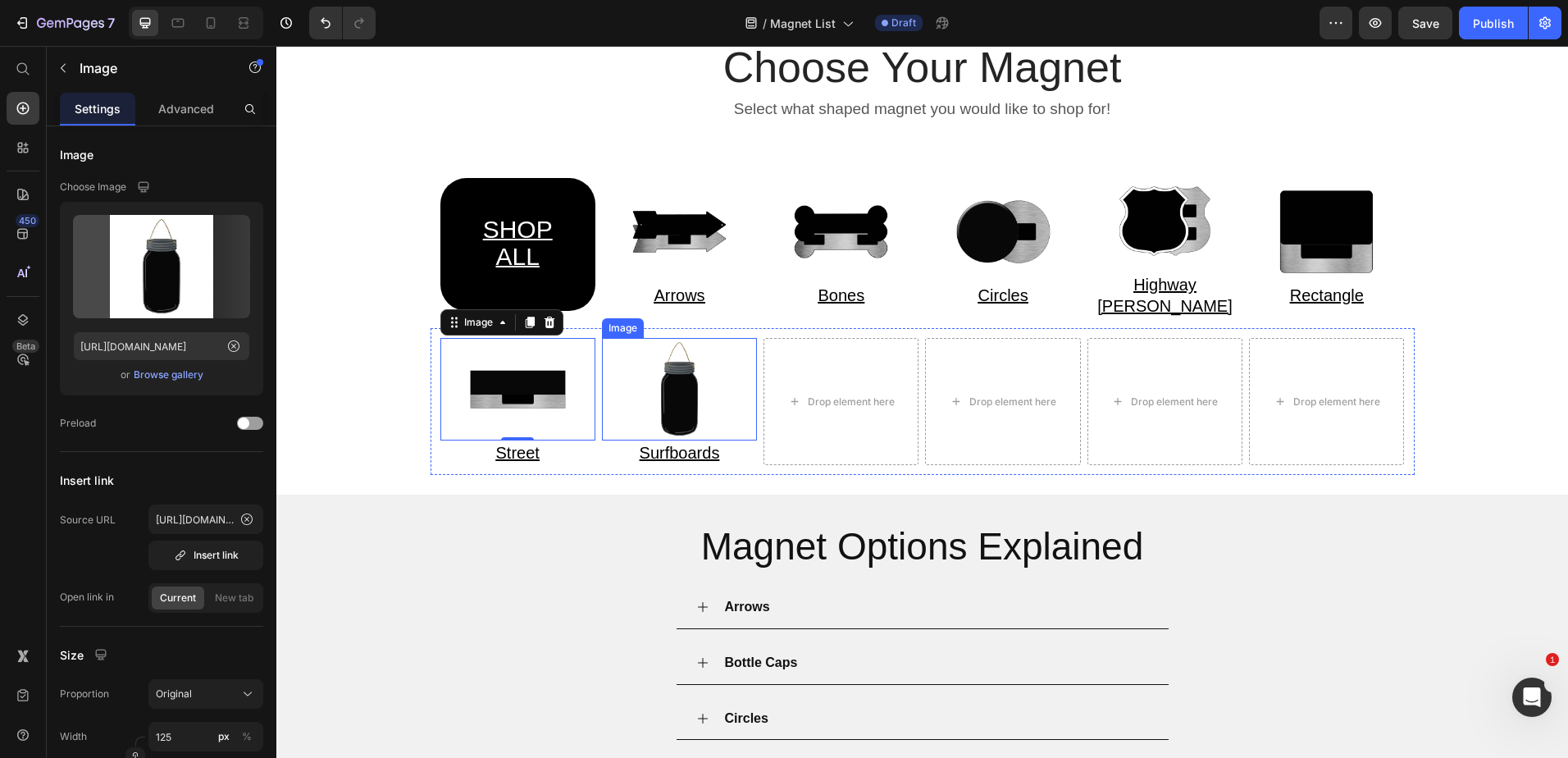 click at bounding box center (679, 389) 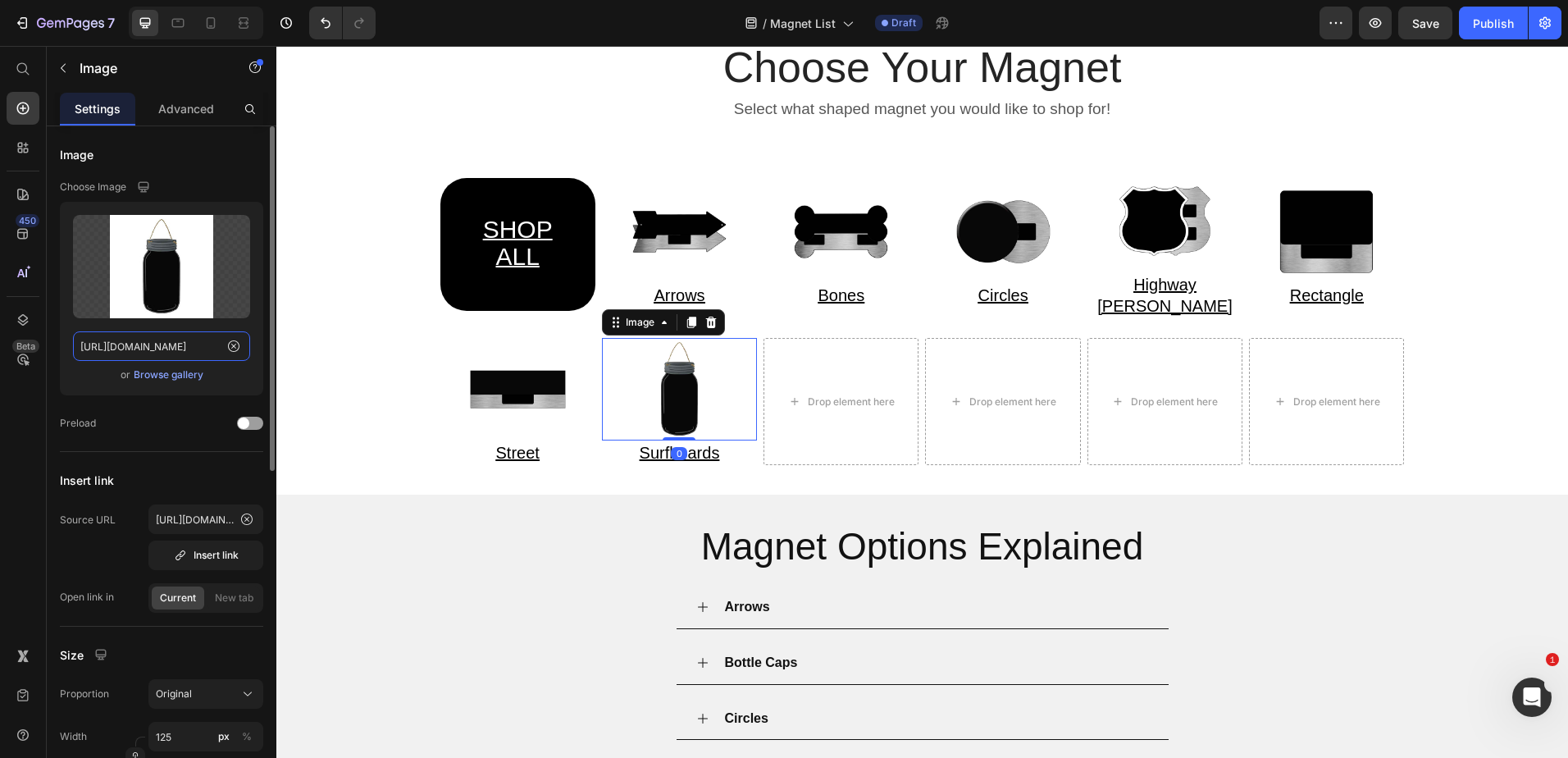 click on "https://cdn.shopify.com/s/files/1/0861/1368/1687/files/Web-Invert-MJ-000.jpg?v=1752162624" 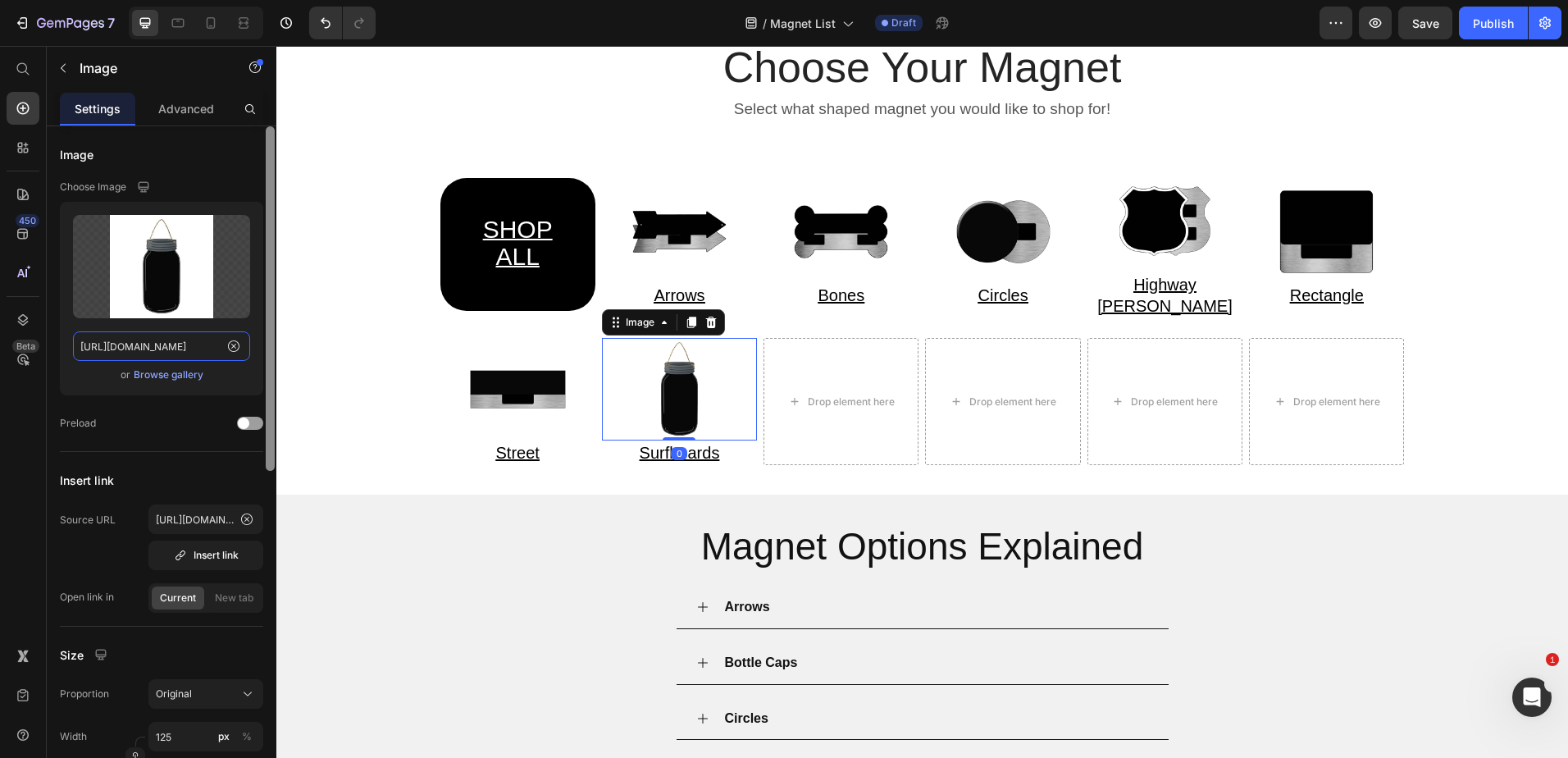 scroll, scrollTop: 0, scrollLeft: 301, axis: horizontal 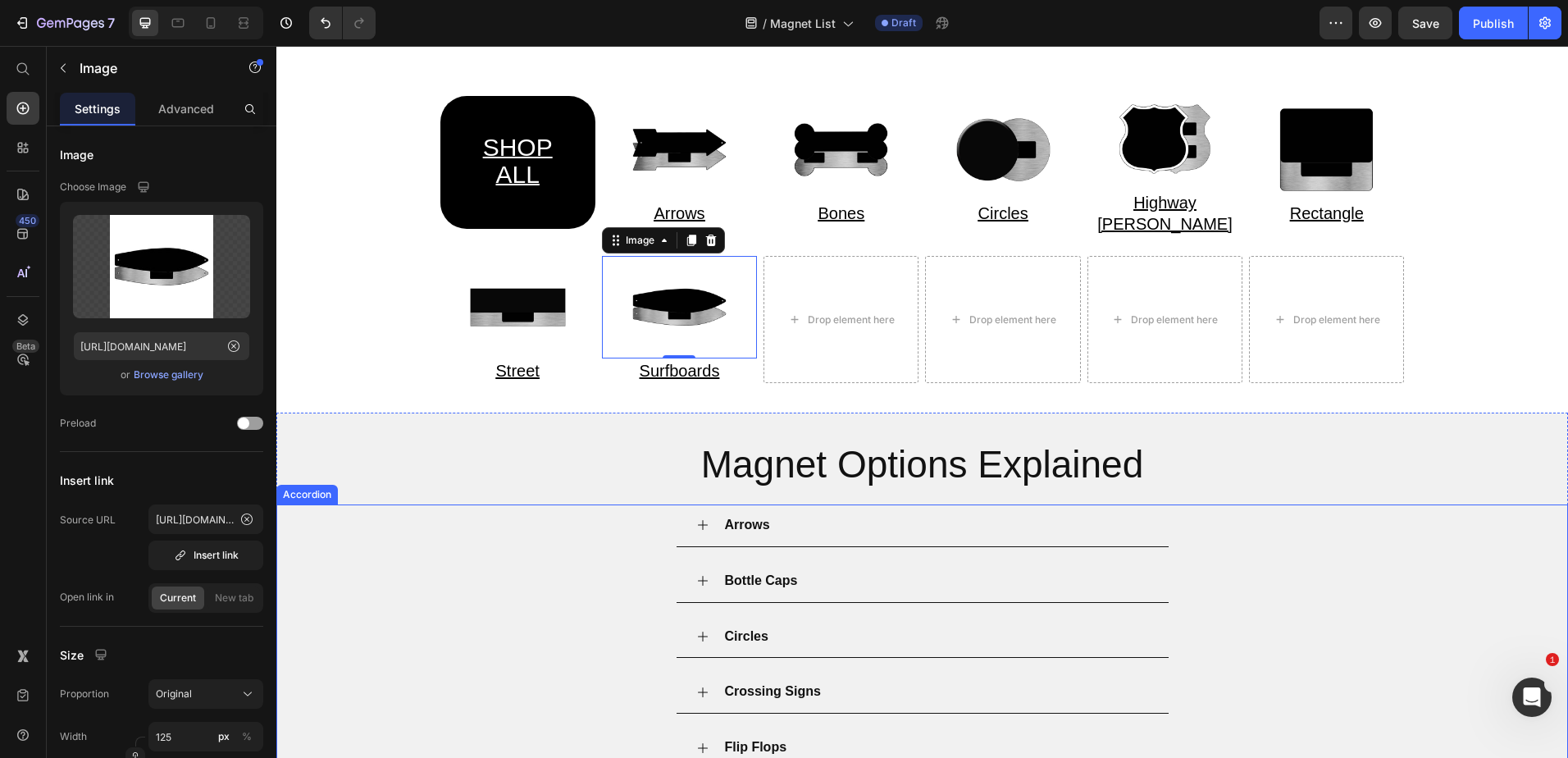 click on "Bottle Caps" at bounding box center (936, 581) 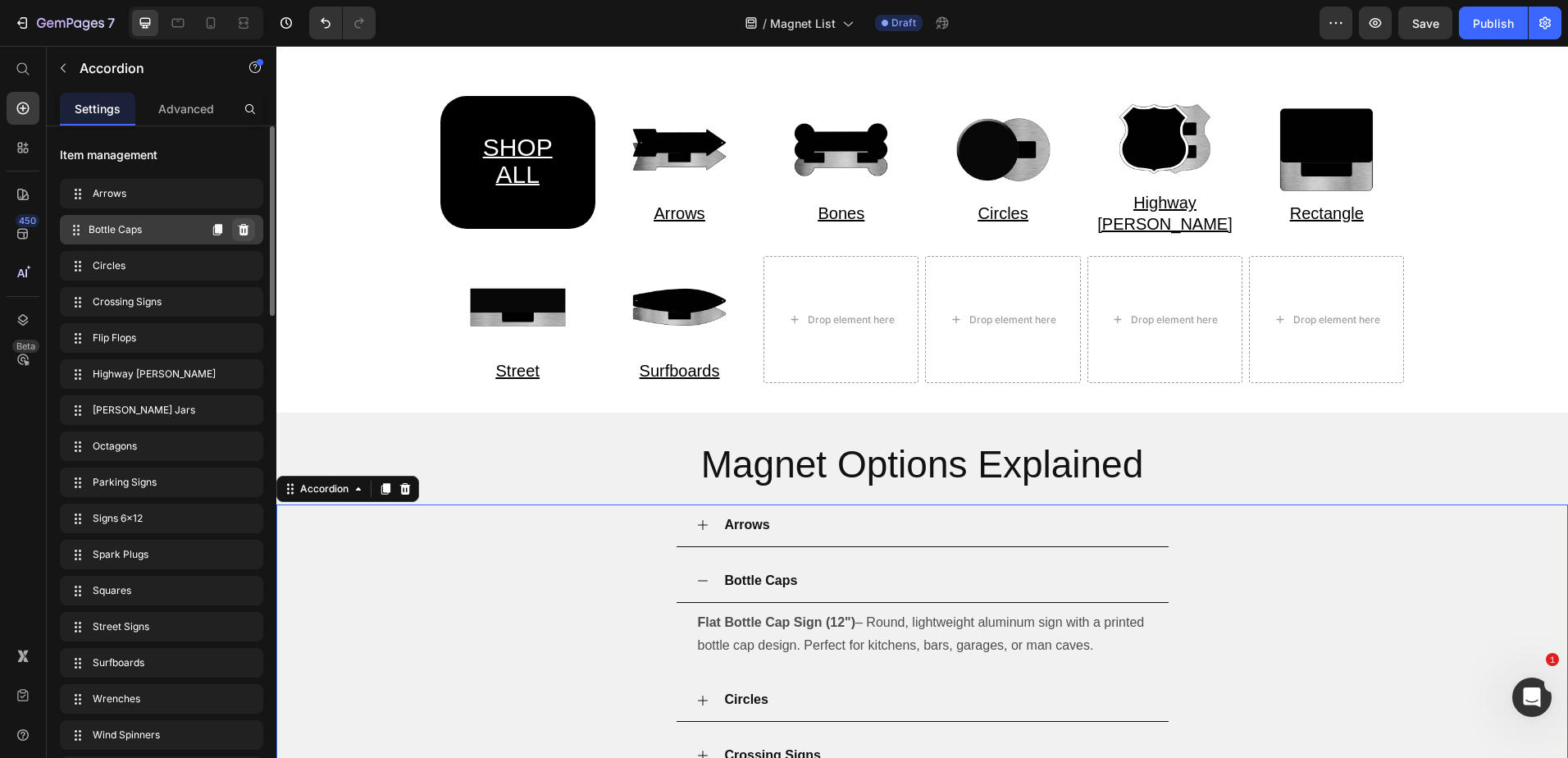 click 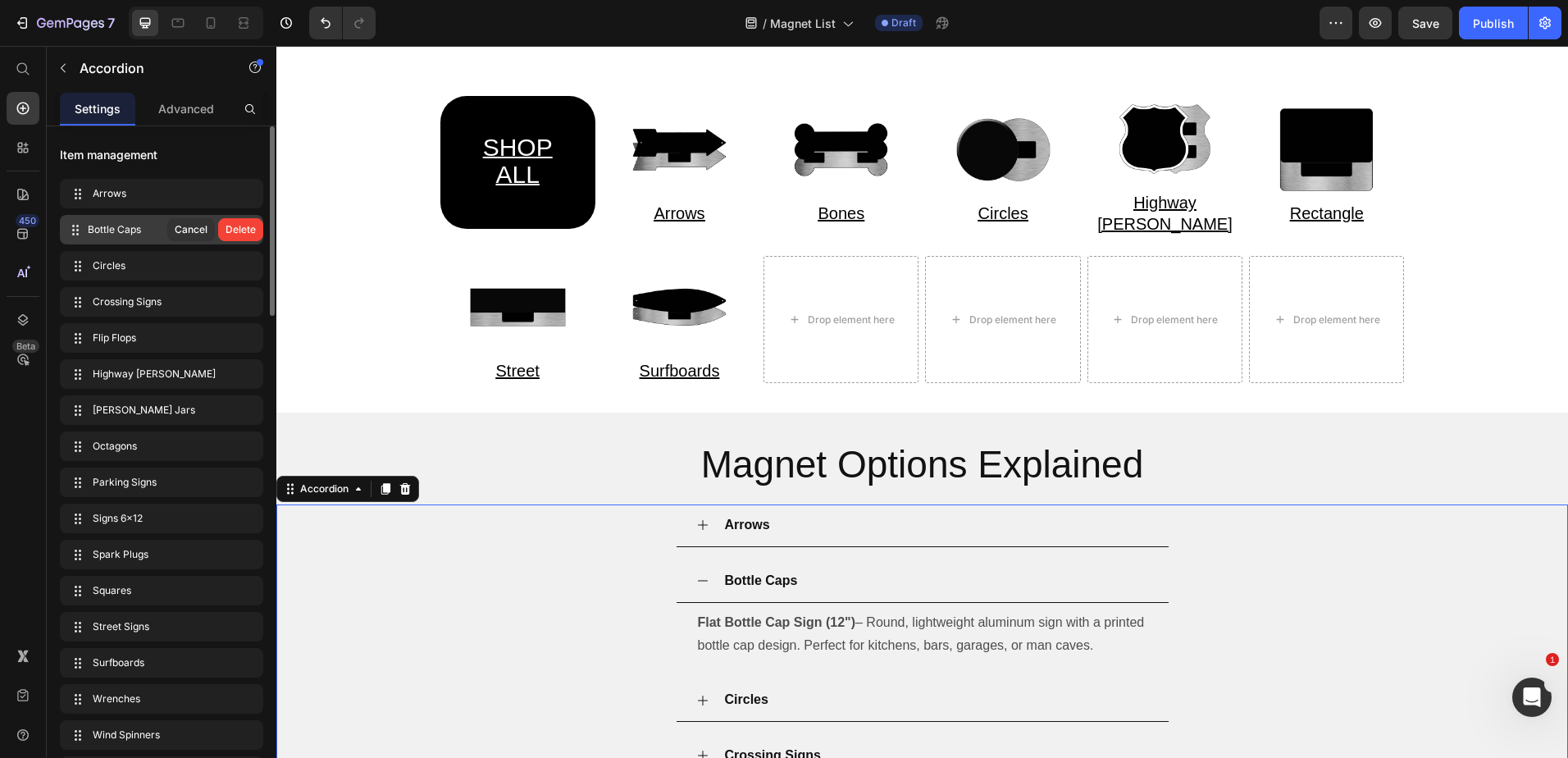 click on "Delete" at bounding box center (240, 230) 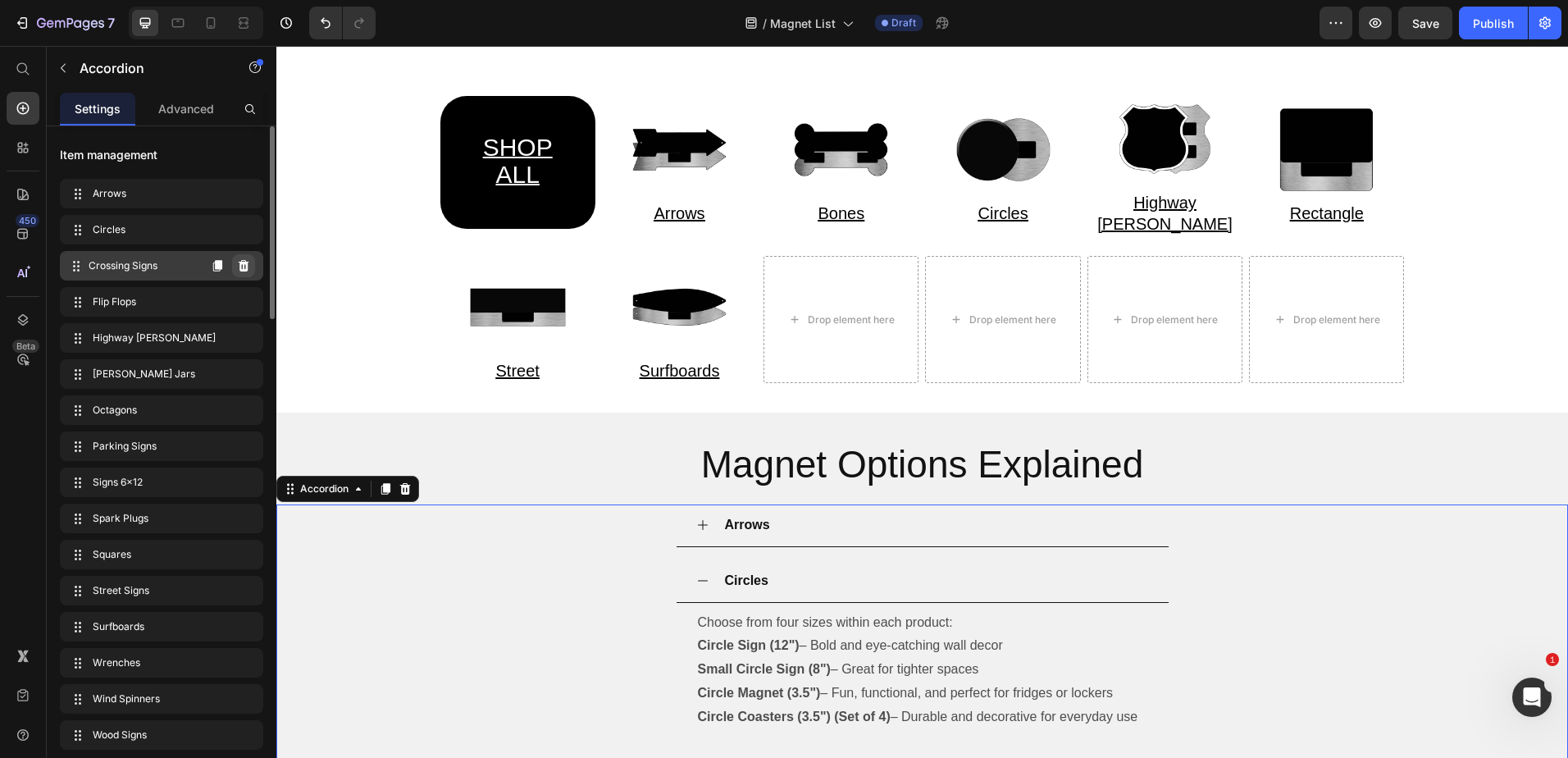 click 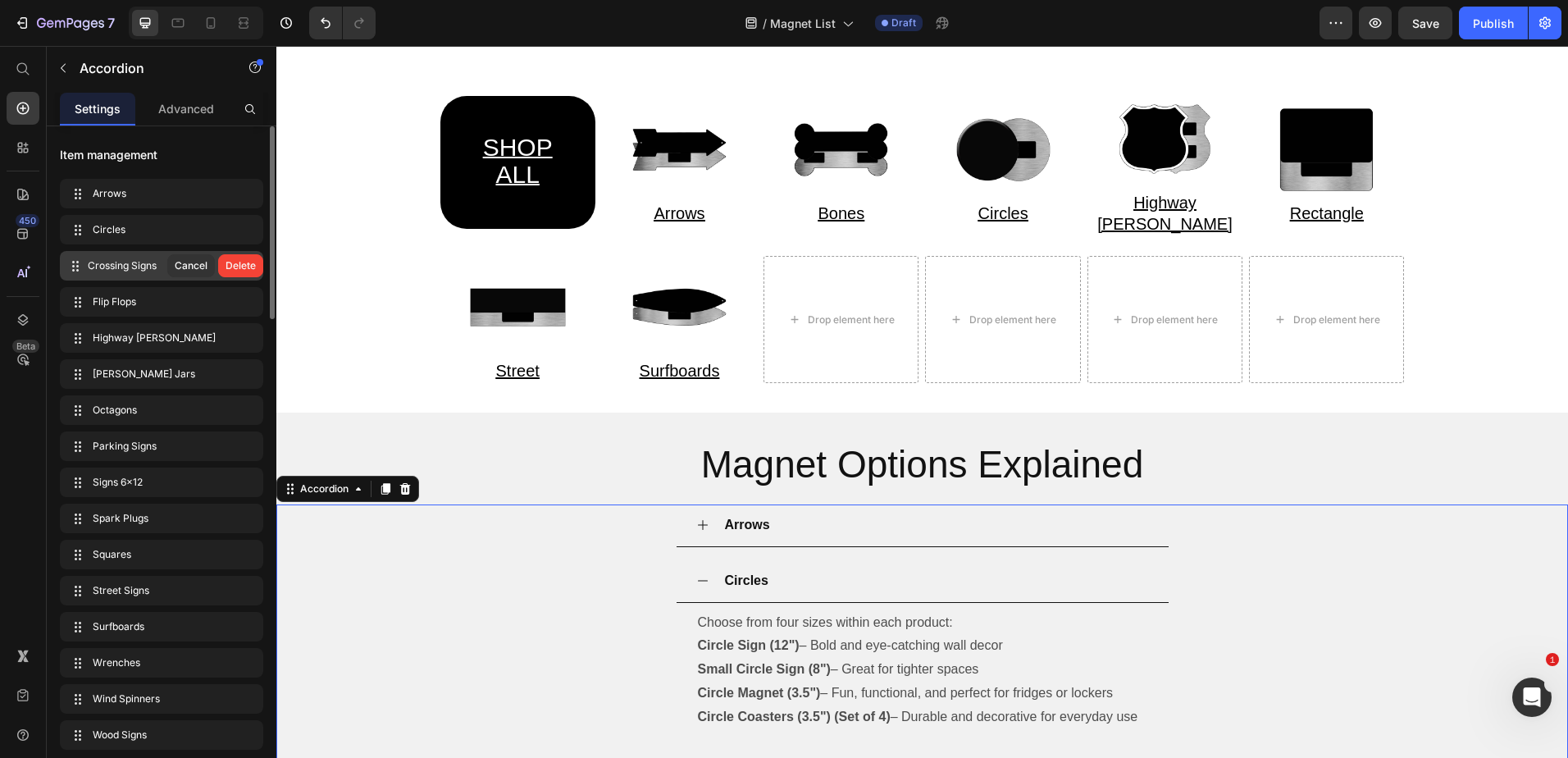 click on "Delete" at bounding box center (240, 266) 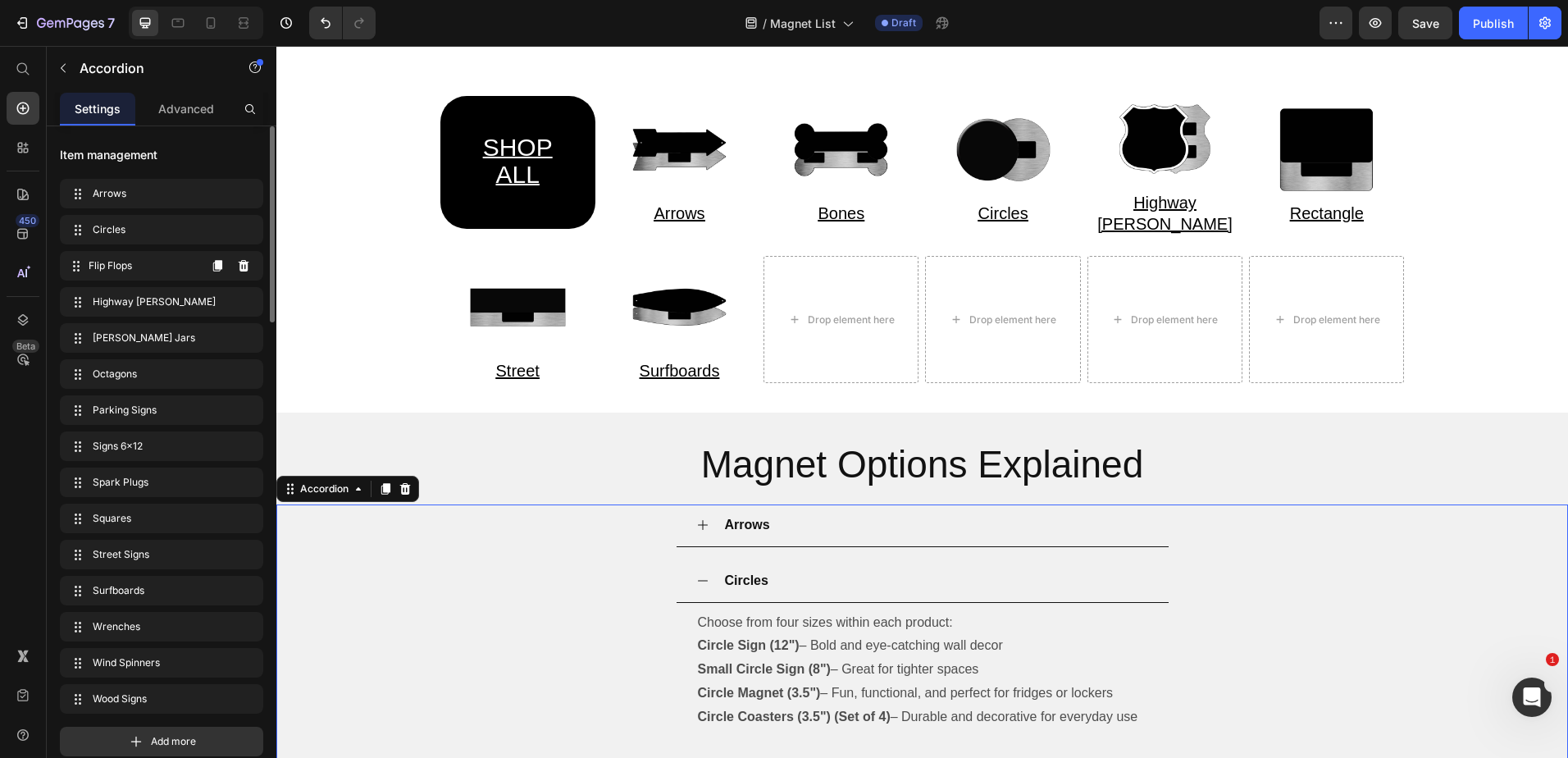 click 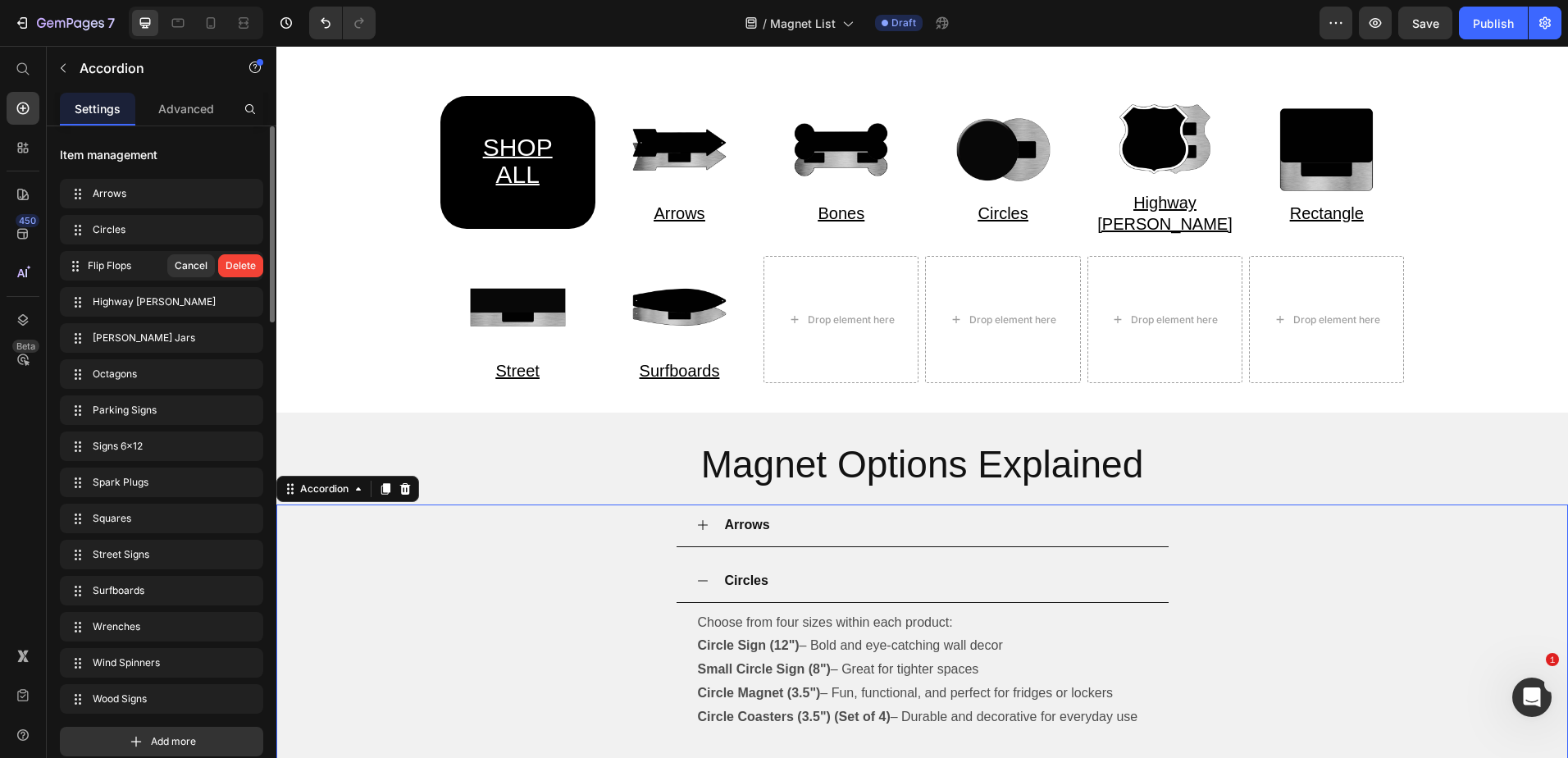 click on "Delete" at bounding box center [240, 266] 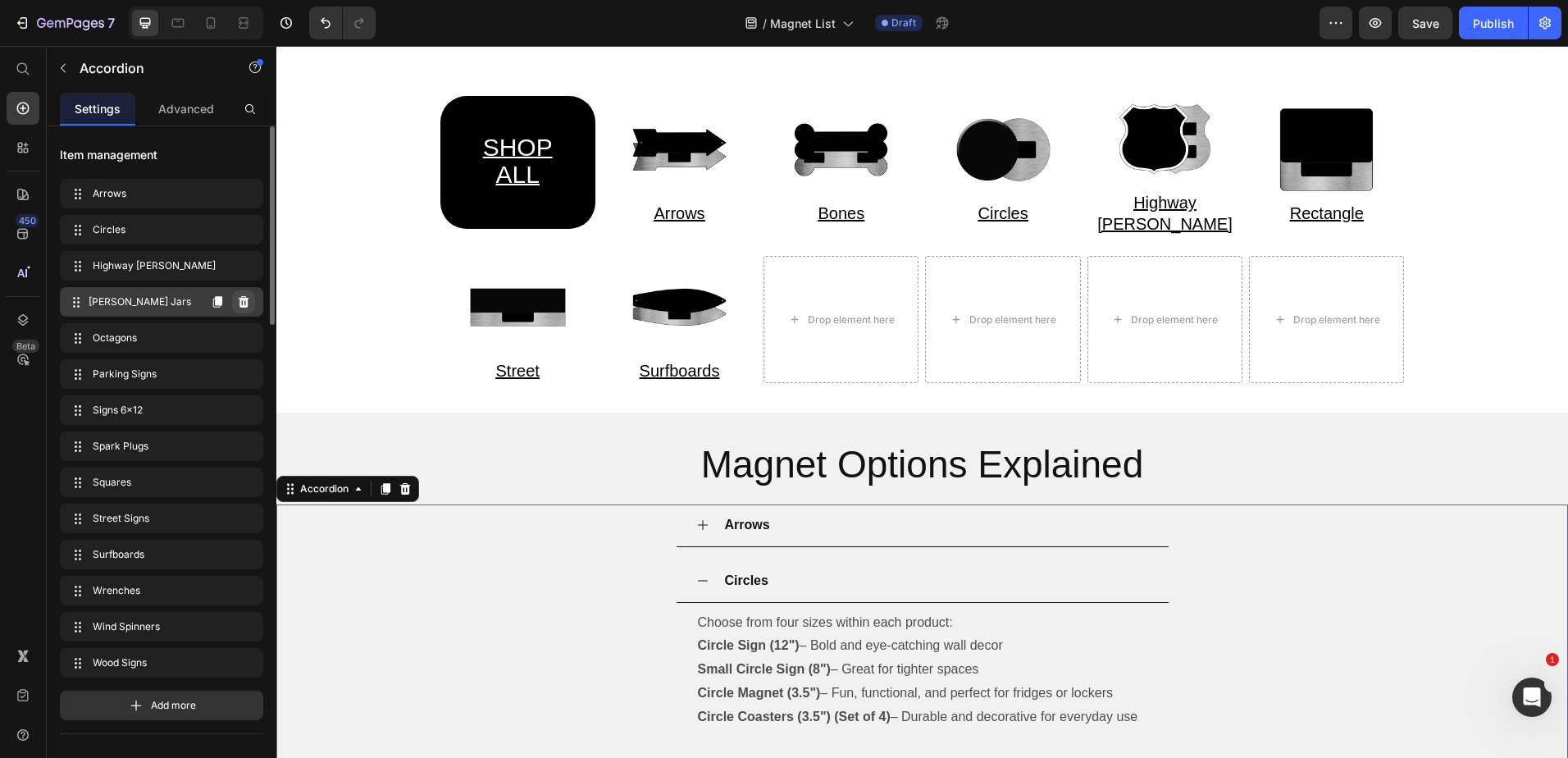 click 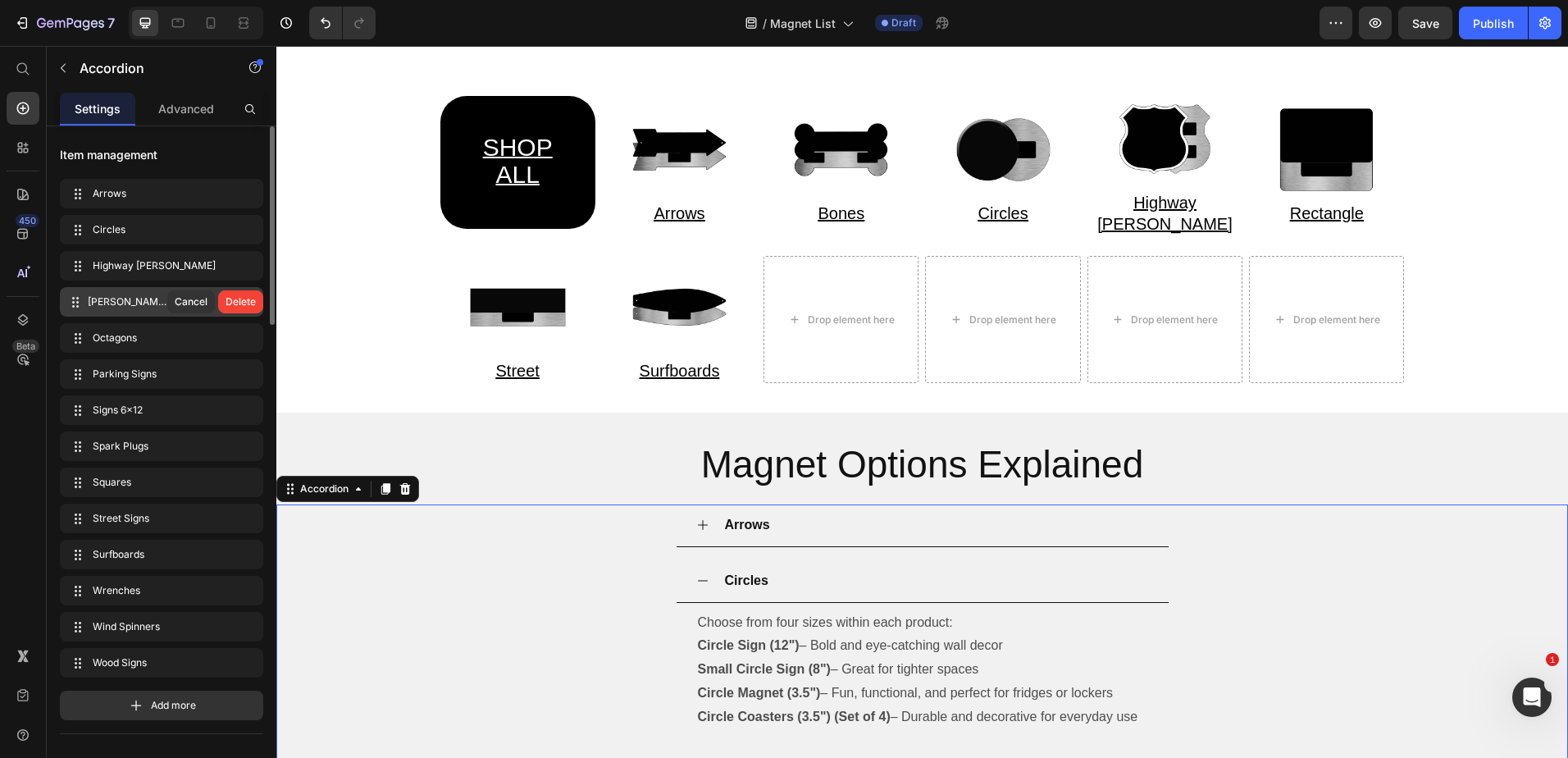 click on "Delete" at bounding box center (240, 302) 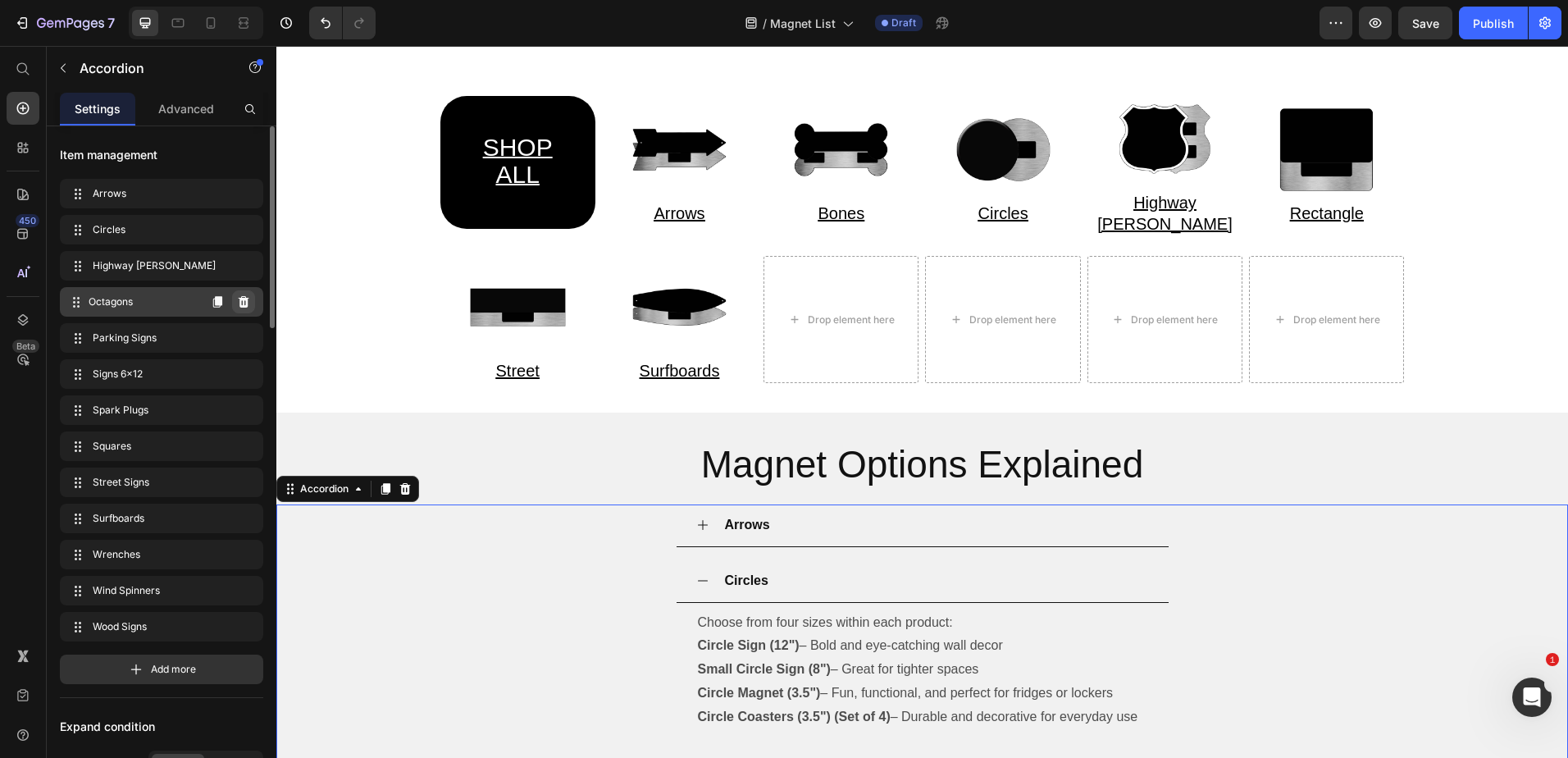 click 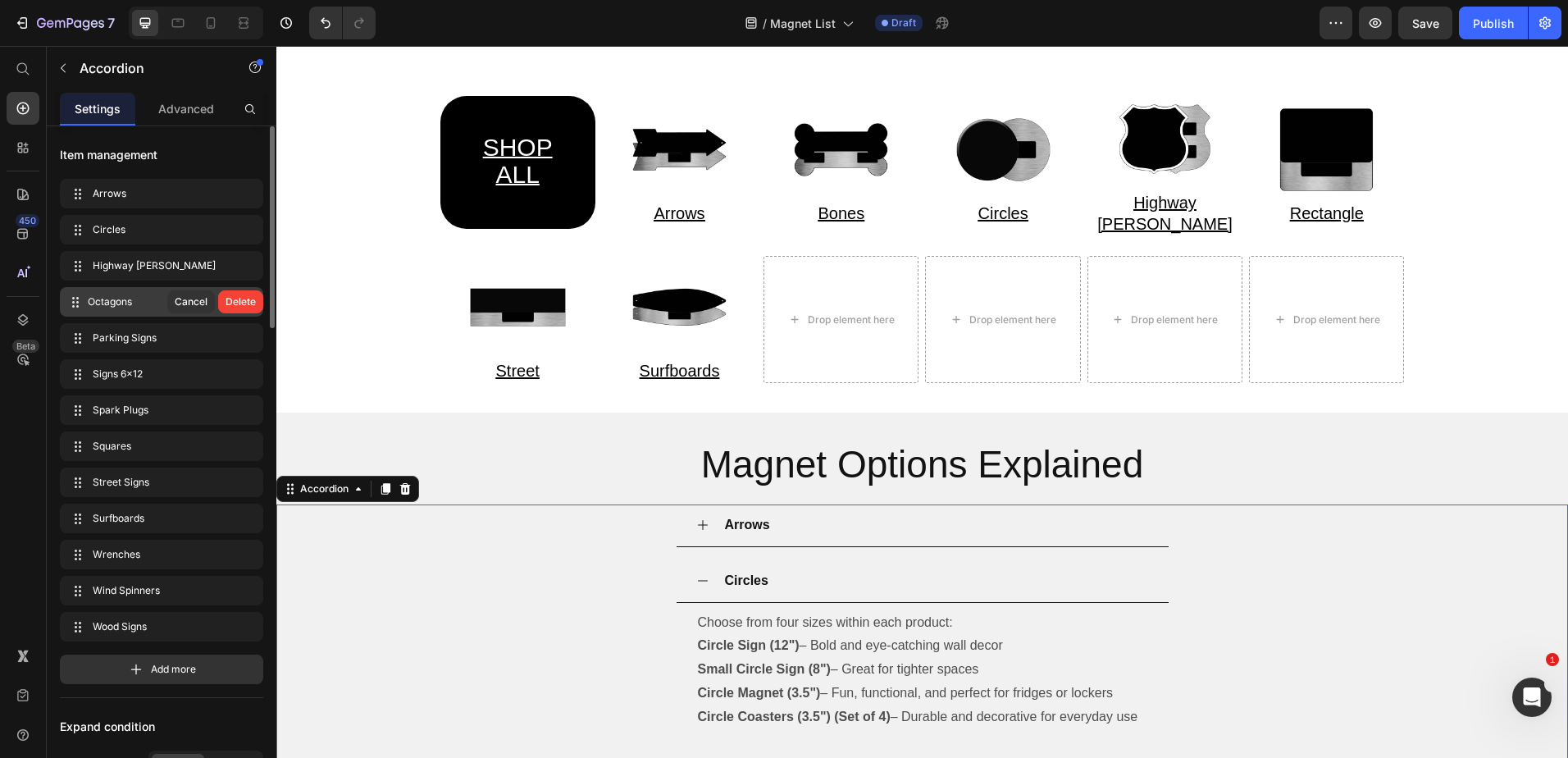 click on "Delete" at bounding box center [240, 302] 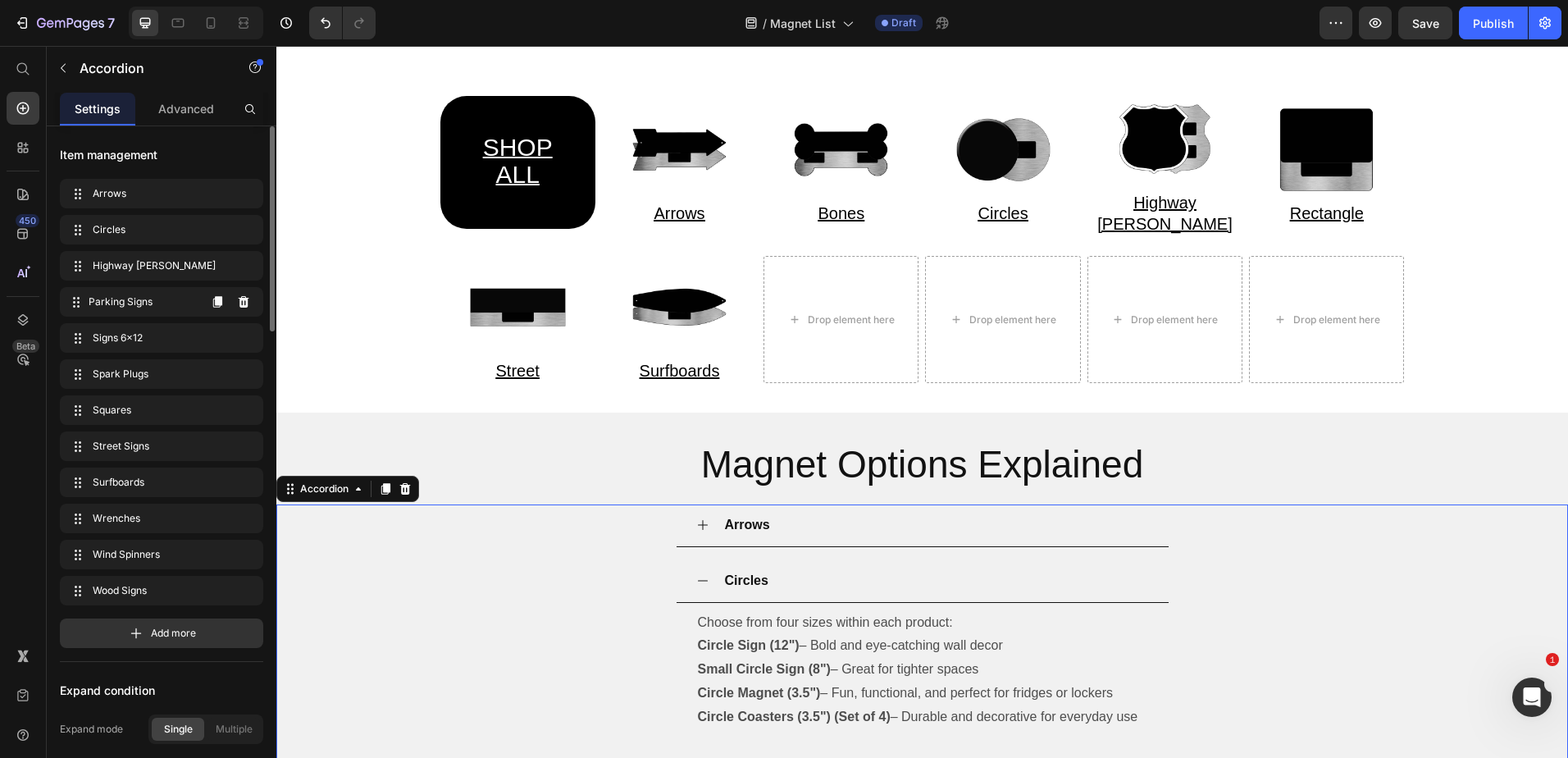click 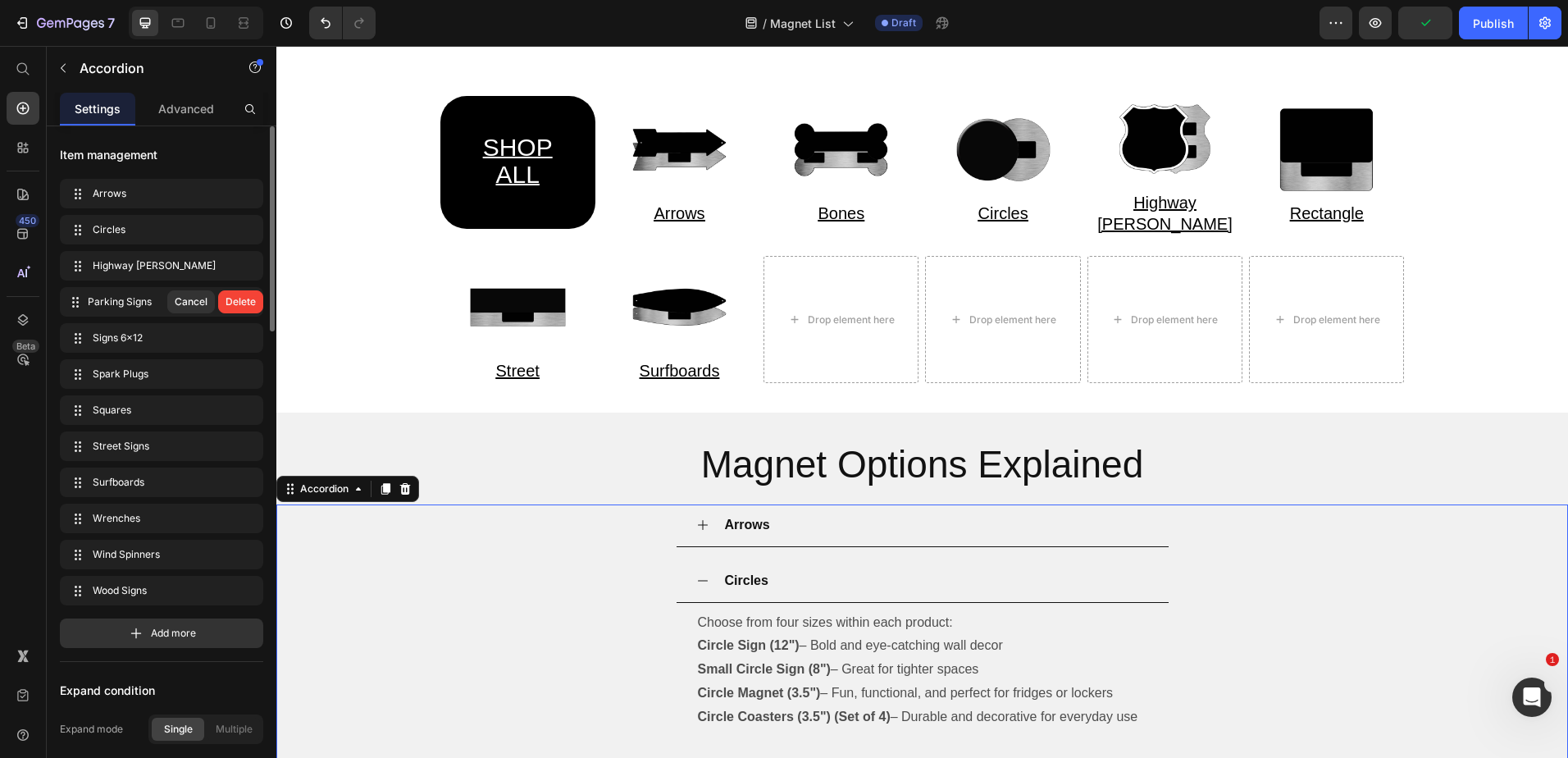 click on "Delete" at bounding box center (240, 302) 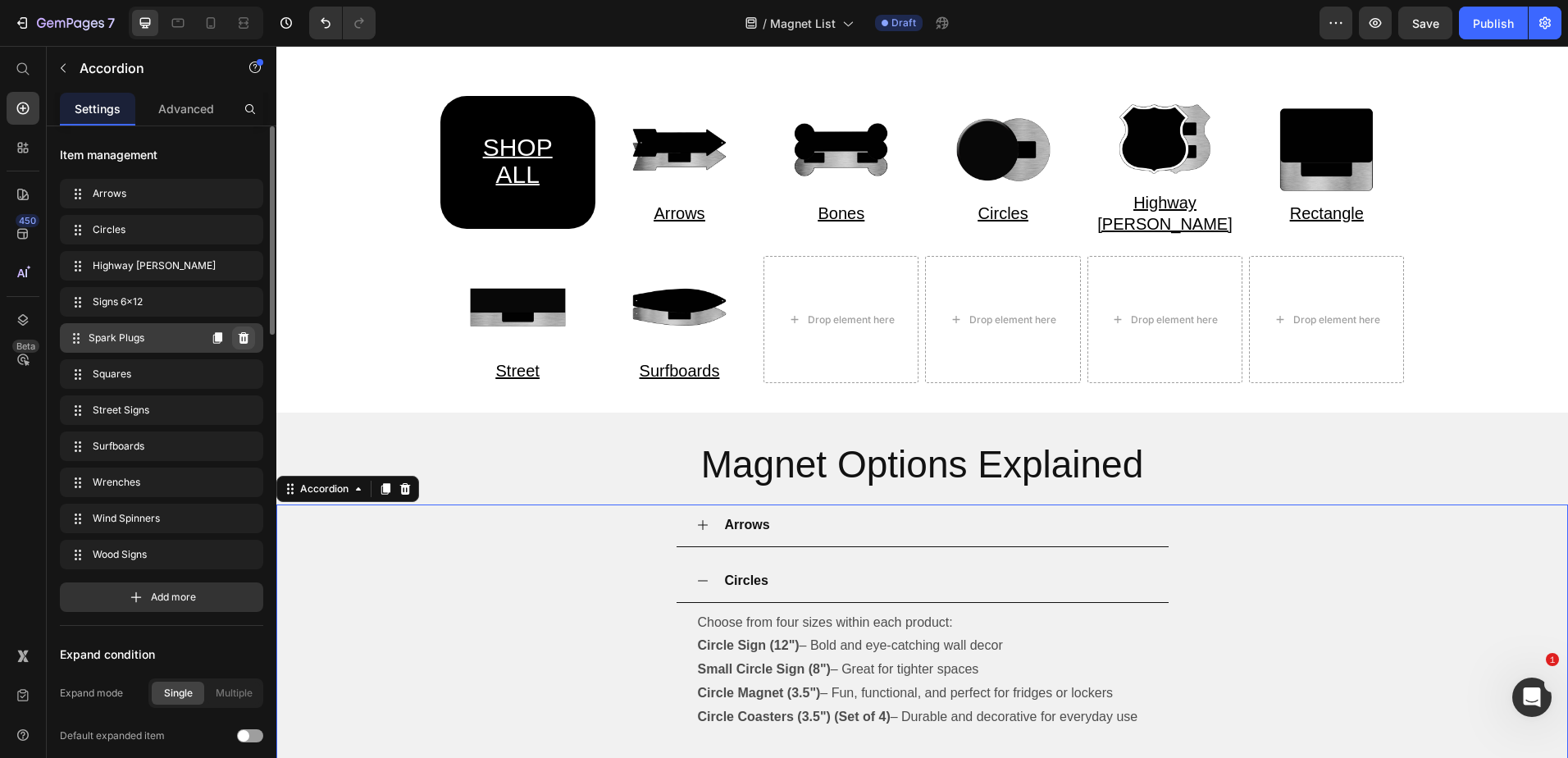click 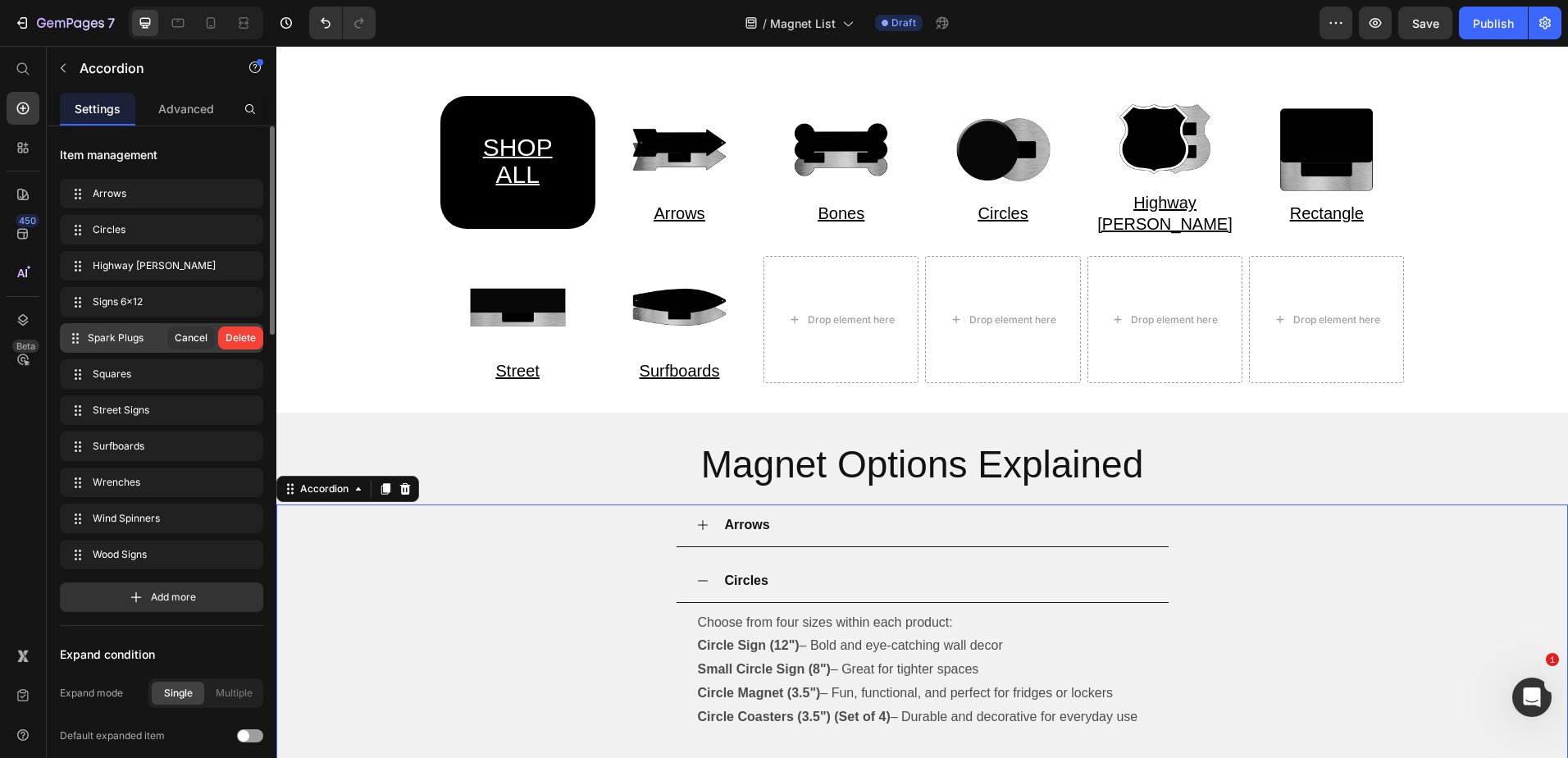 click on "Delete" at bounding box center (240, 338) 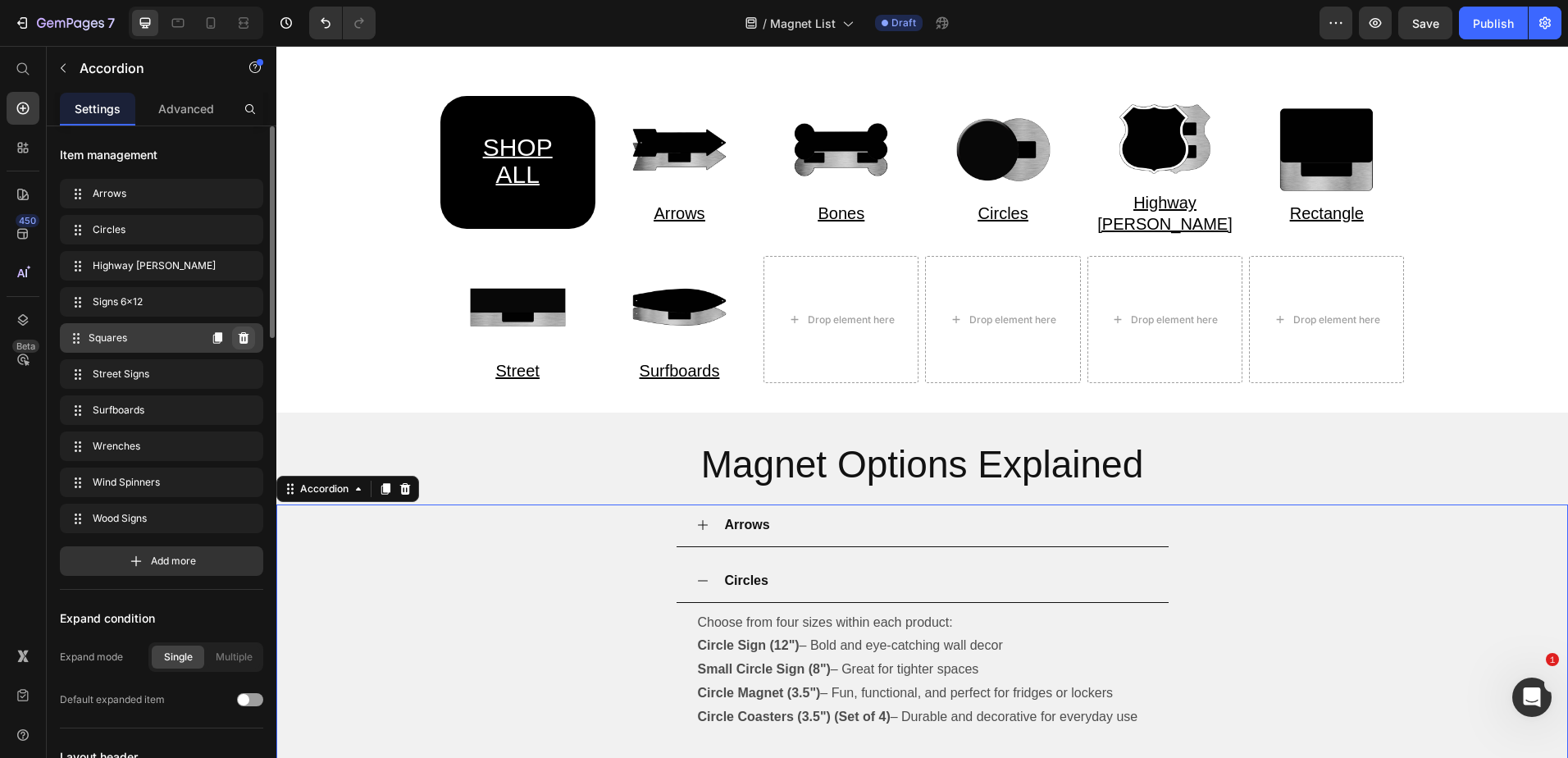click 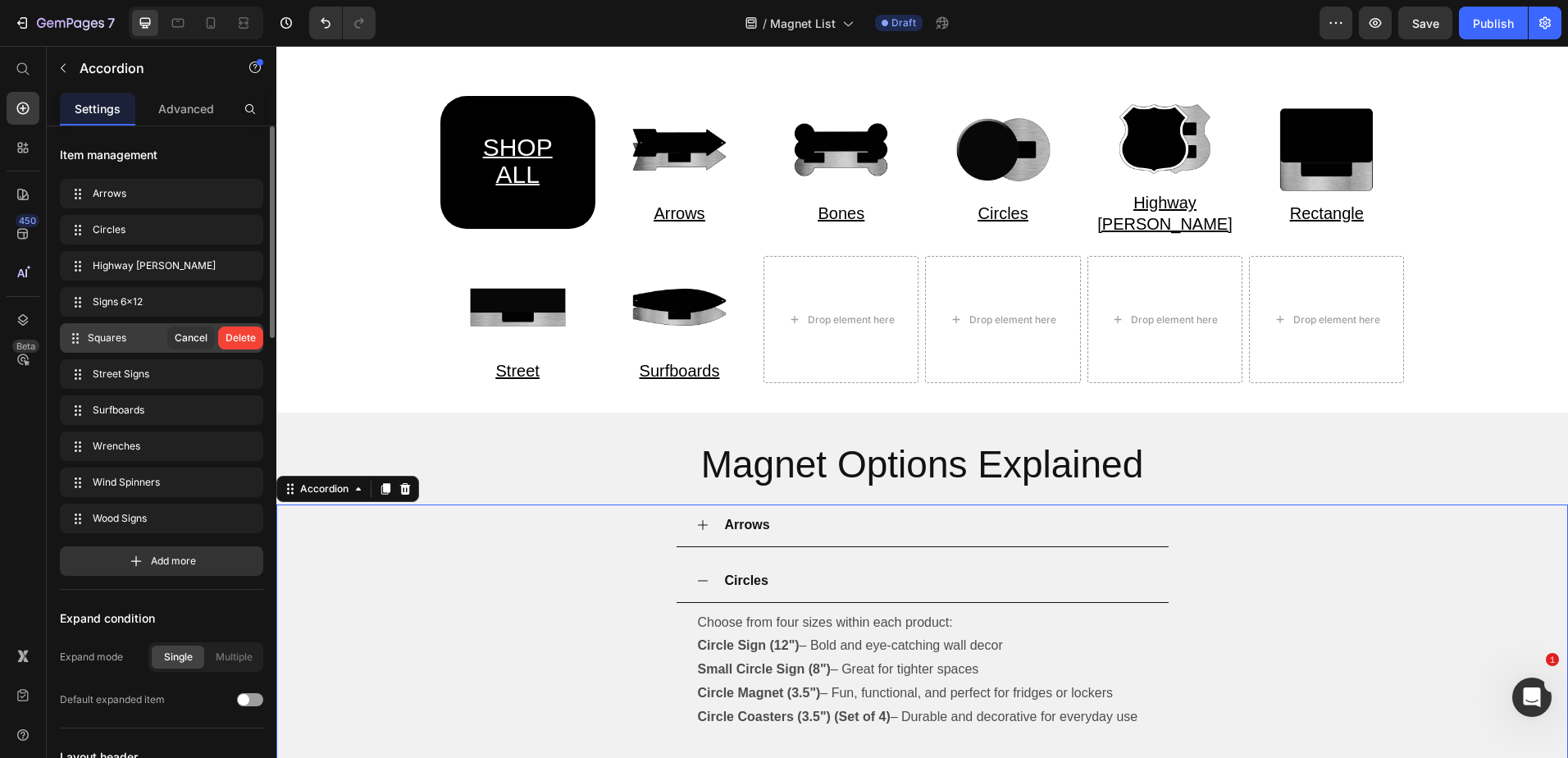 click on "Delete" at bounding box center (240, 338) 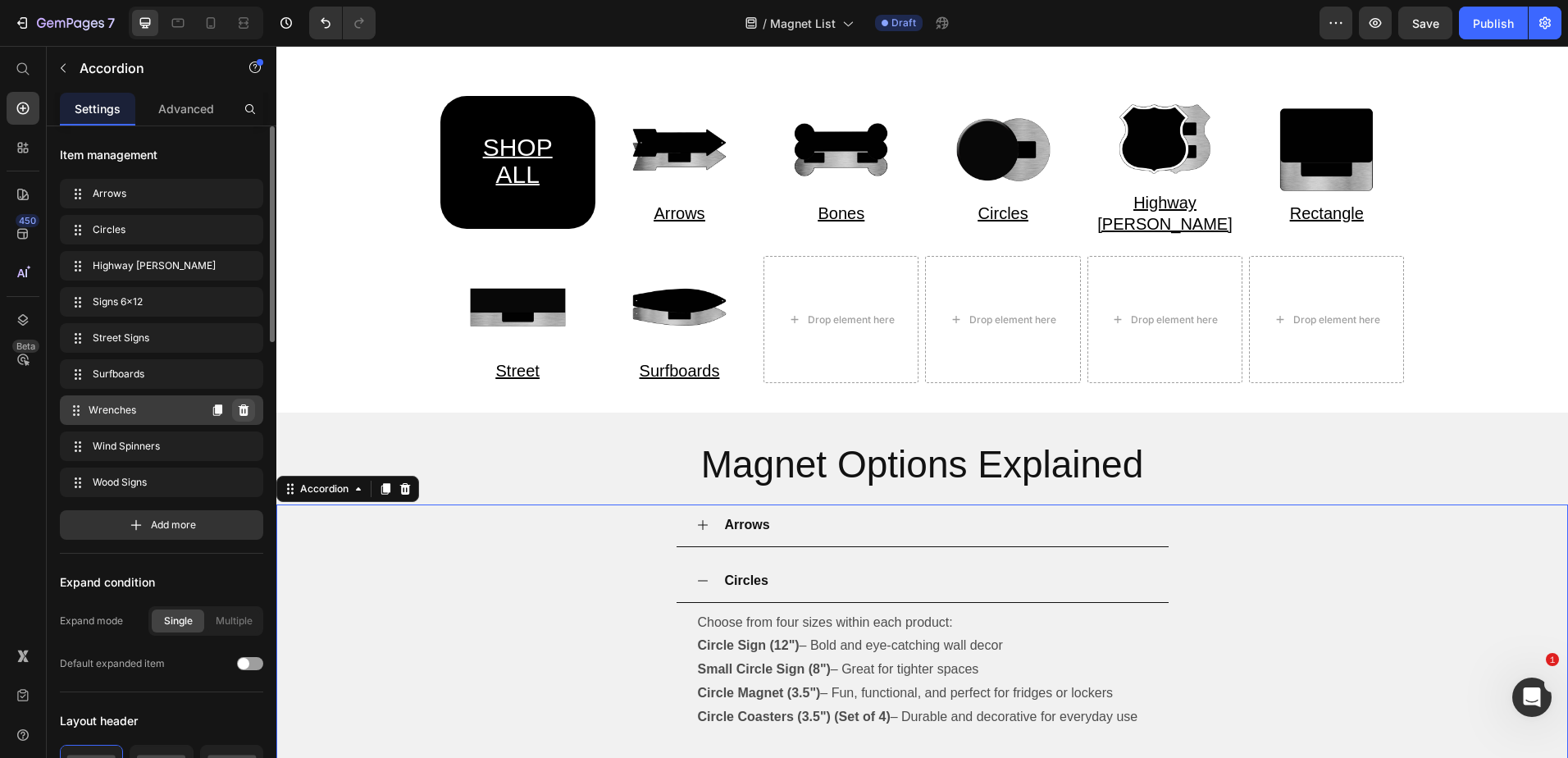 click 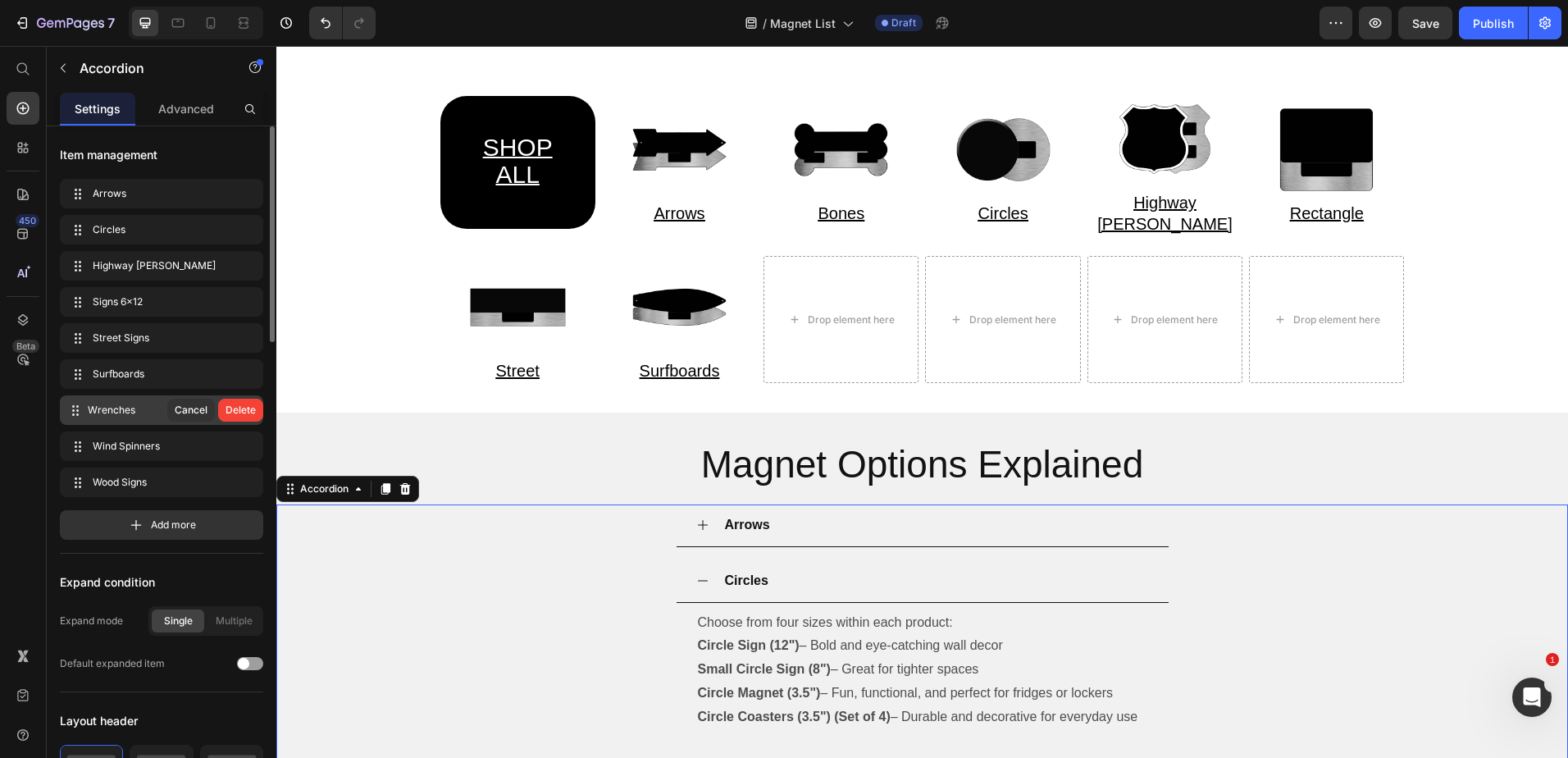 click on "Delete" at bounding box center (240, 410) 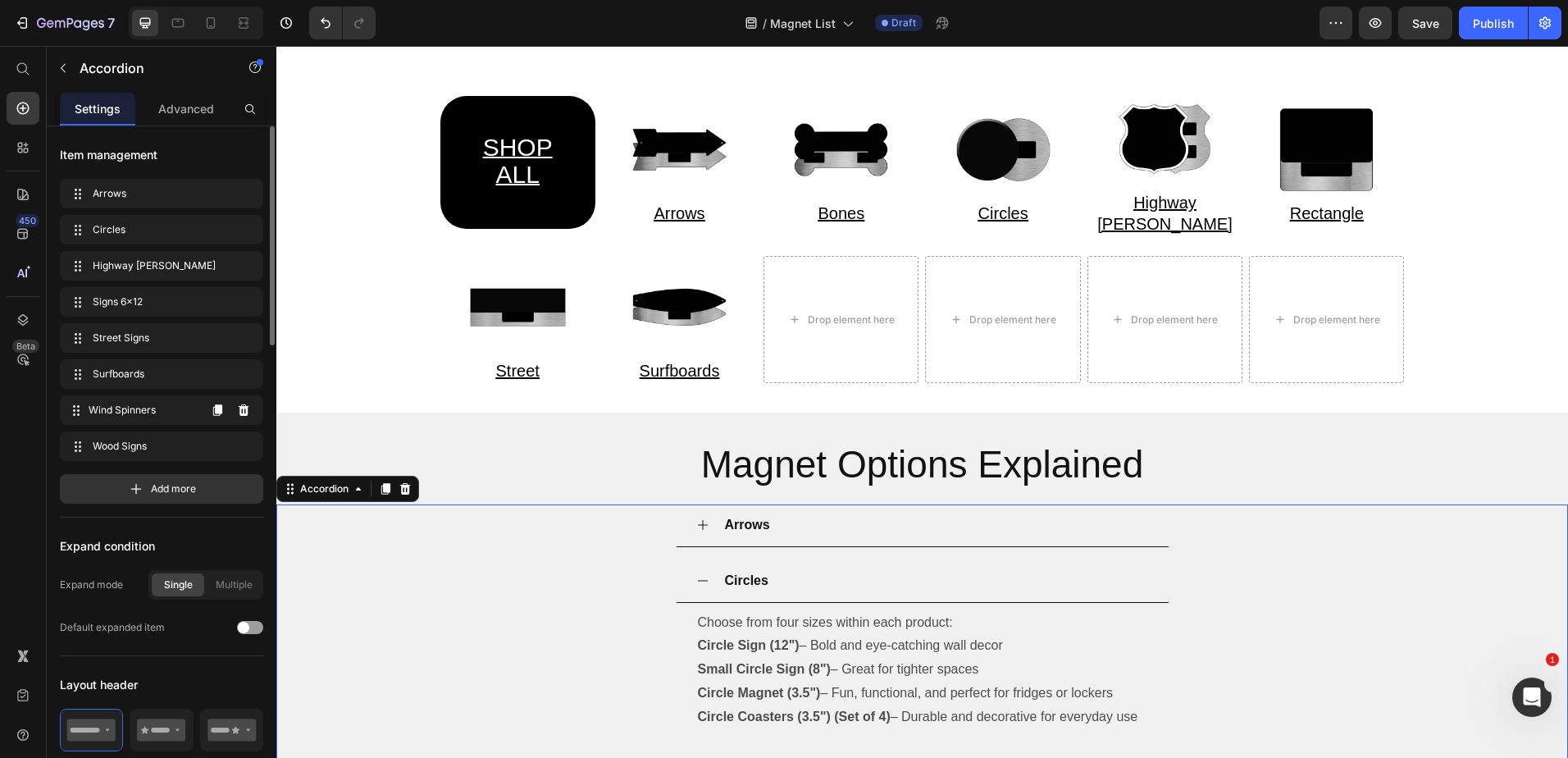 click 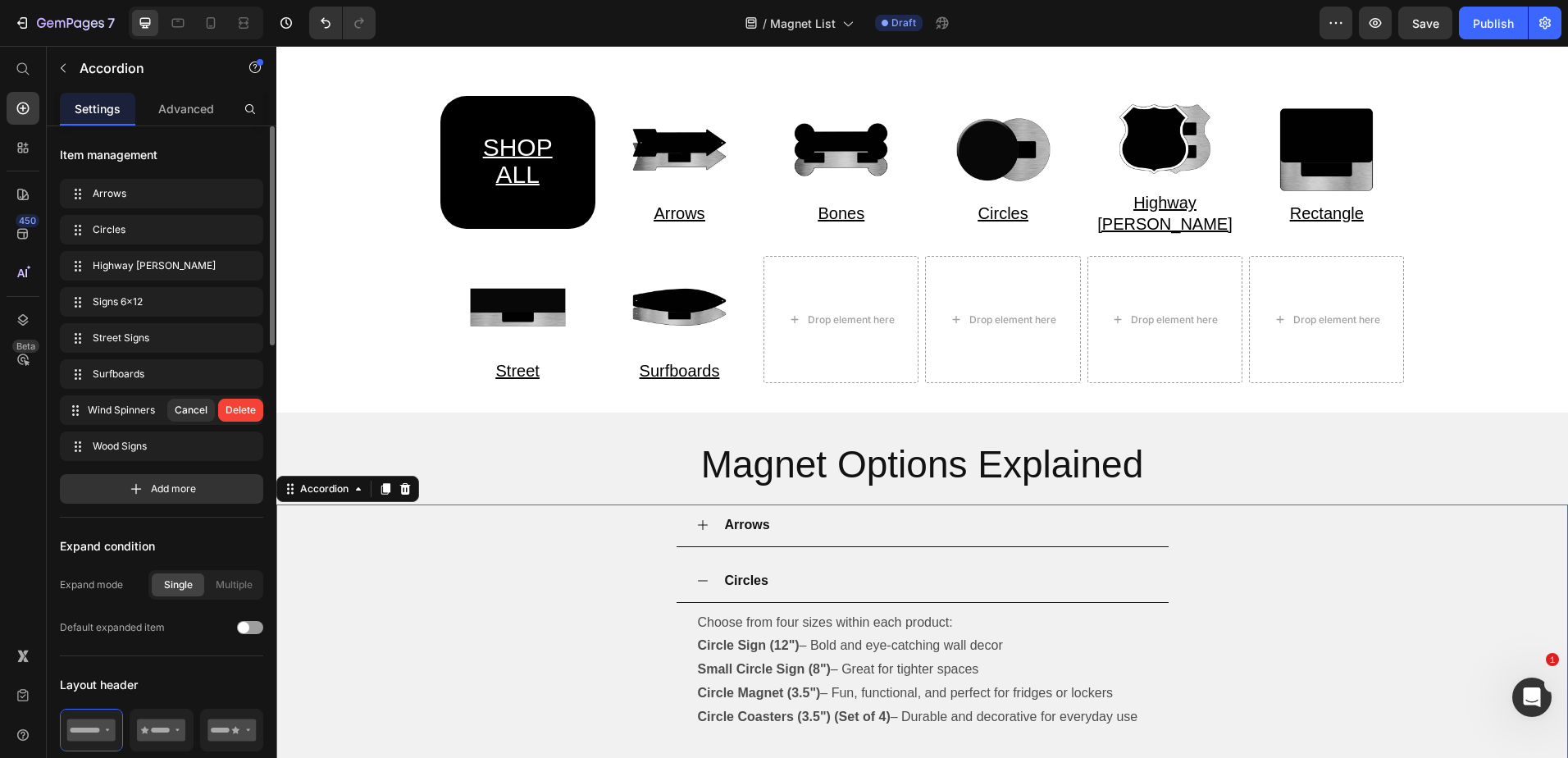 click on "Delete" at bounding box center [240, 410] 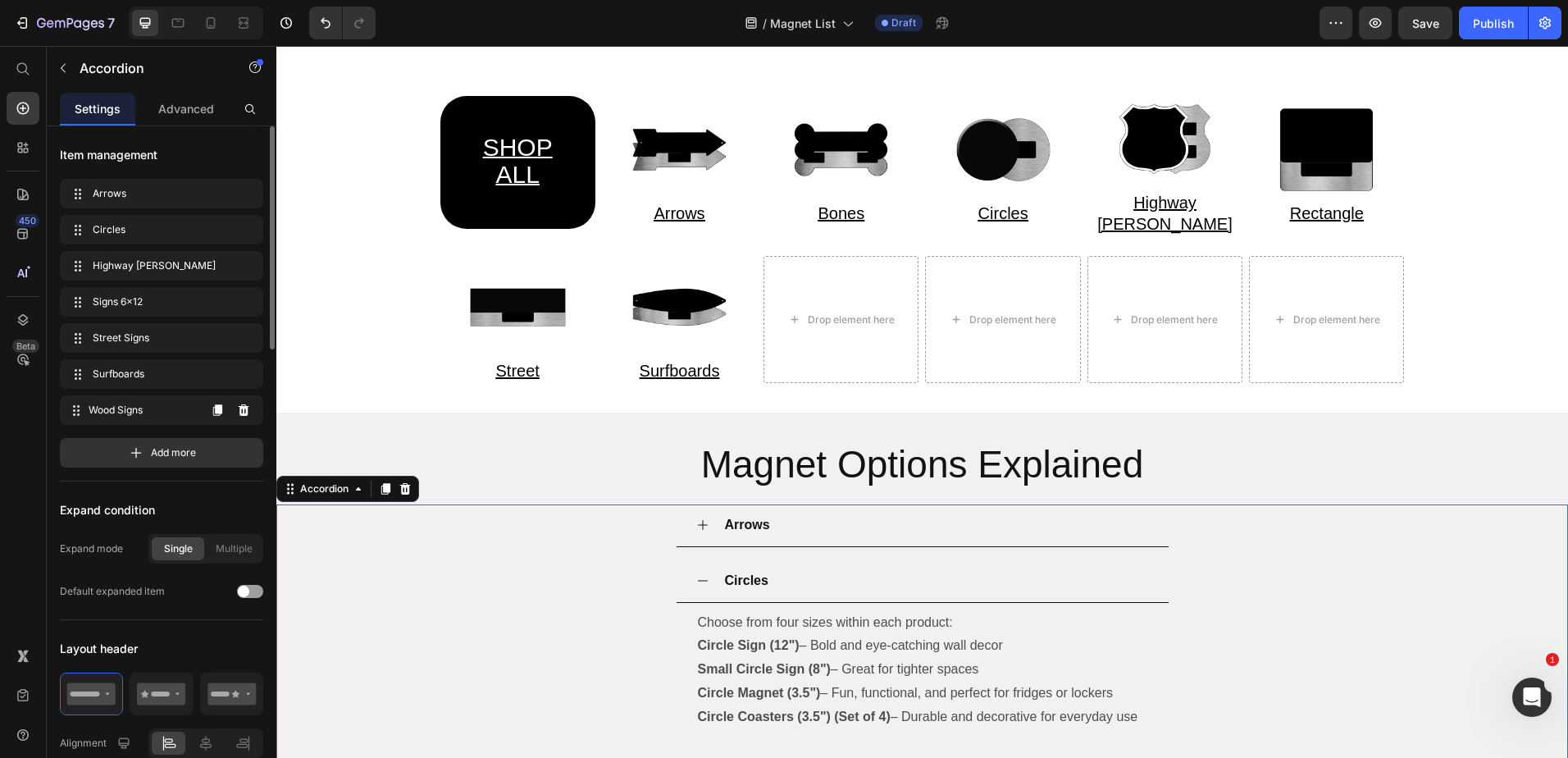 click 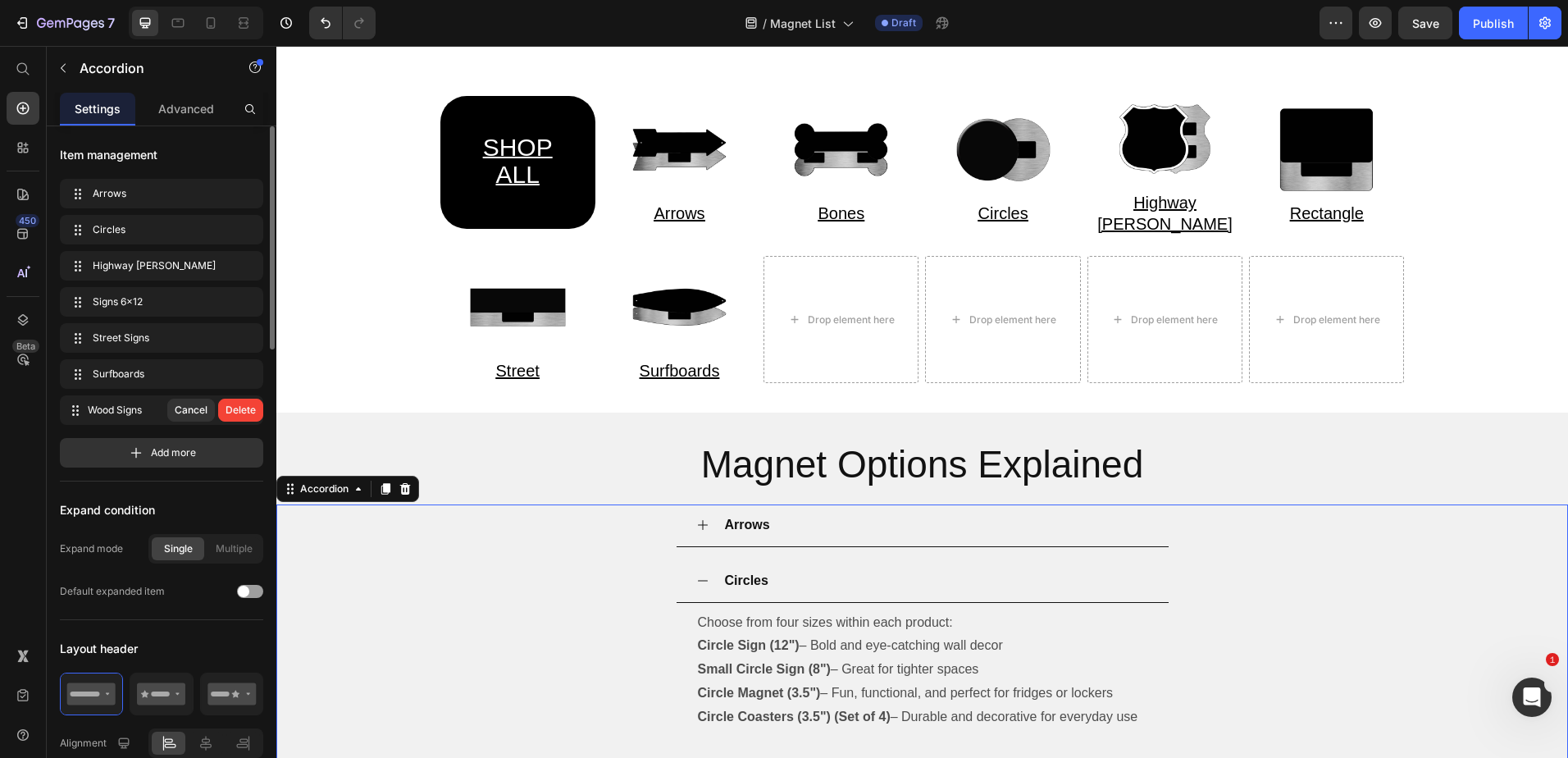 click on "Delete" at bounding box center [240, 410] 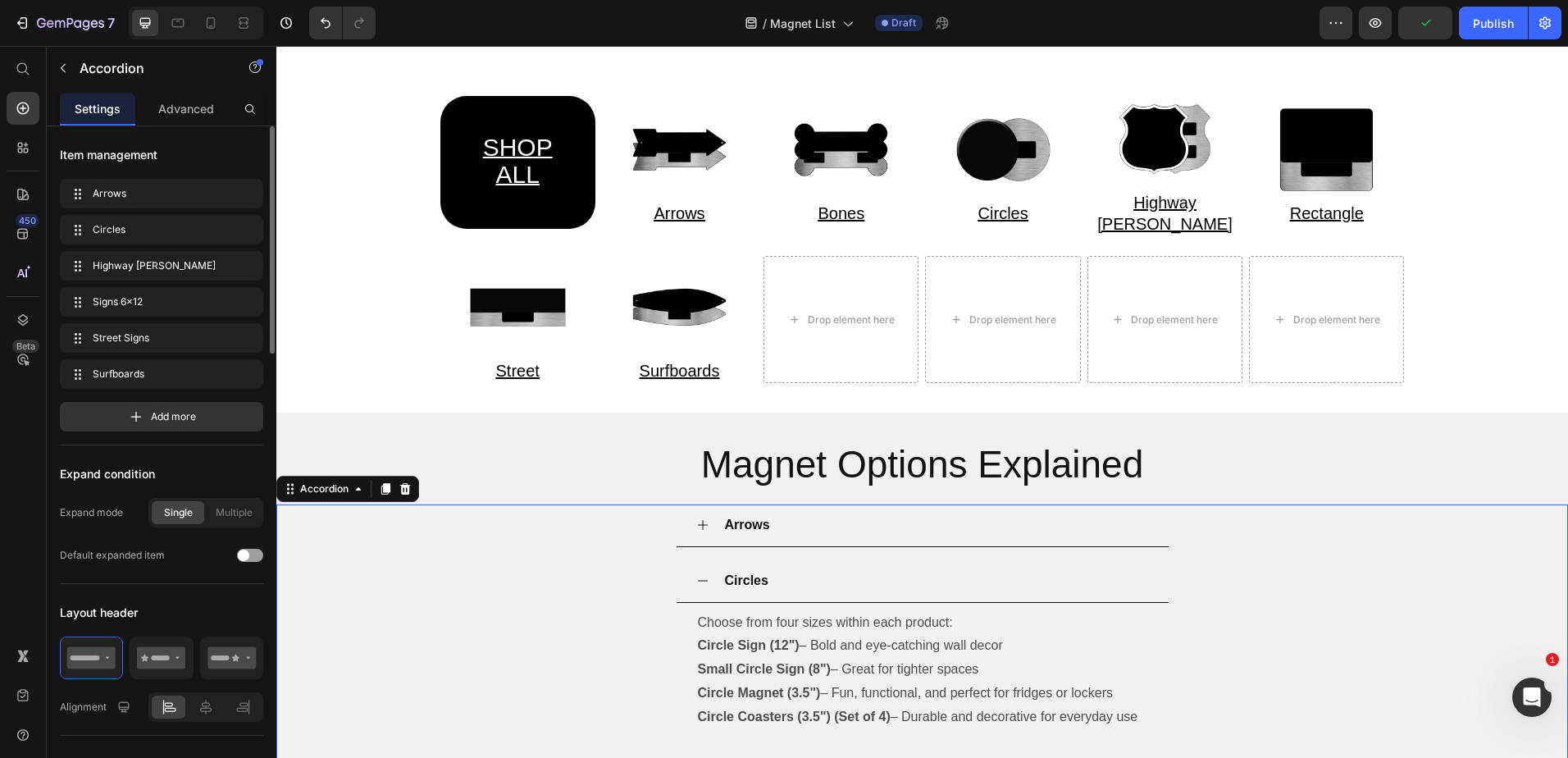click on "Circles" at bounding box center (936, 581) 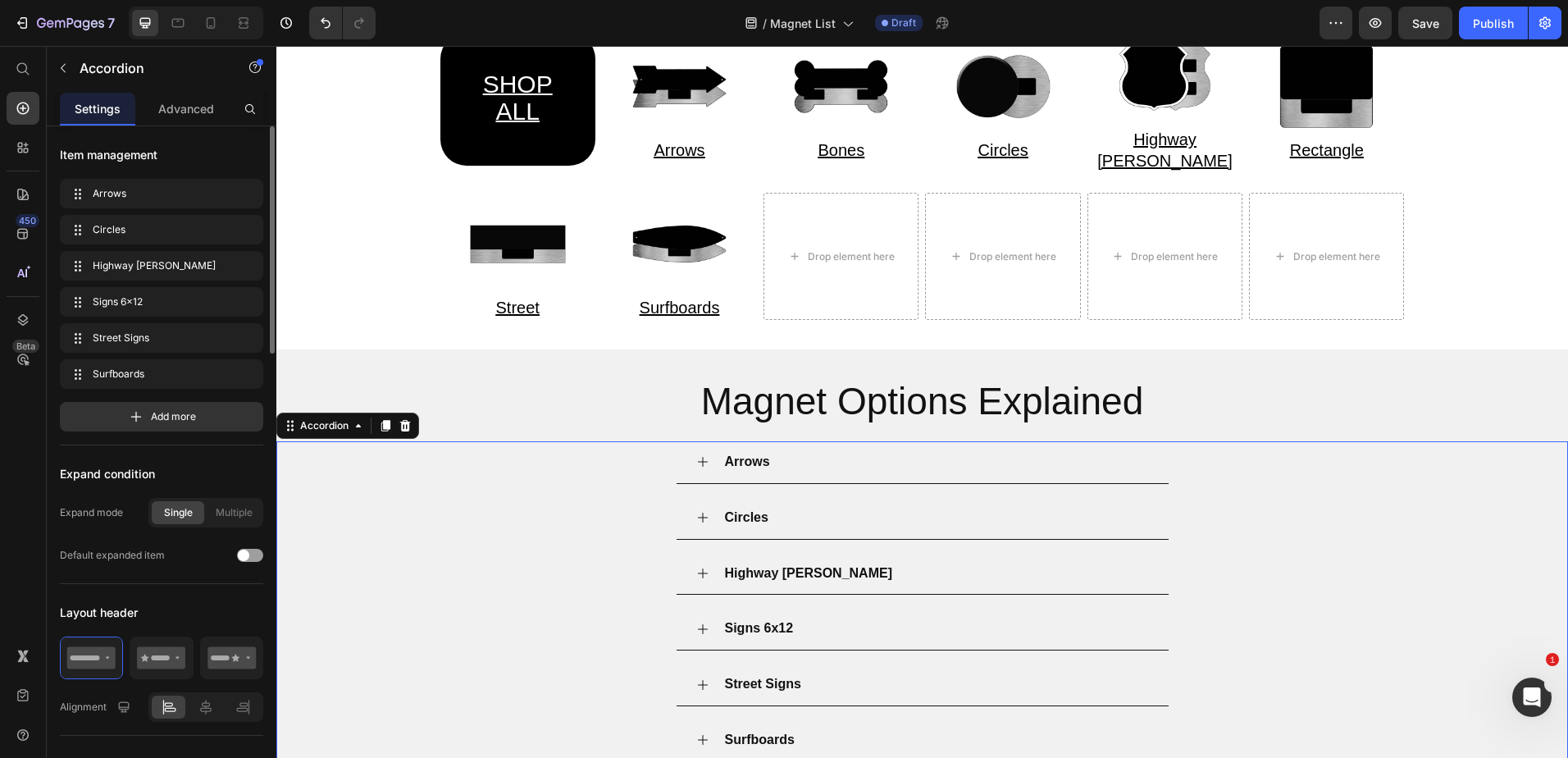 scroll, scrollTop: 246, scrollLeft: 0, axis: vertical 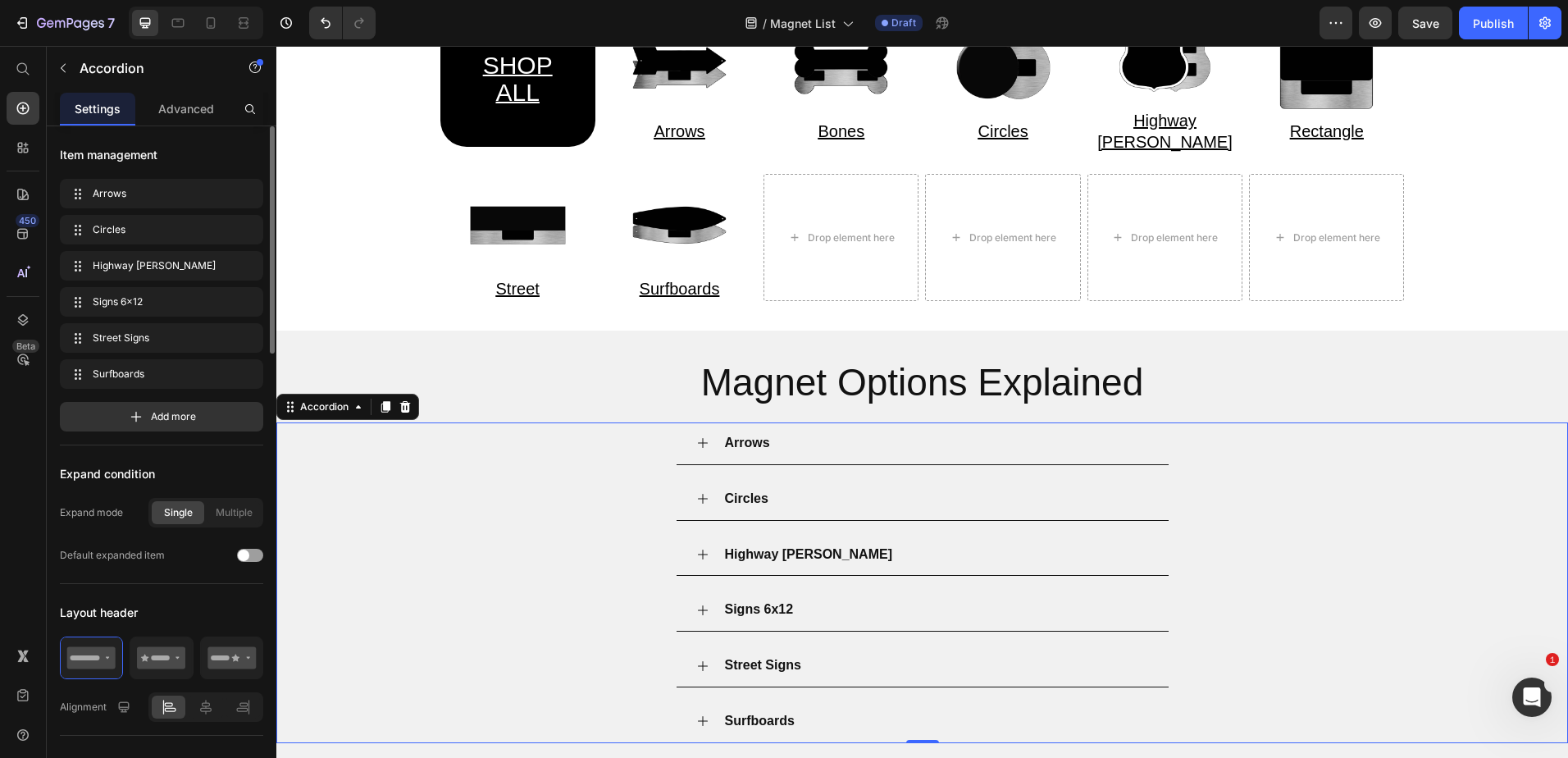 click on "Signs 6x12" at bounding box center (759, 609) 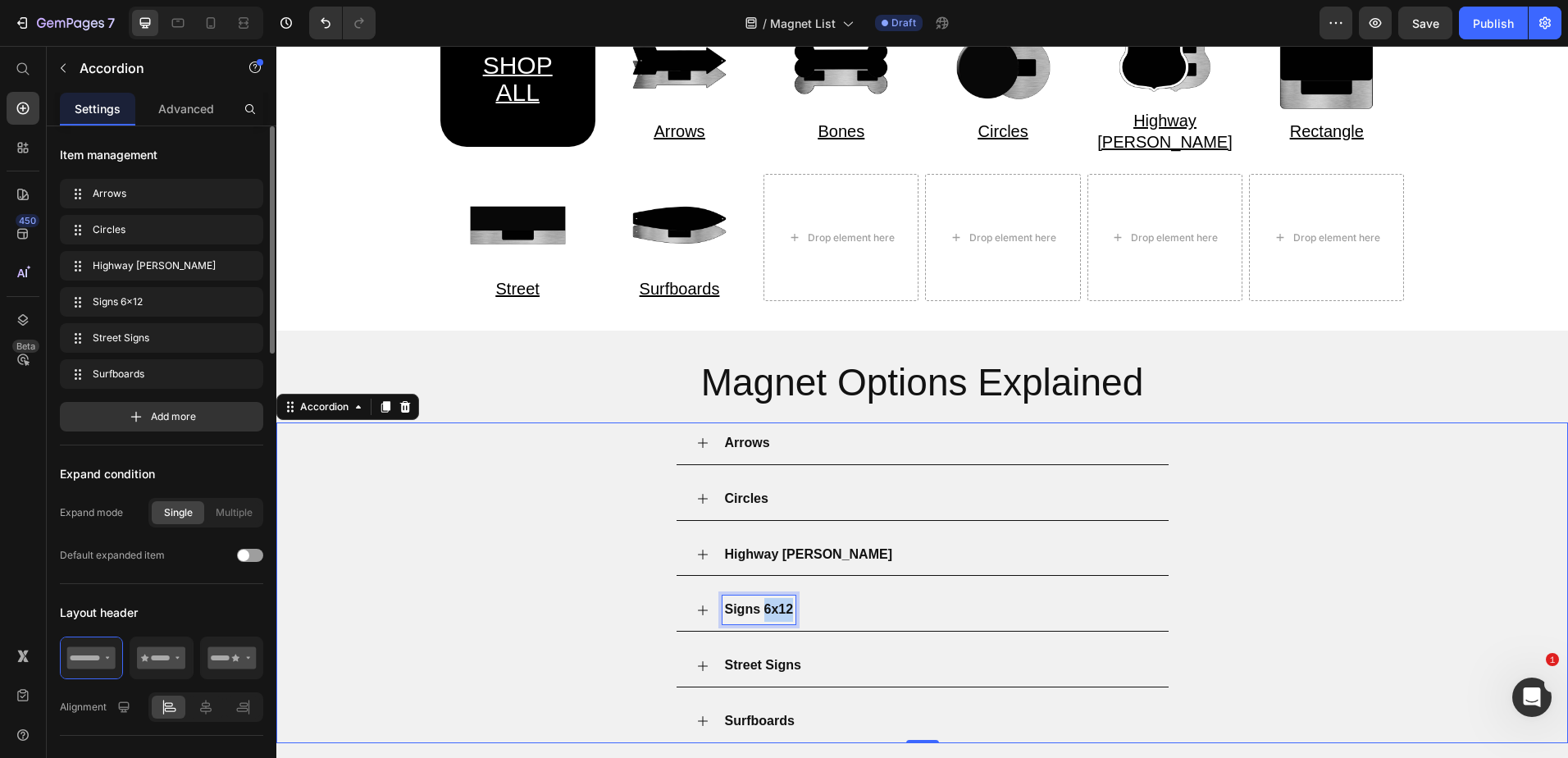 click on "Signs 6x12" at bounding box center [759, 609] 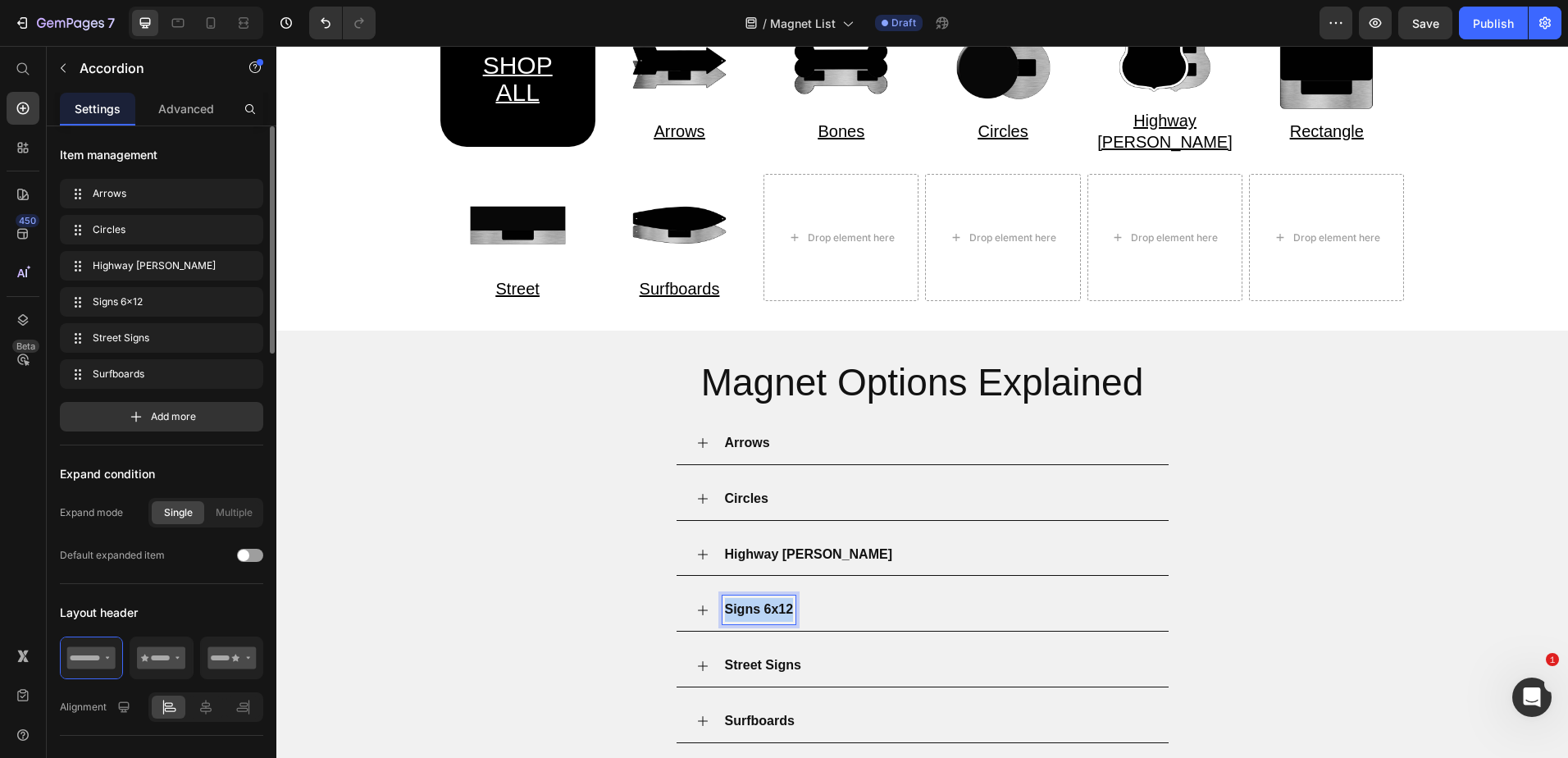 click on "Signs 6x12" at bounding box center (759, 609) 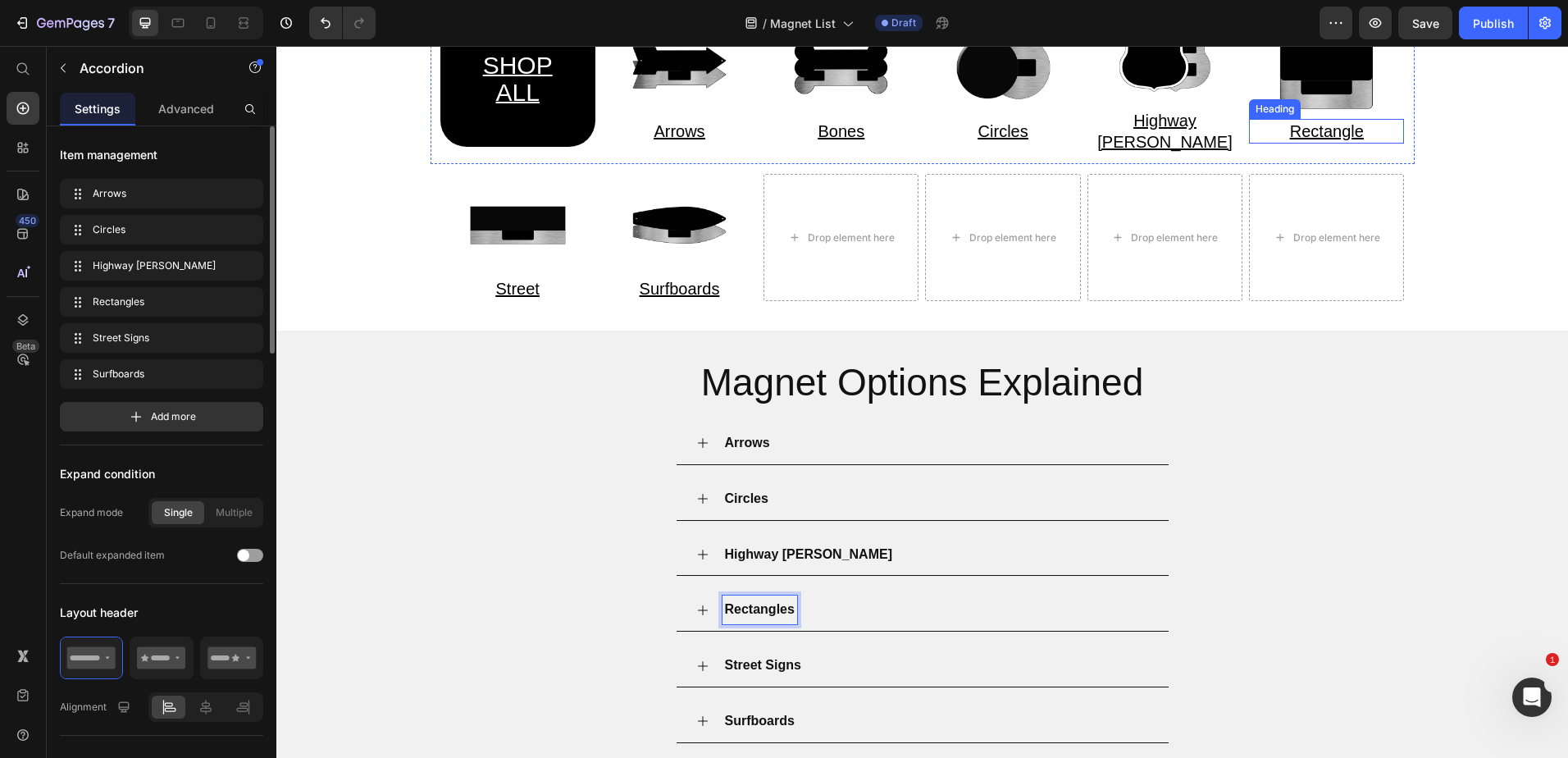 click on "Rectangle" at bounding box center (1327, 131) 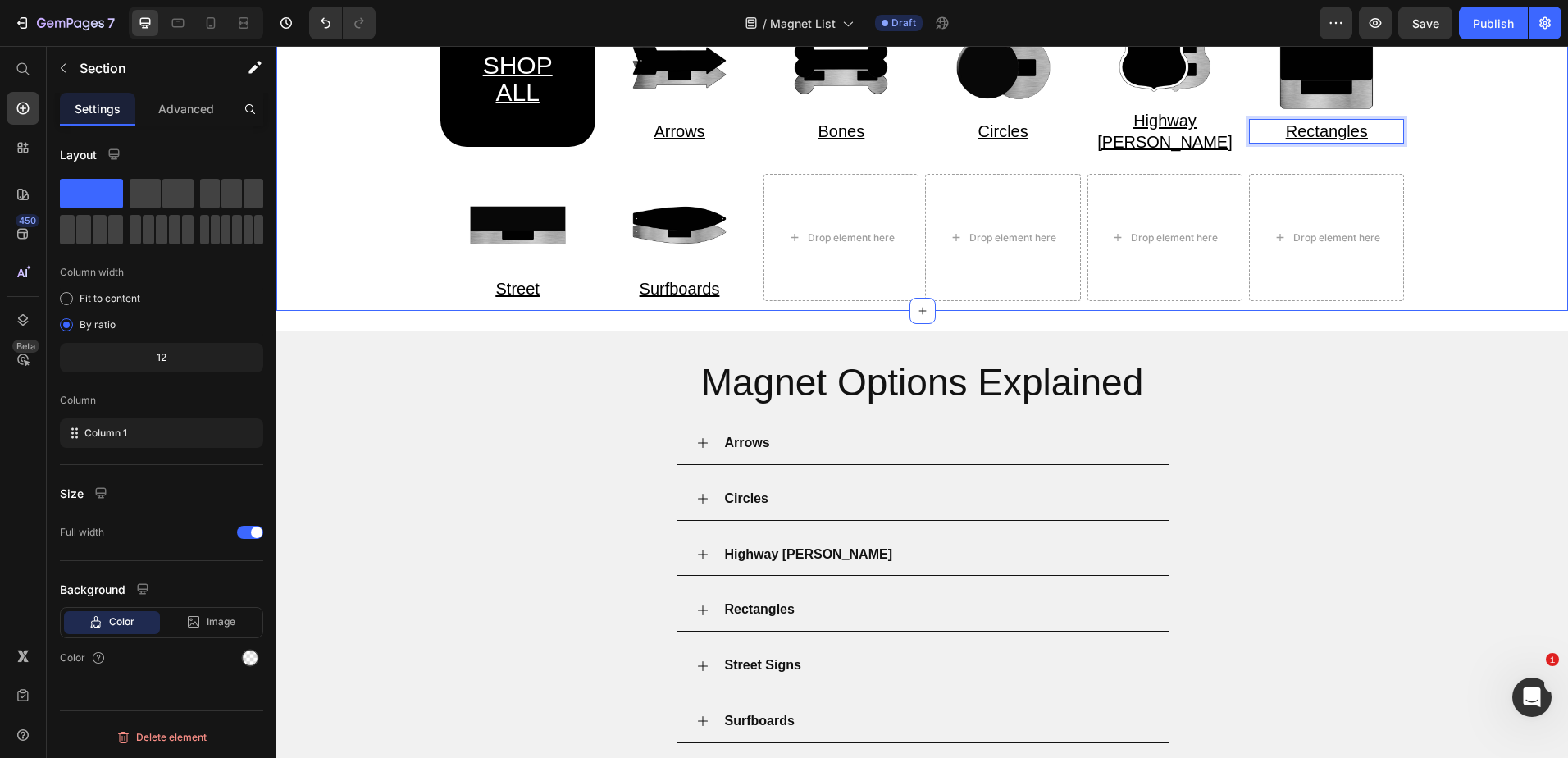 click on "SHOP ALL Heading Image Arrows Heading Image ⁠⁠⁠⁠⁠⁠⁠ Bones Heading Image Circles Heading Image ⁠⁠⁠⁠⁠⁠⁠ Highway Shields Heading Image Rectangles Heading   0 Row Image ⁠⁠⁠⁠⁠⁠⁠ Street Heading Image Surfboards Heading
Drop element here
Drop element here
Drop element here
Drop element here Row" at bounding box center [922, 153] 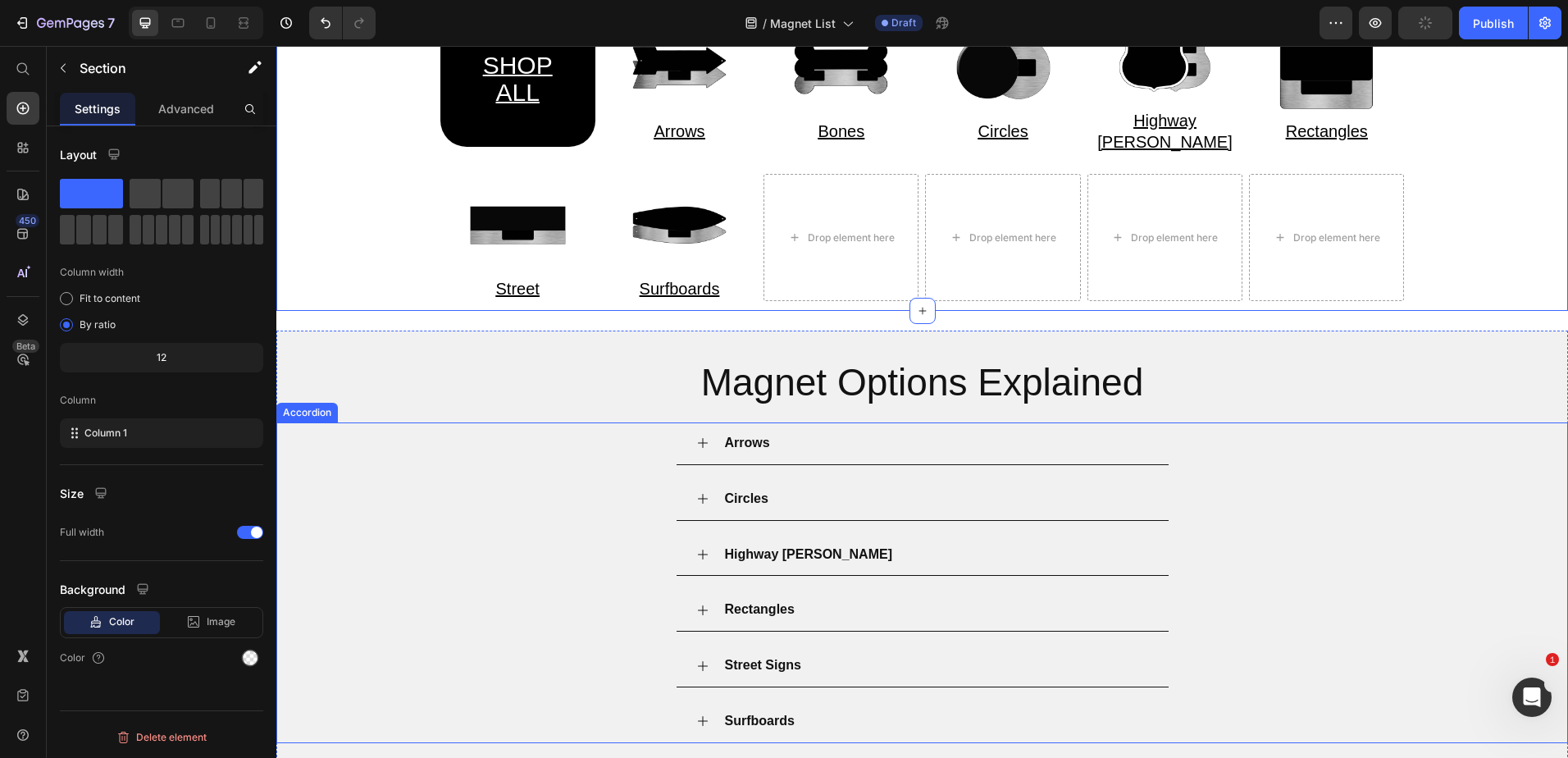 click on "Street Signs" at bounding box center [763, 664] 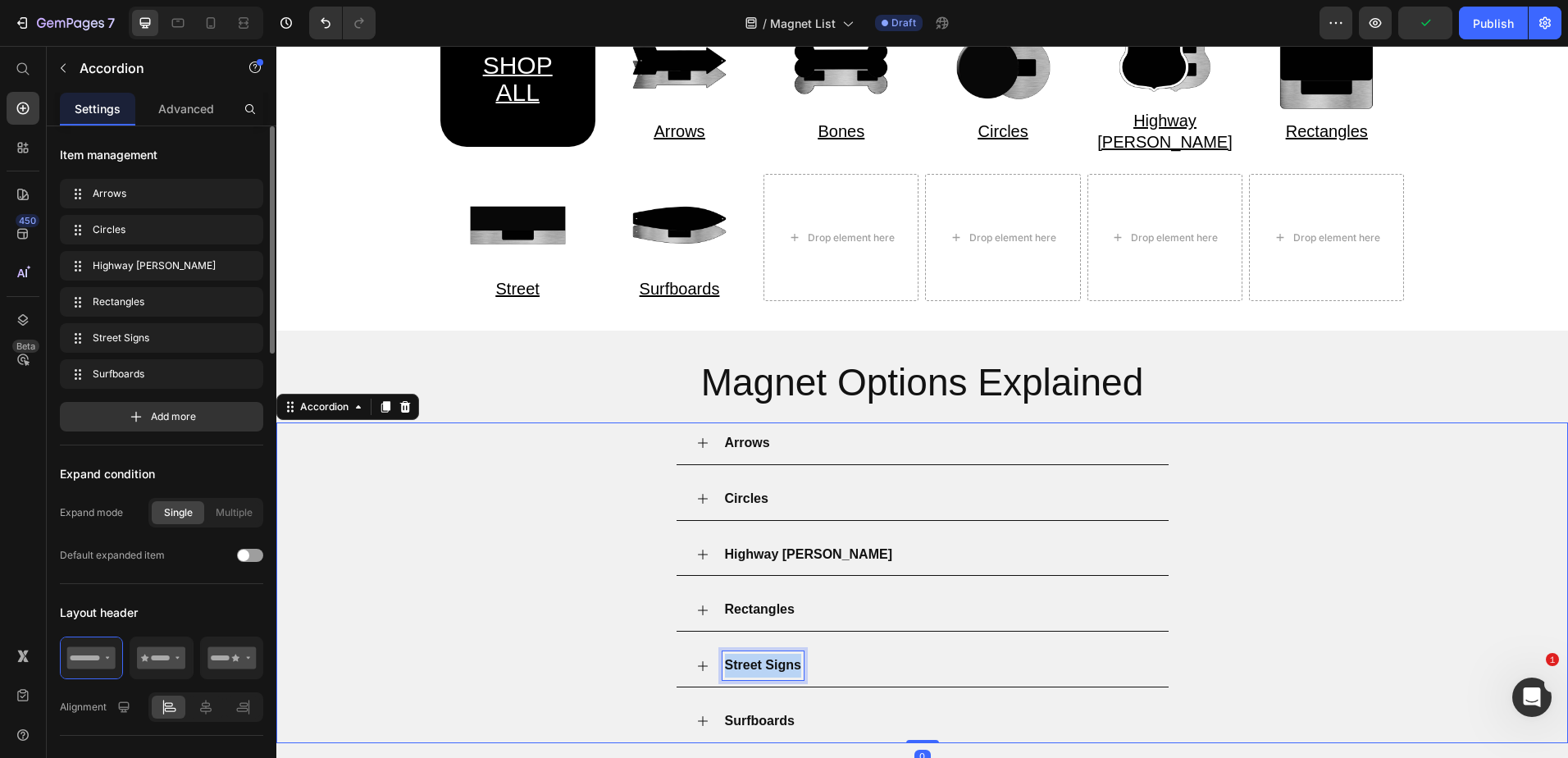 click on "Street Signs" at bounding box center (763, 664) 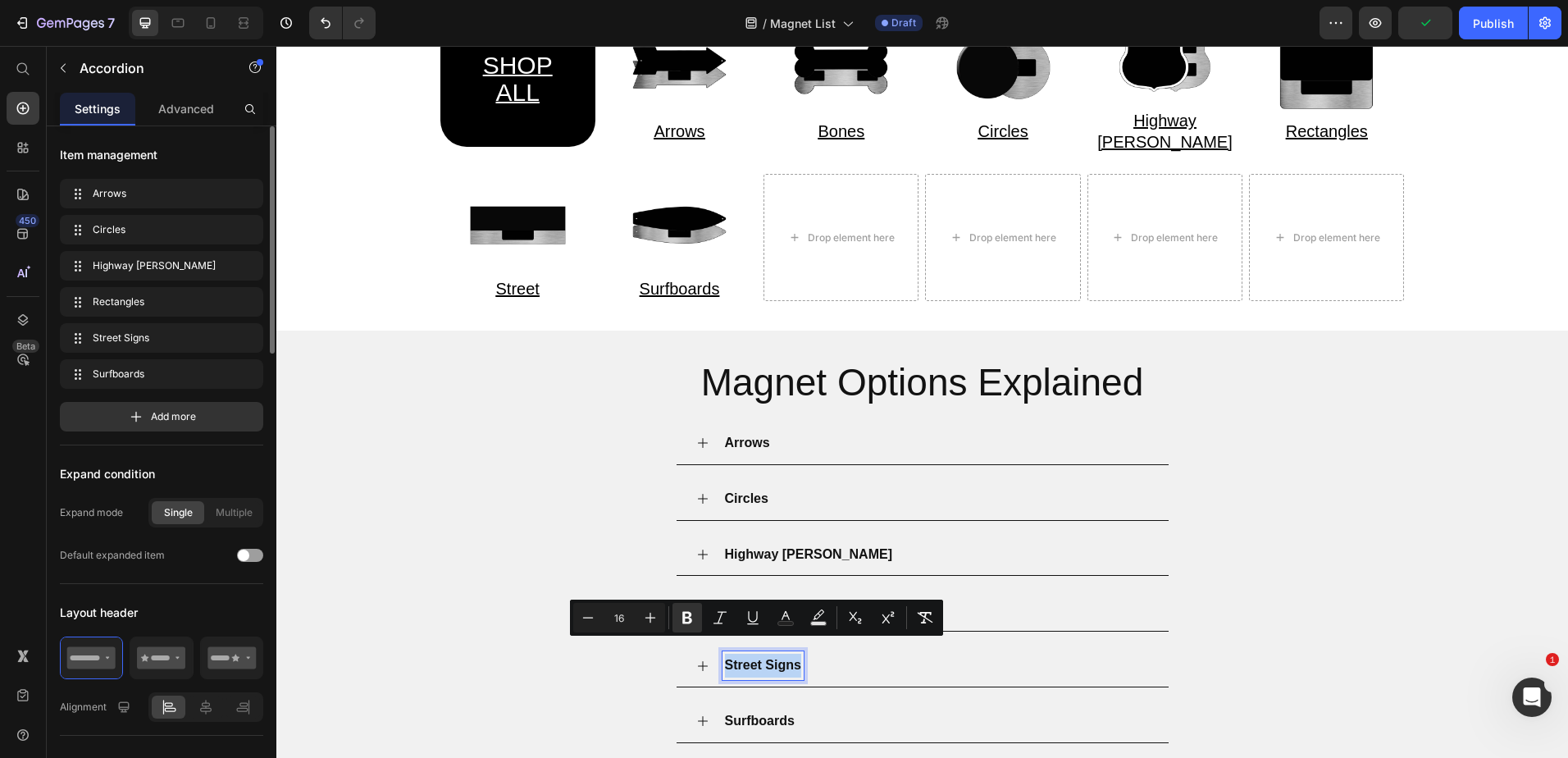 click on "Street Signs" at bounding box center [763, 664] 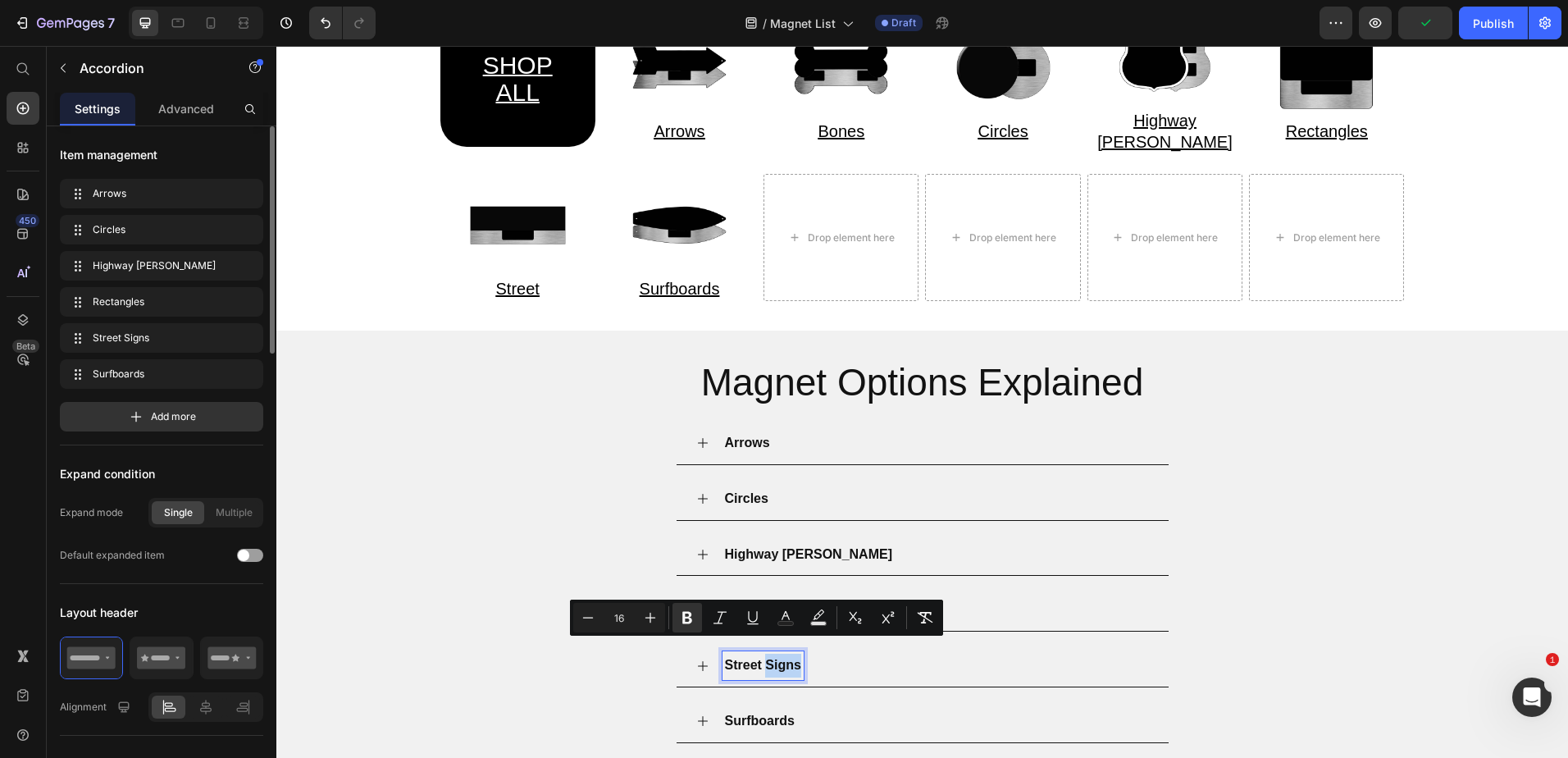 click on "Street Signs" at bounding box center (763, 664) 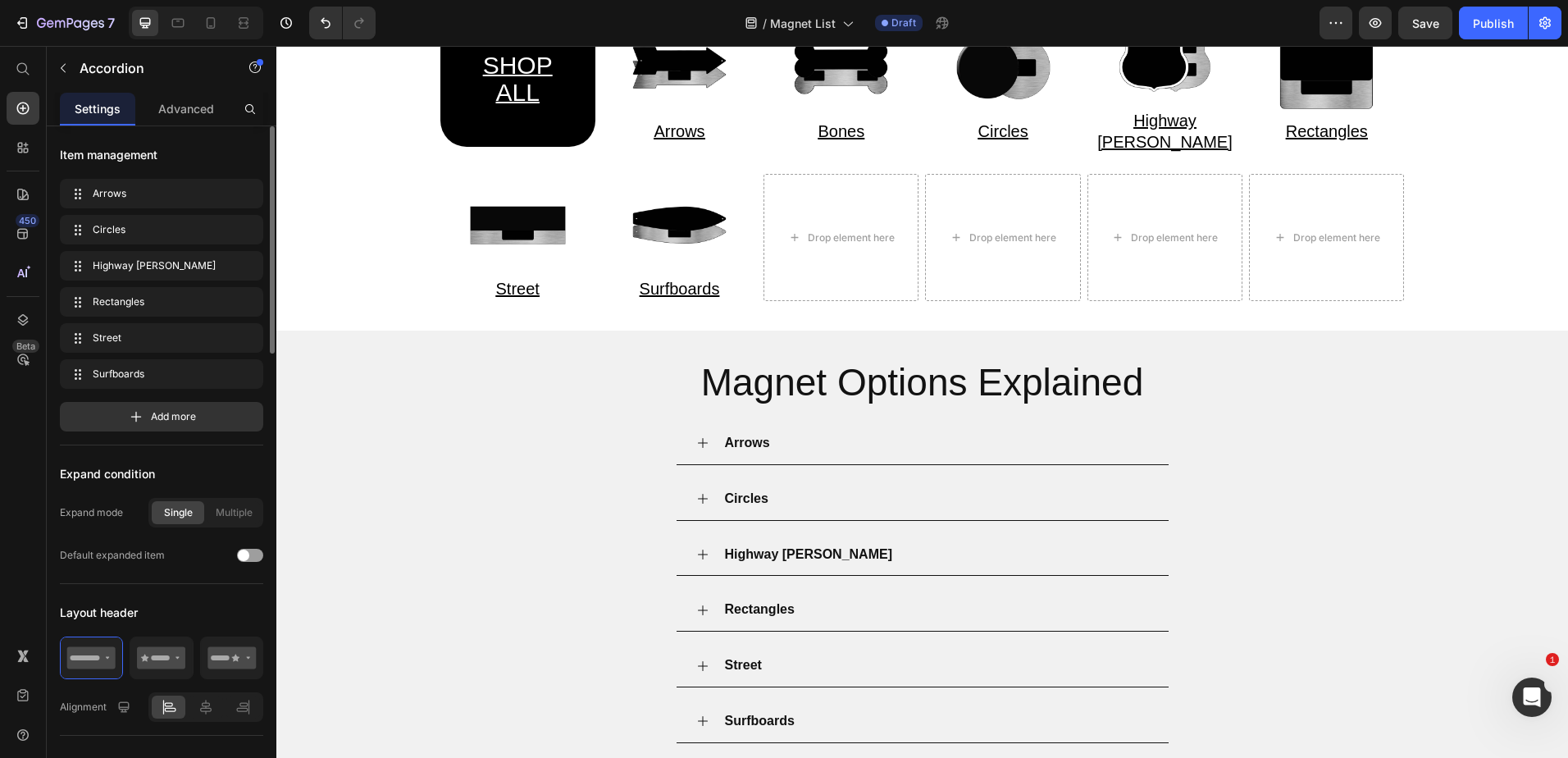 click on "Street" at bounding box center [936, 665] 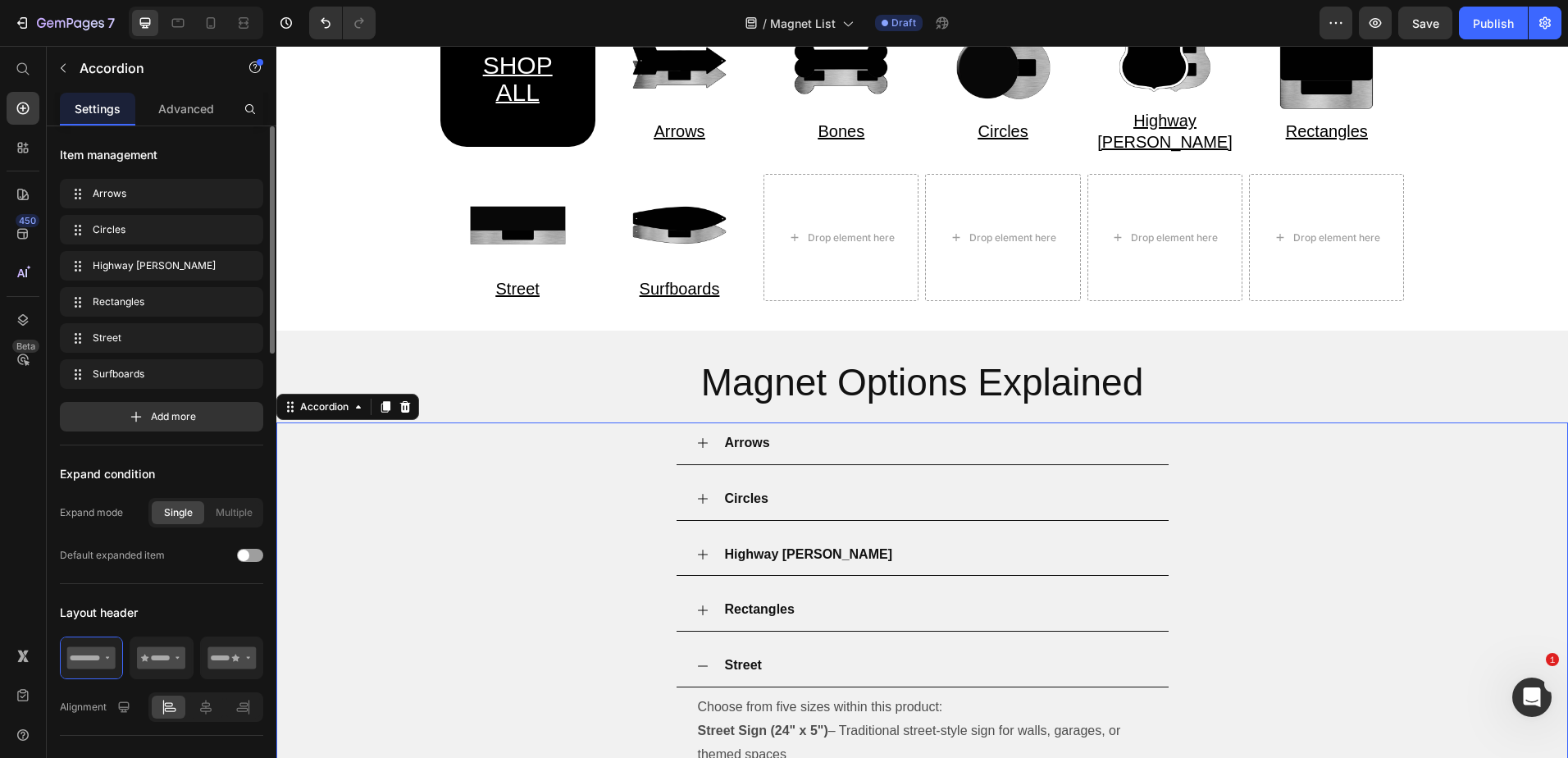 click on "Street Choose from five sizes within this product: Street Sign (24" x 5")  – Traditional street-style sign for walls, garages, or themed spaces Small Street Sign (18" x 4")  – Slightly smaller, great for indoor use or tighter wall space Mini Street Sign (12" x 3")  – Compact version perfect for dorms, doors, or shelf decor Street Sign Magnet (6" x 1.5")  – Fun mini magnetic version for fridges, lockers, or toolboxes Mounted Street Sign (19.5" x 5.5")  – Includes a wood backer for a finished, display-ready look Text Block" at bounding box center [922, 804] 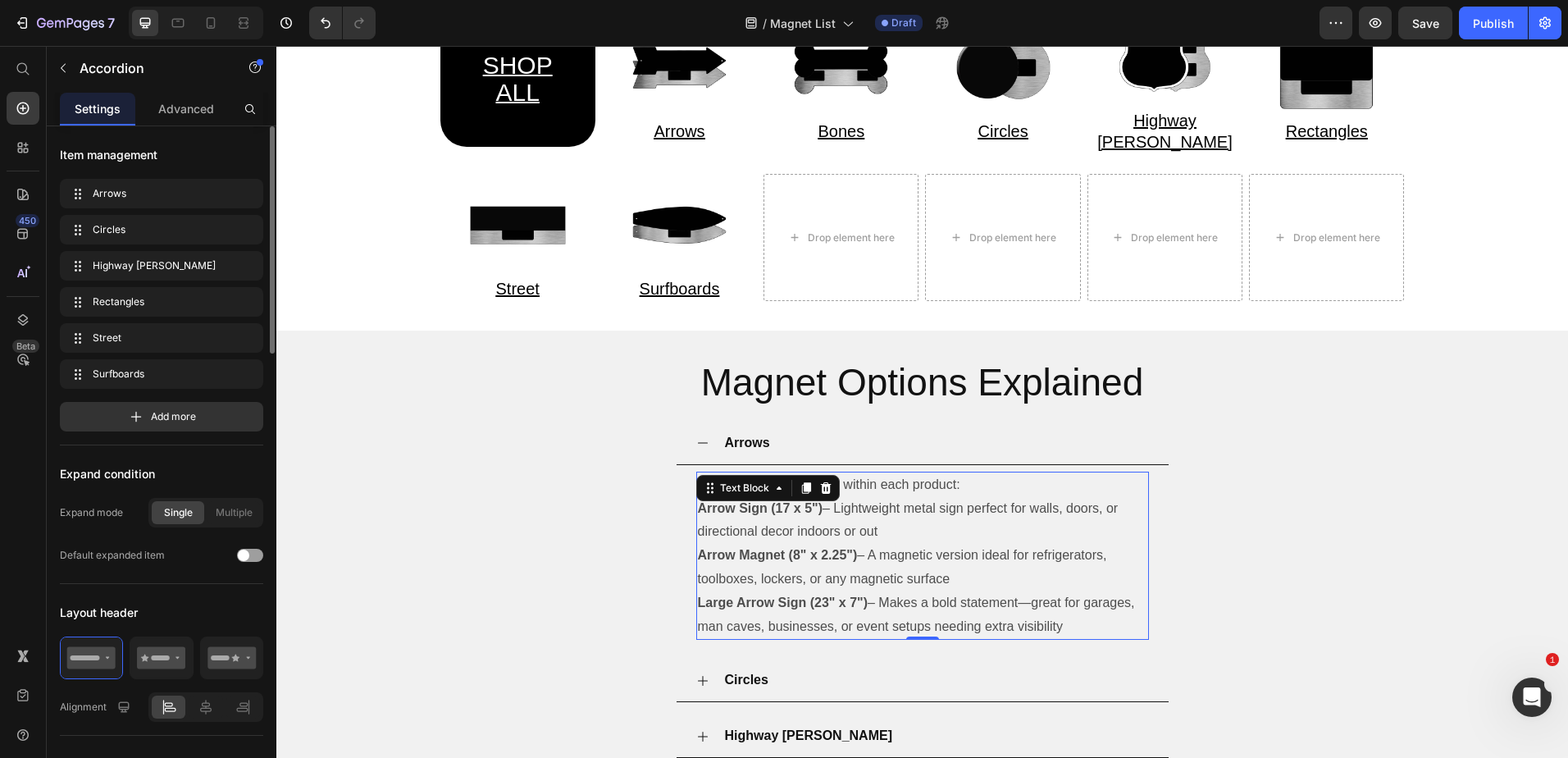 click on "Choose from three sizes within each product: Arrow Sign (17 x 5")  – Lightweight metal sign perfect for walls, doors, or directional decor indoors or out Arrow Magnet (8" x 2.25")  – A magnetic version ideal for refrigerators, toolboxes, lockers, or any magnetic surface Large Arrow Sign (23" x 7")  – Makes a bold statement—great for garages, man caves, businesses, or event setups needing extra visibility Text Block   0" at bounding box center [923, 556] 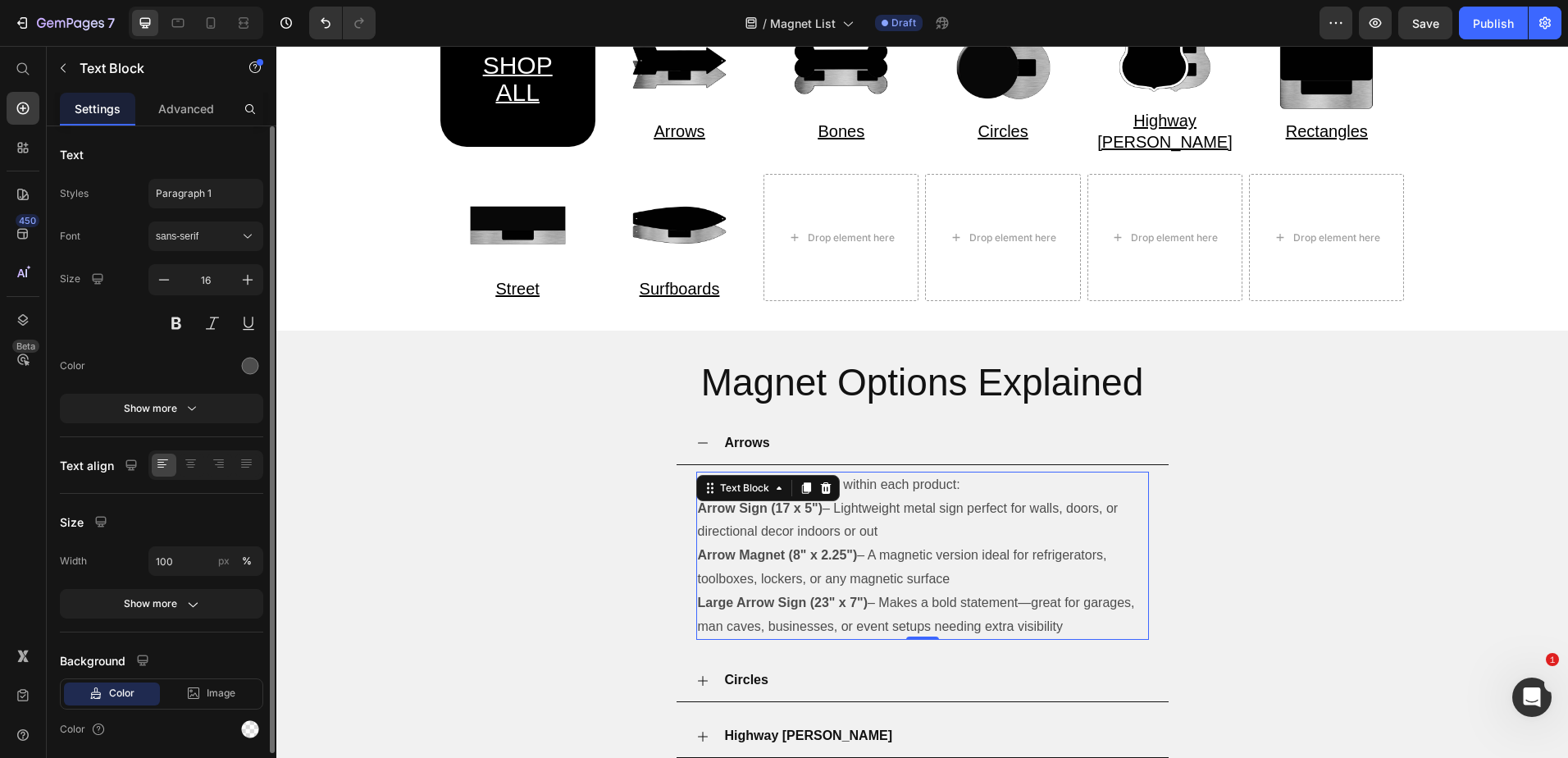 click on "Choose from three sizes within each product:" at bounding box center [923, 485] 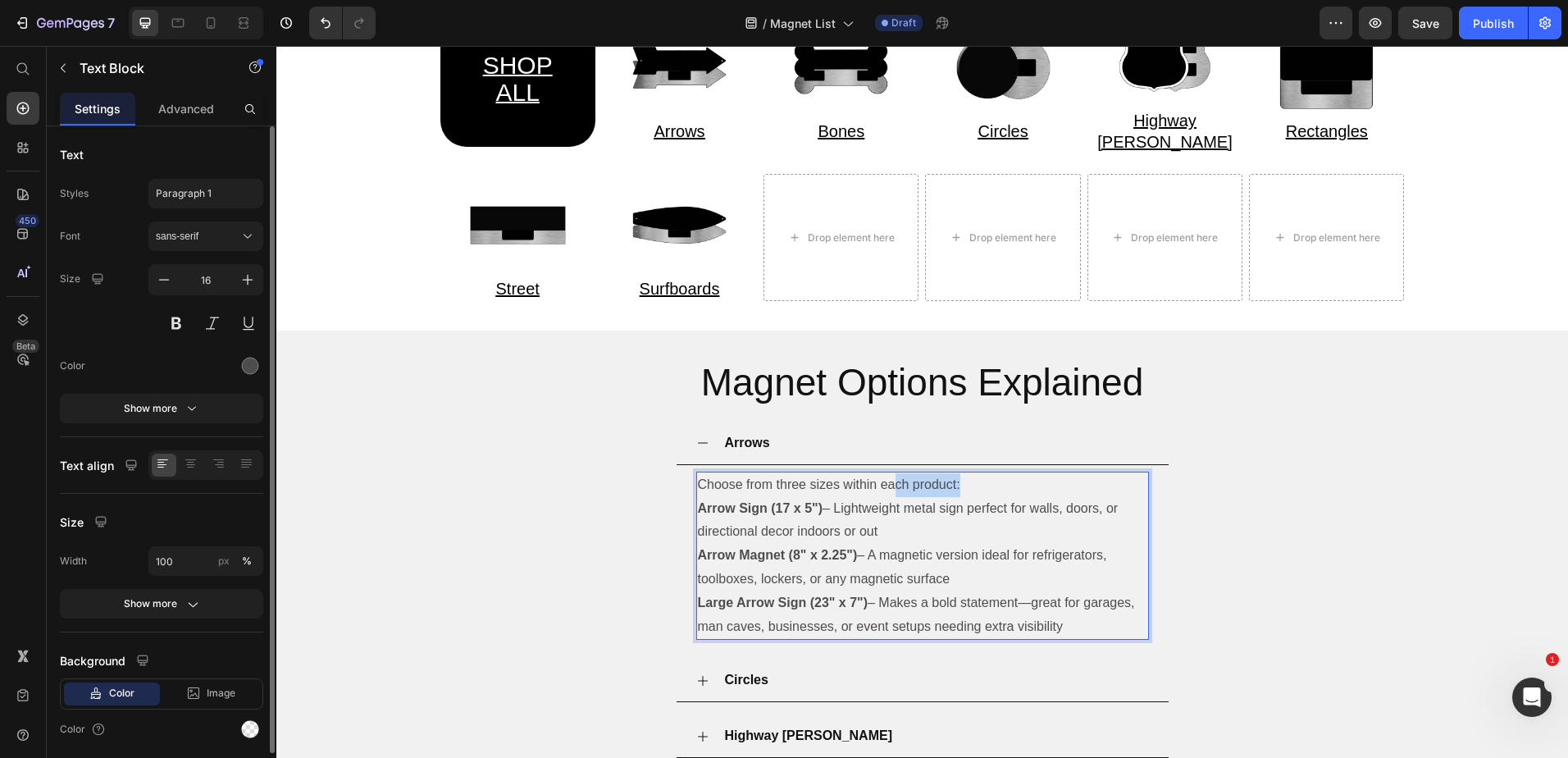 drag, startPoint x: 998, startPoint y: 467, endPoint x: 891, endPoint y: 470, distance: 107.04205 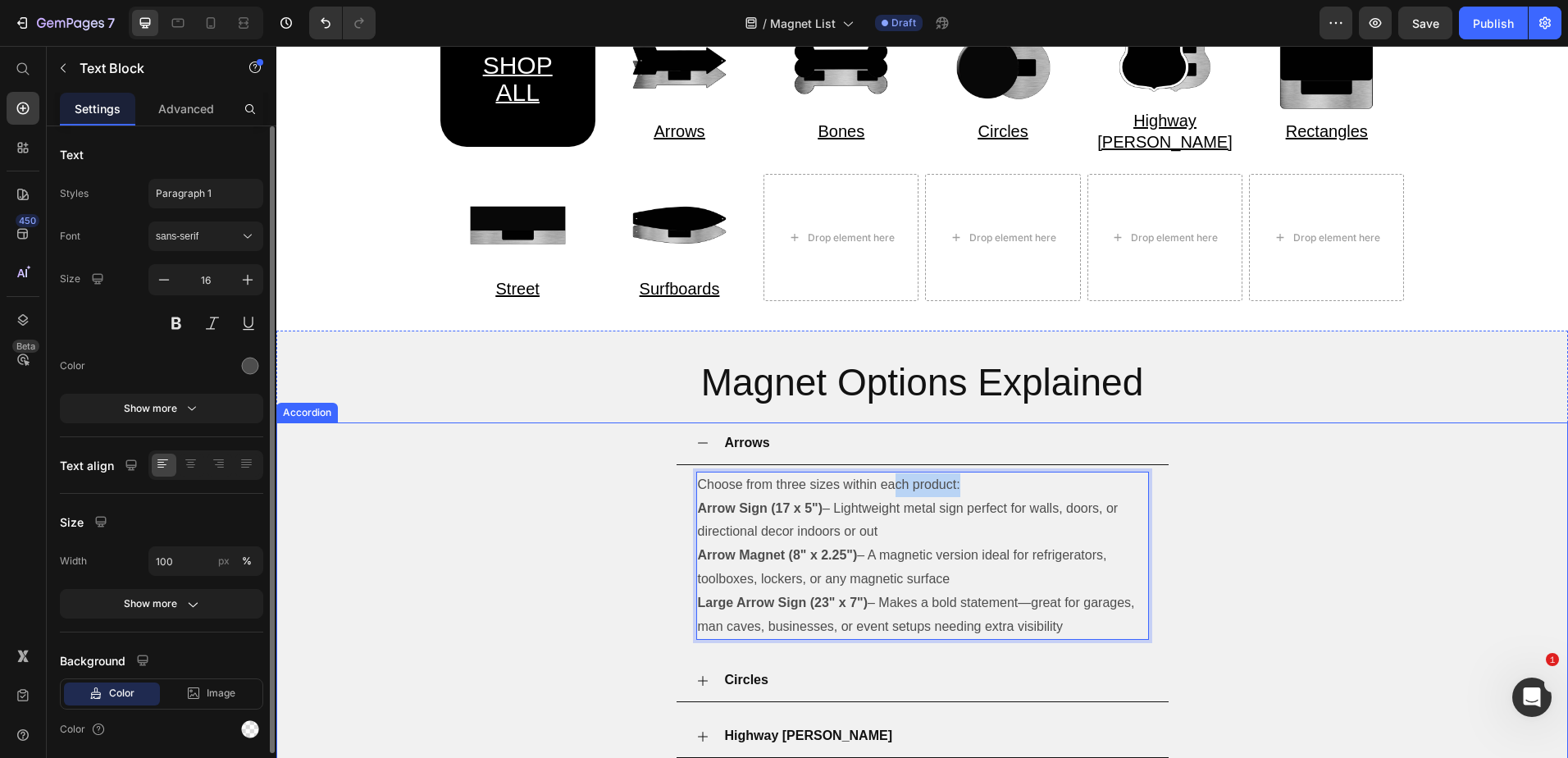 drag, startPoint x: 896, startPoint y: 515, endPoint x: 736, endPoint y: 489, distance: 162.0987 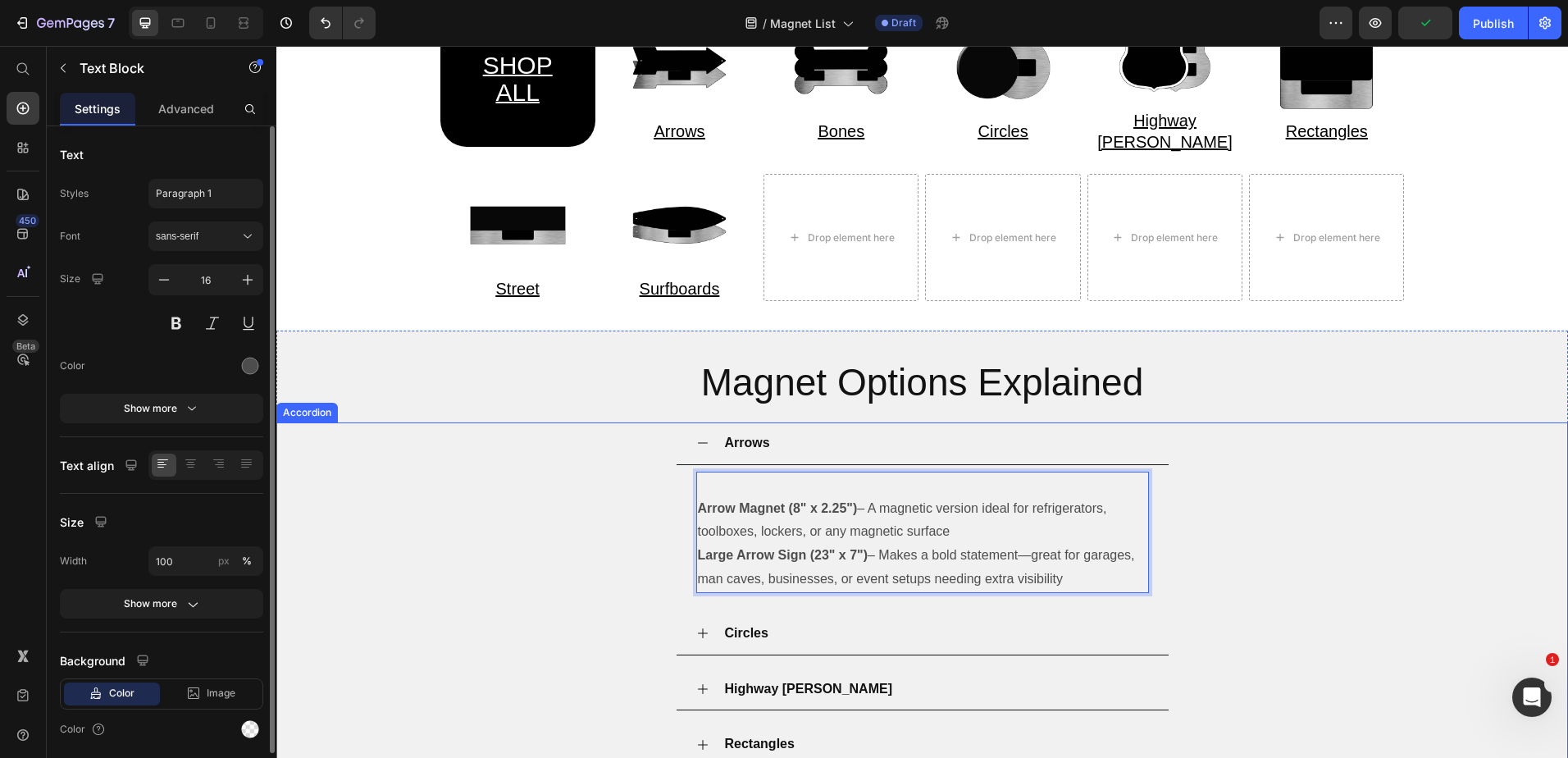 click on "Arrow Magnet (8" x 2.25")  – A magnetic version ideal for refrigerators, toolboxes, lockers, or any magnetic surface Large Arrow Sign (23" x 7")  – Makes a bold statement—great for garages, man caves, businesses, or event setups needing extra visibility Text Block   0" at bounding box center [923, 532] 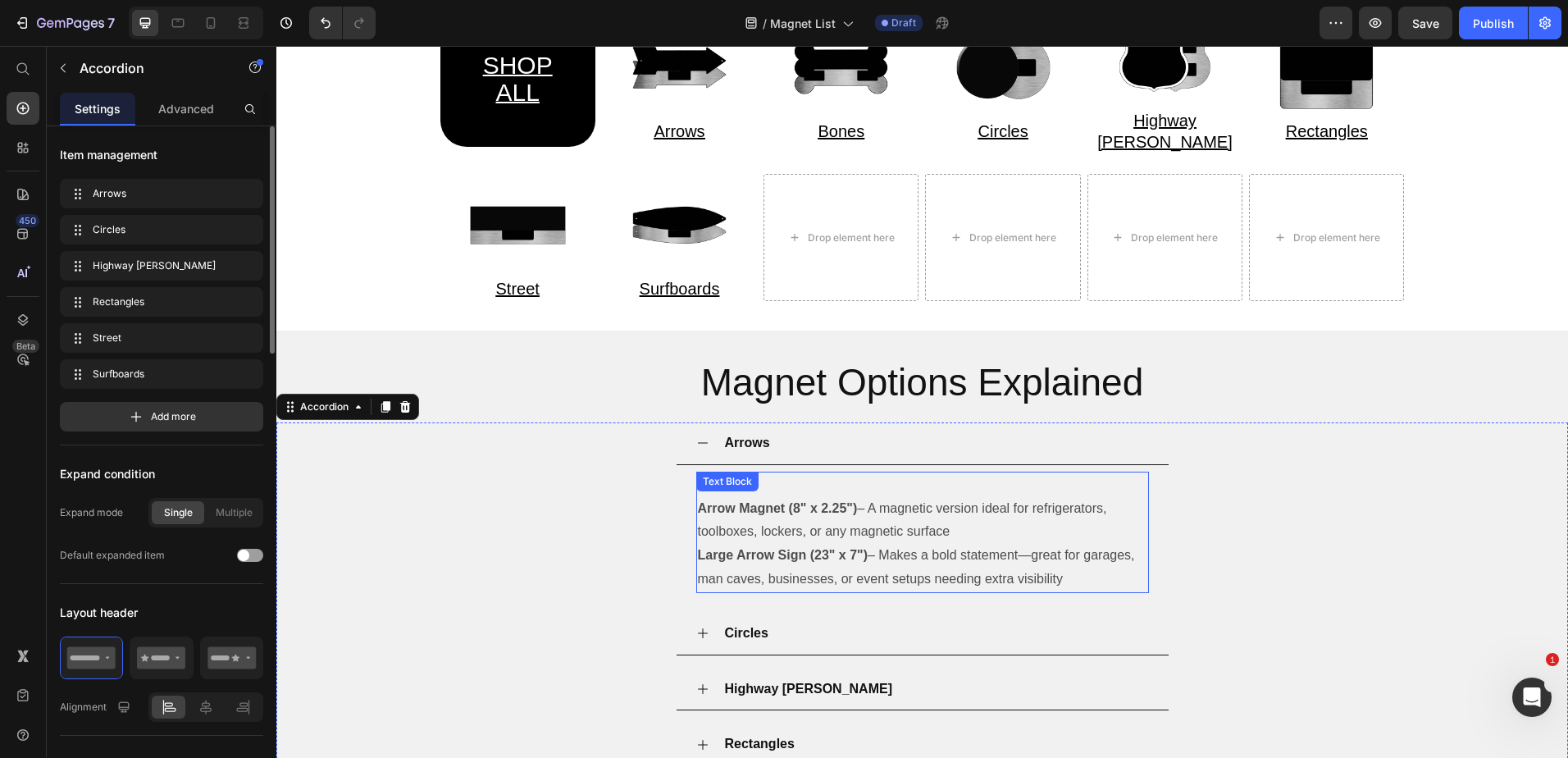click on "Arrow Magnet (8" x 2.25")" at bounding box center [777, 508] 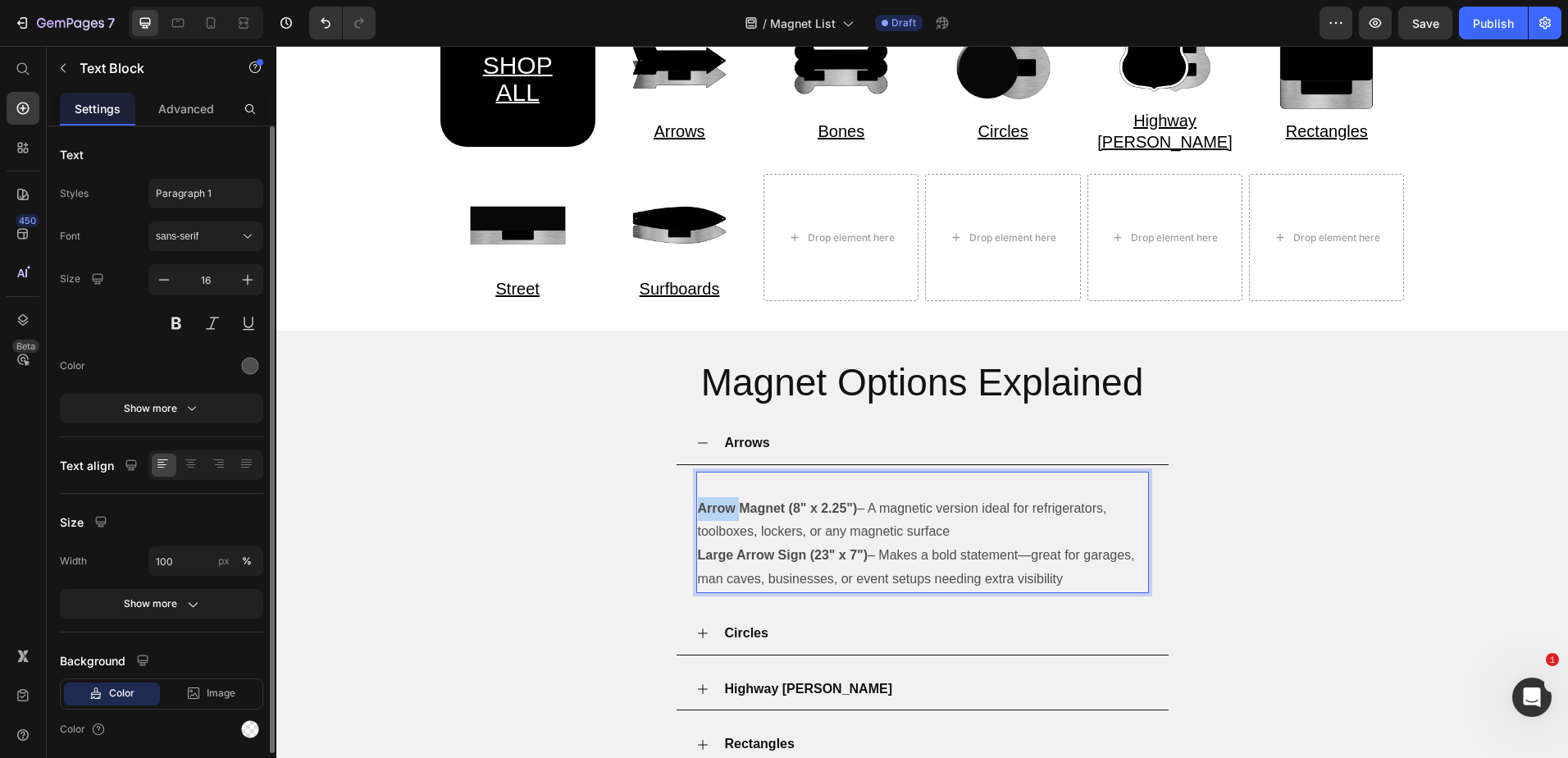 click on "Arrow Magnet (8" x 2.25")" at bounding box center [777, 508] 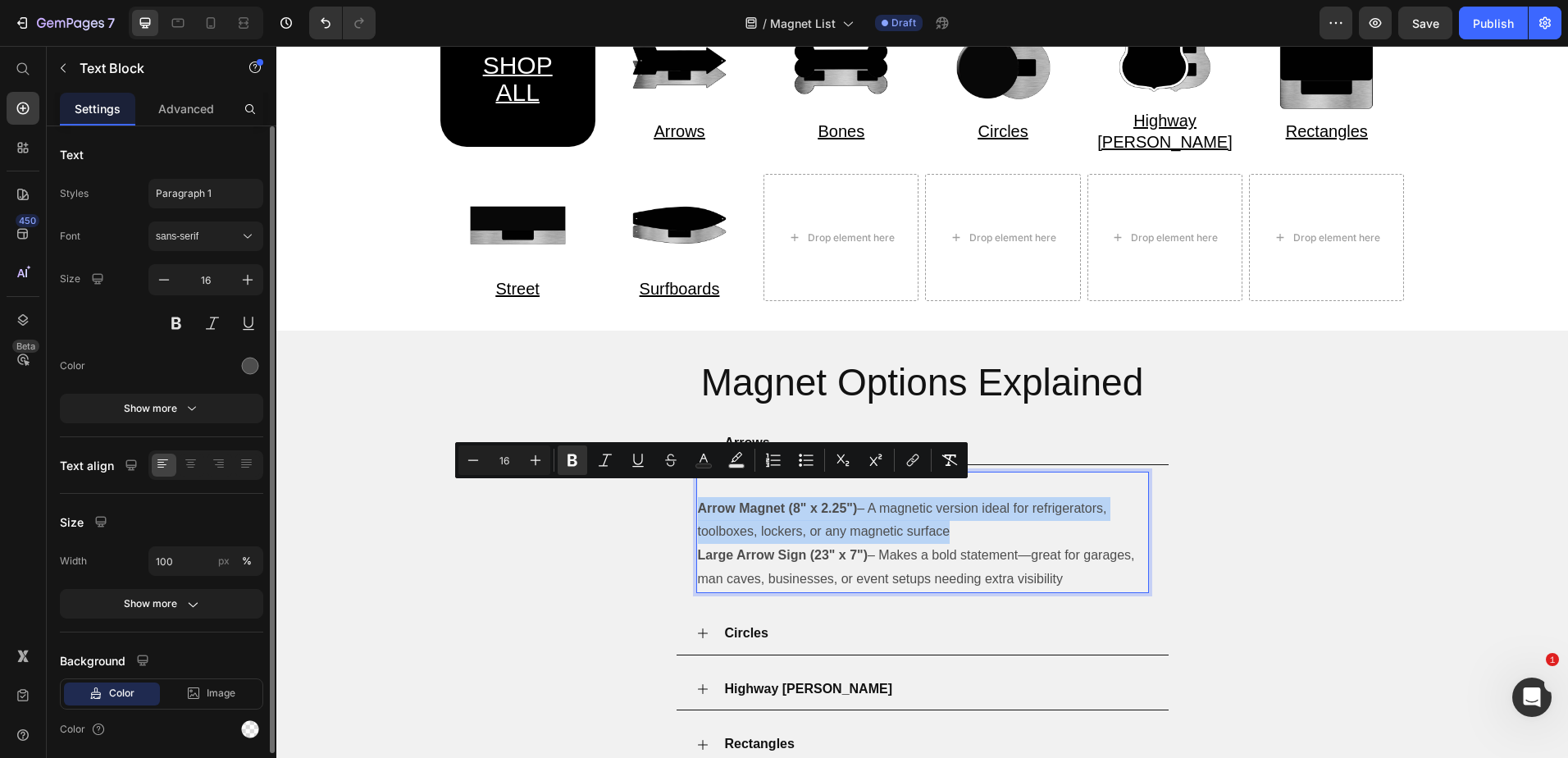 click on "Arrow Magnet (8" x 2.25")" at bounding box center (777, 508) 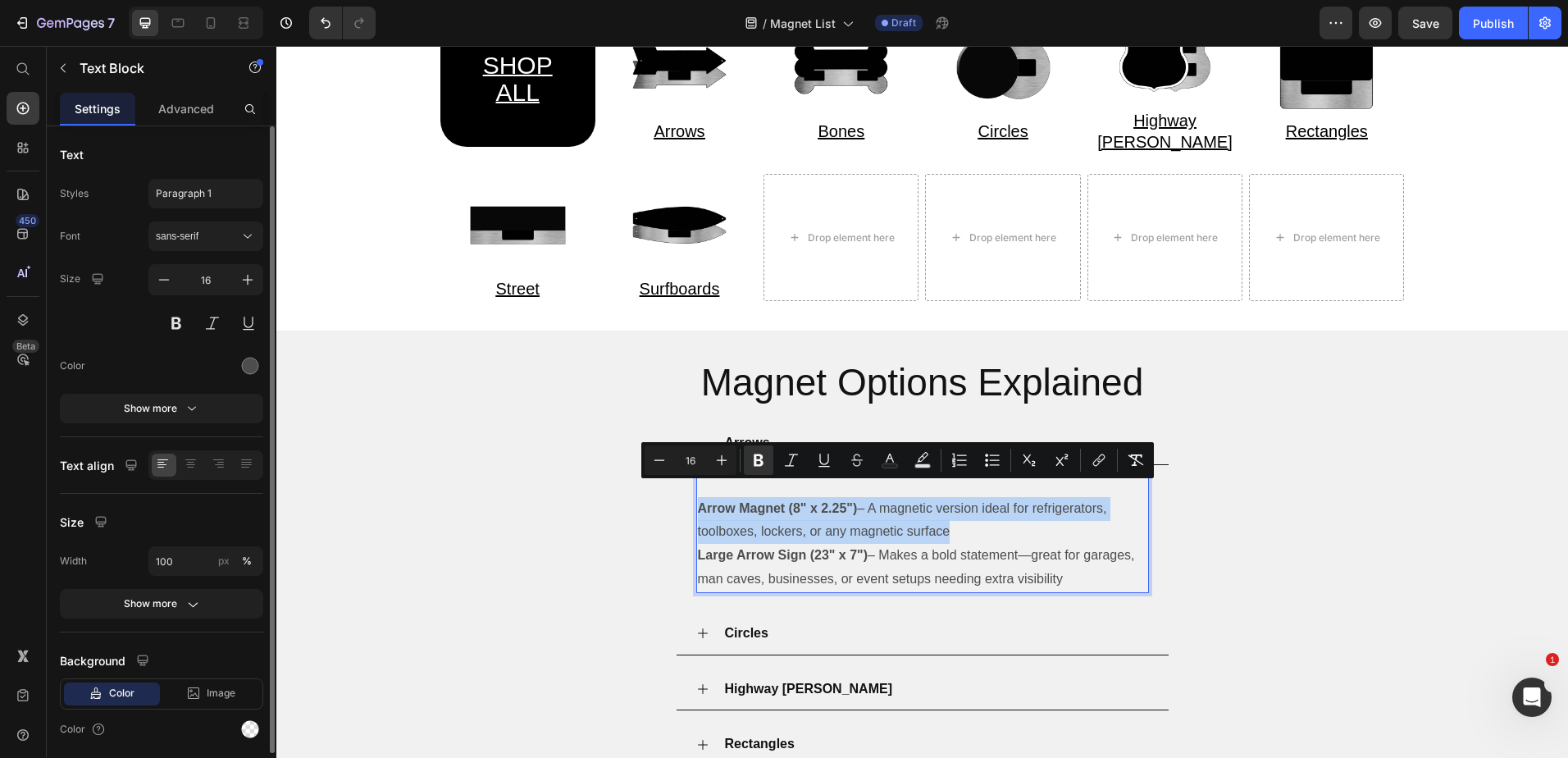 click on "Arrow Magnet (8" x 2.25")" at bounding box center (777, 508) 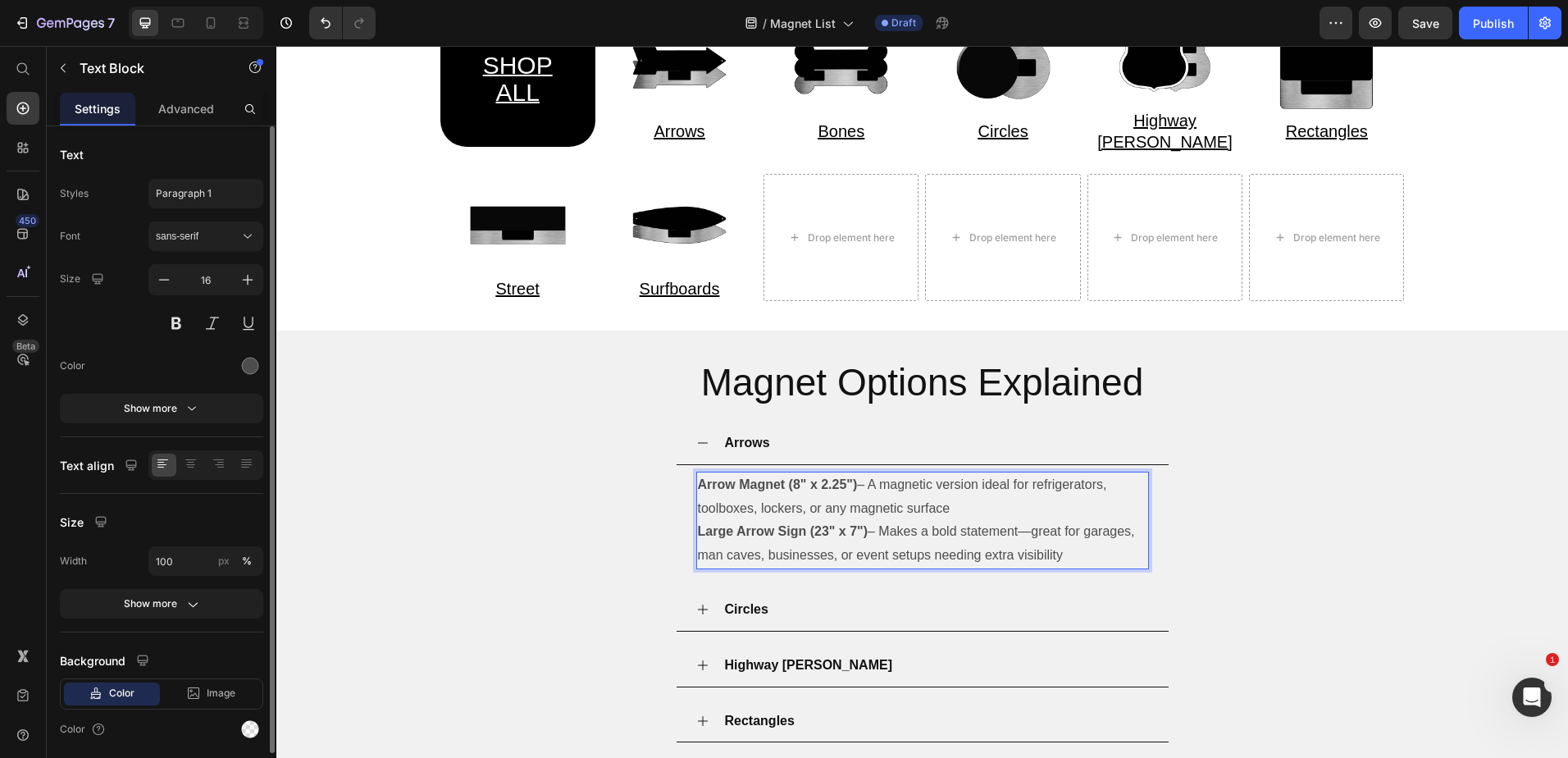 drag, startPoint x: 955, startPoint y: 496, endPoint x: 1076, endPoint y: 546, distance: 130.924 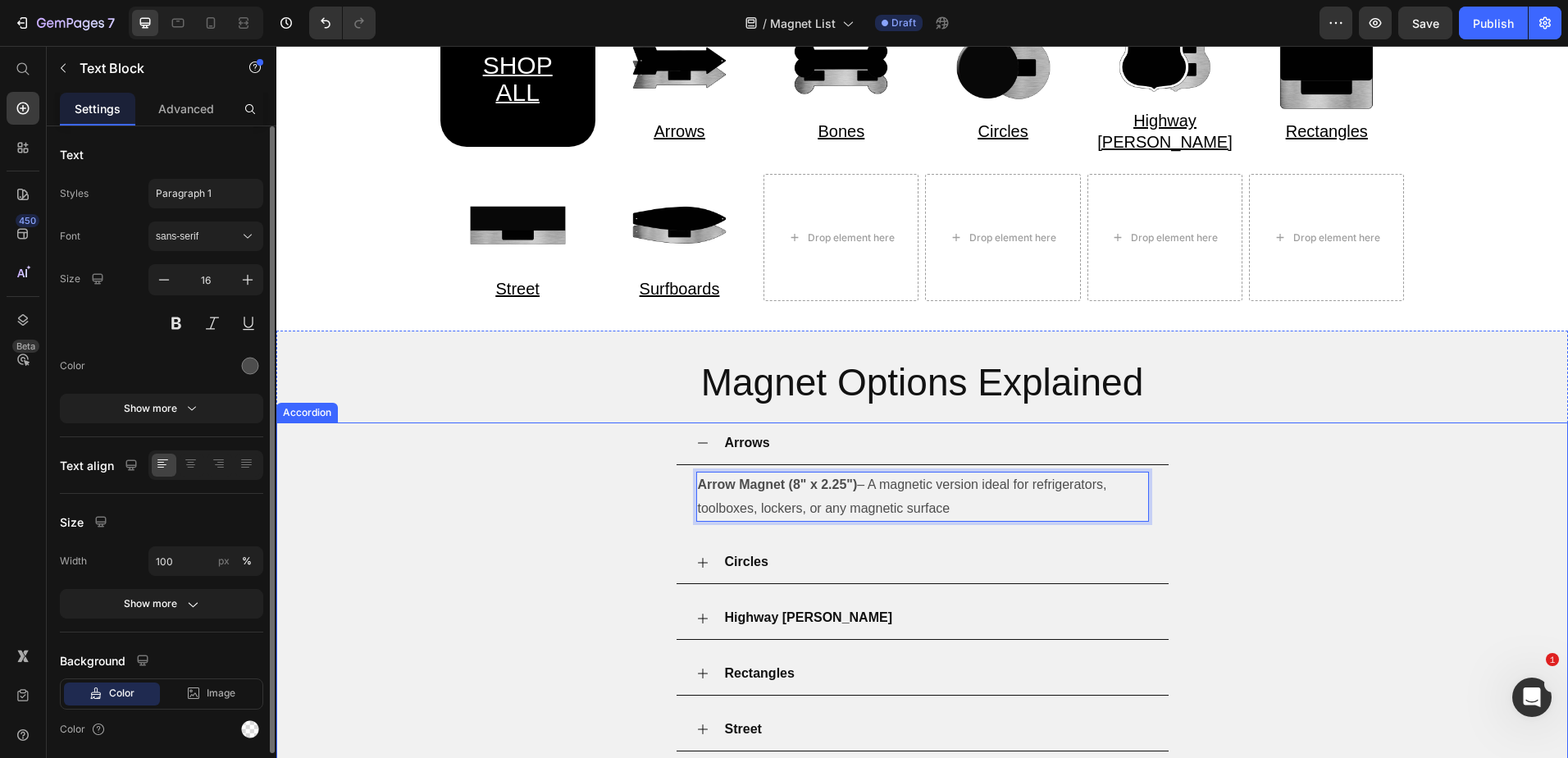 click on "Arrows" at bounding box center [936, 443] 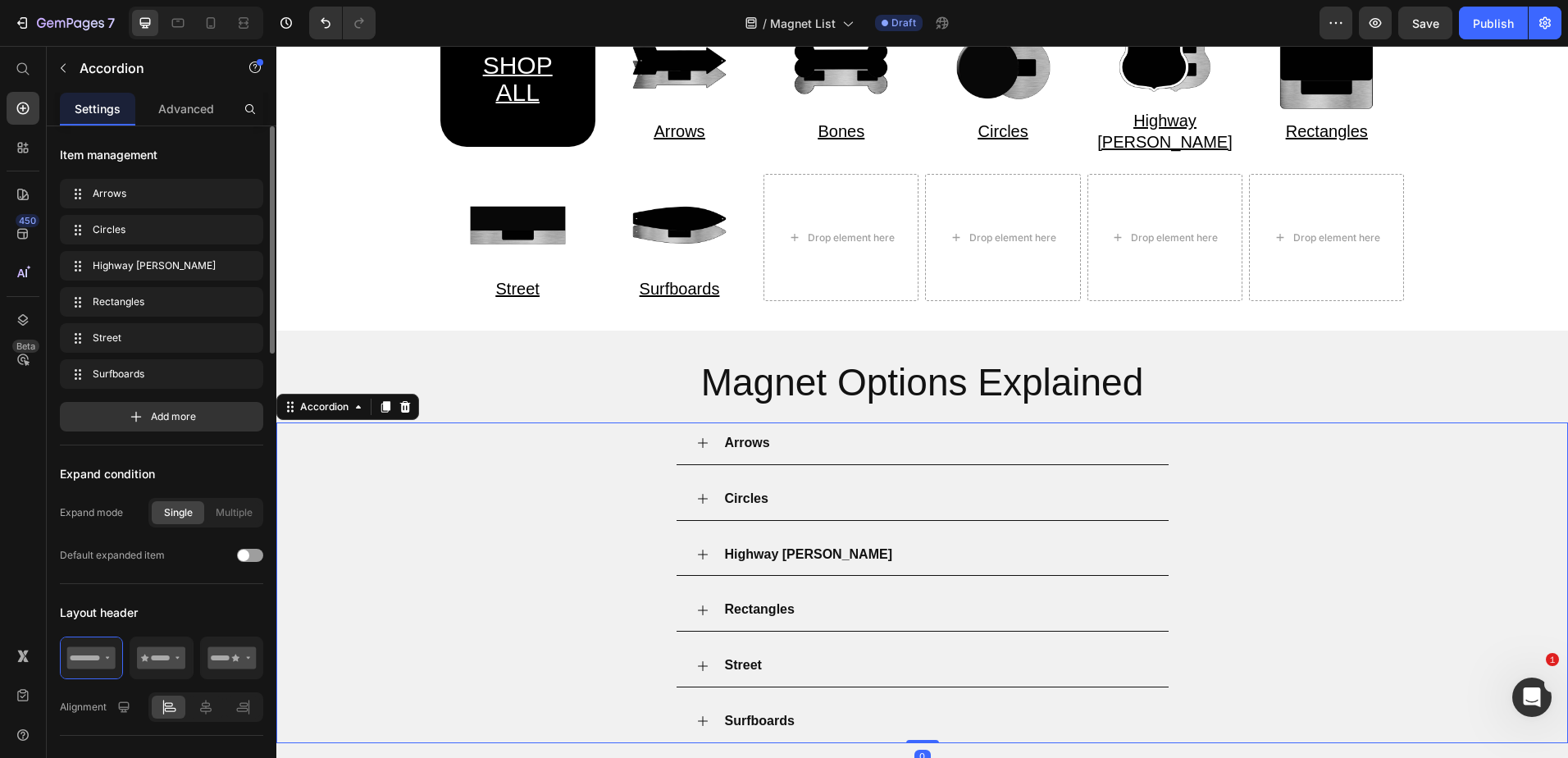 click on "Circles" at bounding box center [936, 499] 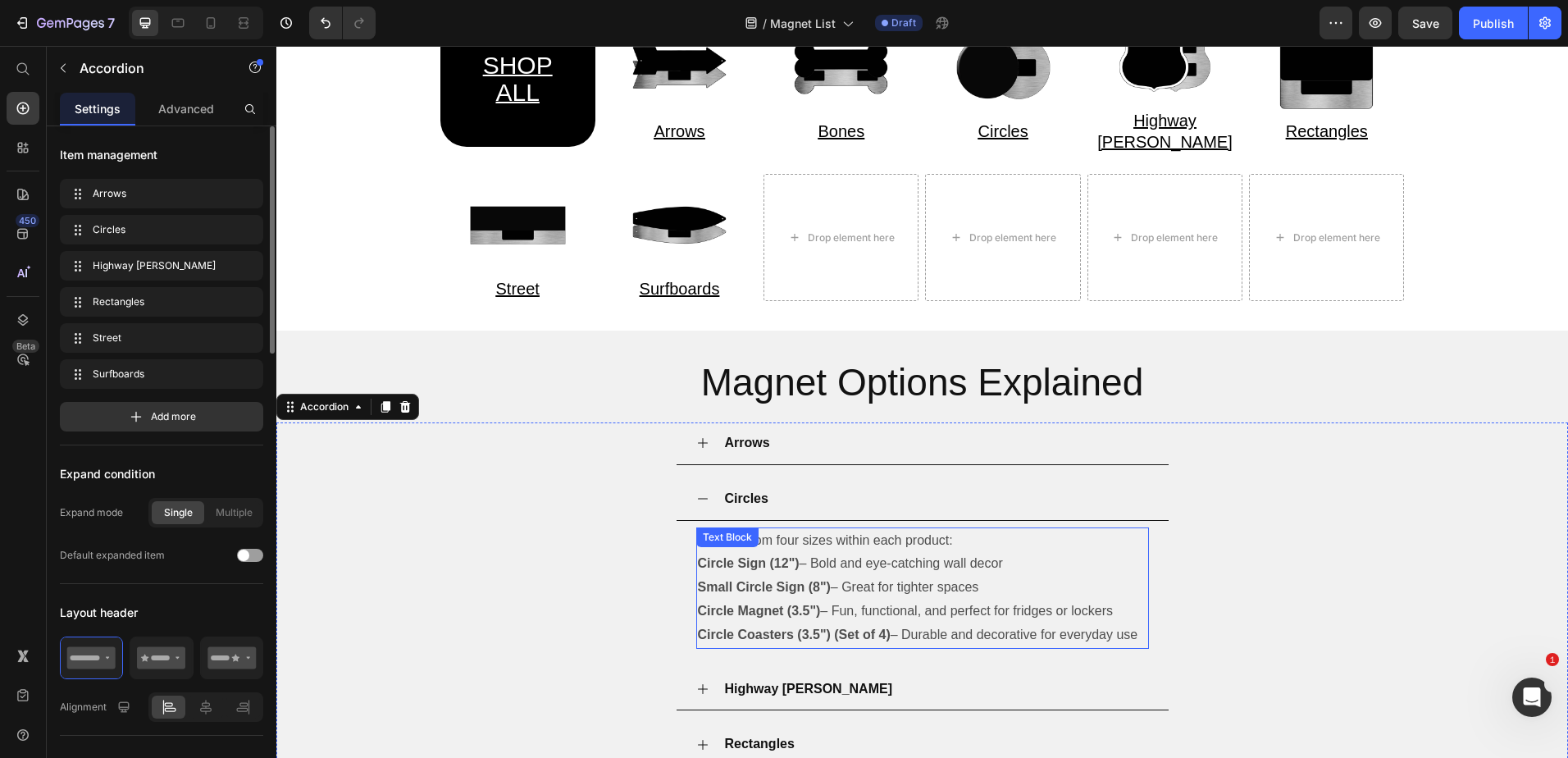 click on "Circle Sign (12")  – Bold and eye-catching wall decor" at bounding box center (923, 564) 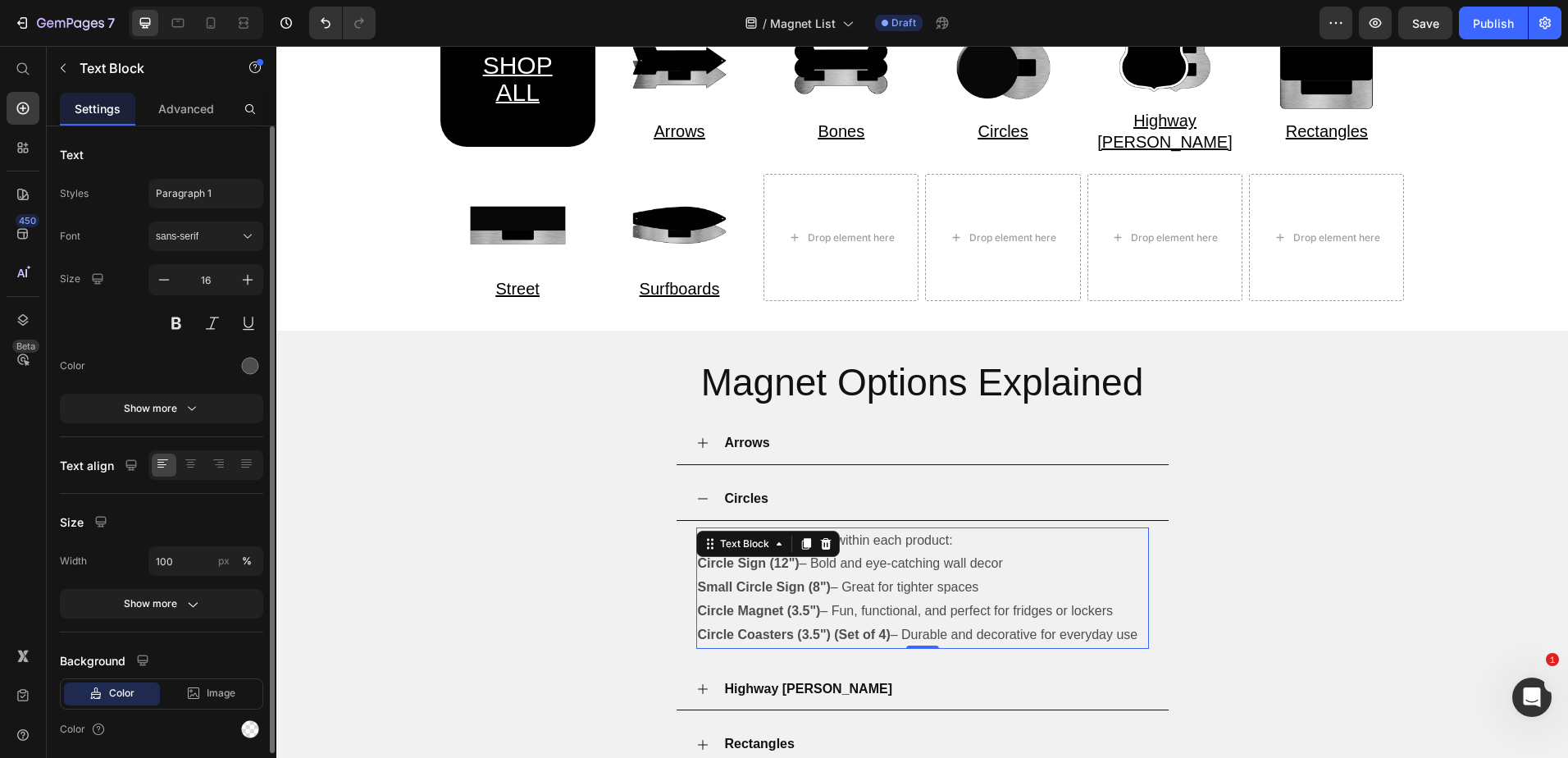 click on "Small Circle Sign (8")  – Great for tighter spaces" at bounding box center (923, 587) 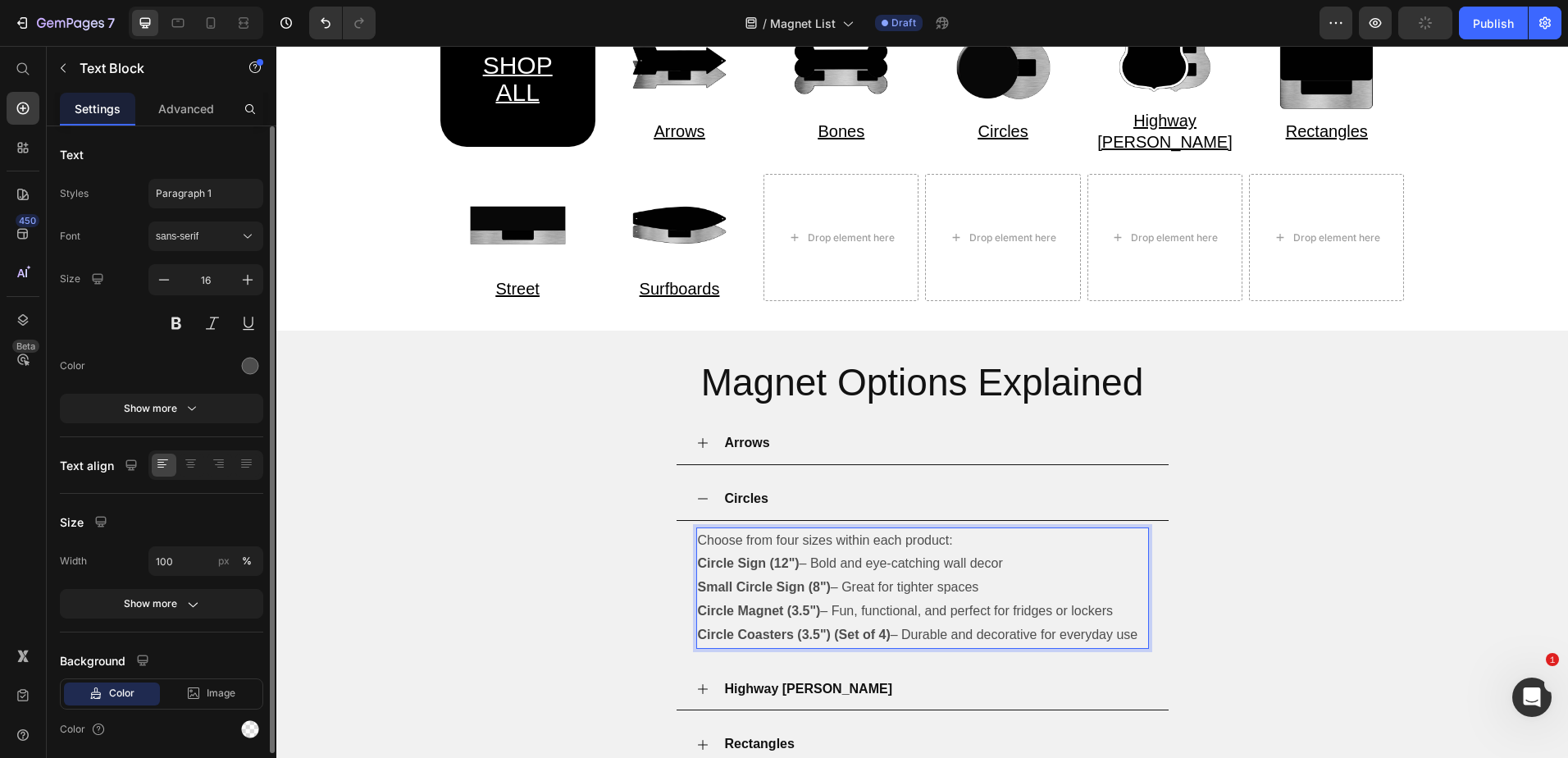 drag, startPoint x: 998, startPoint y: 573, endPoint x: 692, endPoint y: 523, distance: 310.05806 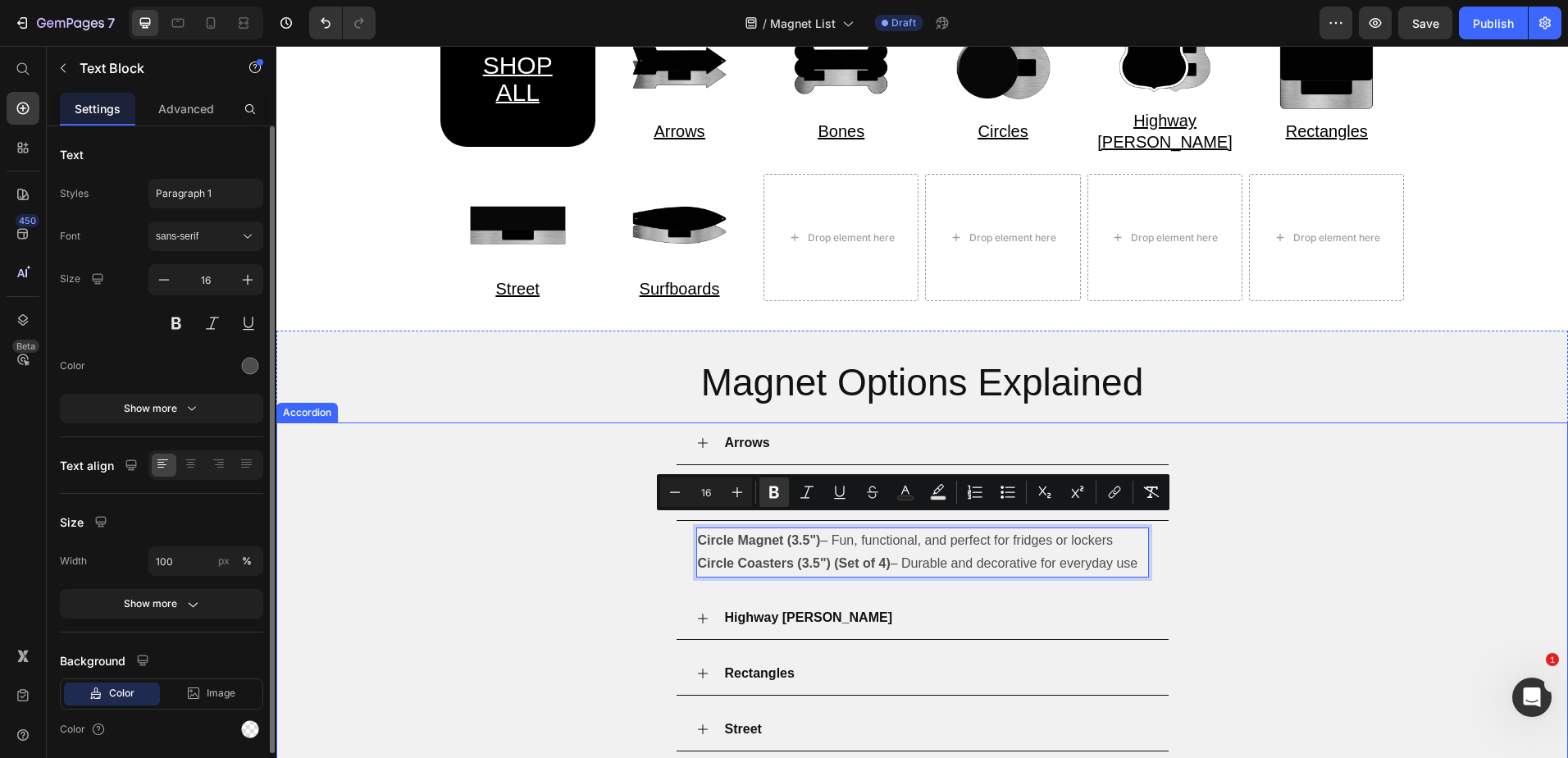 drag, startPoint x: 1116, startPoint y: 523, endPoint x: 1150, endPoint y: 546, distance: 41.048752 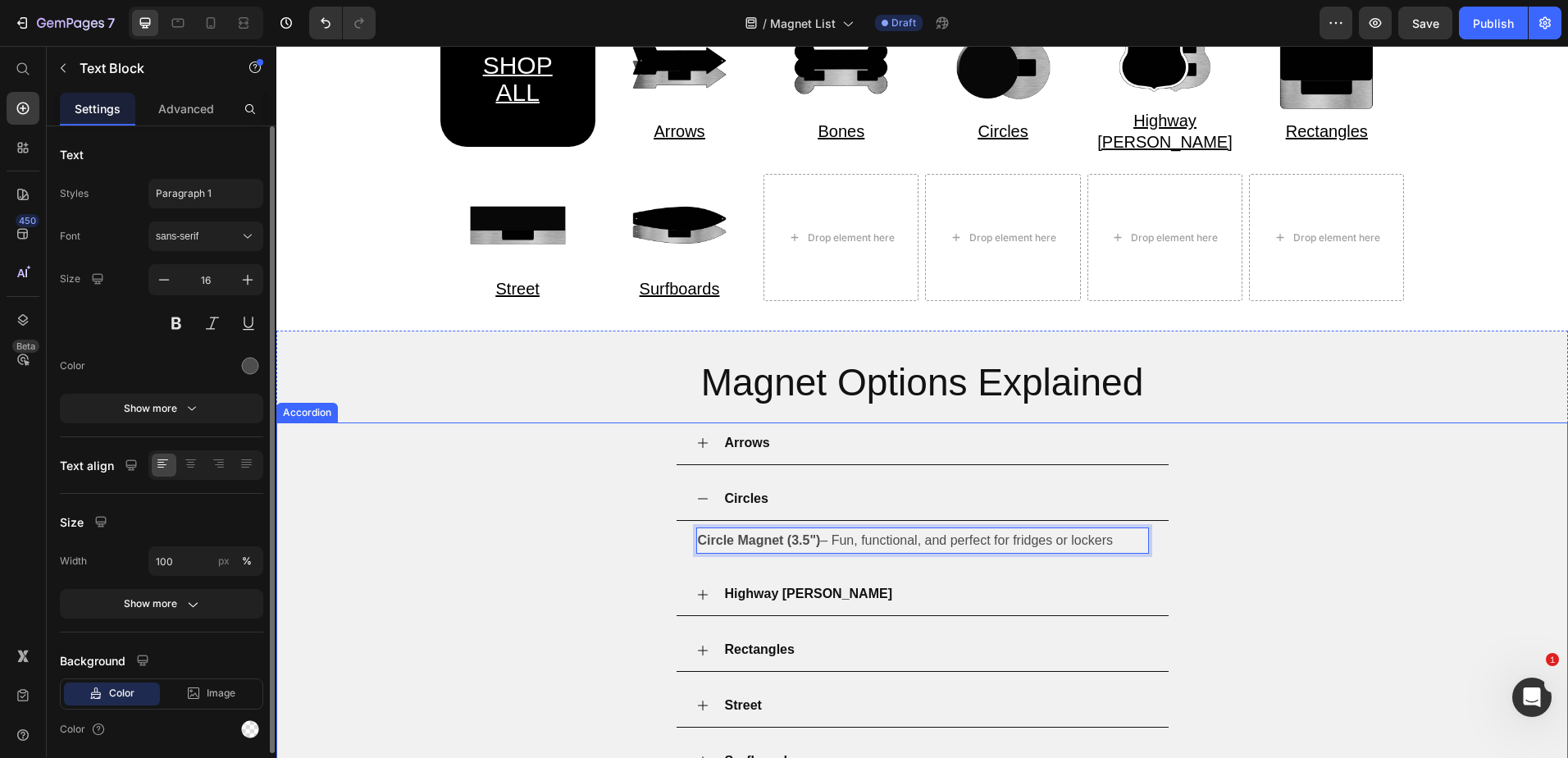click on "Highway [PERSON_NAME]" at bounding box center [936, 594] 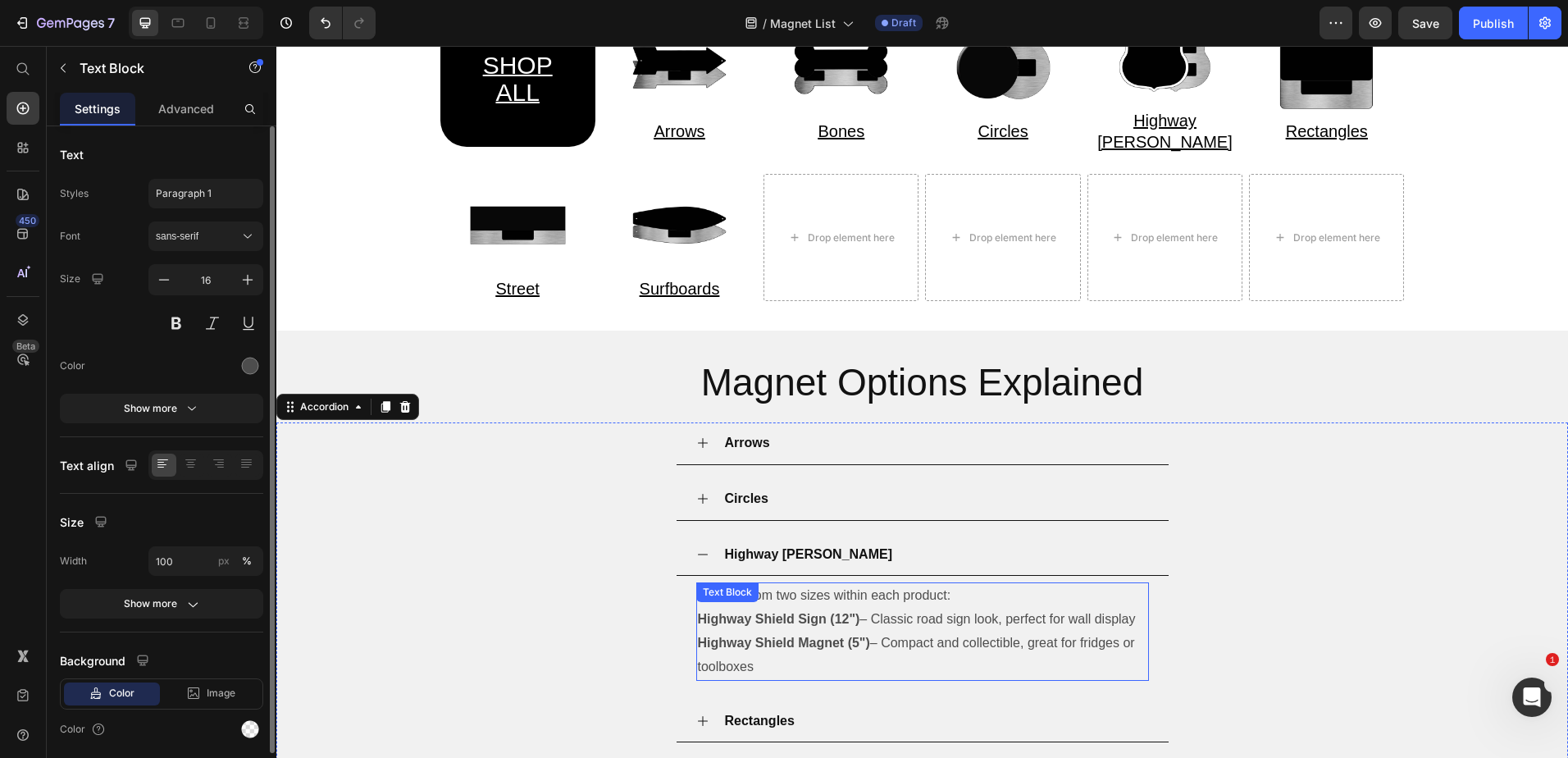click on "Highway Shield Magnet (5")" at bounding box center [784, 642] 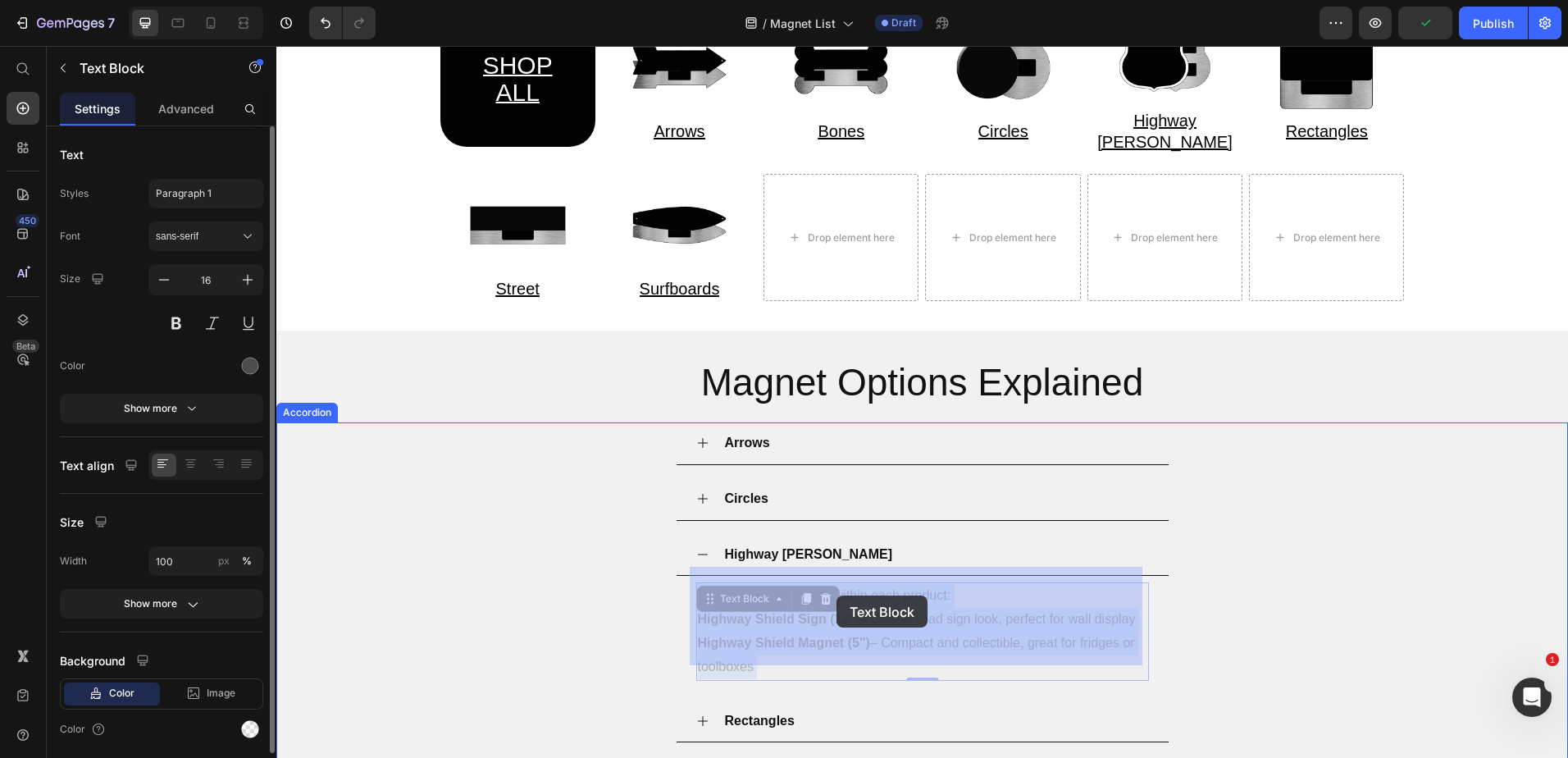 drag, startPoint x: 1139, startPoint y: 605, endPoint x: 889, endPoint y: 607, distance: 250.008 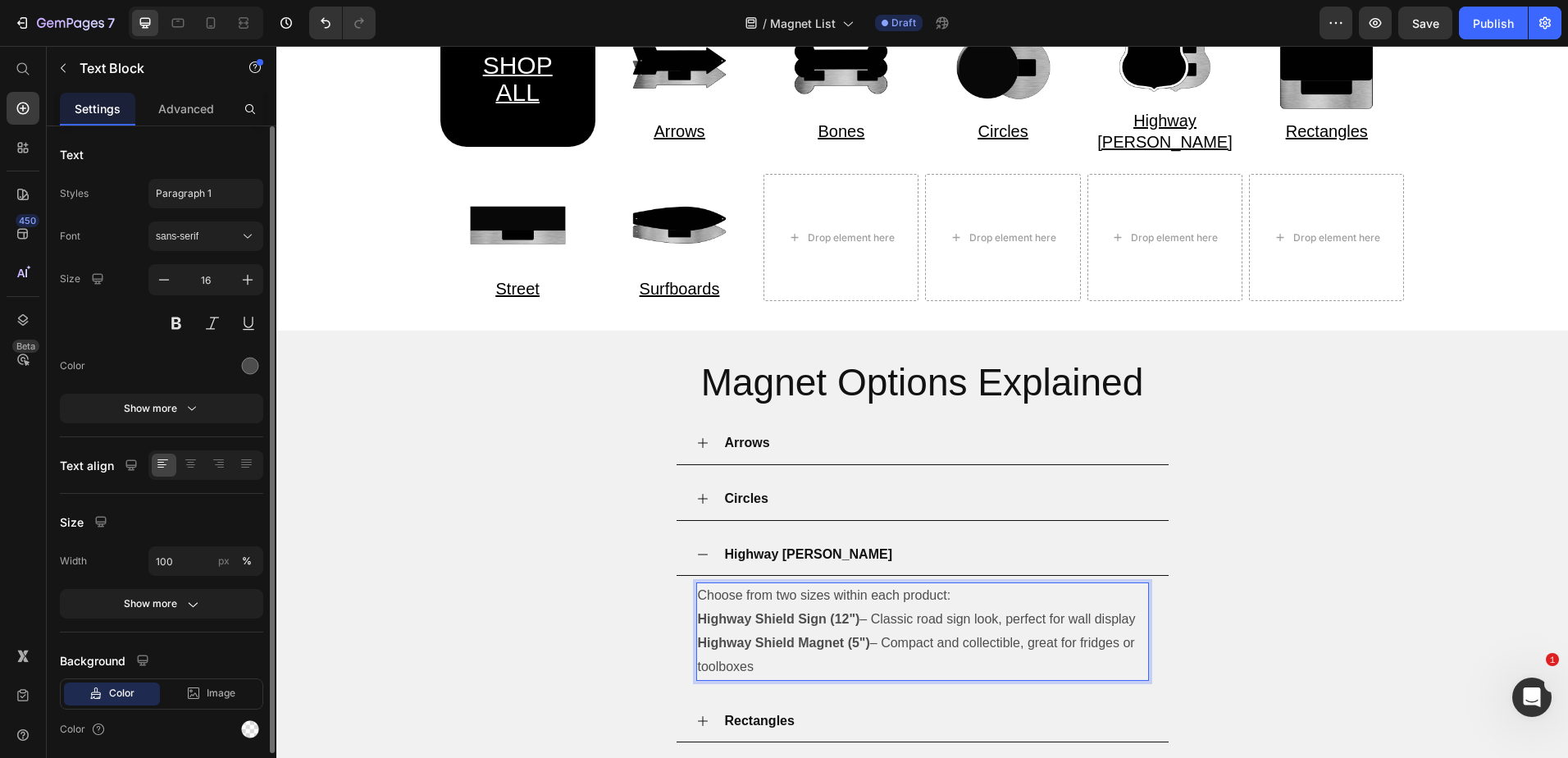 drag, startPoint x: 1137, startPoint y: 605, endPoint x: 693, endPoint y: 582, distance: 444.5953 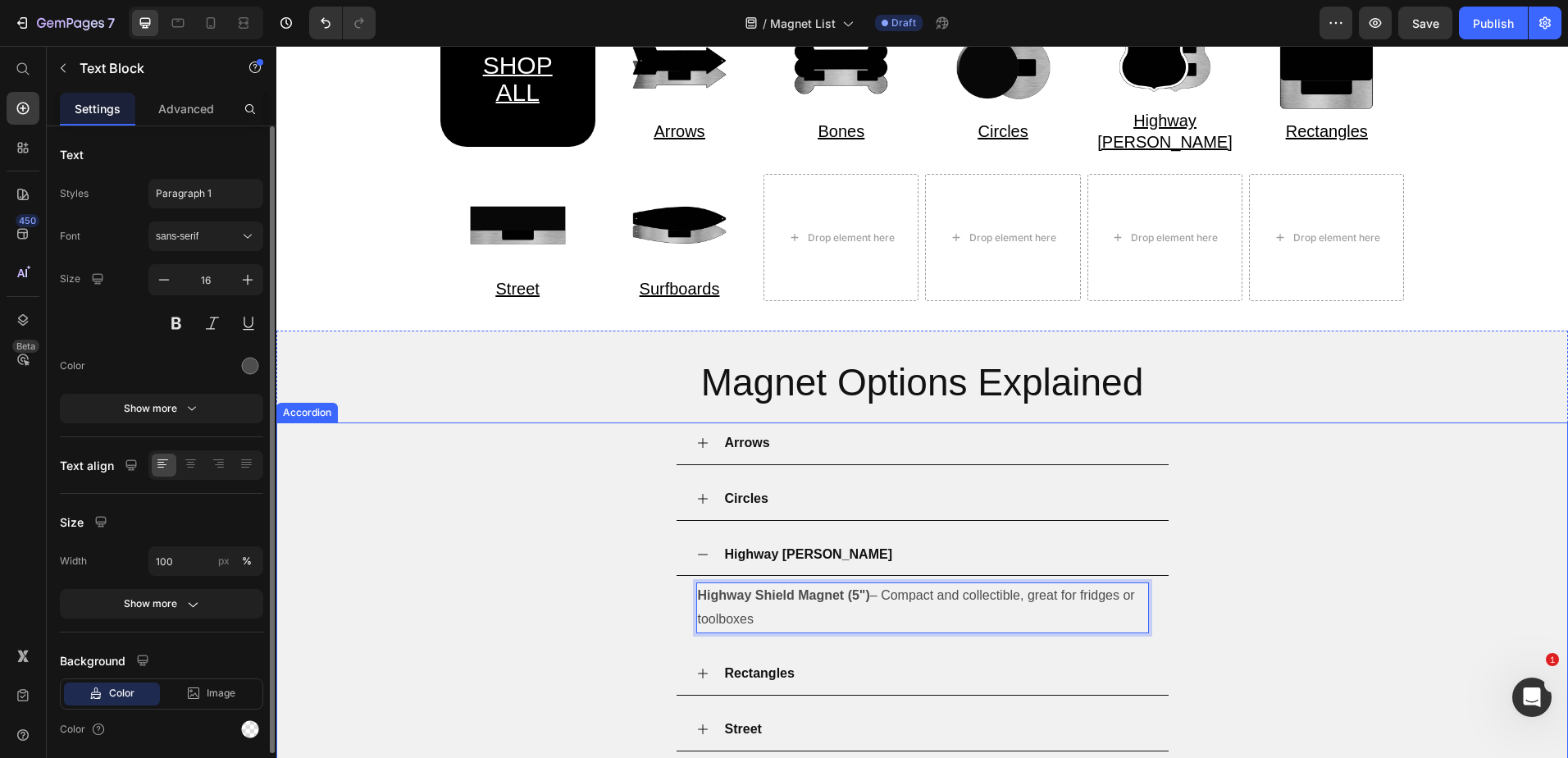 click on "Highway [PERSON_NAME]" at bounding box center (936, 555) 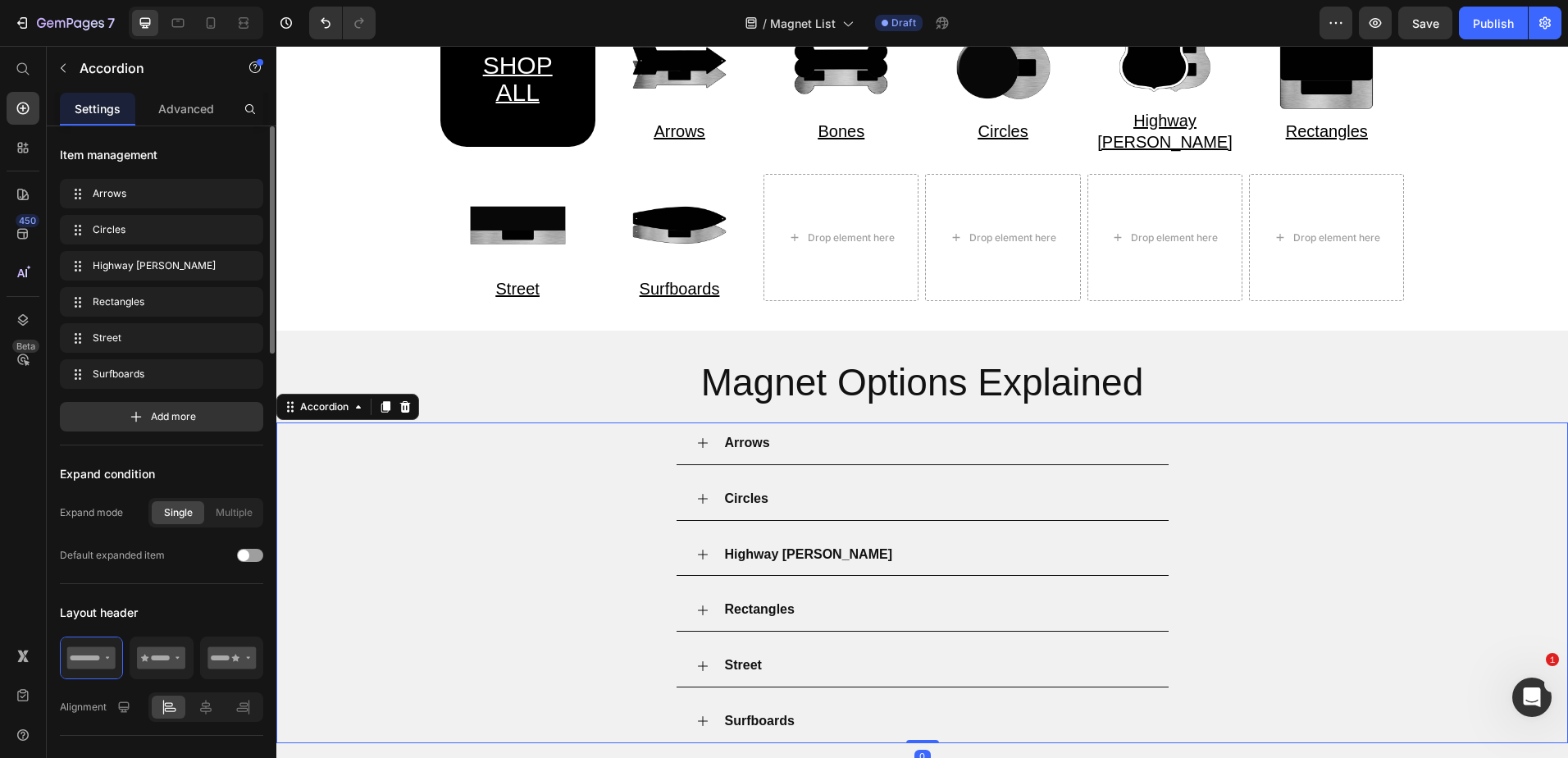 click on "Rectangles" at bounding box center (936, 610) 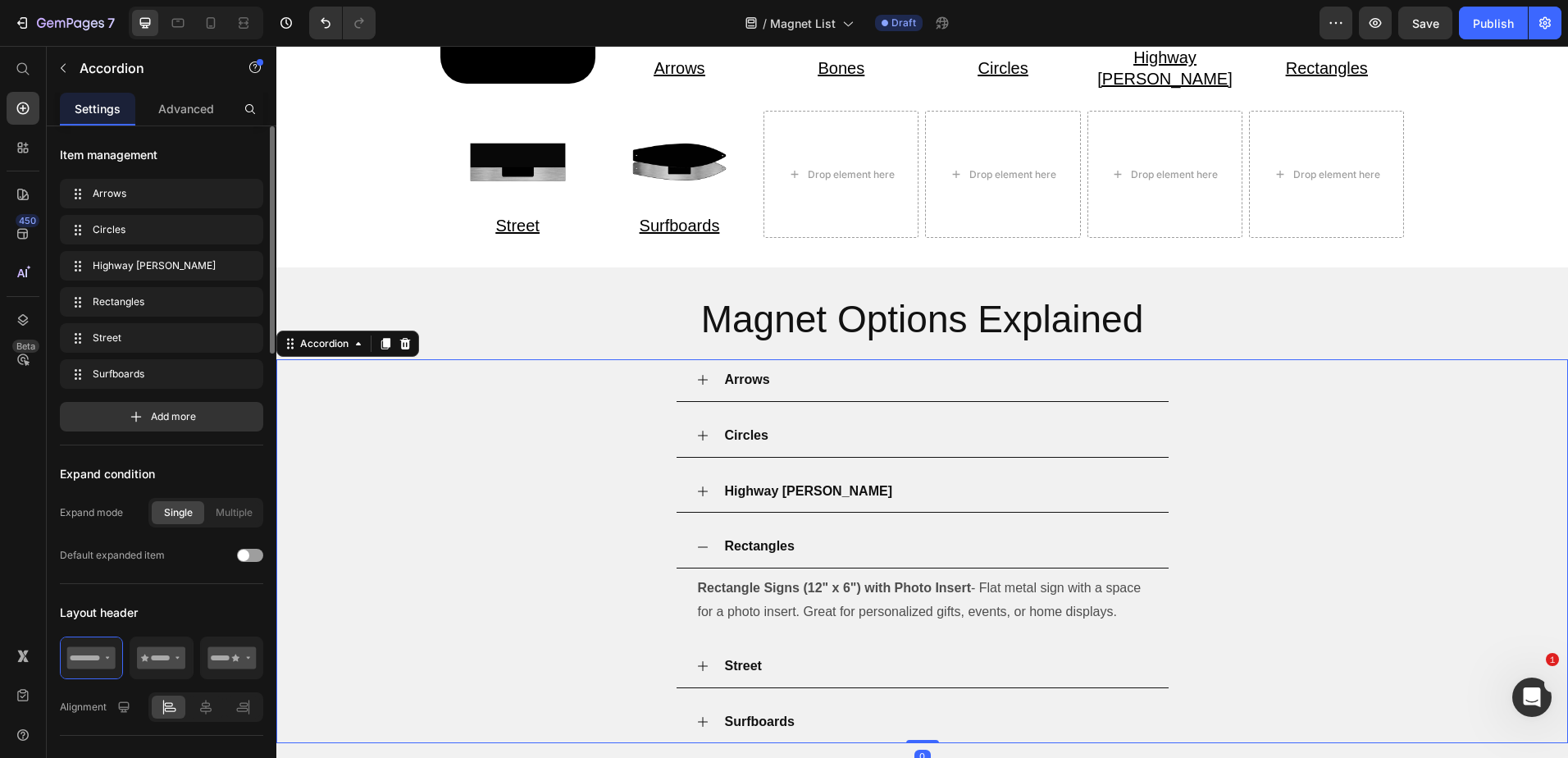 scroll, scrollTop: 328, scrollLeft: 0, axis: vertical 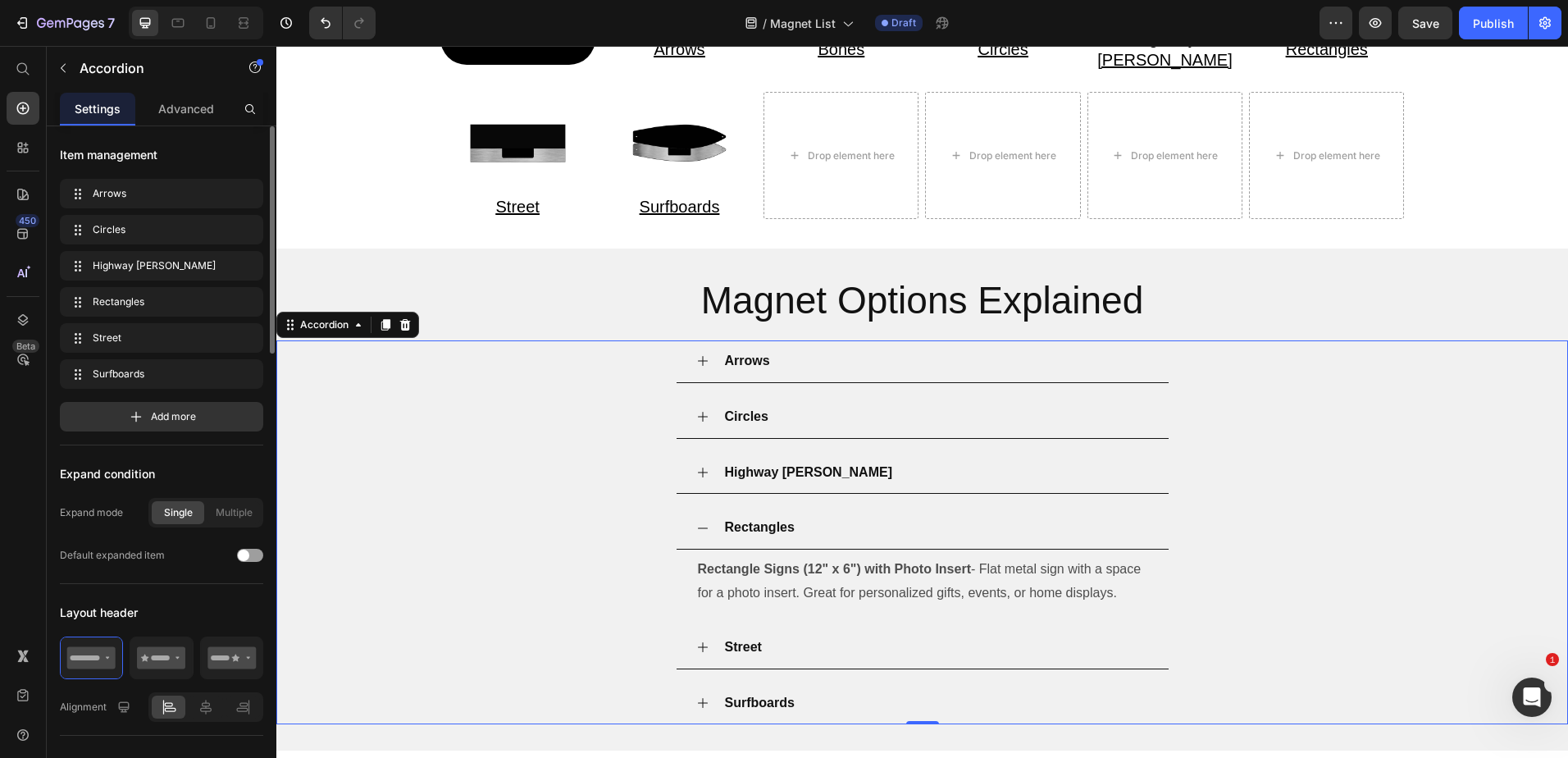 click on "Rectangles" at bounding box center [936, 527] 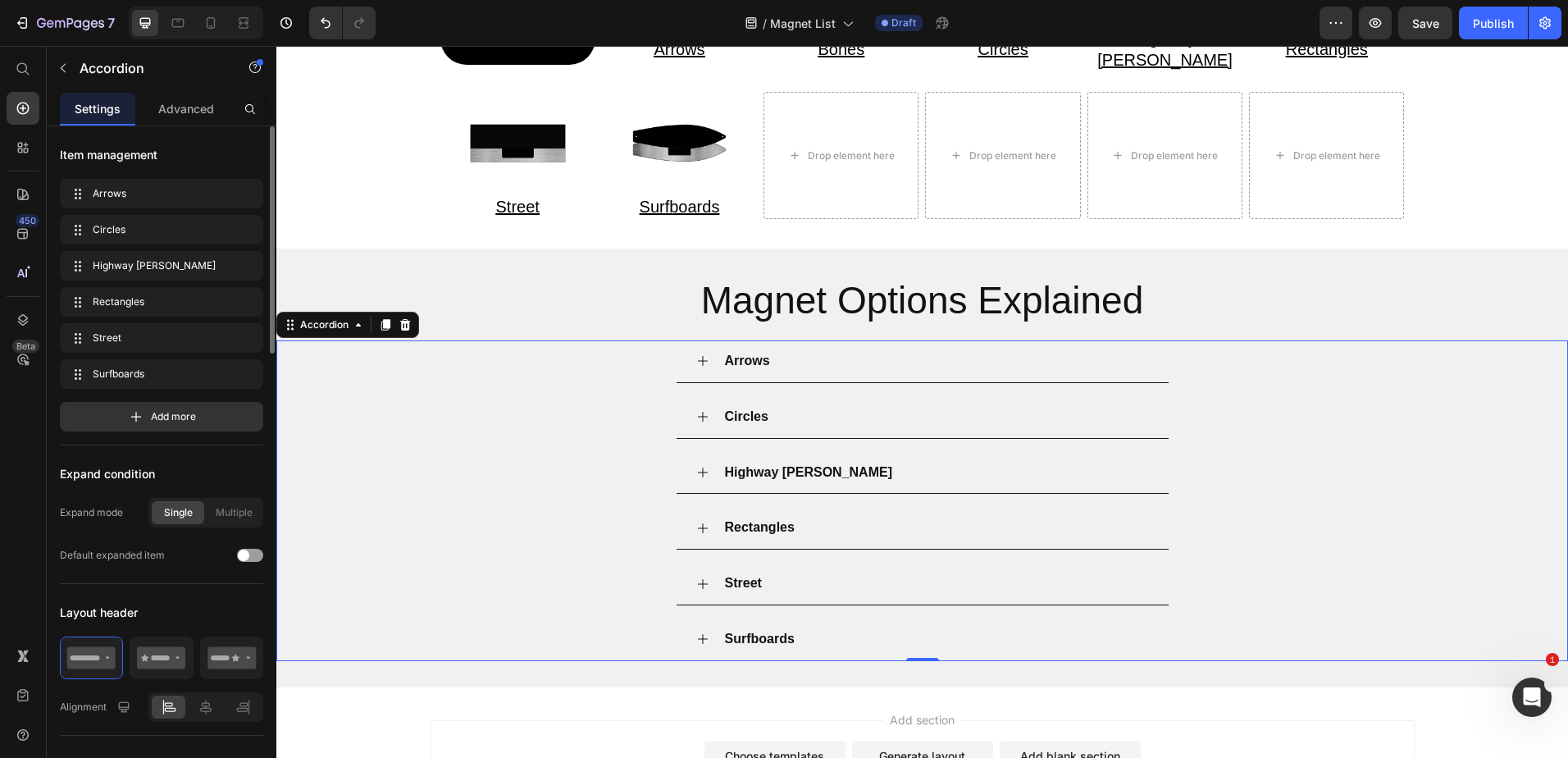 click on "Street" at bounding box center (936, 583) 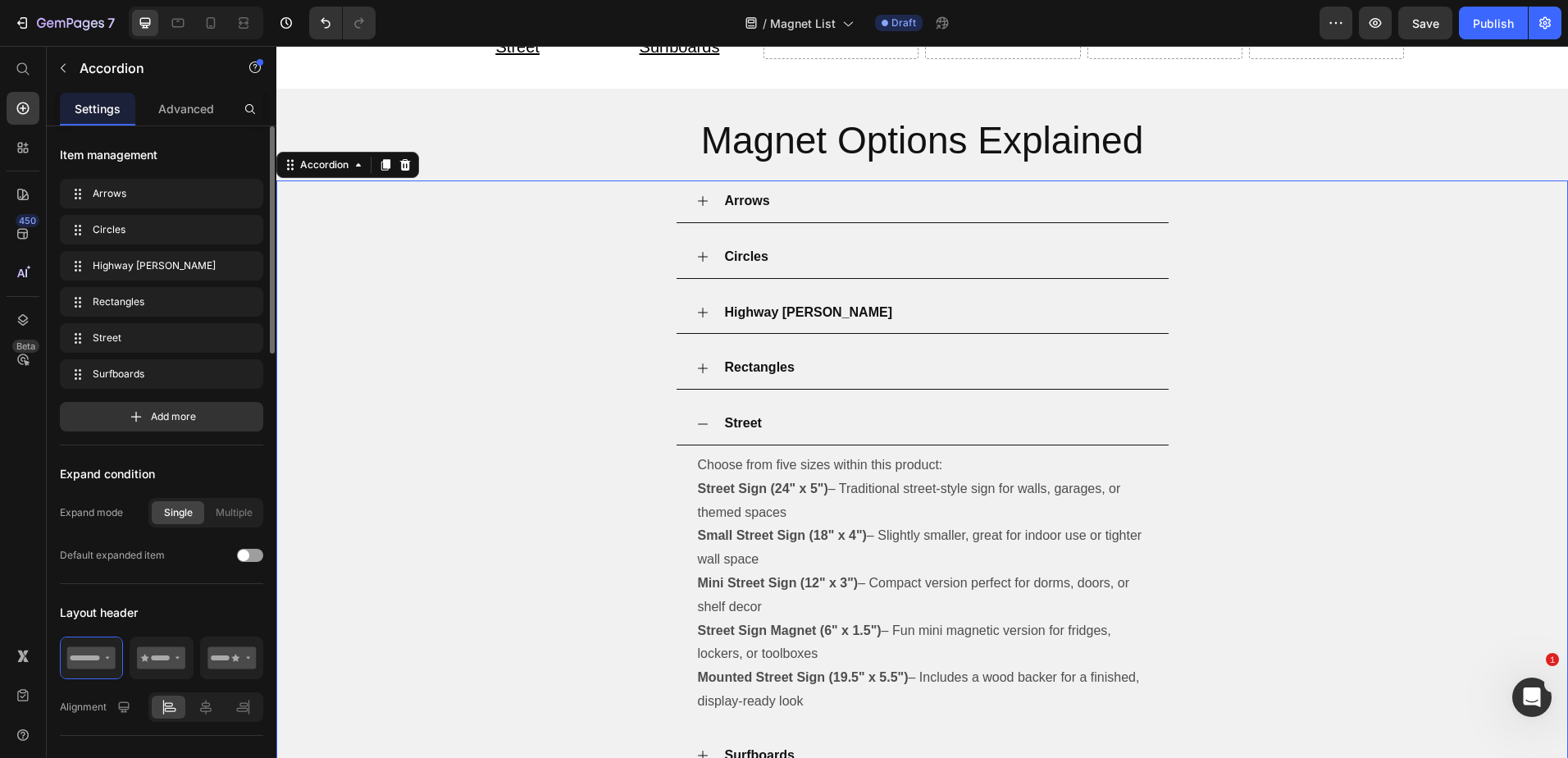 scroll, scrollTop: 492, scrollLeft: 0, axis: vertical 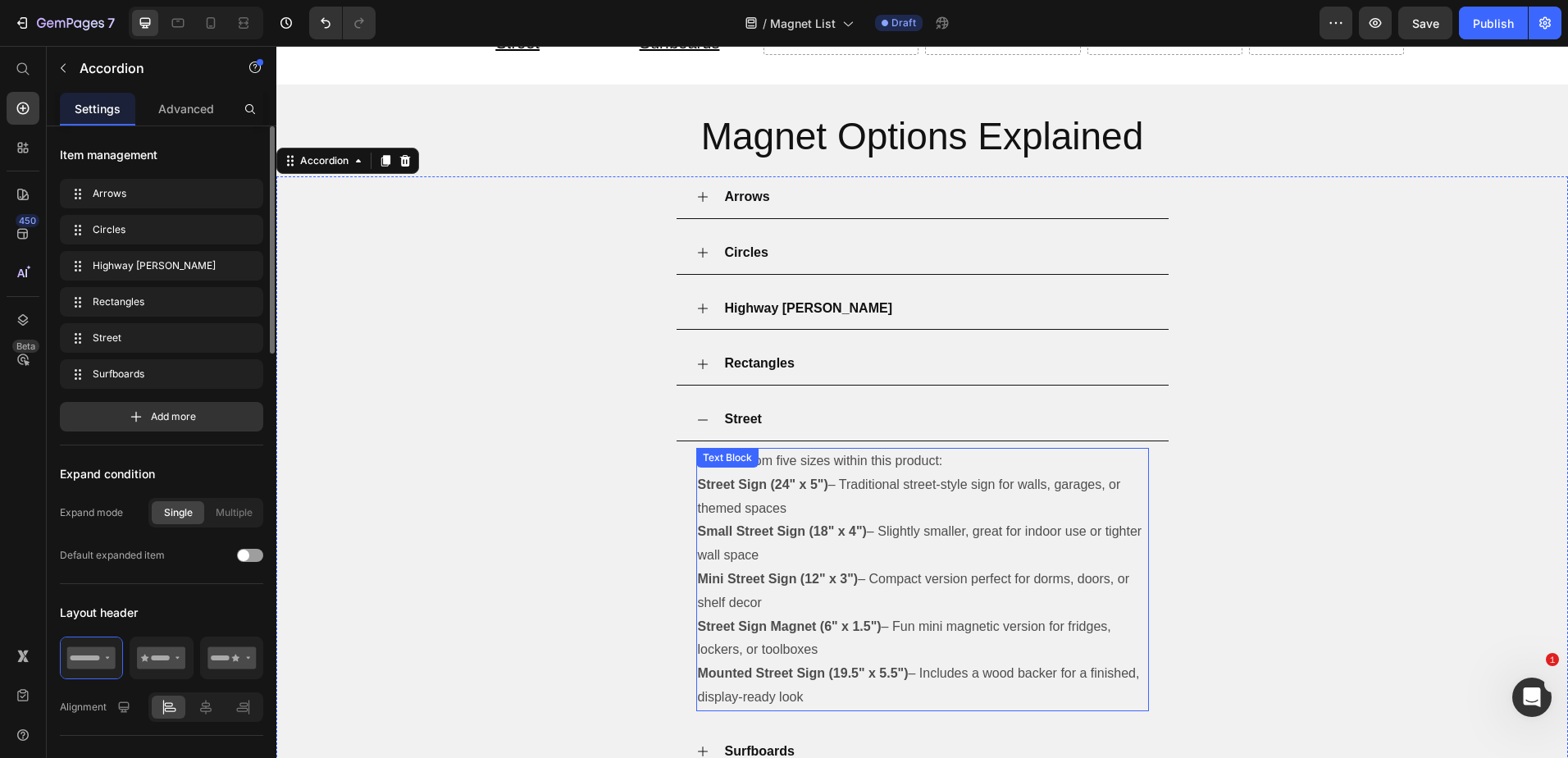 click on "Street Sign (24" x 5")  – Traditional street-style sign for walls, garages, or themed spaces Small Street Sign (18" x 4")  – Slightly smaller, great for indoor use or tighter wall space Mini Street Sign (12" x 3")  – Compact version perfect for dorms, doors, or shelf decor Street Sign Magnet (6" x 1.5")  – Fun mini magnetic version for fridges, lockers, or toolboxes Mounted Street Sign (19.5" x 5.5")  – Includes a wood backer for a finished, display-ready look" at bounding box center [923, 591] 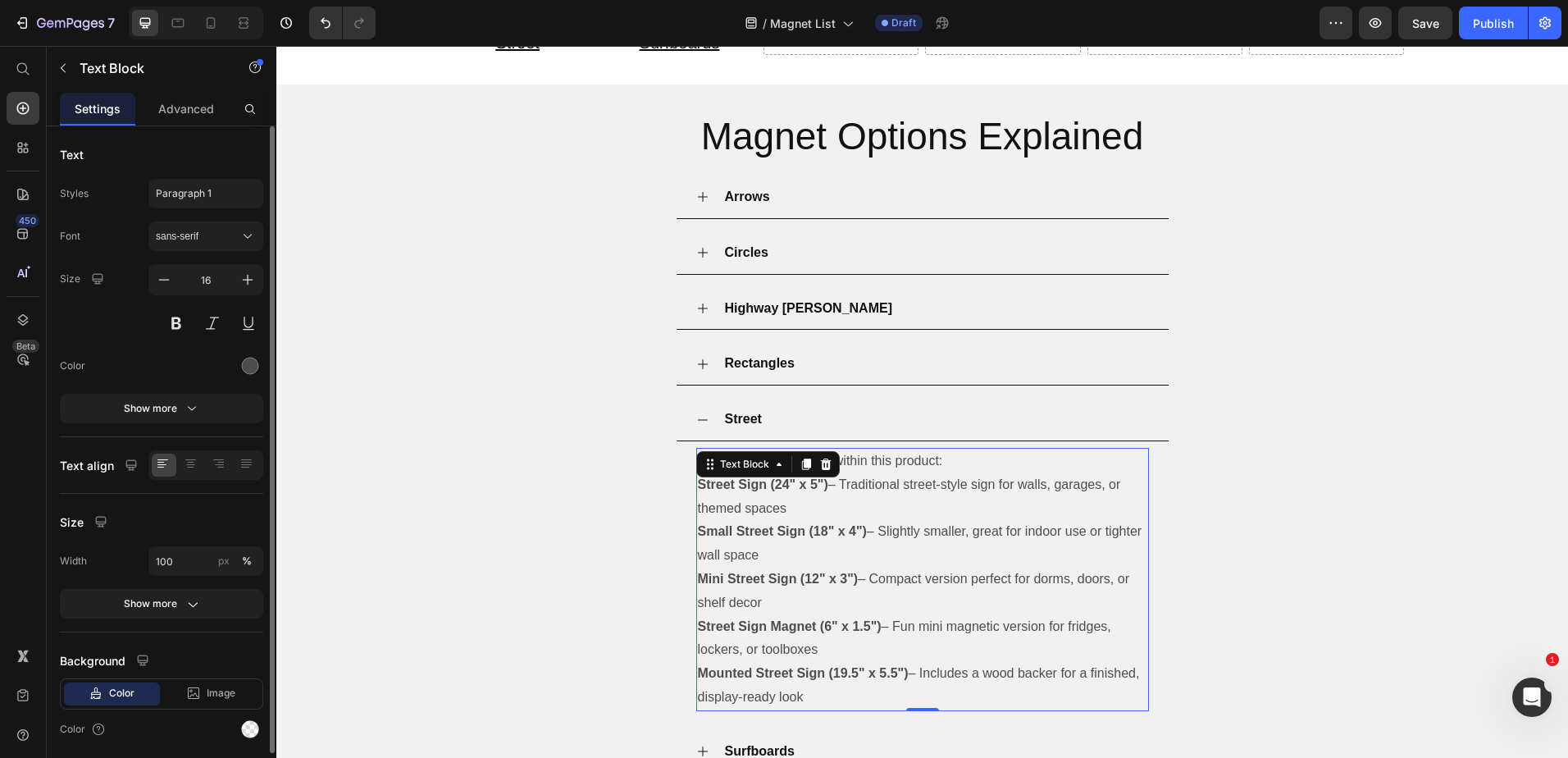 drag, startPoint x: 791, startPoint y: 589, endPoint x: 768, endPoint y: 589, distance: 23 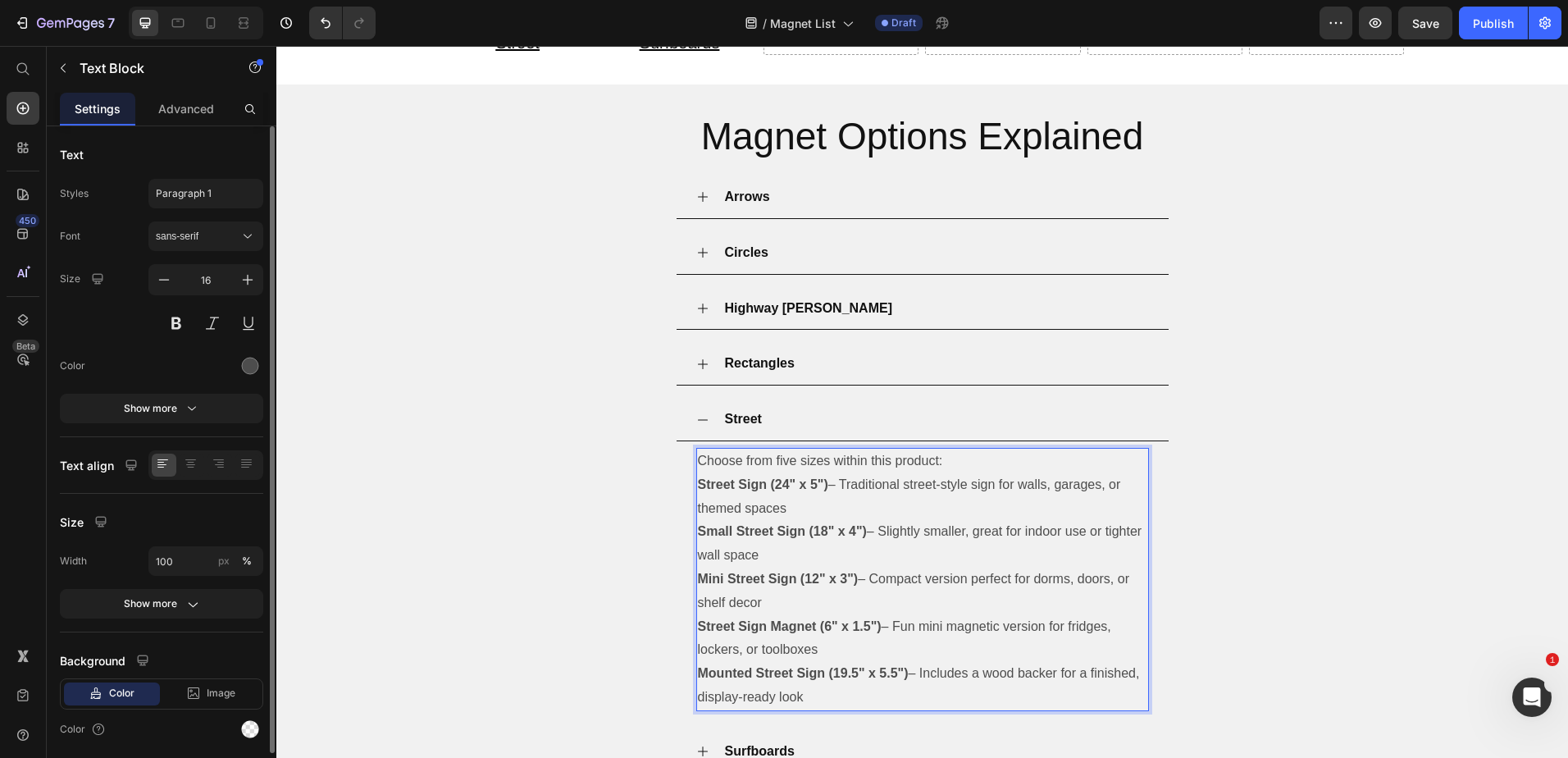 drag, startPoint x: 771, startPoint y: 589, endPoint x: 695, endPoint y: 450, distance: 158.42033 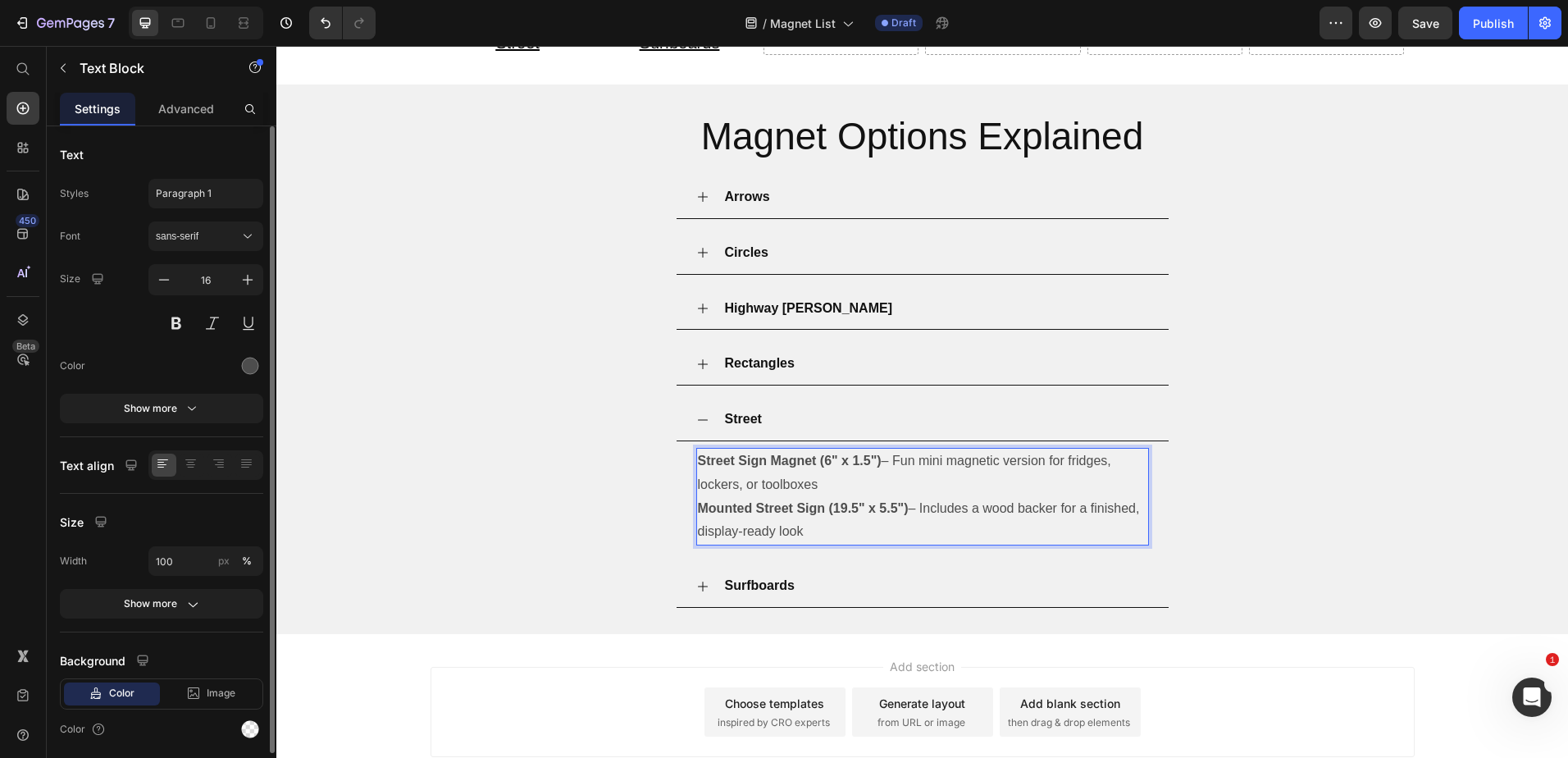 drag, startPoint x: 822, startPoint y: 467, endPoint x: 845, endPoint y: 505, distance: 44.418465 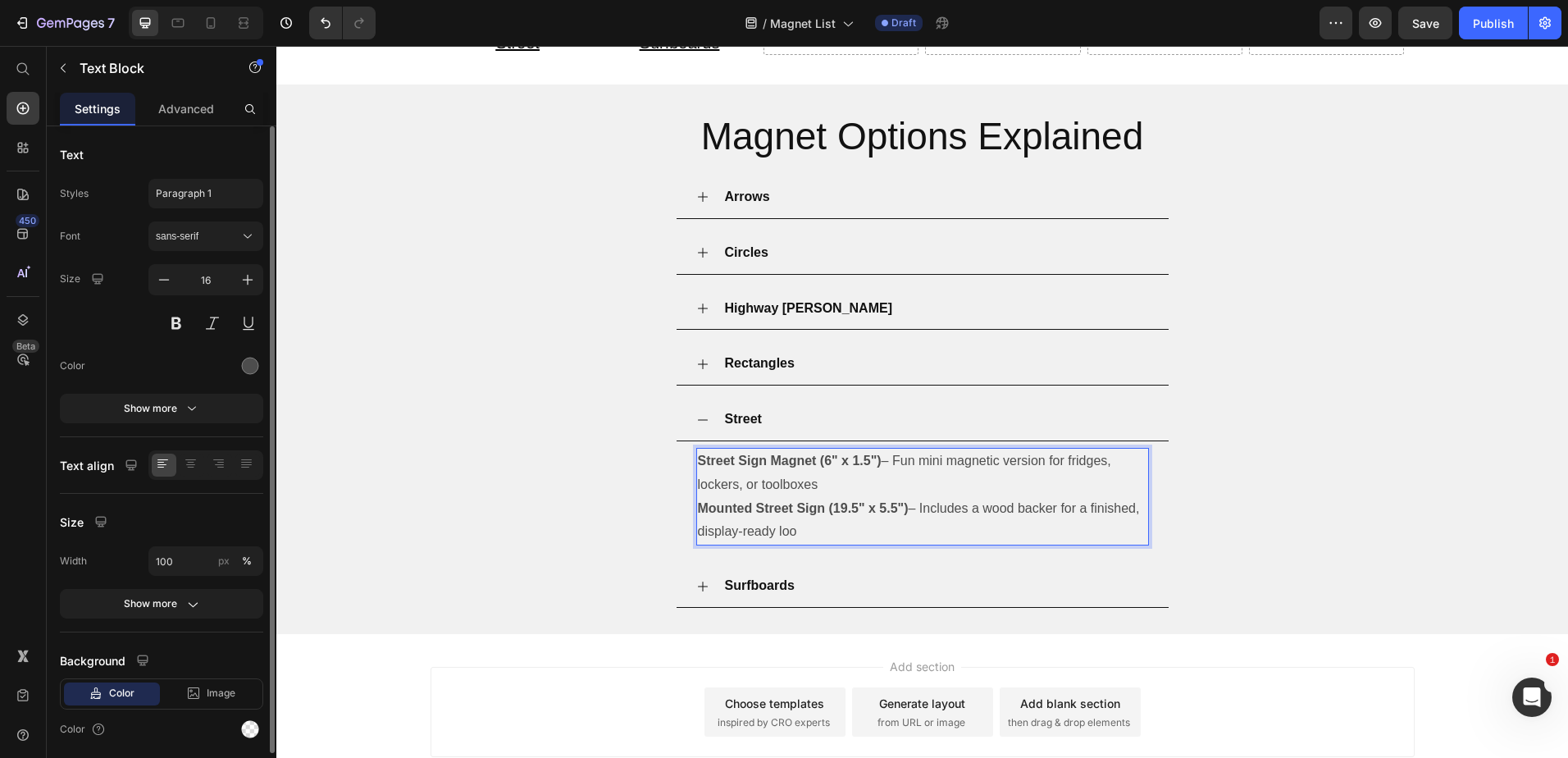 drag, startPoint x: 857, startPoint y: 514, endPoint x: 830, endPoint y: 476, distance: 46.61545 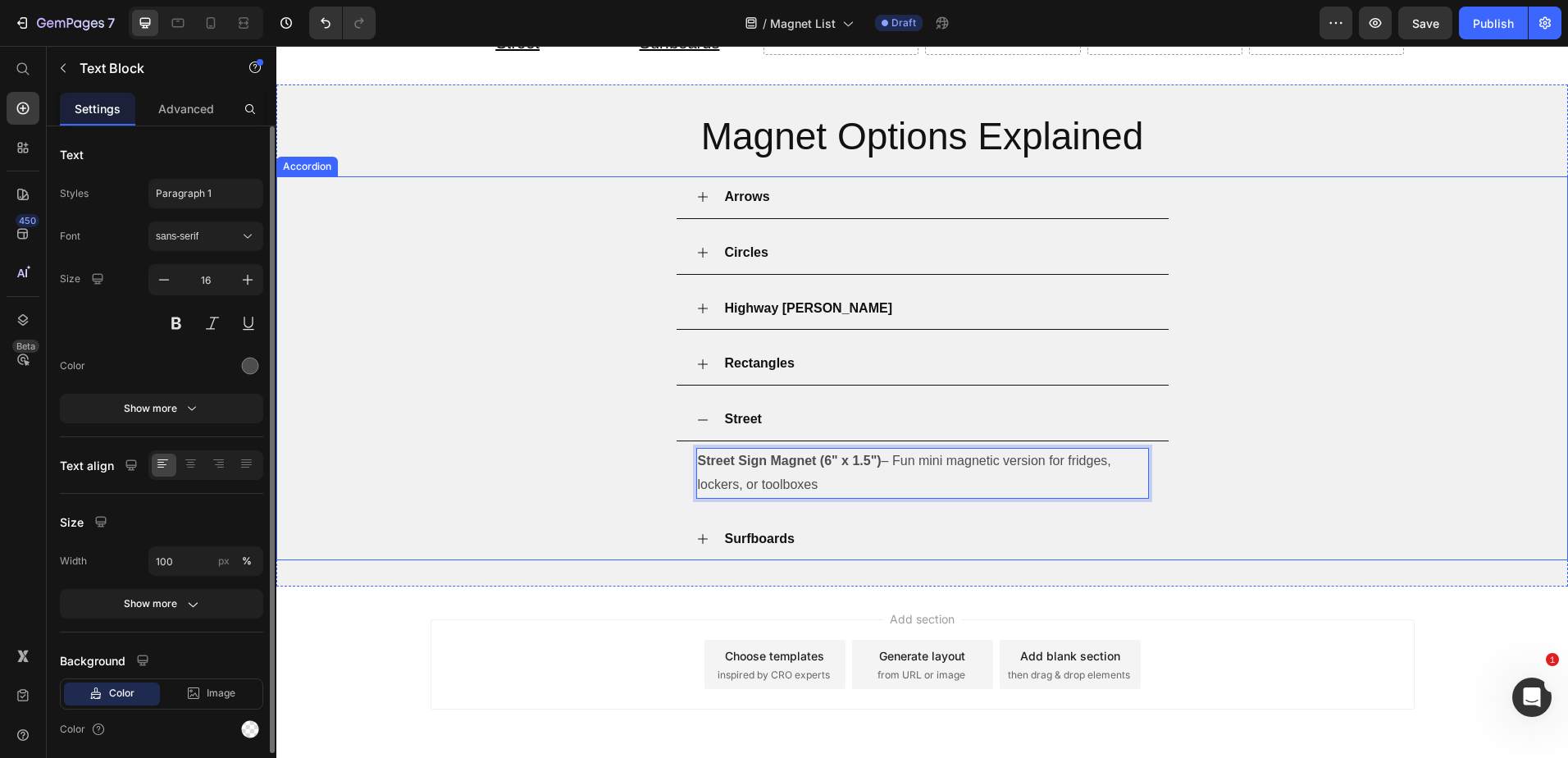 click on "Street" at bounding box center (936, 419) 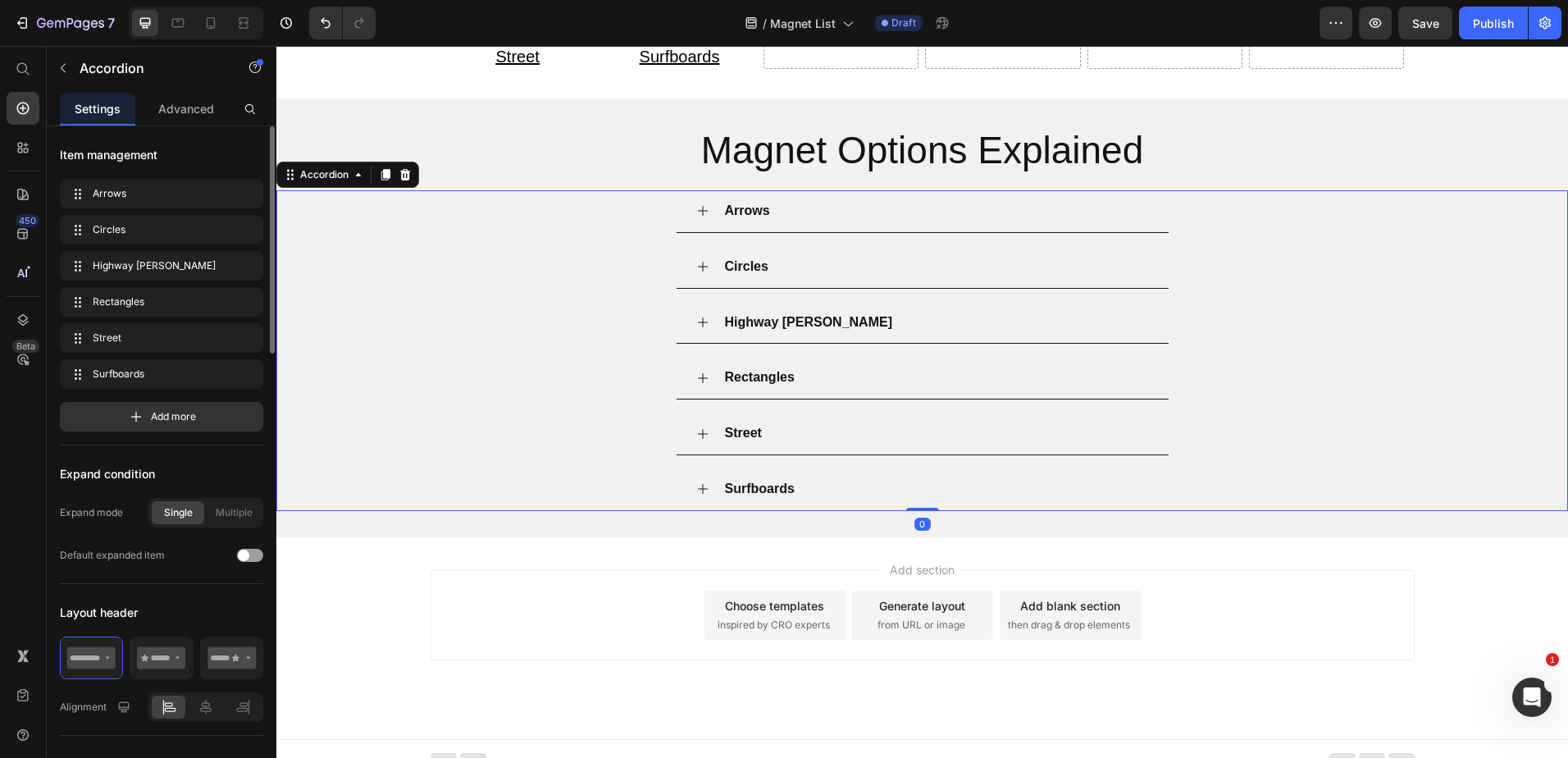 click on "Surfboards" at bounding box center (936, 489) 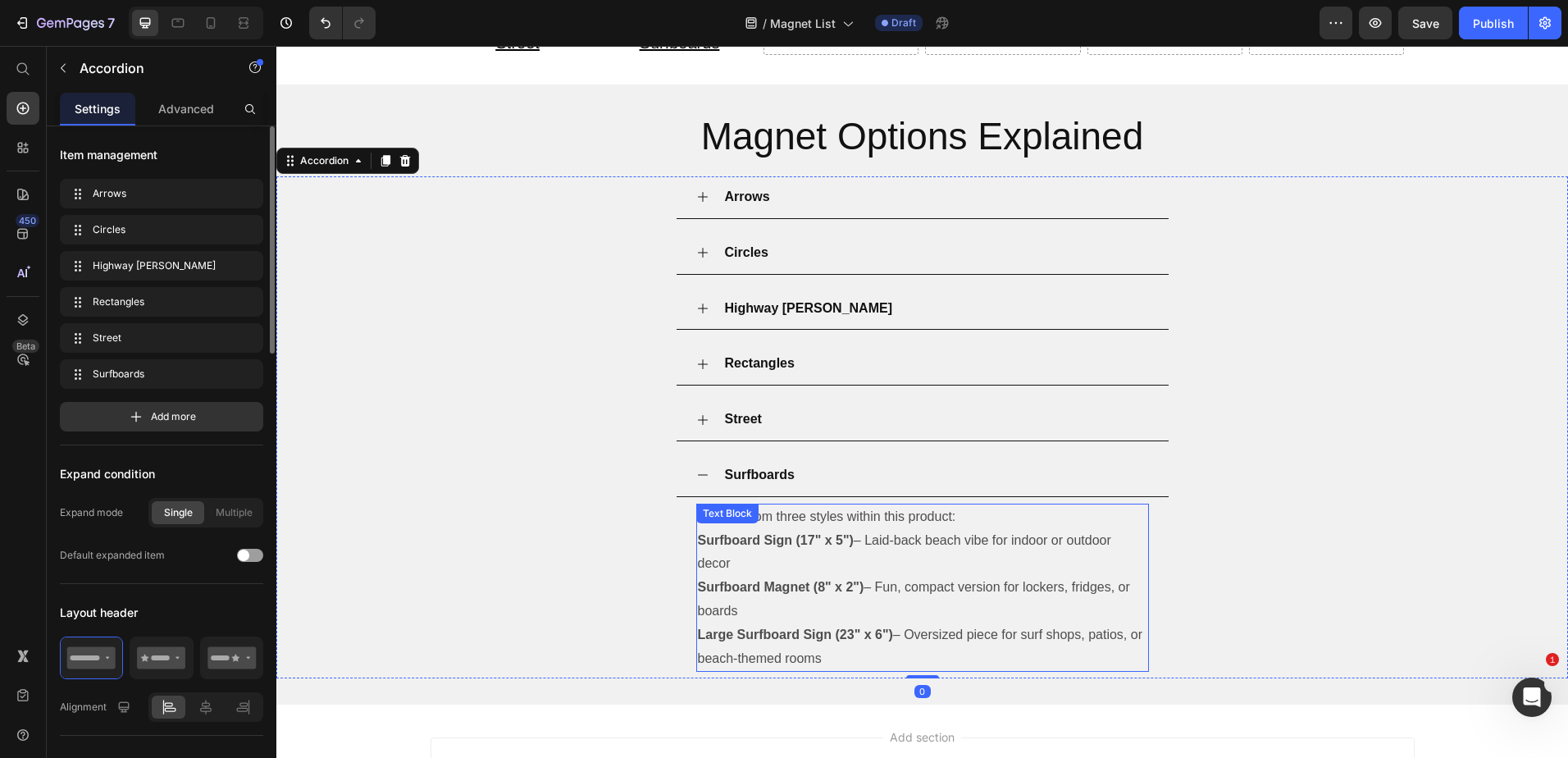 click on "Surfboard Sign (17" x 5")  – Laid-back beach vibe for indoor or outdoor decor Surfboard Magnet (8" x 2")  – Fun, compact version for lockers, fridges, or boards Large Surfboard Sign (23" x 6")  – Oversized piece for surf shops, patios, or beach-themed rooms" at bounding box center (923, 600) 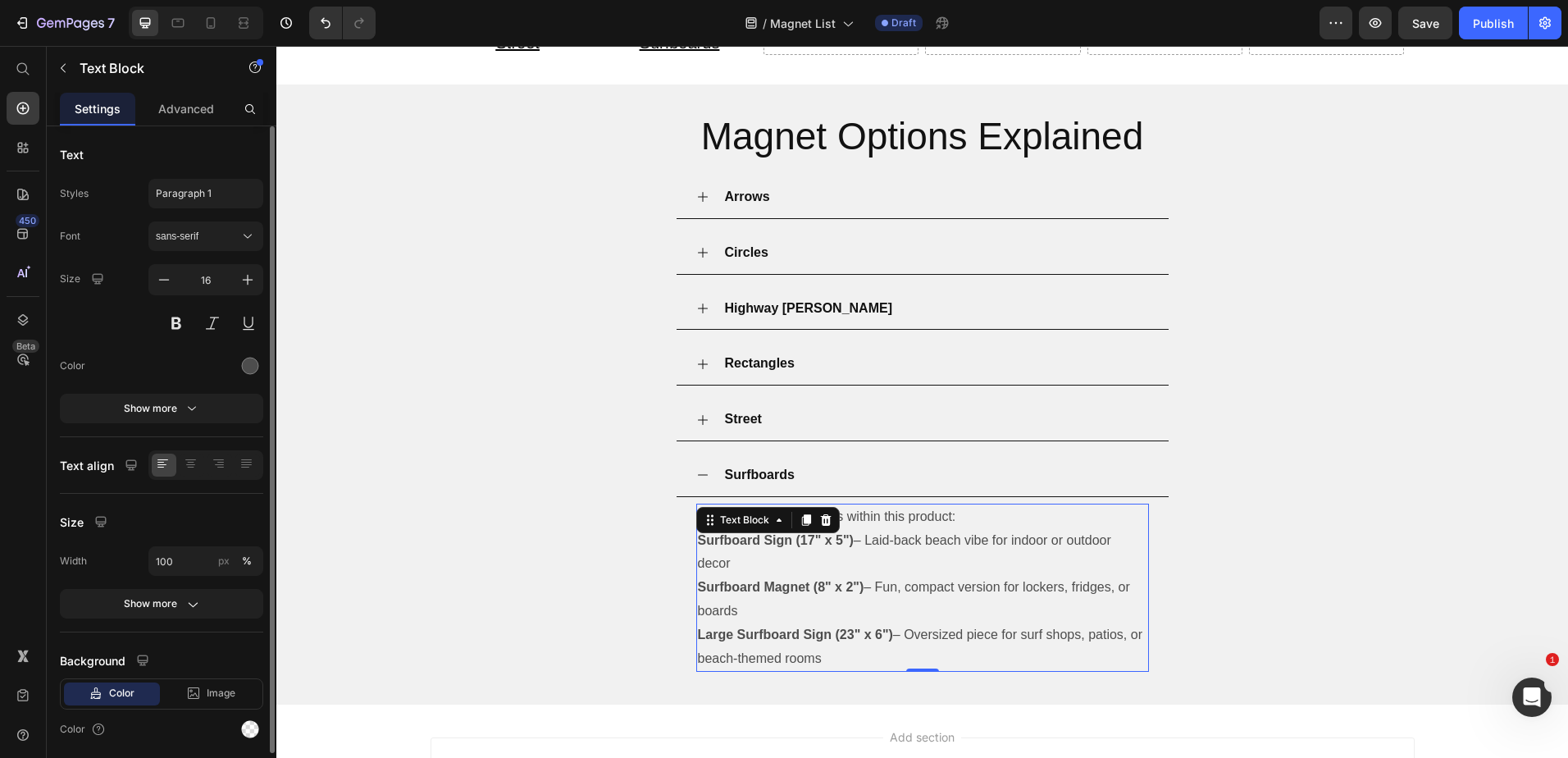 click on "Surfboard Sign (17" x 5")  – Laid-back beach vibe for indoor or outdoor decor Surfboard Magnet (8" x 2")  – Fun, compact version for lockers, fridges, or boards Large Surfboard Sign (23" x 6")  – Oversized piece for surf shops, patios, or beach-themed rooms" at bounding box center [923, 600] 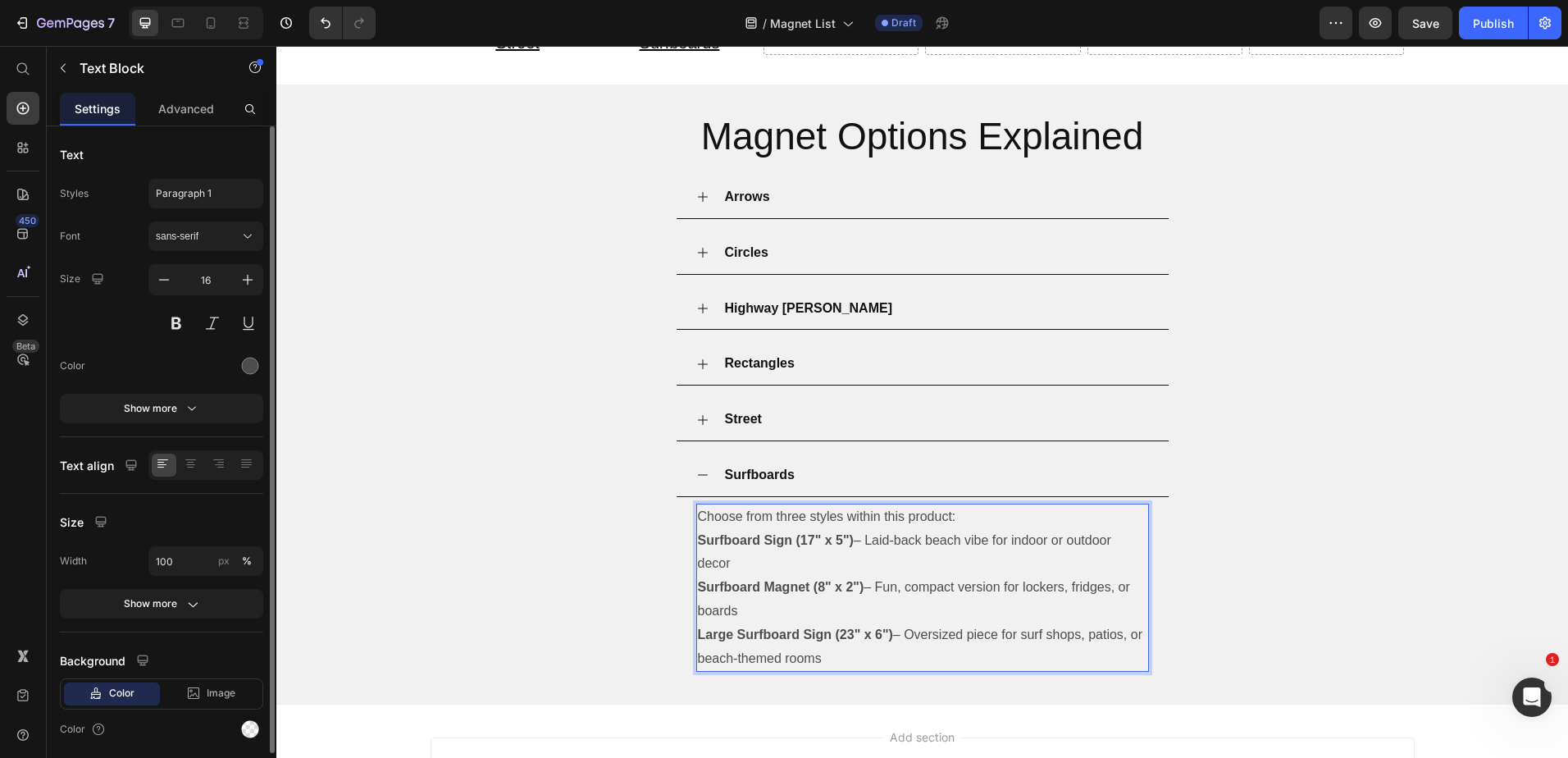 drag, startPoint x: 745, startPoint y: 553, endPoint x: 695, endPoint y: 501, distance: 72 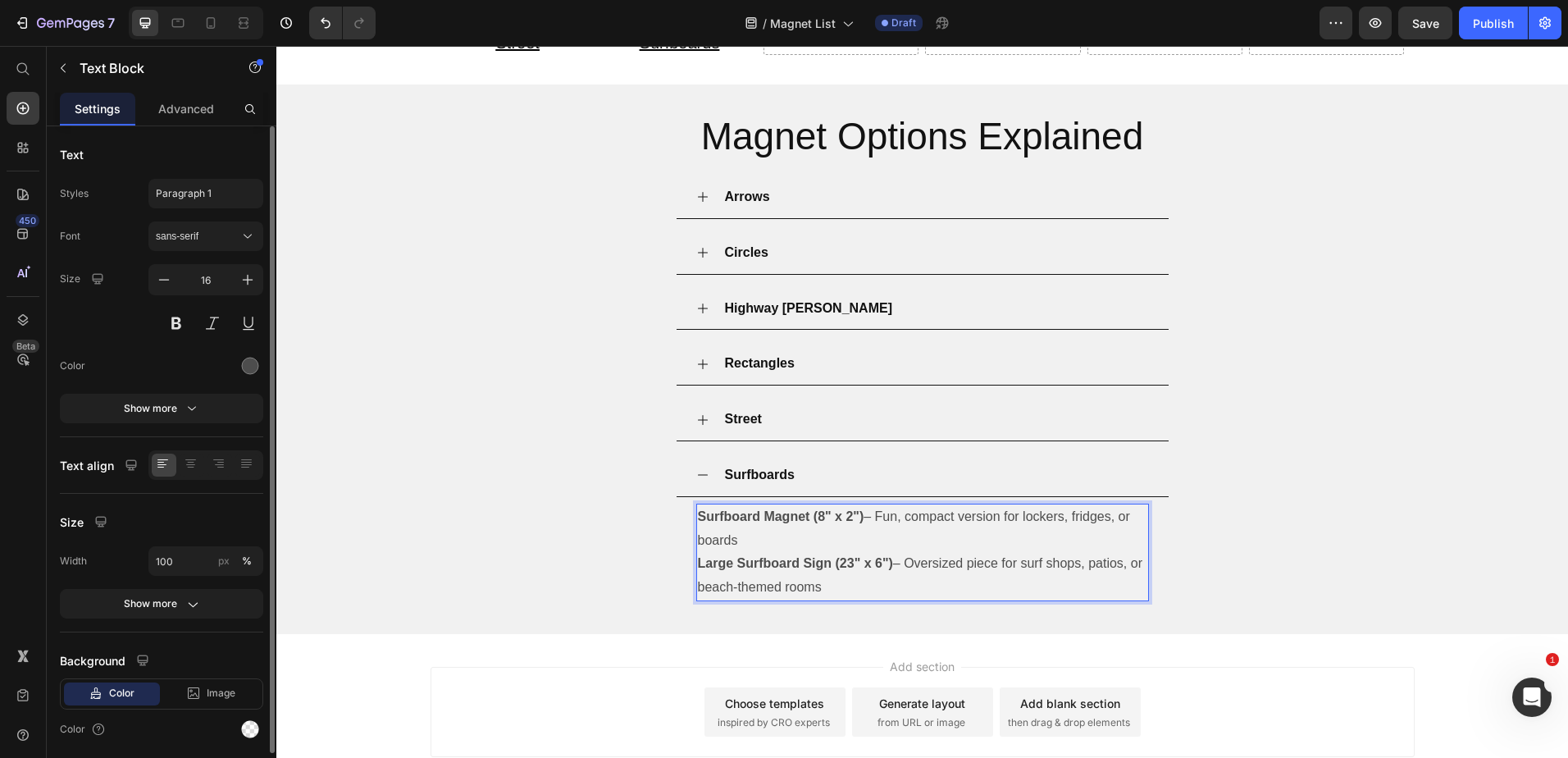 drag, startPoint x: 739, startPoint y: 521, endPoint x: 819, endPoint y: 569, distance: 93.29523 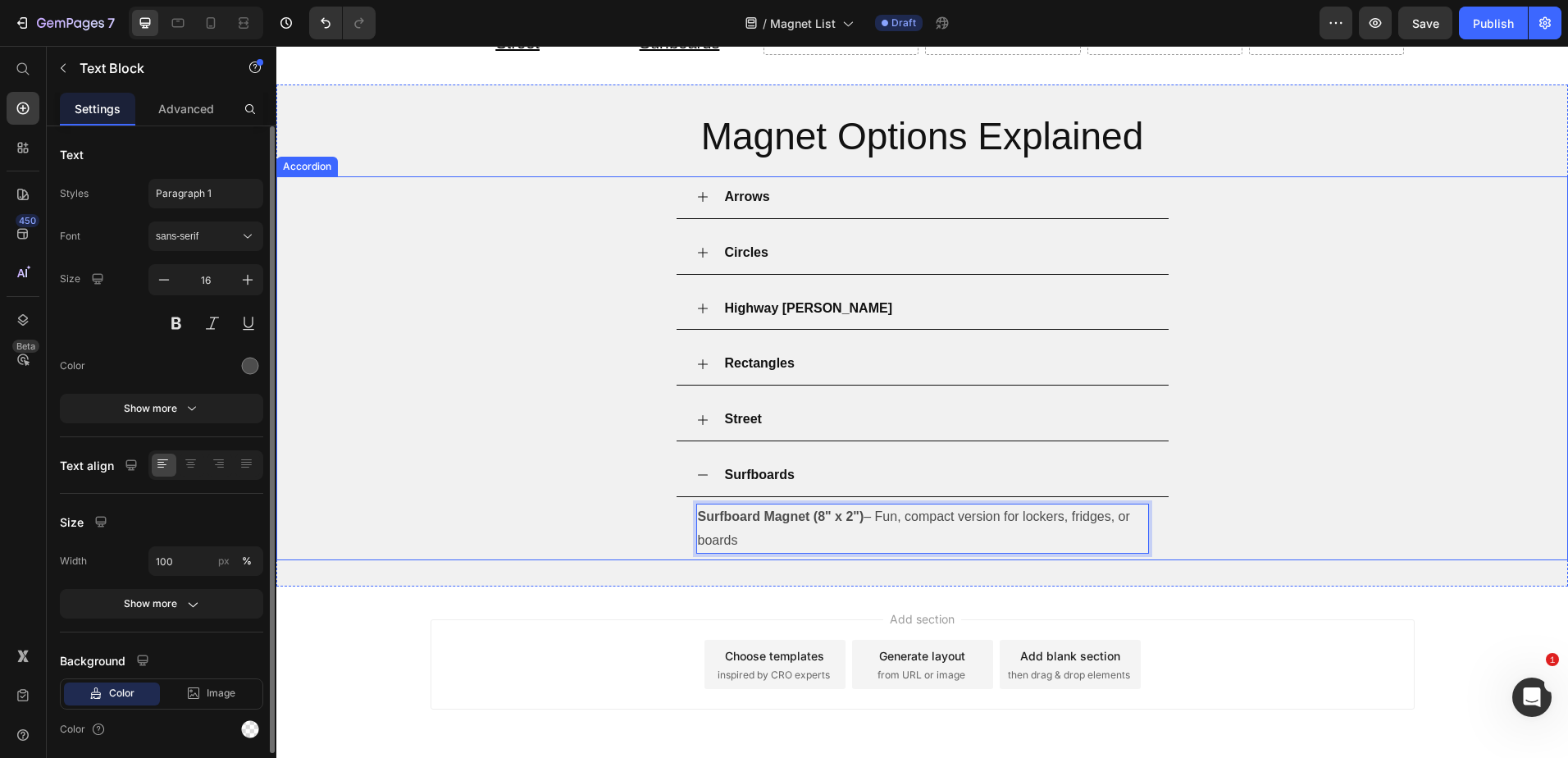 click on "Surfboards" at bounding box center [936, 475] 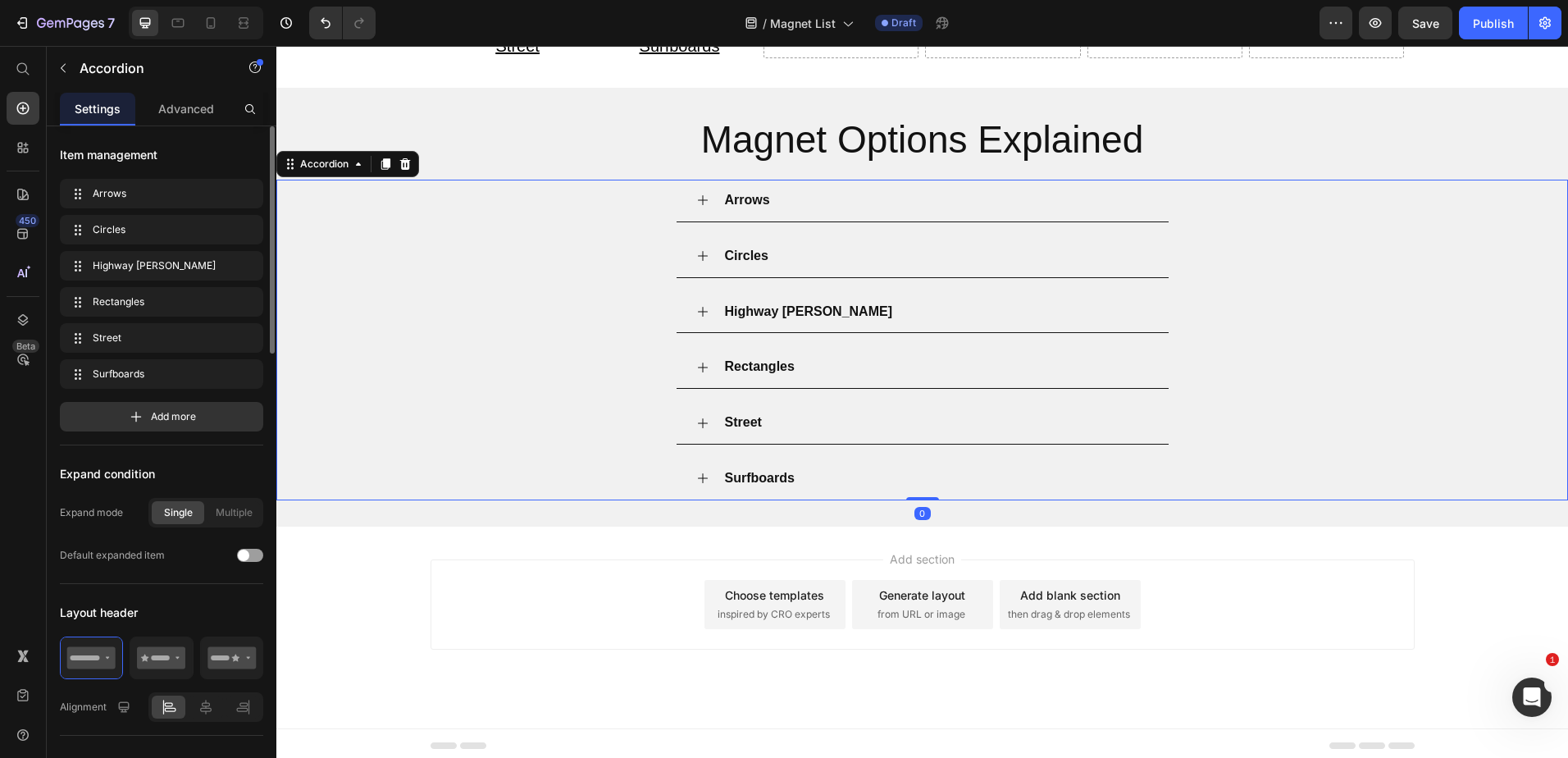 click on "Rectangles" at bounding box center [923, 368] 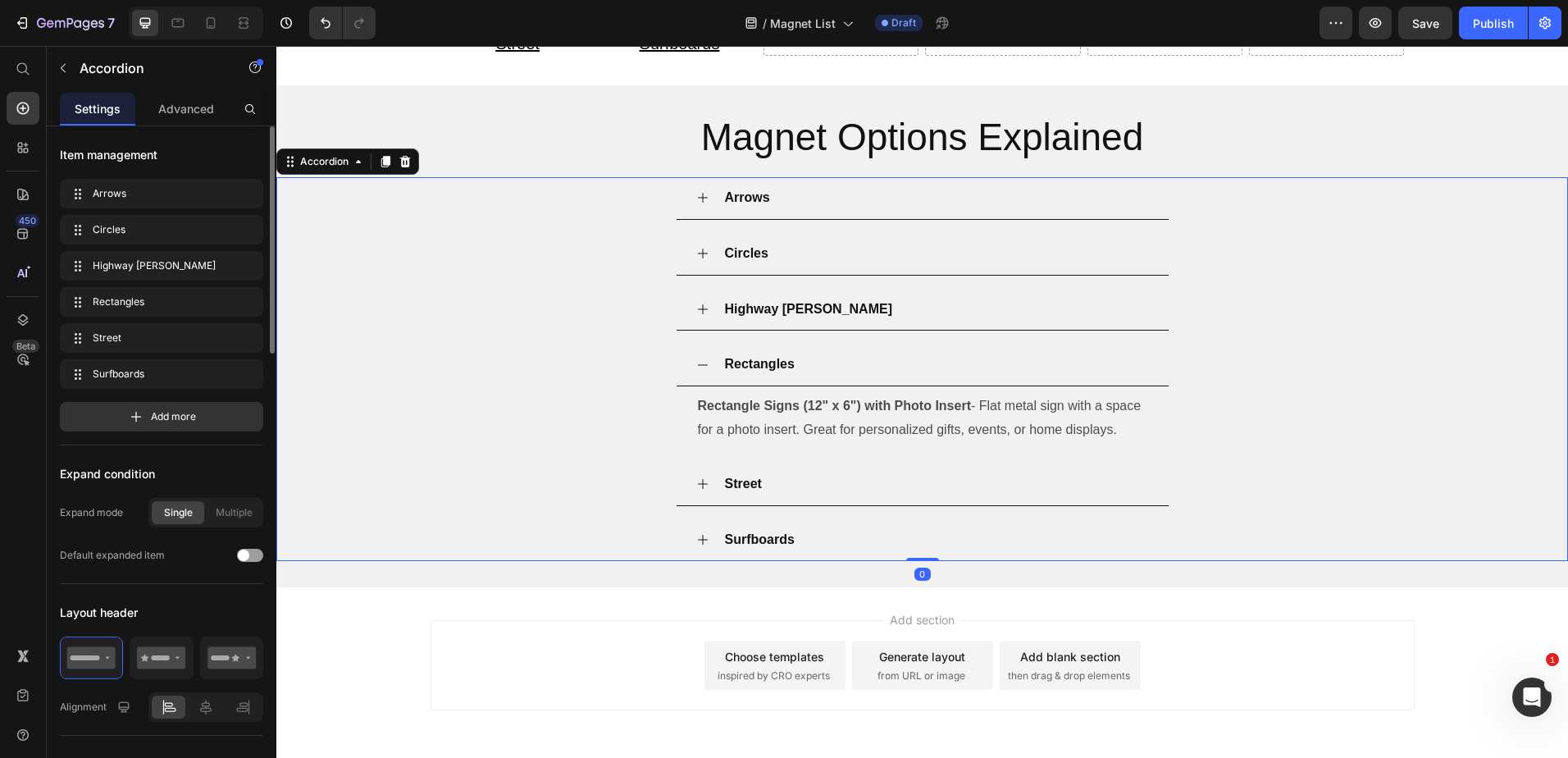 scroll, scrollTop: 492, scrollLeft: 0, axis: vertical 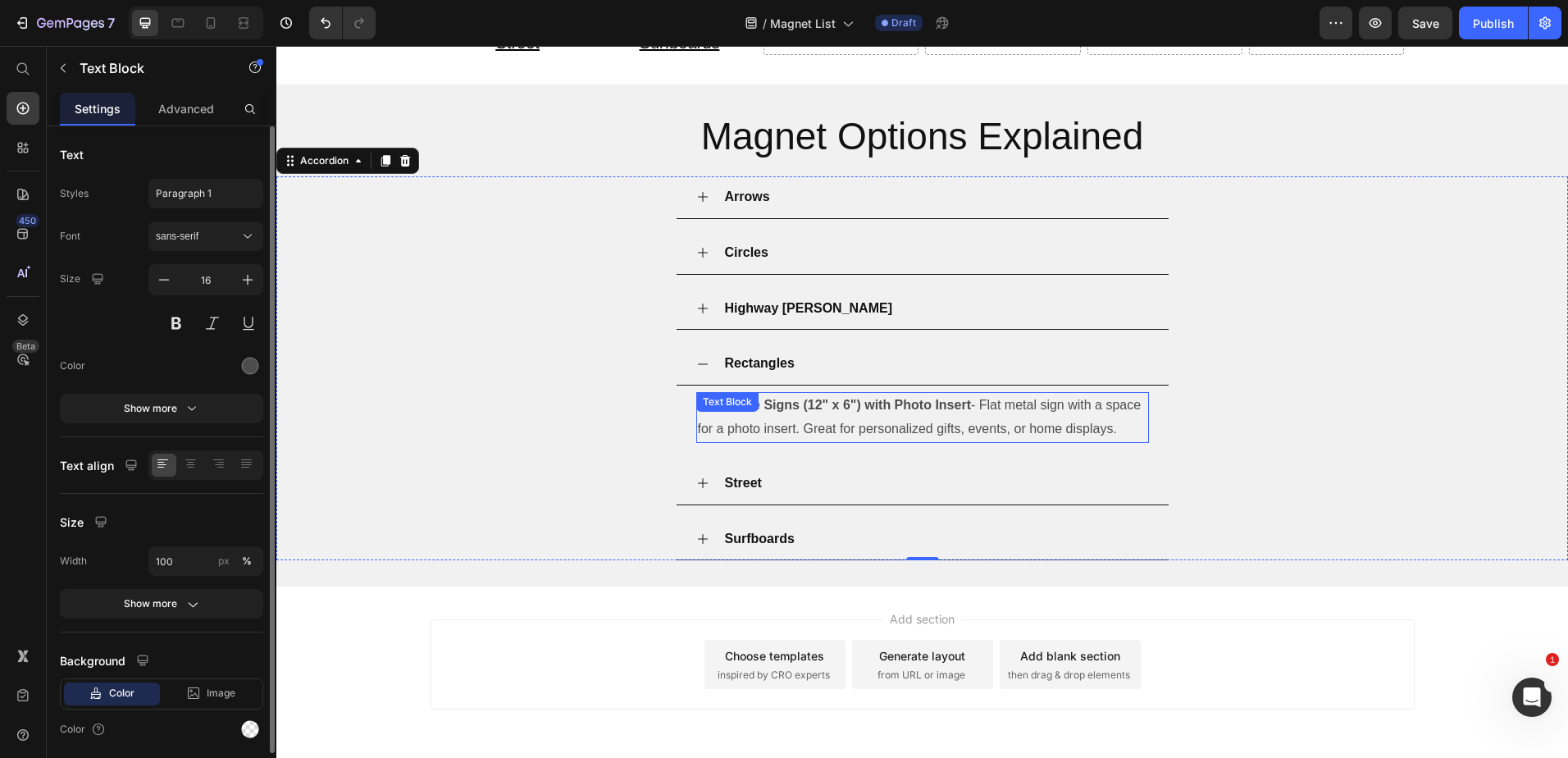 click on "Rectangle Signs (12" x 6") with Photo Insert  - Flat metal sign with a space for a photo insert. Great for personalized gifts, events, or home displays. Text Block" at bounding box center (923, 418) 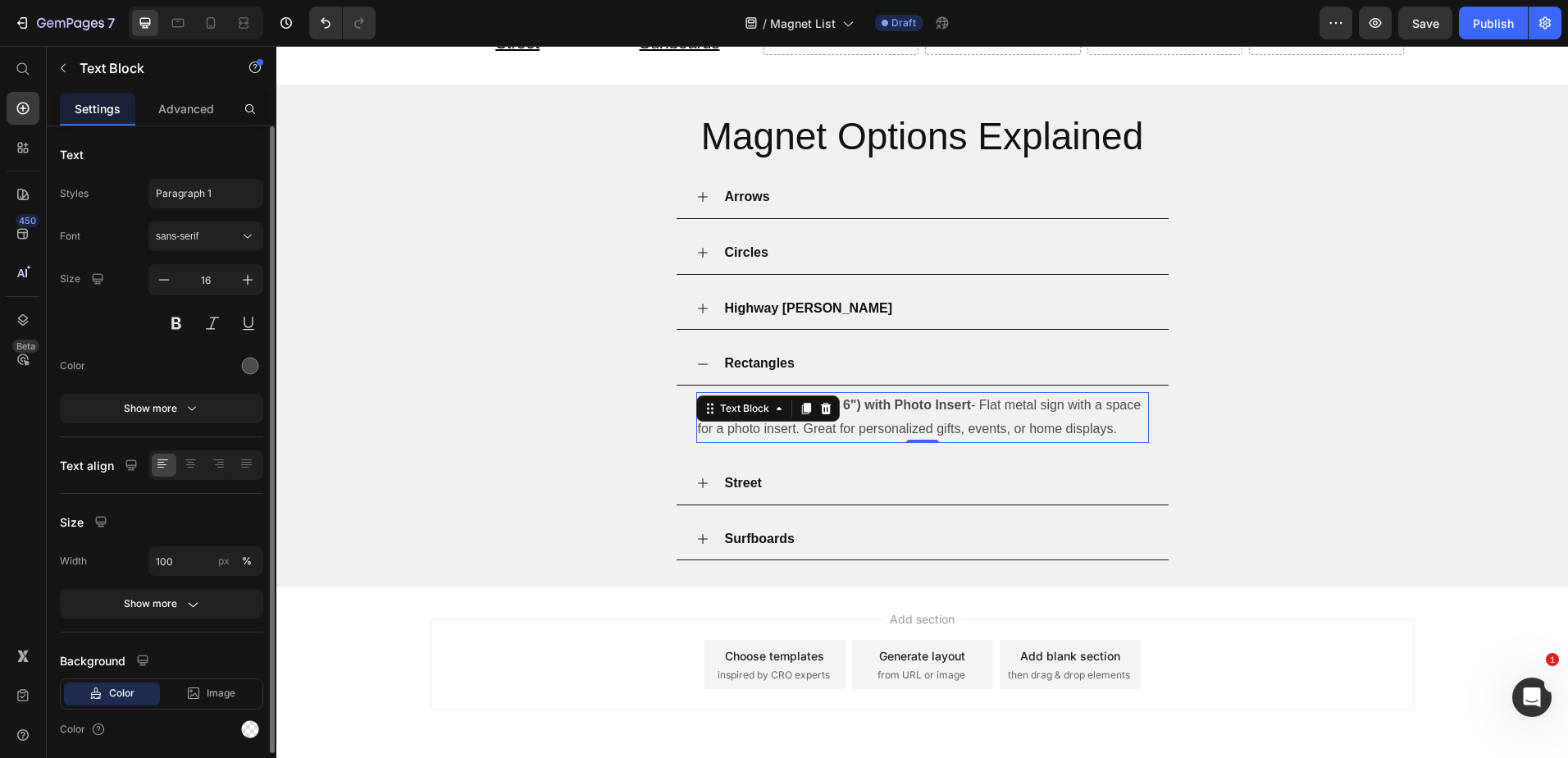 click on "Rectangle Signs (12" x 6") with Photo Insert  - Flat metal sign with a space for a photo insert. Great for personalized gifts, events, or home displays." at bounding box center [923, 418] 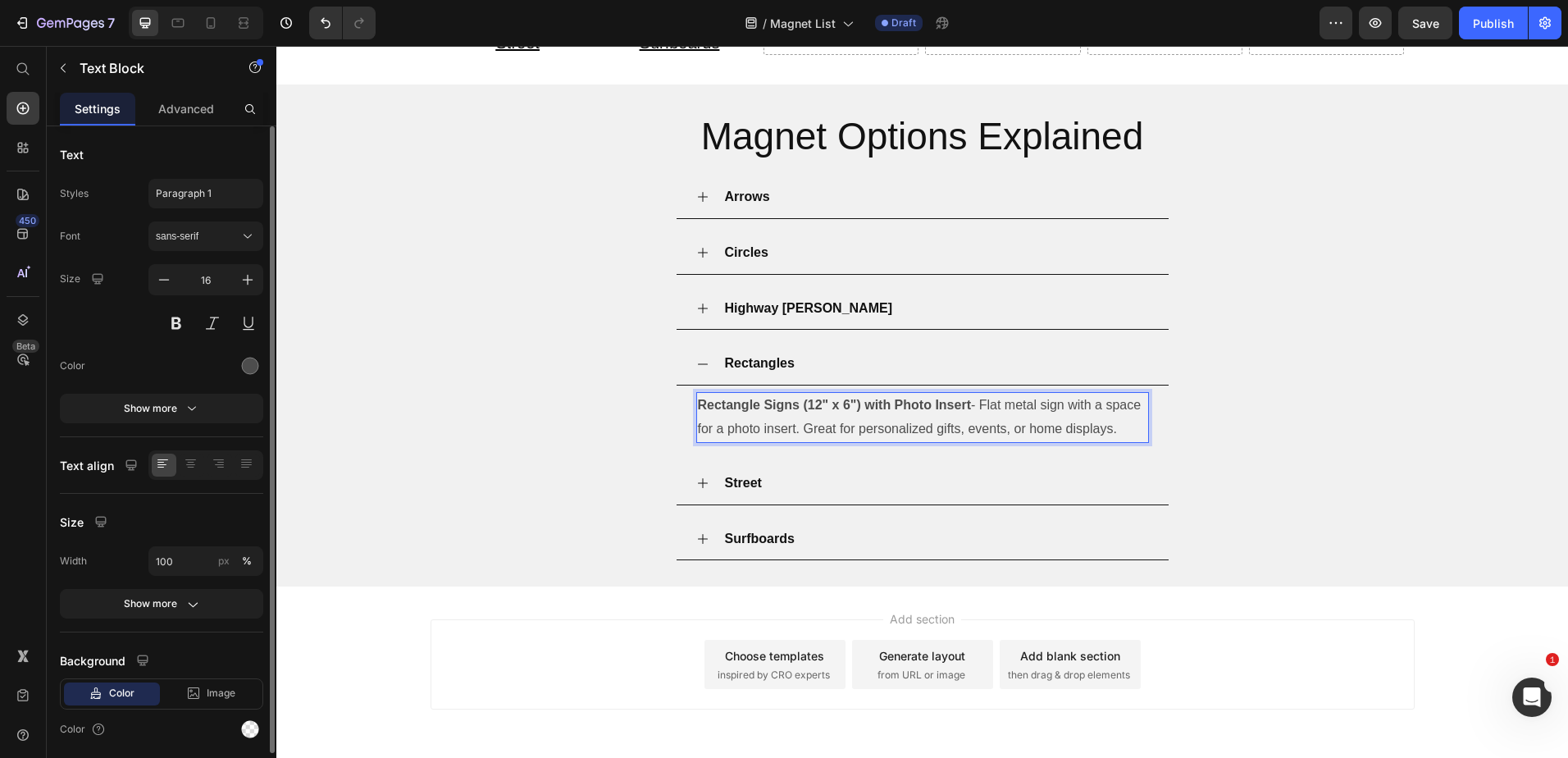 click on "Rectangle Signs (12" x 6") with Photo Insert" at bounding box center (834, 404) 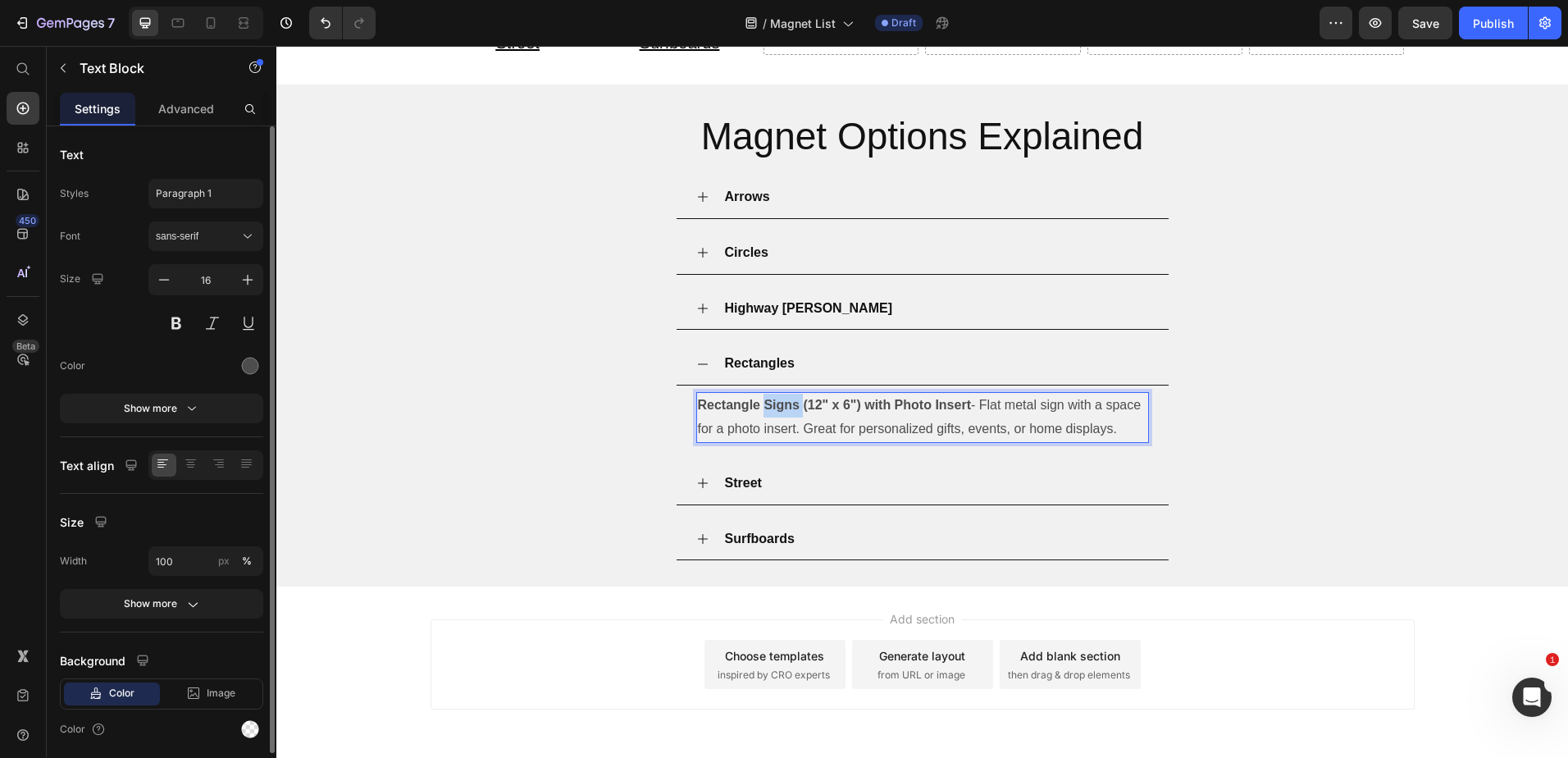 click on "Rectangle Signs (12" x 6") with Photo Insert" at bounding box center [834, 404] 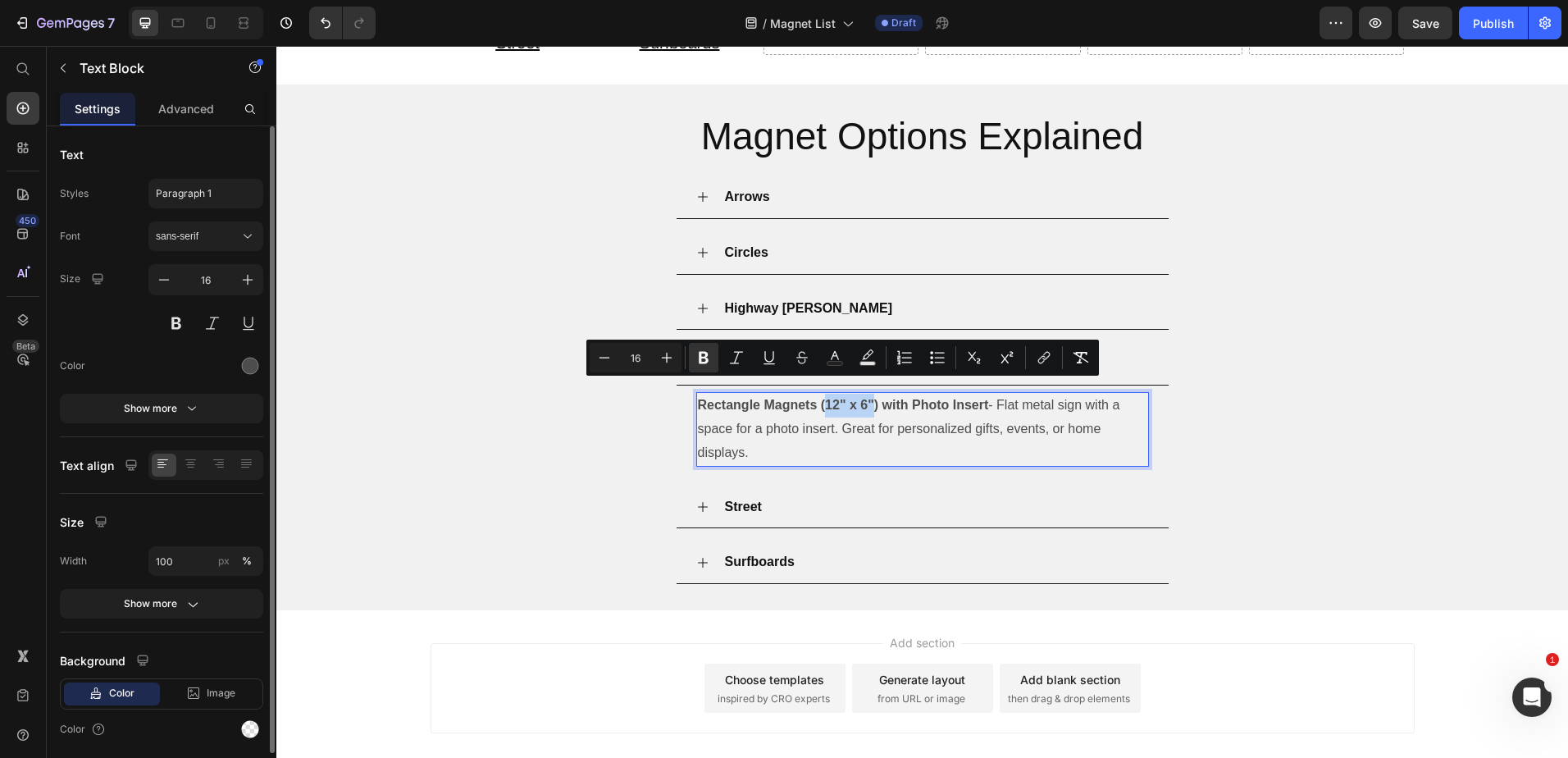 drag, startPoint x: 822, startPoint y: 391, endPoint x: 865, endPoint y: 394, distance: 43.10452 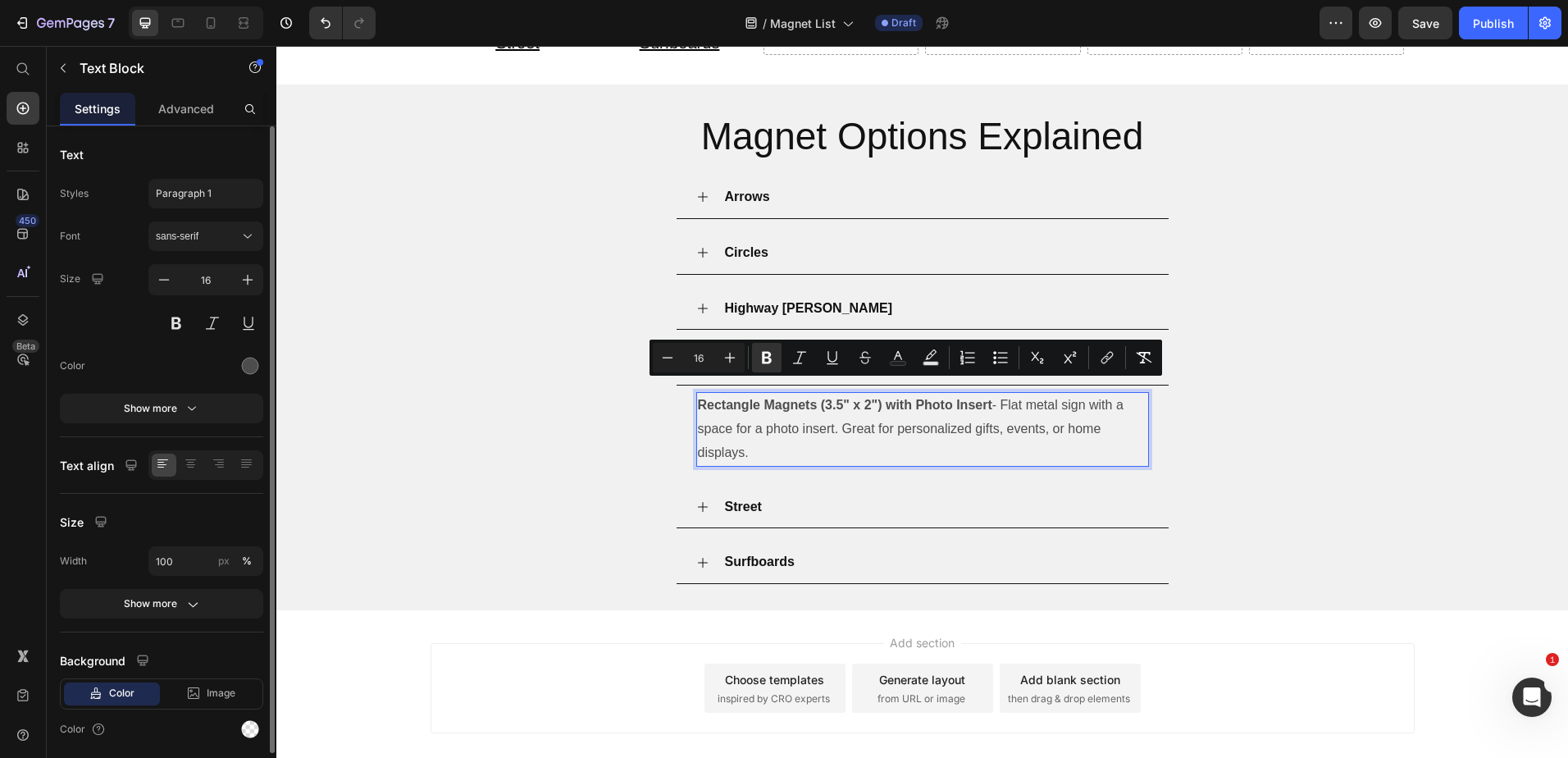 drag, startPoint x: 876, startPoint y: 390, endPoint x: 1110, endPoint y: 437, distance: 238.6734 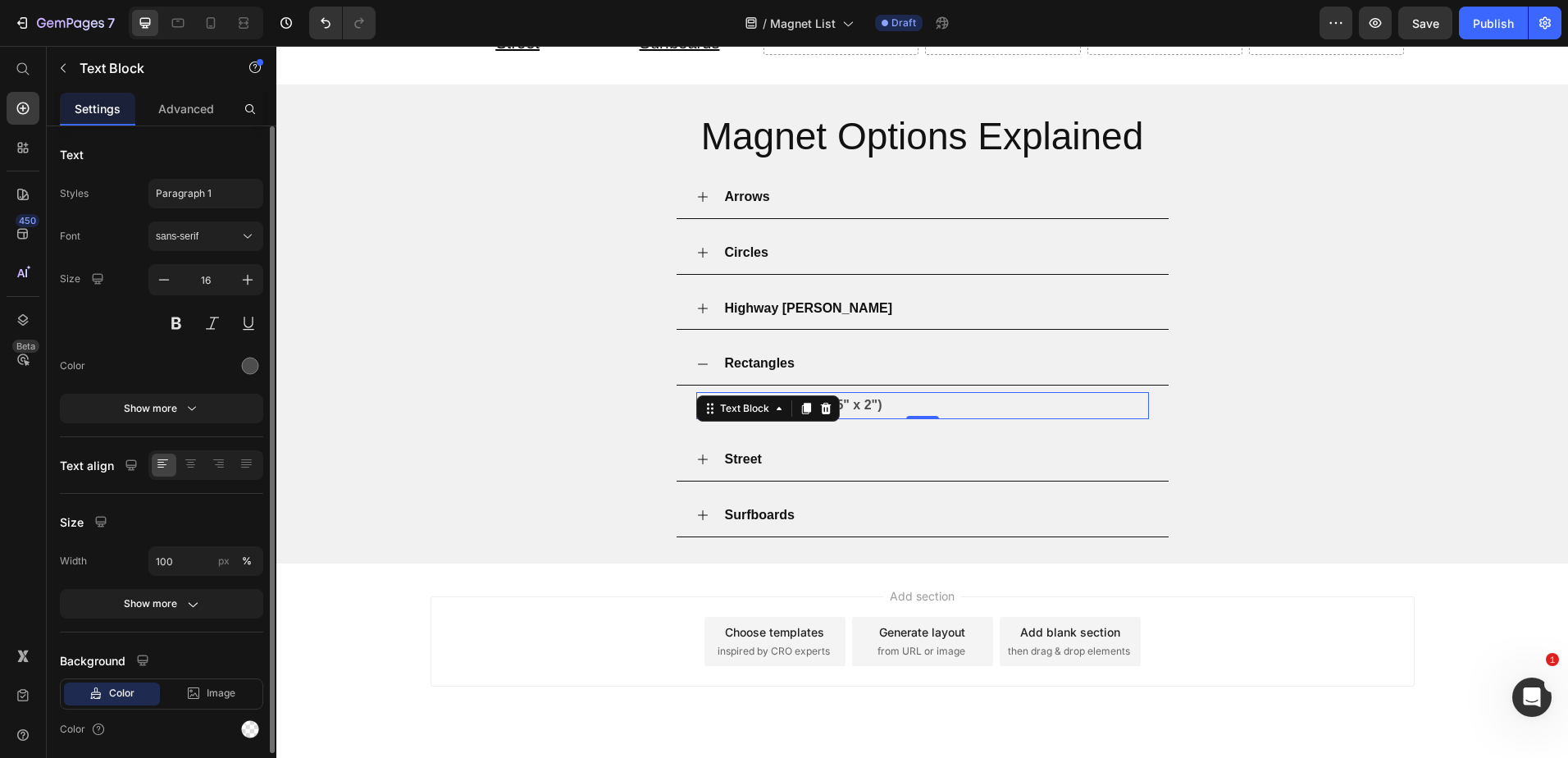 click on "Rectangle Magnets (3.5" x 2")" at bounding box center (923, 405) 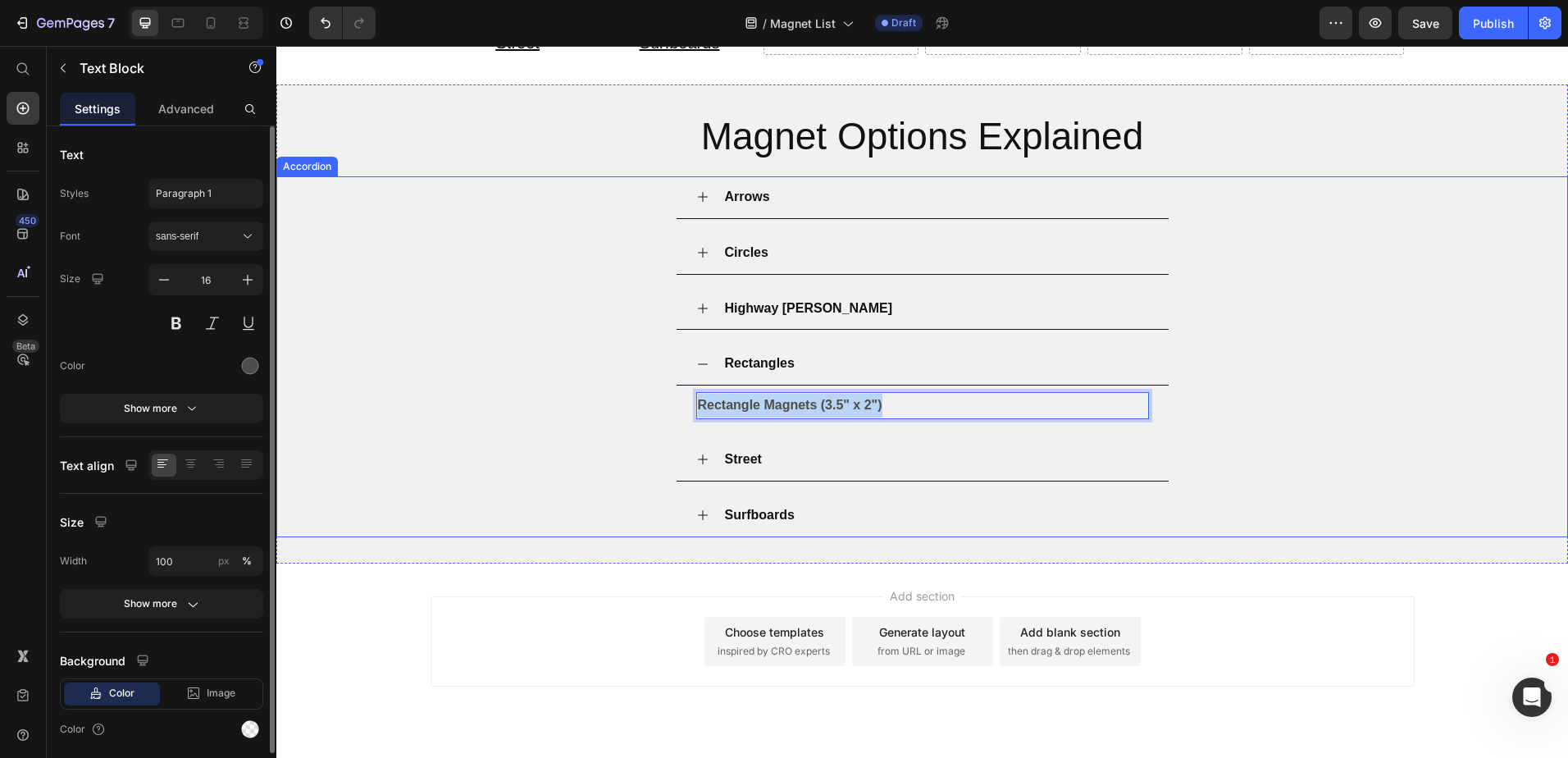 drag, startPoint x: 896, startPoint y: 381, endPoint x: 680, endPoint y: 402, distance: 217.01843 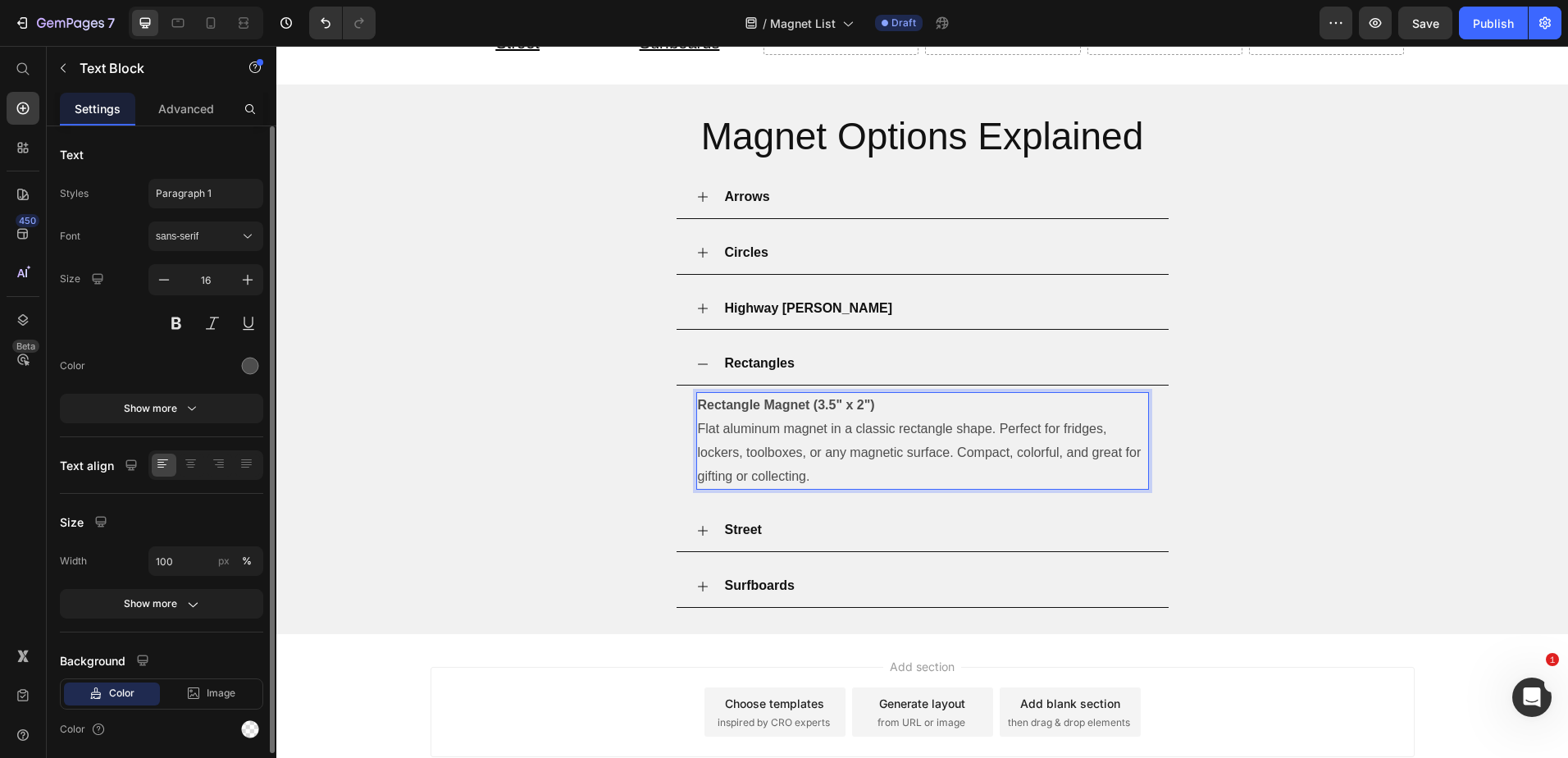 click on "Flat aluminum magnet in a classic rectangle shape. Perfect for fridges, lockers, toolboxes, or any magnetic surface. Compact, colorful, and great for gifting or collecting." at bounding box center (923, 453) 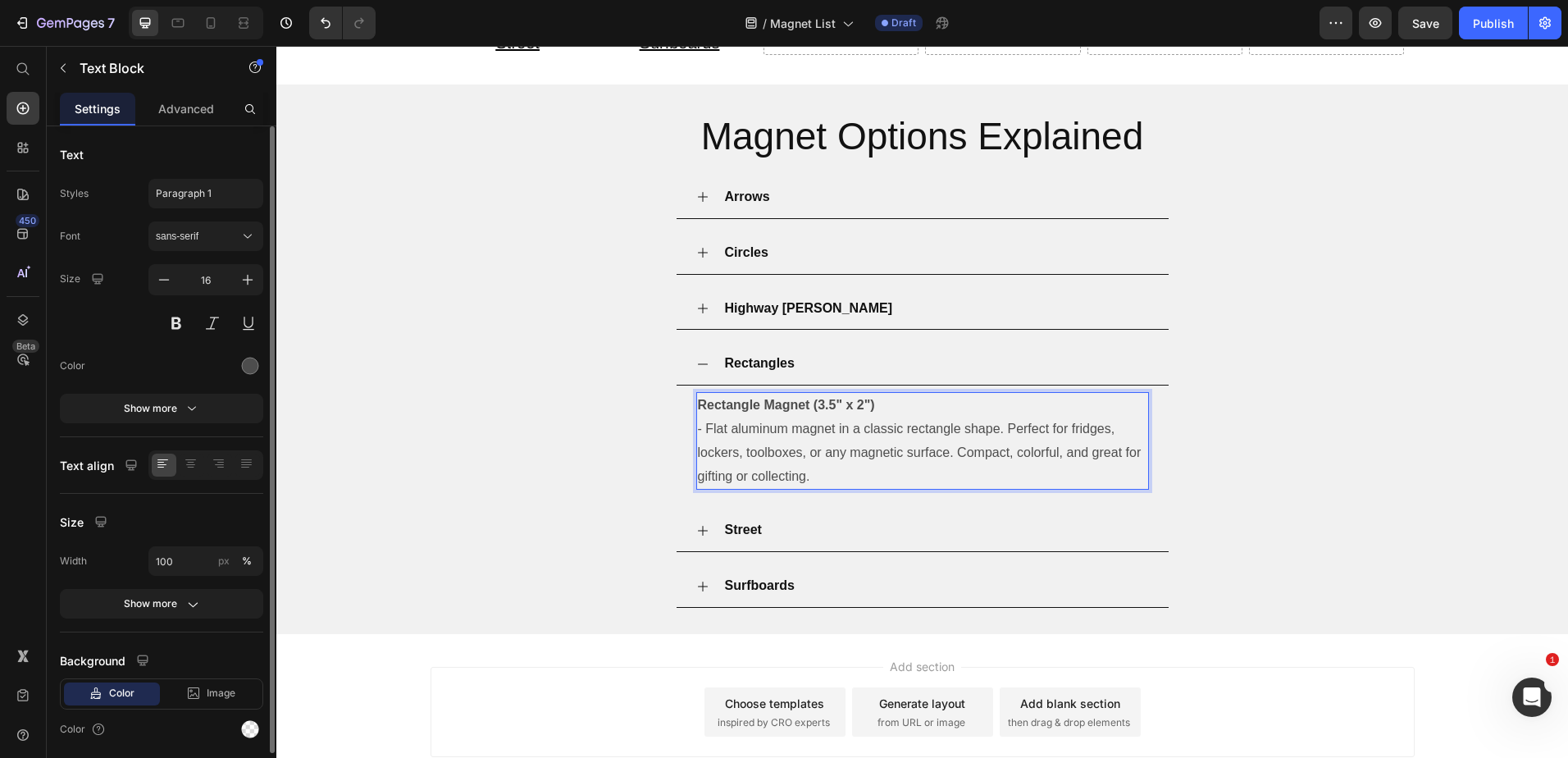 click on "- Flat aluminum magnet in a classic rectangle shape. Perfect for fridges, lockers, toolboxes, or any magnetic surface. Compact, colorful, and great for gifting or collecting." at bounding box center (923, 453) 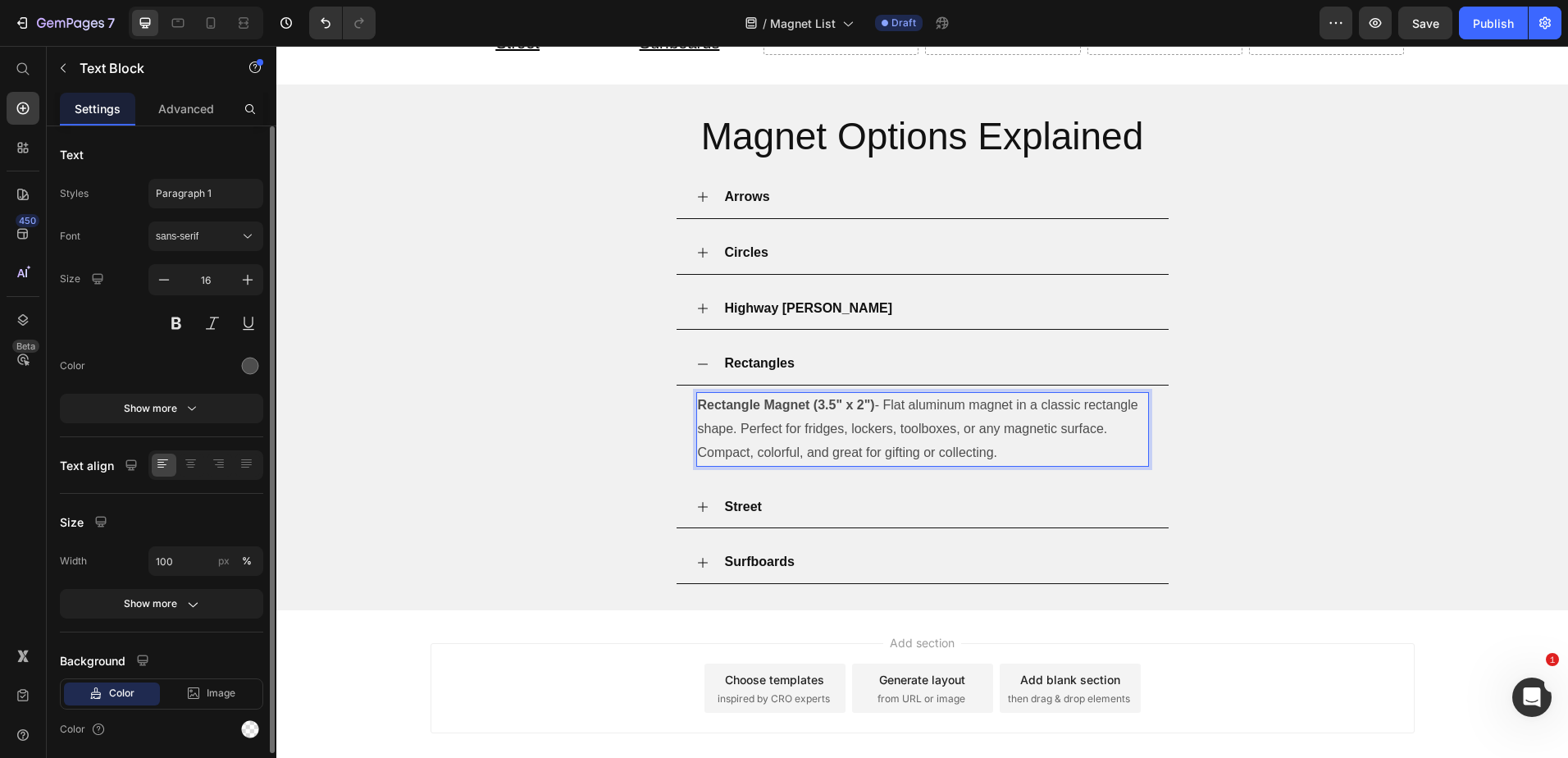 click on "Rectangle Magnet (3.5" x 2")  - Flat aluminum magnet in a classic rectangle shape. Perfect for fridges, lockers, toolboxes, or any magnetic surface. Compact, colorful, and great for gifting or collecting." at bounding box center (923, 429) 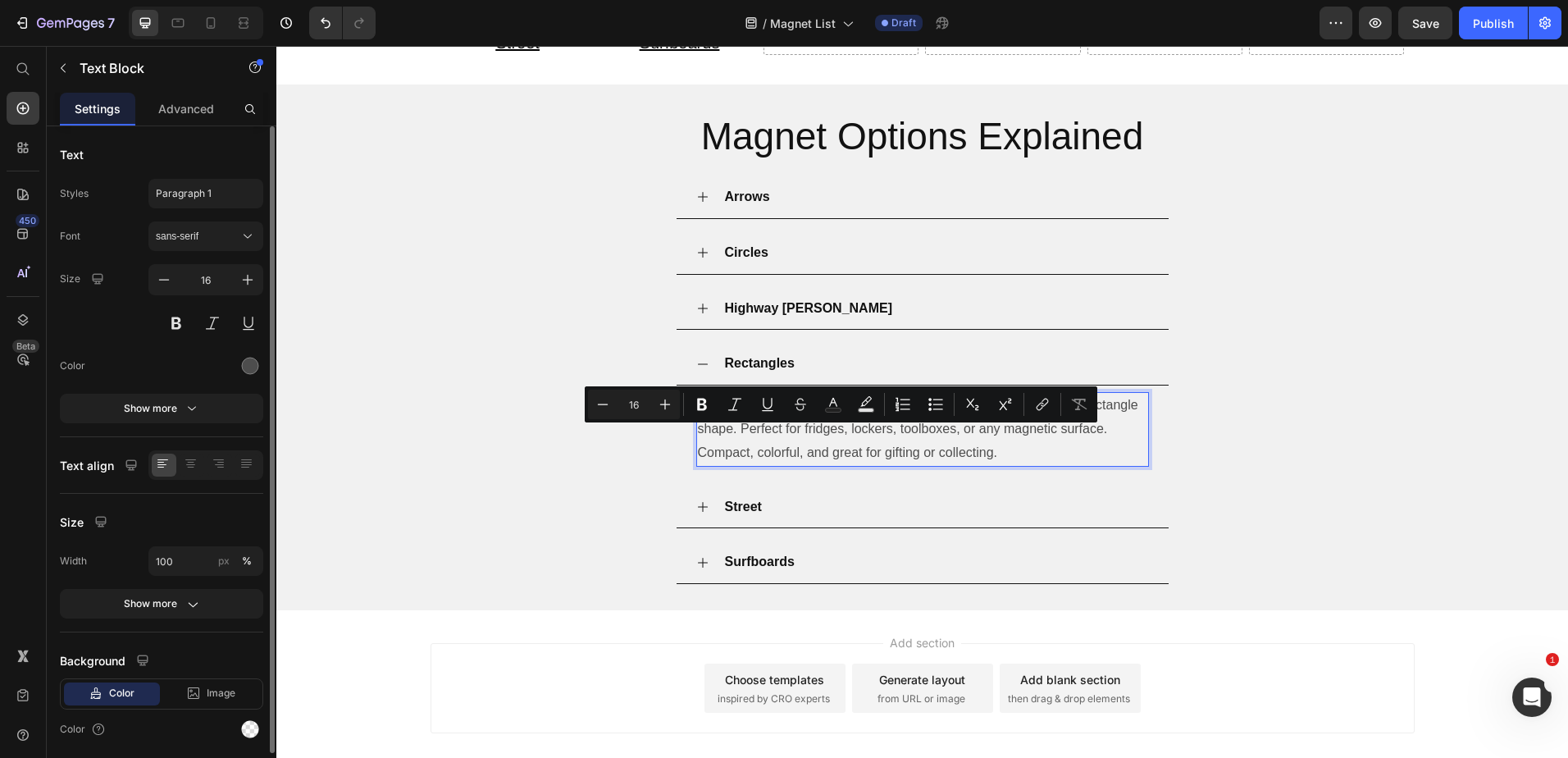 drag, startPoint x: 1060, startPoint y: 436, endPoint x: 691, endPoint y: 445, distance: 369.10974 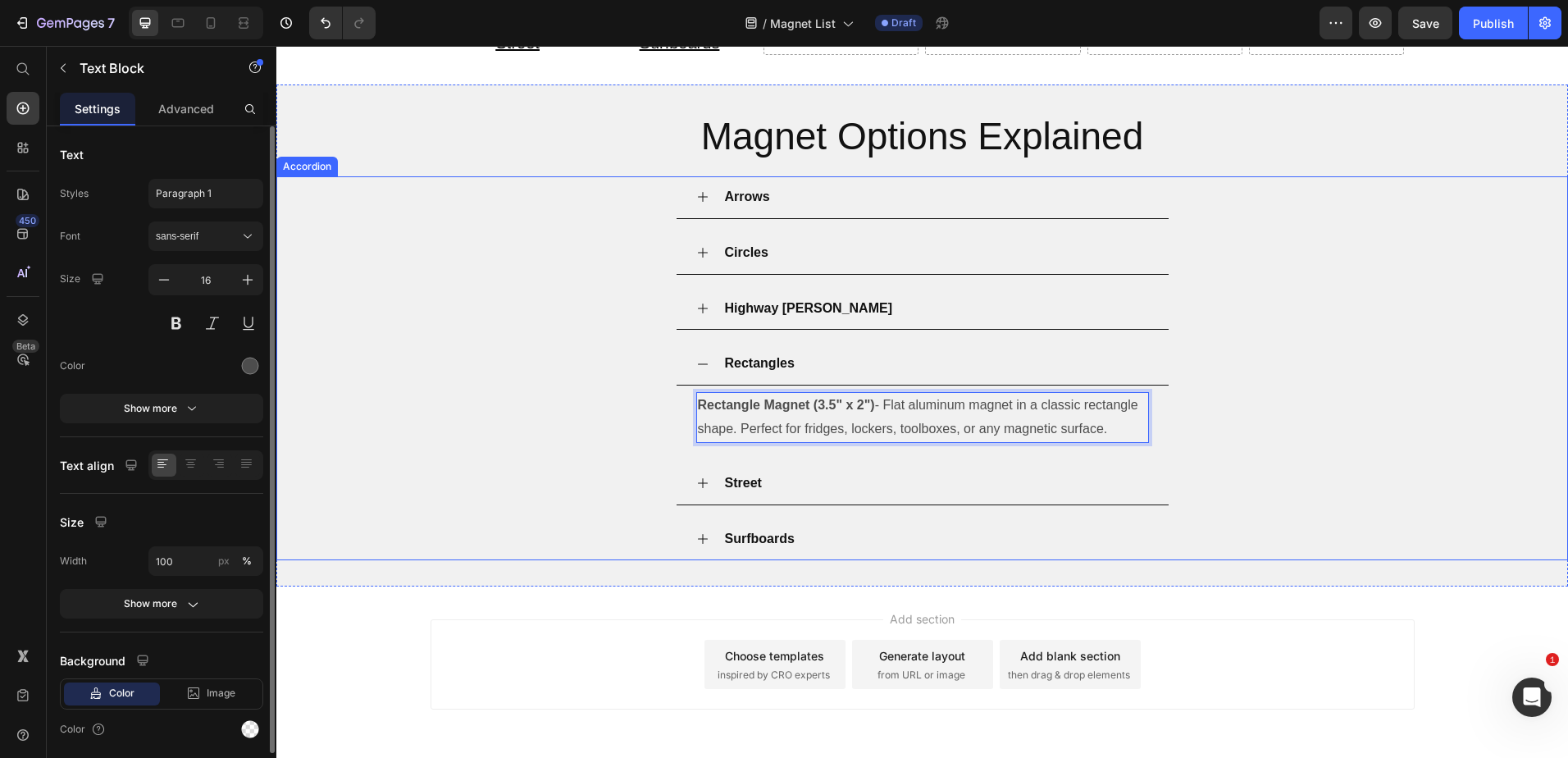 click on "Rectangles Rectangle Magnet (3.5" x 2")  - Flat aluminum magnet in a classic rectangle shape. Perfect for fridges, lockers, toolboxes, or any magnetic surface. Text Block   0" at bounding box center (922, 395) 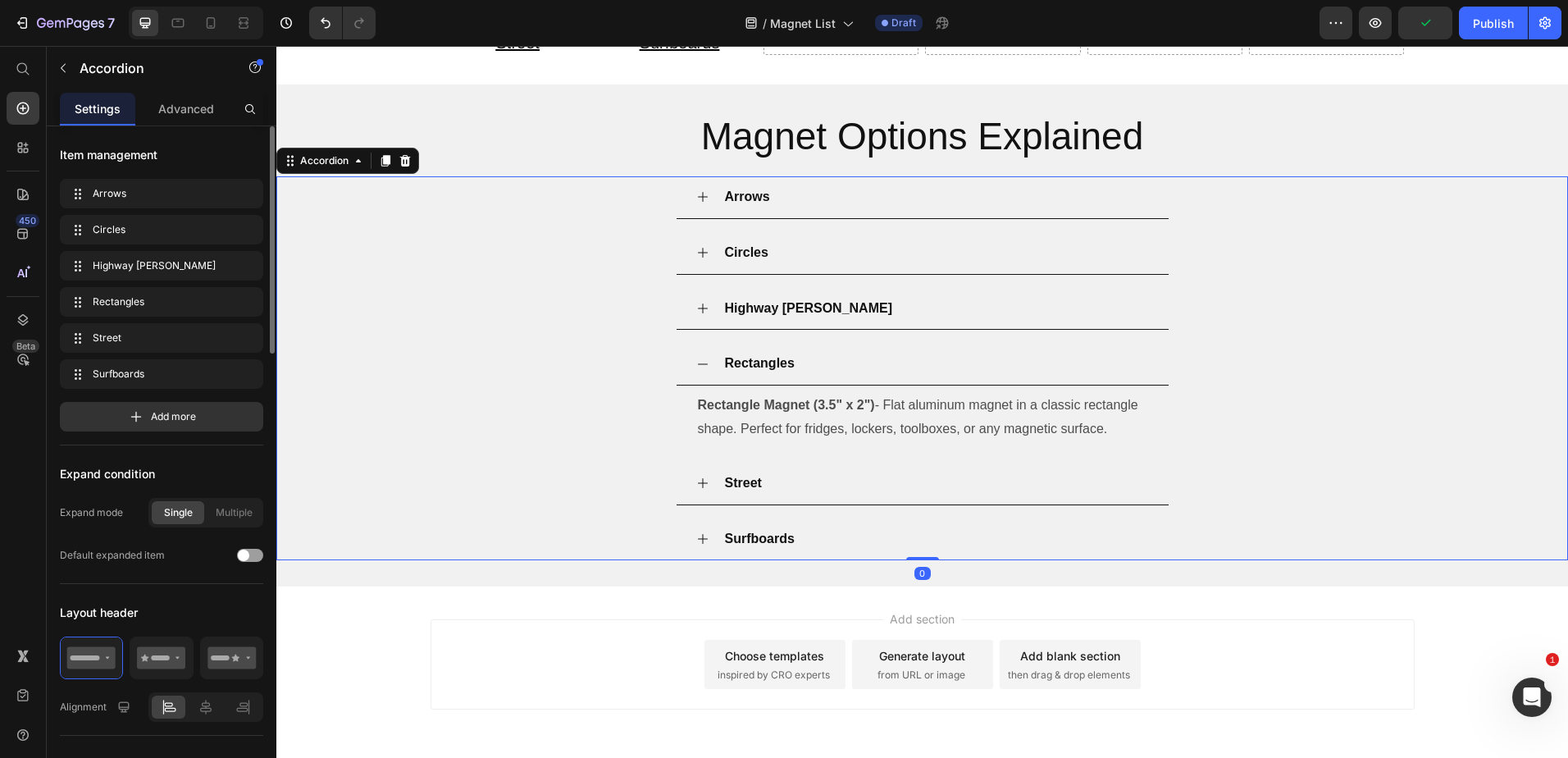 click on "Rectangles" at bounding box center [936, 363] 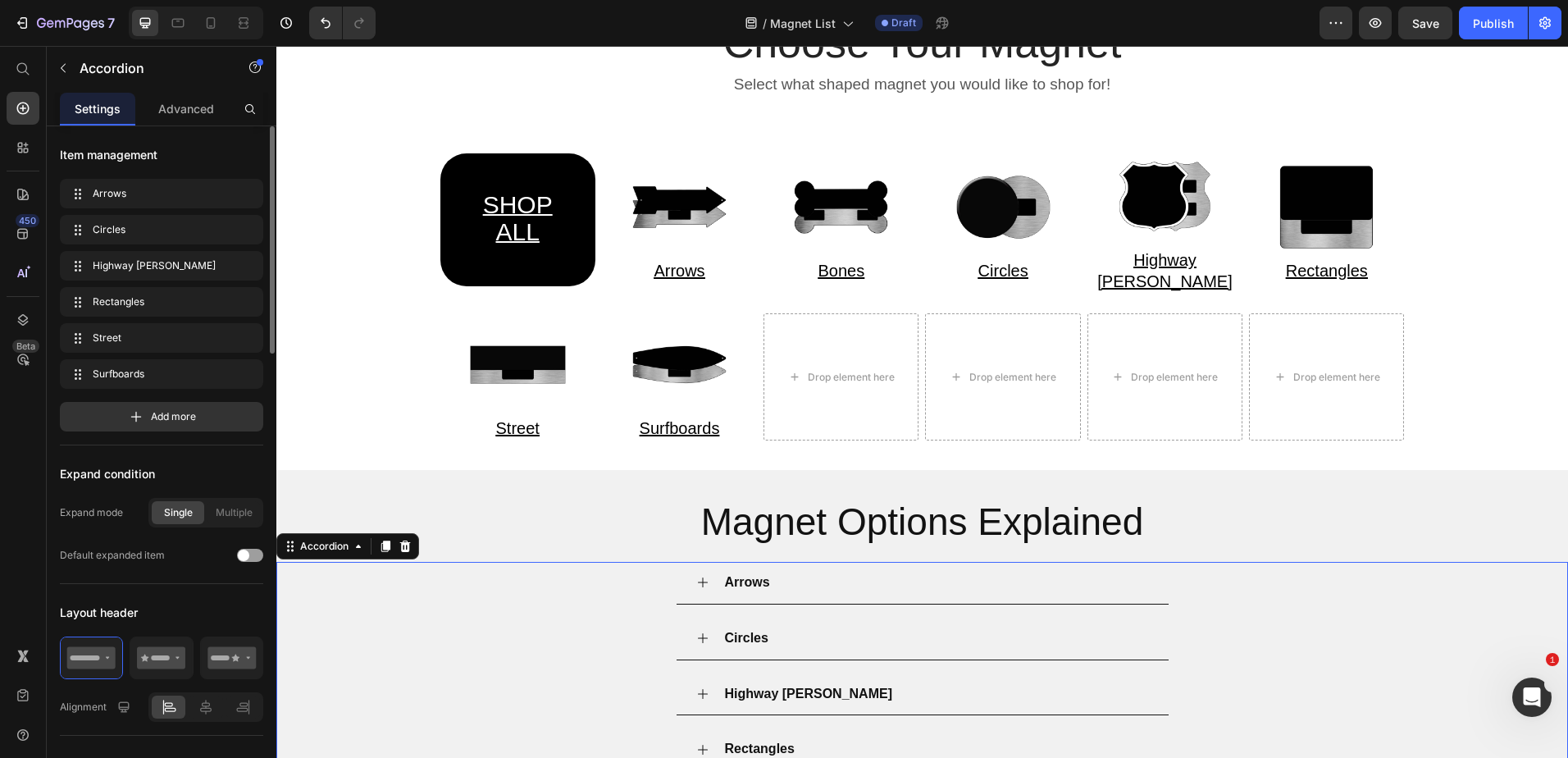 scroll, scrollTop: 0, scrollLeft: 0, axis: both 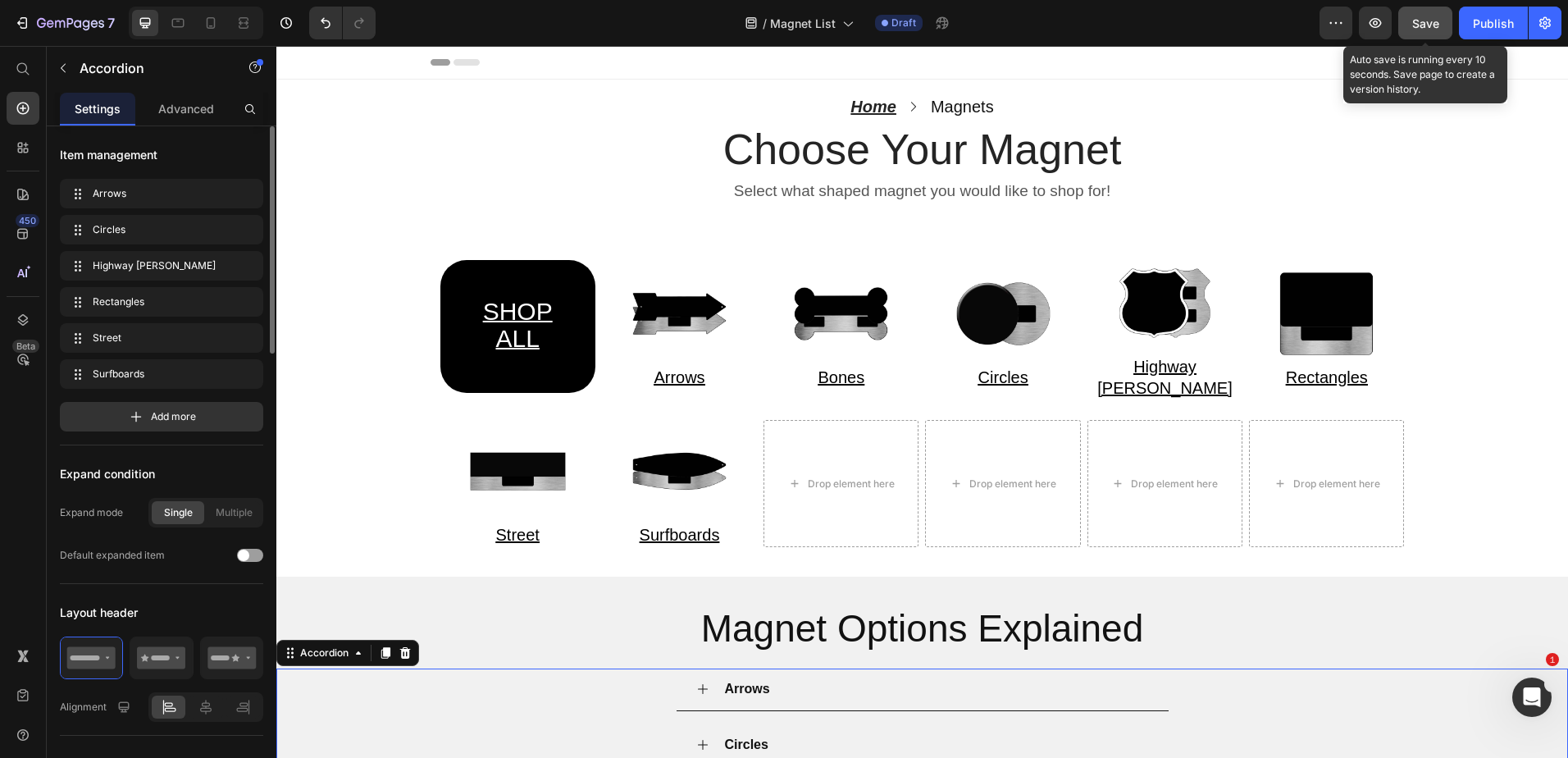 click on "Save" at bounding box center [1425, 23] 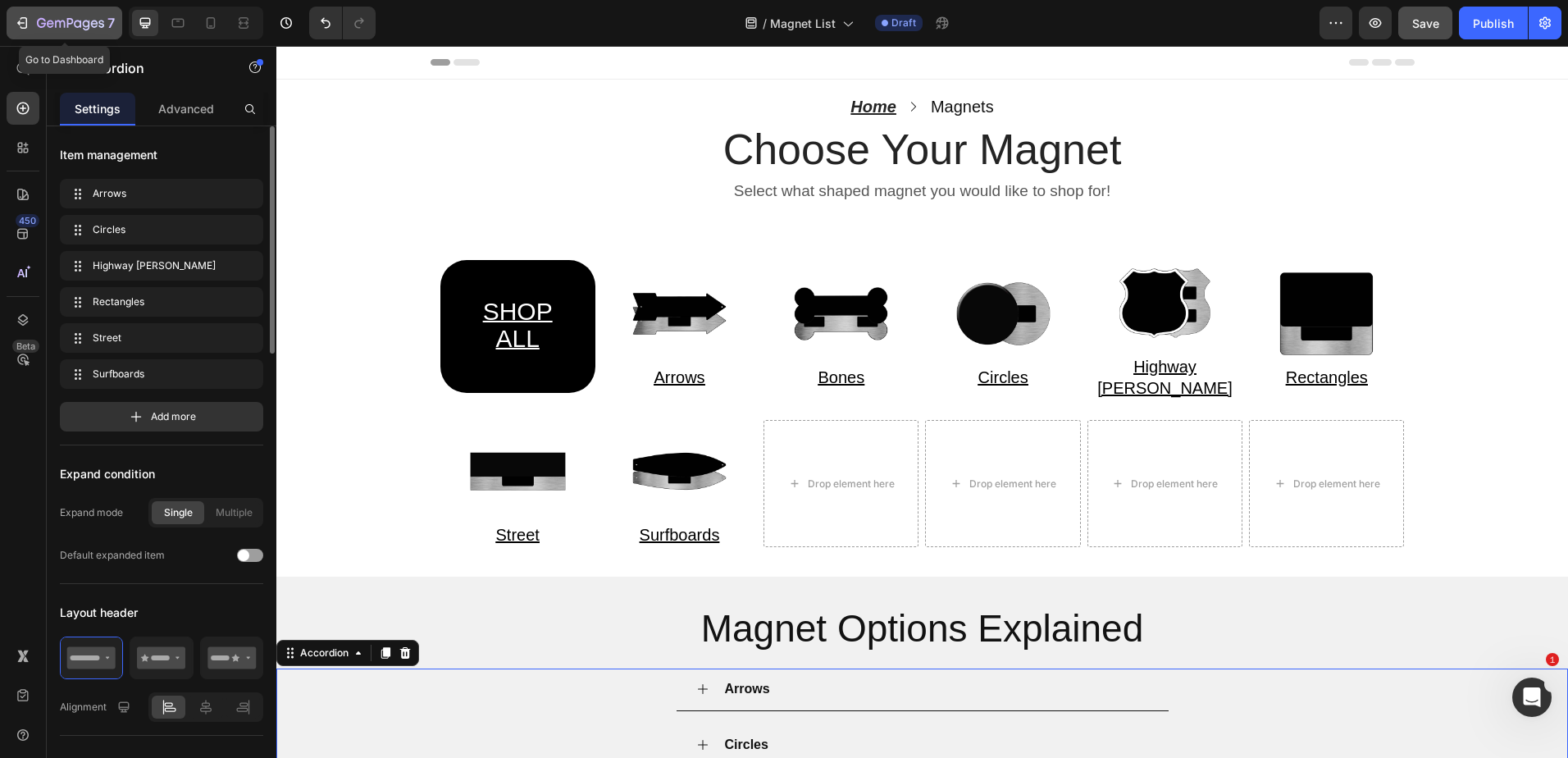 click on "7" 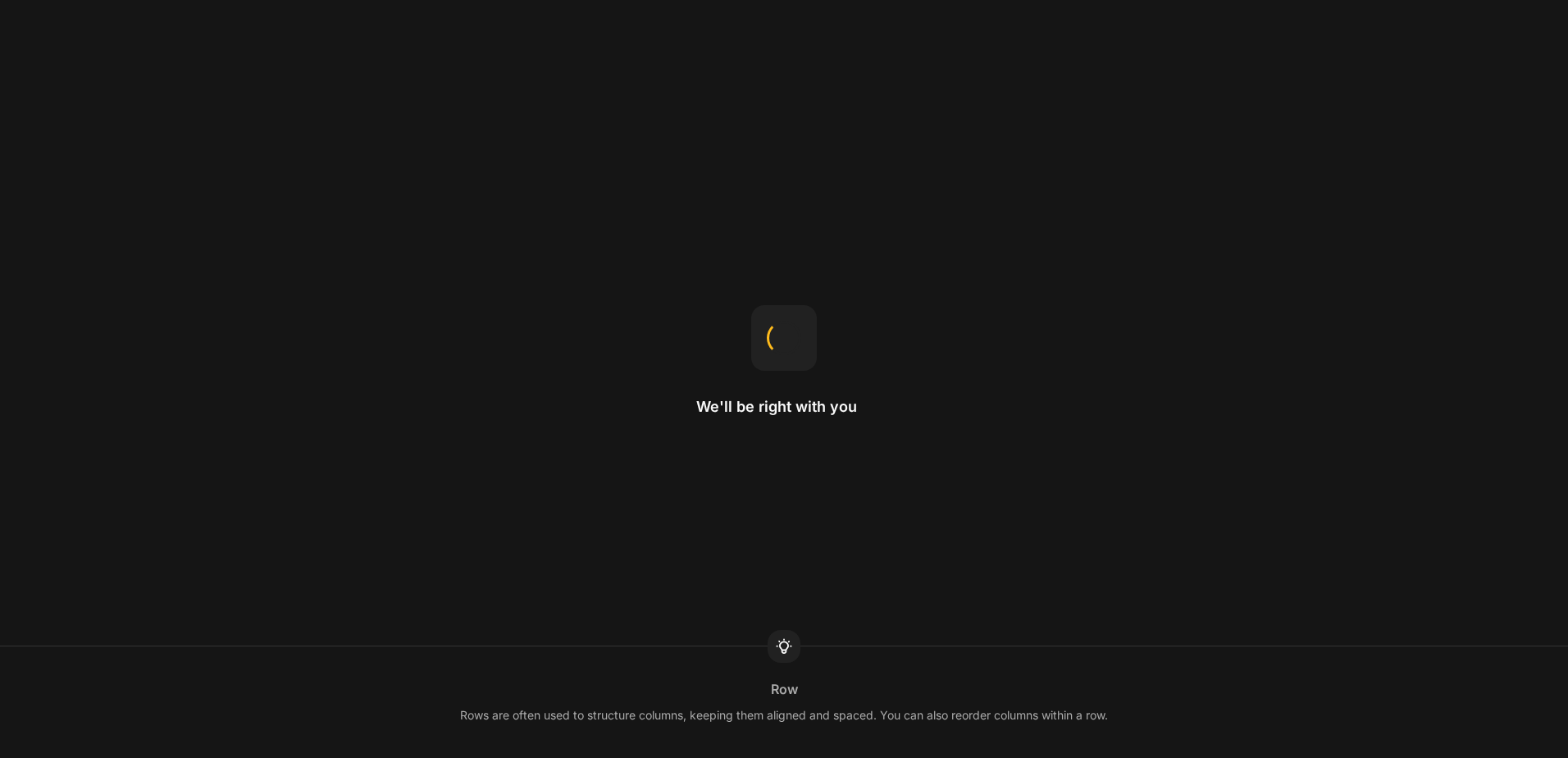 scroll, scrollTop: 0, scrollLeft: 0, axis: both 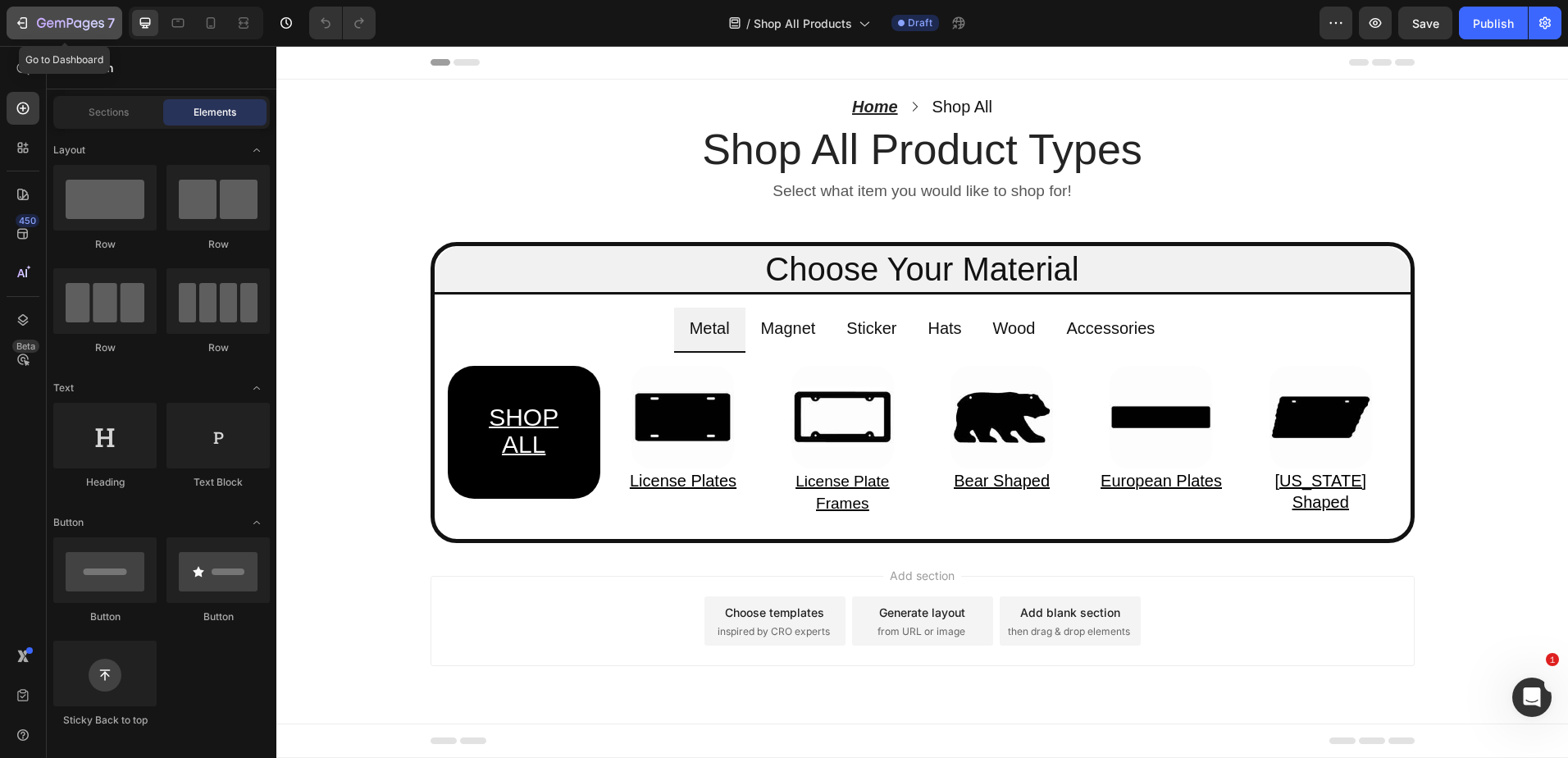 click 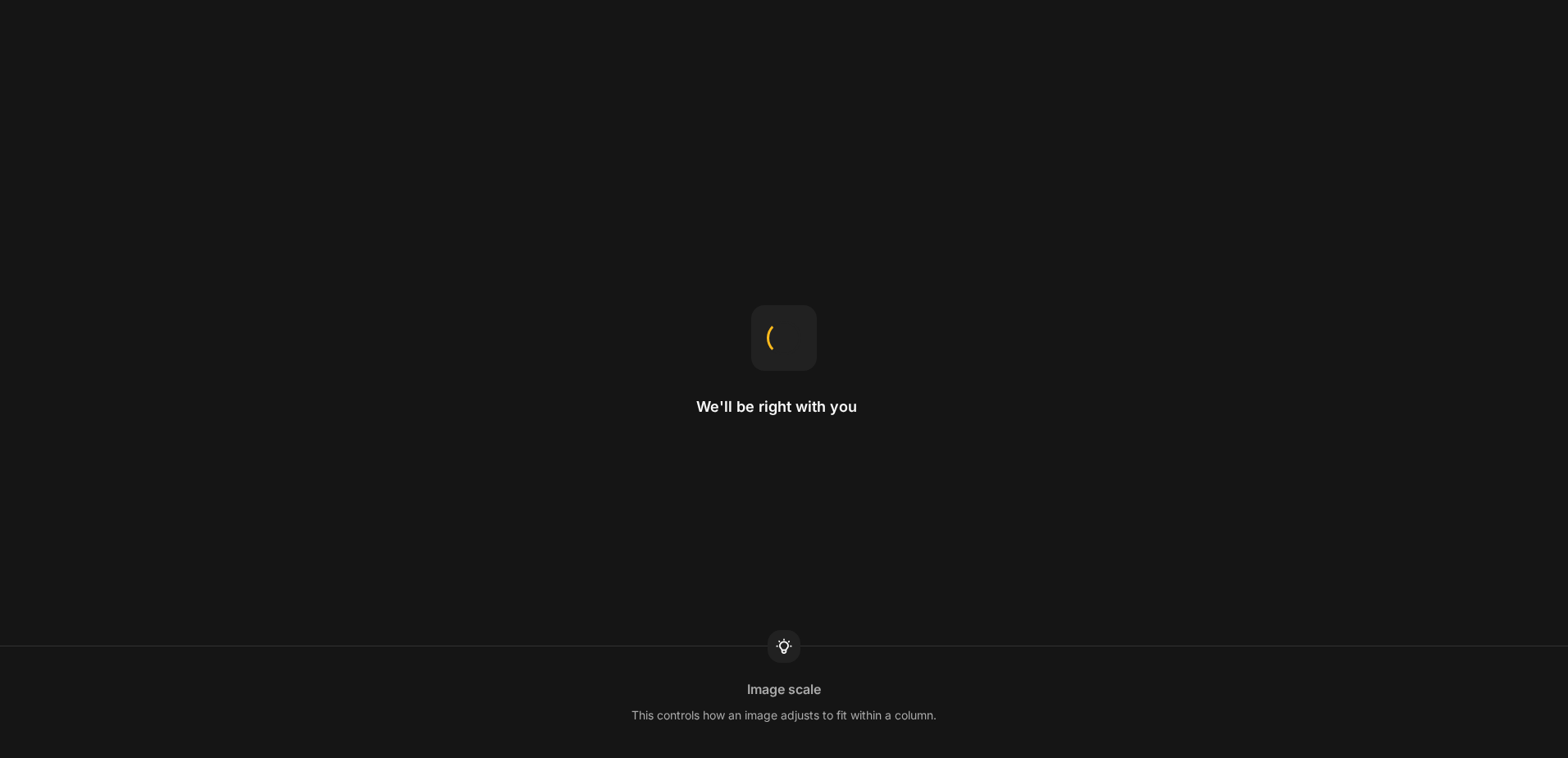 scroll, scrollTop: 0, scrollLeft: 0, axis: both 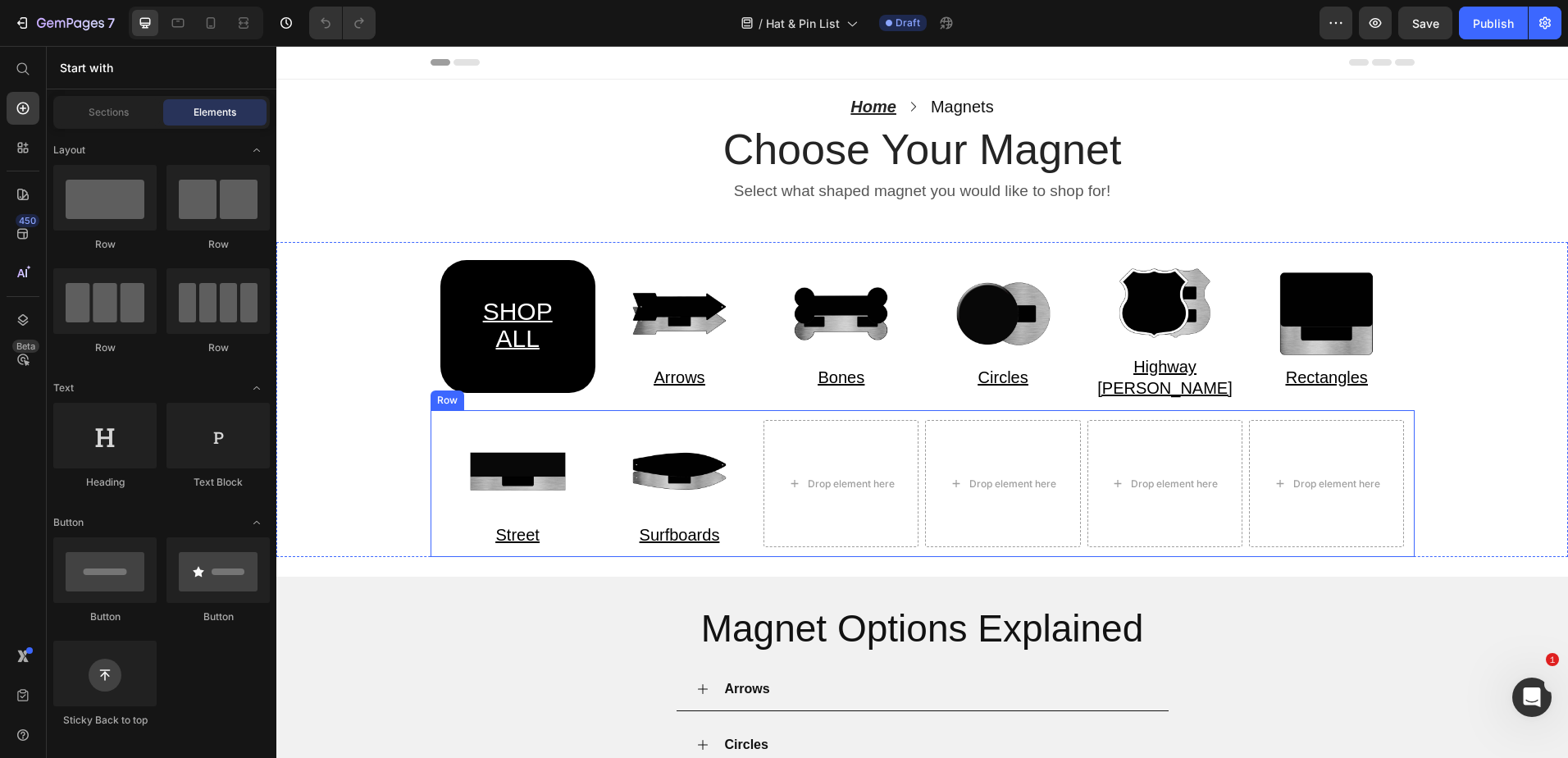 click on "Image Street Heading Image Surfboards Heading
Drop element here
Drop element here
Drop element here
Drop element here Row" at bounding box center [923, 483] 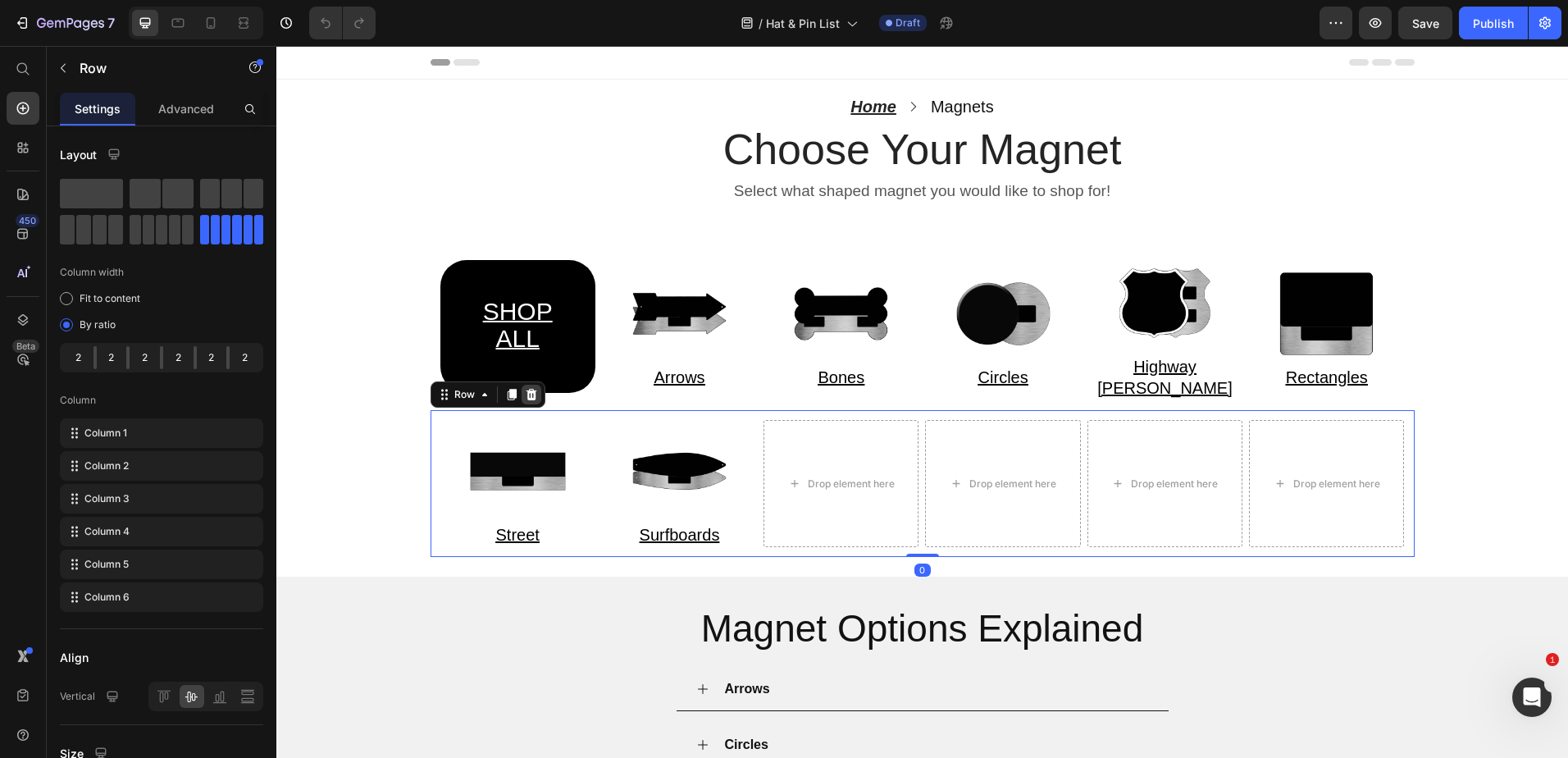 click 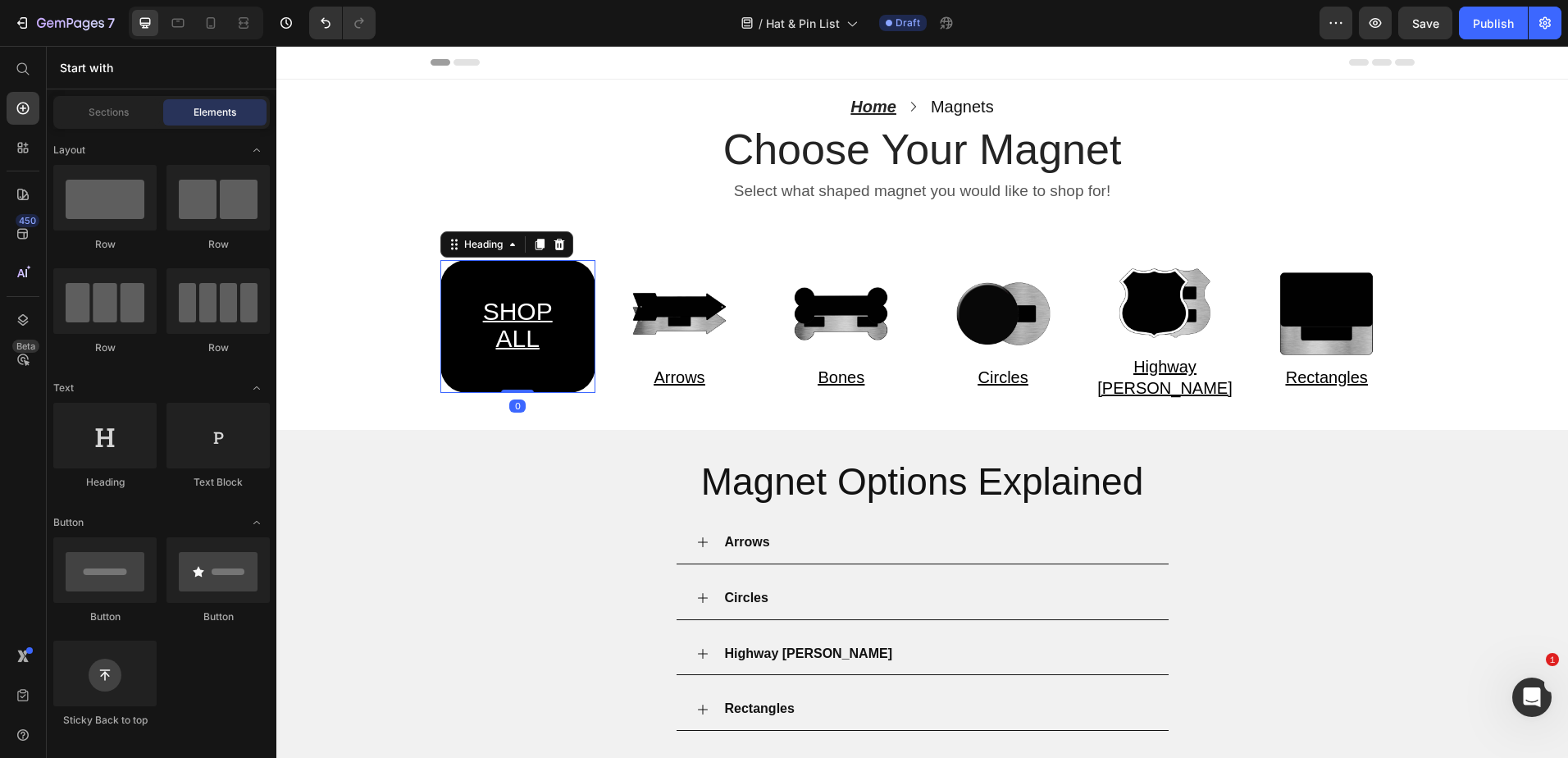 click on "SHOP ALL" at bounding box center (517, 326) 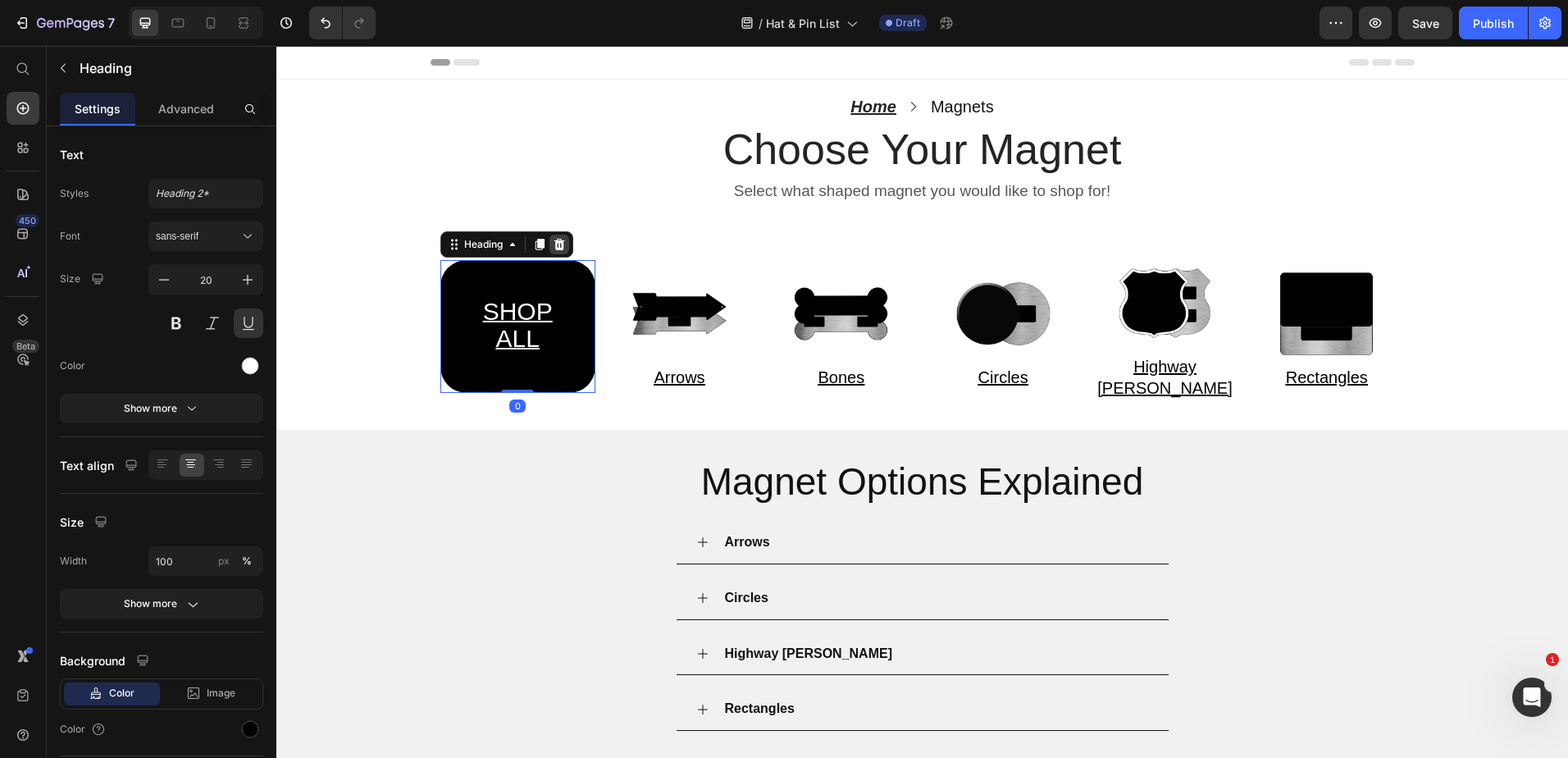 click 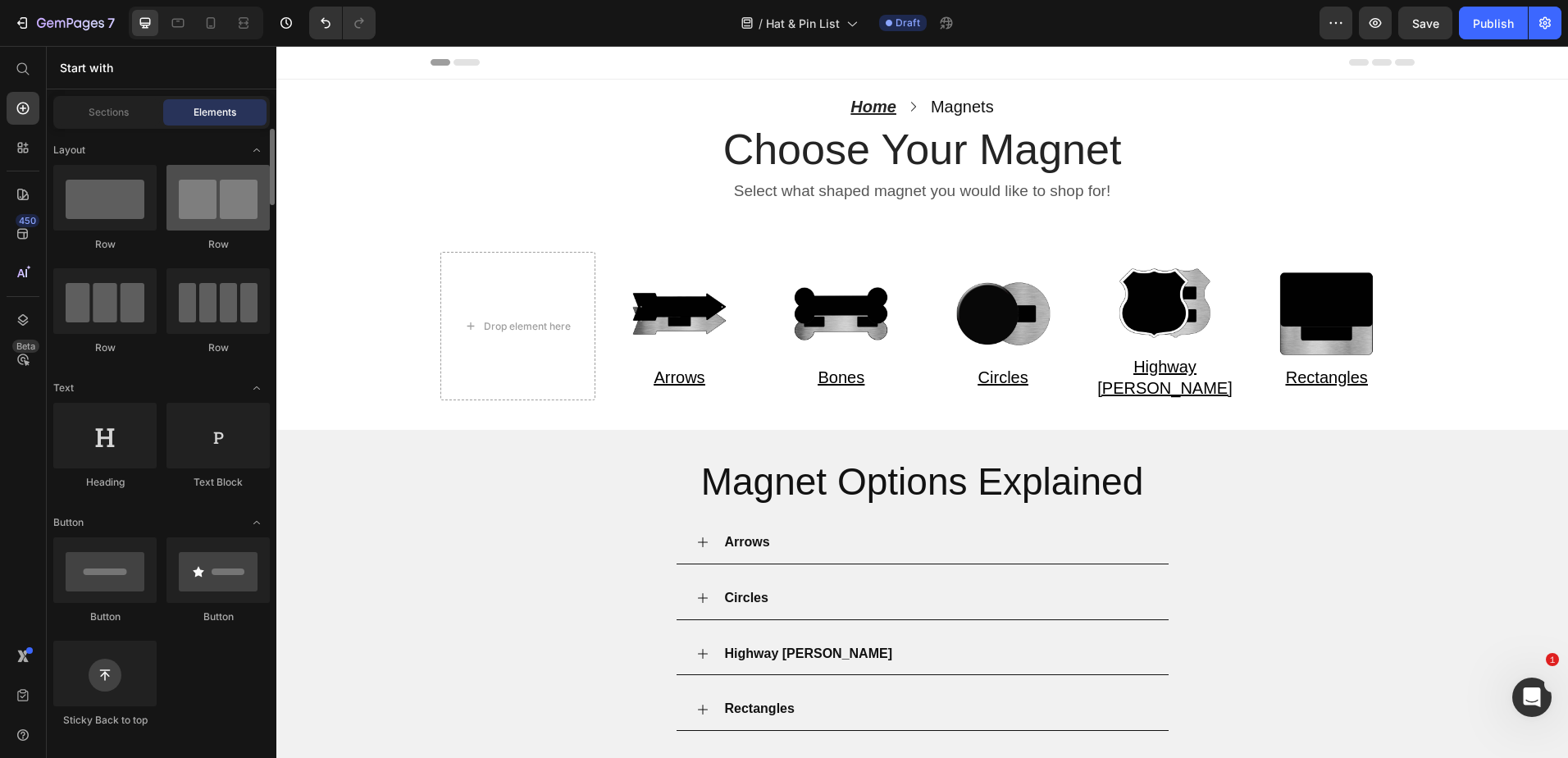 click at bounding box center (218, 198) 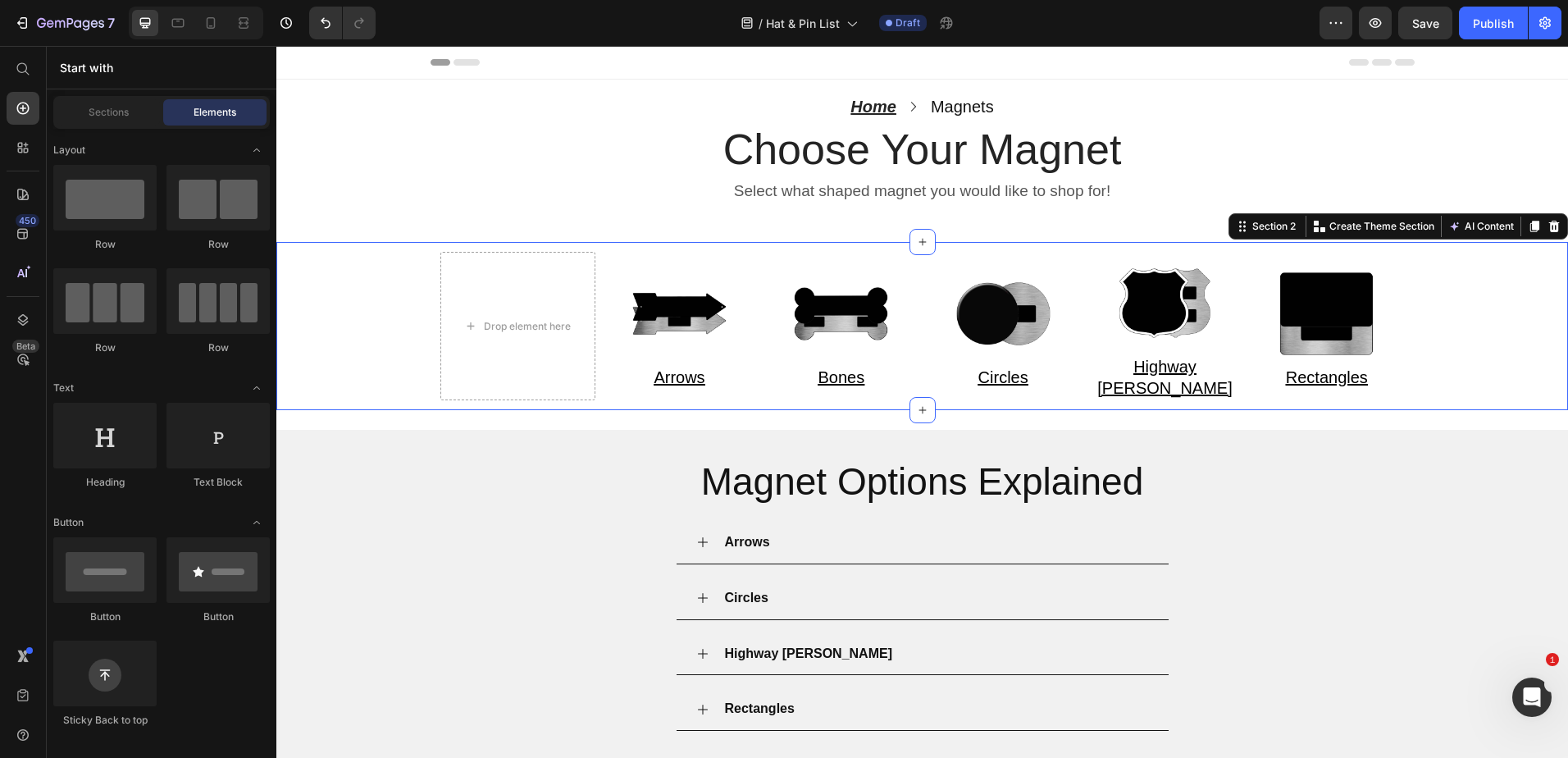 click on "Drop element here Image Arrows Heading Image Bones Heading Image Circles Heading Image Highway [PERSON_NAME] Heading Image Rectangles Heading Row" at bounding box center [922, 326] 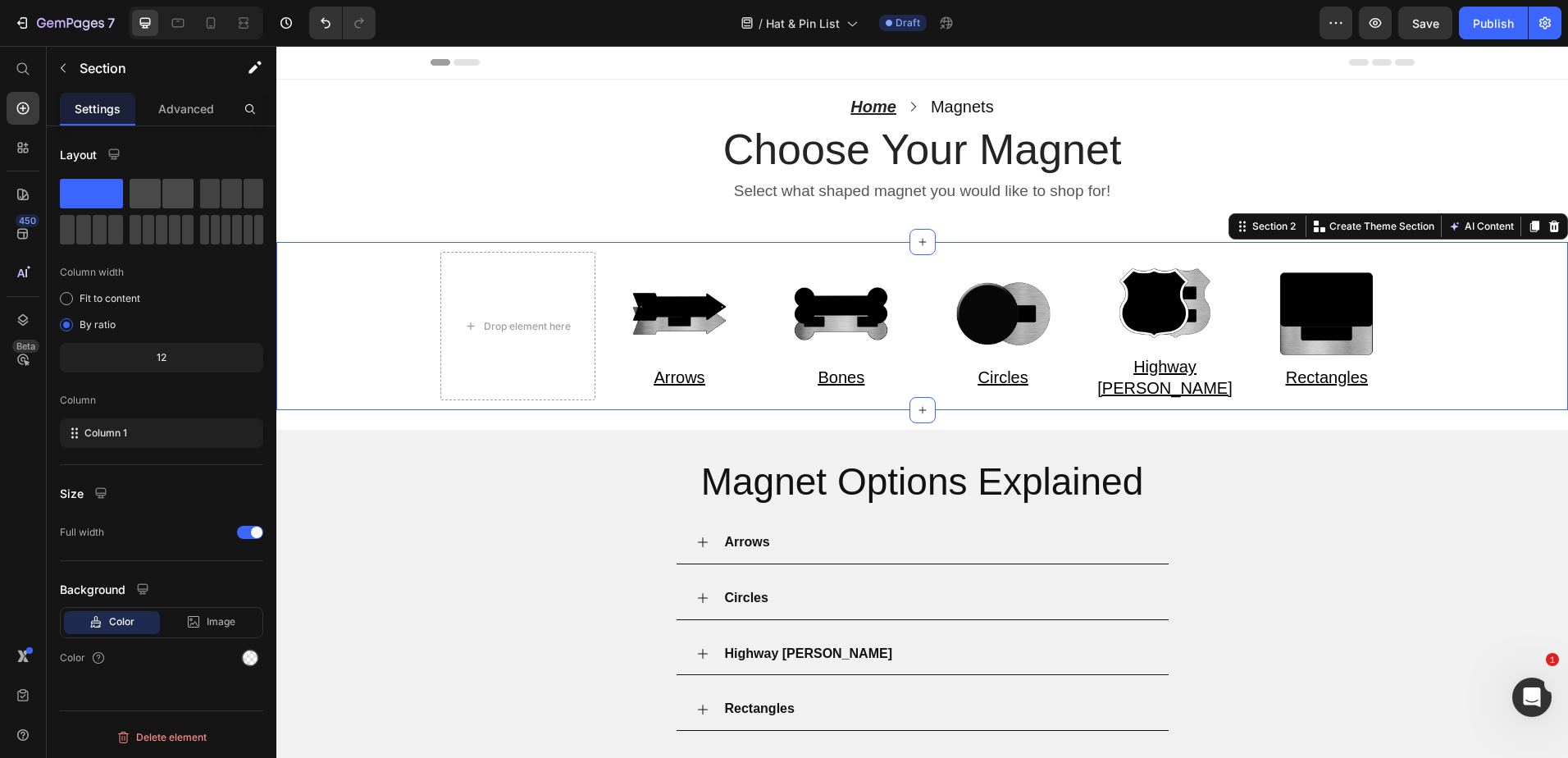 click 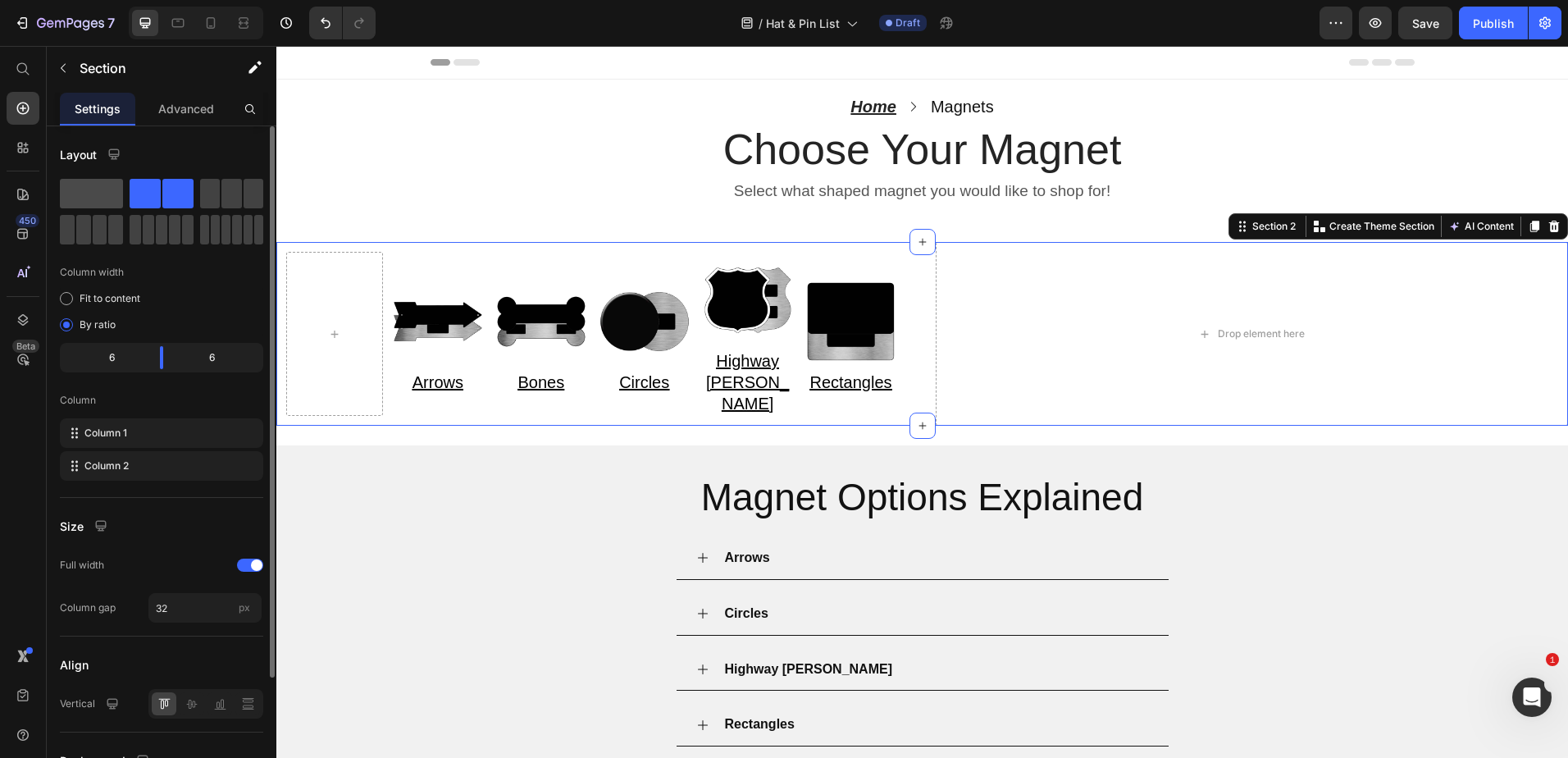click 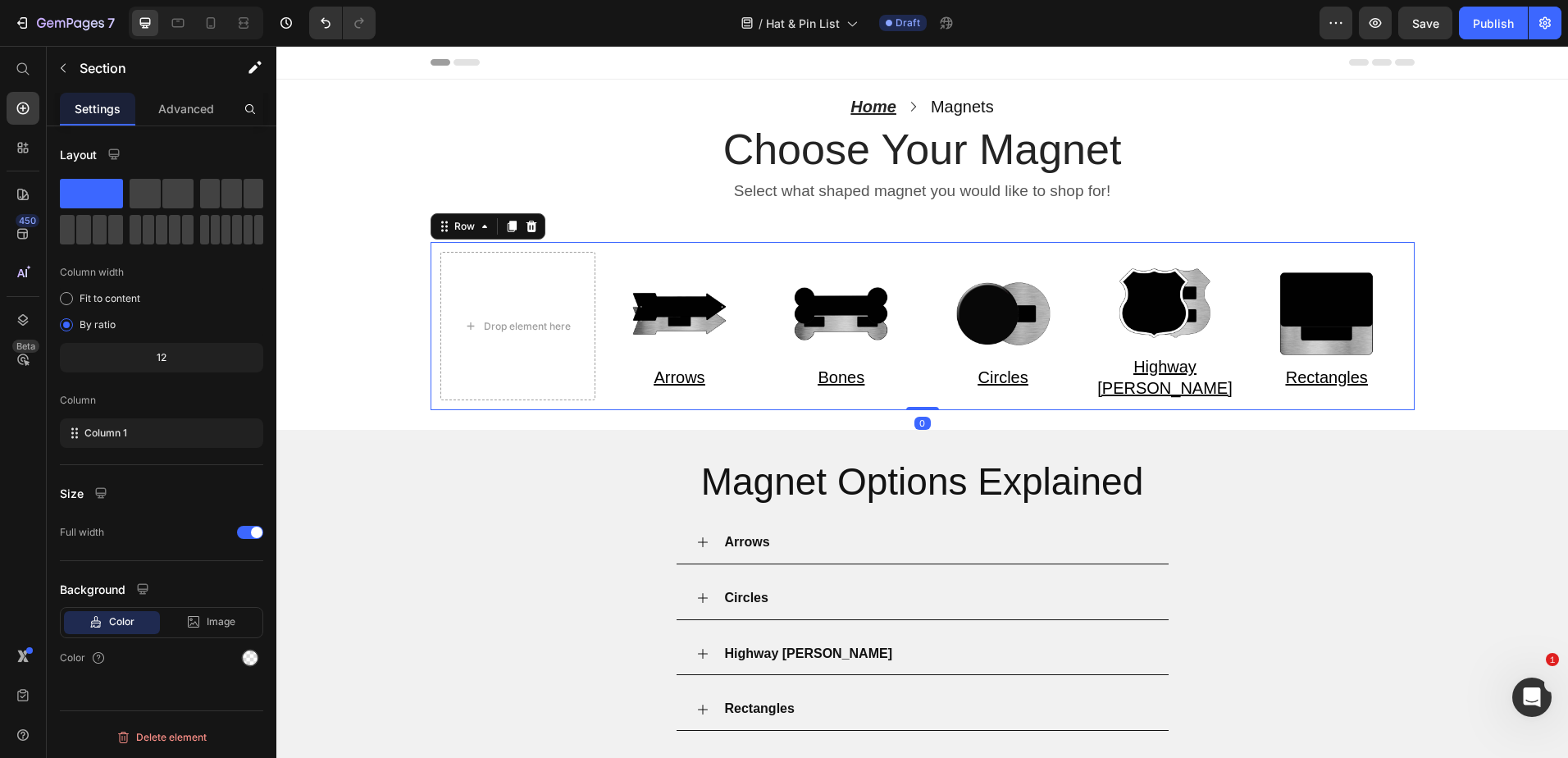 click on "Drop element here Image Arrows Heading Image Bones Heading Image Circles Heading Image Highway [PERSON_NAME] Heading Image Rectangles Heading Row   0" at bounding box center [923, 326] 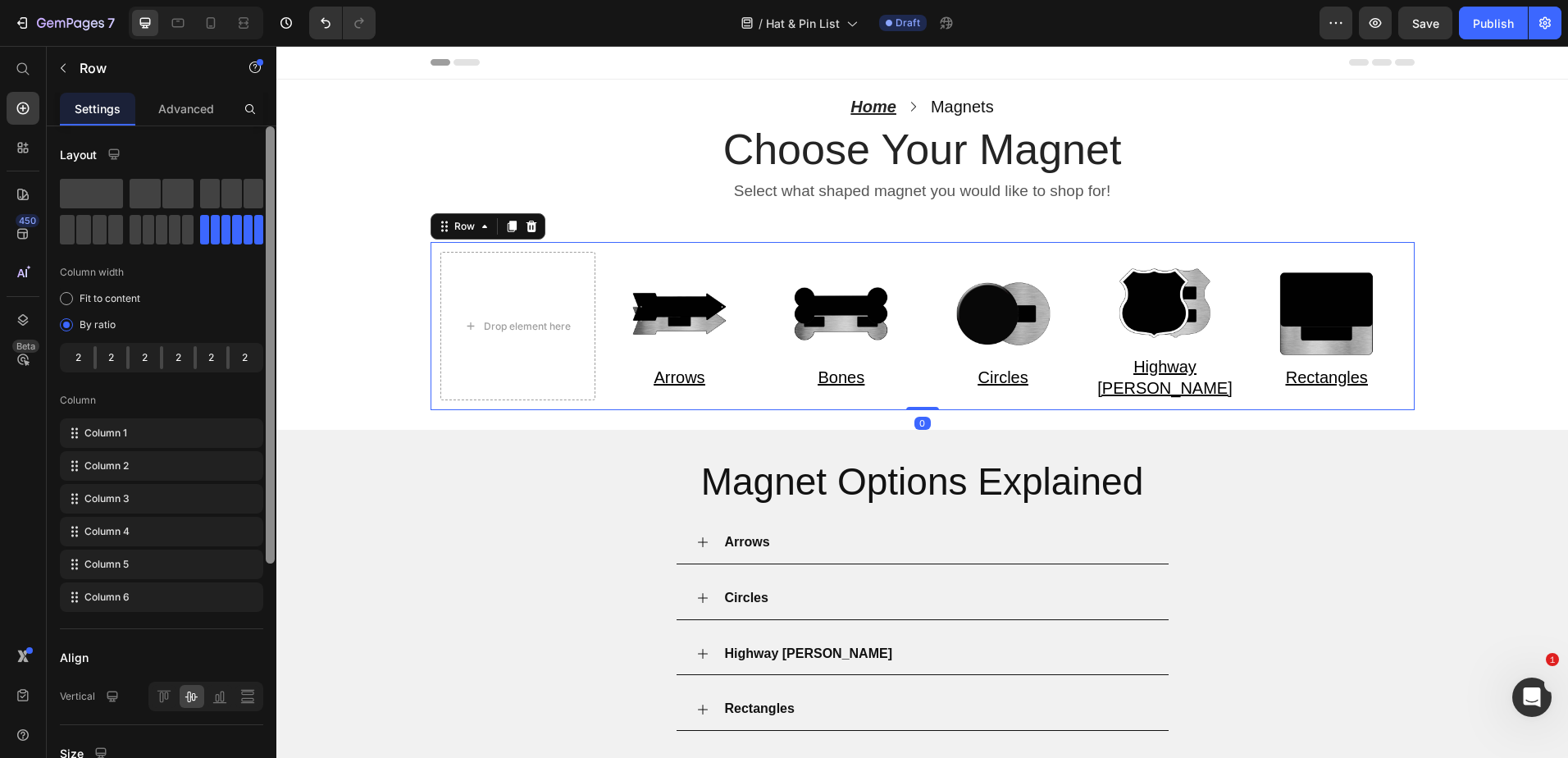 click 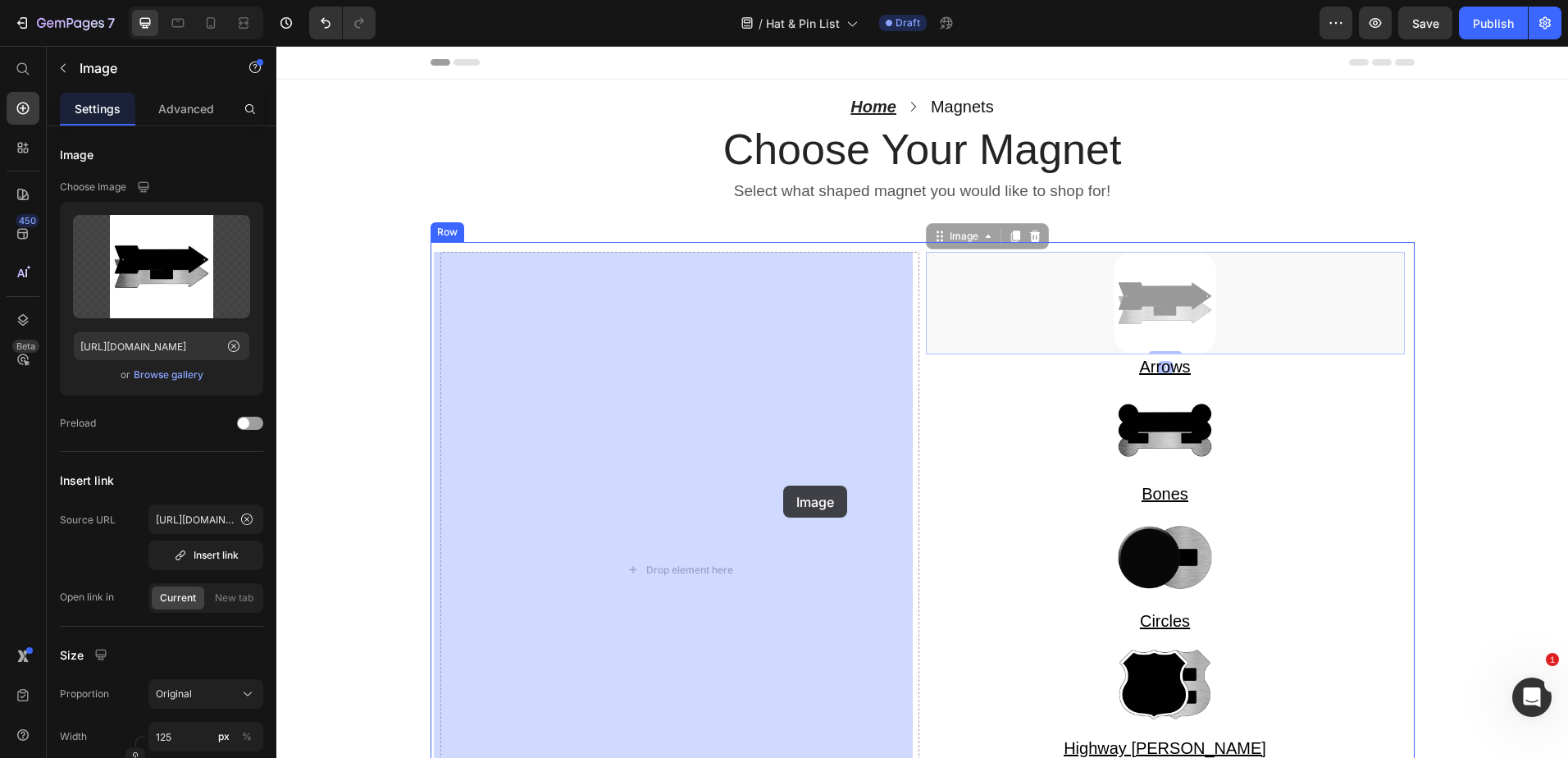 drag, startPoint x: 1146, startPoint y: 301, endPoint x: 781, endPoint y: 486, distance: 409.207 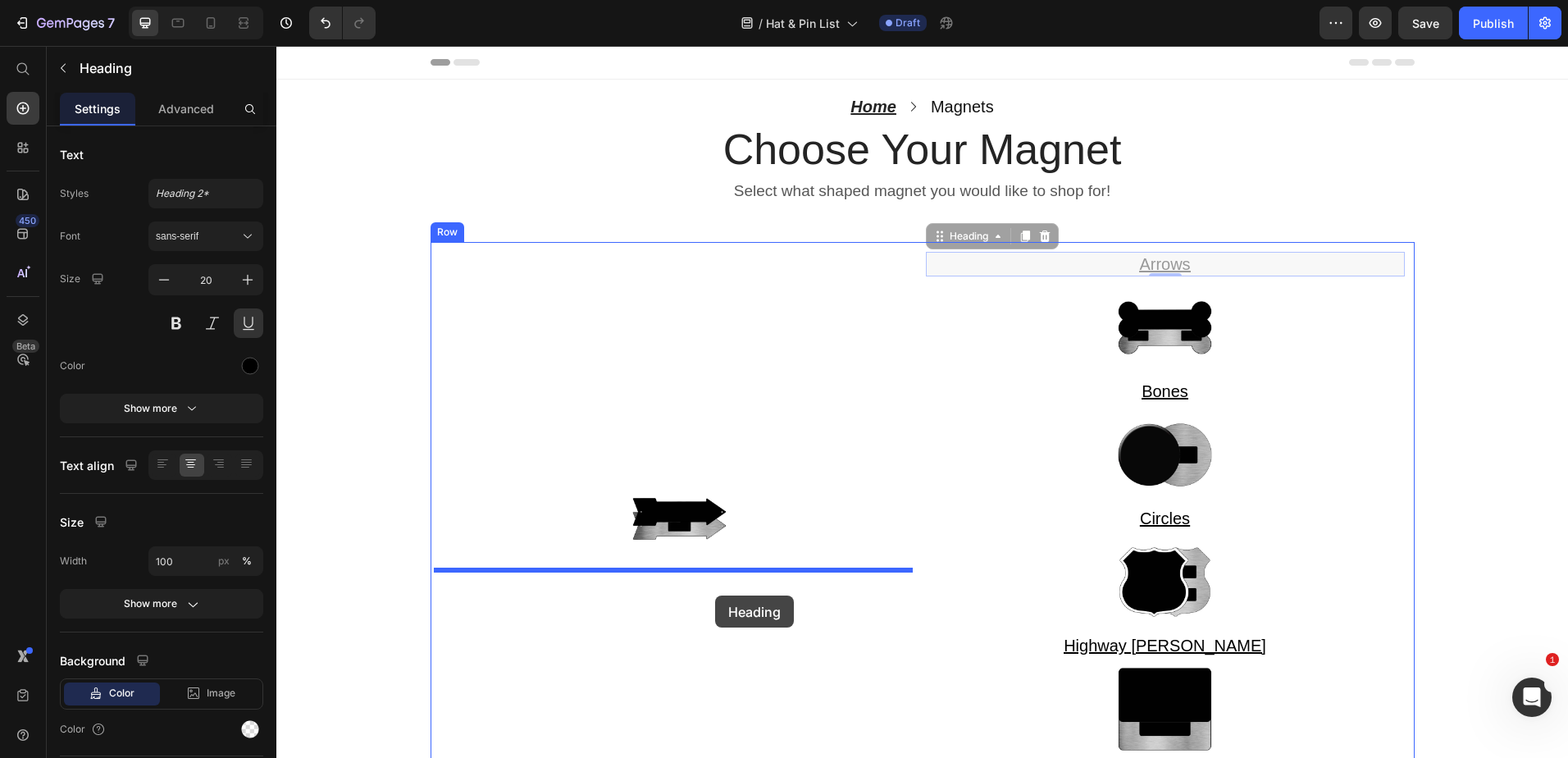drag, startPoint x: 1164, startPoint y: 261, endPoint x: 710, endPoint y: 599, distance: 566.0035 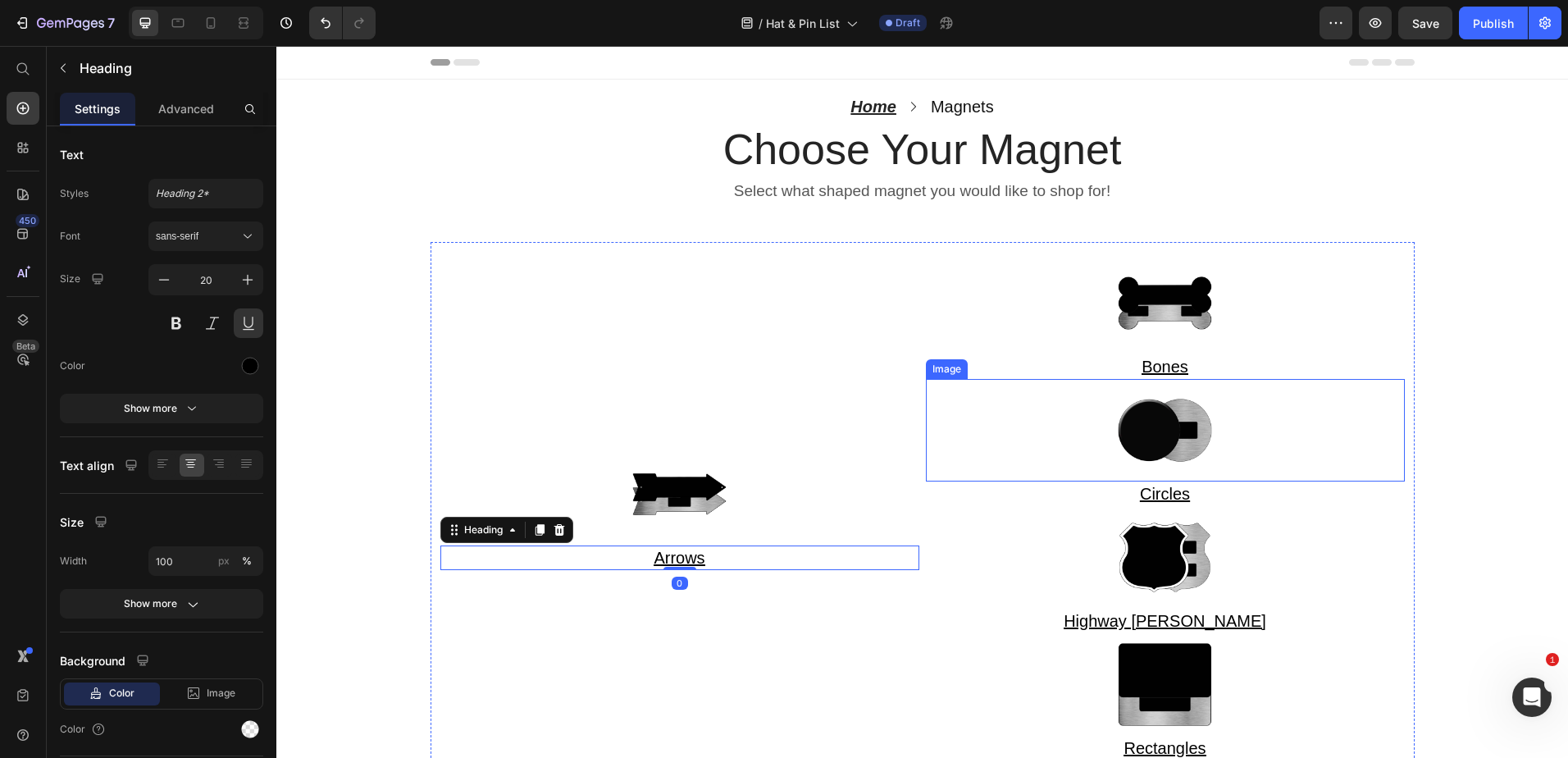 click at bounding box center (1165, 430) 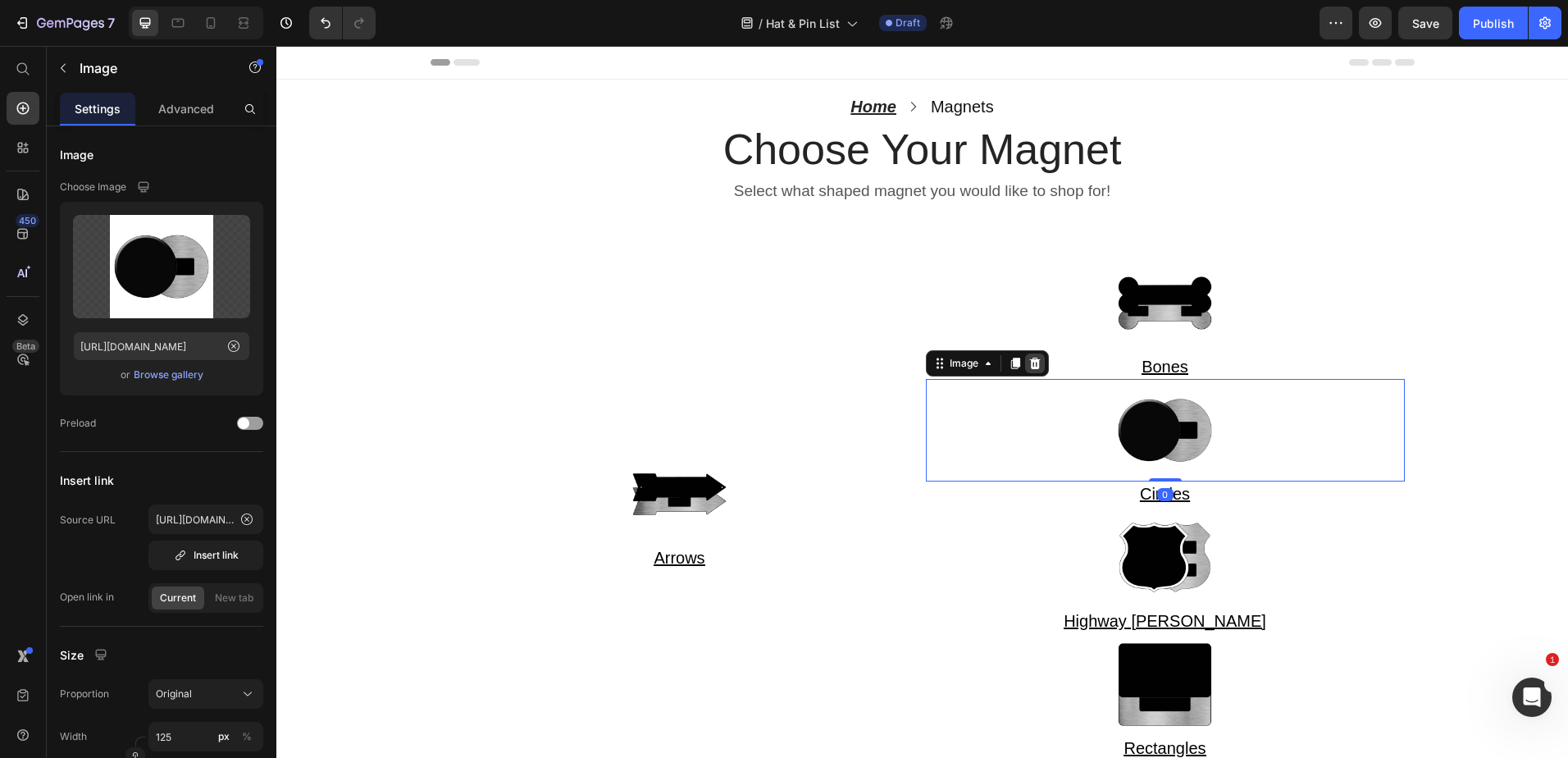click 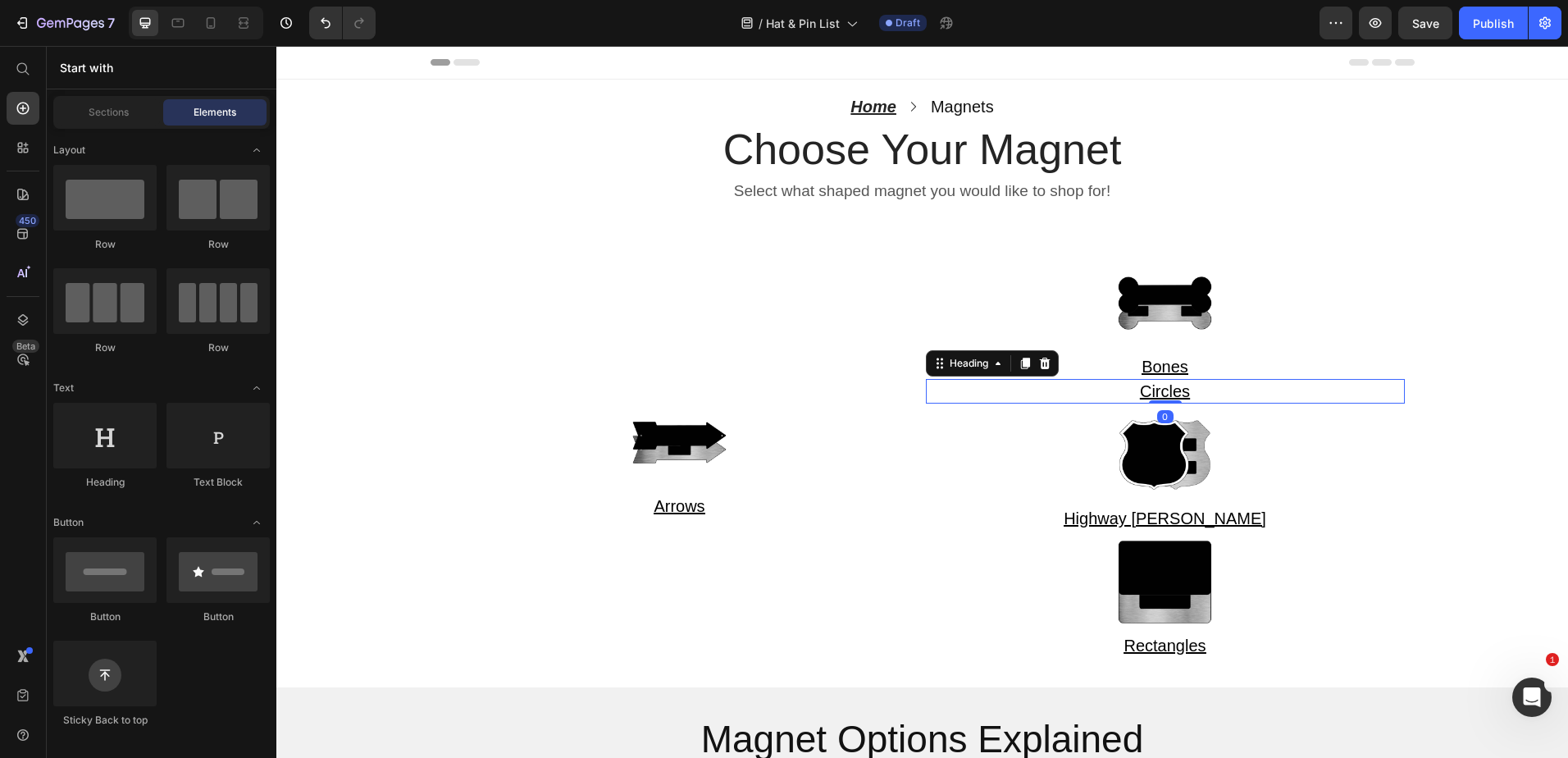 click on "Circles" at bounding box center [1165, 391] 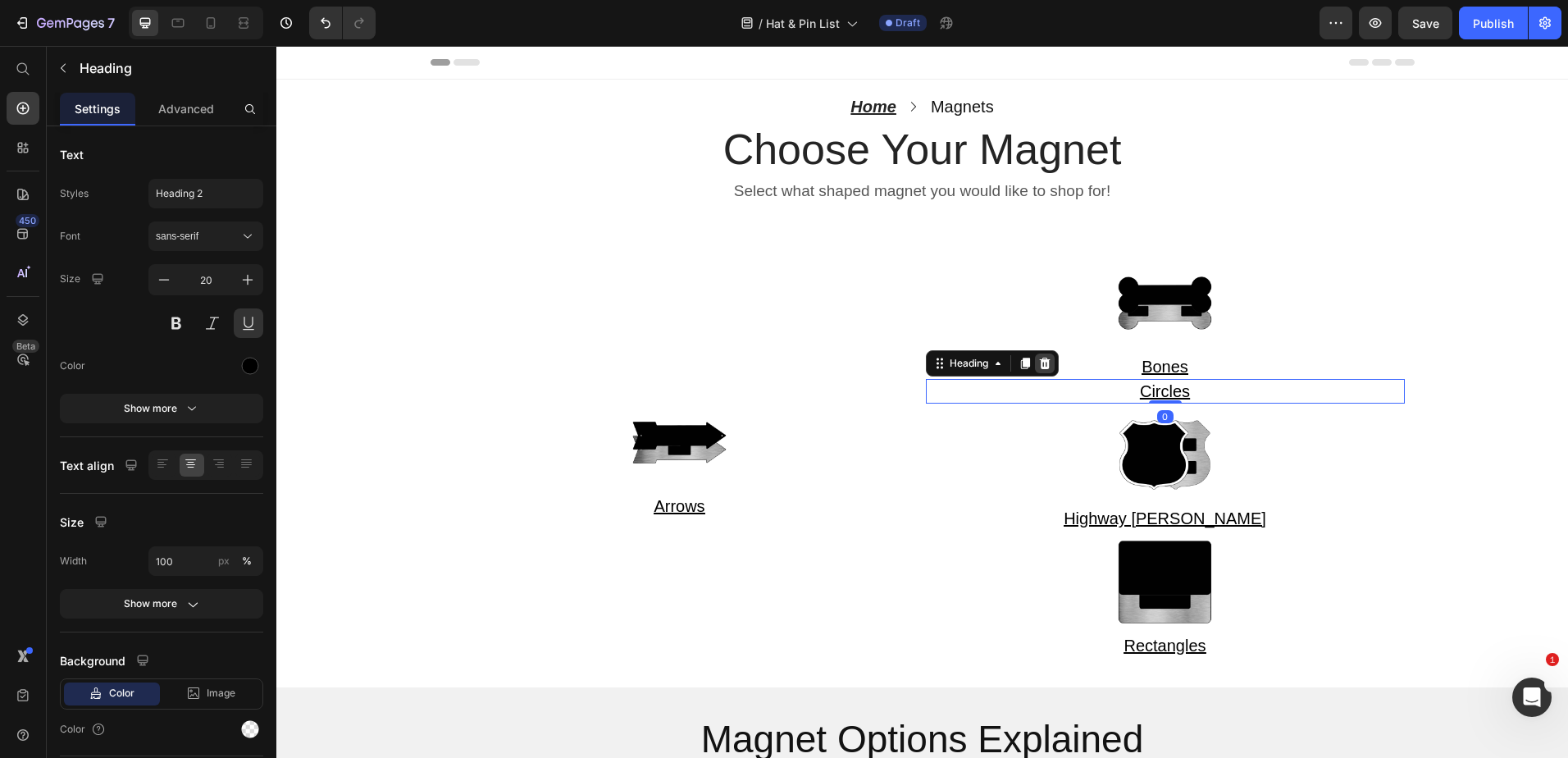 click 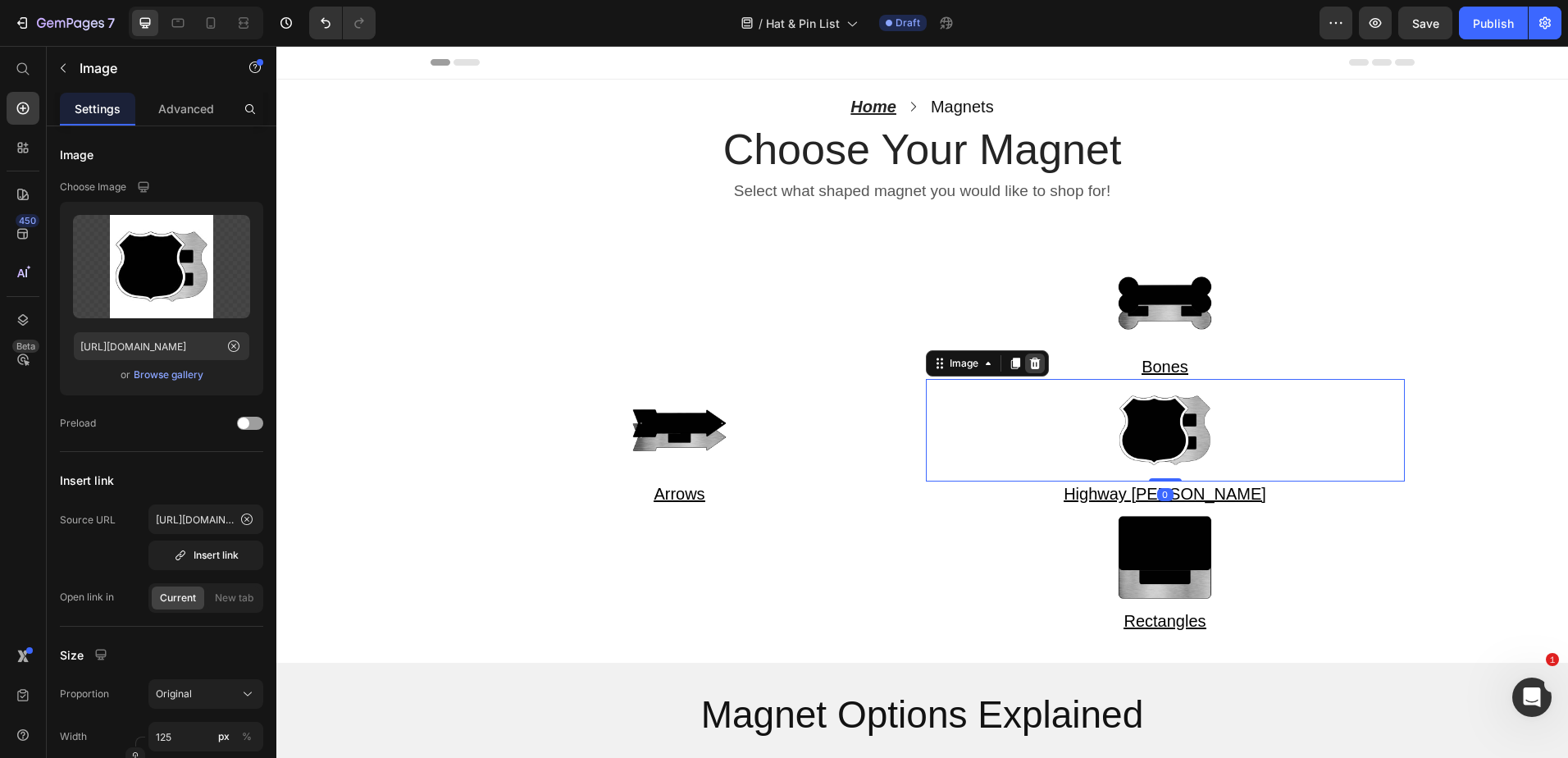 click at bounding box center [1035, 363] 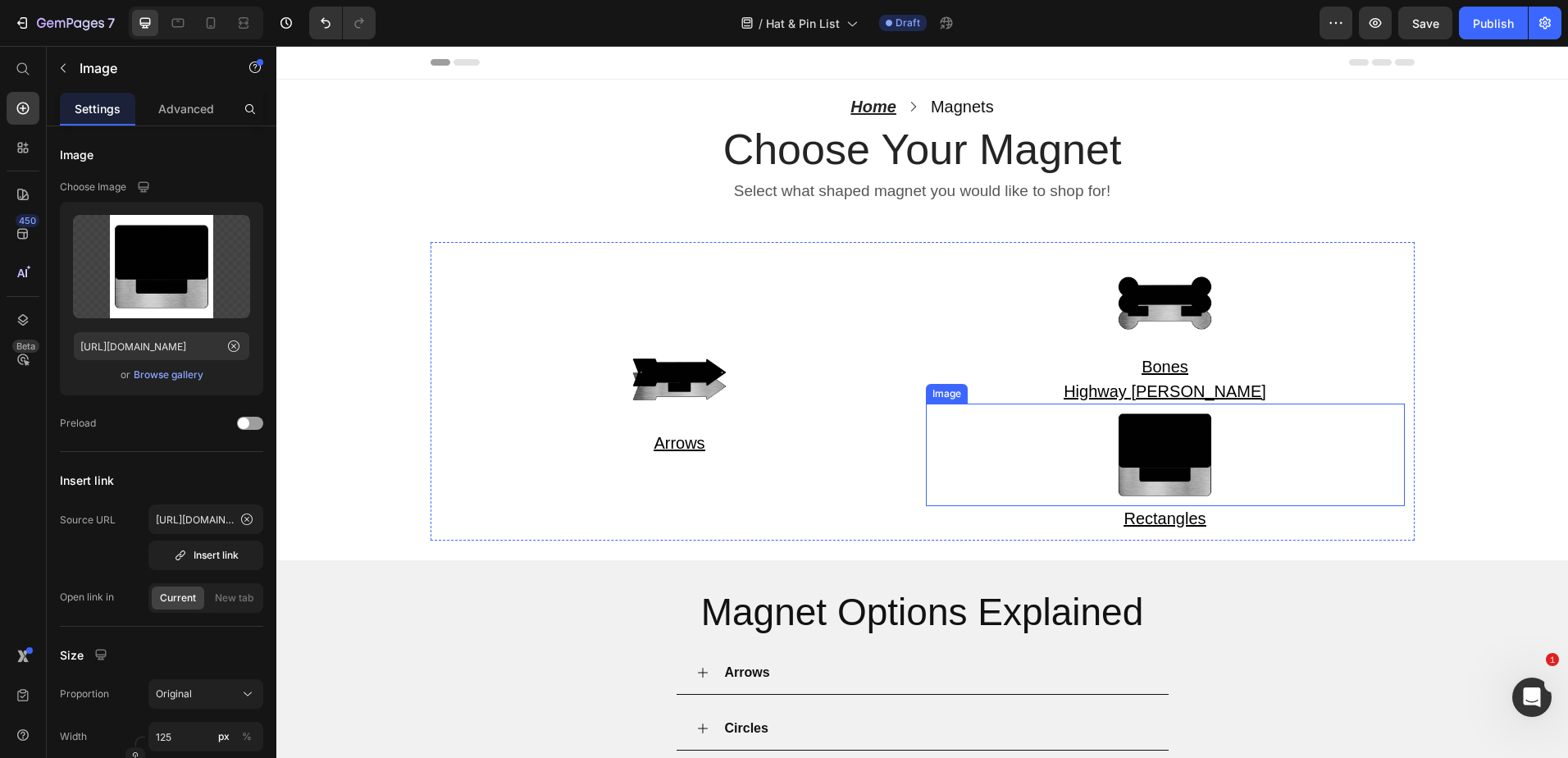 click at bounding box center [1165, 454] 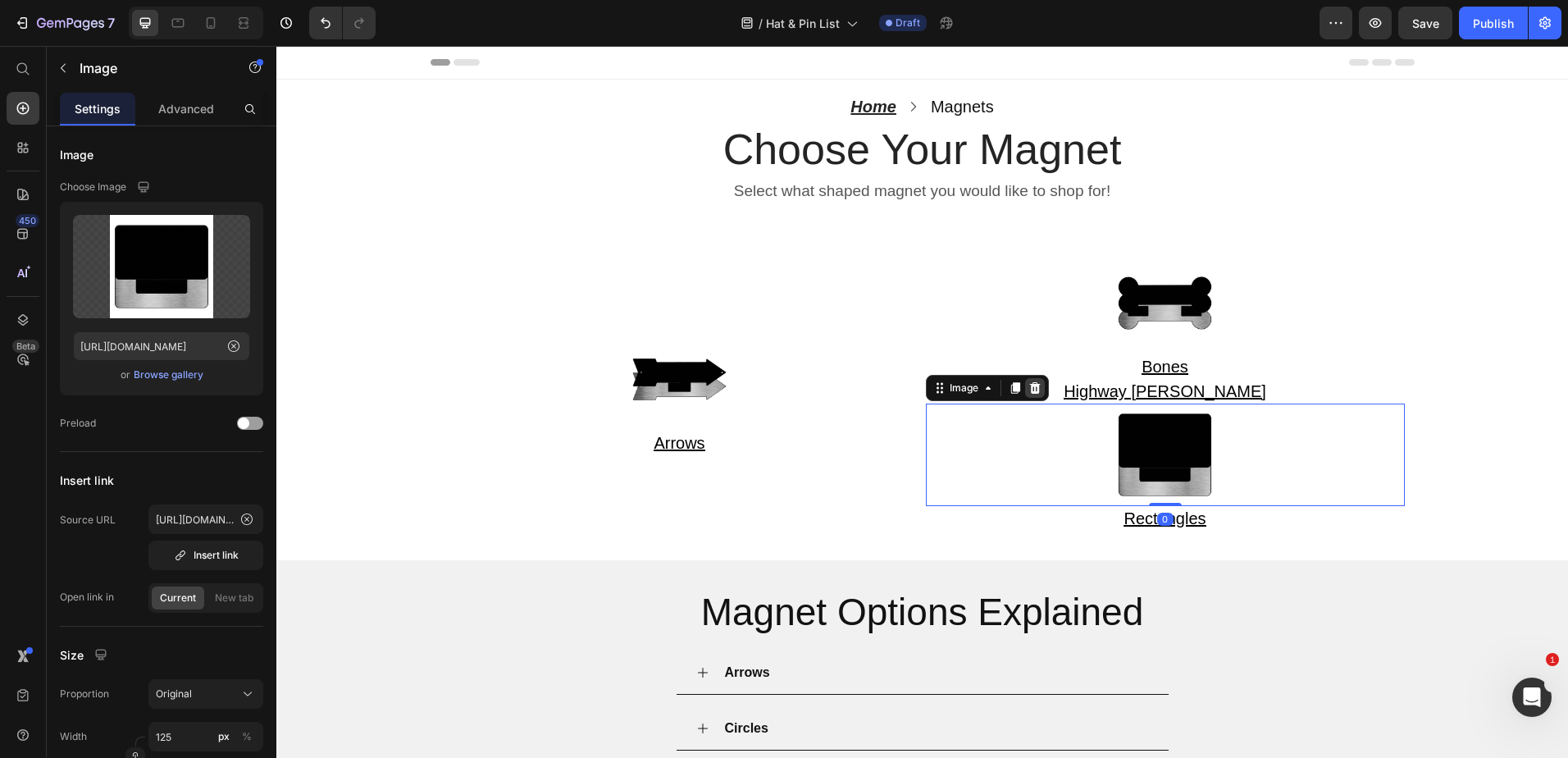 click 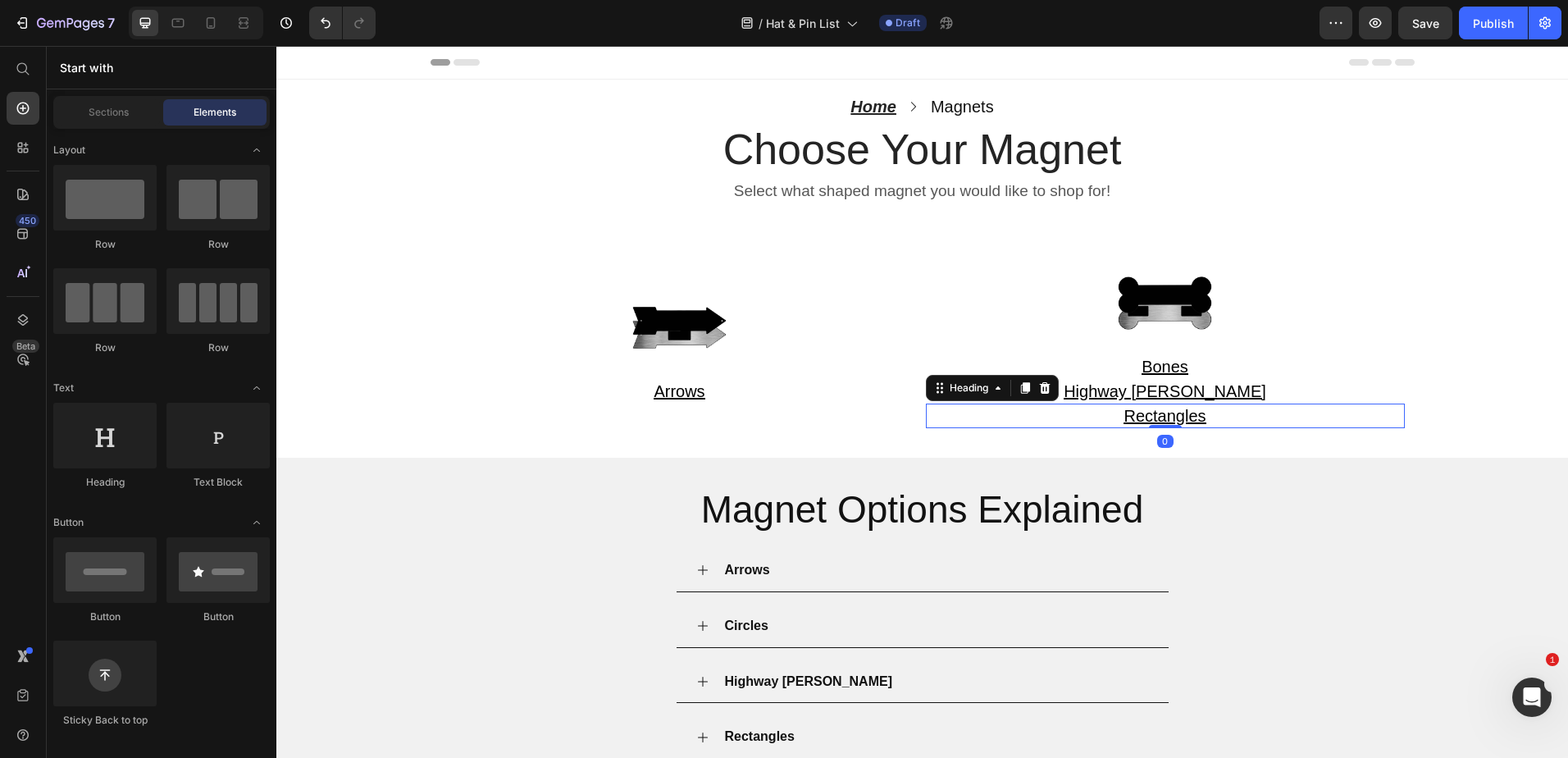 click on "Rectangles" at bounding box center [1165, 416] 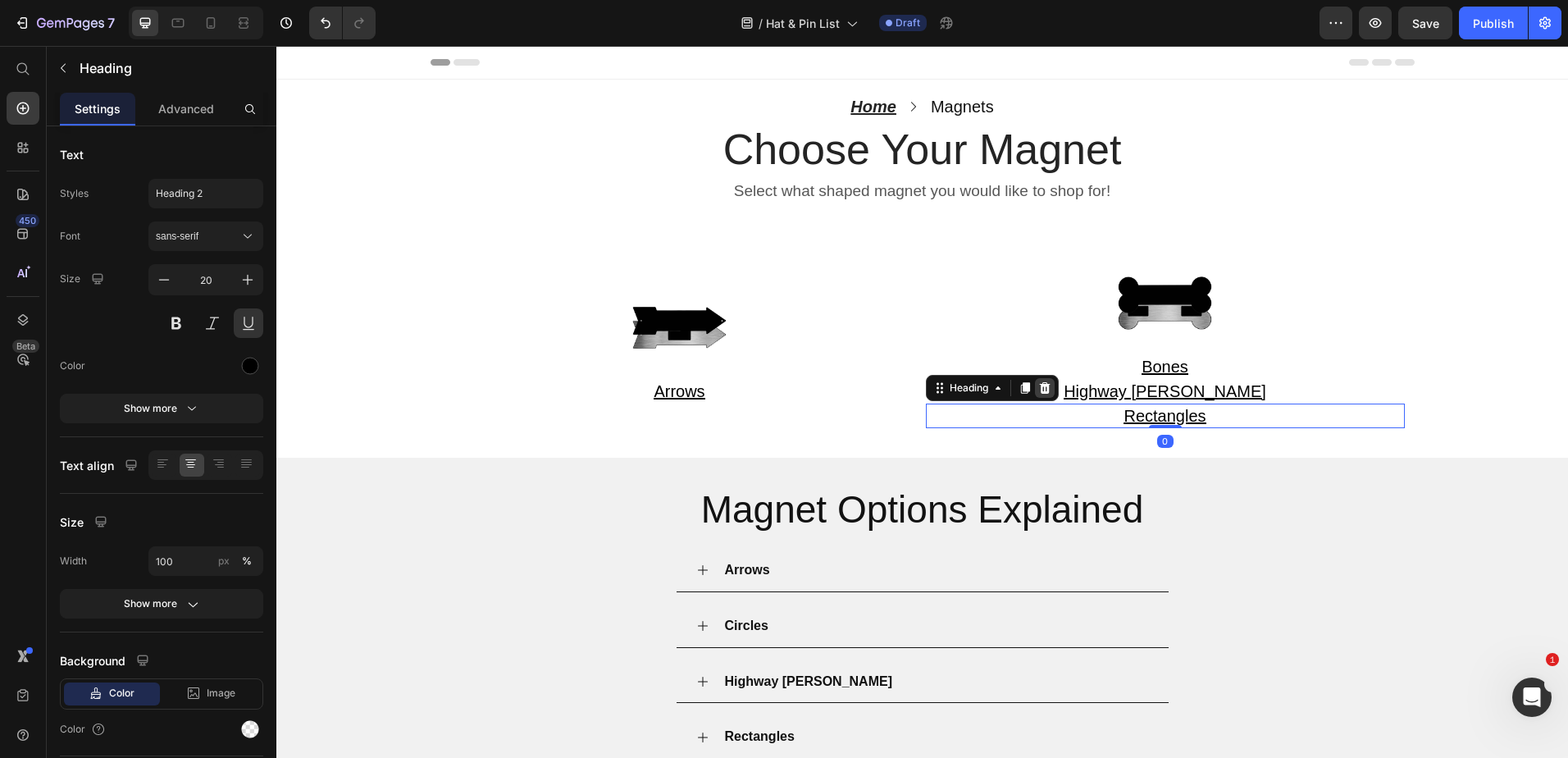 click 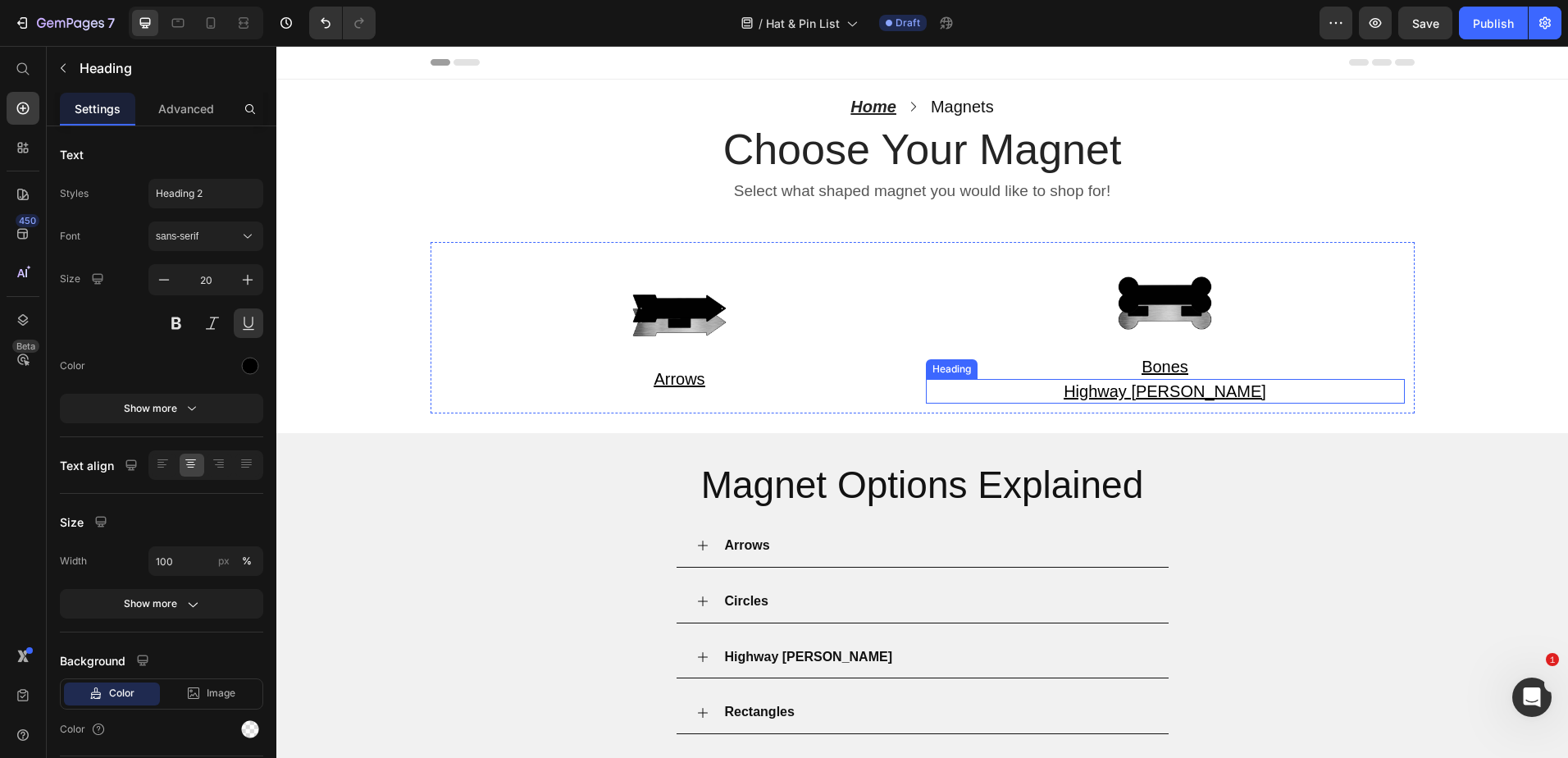 click on "Highway [PERSON_NAME]" at bounding box center [1165, 391] 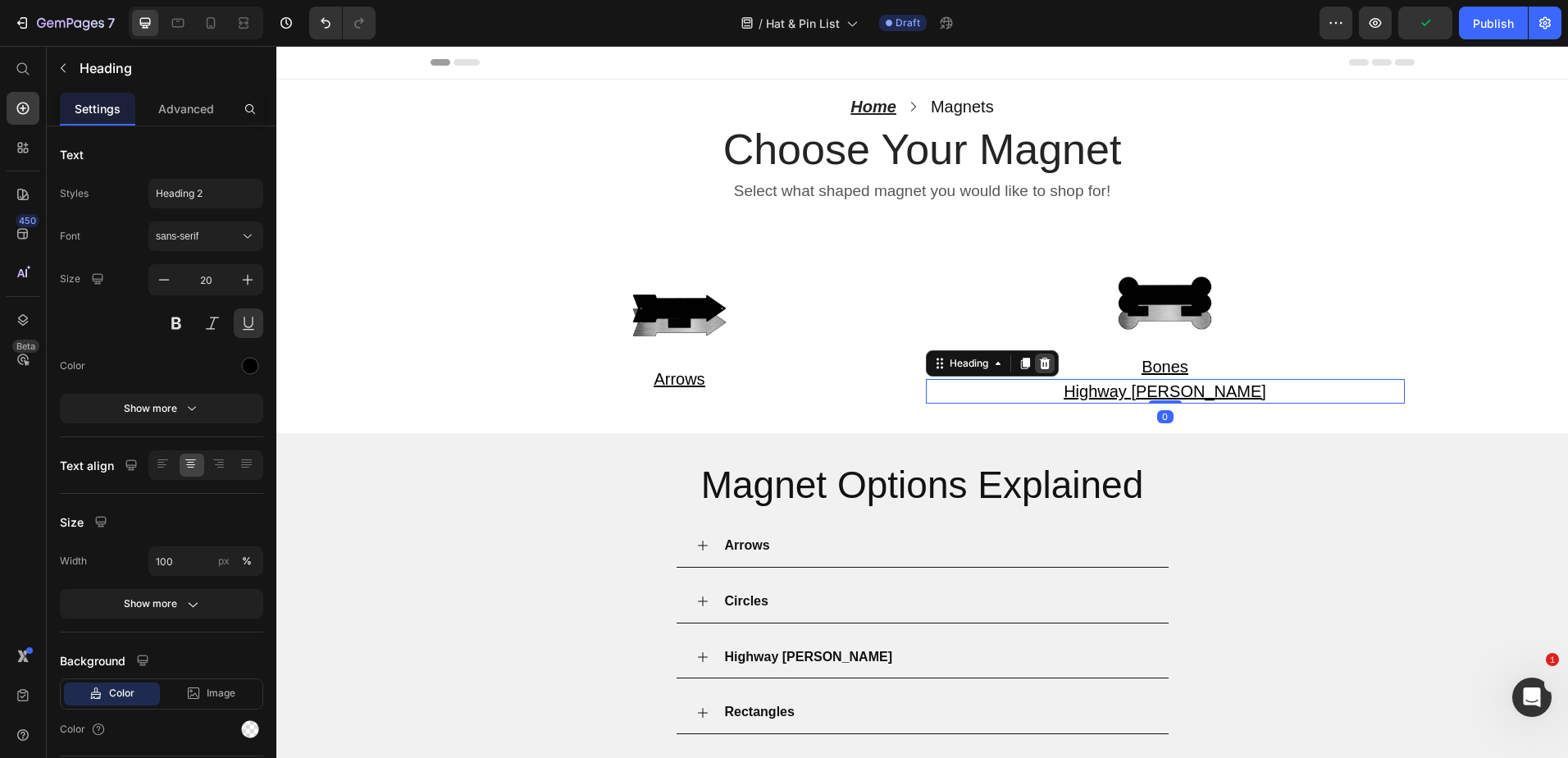click 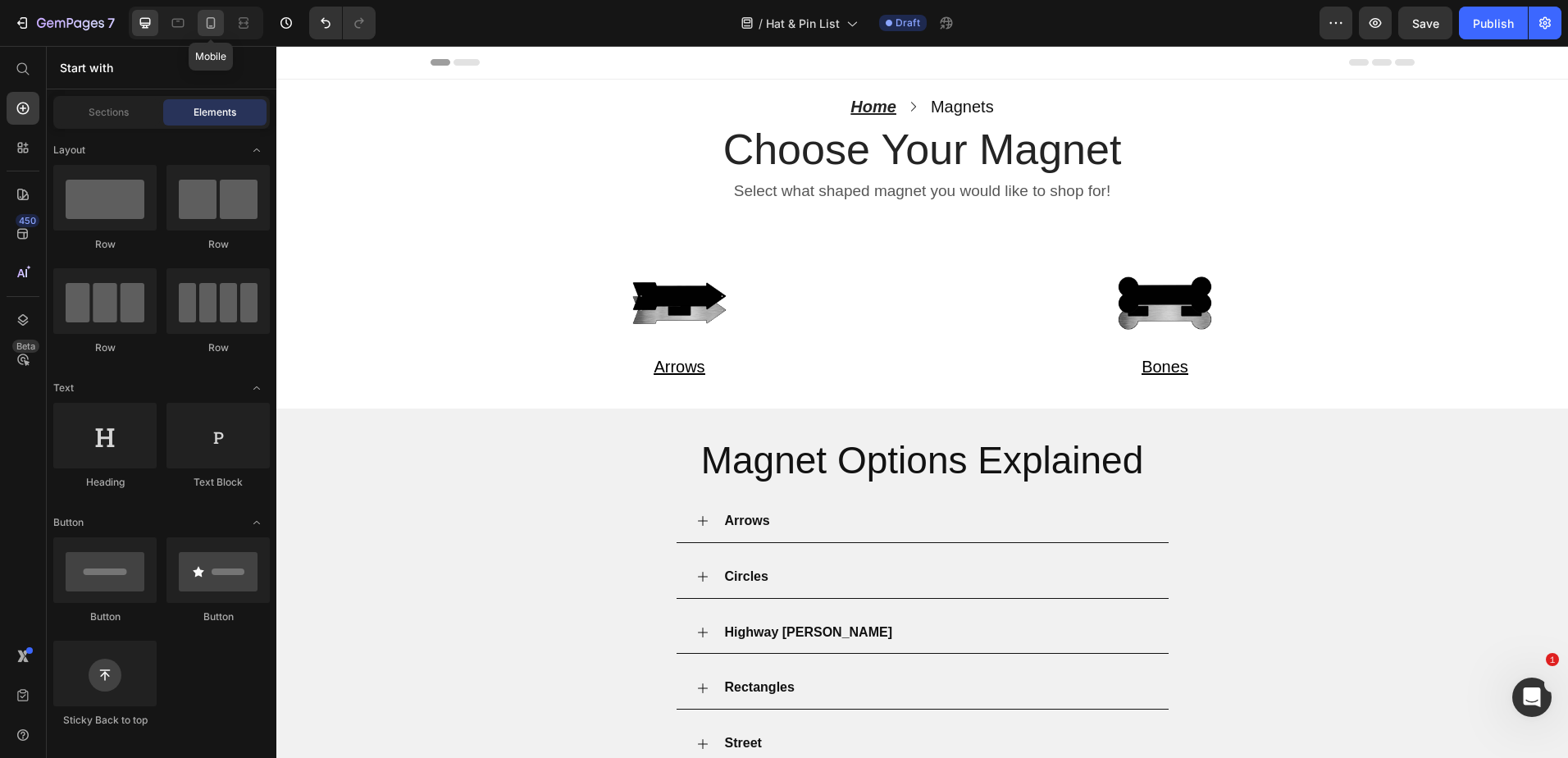 click 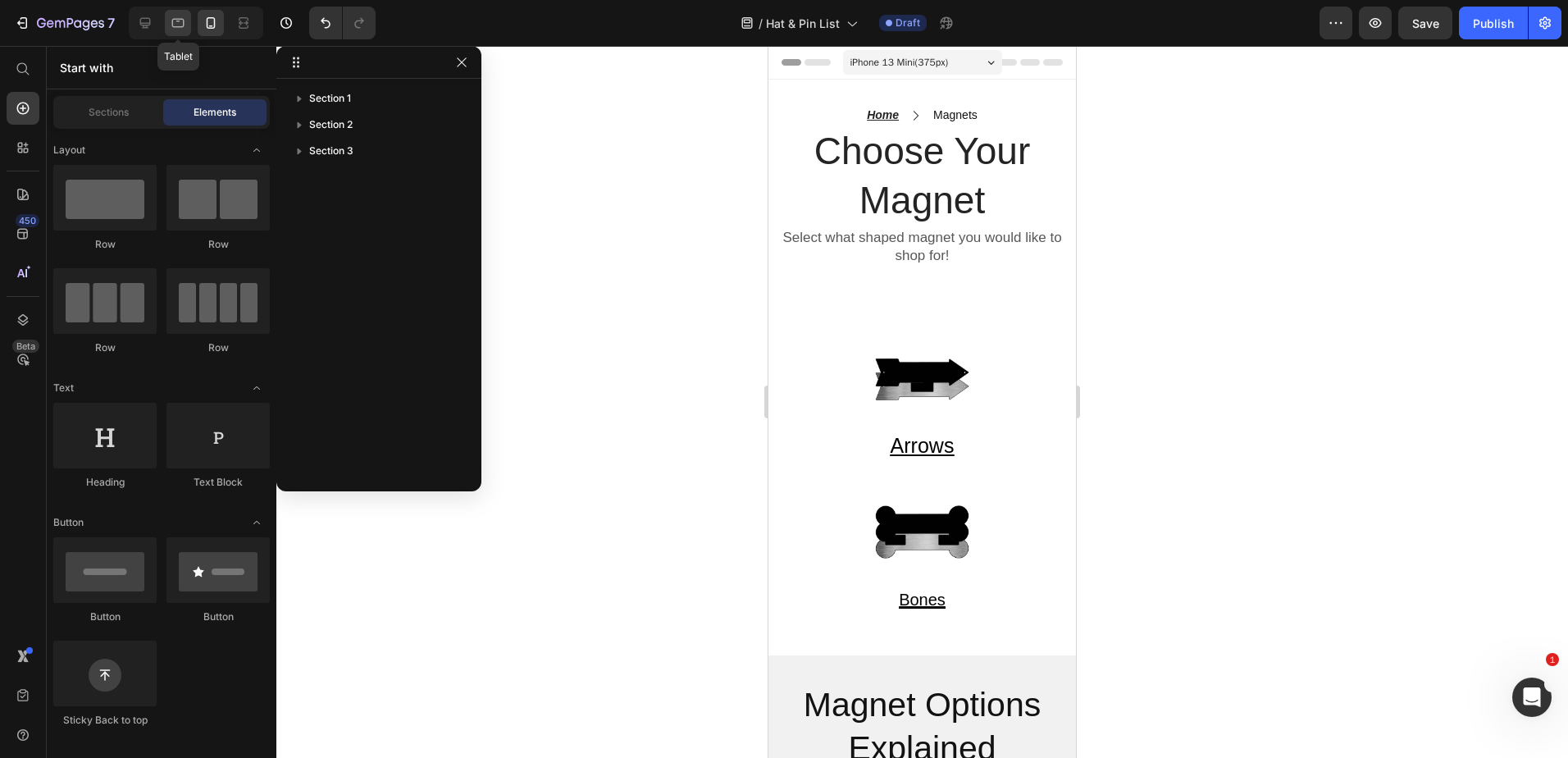 click 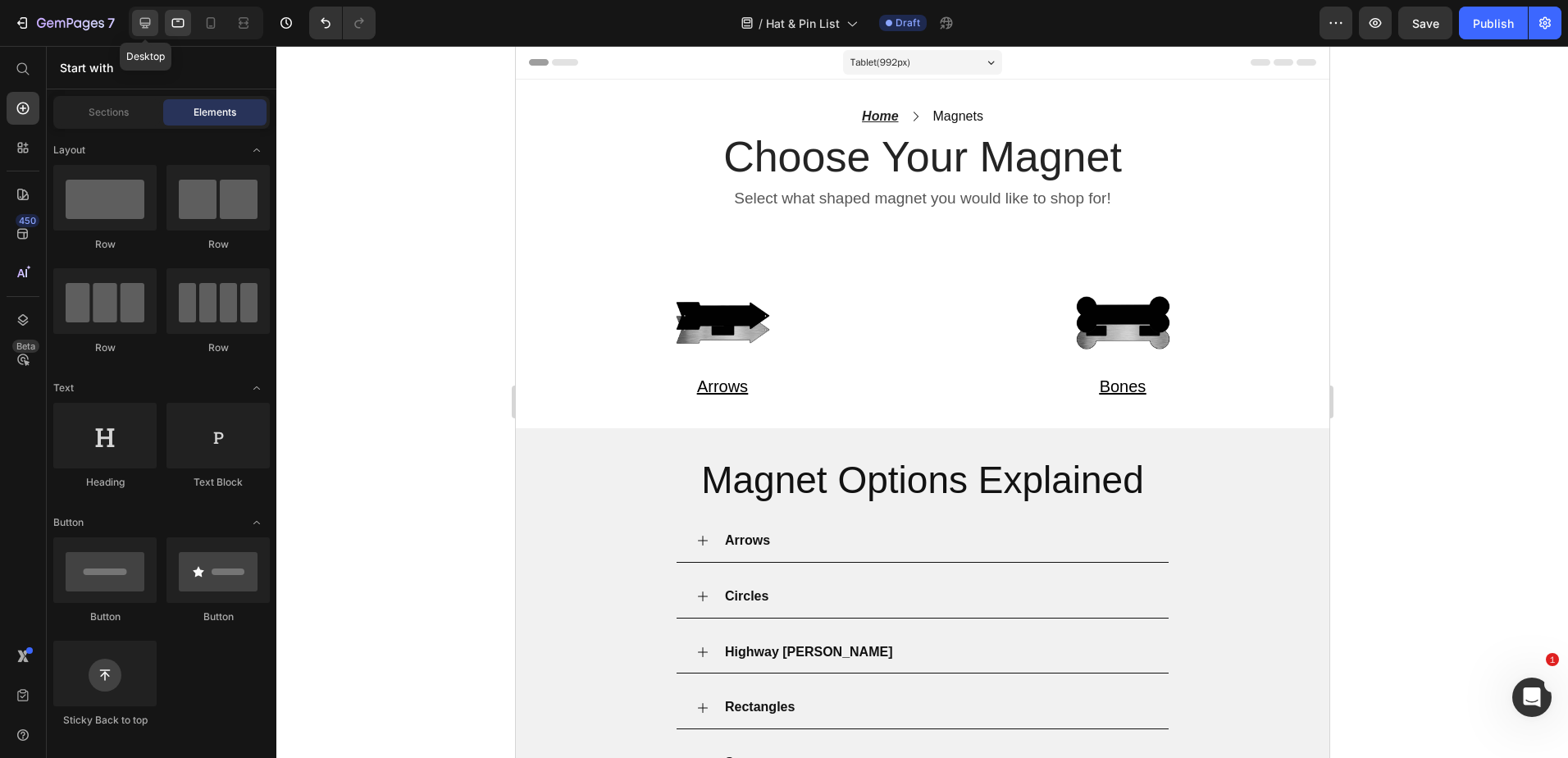 click 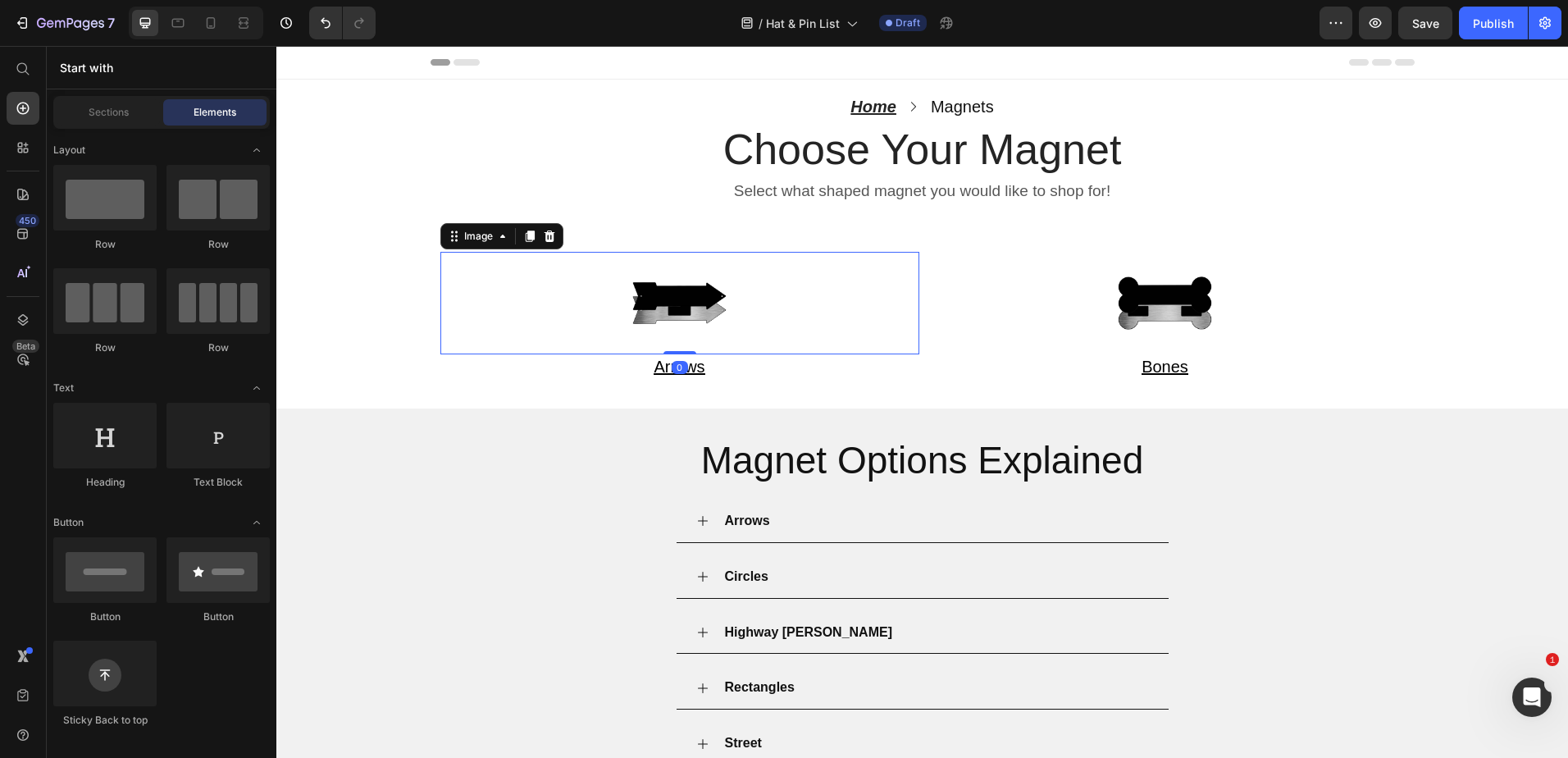 click at bounding box center (680, 303) 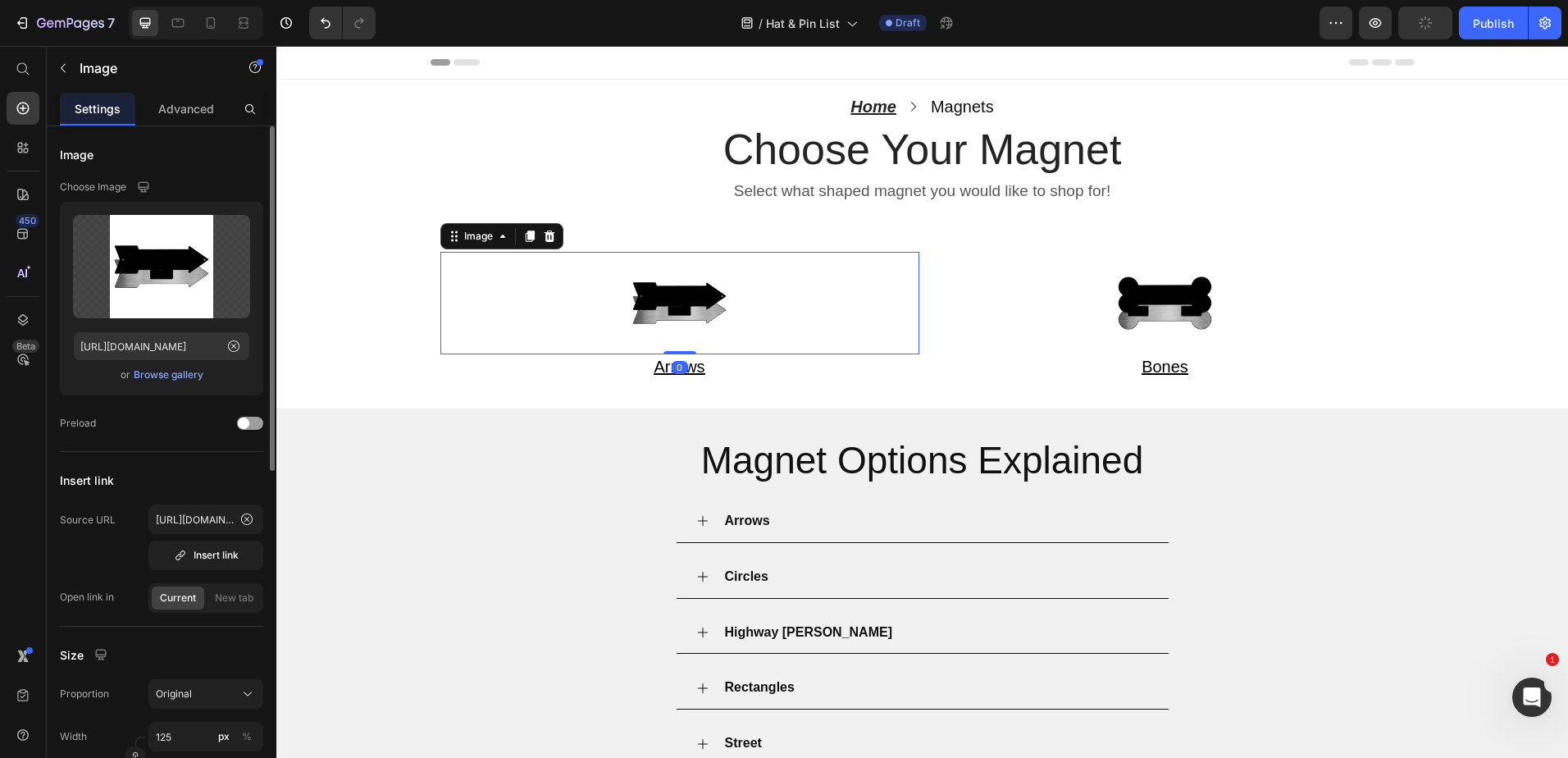 scroll, scrollTop: 82, scrollLeft: 0, axis: vertical 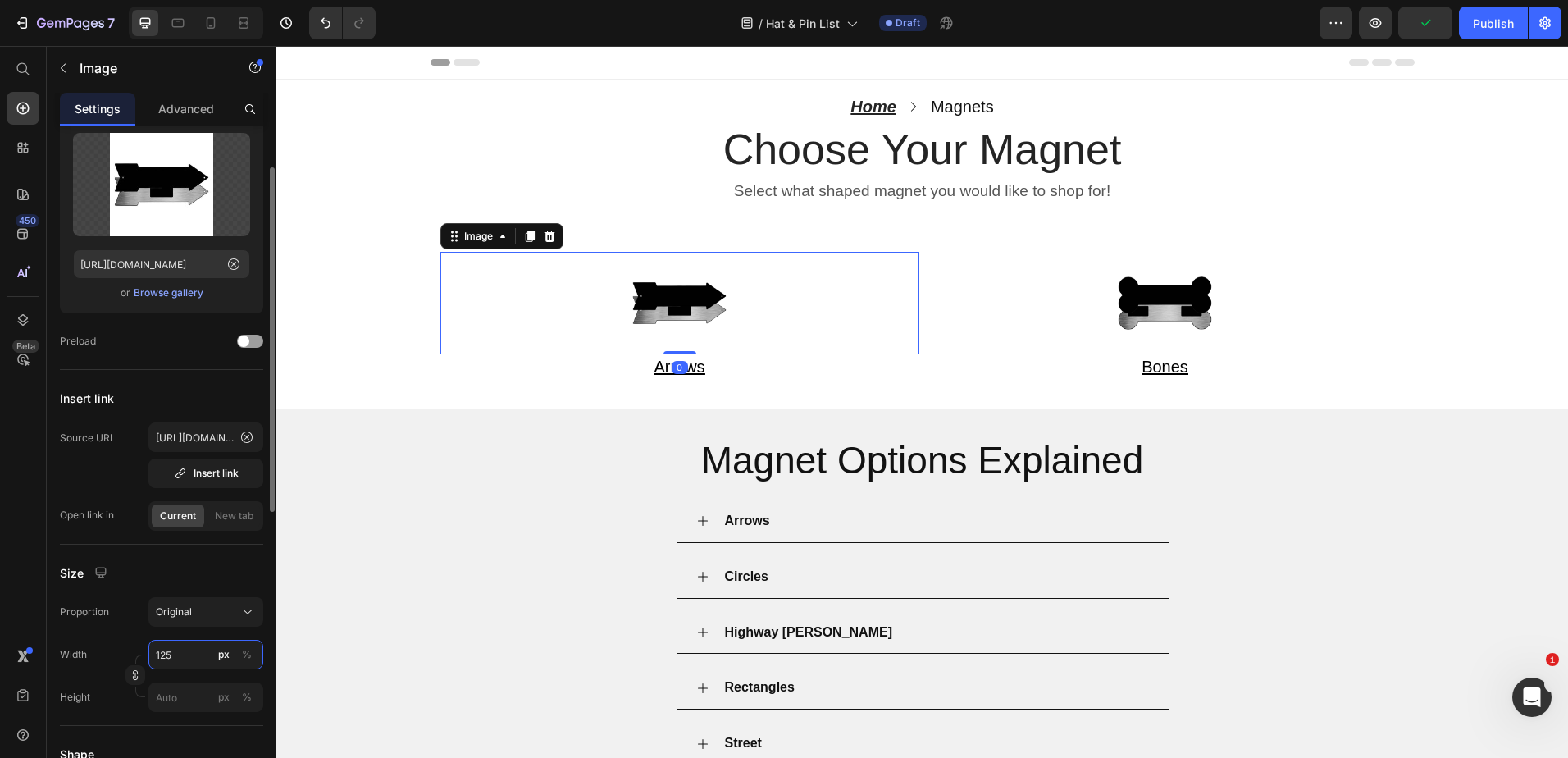 click on "125" at bounding box center [206, 655] 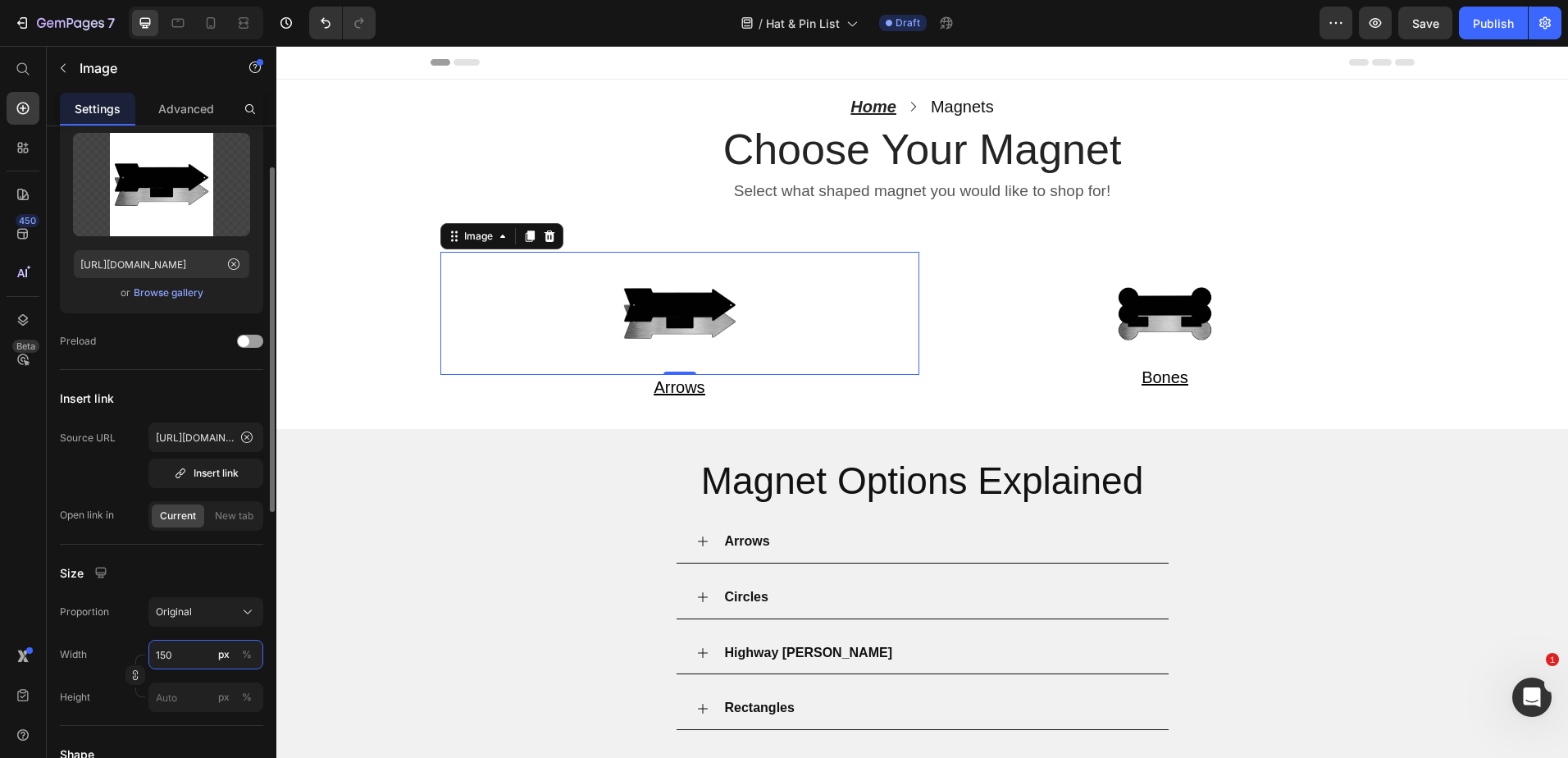 click on "150" at bounding box center (206, 655) 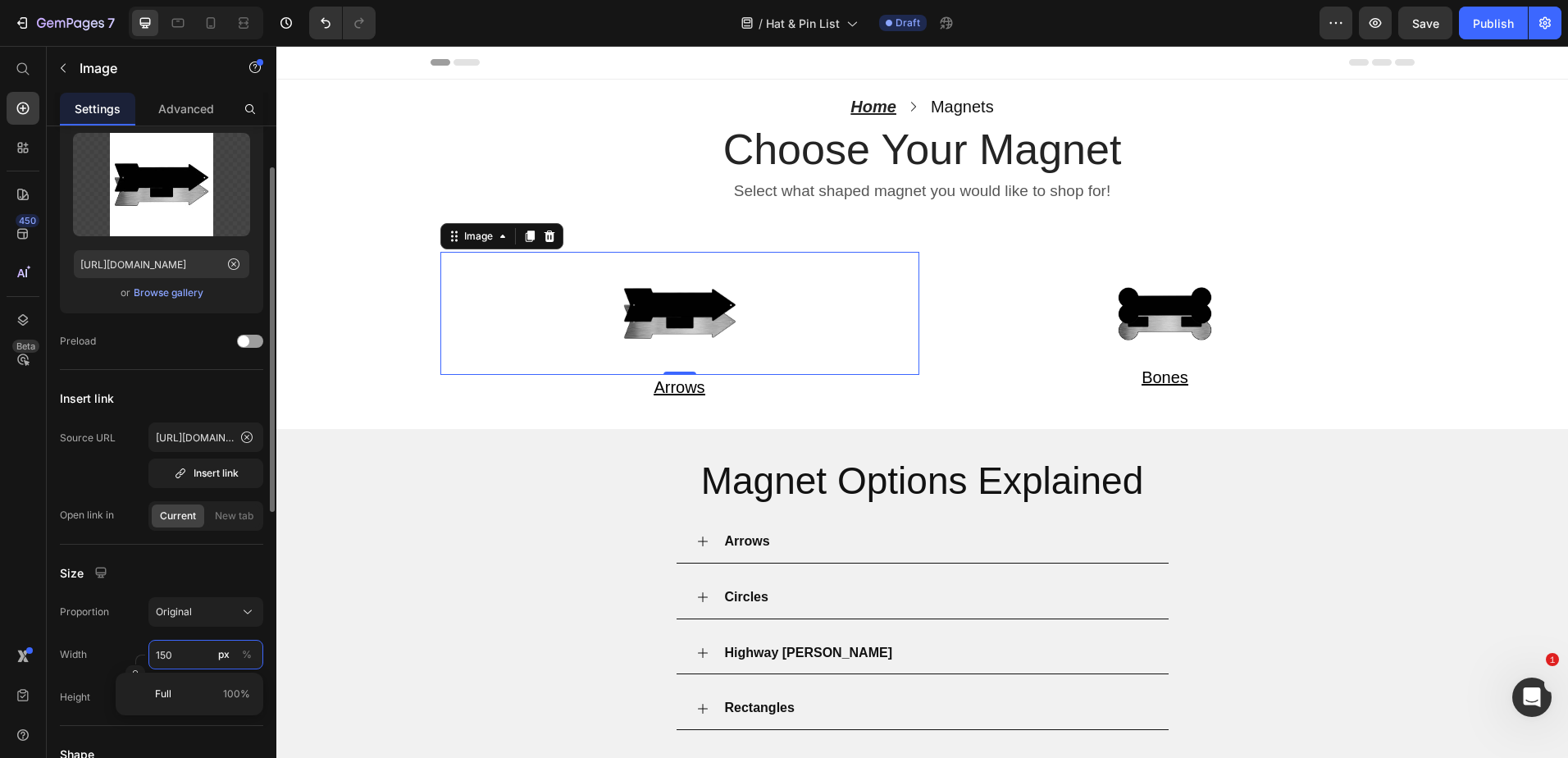 click on "150" at bounding box center [206, 655] 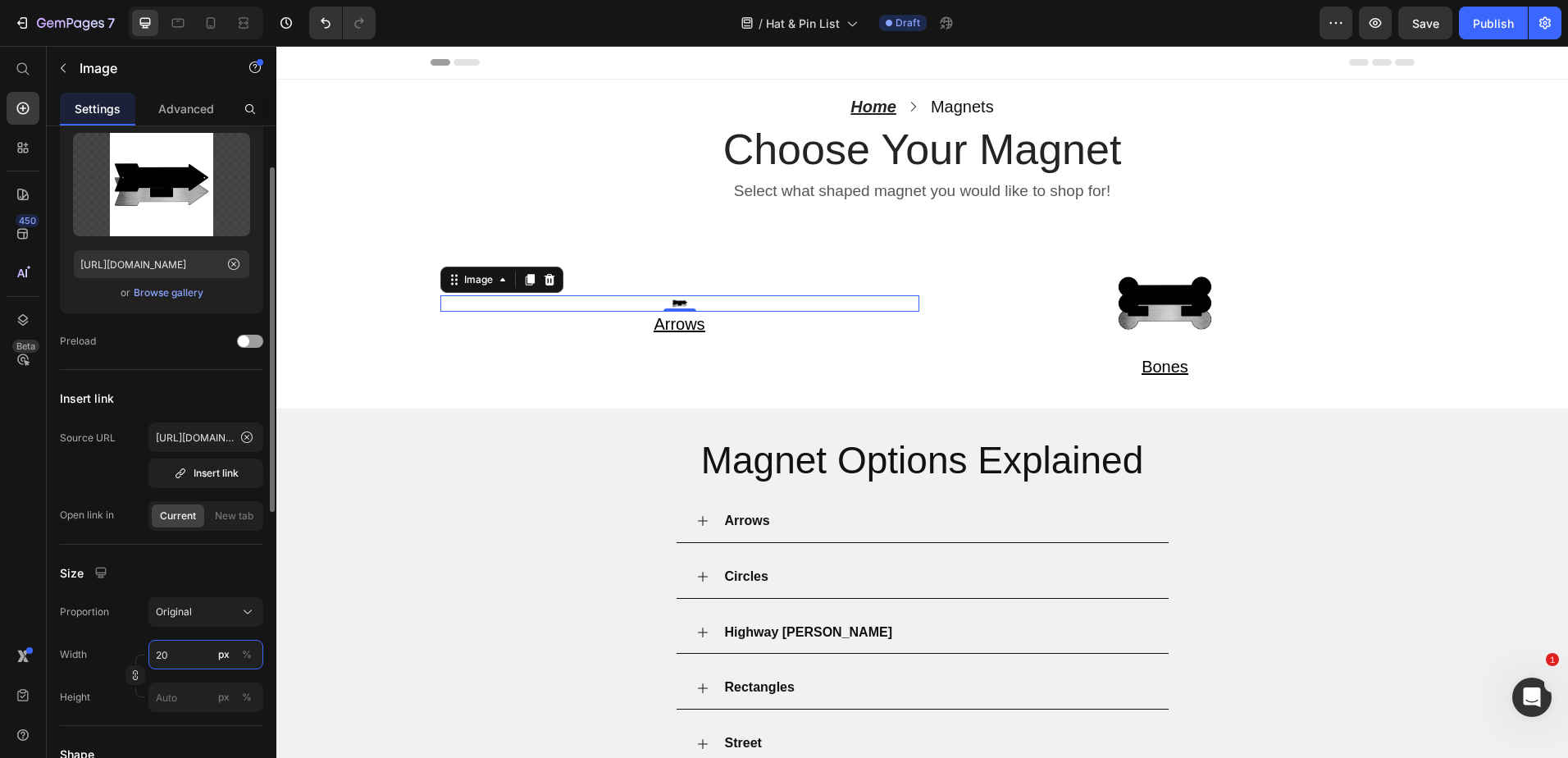 type on "200" 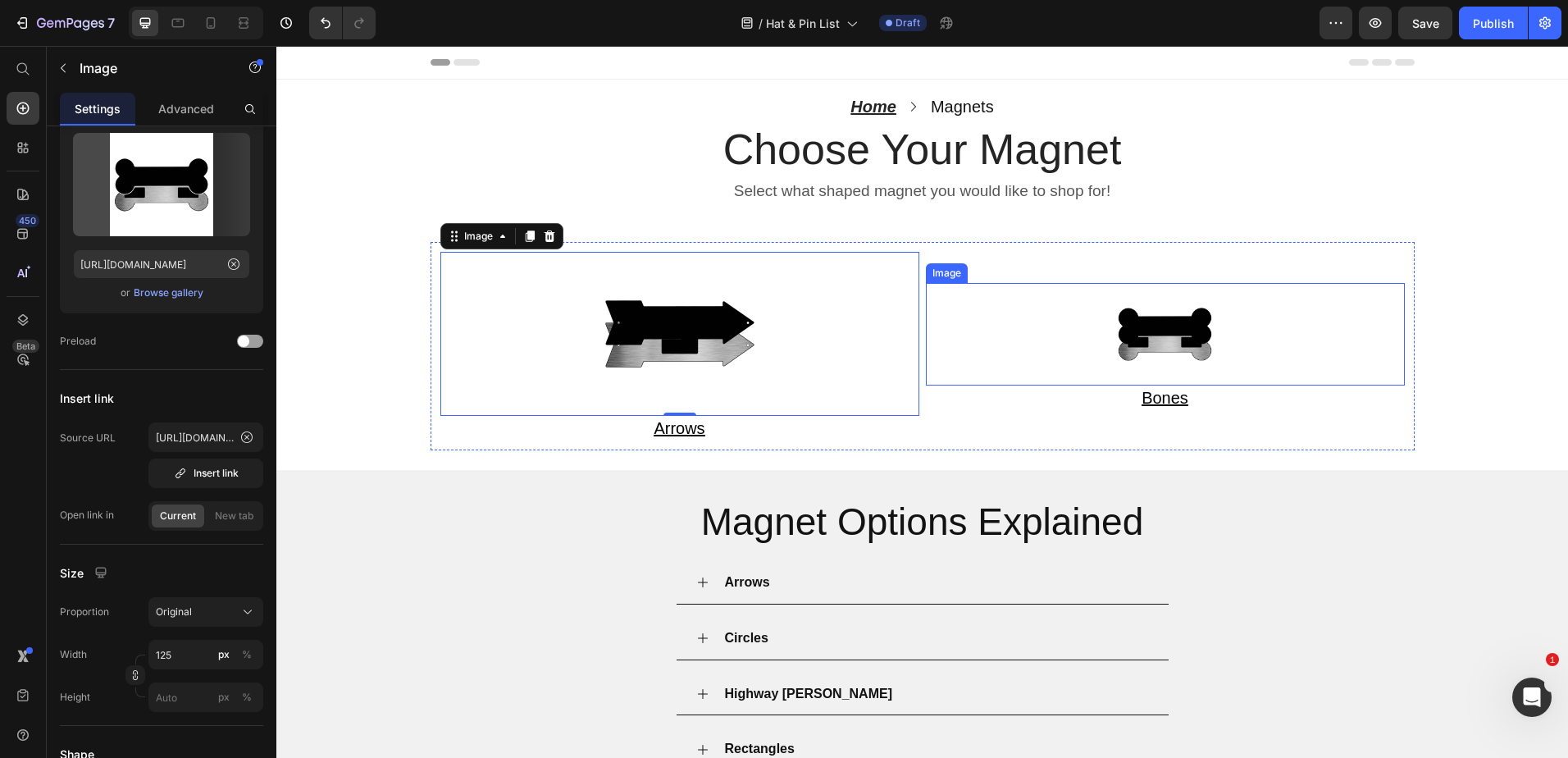click at bounding box center [1165, 334] 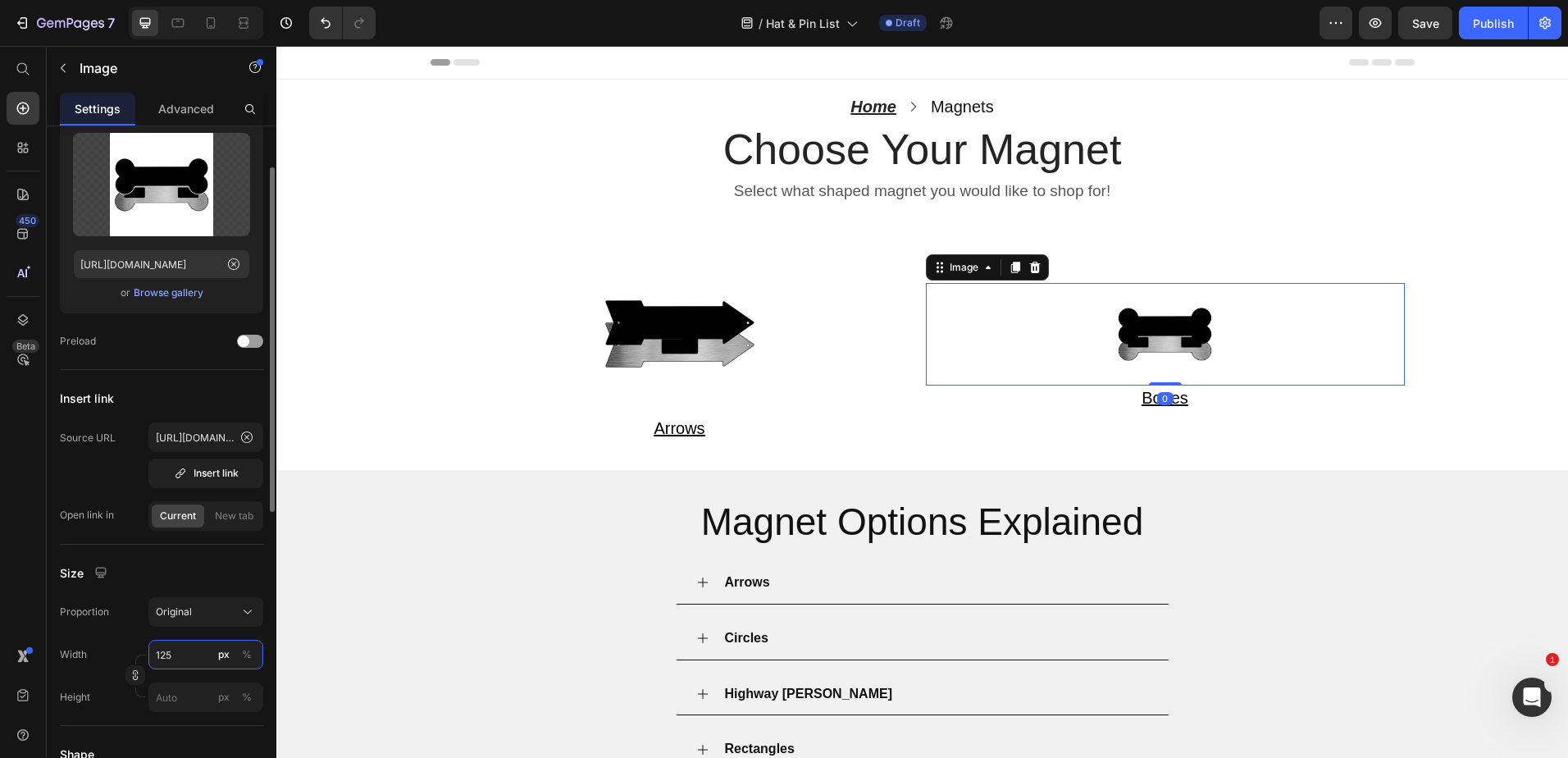 click on "125" at bounding box center (206, 655) 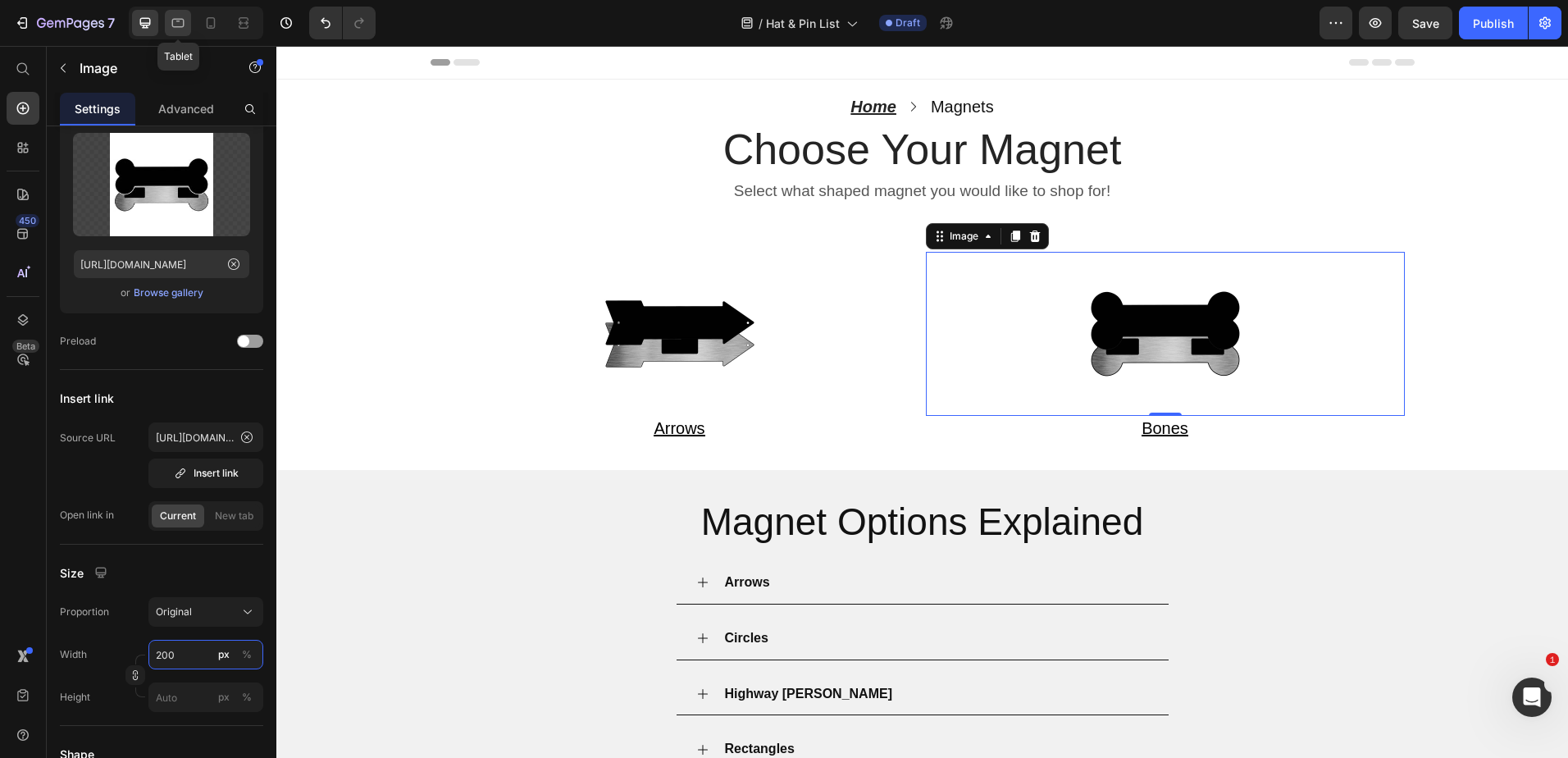 type on "200" 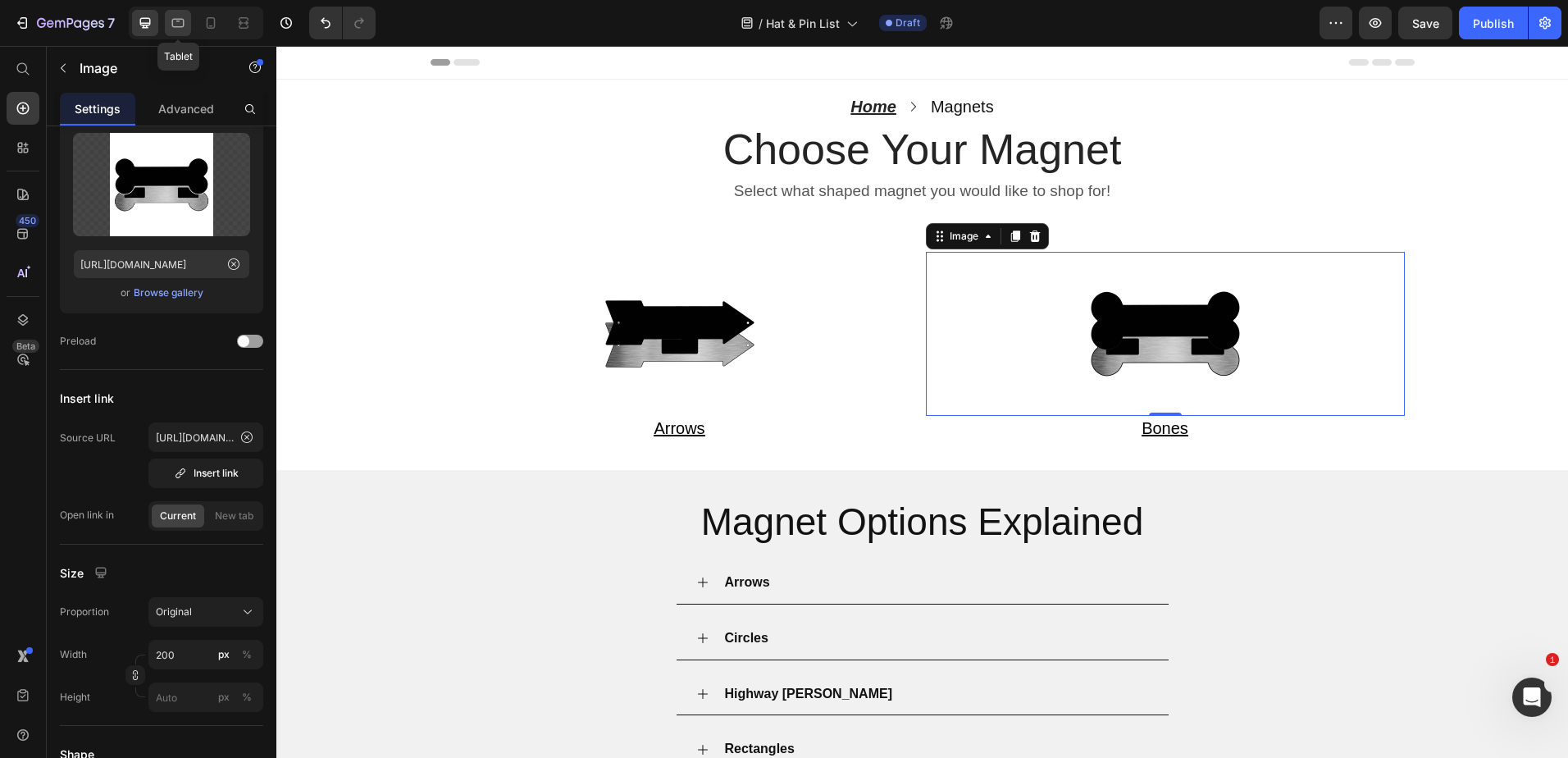 click 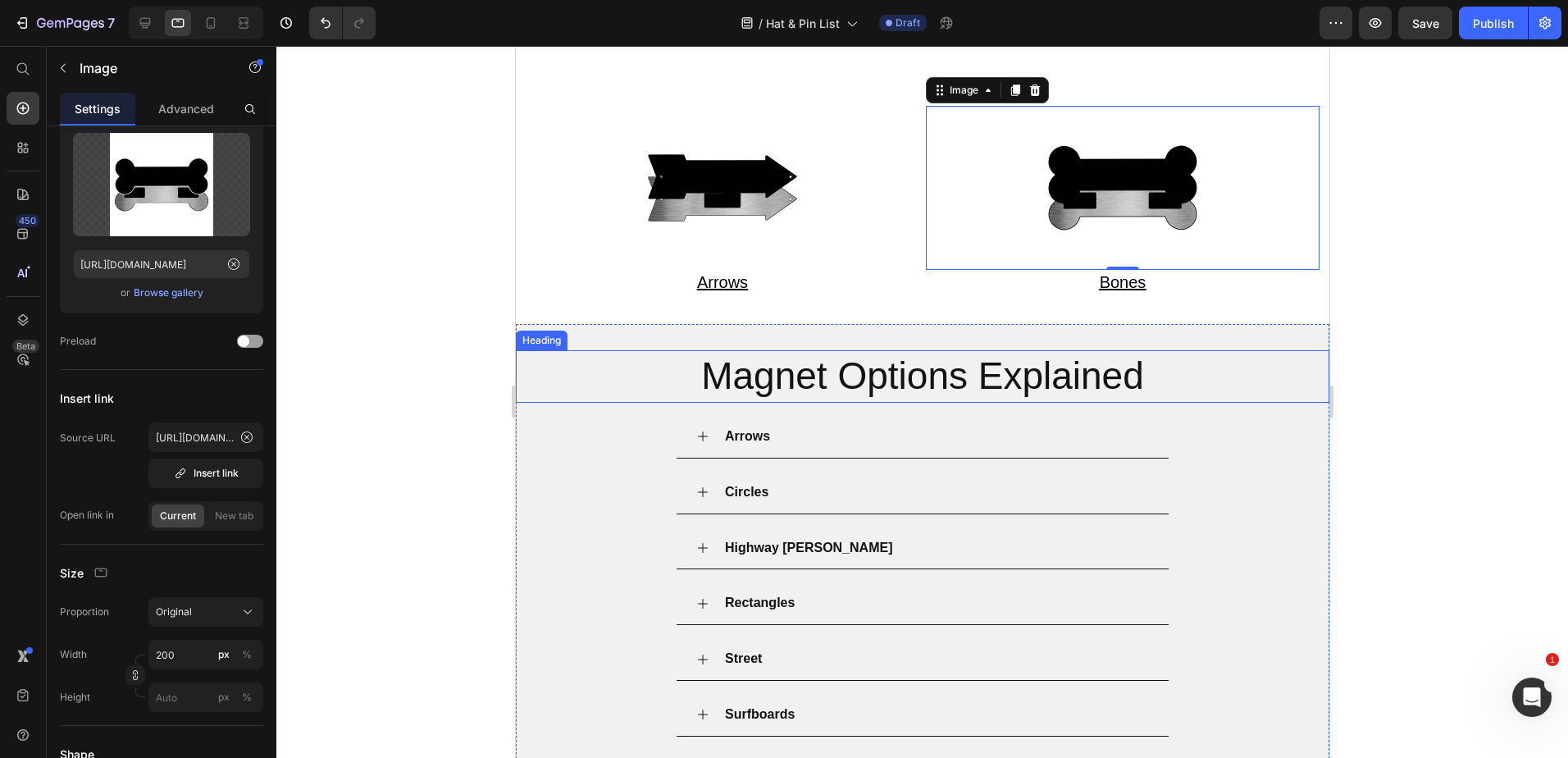 scroll, scrollTop: 168, scrollLeft: 0, axis: vertical 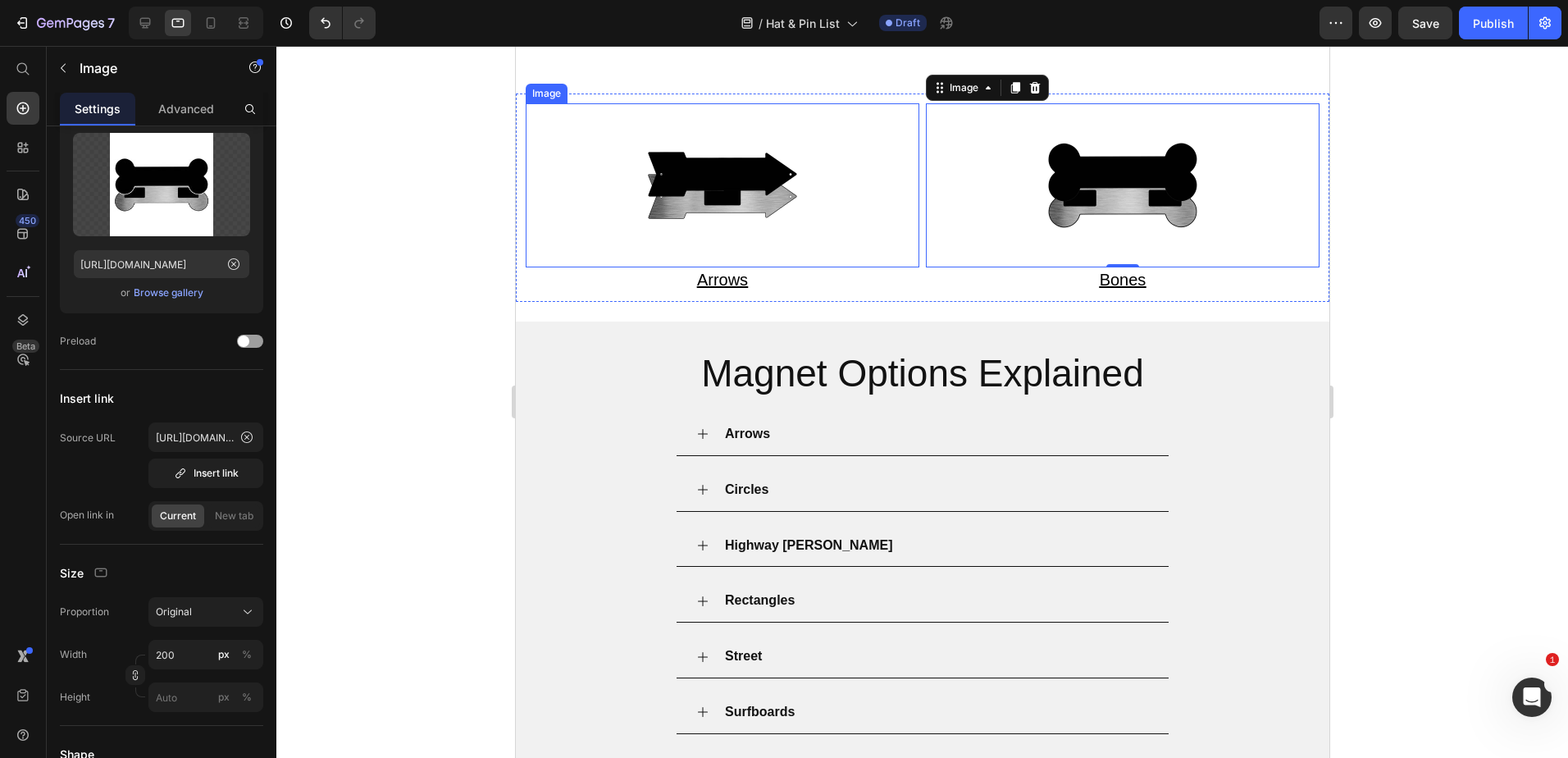 drag, startPoint x: 755, startPoint y: 214, endPoint x: 759, endPoint y: 231, distance: 17.464249 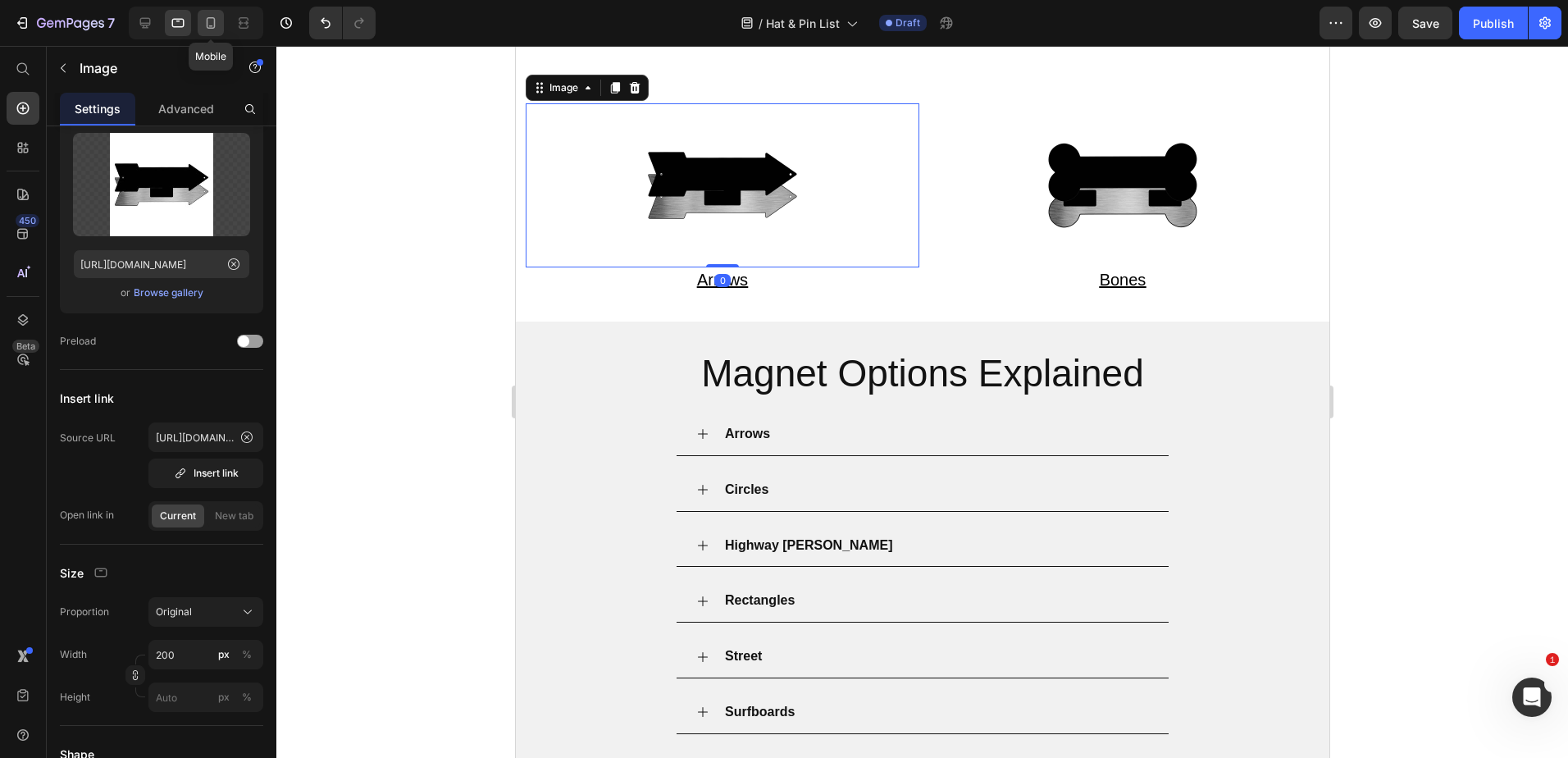 click 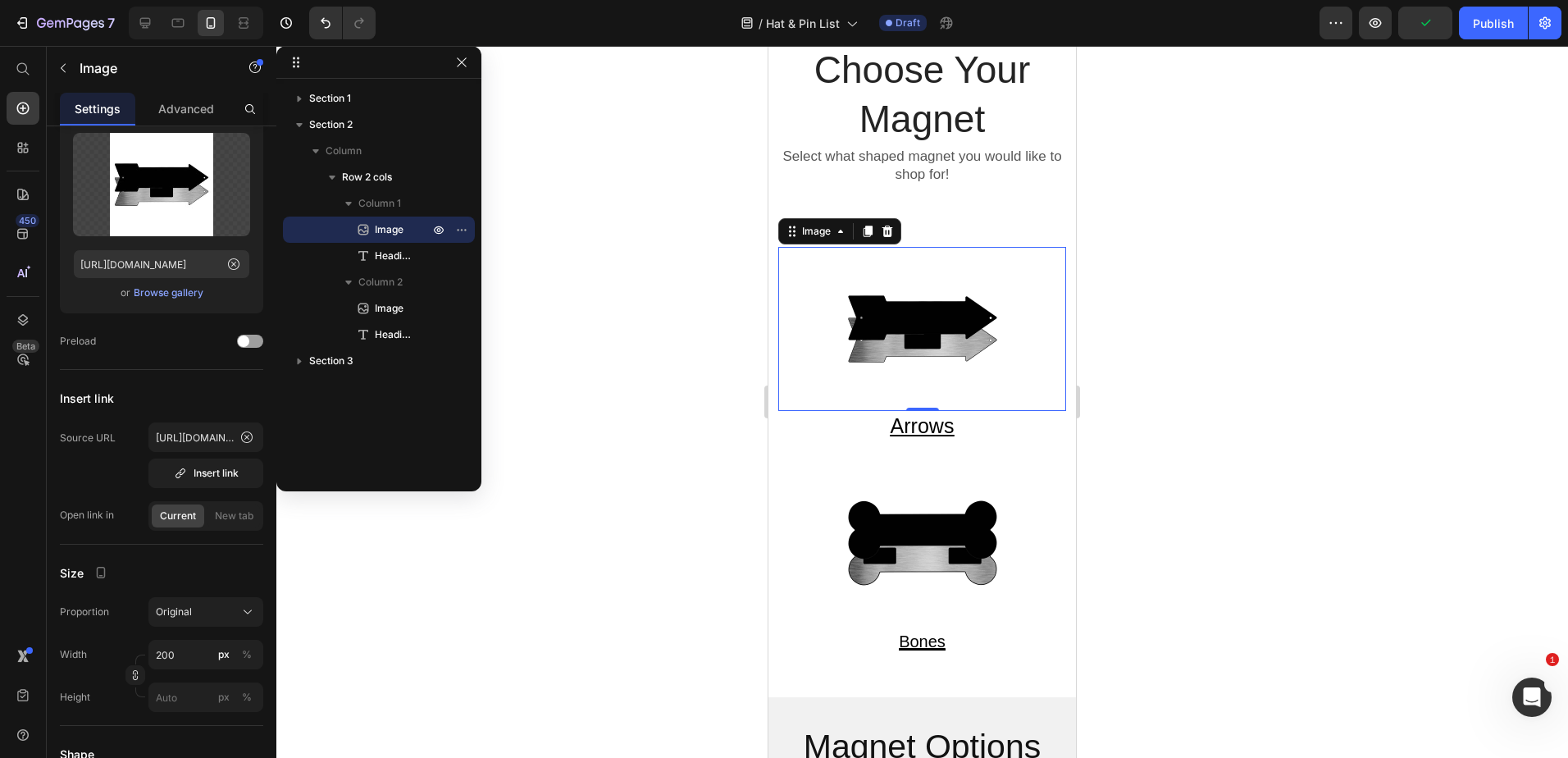 scroll, scrollTop: 82, scrollLeft: 0, axis: vertical 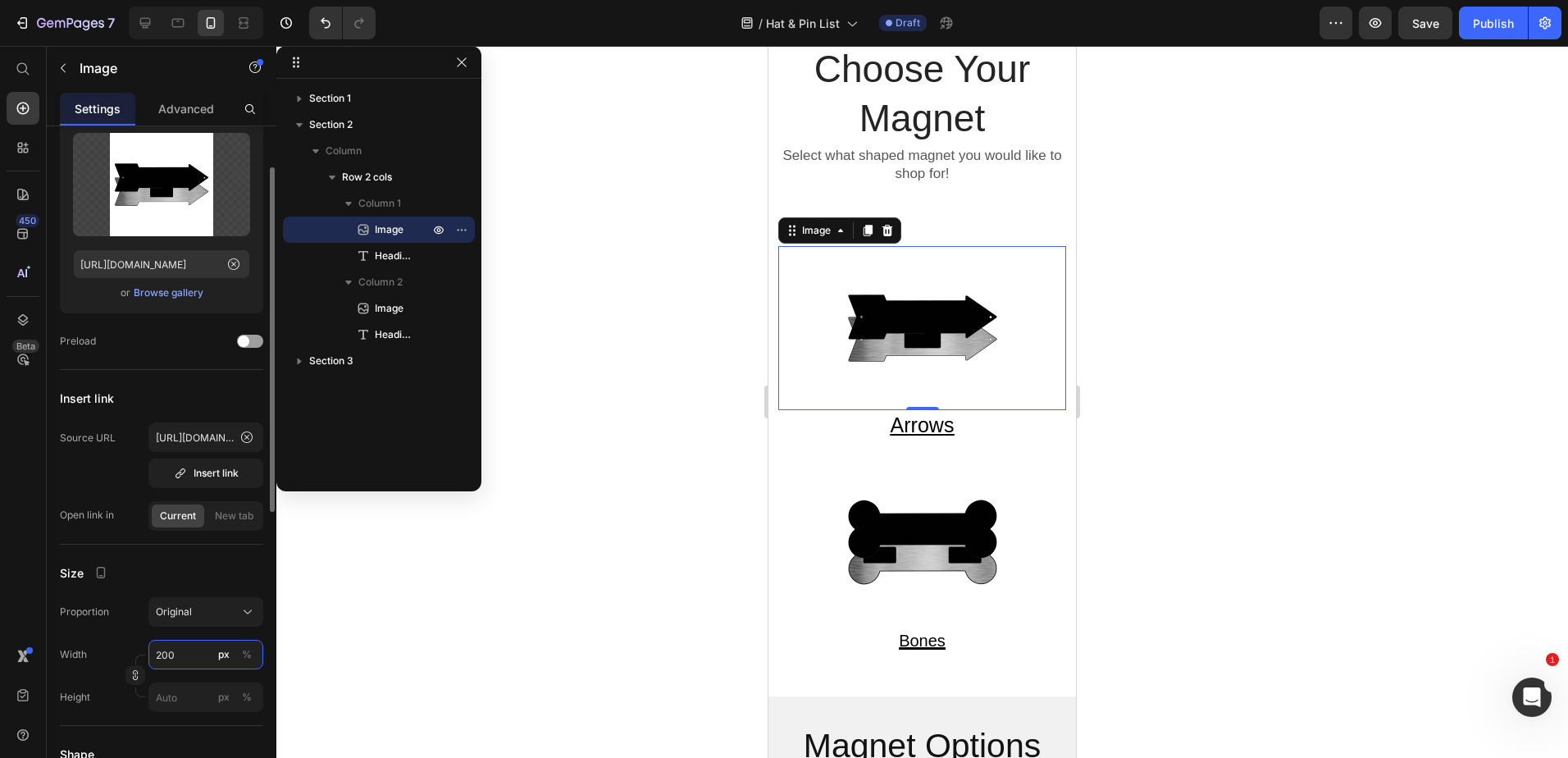 click on "200" at bounding box center [206, 655] 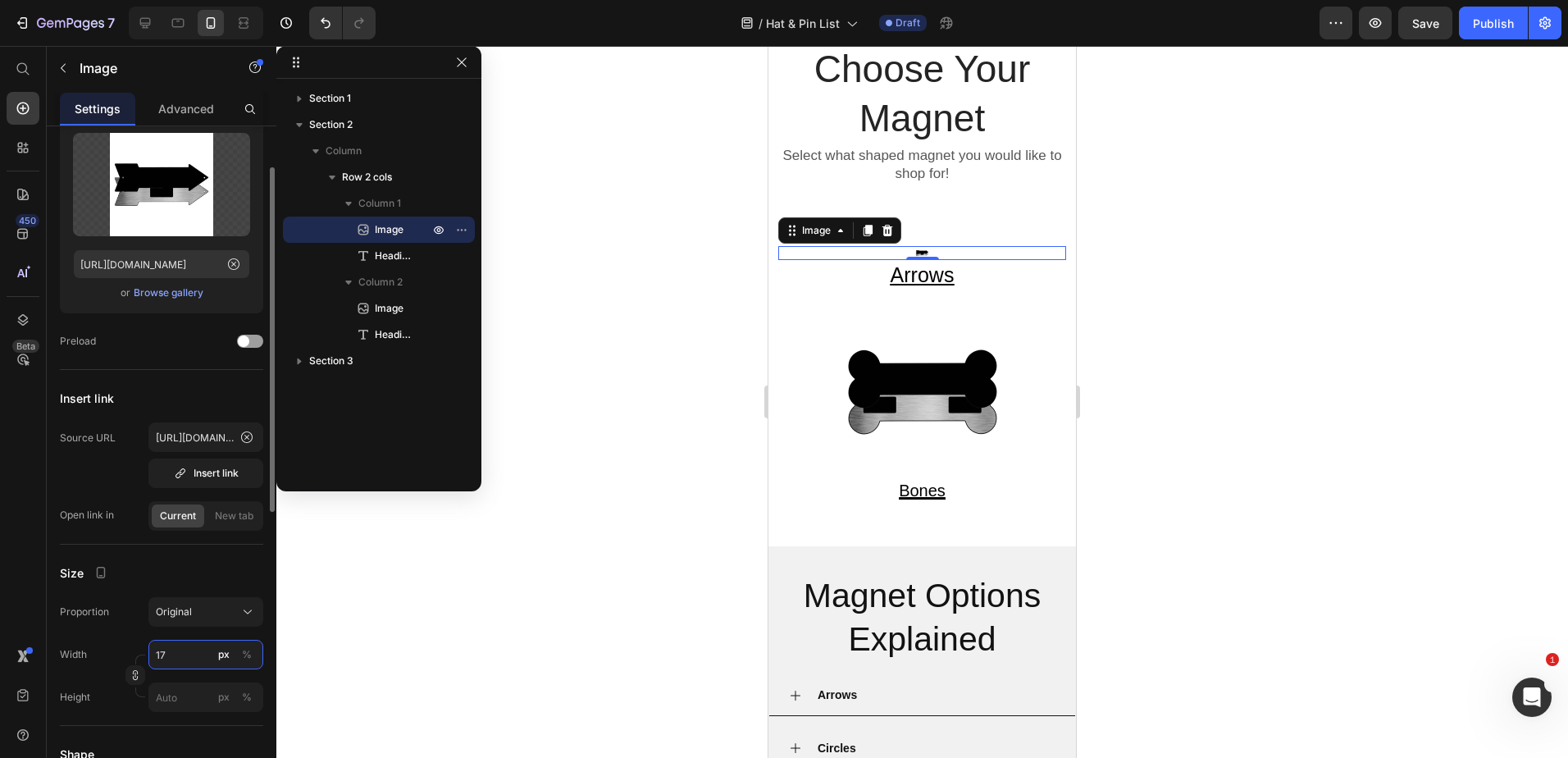 type on "175" 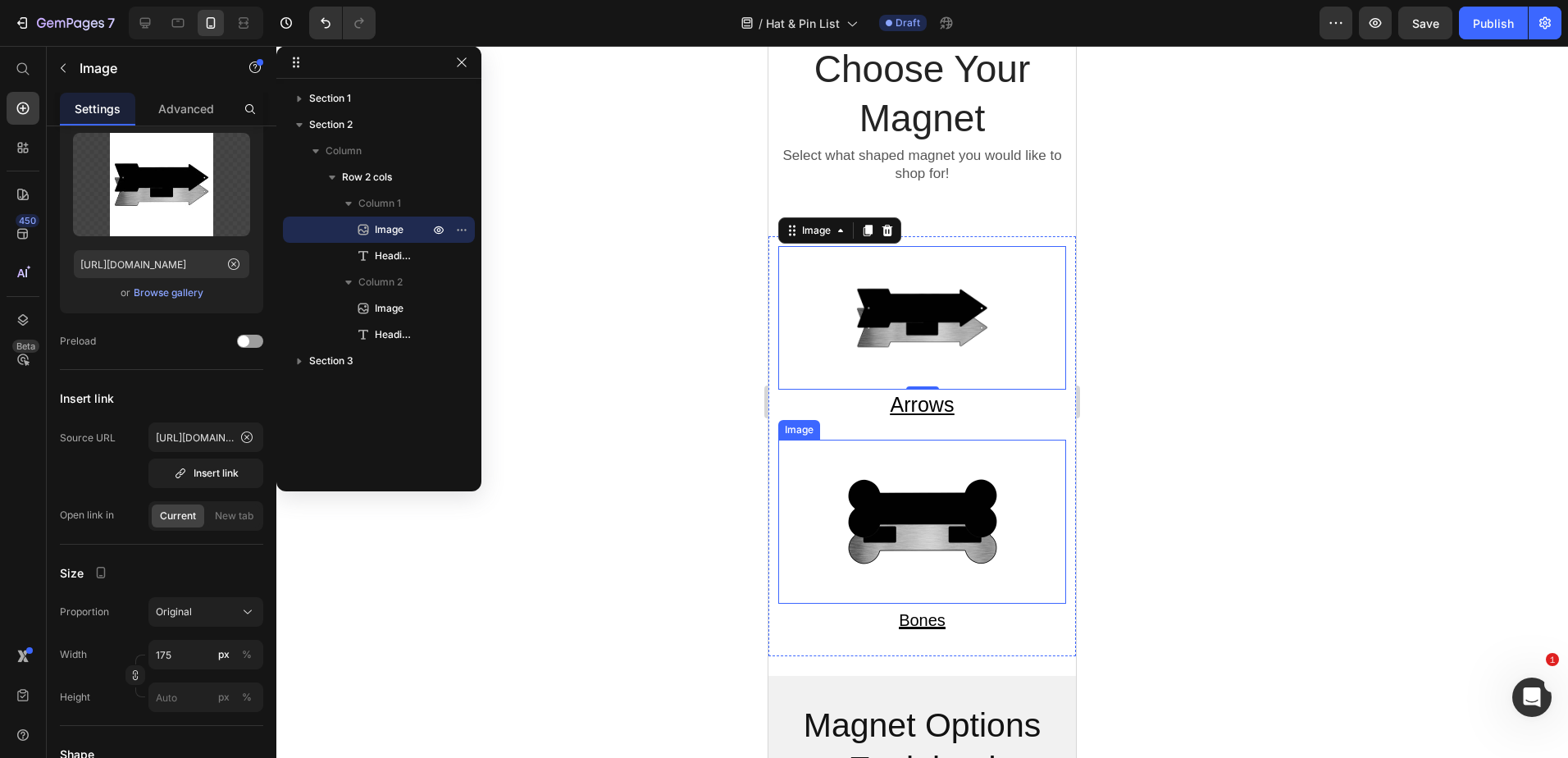 click at bounding box center [922, 522] 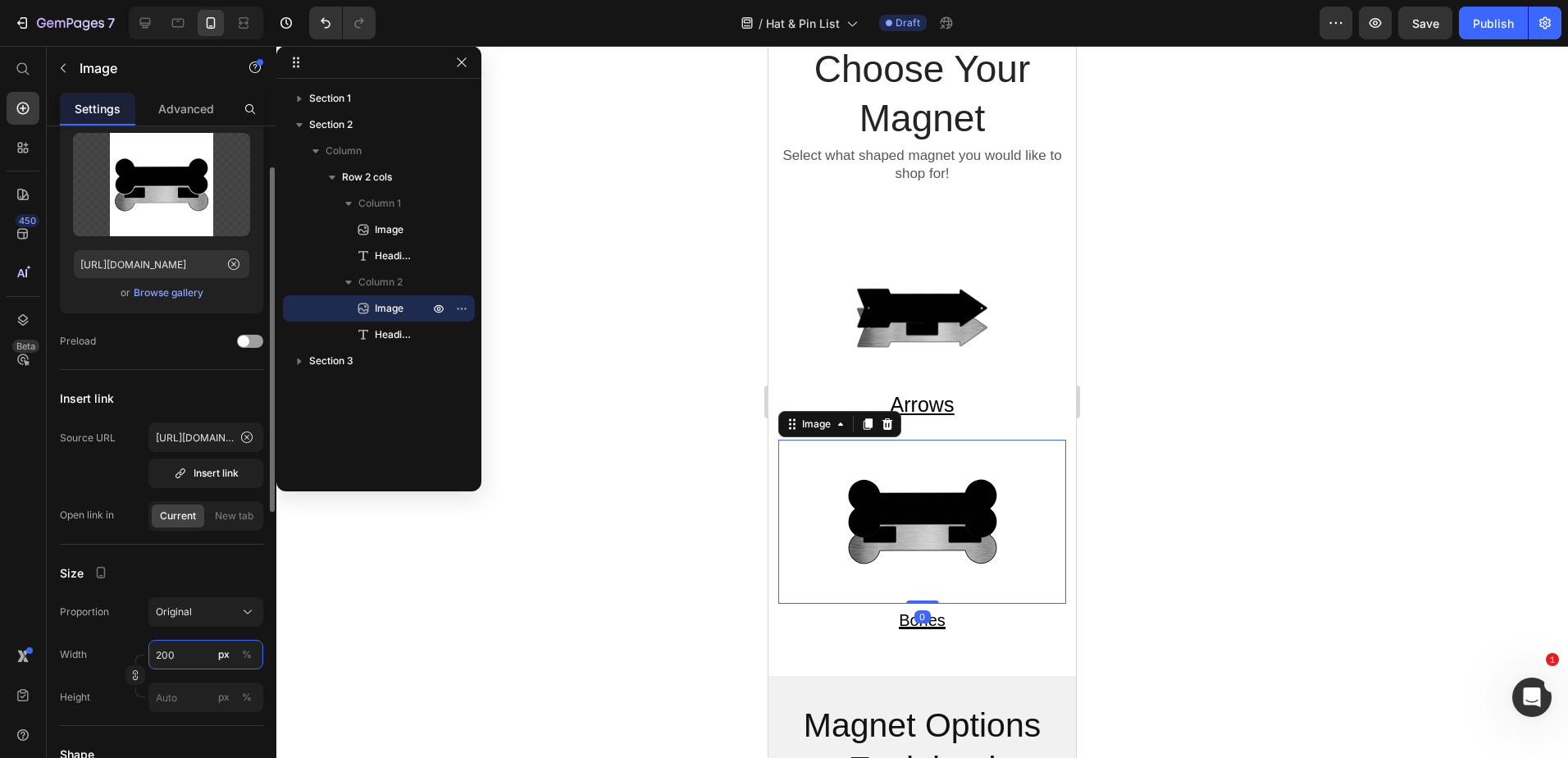 click on "200" at bounding box center [206, 655] 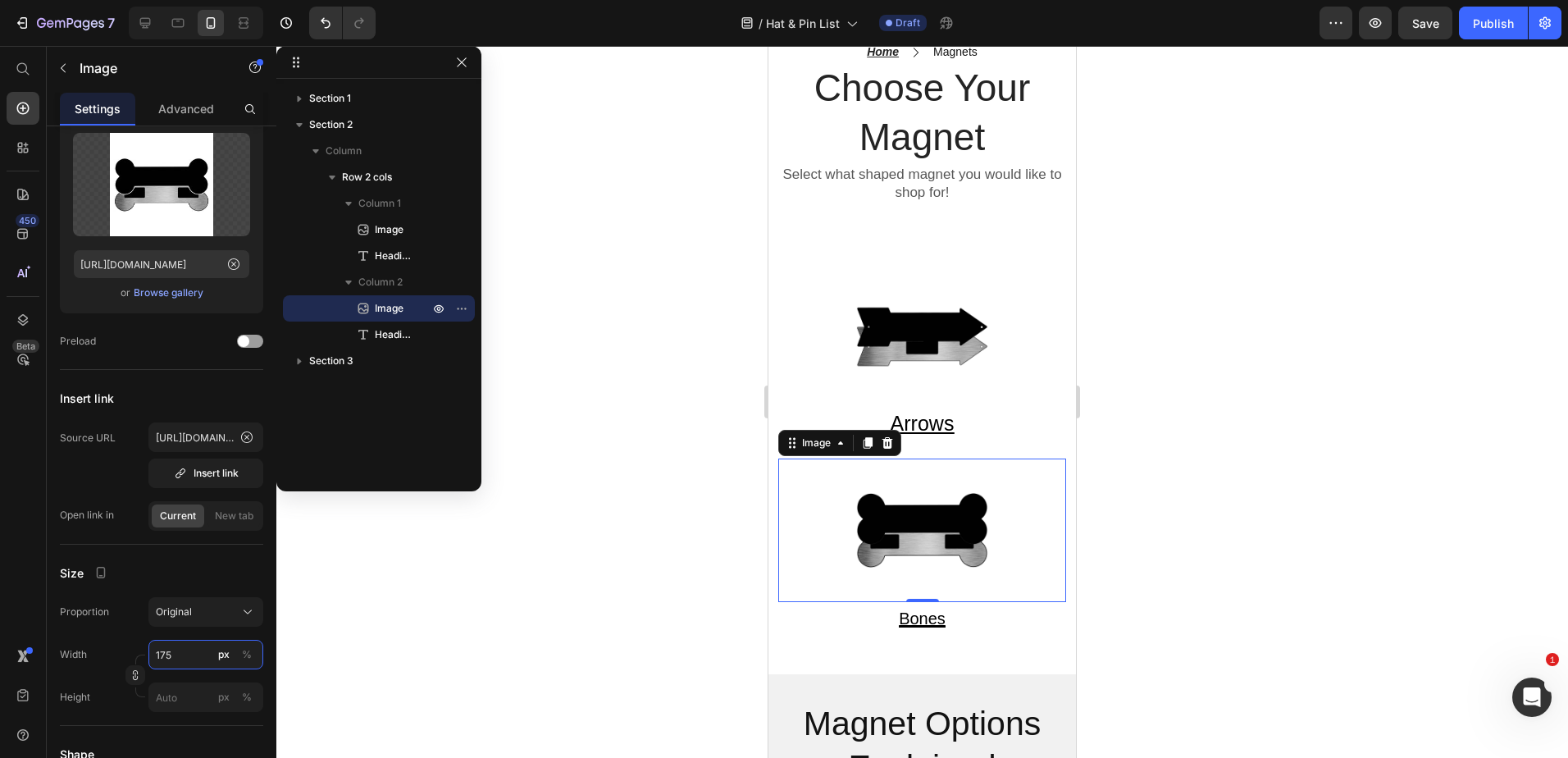 scroll, scrollTop: 0, scrollLeft: 0, axis: both 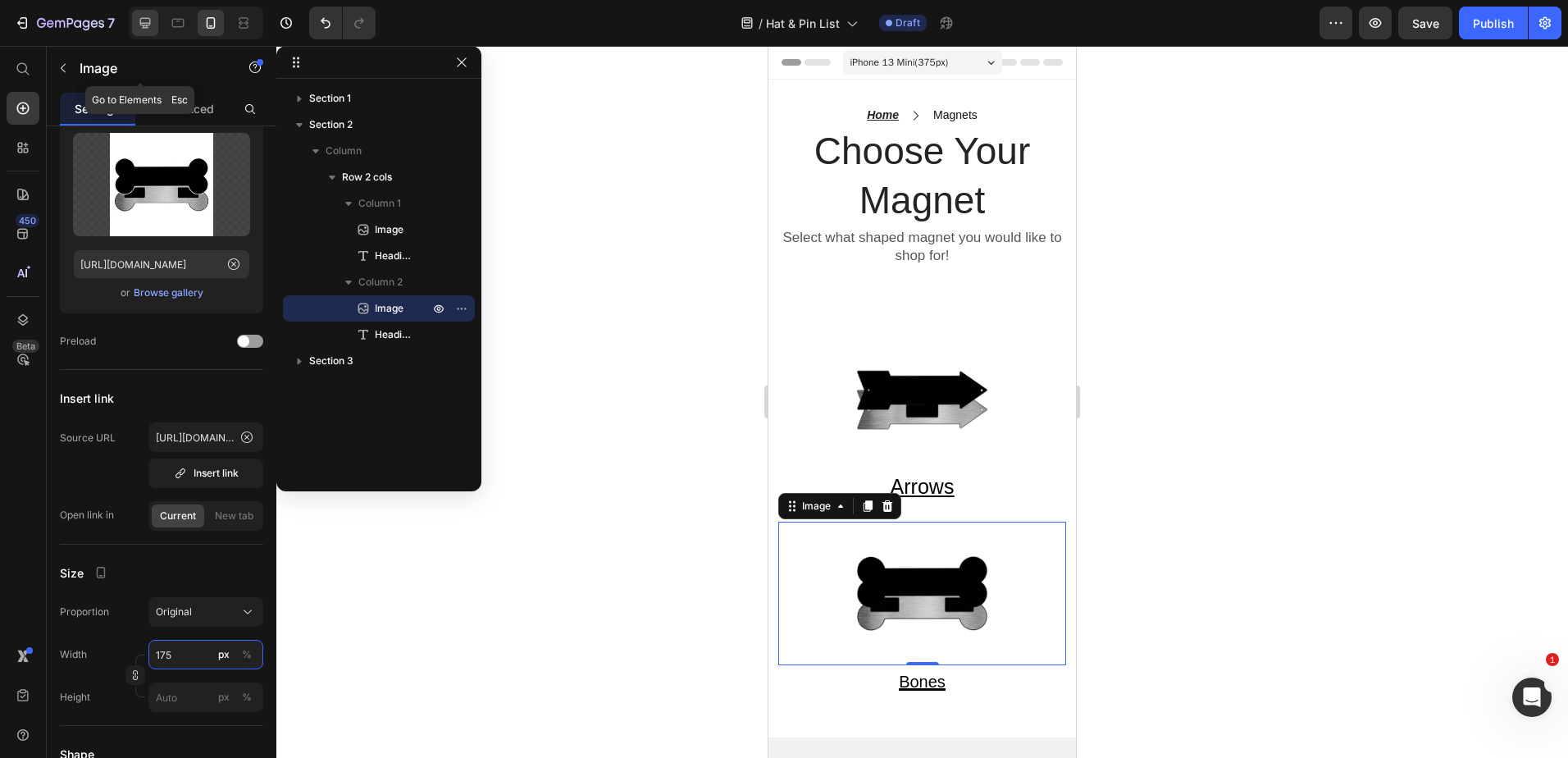 type on "175" 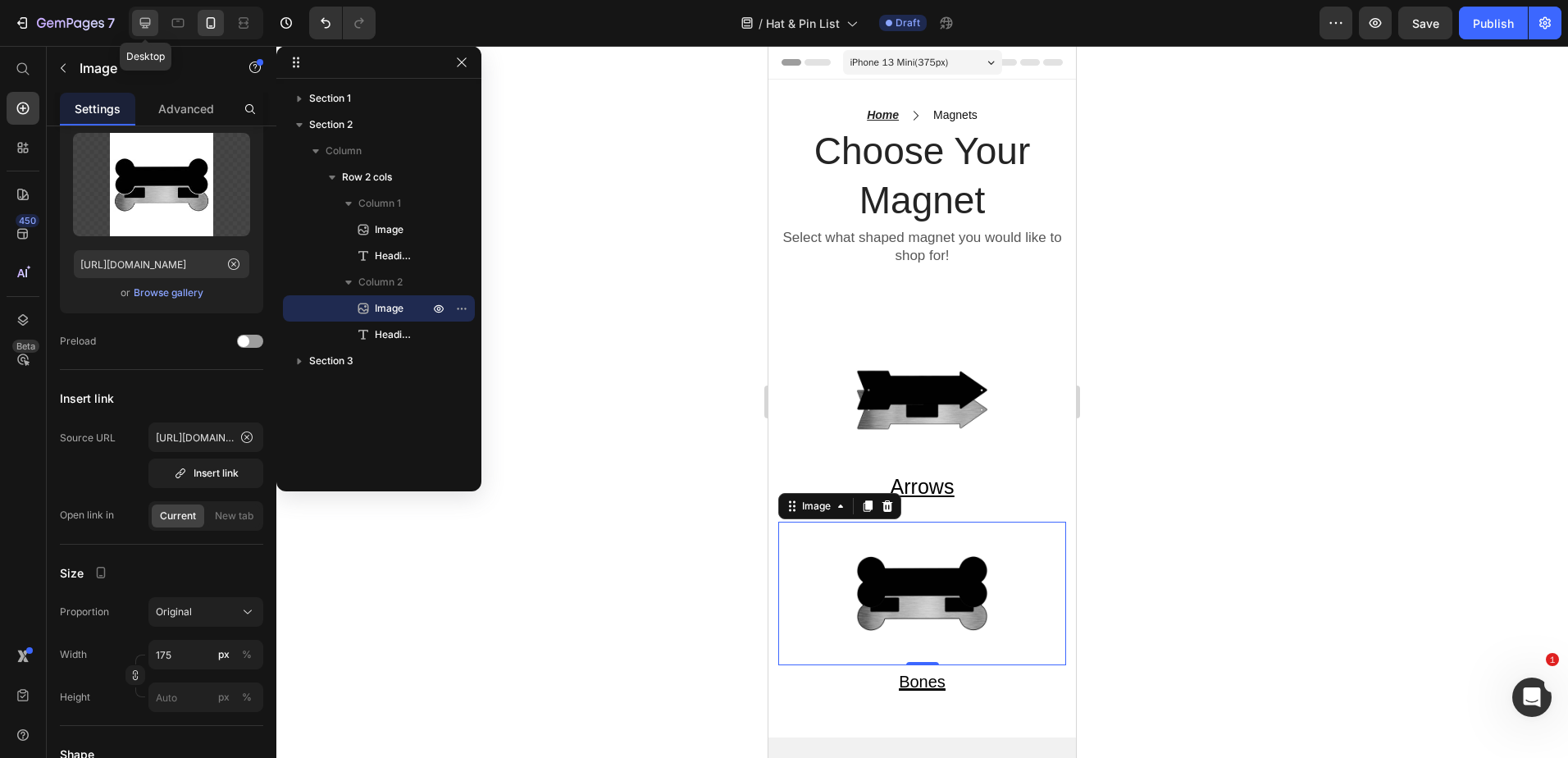 click 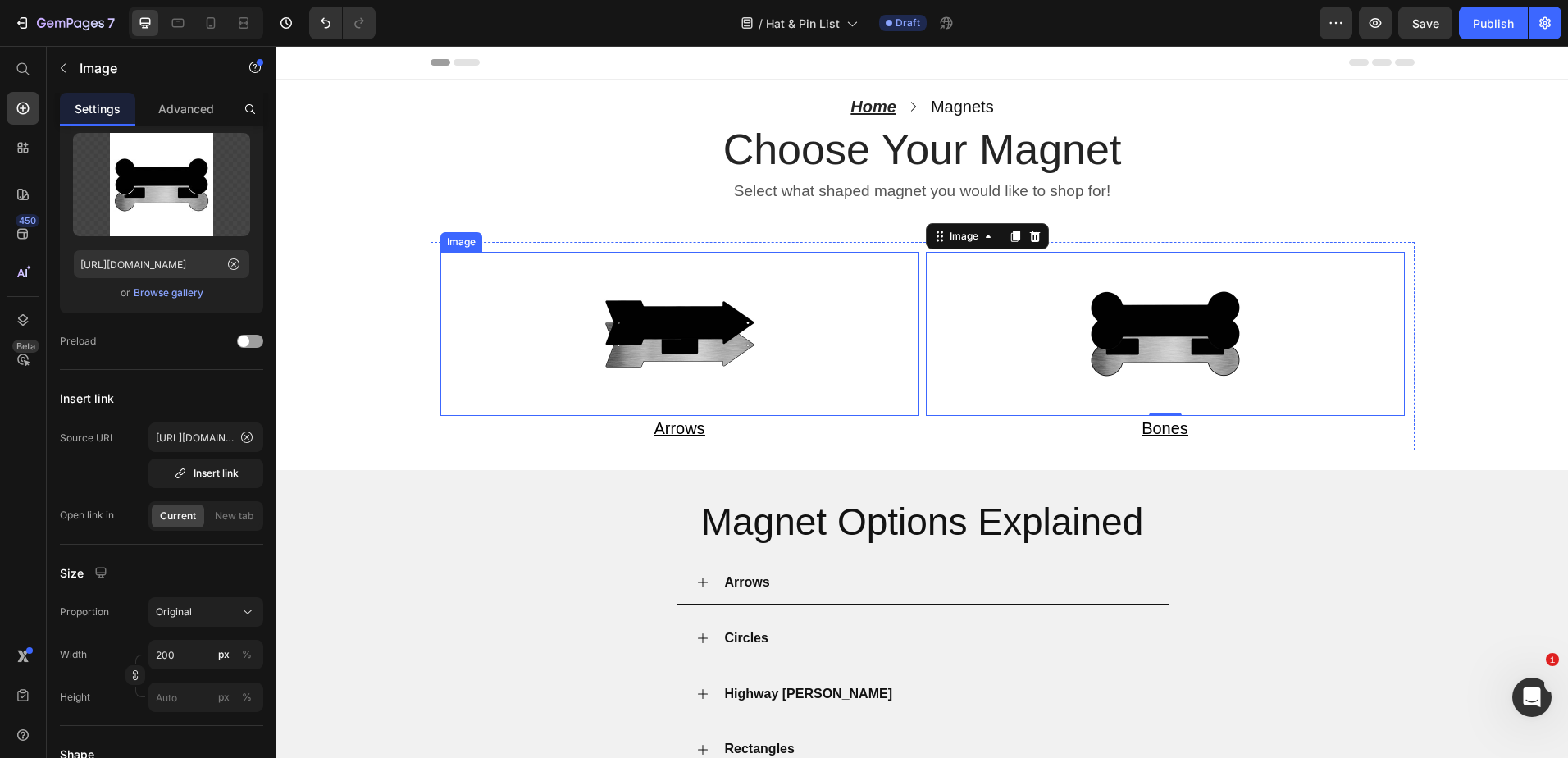 scroll, scrollTop: 148, scrollLeft: 0, axis: vertical 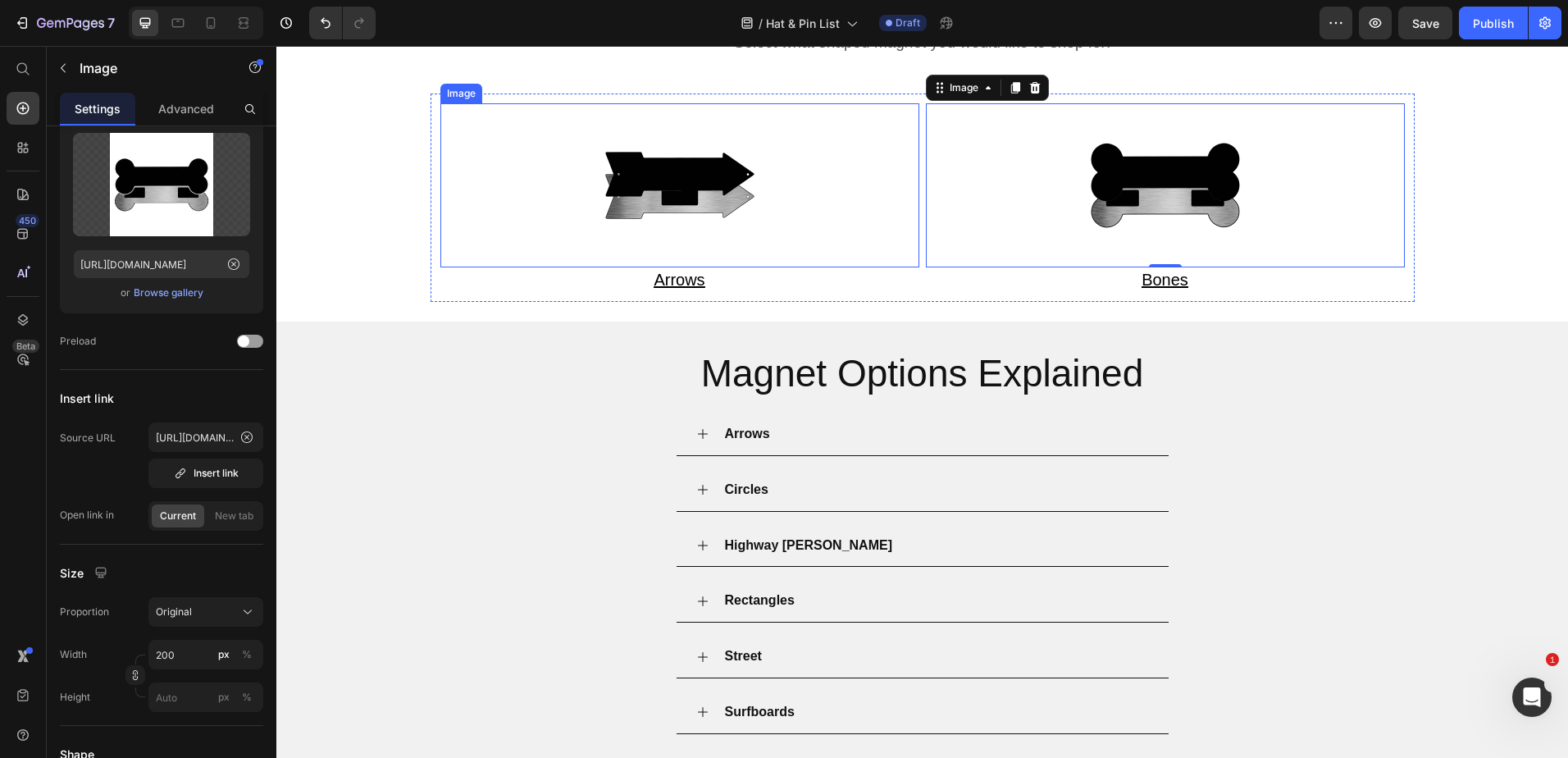 click on "Magnet Options Explained Heading
Arrows
Circles
Highway [PERSON_NAME]
Rectangles
Street
Surfboards Accordion Section 3" at bounding box center [922, 541] 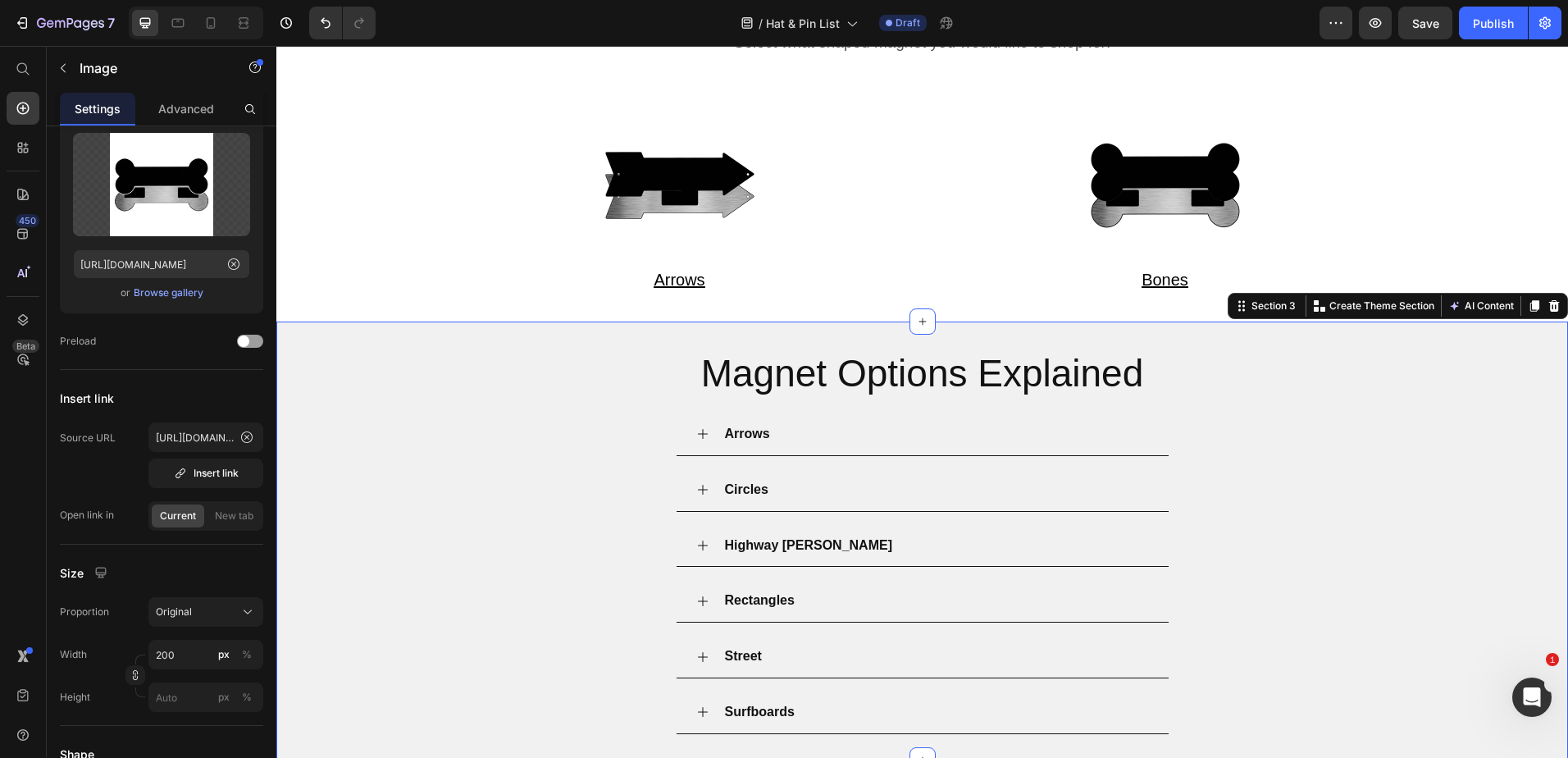 scroll, scrollTop: 0, scrollLeft: 0, axis: both 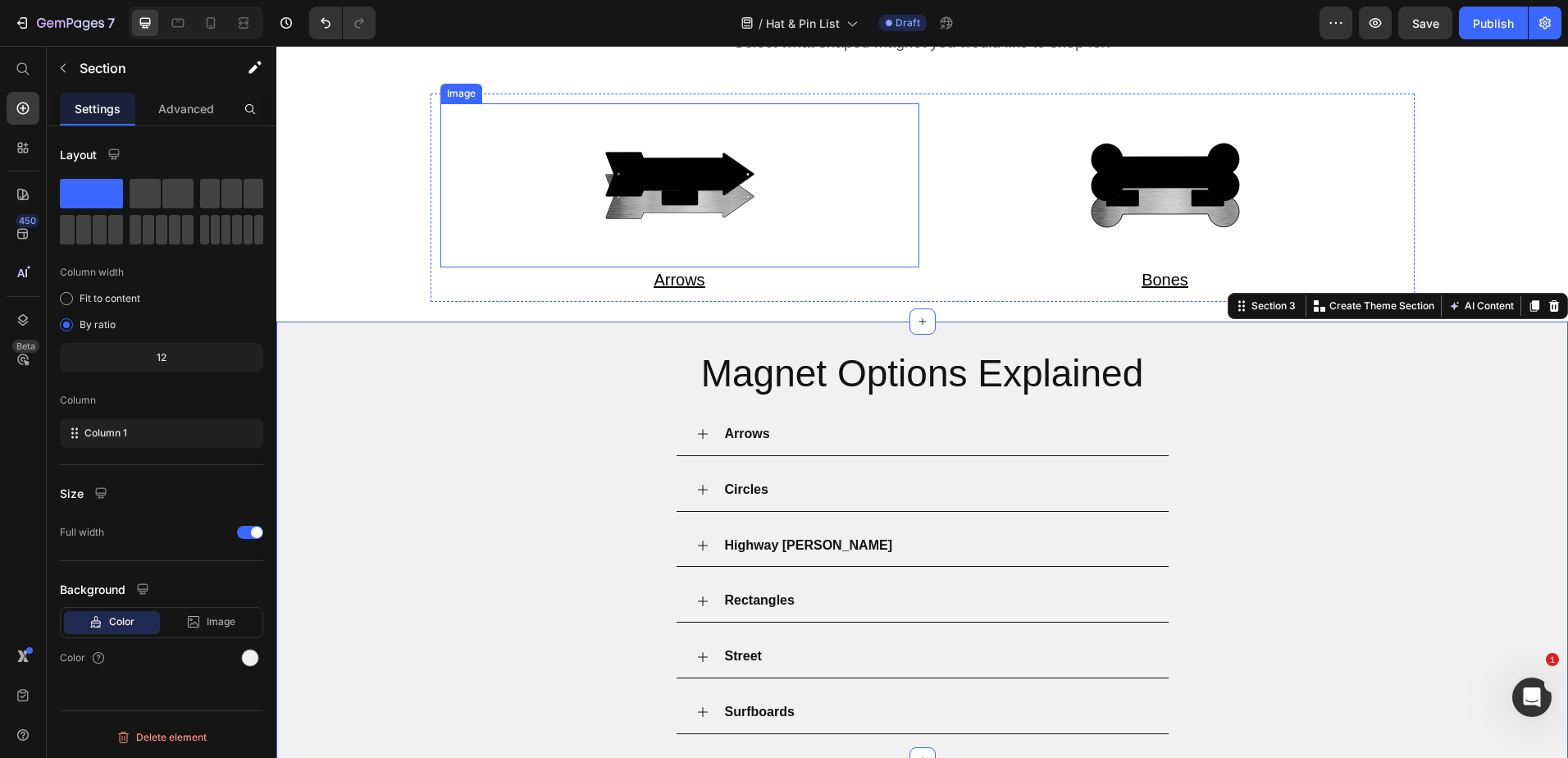 click at bounding box center (680, 185) 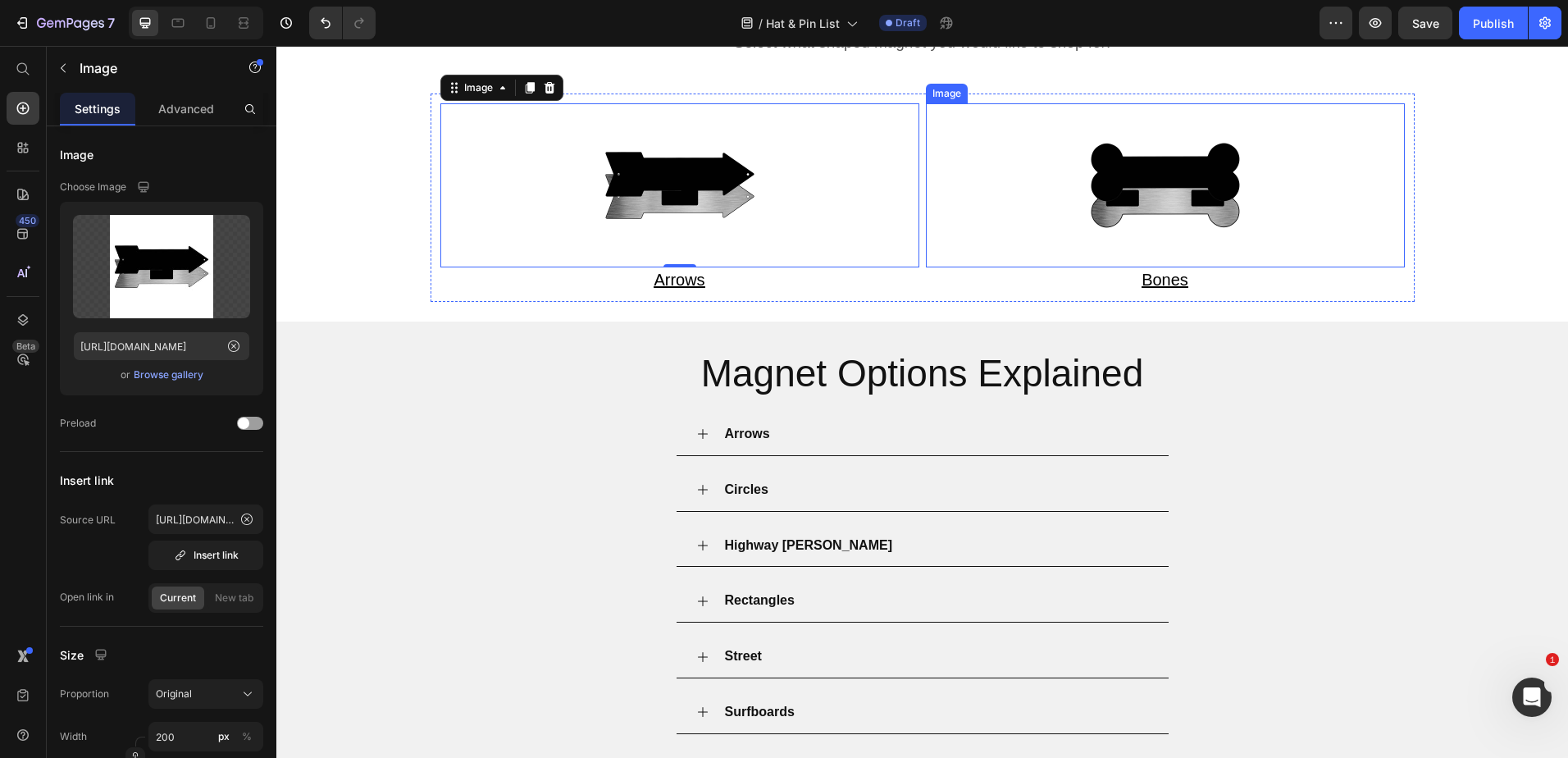 click at bounding box center [1165, 185] 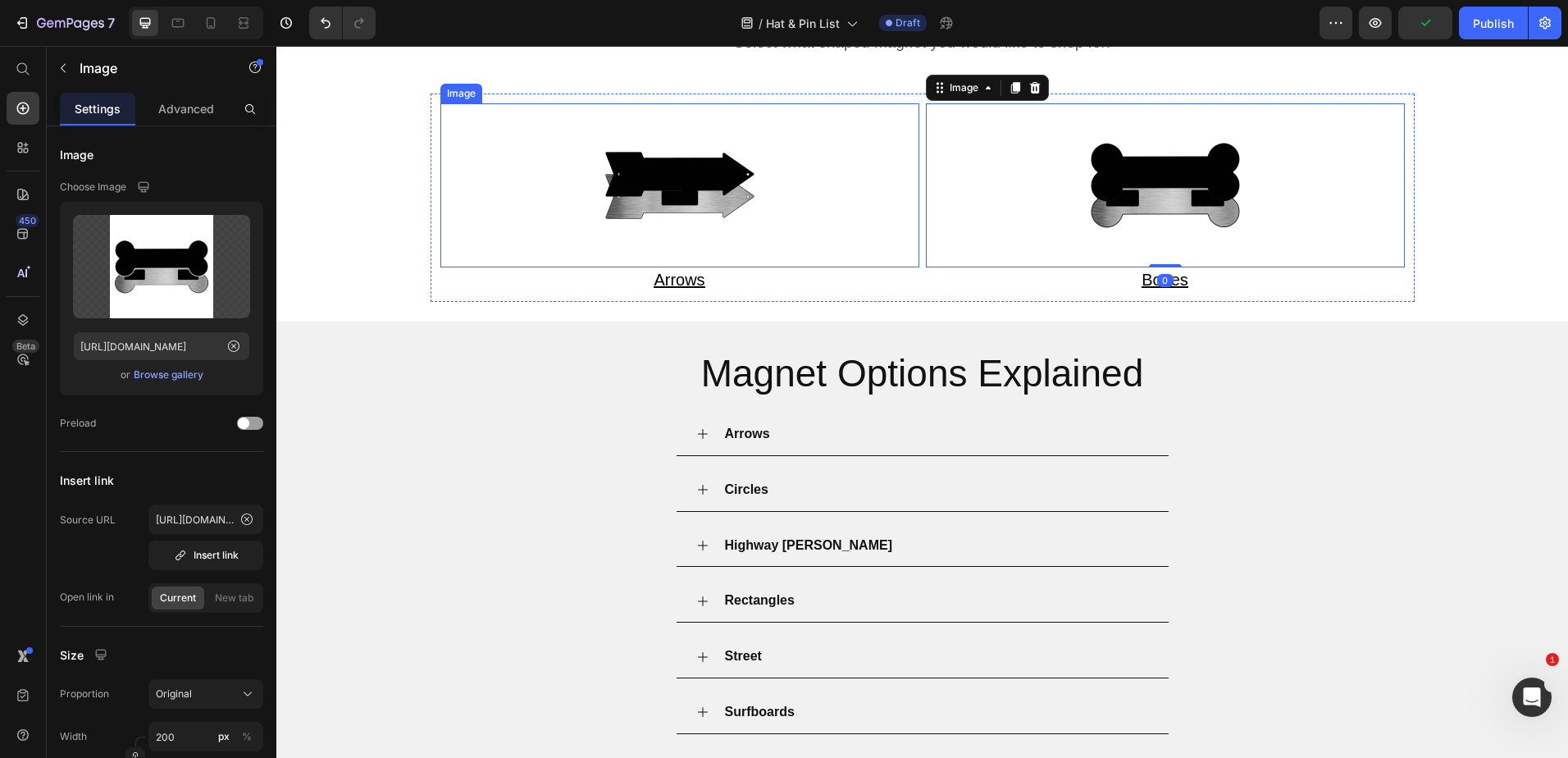 click at bounding box center (680, 185) 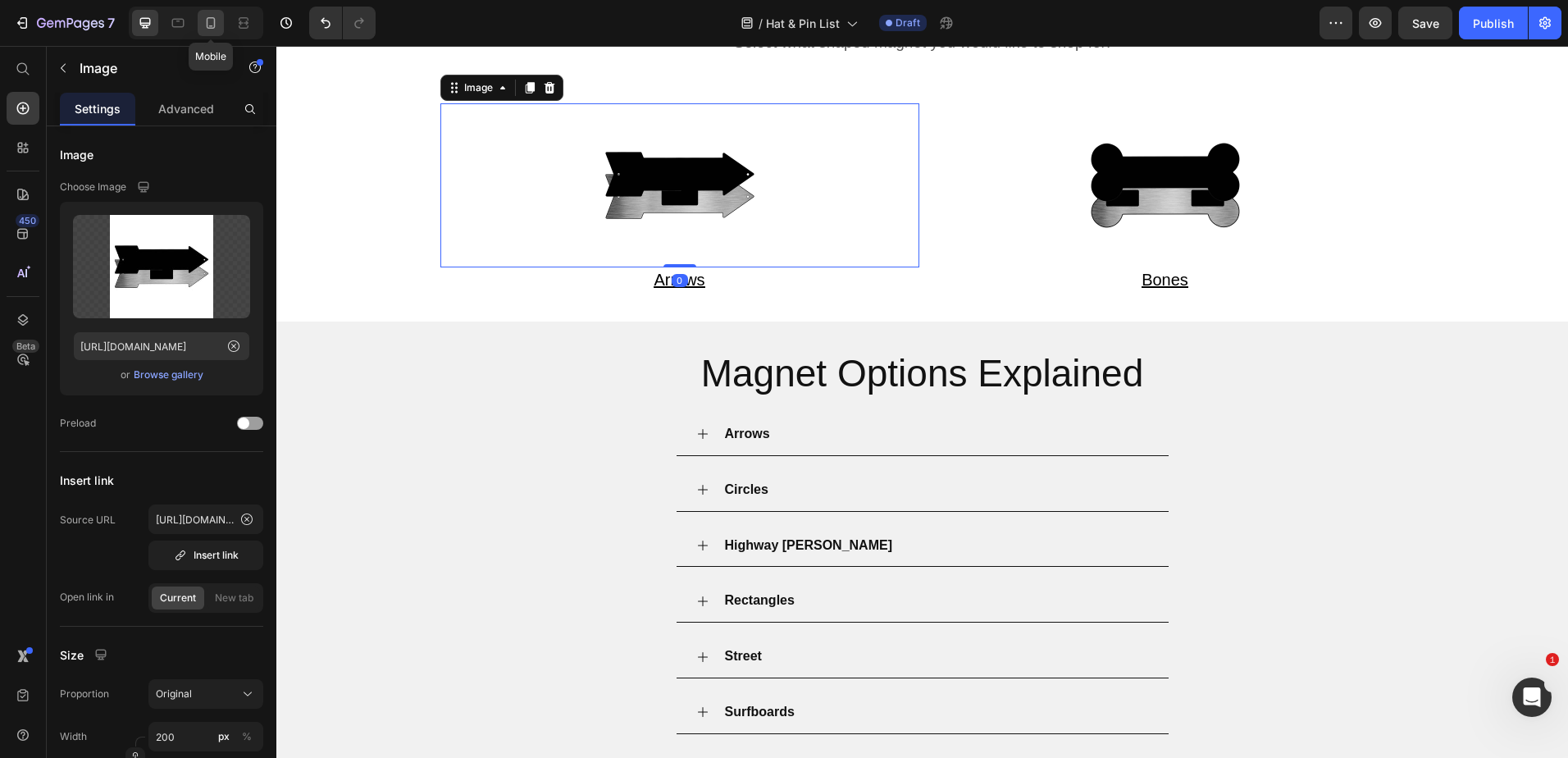 click 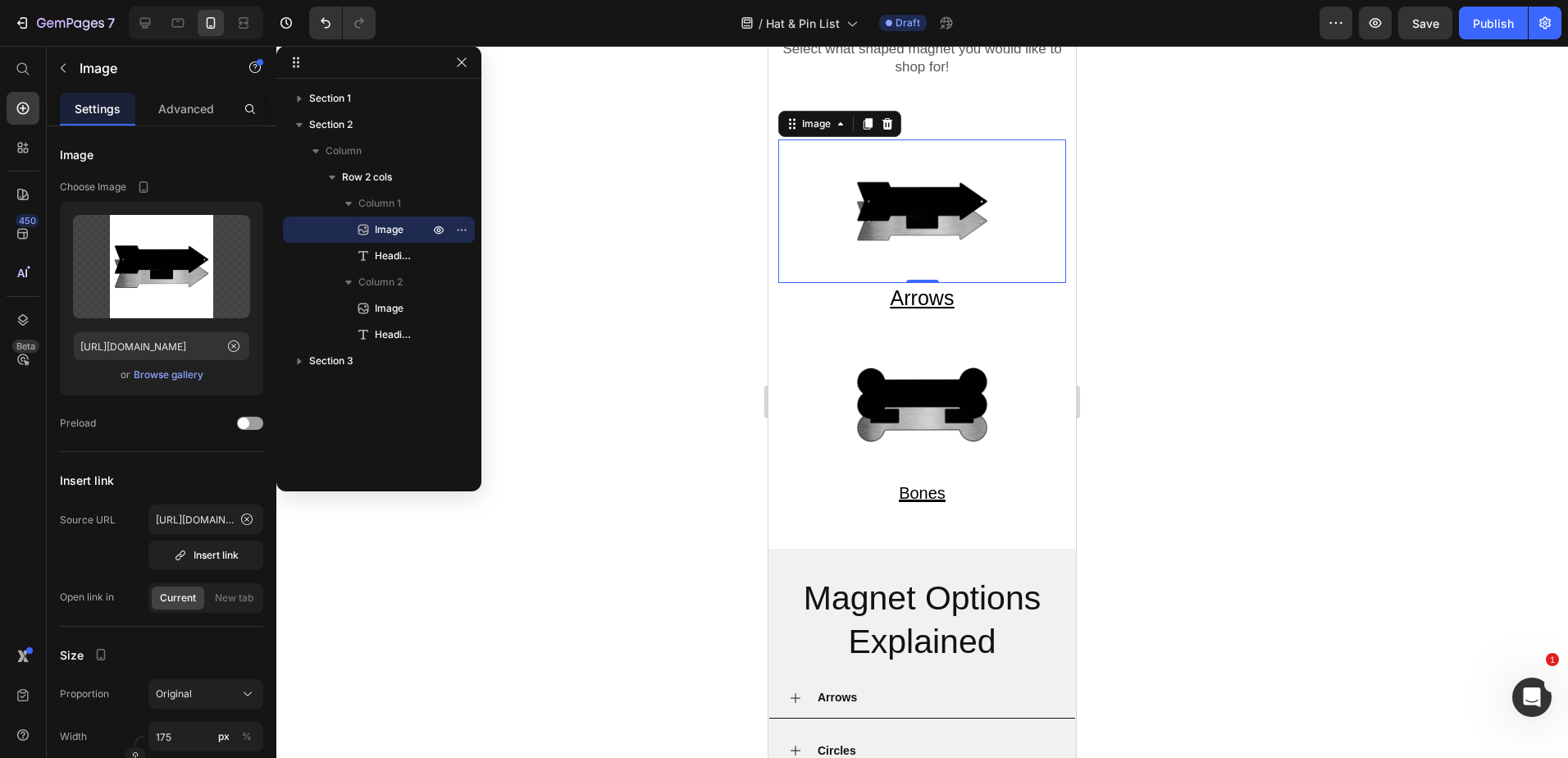 scroll, scrollTop: 225, scrollLeft: 0, axis: vertical 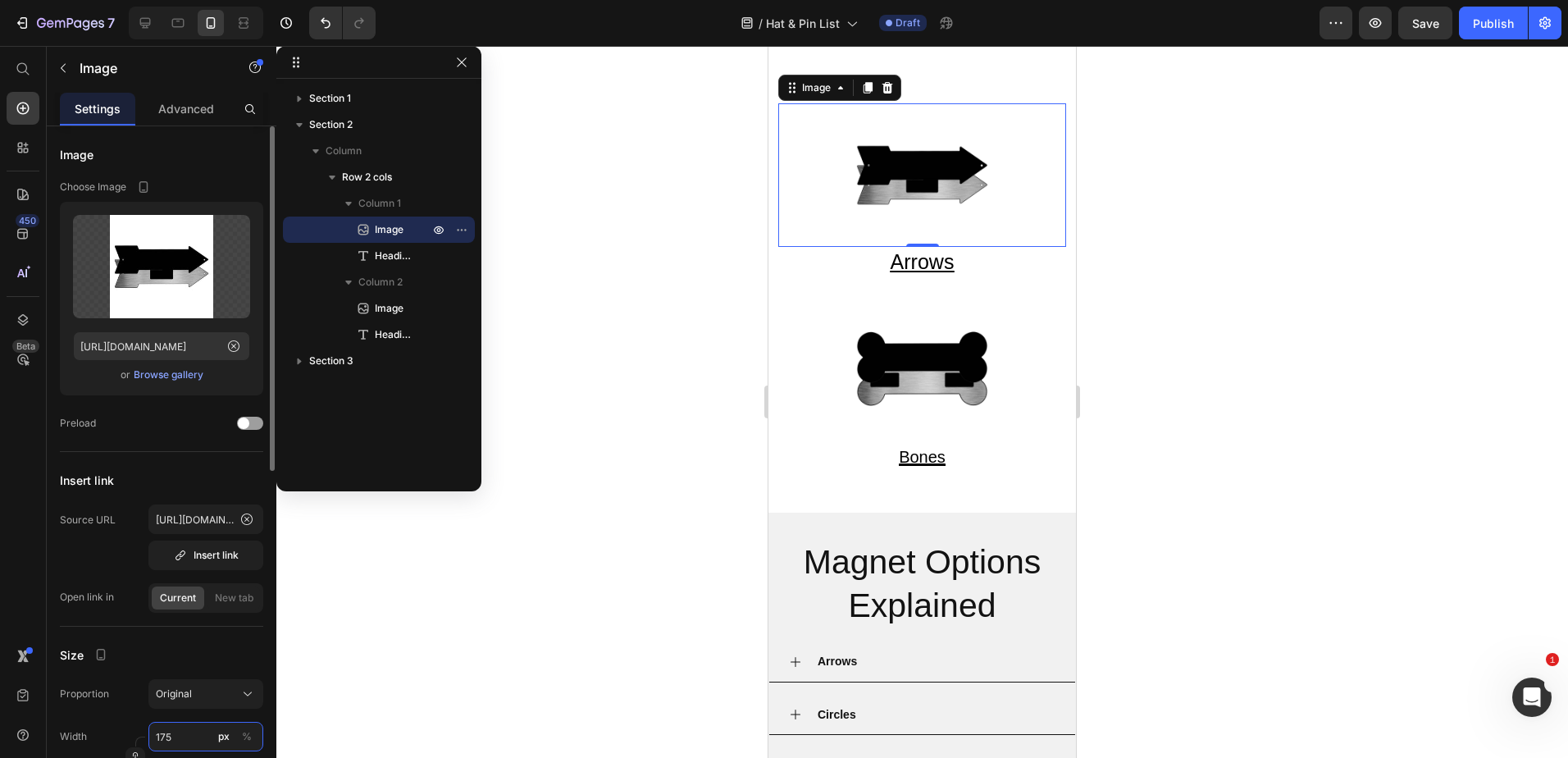 click on "175" at bounding box center [206, 737] 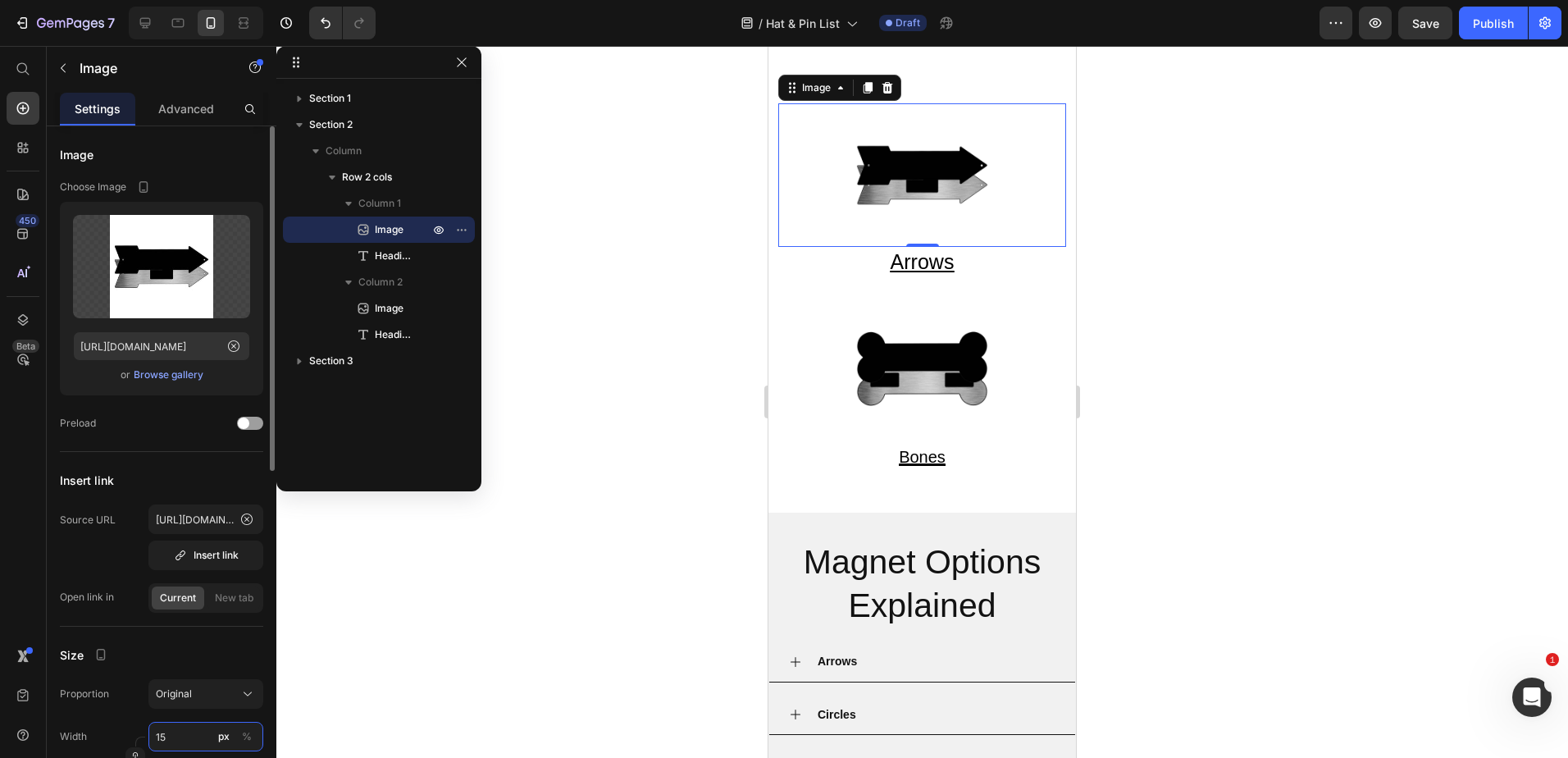 type on "150" 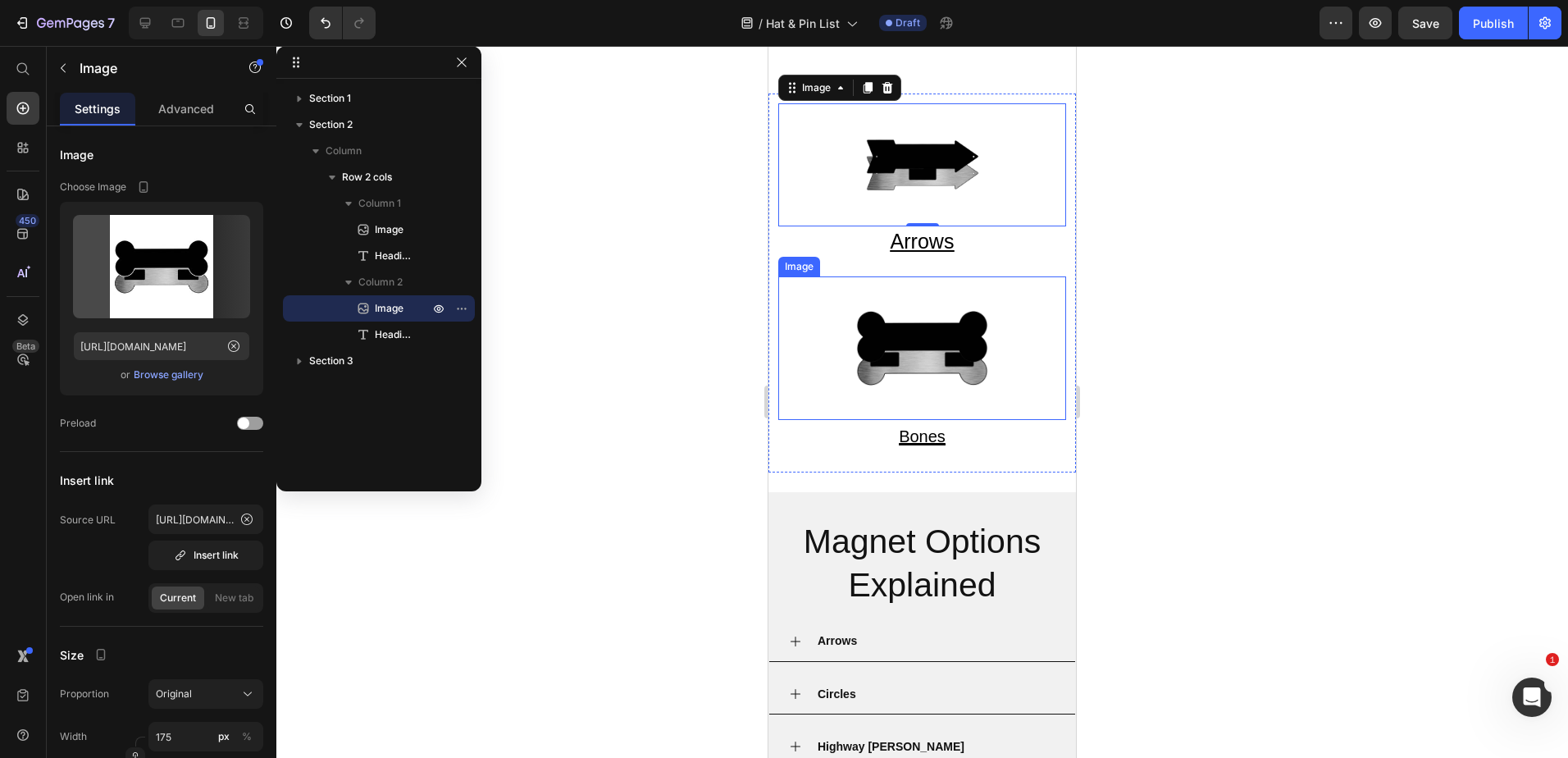 click at bounding box center (922, 348) 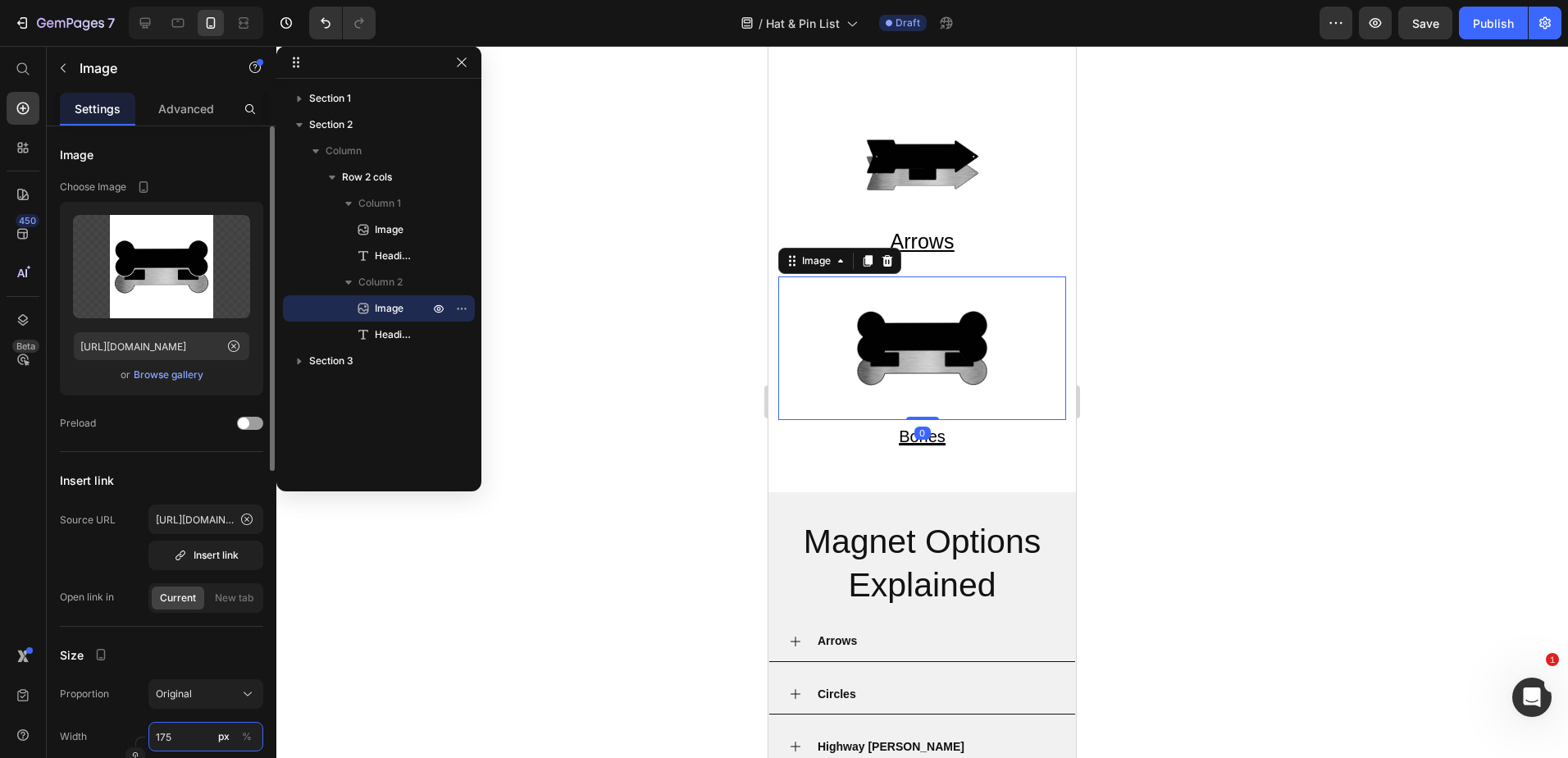click on "175" at bounding box center (206, 737) 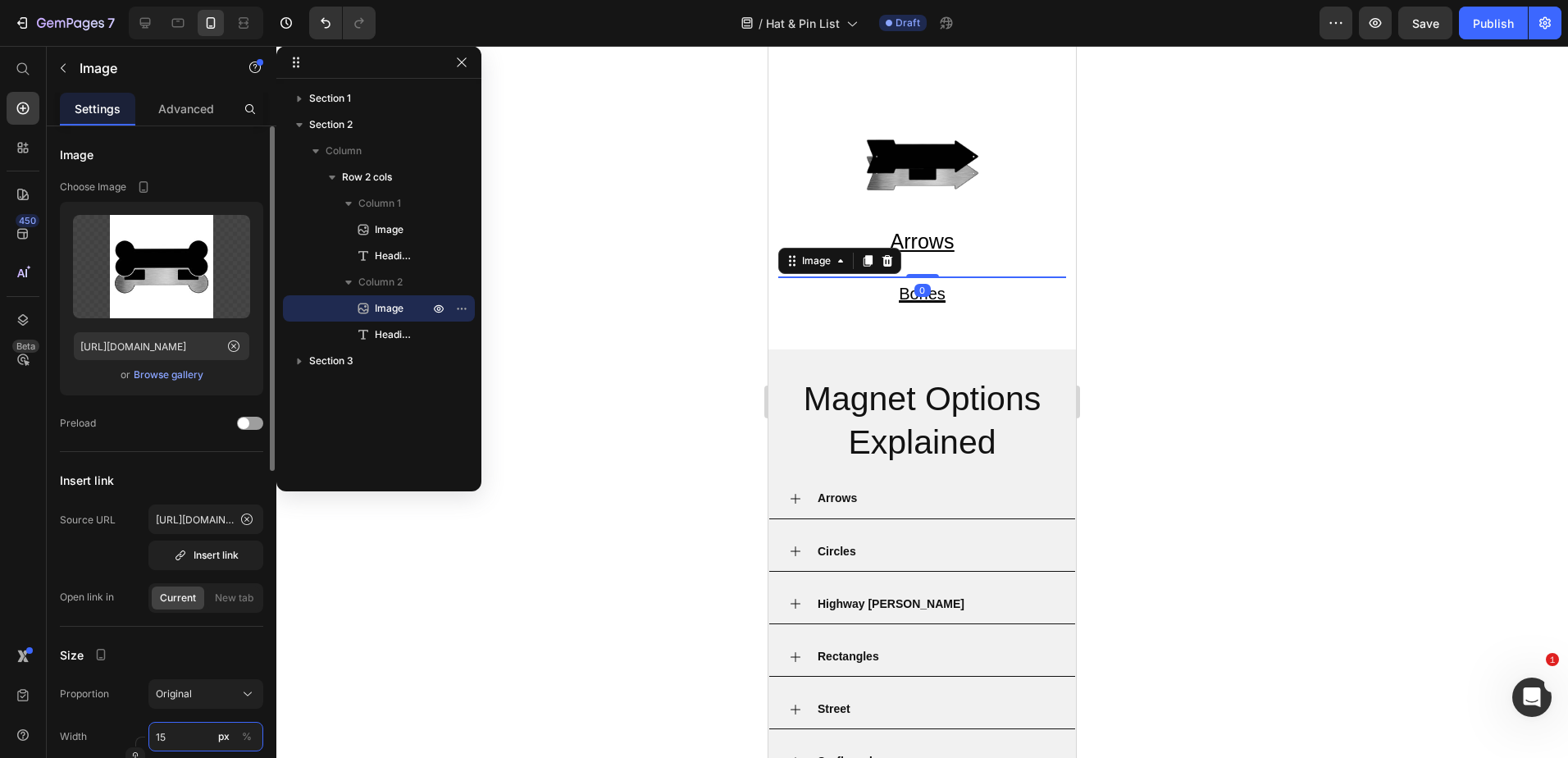 type on "150" 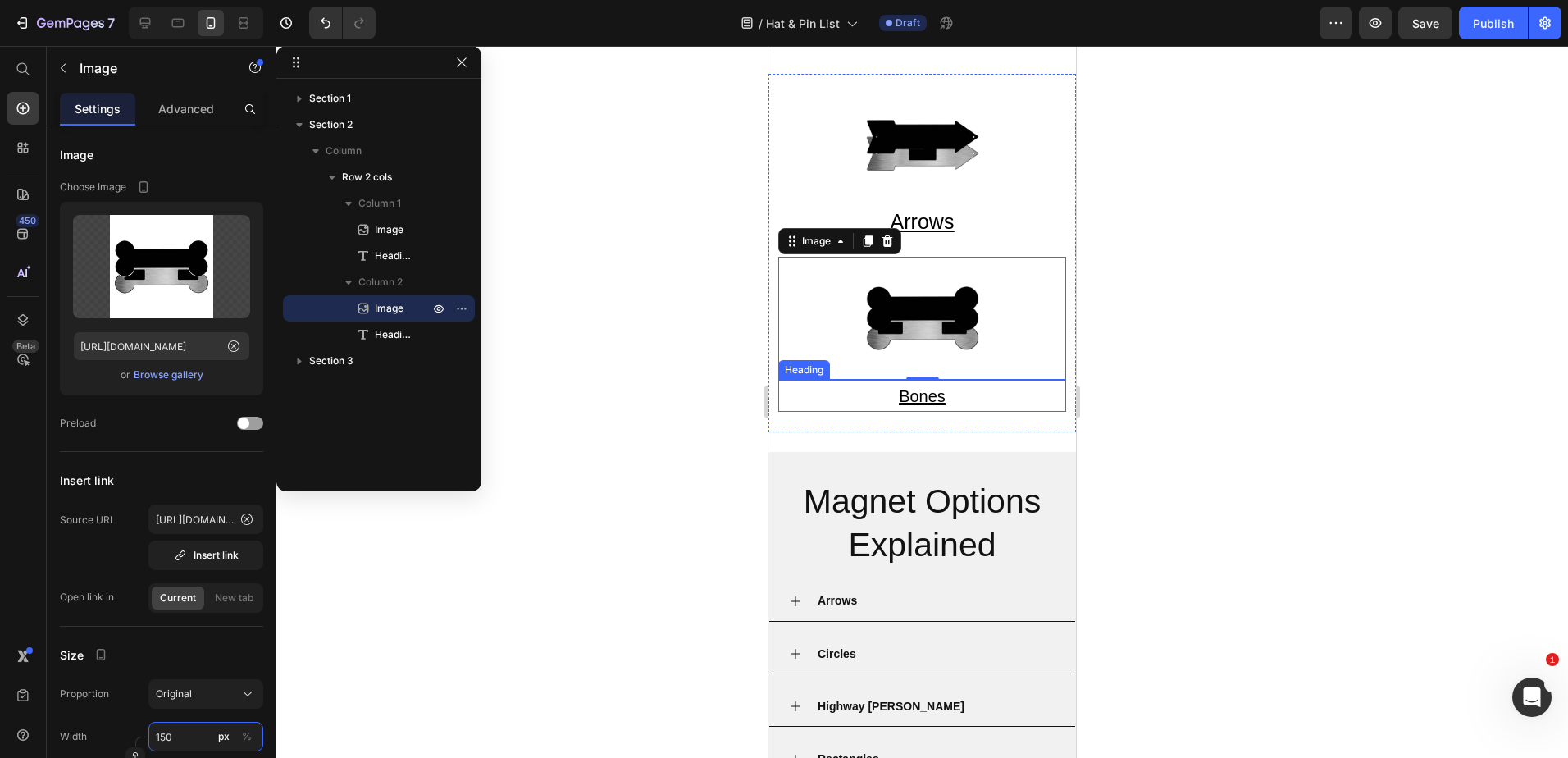 scroll, scrollTop: 246, scrollLeft: 0, axis: vertical 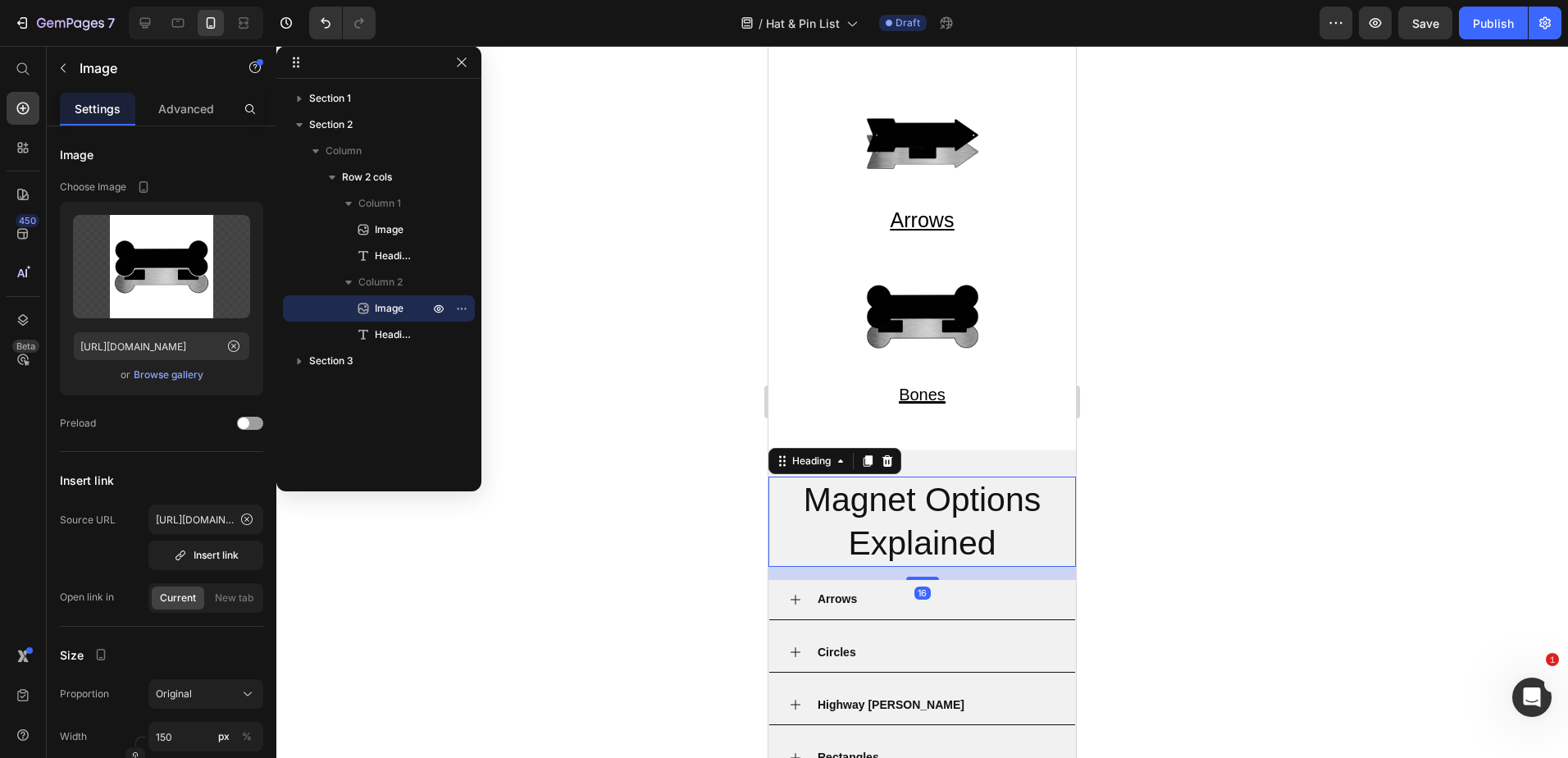 click on "Magnet Options Explained" at bounding box center (922, 522) 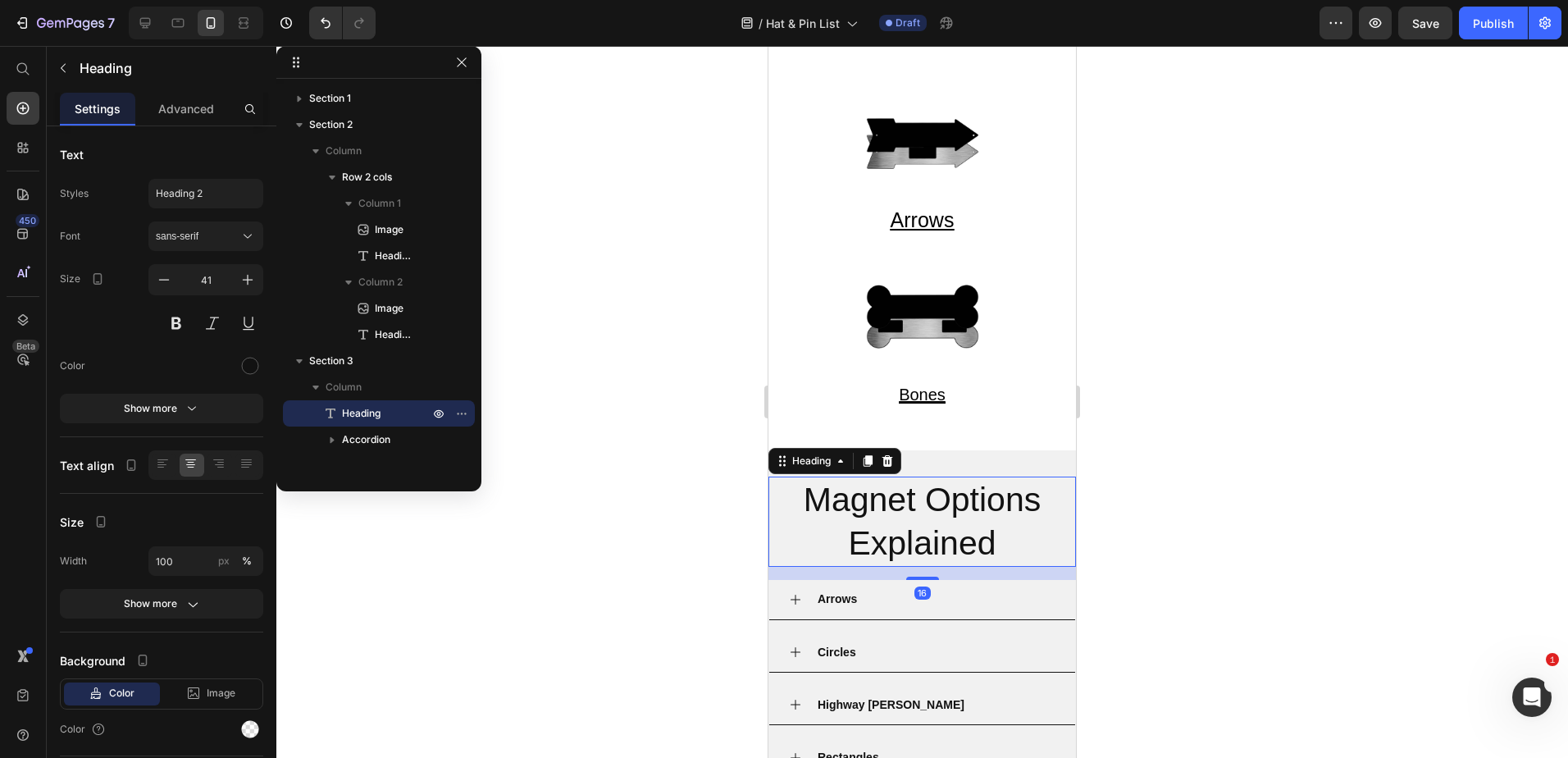 click on "Magnet Options Explained" at bounding box center (922, 522) 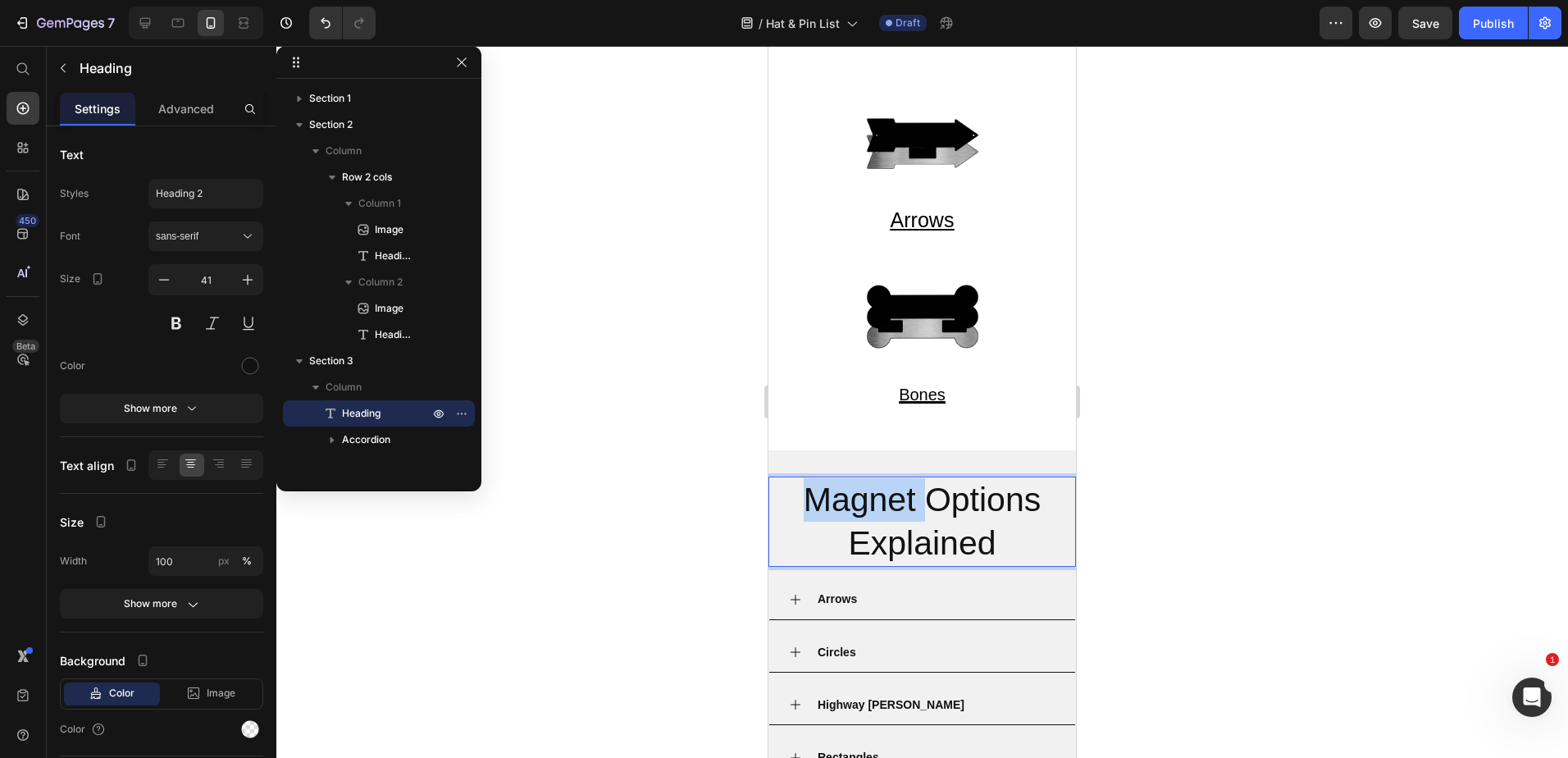 click on "Magnet Options Explained" at bounding box center (922, 522) 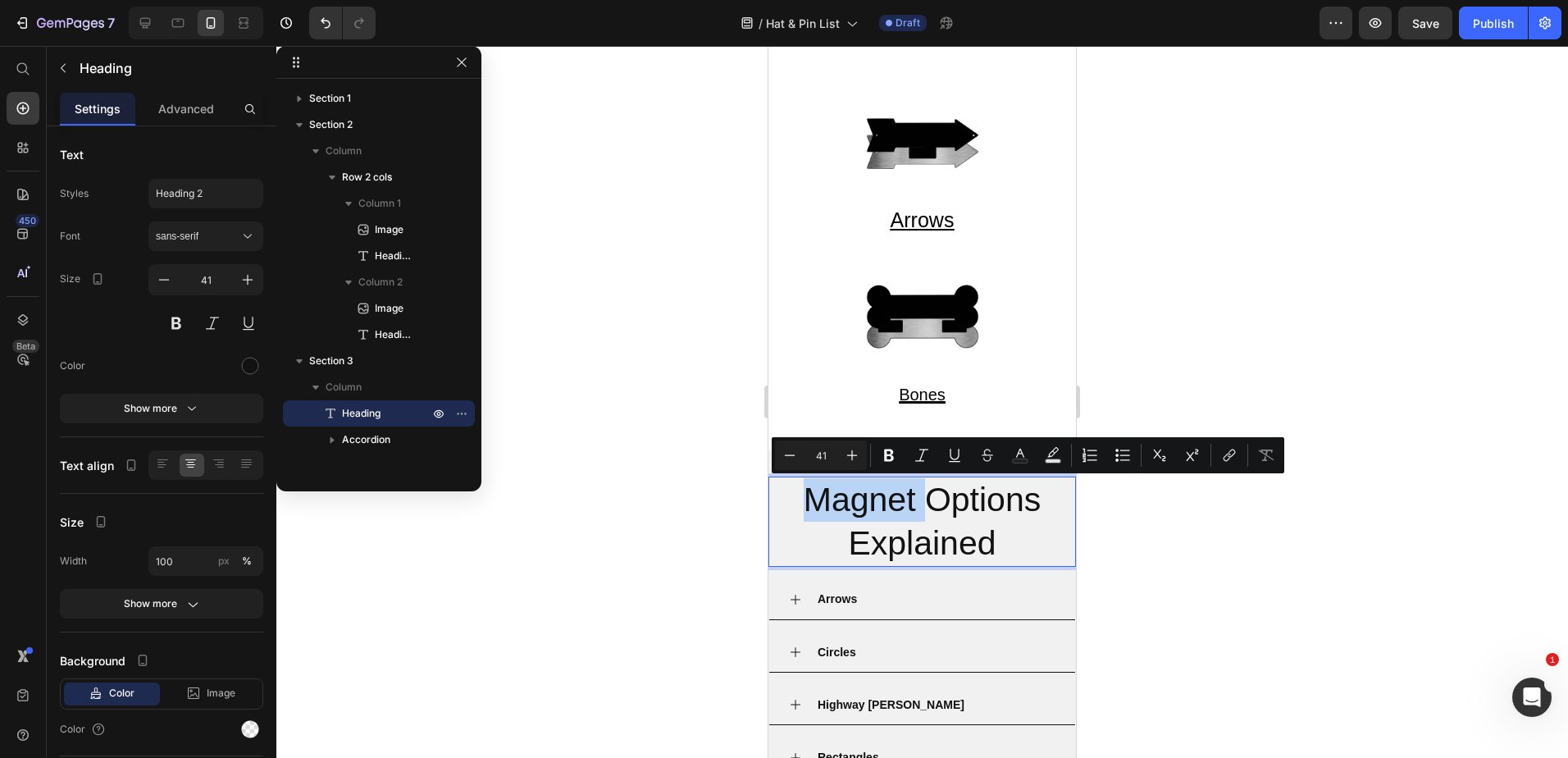 click on "Magnet Options Explained" at bounding box center [922, 522] 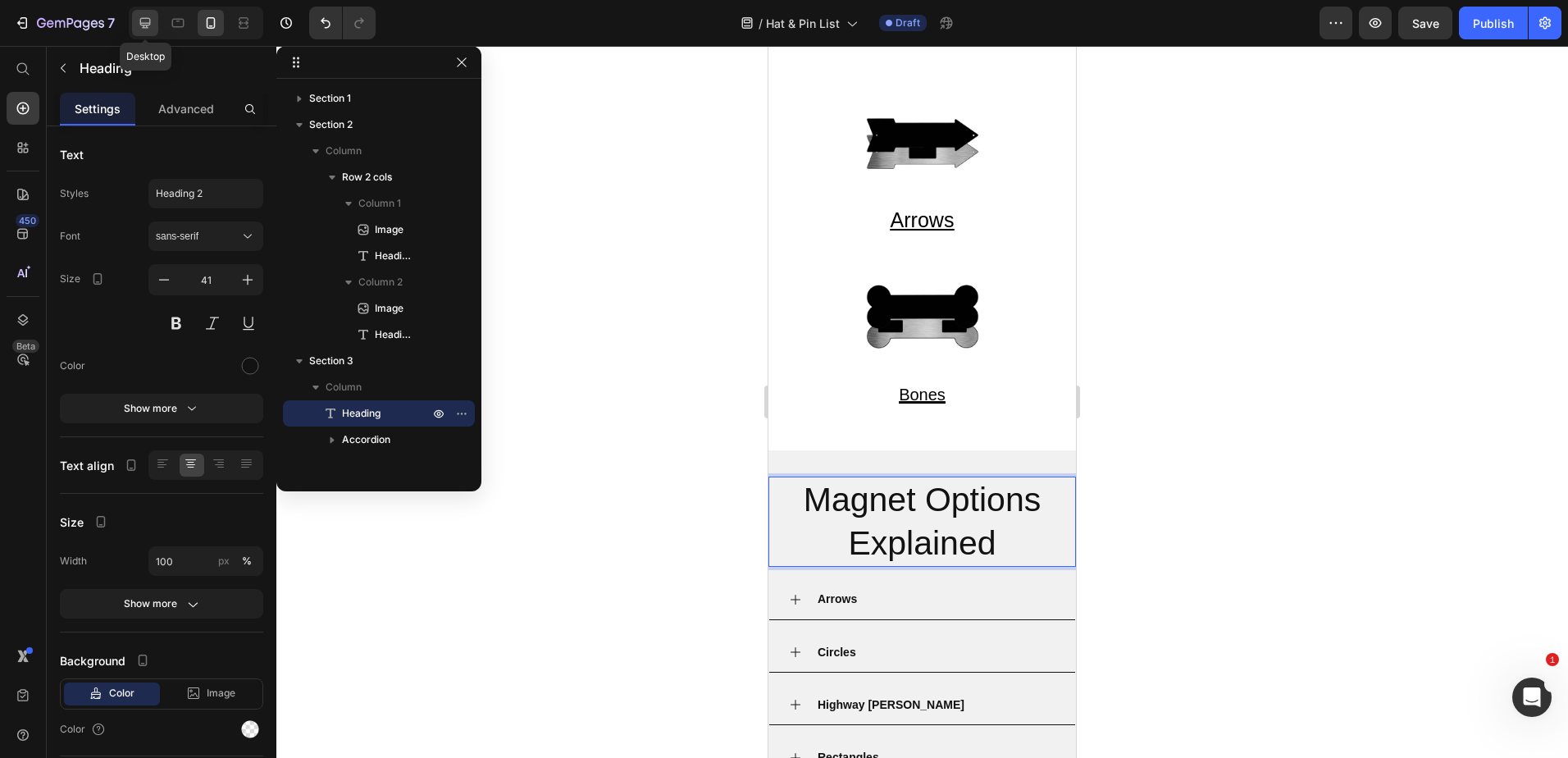 click 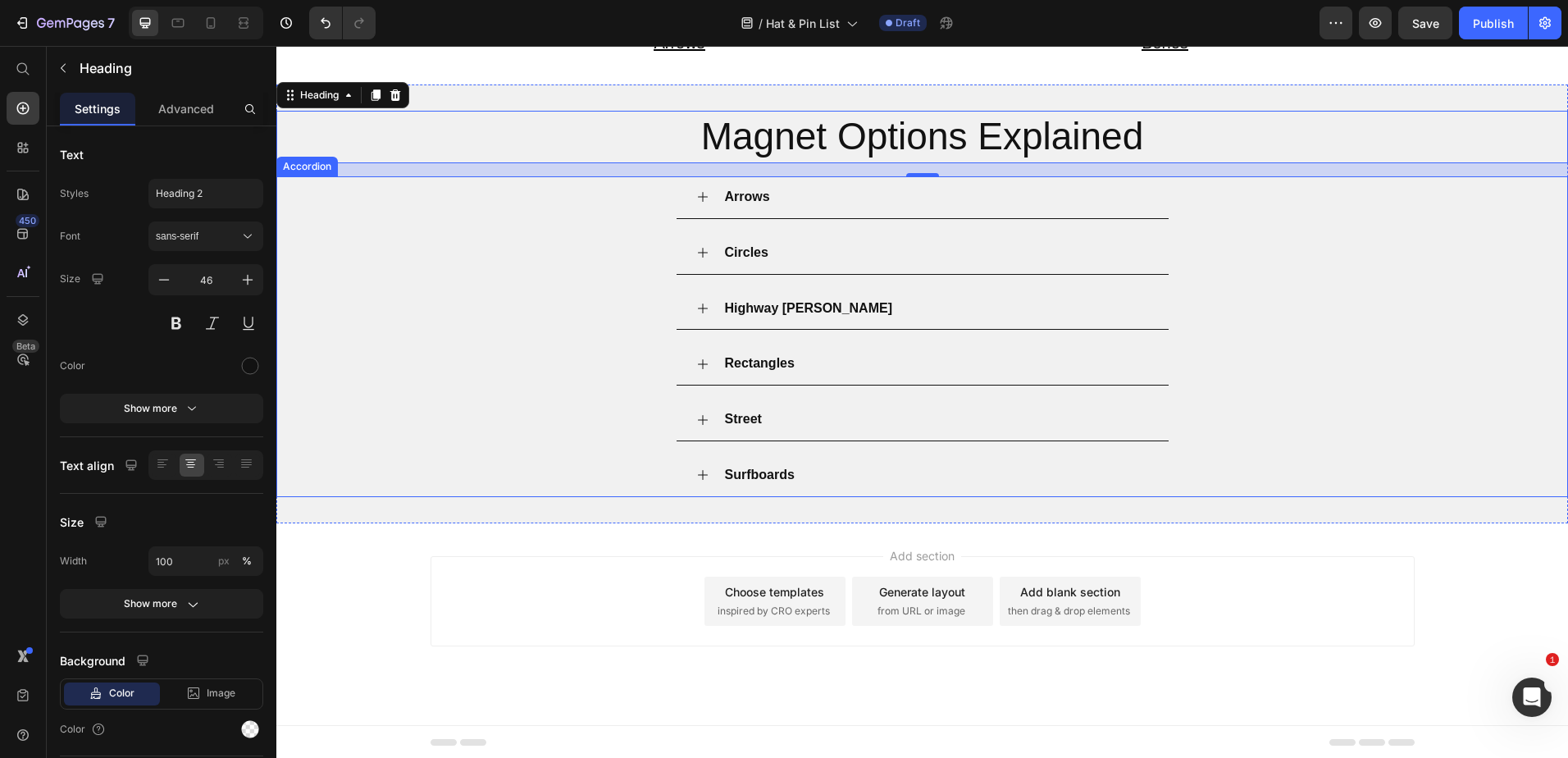 scroll, scrollTop: 387, scrollLeft: 0, axis: vertical 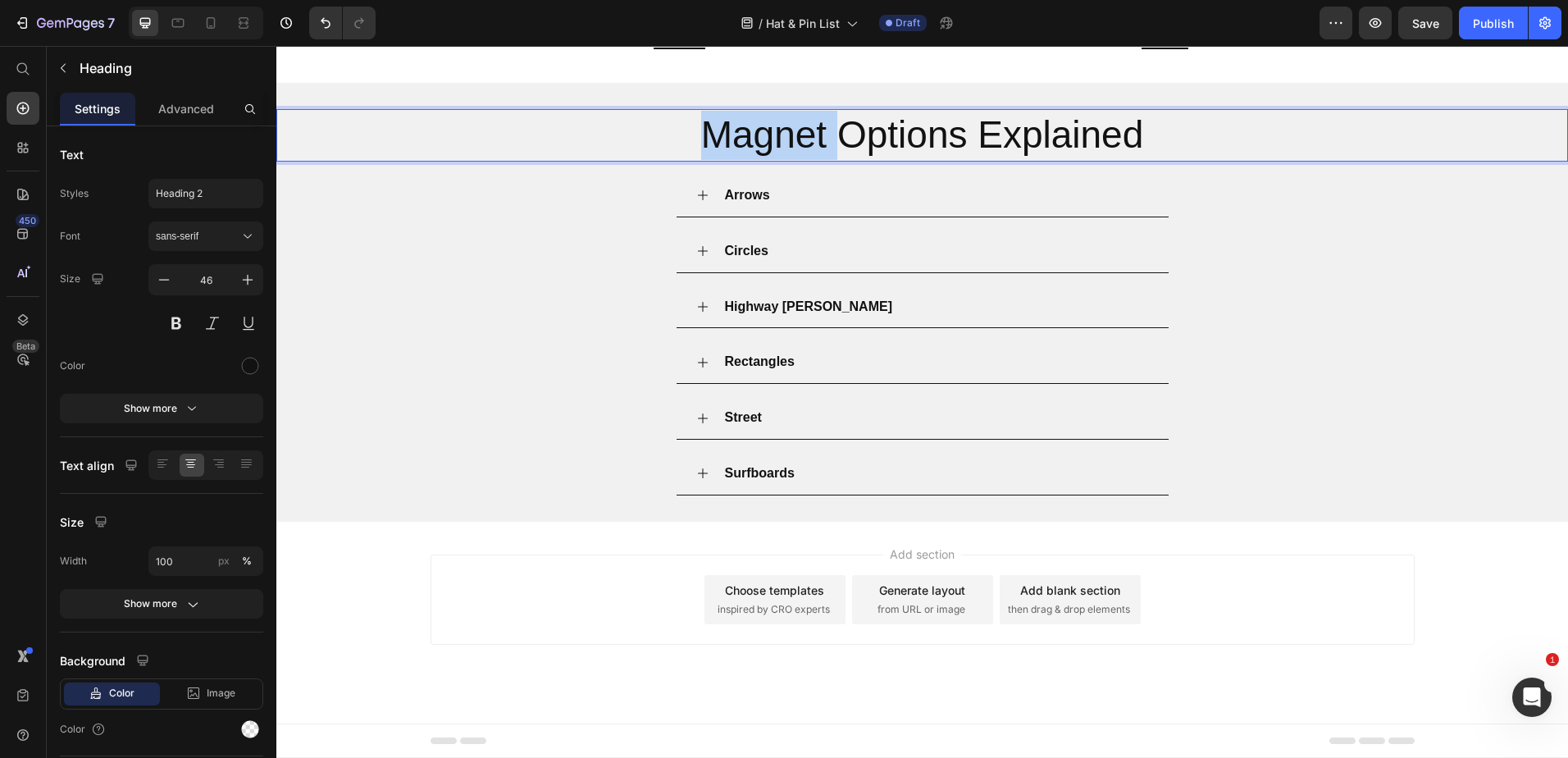 click on "Magnet Options Explained" at bounding box center (922, 135) 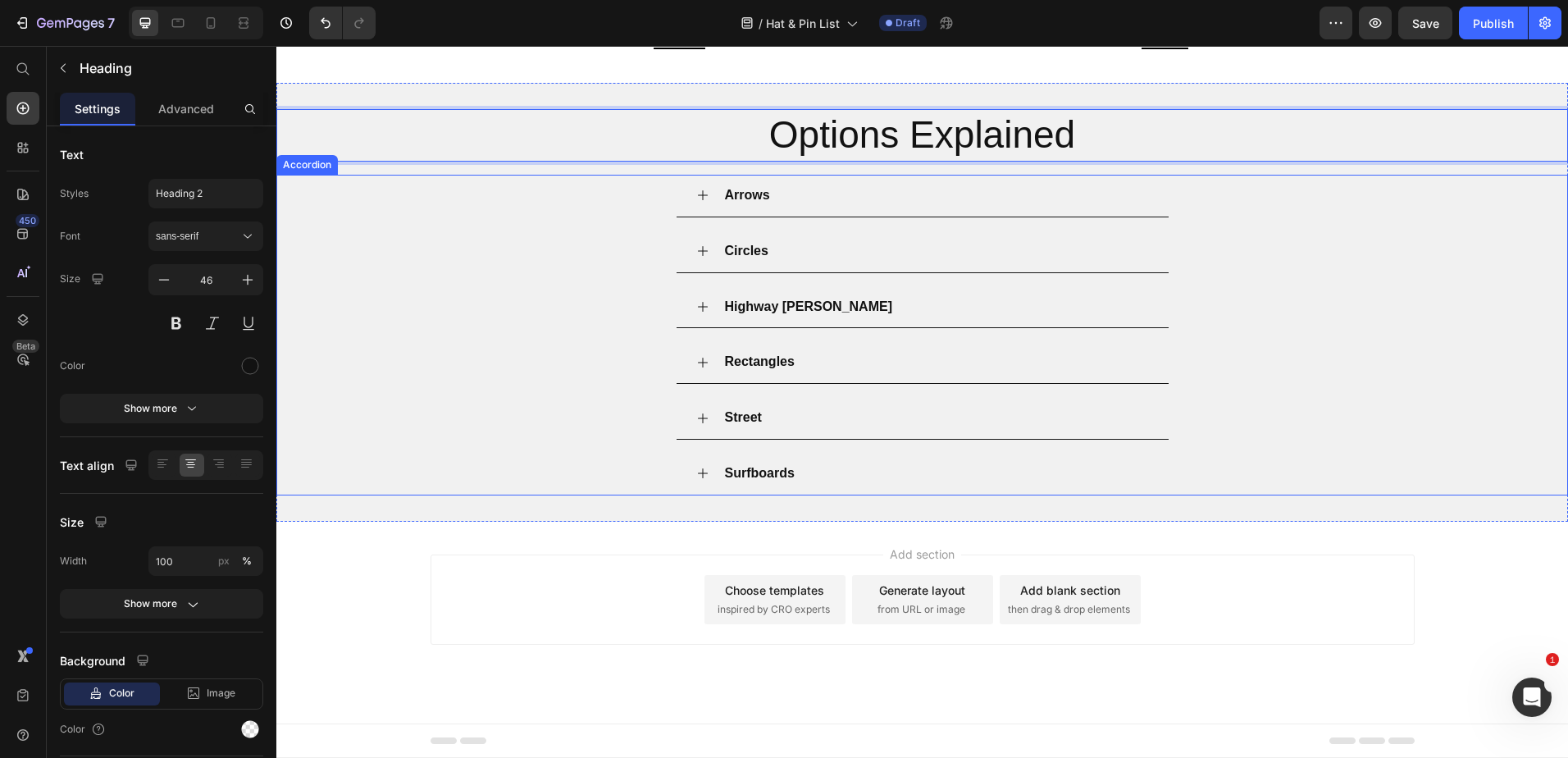 click on "Arrows" at bounding box center (747, 194) 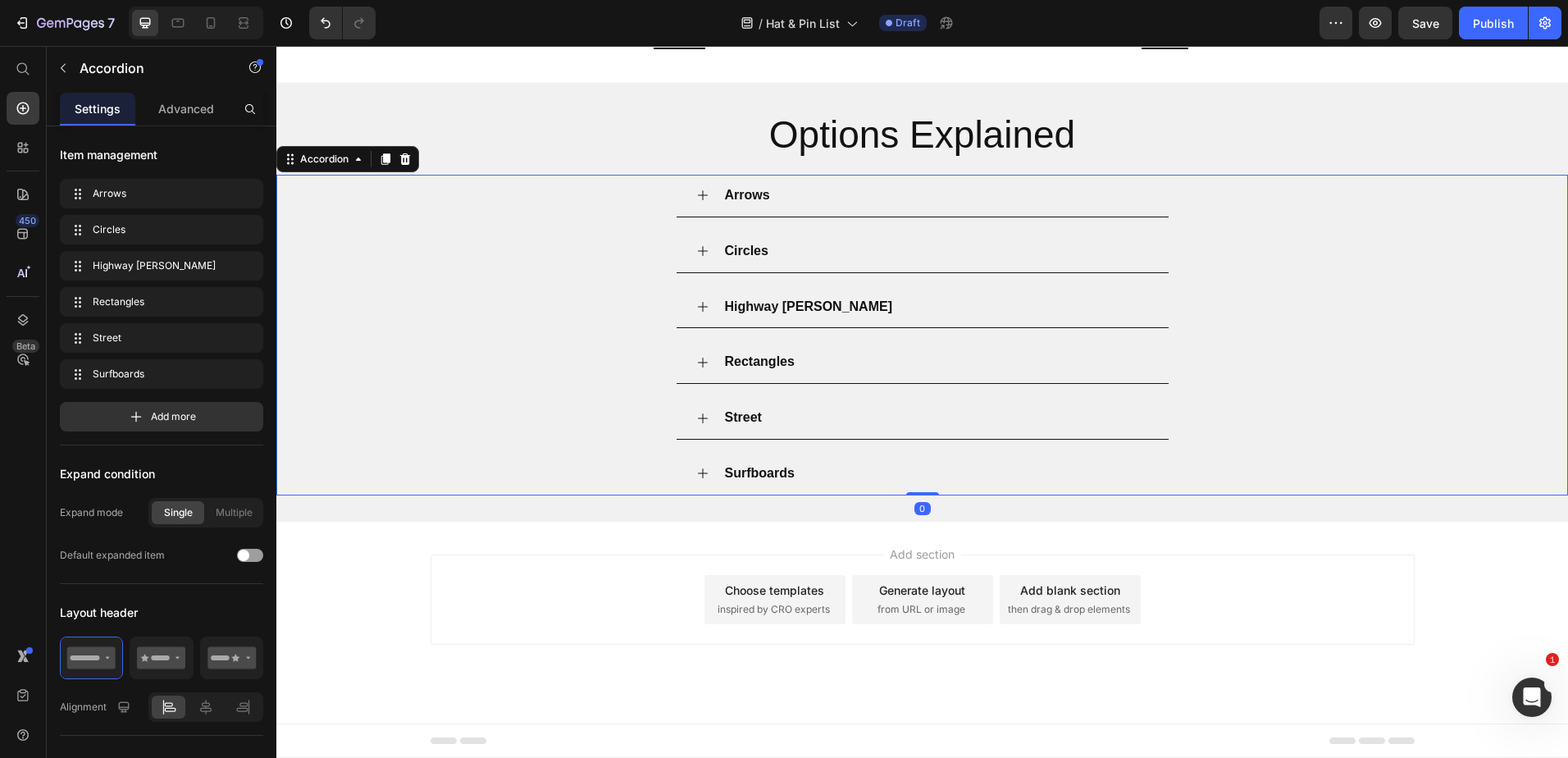 click on "Arrows" at bounding box center (747, 194) 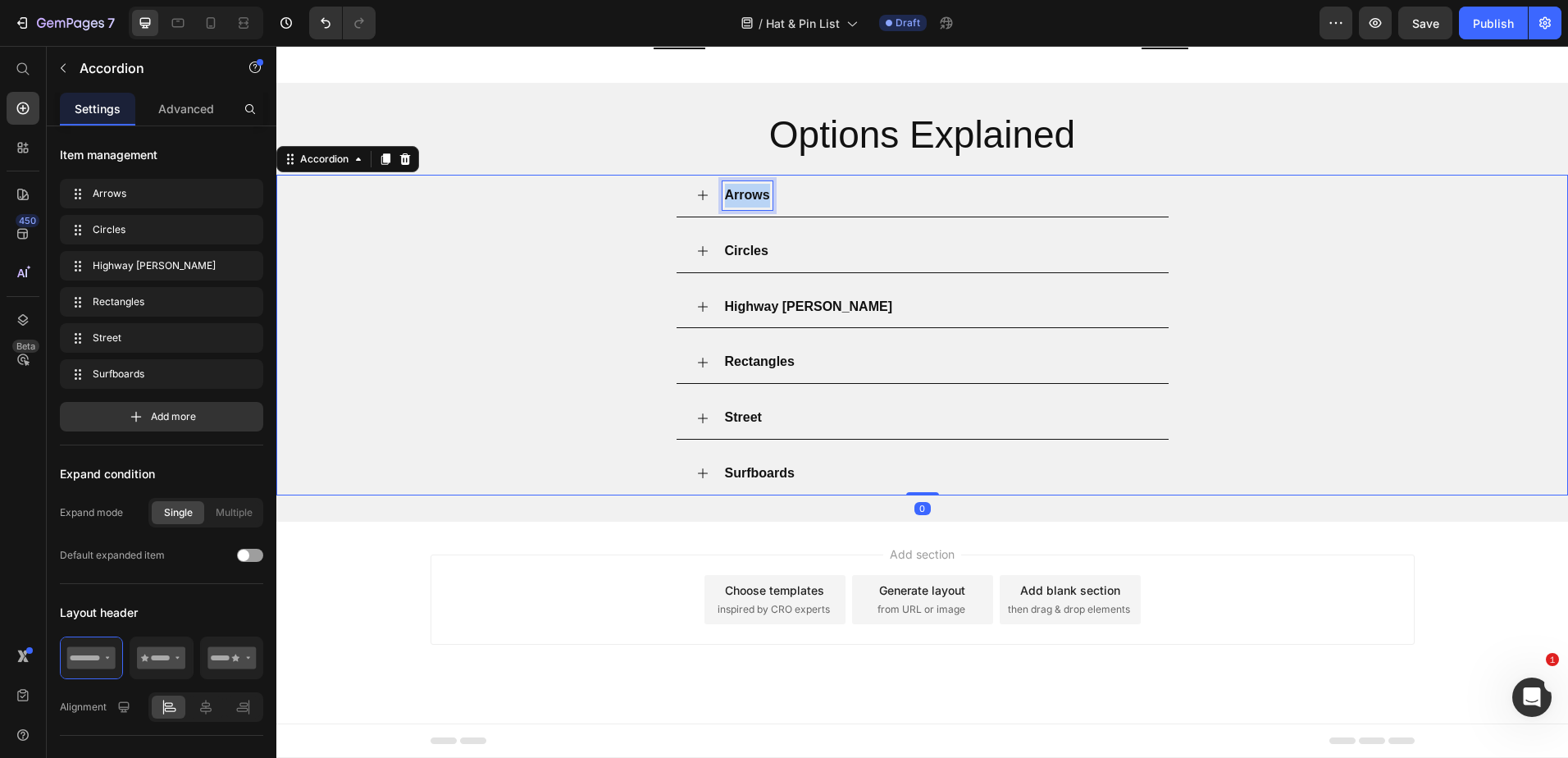 click on "Arrows" at bounding box center (747, 194) 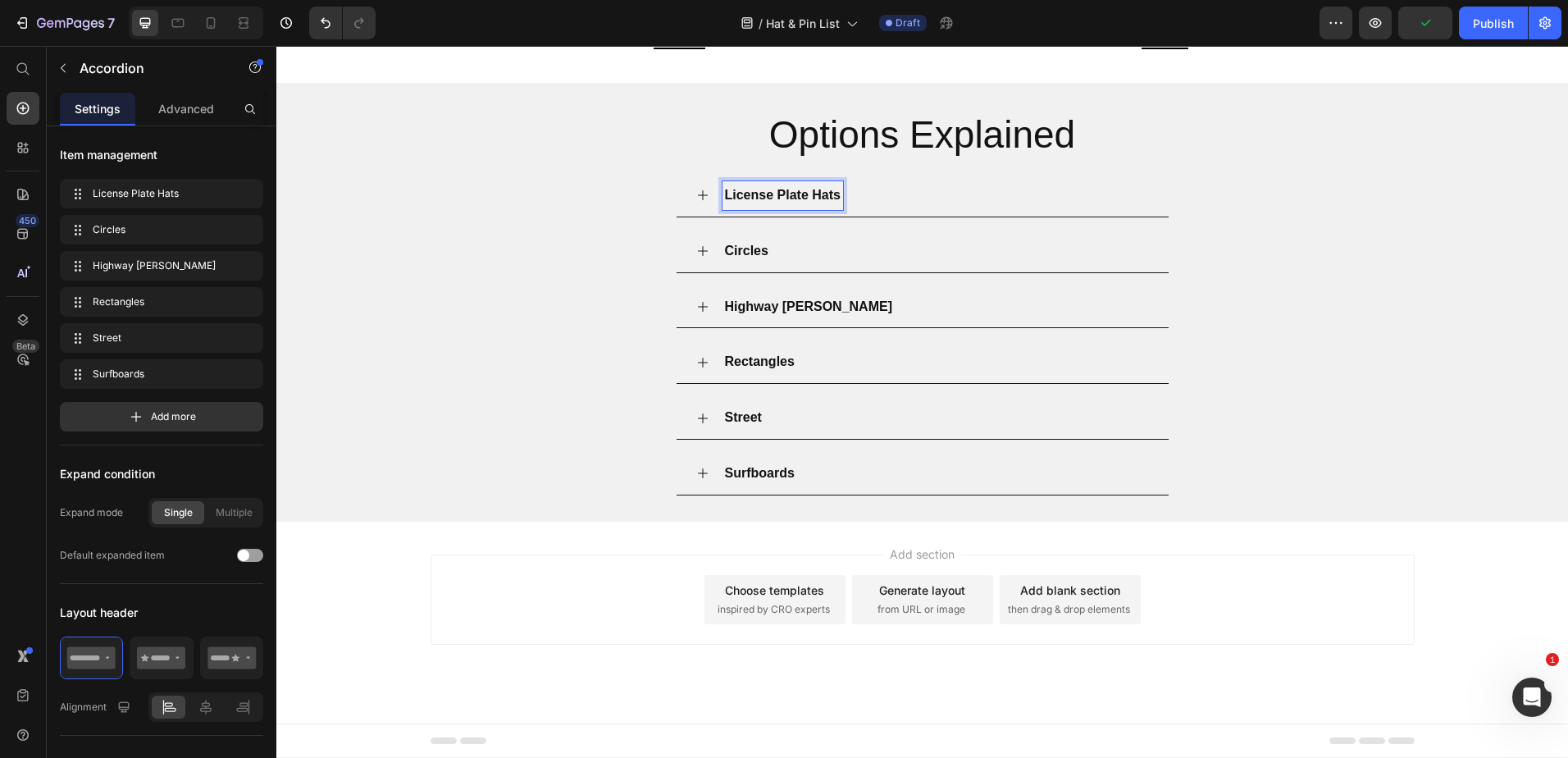 click on "Circles" at bounding box center (746, 250) 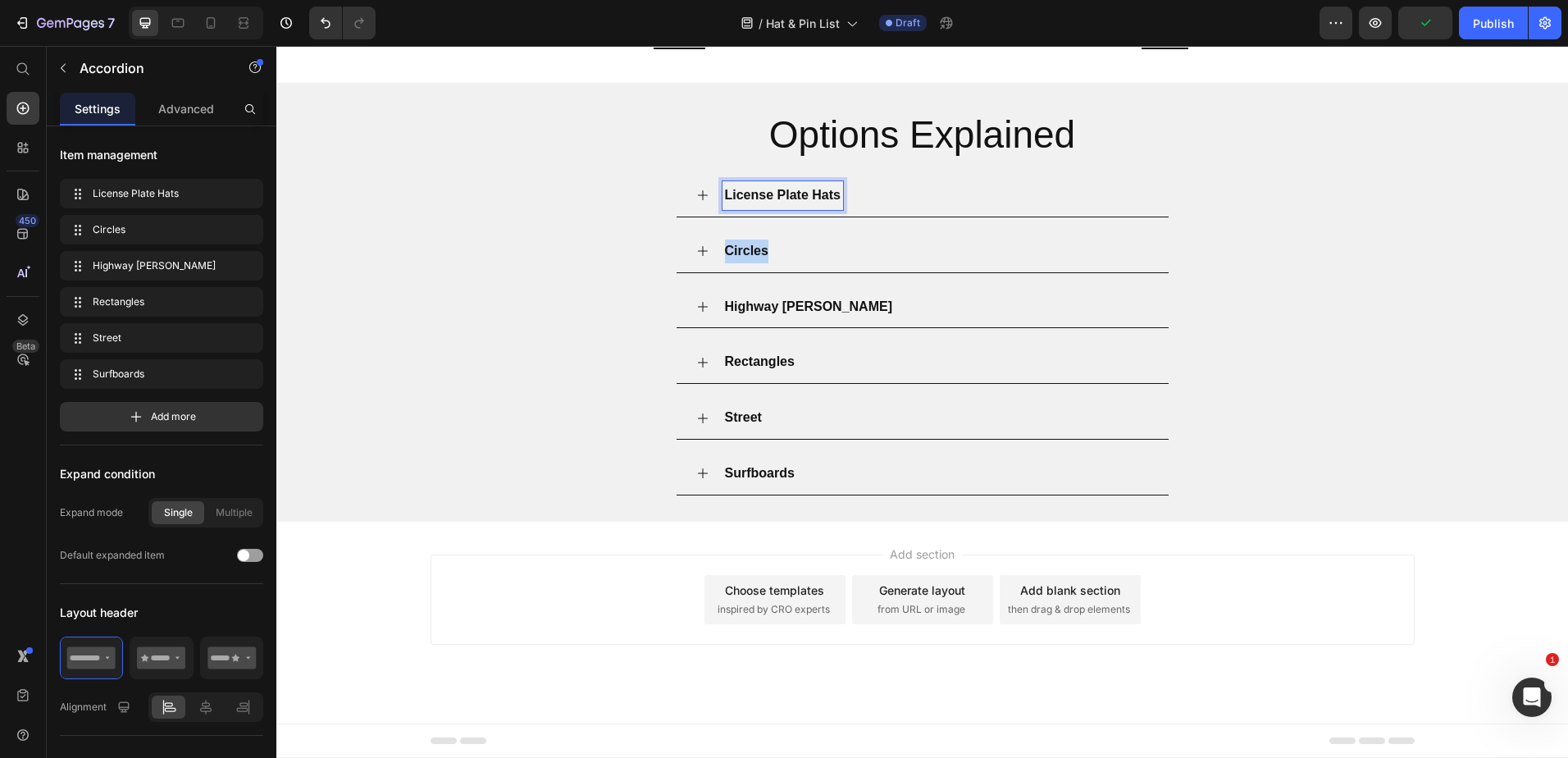 click on "Circles" at bounding box center [746, 250] 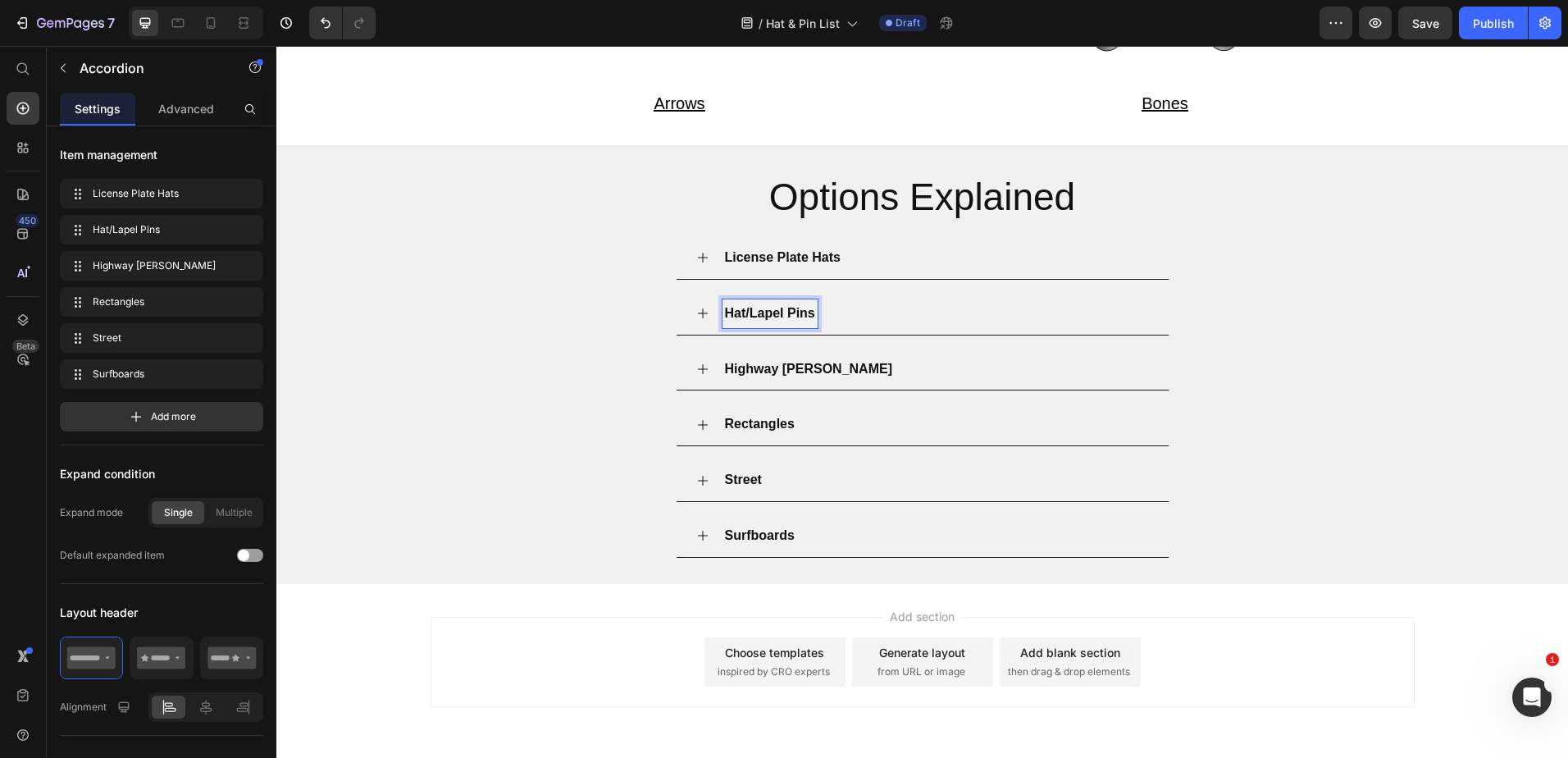 scroll, scrollTop: 328, scrollLeft: 0, axis: vertical 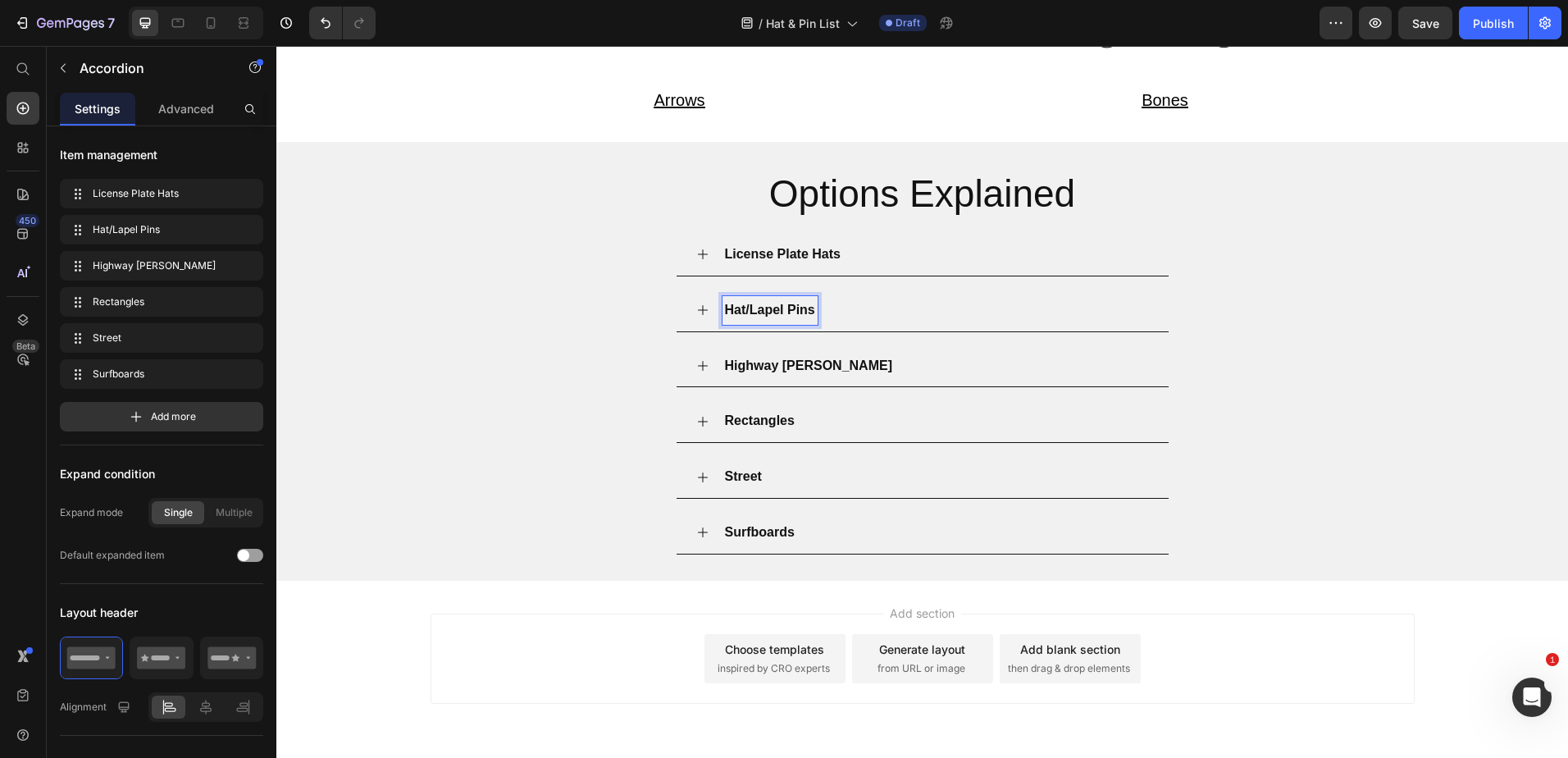 click on "Highway [PERSON_NAME]" at bounding box center (936, 366) 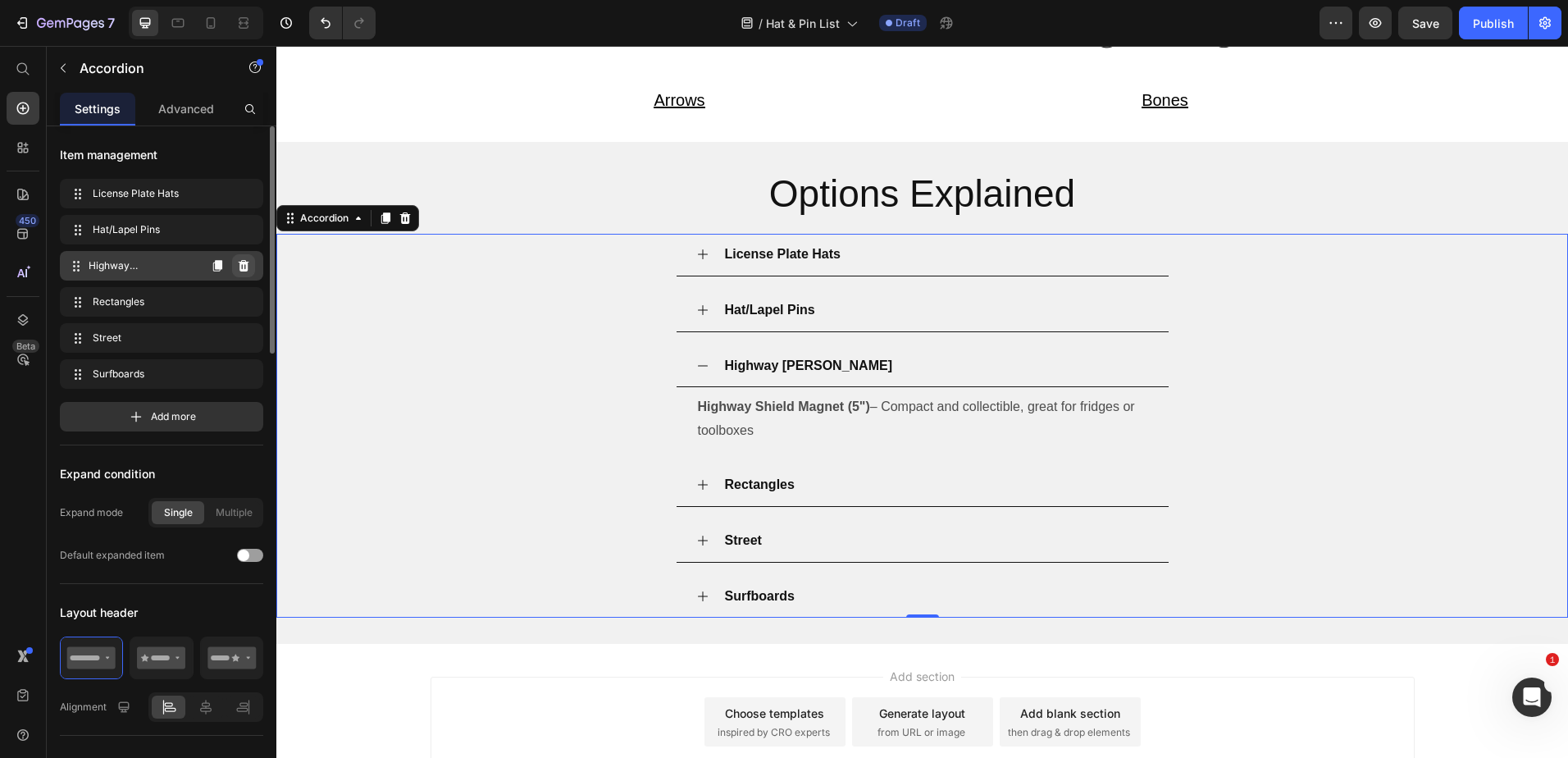click 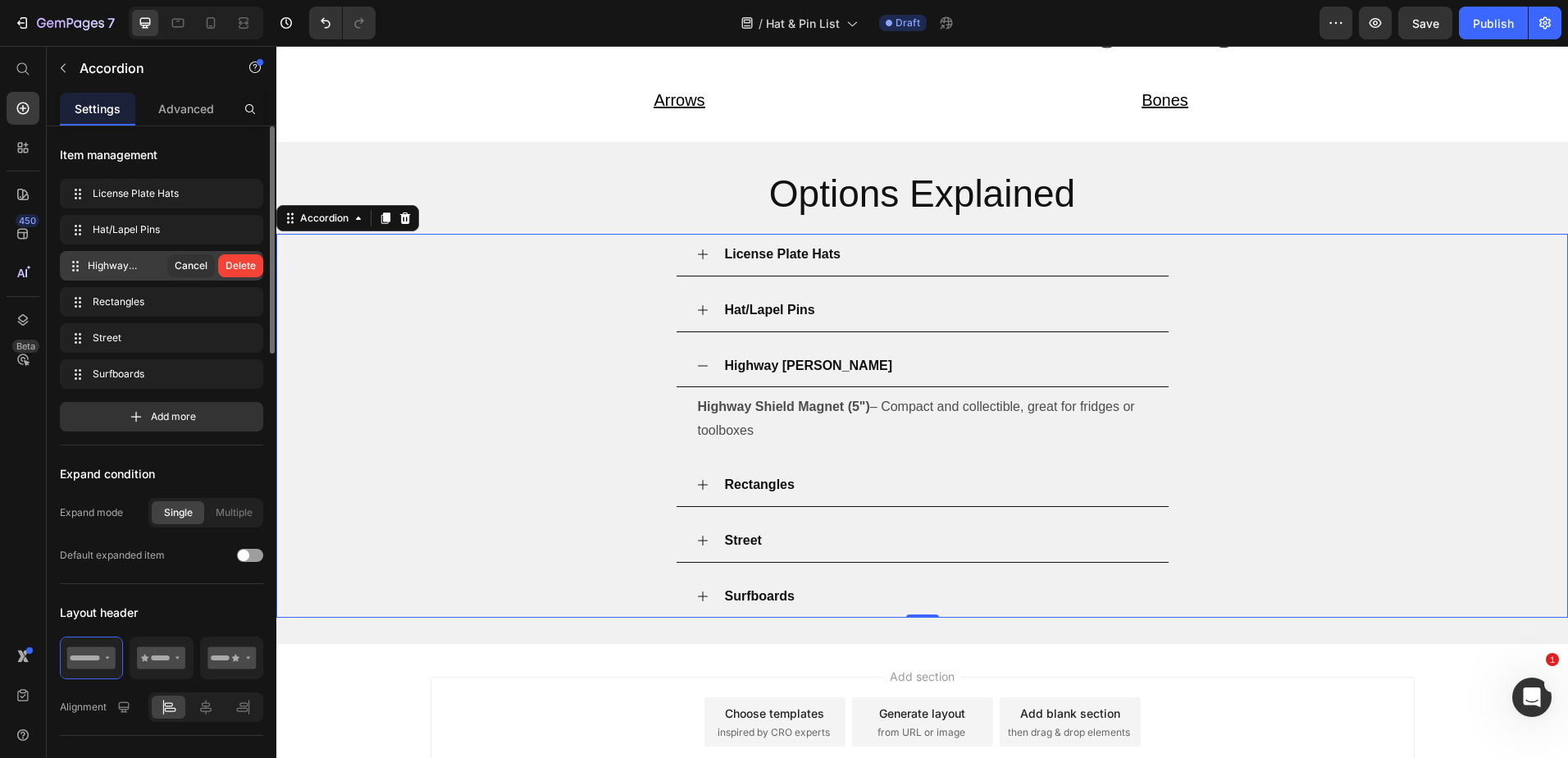 click on "Delete" at bounding box center [240, 266] 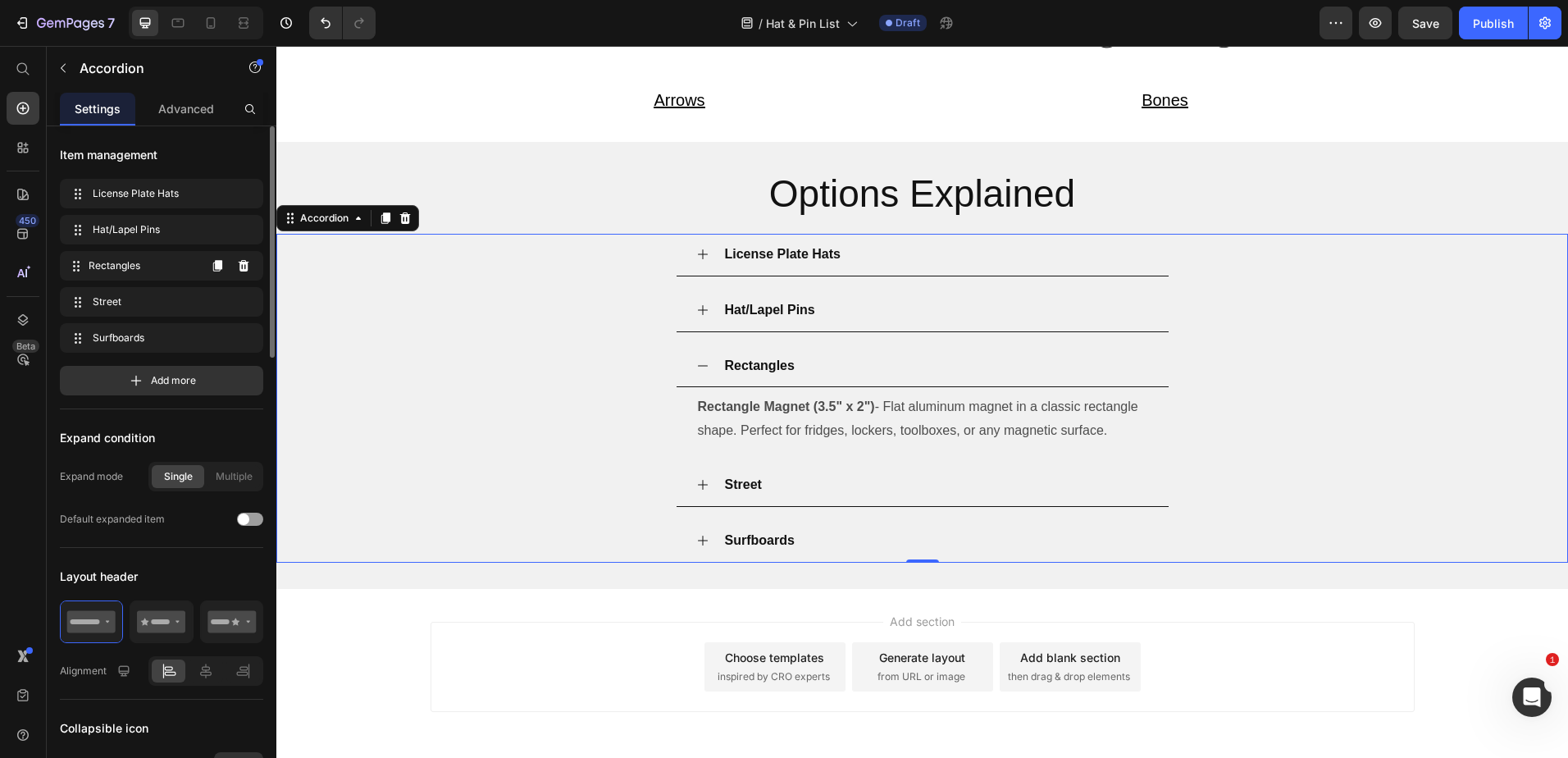 click 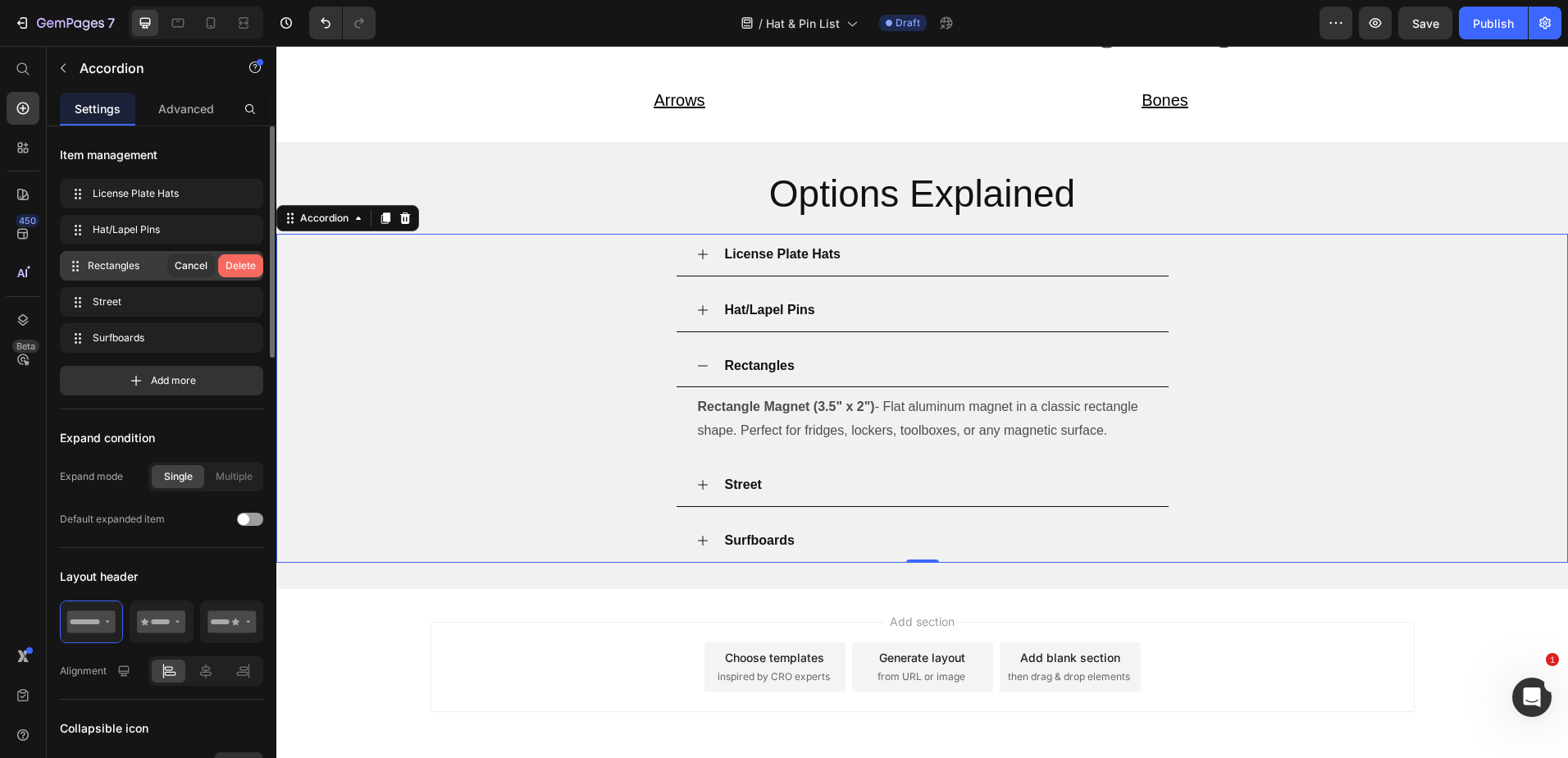 click on "Delete" at bounding box center [240, 266] 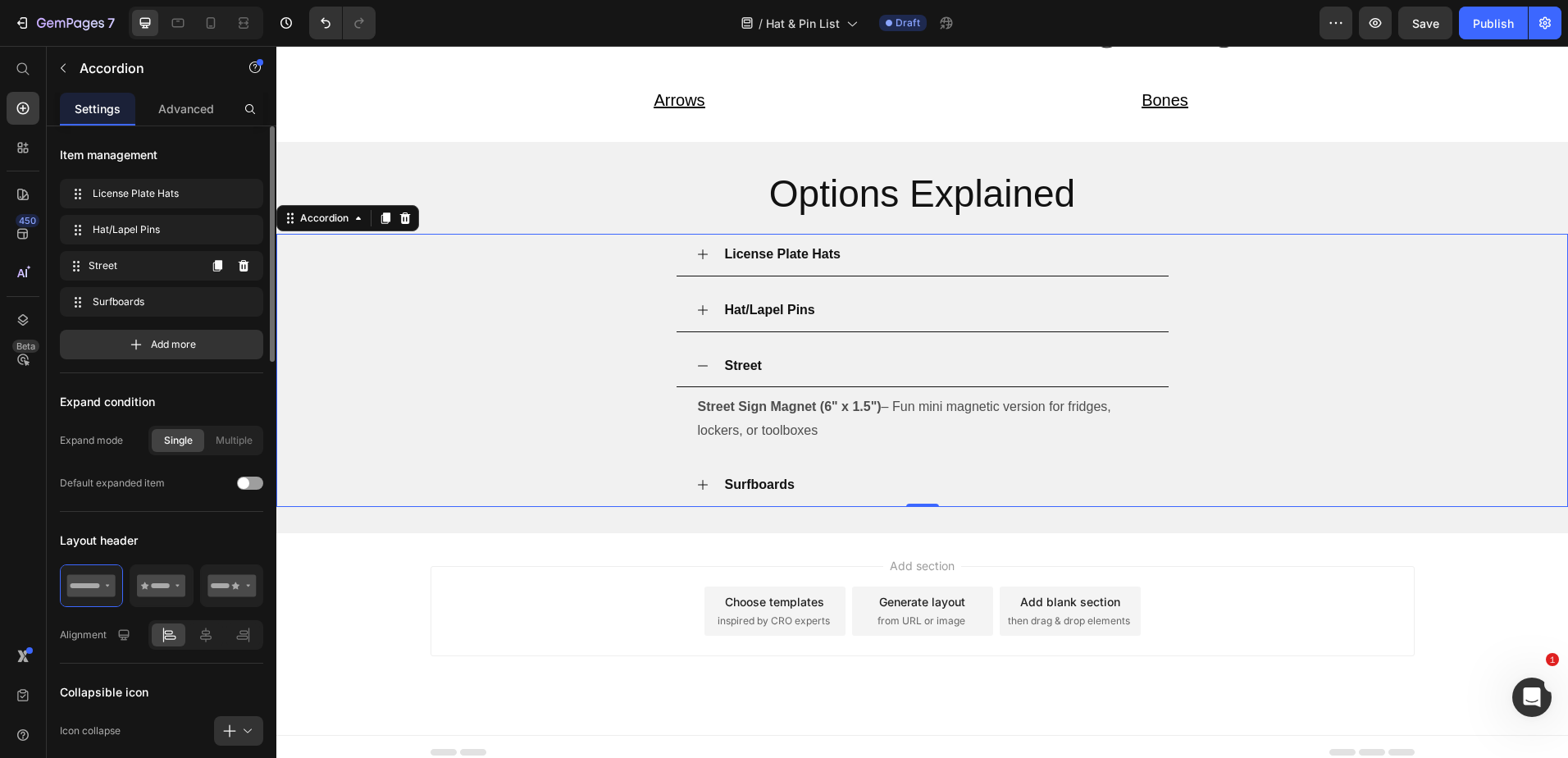 click 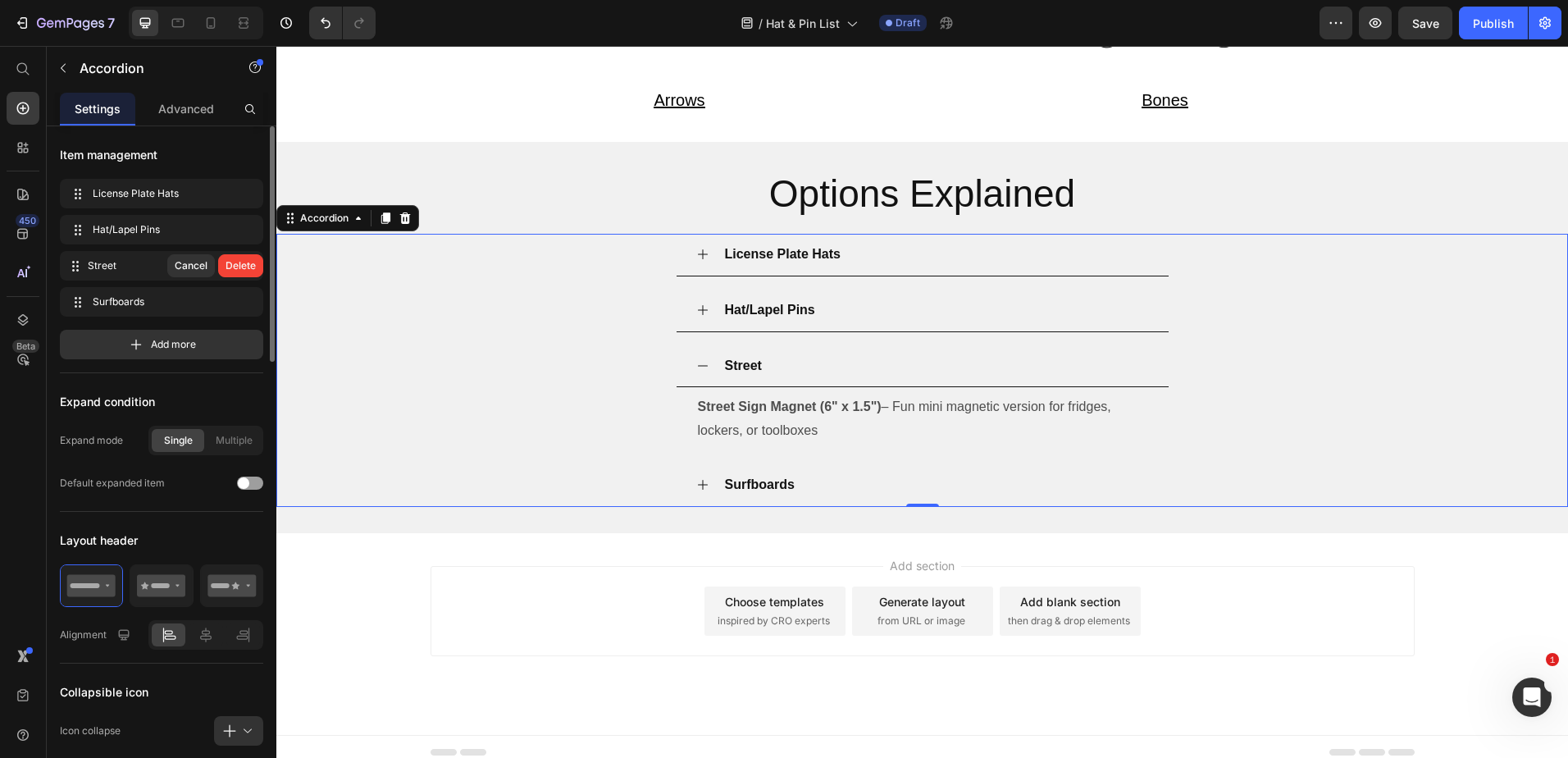 click on "Delete" at bounding box center [240, 266] 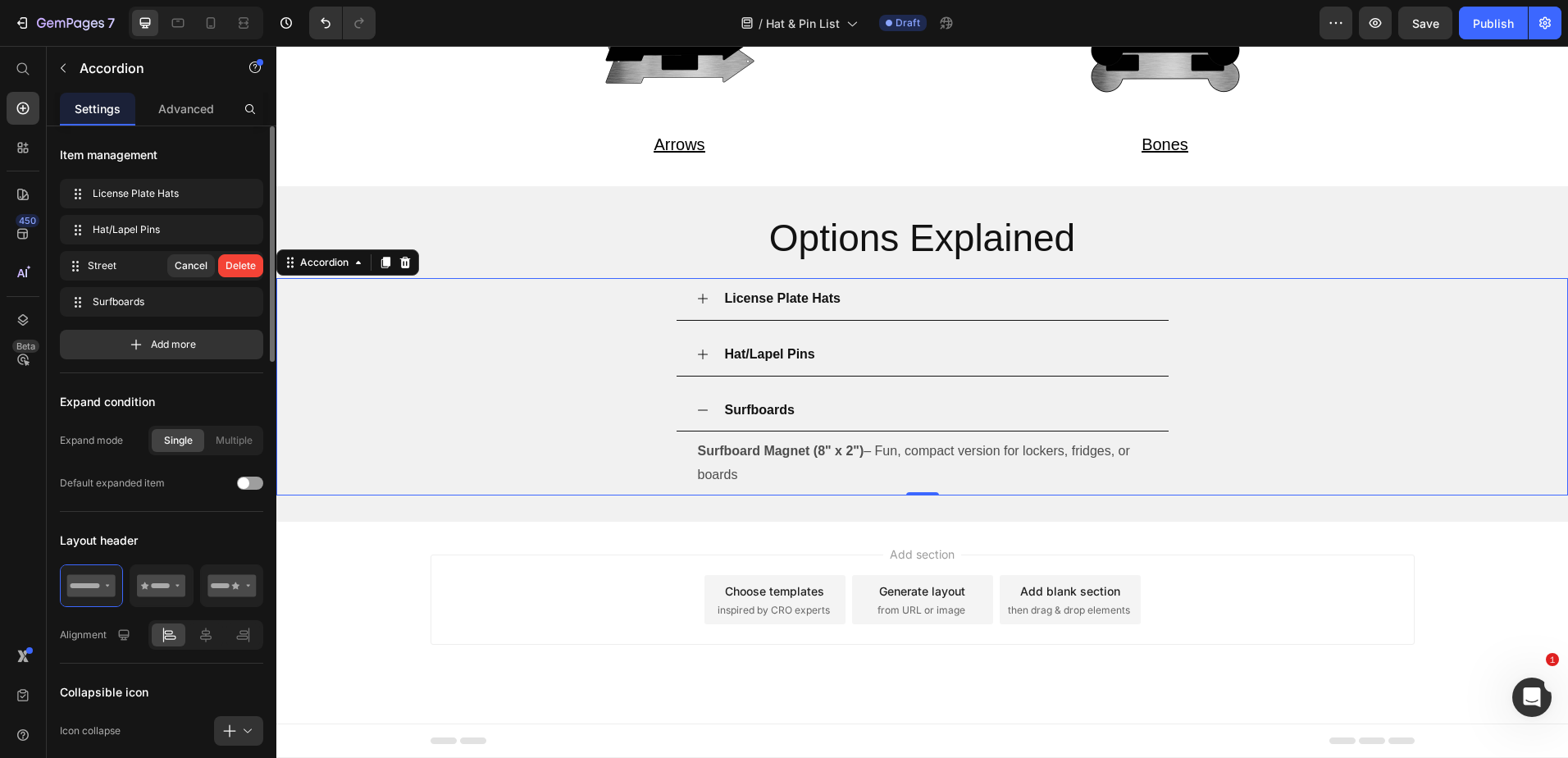 scroll, scrollTop: 284, scrollLeft: 0, axis: vertical 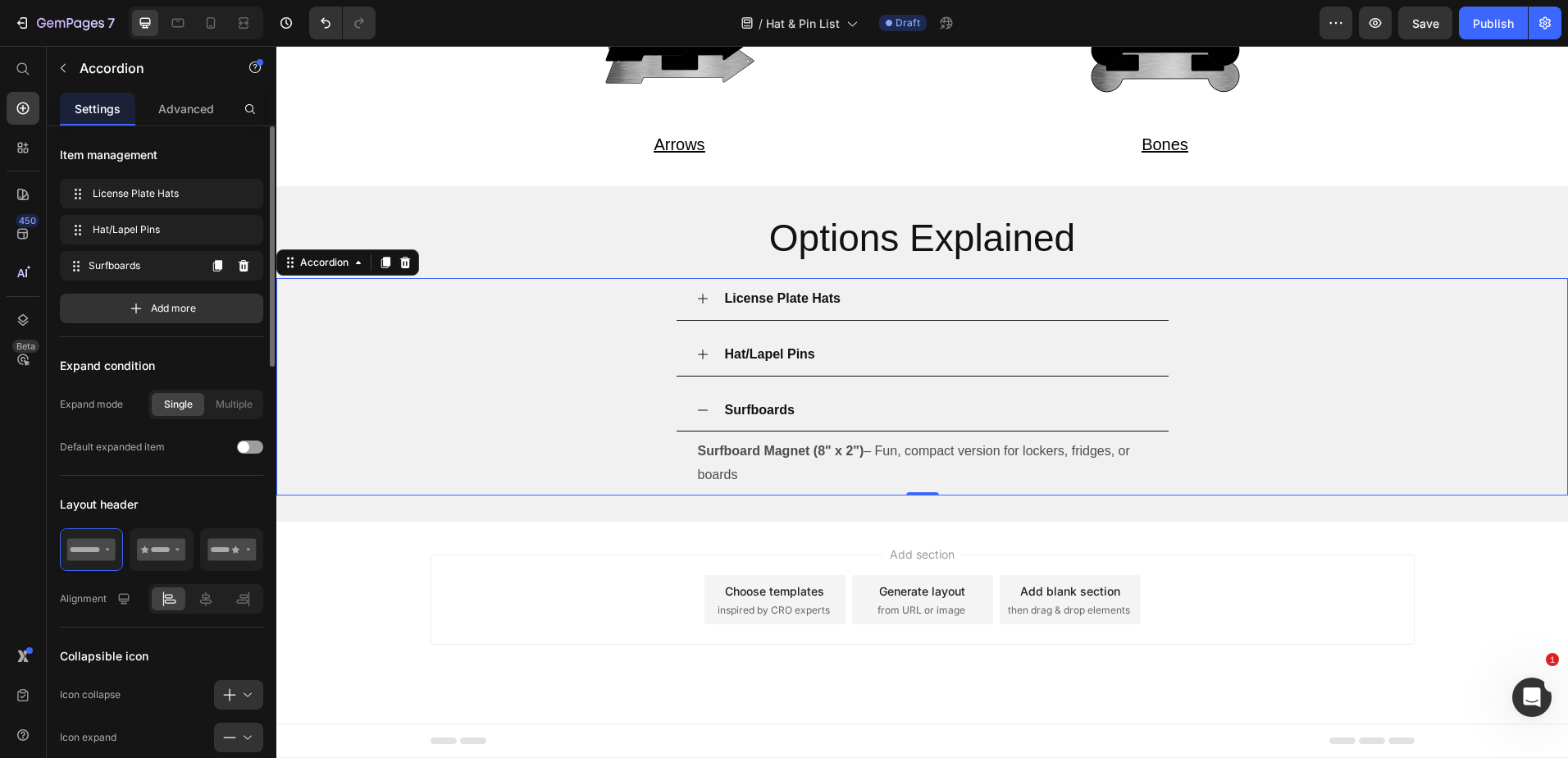 click 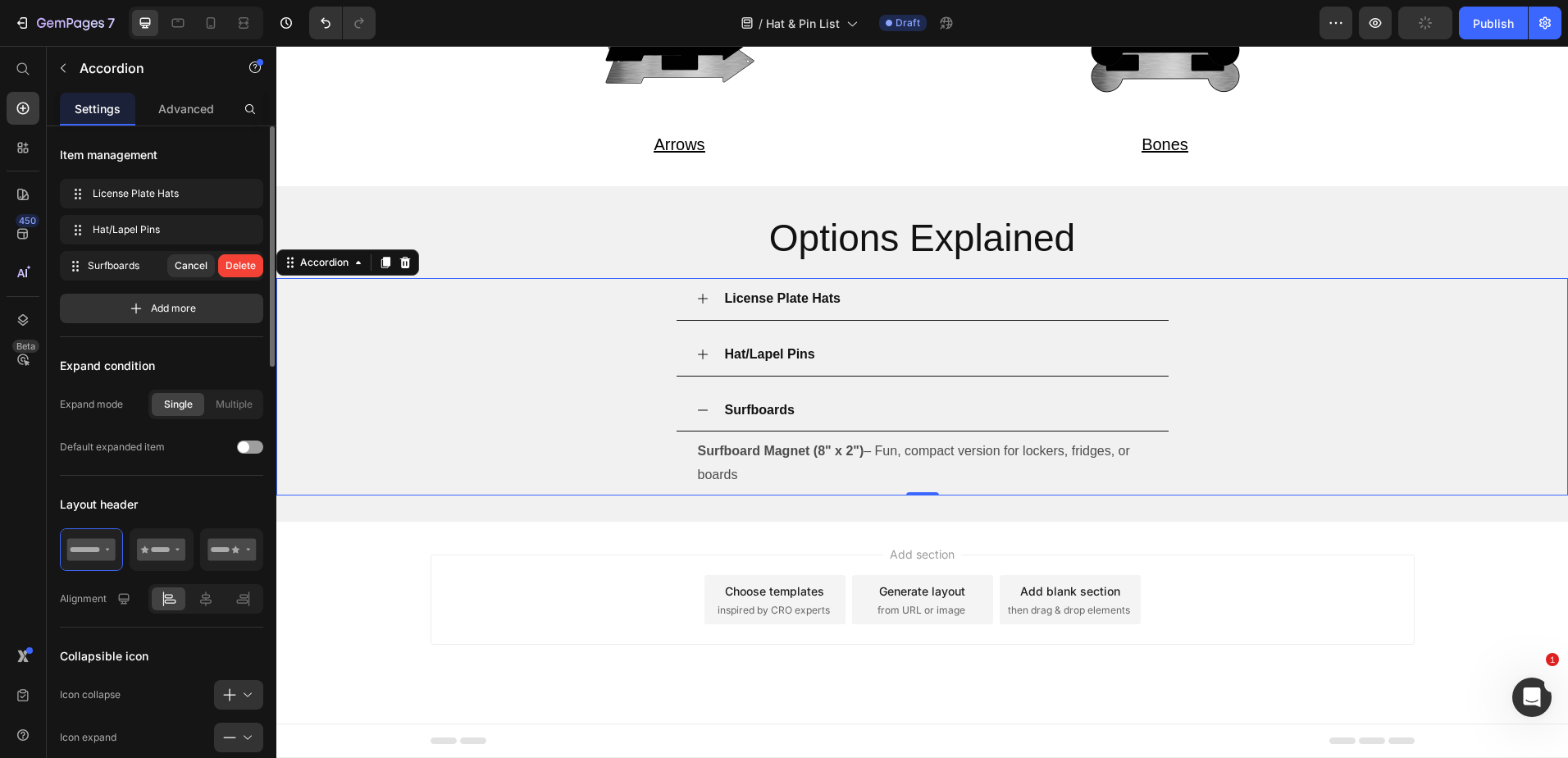 click on "Delete" at bounding box center (240, 266) 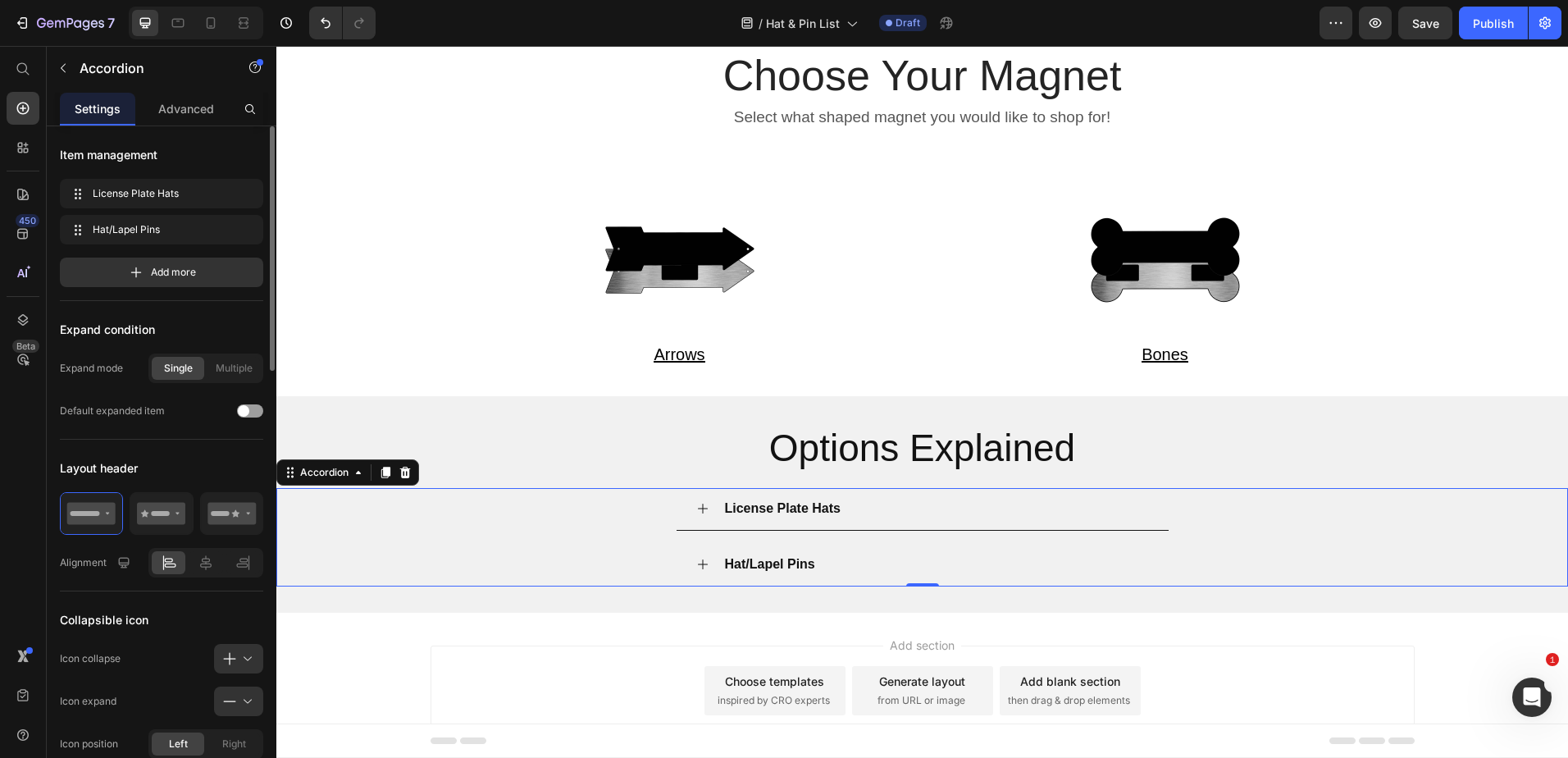 scroll, scrollTop: 0, scrollLeft: 0, axis: both 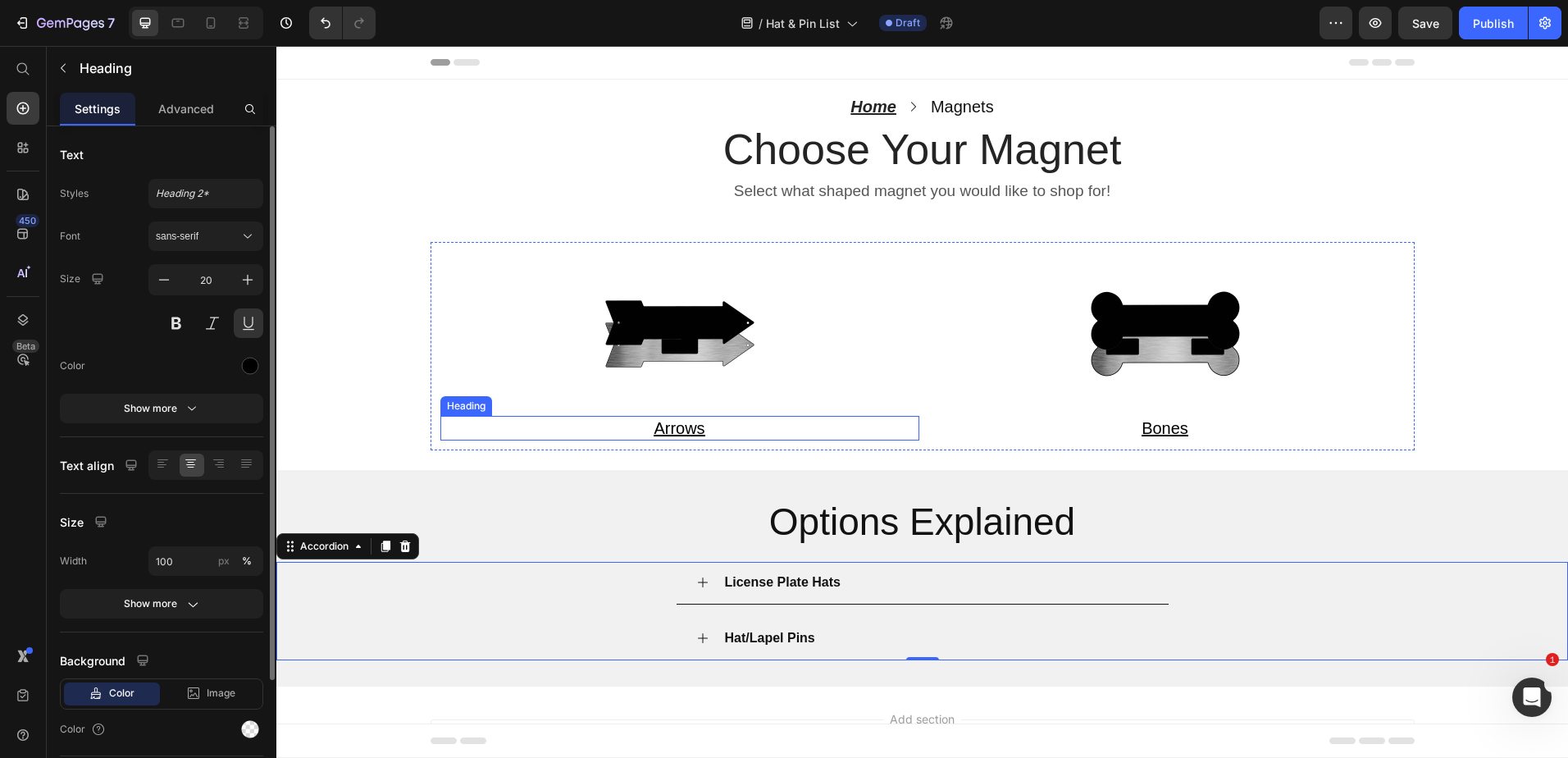 click on "Arrows" at bounding box center (679, 428) 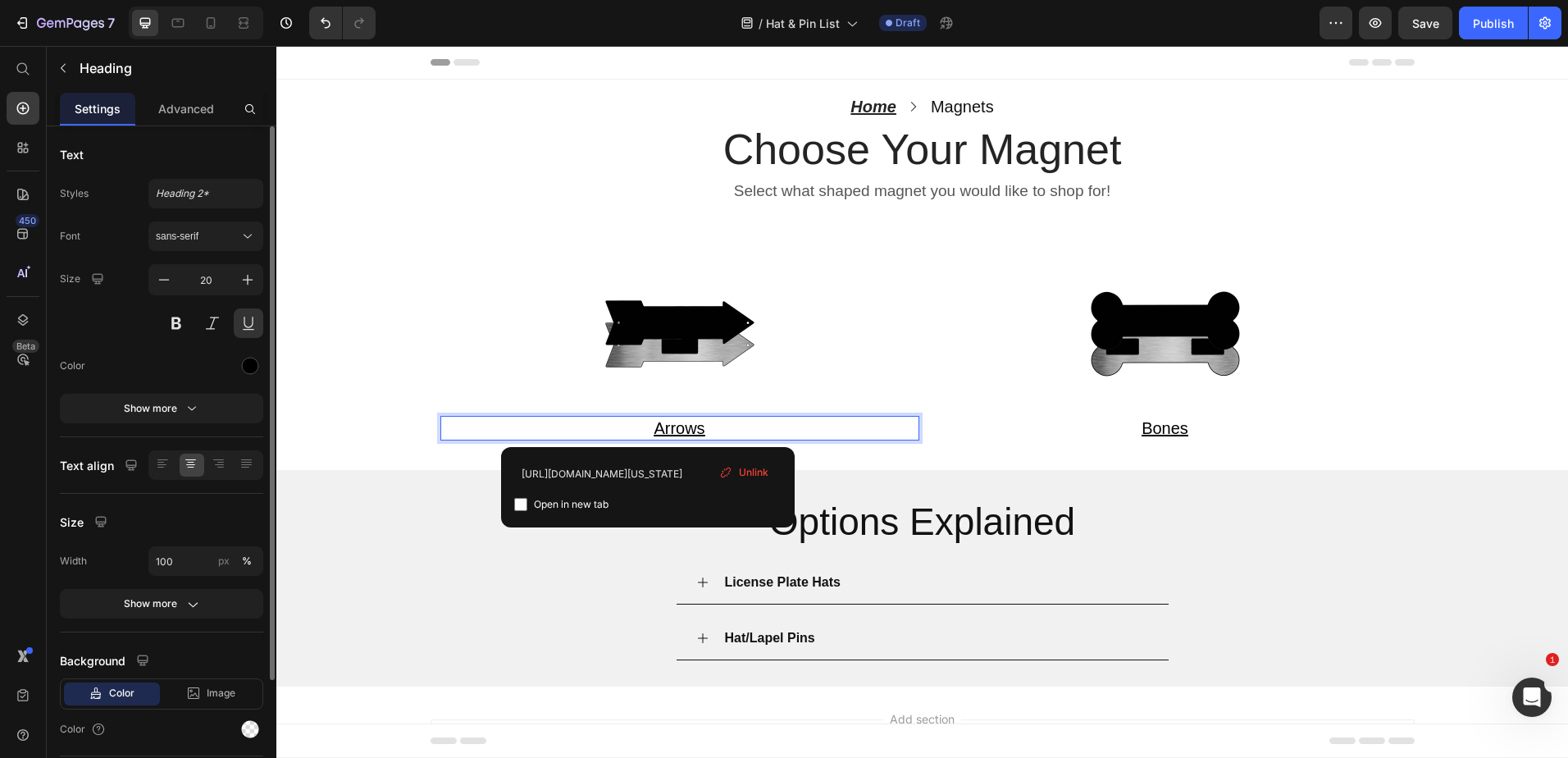 click on "Arrows" at bounding box center [679, 428] 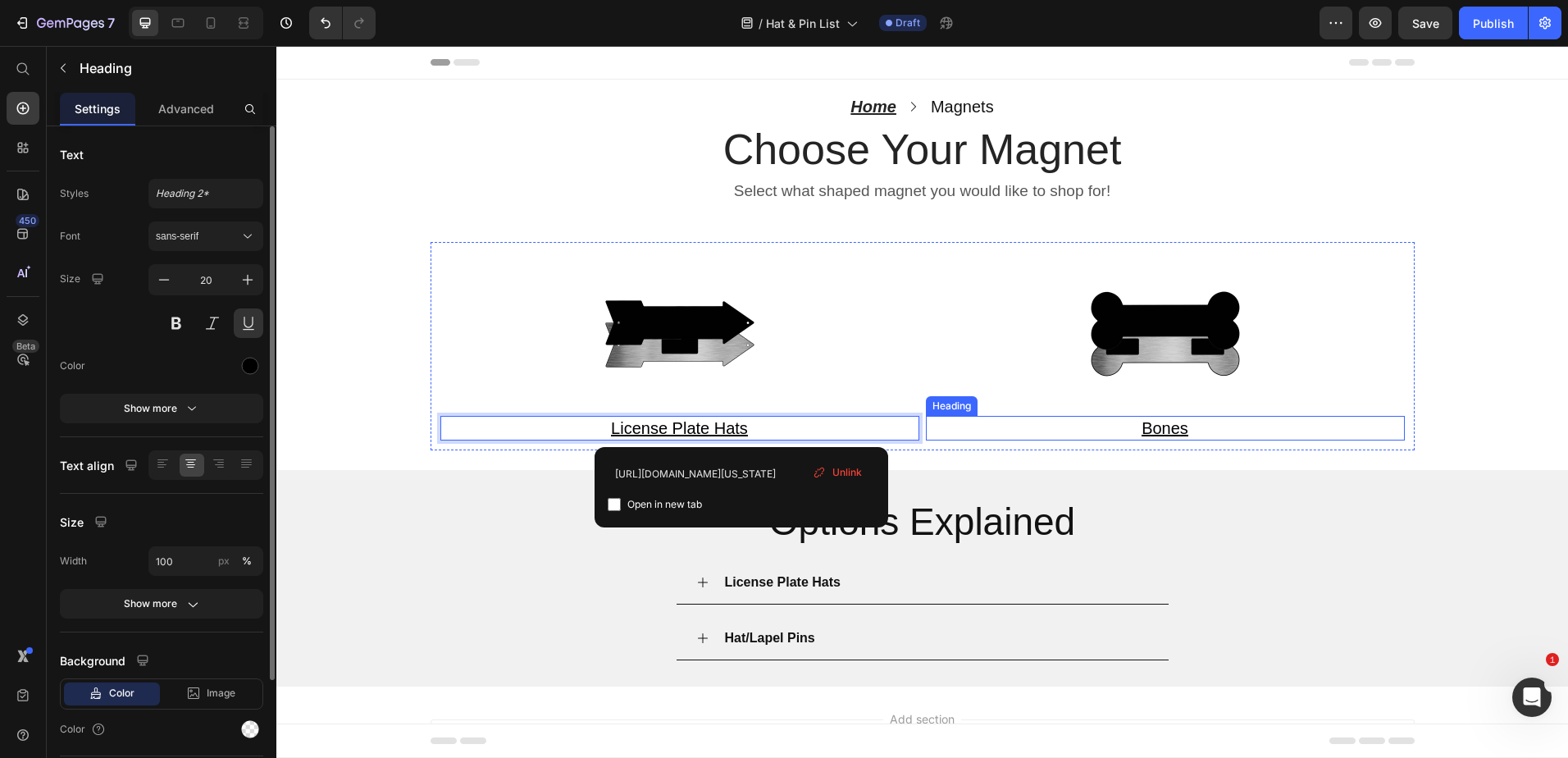 click on "Bones" at bounding box center (1165, 428) 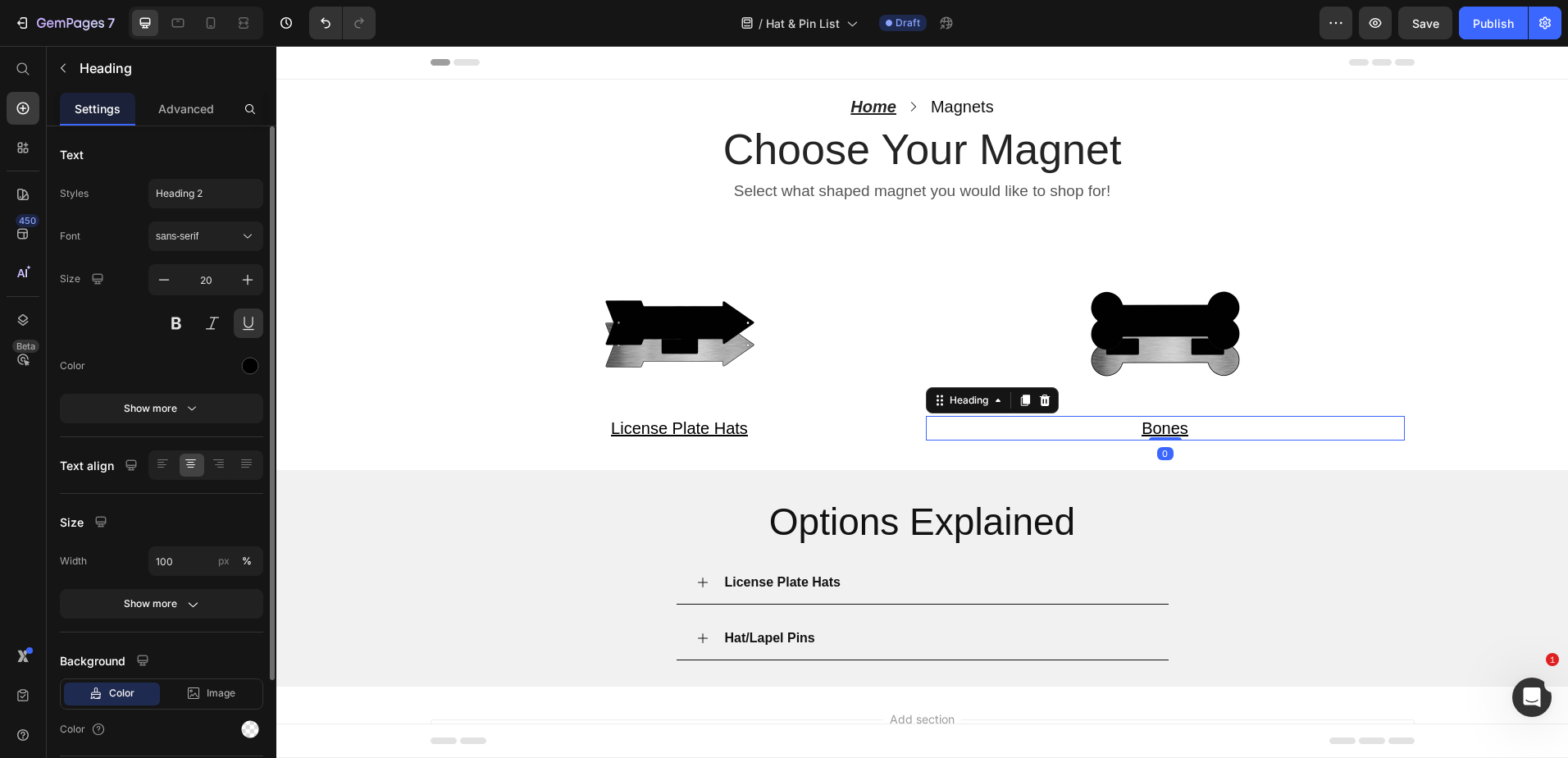 click on "Bones" at bounding box center (1165, 428) 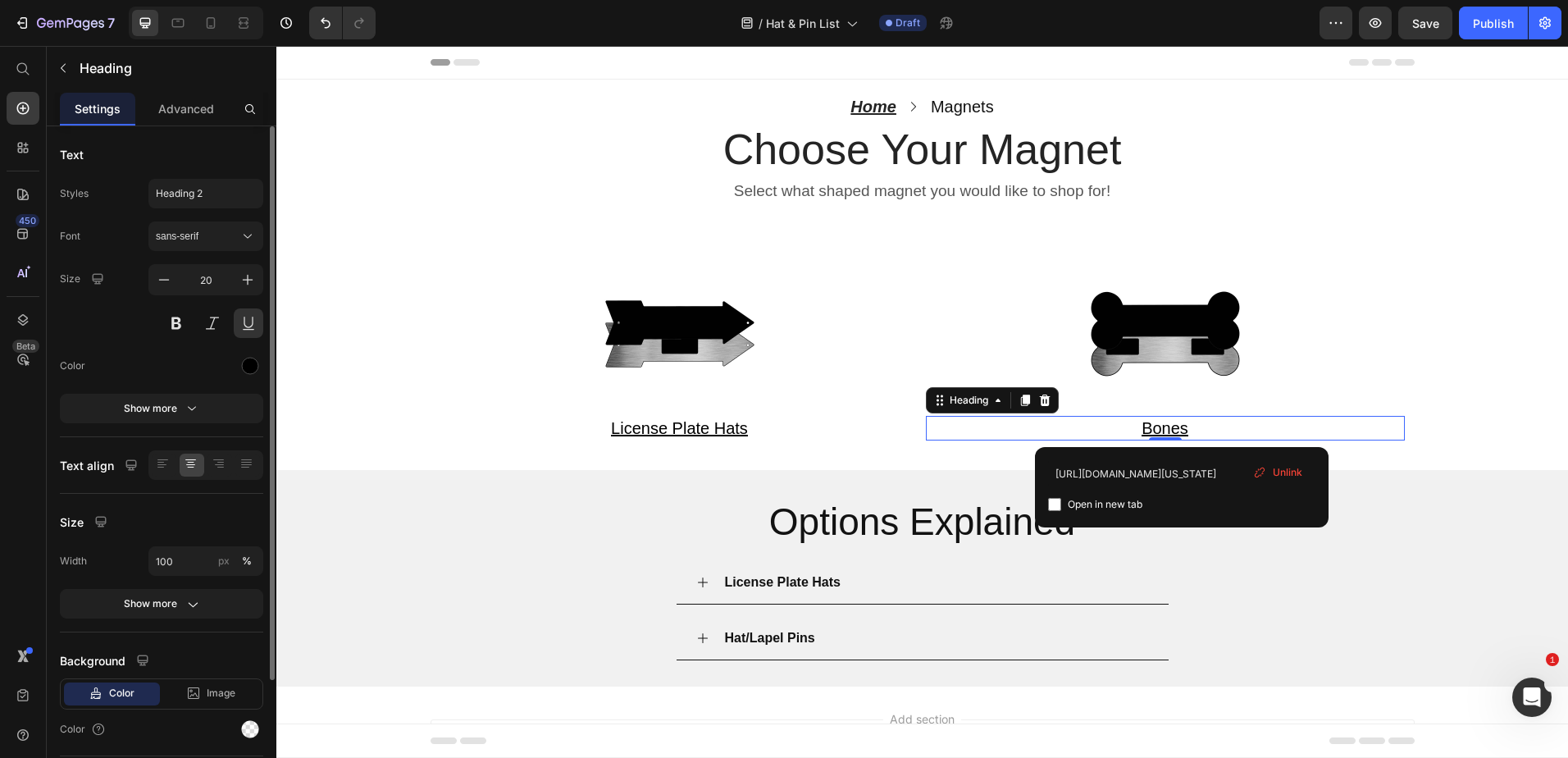 click on "Bones" at bounding box center (1165, 428) 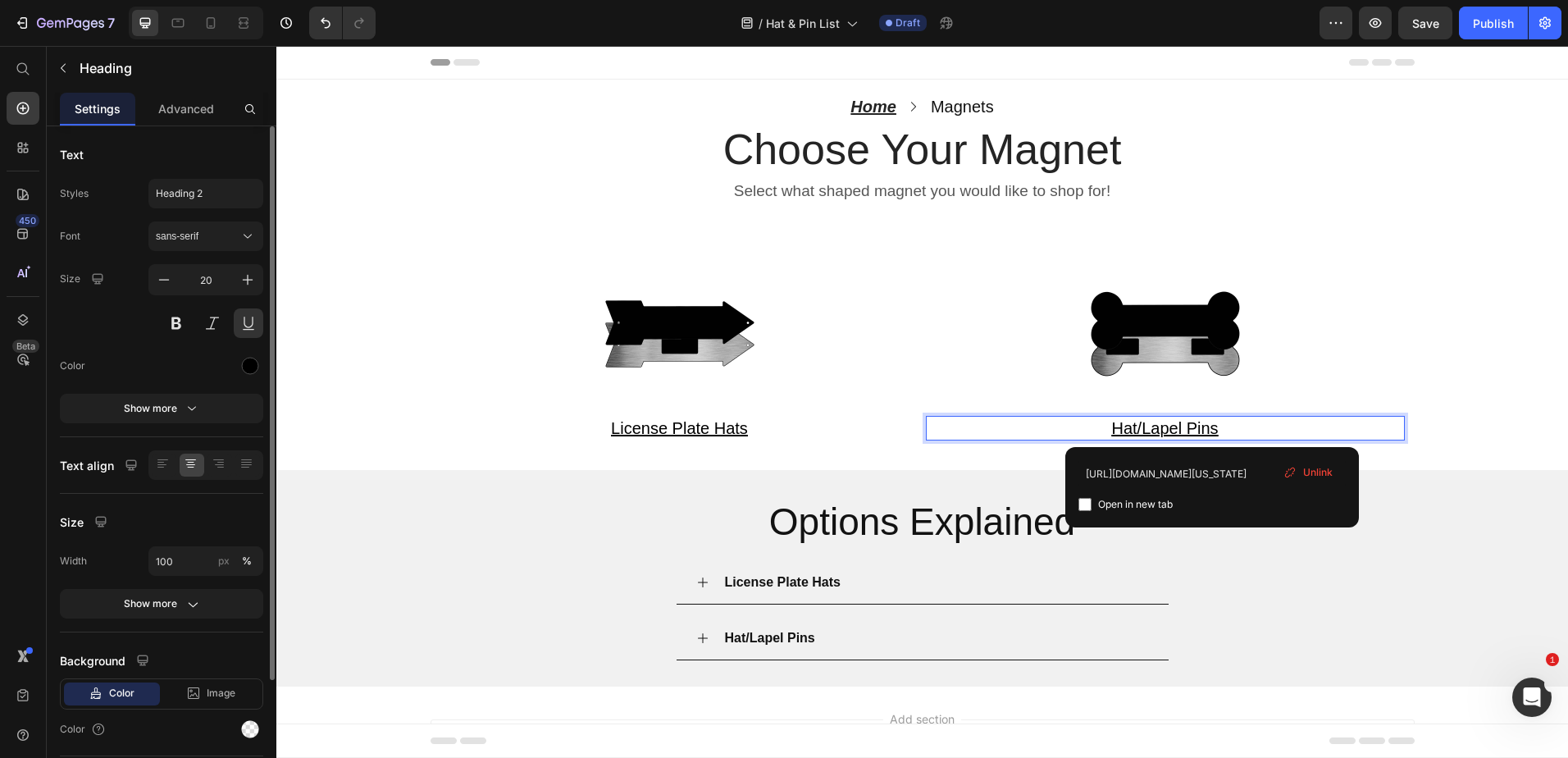 click on "Hat/Lapel Pins" at bounding box center [1165, 428] 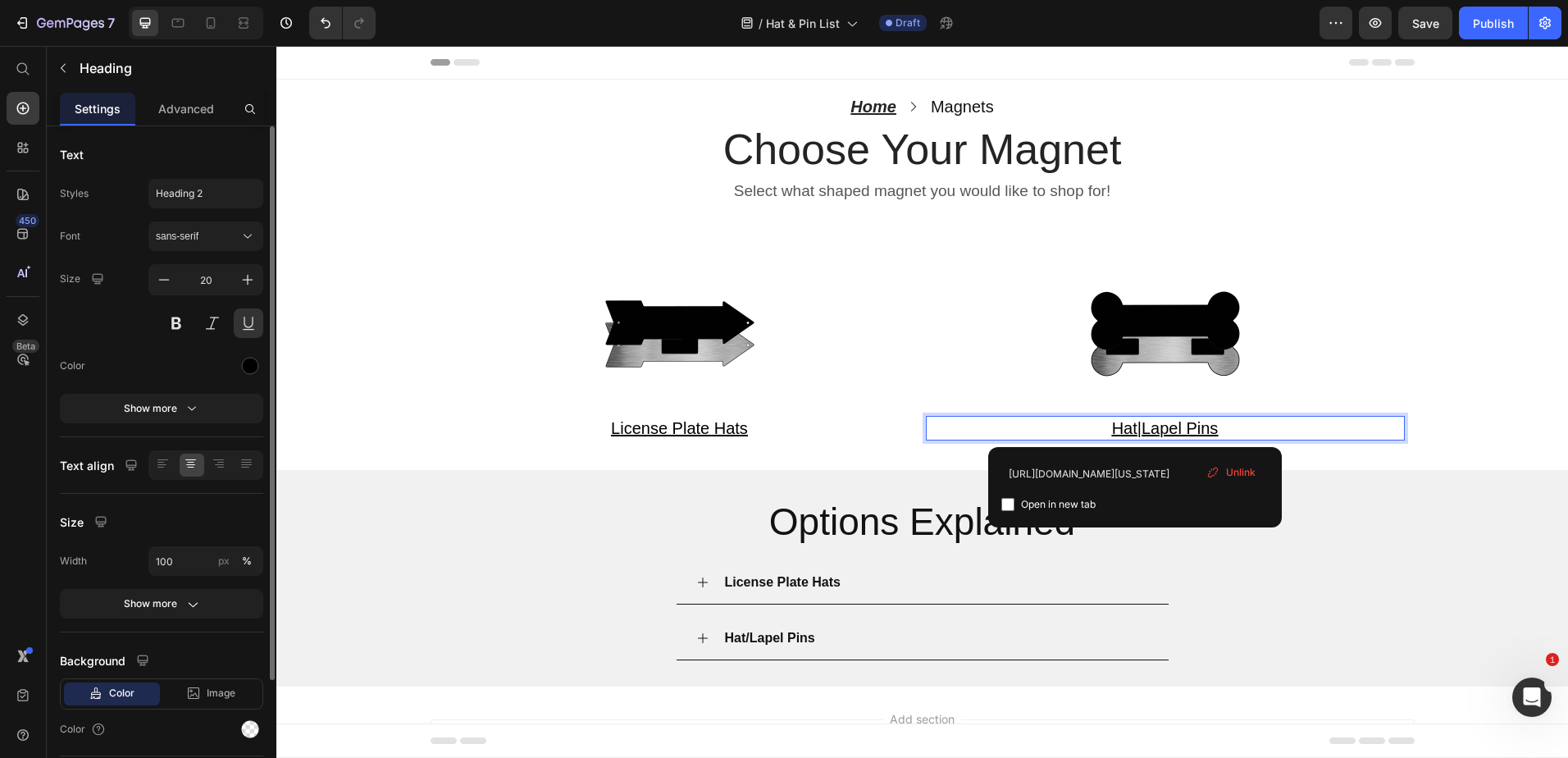 click on "Hat|Lapel Pins" at bounding box center [1165, 428] 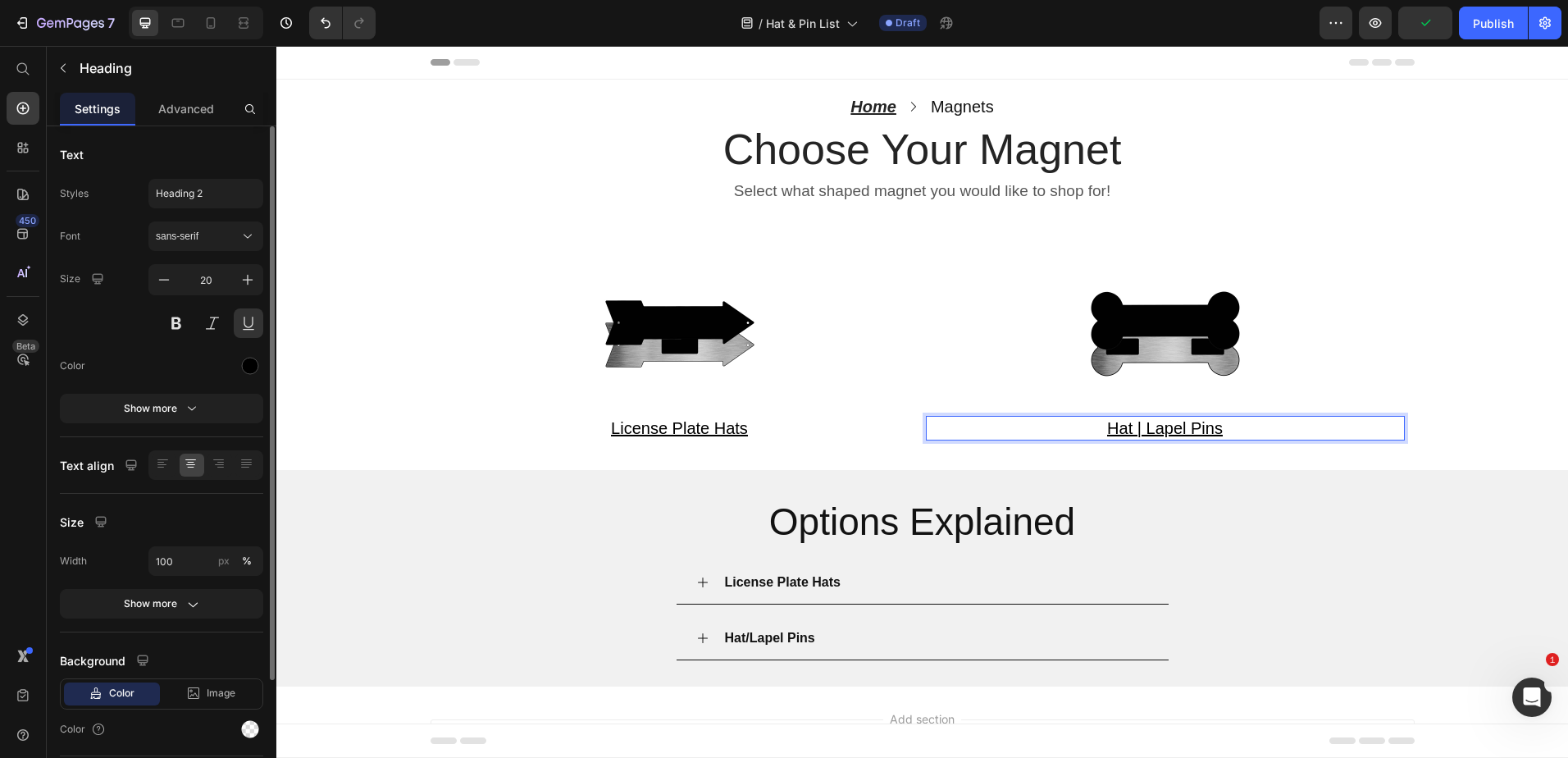 click on "Hat | Lapel Pins" at bounding box center [1165, 428] 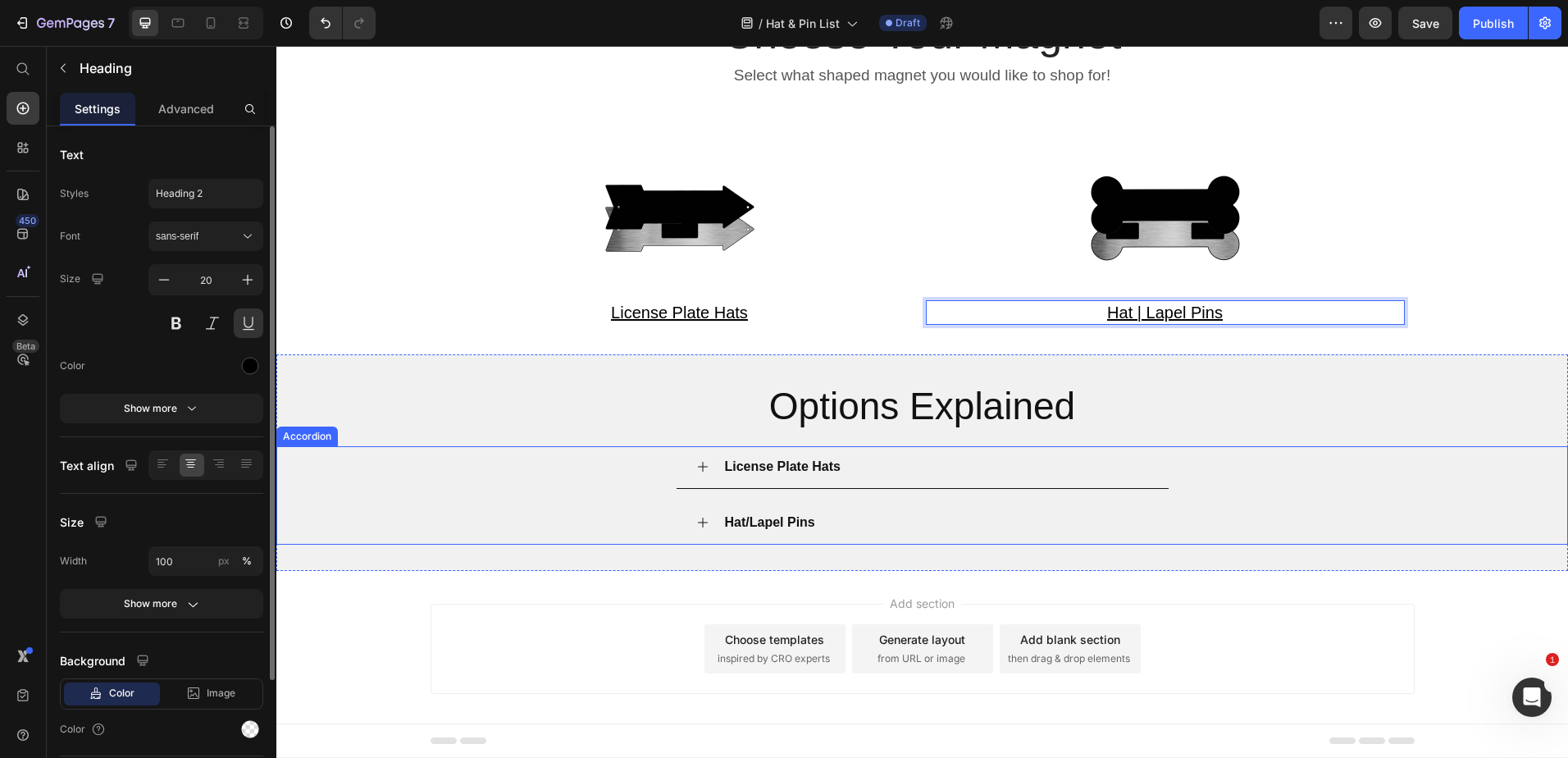 scroll, scrollTop: 130, scrollLeft: 0, axis: vertical 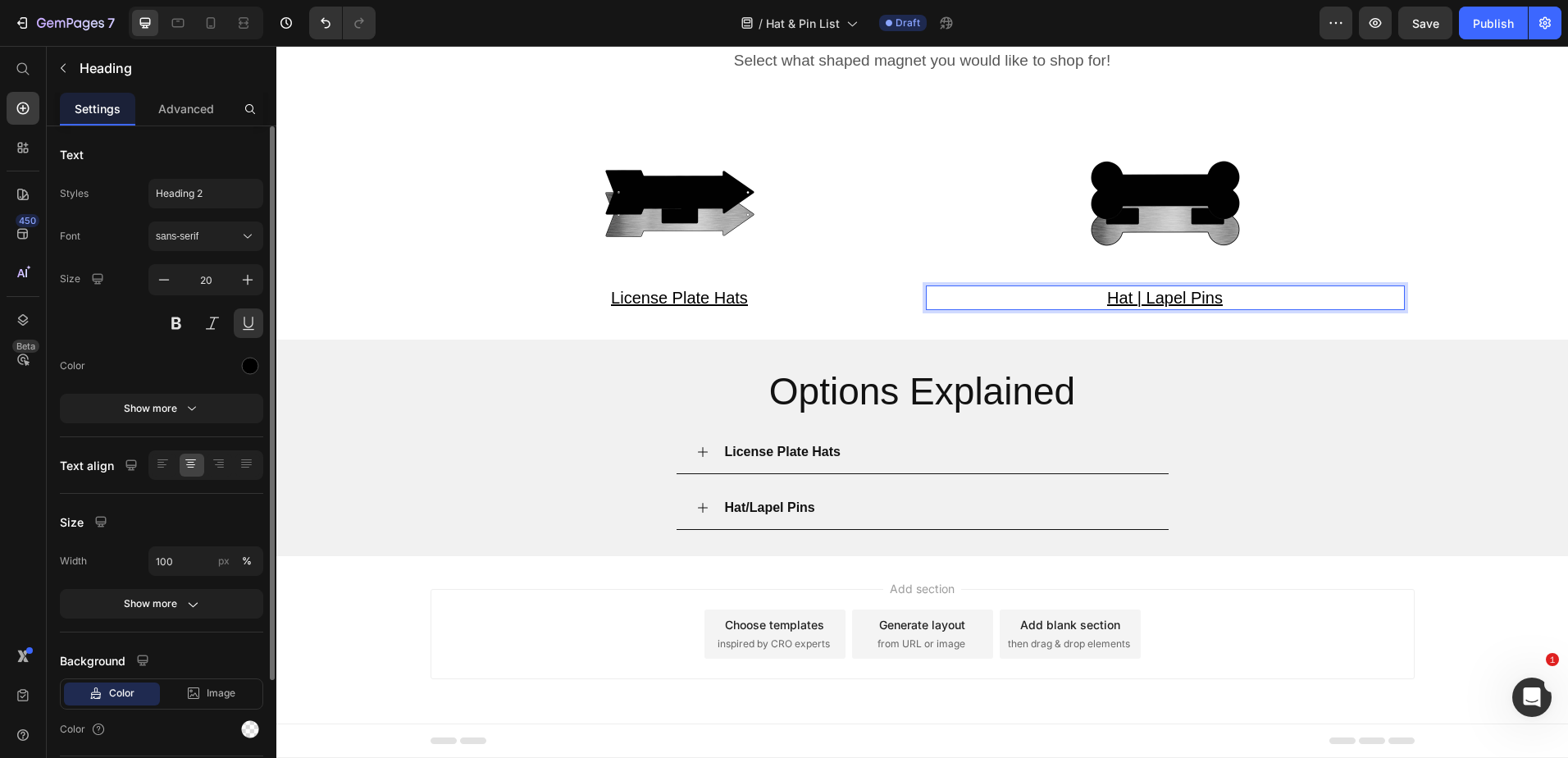click on "Hat | Lapel Pins" at bounding box center (1165, 298) 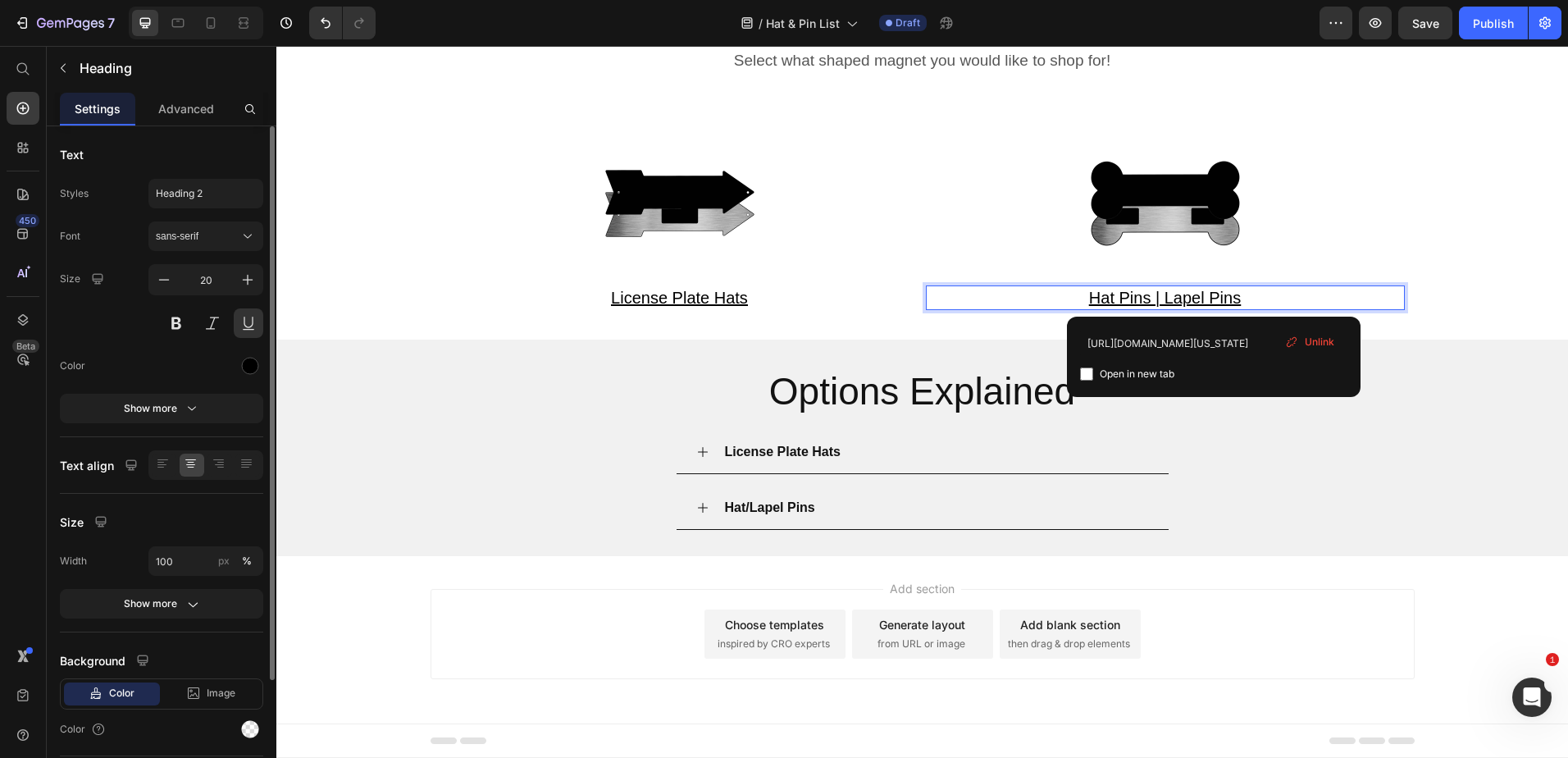 click on "Hat Pins | Lapel Pins" at bounding box center (1165, 298) 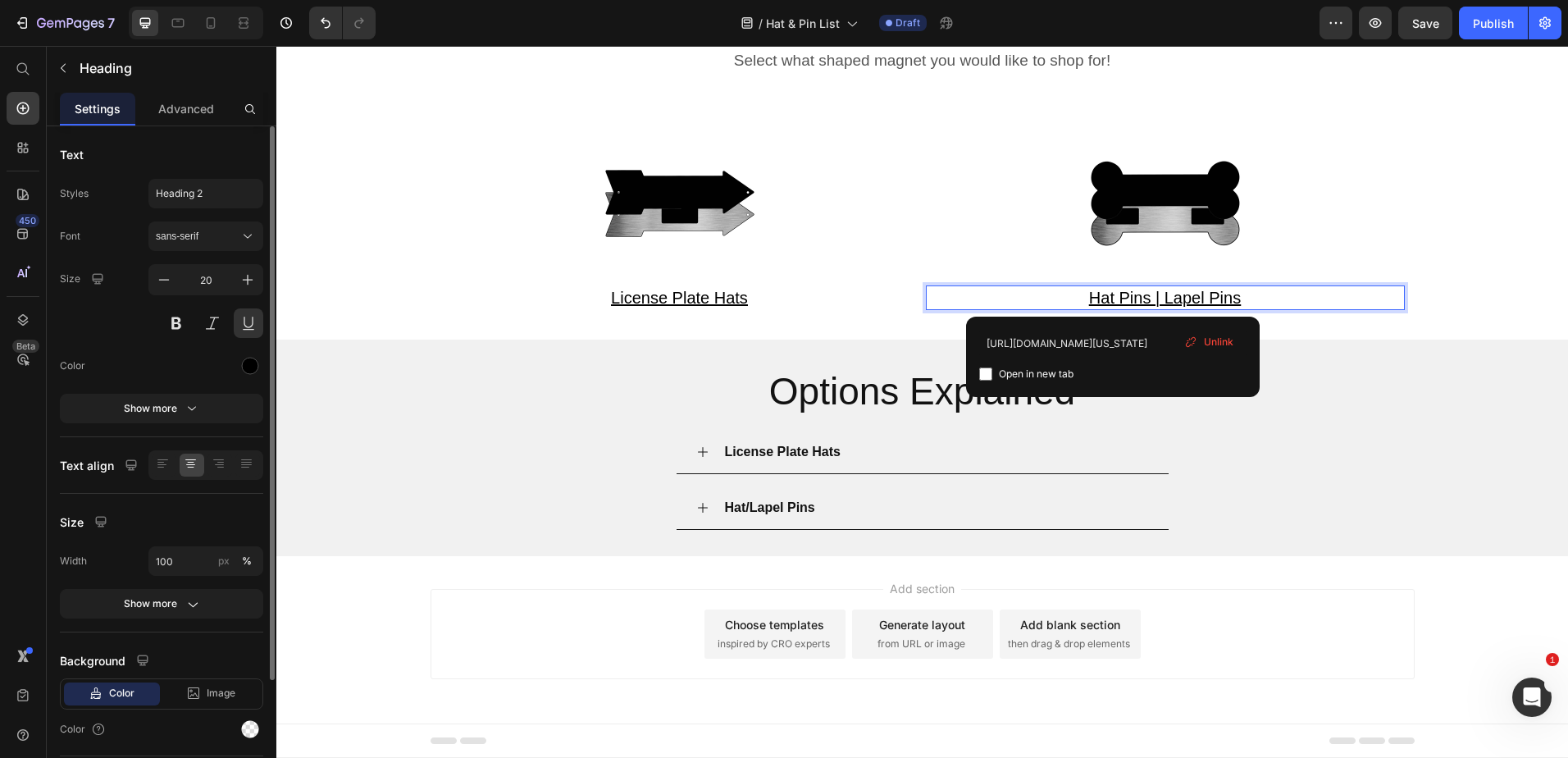 click on "Hat Pins | Lapel Pins" at bounding box center (1165, 298) 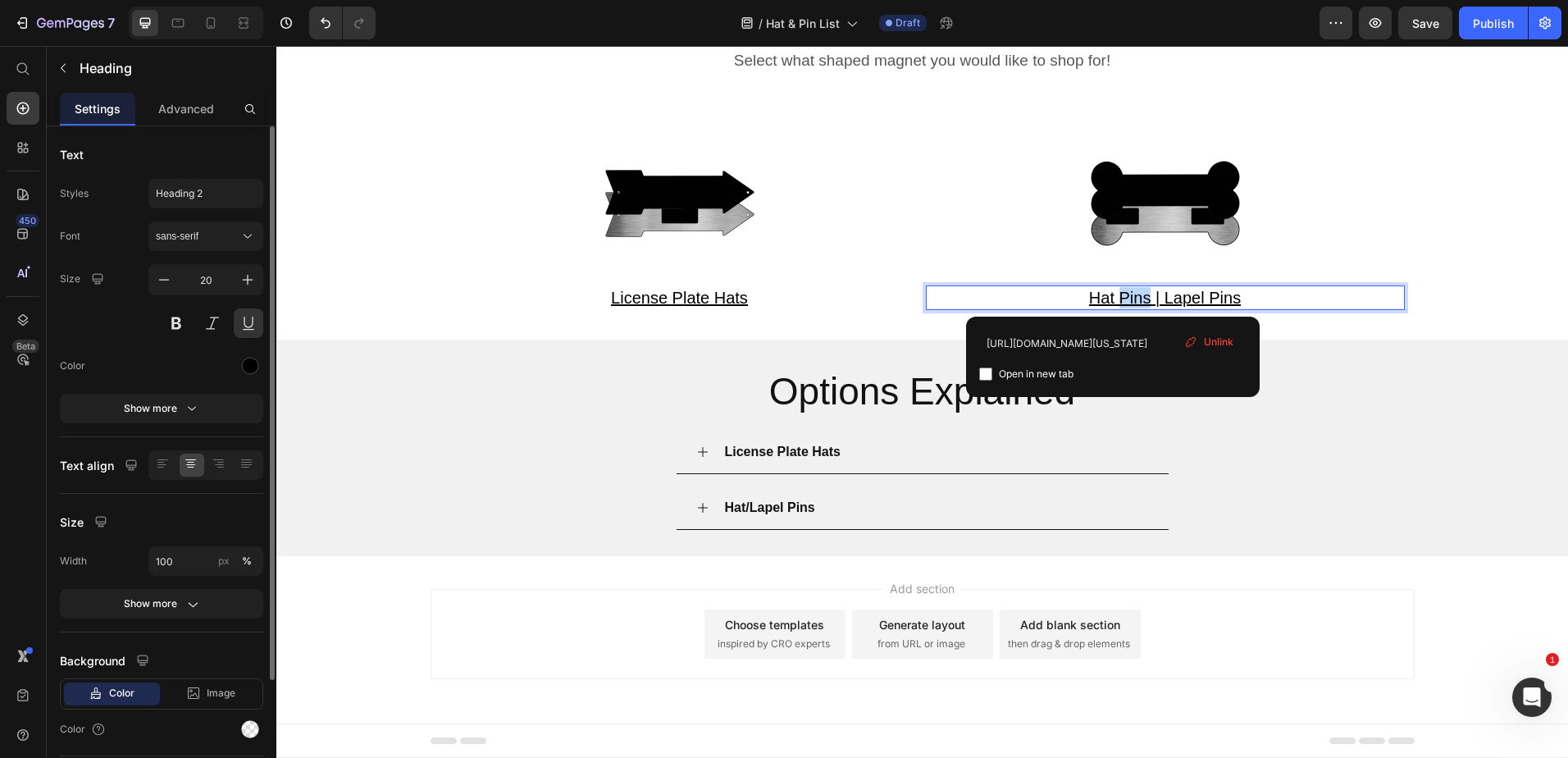 click on "Hat Pins | Lapel Pins" at bounding box center (1165, 298) 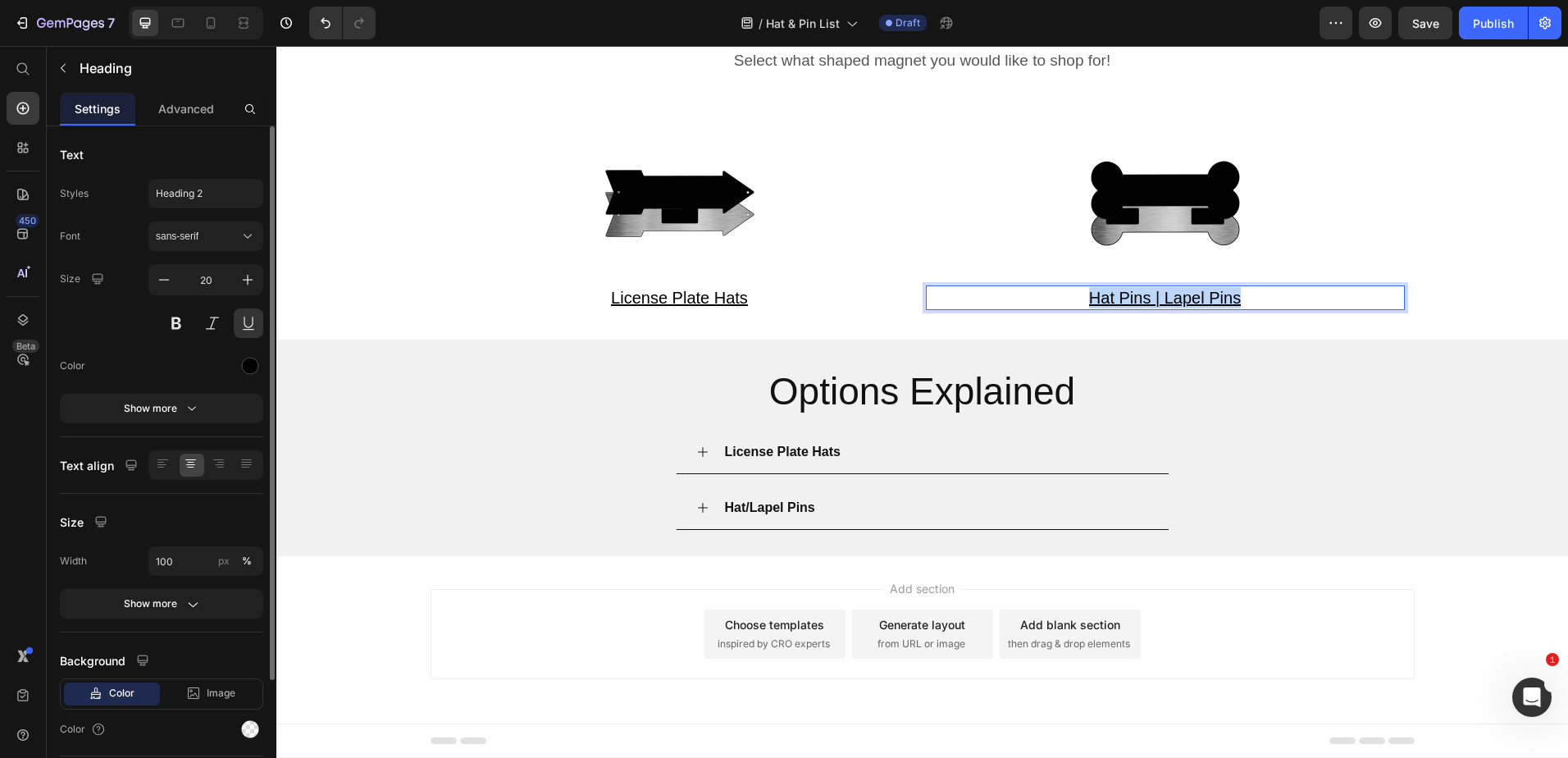 click on "Hat Pins | Lapel Pins" at bounding box center (1165, 298) 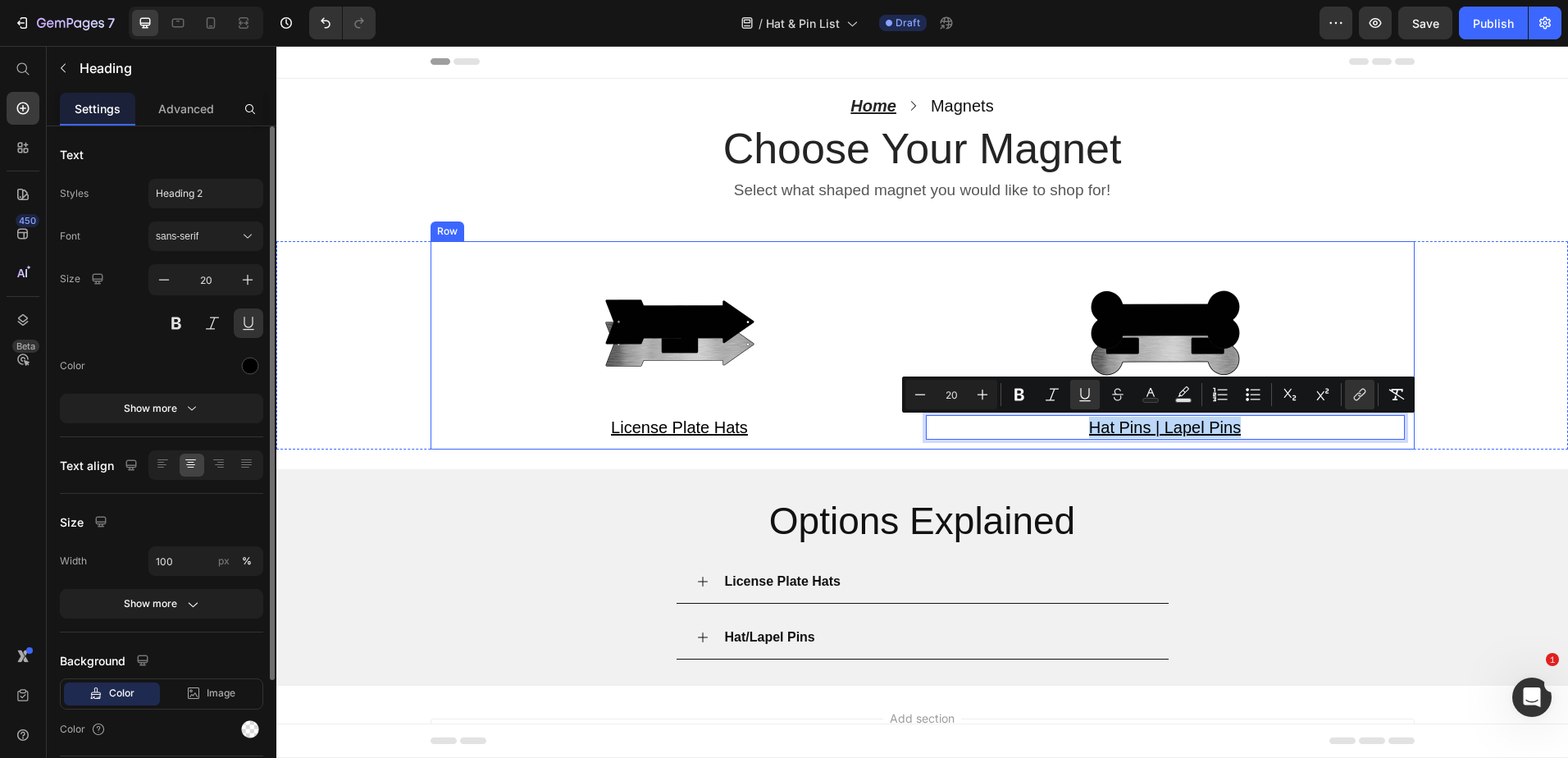 scroll, scrollTop: 0, scrollLeft: 0, axis: both 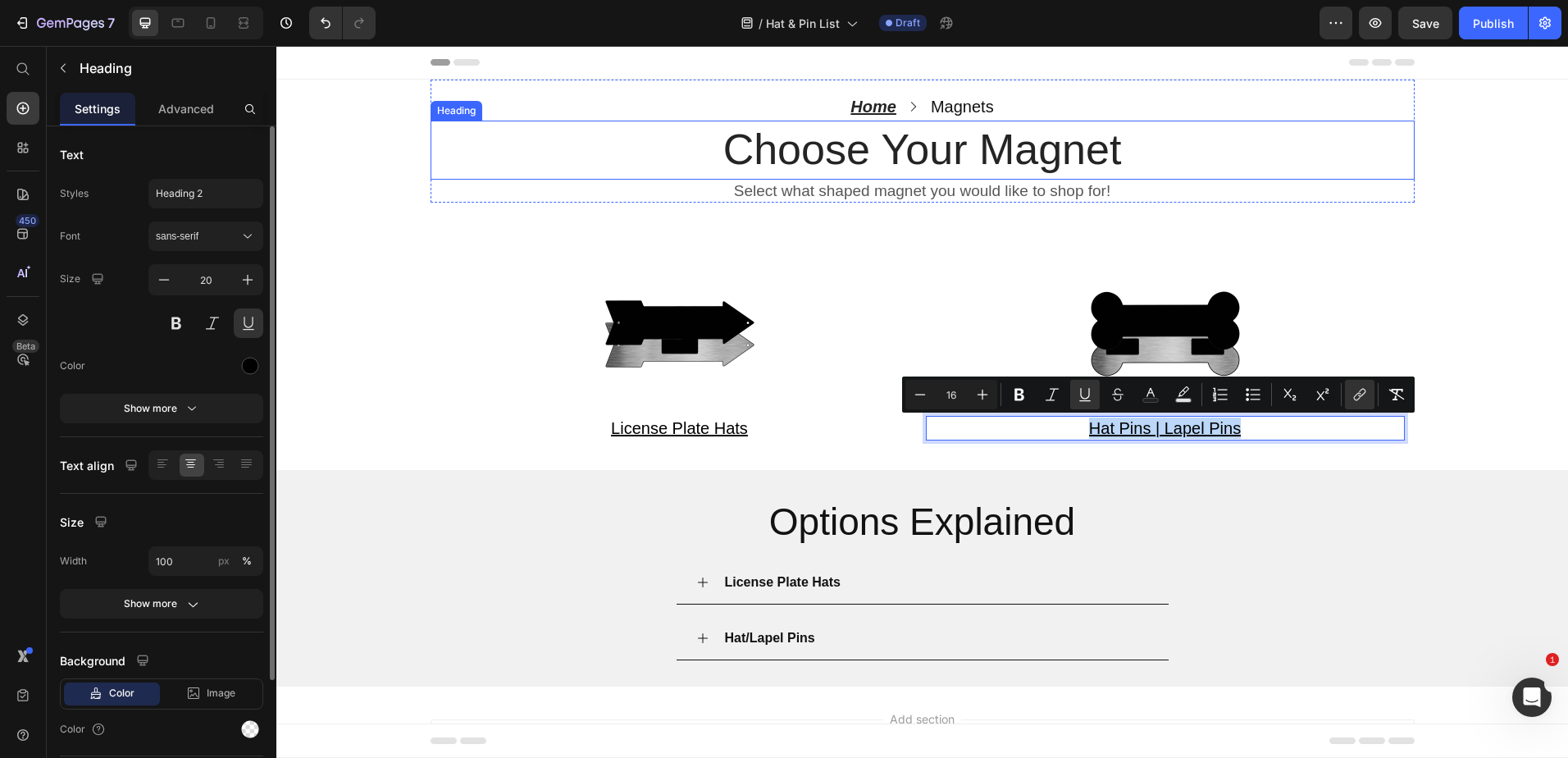 click on "Choose Your Magnet" at bounding box center (923, 150) 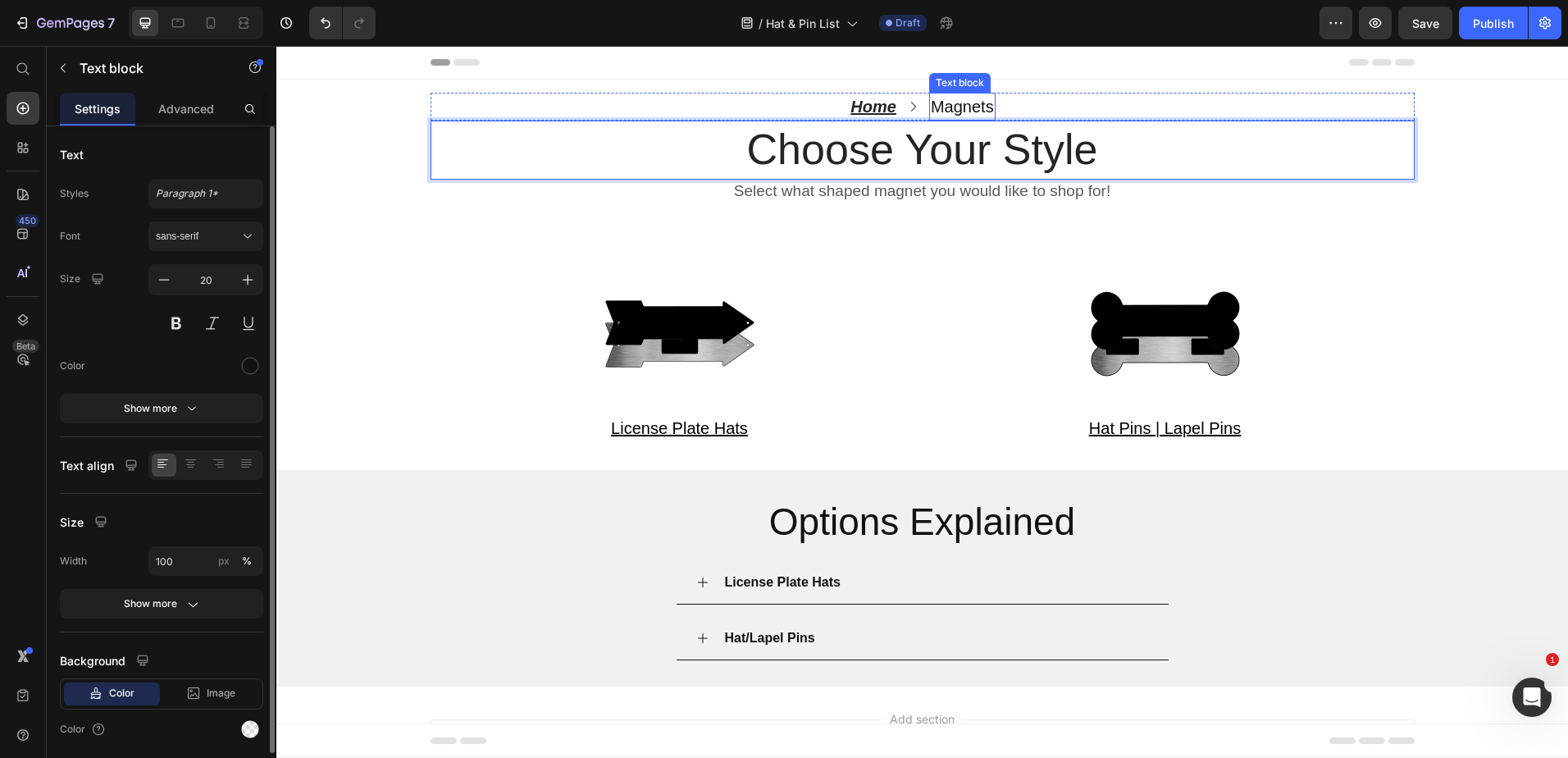 click on "Magnets" at bounding box center [962, 107] 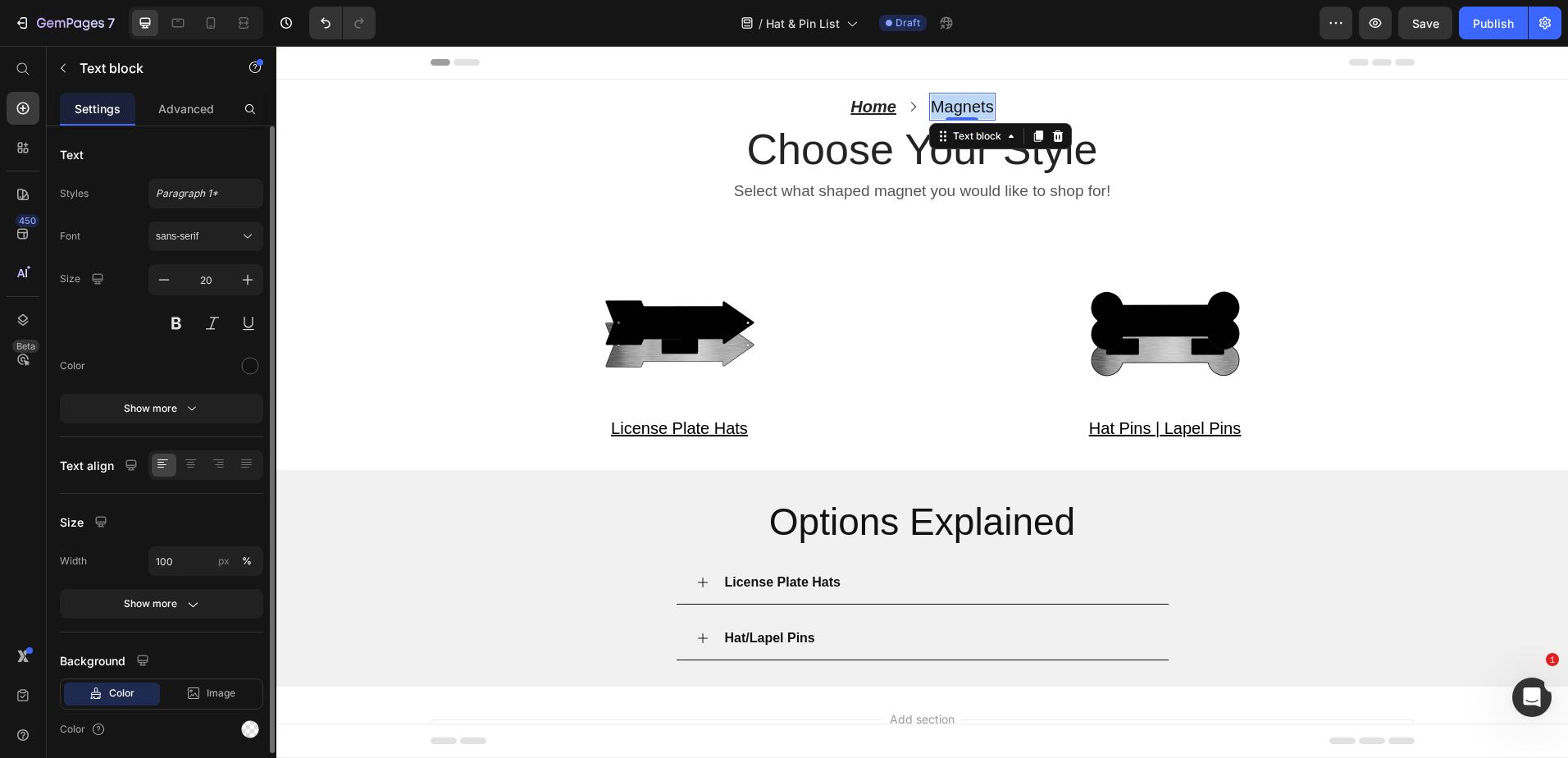 click on "Magnets" at bounding box center [962, 107] 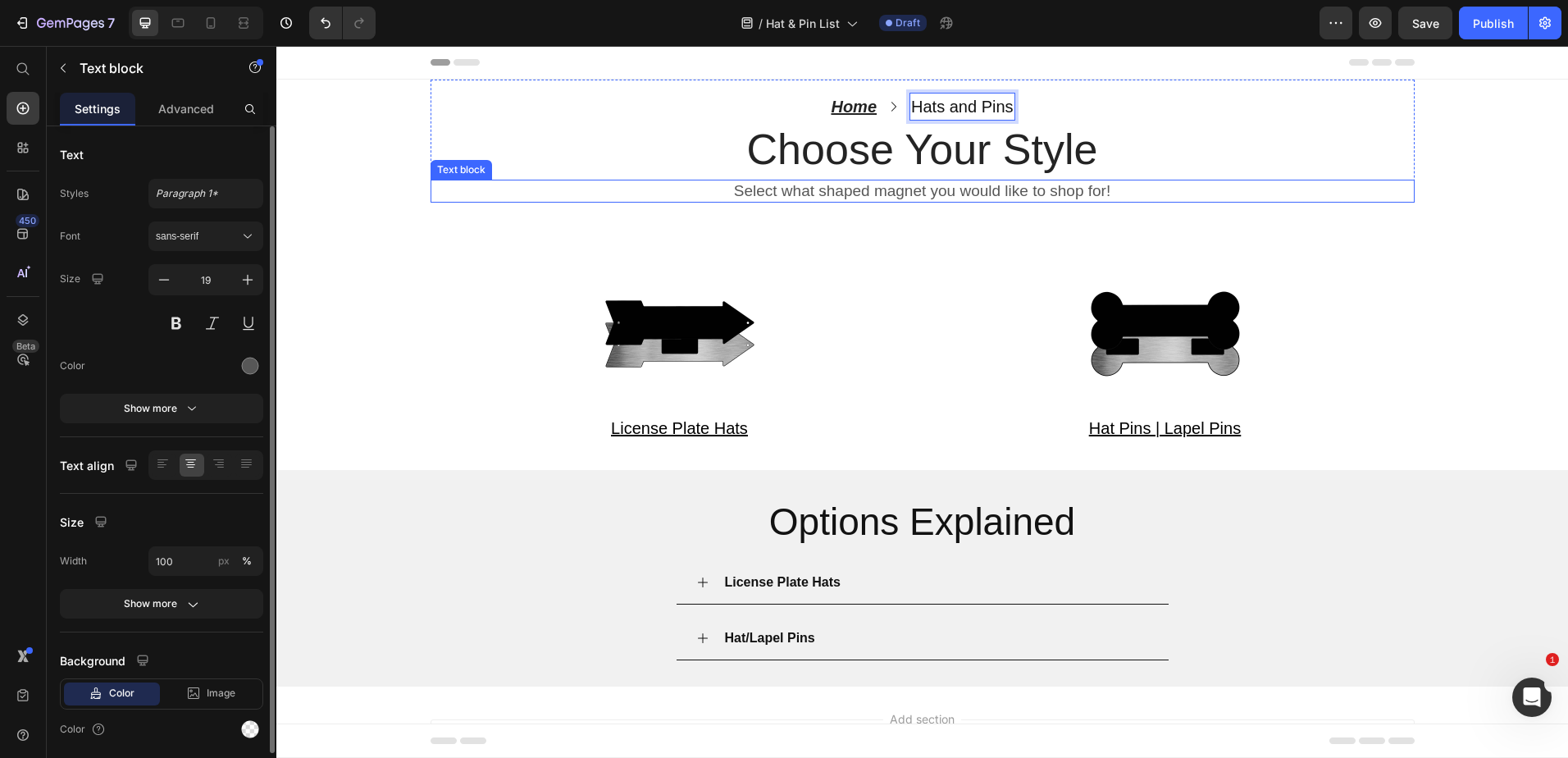 click on "Select what shaped magnet you would like to shop for!" at bounding box center (923, 191) 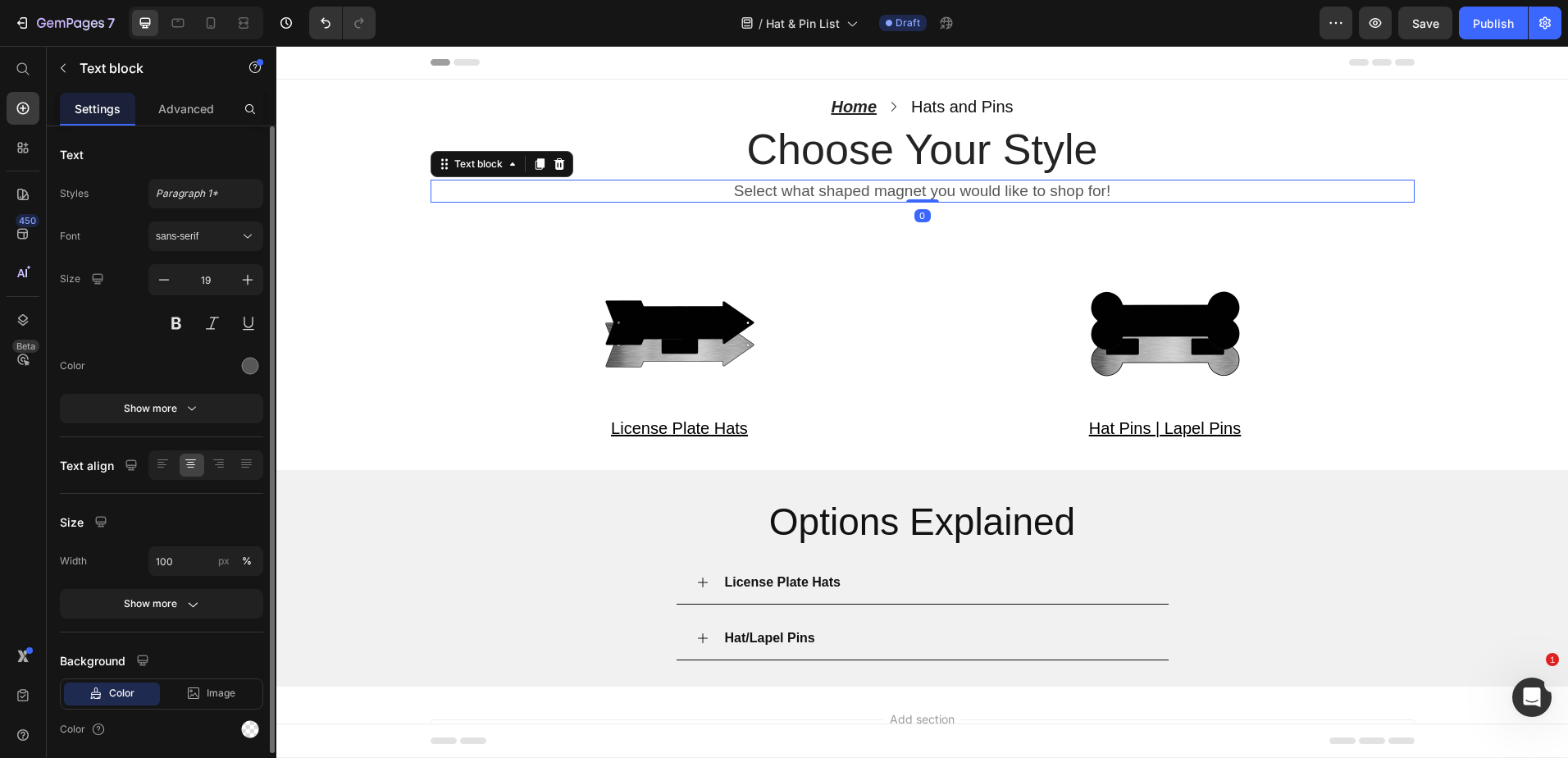 click on "Select what shaped magnet you would like to shop for!" at bounding box center [923, 191] 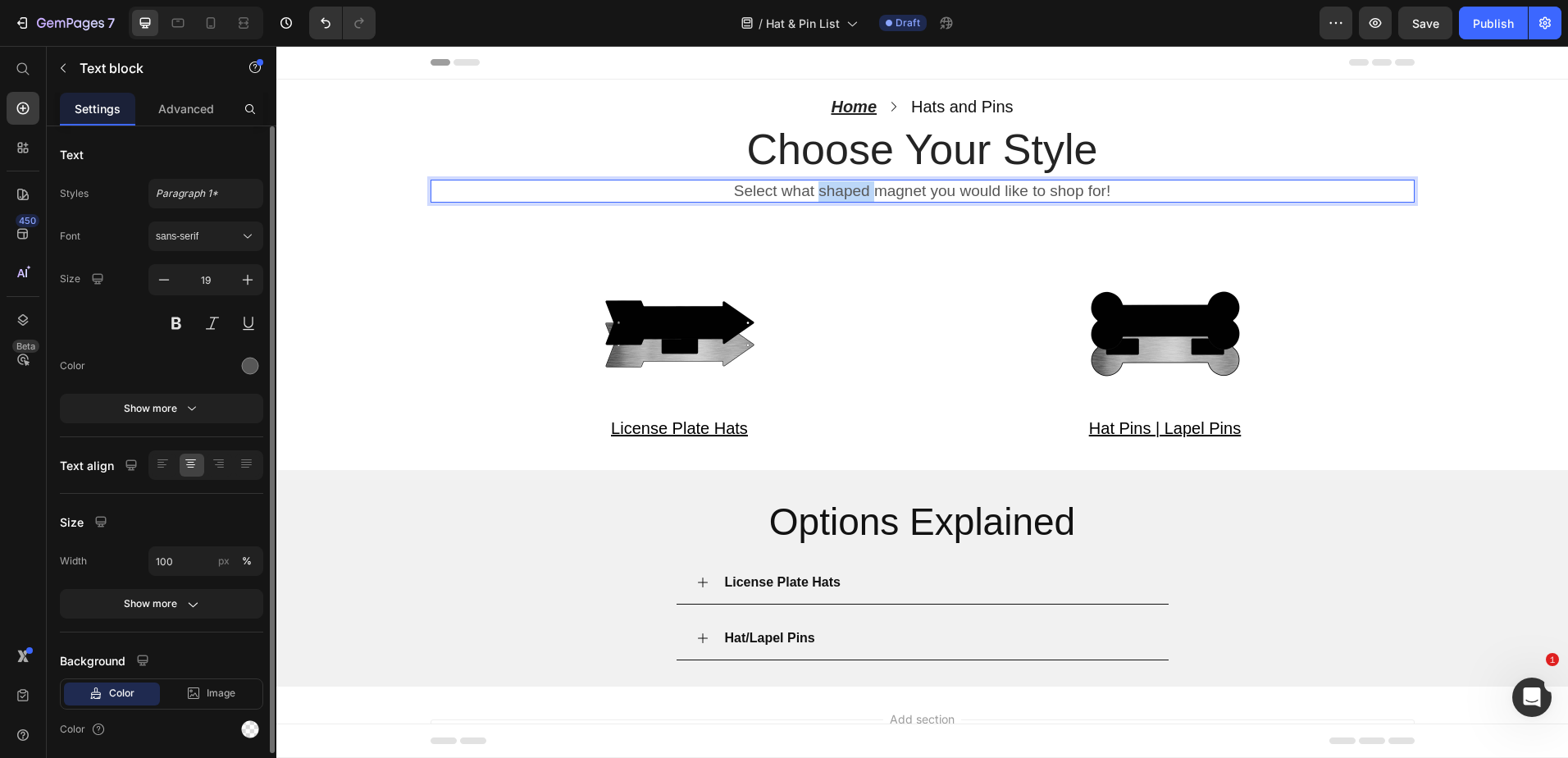 click on "Select what shaped magnet you would like to shop for!" at bounding box center [923, 191] 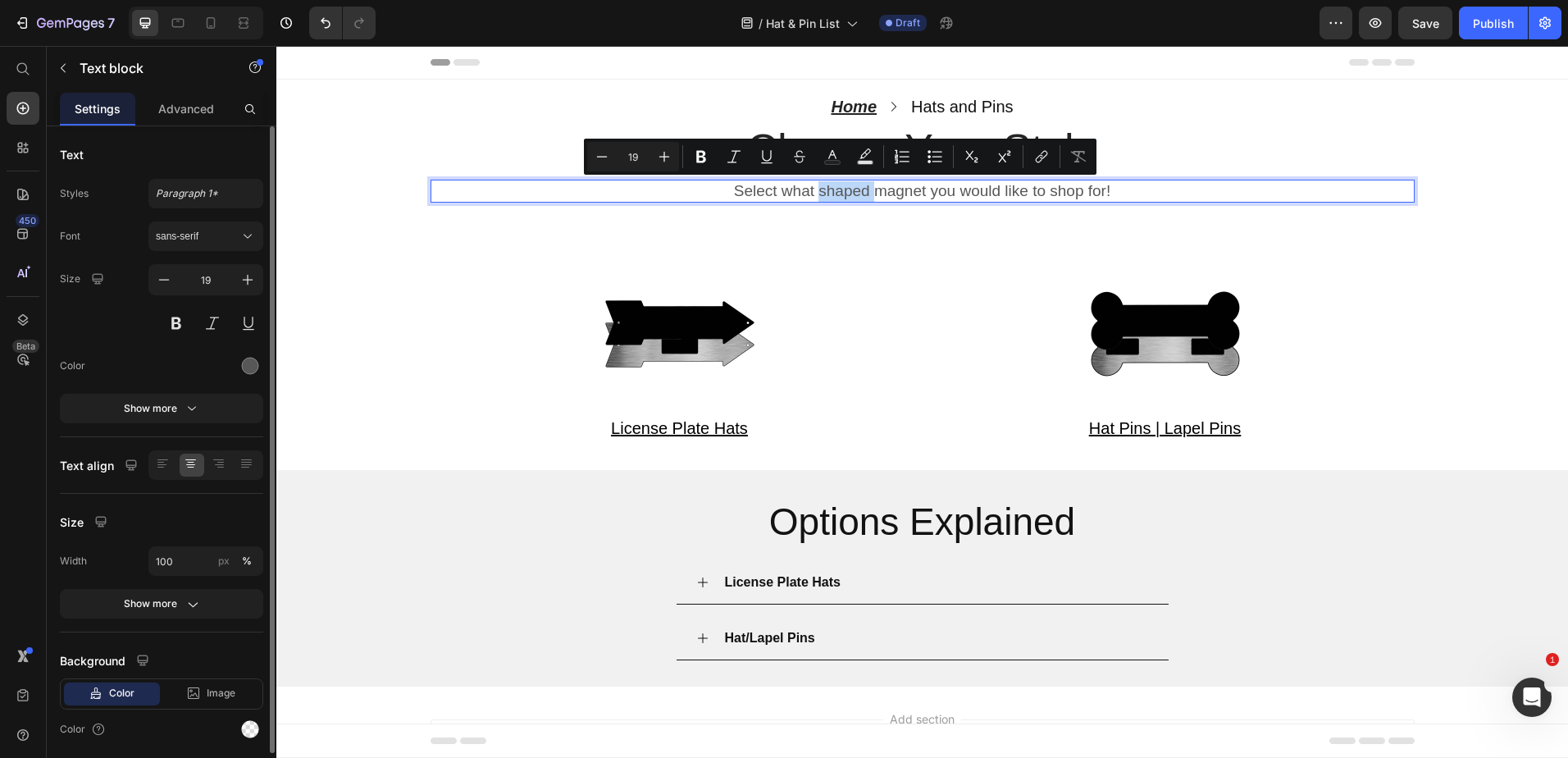 click on "Select what shaped magnet you would like to shop for!" at bounding box center (923, 191) 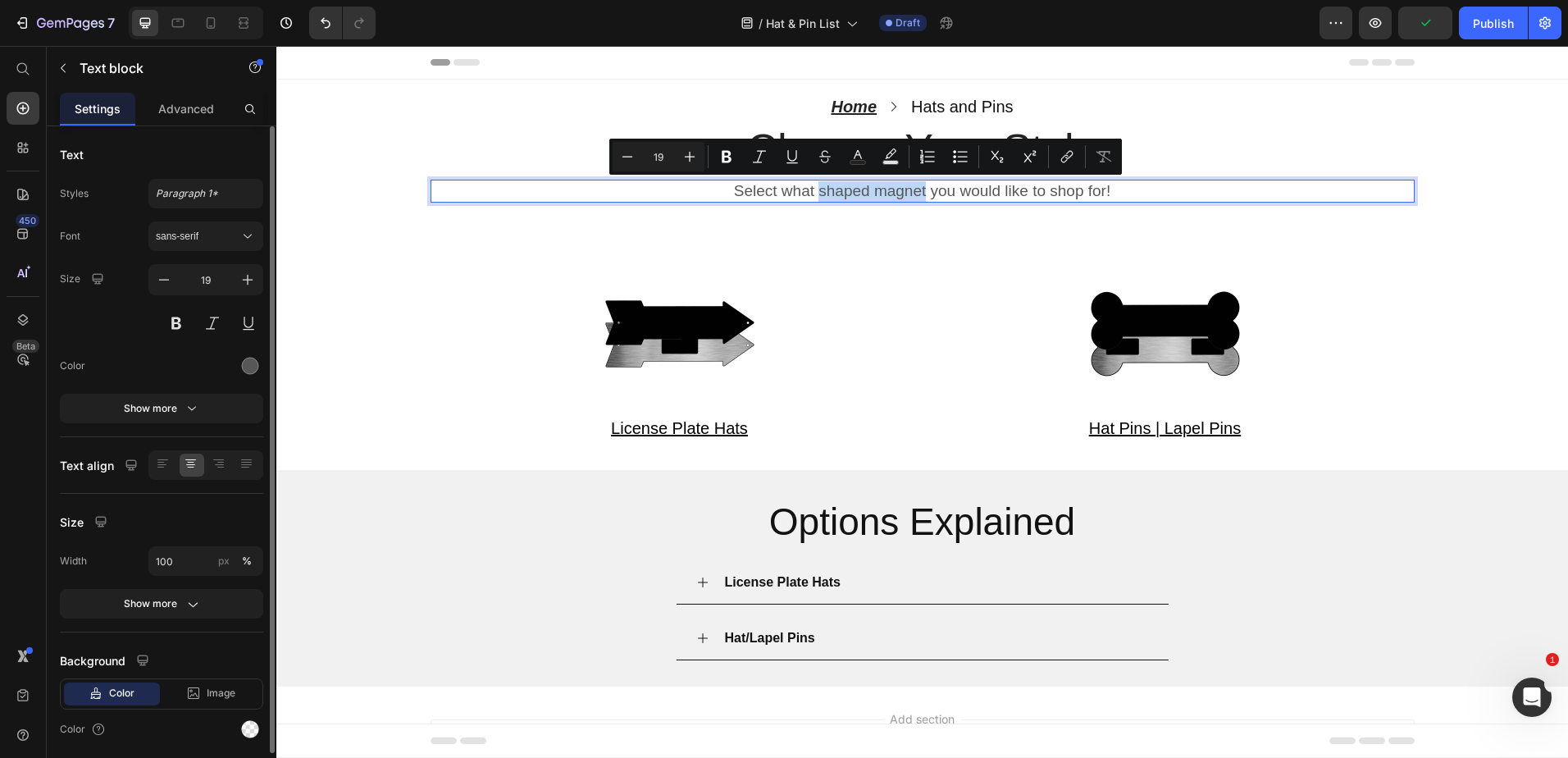 drag, startPoint x: 814, startPoint y: 192, endPoint x: 920, endPoint y: 194, distance: 106.0189 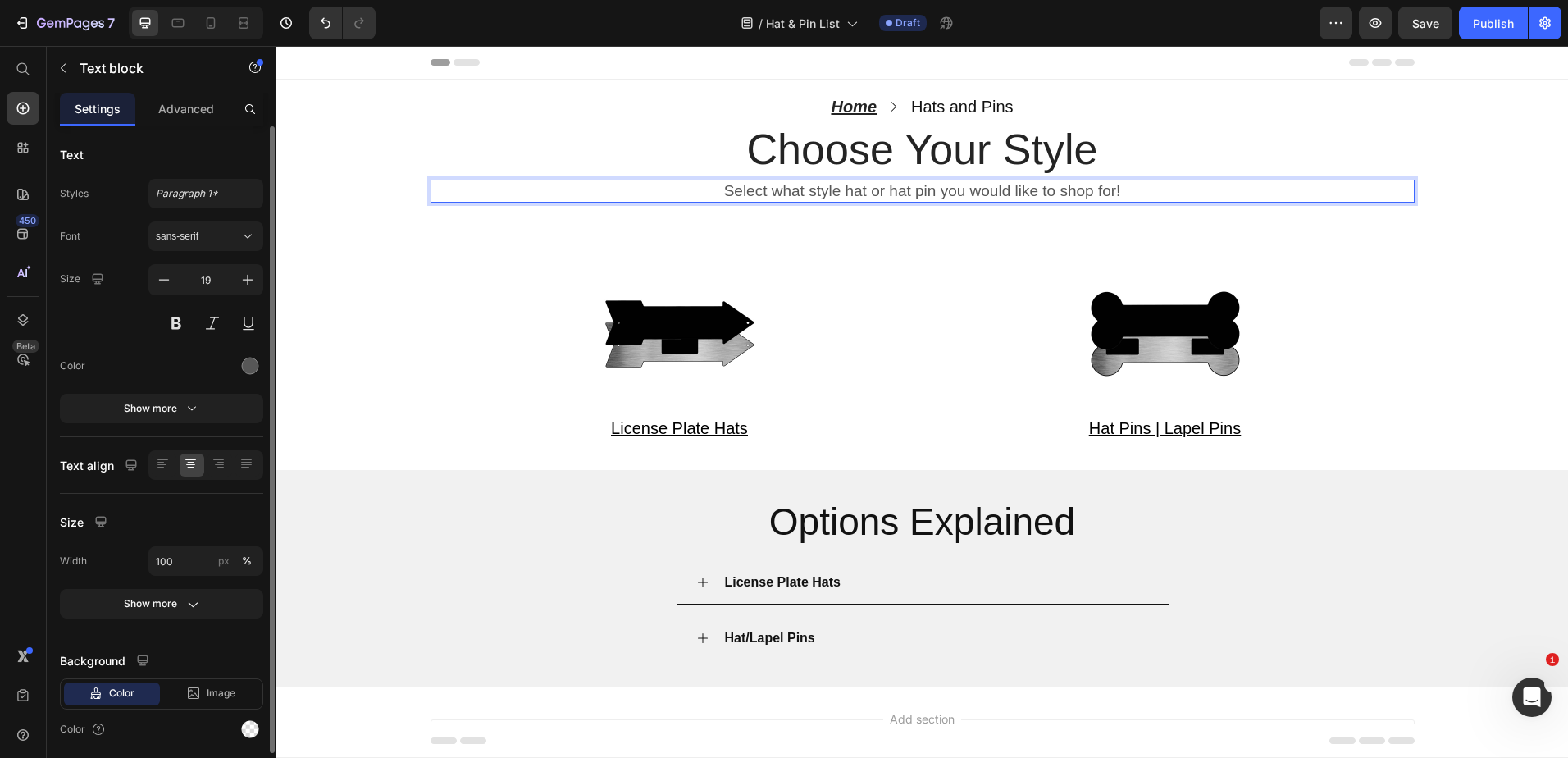 click on "Select what style hat or hat pin you would like to shop for!" at bounding box center [923, 191] 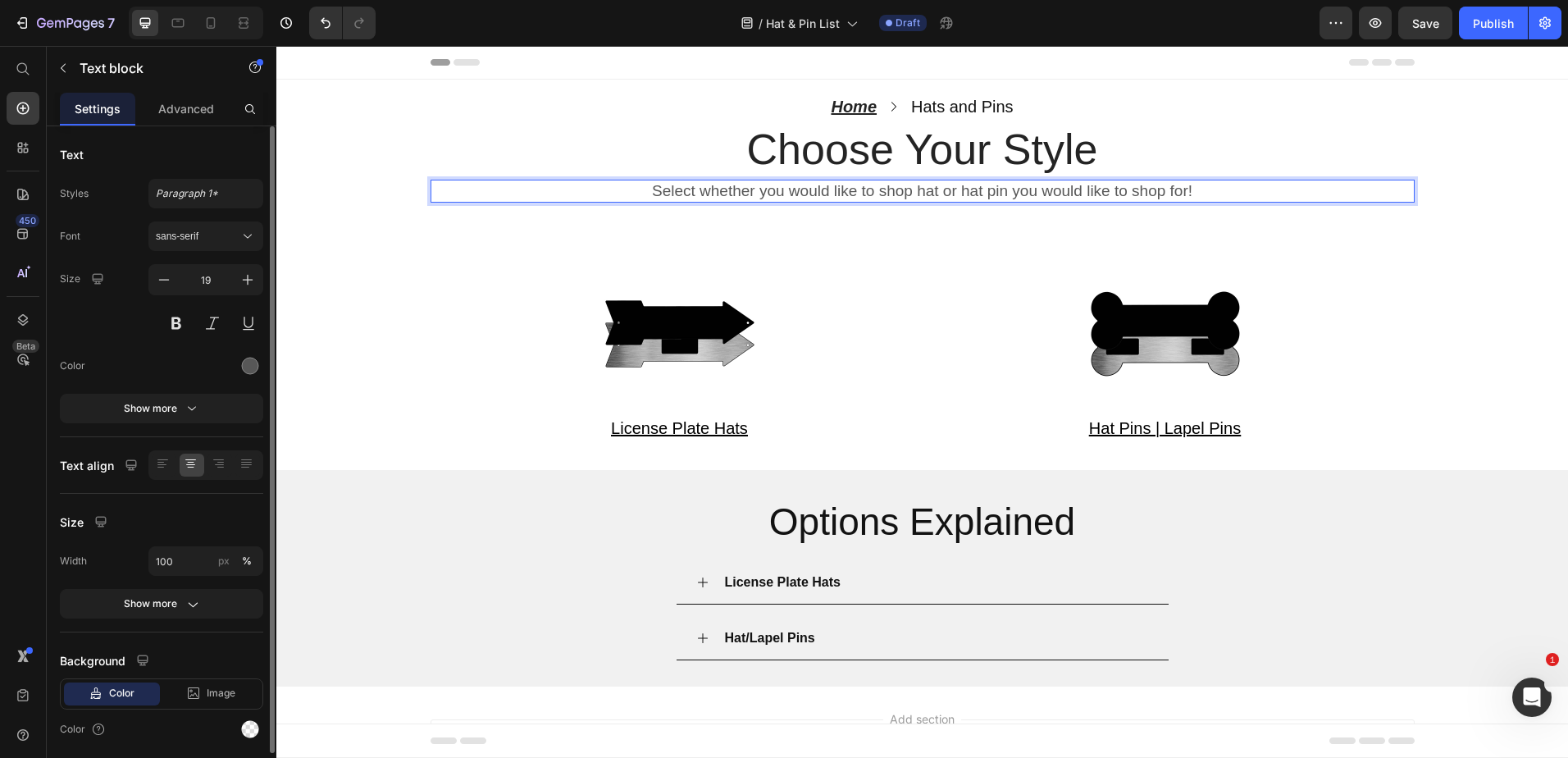click on "Select whether you would like to shop hat or hat pin you would like to shop for!" at bounding box center [923, 191] 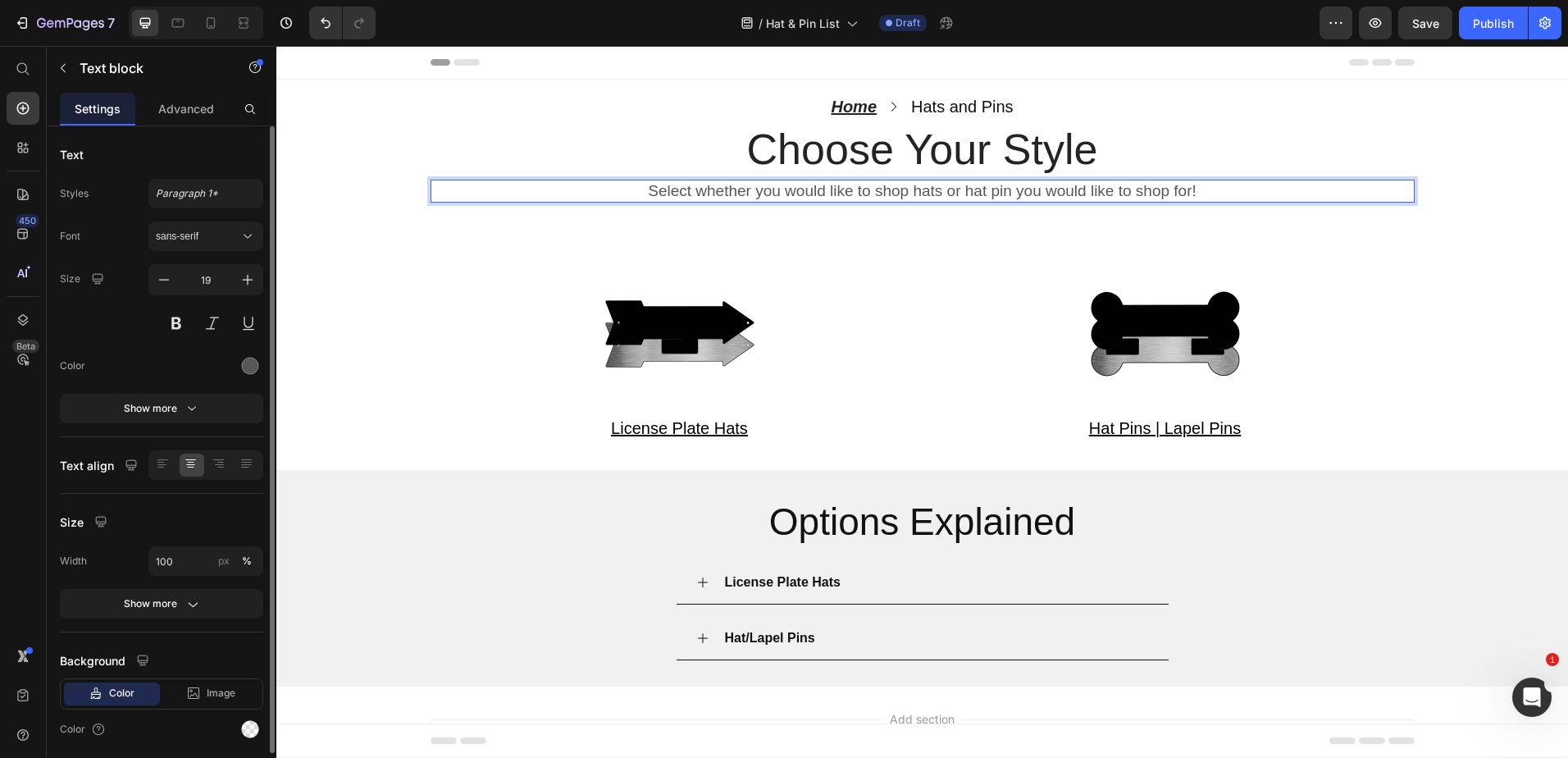 click on "Select whether you would like to shop hats or hat pin you would like to shop for!" at bounding box center [923, 191] 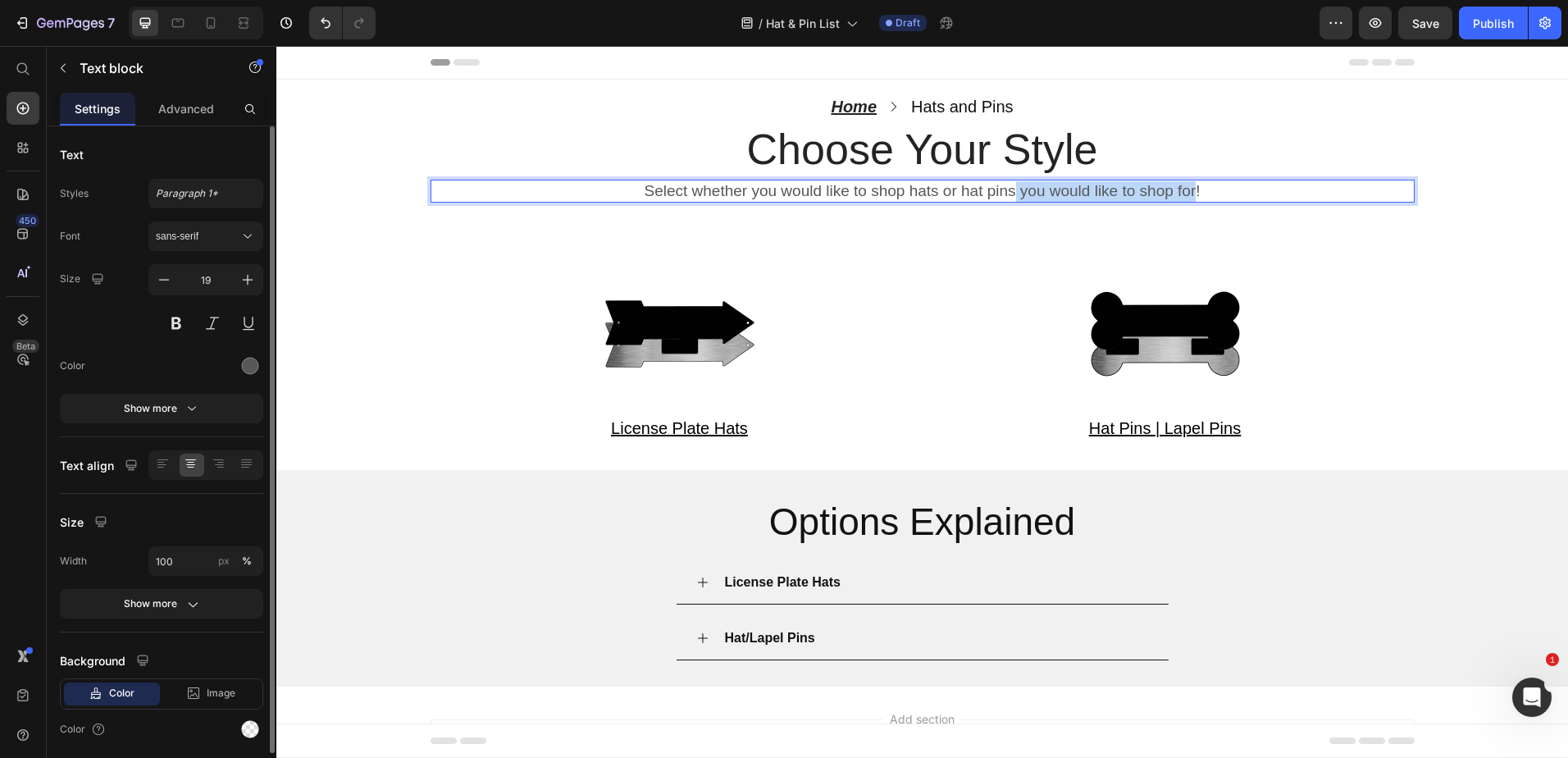 drag, startPoint x: 1010, startPoint y: 192, endPoint x: 1189, endPoint y: 192, distance: 179 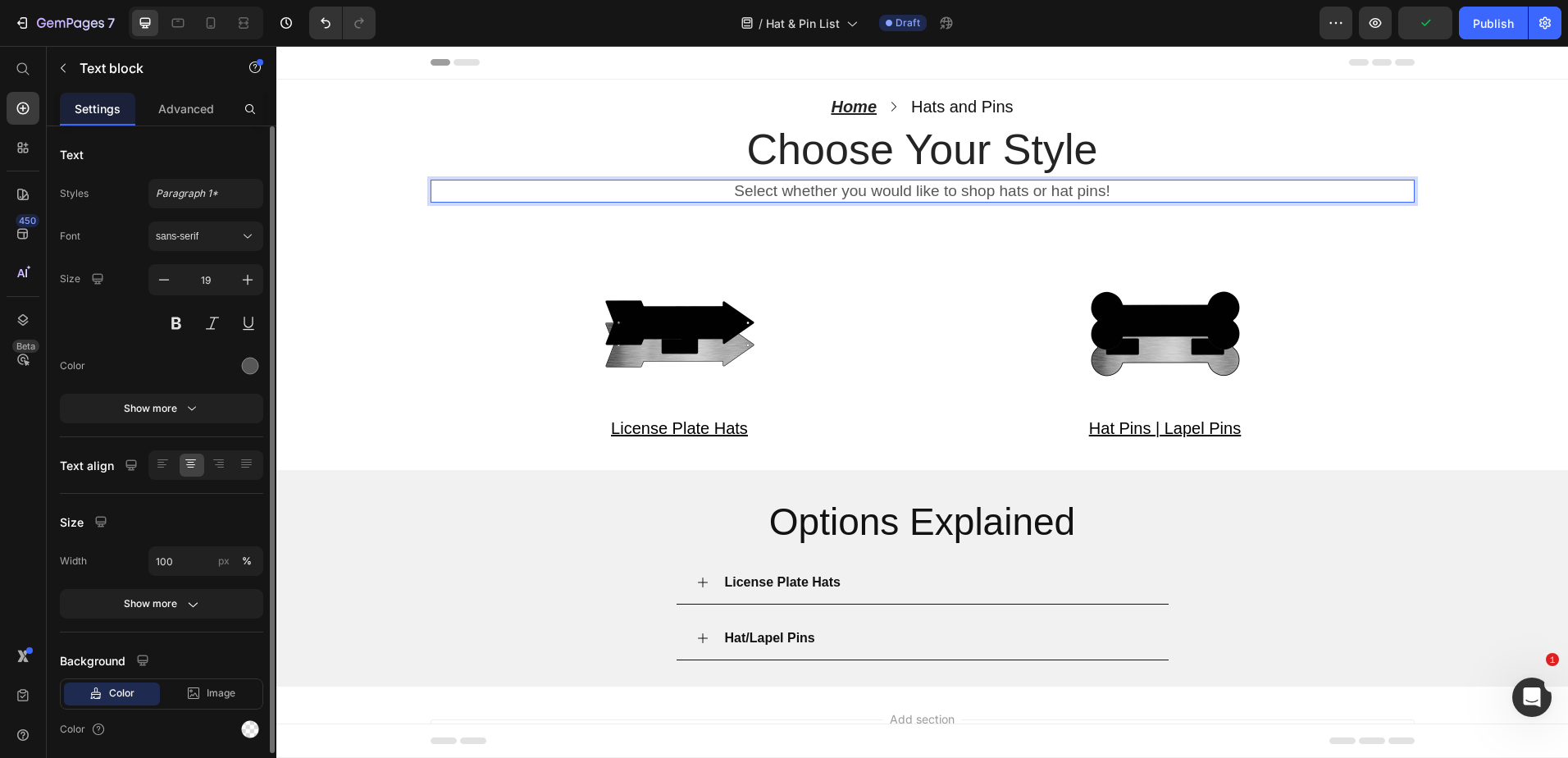 click on "Select whether you would like to shop hats or hat pins!" at bounding box center (923, 191) 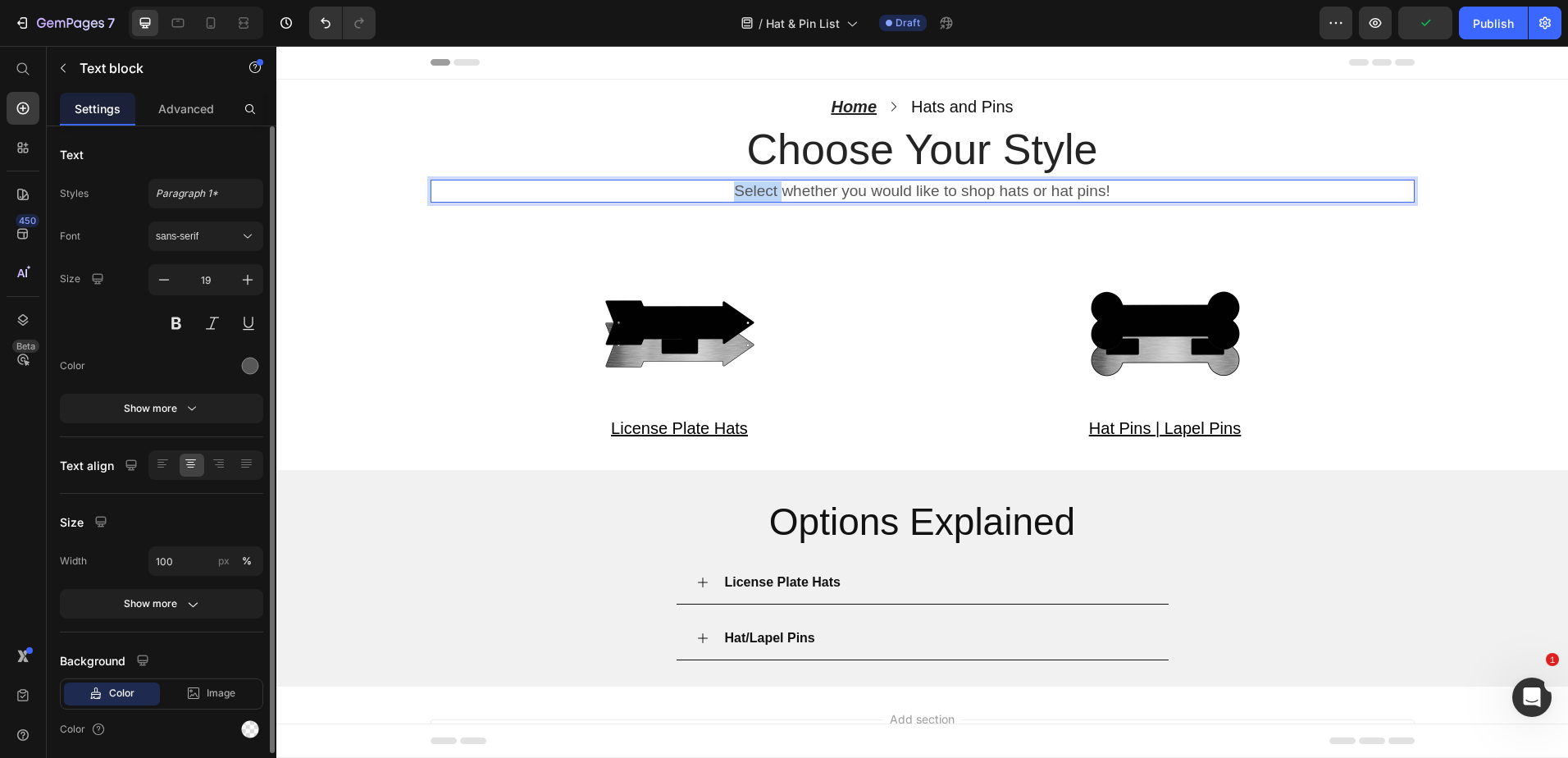 click on "Select whether you would like to shop hats or hat pins!" at bounding box center [923, 191] 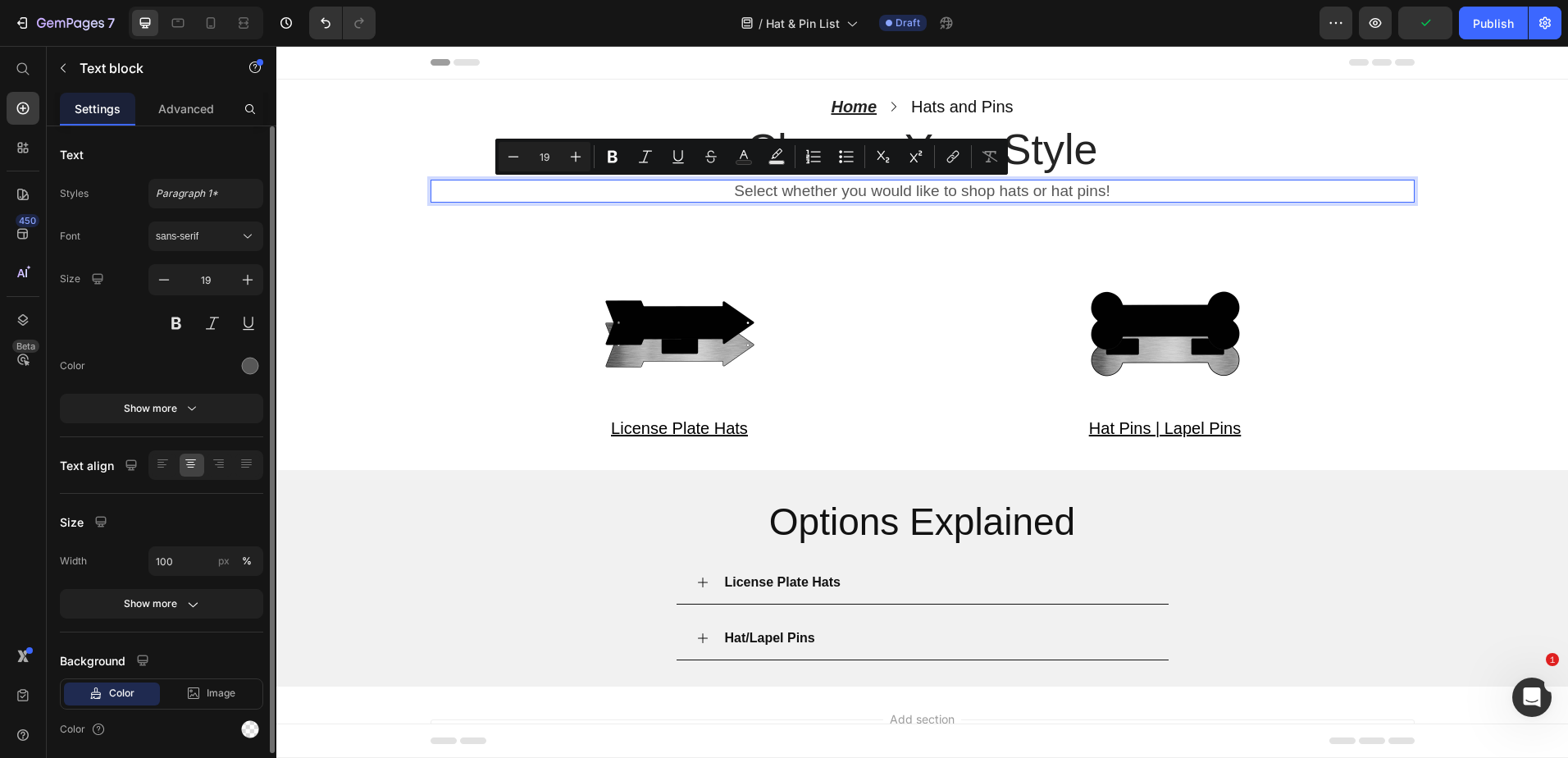 click on "Select whether you would like to shop hats or hat pins!" at bounding box center [923, 191] 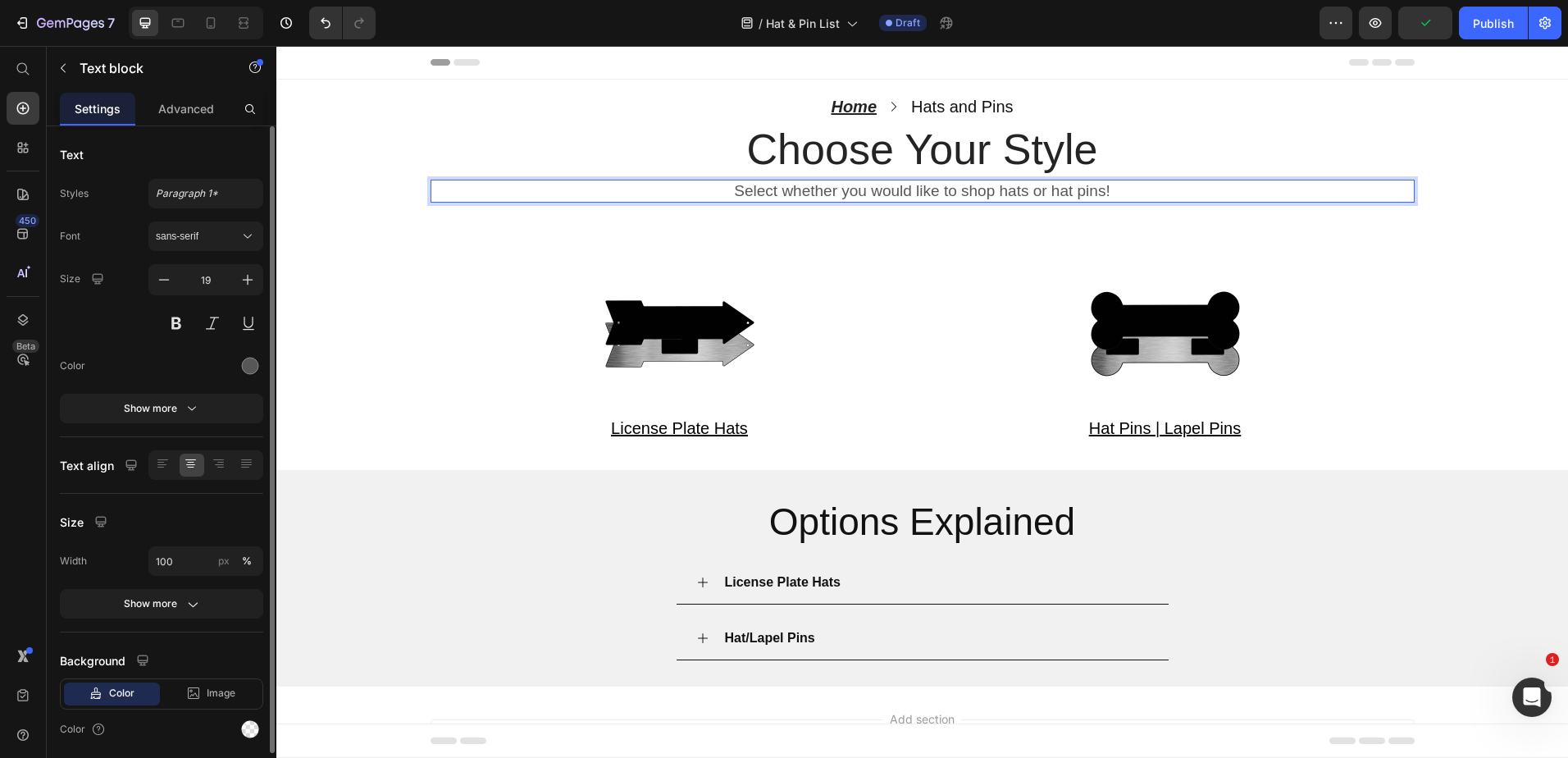 click on "Select whether you would like to shop hats or hat pins!" at bounding box center [923, 191] 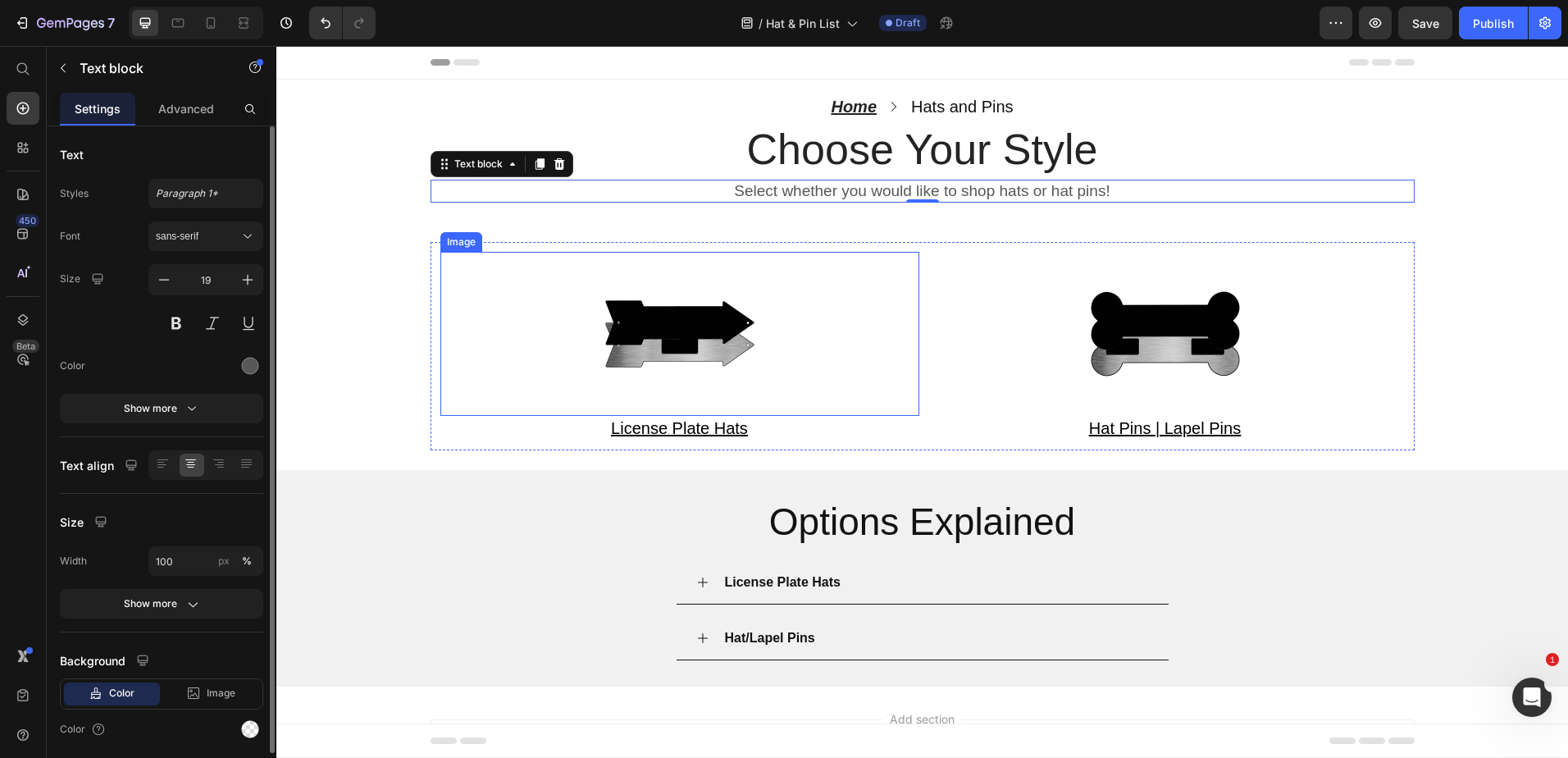 click at bounding box center [680, 334] 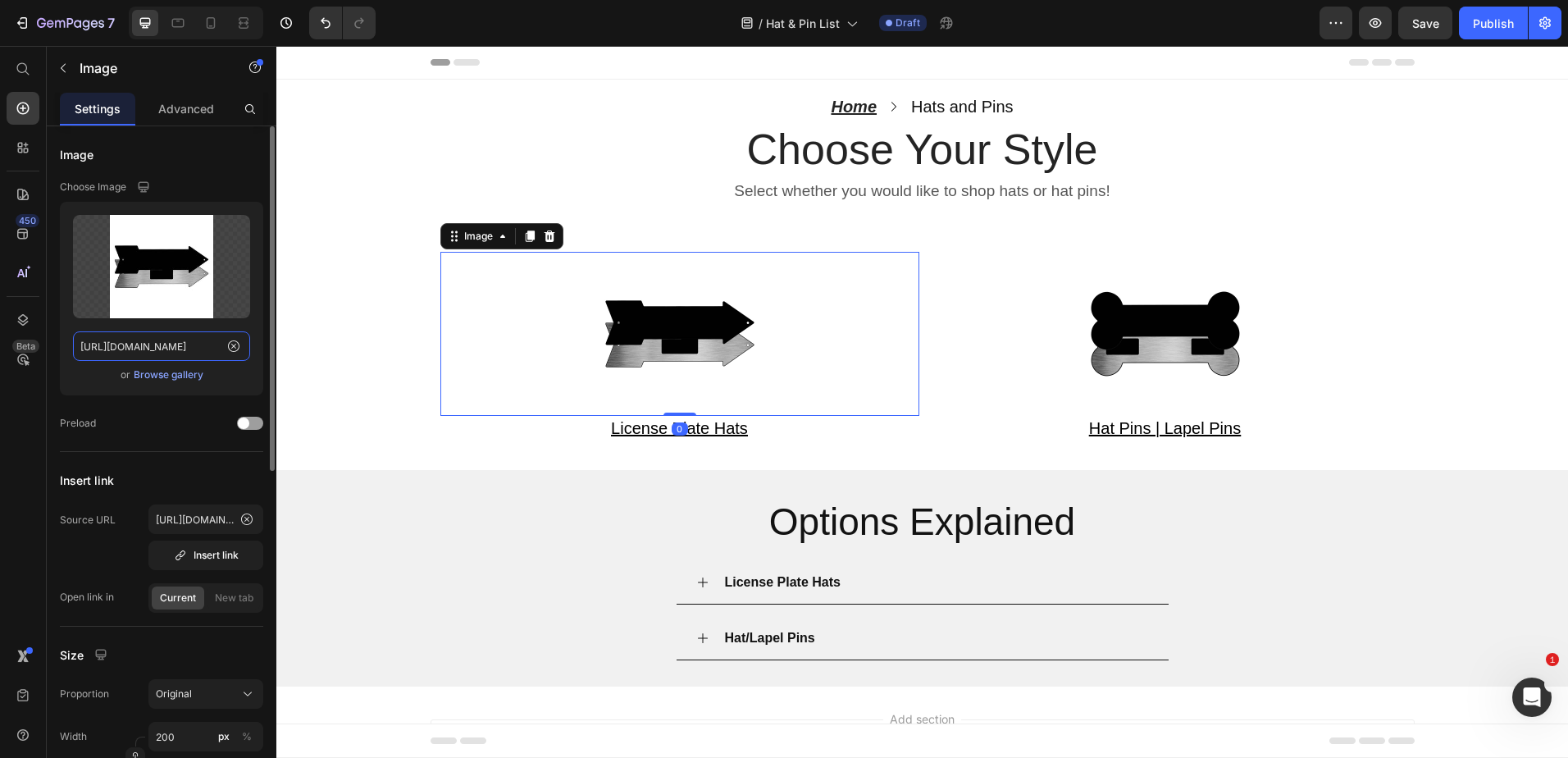 click on "[URL][DOMAIN_NAME]" 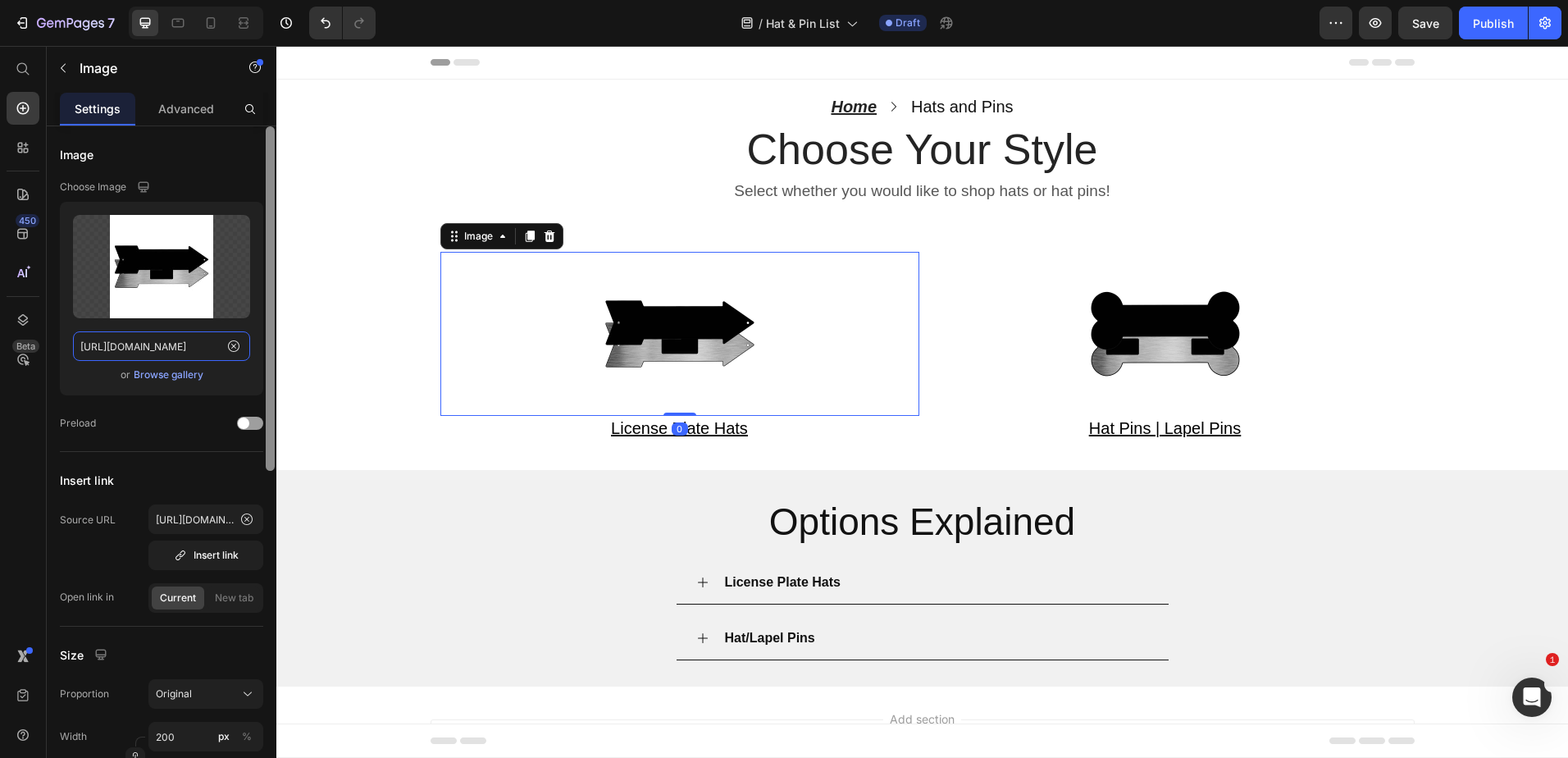 paste on "HAT-MLP-000.jpg?v=1752167932" 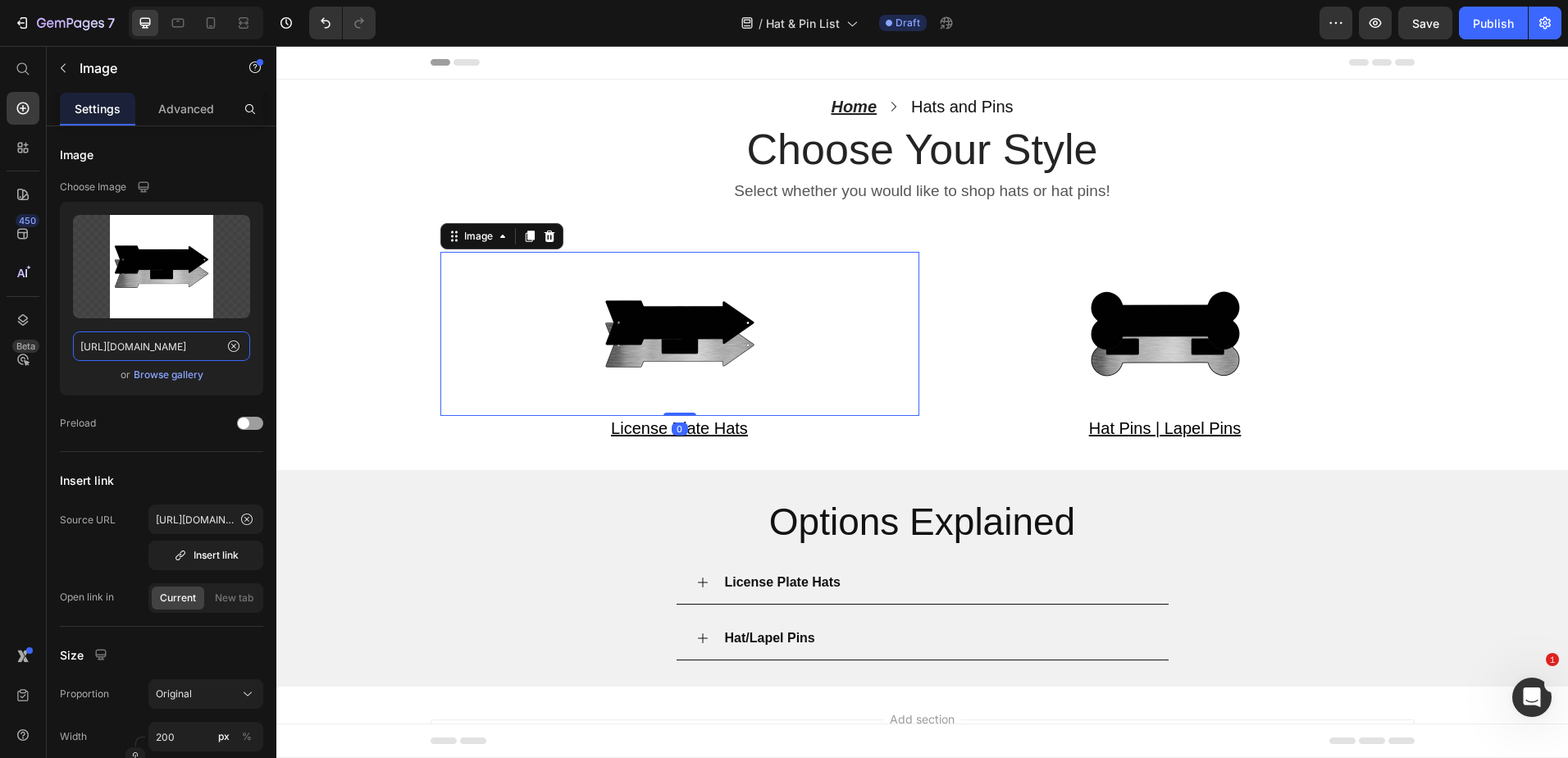 scroll, scrollTop: 0, scrollLeft: 322, axis: horizontal 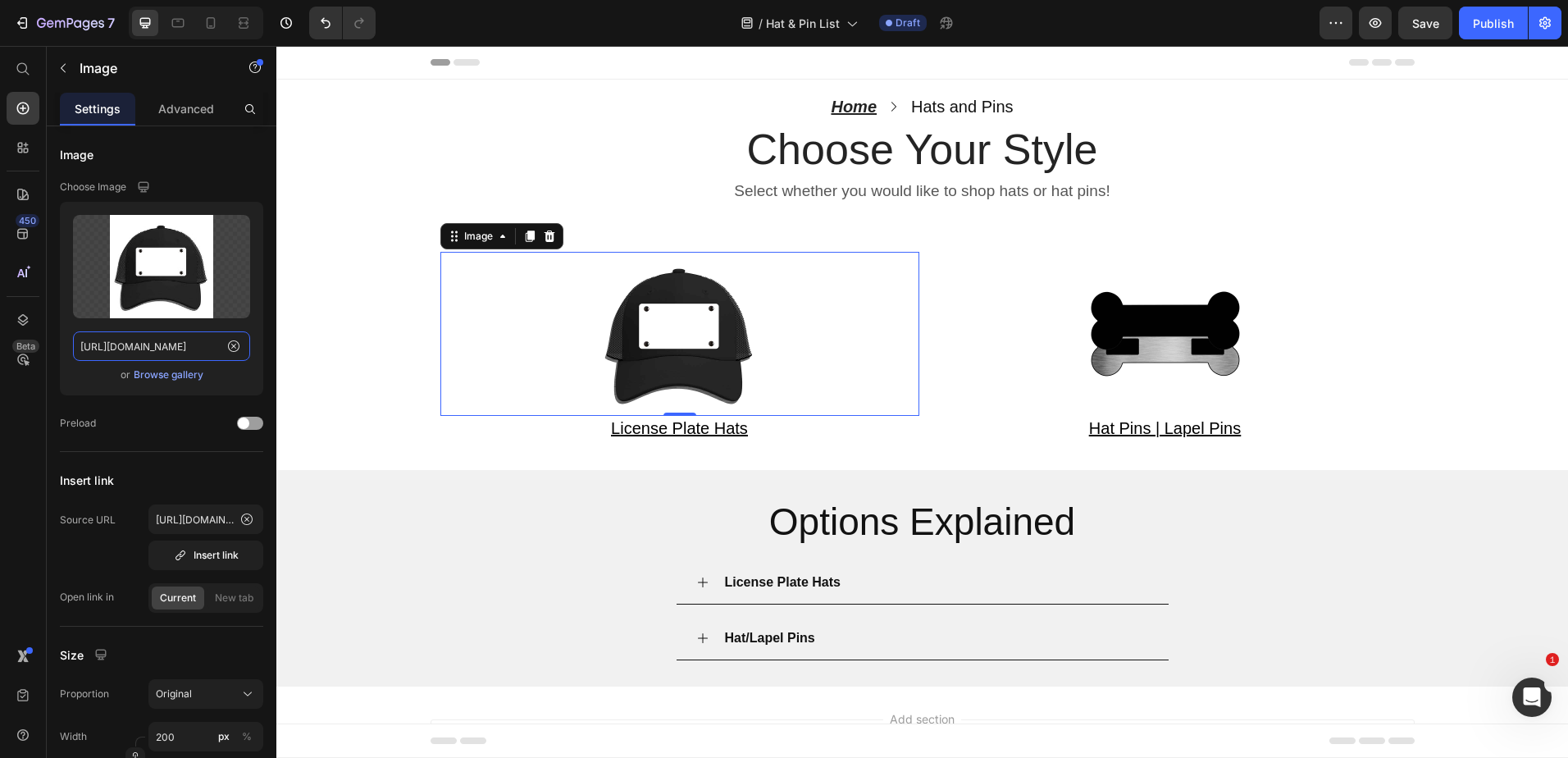 type on "[URL][DOMAIN_NAME]" 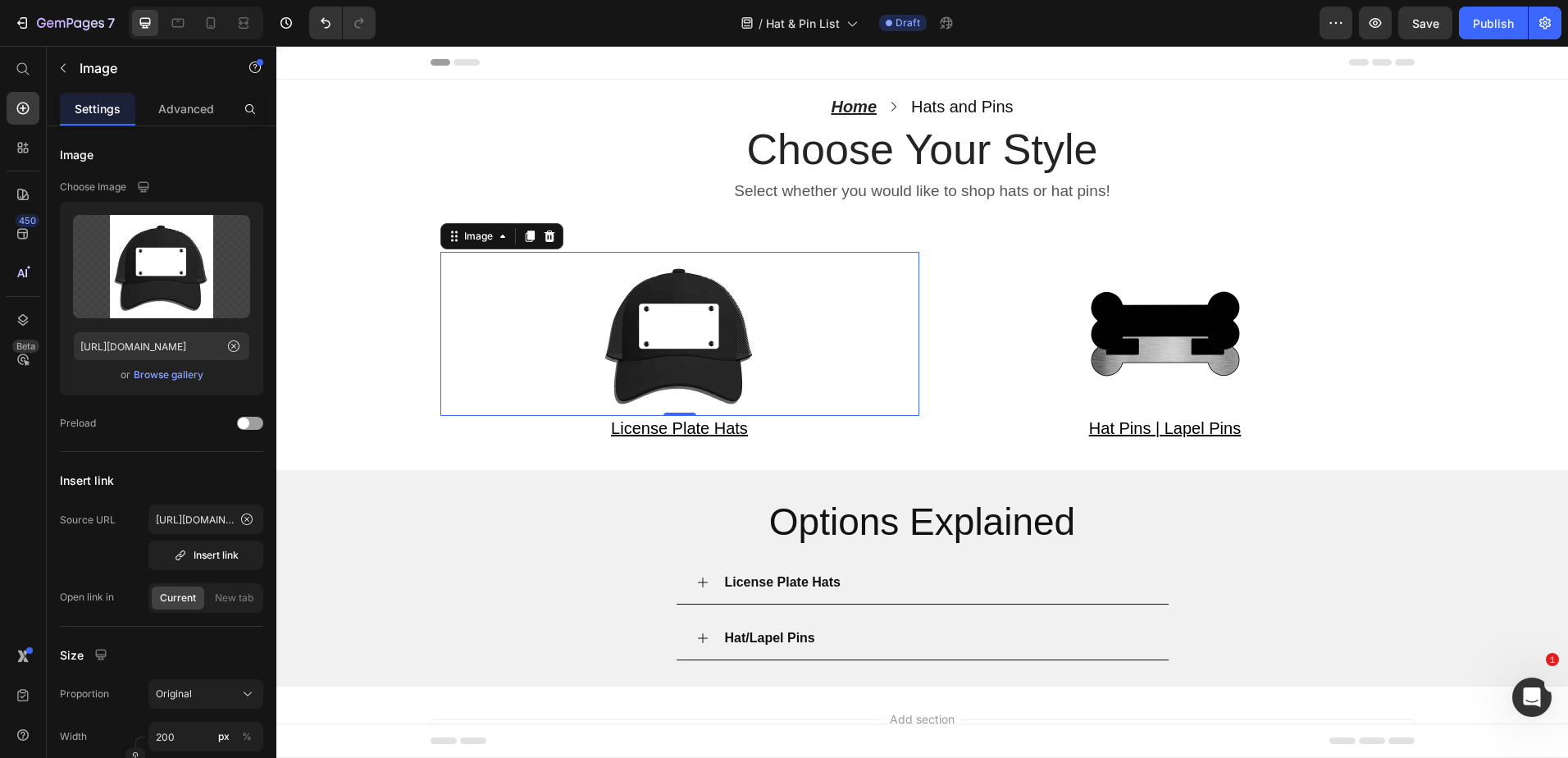 scroll, scrollTop: 0, scrollLeft: 0, axis: both 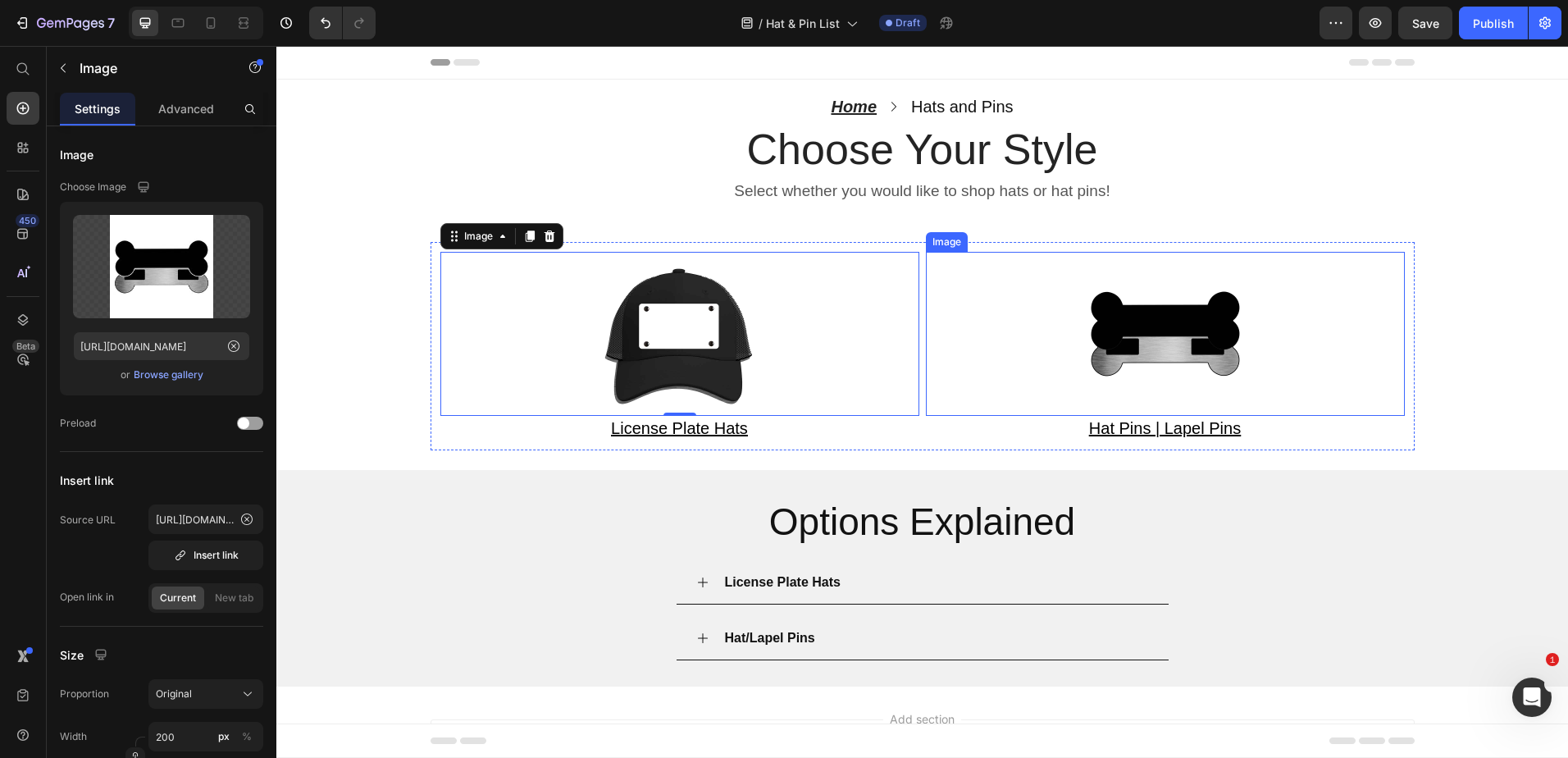 click at bounding box center [1165, 334] 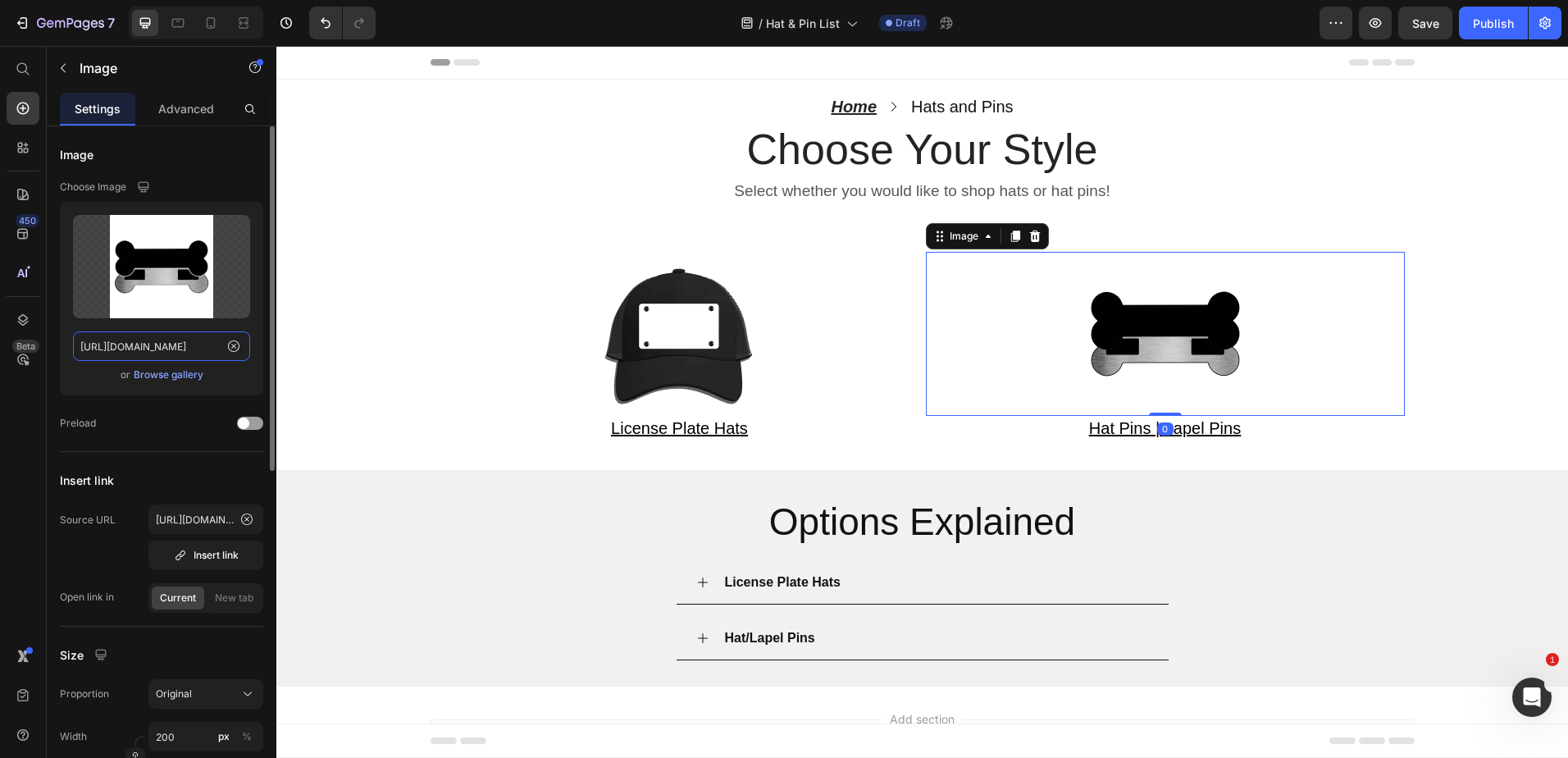 click on "[URL][DOMAIN_NAME]" 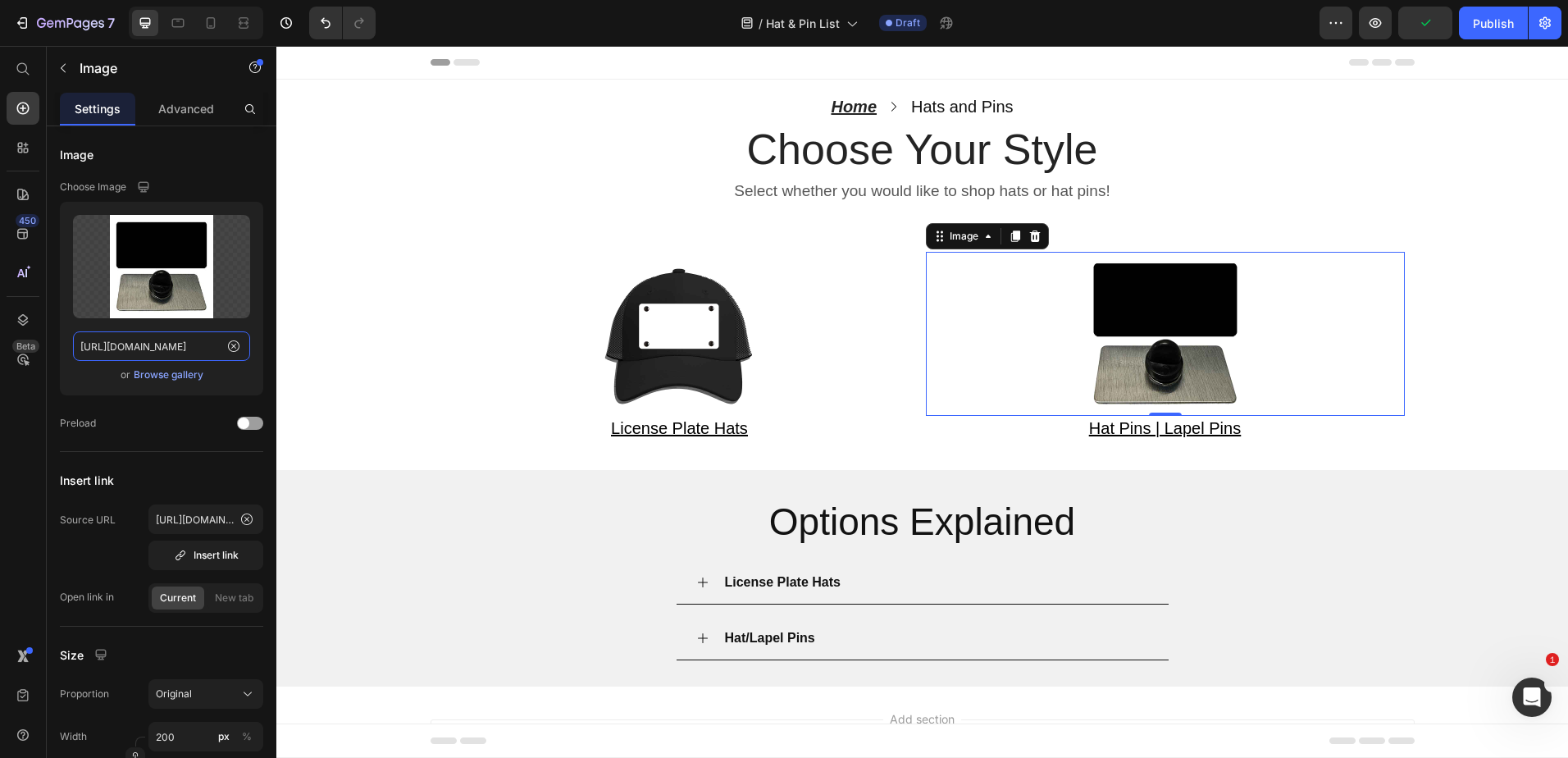 type on "[URL][DOMAIN_NAME]" 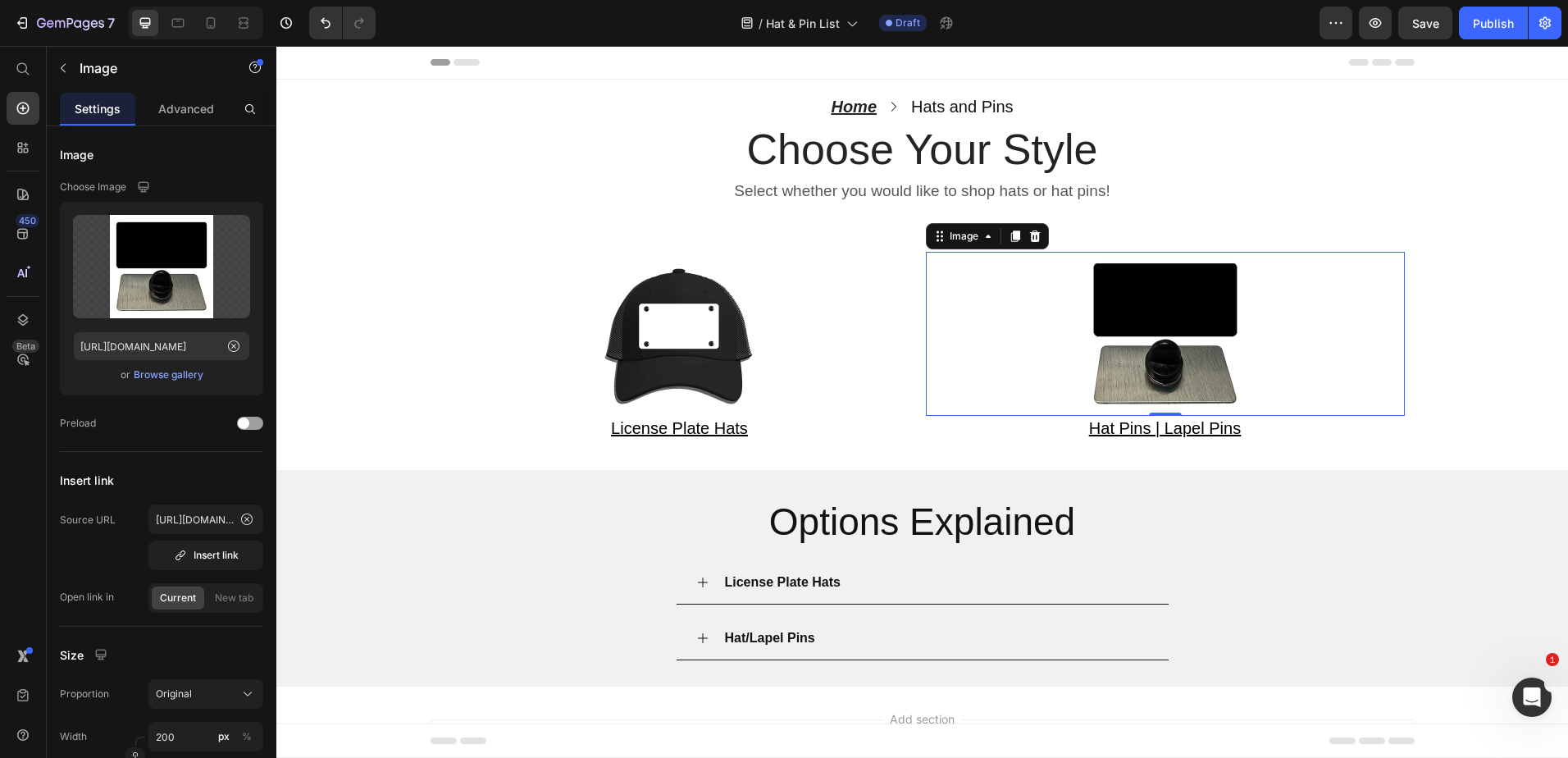 scroll, scrollTop: 0, scrollLeft: 0, axis: both 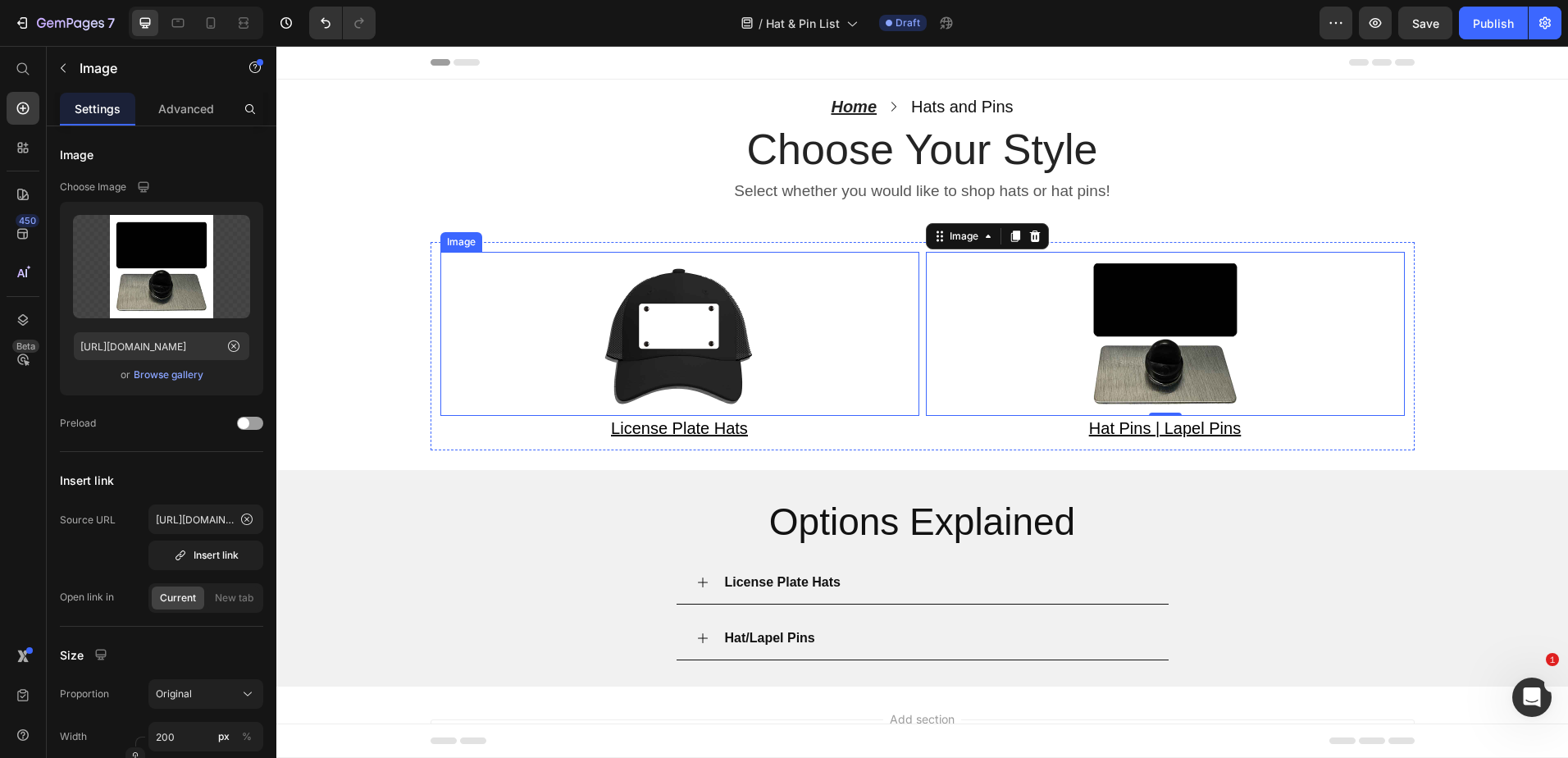 drag, startPoint x: 669, startPoint y: 326, endPoint x: 531, endPoint y: 340, distance: 138.70833 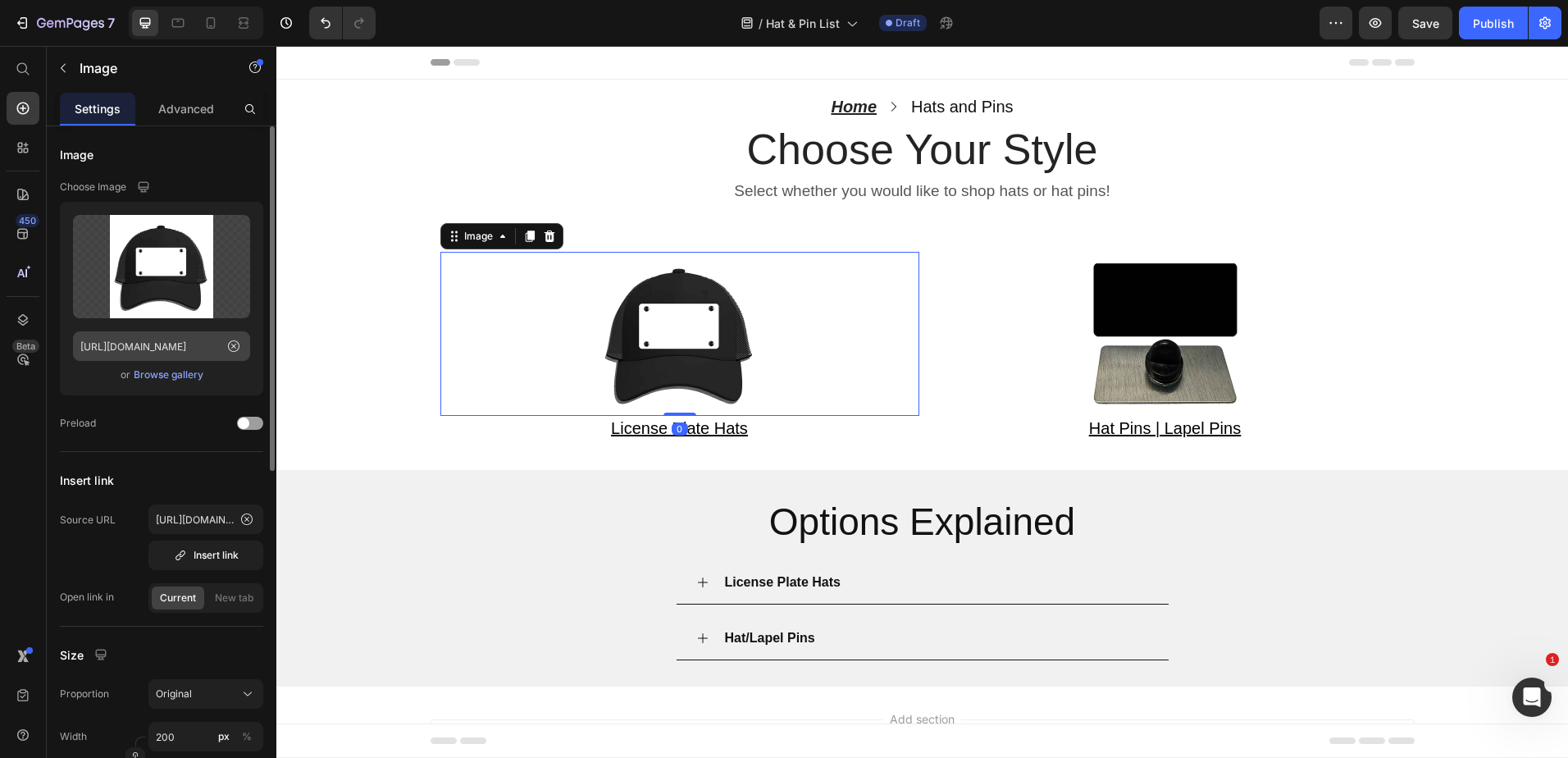 click on "[URL][DOMAIN_NAME]" 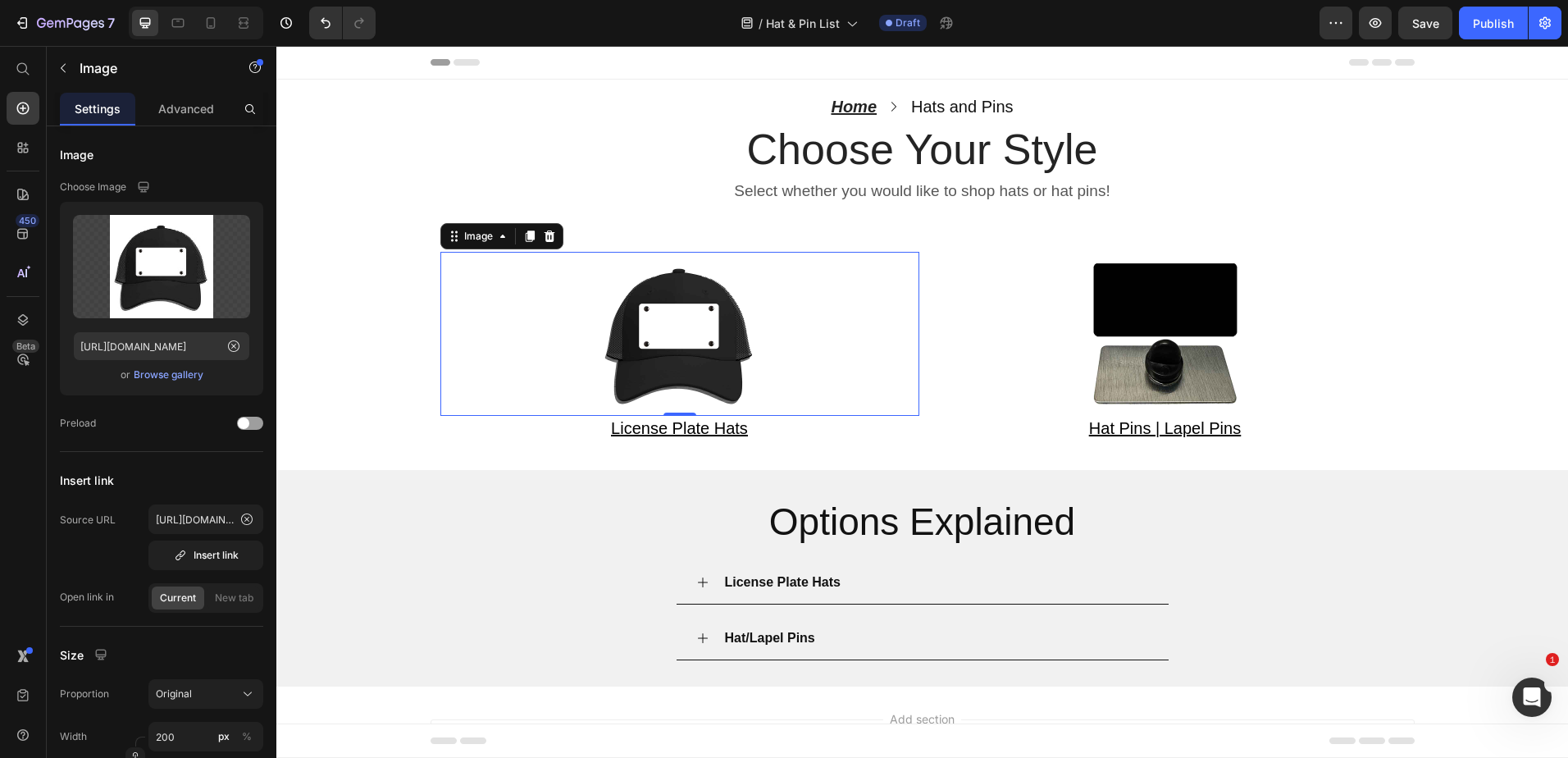 click on "Home Text block
Icon Hats and Pins Text block Row Choose Your Style Heading Select whether you would like to shop hats or hat pins! Text block Row Section 1 Image   0 ⁠⁠⁠⁠⁠⁠⁠ License Plate Hats Heading Image ⁠⁠⁠⁠⁠⁠⁠ Hat Pins | Lapel Pins Heading Row Section 2 Options Explained Heading
License Plate Hats
Hat/Lapel Pins Accordion Section 3 Root" at bounding box center [922, 383] 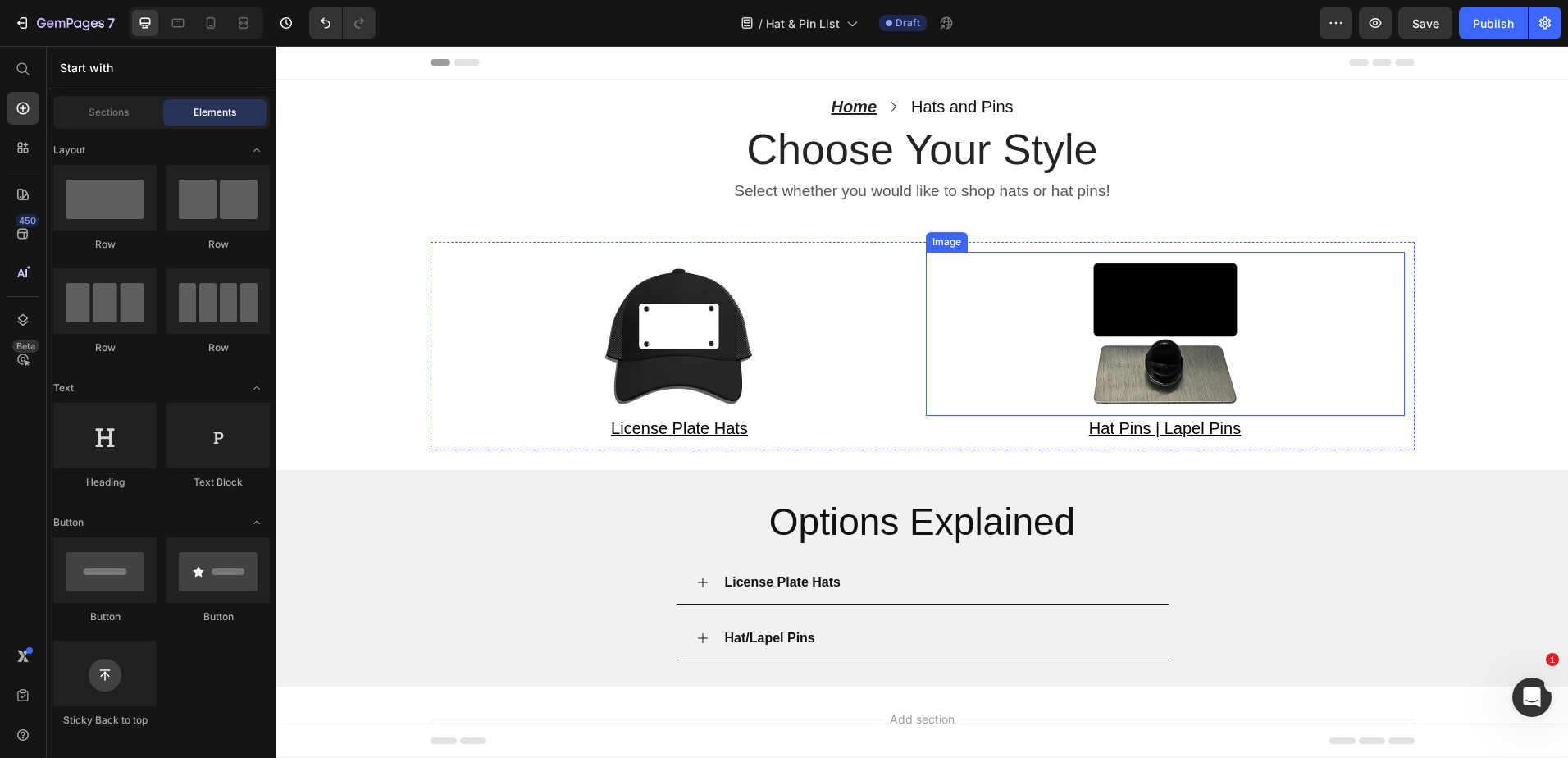 scroll, scrollTop: 82, scrollLeft: 0, axis: vertical 